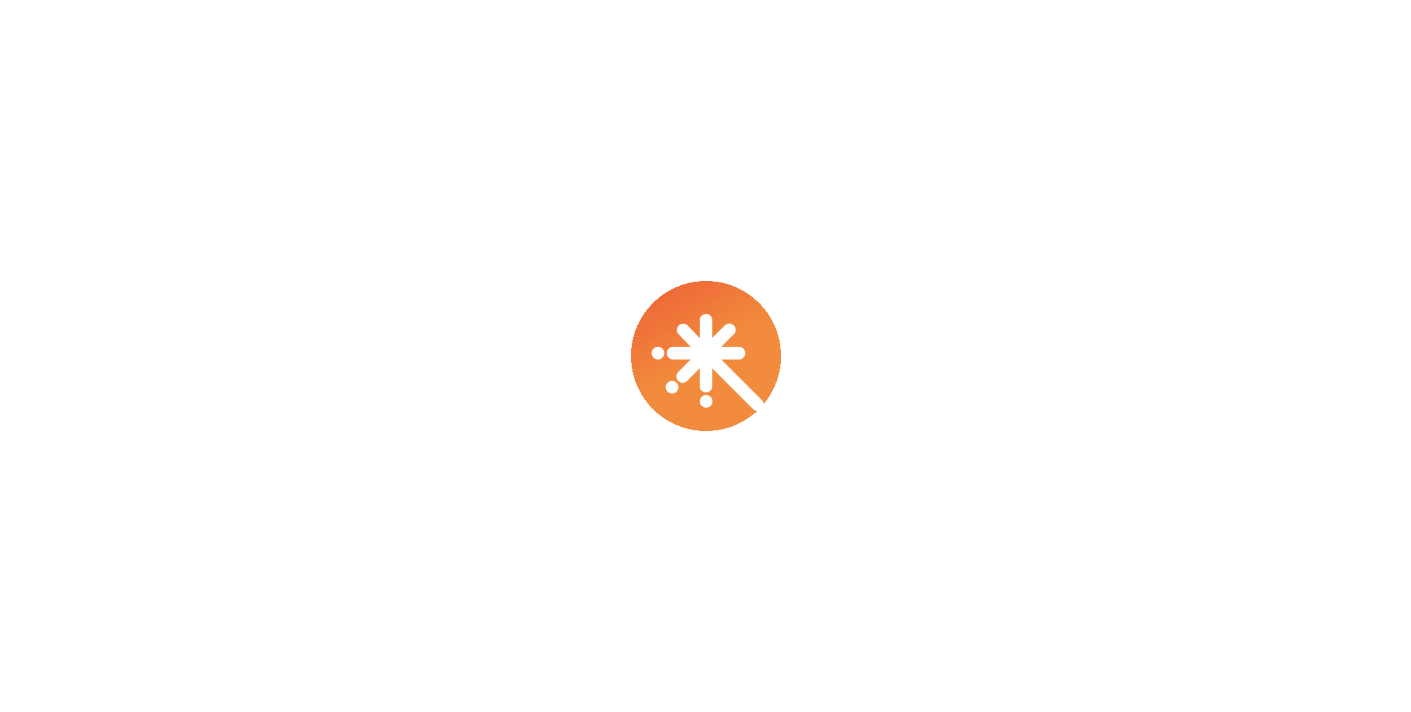 scroll, scrollTop: 0, scrollLeft: 0, axis: both 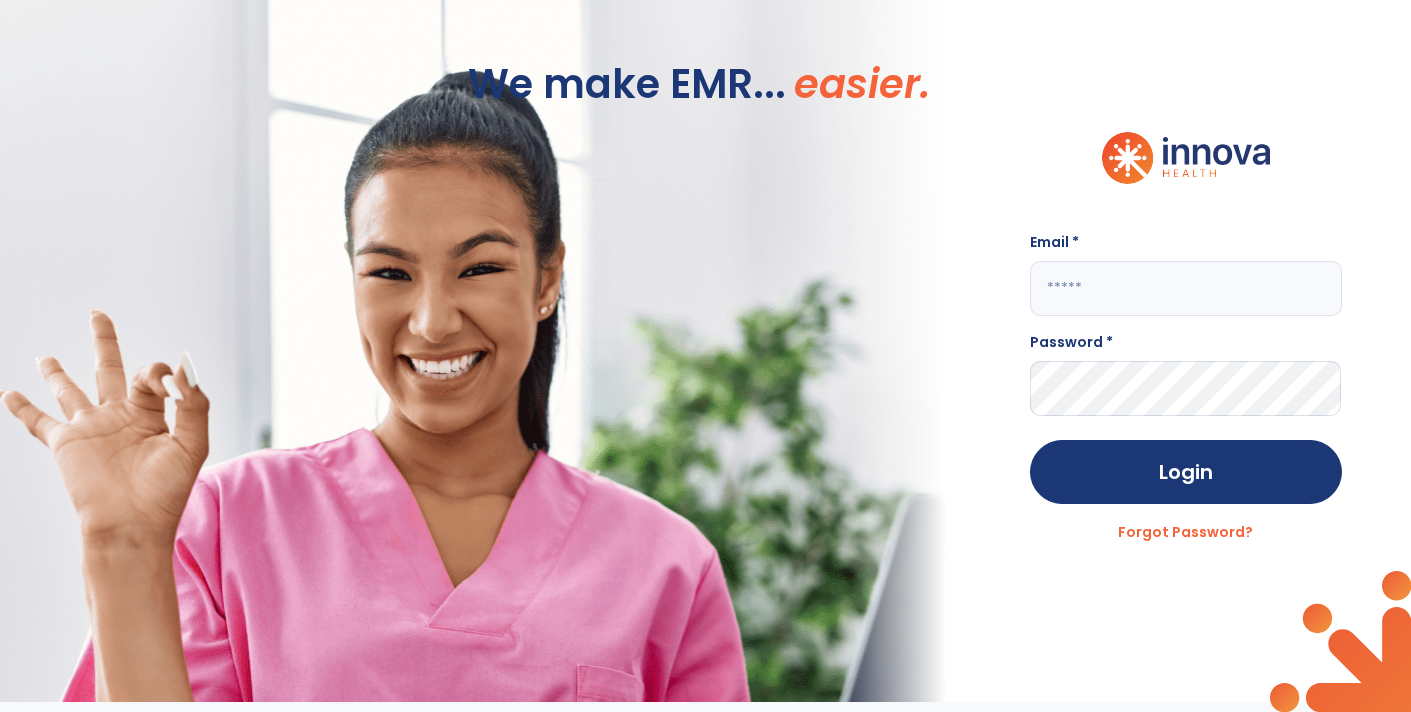 type on "**********" 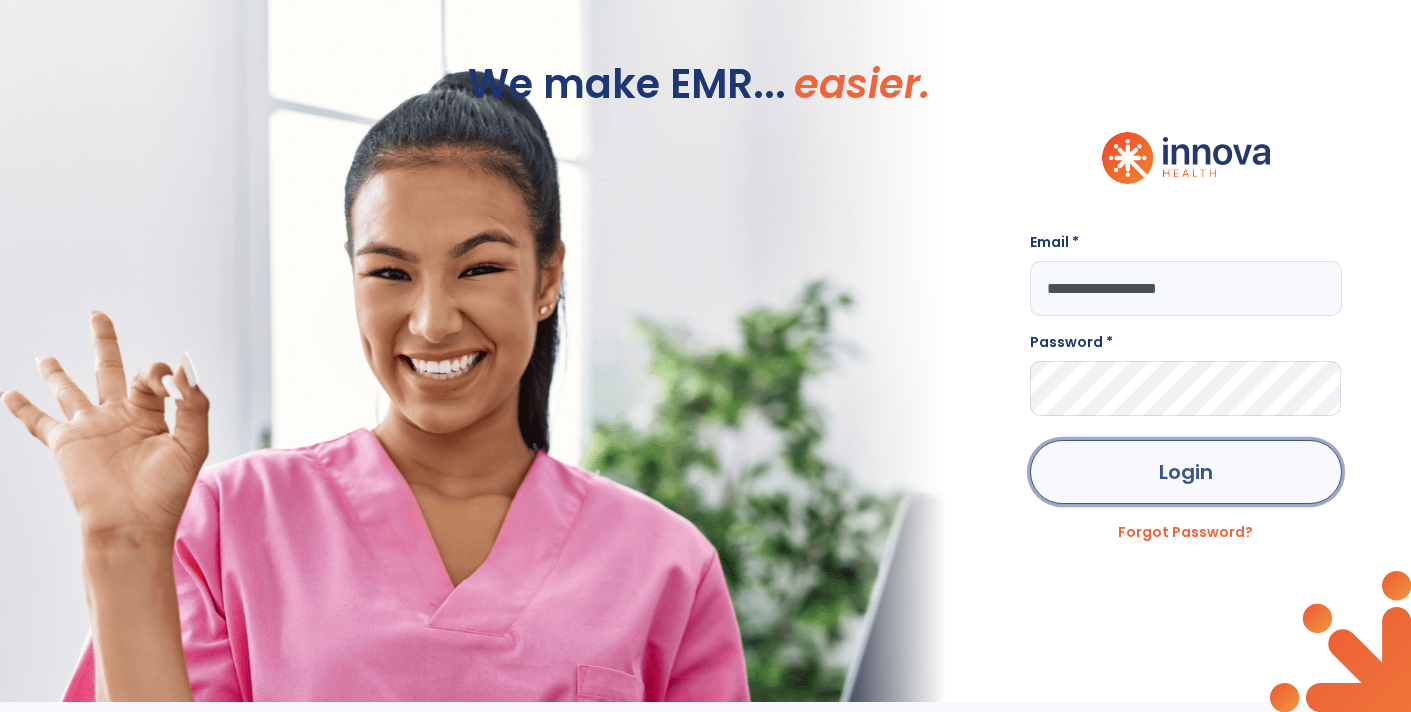 click on "Login" 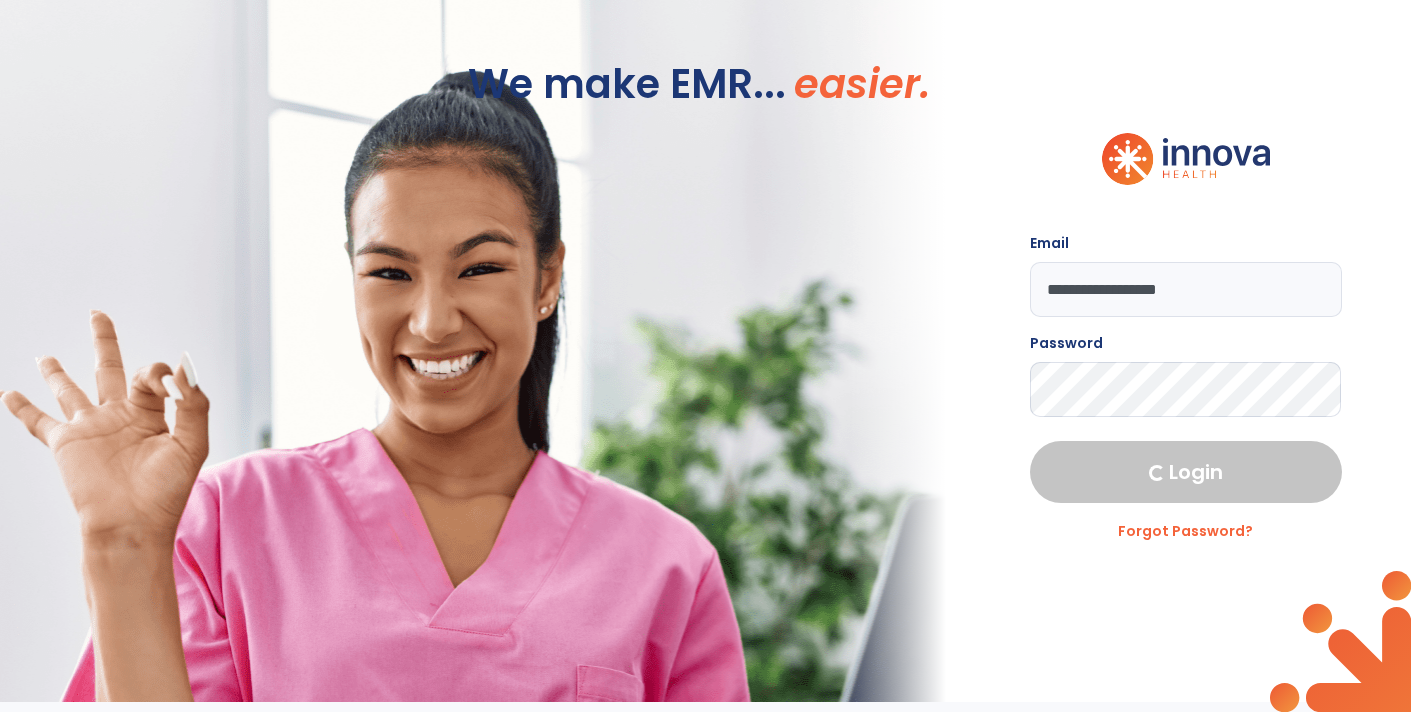 select on "****" 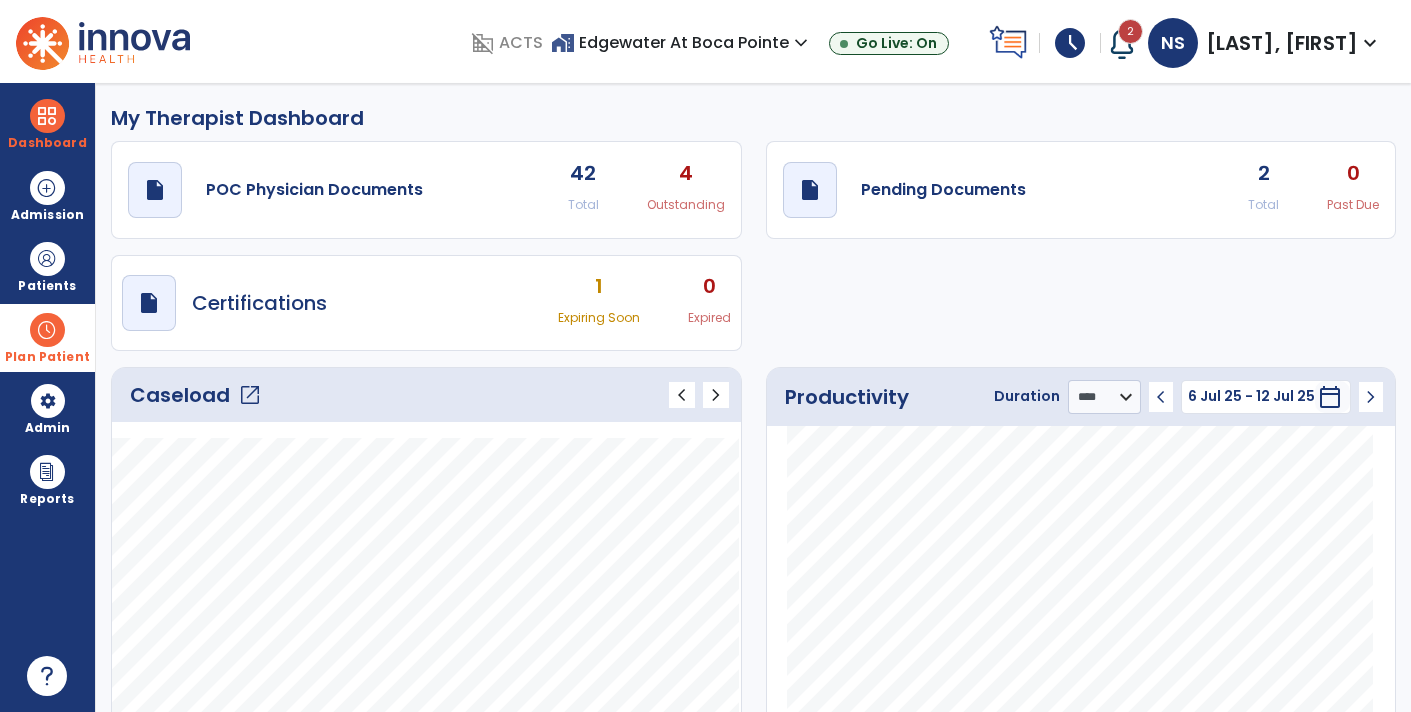 click at bounding box center (47, 330) 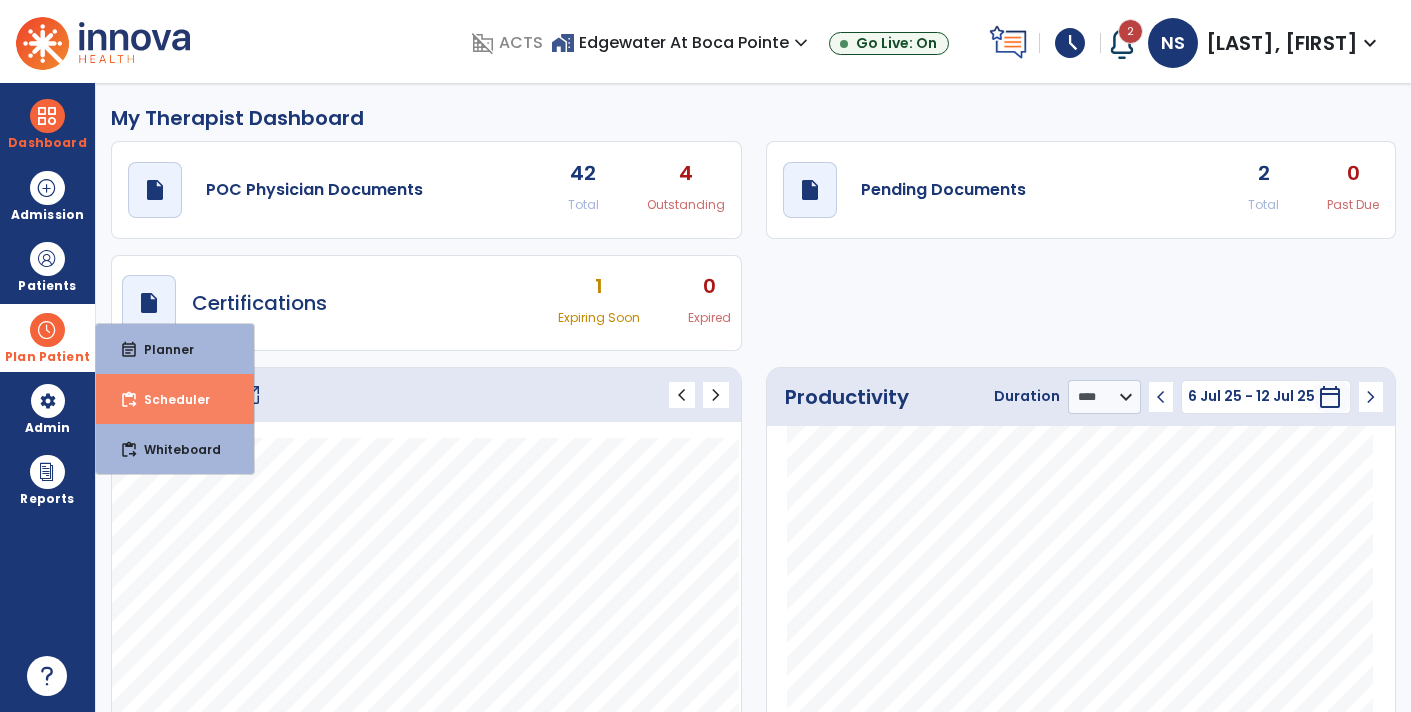 click on "Scheduler" at bounding box center [169, 399] 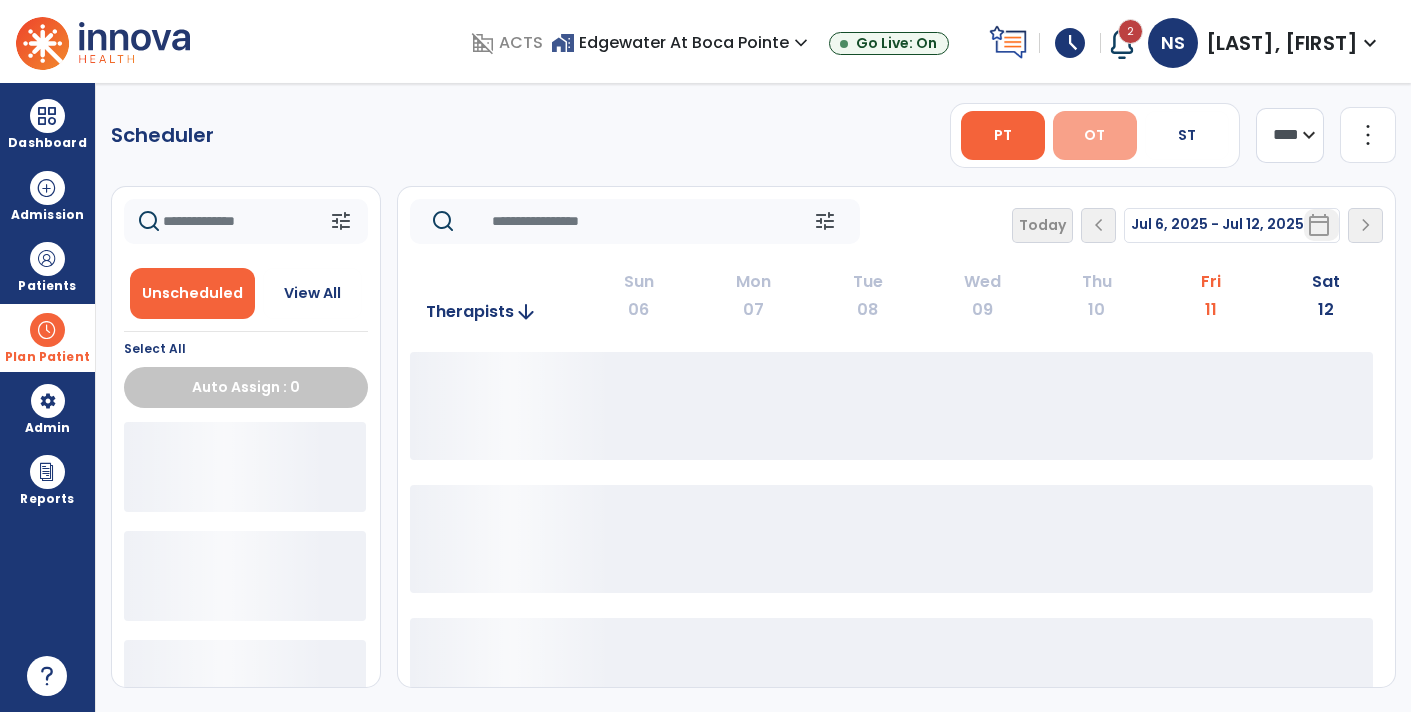 click on "OT" at bounding box center [1095, 135] 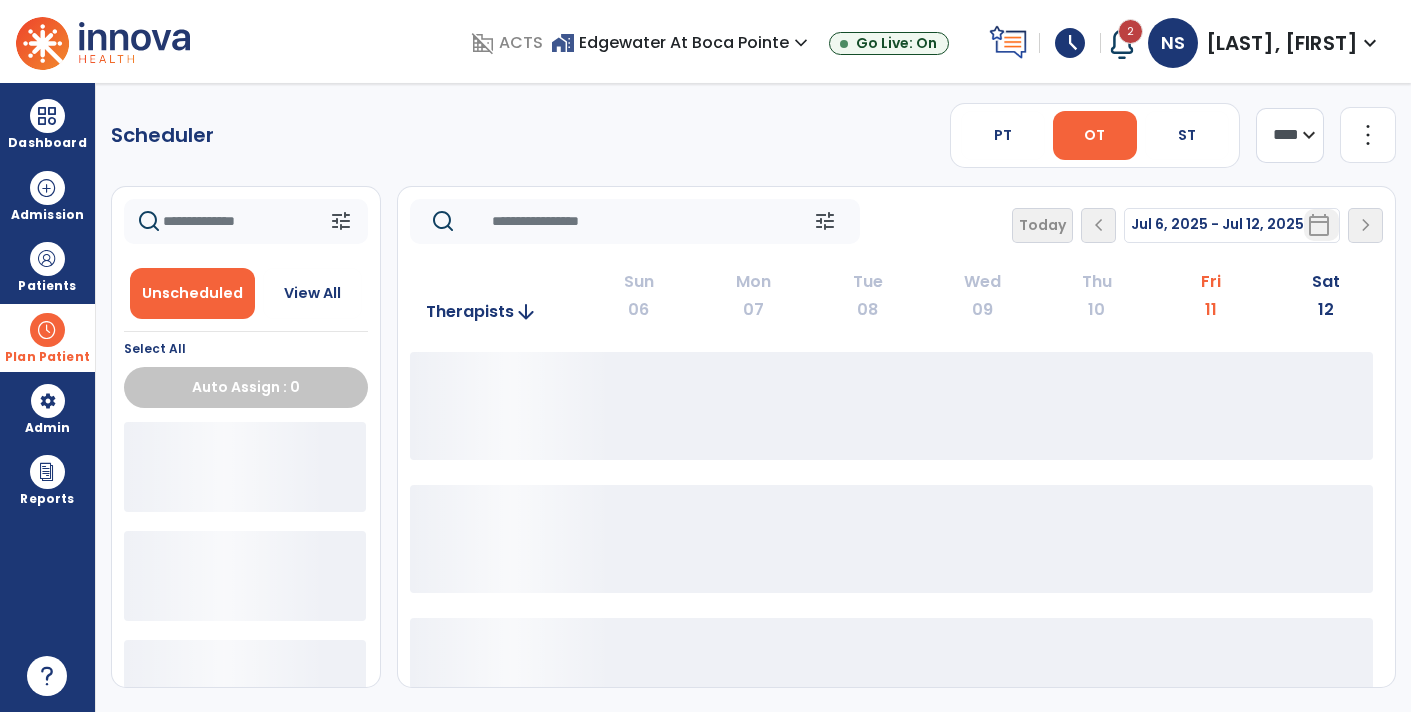 click on "**** ***" 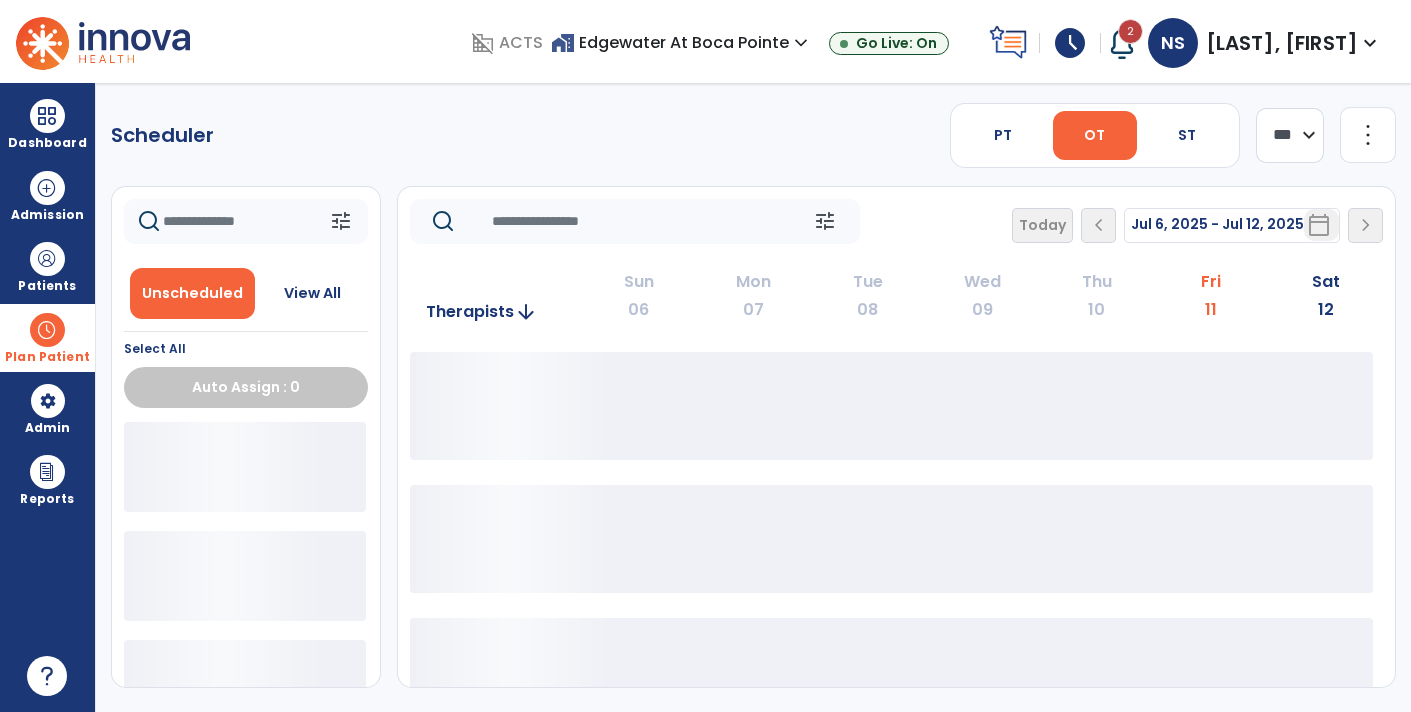 click on "**** ***" 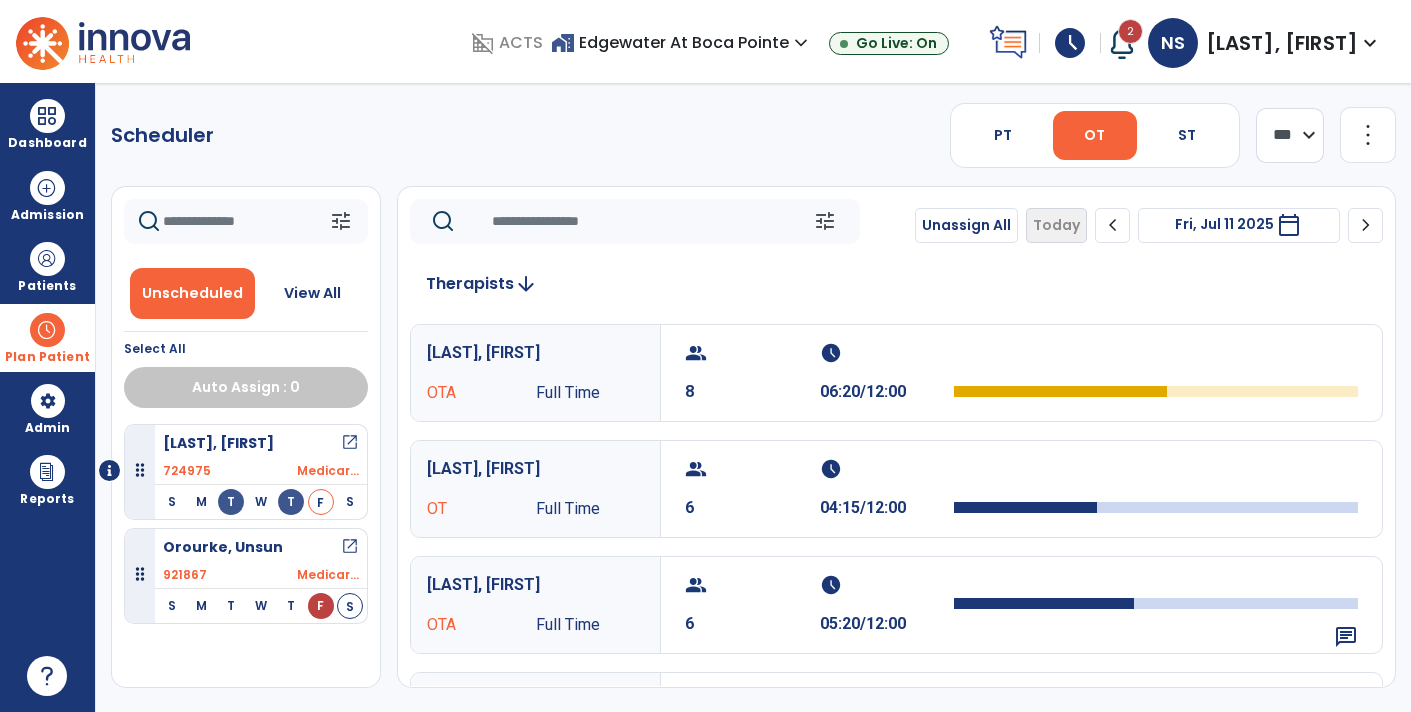 click on "calendar_today" at bounding box center (1289, 225) 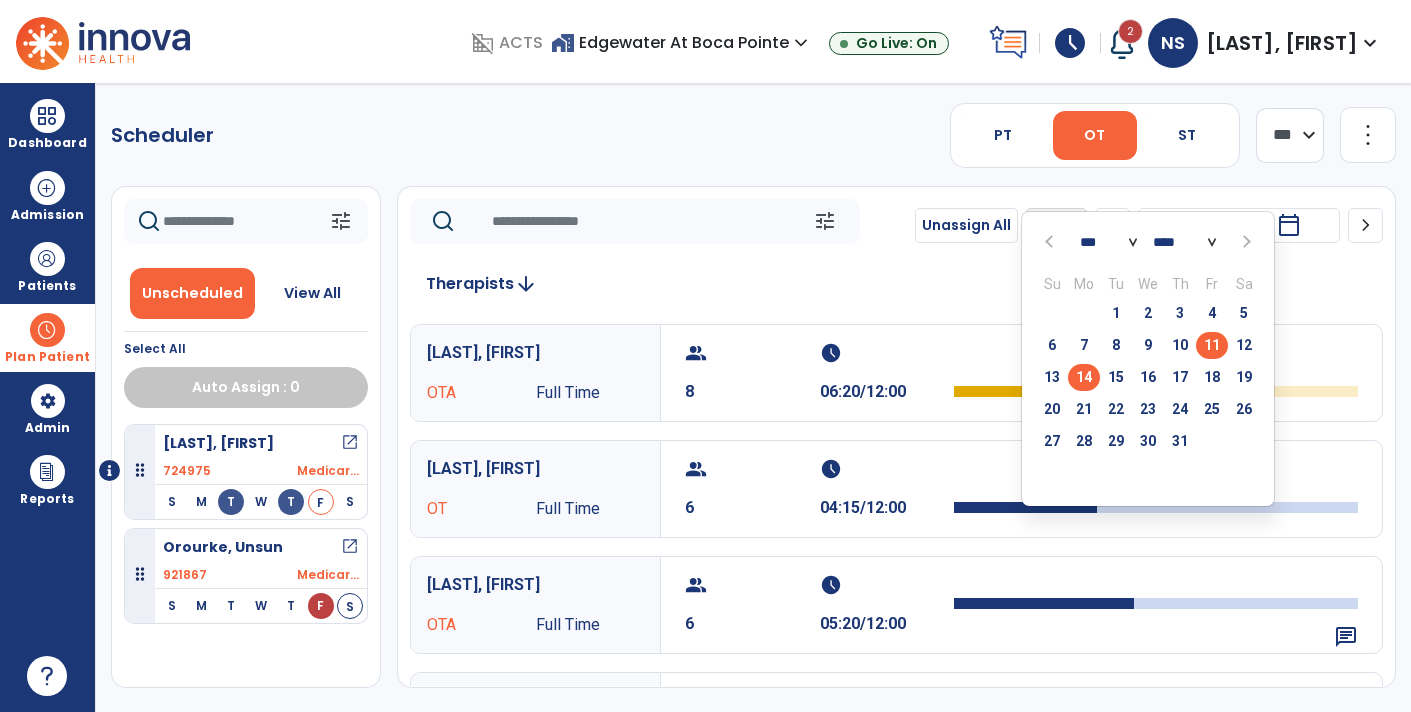 click on "14" at bounding box center [1084, 377] 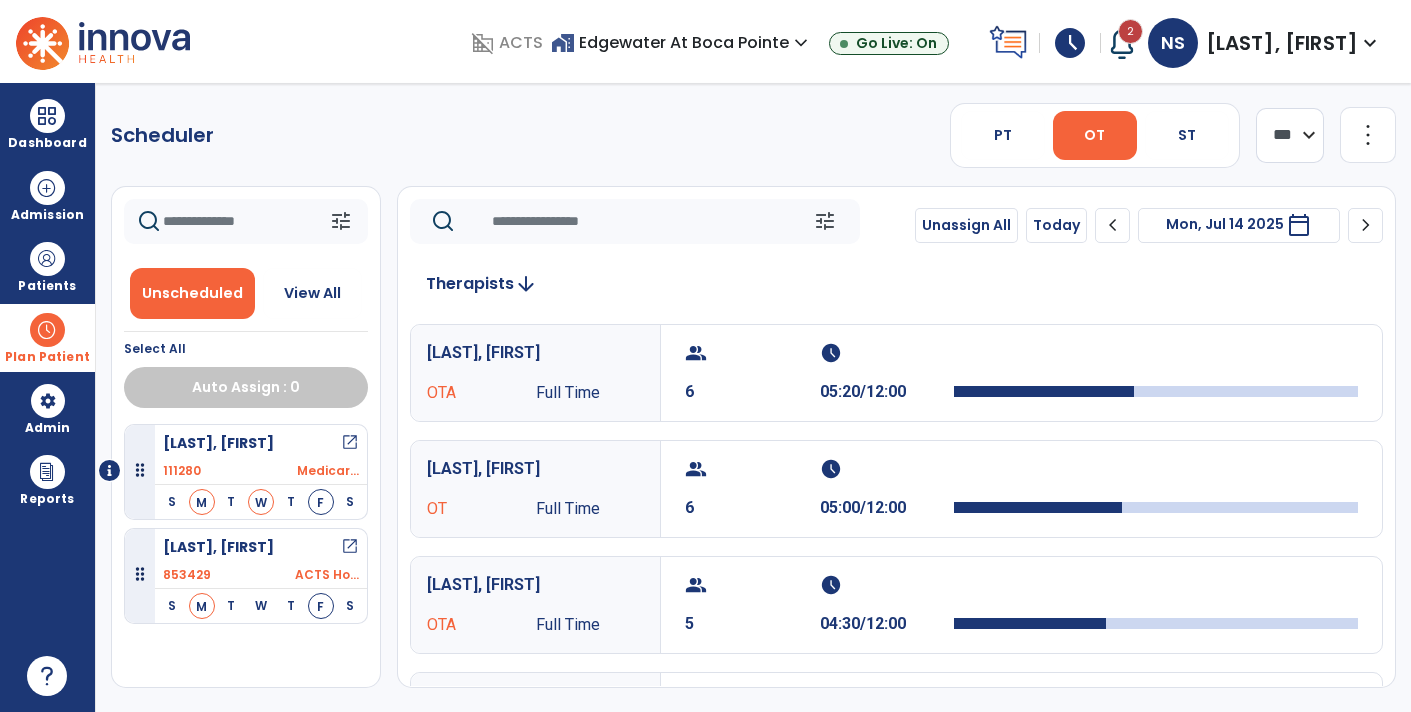 click on "calendar_today" at bounding box center (1299, 225) 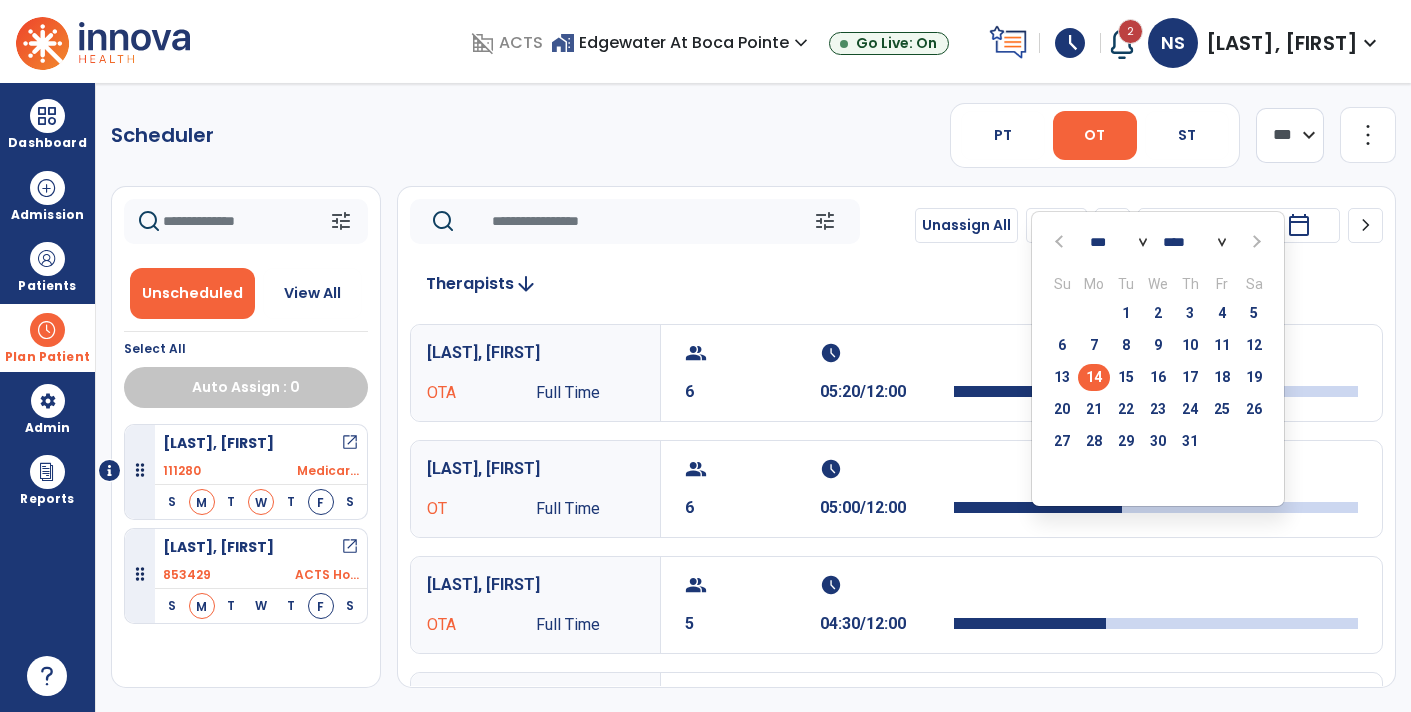click on "[FIRST], [LAST]  open_in_new  111280 Medicar...  S M T W T F S  Simpkins, [FIRST]   open_in_new  853429 ACTS Ho...  S M T W T F S" at bounding box center [246, 556] 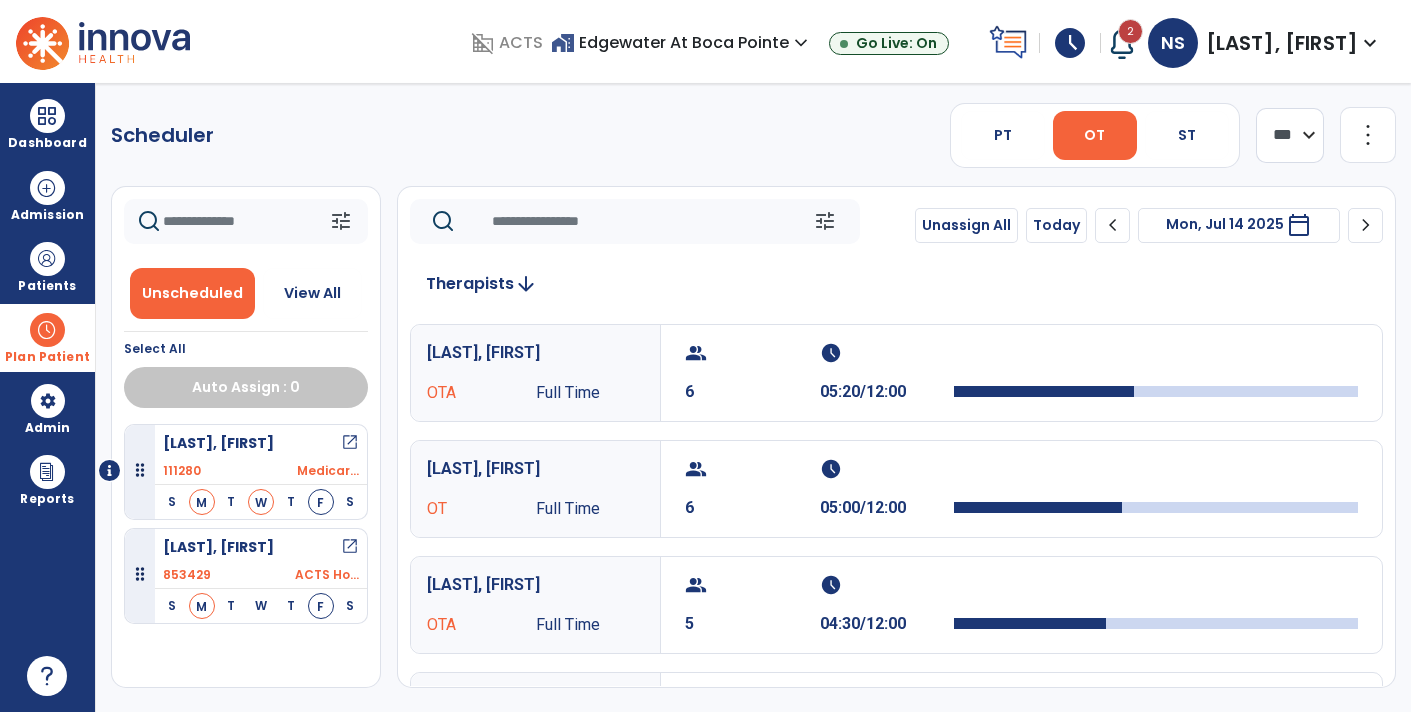 click on "chevron_right" 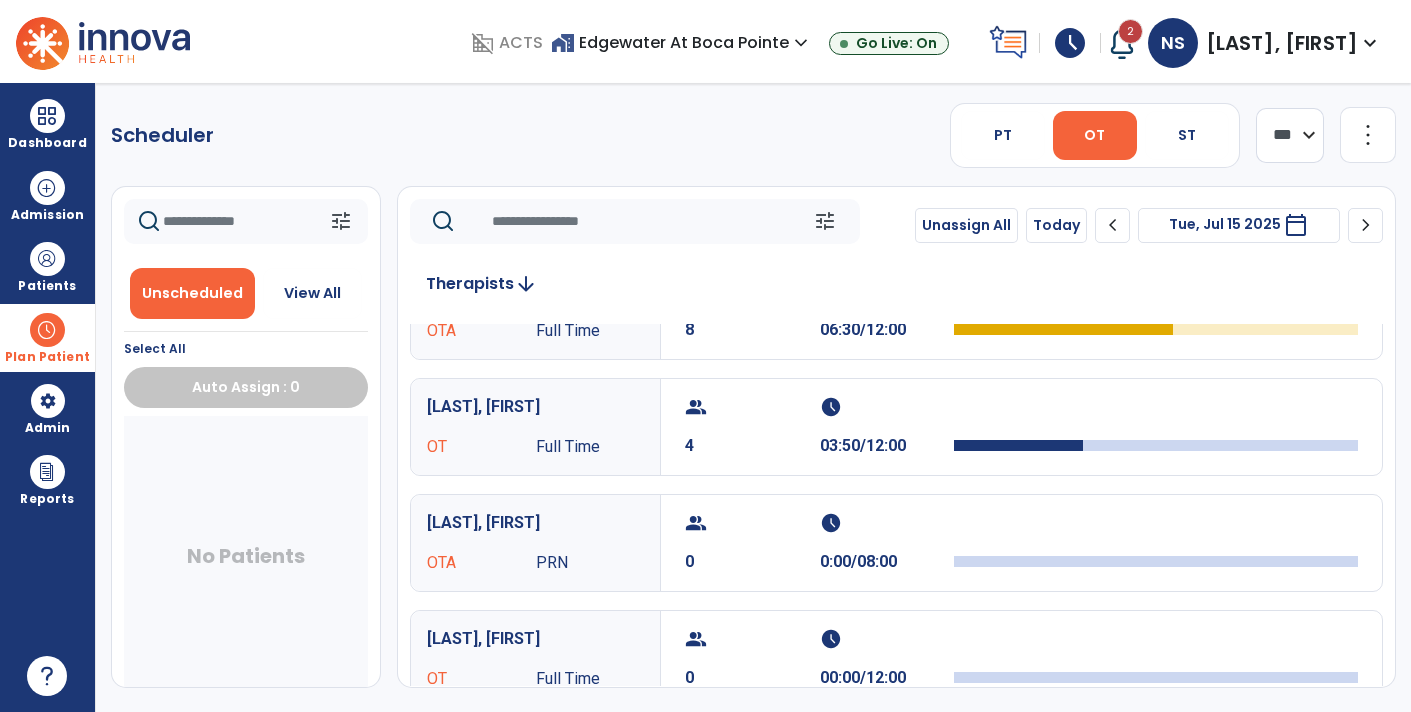 scroll, scrollTop: 180, scrollLeft: 0, axis: vertical 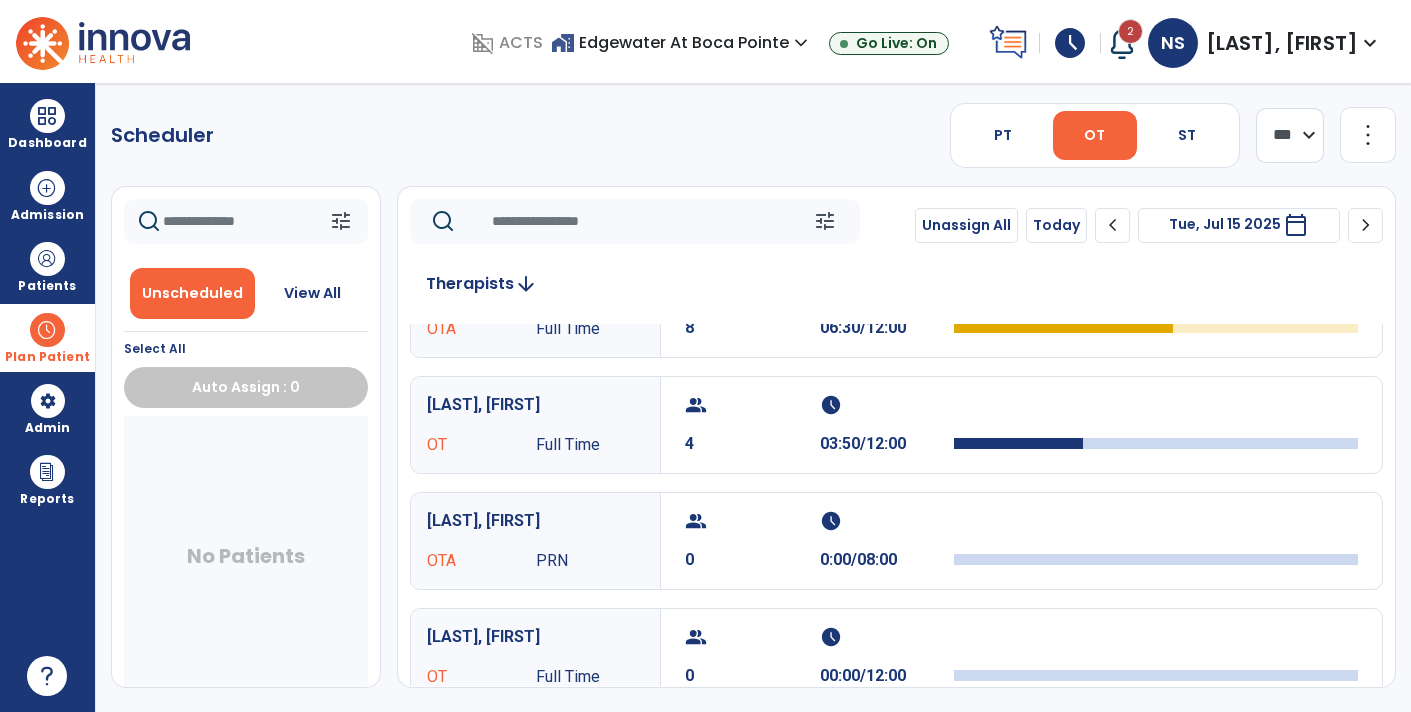 click on "chevron_right" 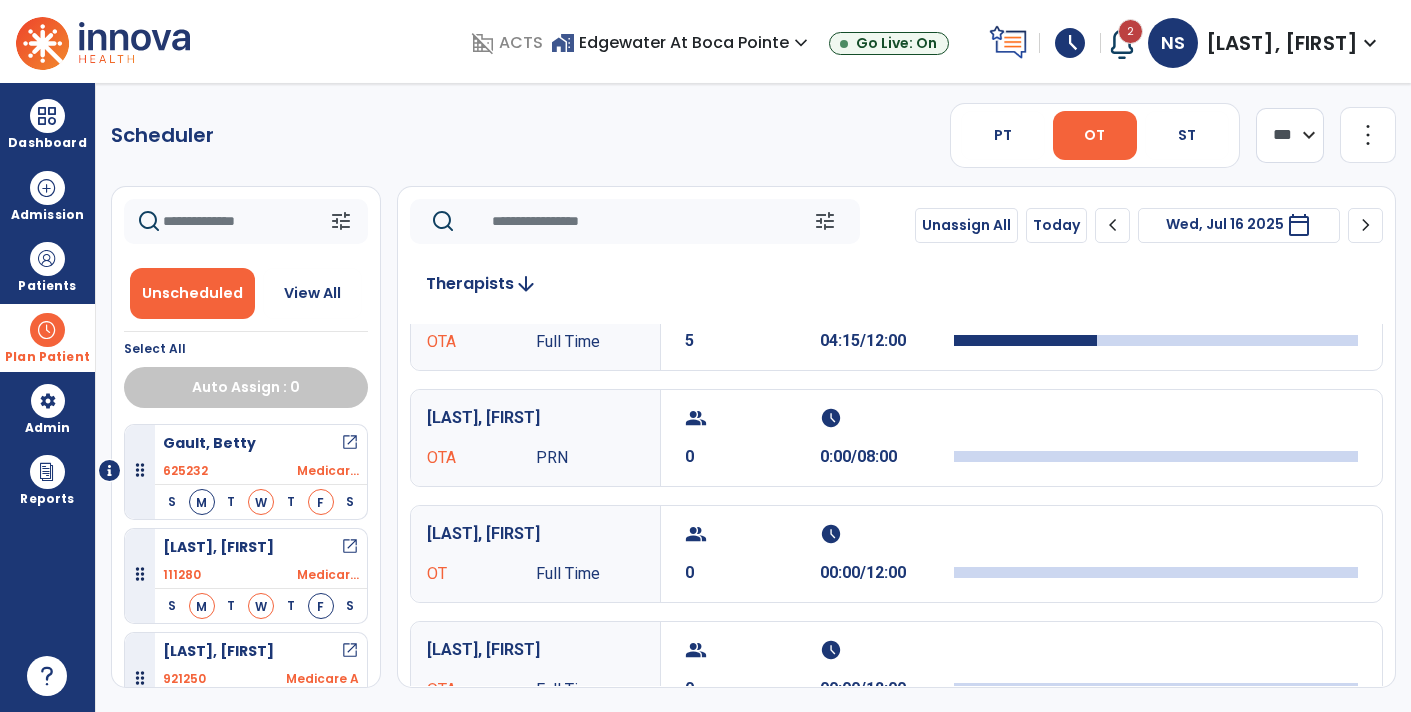 scroll, scrollTop: 0, scrollLeft: 0, axis: both 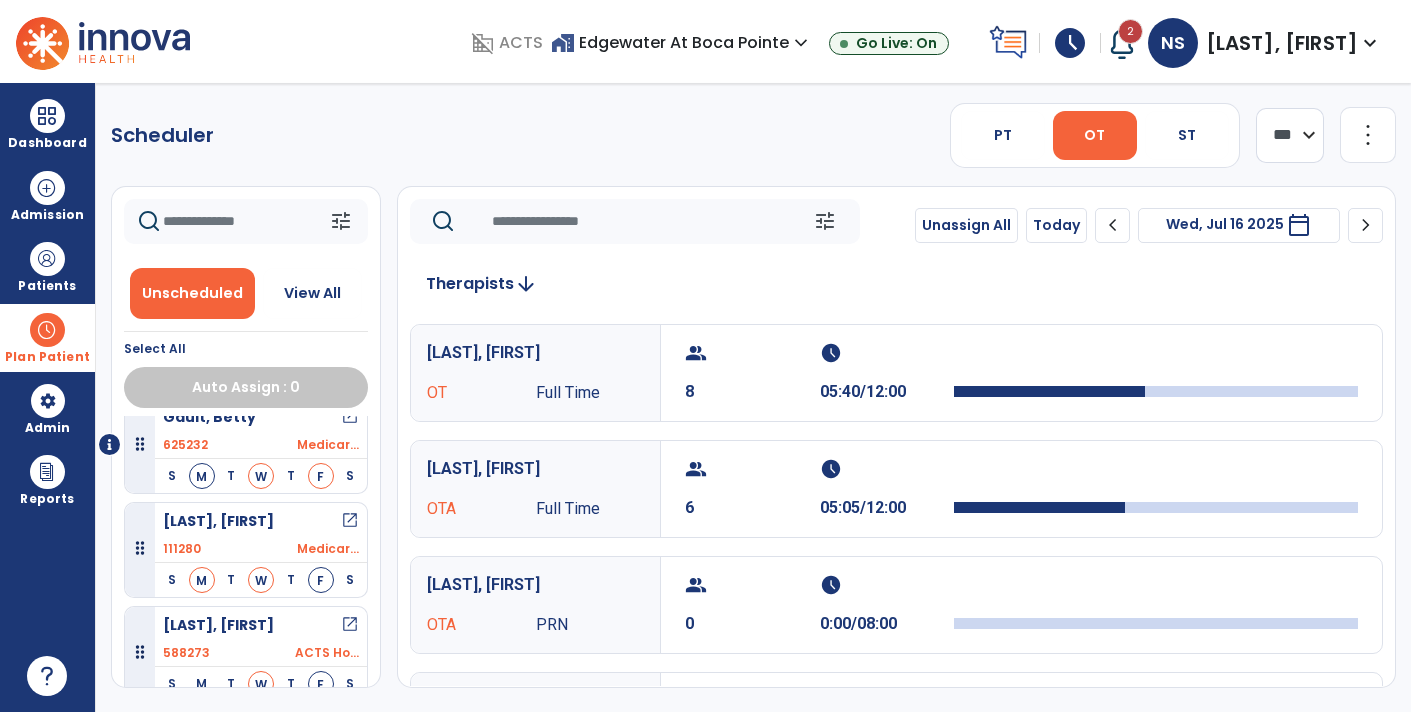click at bounding box center (47, 330) 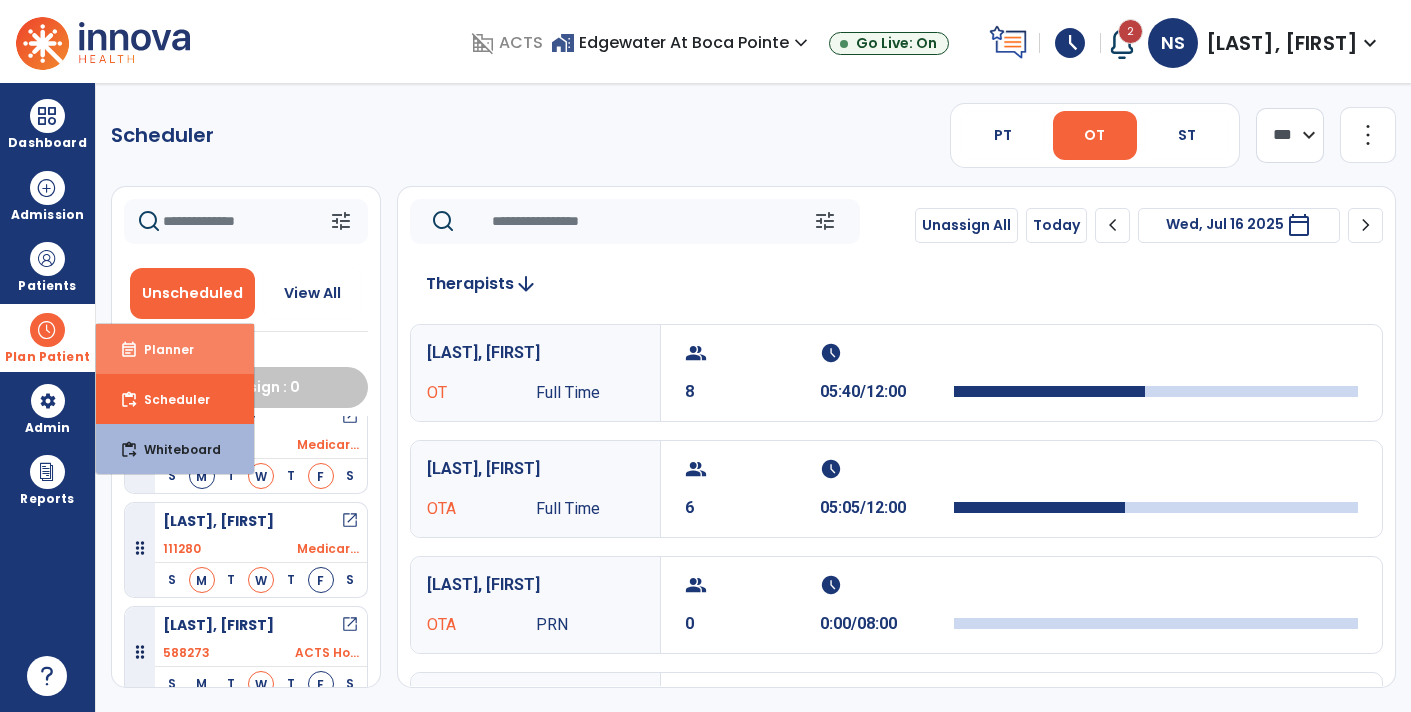 click on "event_note  Planner" at bounding box center (175, 349) 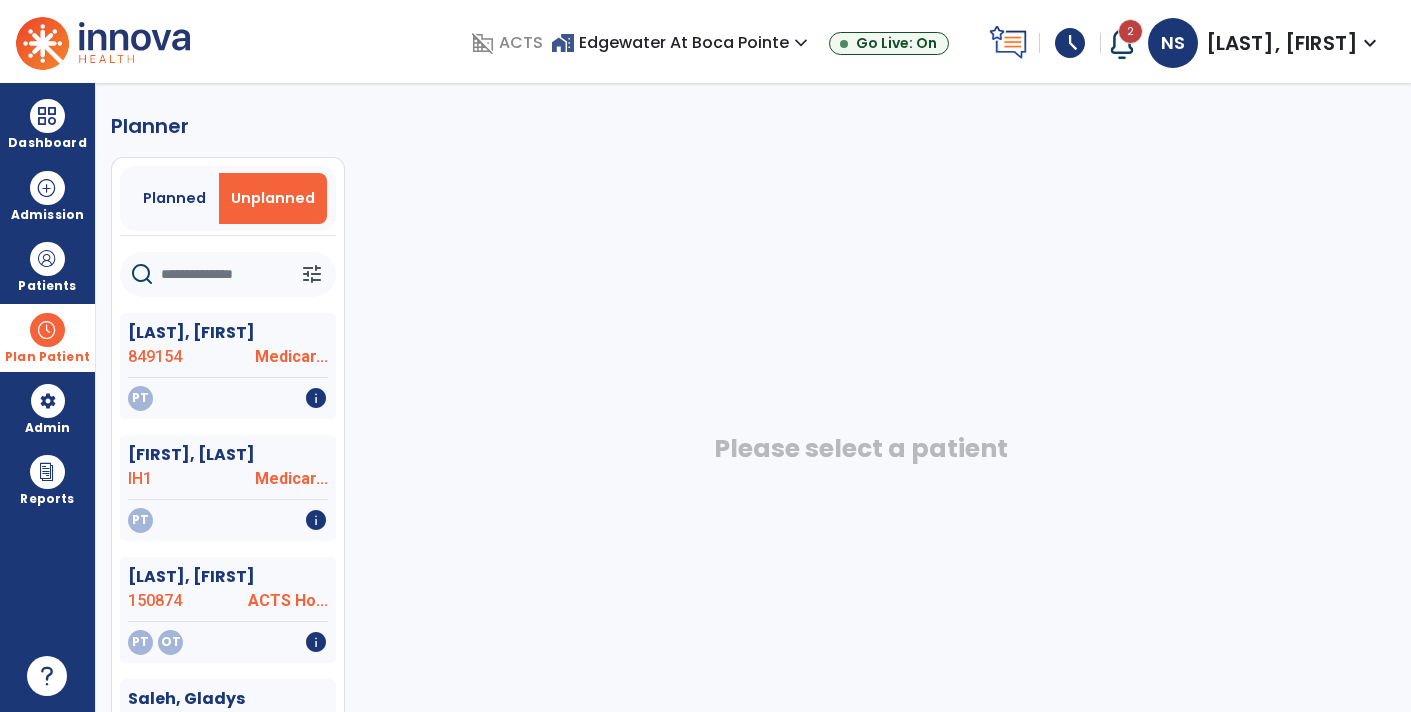 click 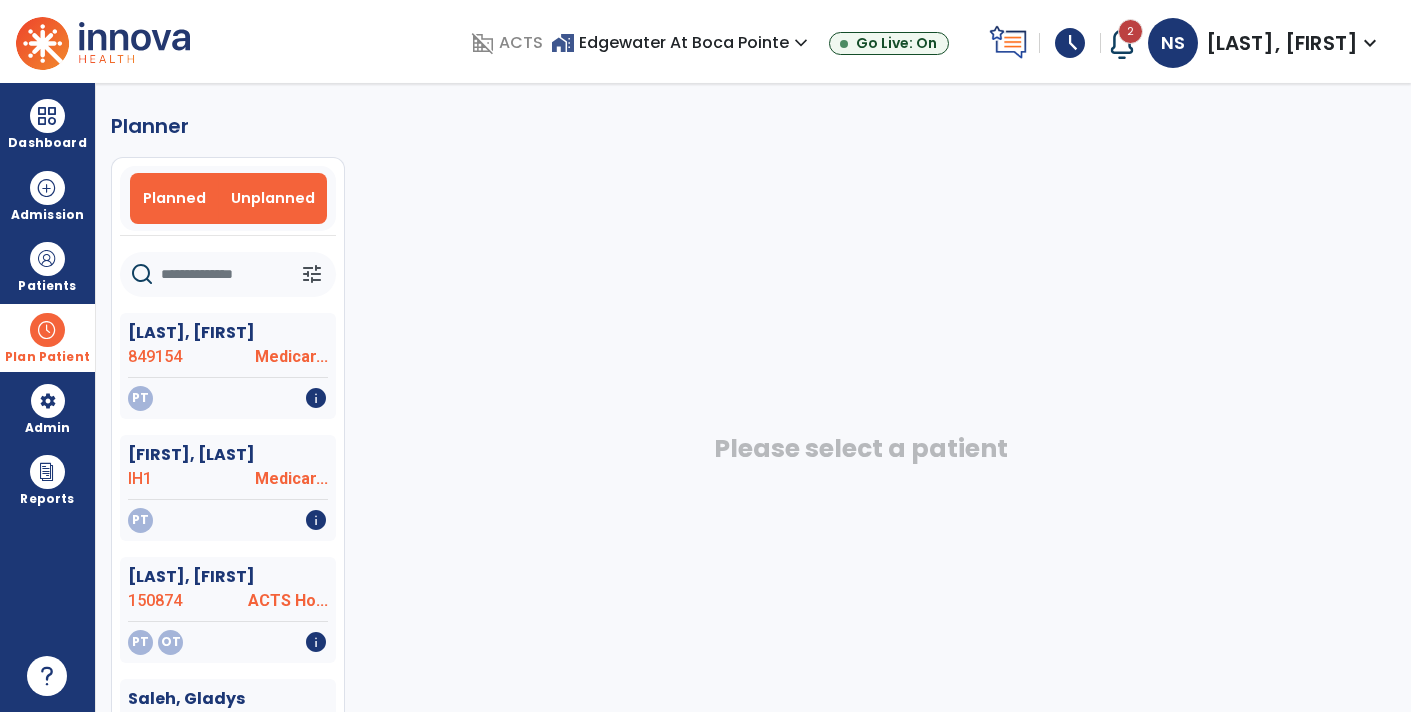 click on "Planned" at bounding box center [174, 198] 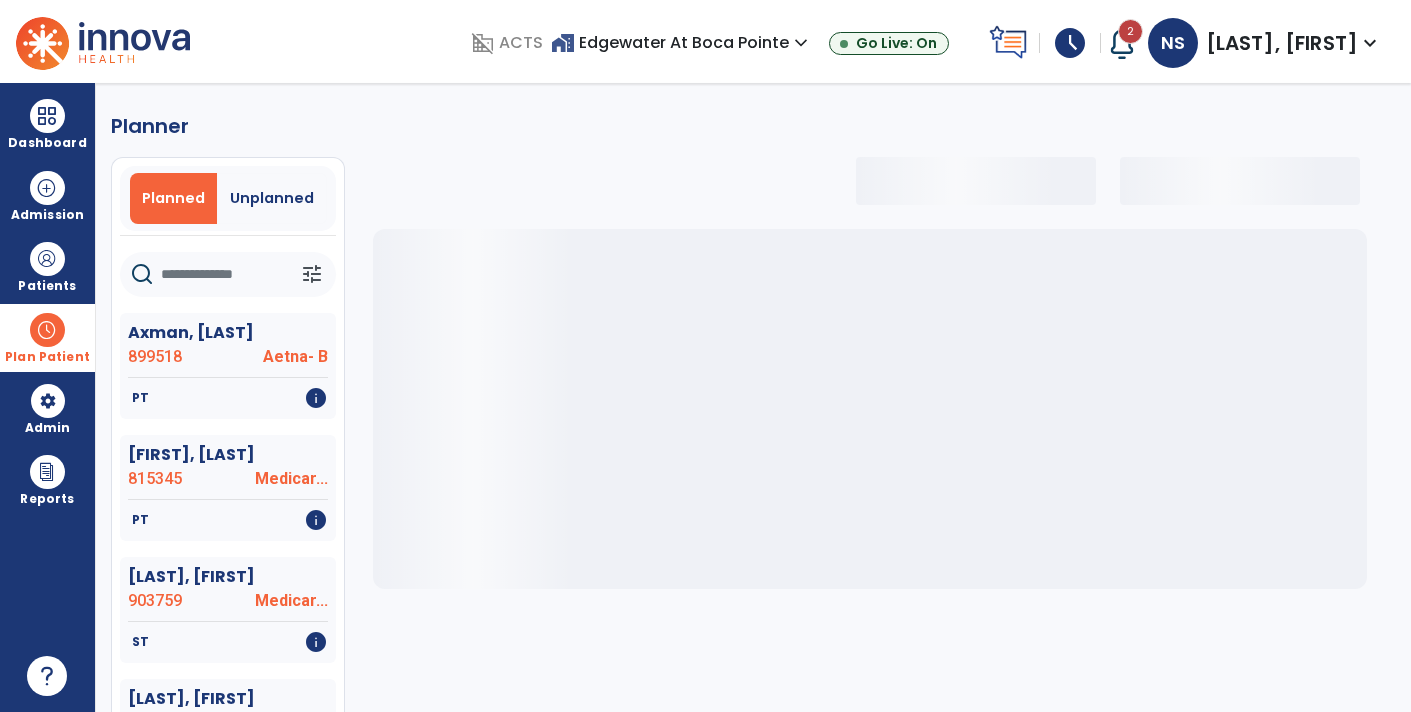 type 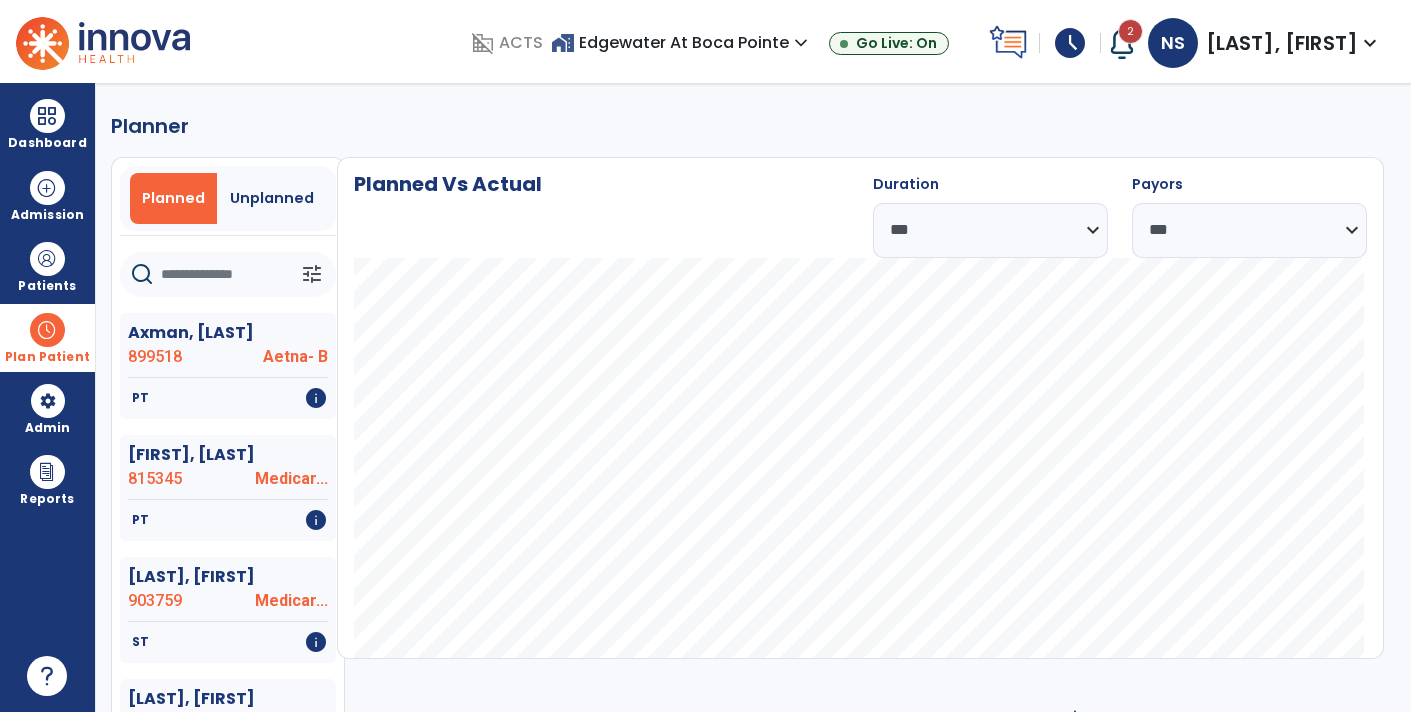 click 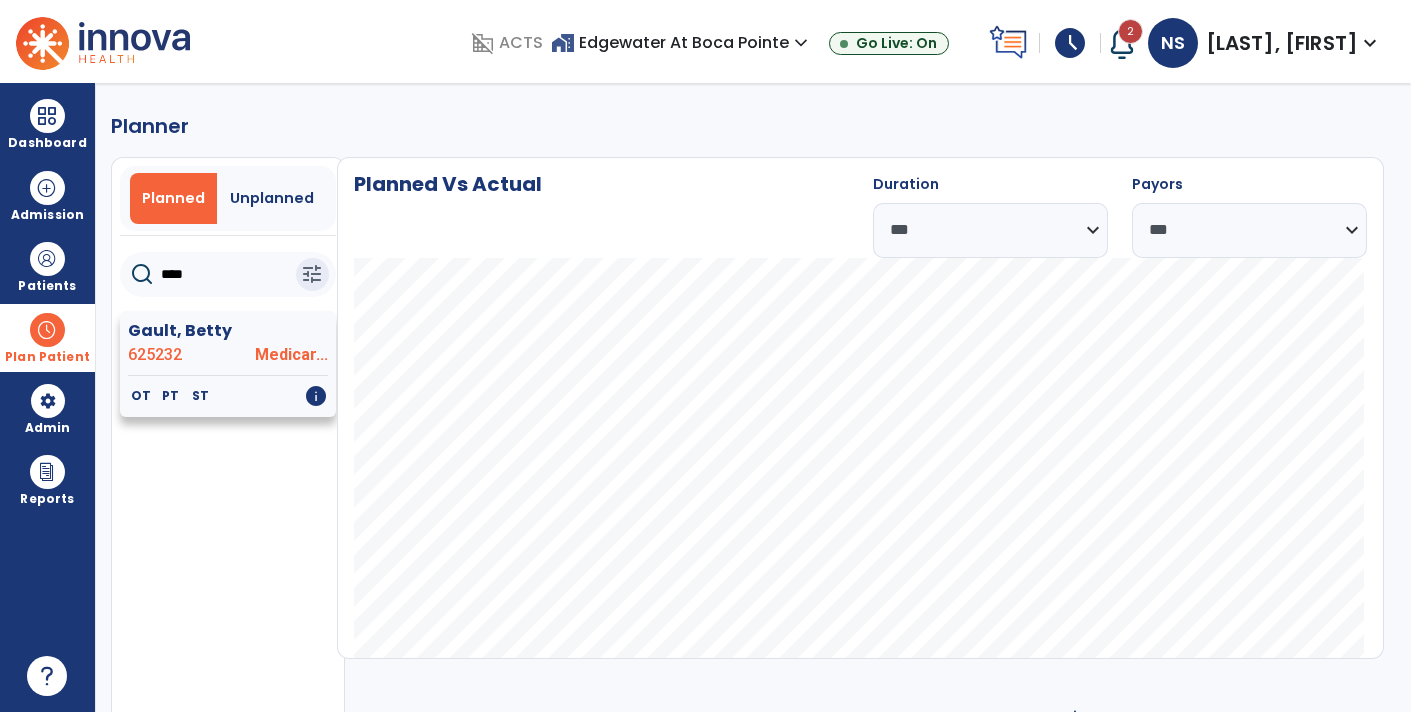 type on "****" 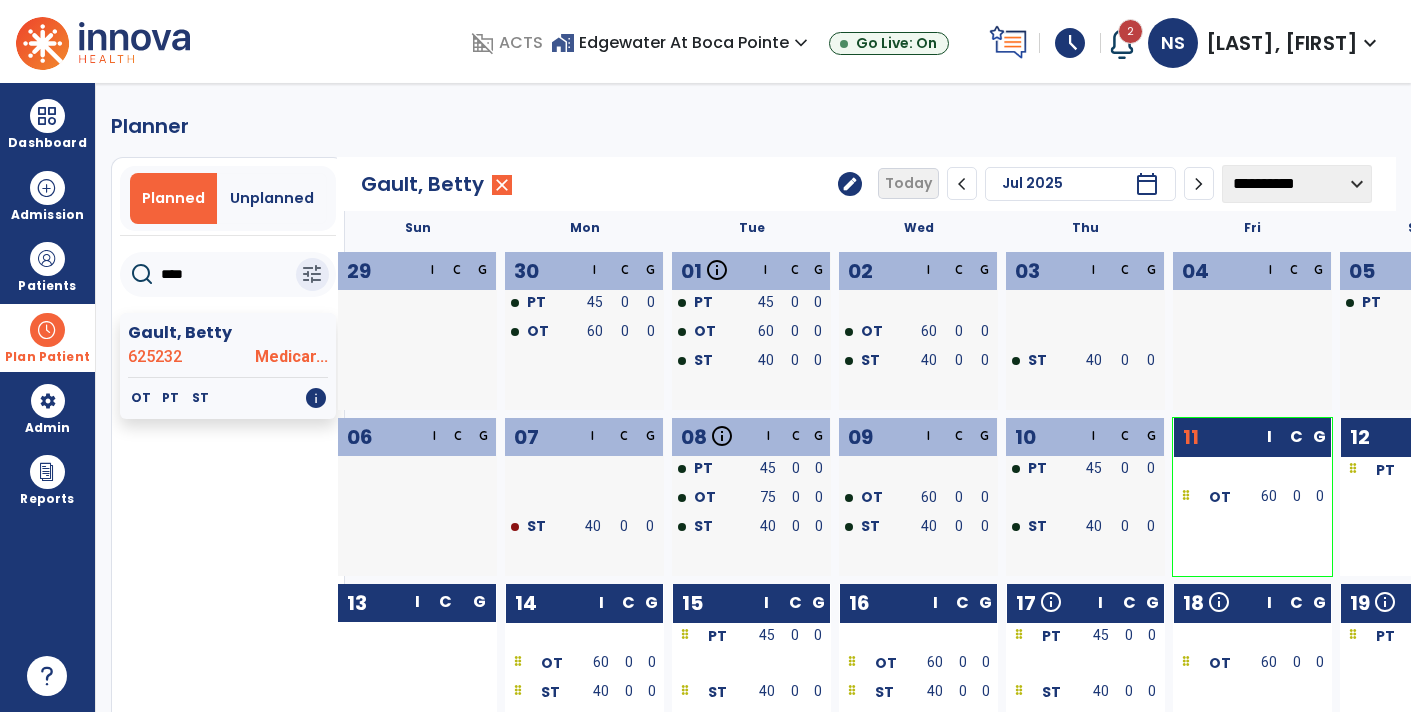 click on "edit" 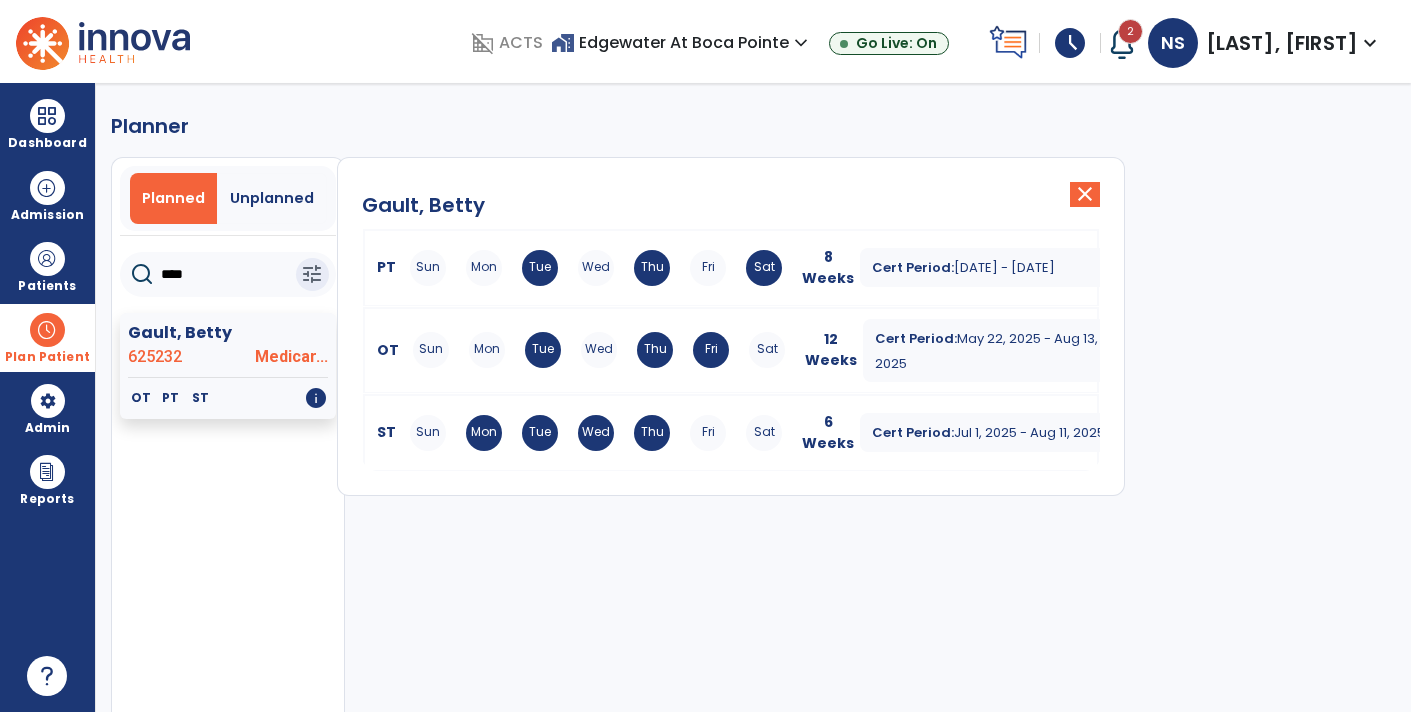 click on "Fri" at bounding box center (711, 350) 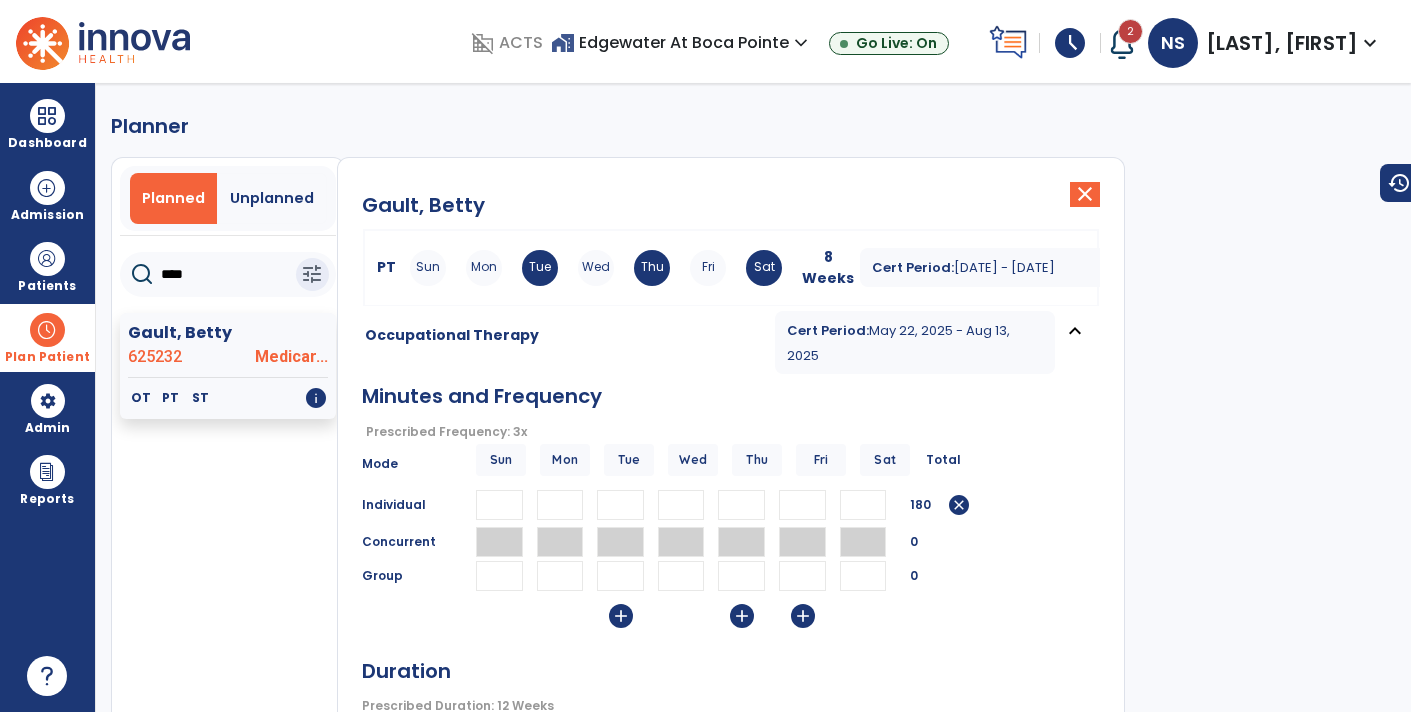 click on "close" 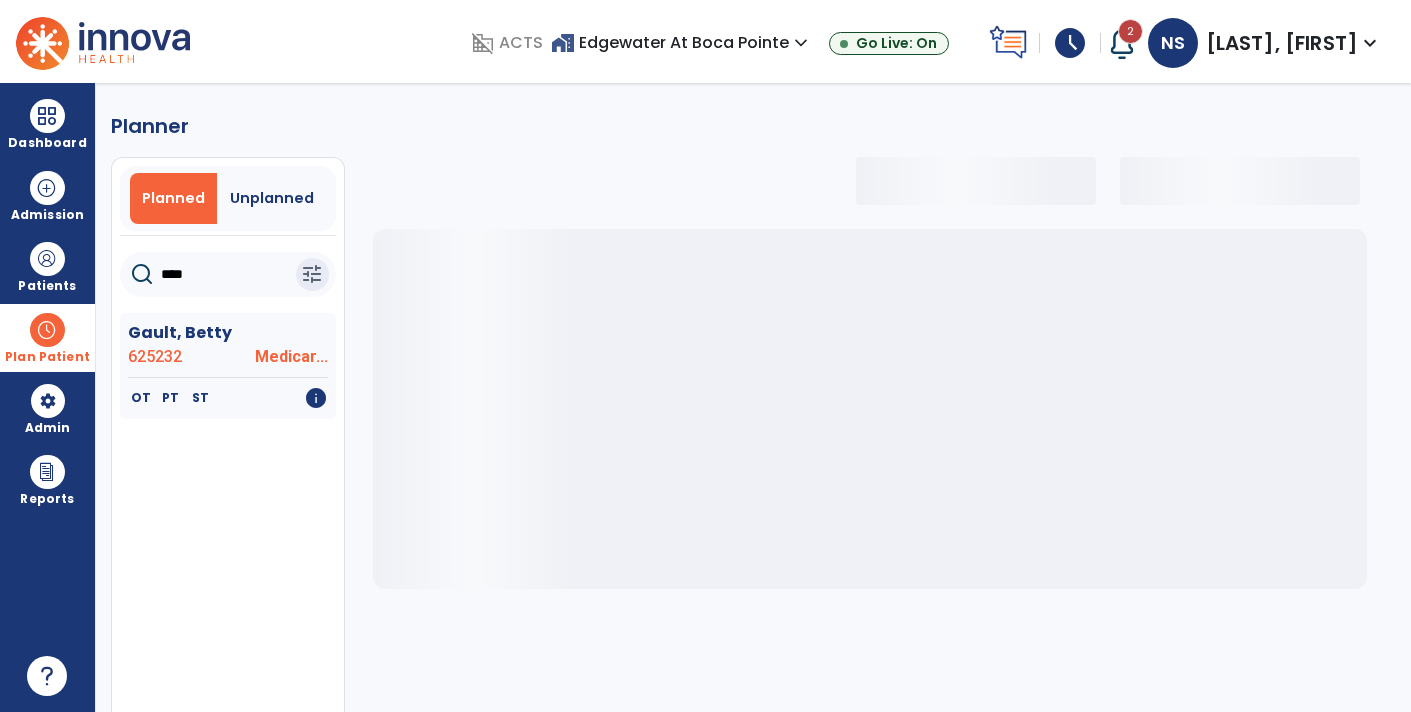 select on "***" 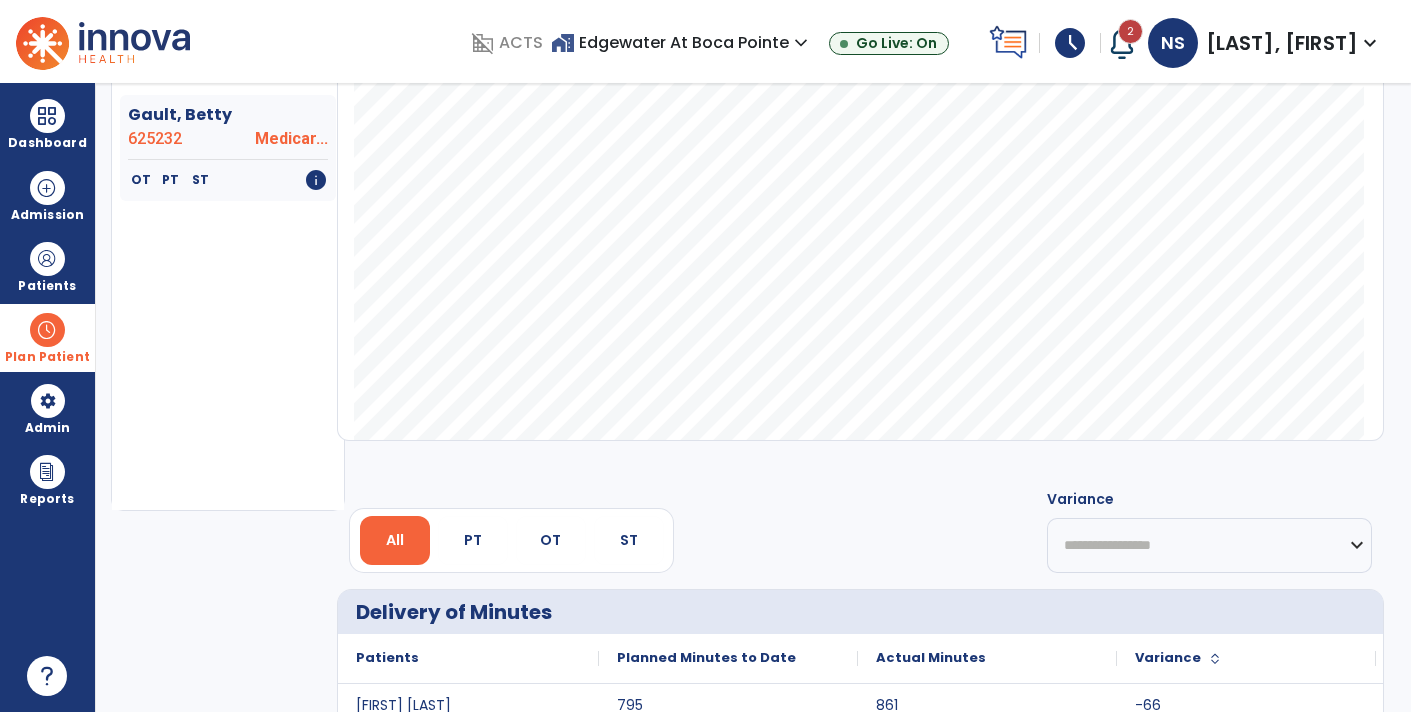 scroll, scrollTop: 0, scrollLeft: 0, axis: both 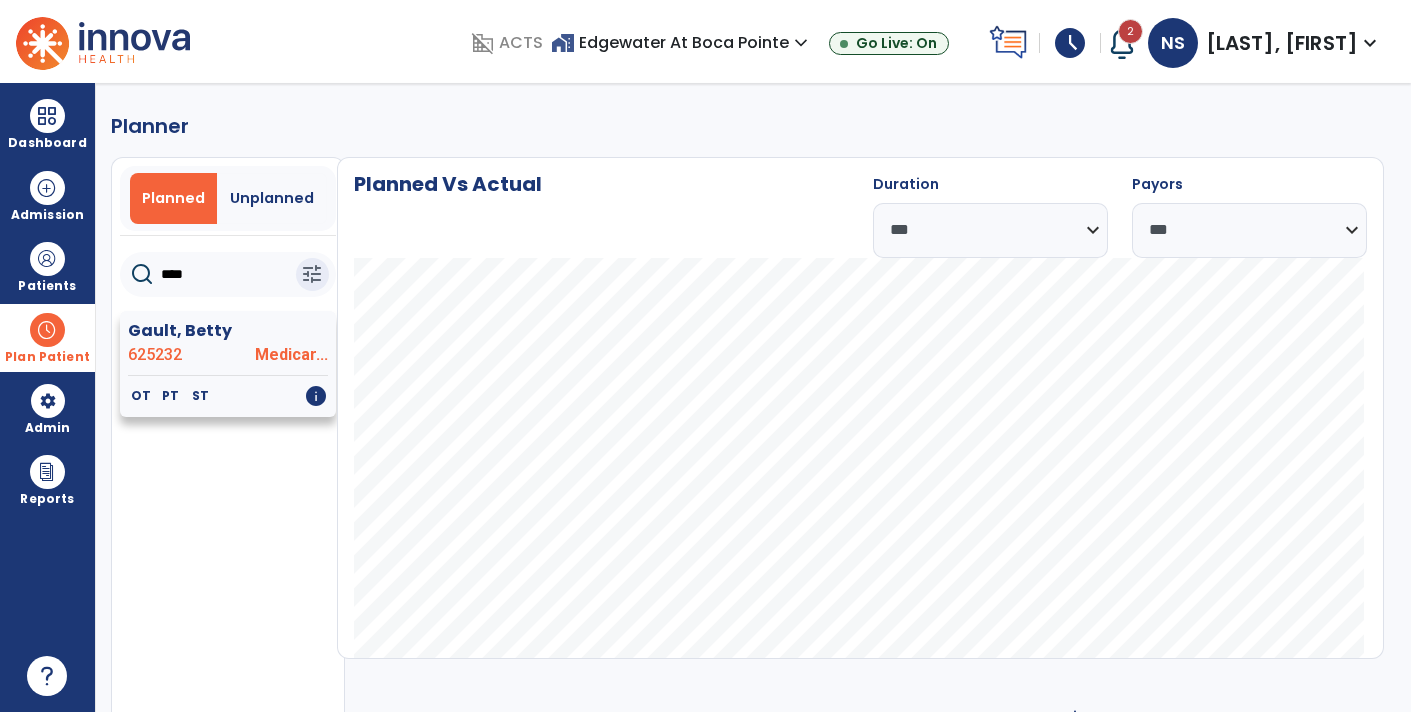 click on "Medicar..." 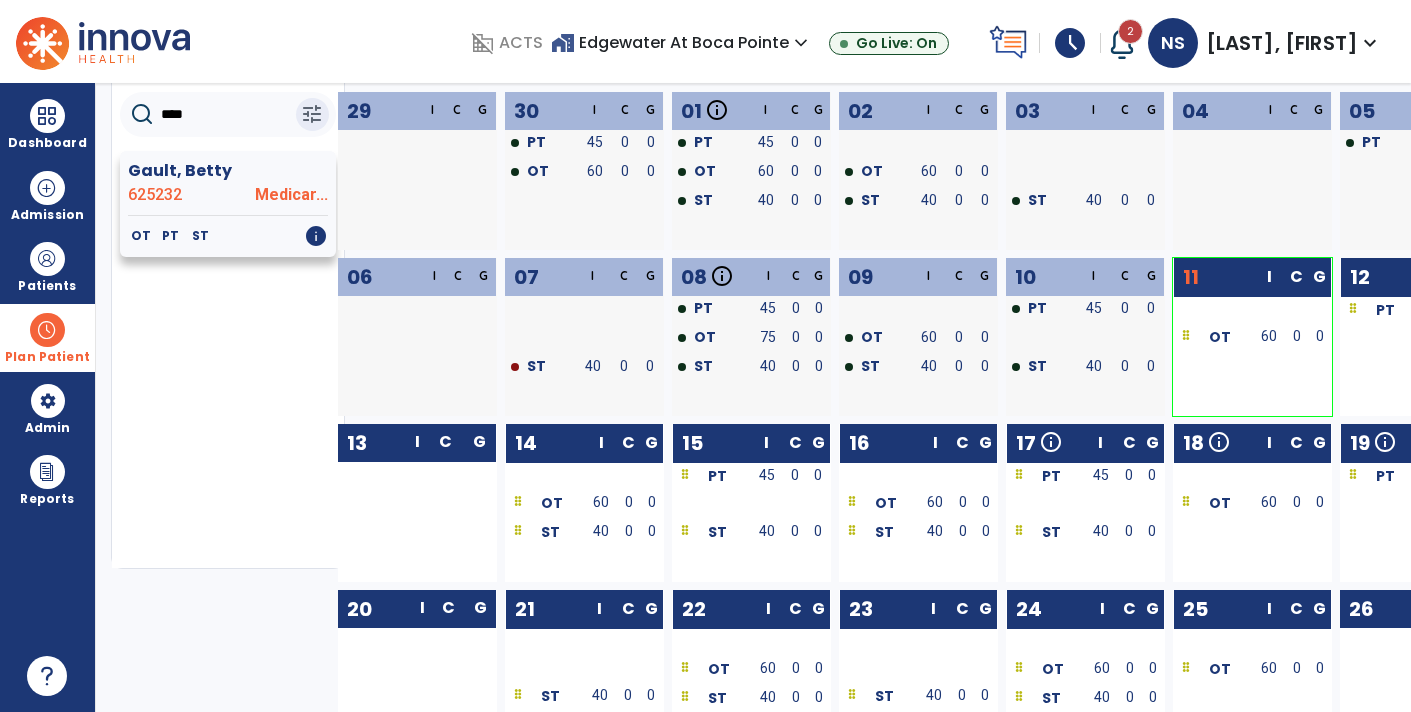 scroll, scrollTop: 160, scrollLeft: 0, axis: vertical 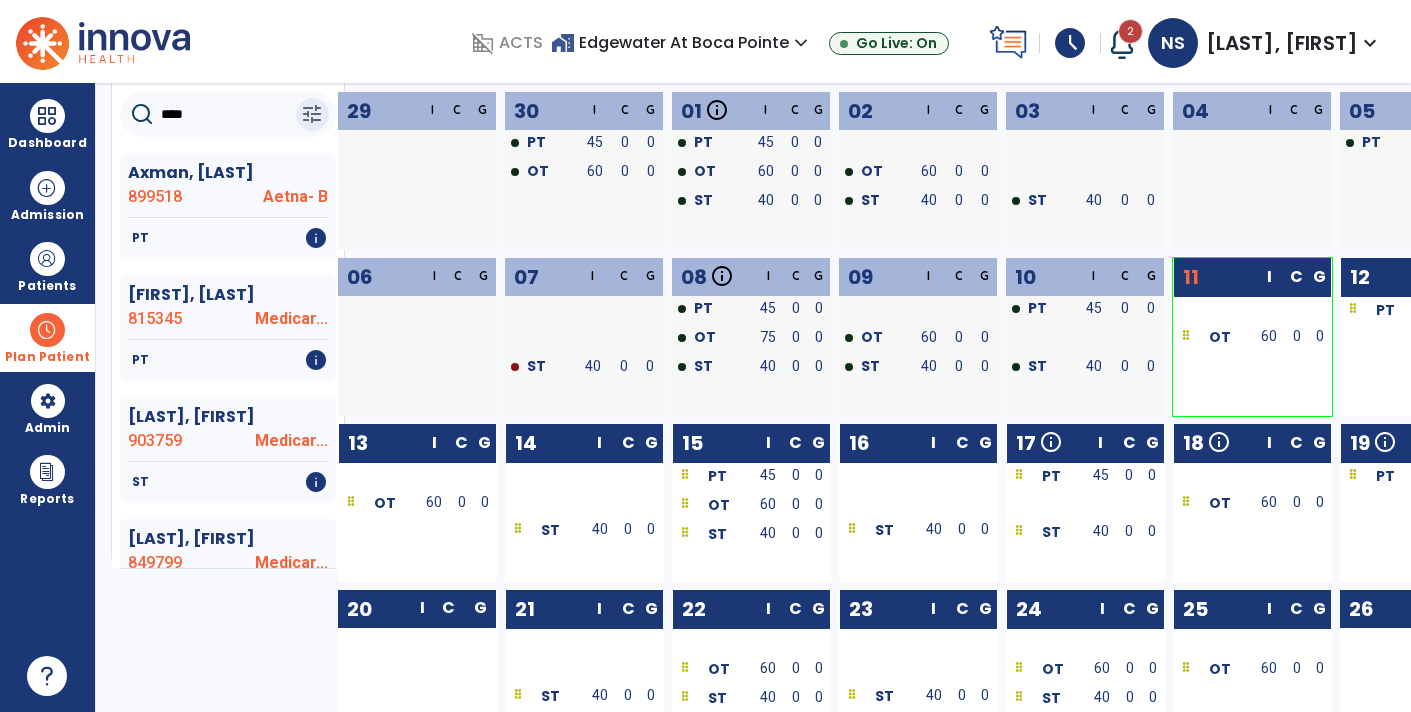 click on "Planner   Planned   Unplanned  ****  tune   [LAST], [FIRST] [NUMBER] Aetna- B   PT   info   [LAST], [FIRST] [NUMBER] Medicar...   PT   info   [LAST], [FIRST] [NUMBER] Medicar...   ST   info   [LAST], [FIRST] [NUMBER] Medicar...   PT   info   [LAST], [FIRST] [NUMBER] Medicar...   PT   OT   ST   info   [LAST], [FIRST] [NUMBER] Medicar...   PT   info   [LAST], [FIRST] [NUMBER] Aetna- B   PT   info   [LAST], [FIRST] [NUMBER] Aetna- B   ST   info   [LAST],  [FIRST] [NUMBER] Medicar...   ST   info   [LAST], [FIRST]   [NUMBER] Medicar...   PT   ST   info   [LAST], [FIRST] [NUMBER] Medicar...   OT   info   [LAST], [FIRST] [NUMBER] Medicar...   PT   info   [LAST], [FIRST] [NUMBER] Medicar...   PT   OT   info   [LAST], [FIRST] [NUMBER] Medicar...   ST   info   [LAST], [FIRST] Medicare A   OT   PT   info   [LAST], [FIRST] [NUMBER] Medicar...   PT   OT   info   [LAST], [FIRST] [NUMBER] Medicar...   PT   info   [LAST], [FIRST] [NUMBER] Medicar...   ST   info   [LAST], [FIRST] [NUMBER] Medicar...   OT   PT   ST   info   [LAST], [FIRST]" at bounding box center (753, 397) 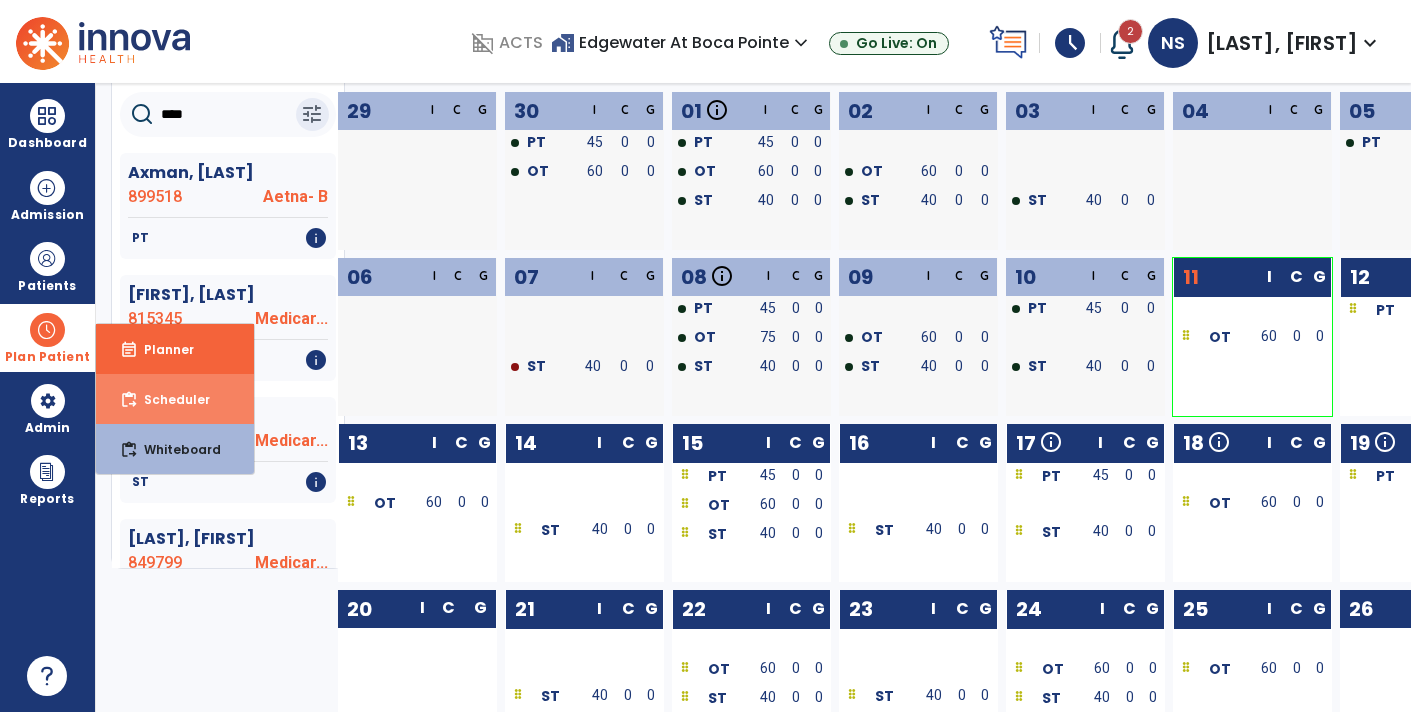 click on "Scheduler" at bounding box center [169, 399] 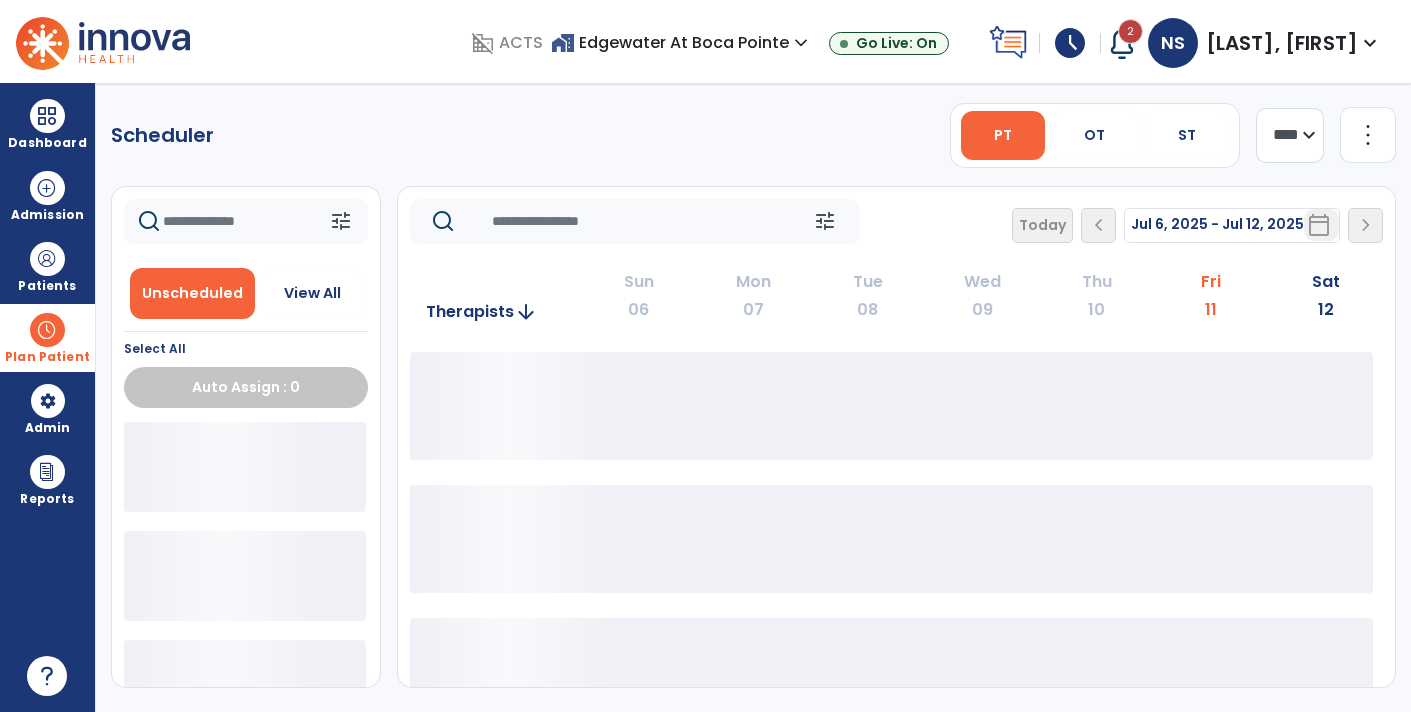 scroll, scrollTop: 0, scrollLeft: 0, axis: both 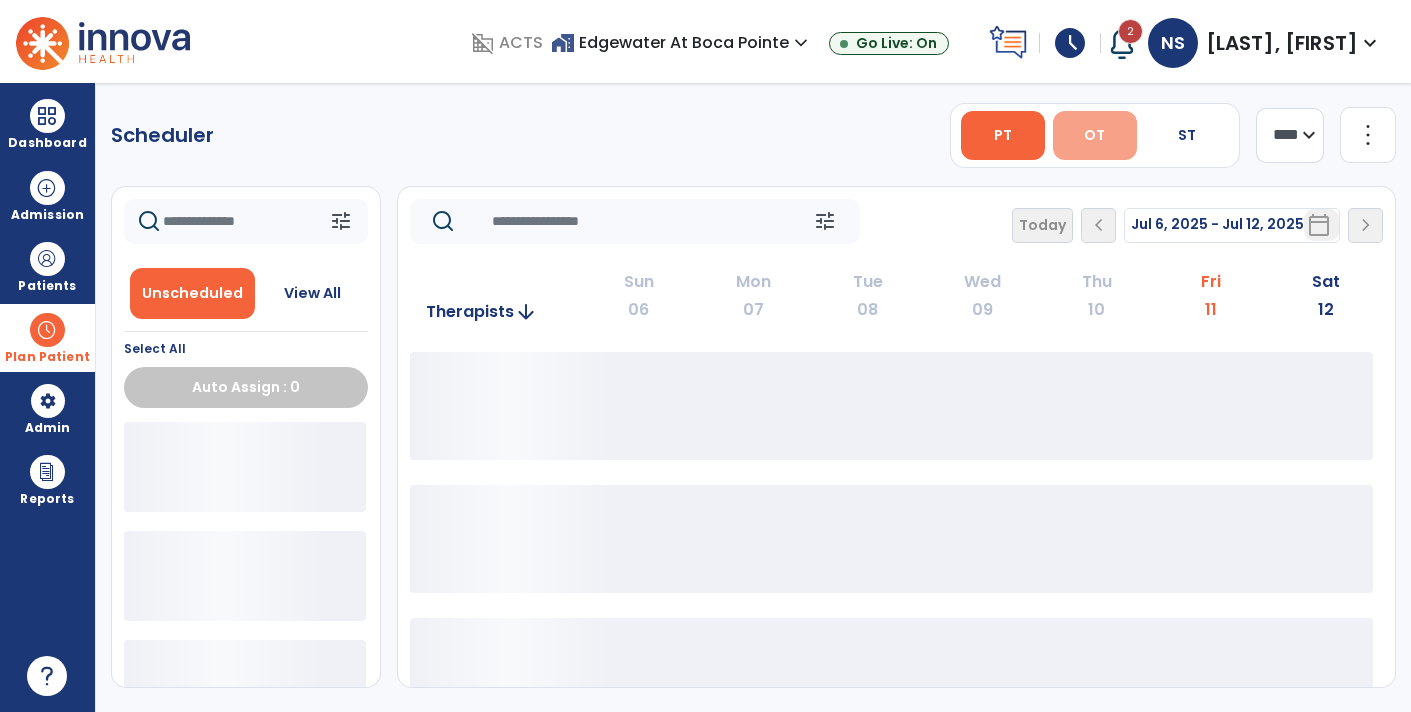 click on "OT" at bounding box center [1095, 135] 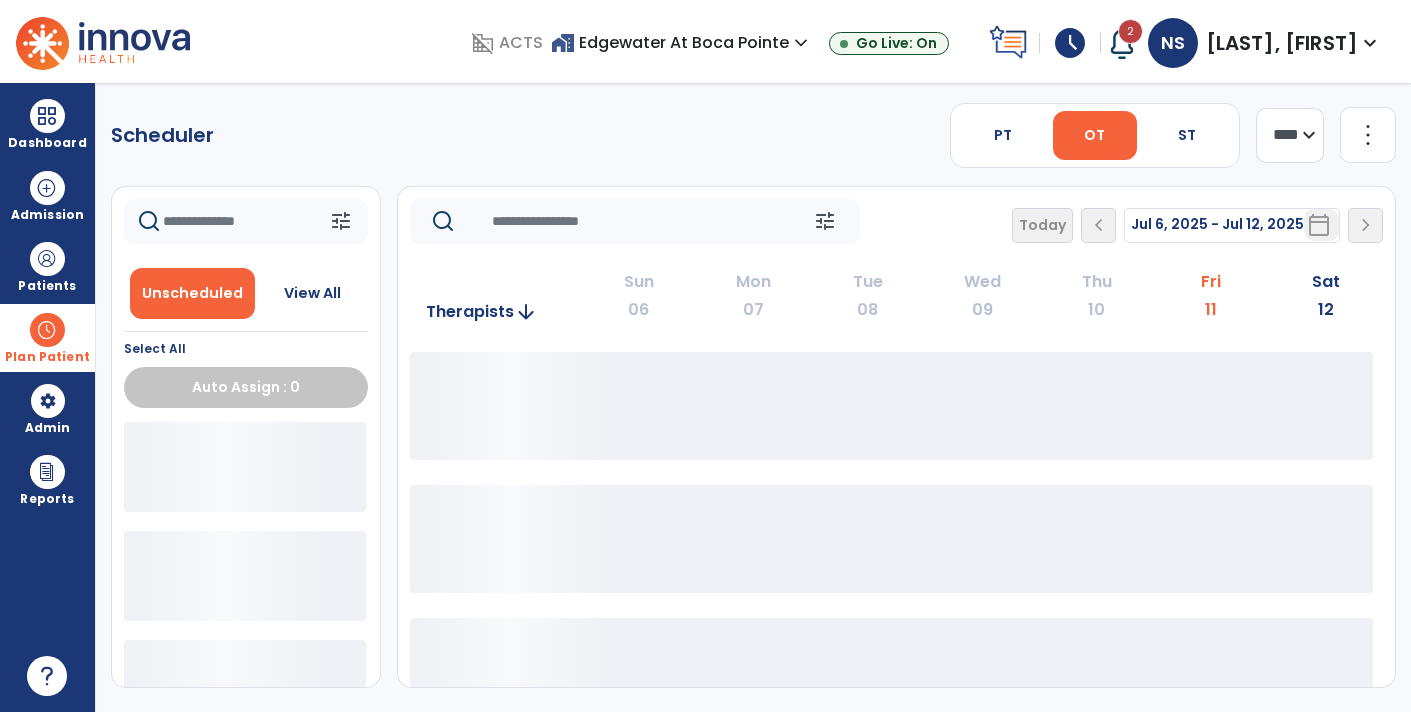 click on "**** ***" 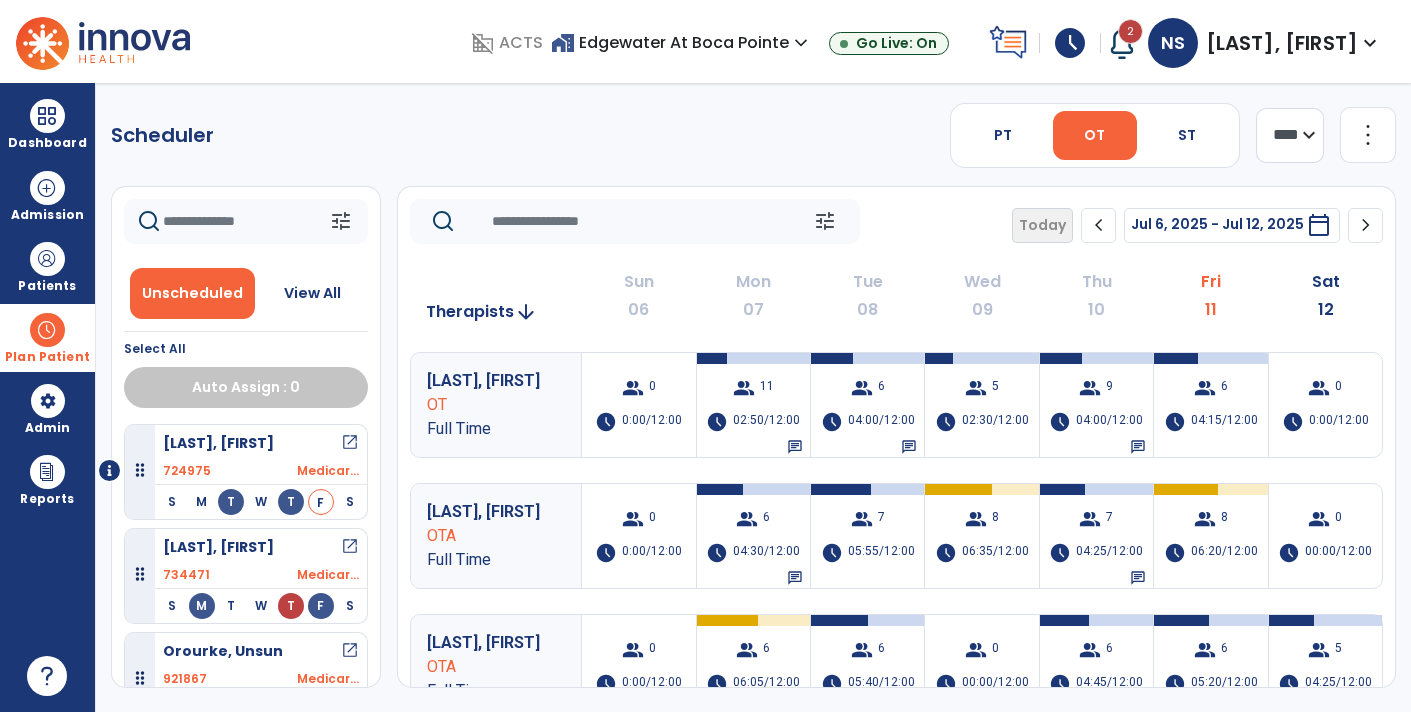 click on "**** ***" 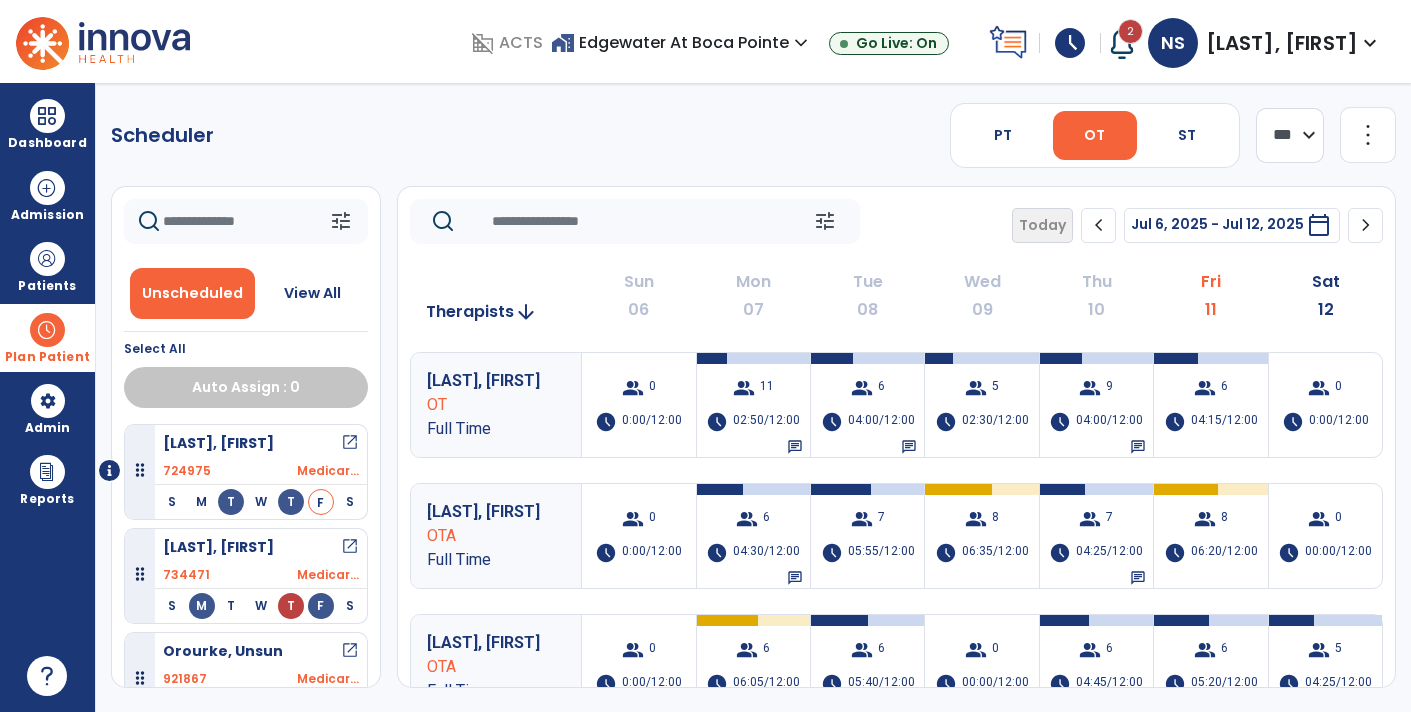 click on "**** ***" 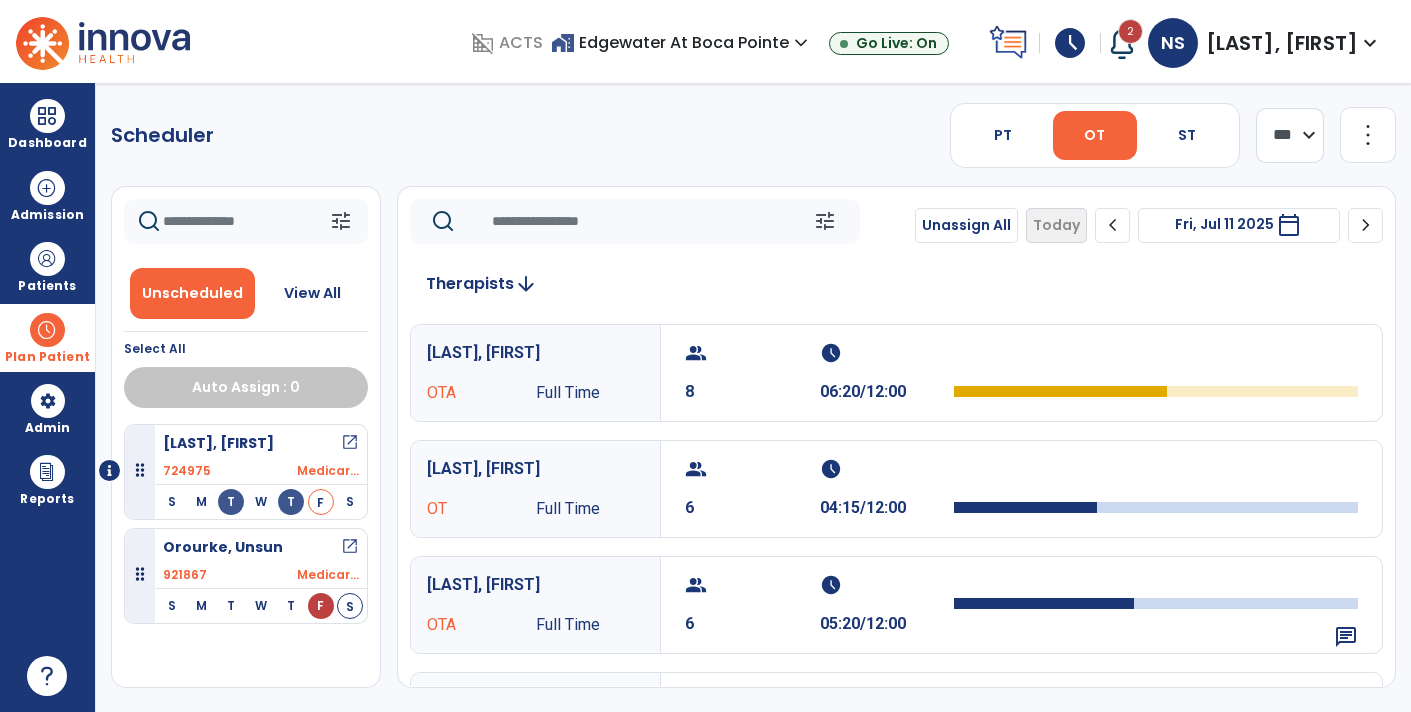 click on "calendar_today" at bounding box center (1289, 225) 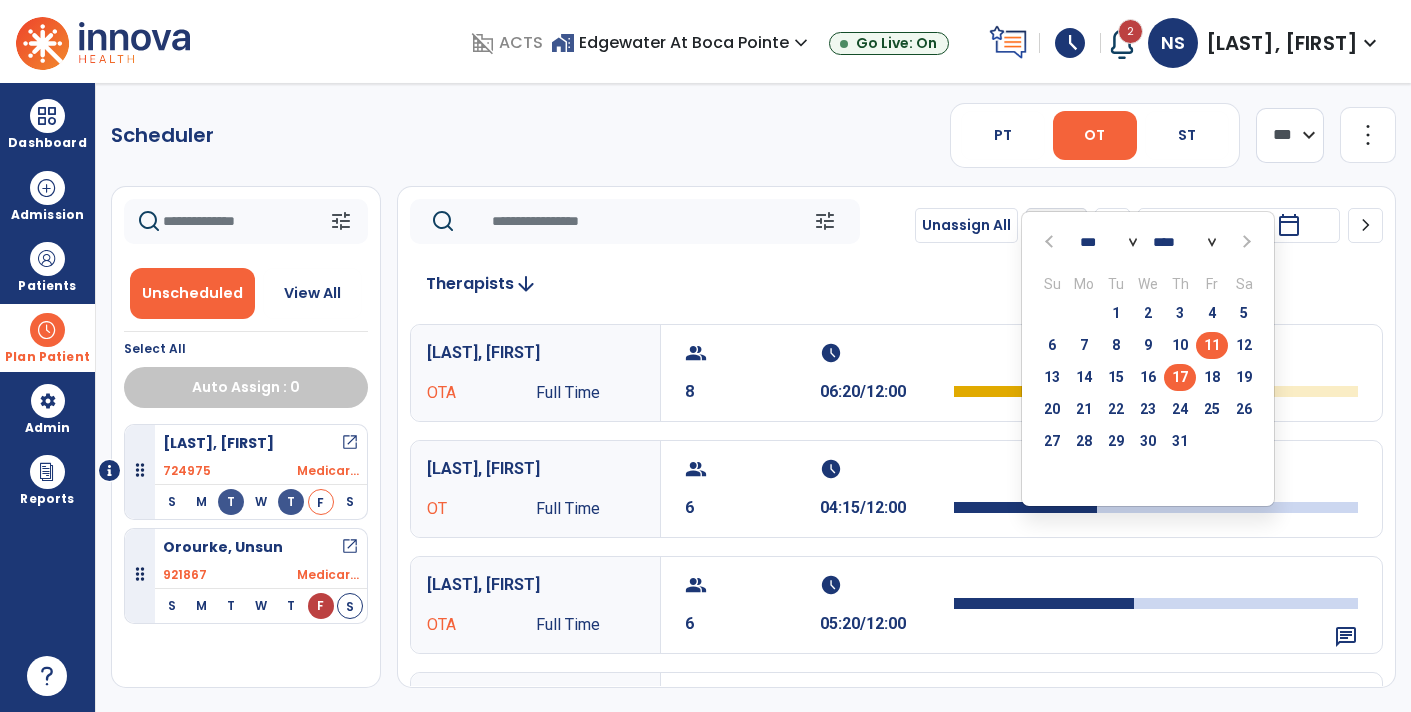 click on "17" at bounding box center [1180, 377] 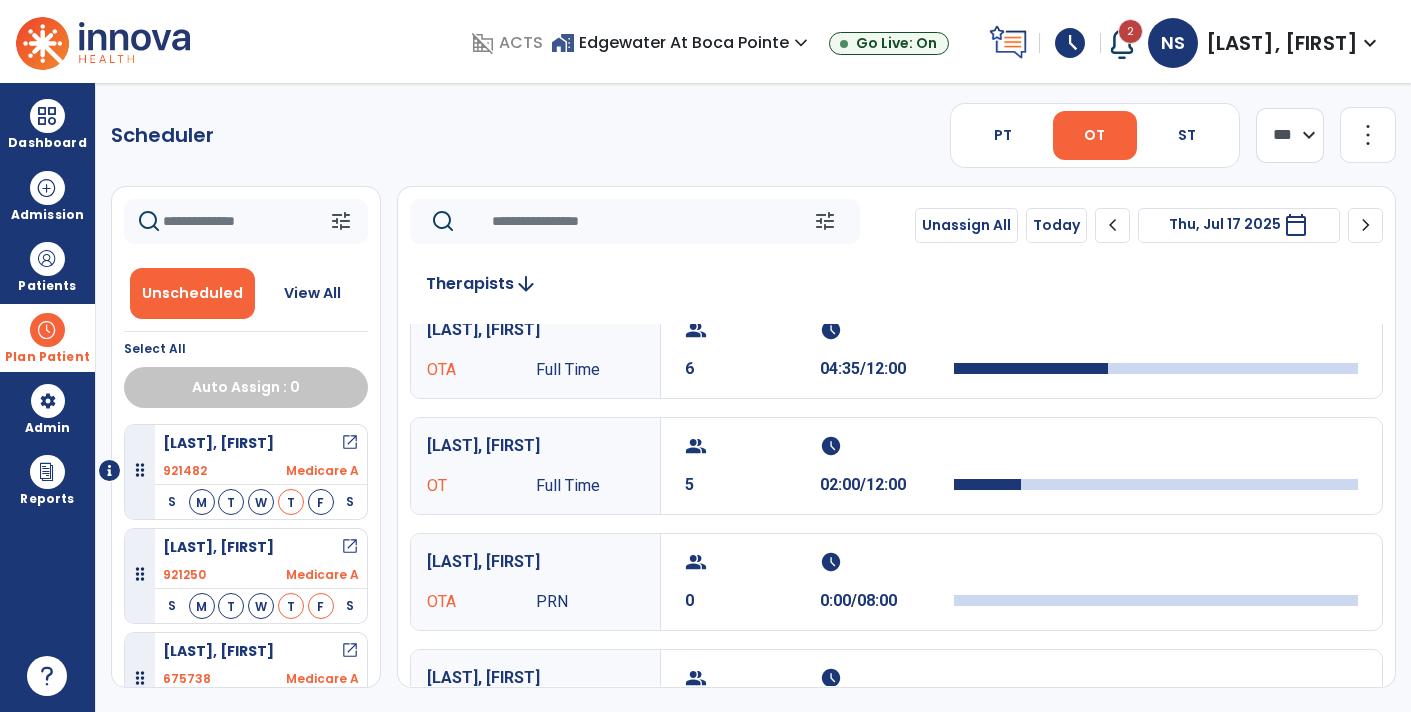 scroll, scrollTop: 138, scrollLeft: 0, axis: vertical 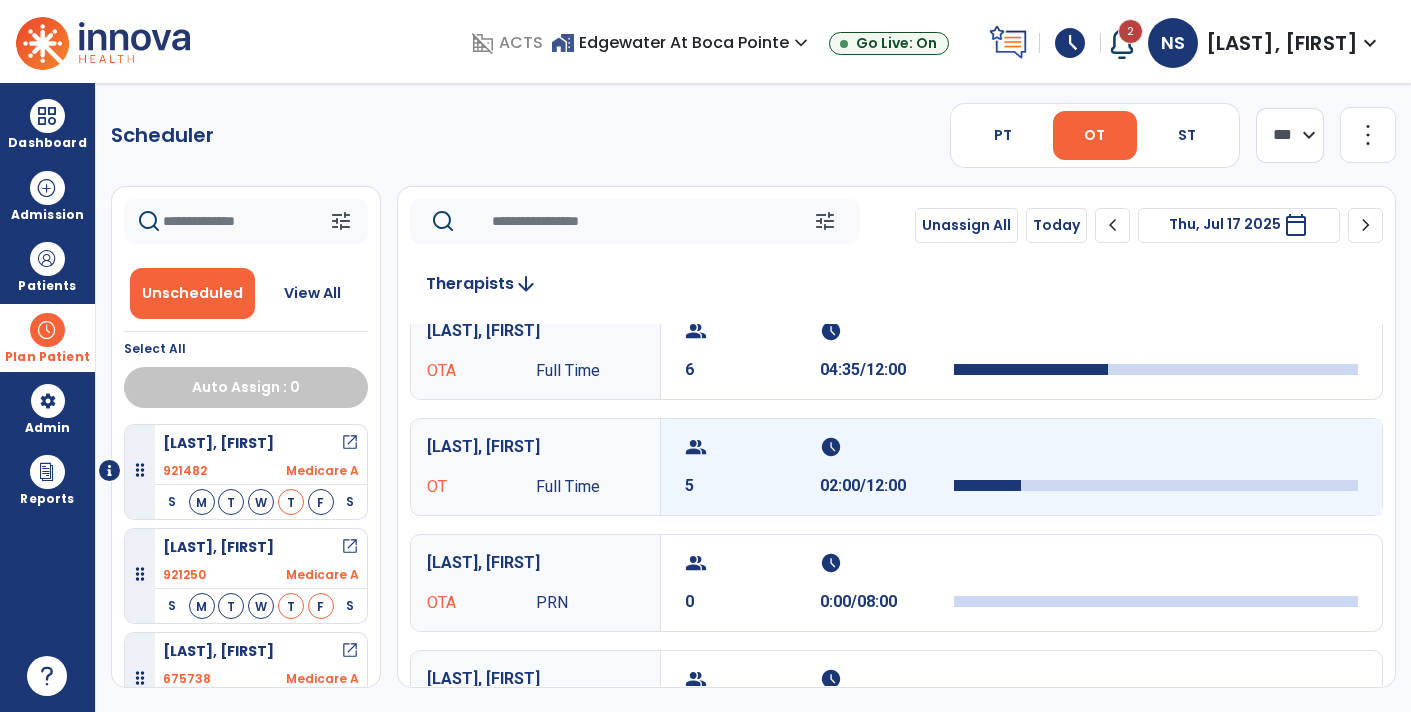 click at bounding box center [1156, 485] 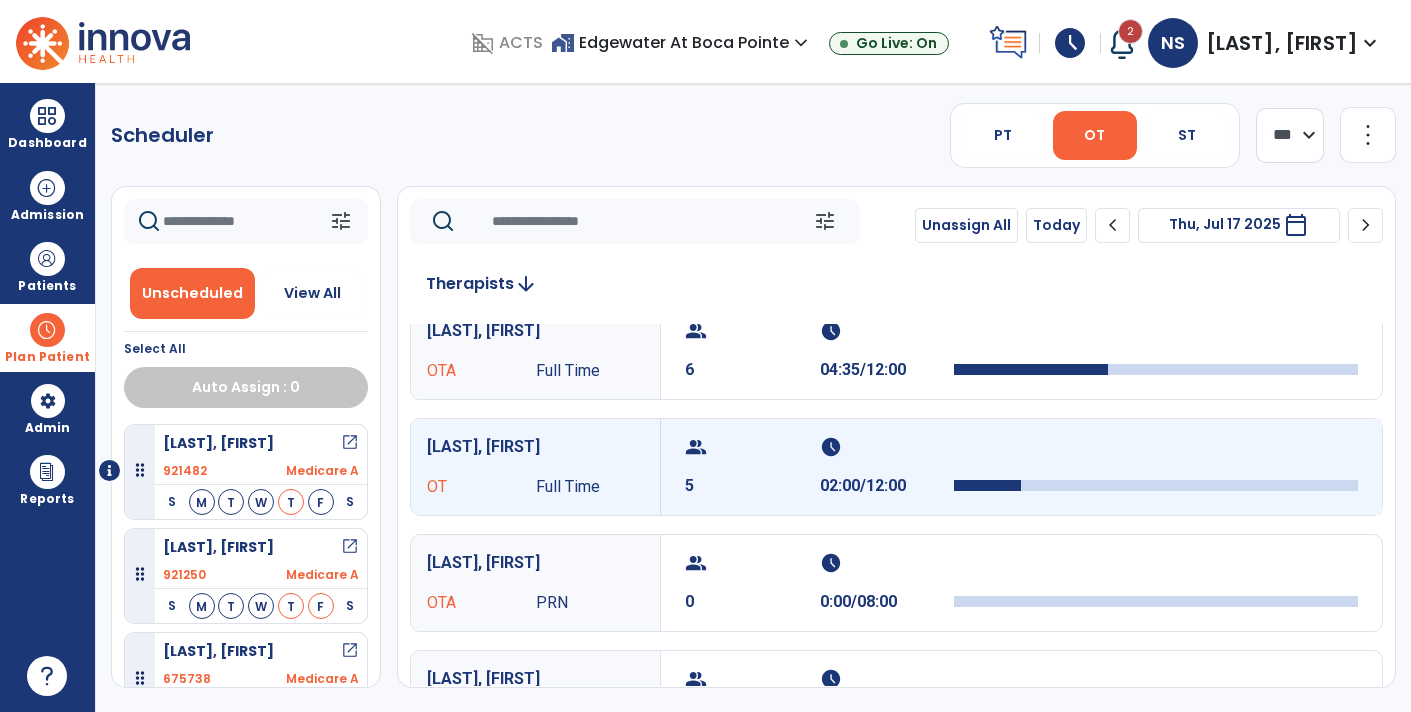 click on "02:00/12:00" at bounding box center (887, 486) 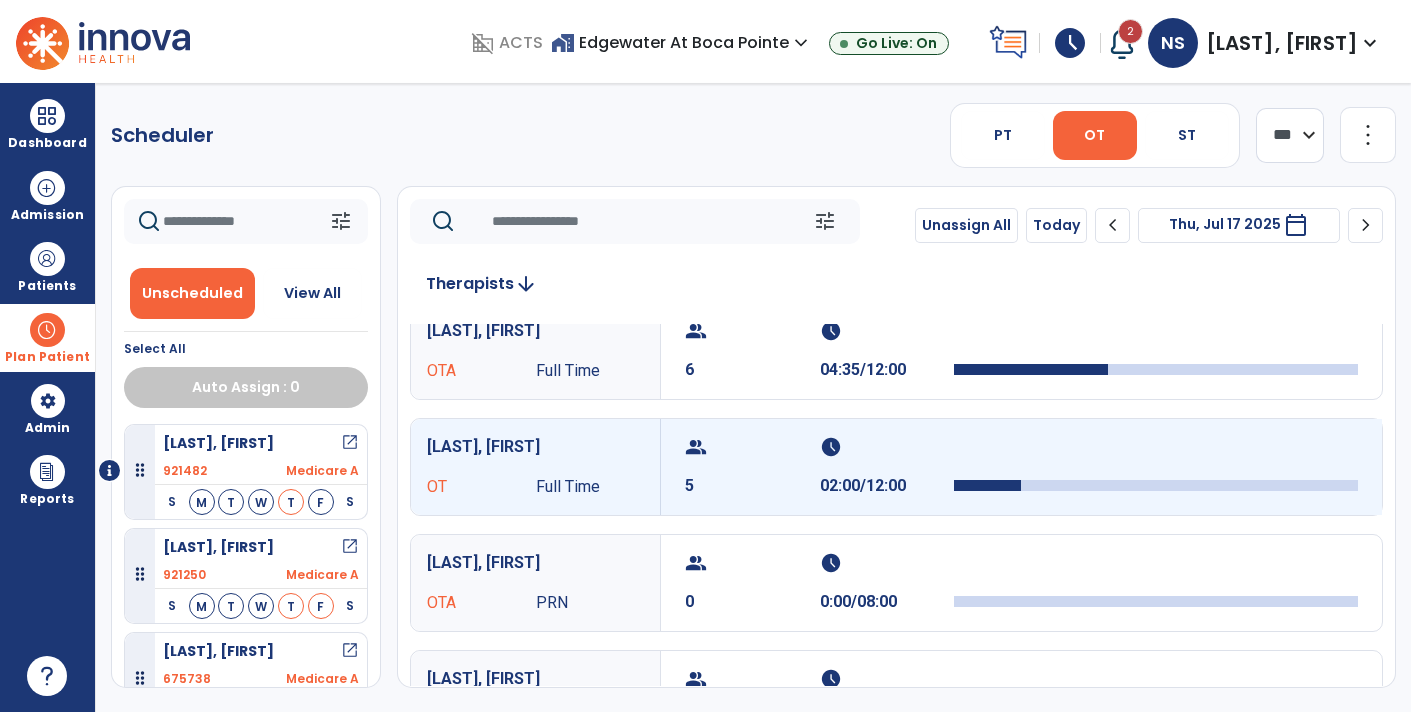 click on "group  5" at bounding box center (752, 467) 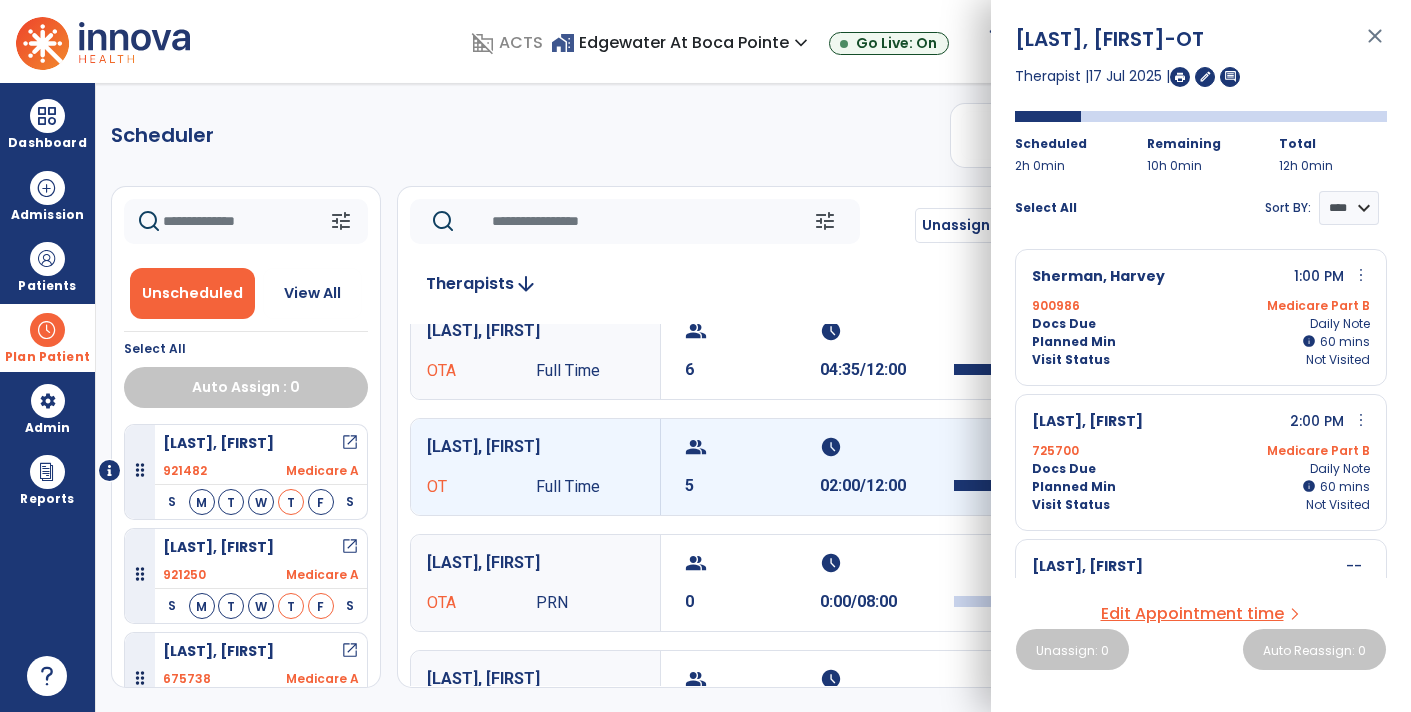 click on "[LAST], [FIRST]  1:00 PM  more_vert  edit   Edit Session   alt_route   Split Minutes  900986 Medicare Part B  Docs Due Daily Note   Planned Min  info   60 I 60 mins  Visit Status  Not Visited" at bounding box center [1201, 317] 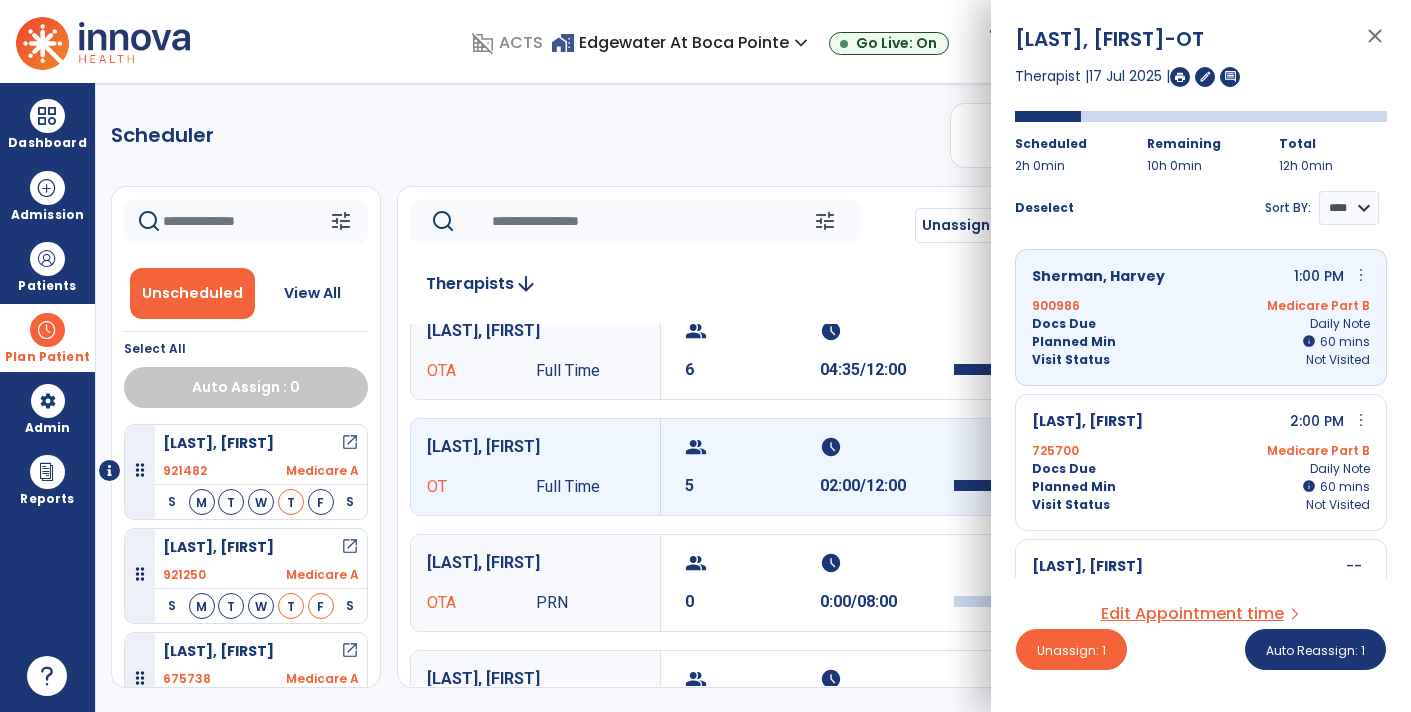 click on "Docs Due Daily Note" at bounding box center (1201, 324) 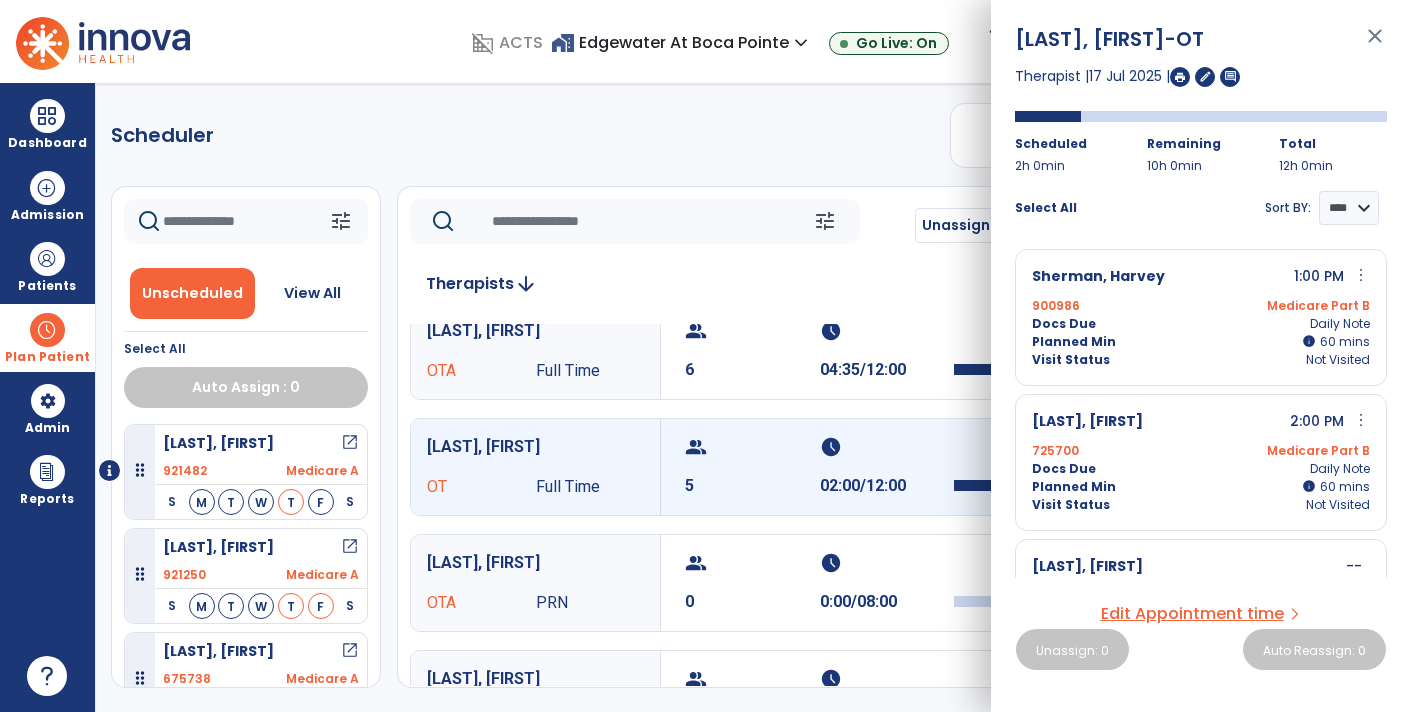 click on "Docs Due Daily Note" at bounding box center [1201, 324] 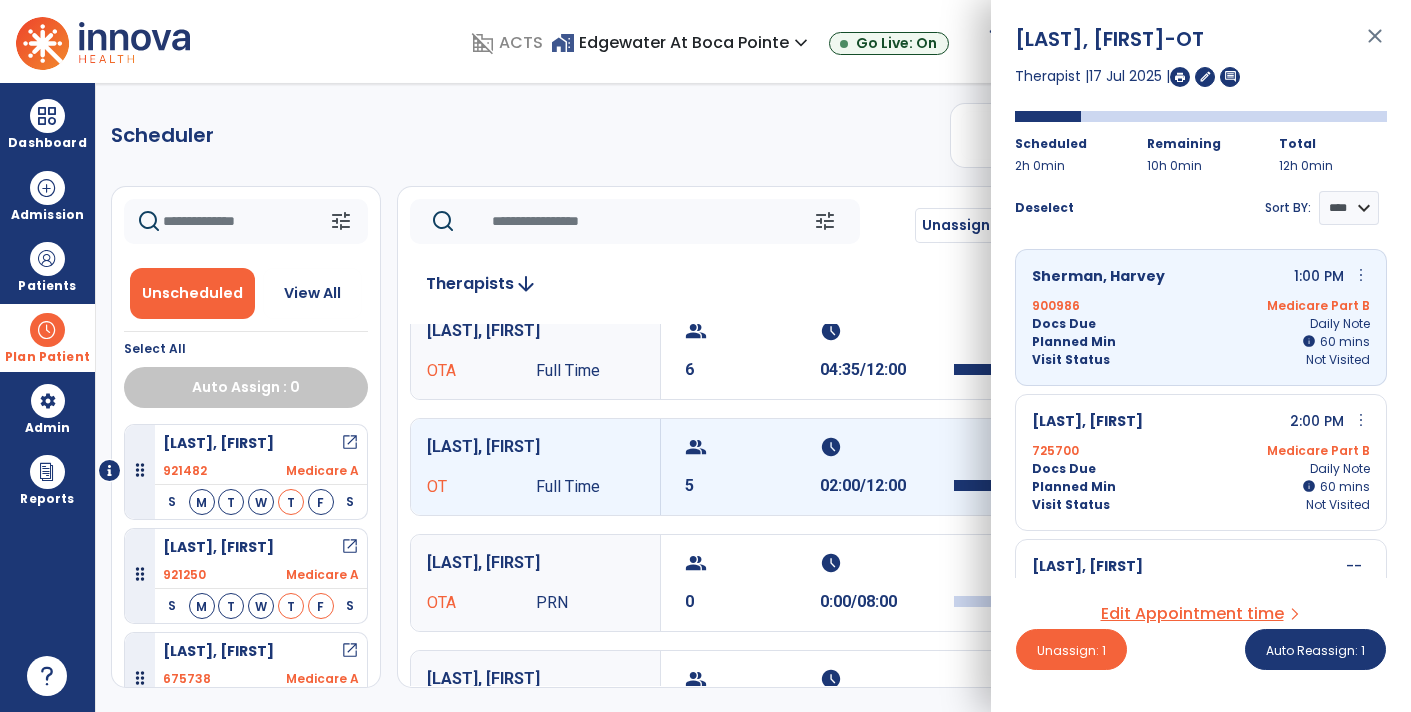 click on "Docs Due Daily Note" at bounding box center (1201, 469) 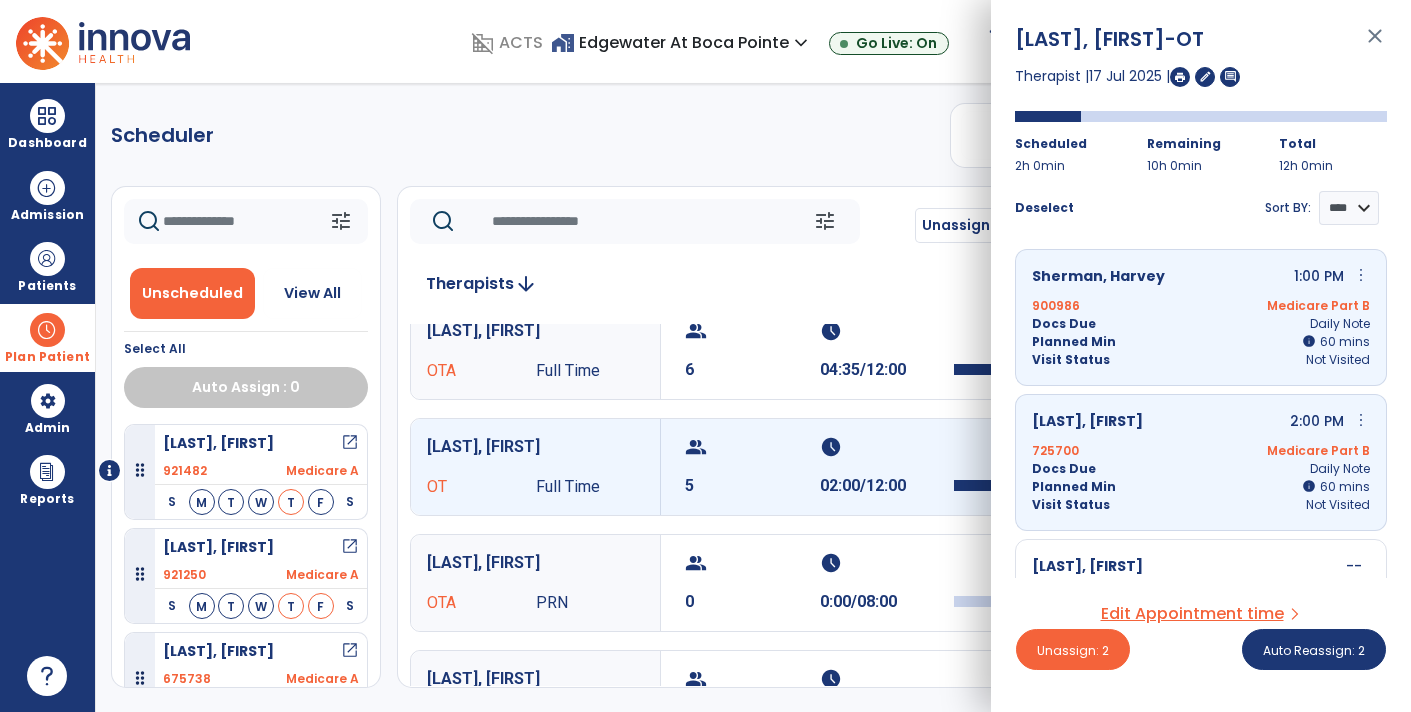 click on "[LAST], [FIRST]   --" at bounding box center (1201, 566) 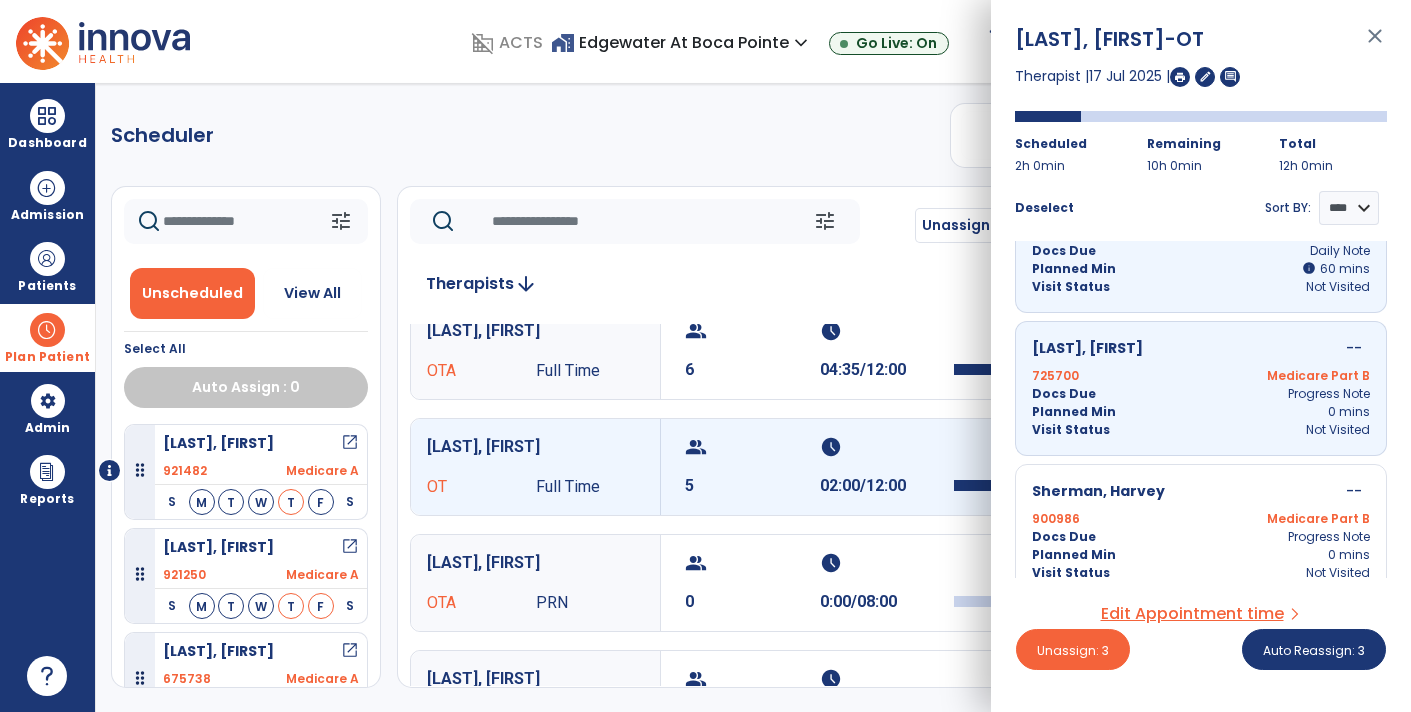 scroll, scrollTop: 221, scrollLeft: 0, axis: vertical 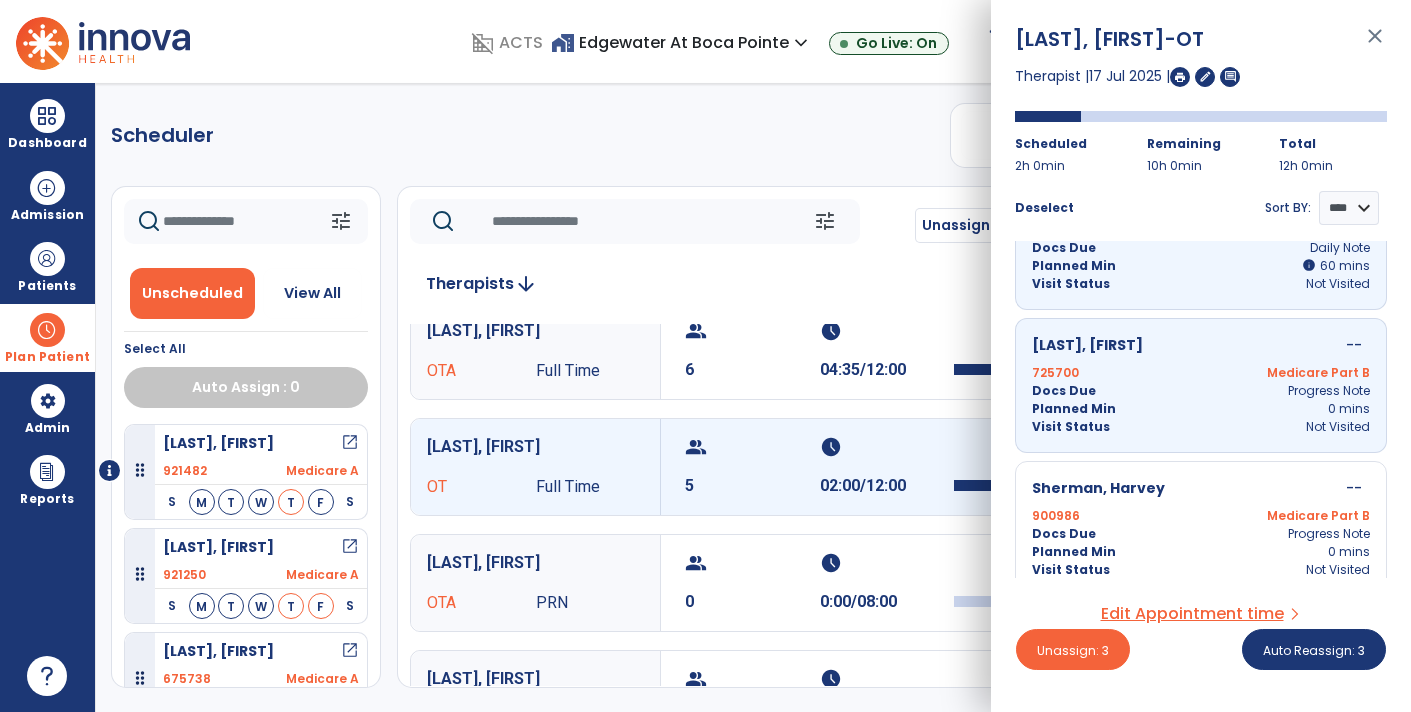 click on "Docs Due Progress Note" at bounding box center (1201, 534) 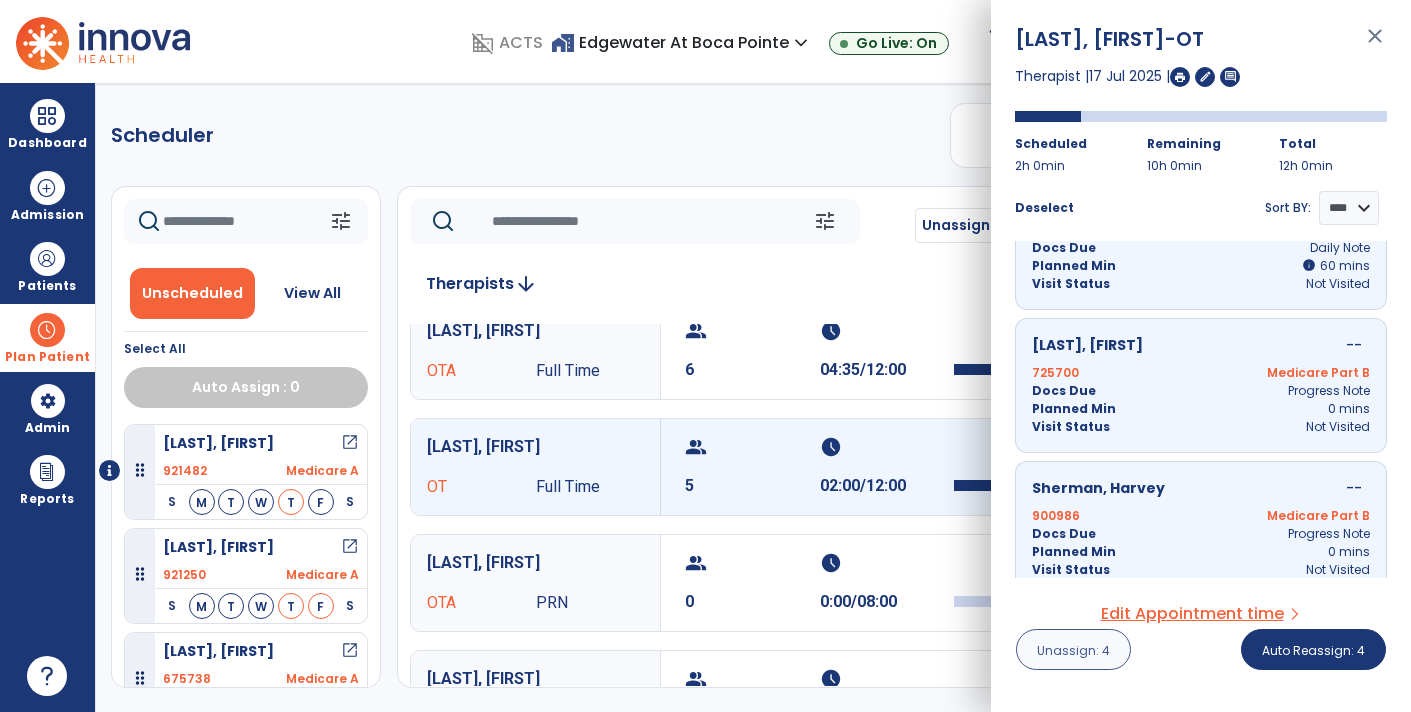 click on "Unassign: 4" at bounding box center [1073, 650] 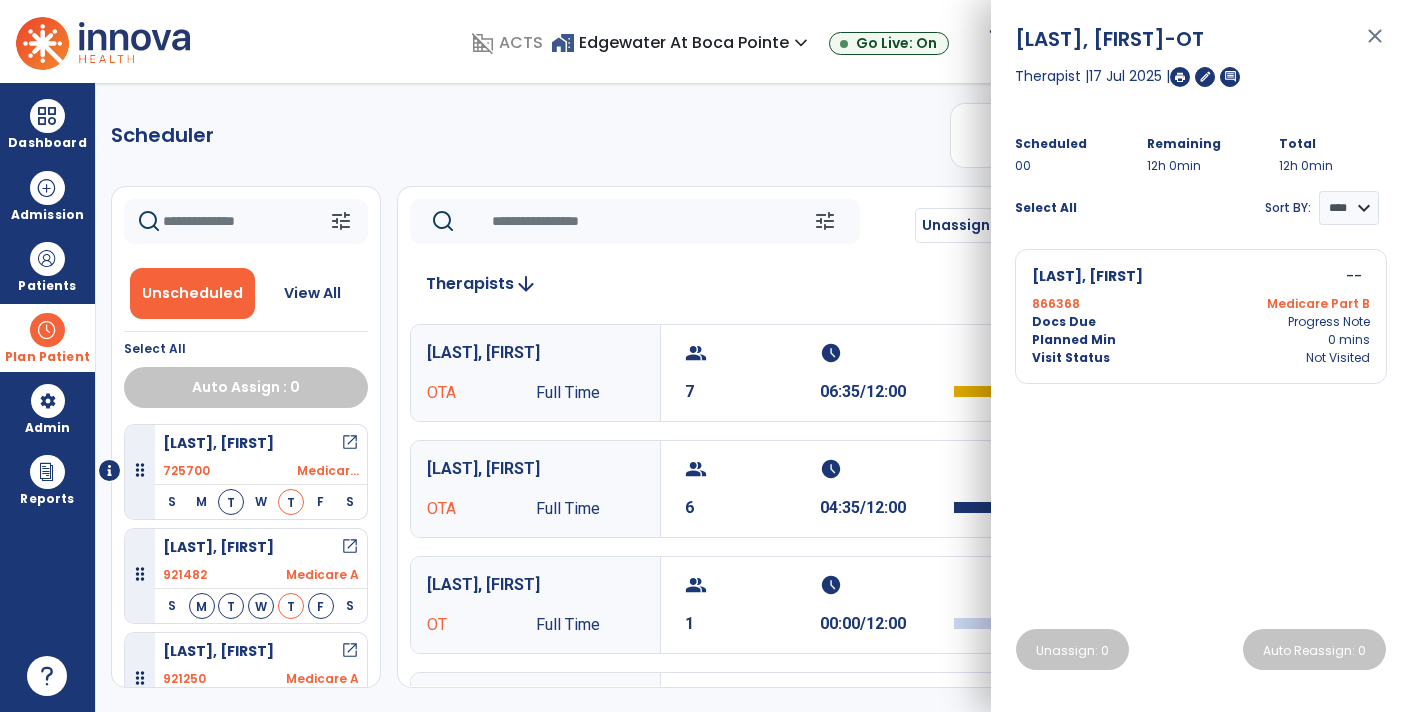 click 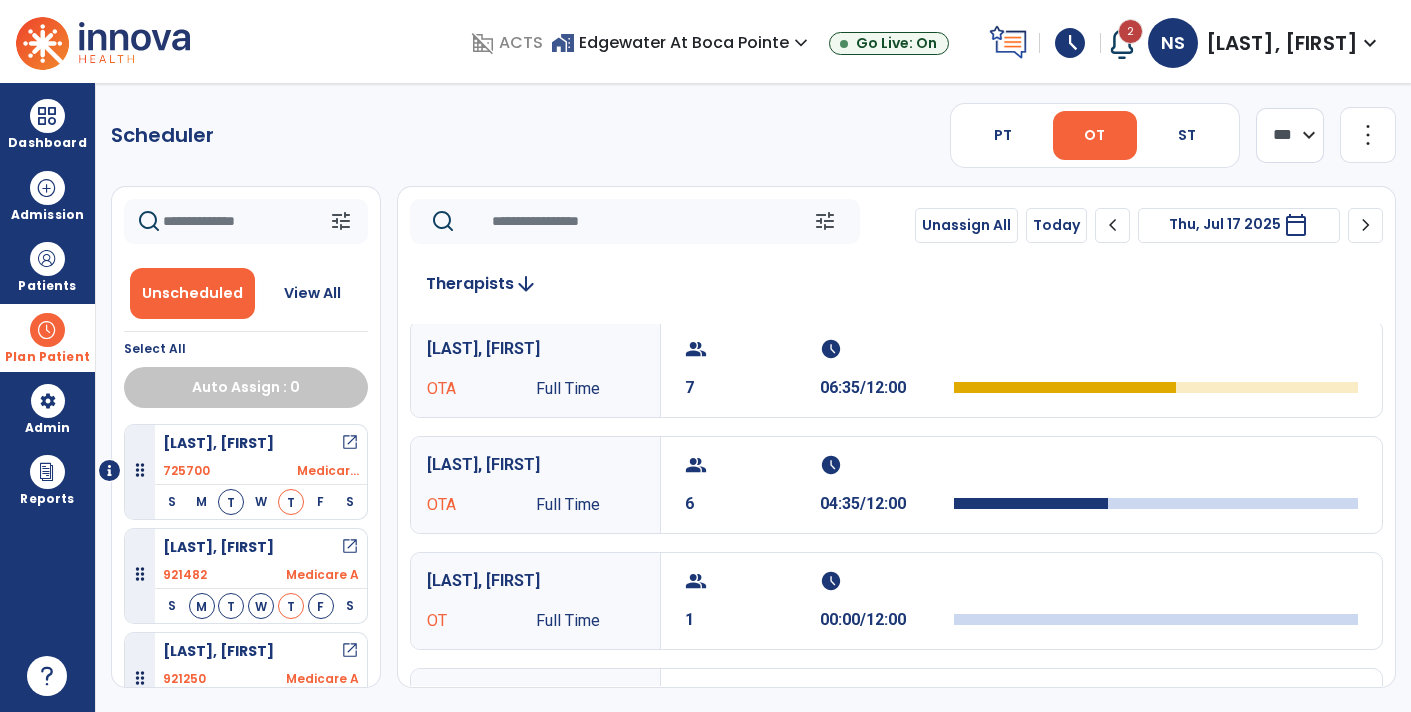 scroll, scrollTop: 0, scrollLeft: 0, axis: both 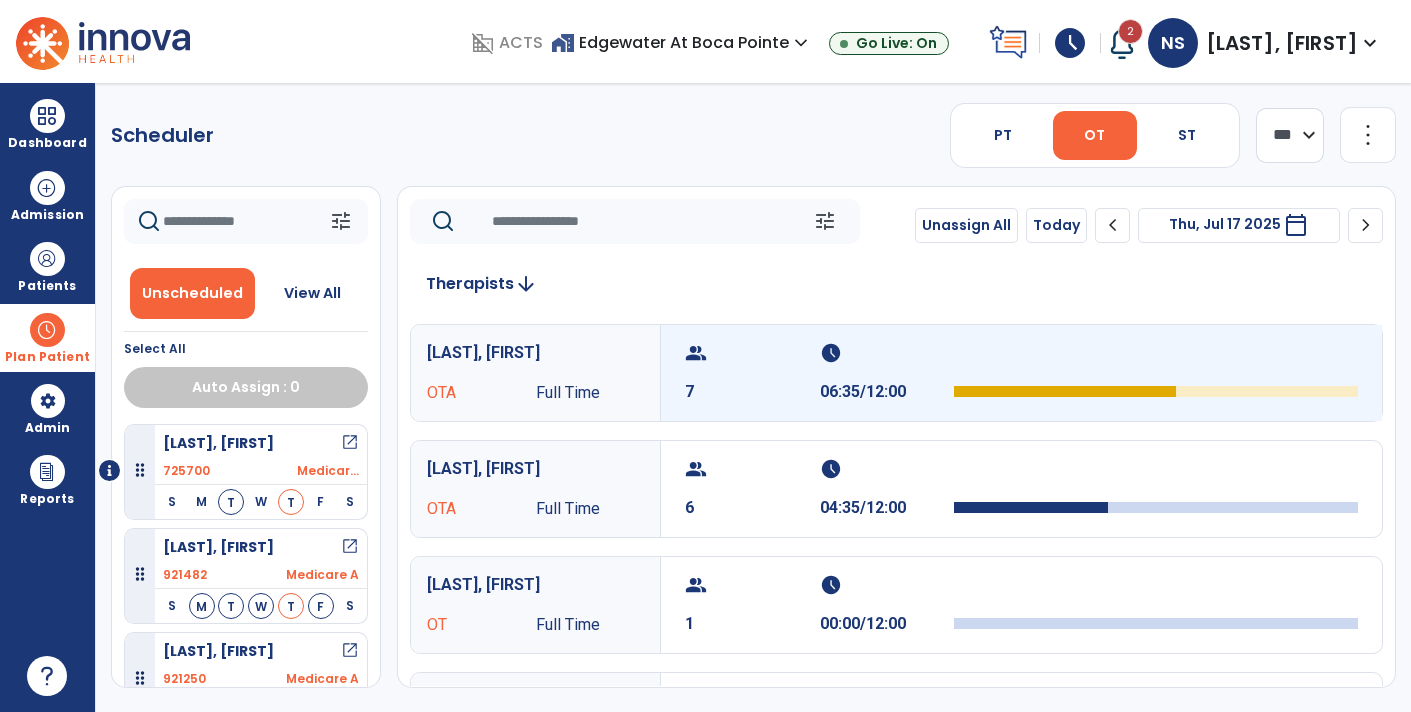 click at bounding box center (1156, 373) 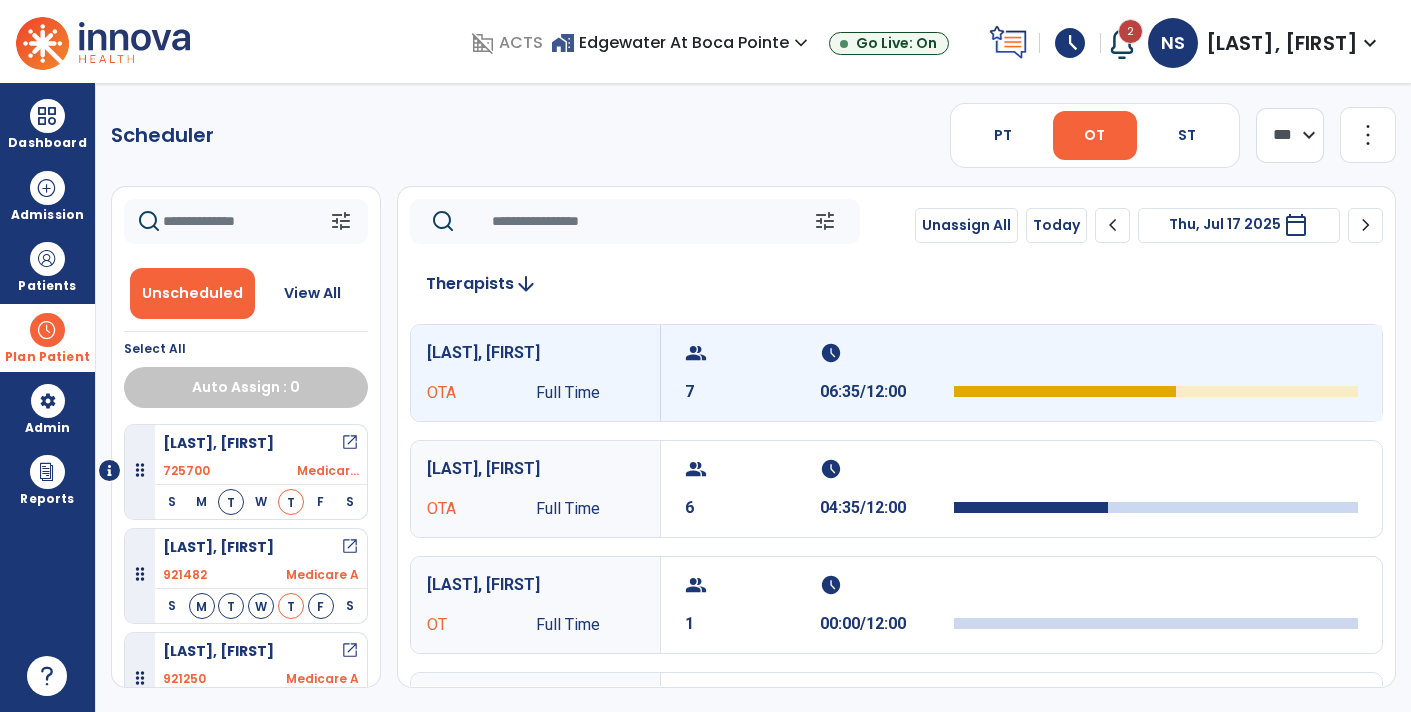 click at bounding box center (1156, 391) 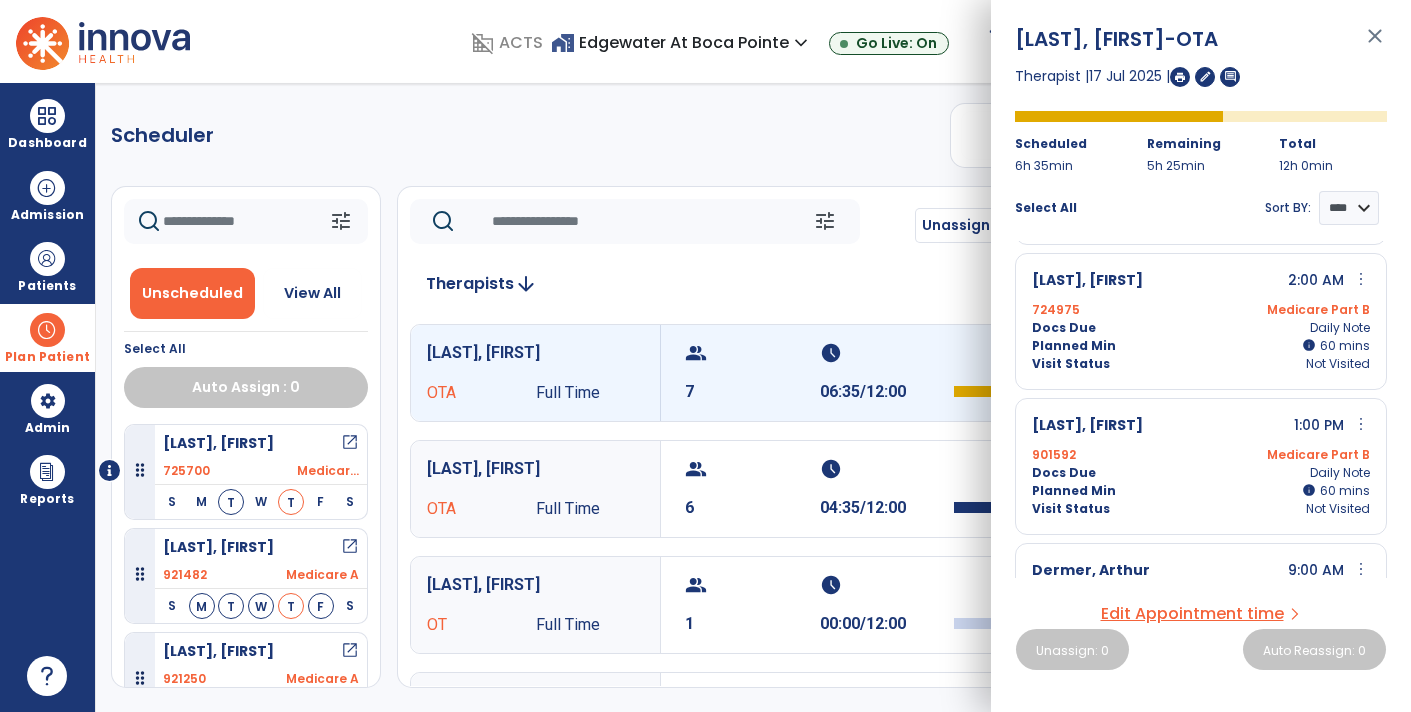 scroll, scrollTop: 133, scrollLeft: 0, axis: vertical 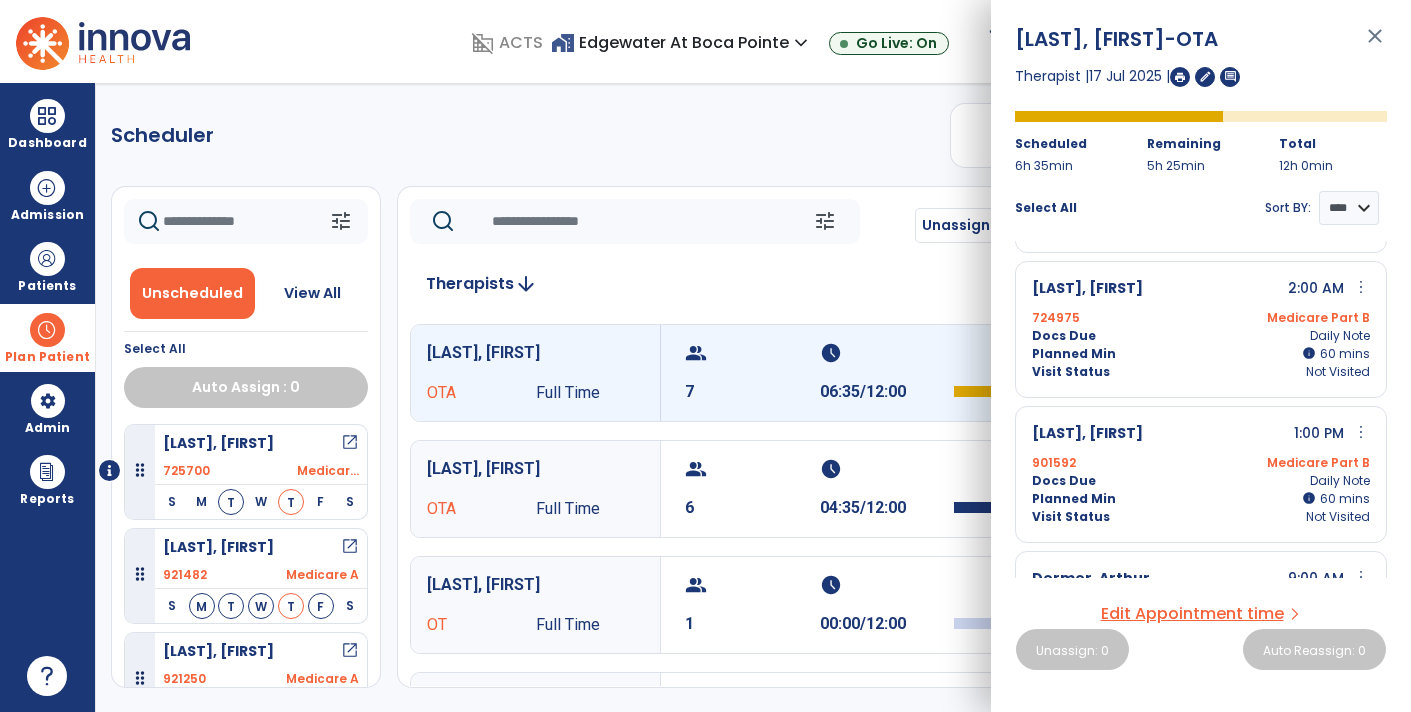 click 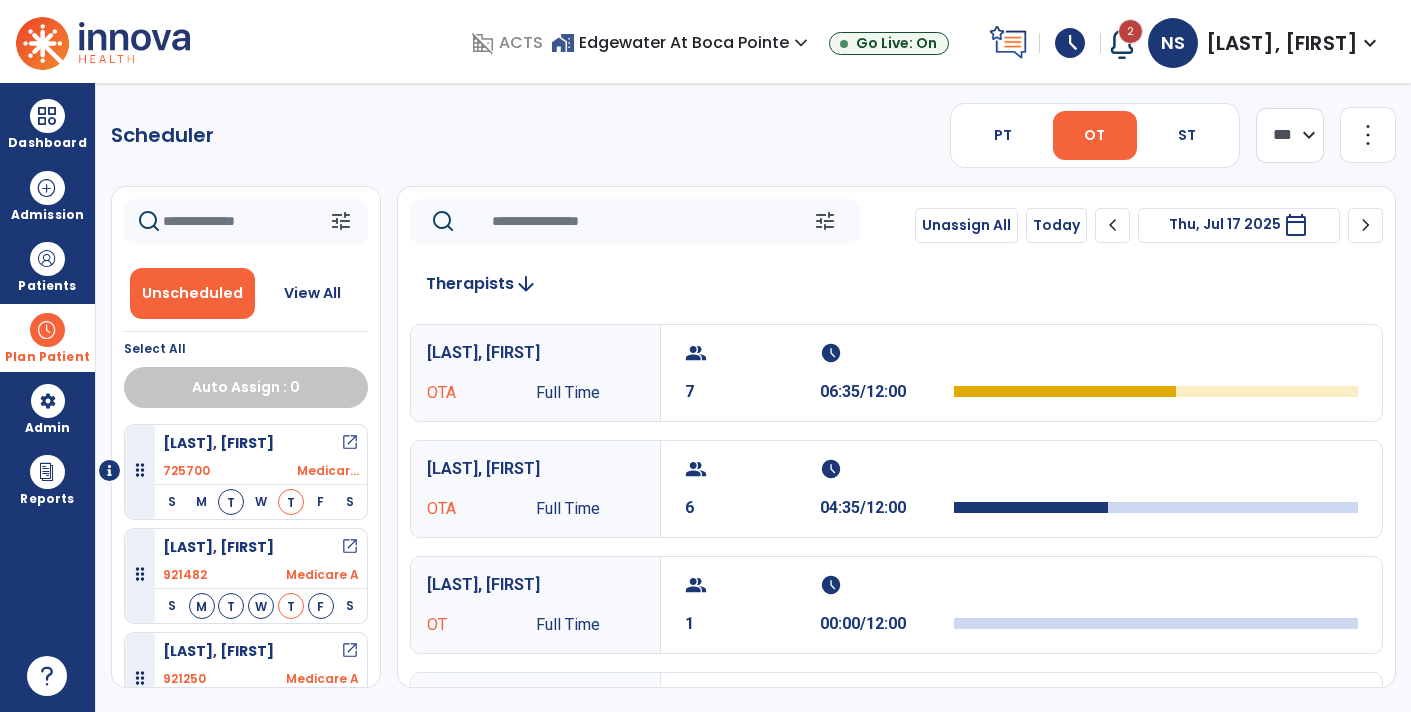 click at bounding box center [47, 330] 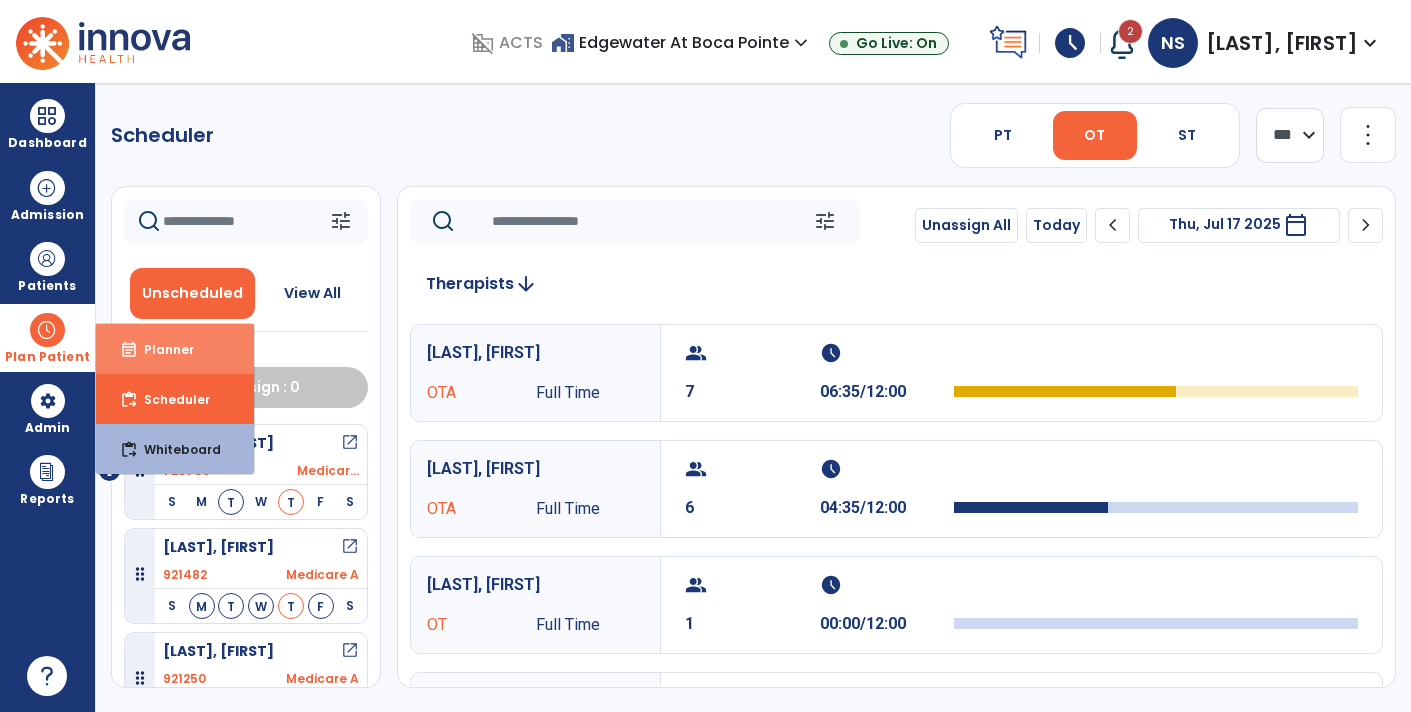 click on "event_note  Planner" at bounding box center (175, 349) 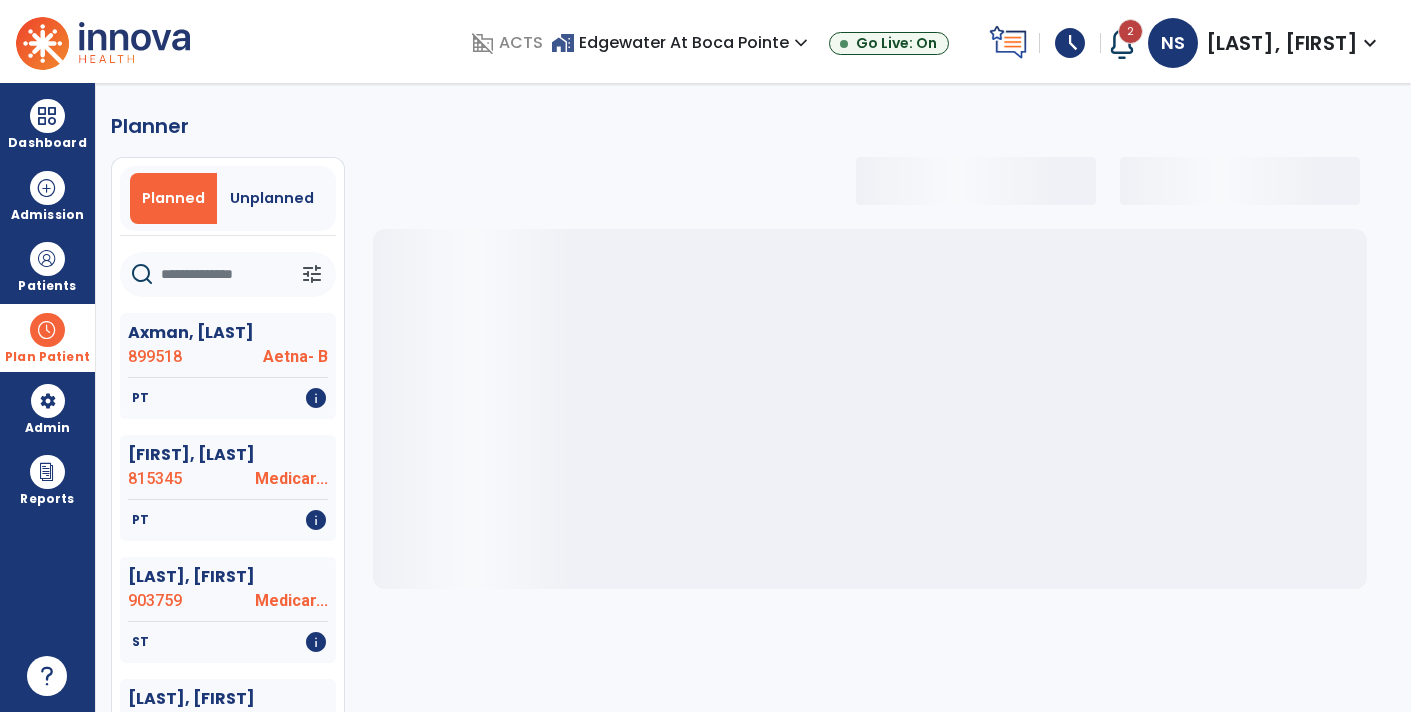 select on "***" 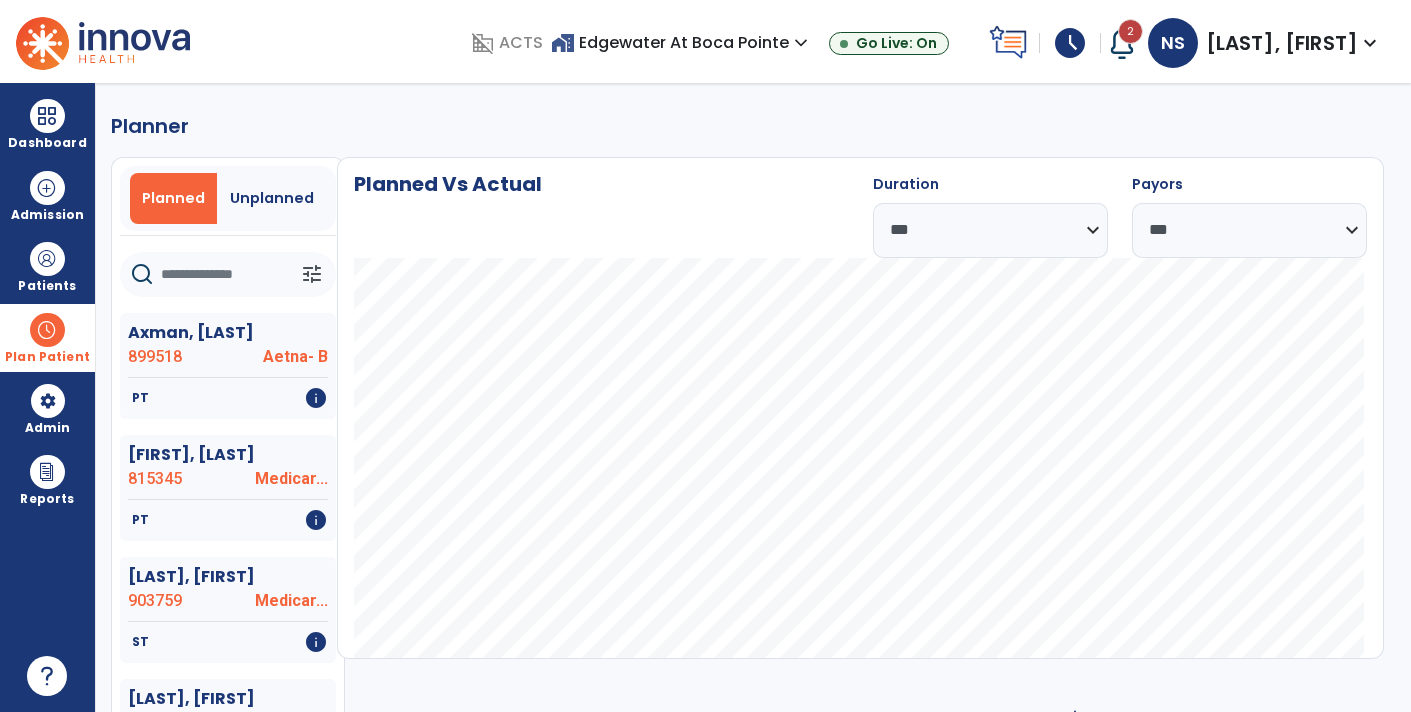 click 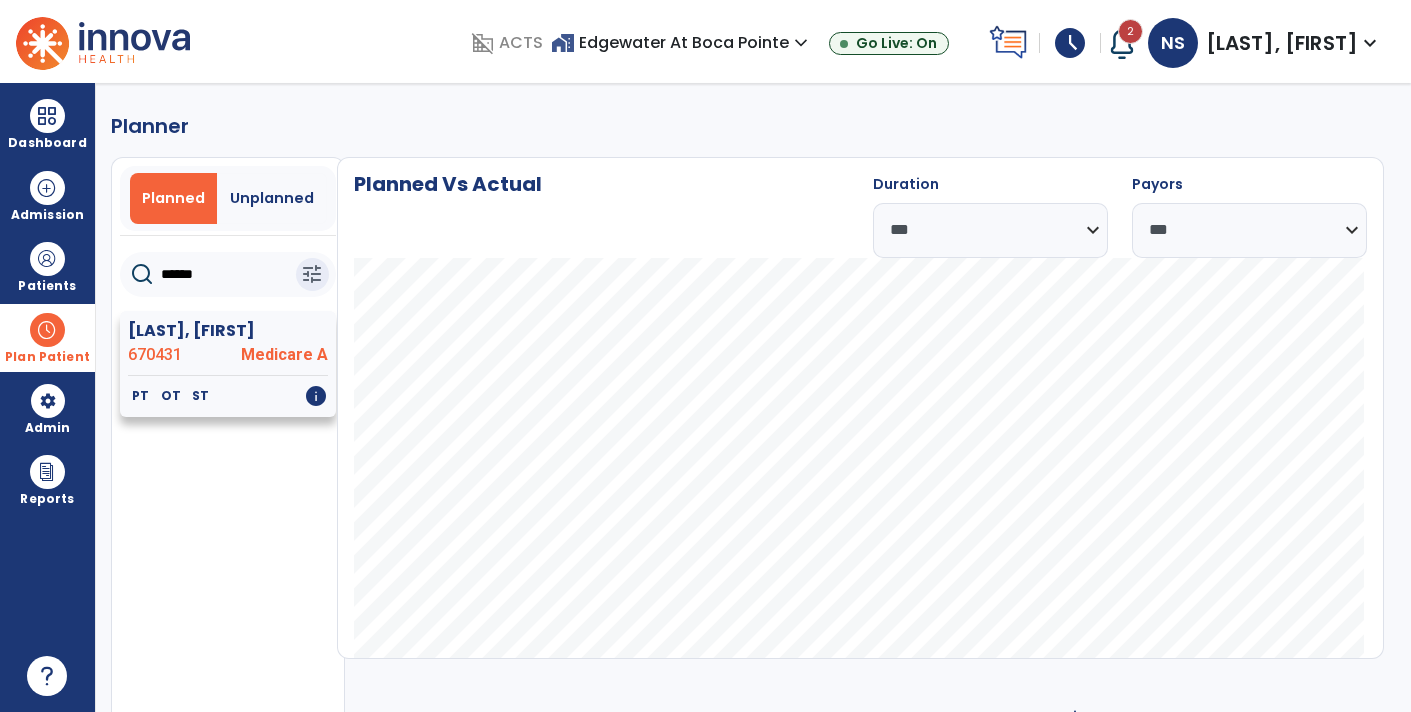 click on "[LAST], [FIRST] [NUMBER] Medicare A" 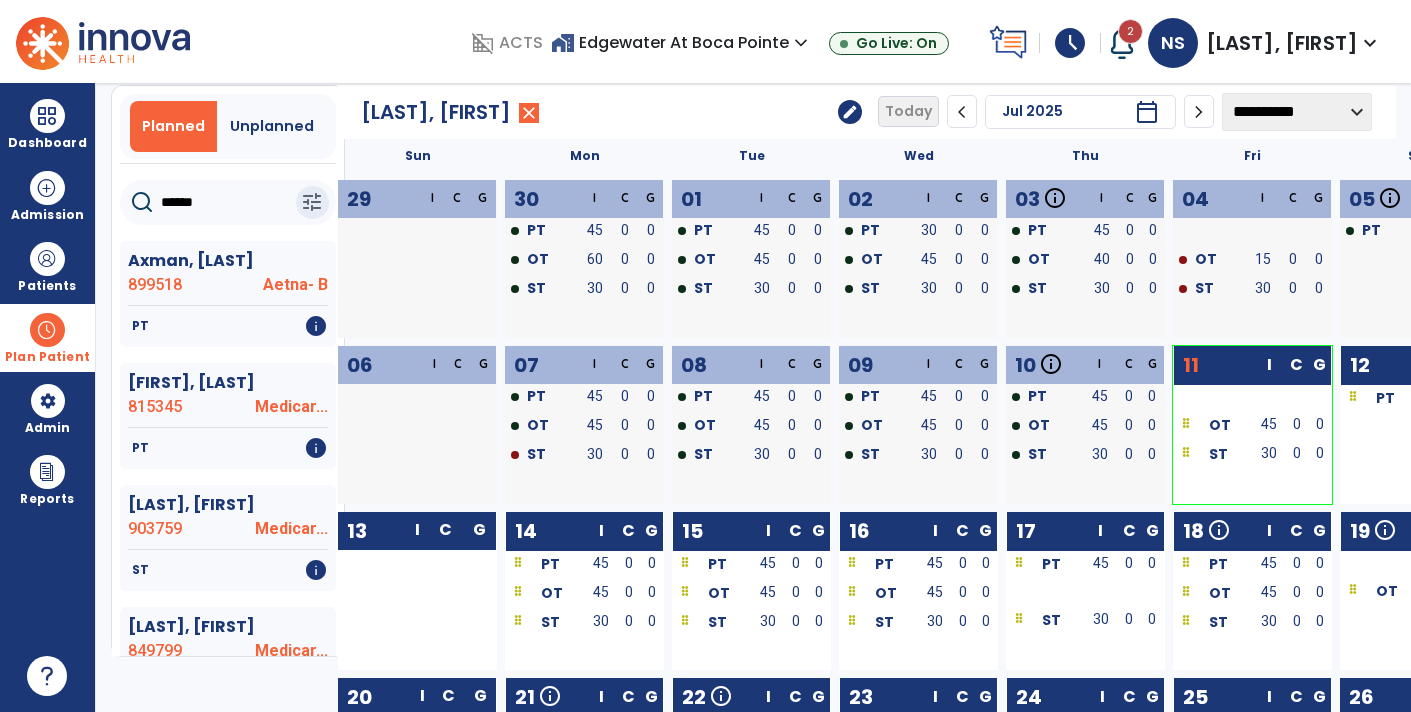 scroll, scrollTop: 0, scrollLeft: 0, axis: both 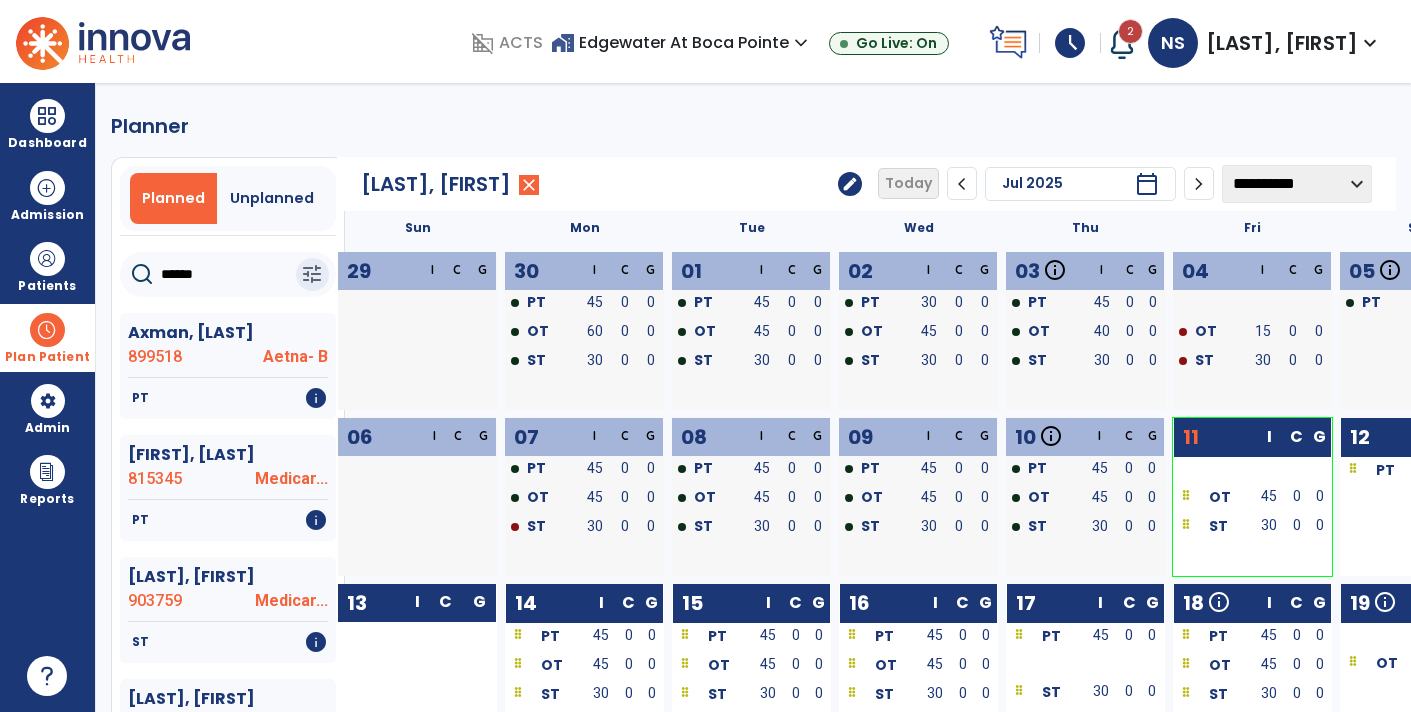 click on "******" 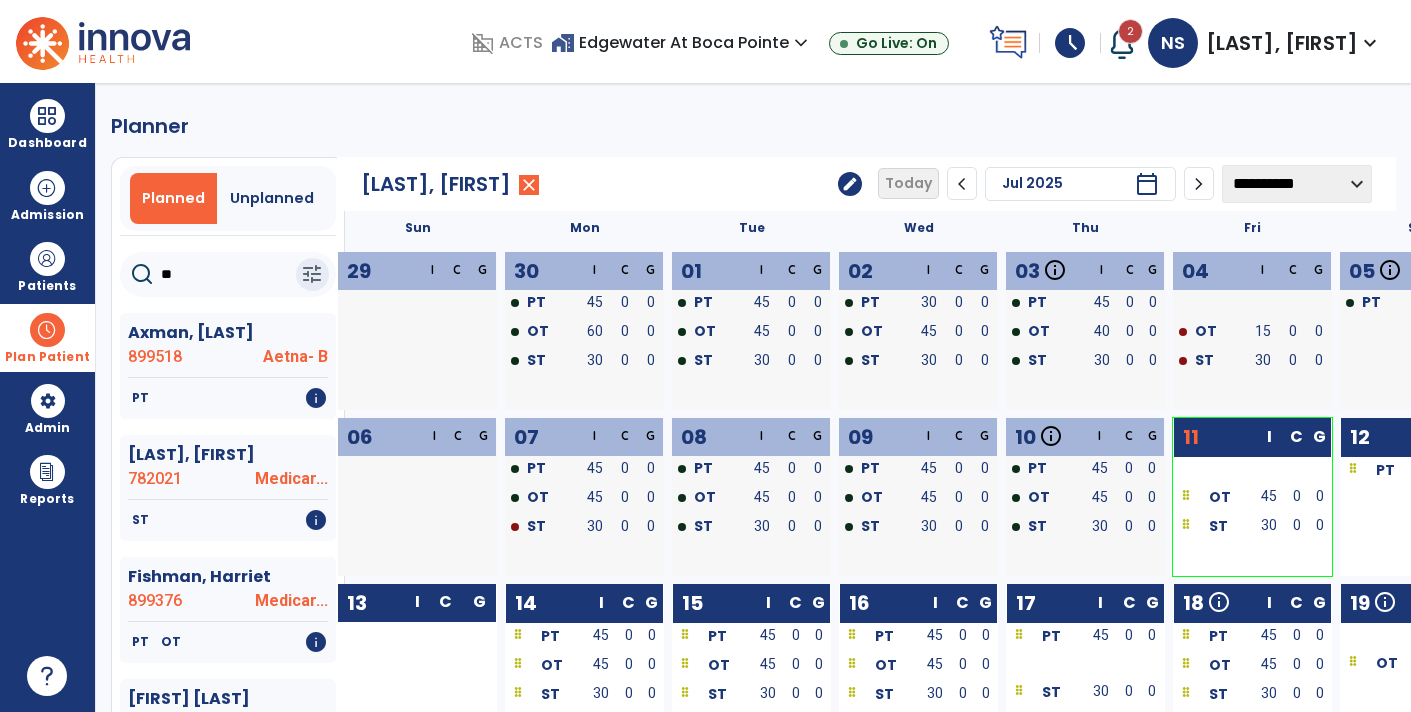 type on "*" 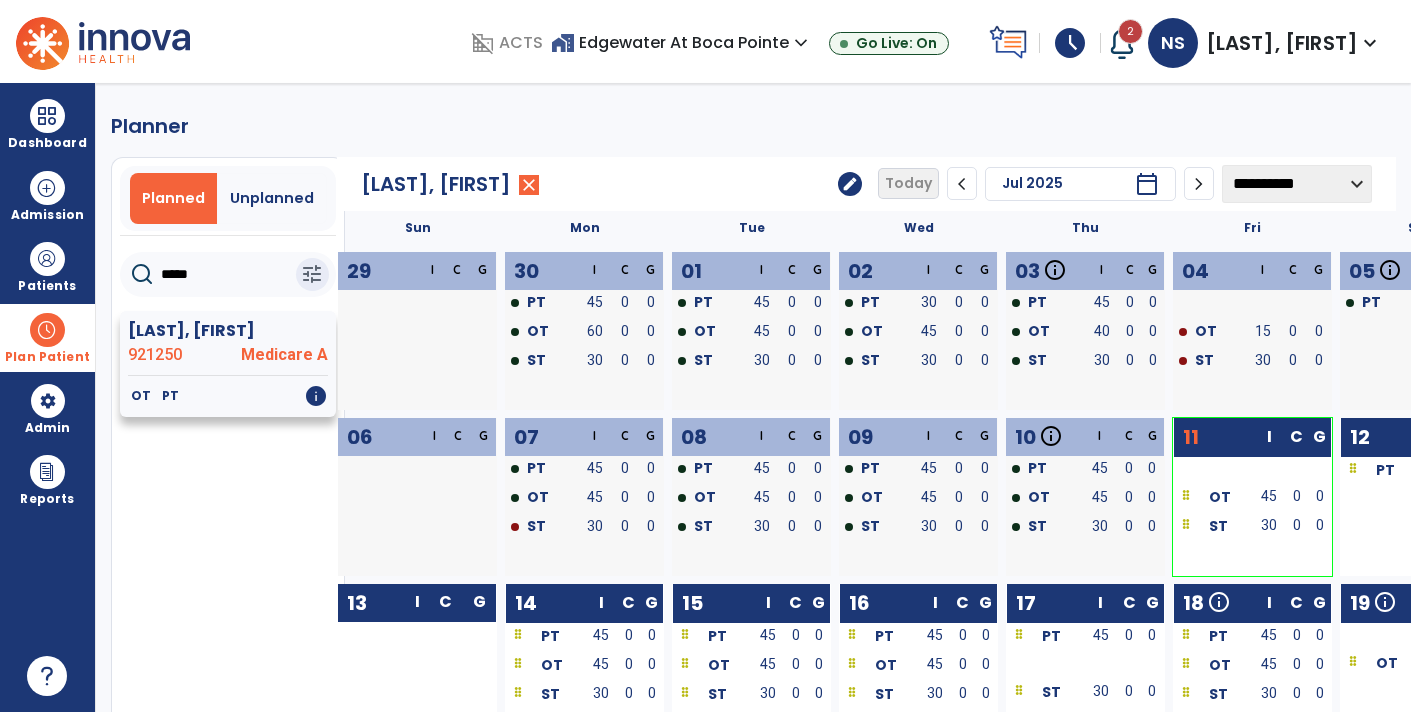 type on "*****" 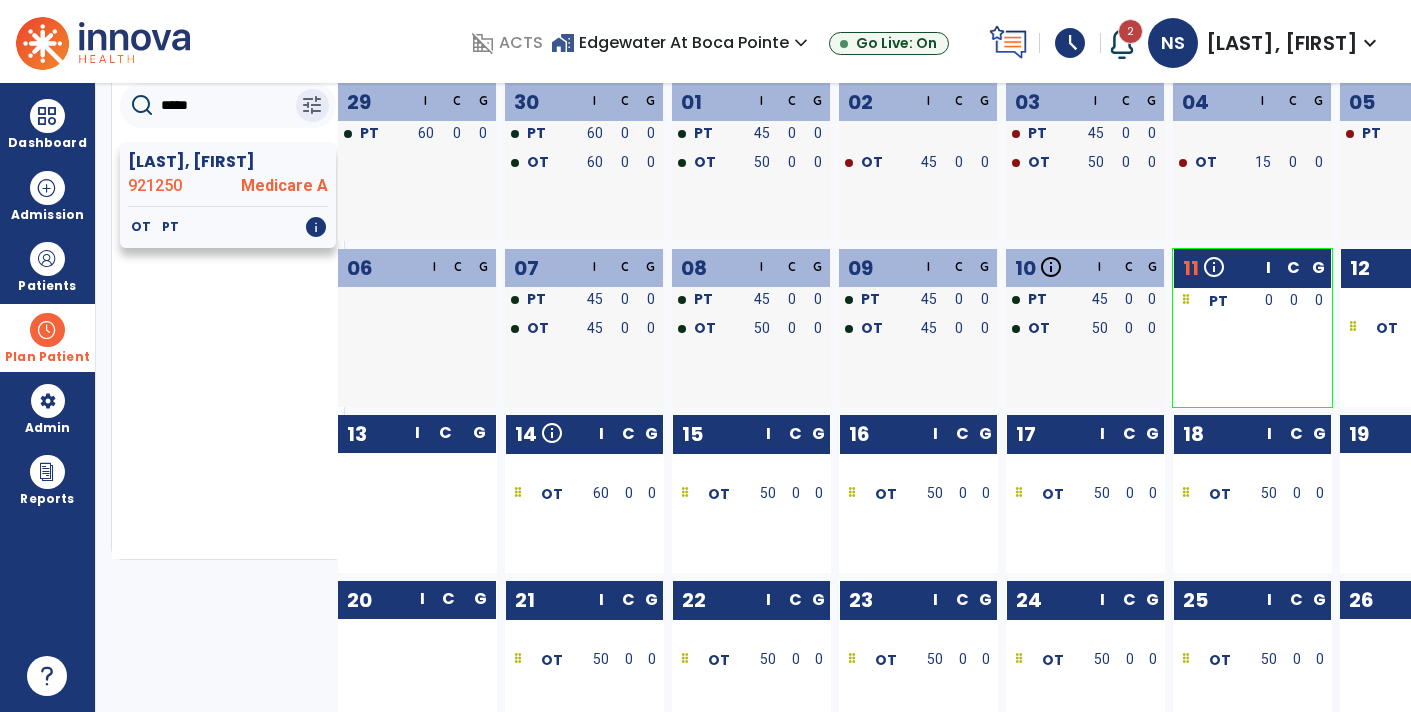 scroll, scrollTop: 164, scrollLeft: 0, axis: vertical 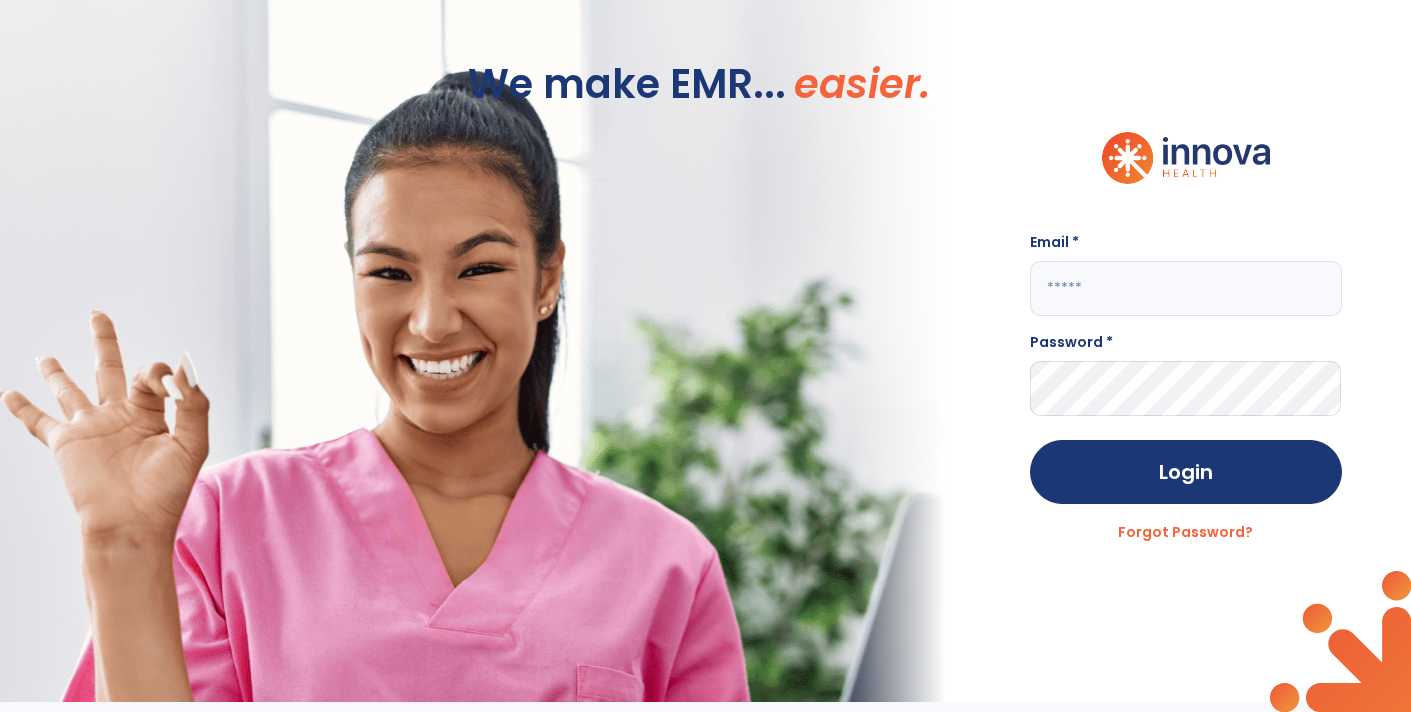 type on "**********" 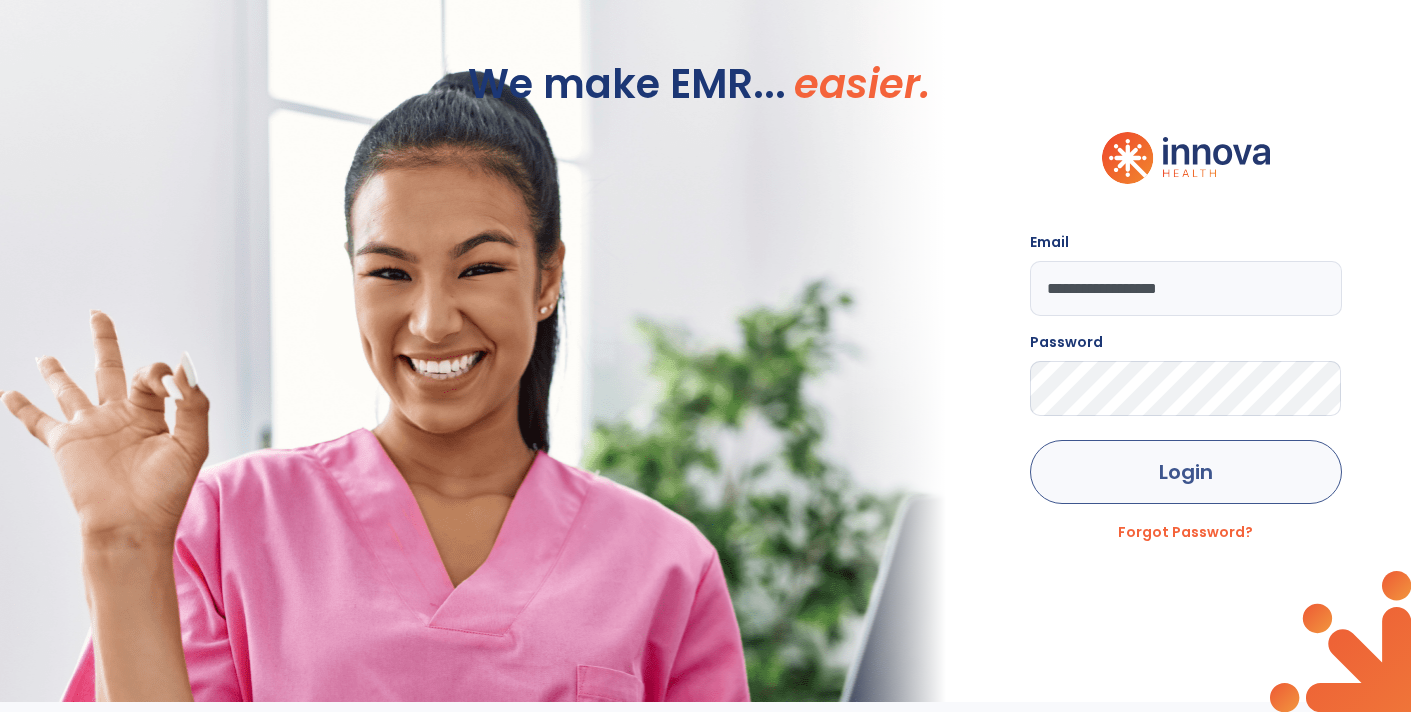 click on "Login" 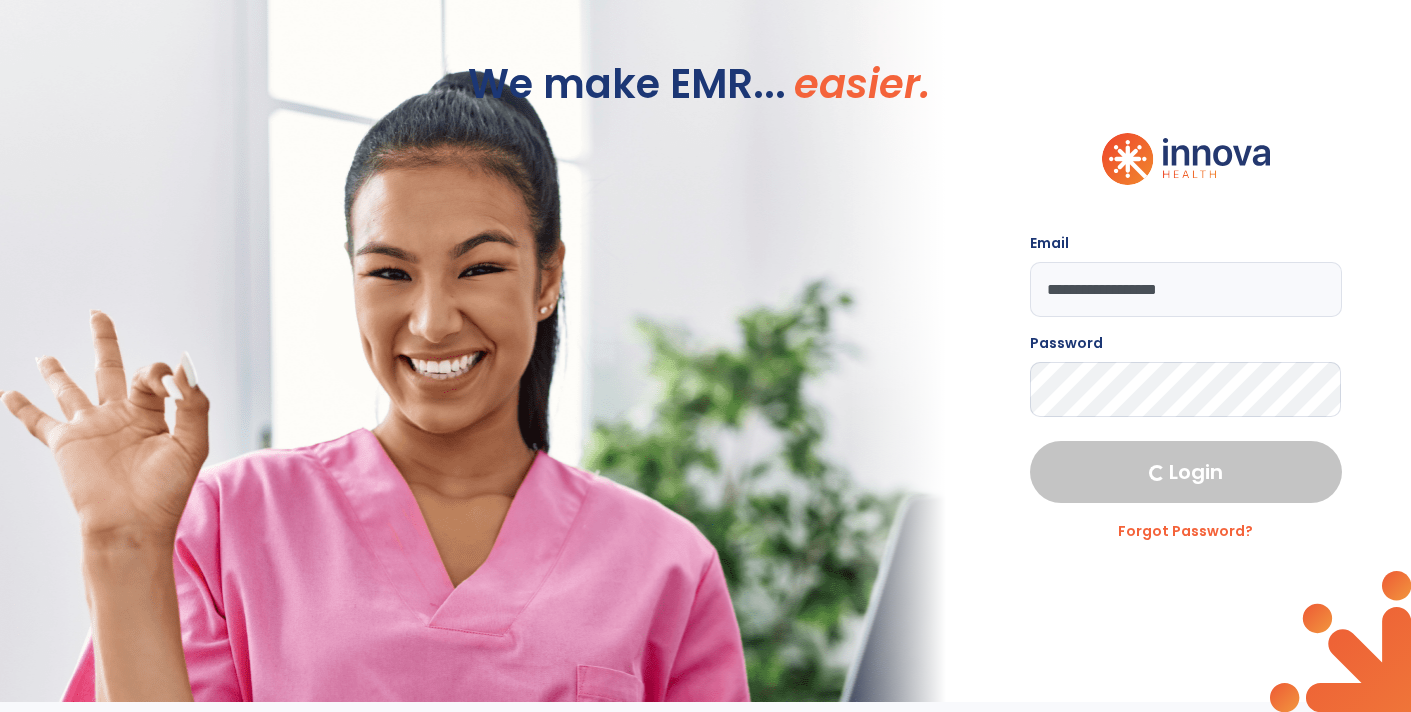 select on "****" 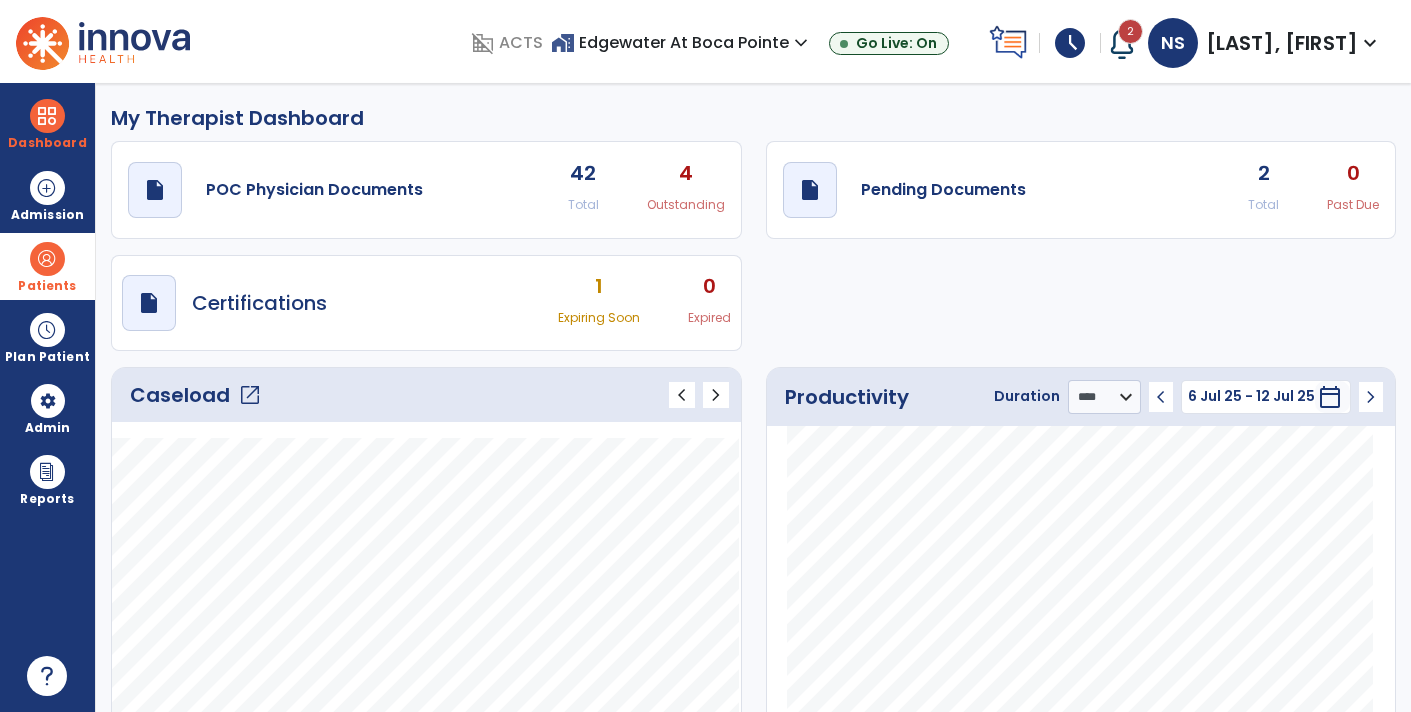 click on "Patients" at bounding box center (47, 286) 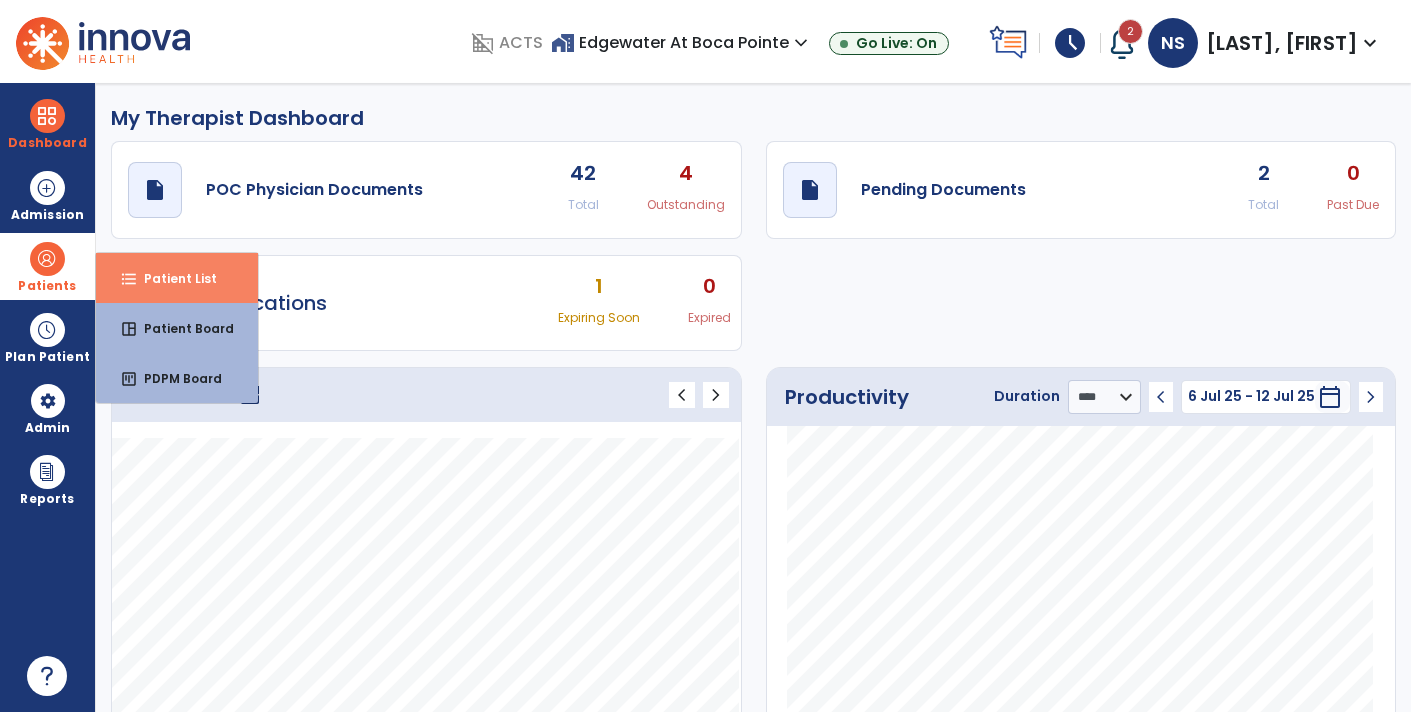 click on "format_list_bulleted  Patient List" at bounding box center [177, 278] 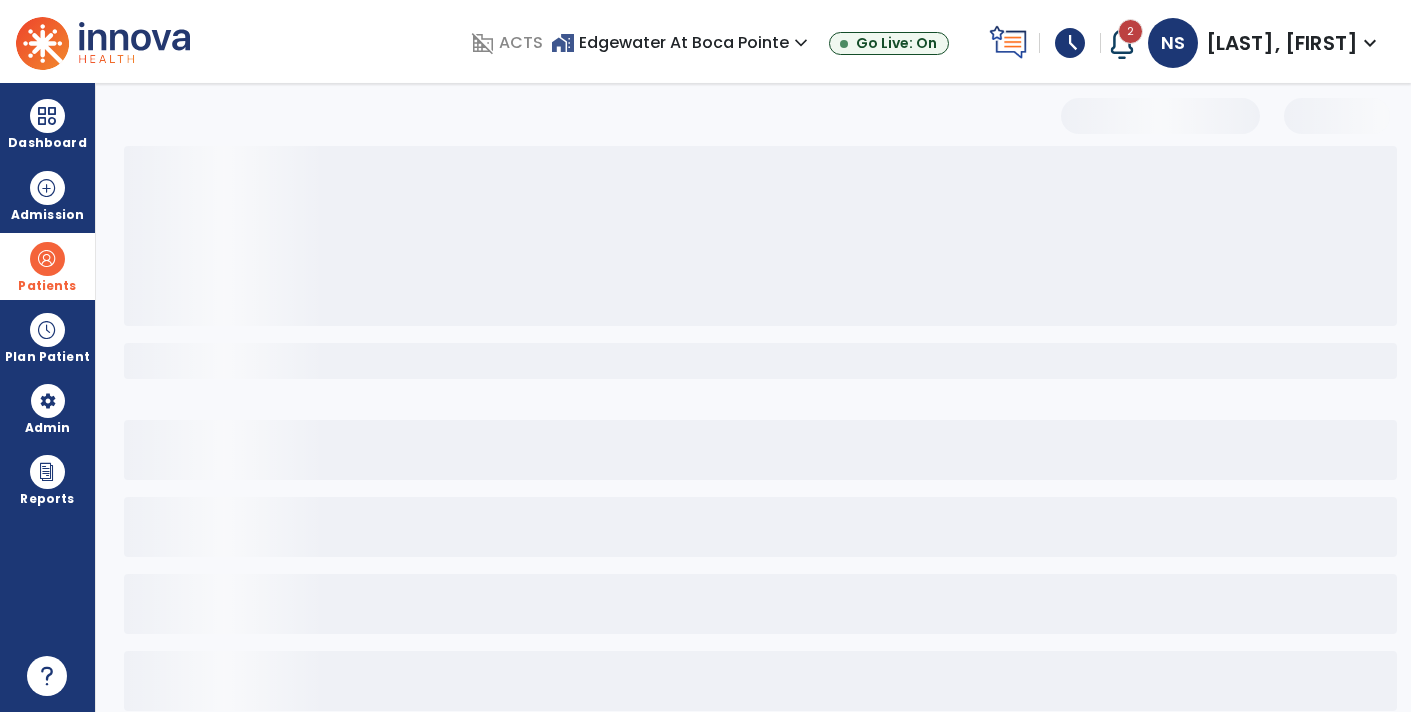 select on "***" 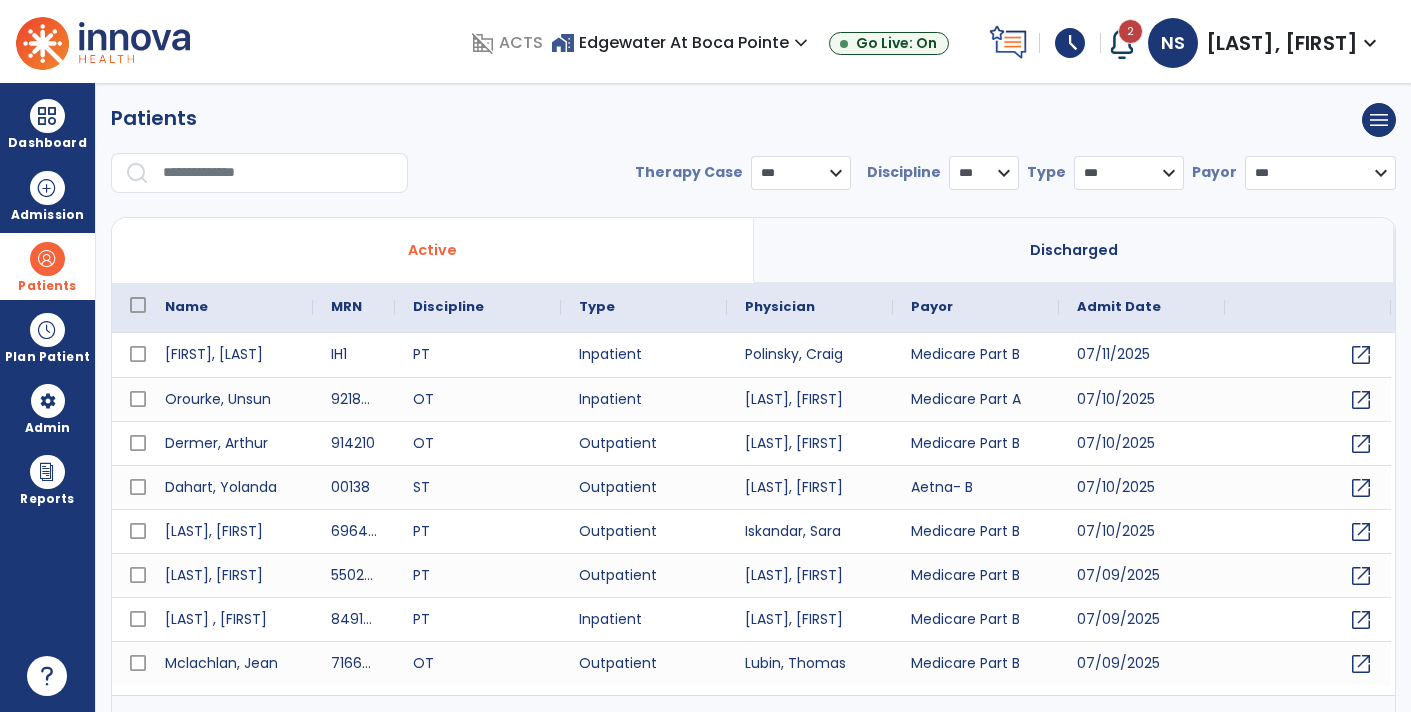 click at bounding box center (278, 173) 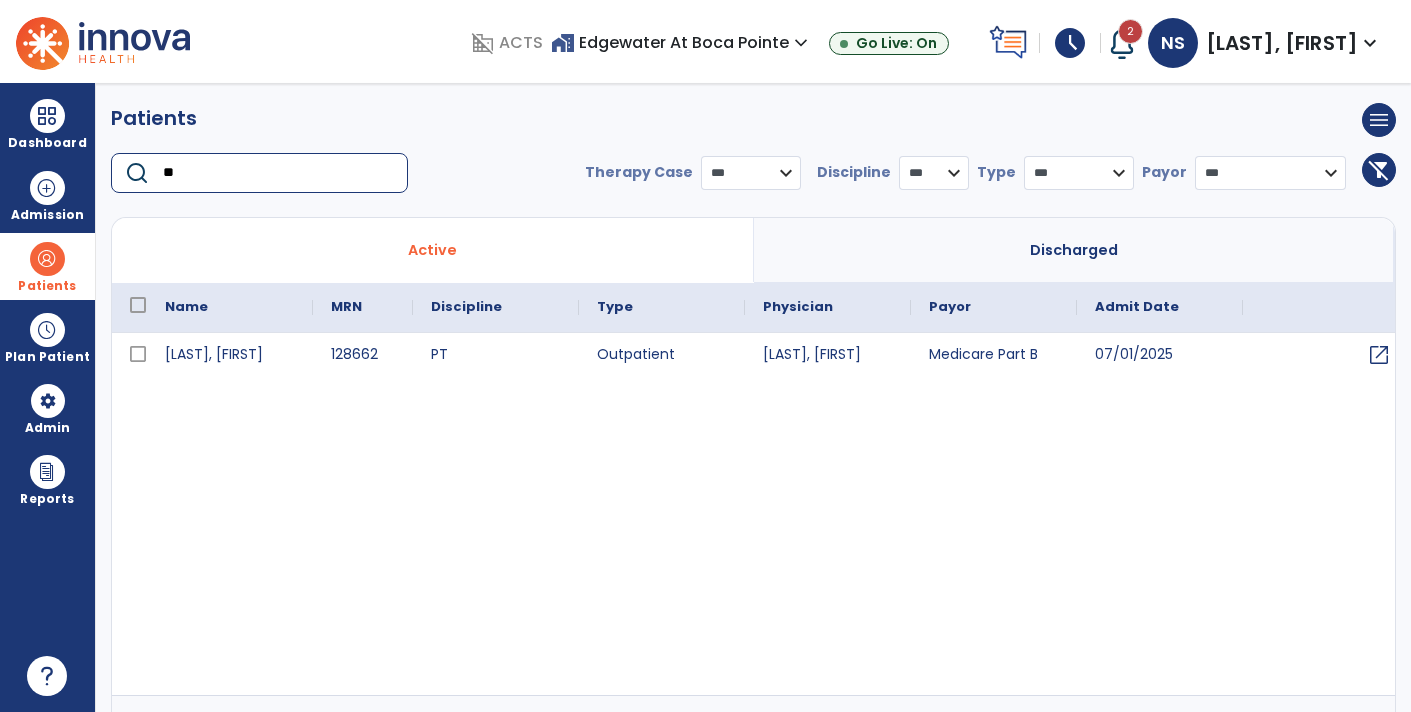 type on "*" 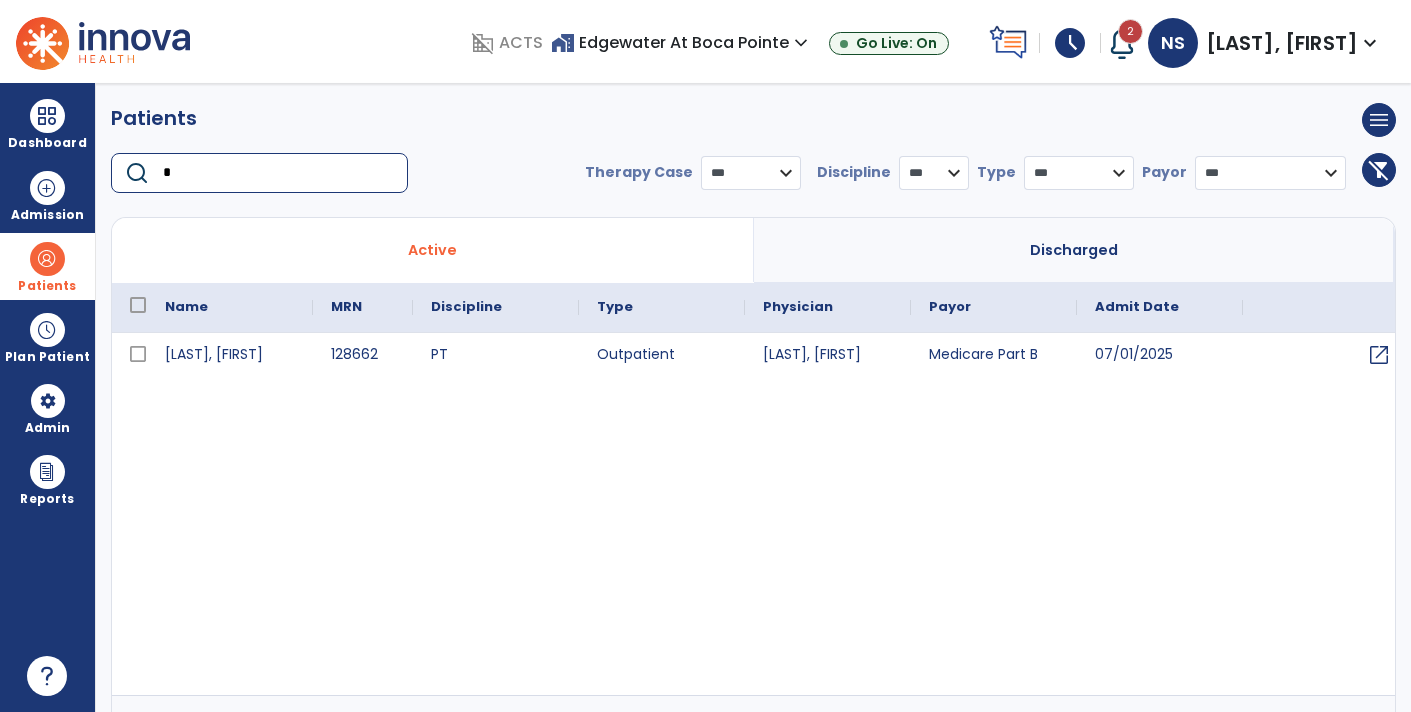 type 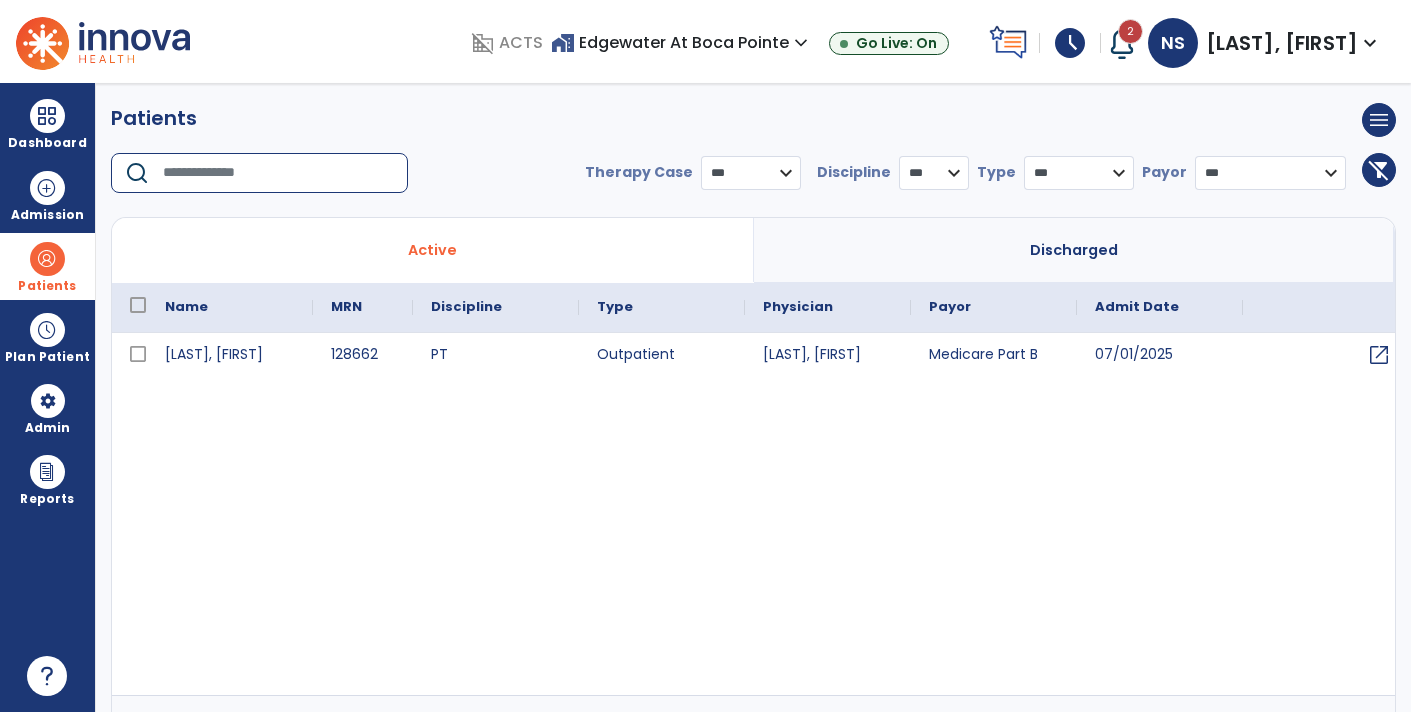 click at bounding box center [47, 259] 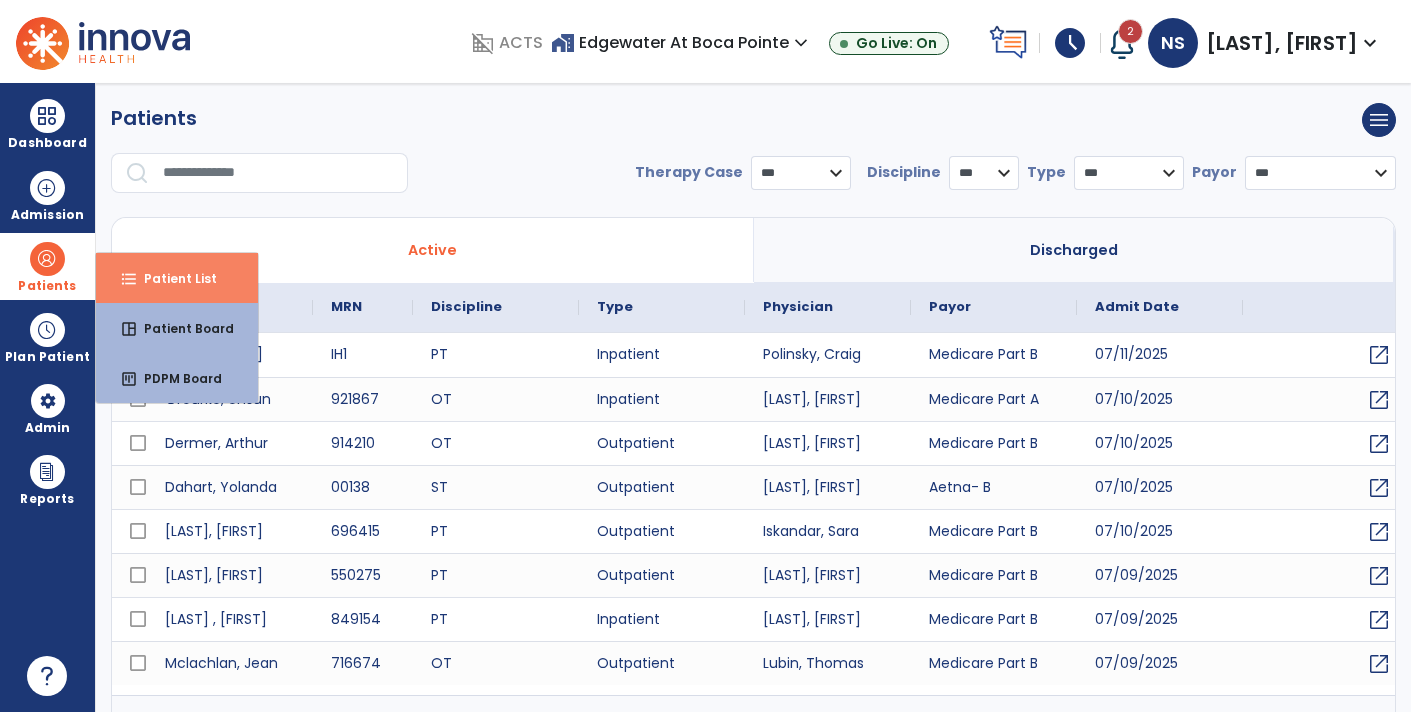 click on "format_list_bulleted  Patient List" at bounding box center (177, 278) 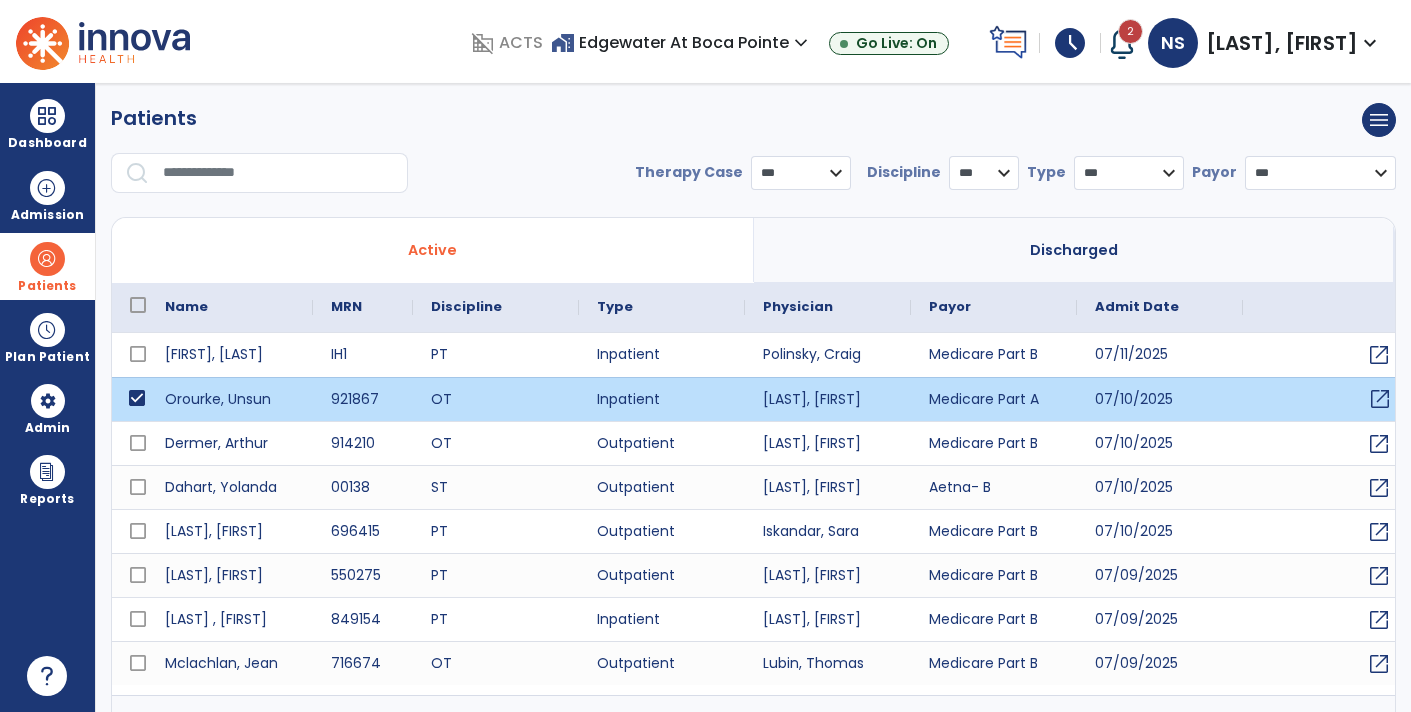 click on "open_in_new" at bounding box center (1380, 399) 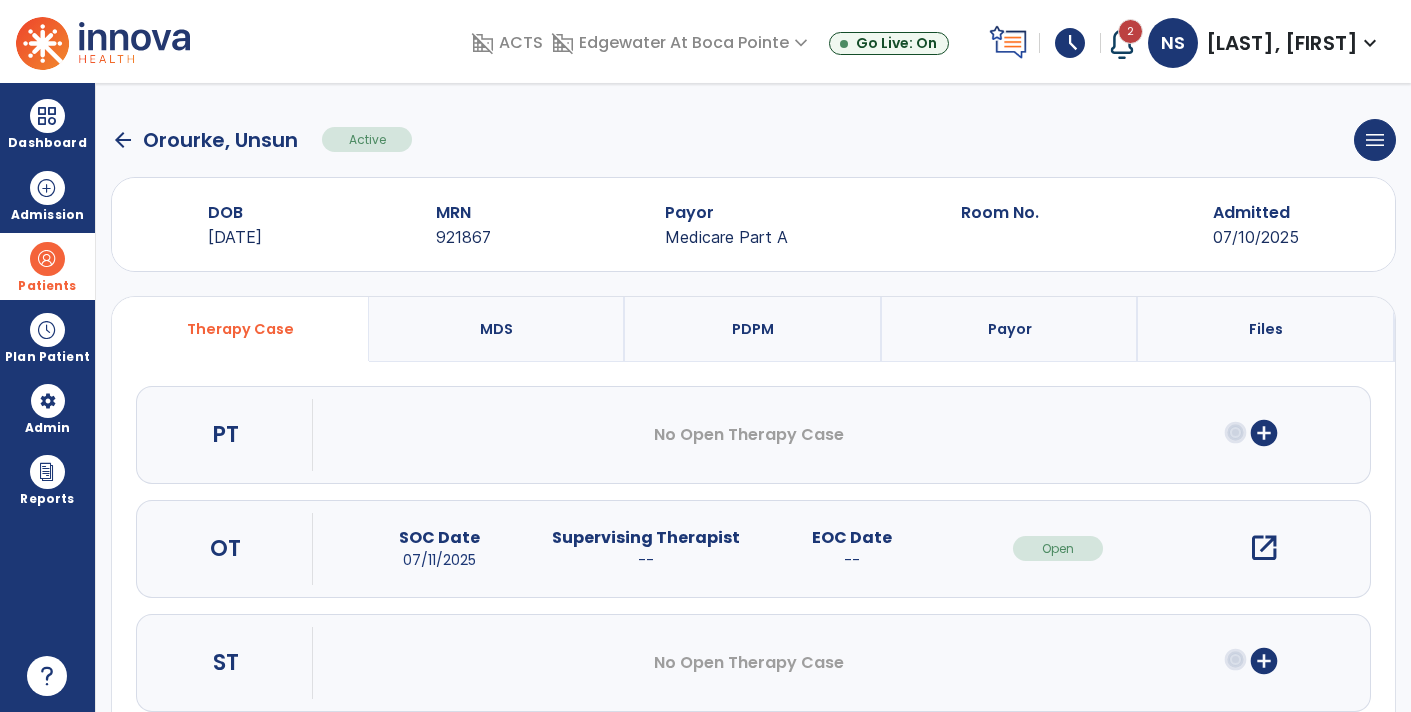 click on "open_in_new" at bounding box center [1264, 548] 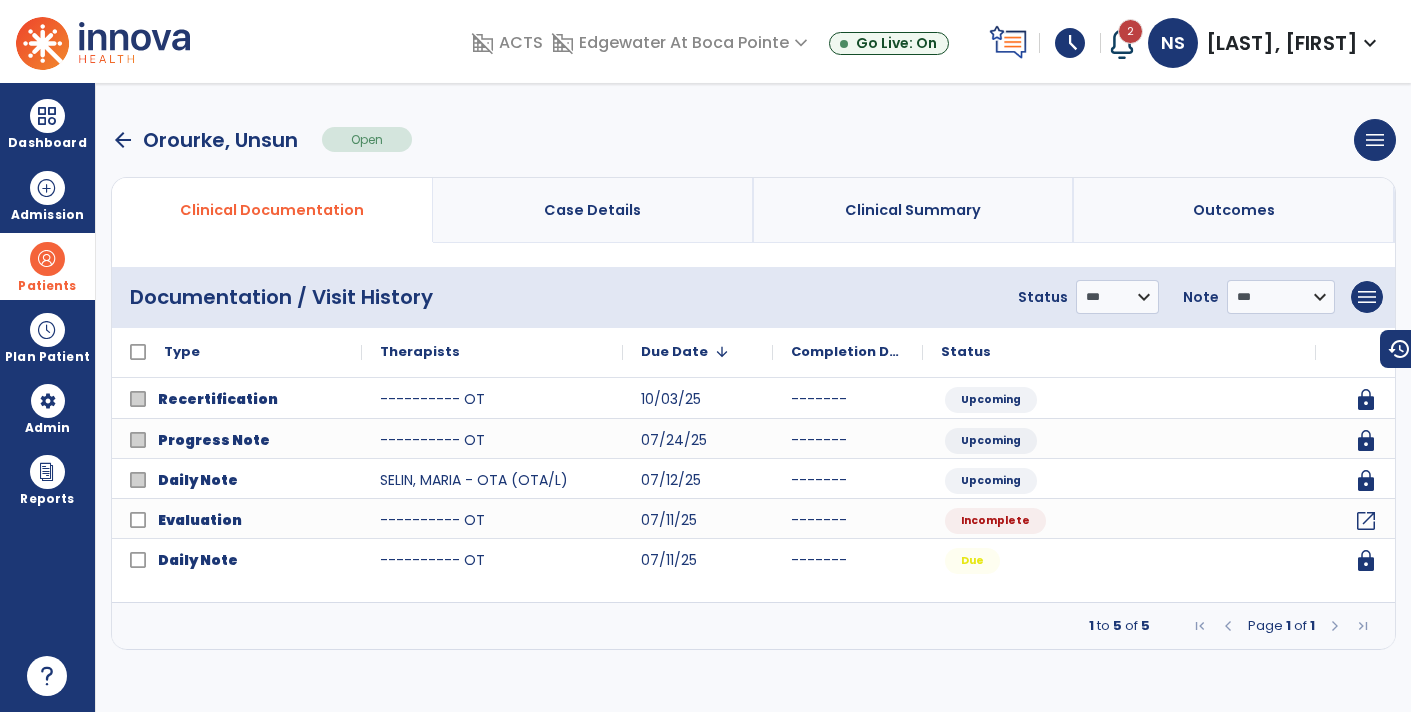 scroll, scrollTop: 0, scrollLeft: 0, axis: both 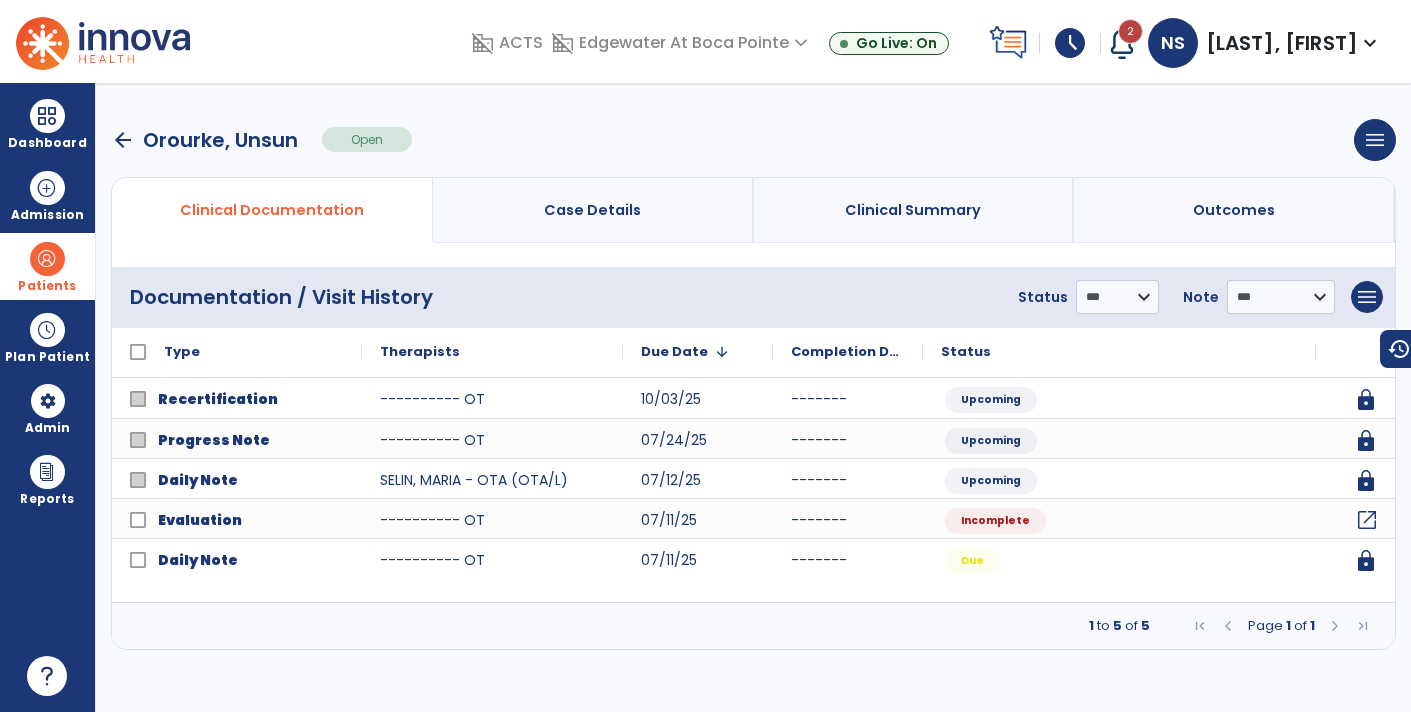 click on "open_in_new" 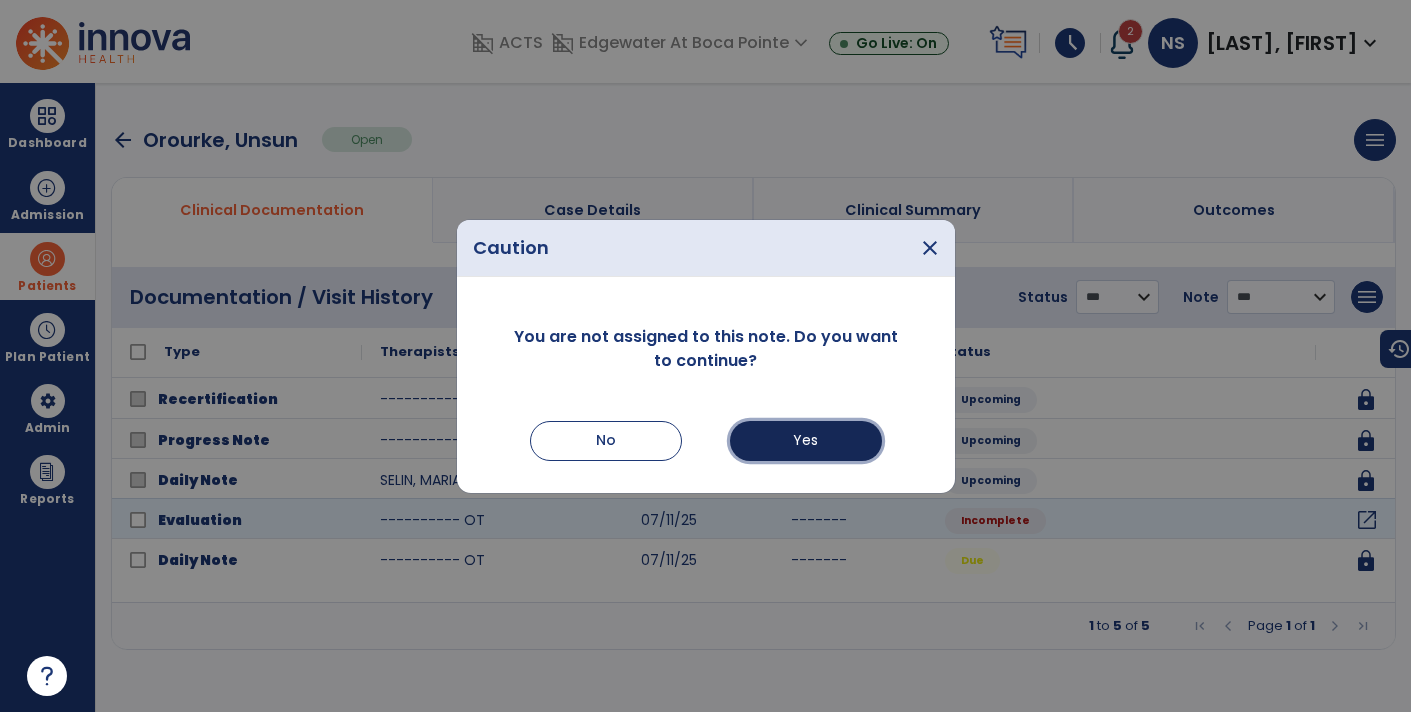 click on "Yes" at bounding box center [806, 441] 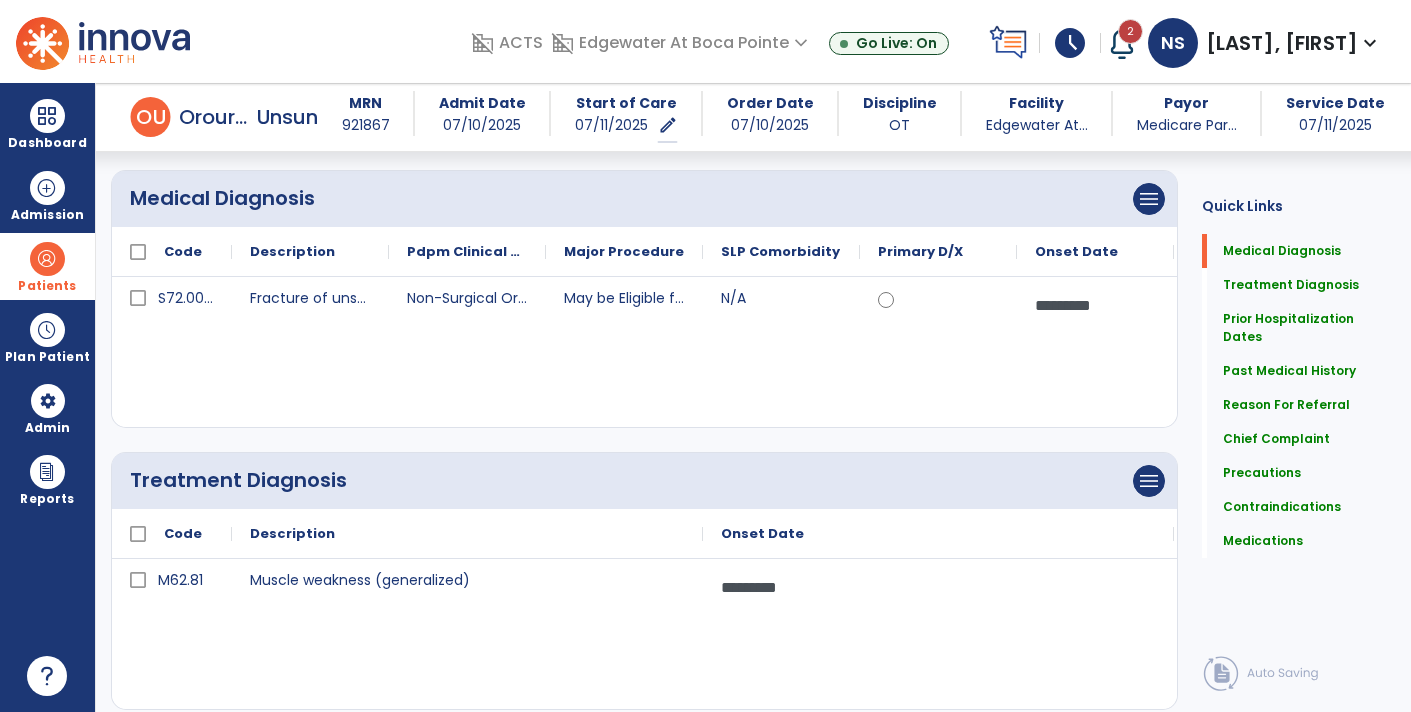 scroll, scrollTop: 0, scrollLeft: 0, axis: both 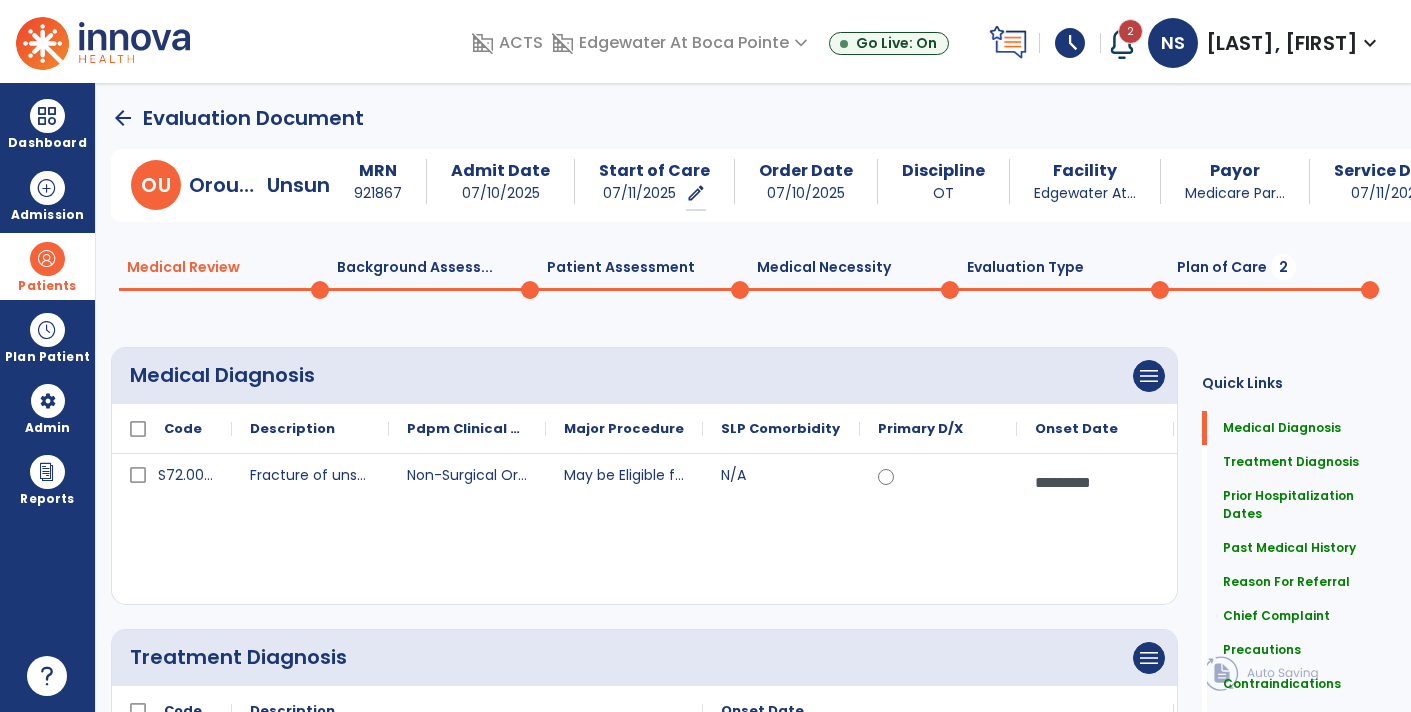 click on "Plan of Care  2" 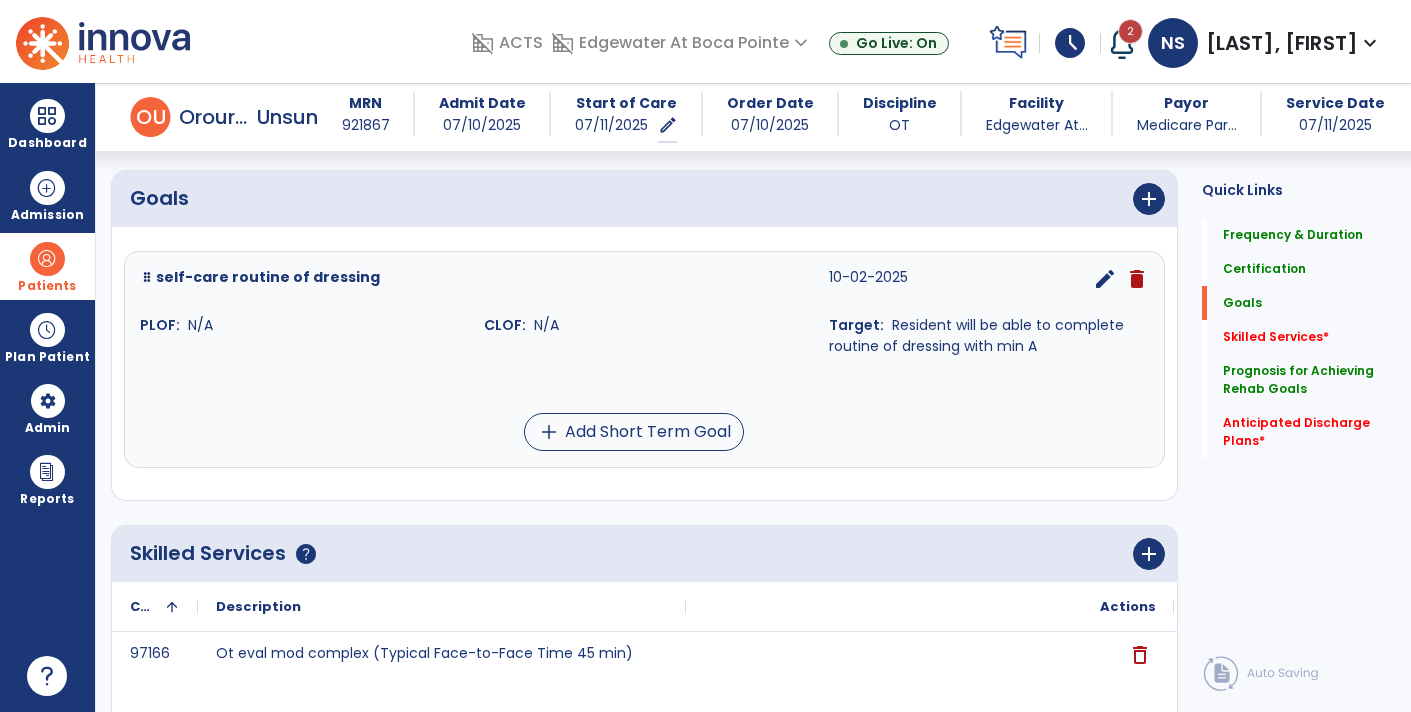 scroll, scrollTop: 382, scrollLeft: 0, axis: vertical 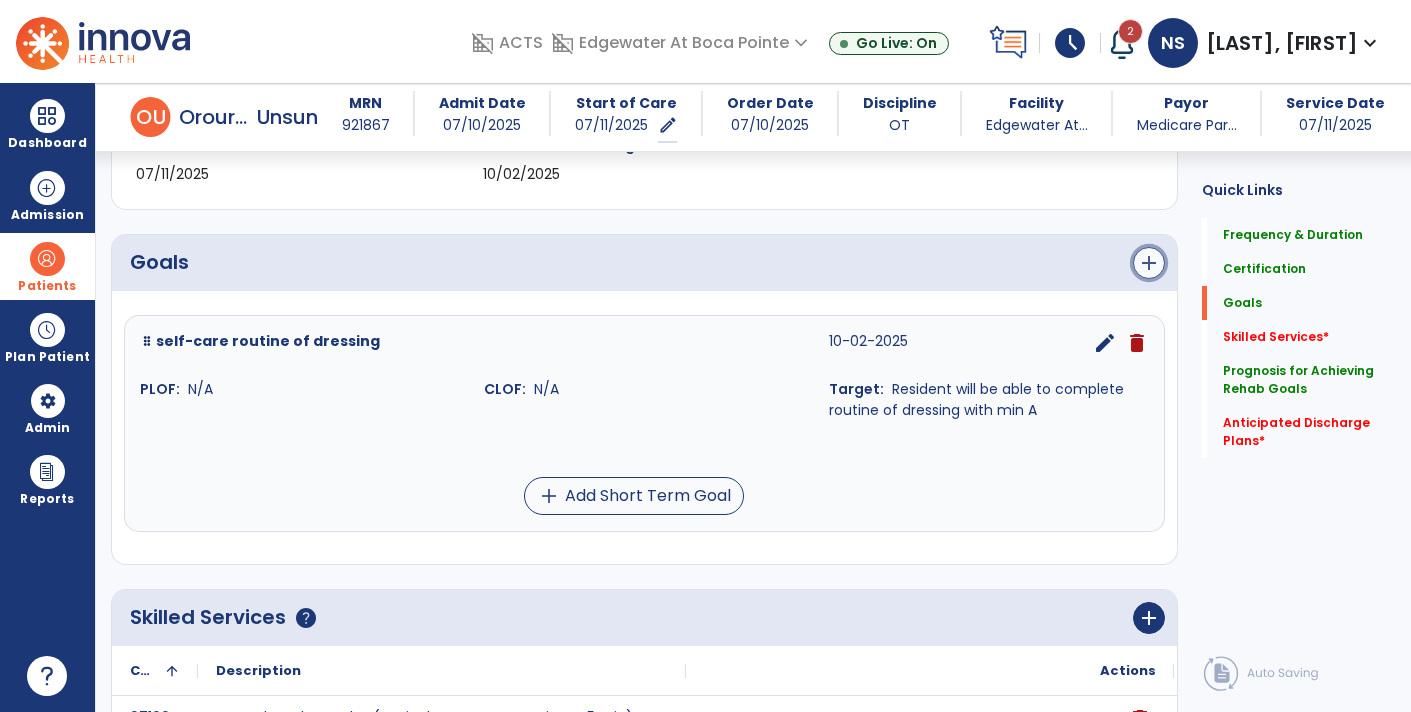 click on "add" at bounding box center [1149, 263] 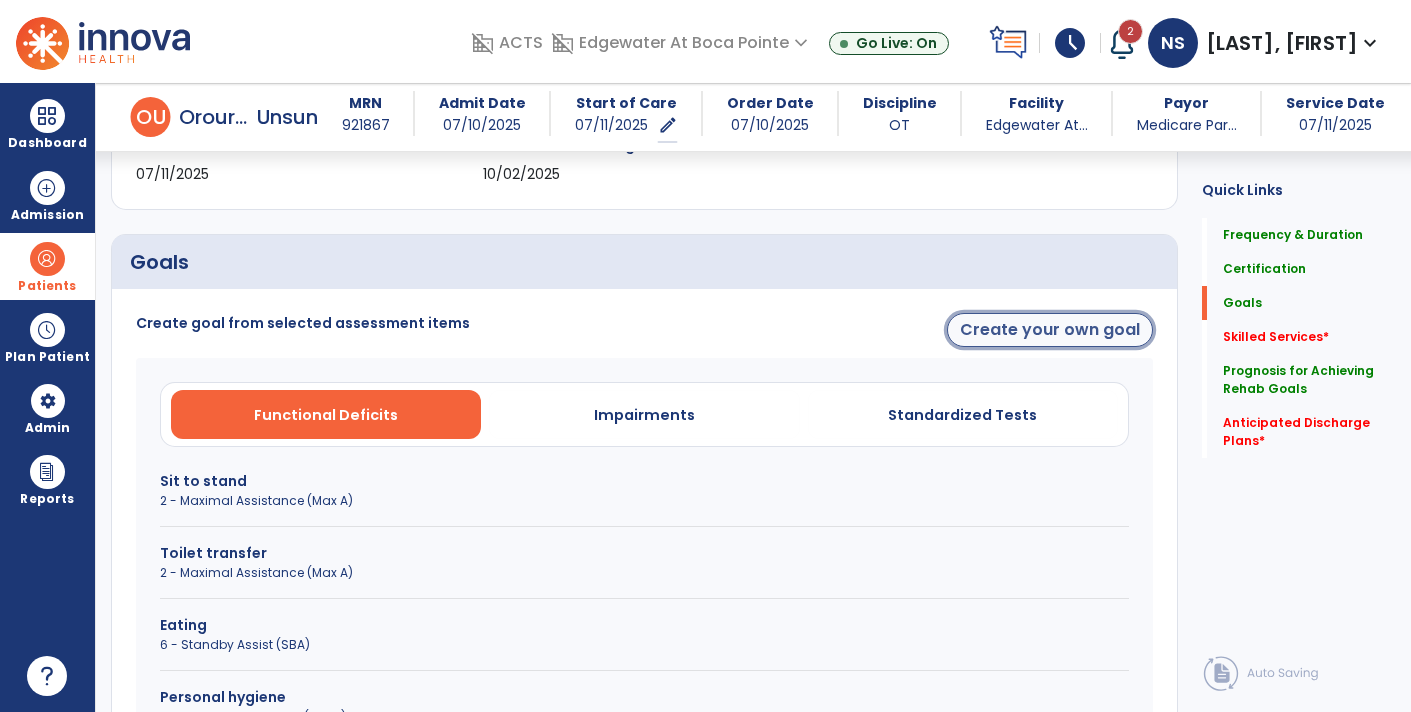 click on "Create your own goal" at bounding box center (1050, 330) 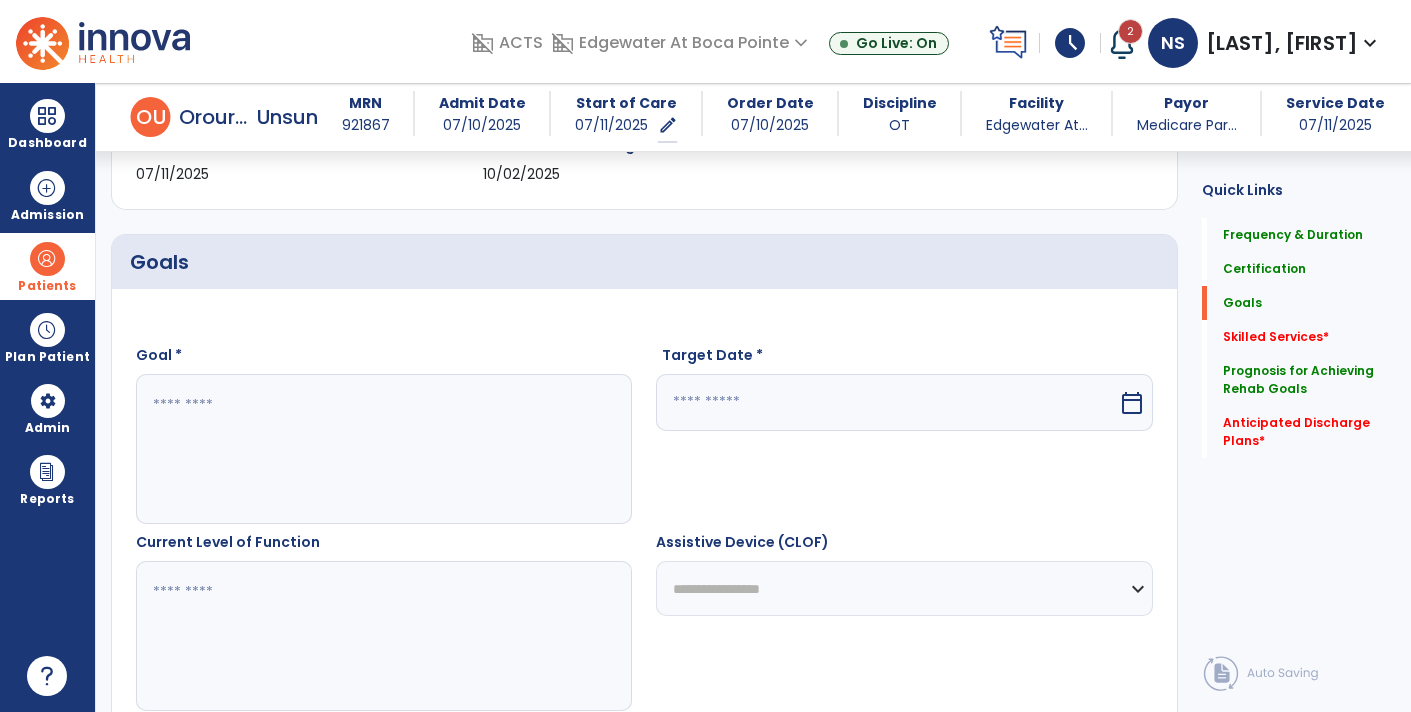 click at bounding box center [383, 449] 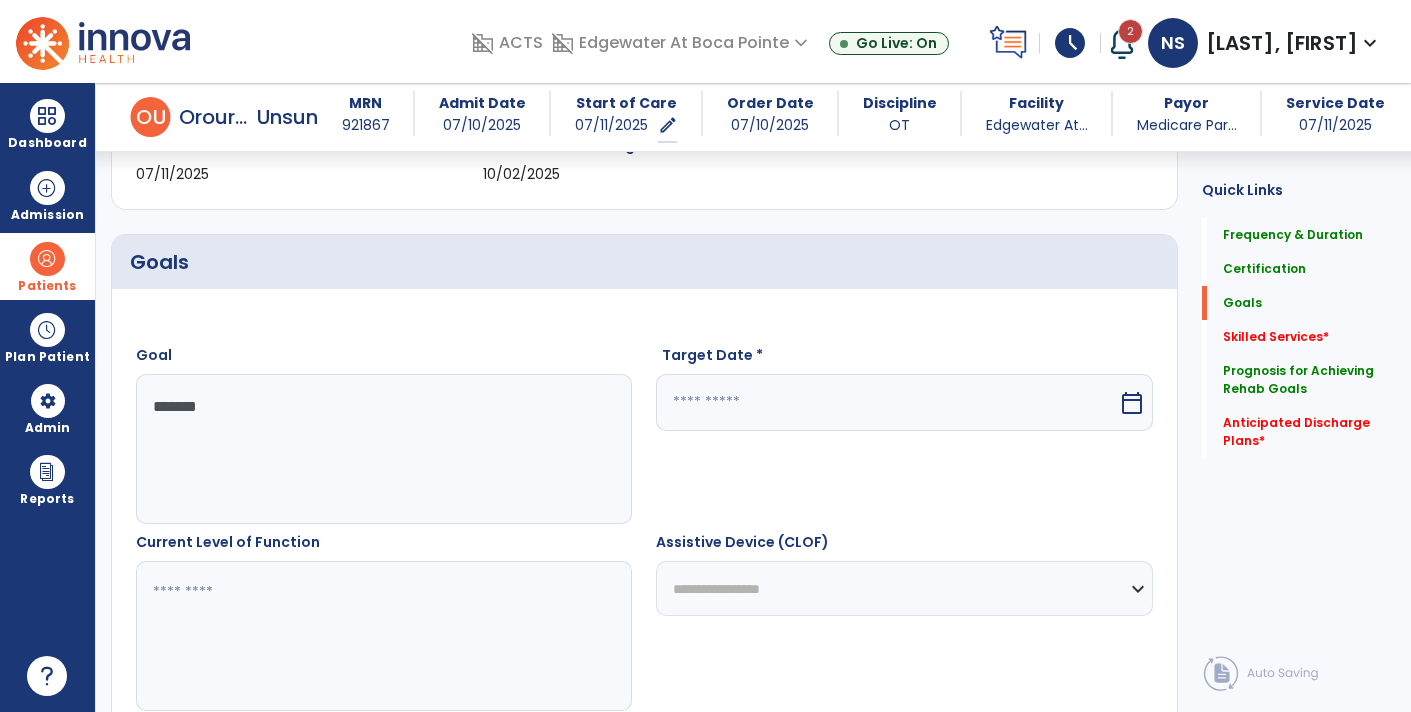 type on "********" 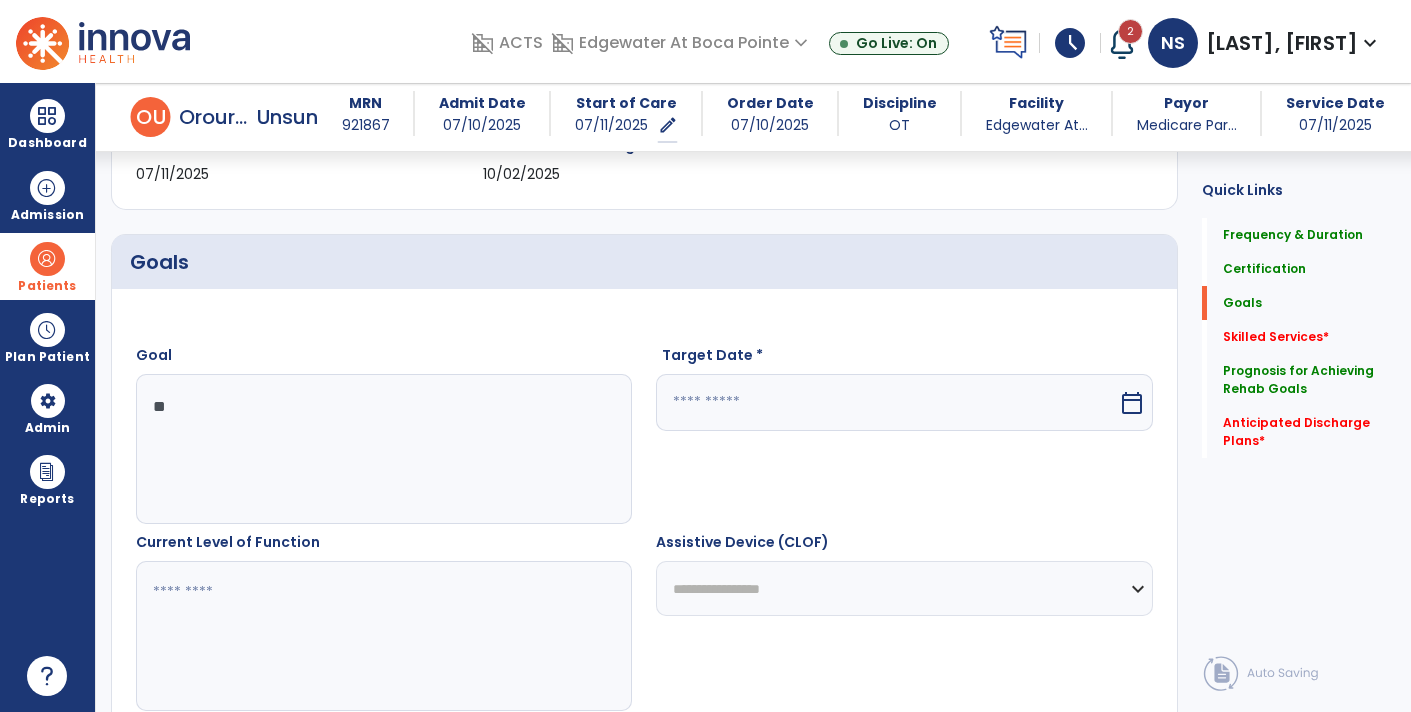 type on "*" 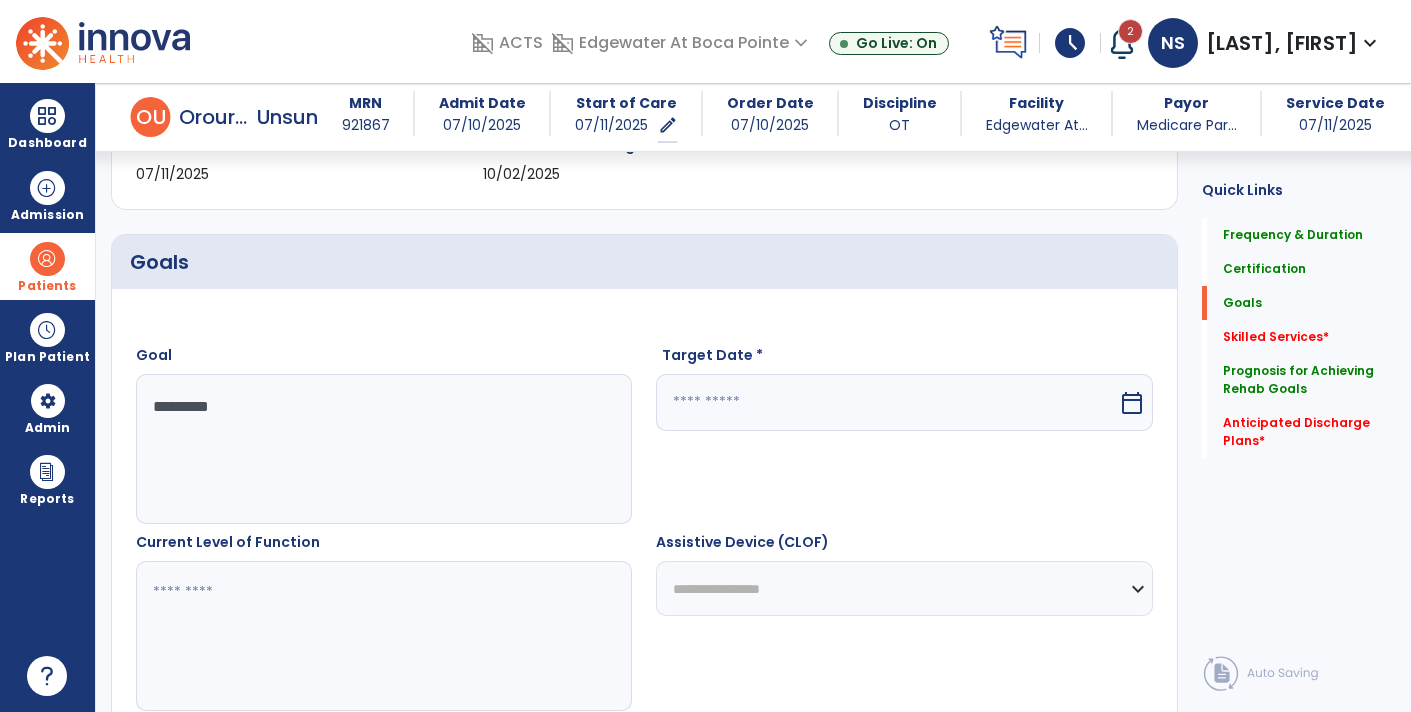 type on "**********" 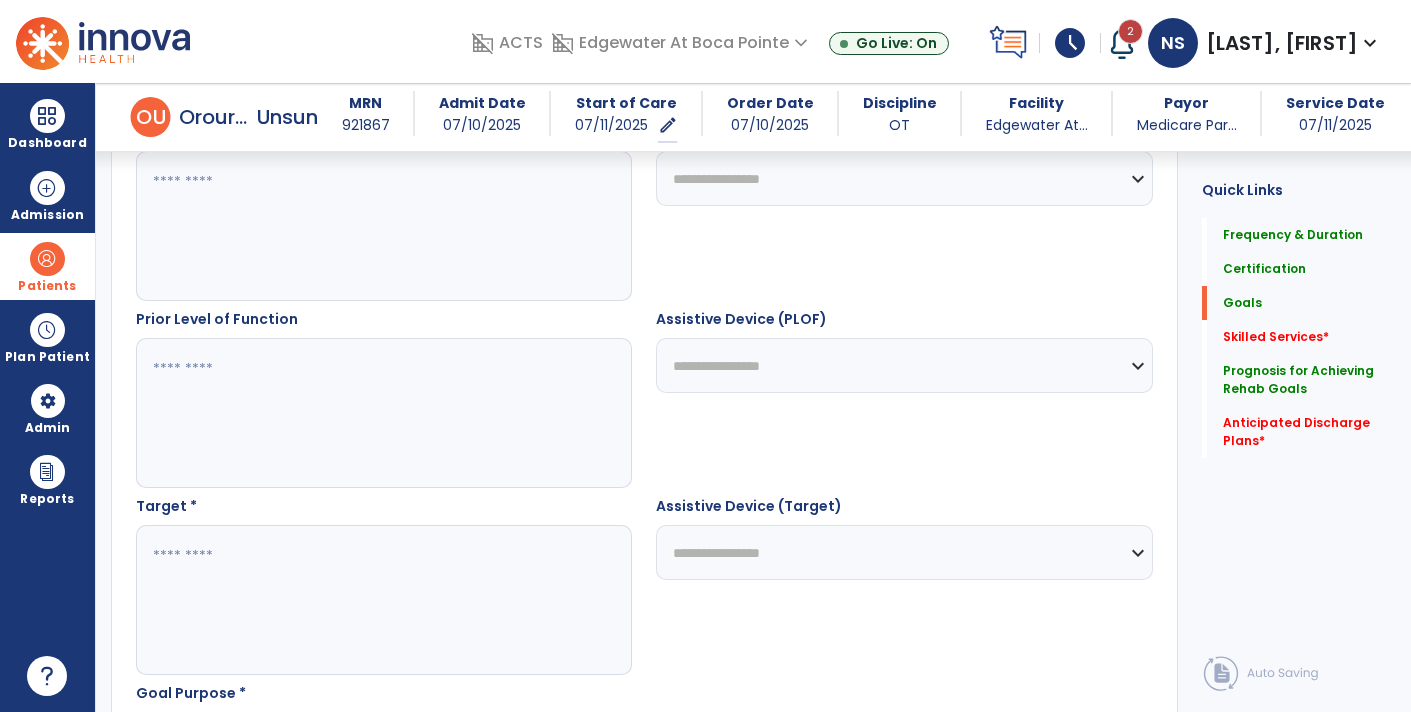 scroll, scrollTop: 790, scrollLeft: 0, axis: vertical 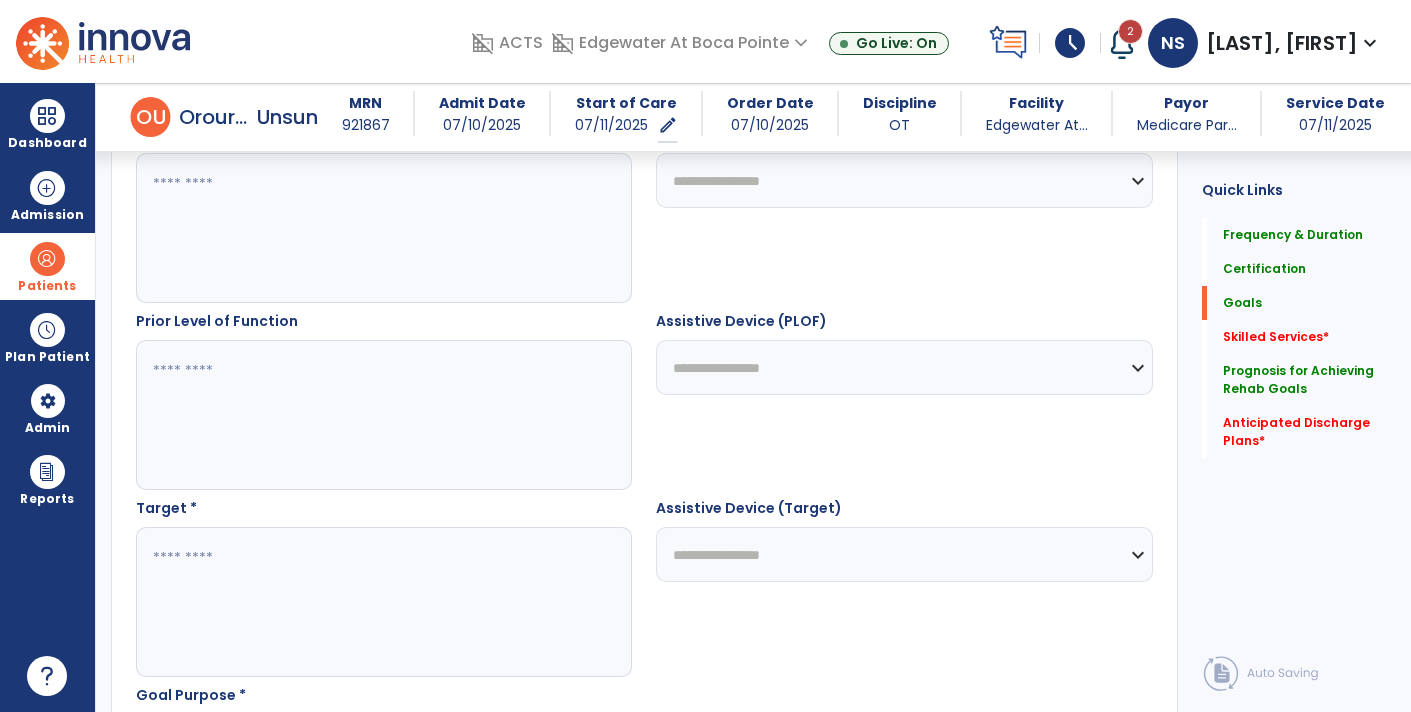 type on "**********" 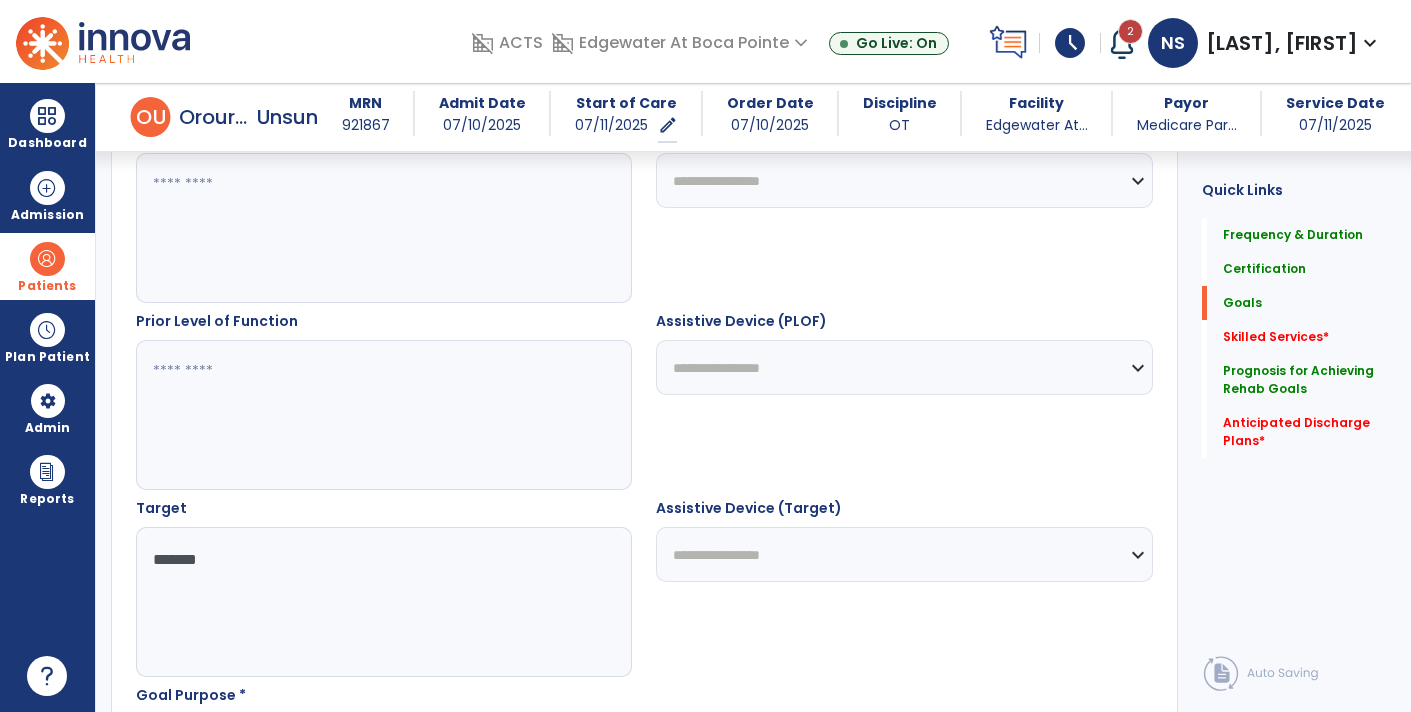 type on "********" 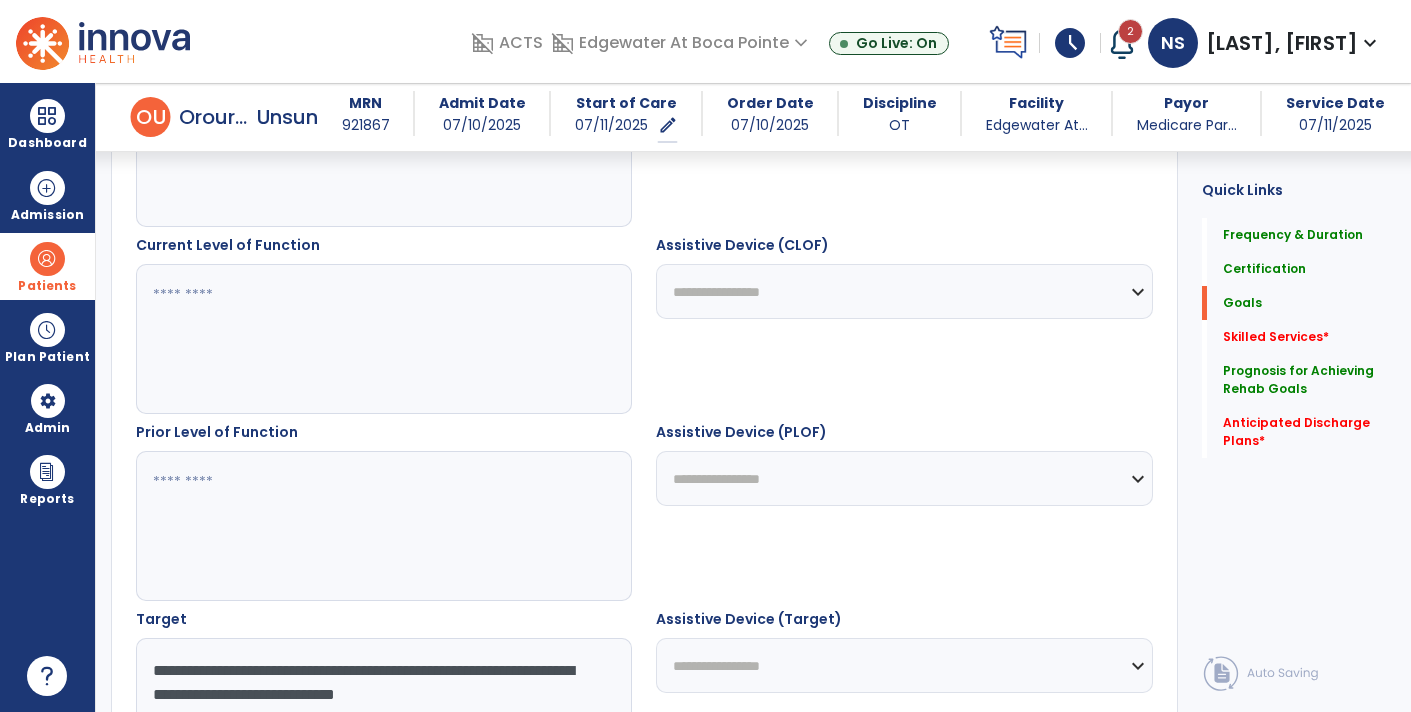 scroll, scrollTop: 676, scrollLeft: 0, axis: vertical 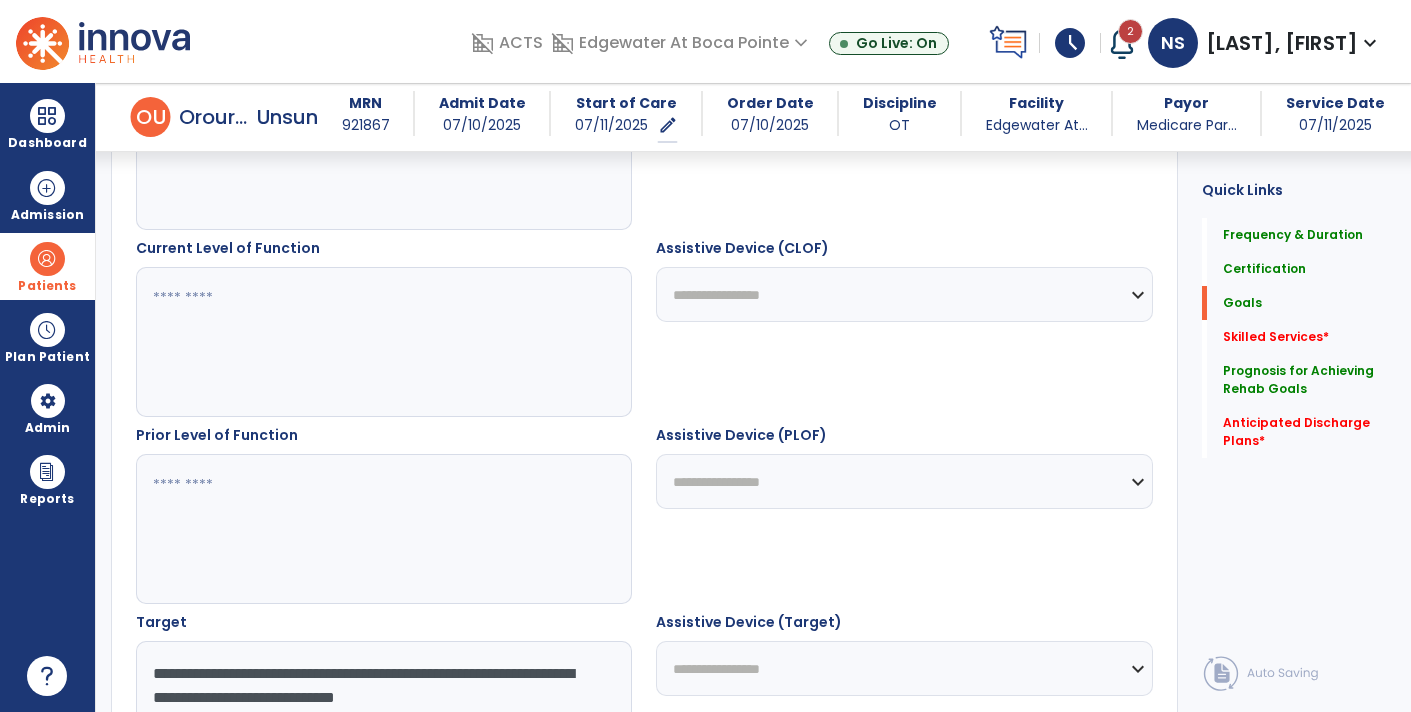 type on "**********" 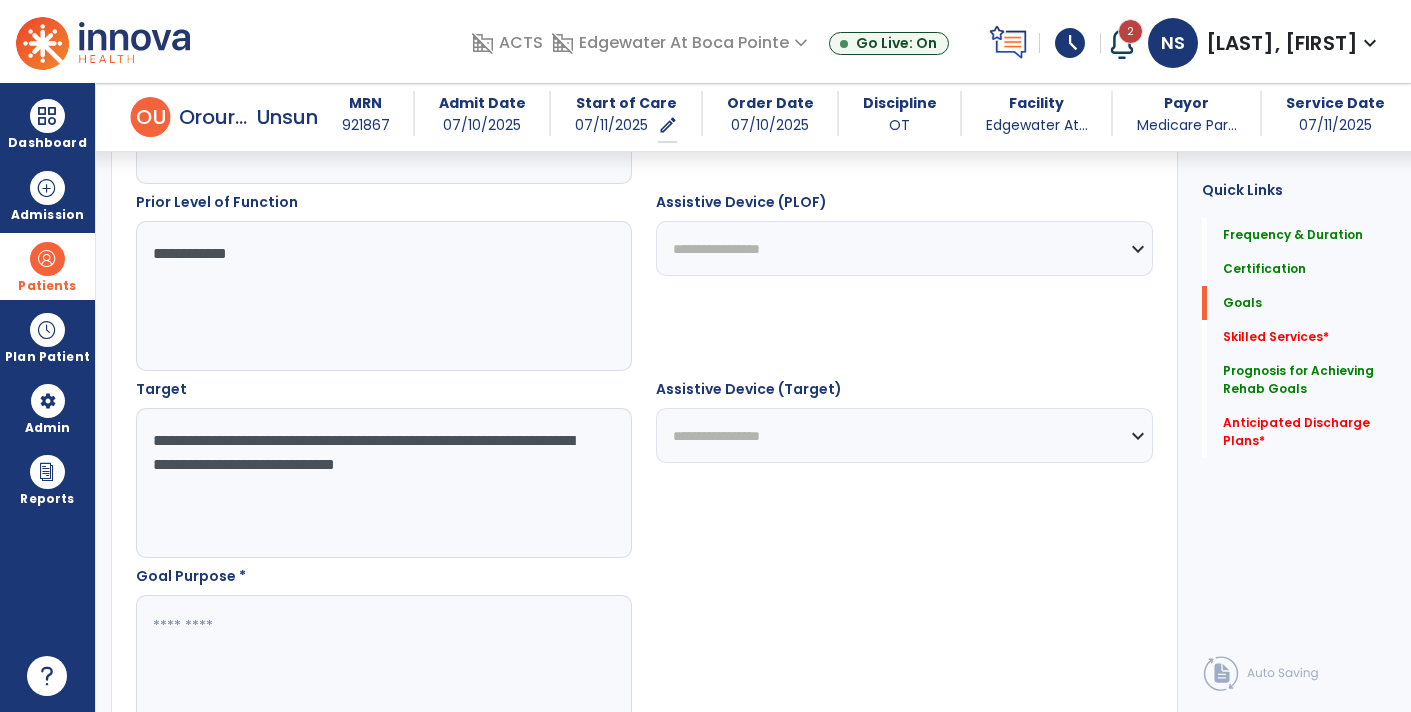 scroll, scrollTop: 911, scrollLeft: 0, axis: vertical 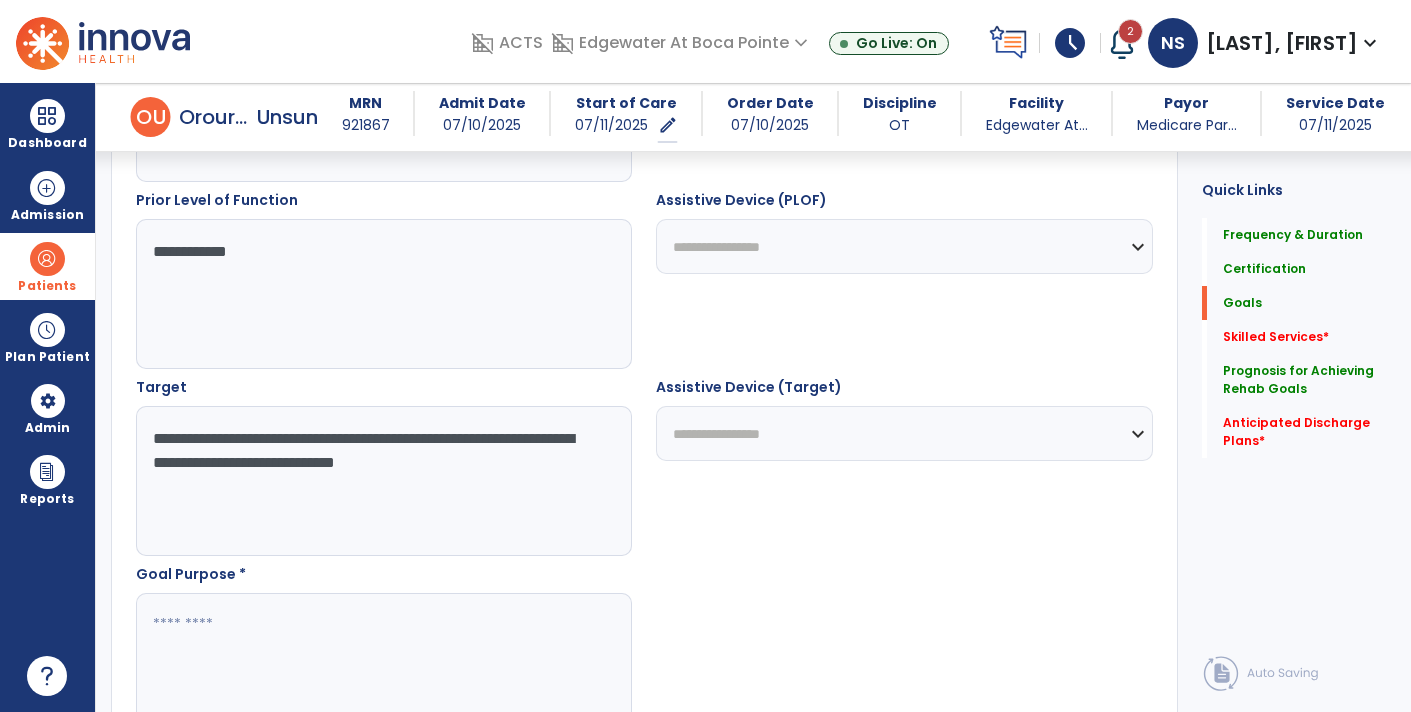 type on "**********" 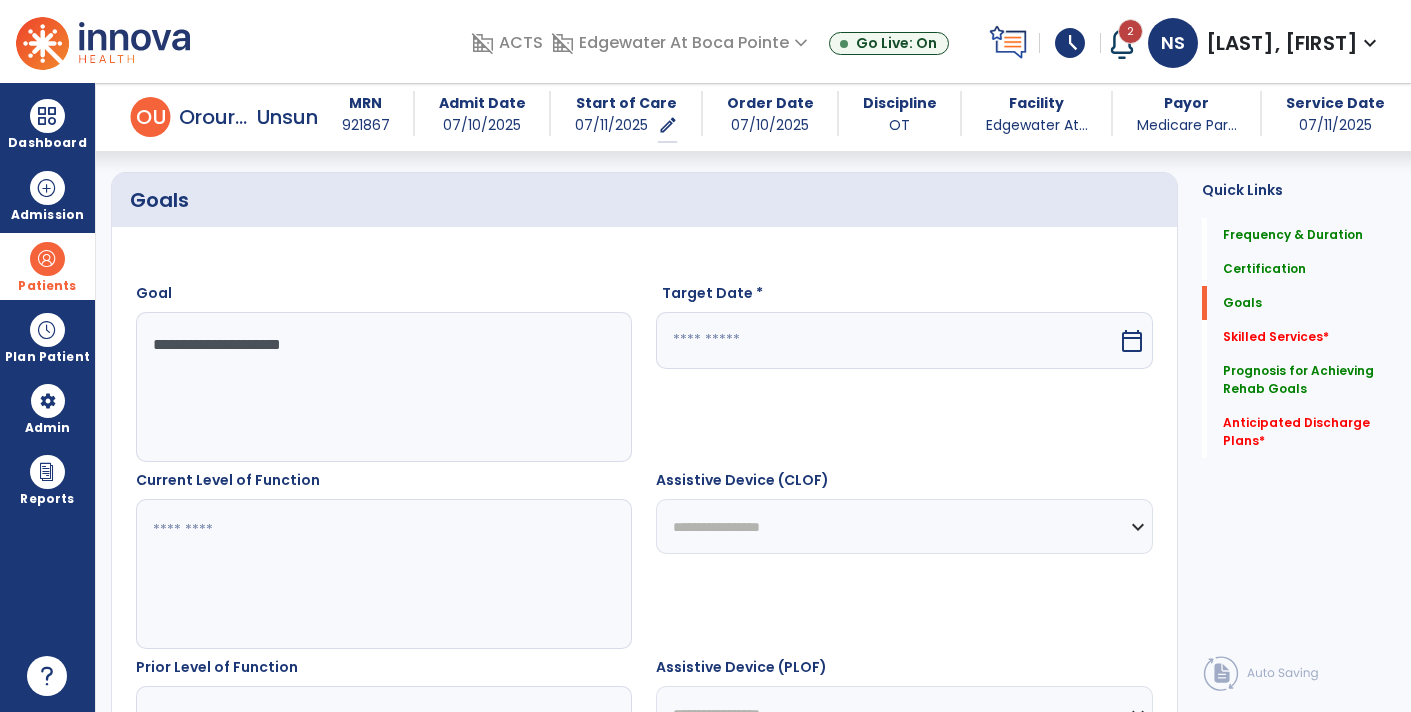 scroll, scrollTop: 451, scrollLeft: 0, axis: vertical 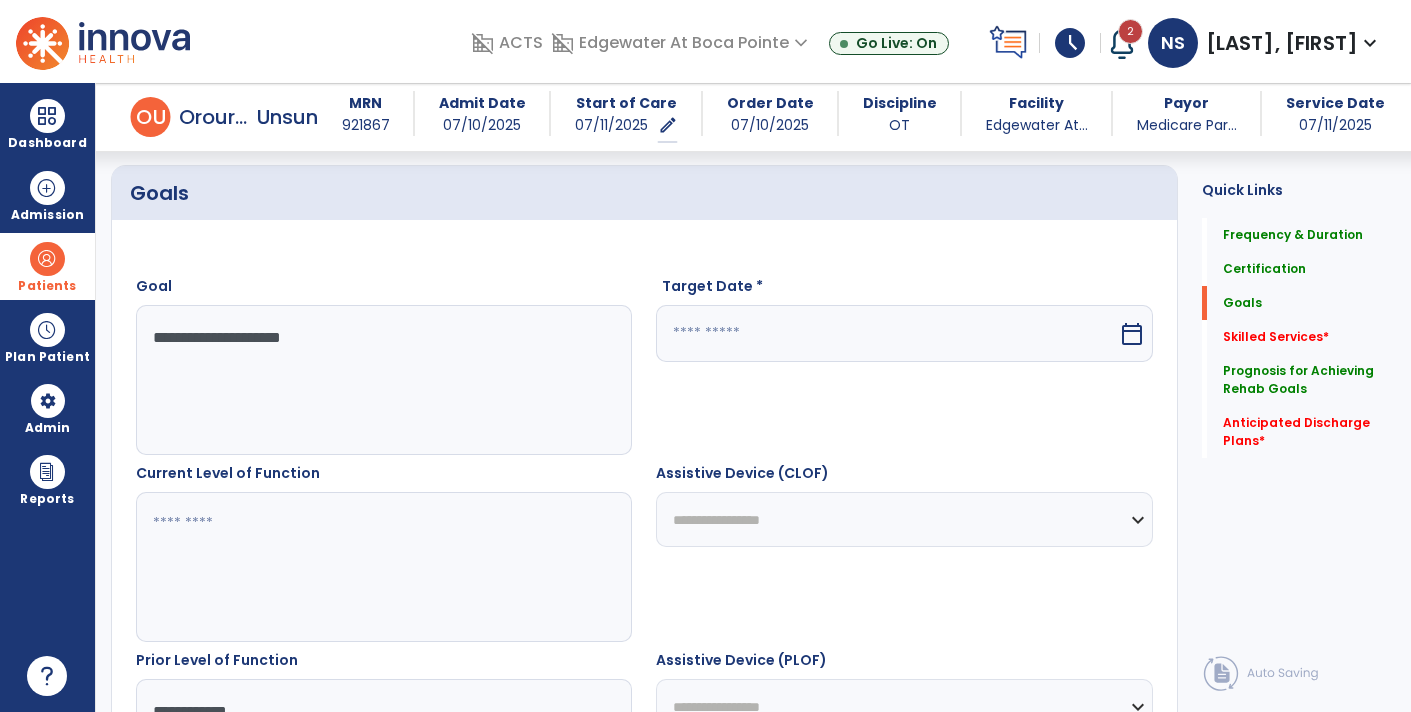 type on "**********" 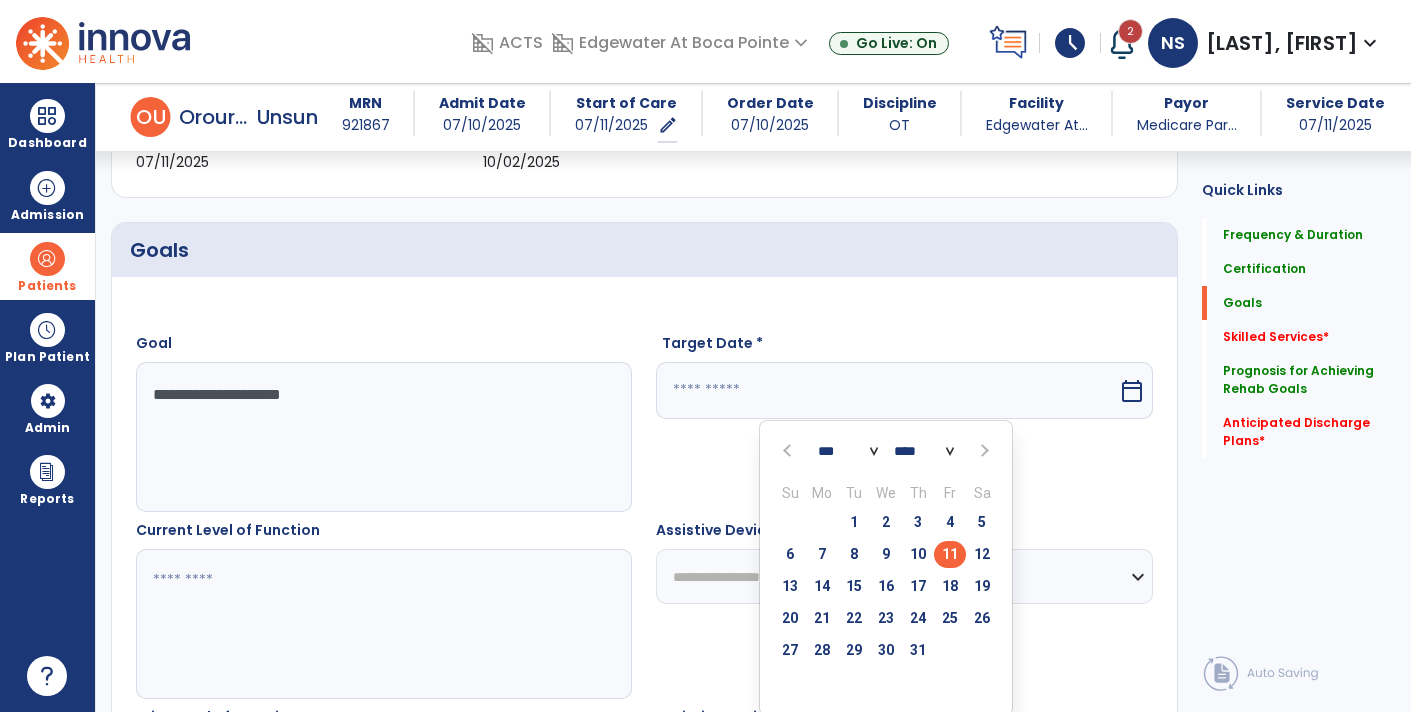 scroll, scrollTop: 397, scrollLeft: 0, axis: vertical 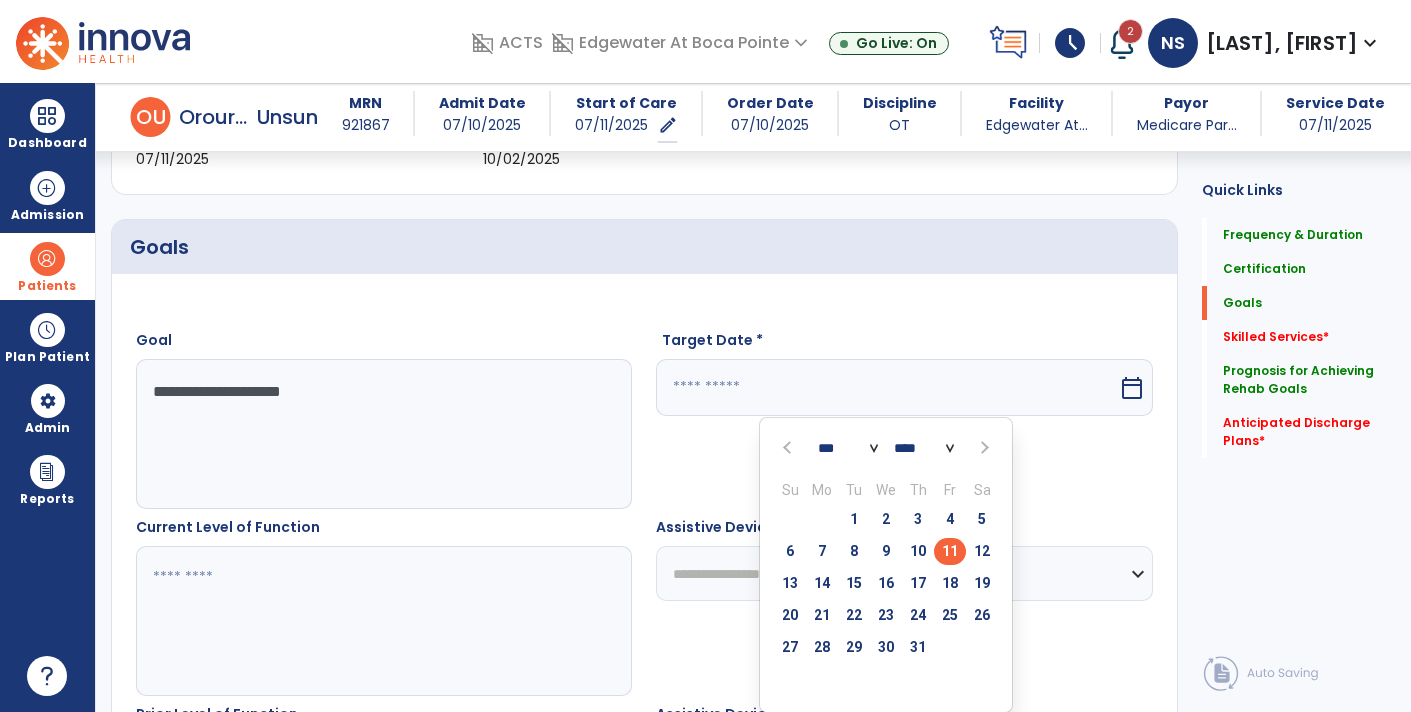 click on "*** *** *** *** *** *** *** *** *** *** *** ***" at bounding box center (848, 449) 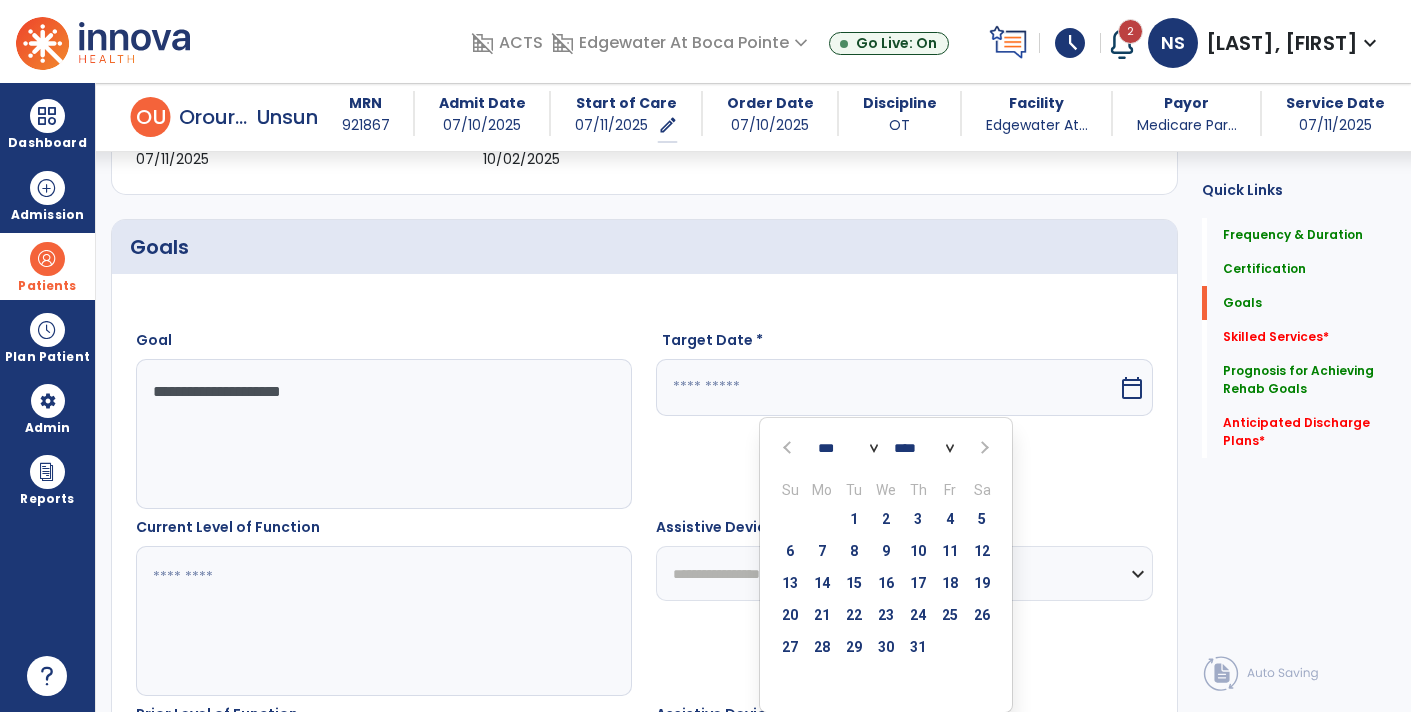 select on "**" 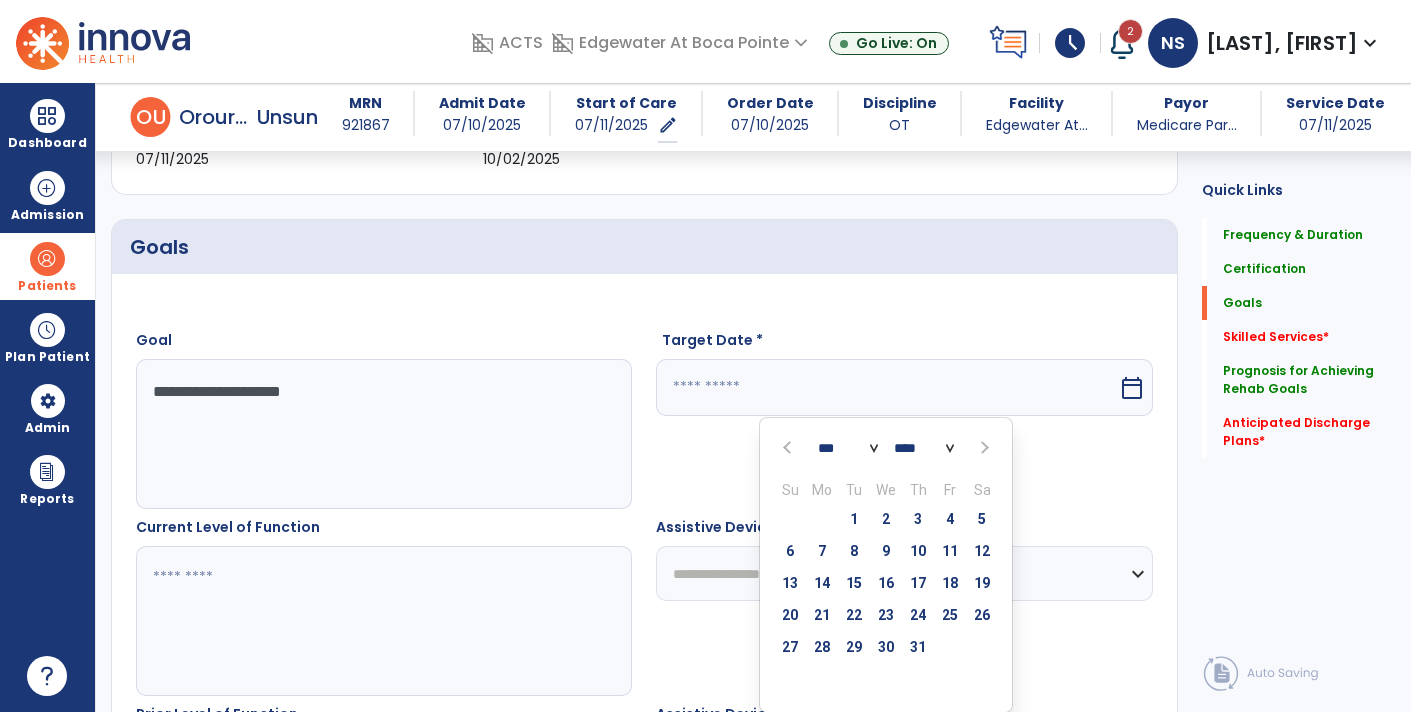 click on "*** *** *** *** *** *** *** *** *** *** *** ***" at bounding box center (848, 449) 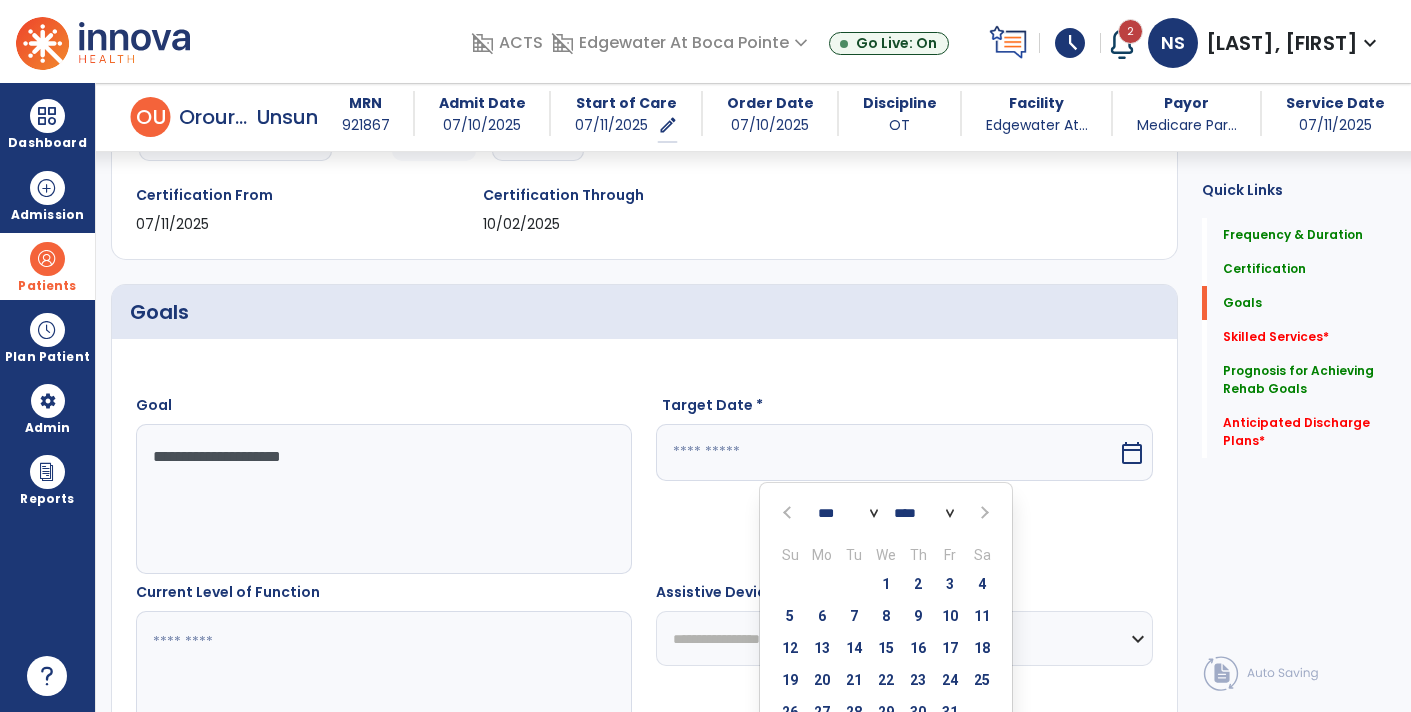 scroll, scrollTop: 330, scrollLeft: 0, axis: vertical 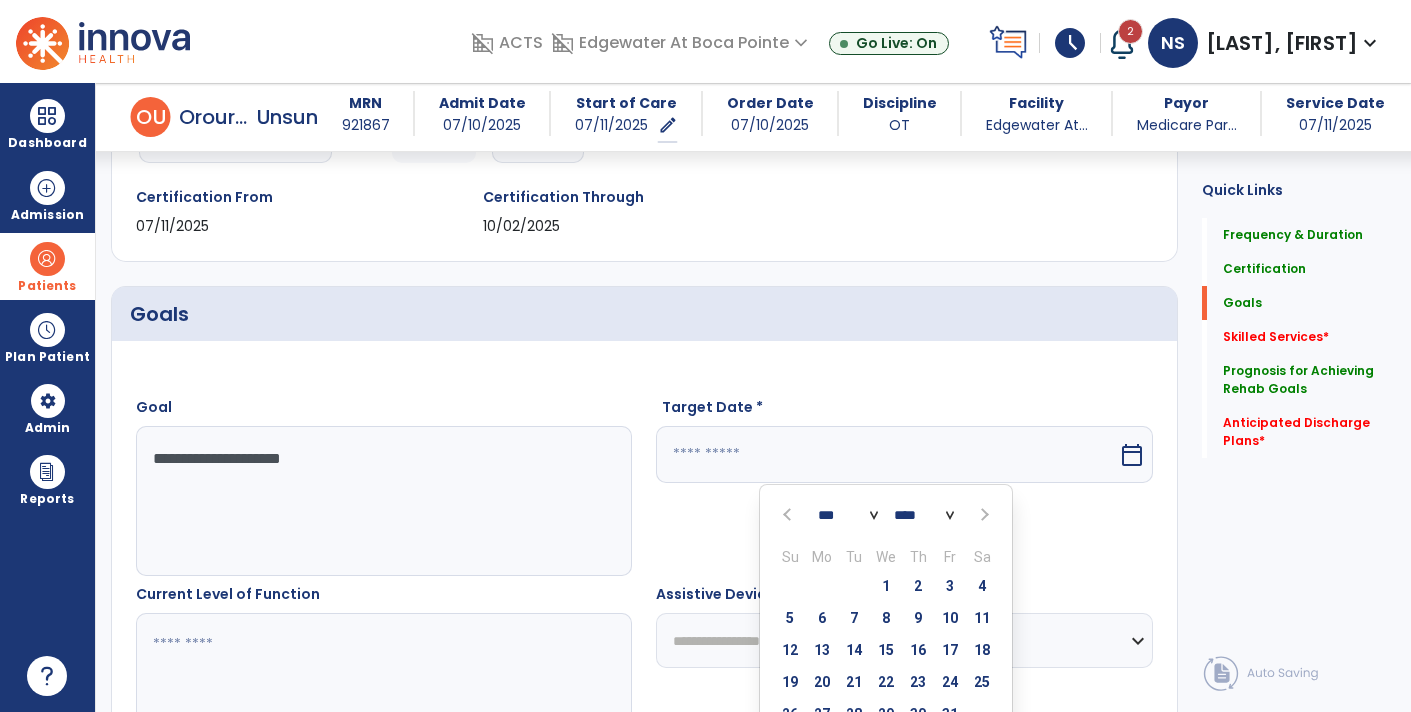 click on "10" at bounding box center (950, 621) 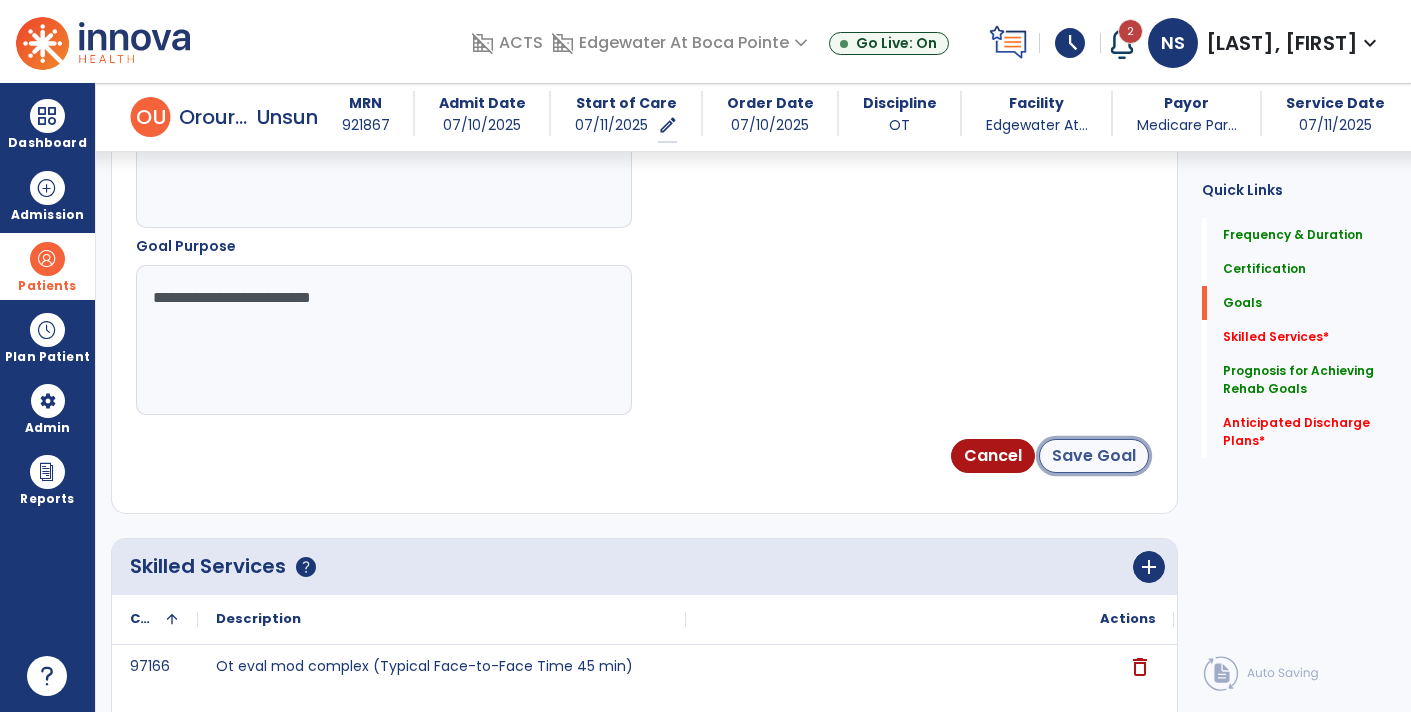 click on "Save Goal" at bounding box center [1094, 456] 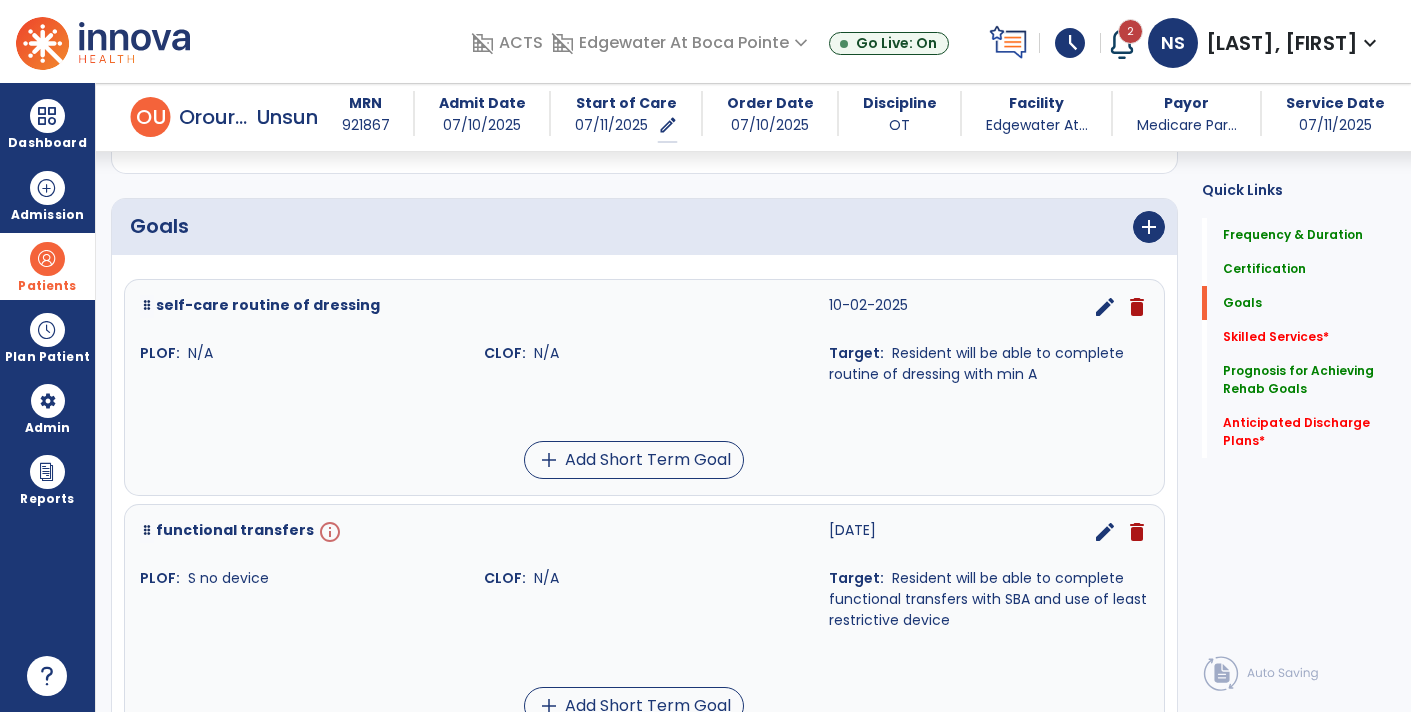 scroll, scrollTop: 423, scrollLeft: 0, axis: vertical 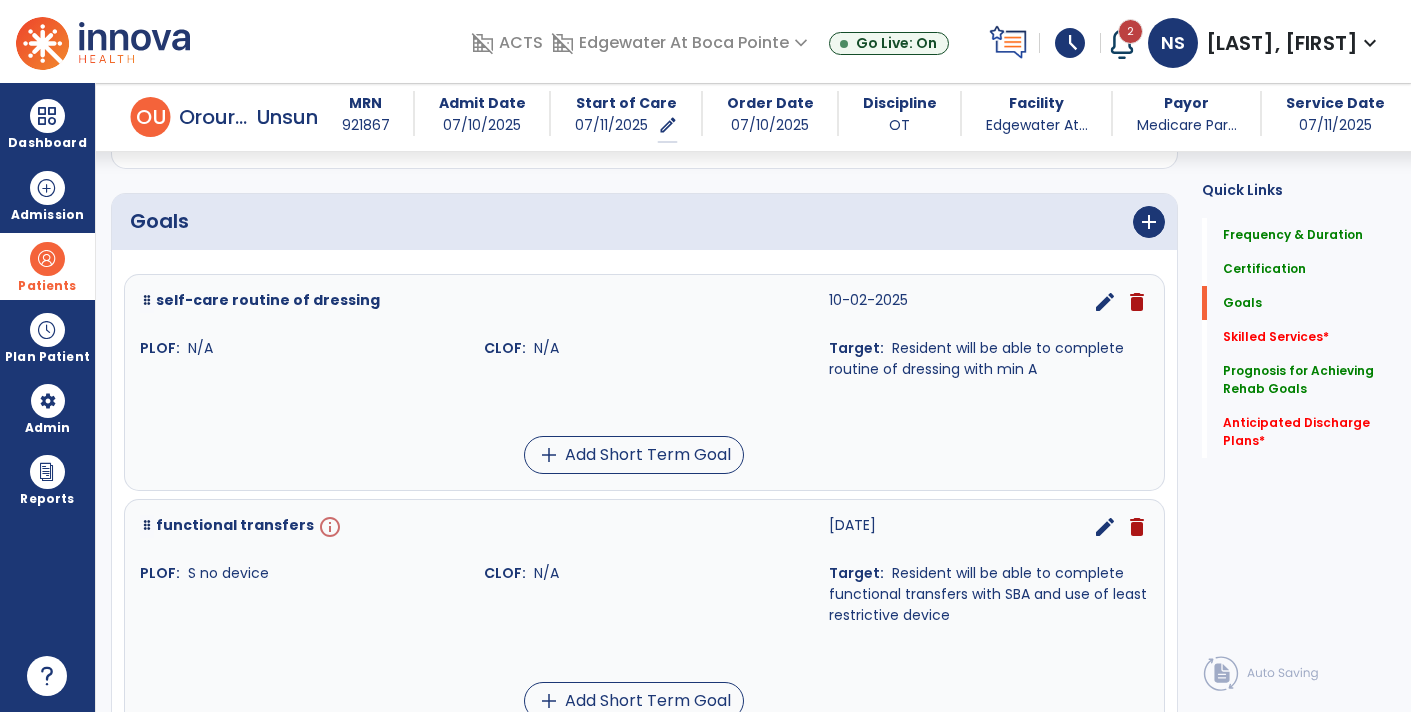 click on "edit" at bounding box center (1105, 302) 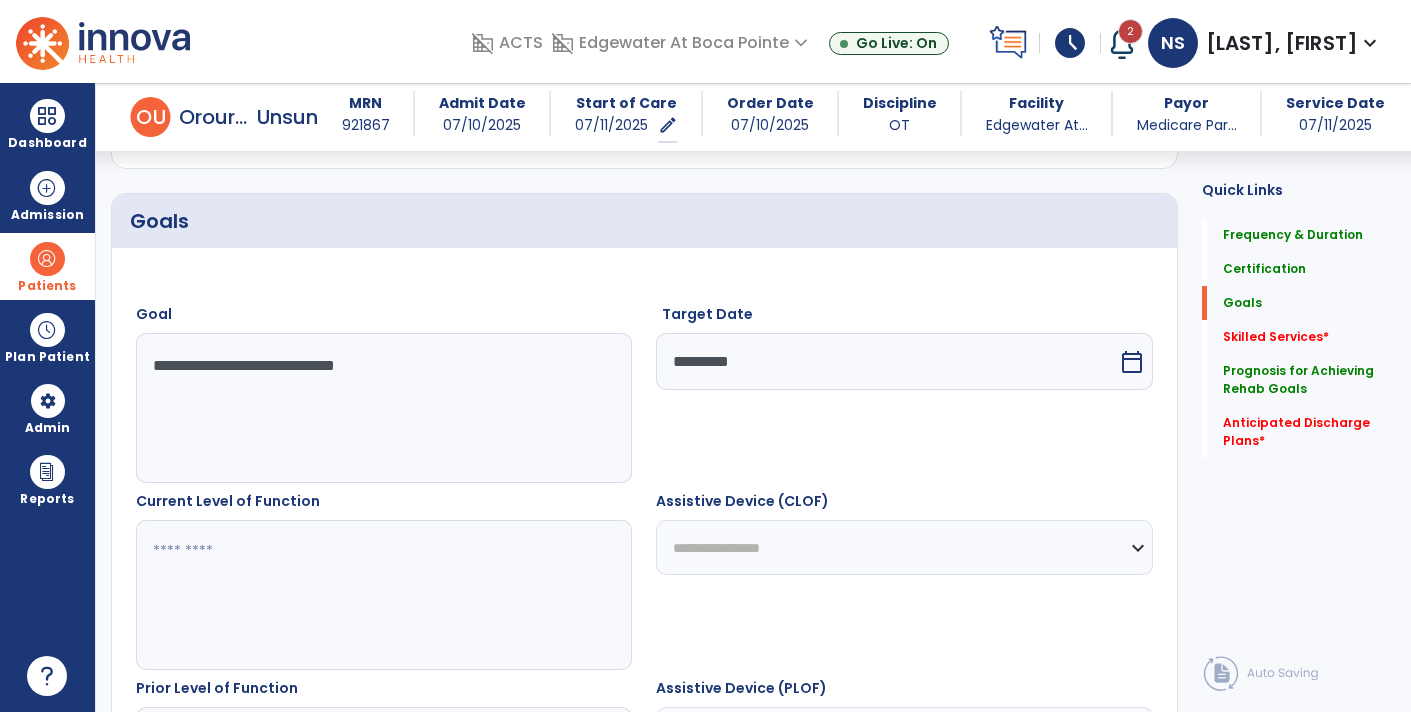 scroll, scrollTop: 37, scrollLeft: 0, axis: vertical 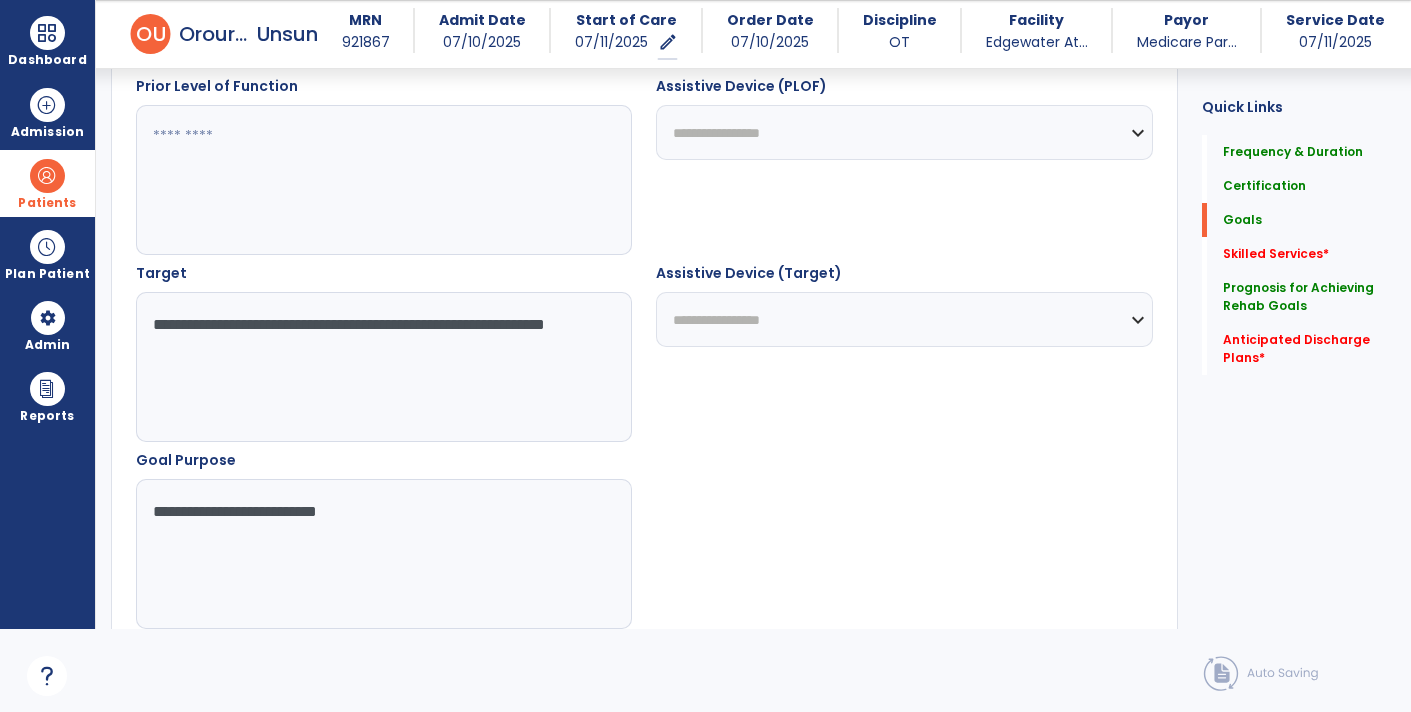 click at bounding box center [383, 180] 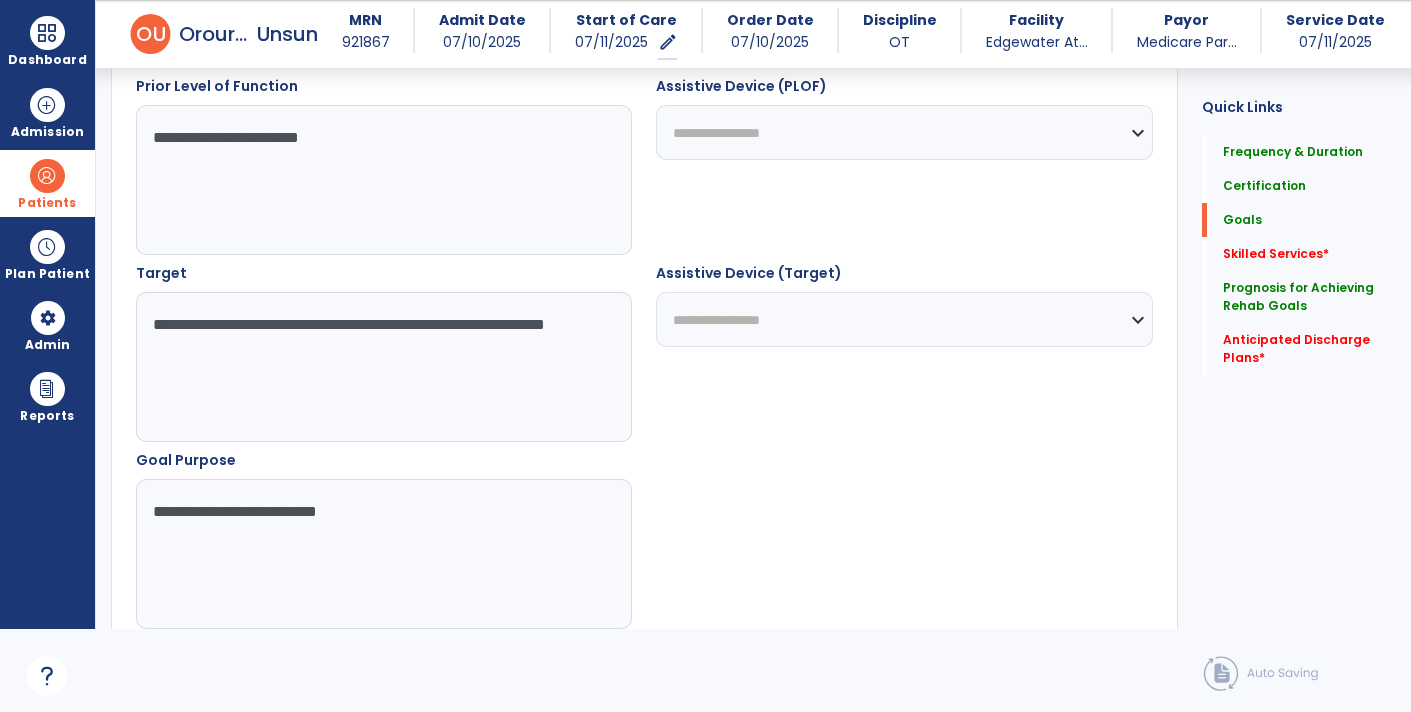 type on "**********" 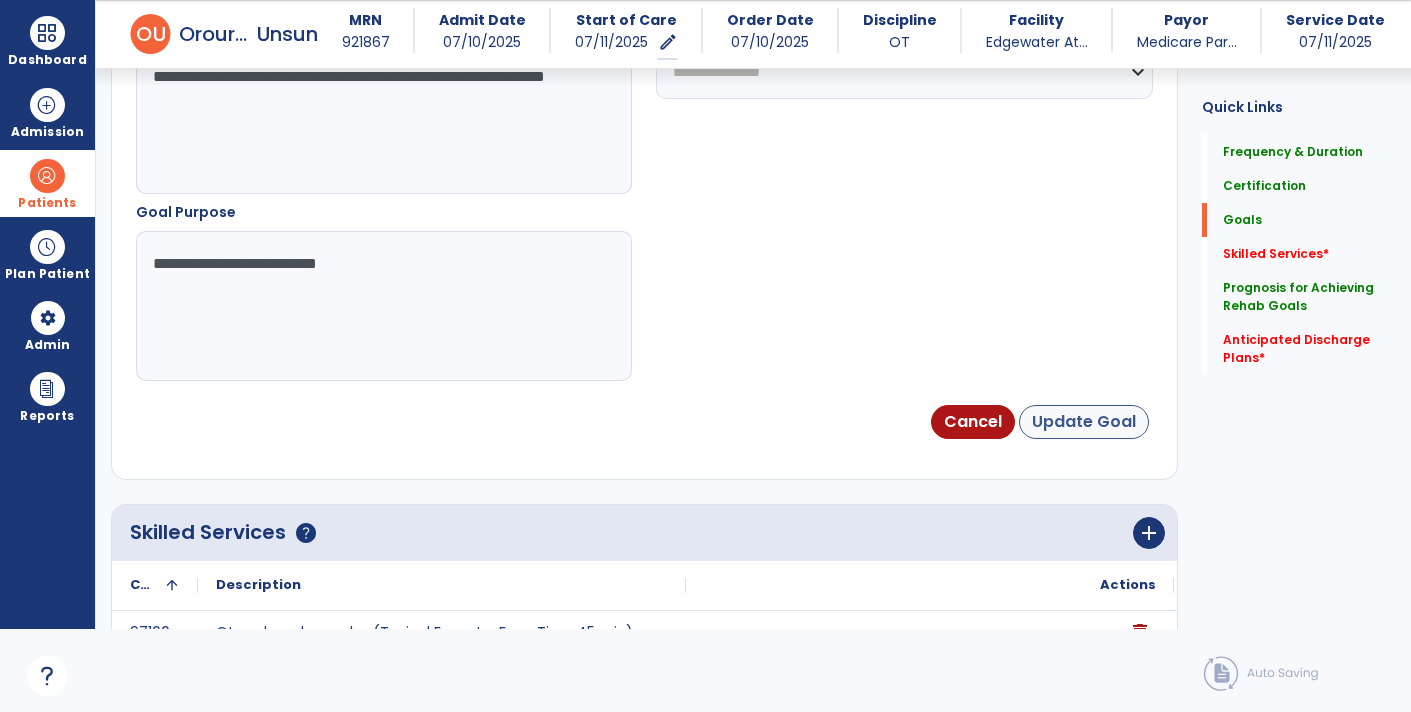 click on "Update Goal" at bounding box center (1084, 422) 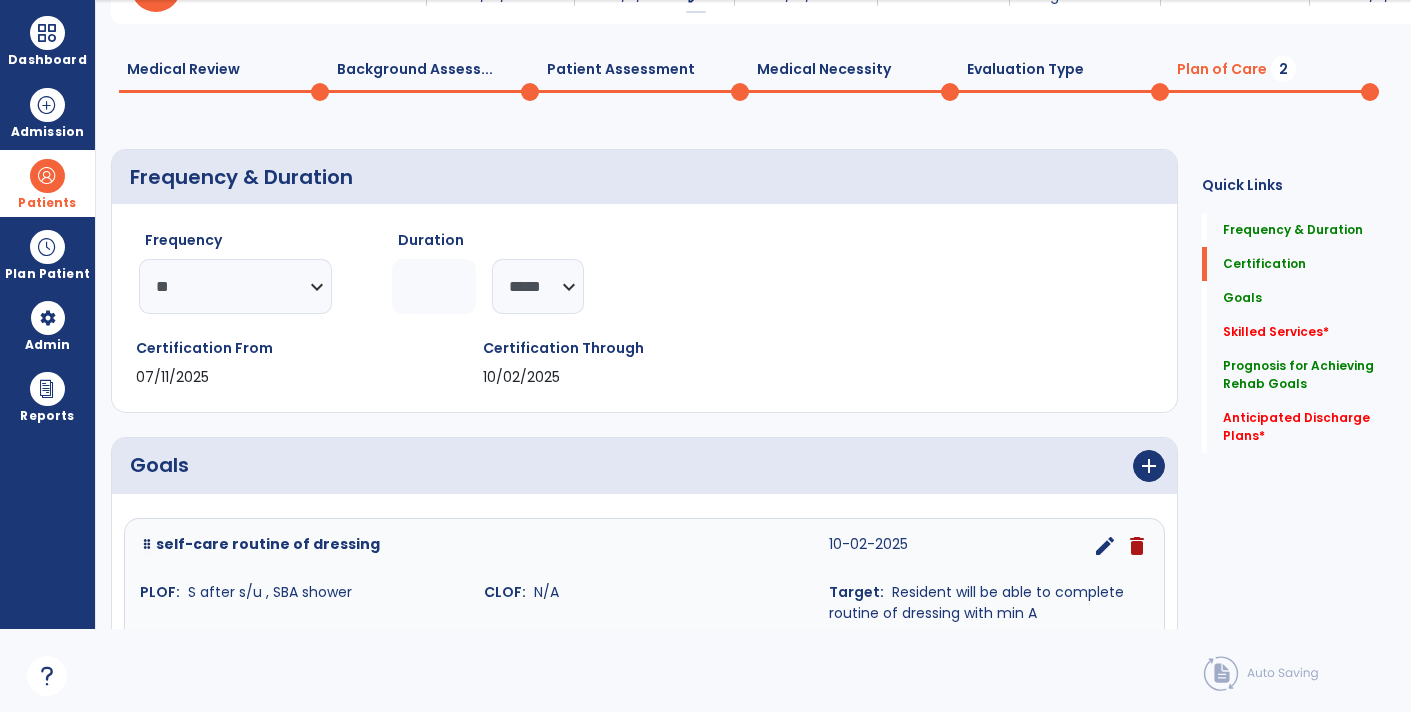 scroll, scrollTop: 0, scrollLeft: 0, axis: both 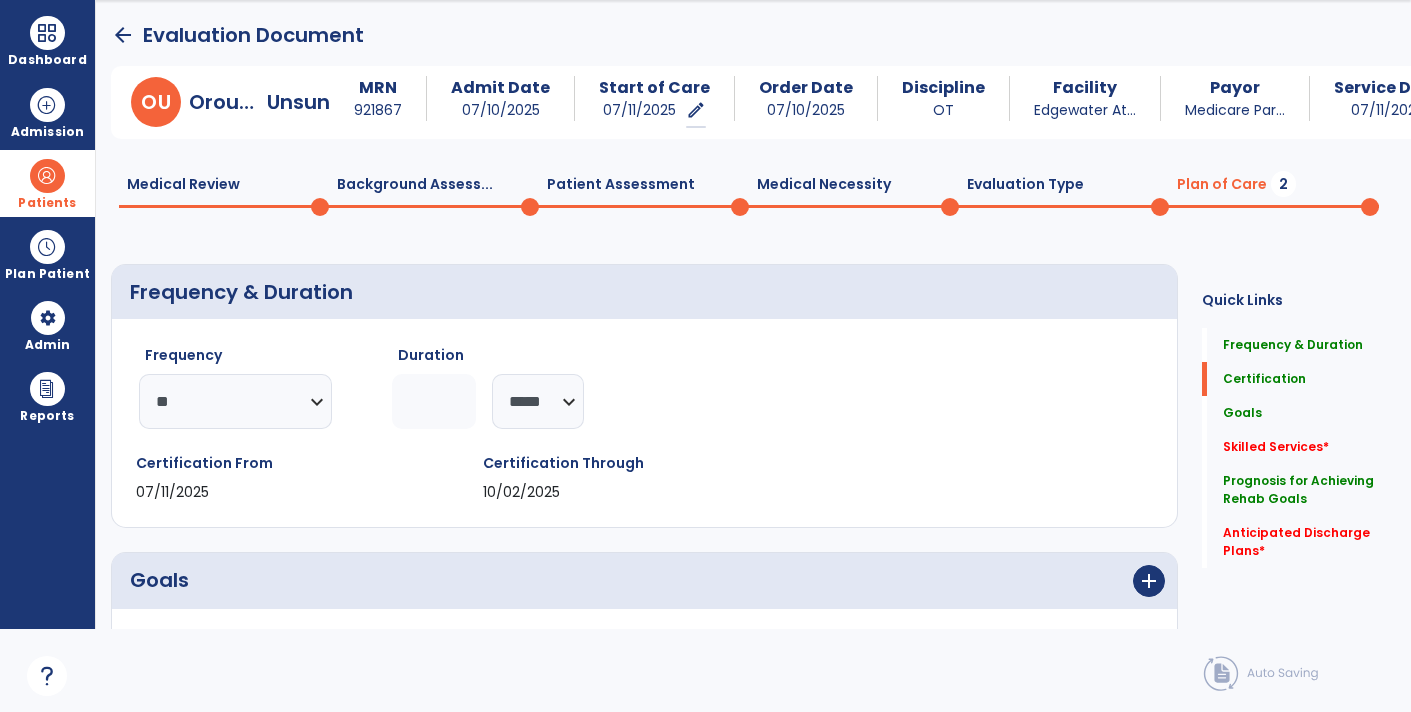 click on "Plan of Care  2" 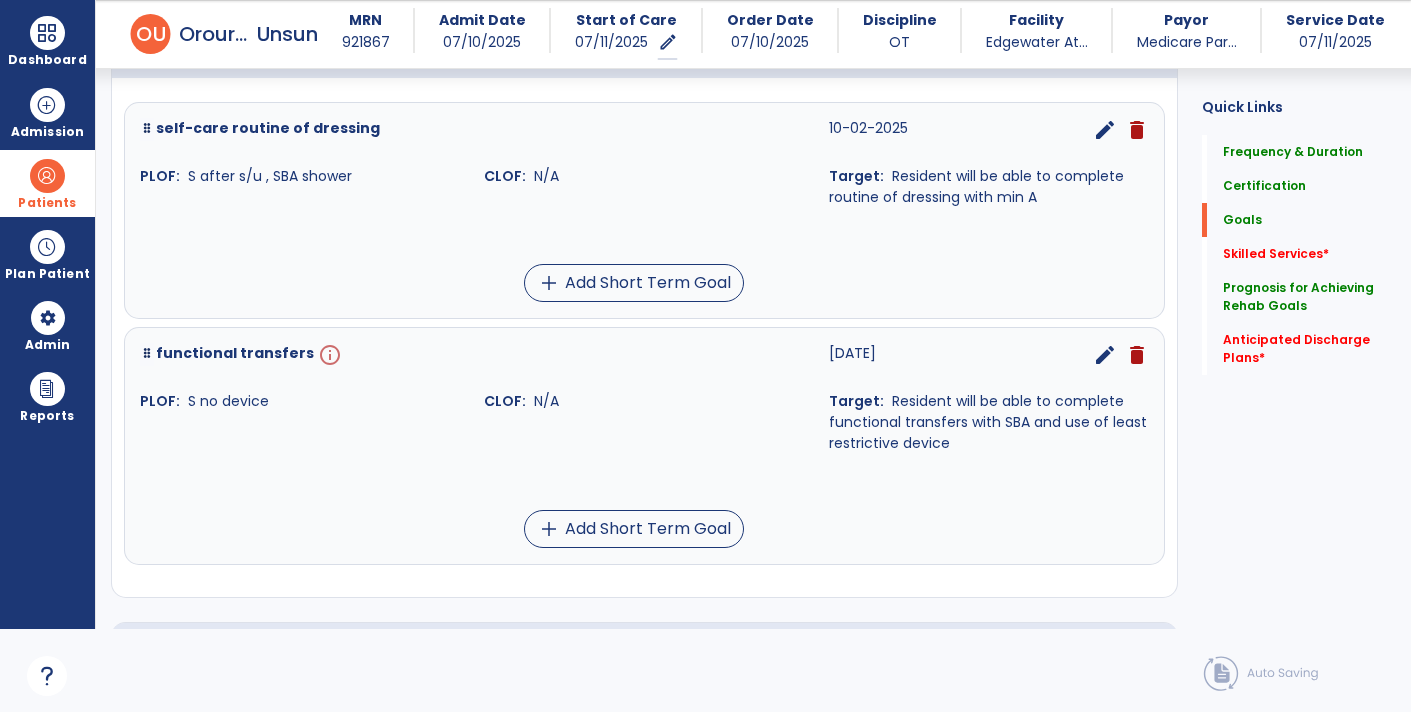 scroll, scrollTop: 517, scrollLeft: 0, axis: vertical 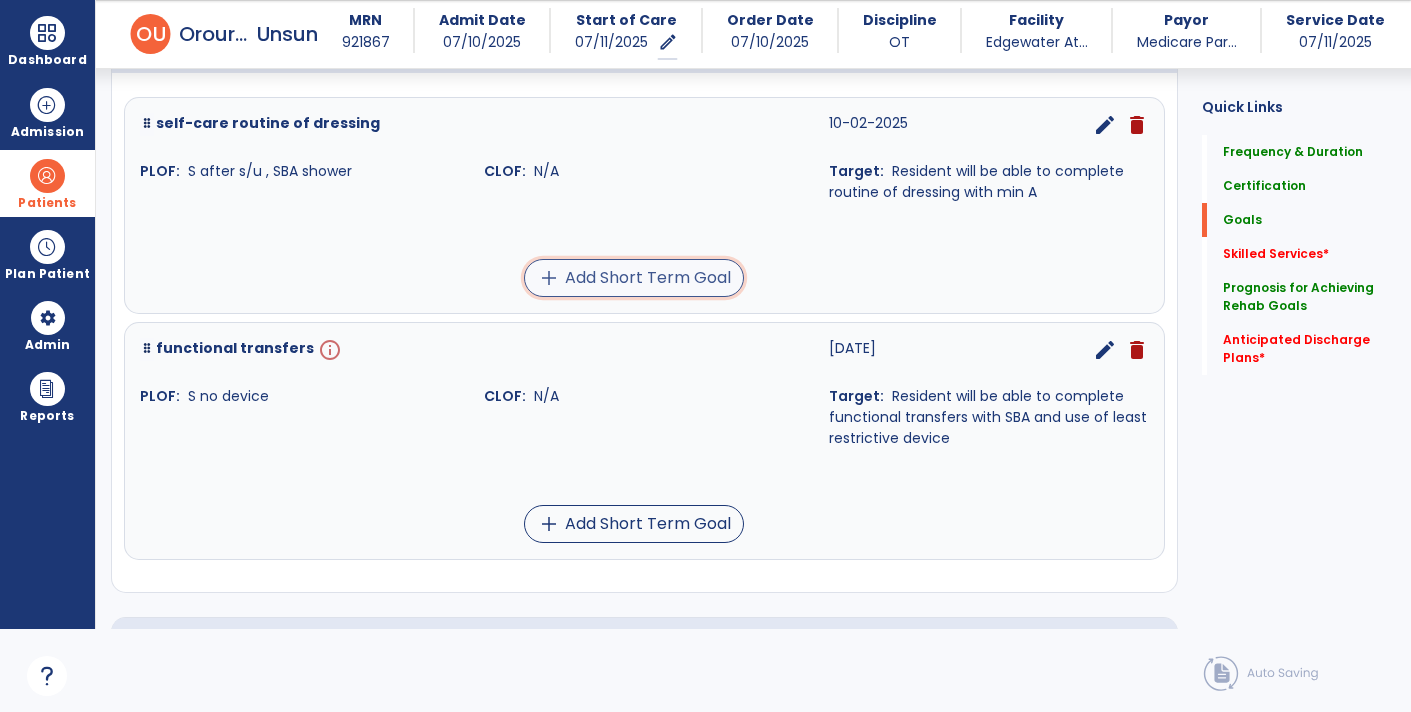 click on "add  Add Short Term Goal" at bounding box center (634, 278) 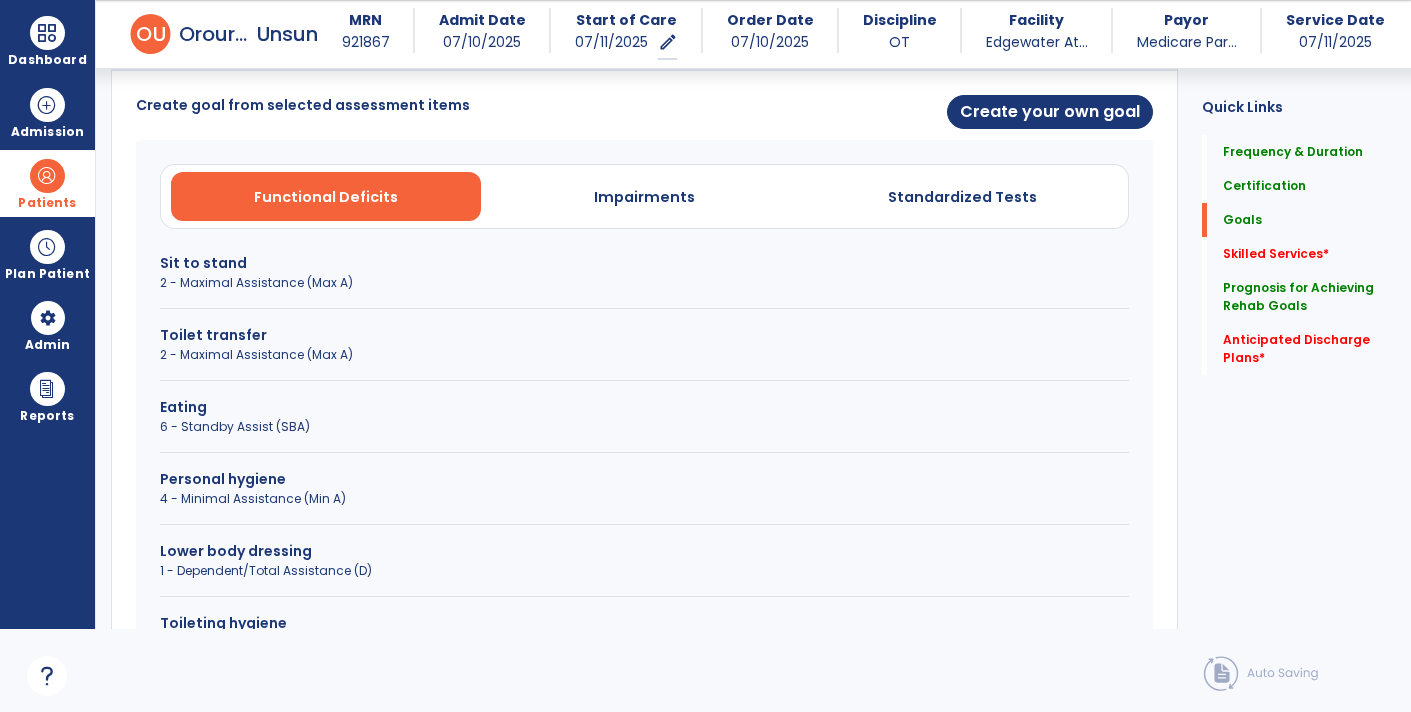 click on "Quick Links  Frequency & Duration   Frequency & Duration   Certification   Certification   Goals   Goals   Skilled Services   *  Skilled Services   *  Prognosis for Achieving Rehab Goals   Prognosis for Achieving Rehab Goals   Anticipated Discharge Plans   *  Anticipated Discharge Plans   *" 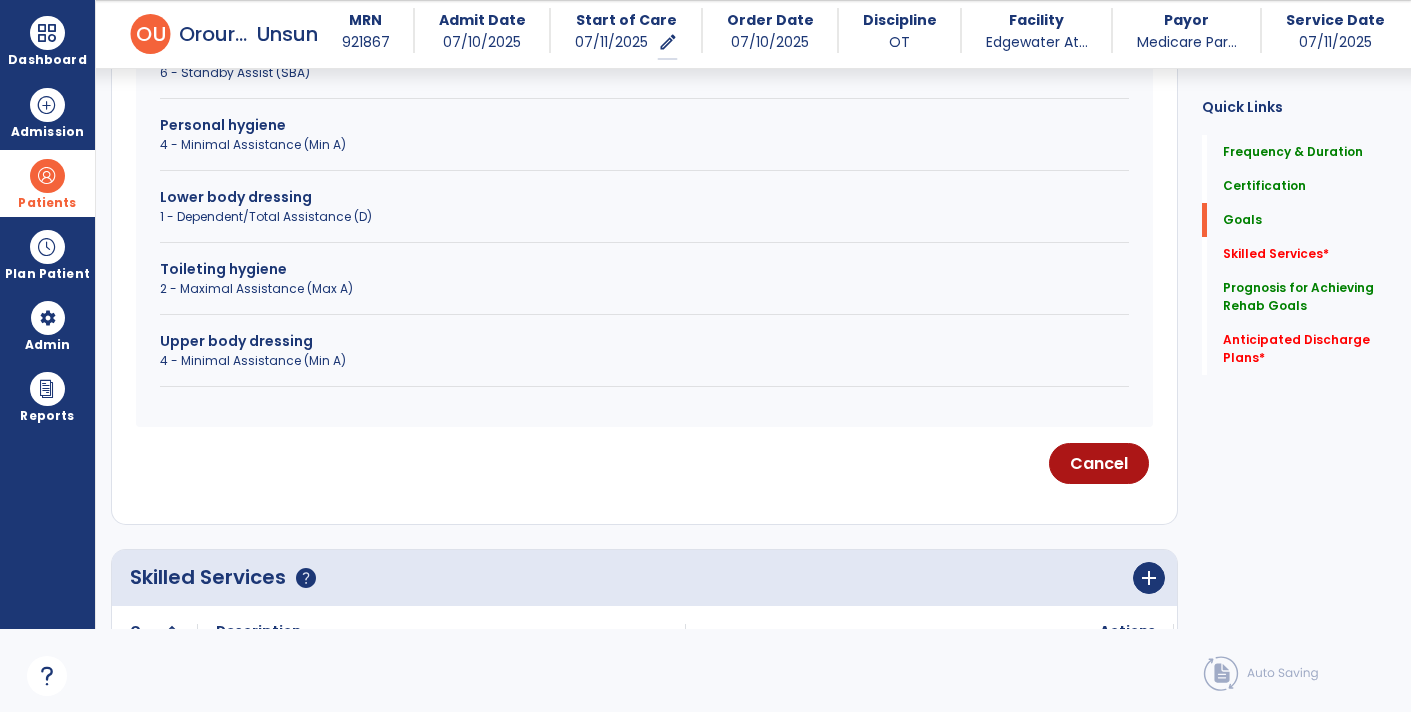 scroll, scrollTop: 892, scrollLeft: 0, axis: vertical 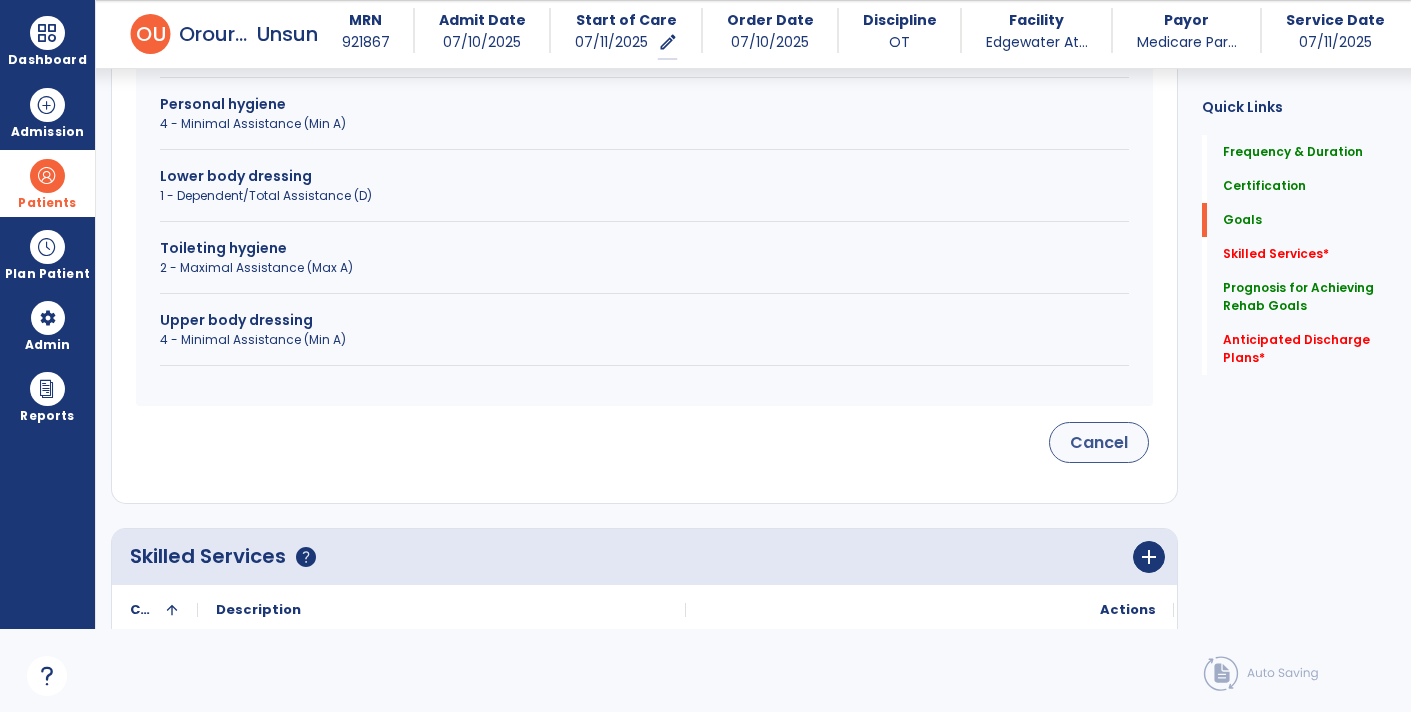 click on "Cancel" at bounding box center [1099, 442] 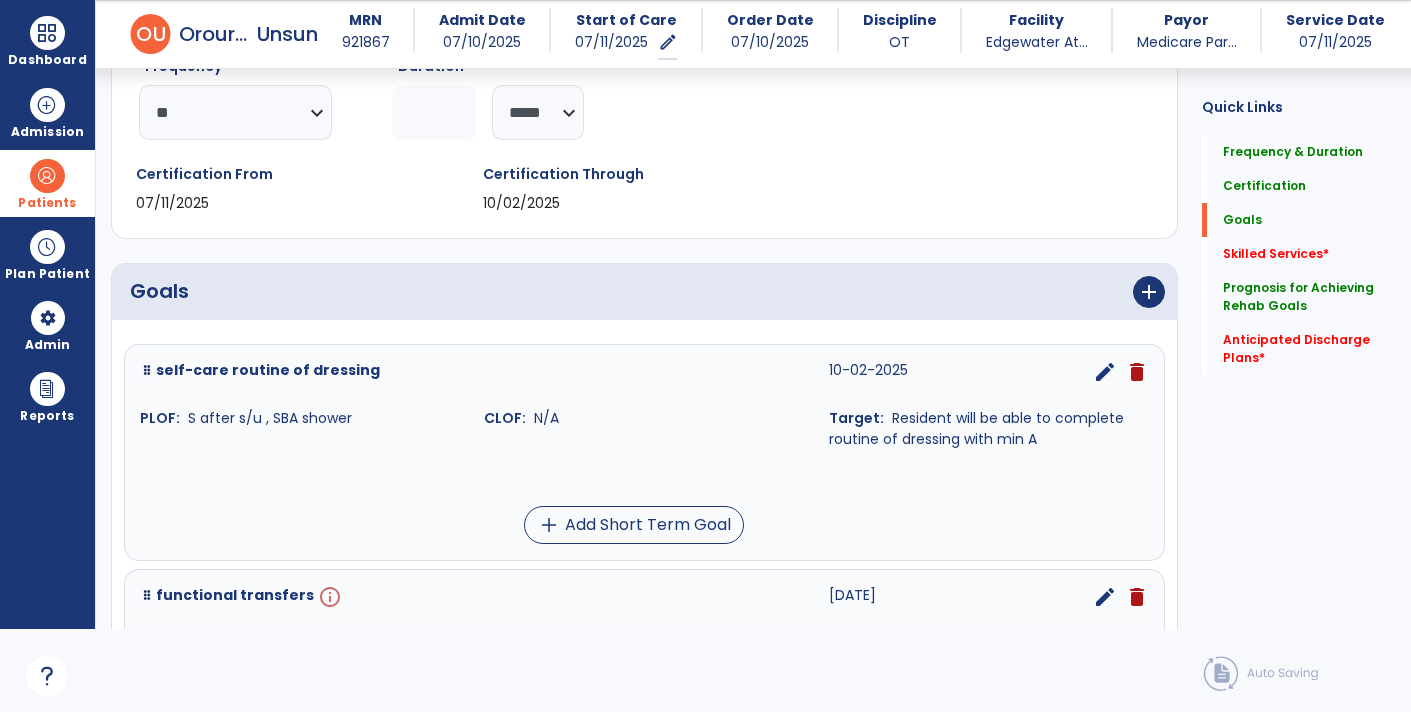 scroll, scrollTop: 271, scrollLeft: 0, axis: vertical 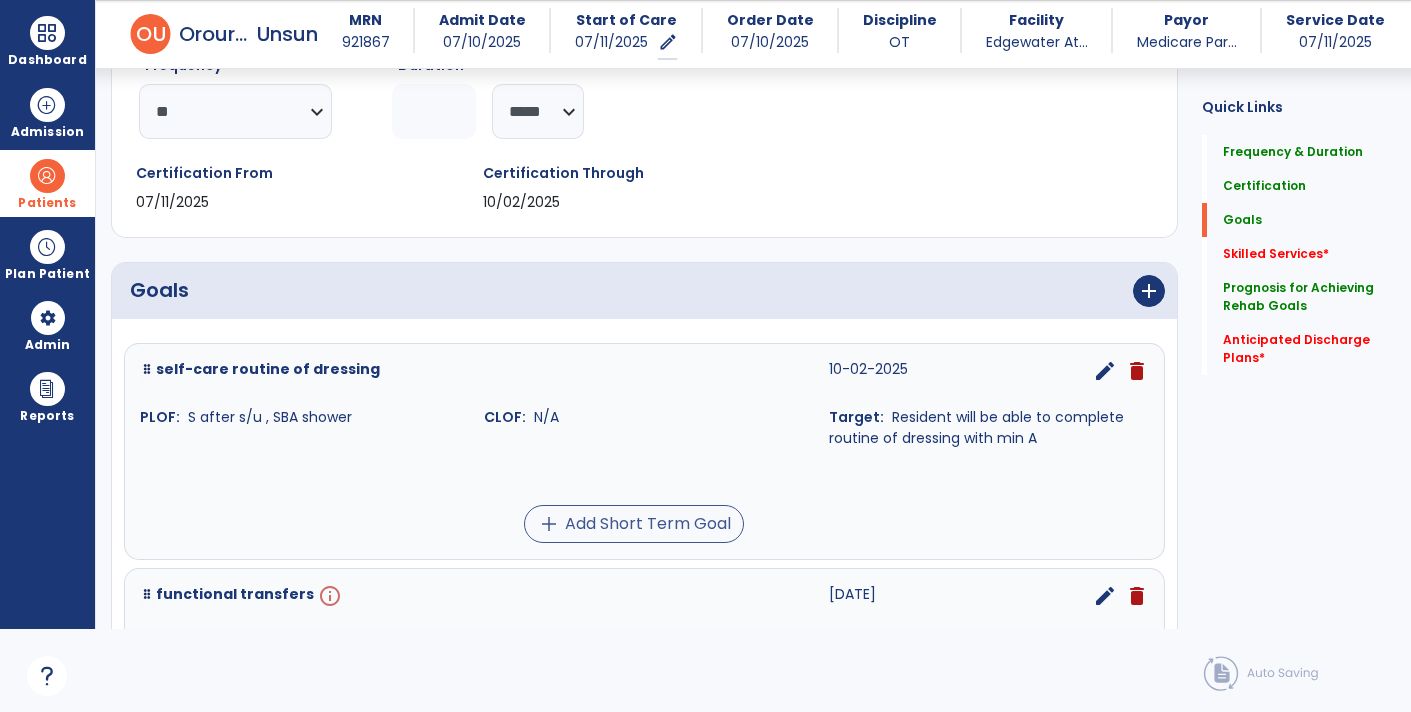 click on "add  Add Short Term Goal" at bounding box center [634, 524] 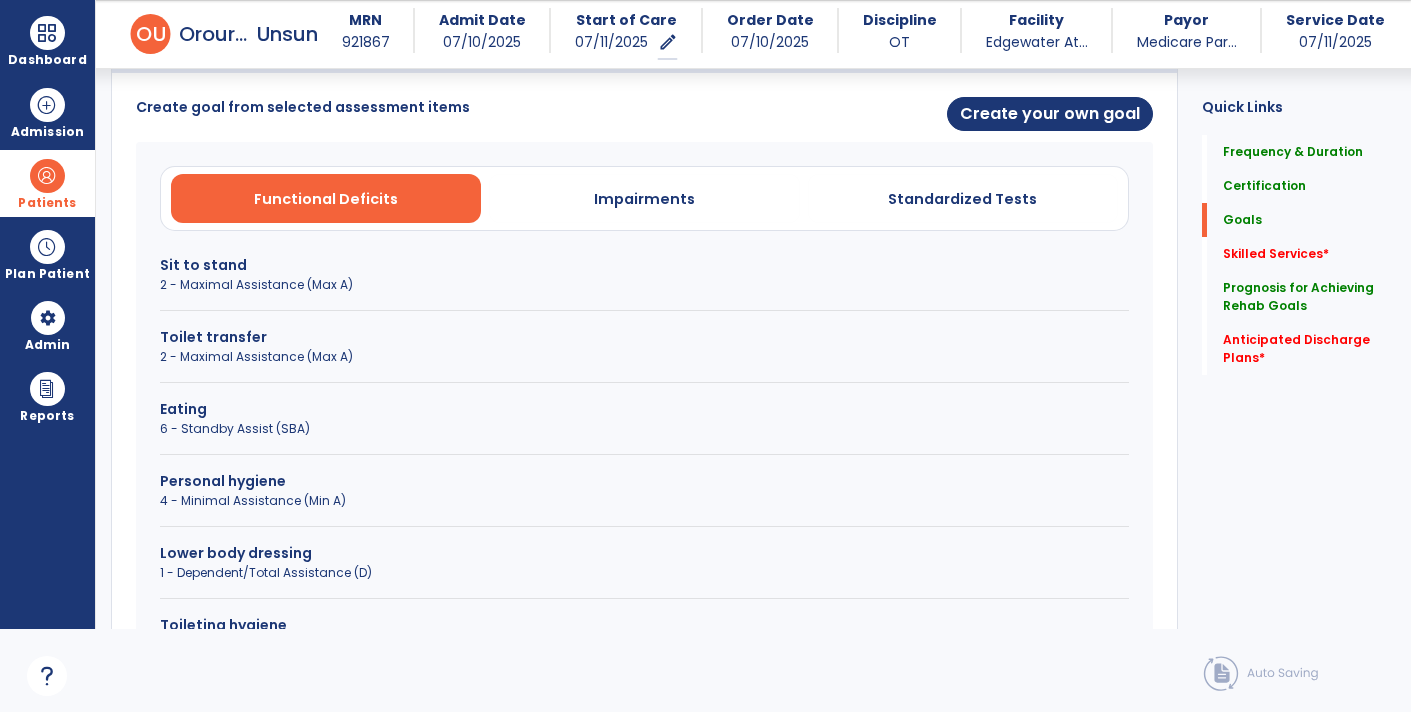 scroll, scrollTop: 524, scrollLeft: 0, axis: vertical 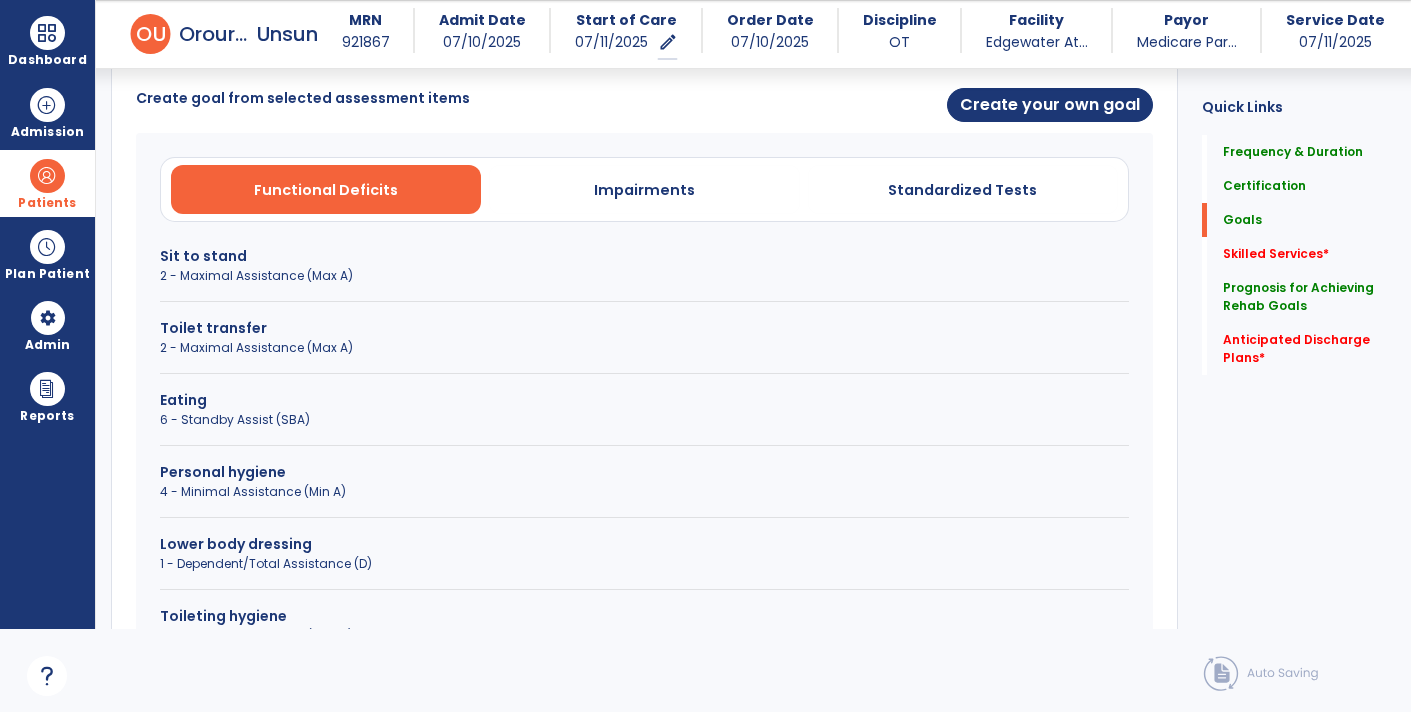 click on "Personal hygiene" at bounding box center (644, 472) 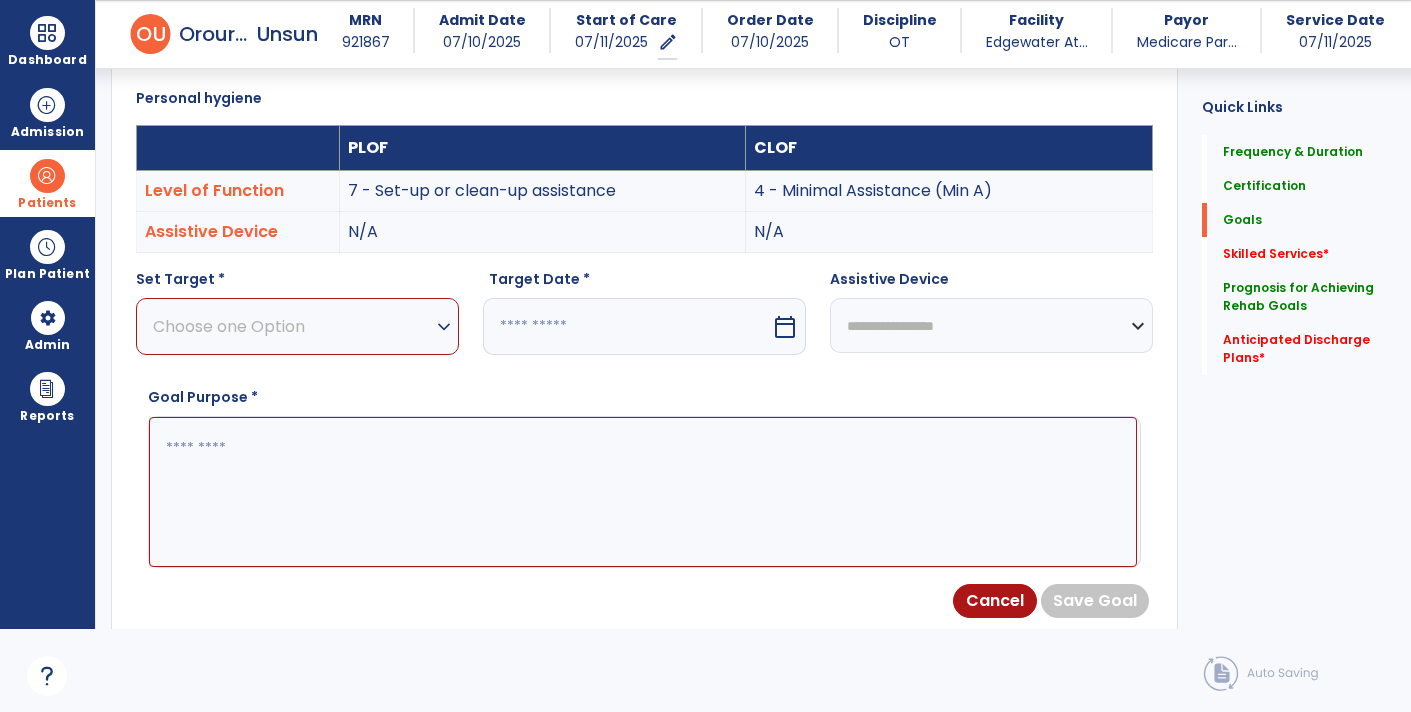 click on "expand_more" at bounding box center [444, 327] 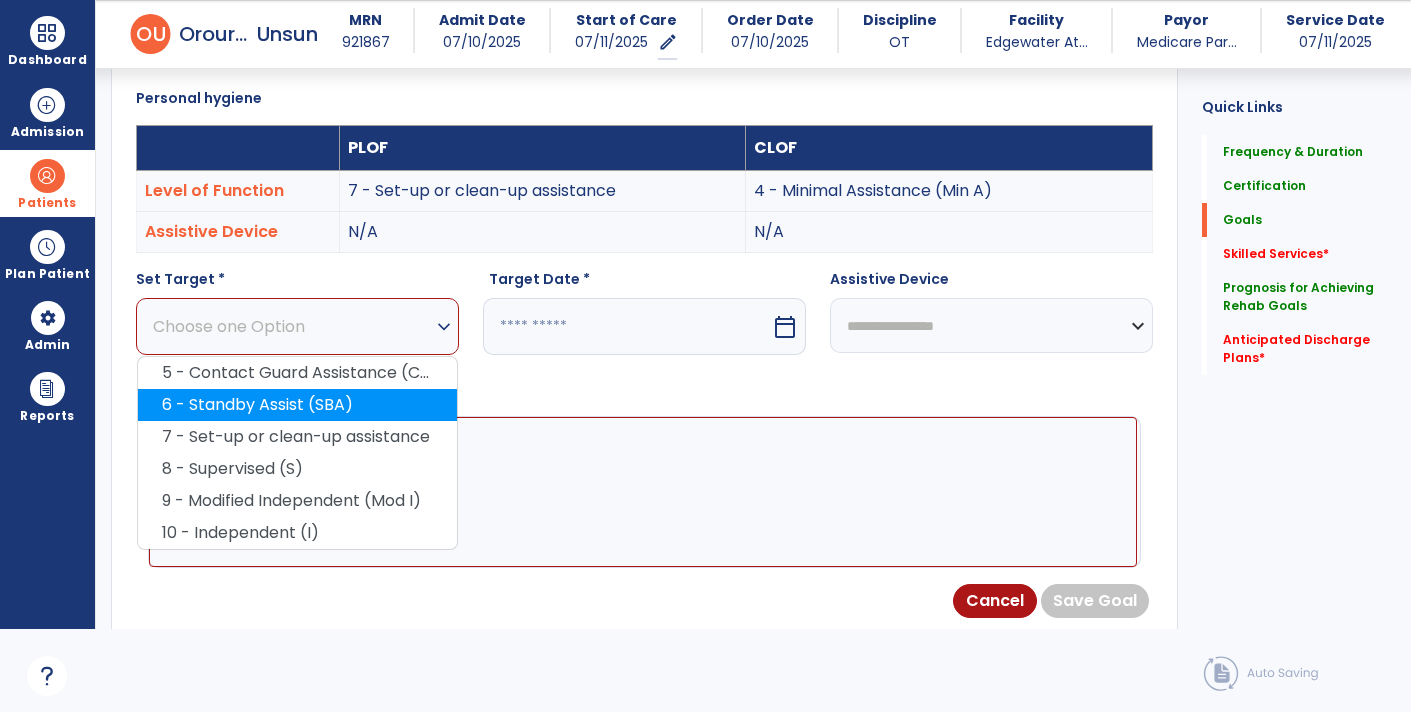click on "6 - Standby Assist (SBA)" at bounding box center [297, 405] 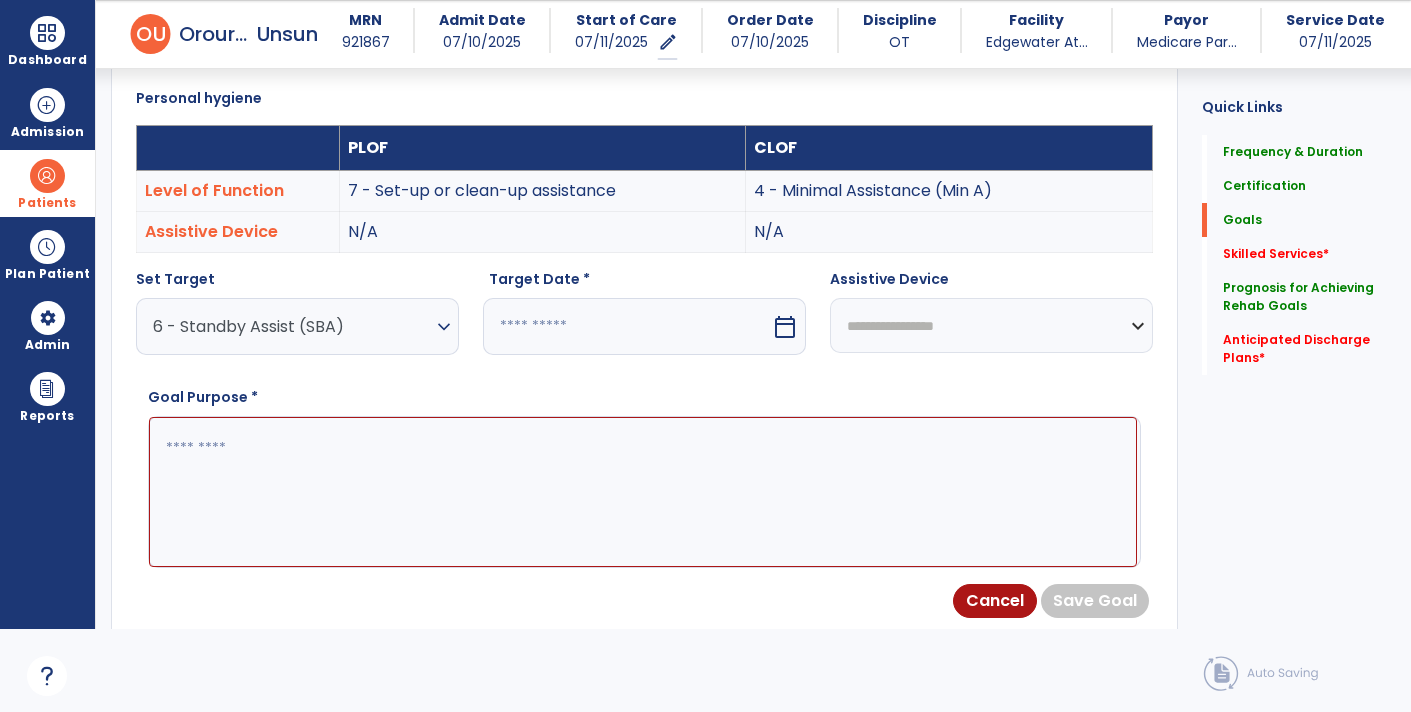 click on "calendar_today" at bounding box center [785, 327] 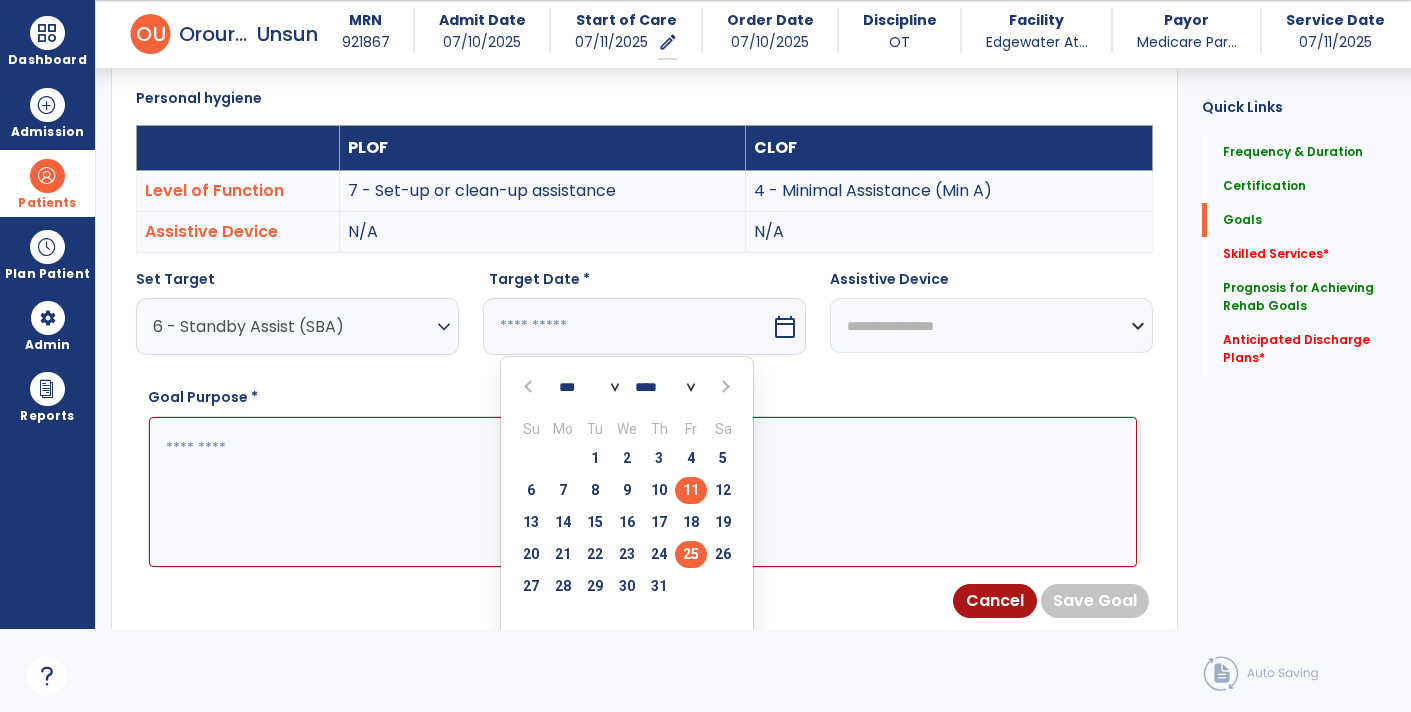 click on "25" at bounding box center [691, 554] 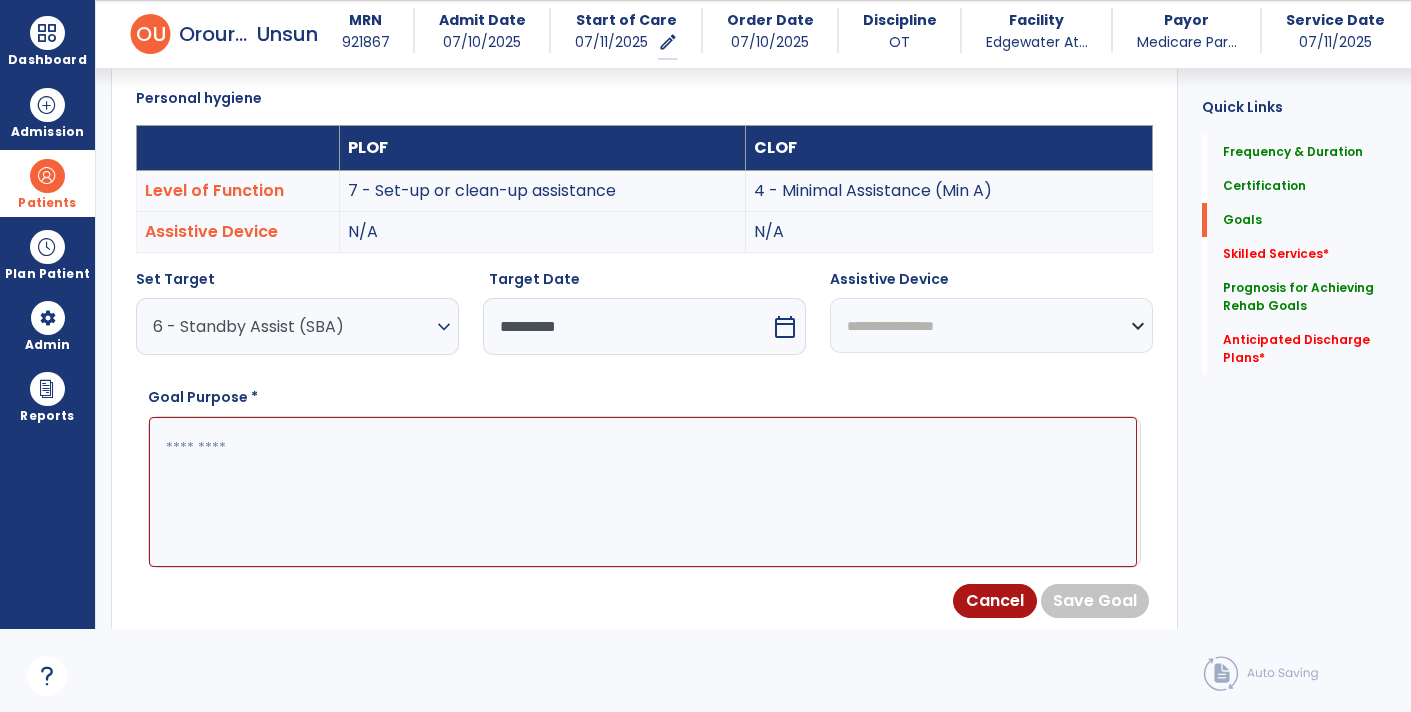 click at bounding box center (643, 491) 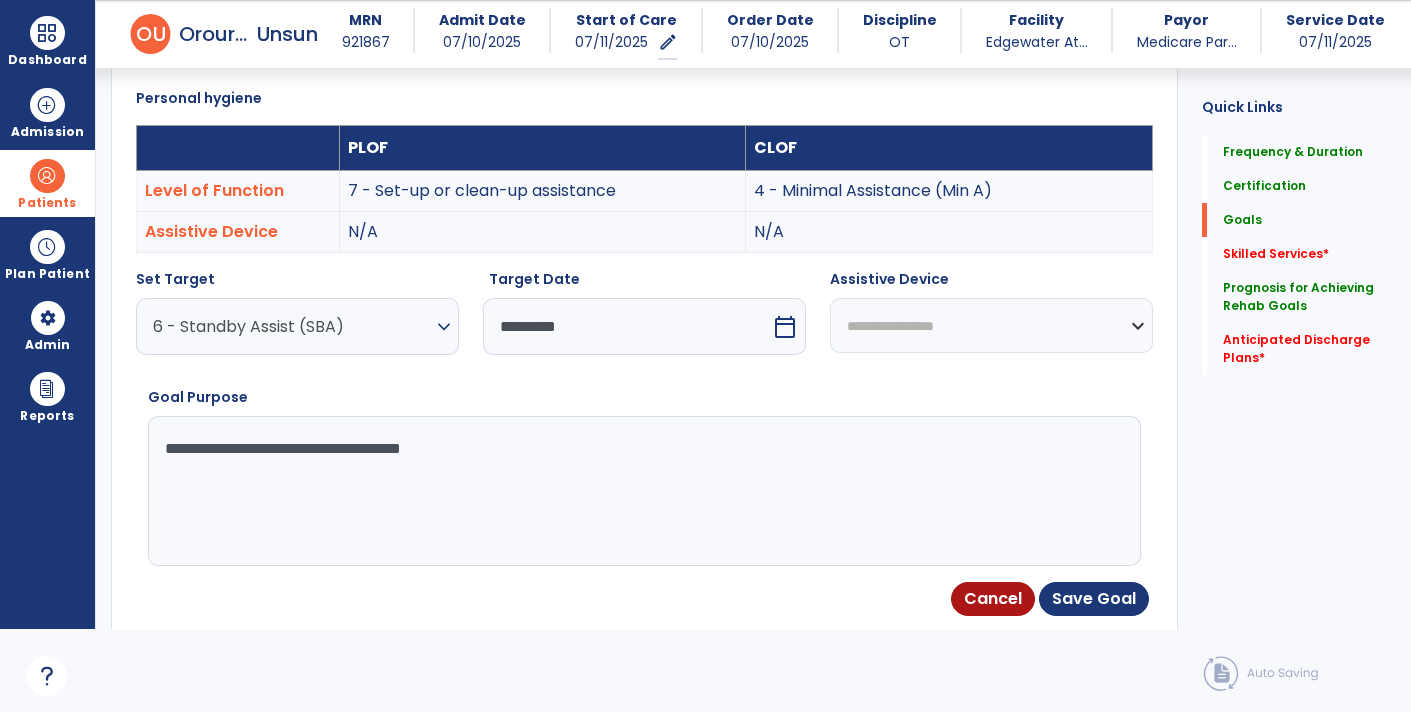 type on "**********" 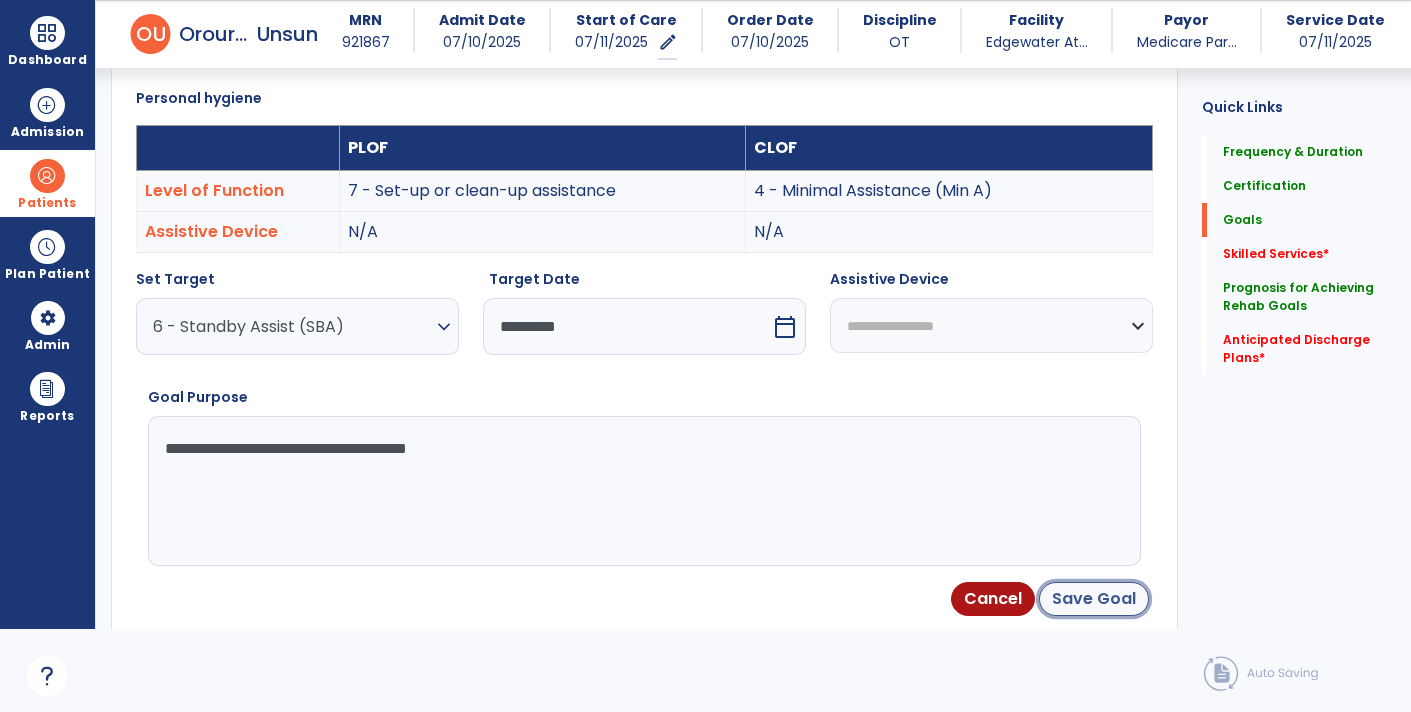 click on "Save Goal" at bounding box center [1094, 599] 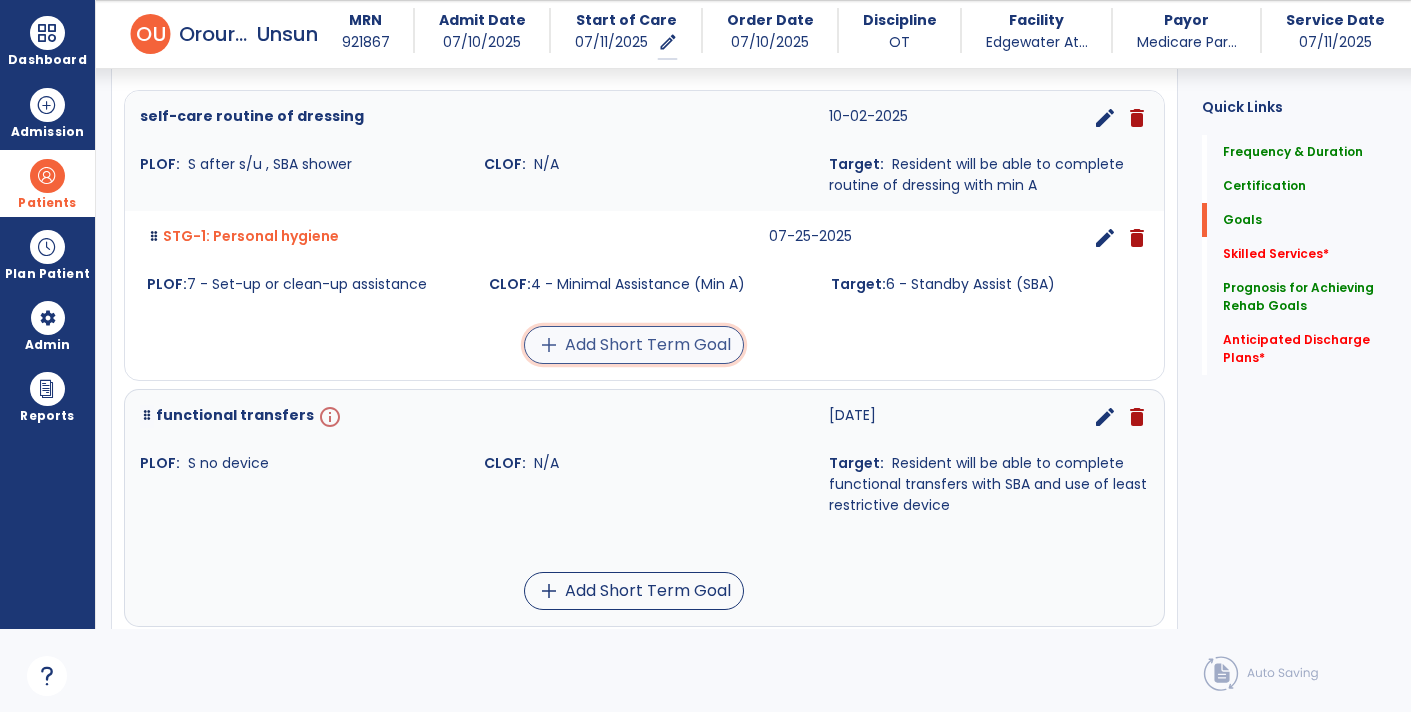 click on "add  Add Short Term Goal" at bounding box center [634, 345] 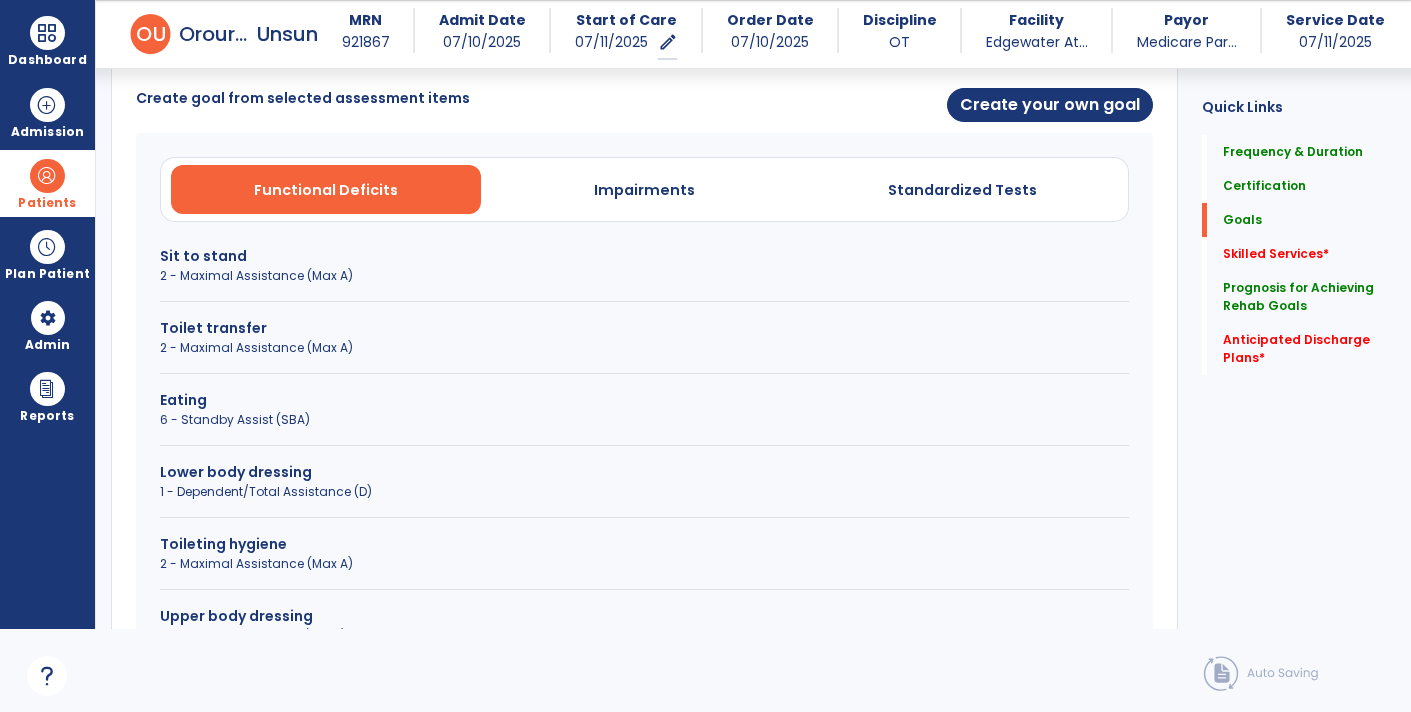 click on "2 - Maximal Assistance (Max A)" at bounding box center [644, 564] 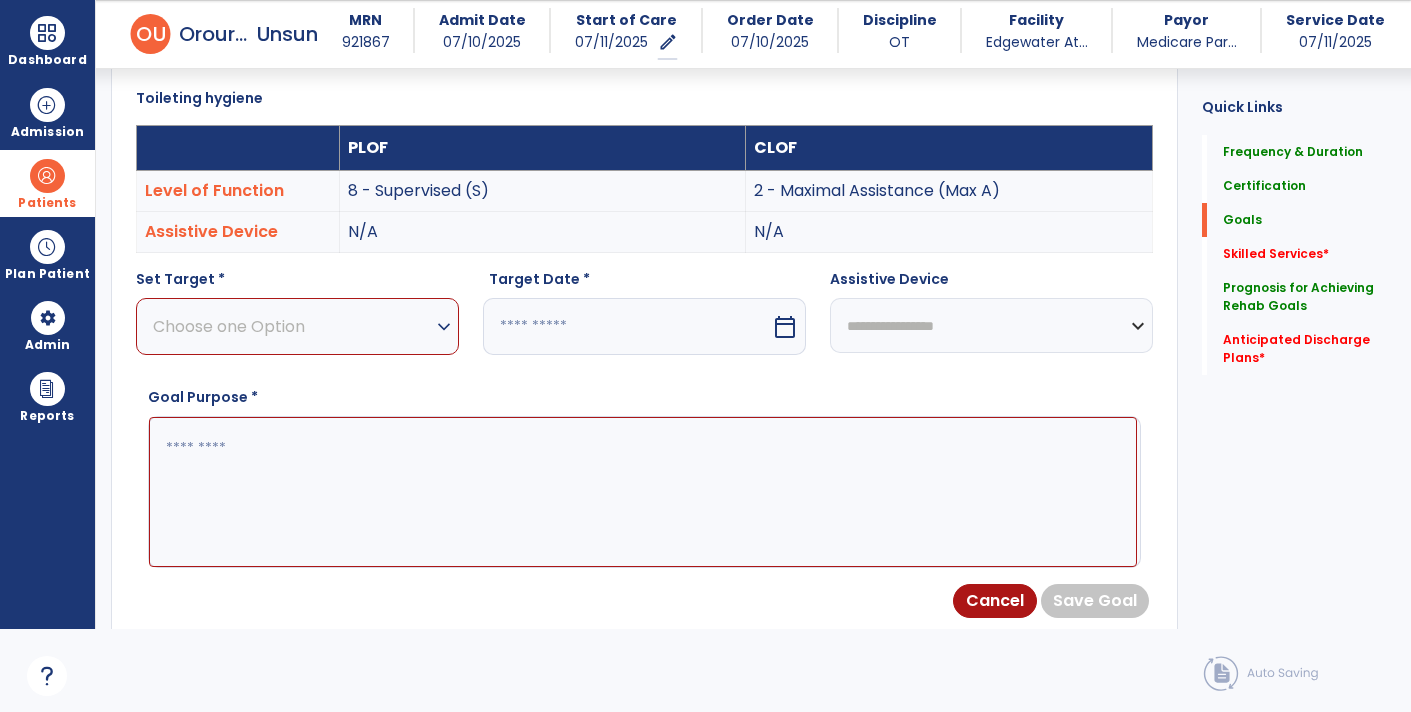 click on "Choose one Option" at bounding box center (292, 326) 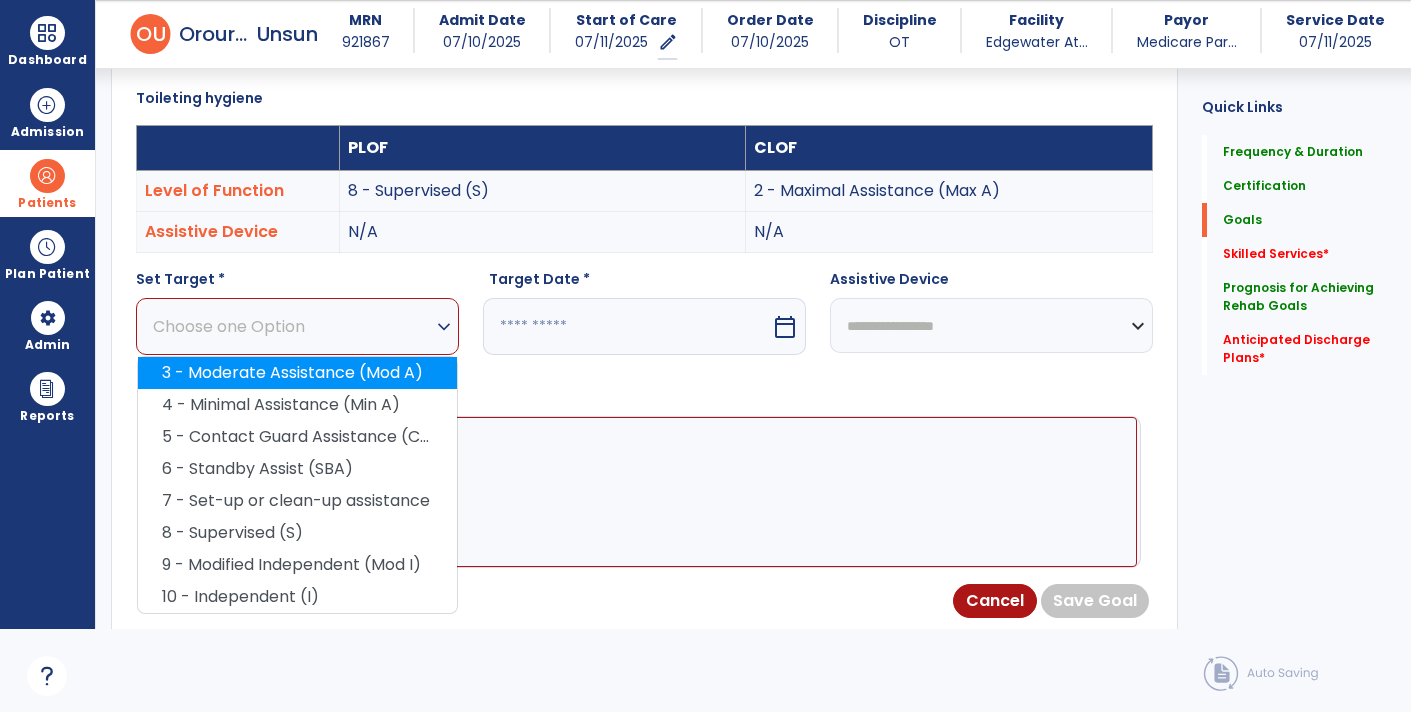 click on "3 - Moderate Assistance (Mod A)" at bounding box center (297, 373) 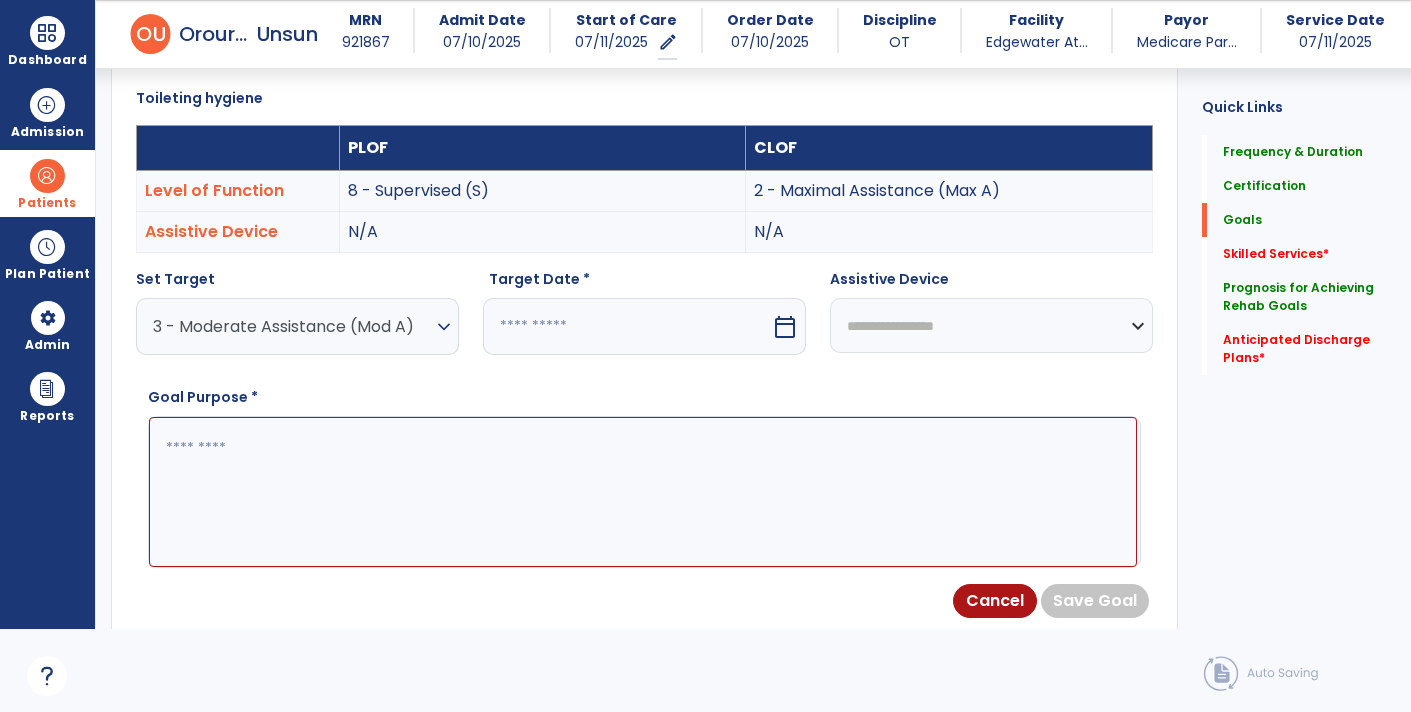 click on "calendar_today" at bounding box center (785, 327) 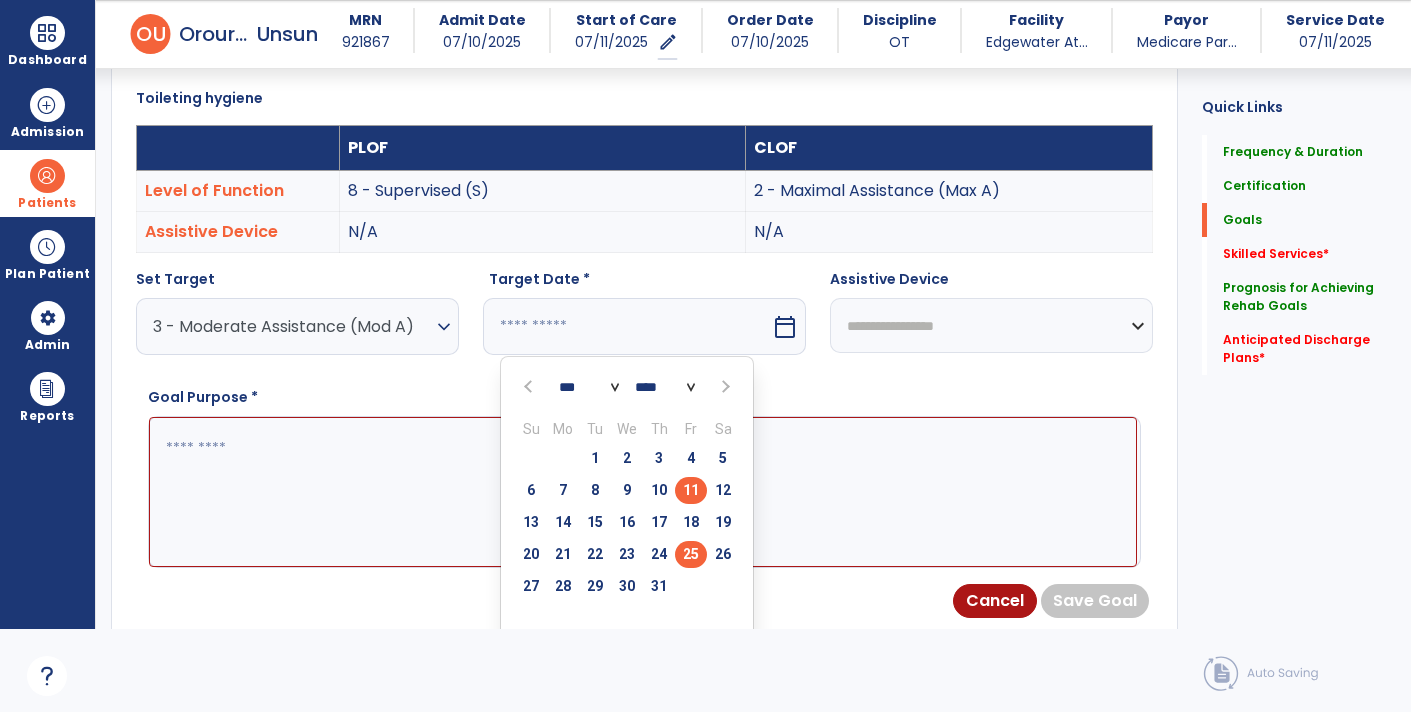 click on "25" at bounding box center [691, 554] 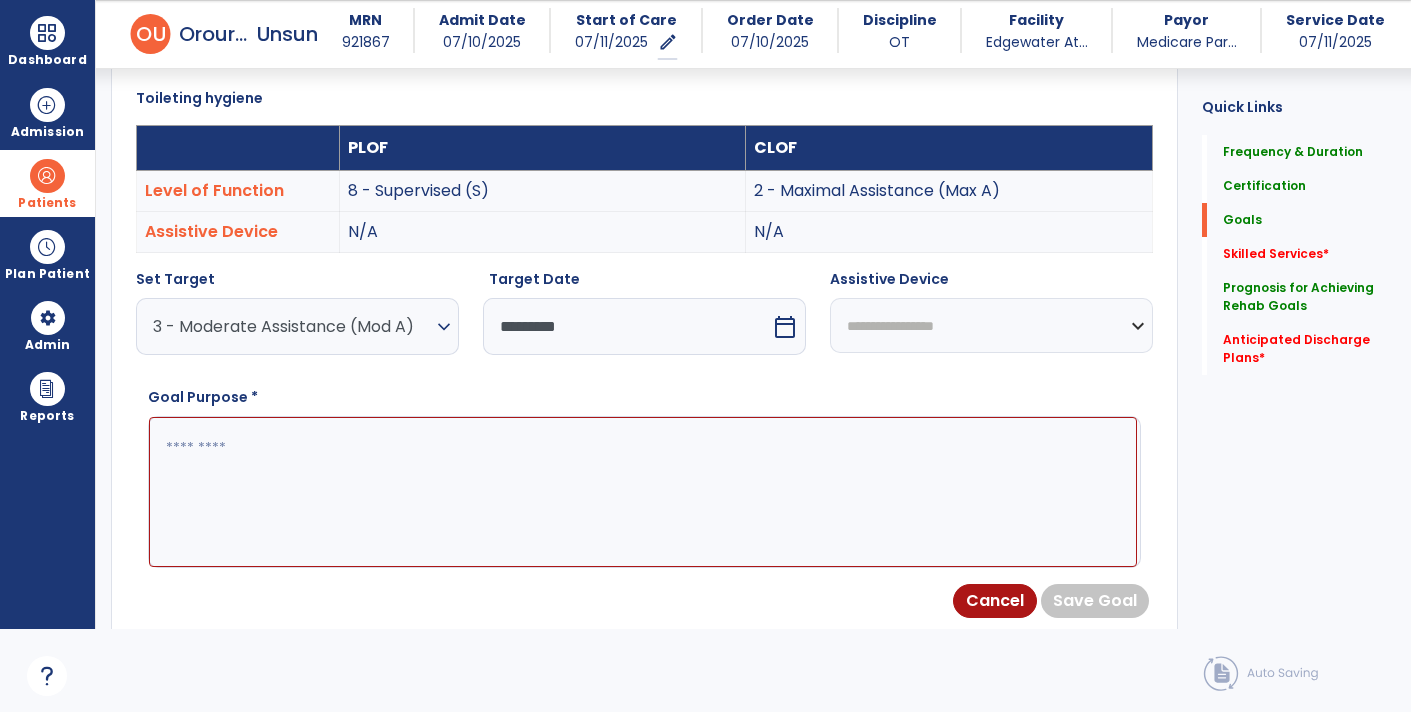 click at bounding box center (643, 491) 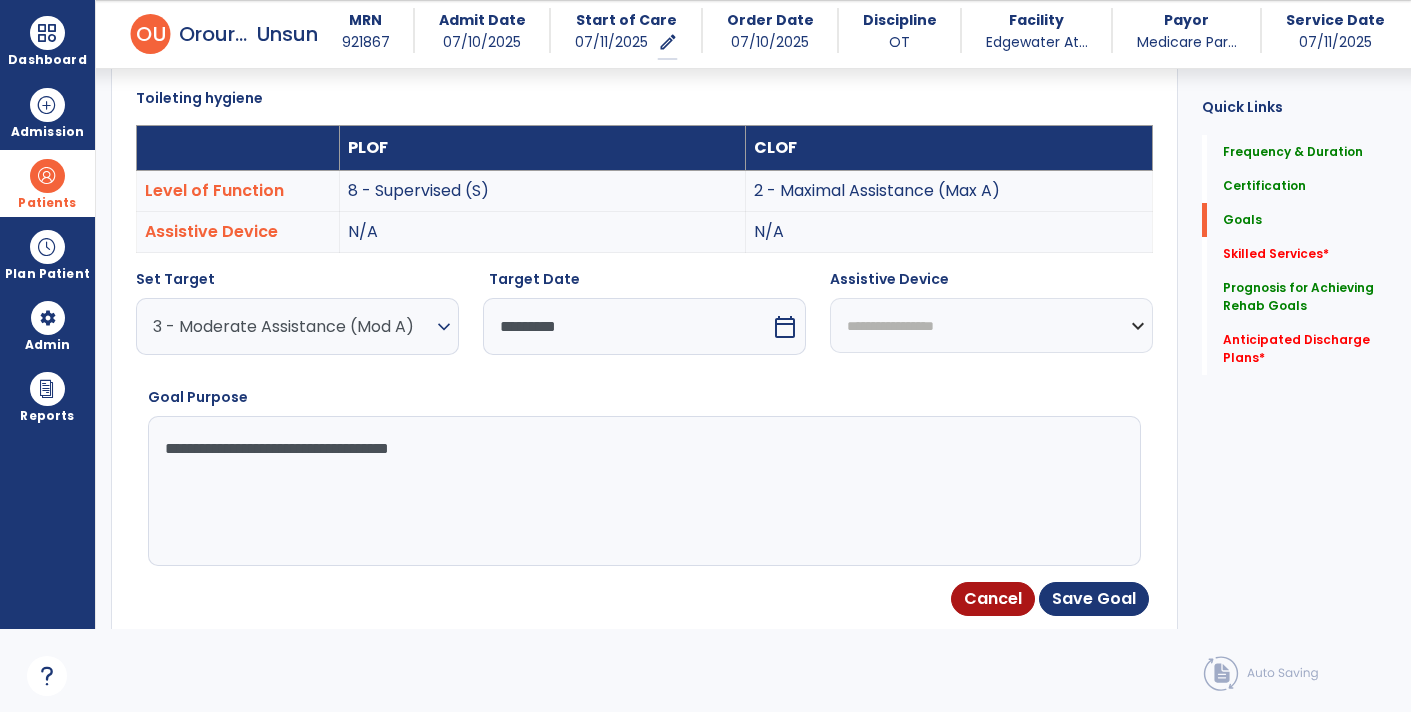 type on "**********" 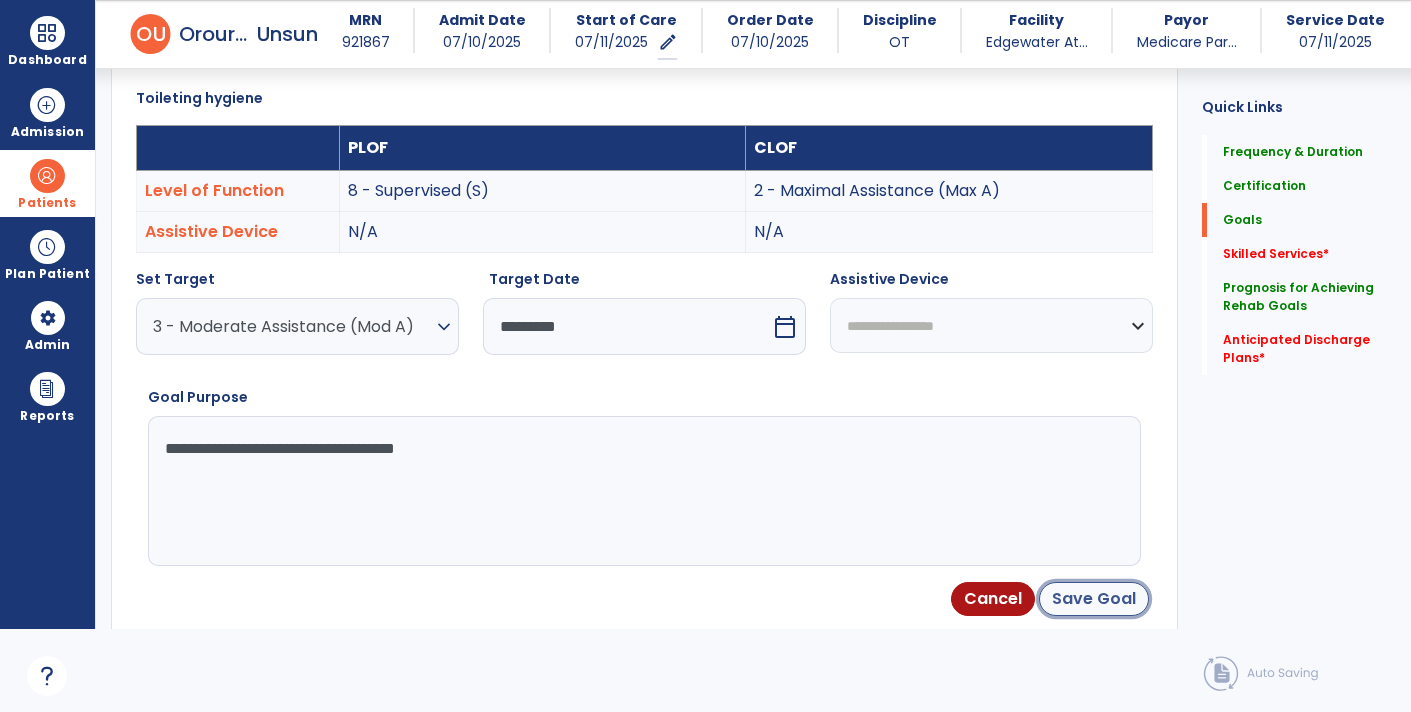 click on "Save Goal" at bounding box center [1094, 599] 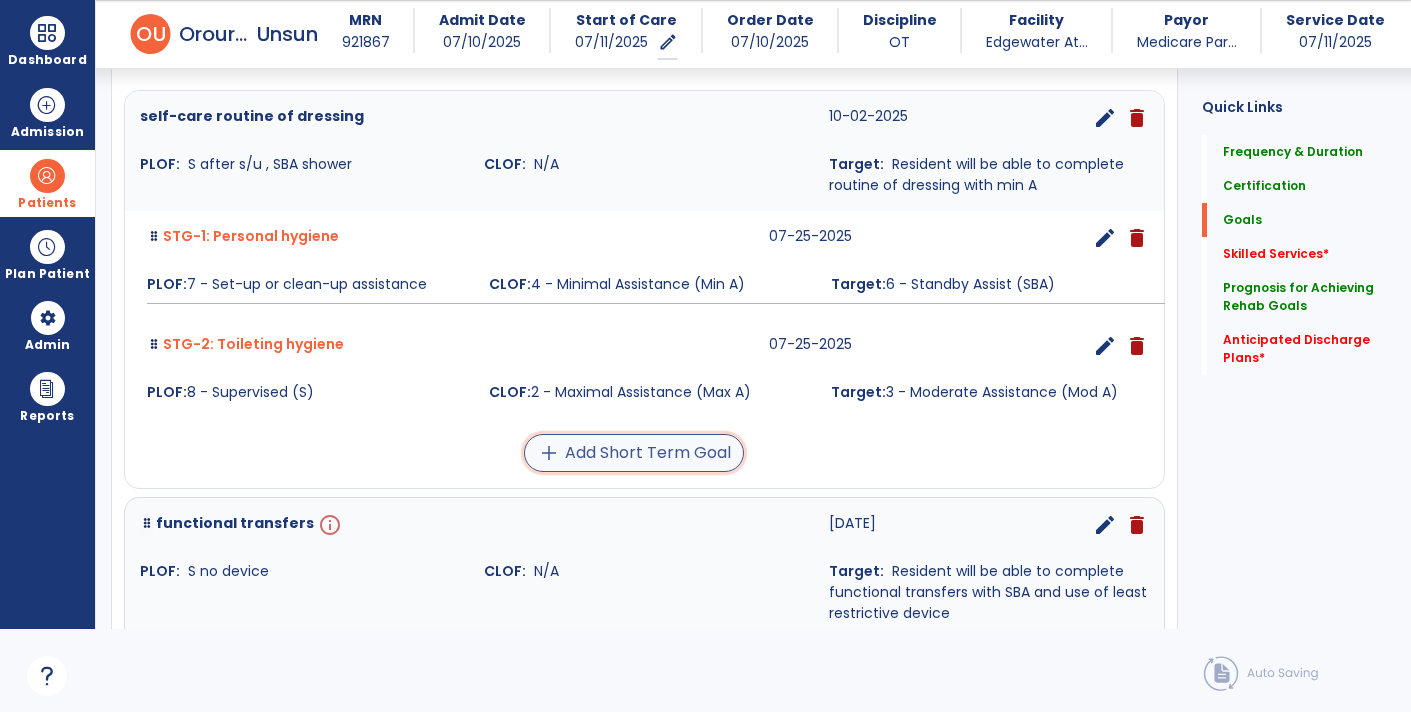 click on "add  Add Short Term Goal" at bounding box center [634, 453] 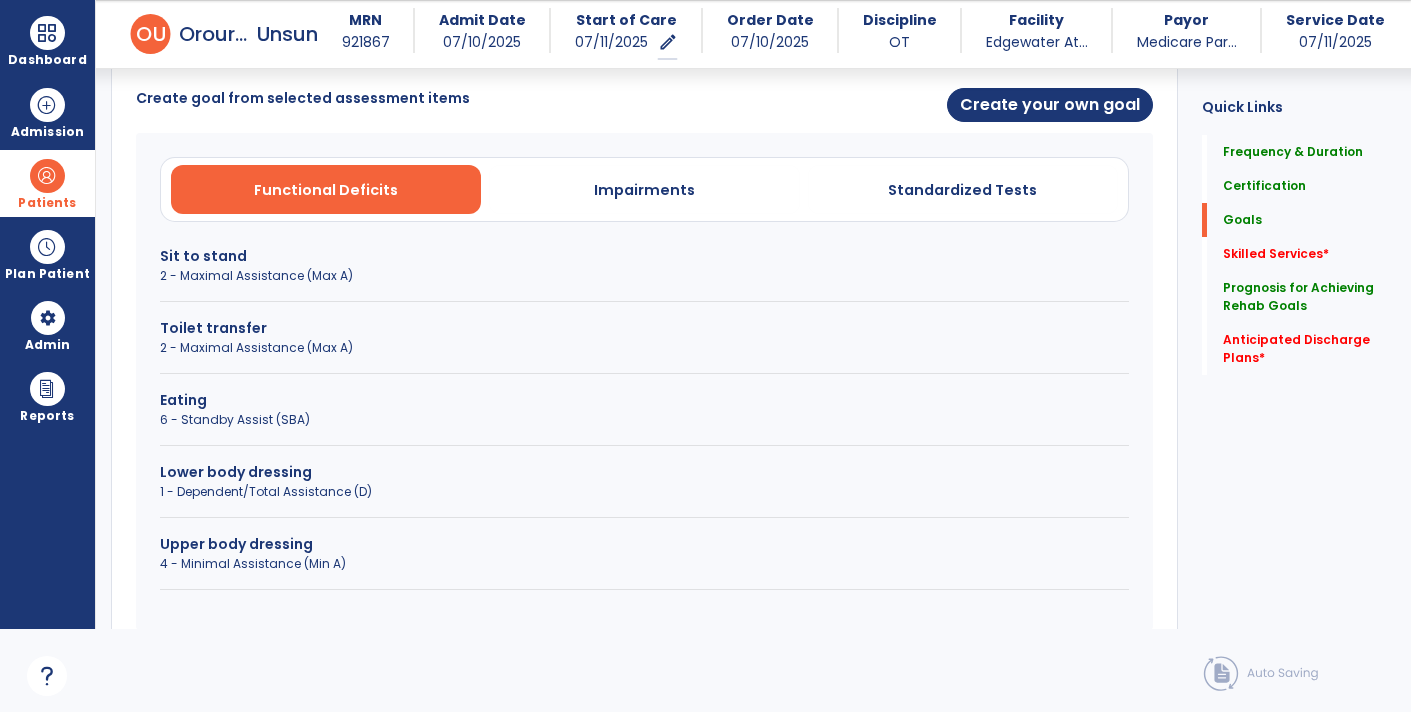 click on "4 - Minimal Assistance (Min A)" at bounding box center (644, 564) 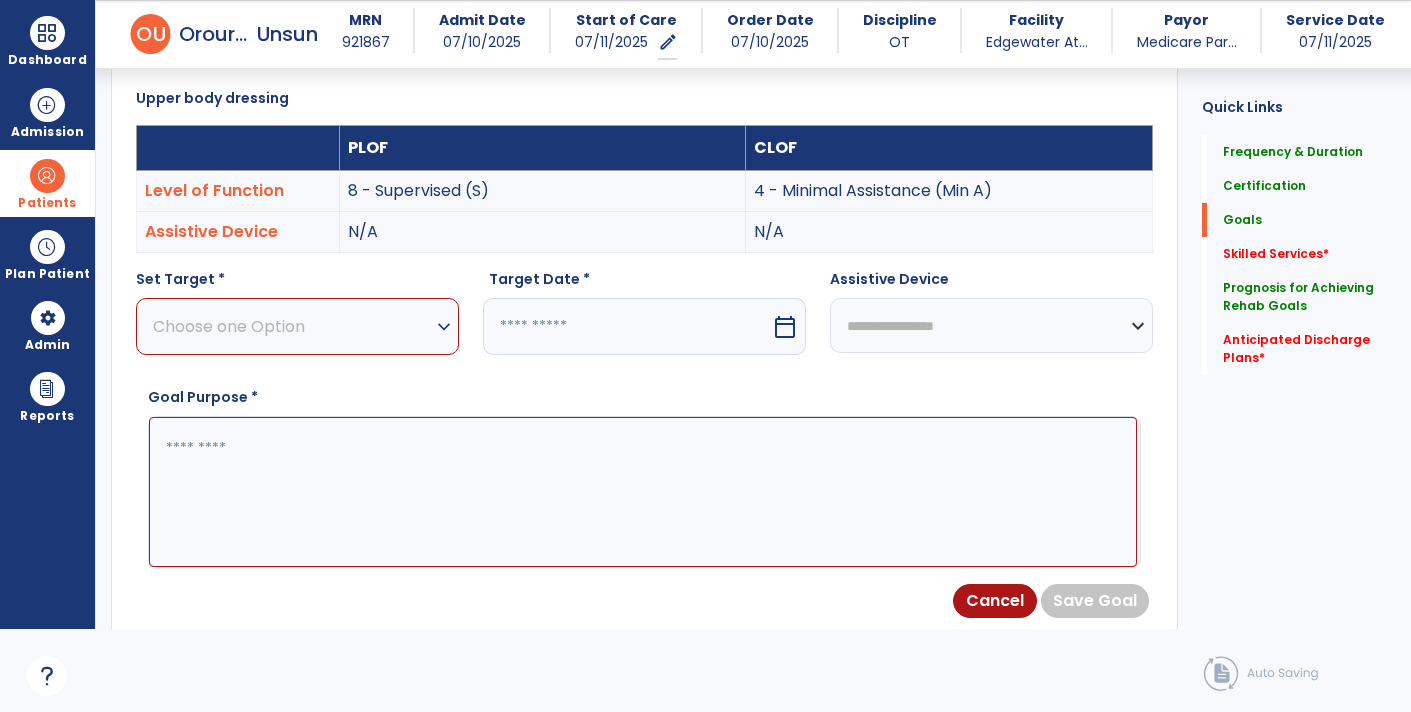 click on "Choose one Option" at bounding box center [292, 326] 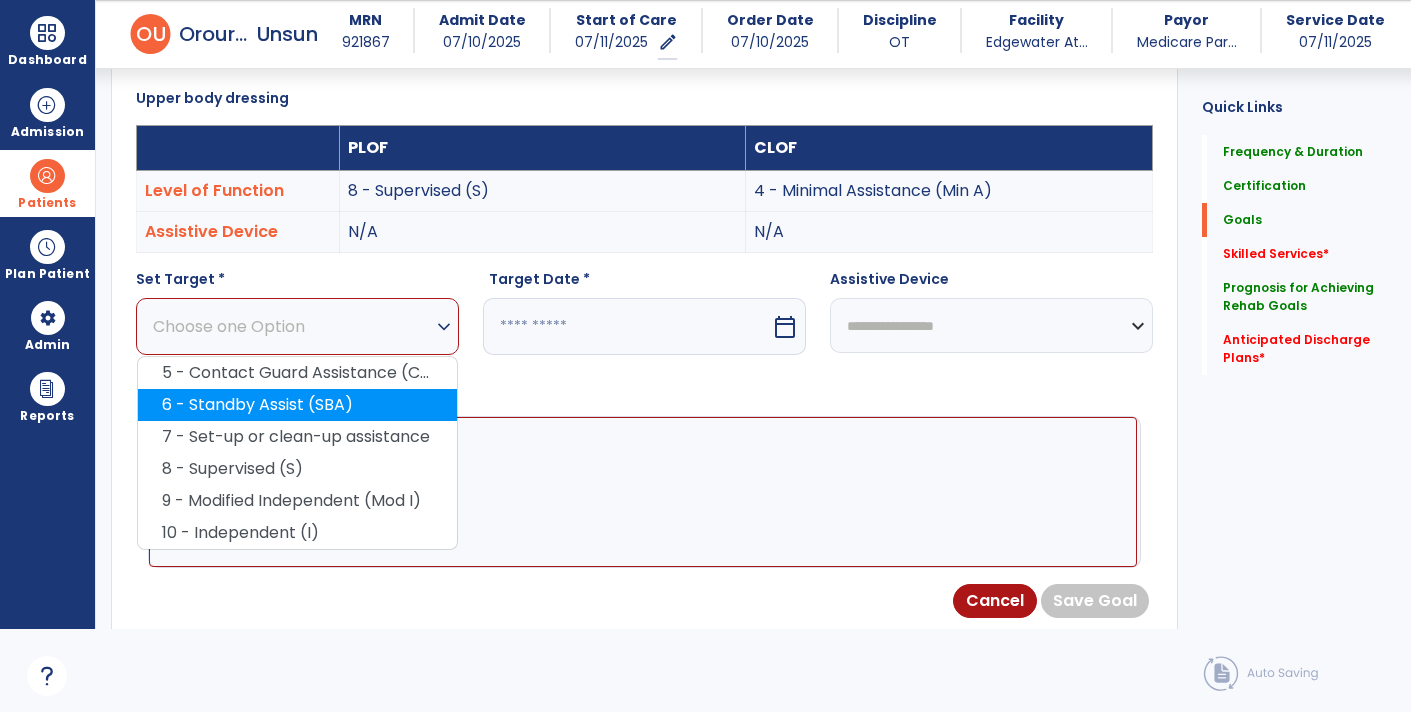 click on "6 - Standby Assist (SBA)" at bounding box center (297, 405) 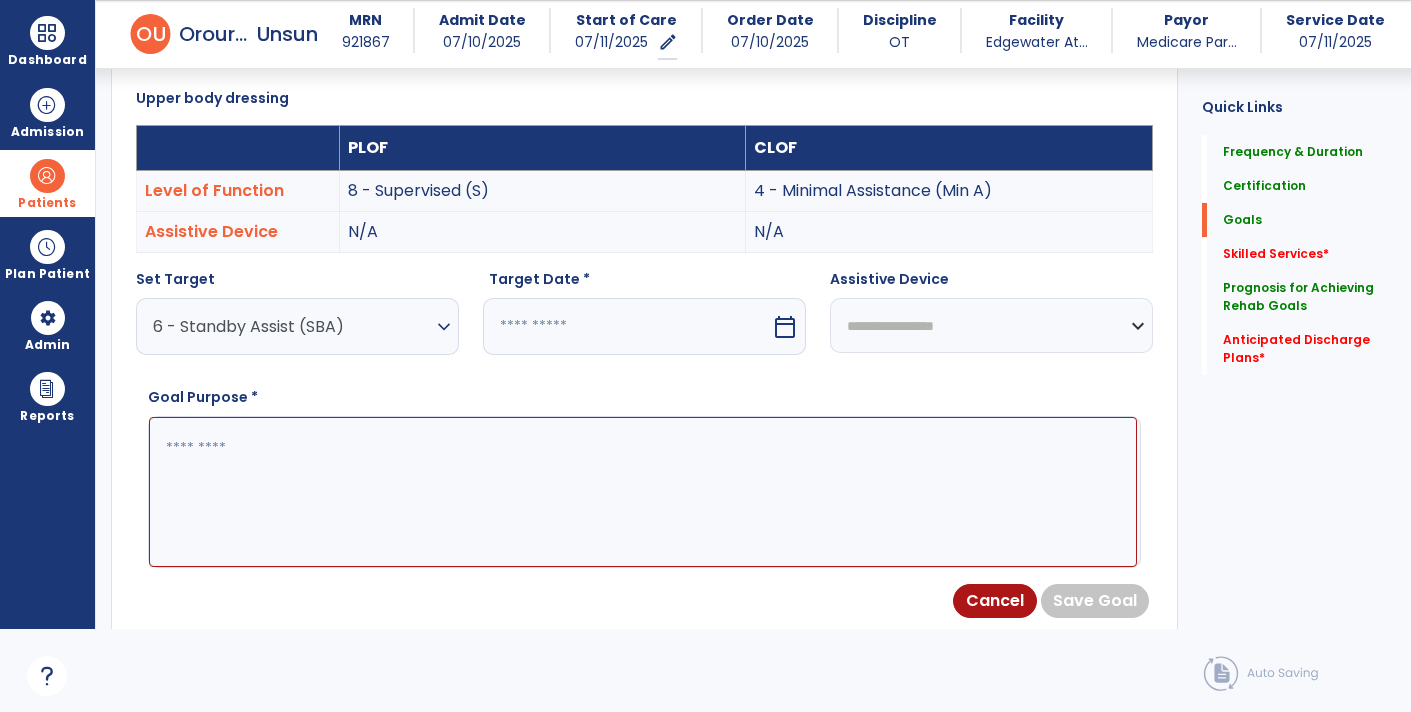 click on "calendar_today" at bounding box center (785, 327) 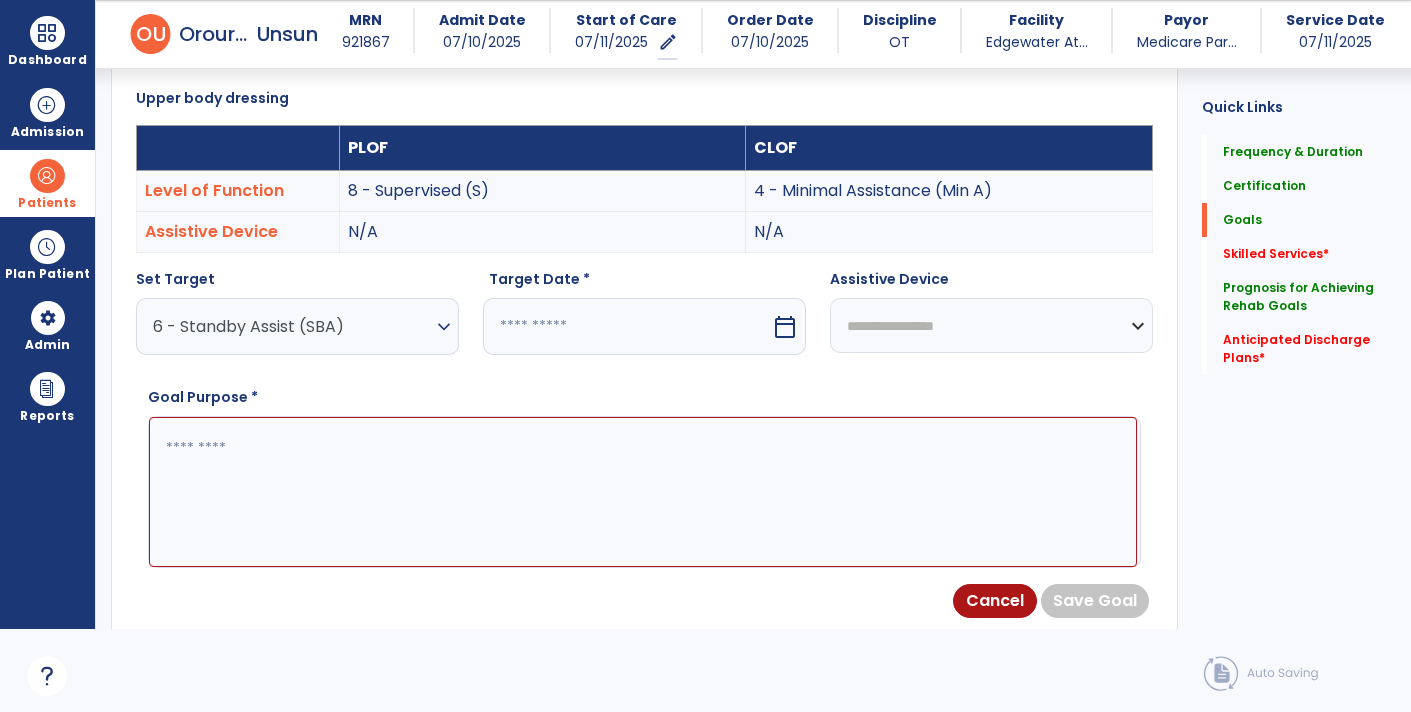select on "*" 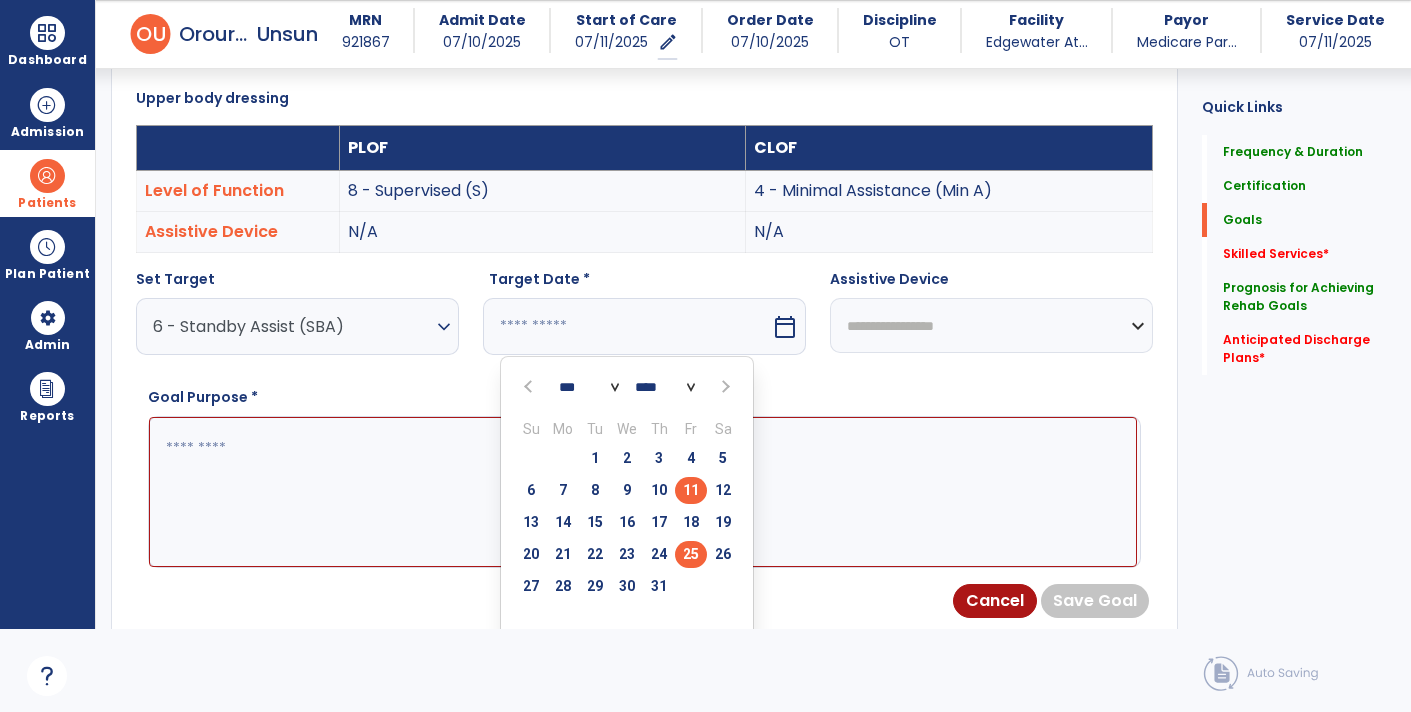 click on "25" at bounding box center [691, 554] 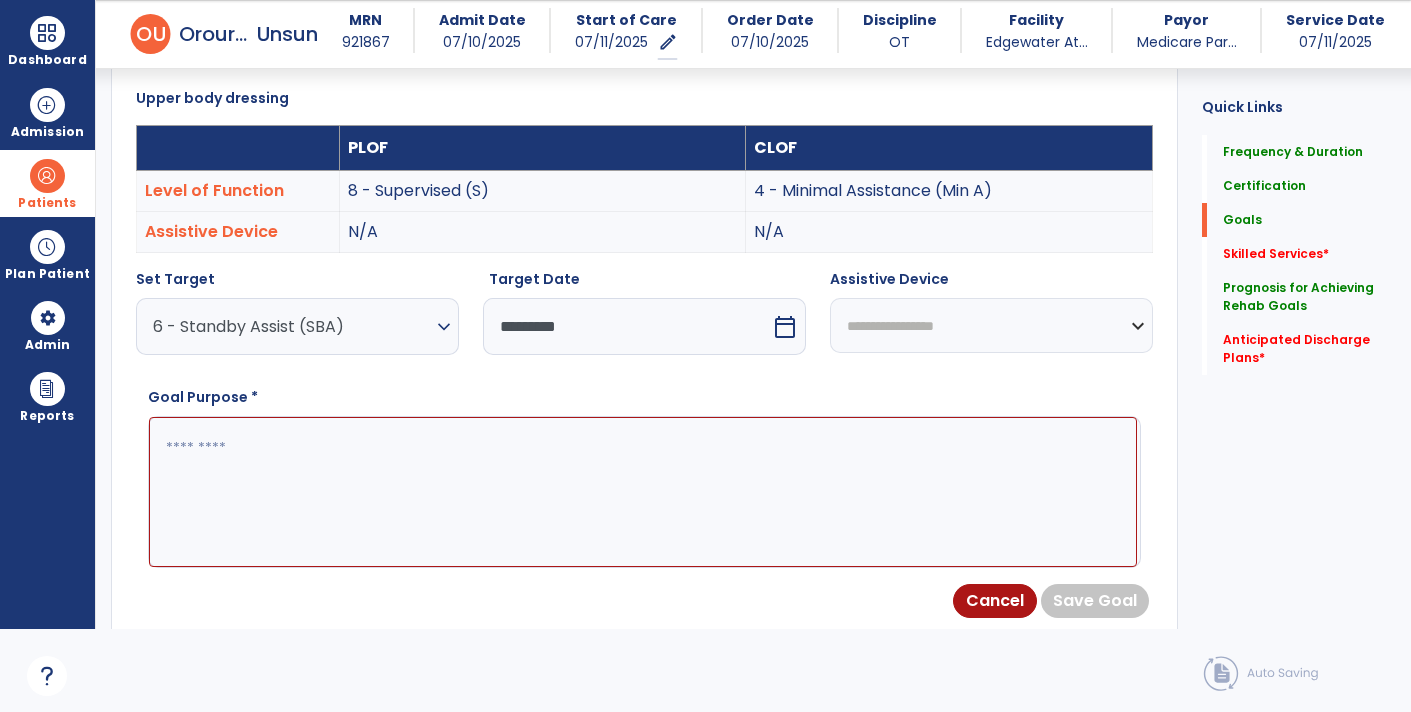 click at bounding box center [643, 491] 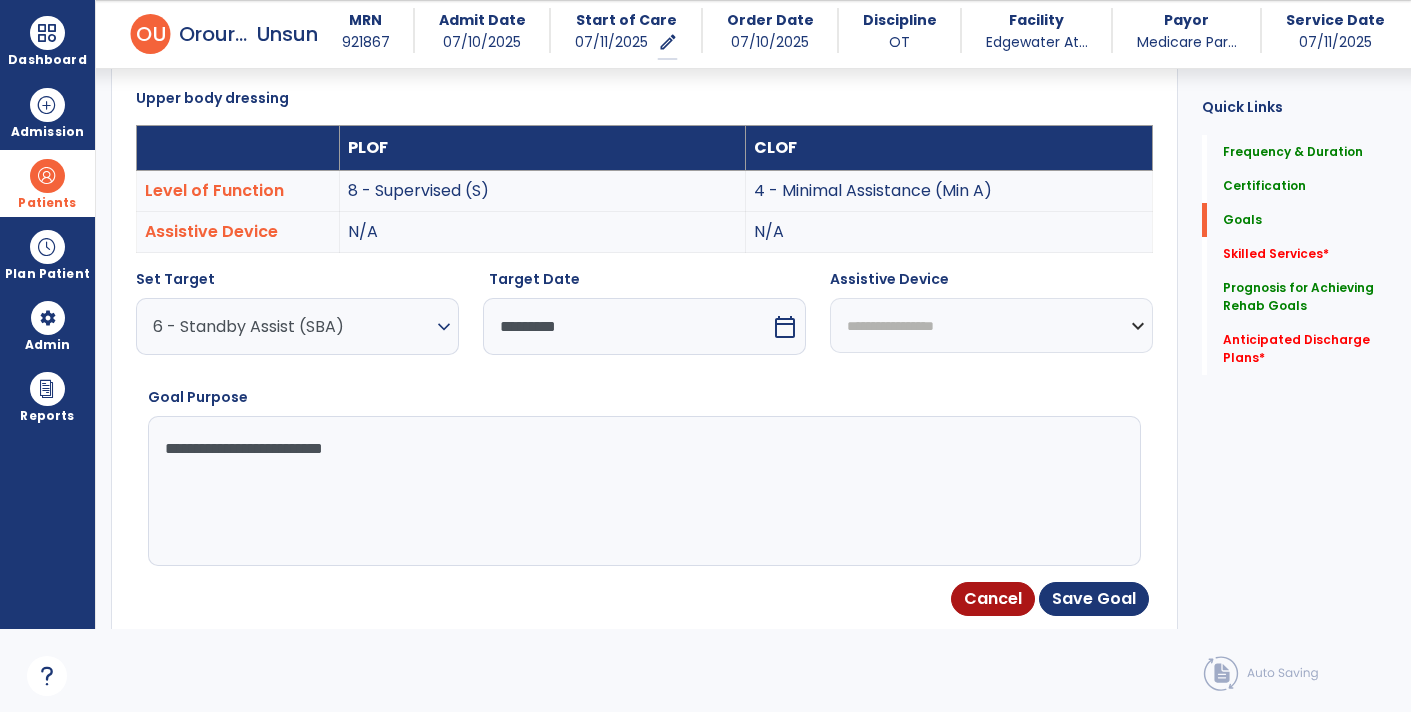 type on "**********" 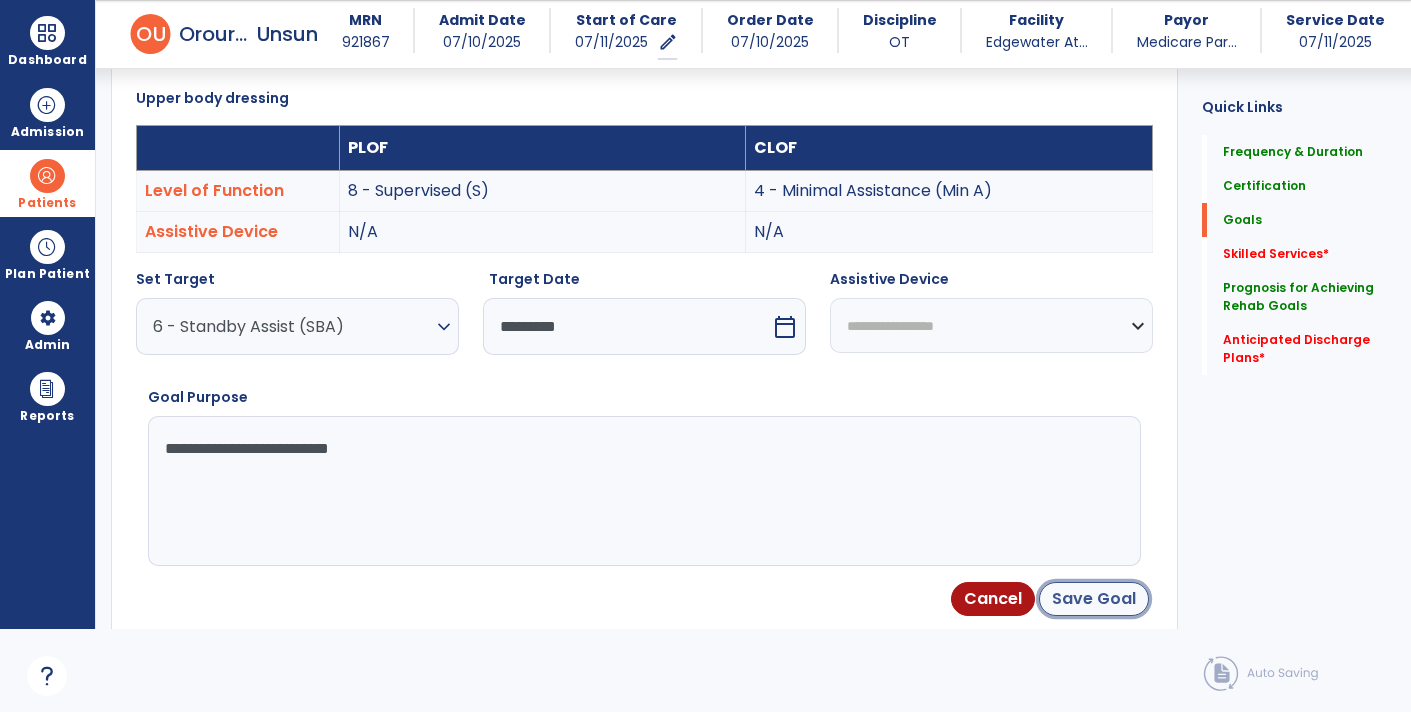 click on "Save Goal" at bounding box center (1094, 599) 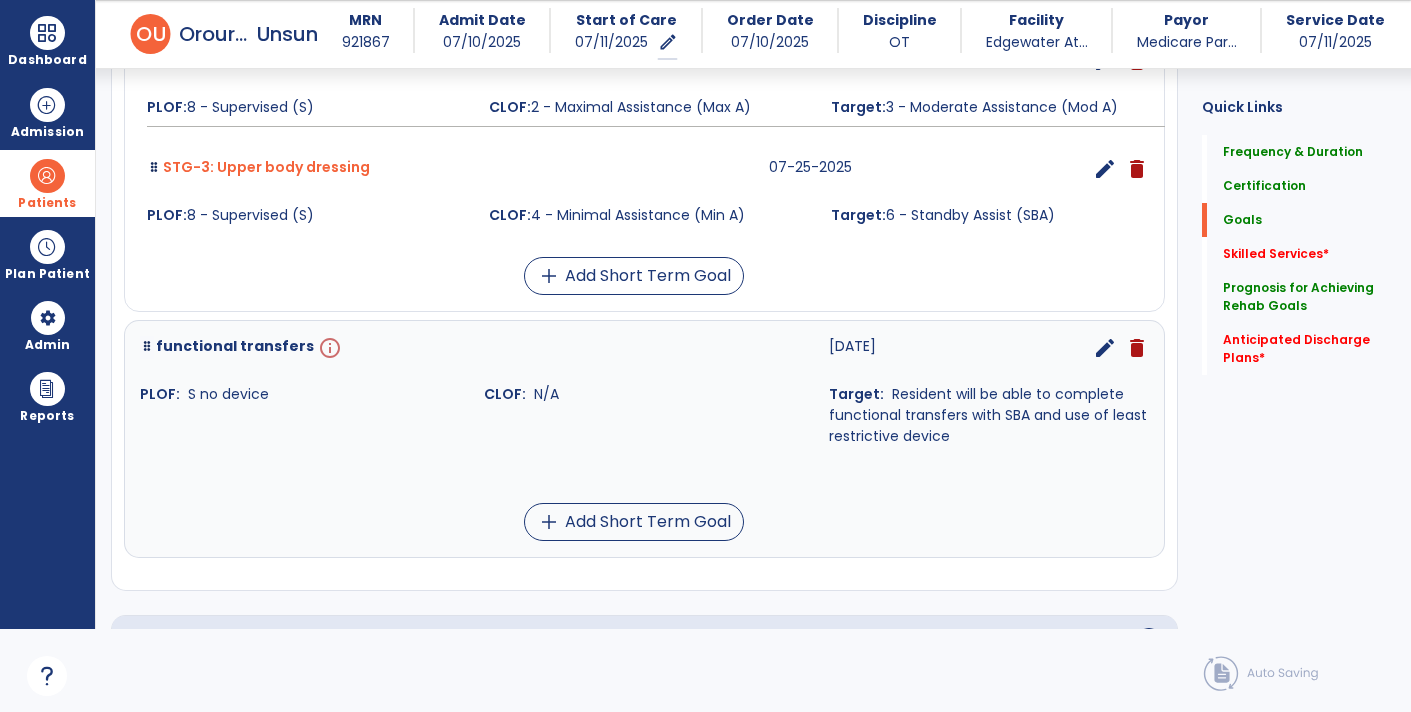 scroll, scrollTop: 812, scrollLeft: 0, axis: vertical 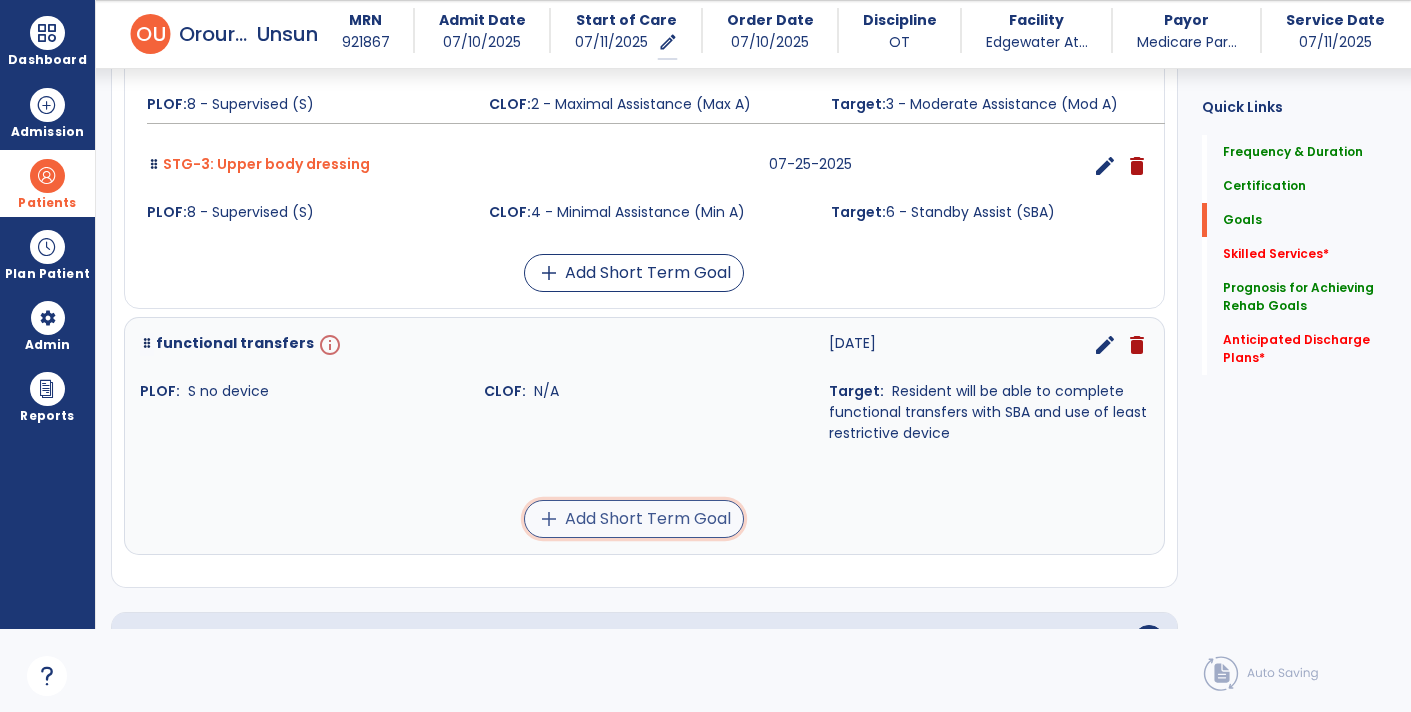 click on "add  Add Short Term Goal" at bounding box center (634, 519) 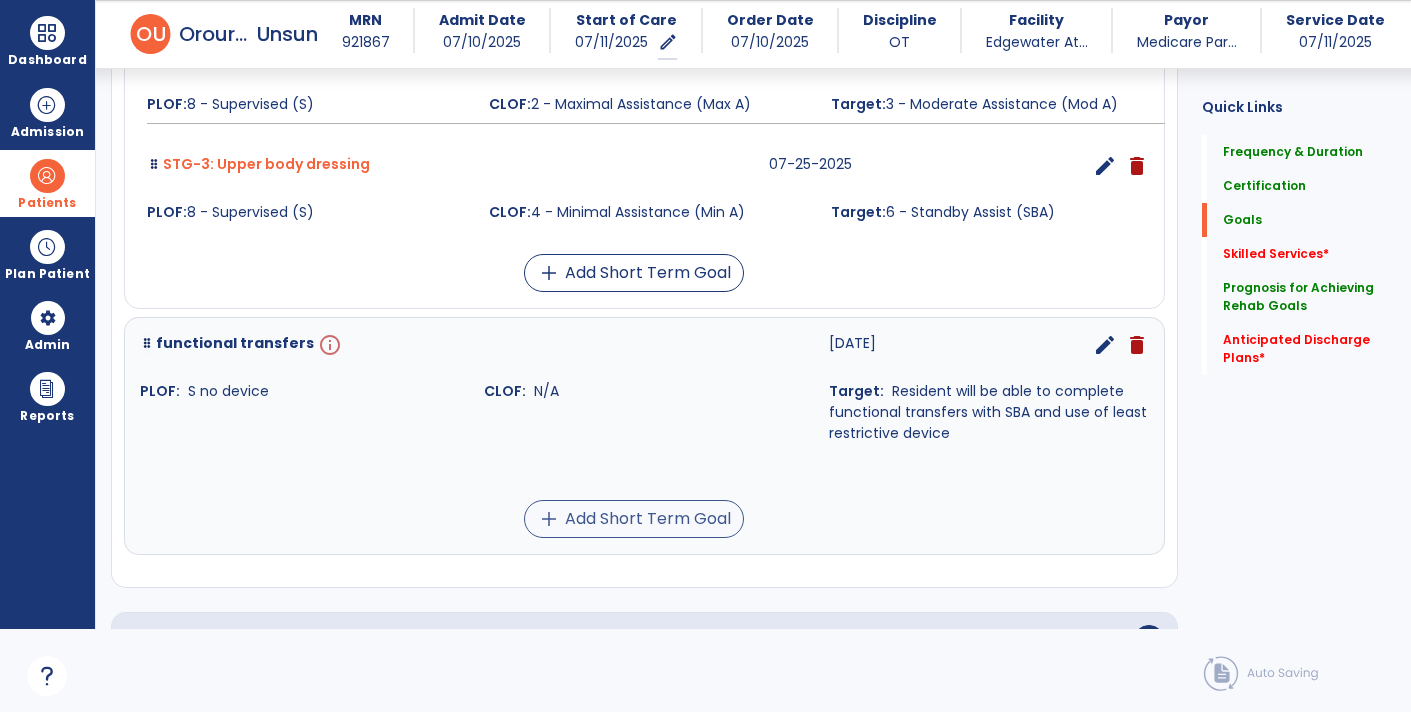scroll, scrollTop: 7, scrollLeft: 0, axis: vertical 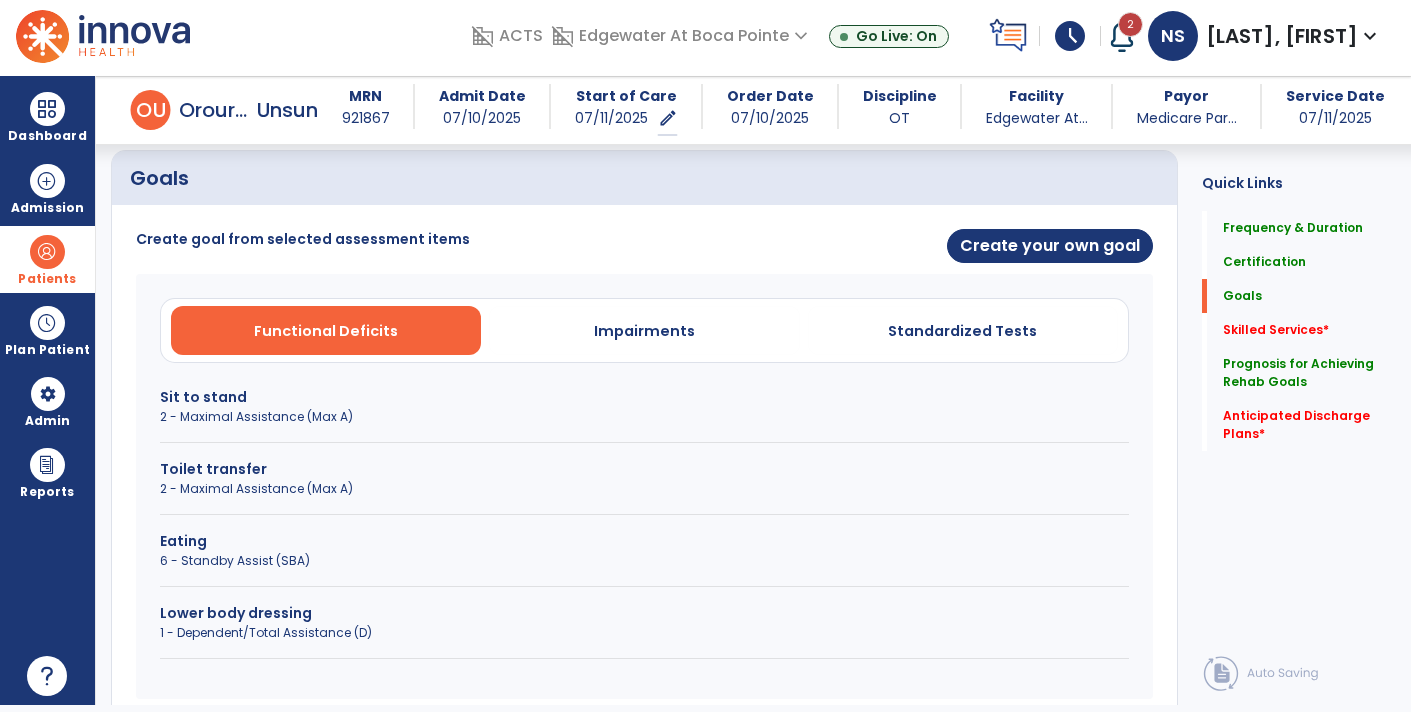 click on "2 - Maximal Assistance (Max A)" at bounding box center [644, 417] 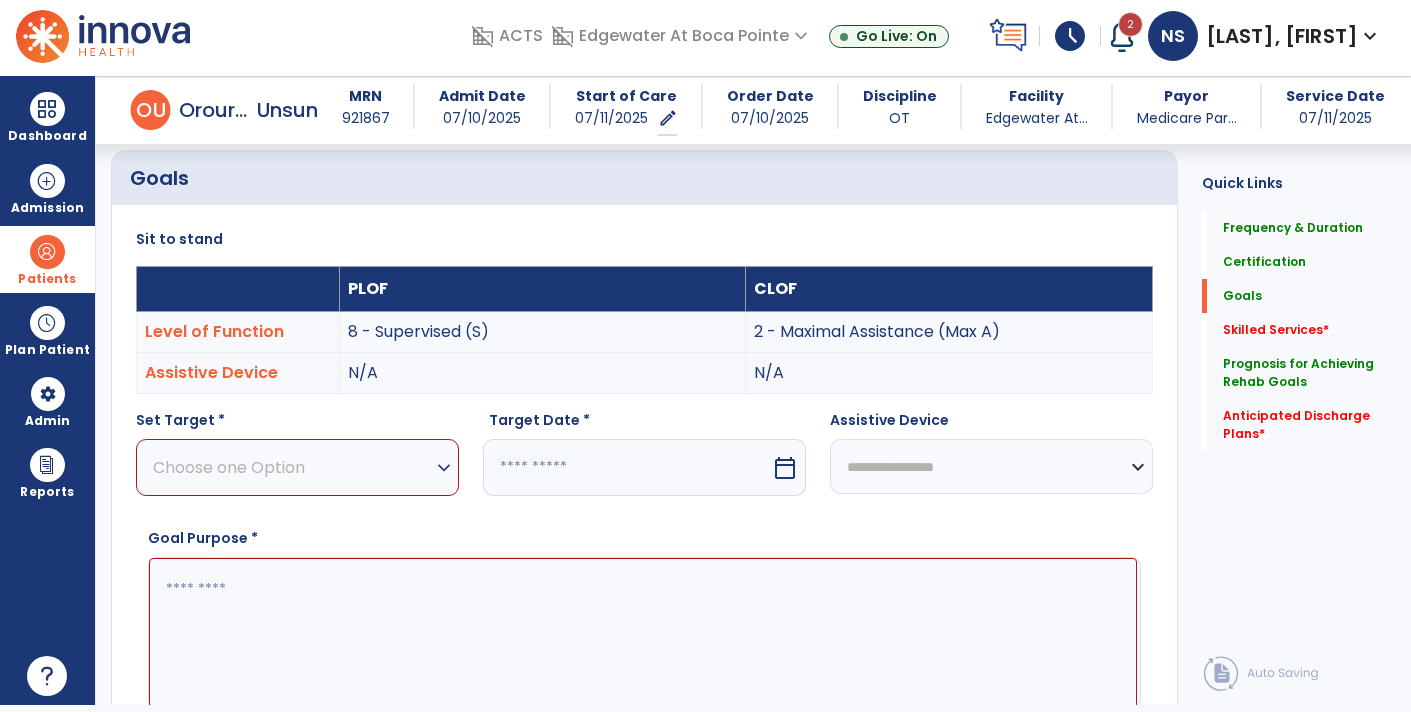click on "expand_more" at bounding box center (444, 468) 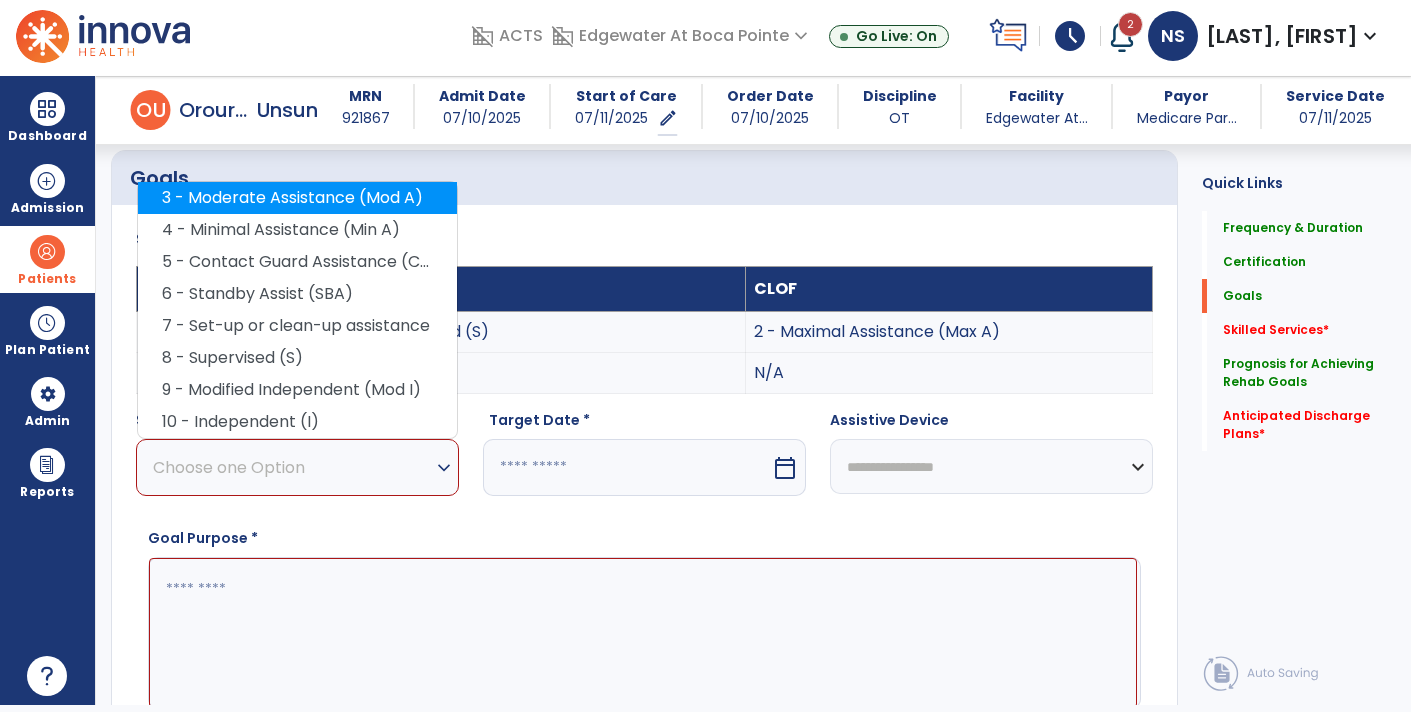click on "3 - Moderate Assistance (Mod A)" at bounding box center [297, 198] 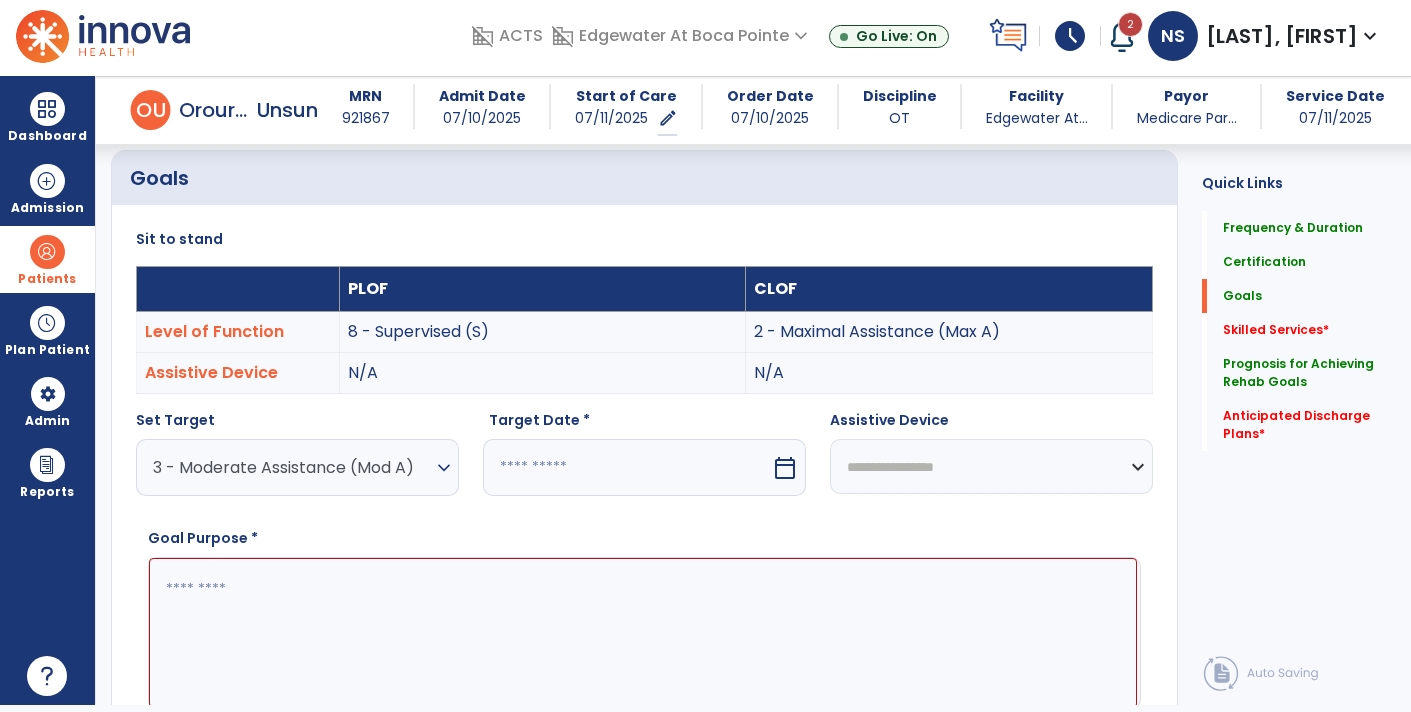 click on "calendar_today" at bounding box center (785, 468) 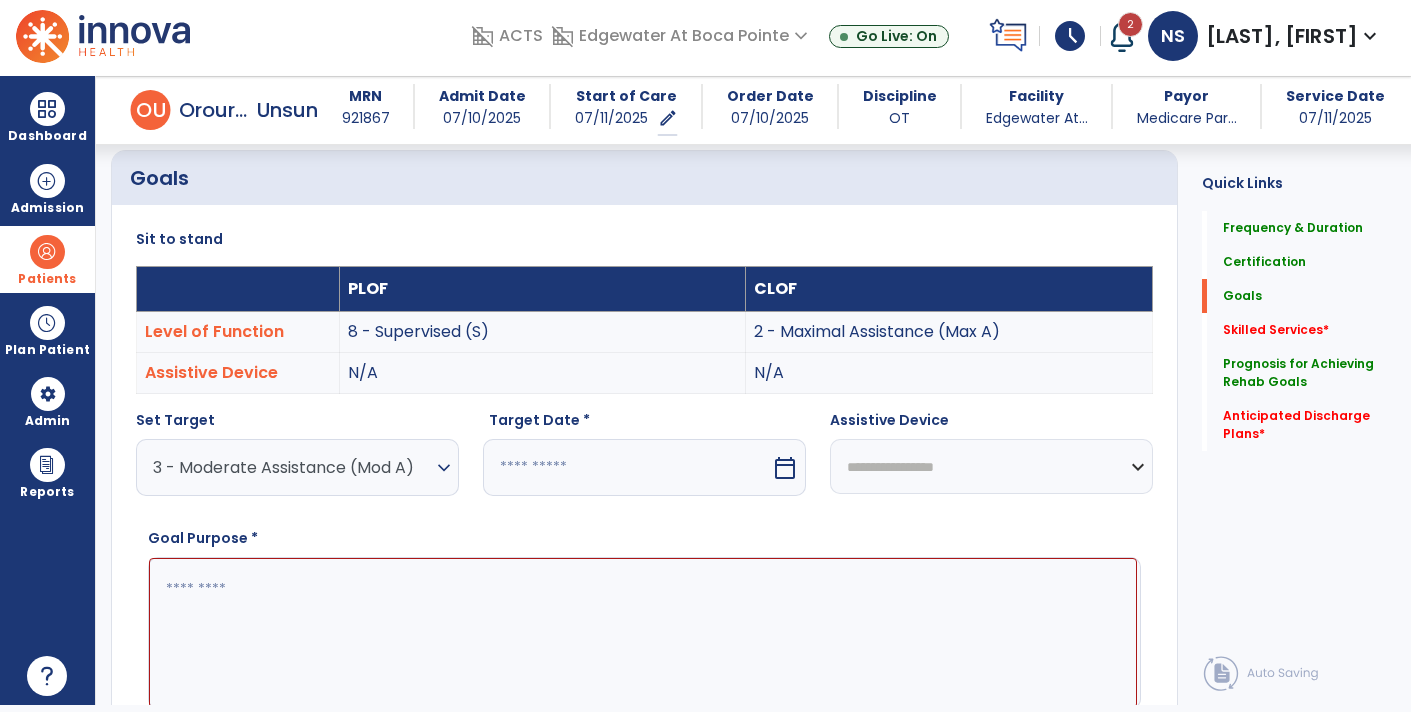 select on "*" 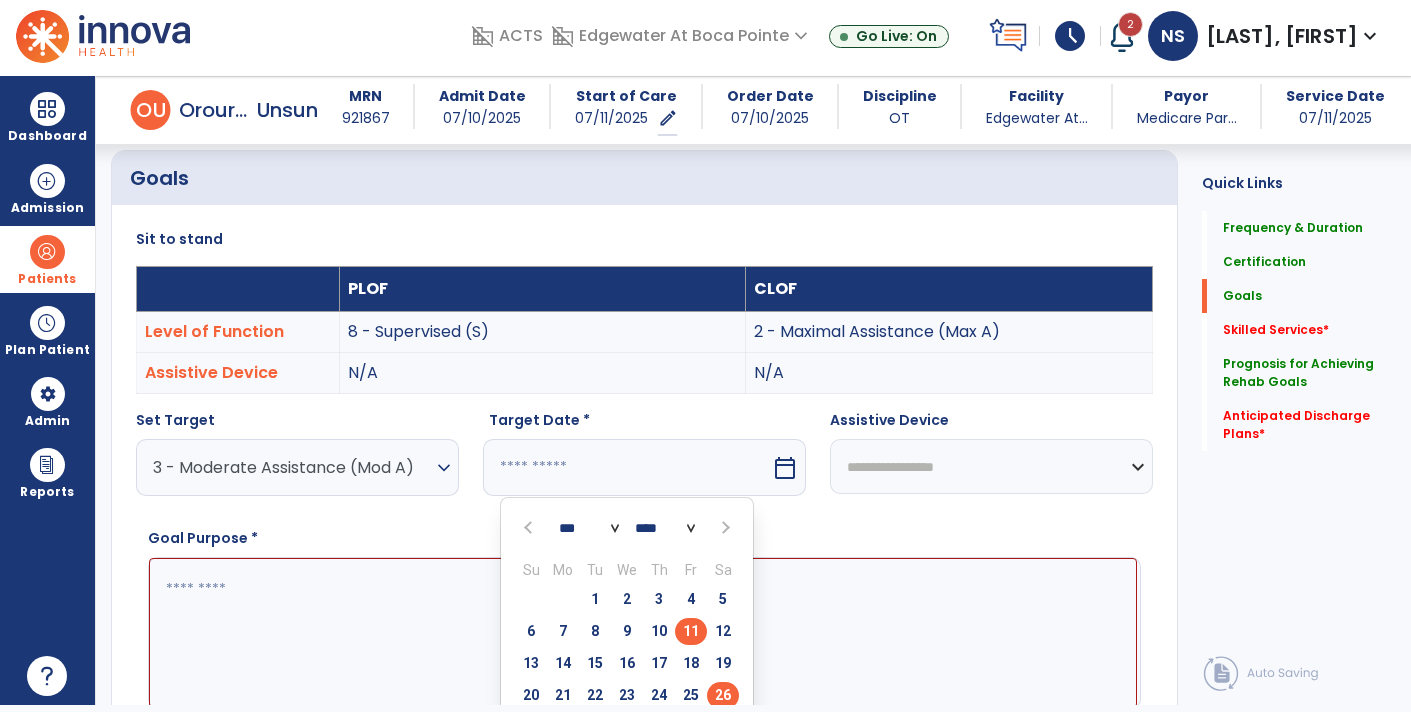 click on "26" at bounding box center [723, 695] 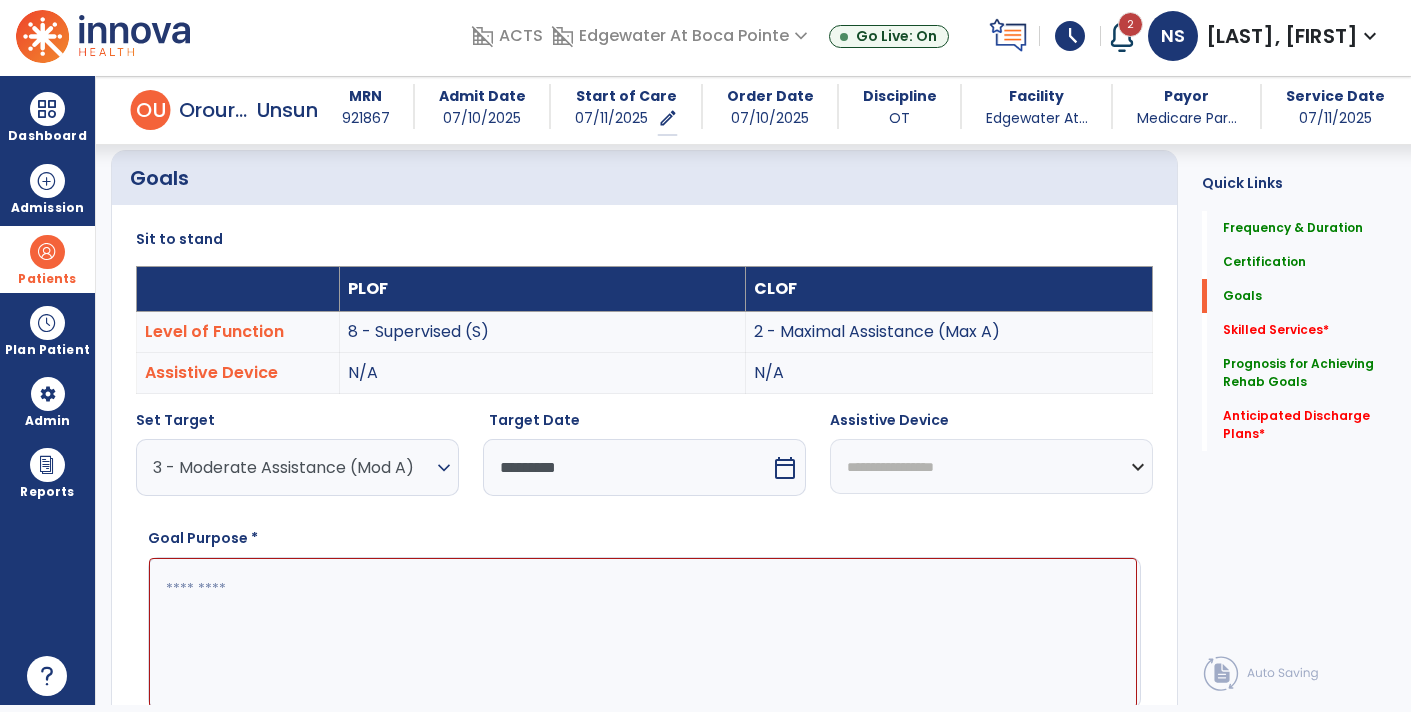 click at bounding box center (643, 632) 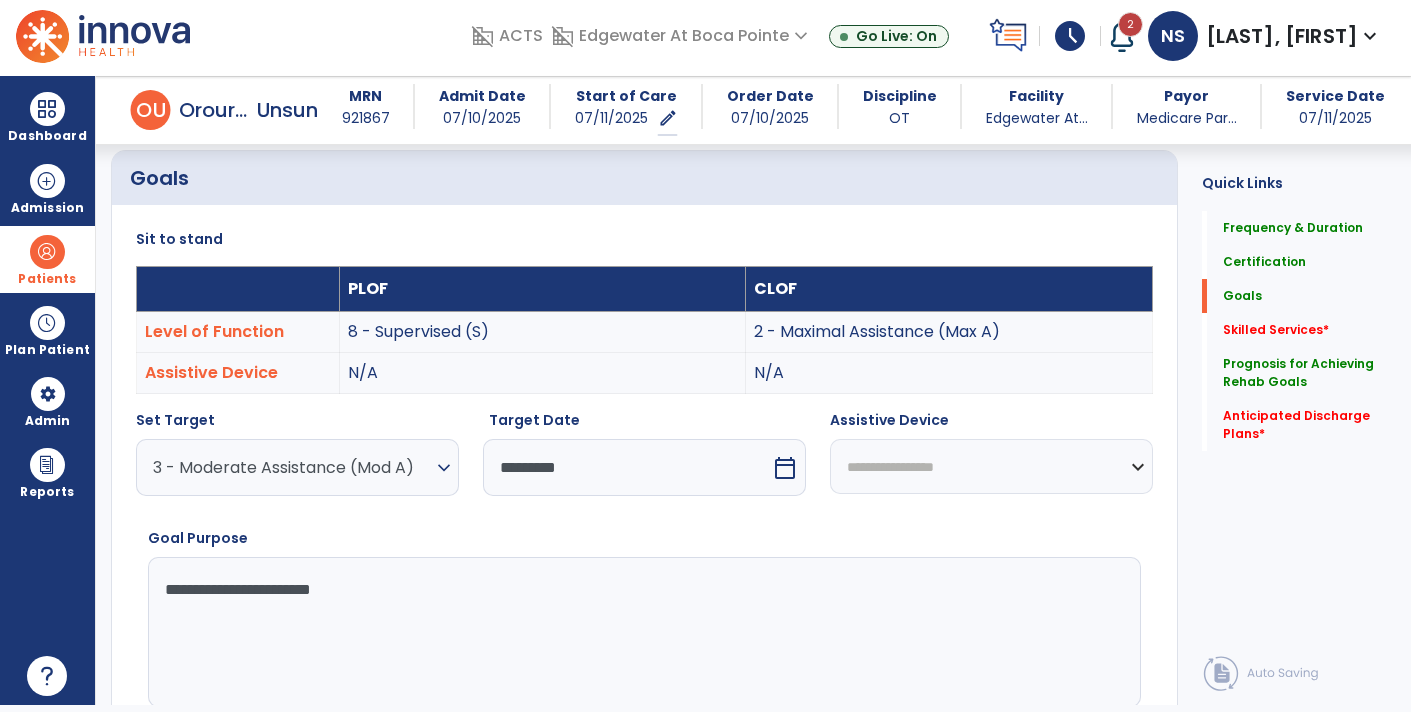 type on "**********" 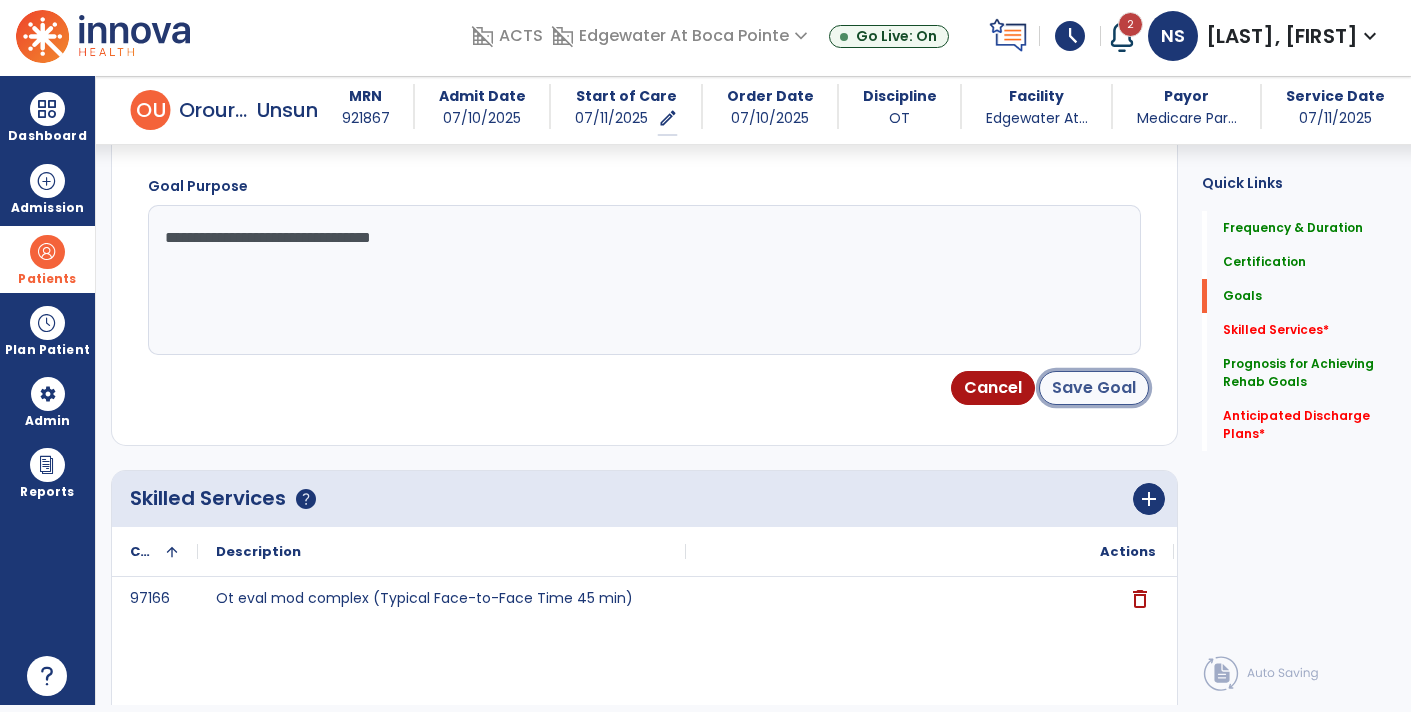 click on "Save Goal" at bounding box center [1094, 388] 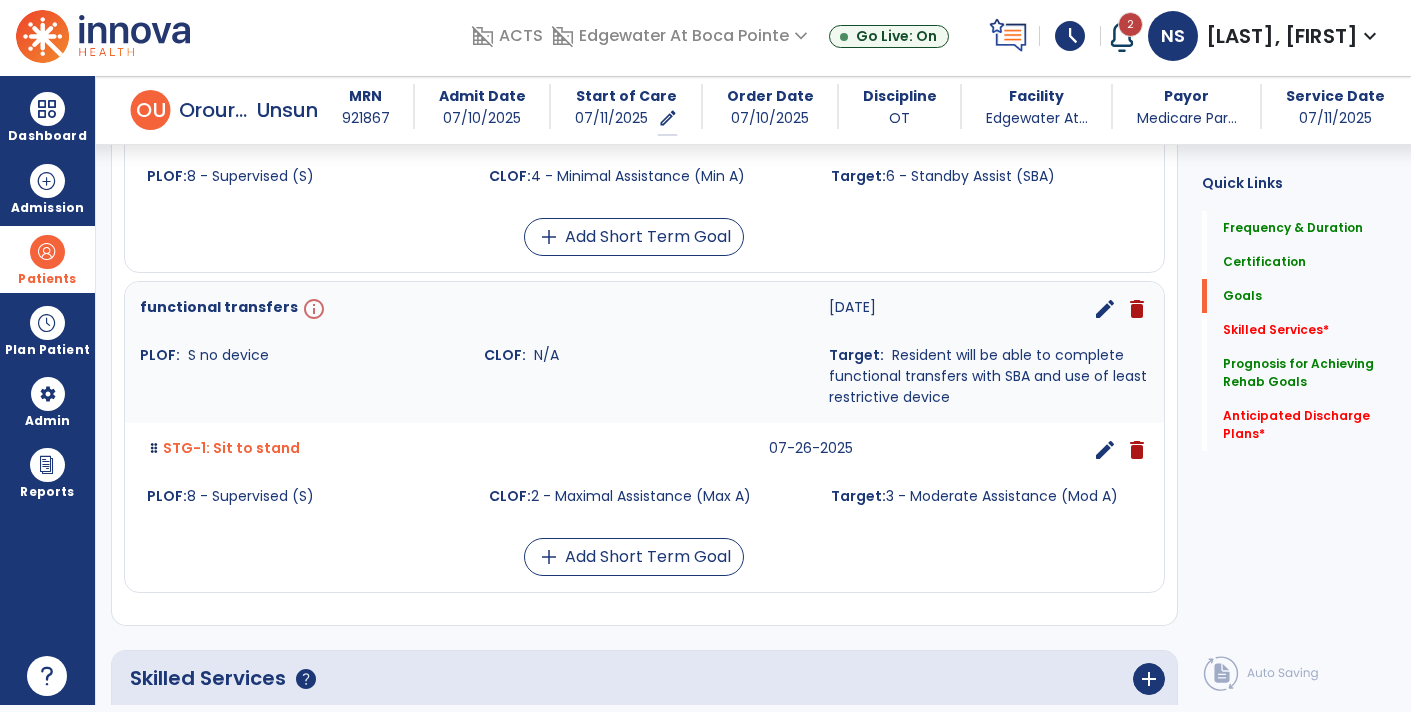scroll, scrollTop: 916, scrollLeft: 0, axis: vertical 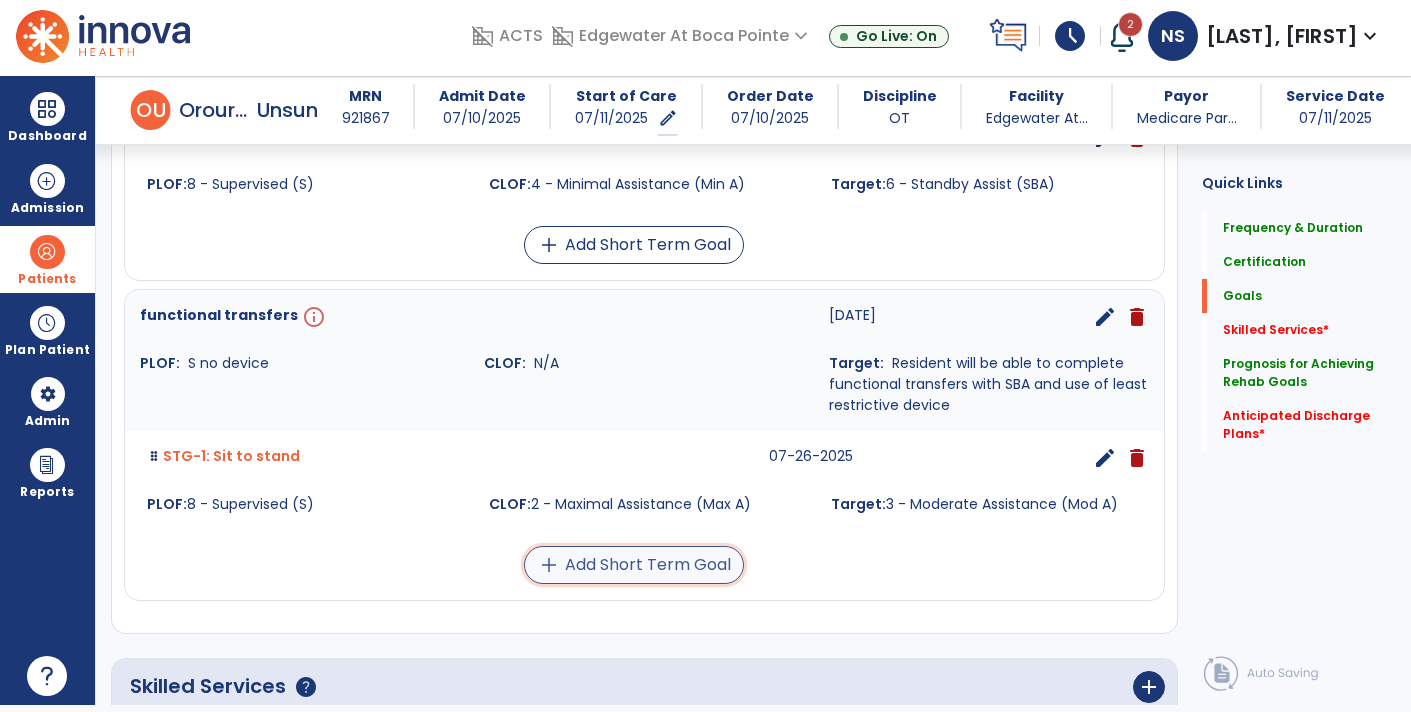 click on "add  Add Short Term Goal" at bounding box center (634, 565) 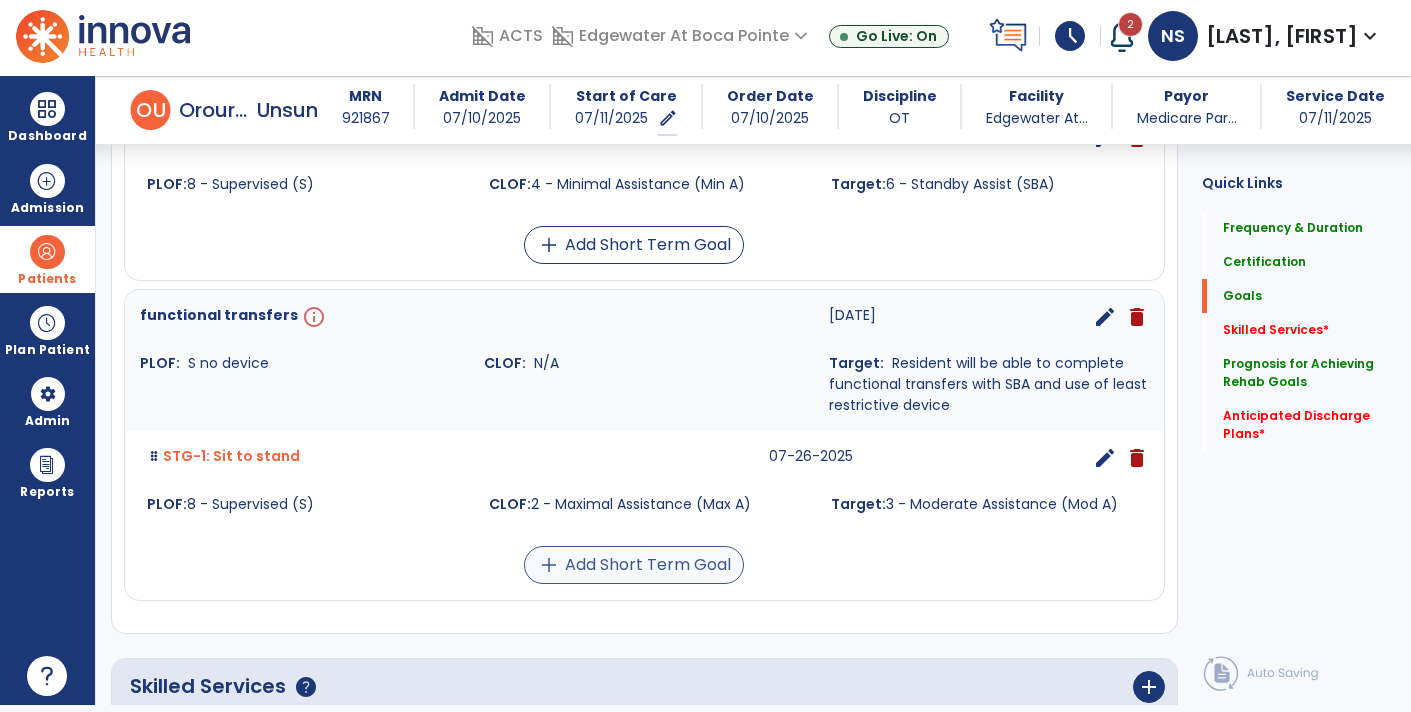 scroll, scrollTop: 0, scrollLeft: 0, axis: both 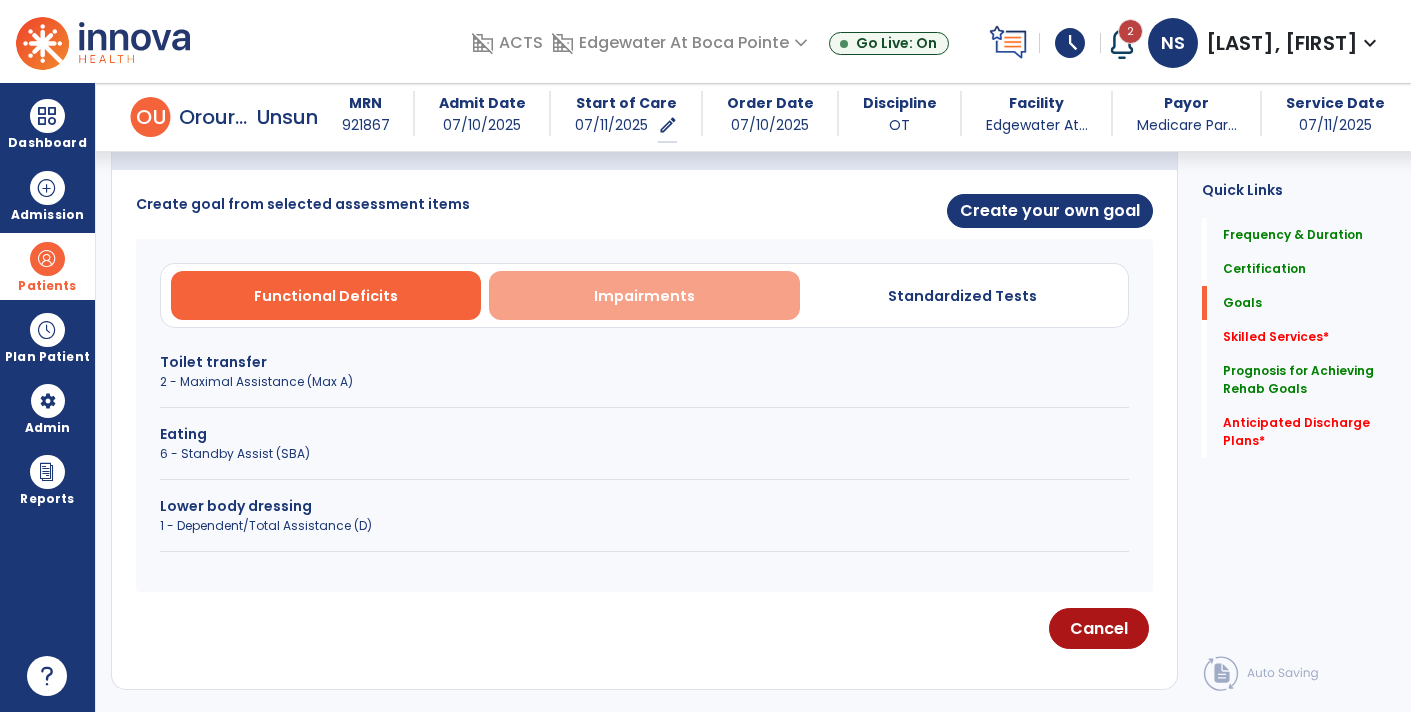 click on "Impairments" at bounding box center (644, 295) 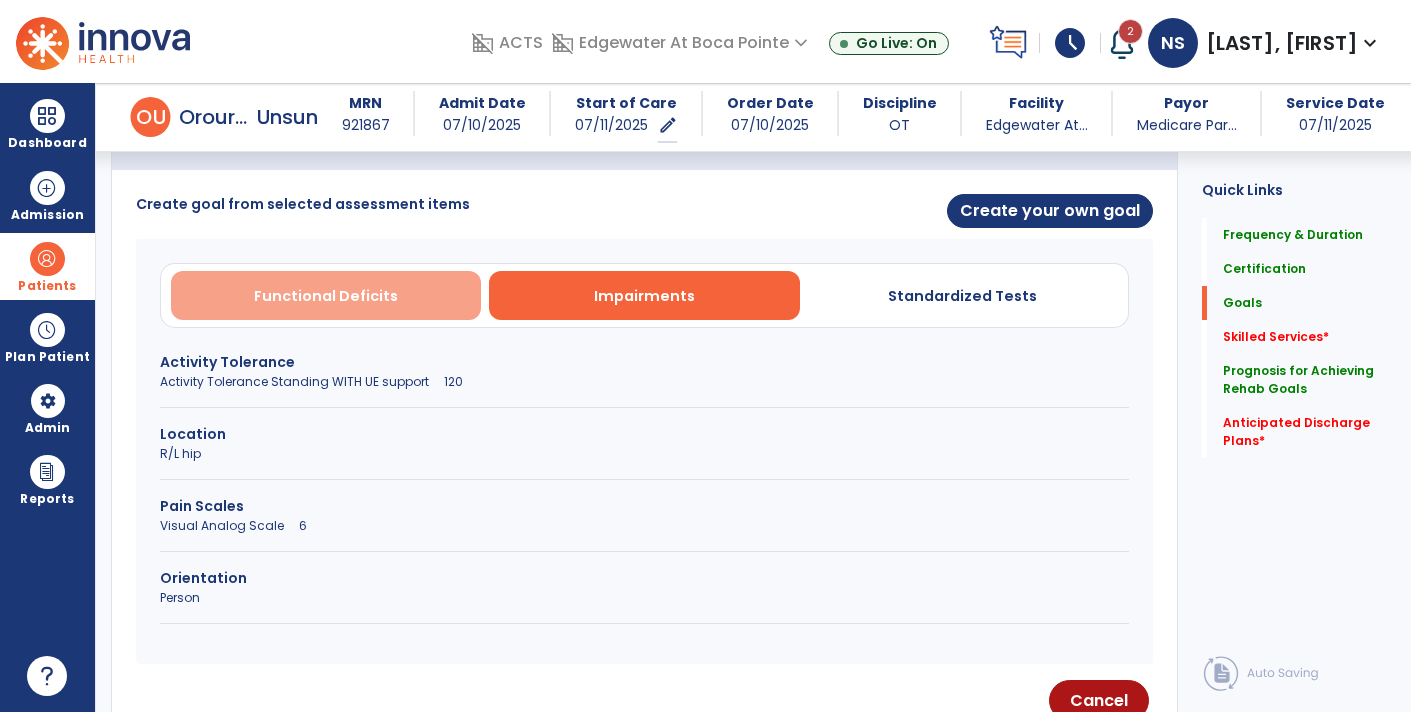 click on "Functional Deficits" at bounding box center (326, 296) 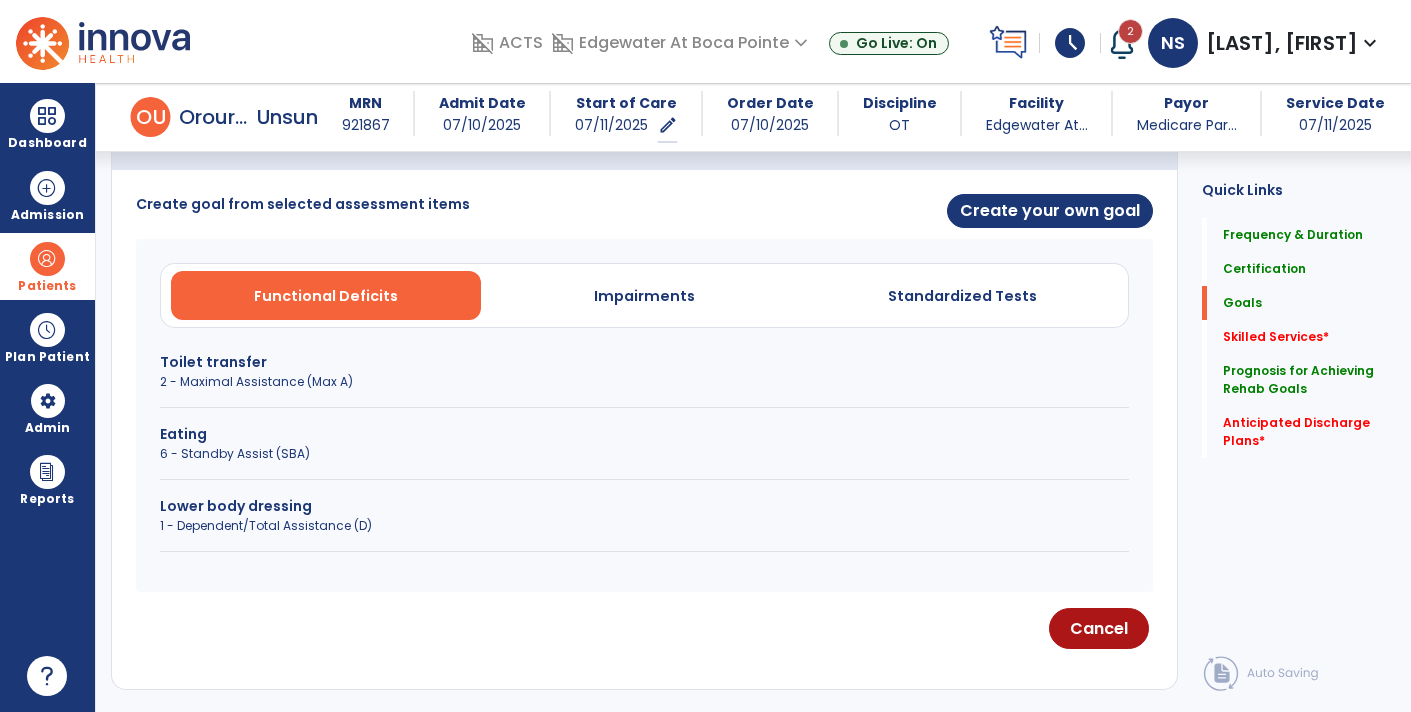 click on "2 - Maximal Assistance (Max A)" at bounding box center (644, 382) 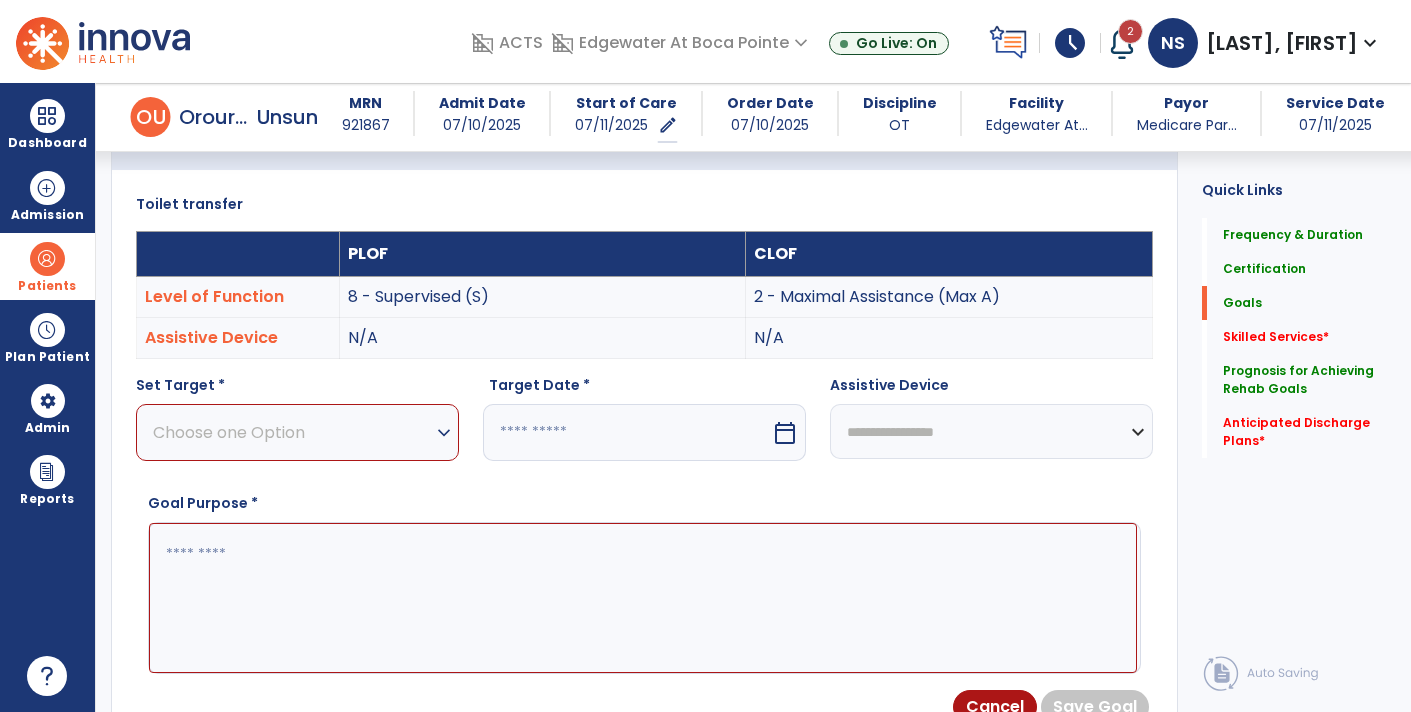 click on "Choose one Option" at bounding box center [292, 432] 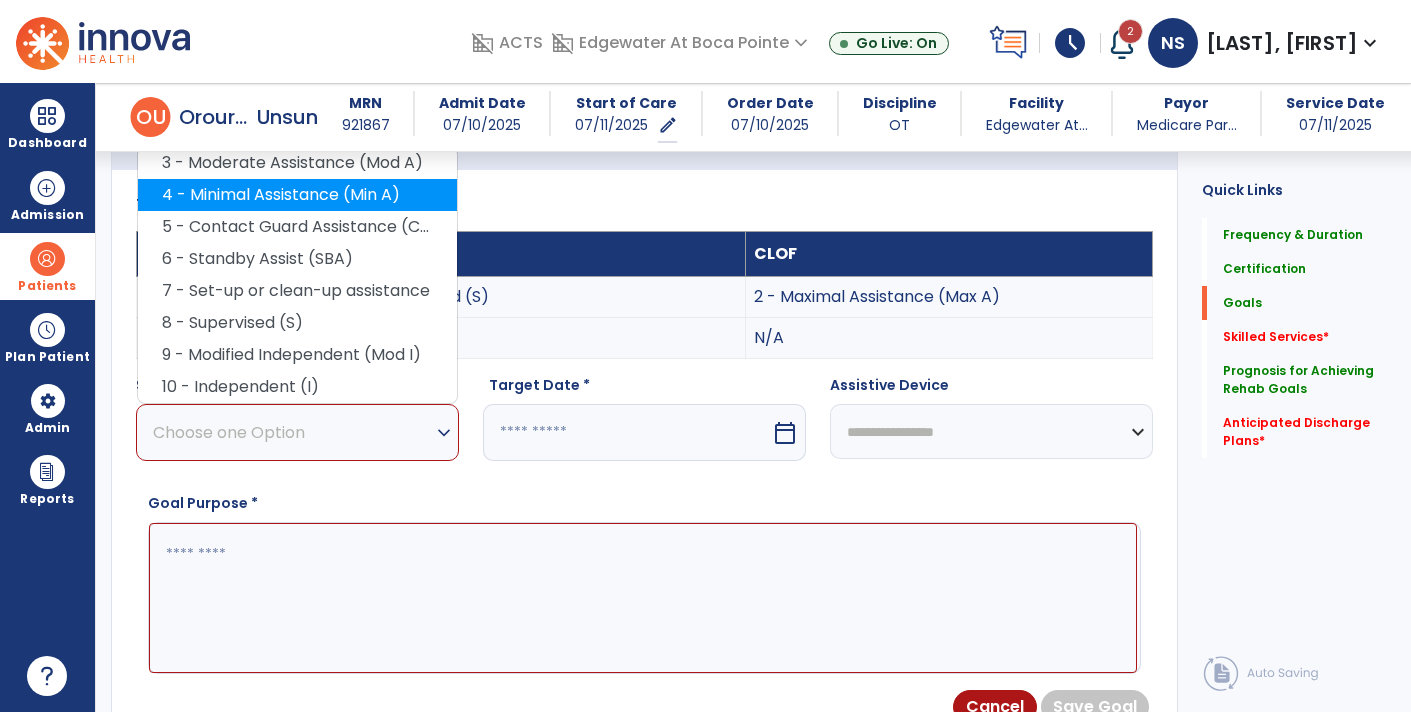click on "4 - Minimal Assistance (Min A)" at bounding box center [297, 195] 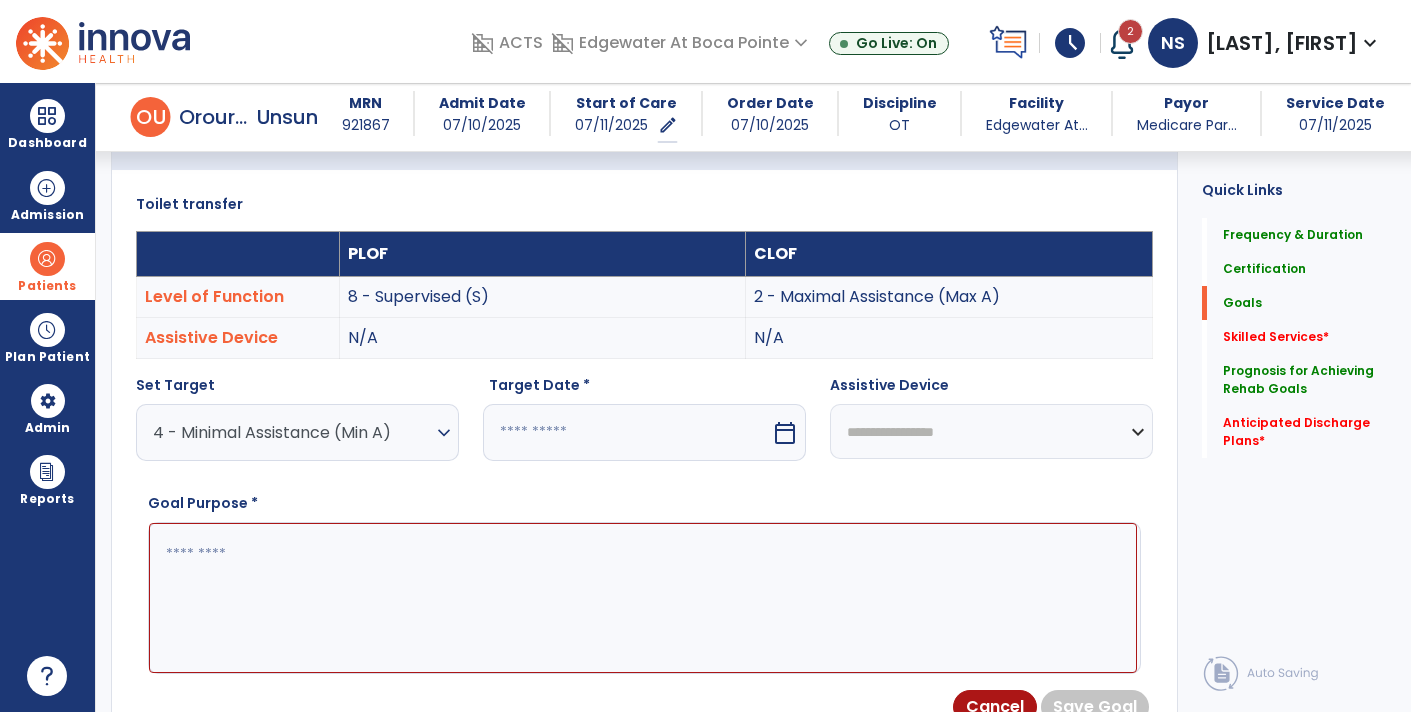 click on "expand_more" at bounding box center [444, 433] 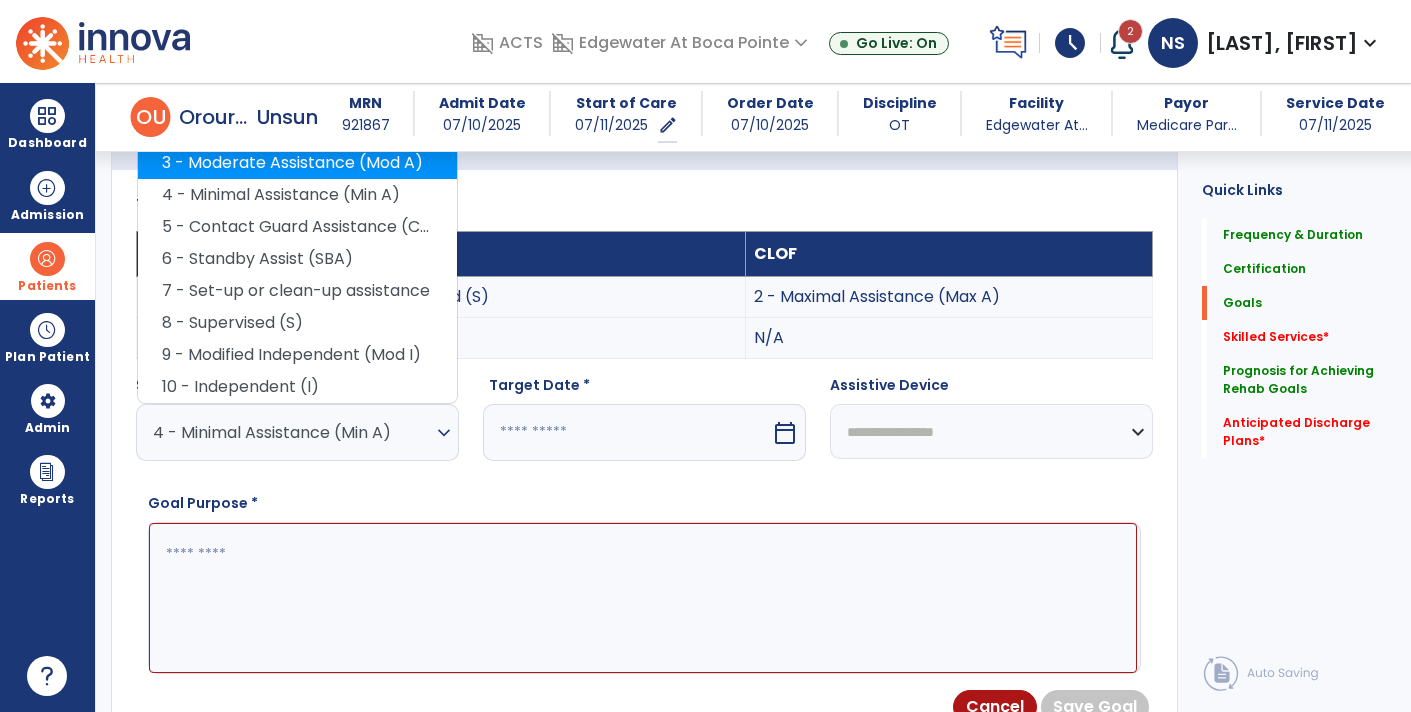 click on "3 - Moderate Assistance (Mod A)" at bounding box center [297, 163] 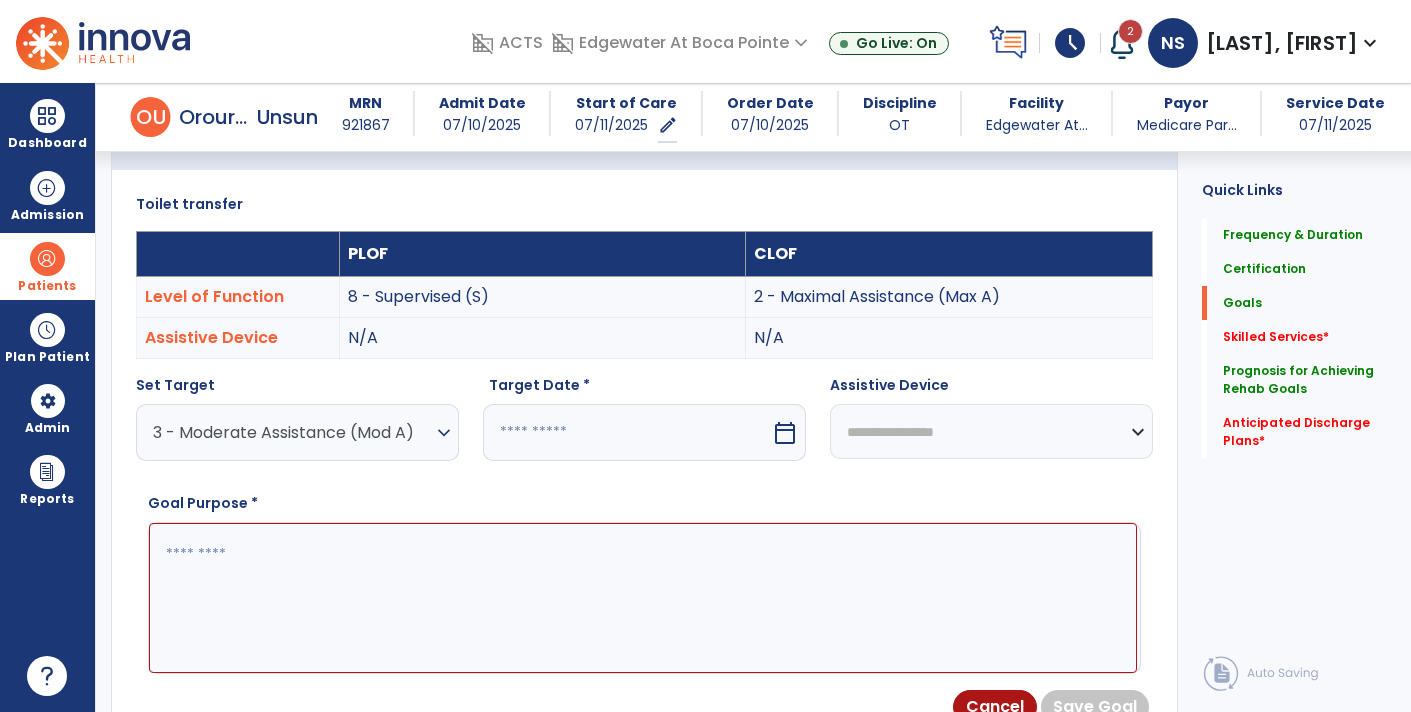 click on "calendar_today" at bounding box center (785, 433) 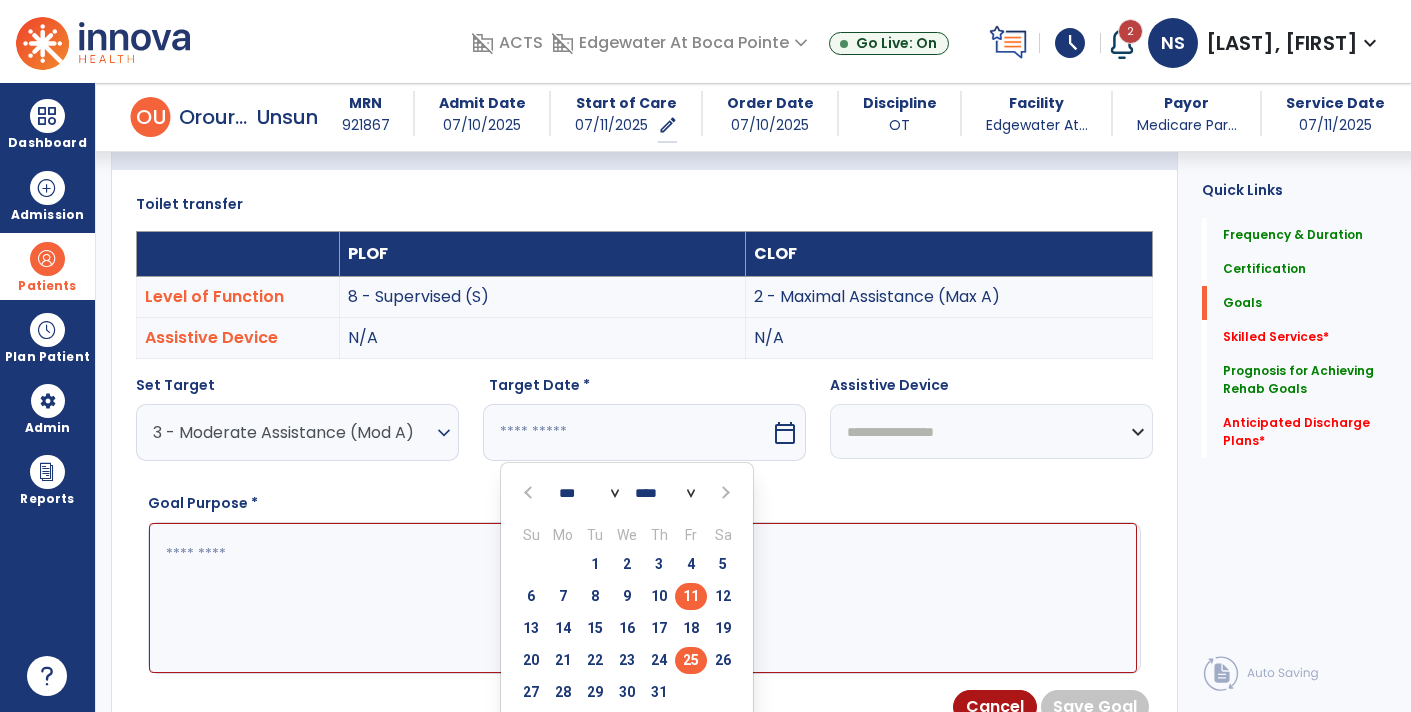 click on "25" at bounding box center (691, 660) 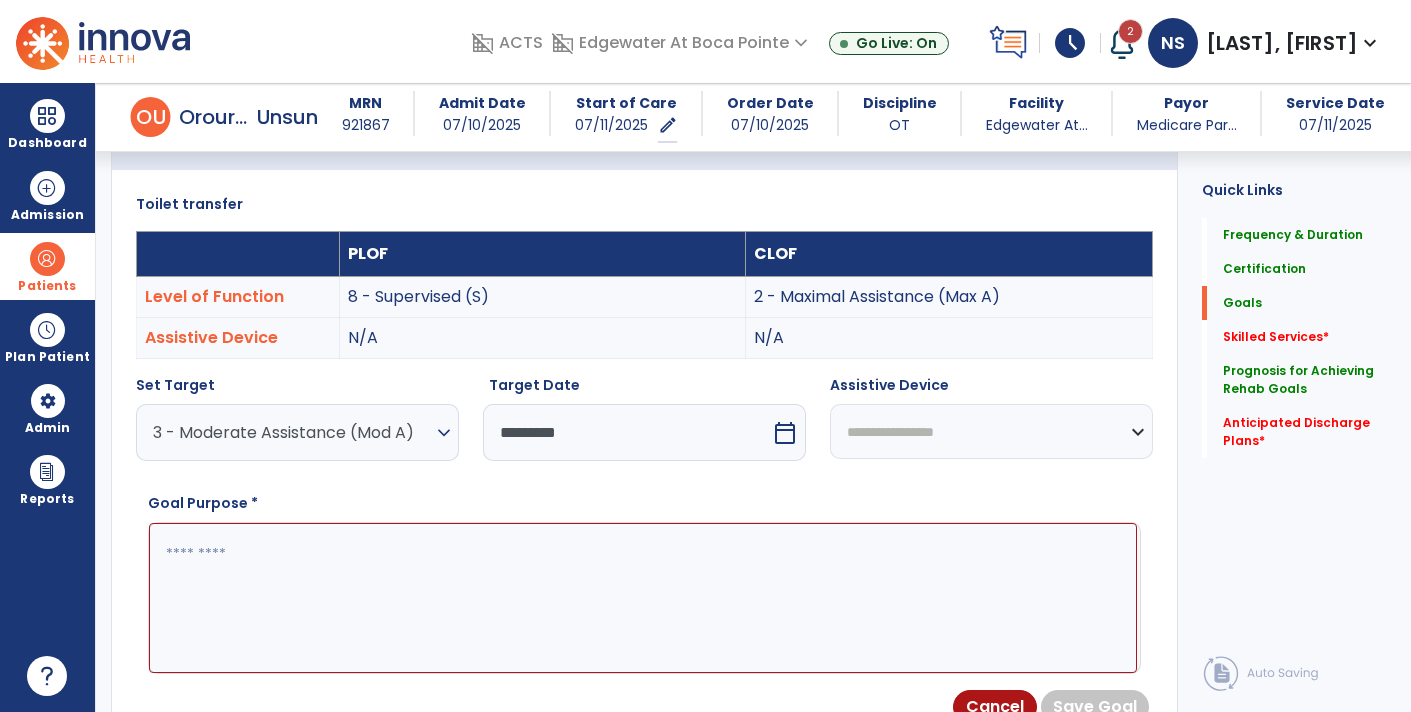 click at bounding box center (643, 597) 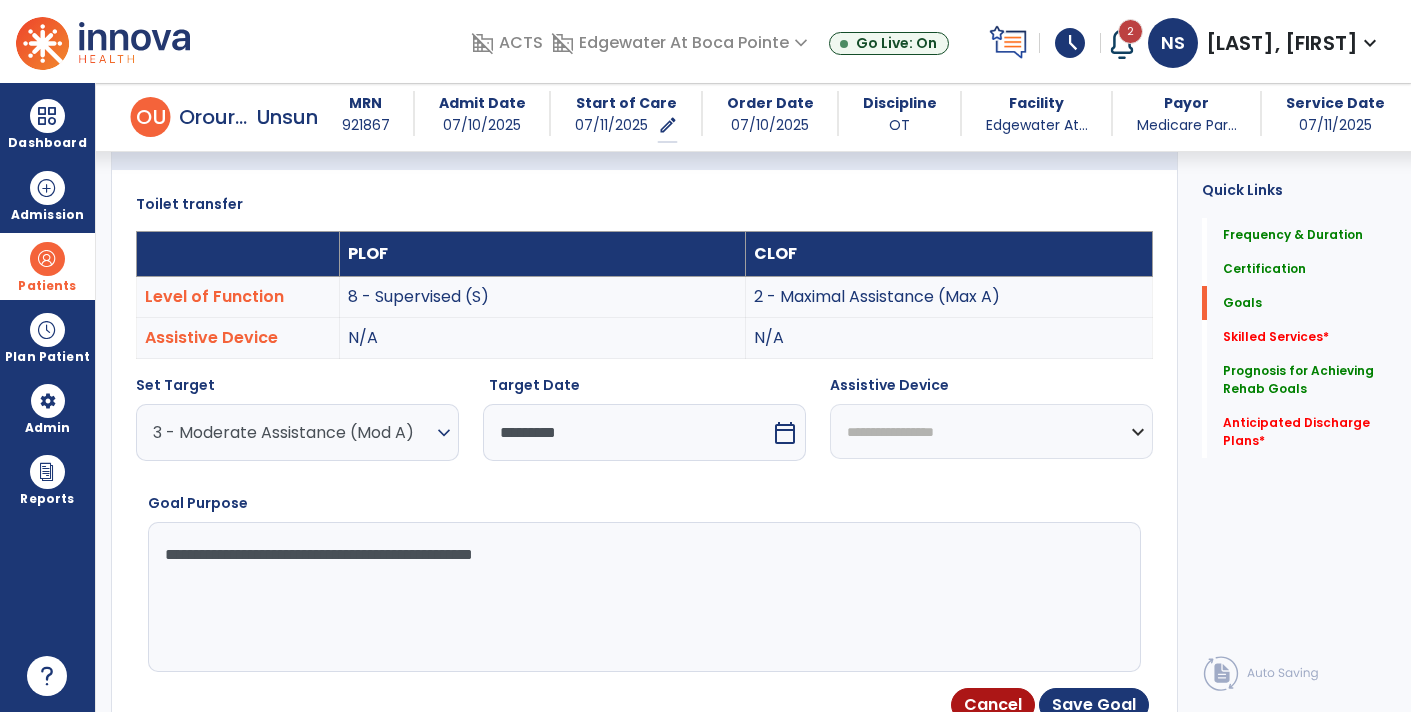 click on "**********" at bounding box center [643, 597] 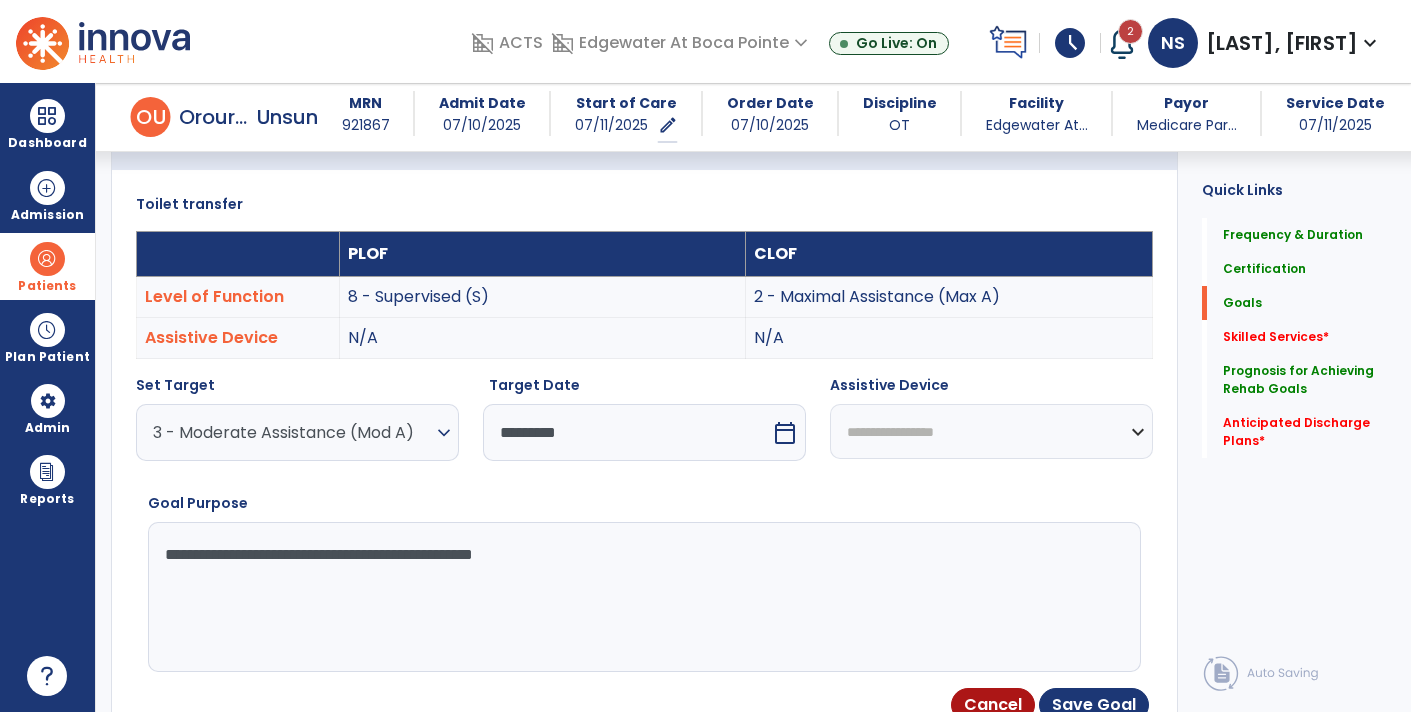 type on "**********" 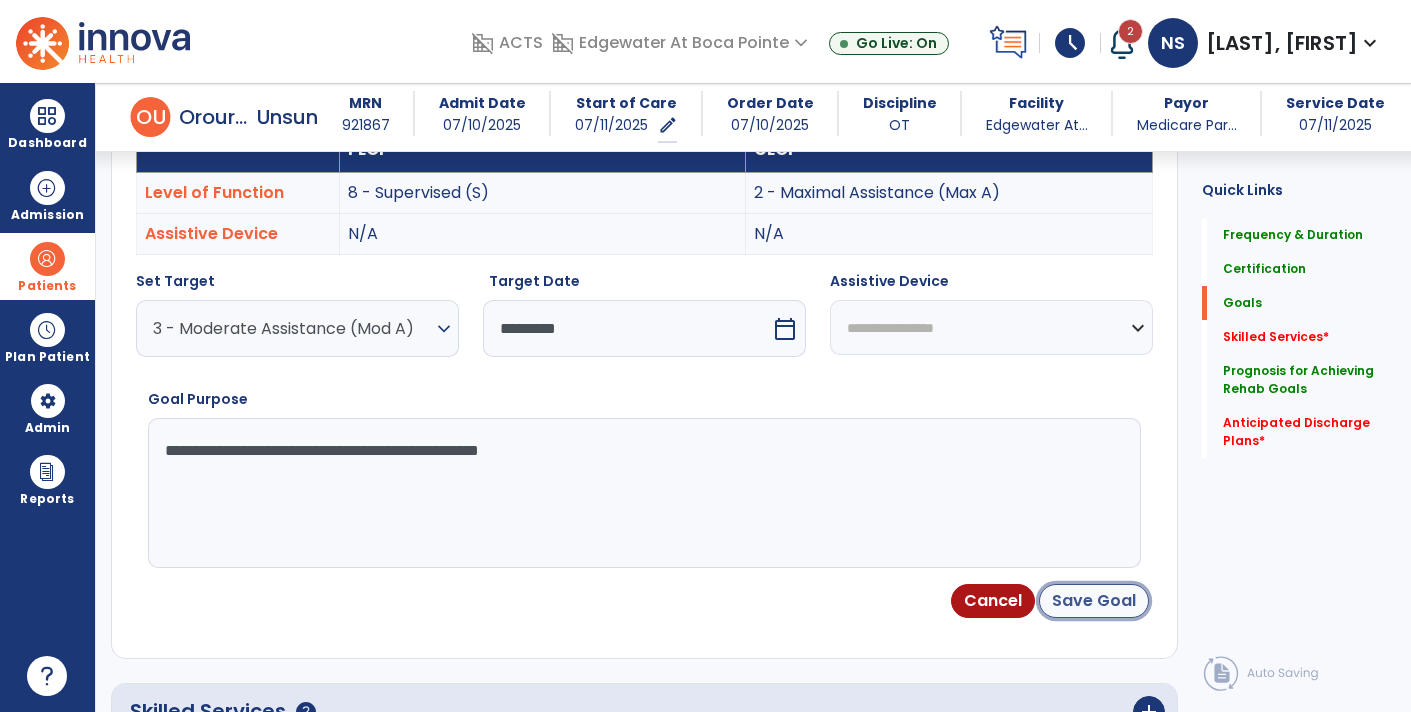 click on "Save Goal" at bounding box center (1094, 601) 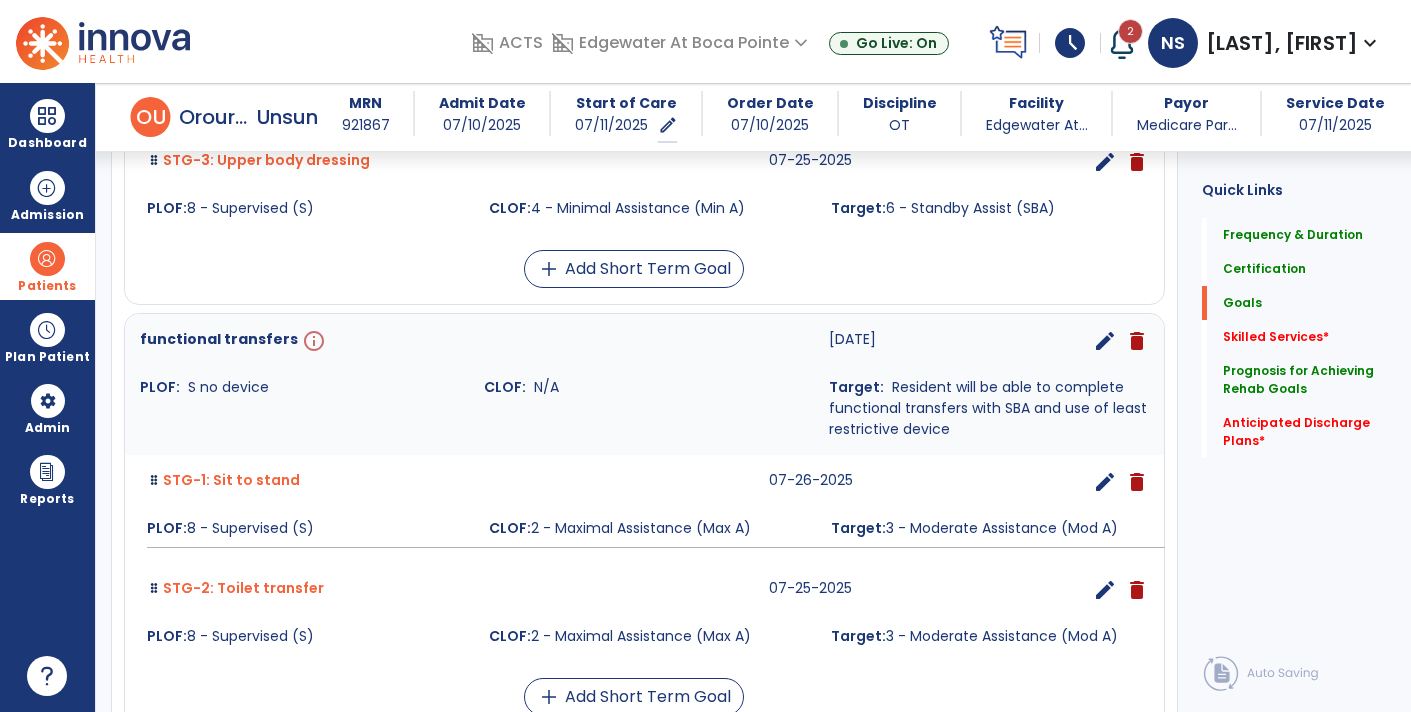 scroll, scrollTop: 903, scrollLeft: 0, axis: vertical 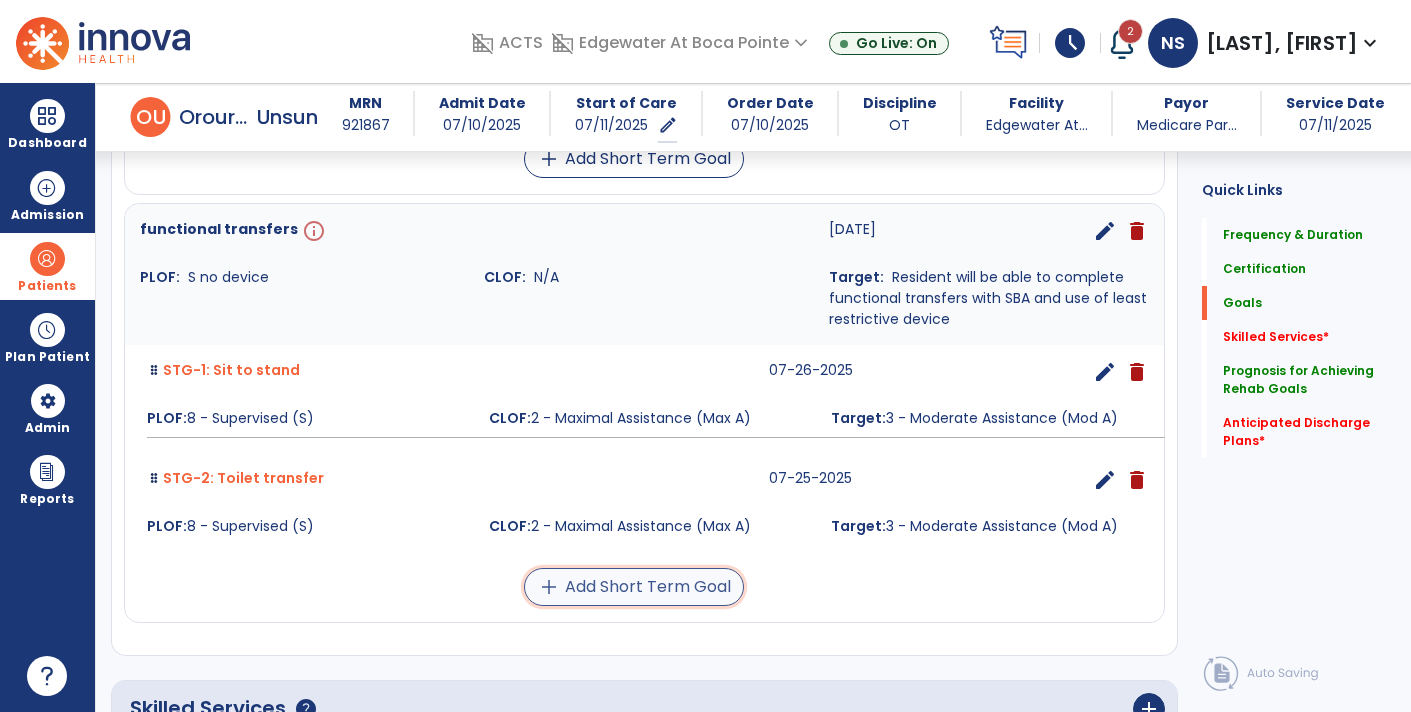 click on "add  Add Short Term Goal" at bounding box center (634, 587) 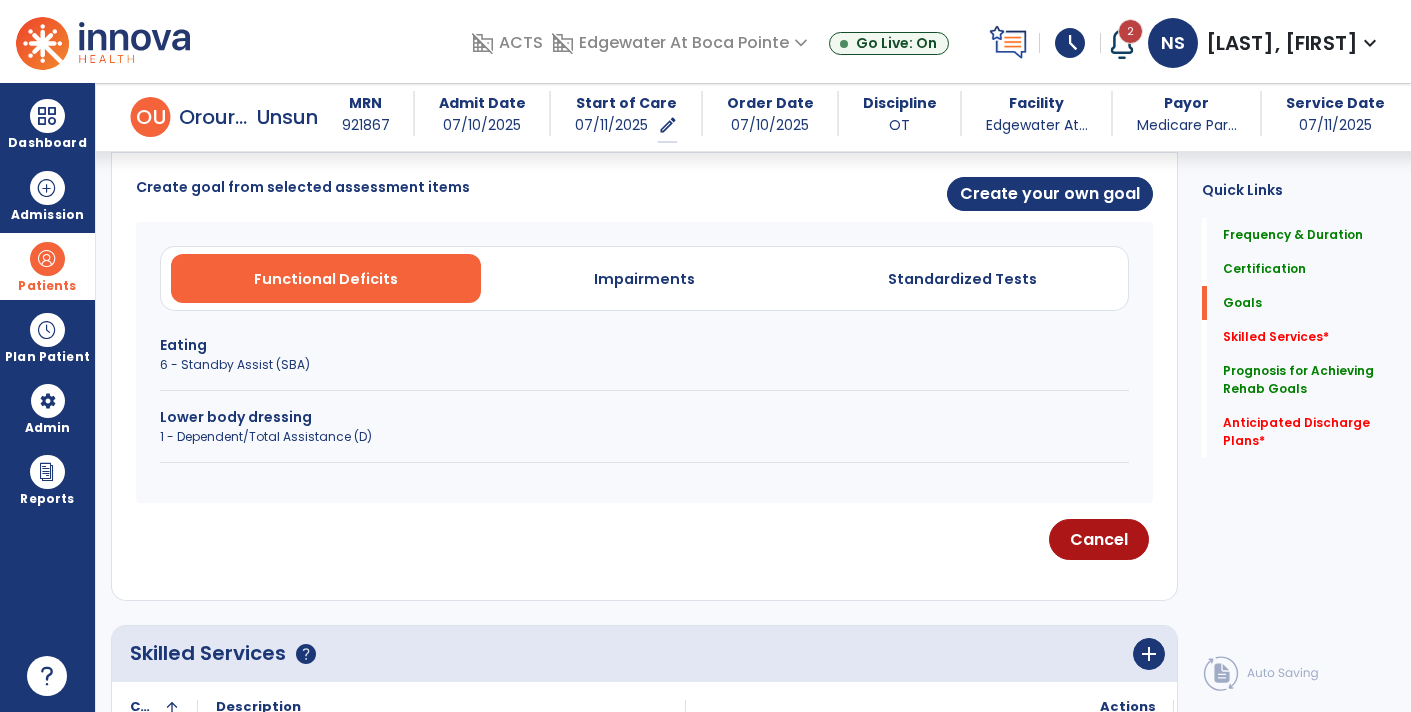 scroll, scrollTop: 517, scrollLeft: 0, axis: vertical 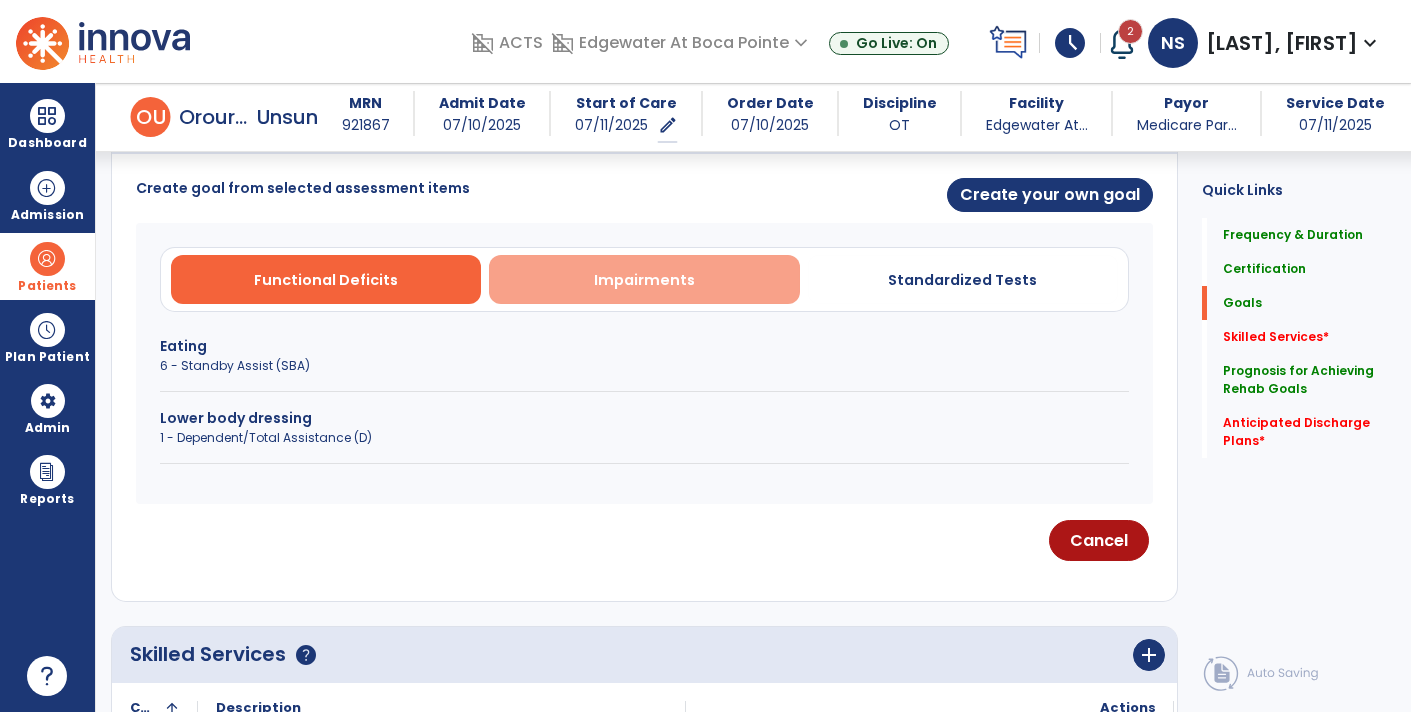 click on "Impairments" at bounding box center [644, 280] 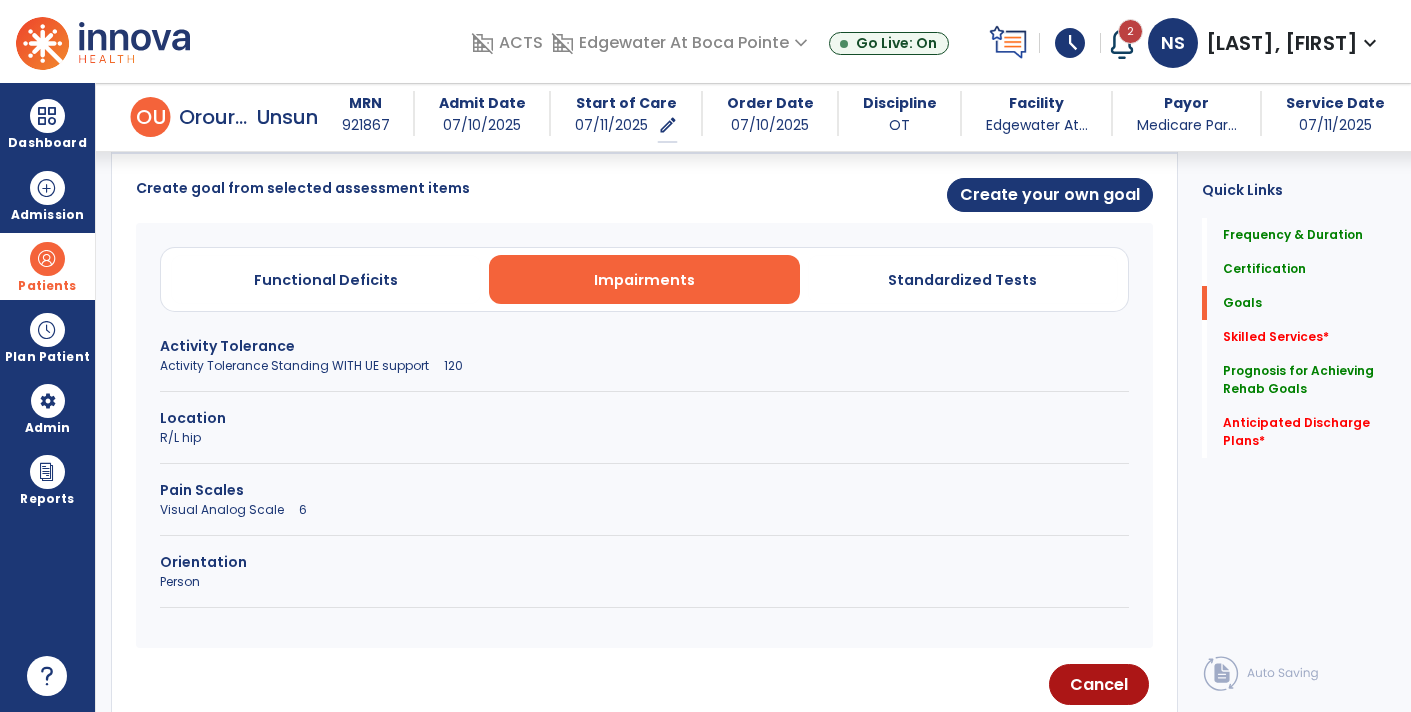 click on "Activity Tolerance Standing WITH UE support      120" at bounding box center [644, 366] 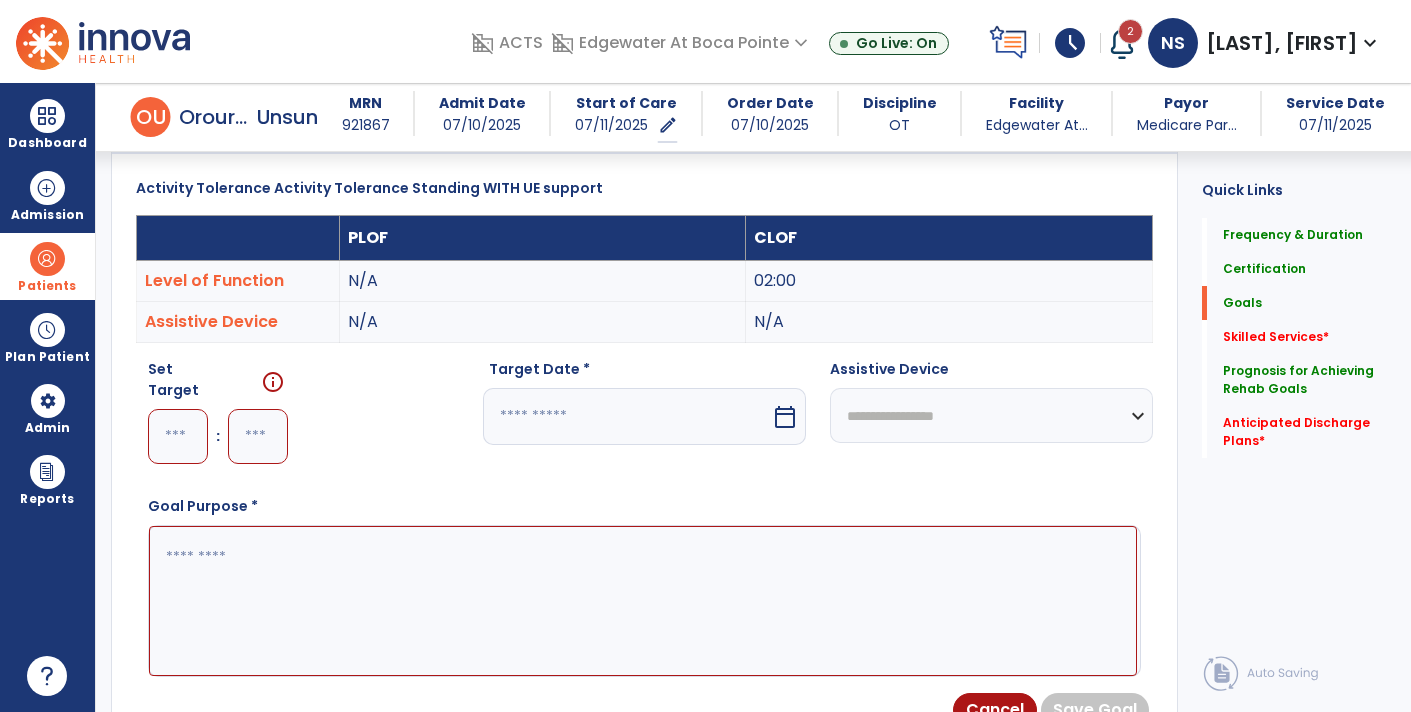 click at bounding box center [178, 436] 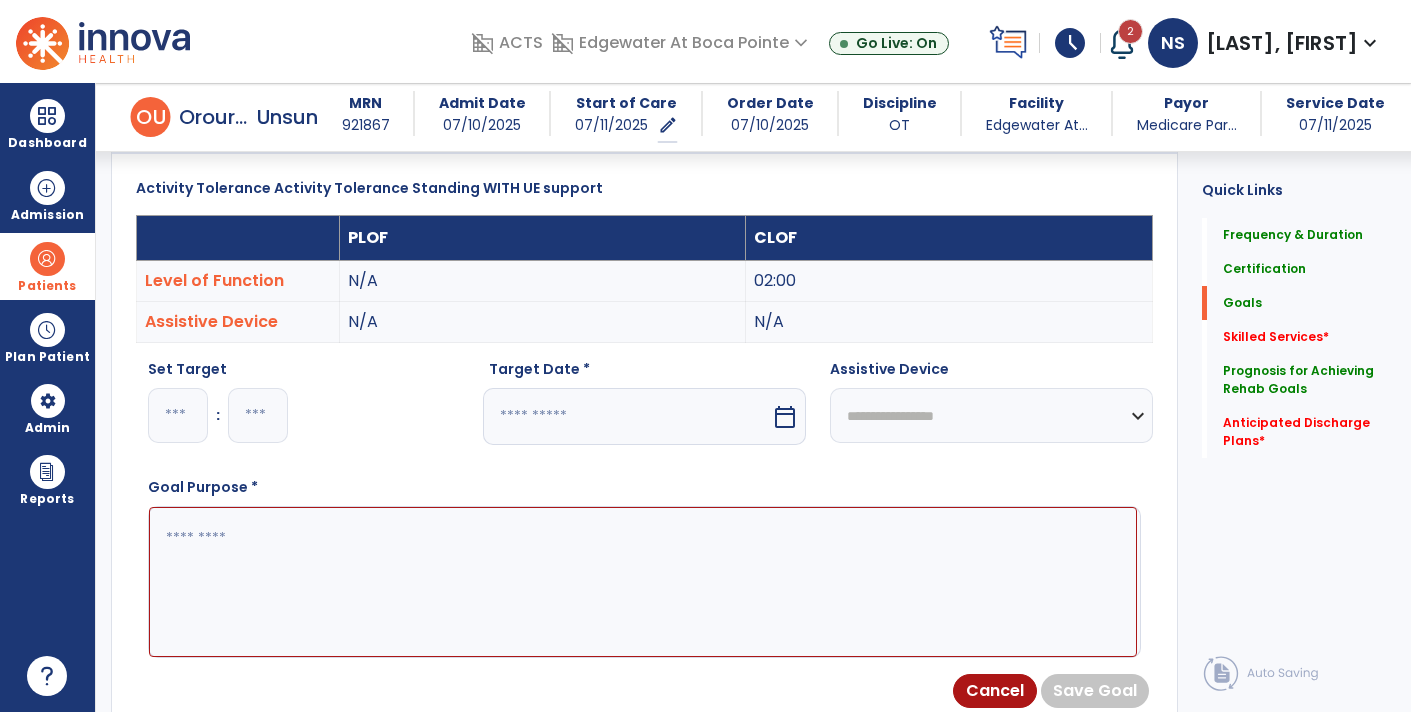 type on "*" 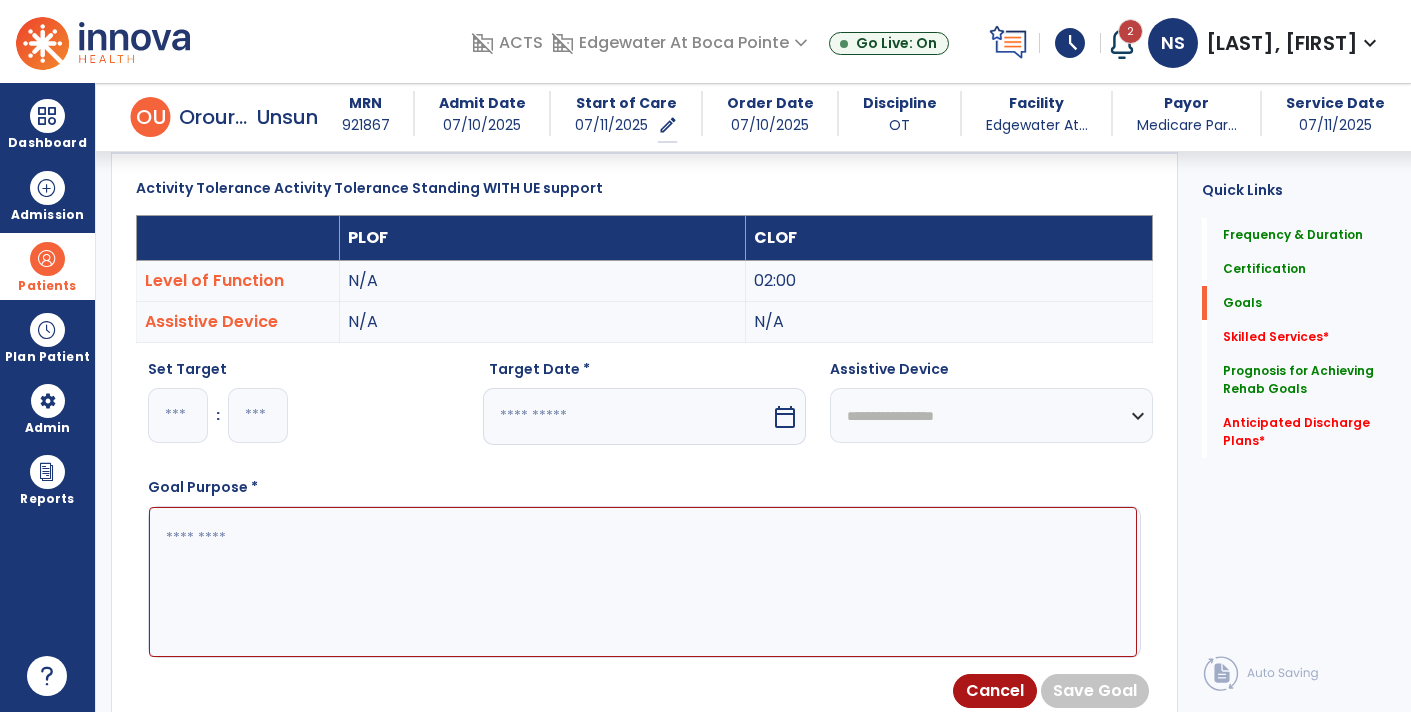 type on "**" 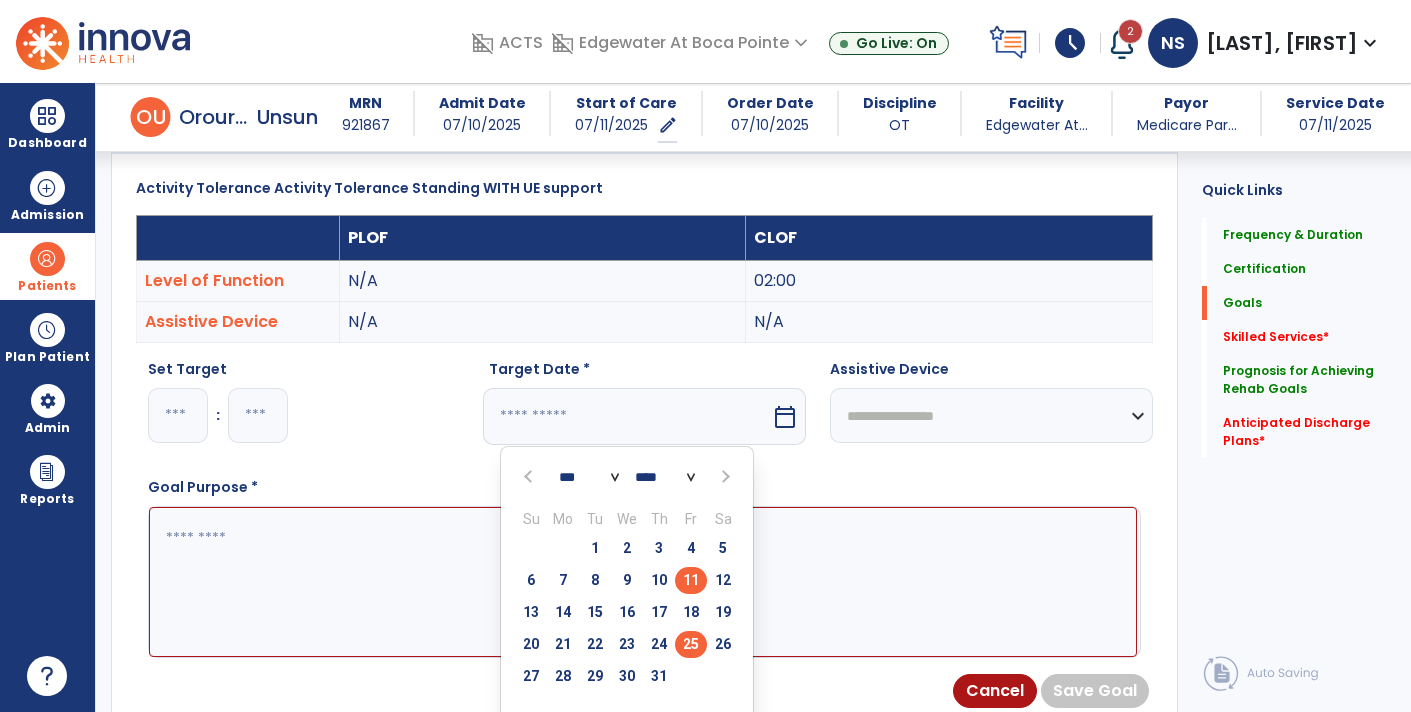click on "25" at bounding box center (691, 644) 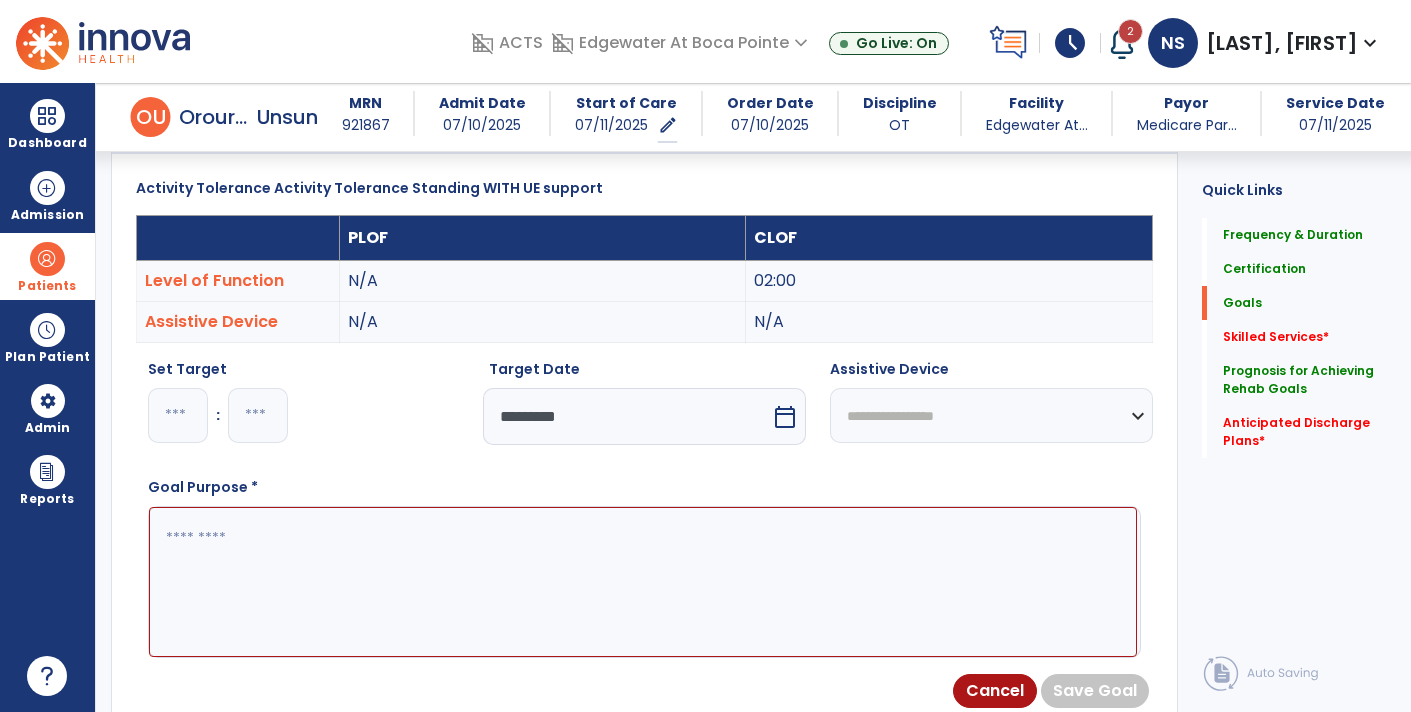 click at bounding box center [643, 581] 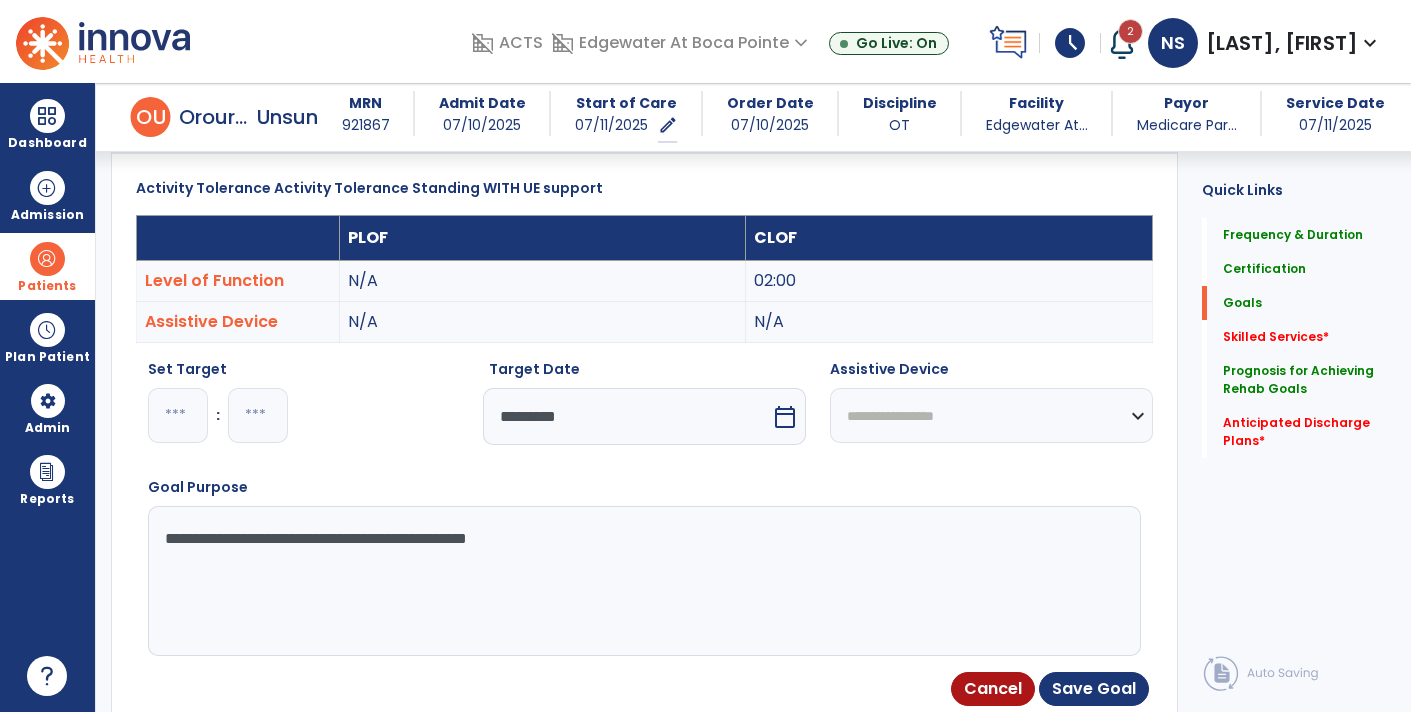 type on "**********" 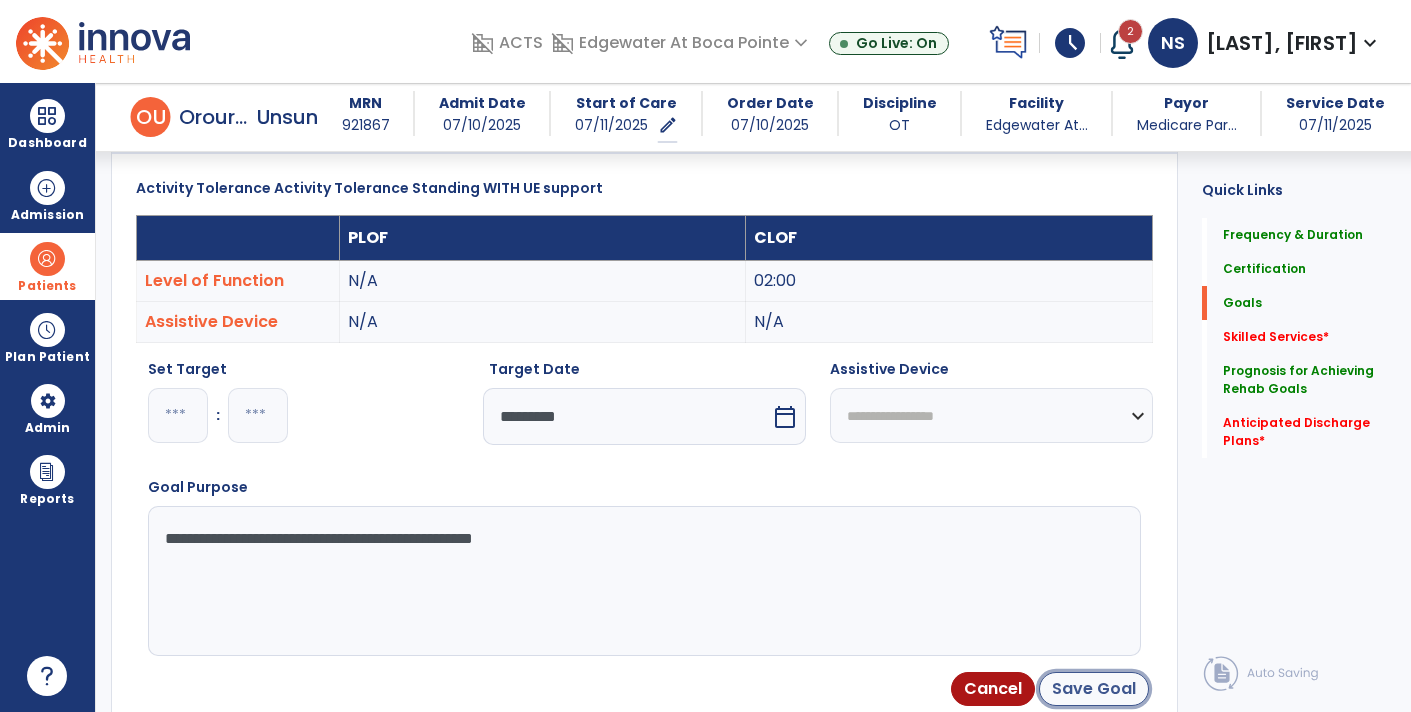 click on "Save Goal" at bounding box center (1094, 689) 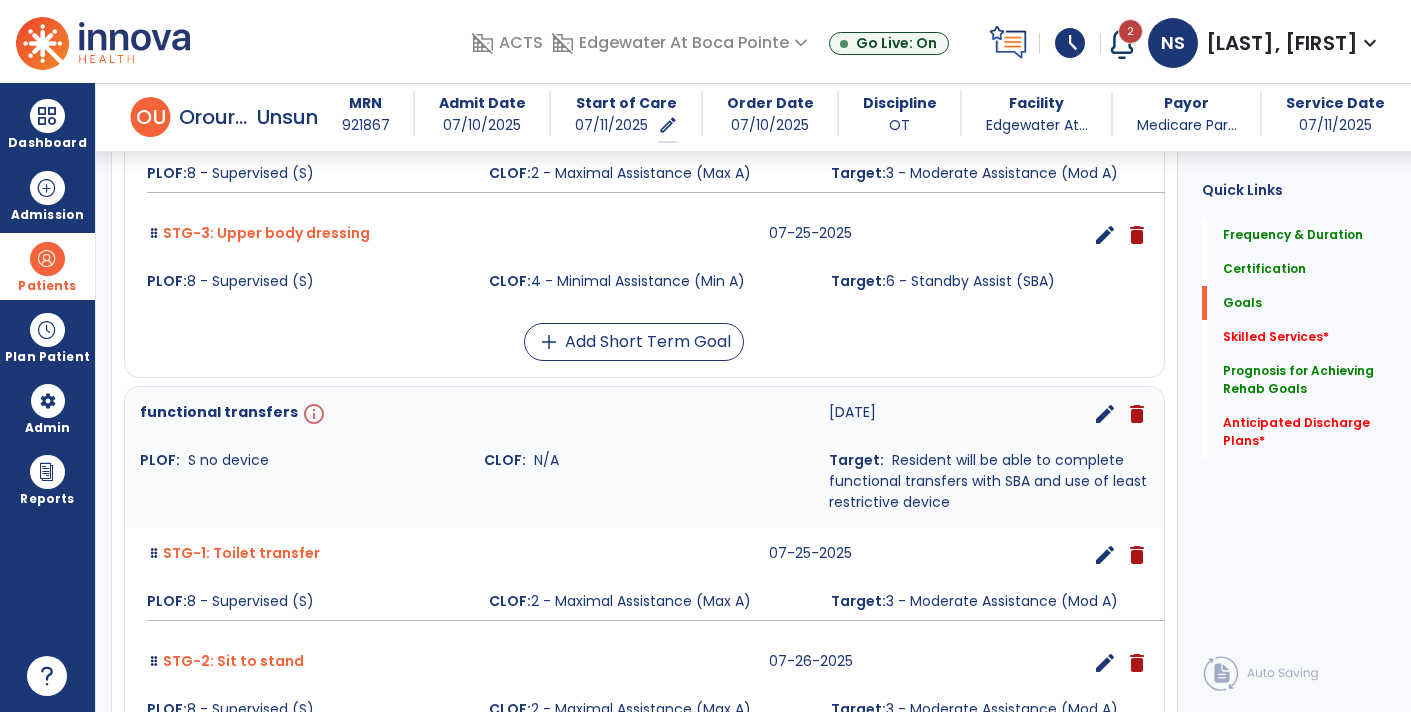 scroll, scrollTop: 834, scrollLeft: 0, axis: vertical 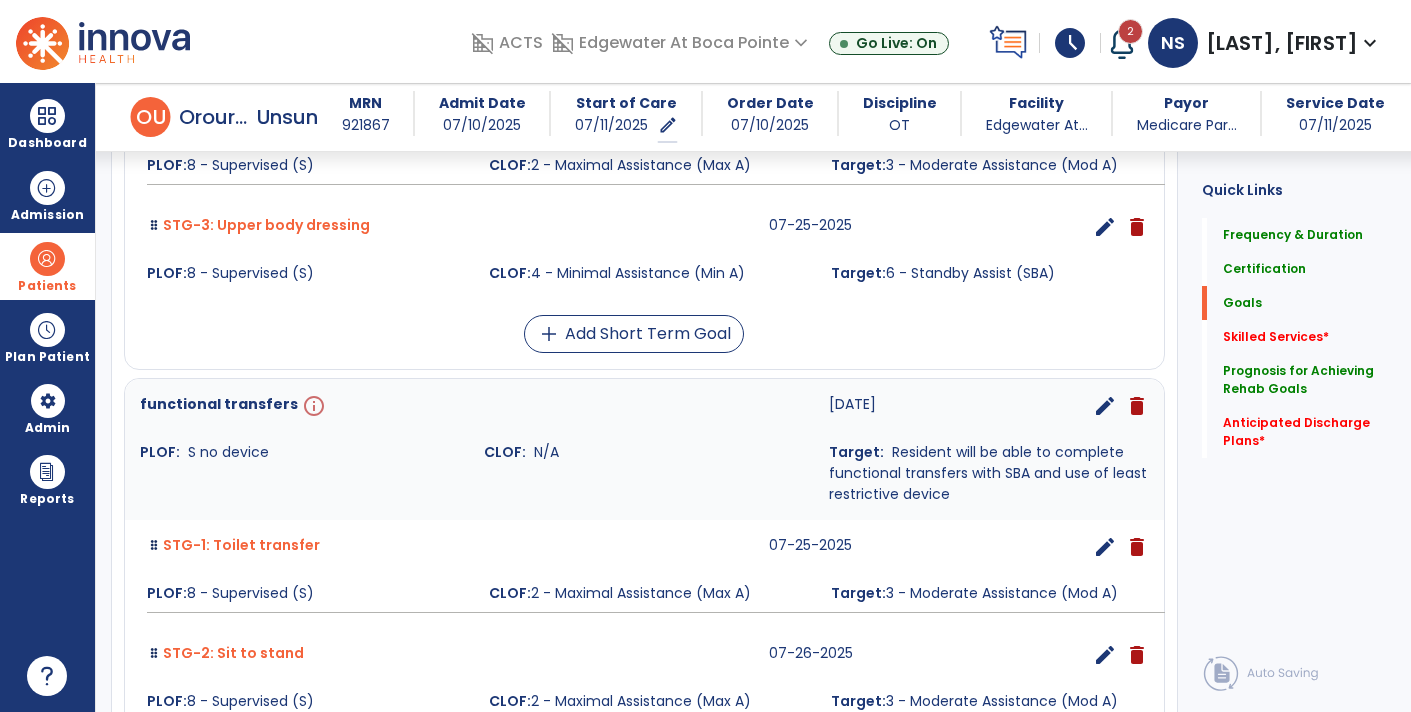 click on "Quick Links  Frequency & Duration   Frequency & Duration   Certification   Certification   Goals   Goals   Skilled Services   *  Skilled Services   *  Prognosis for Achieving Rehab Goals   Prognosis for Achieving Rehab Goals   Anticipated Discharge Plans   *  Anticipated Discharge Plans   *" 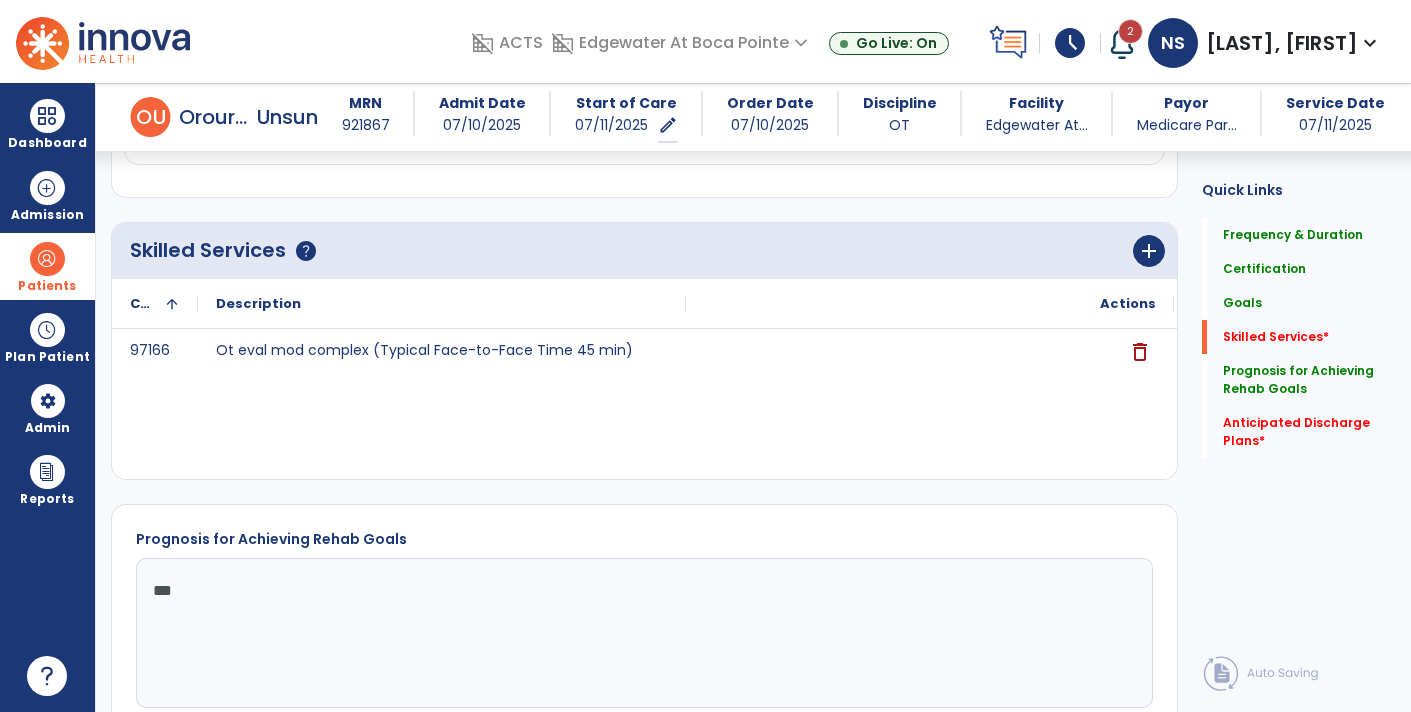 scroll, scrollTop: 1577, scrollLeft: 0, axis: vertical 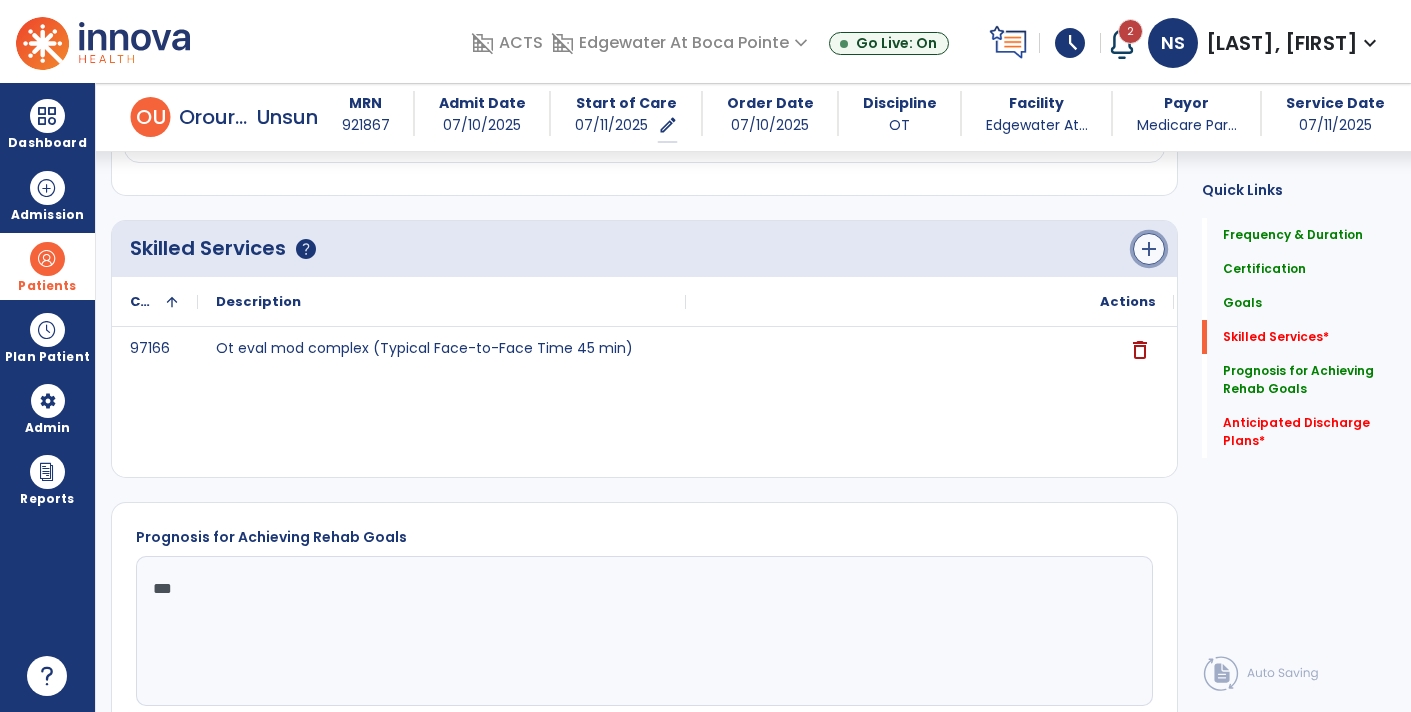 click on "add" 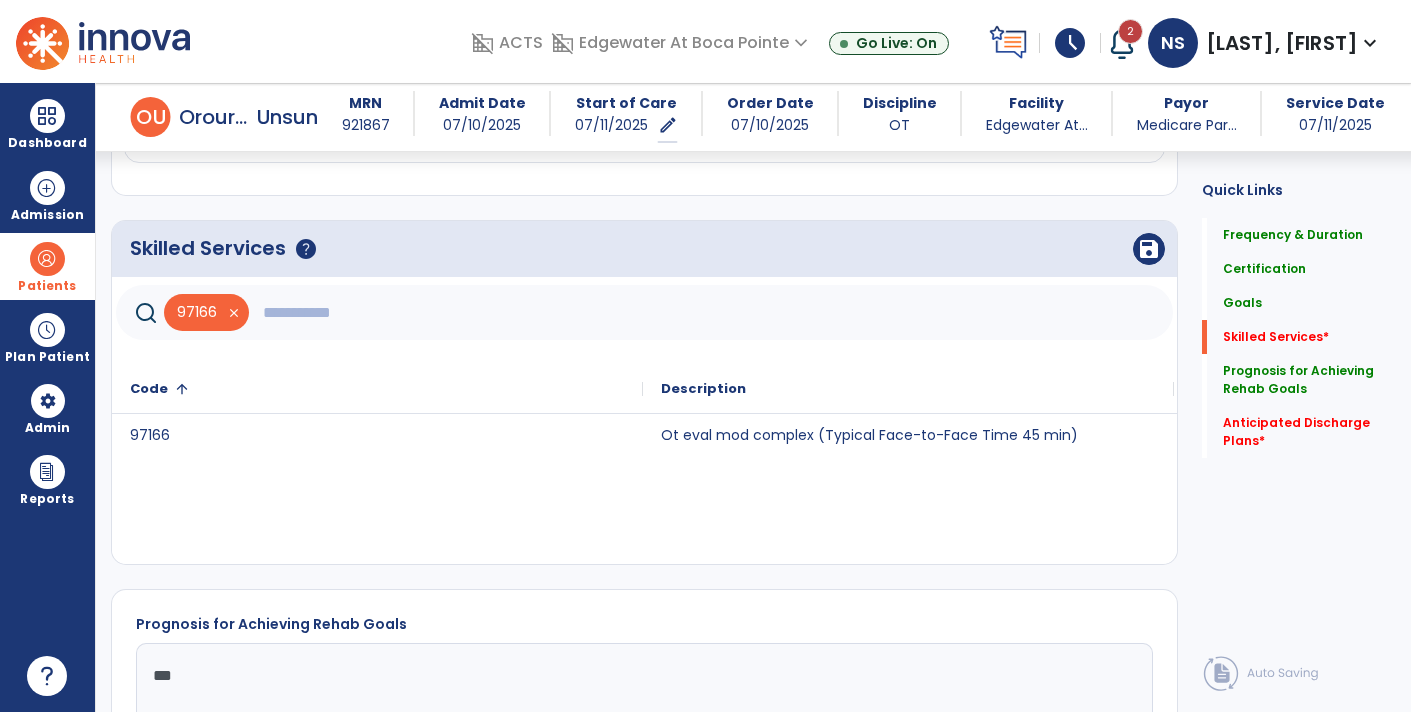 click 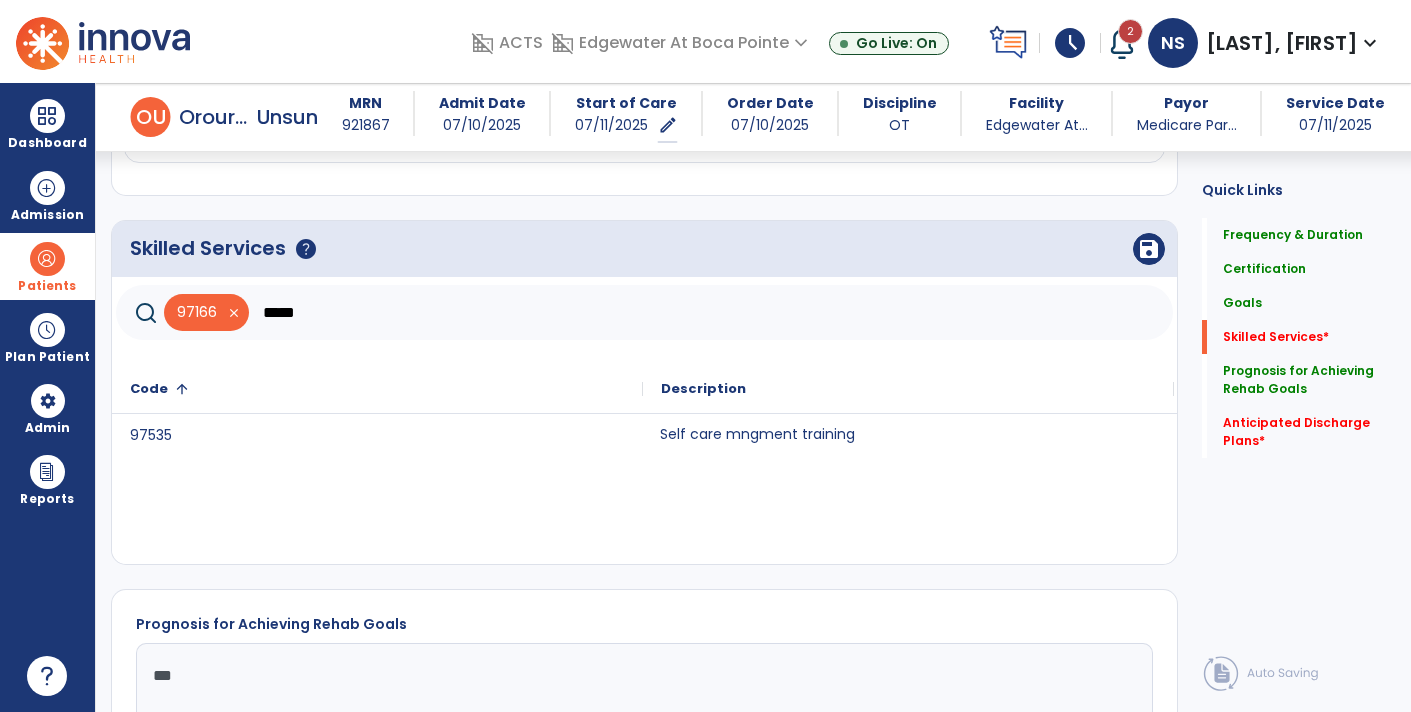 click on "Self care mngment training" 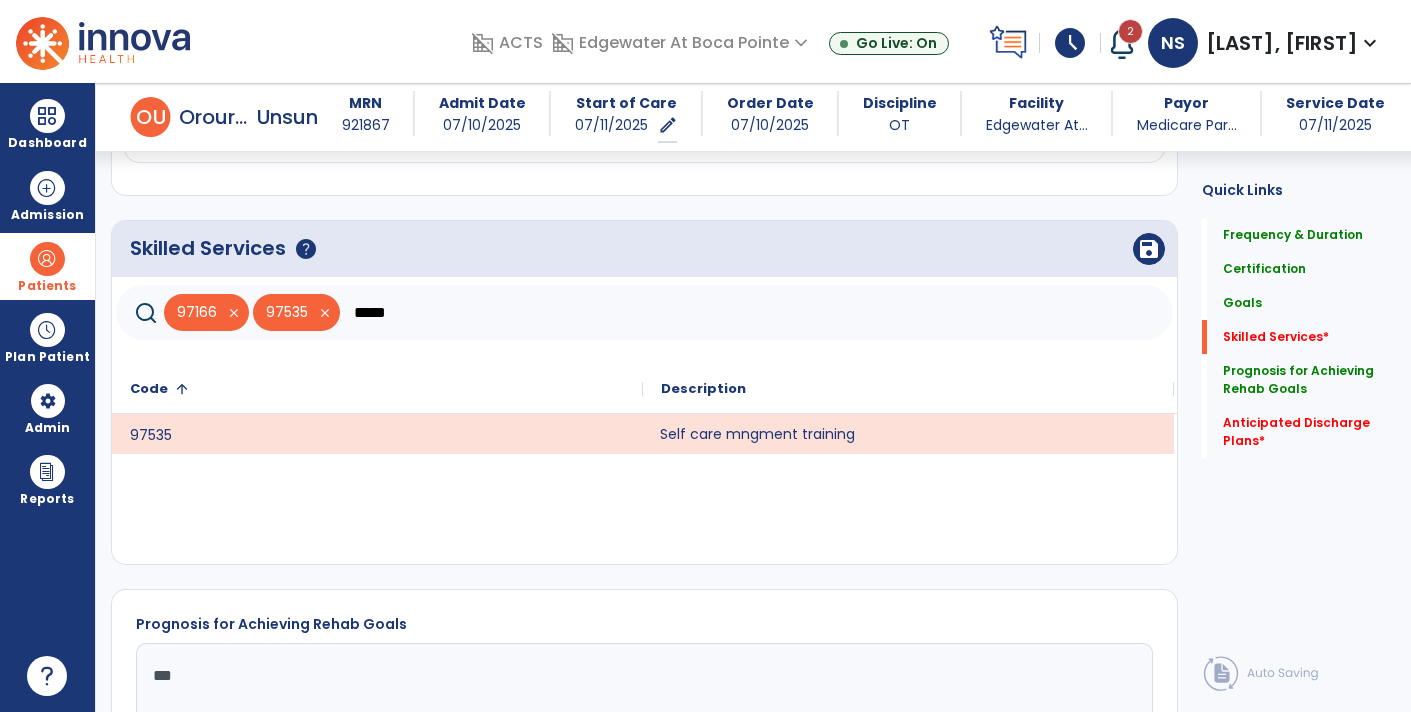 scroll, scrollTop: 1575, scrollLeft: 0, axis: vertical 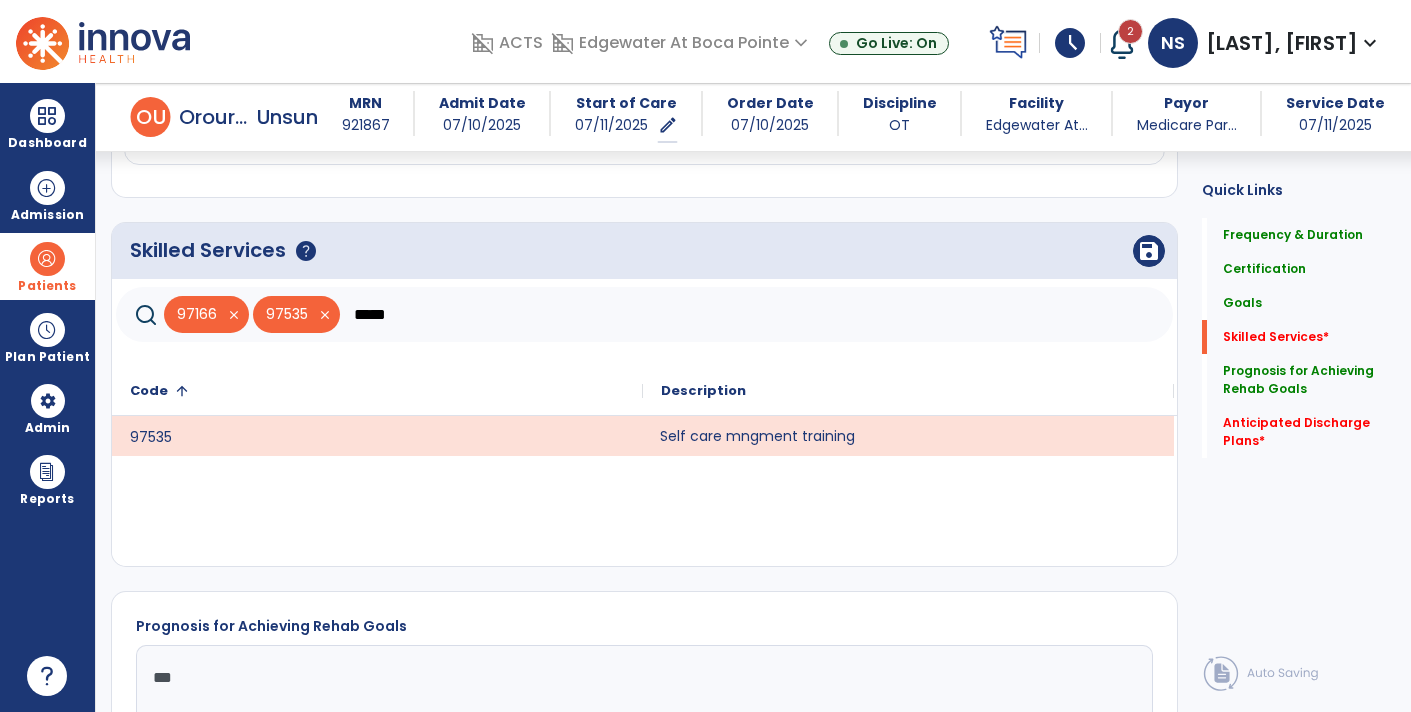 click on "*****" 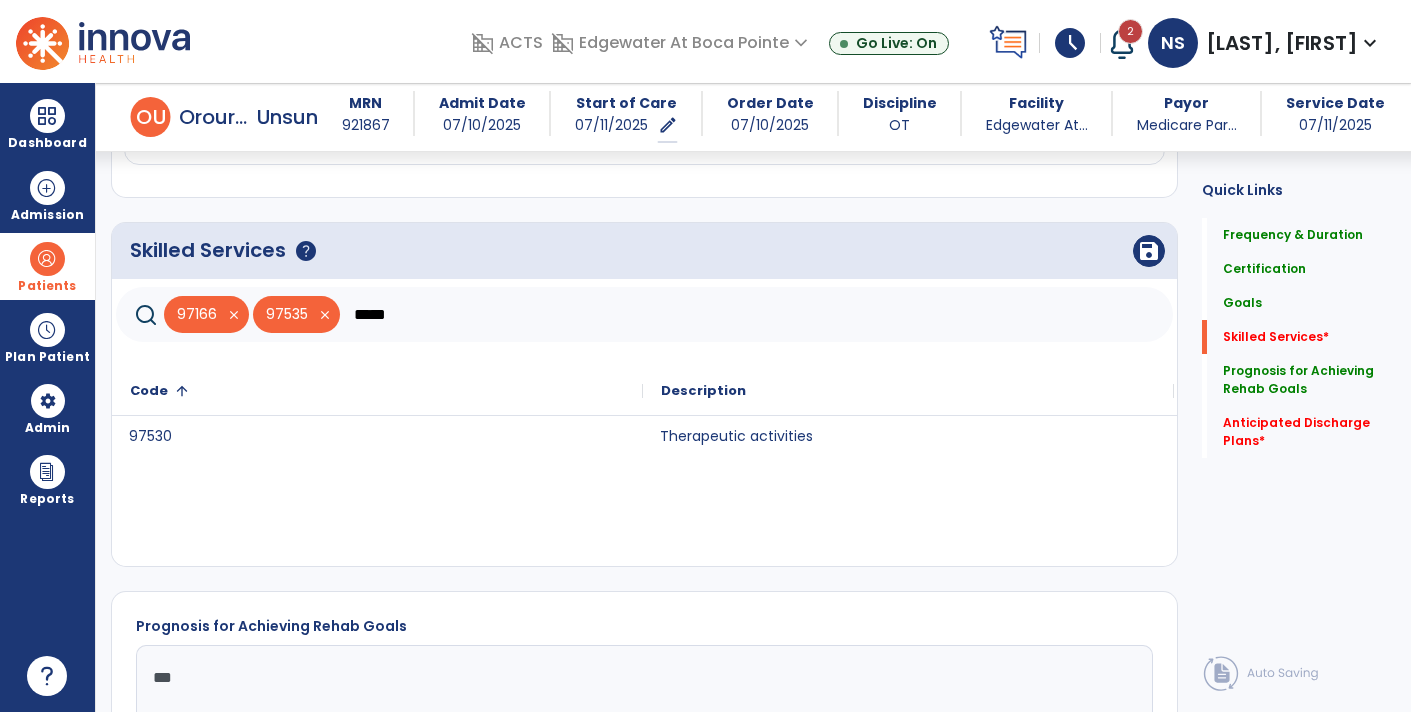 click on "97530" 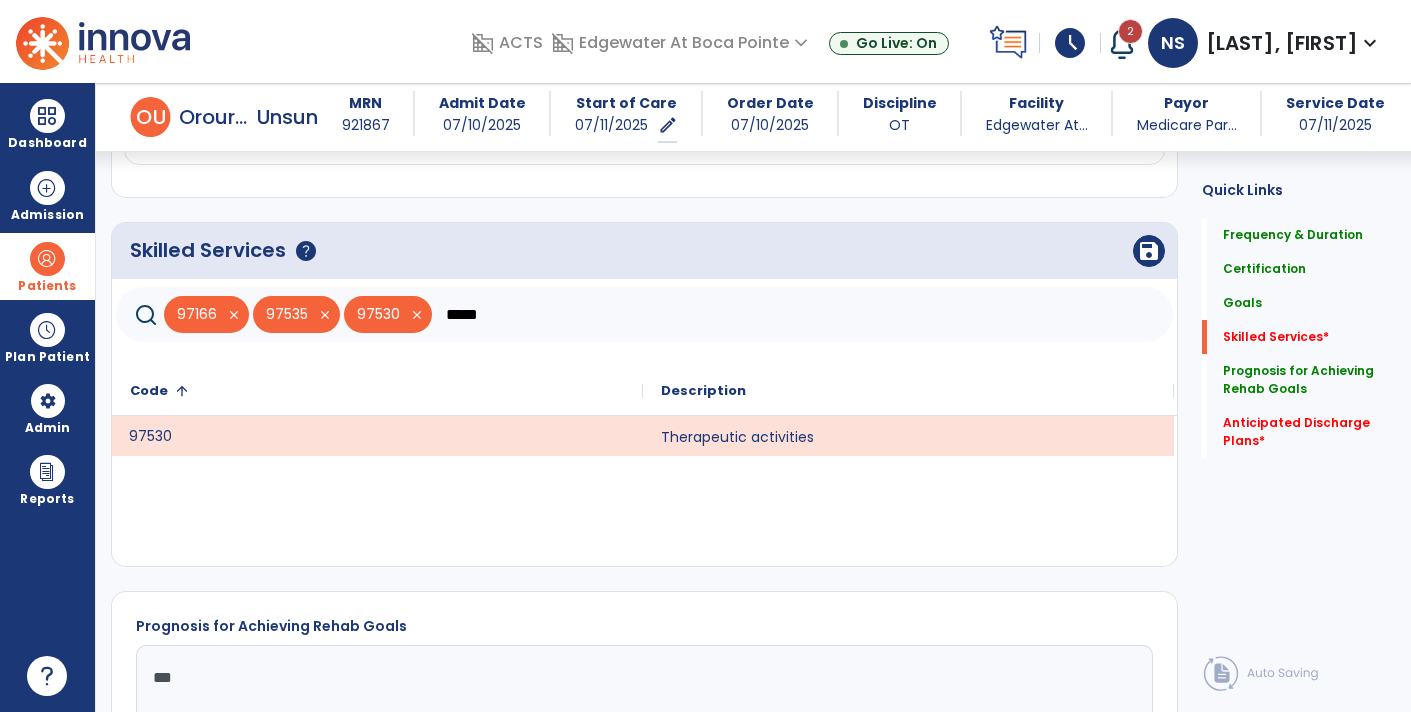 click on "*****" 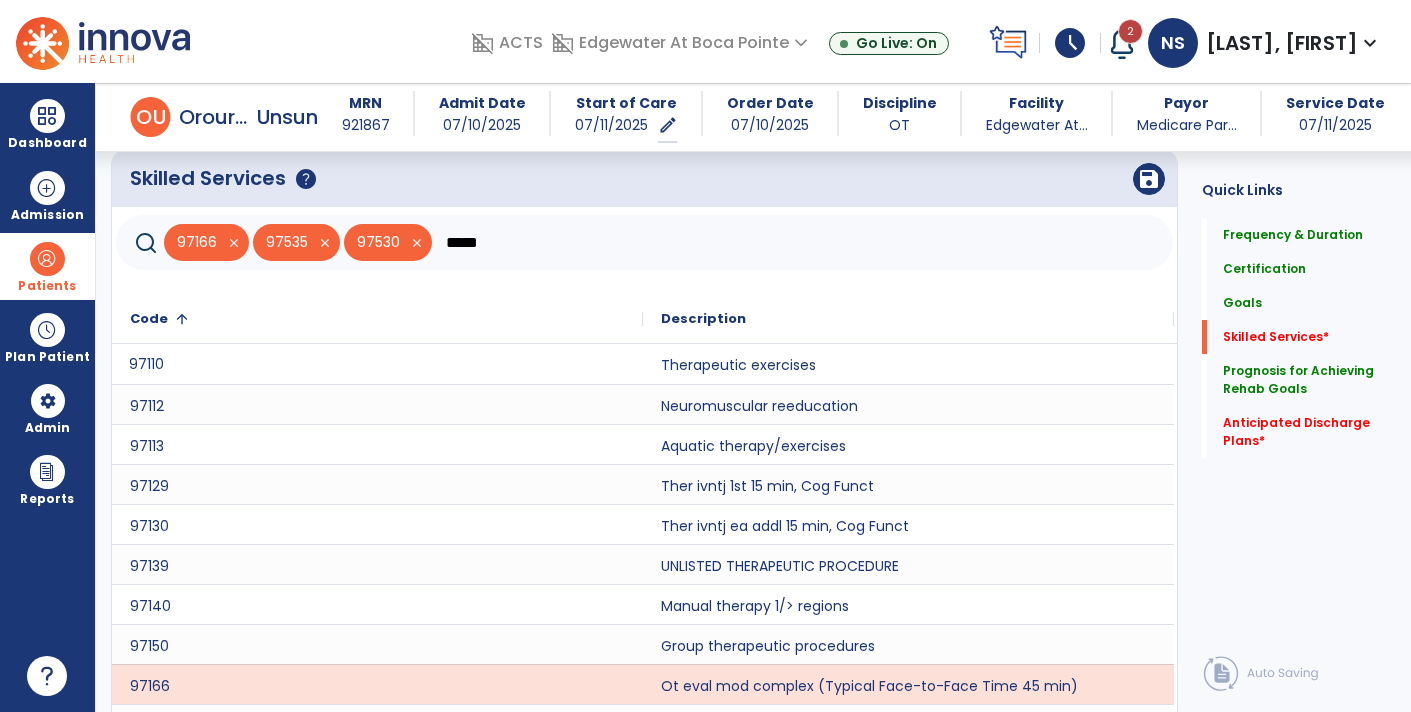 scroll, scrollTop: 1719, scrollLeft: 0, axis: vertical 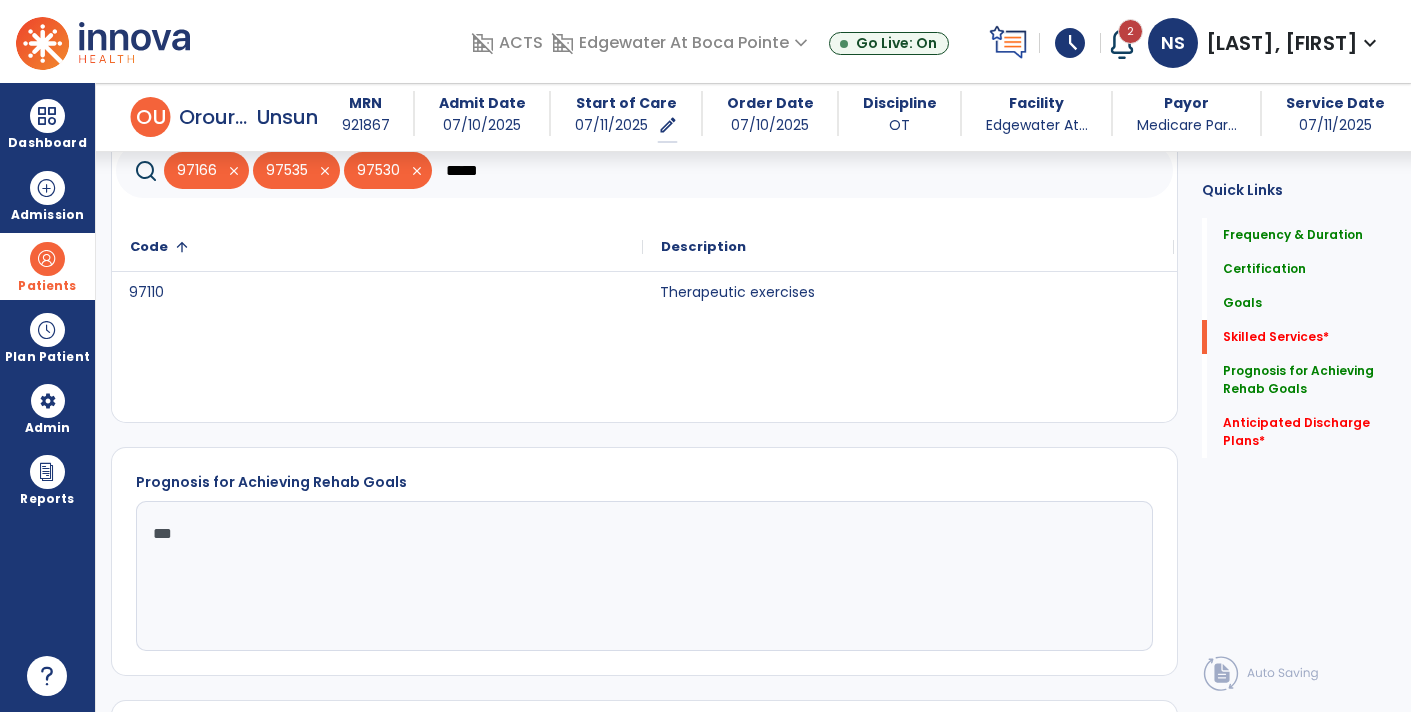 click on "Therapeutic exercises" 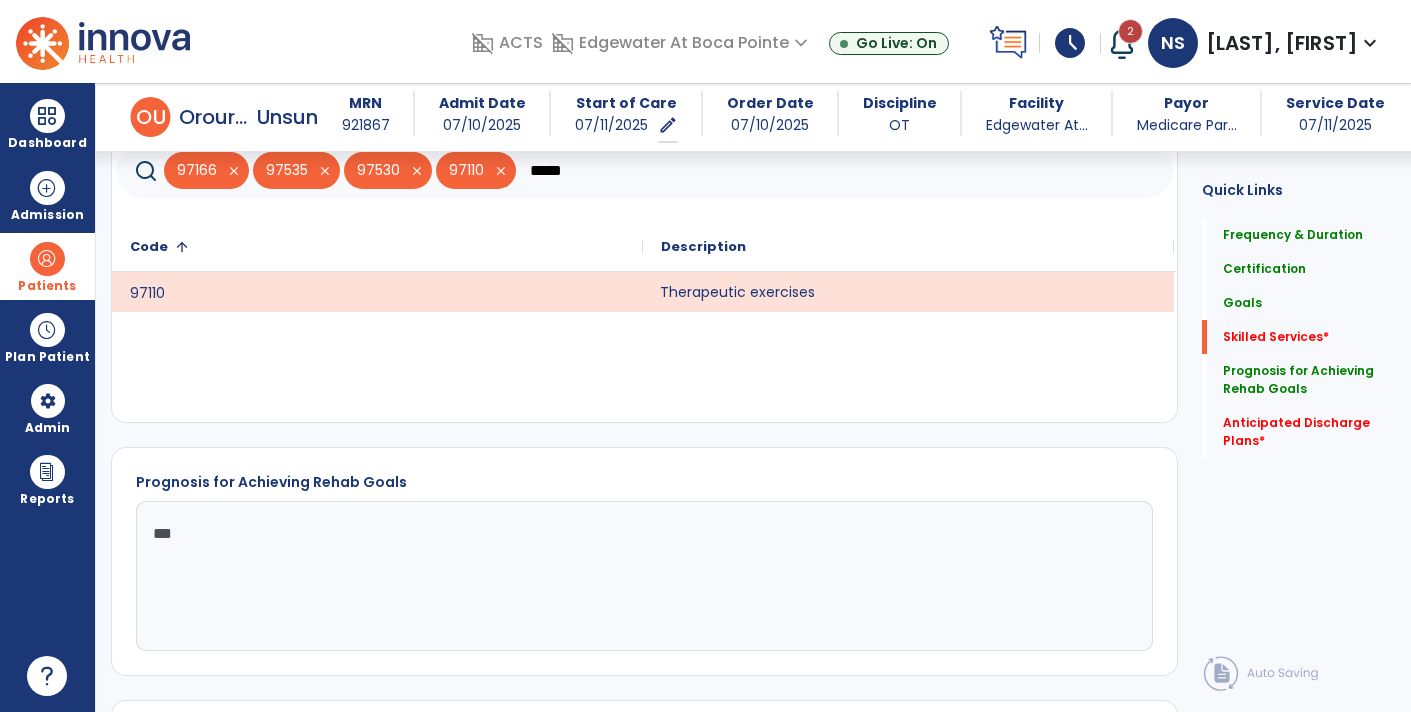 click on "*****" 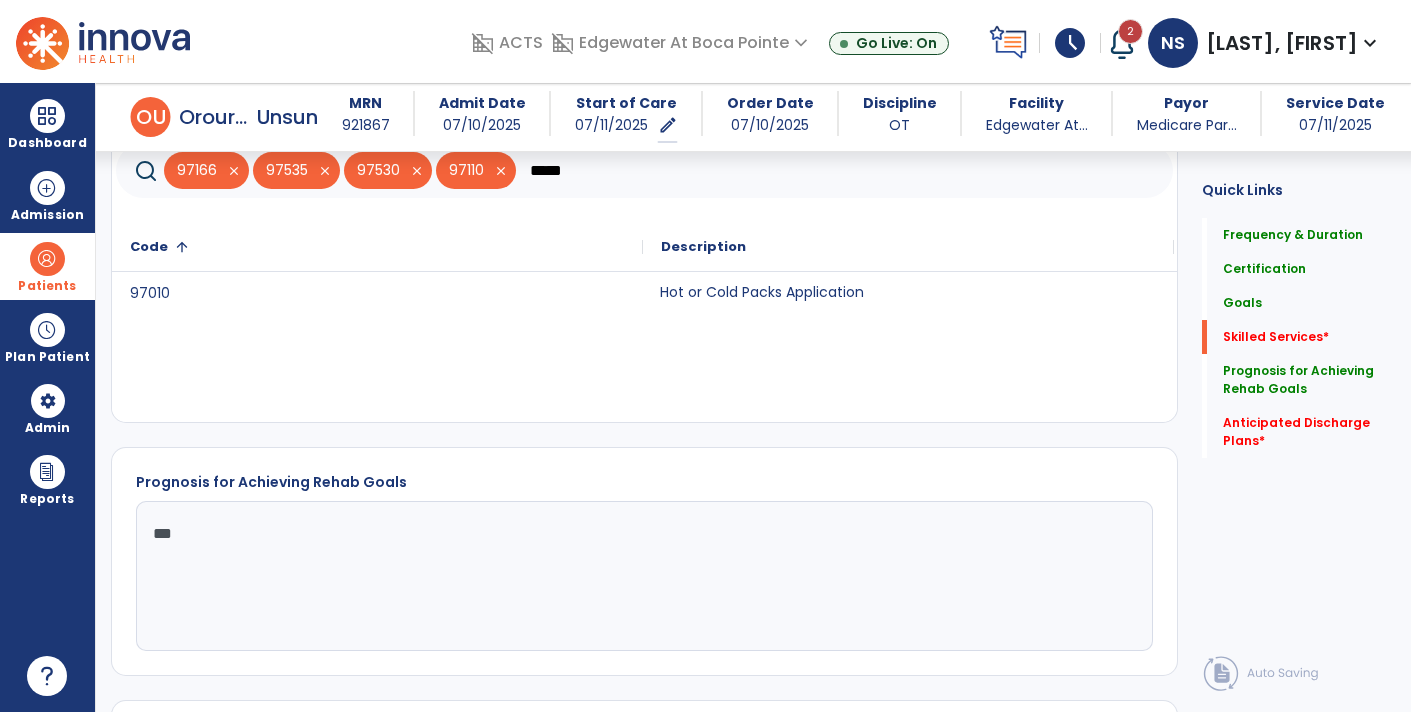click on "Hot or Cold Packs Application" 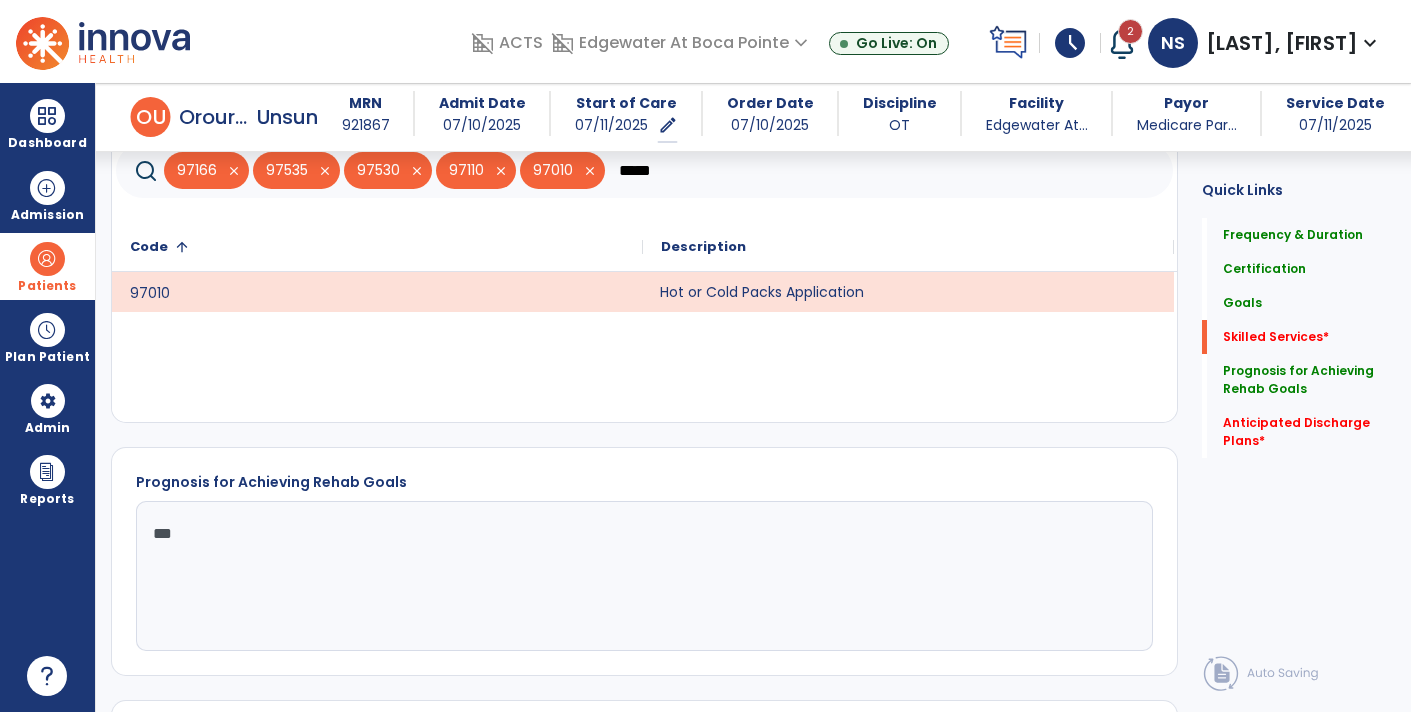 click on "*****" 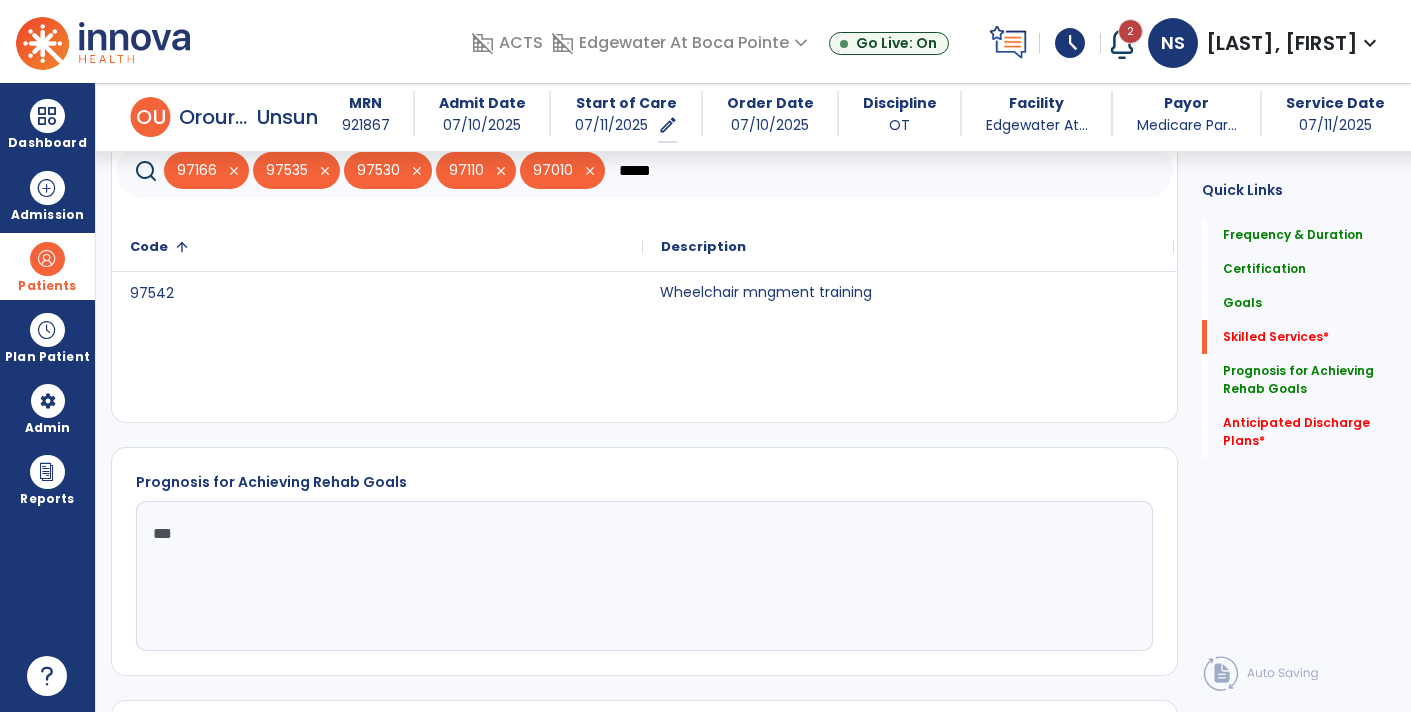 type on "*****" 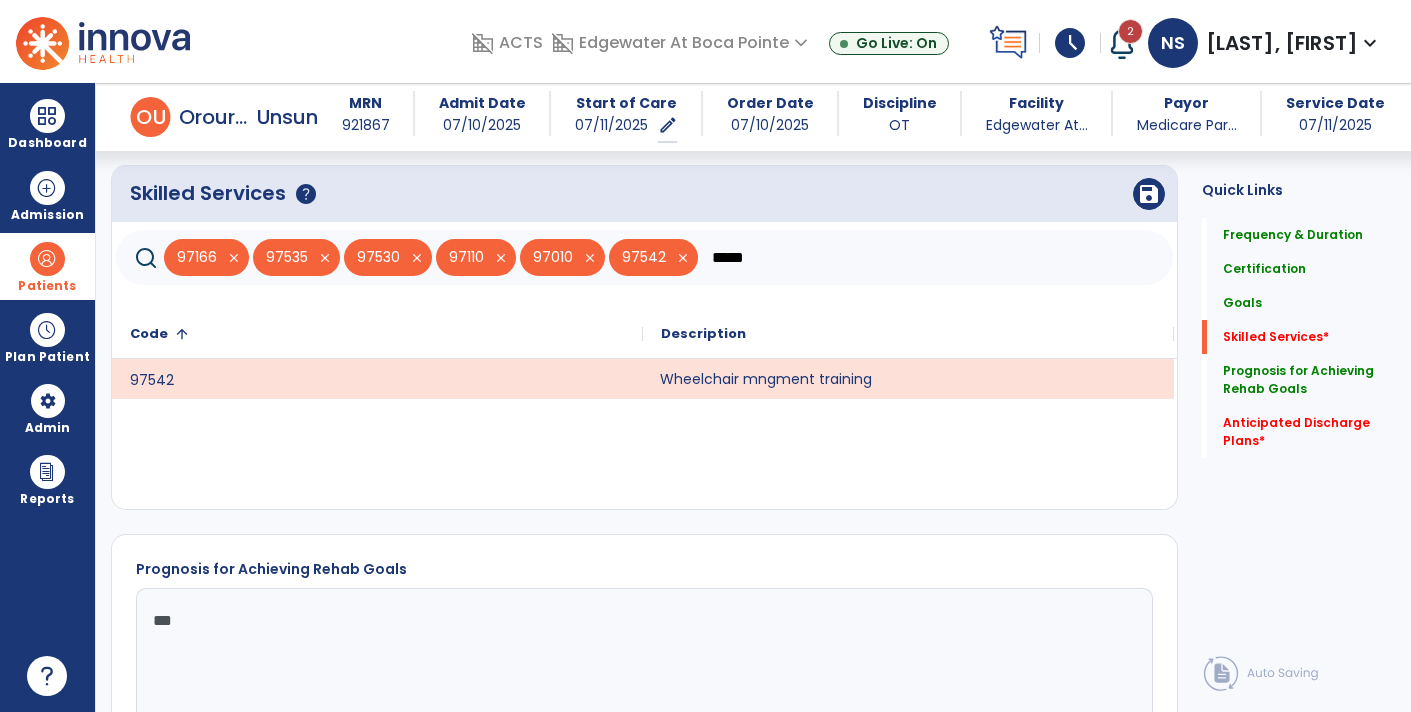 scroll, scrollTop: 1628, scrollLeft: 0, axis: vertical 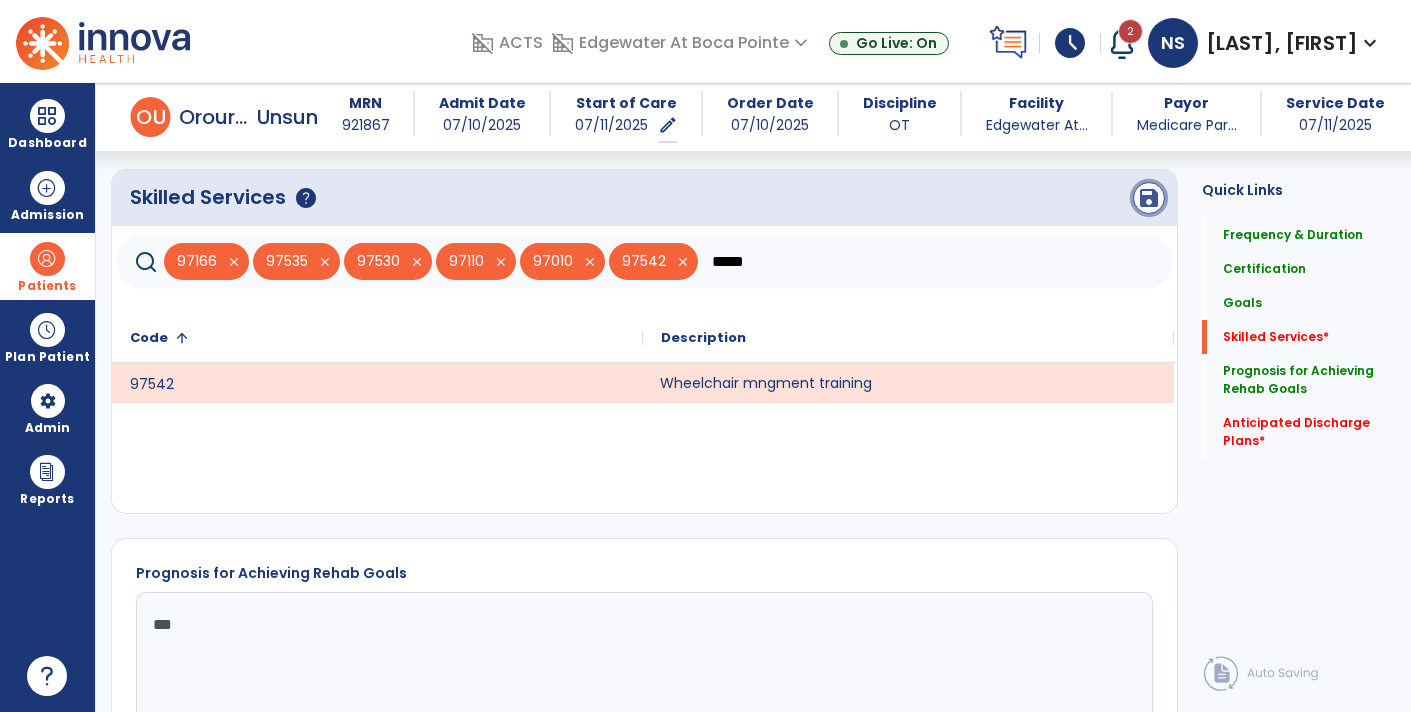 click on "save" 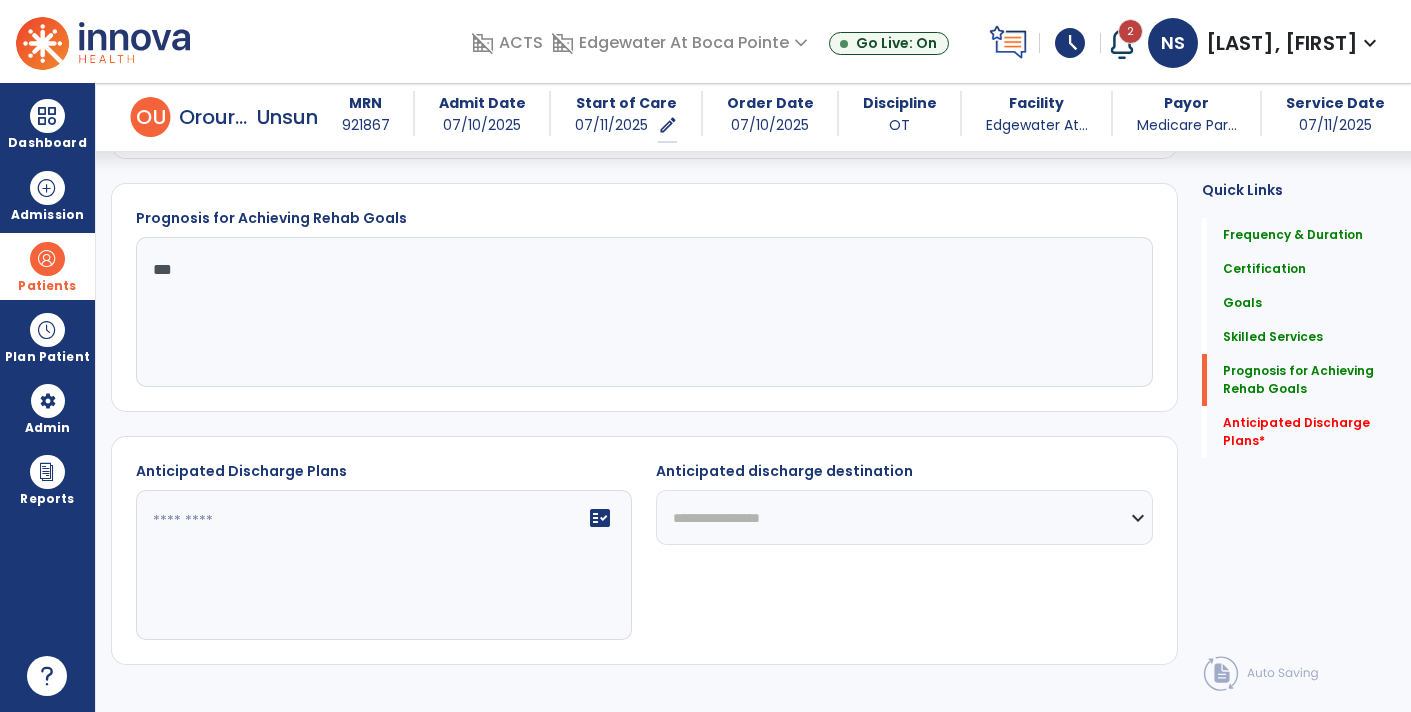scroll, scrollTop: 2027, scrollLeft: 0, axis: vertical 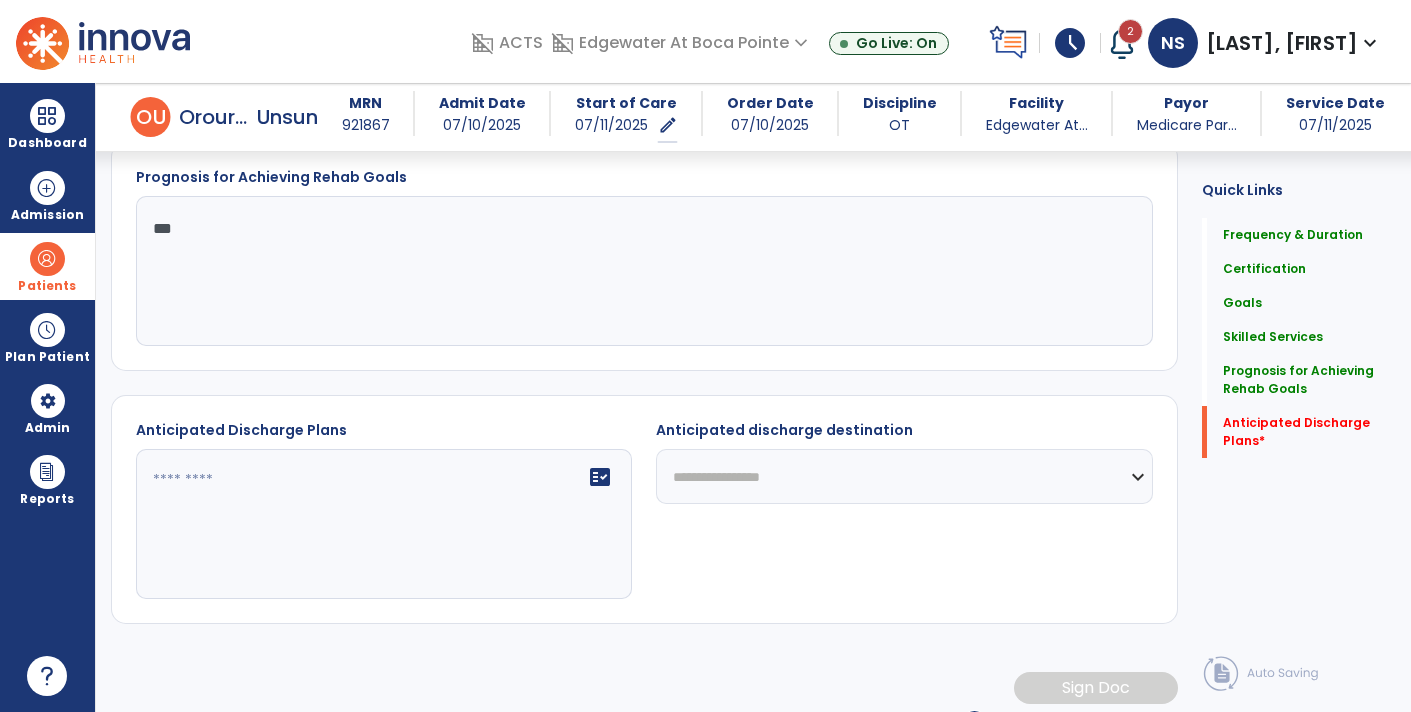 click 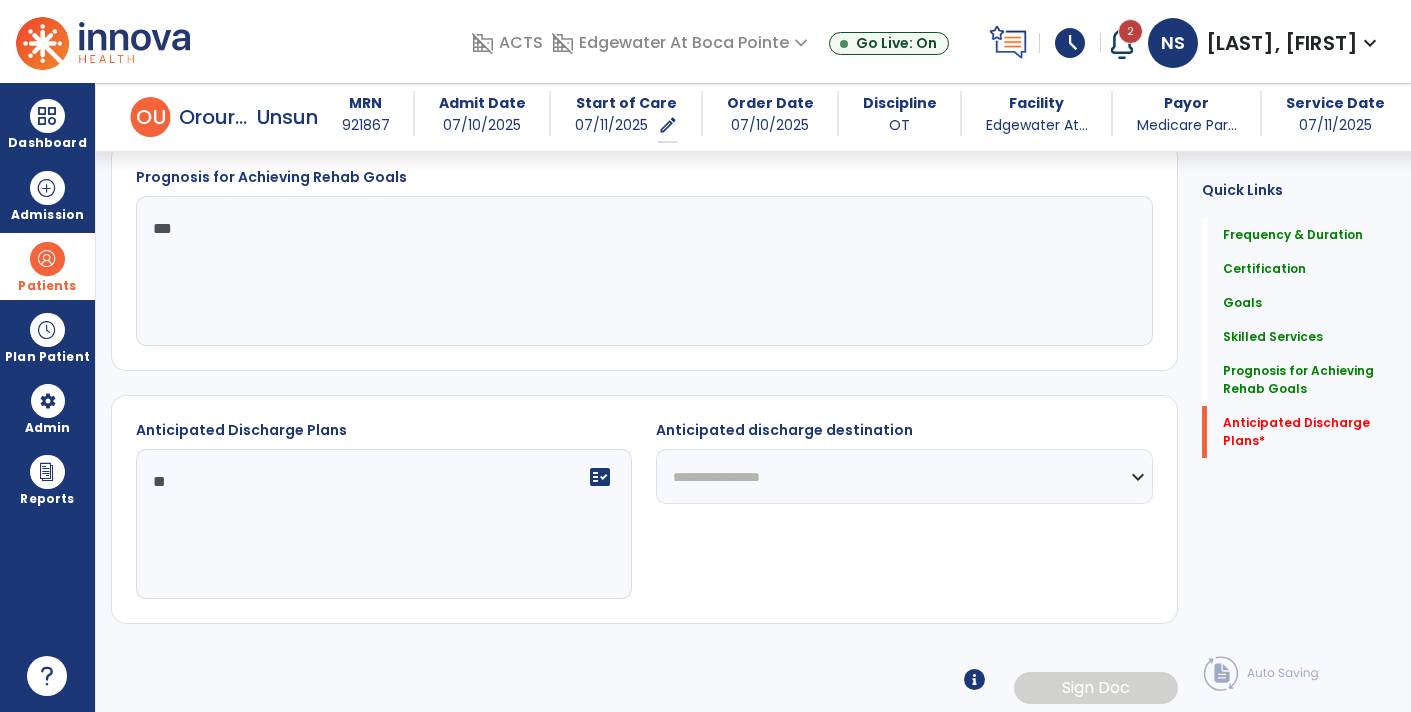 type on "*" 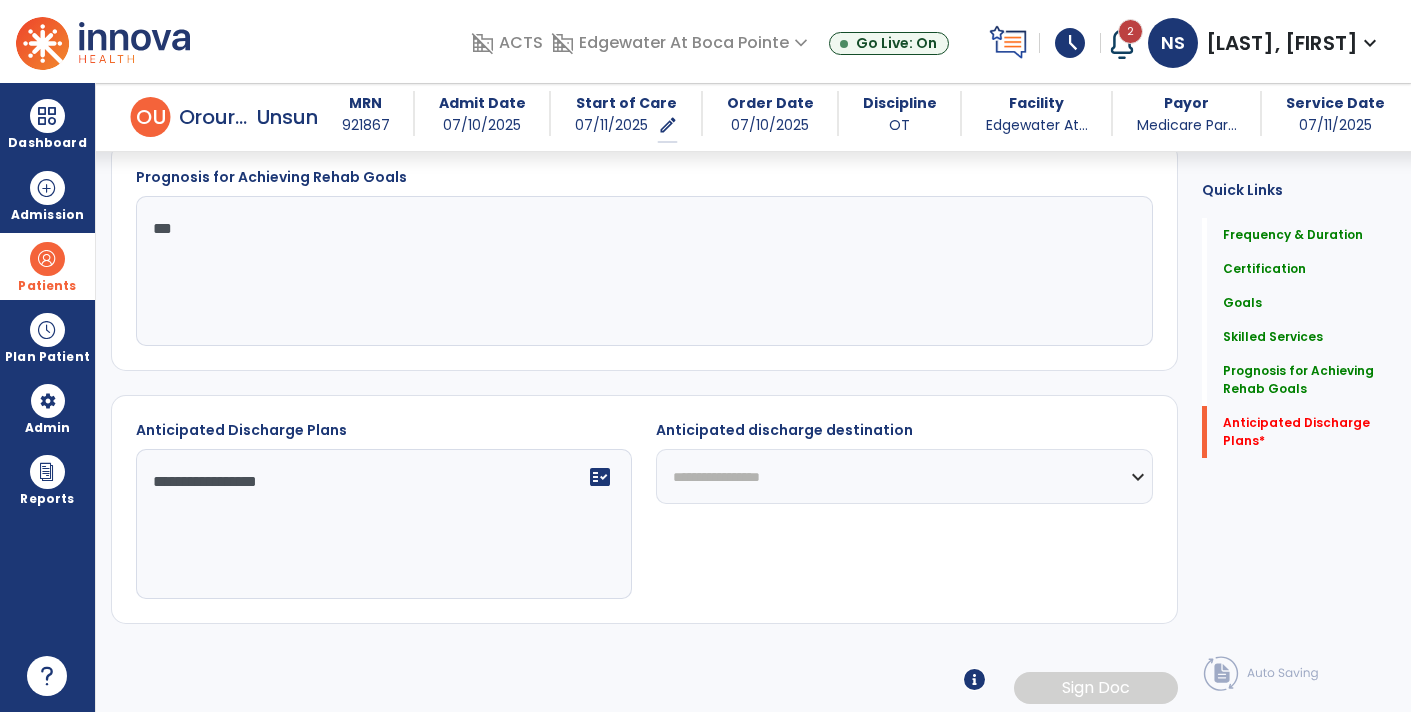 type on "**********" 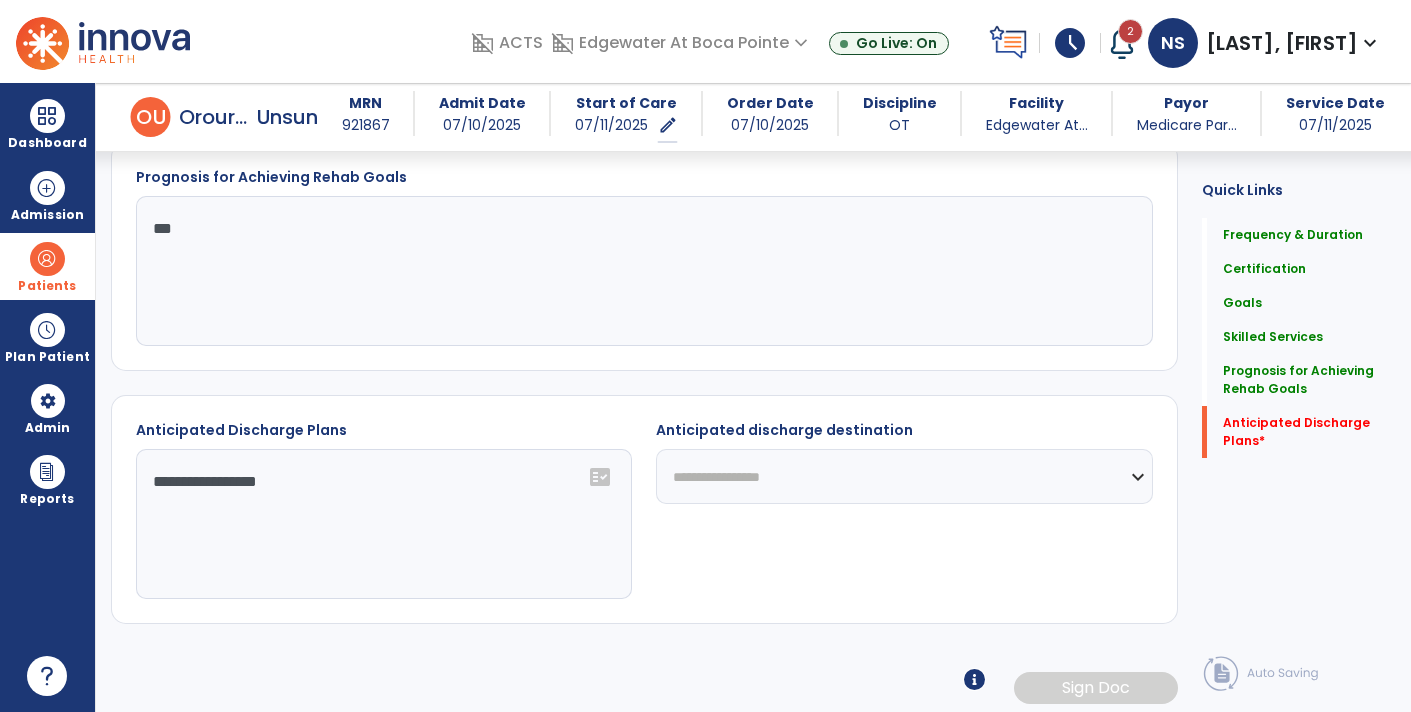 select on "**********" 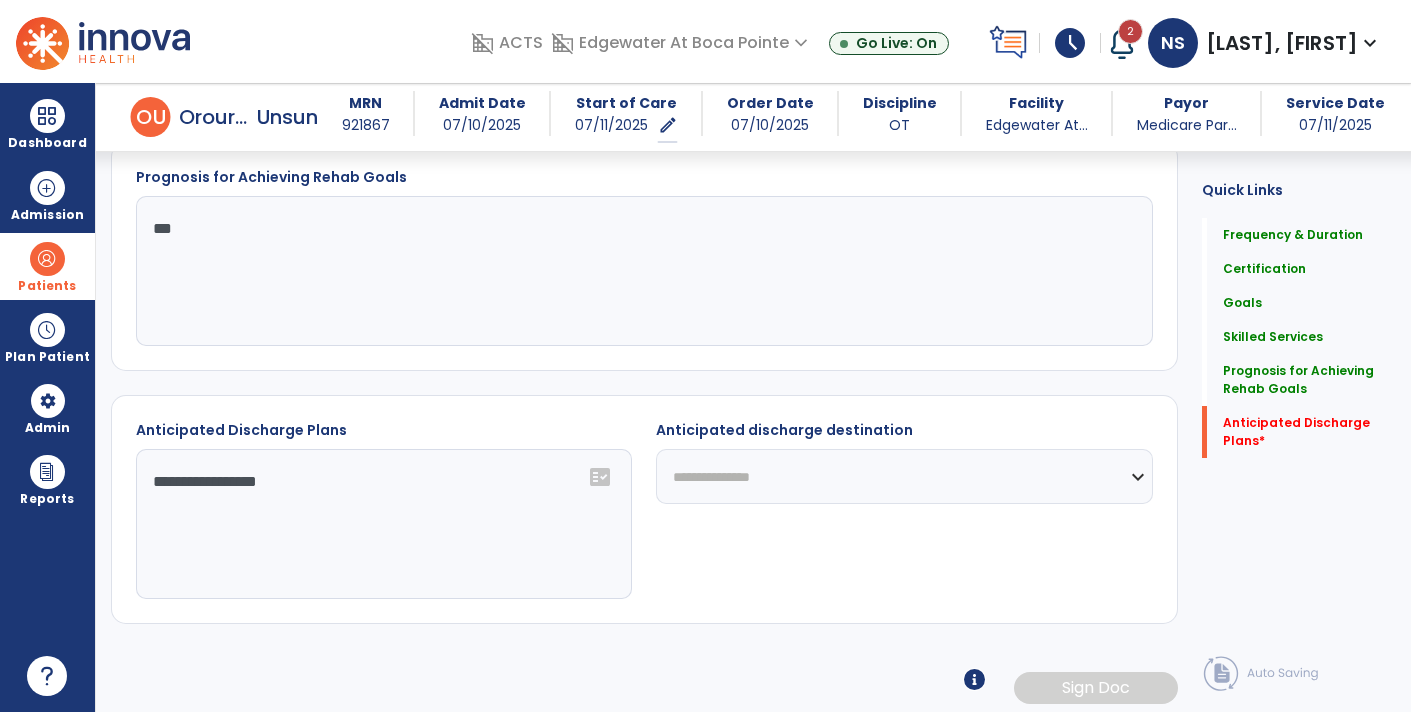 click on "**********" 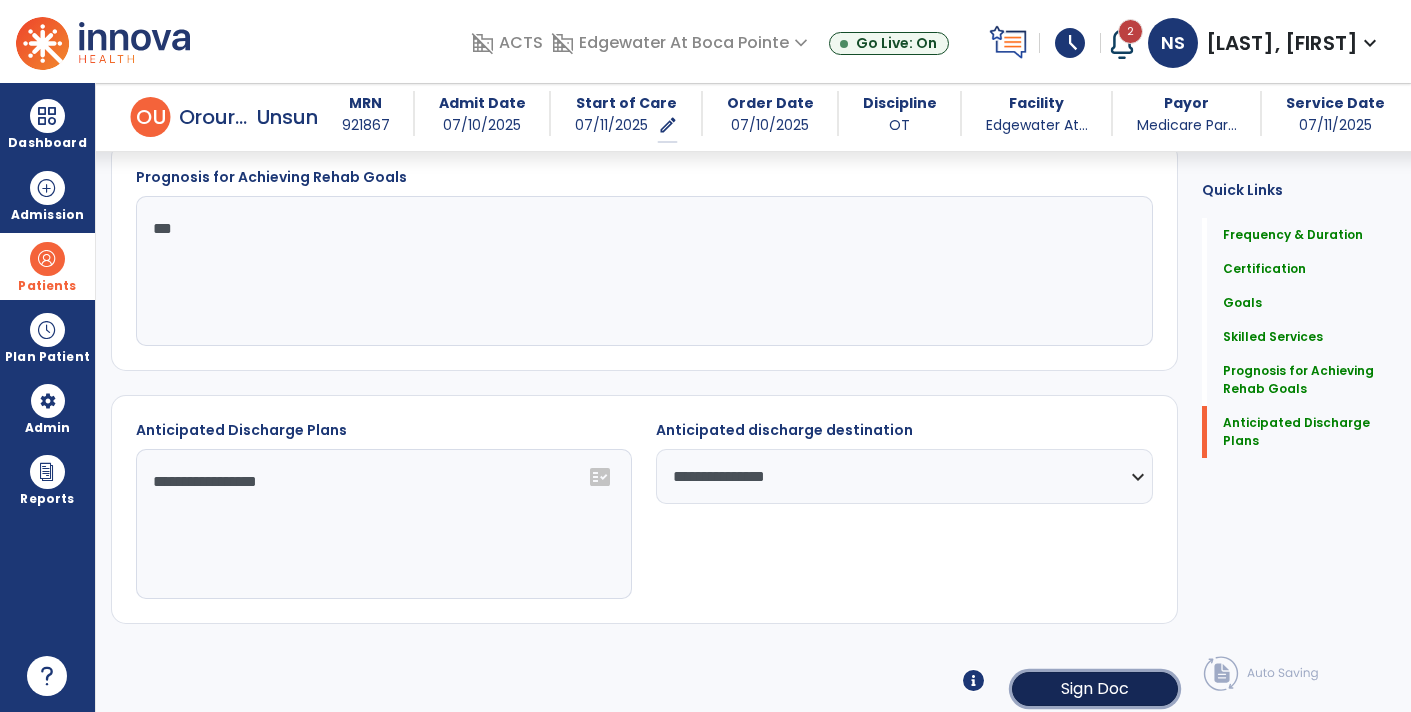 click on "Sign Doc" 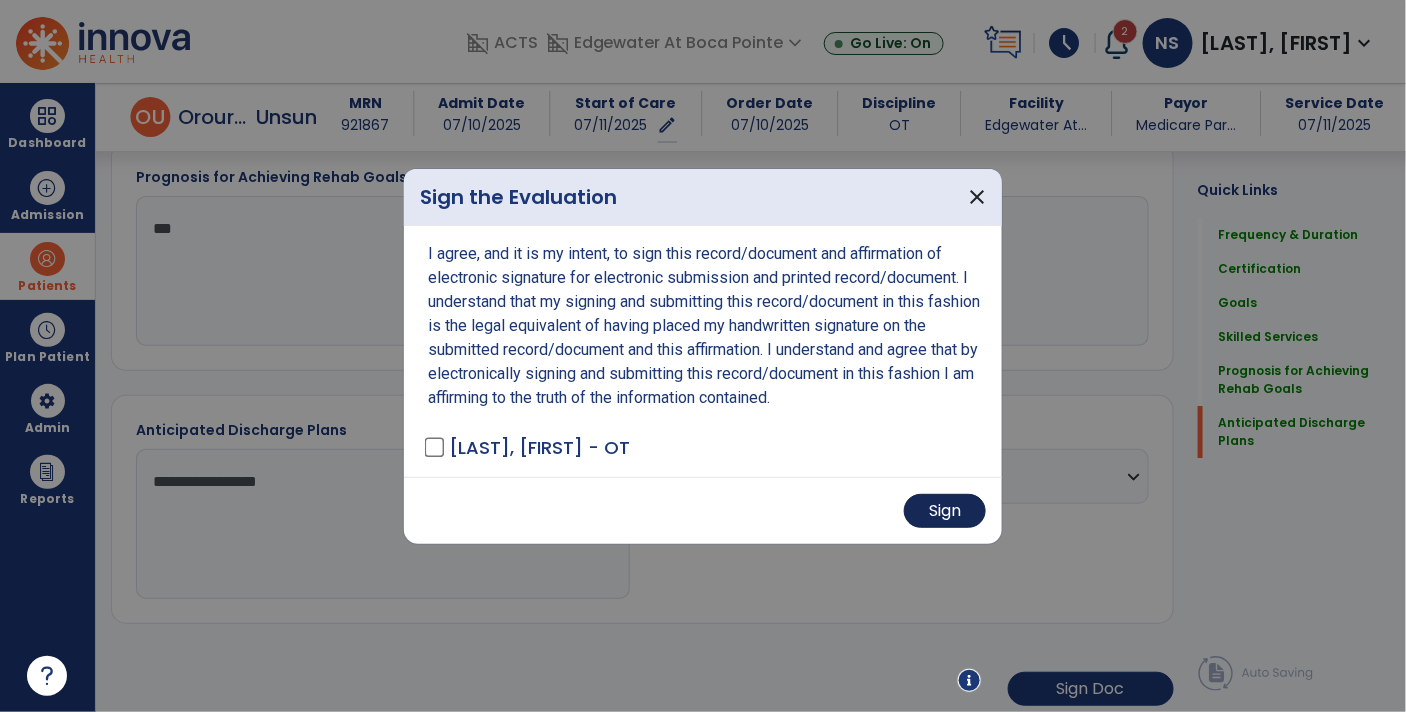 click on "Sign" at bounding box center (945, 511) 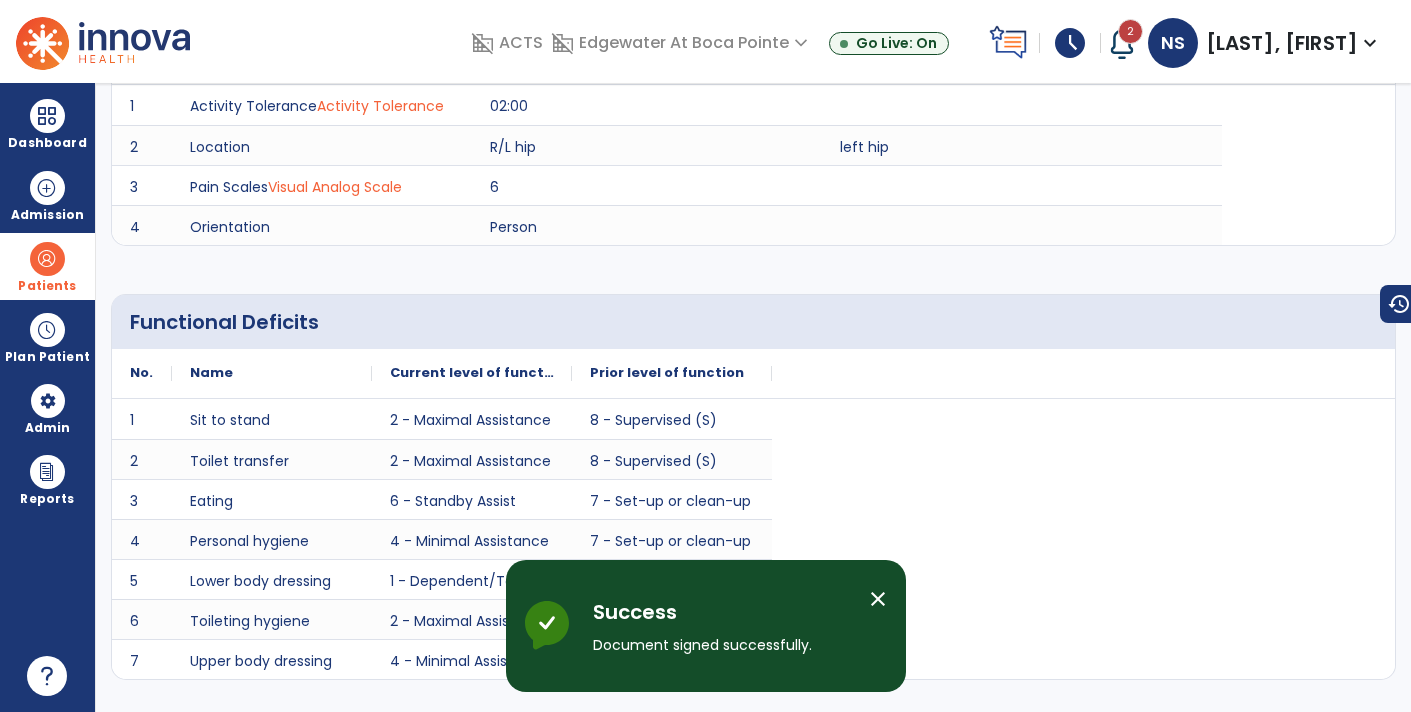 scroll, scrollTop: 0, scrollLeft: 0, axis: both 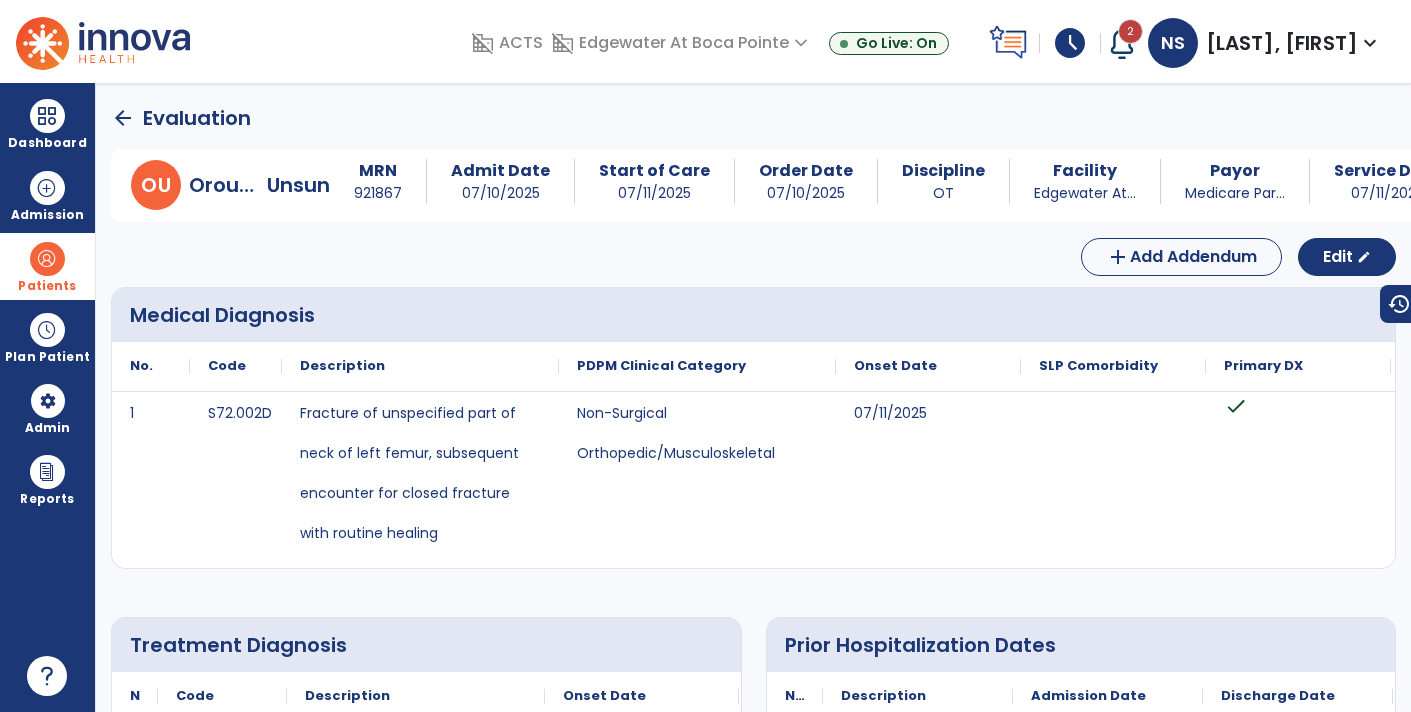 click on "arrow_back" 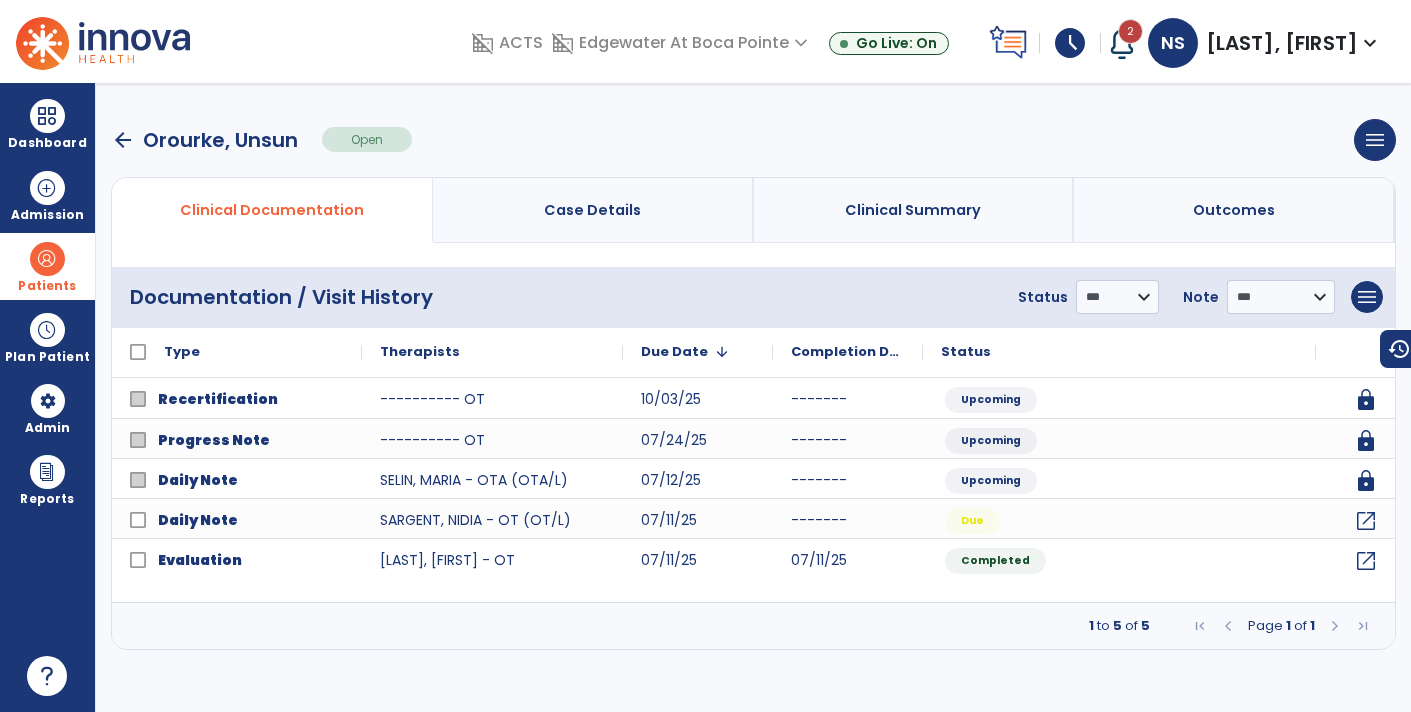 click on "arrow_back" at bounding box center (123, 140) 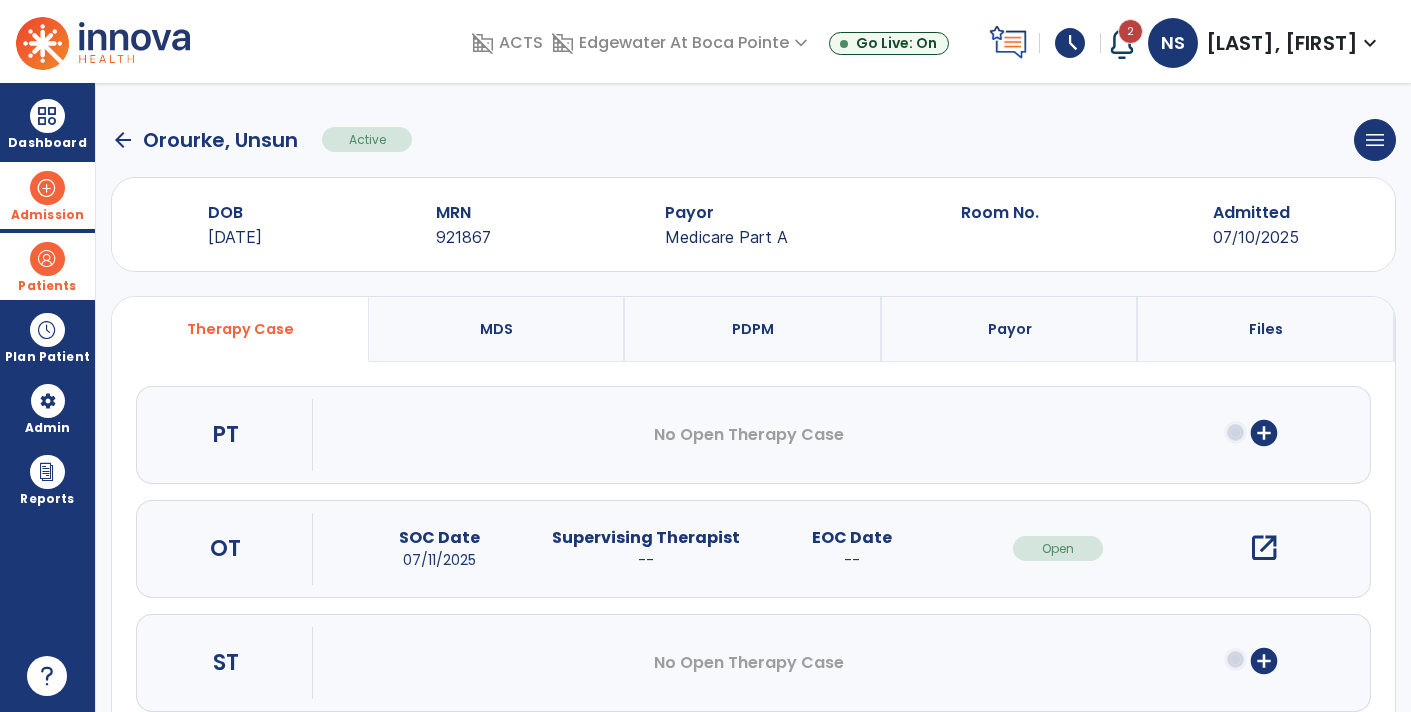 click at bounding box center (47, 188) 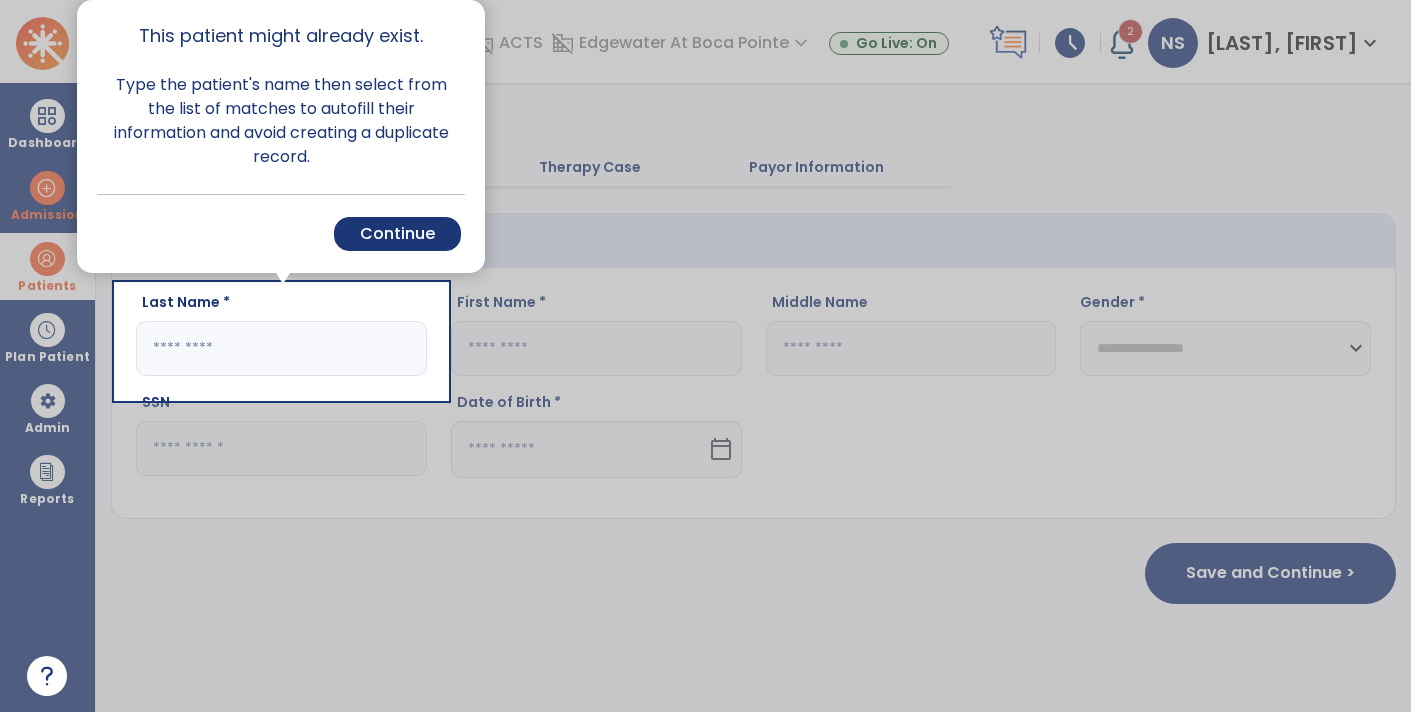 click on "Cancel
Back
Continue" at bounding box center [281, 233] 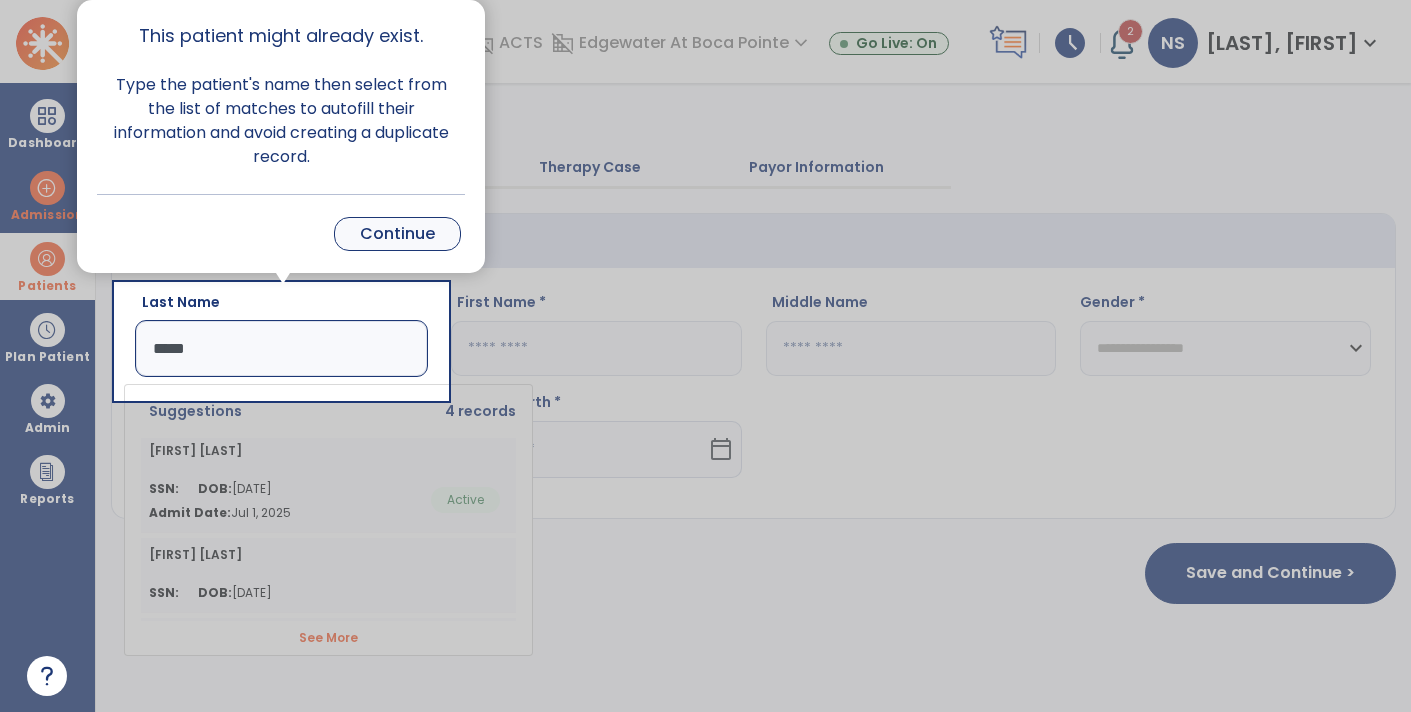 type on "*****" 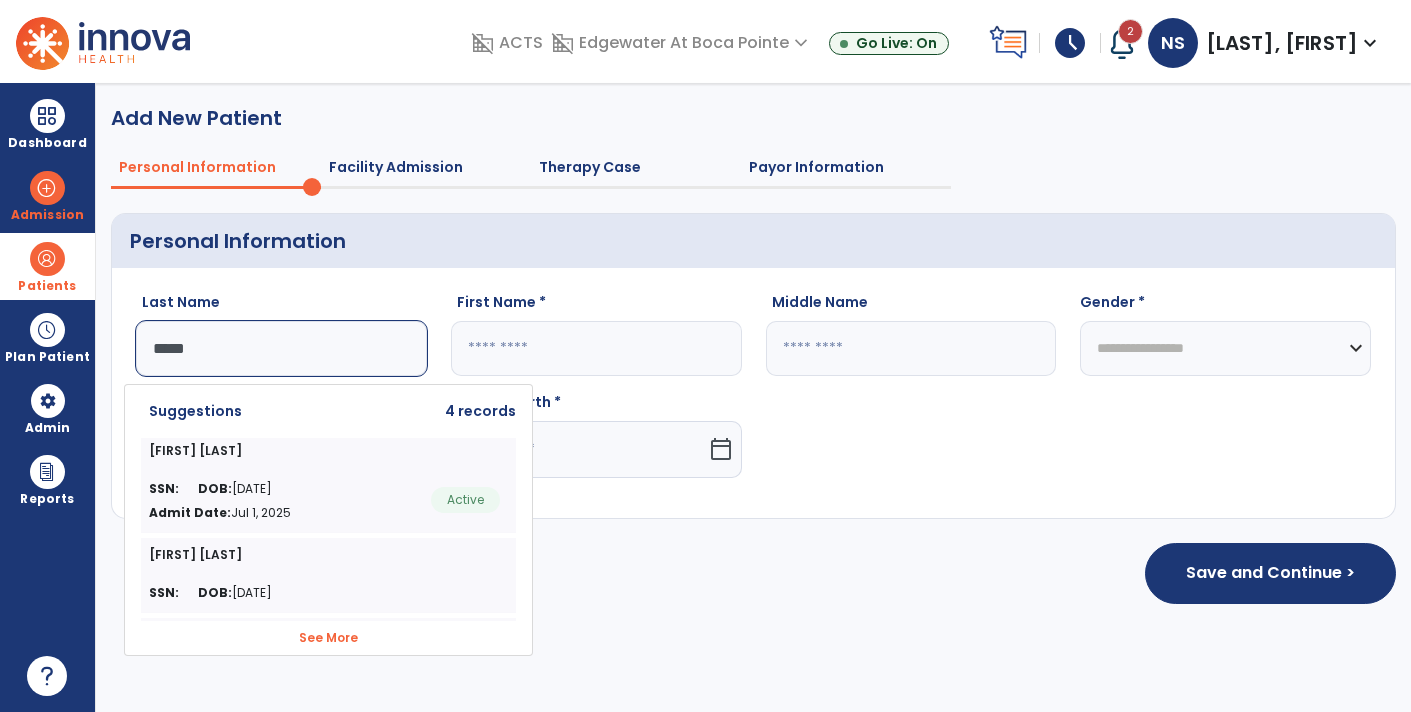 click 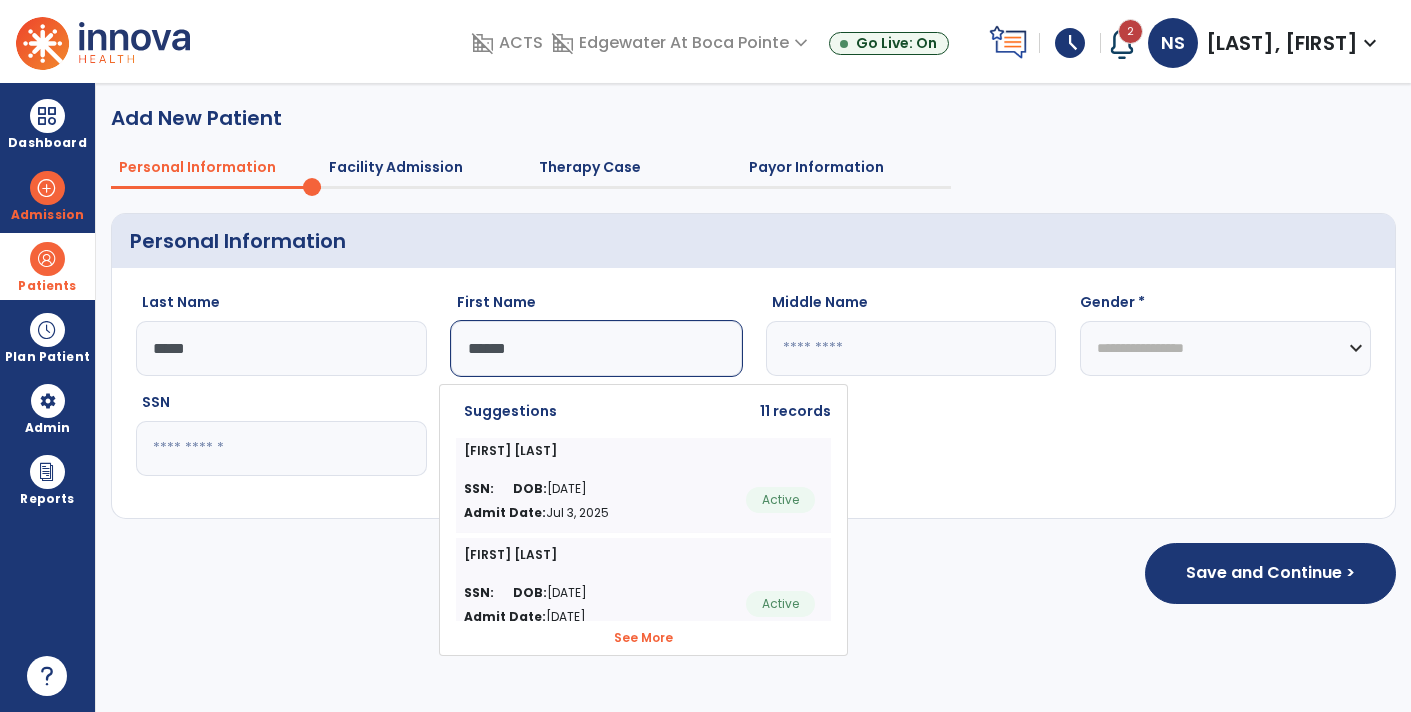 type on "******" 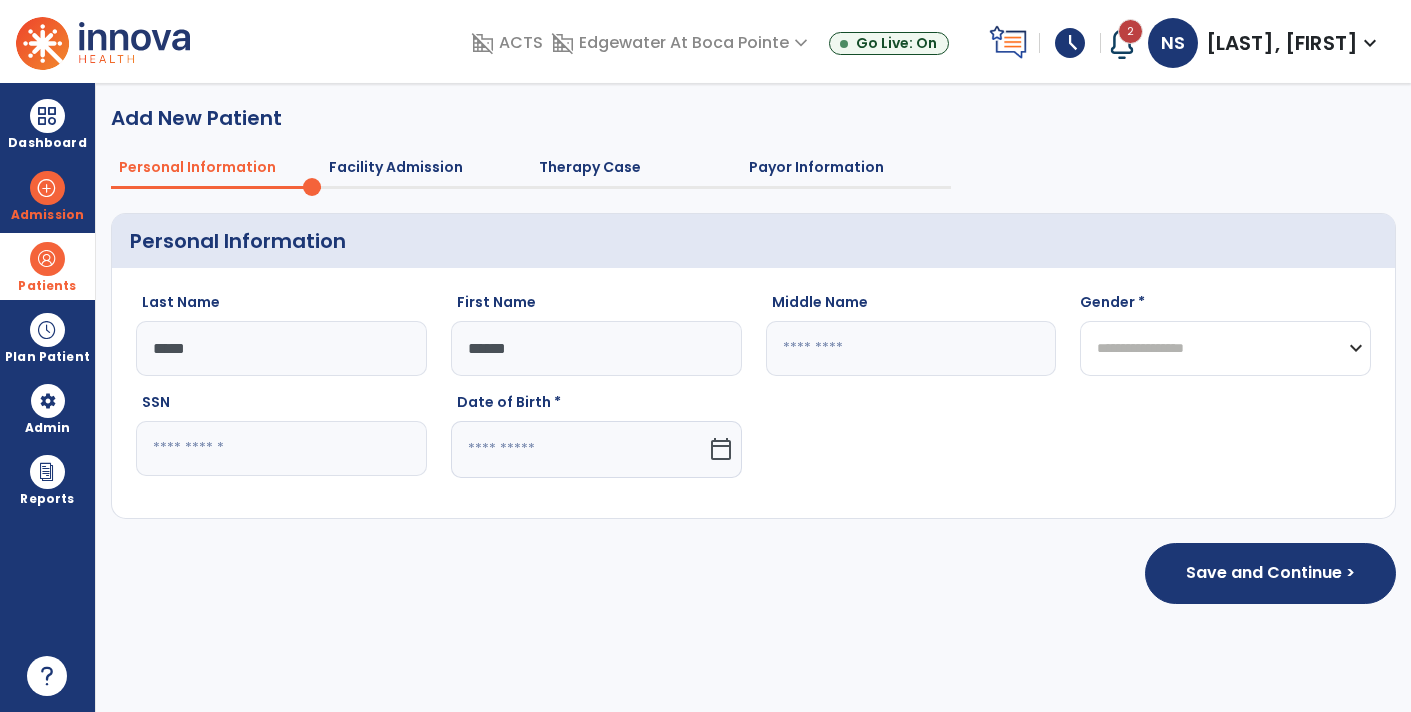 click on "**********" 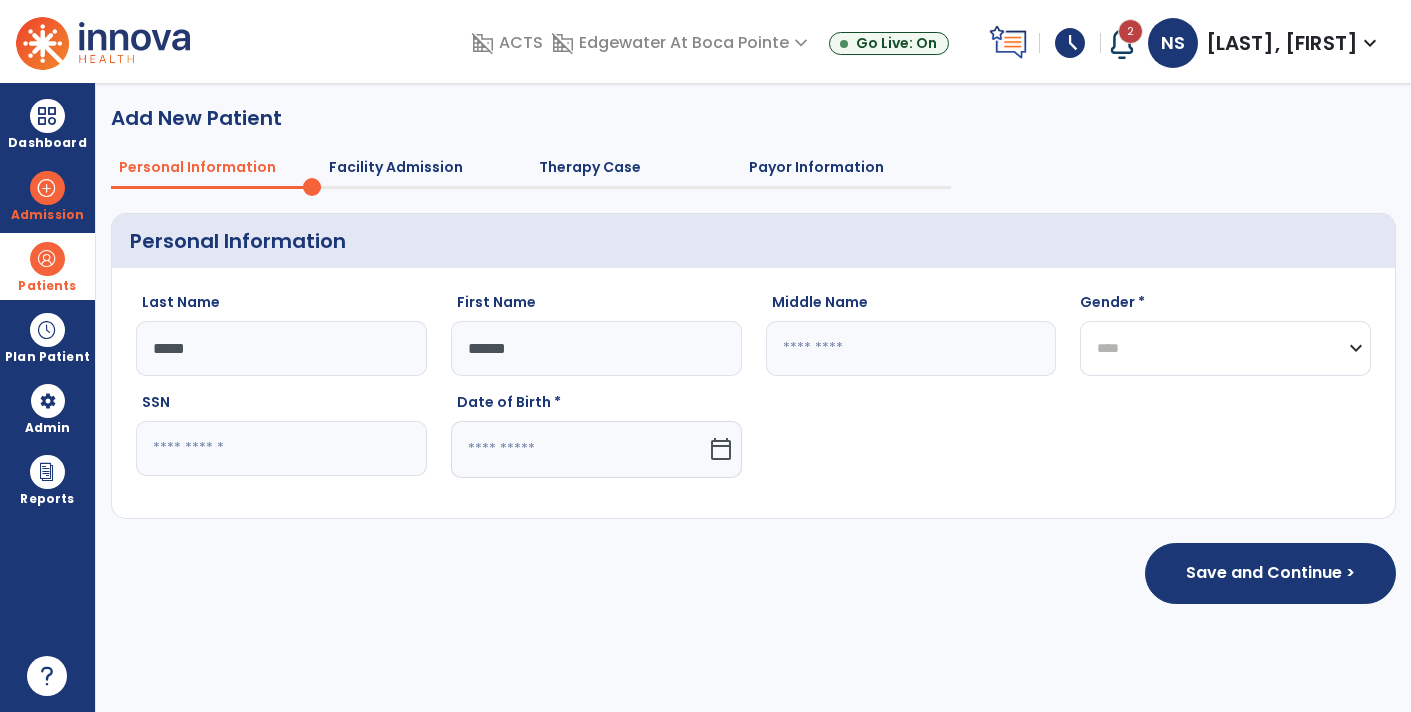 click on "**********" 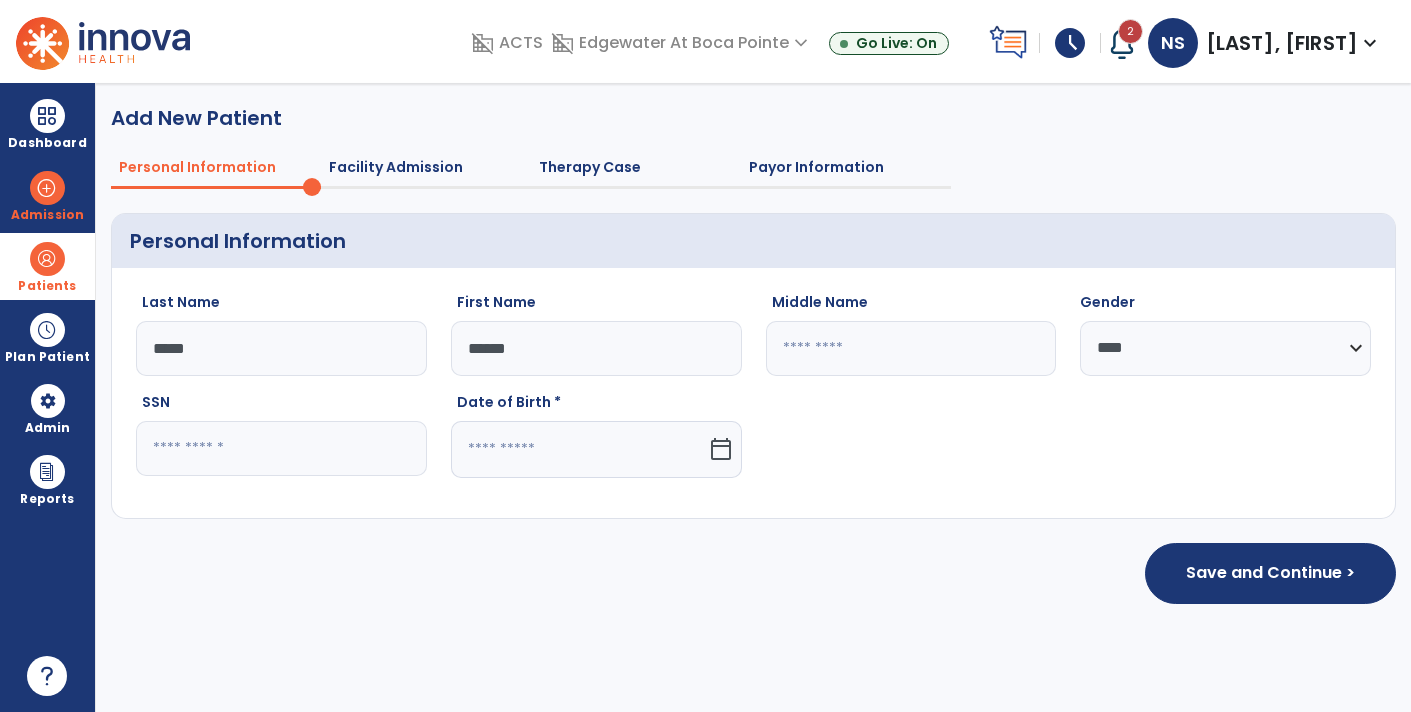 click on "calendar_today" 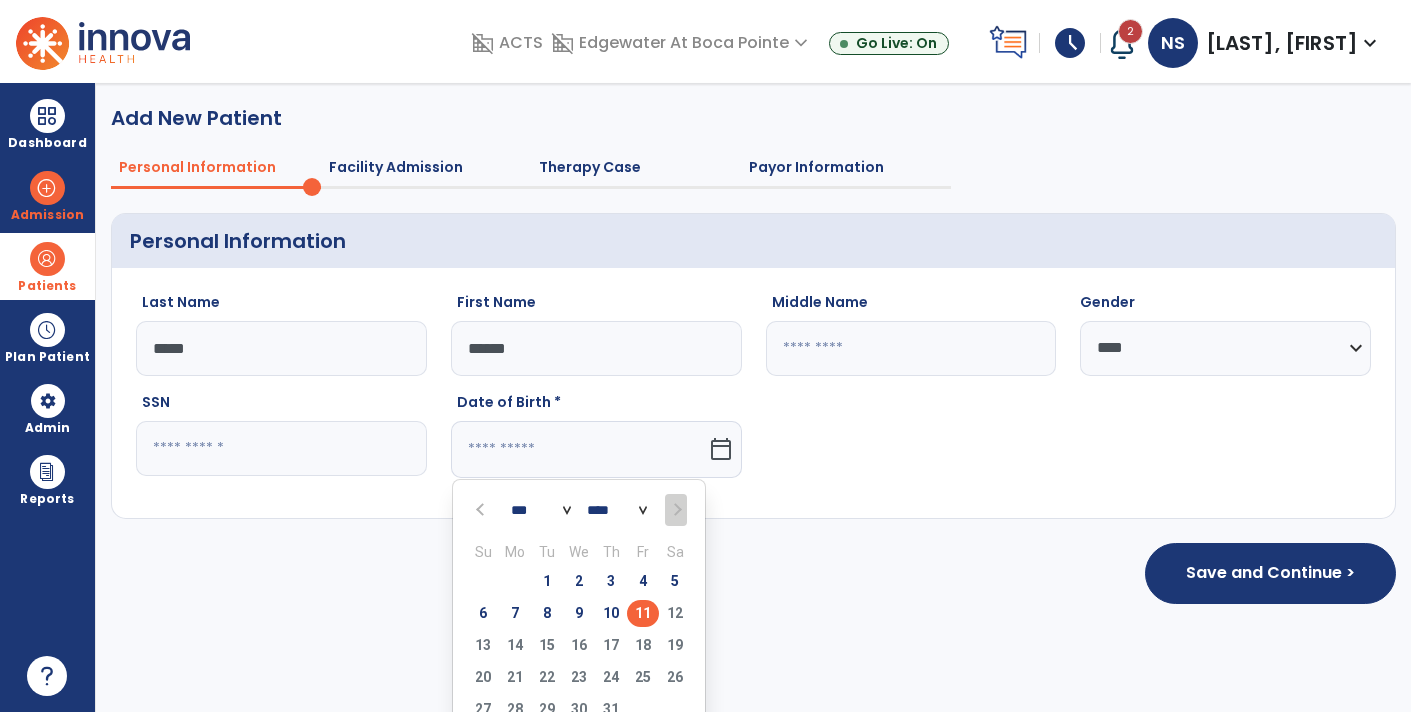 click on "**** **** **** **** **** **** **** **** **** **** **** **** **** **** **** **** **** **** **** **** **** **** **** **** **** **** **** **** **** **** **** **** **** **** **** **** **** **** **** **** **** **** **** **** **** **** **** **** **** **** **** **** **** **** **** **** **** **** **** **** **** **** **** **** **** **** **** **** **** **** **** **** **** **** **** **** **** **** **** **** **** **** **** **** **** **** **** **** **** **** **** **** **** **** **** **** **** **** **** **** **** **** **** **** **** **** **** **** **** **** **** **** **** **** **** **** **** **** **** **** **** **** **** **** **** ****" 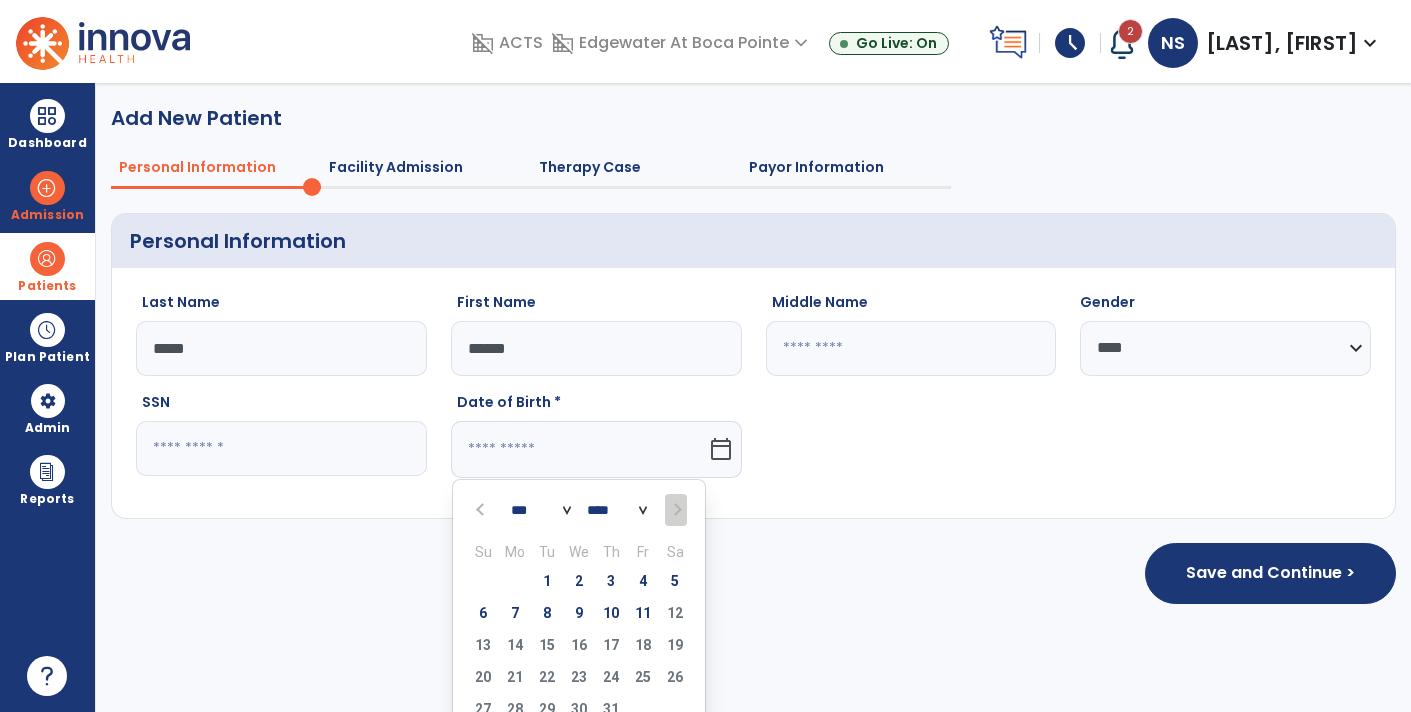 select on "****" 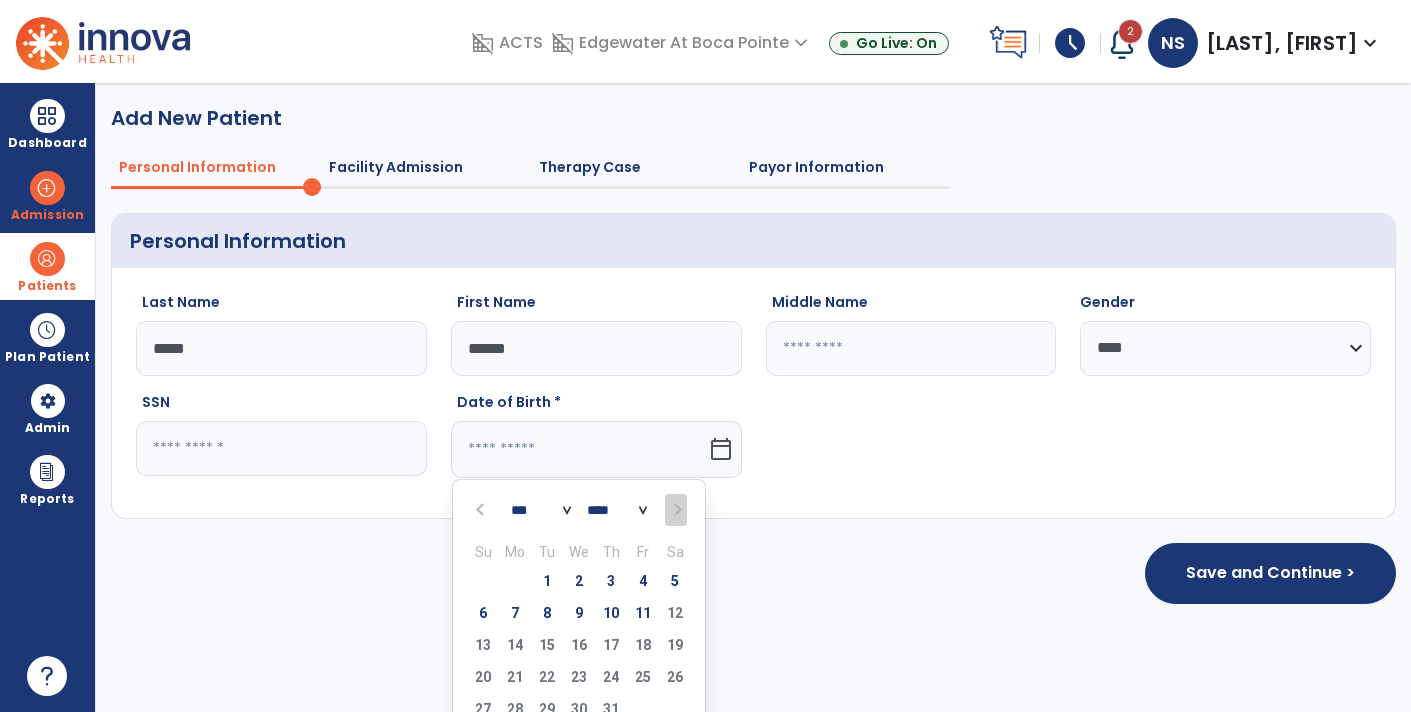 click on "**** **** **** **** **** **** **** **** **** **** **** **** **** **** **** **** **** **** **** **** **** **** **** **** **** **** **** **** **** **** **** **** **** **** **** **** **** **** **** **** **** **** **** **** **** **** **** **** **** **** **** **** **** **** **** **** **** **** **** **** **** **** **** **** **** **** **** **** **** **** **** **** **** **** **** **** **** **** **** **** **** **** **** **** **** **** **** **** **** **** **** **** **** **** **** **** **** **** **** **** **** **** **** **** **** **** **** **** **** **** **** **** **** **** **** **** **** **** **** **** **** **** **** **** **** ****" 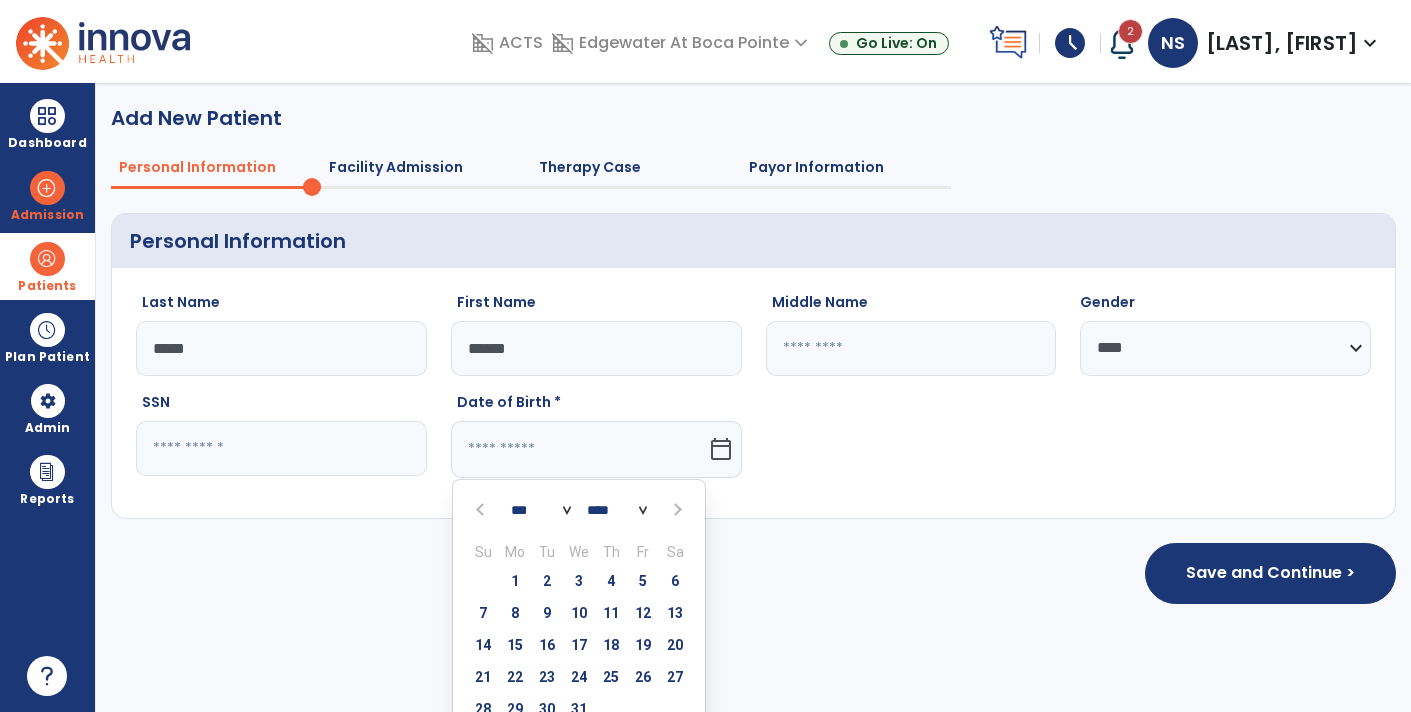 click on "*** *** *** *** *** *** *** *** *** *** *** ***" 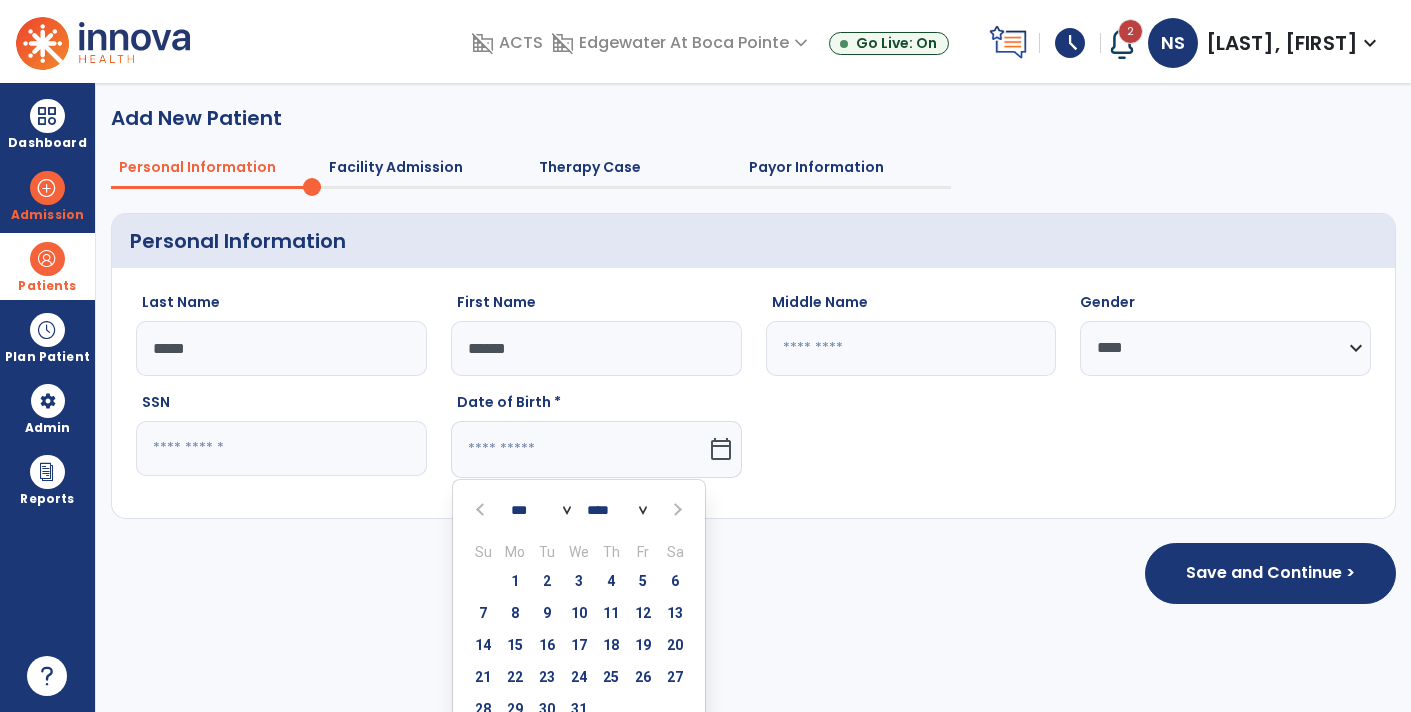 select on "*" 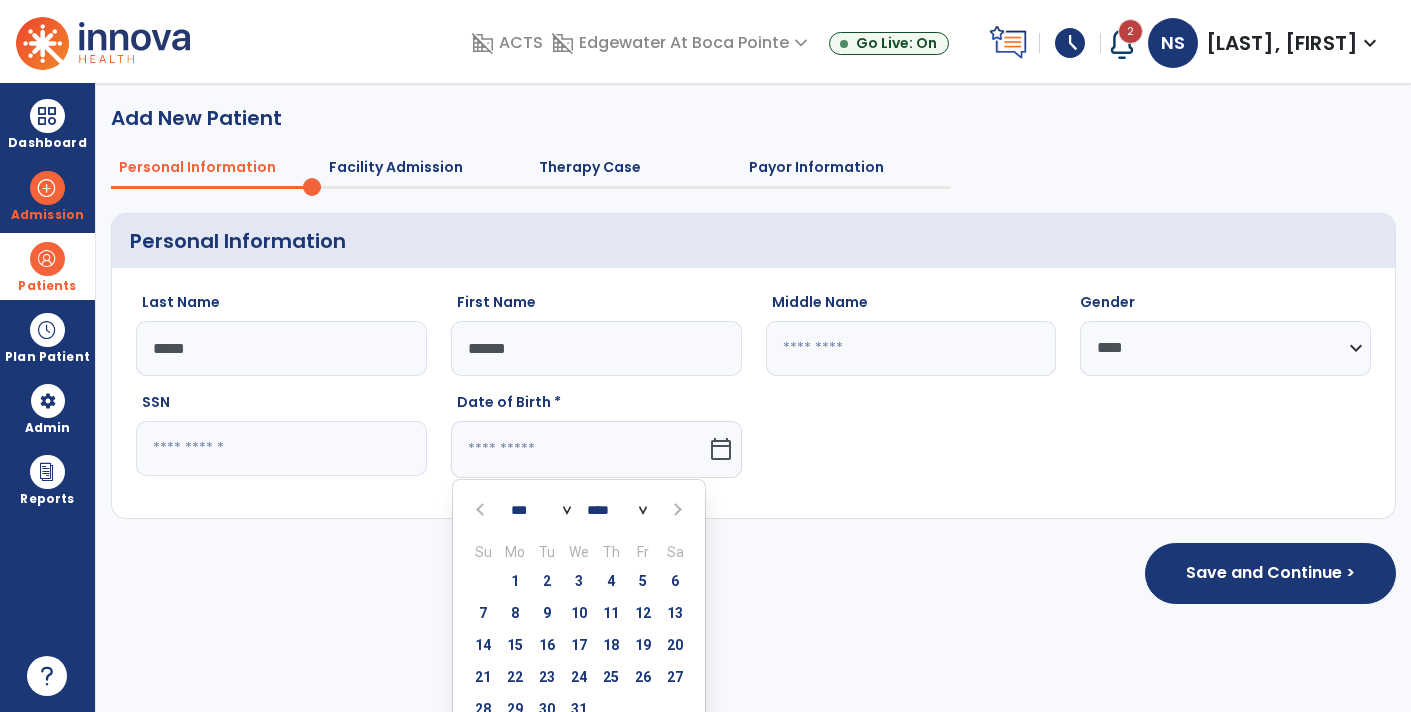 click on "*** *** *** *** *** *** *** *** *** *** *** ***" 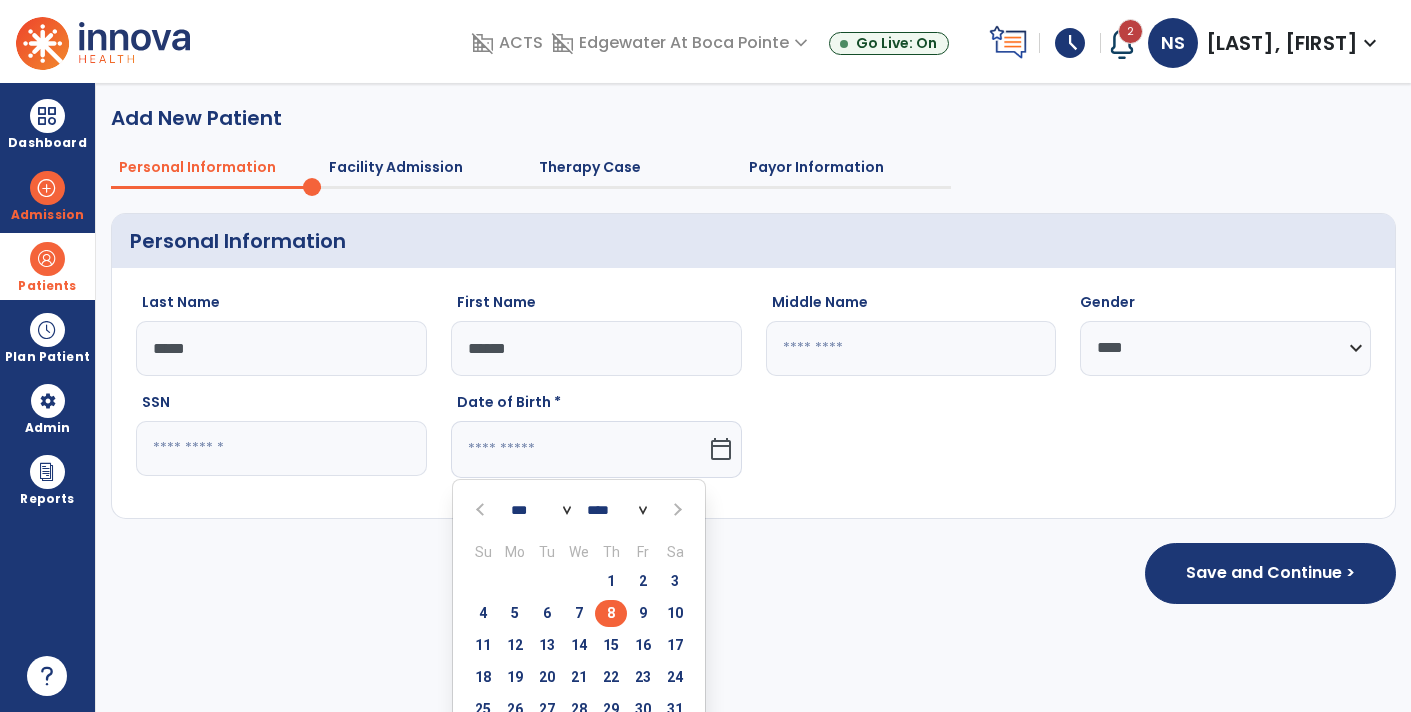 click on "8" 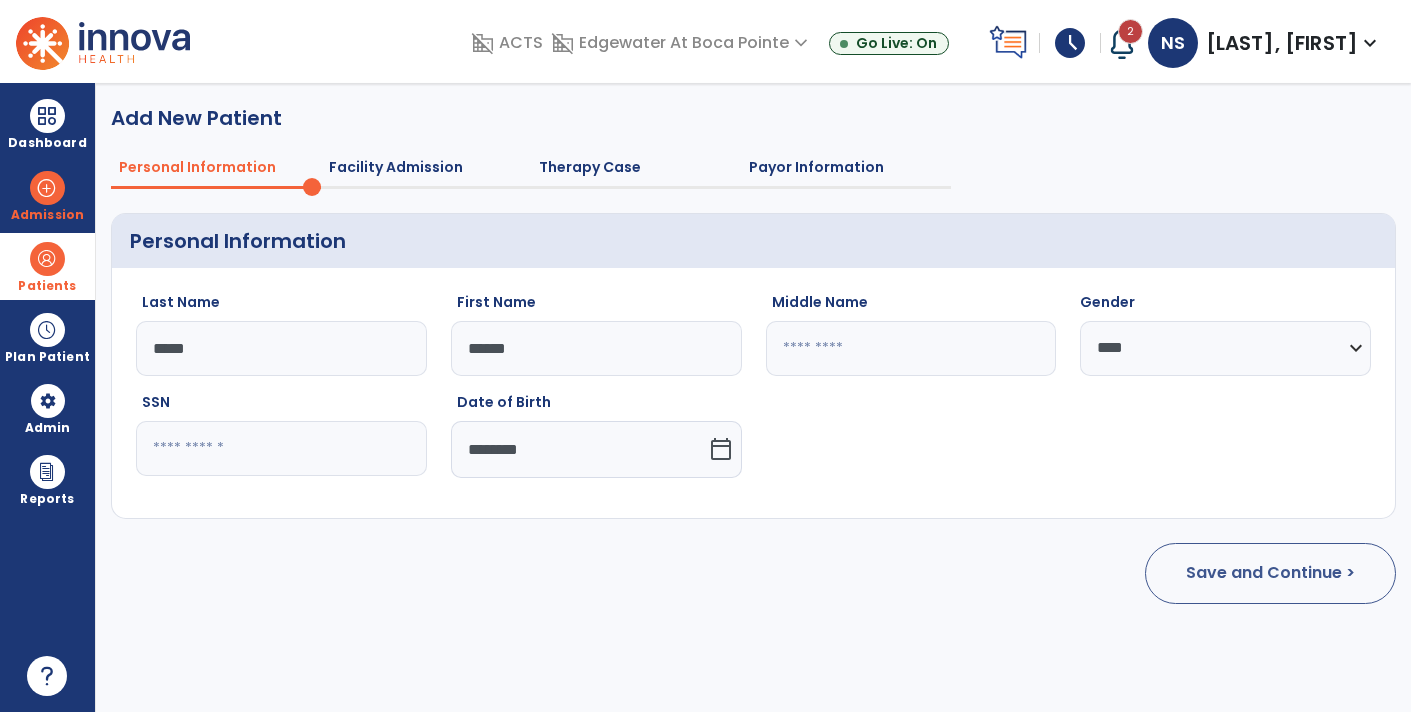 click on "Save and Continue >" 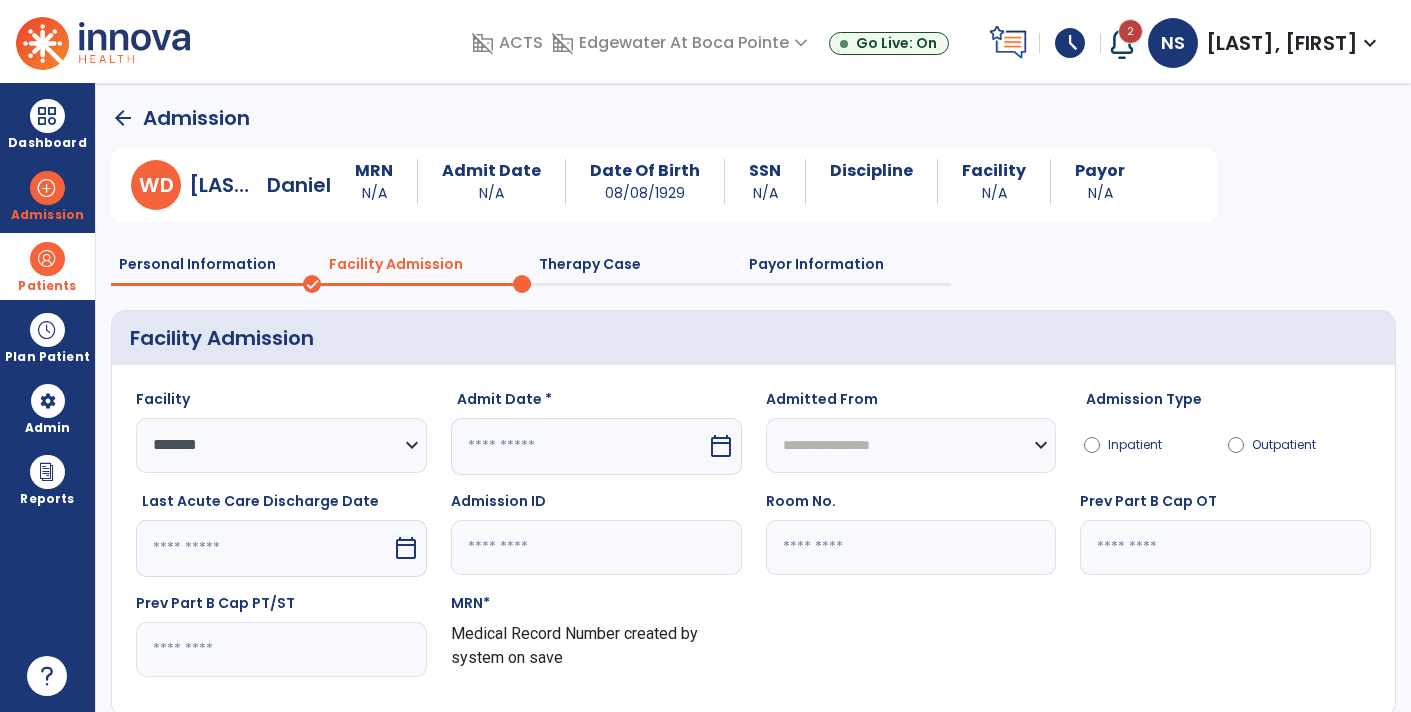 click on "calendar_today" at bounding box center [721, 446] 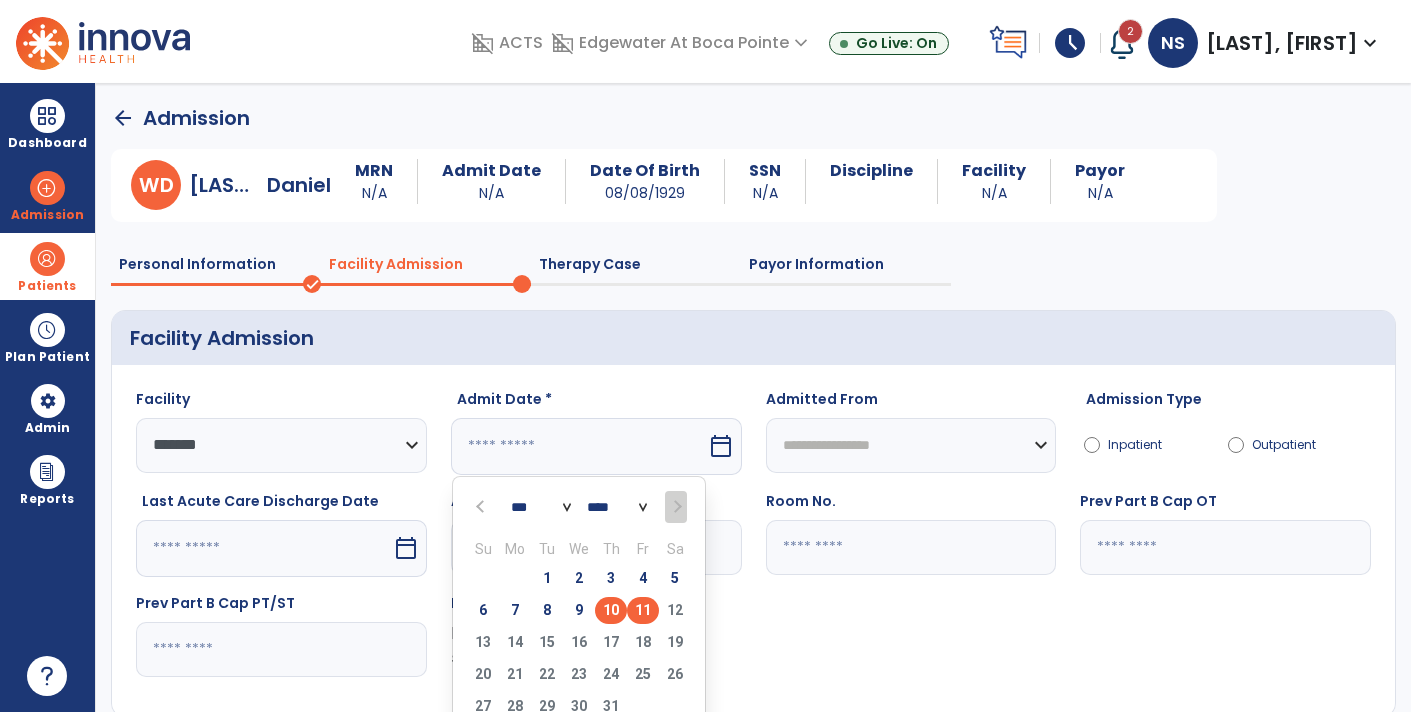 click on "10" at bounding box center (611, 610) 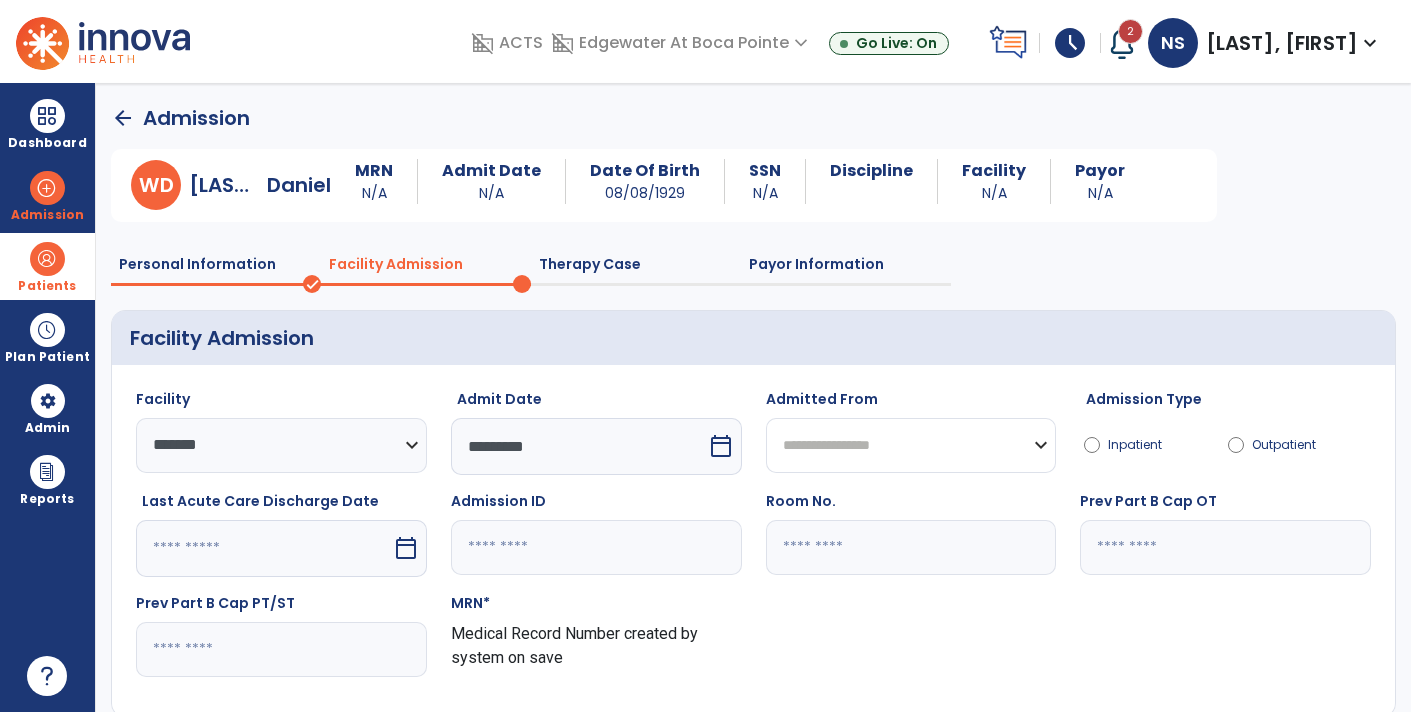 click on "**********" 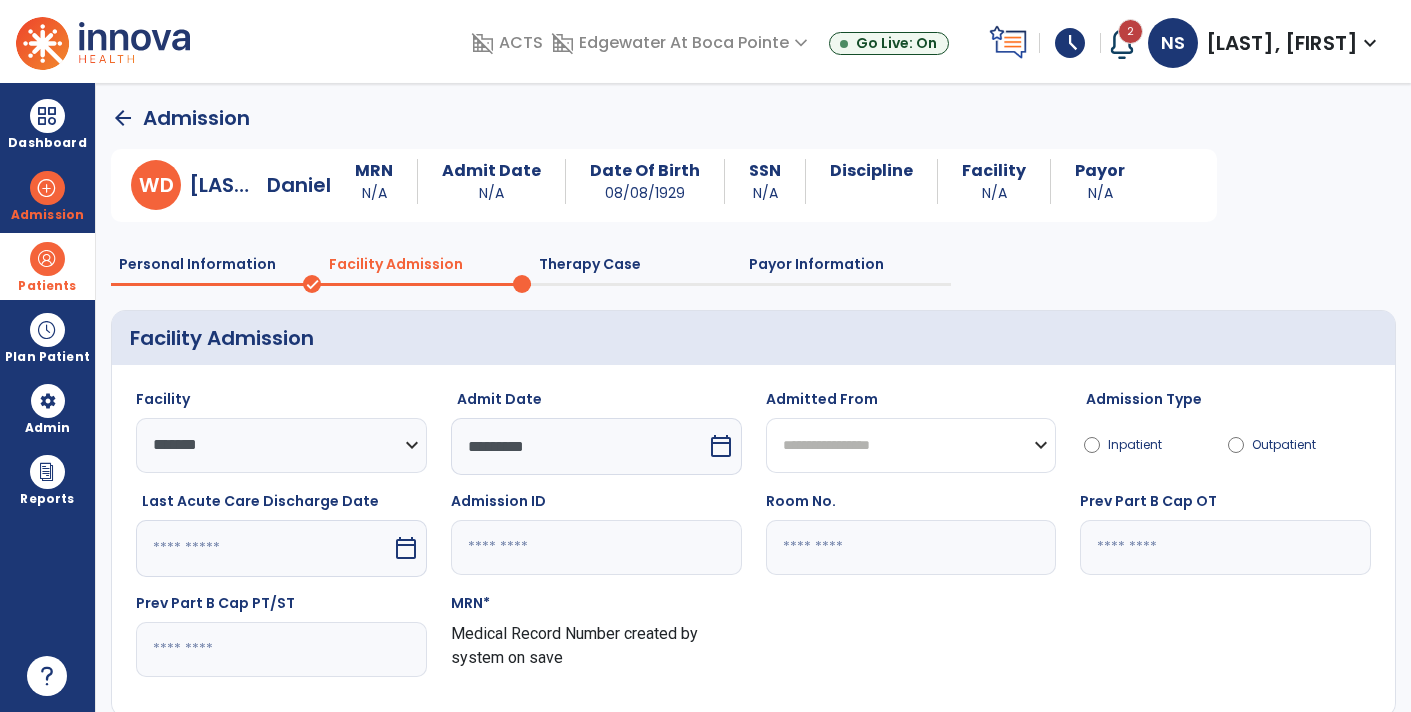 select on "********" 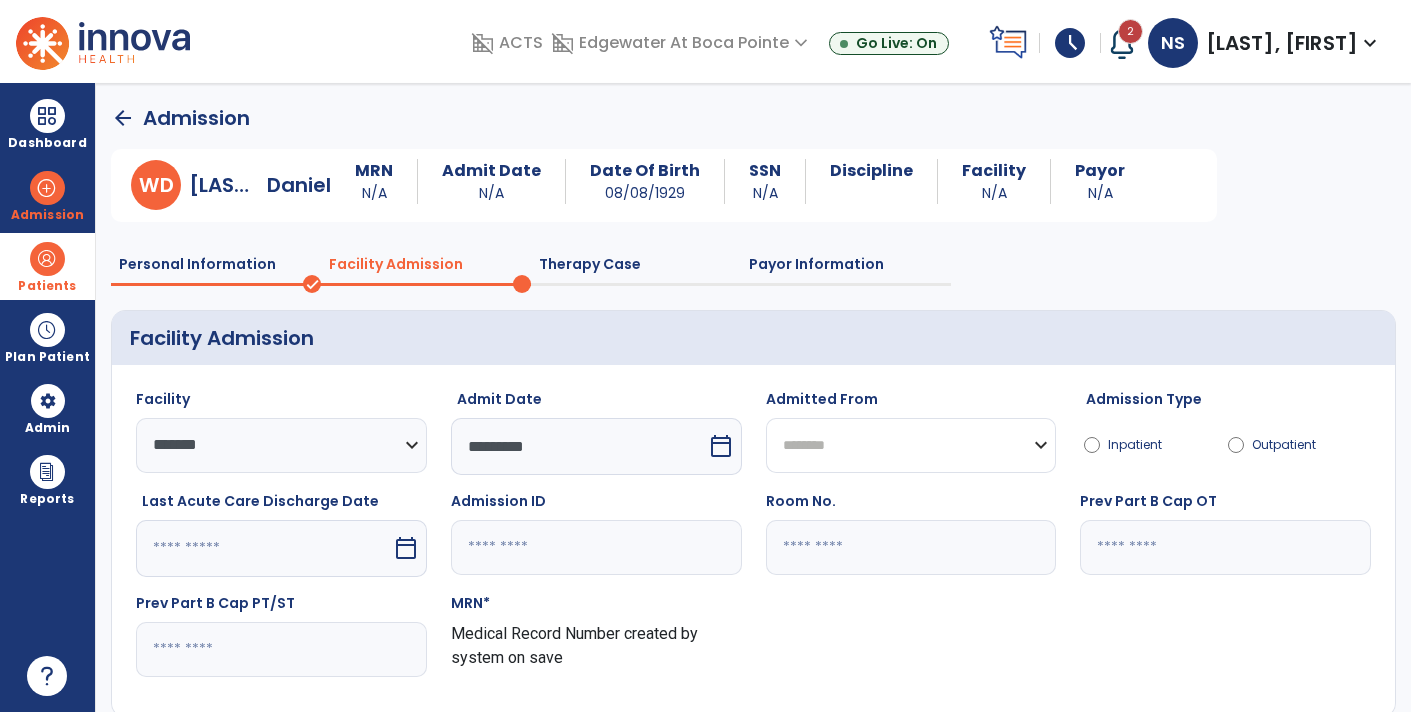 click on "**********" 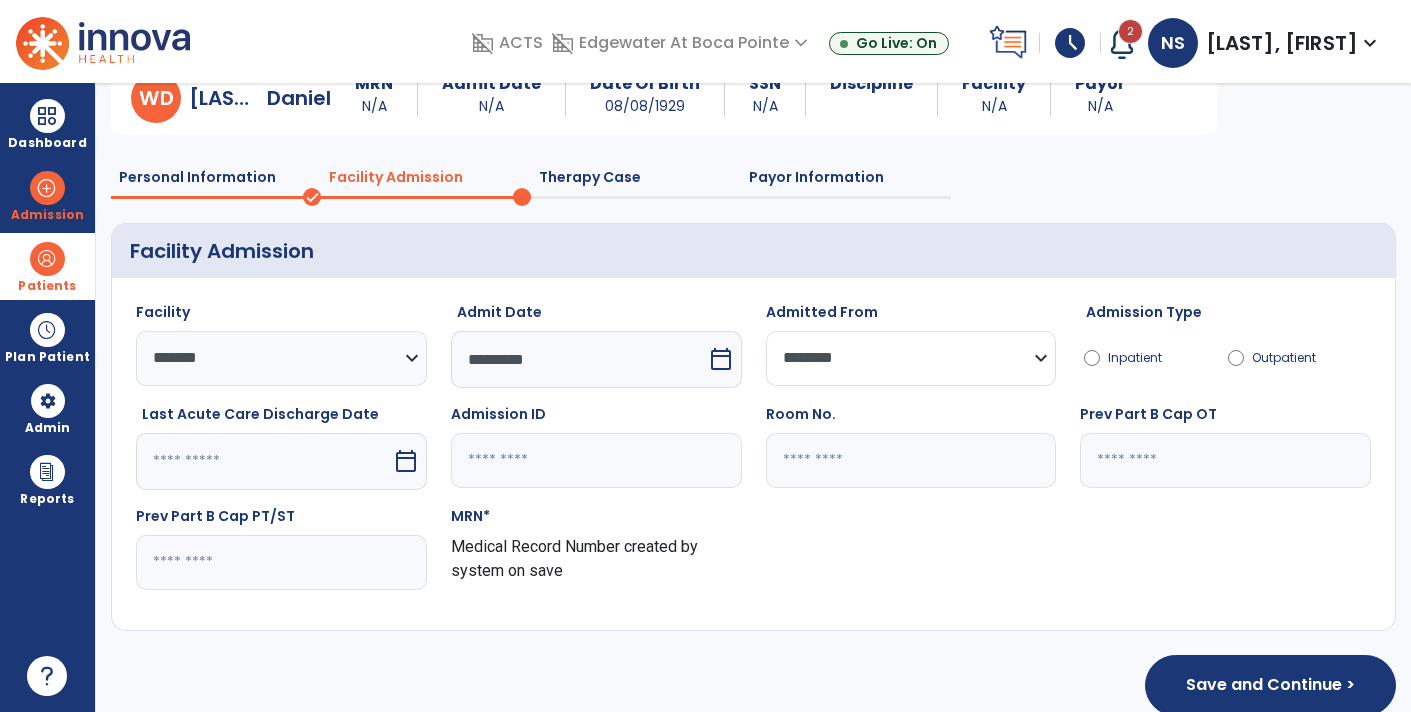 scroll, scrollTop: 113, scrollLeft: 0, axis: vertical 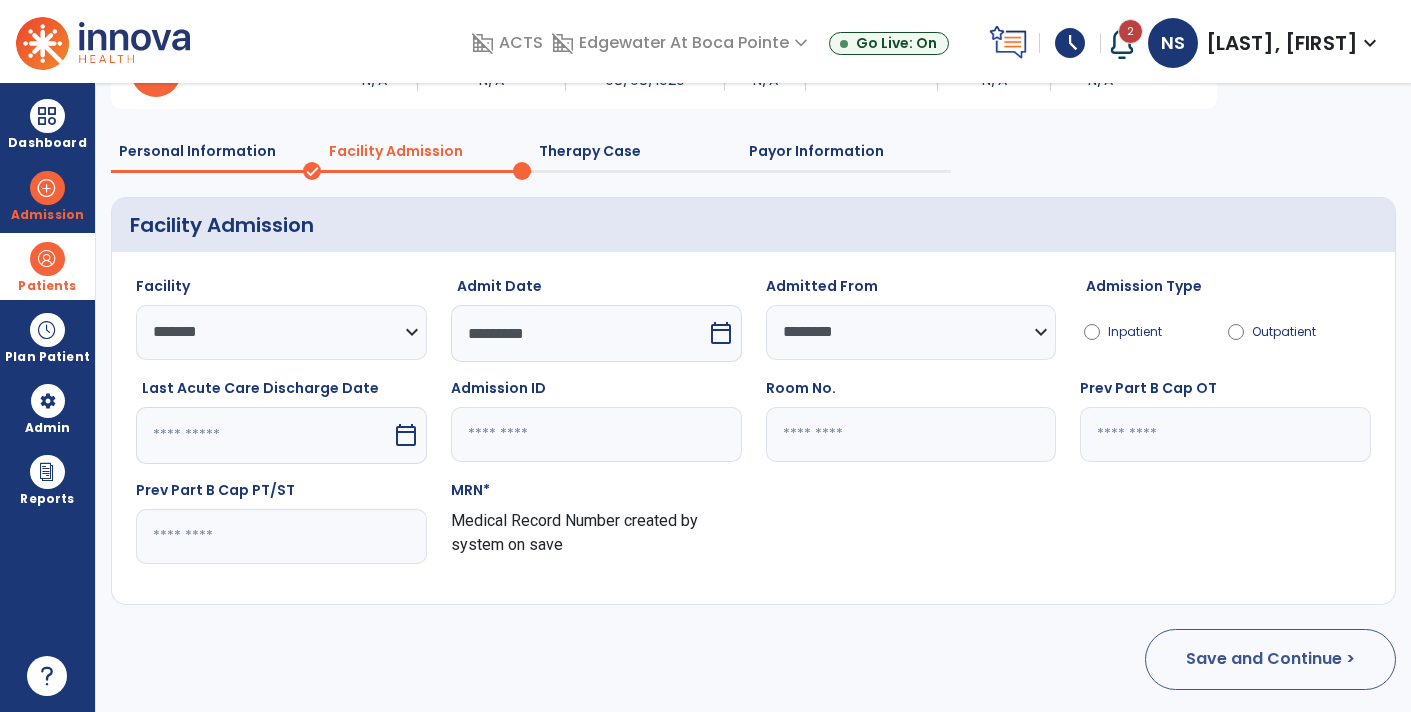 click on "Save and Continue >" 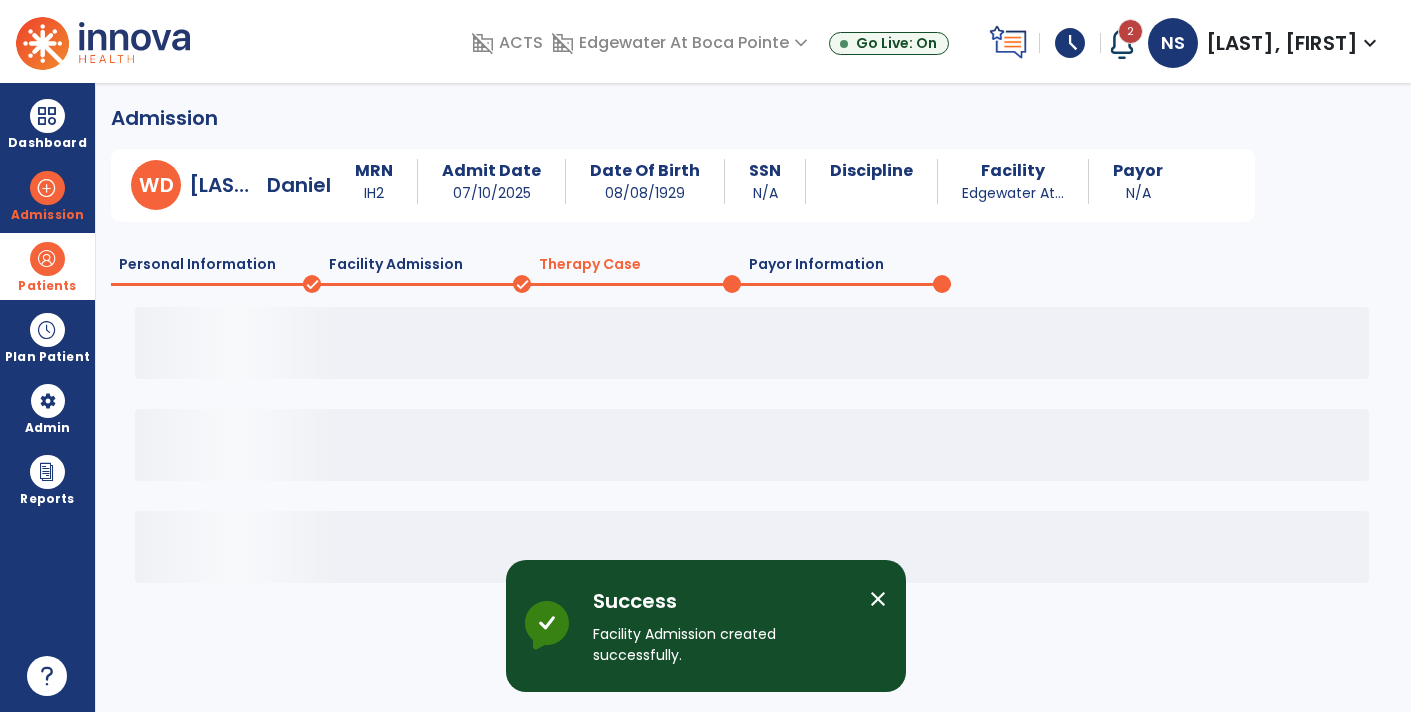 scroll, scrollTop: 0, scrollLeft: 0, axis: both 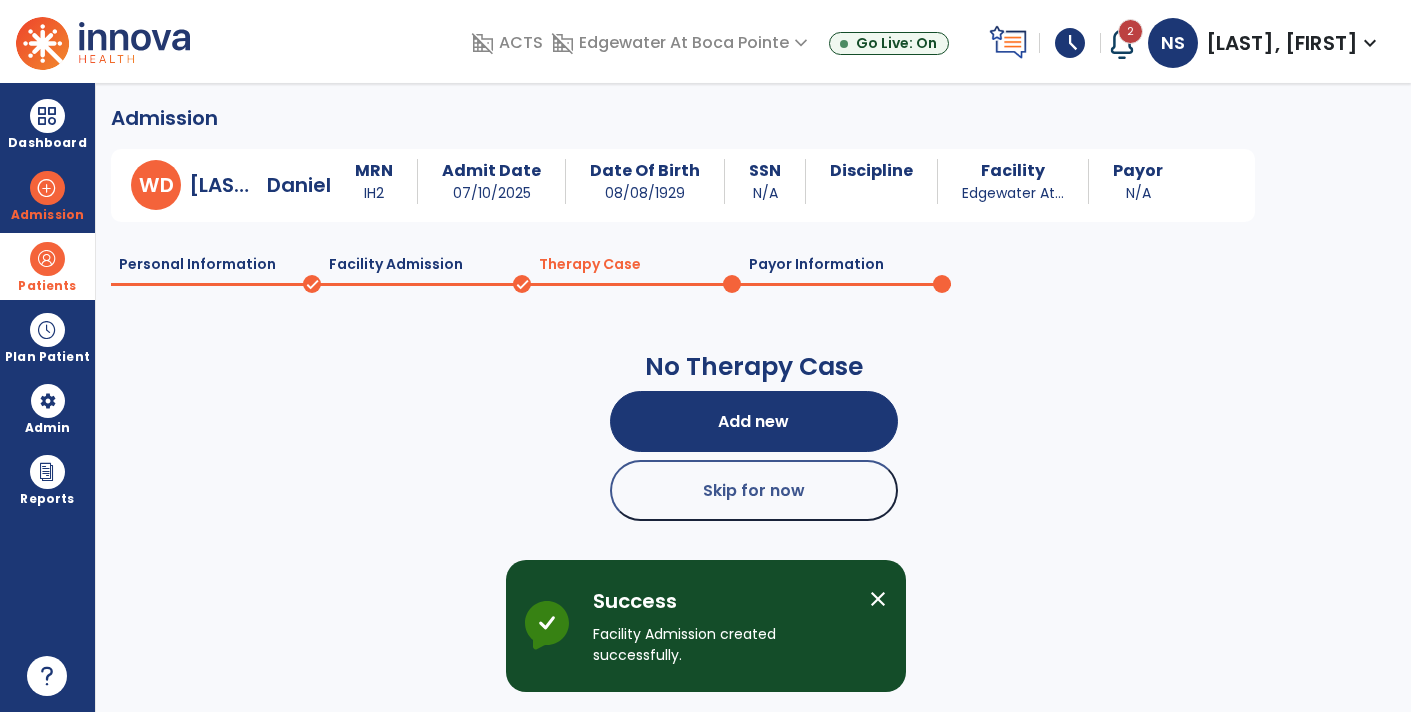 click on "done" 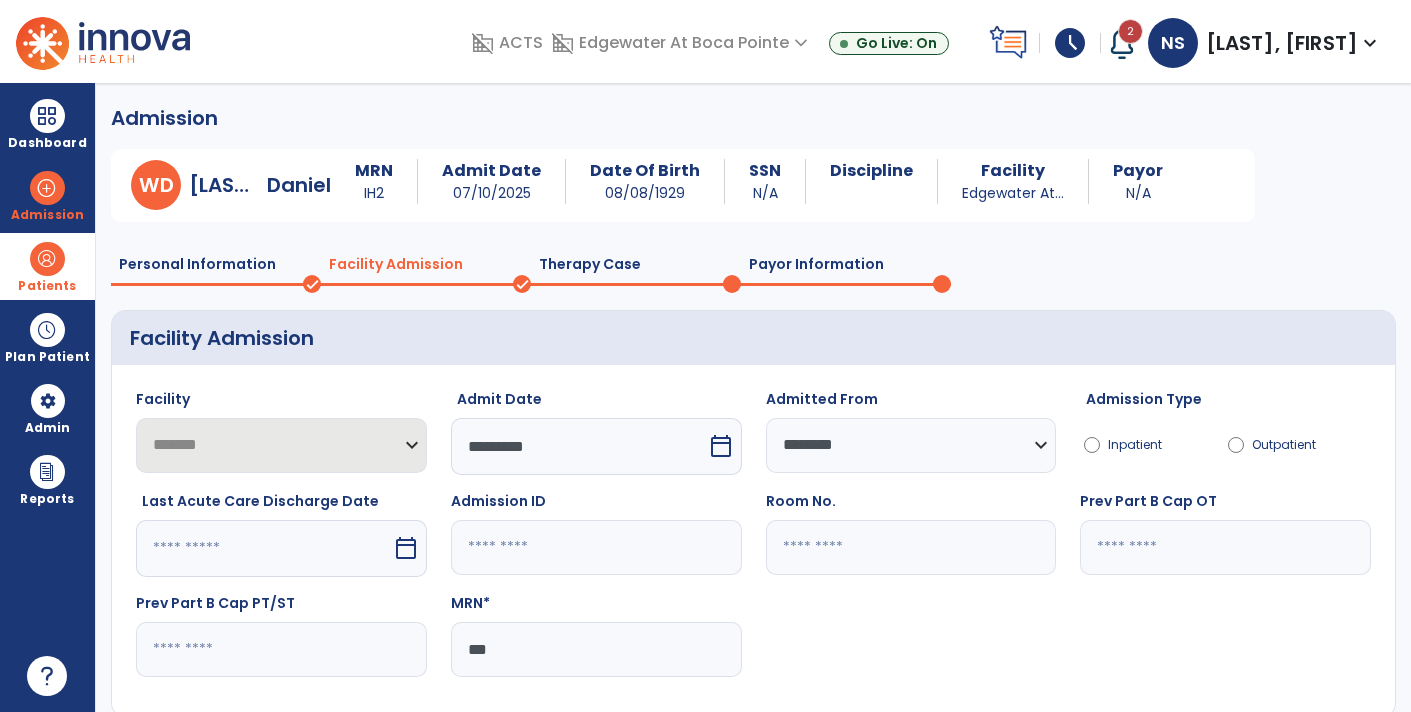 click on "***" 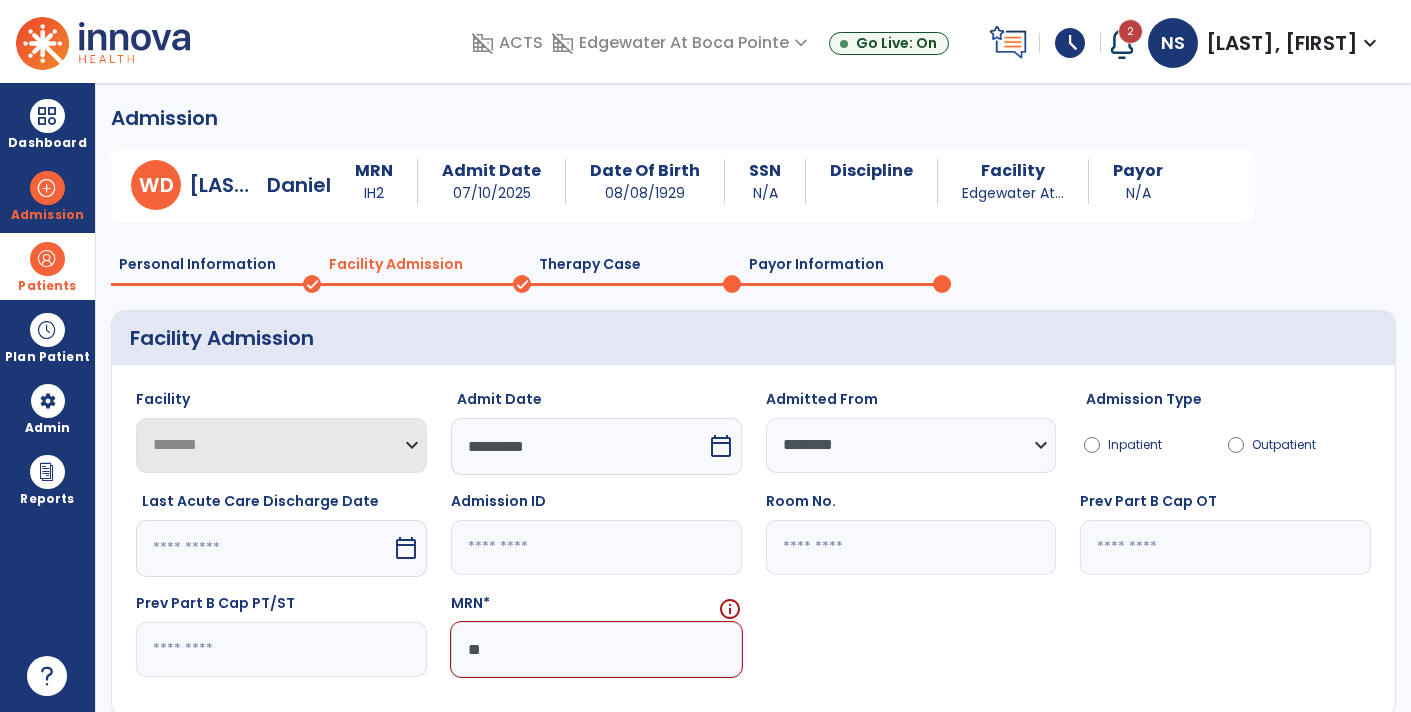 type on "*" 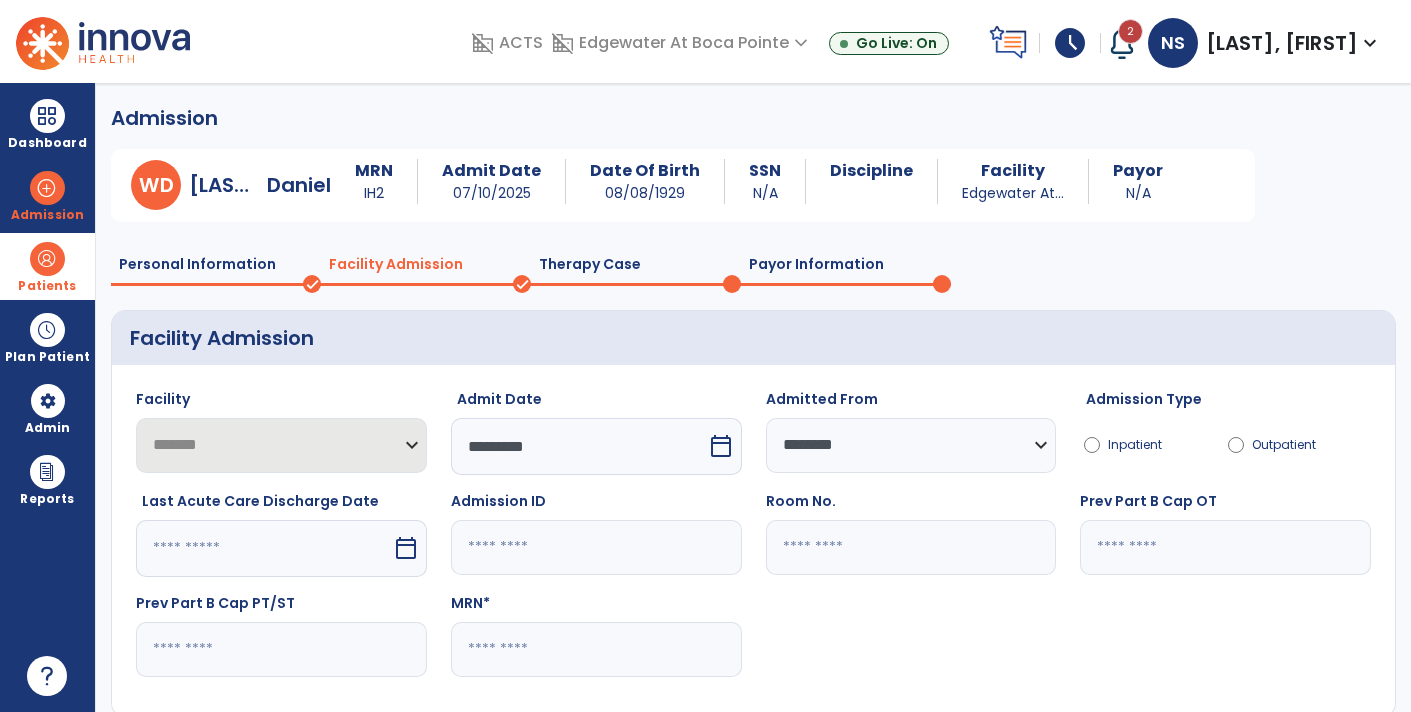 click 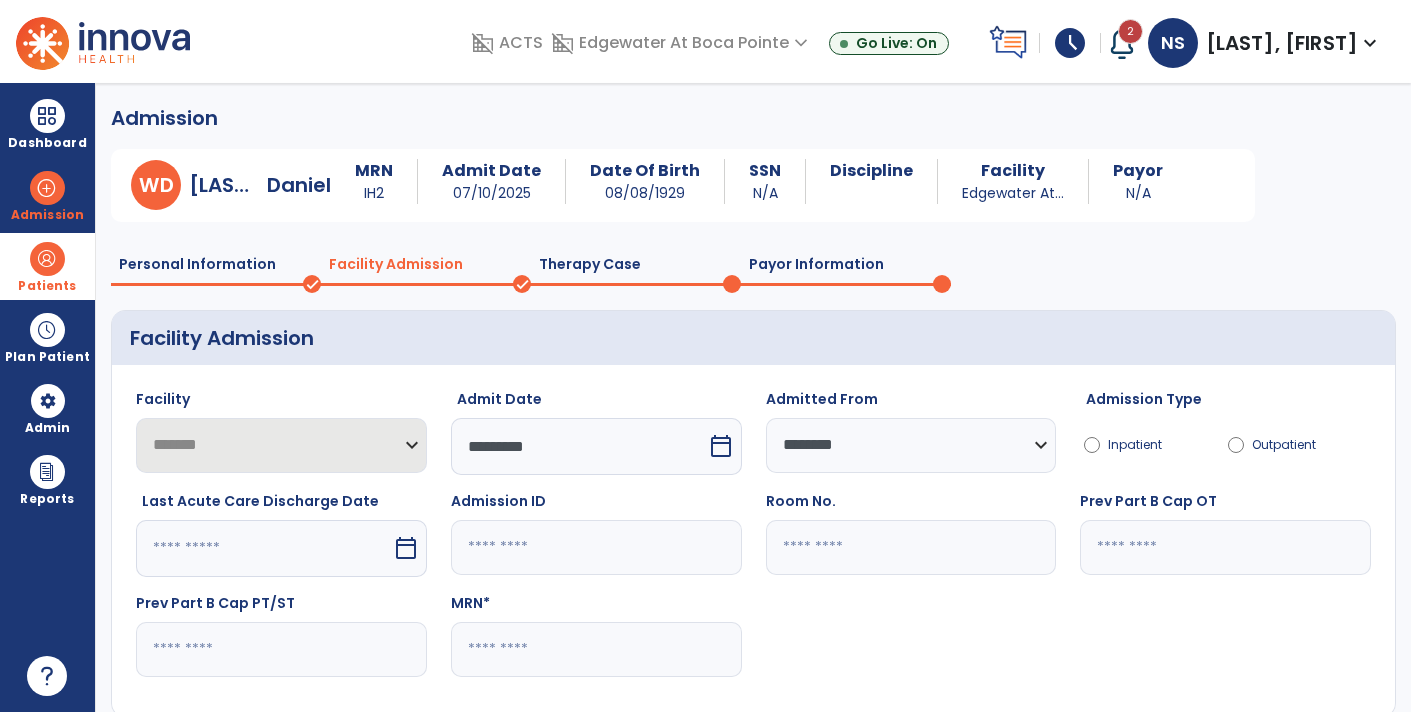 paste on "******" 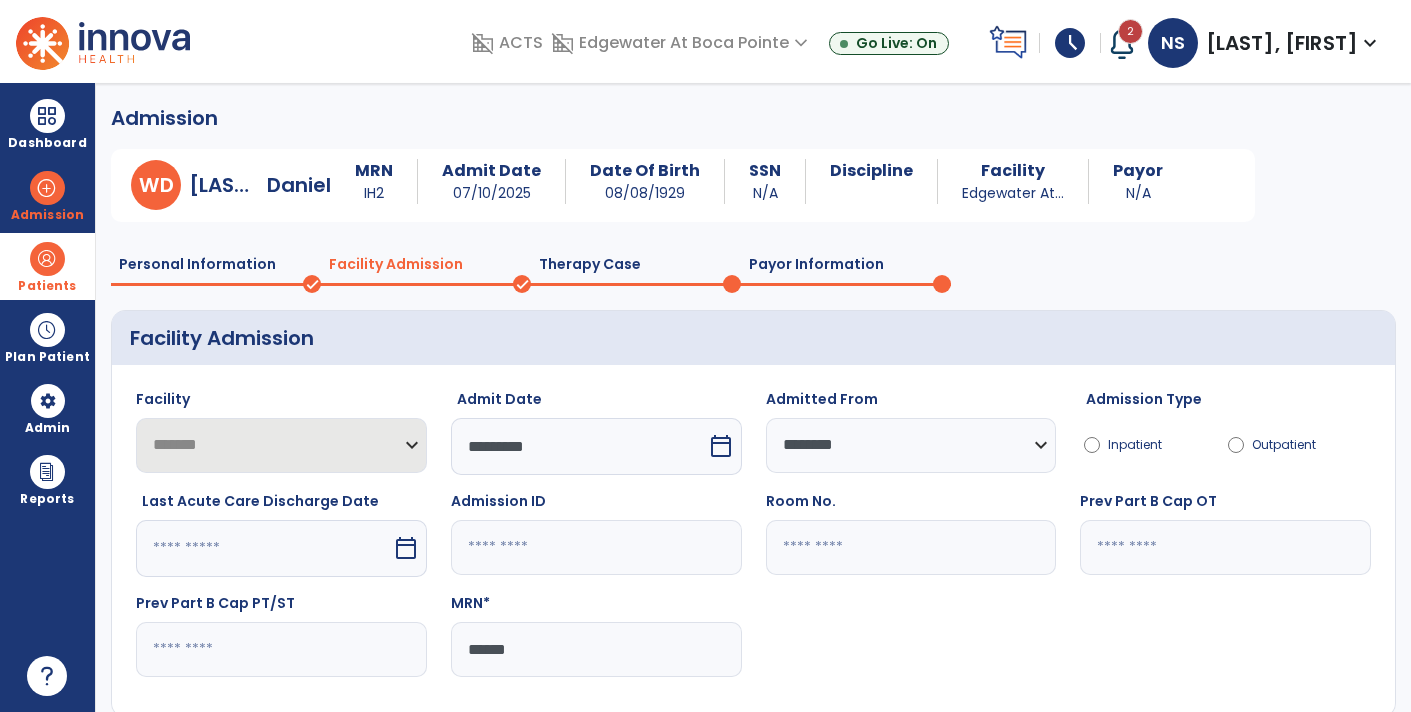 scroll, scrollTop: 113, scrollLeft: 0, axis: vertical 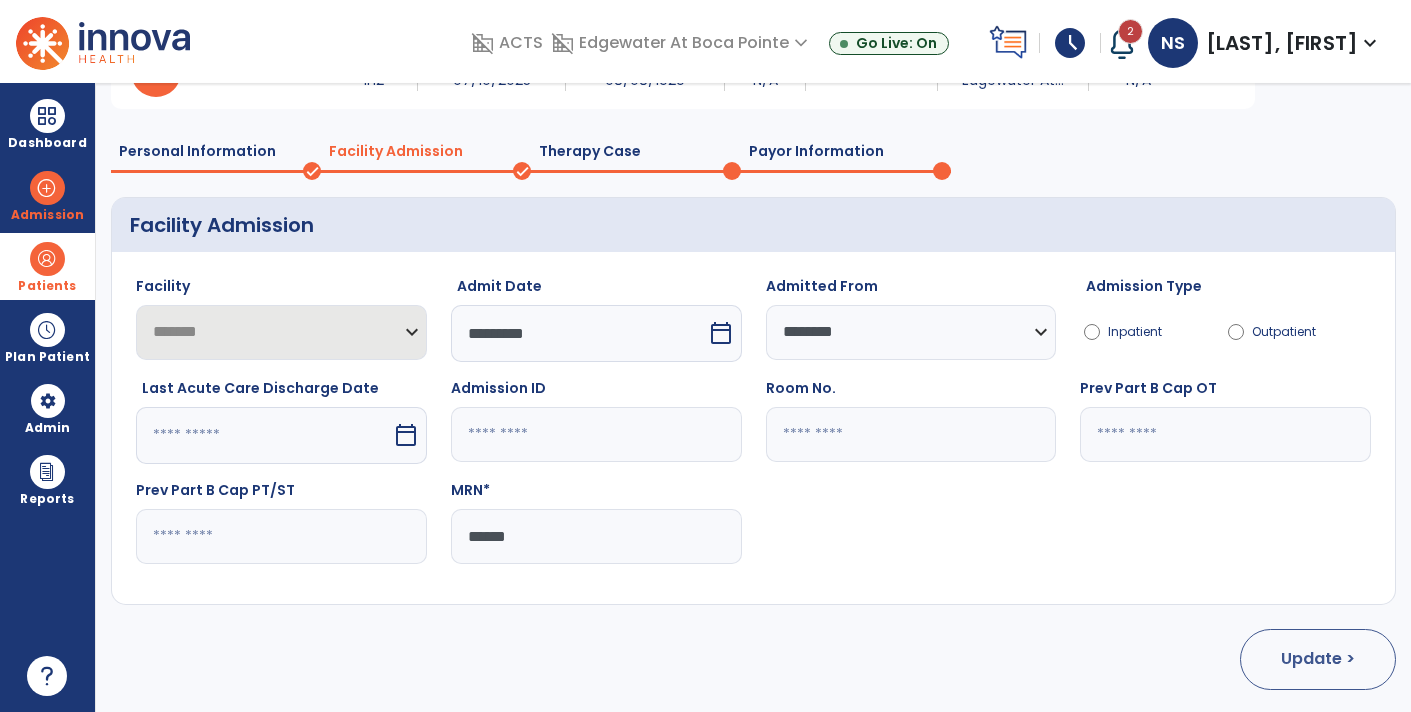 type on "******" 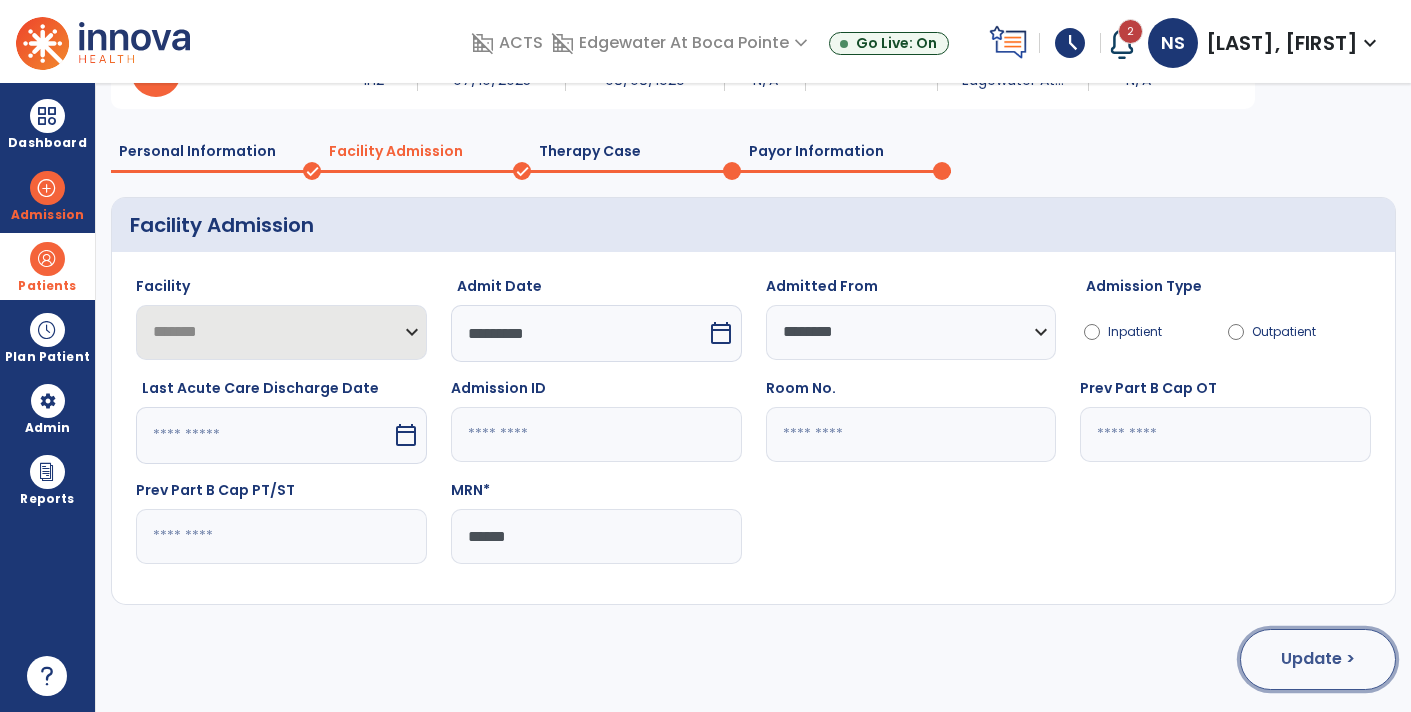 click on "Update >" 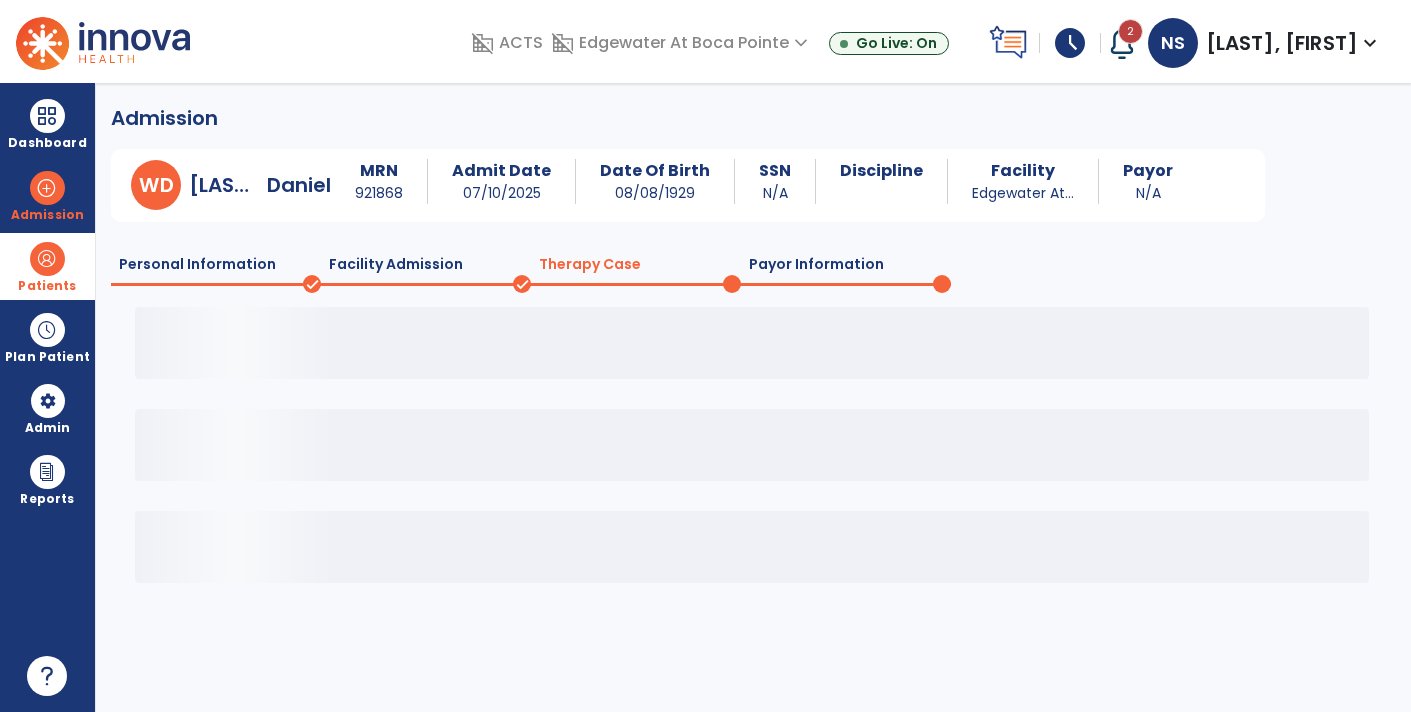 scroll, scrollTop: 0, scrollLeft: 0, axis: both 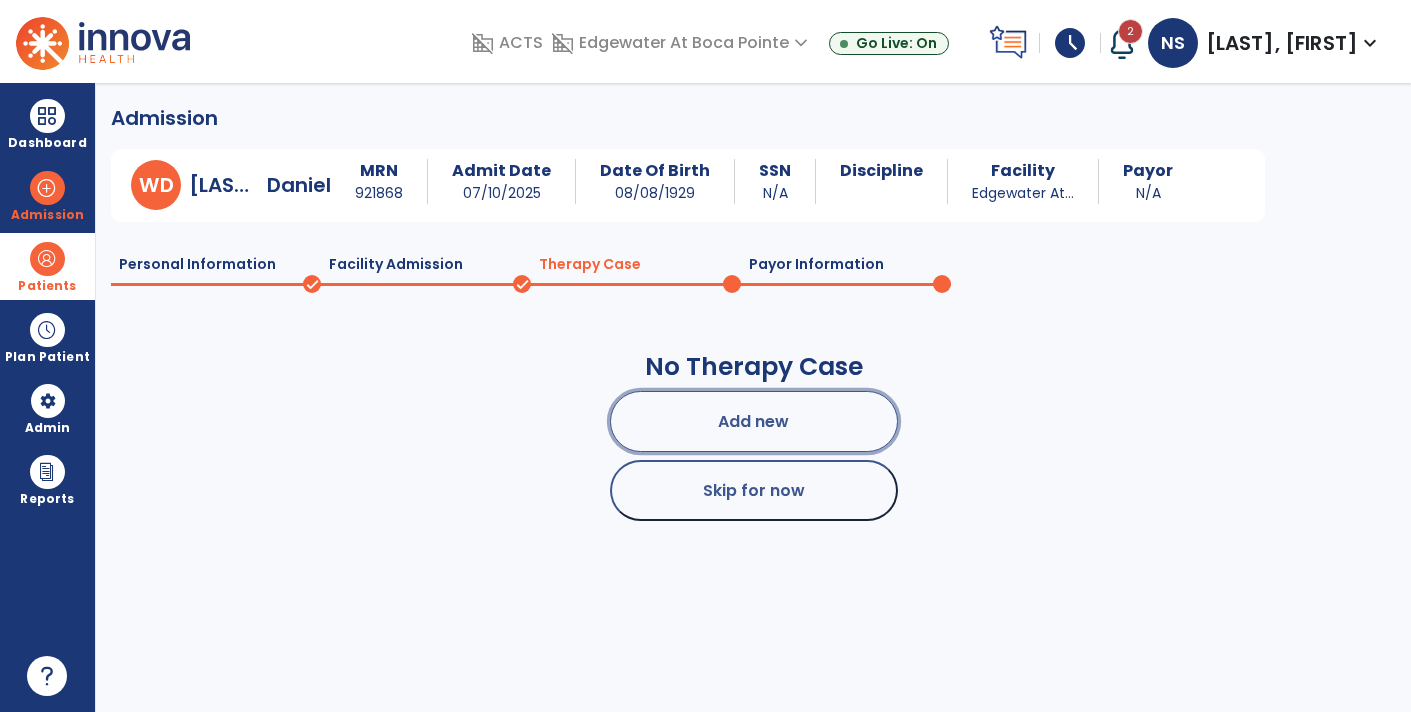 click on "Add new" at bounding box center (754, 421) 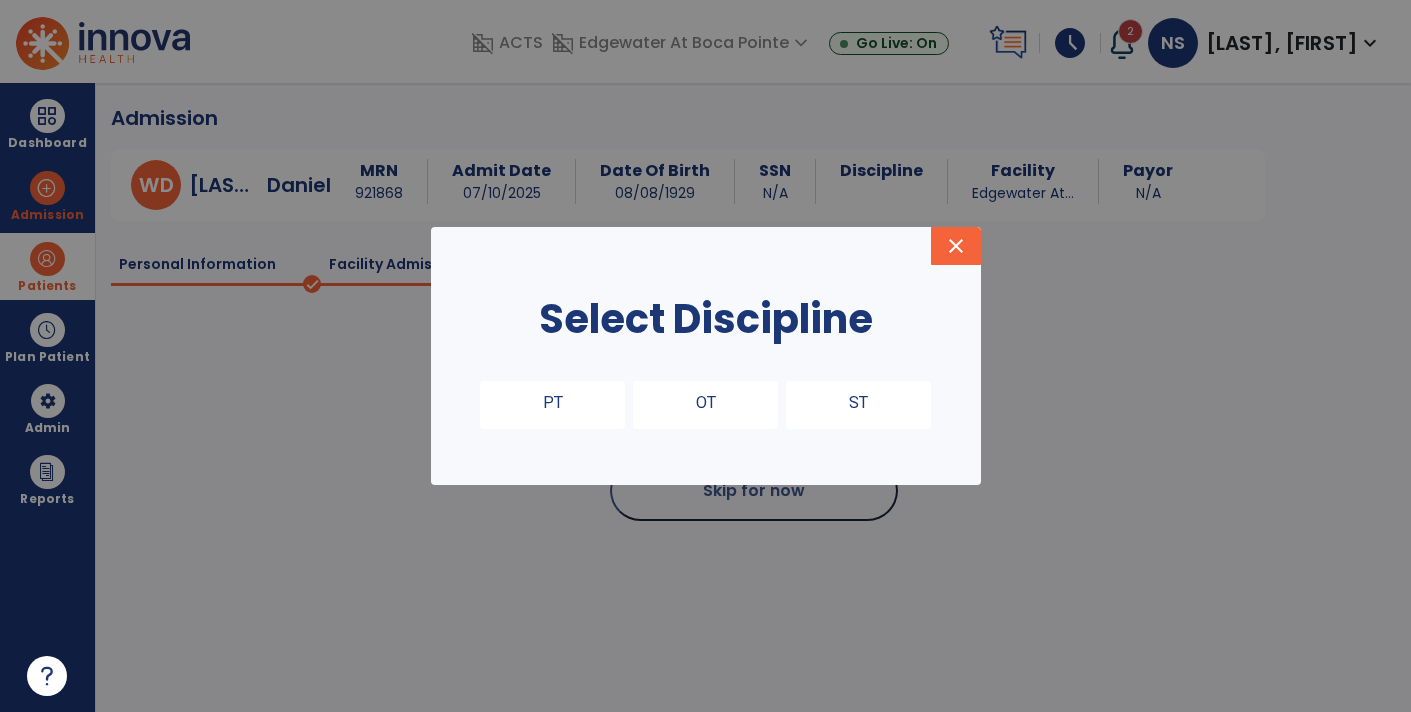click on "OT" at bounding box center (705, 405) 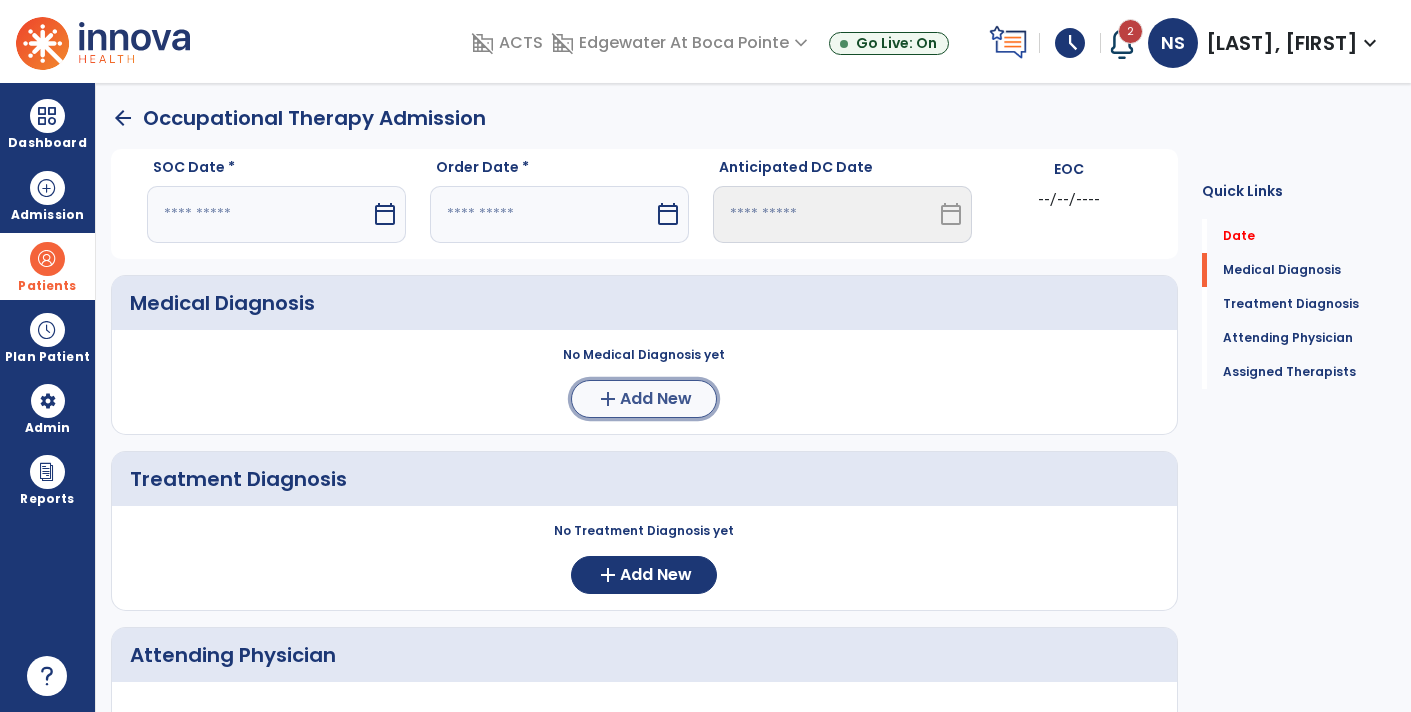 click on "Add New" 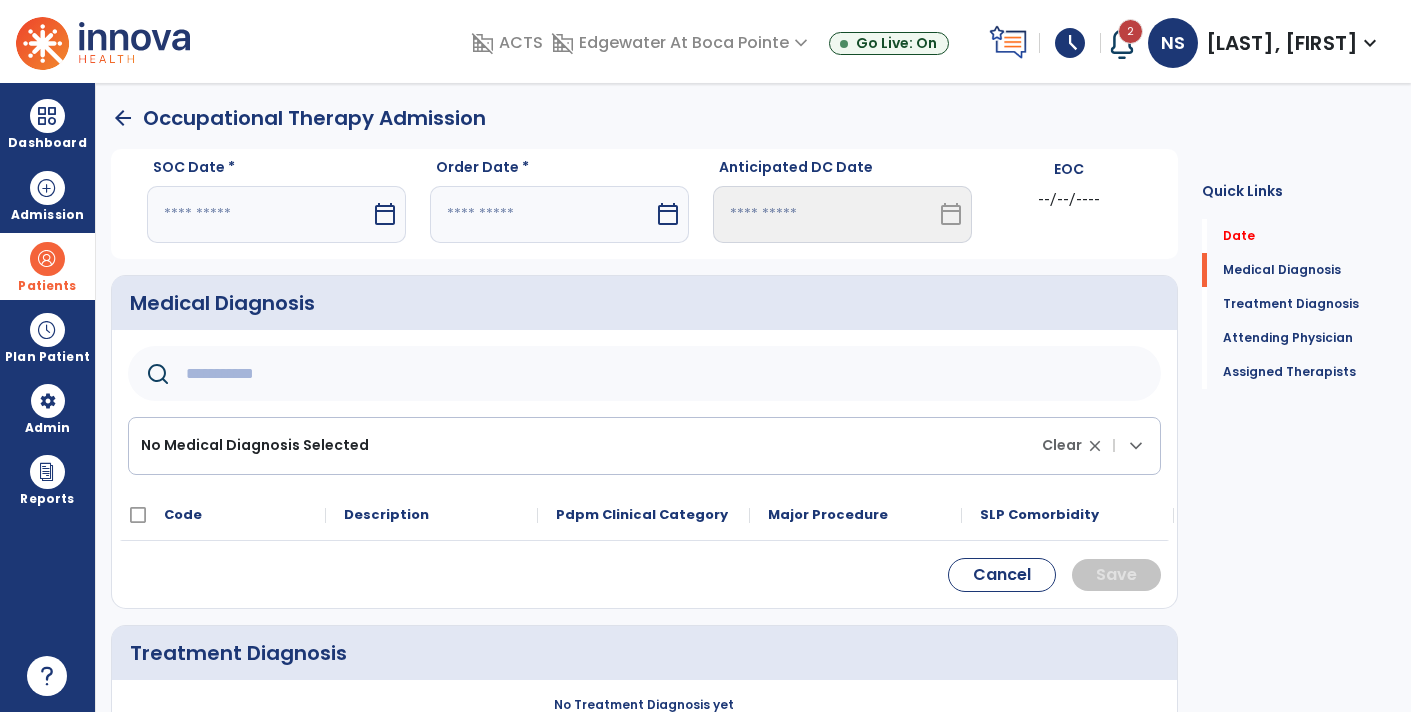 click 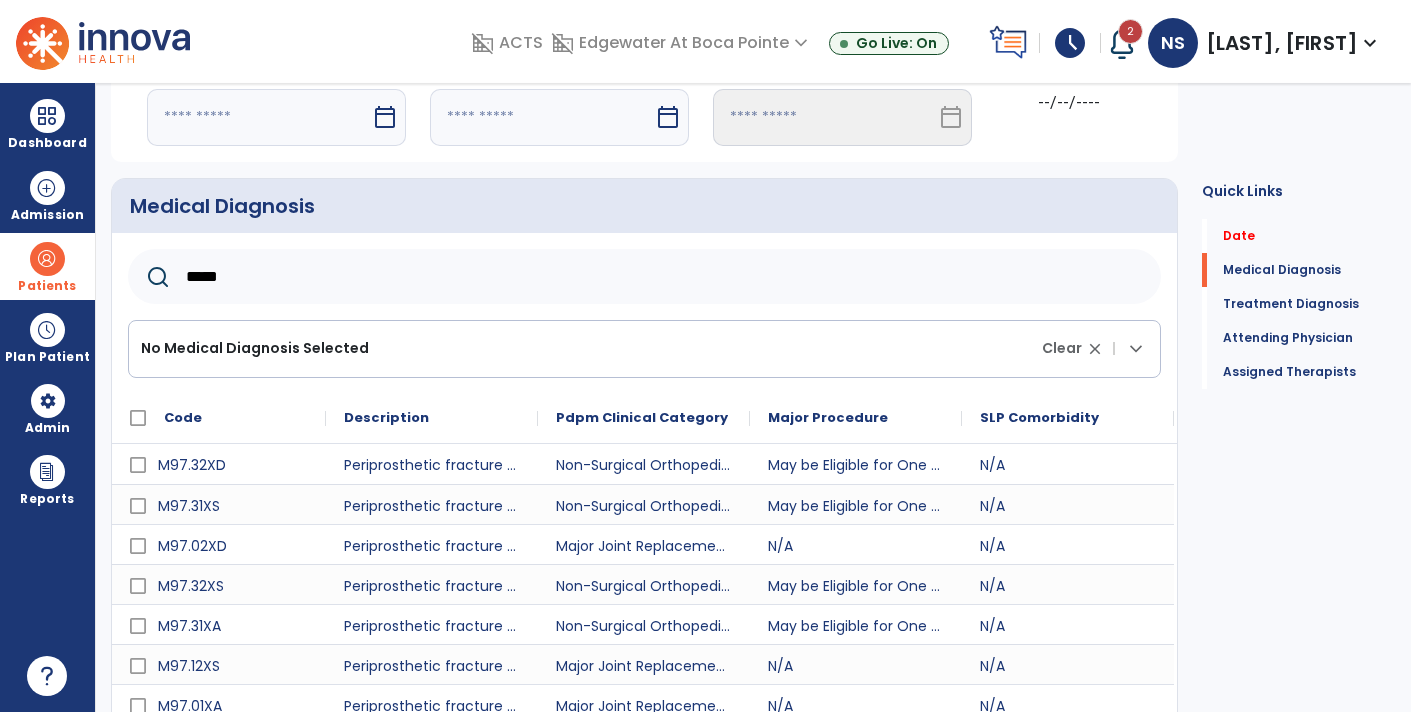 scroll, scrollTop: 212, scrollLeft: 0, axis: vertical 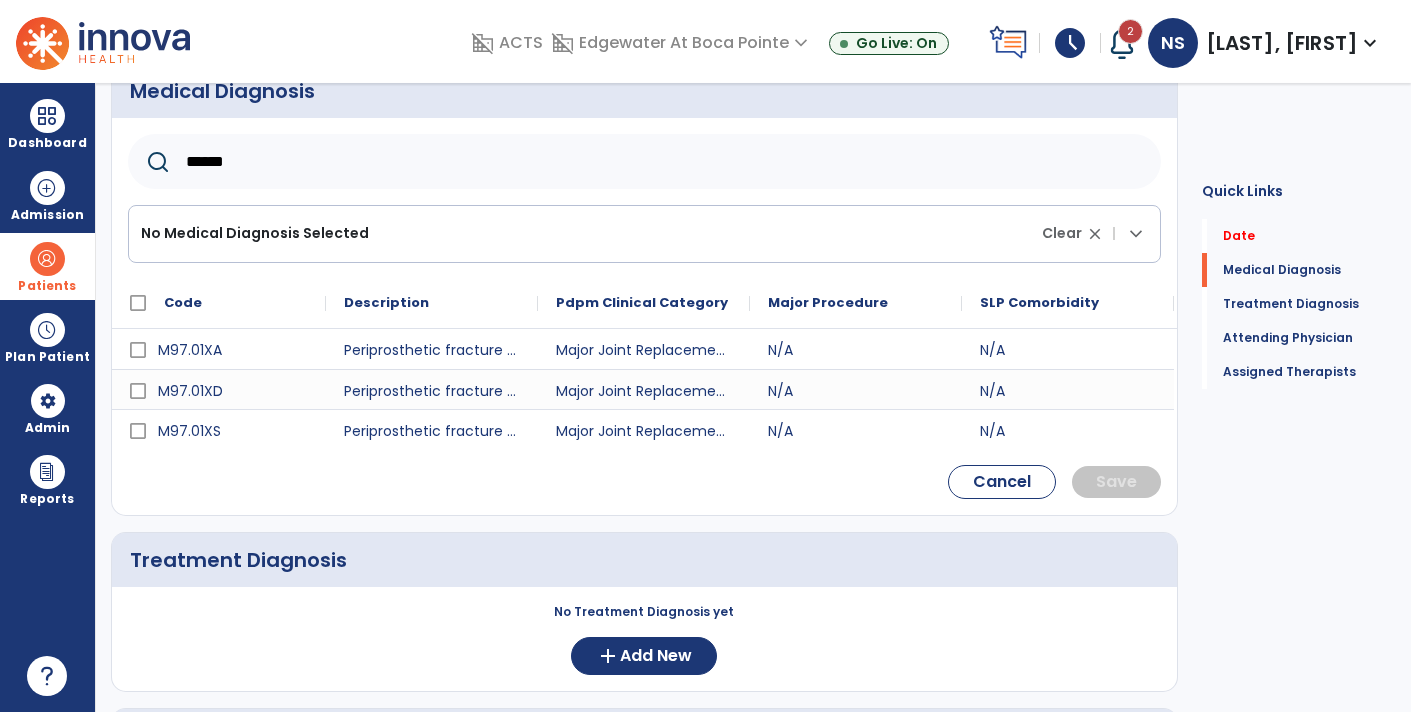 type on "******" 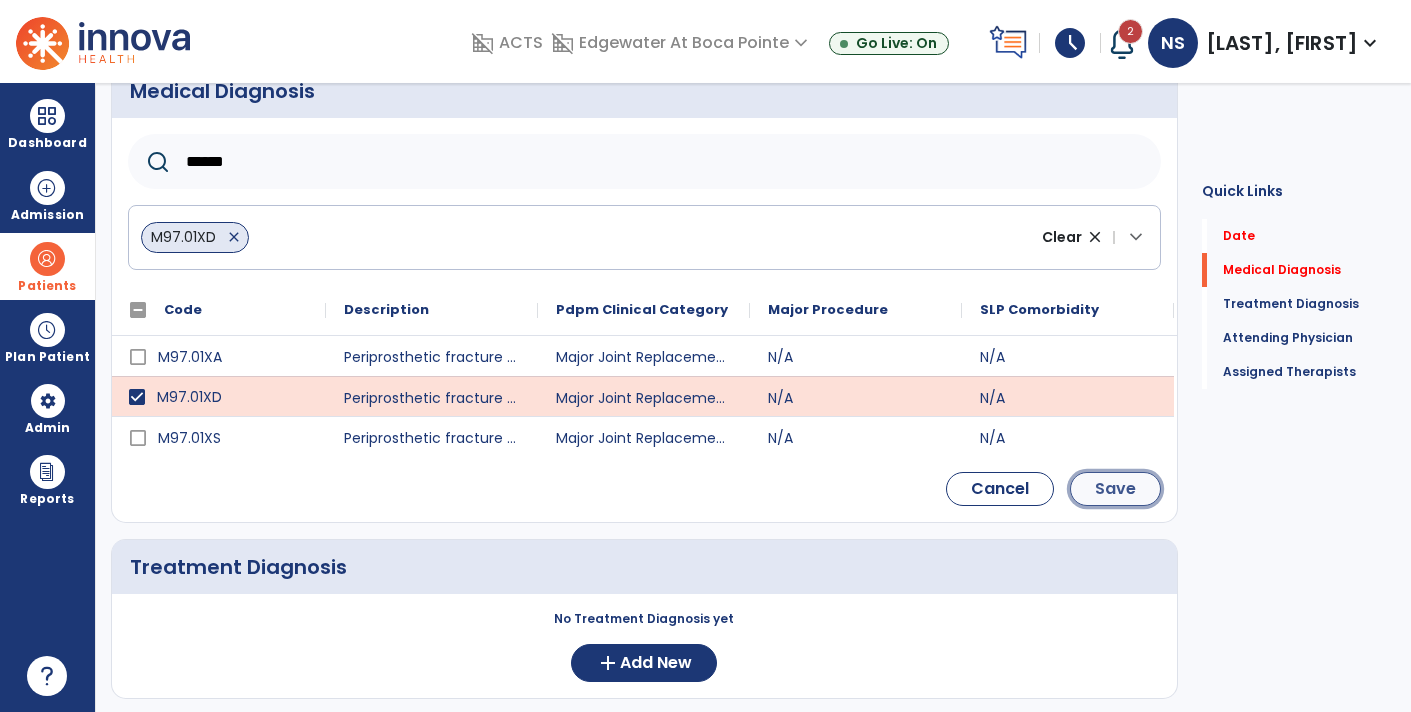 click on "Save" 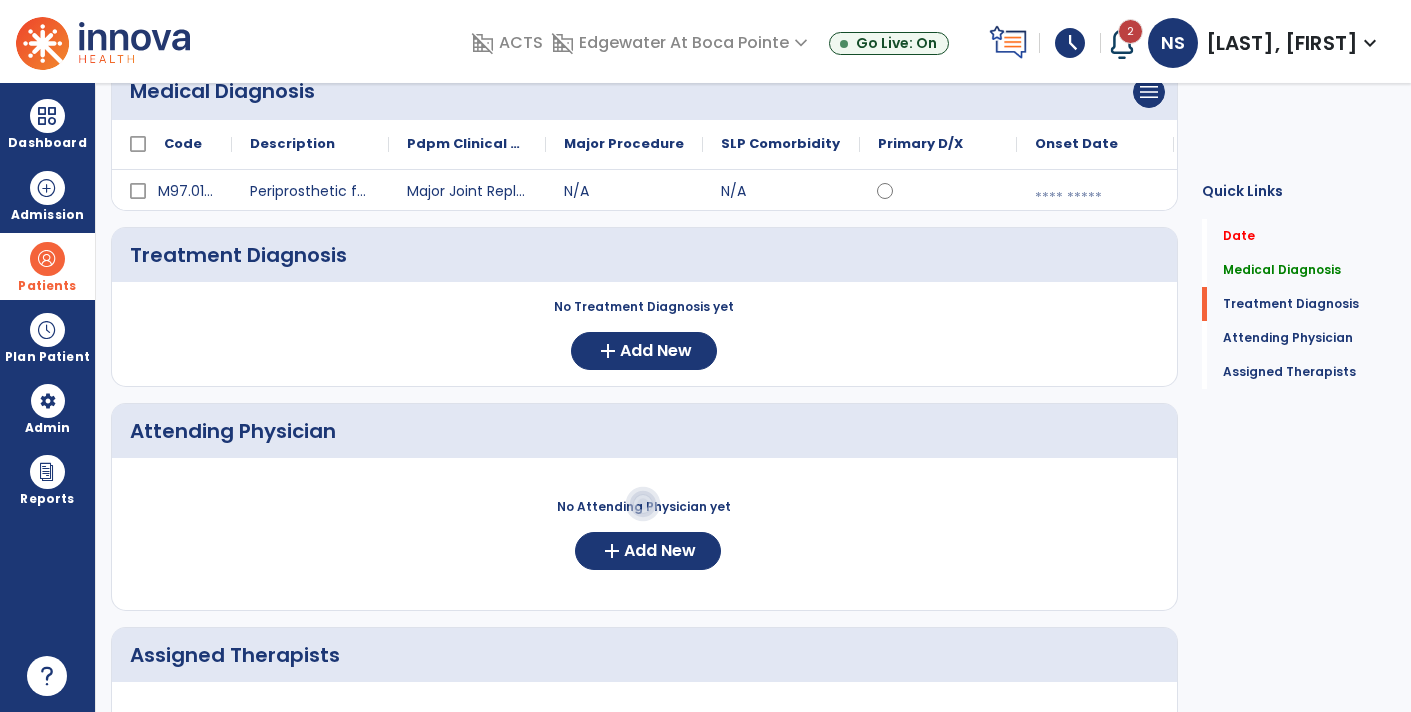 click on "Medical Diagnosis      menu   Add Medical Diagnosis   Delete Medical Diagnosis
Code
Description
Pdpm Clinical Category" 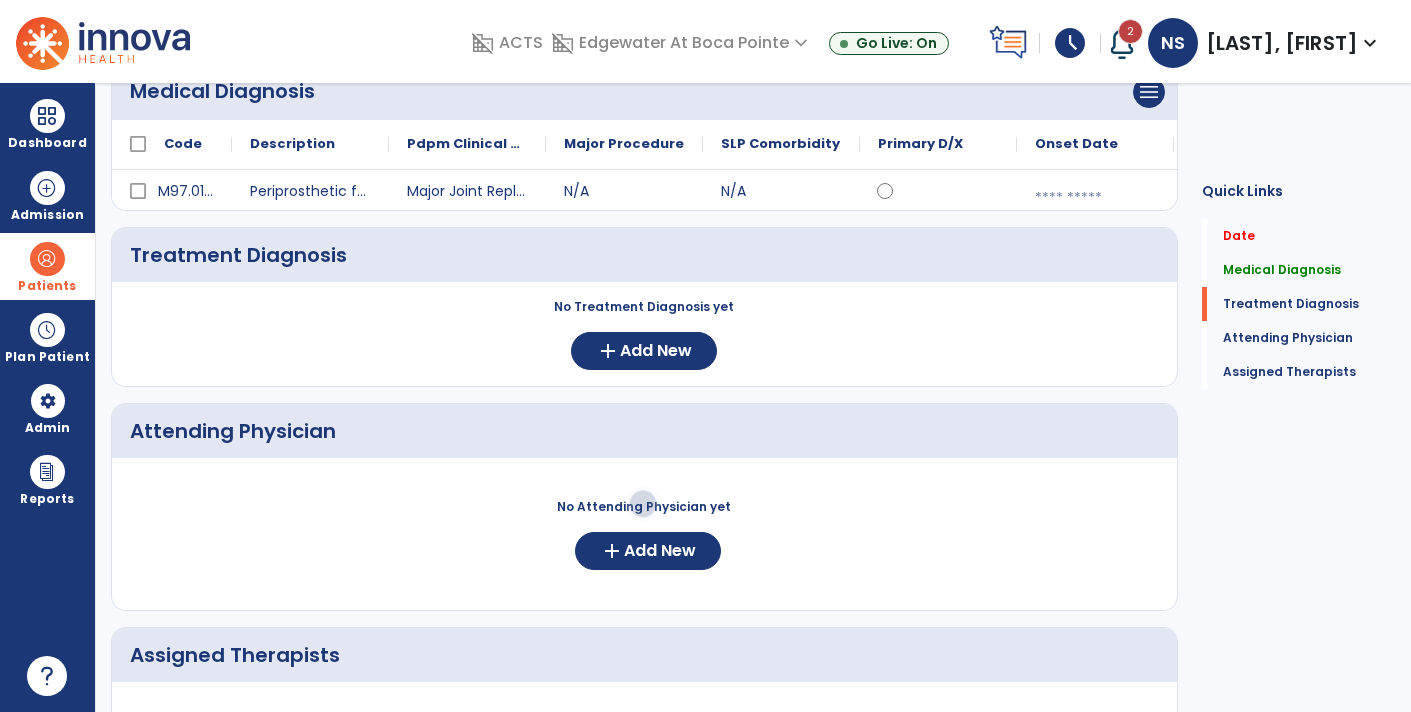 click at bounding box center (1095, 198) 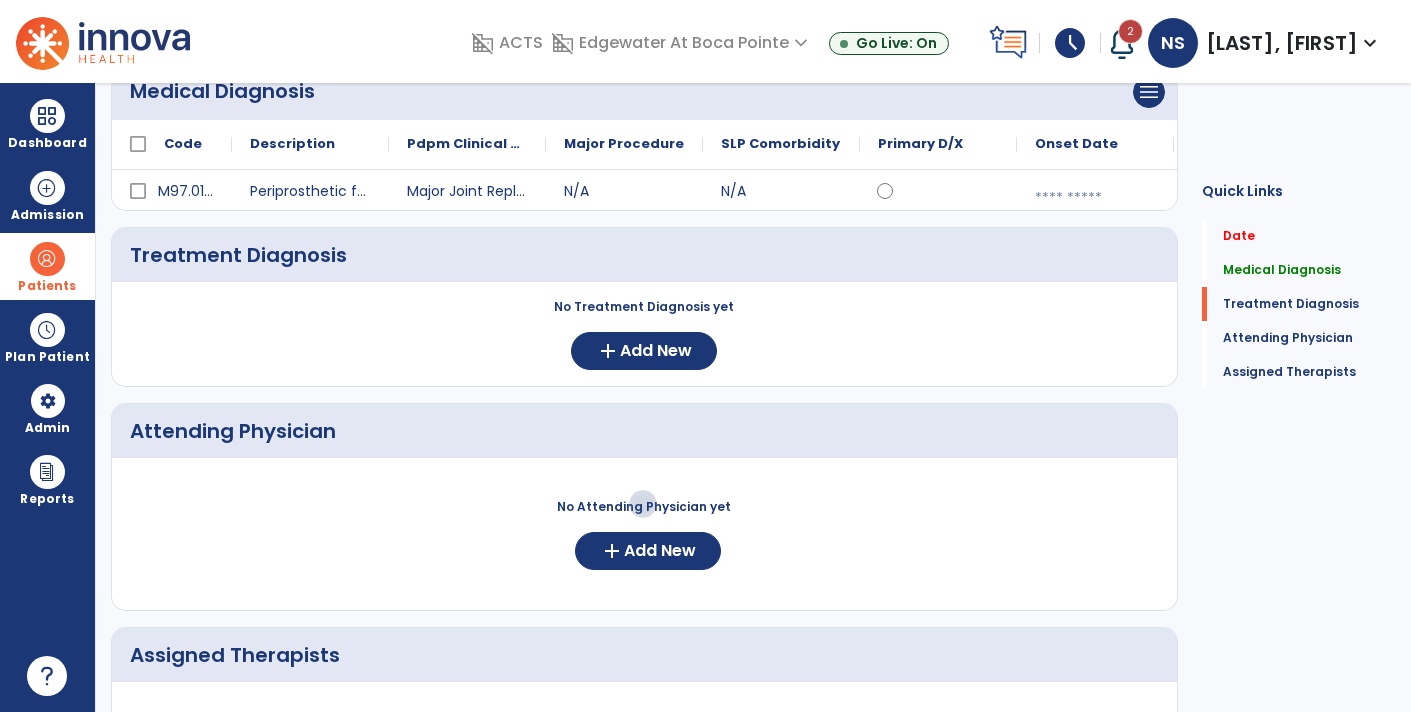 select on "*" 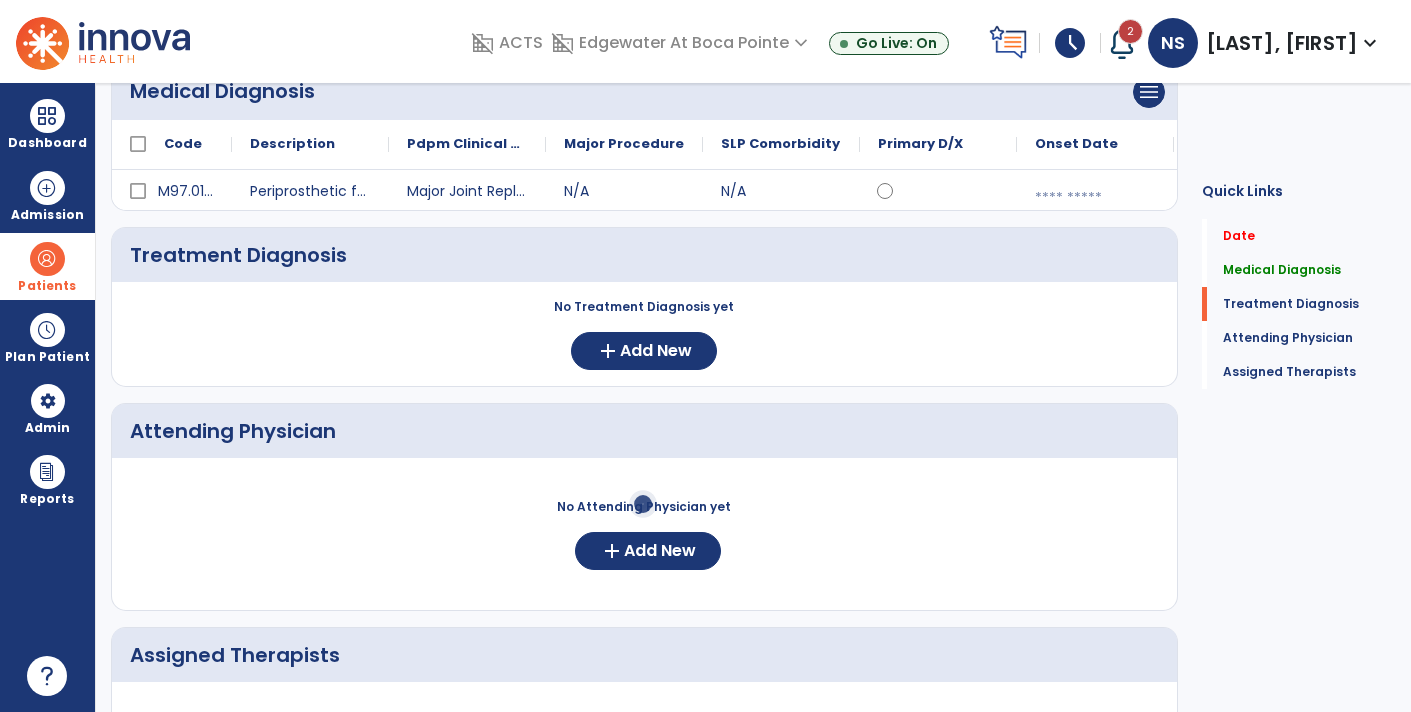 select on "****" 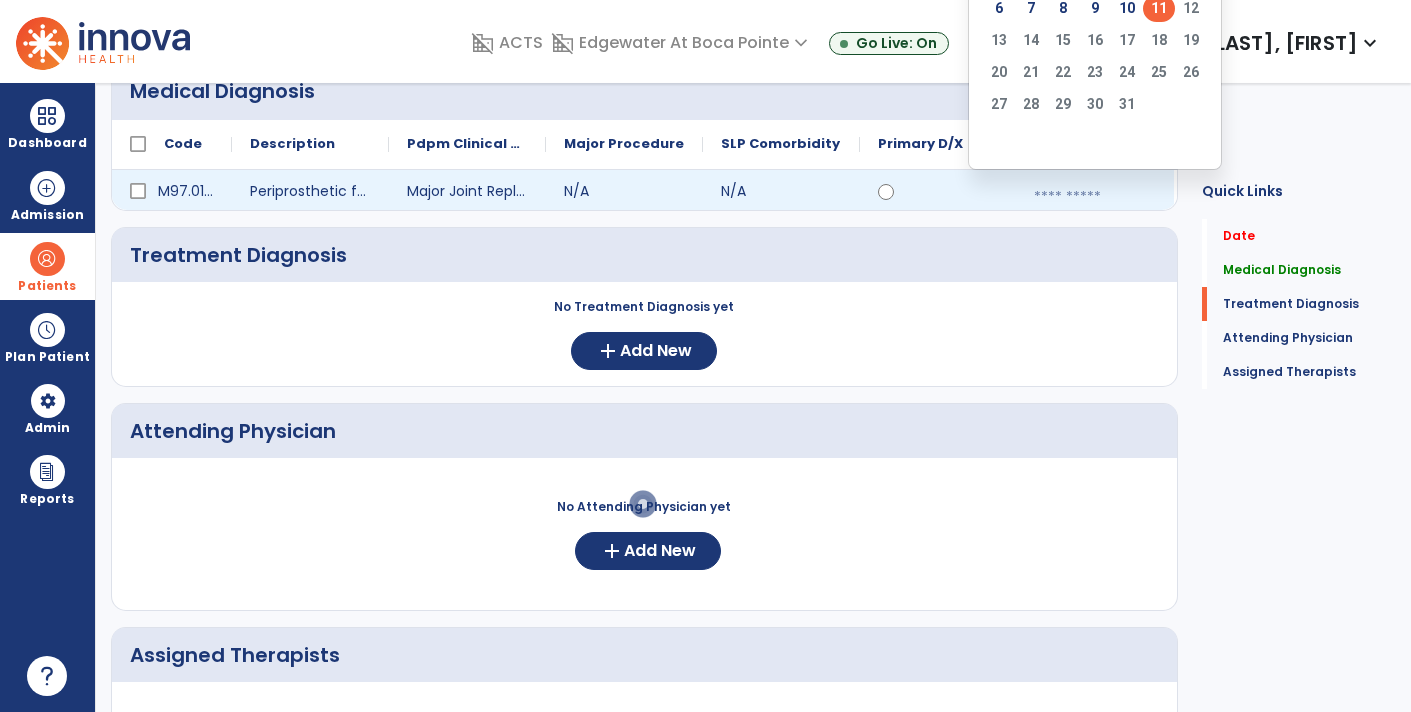 click on "11" 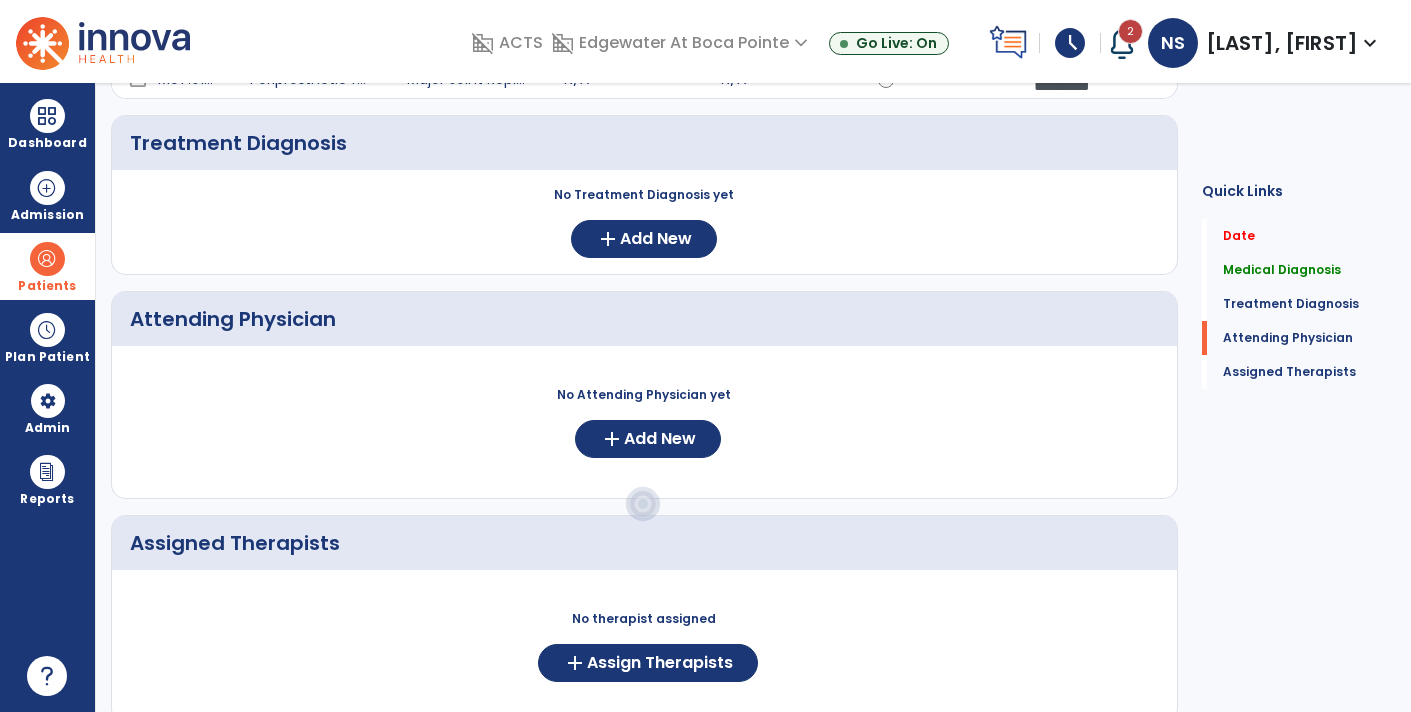 scroll, scrollTop: 330, scrollLeft: 0, axis: vertical 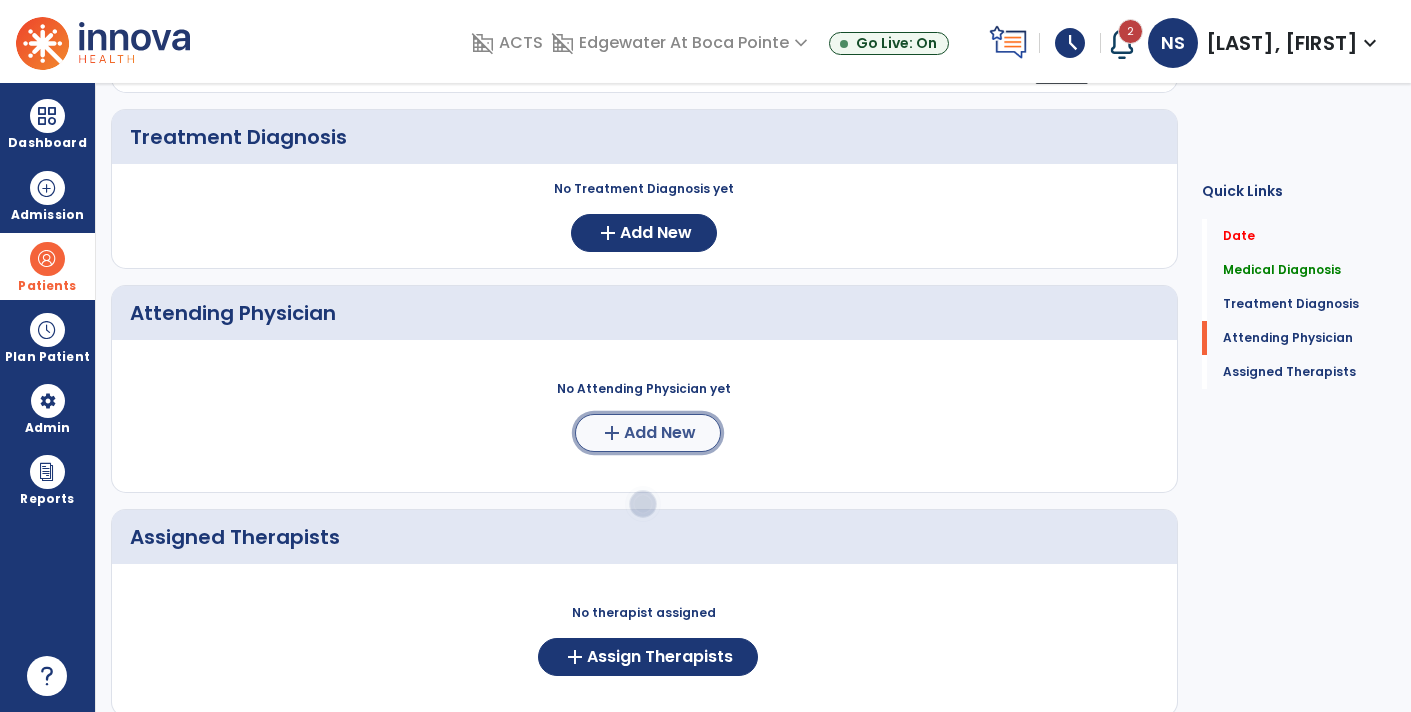 click on "Add New" 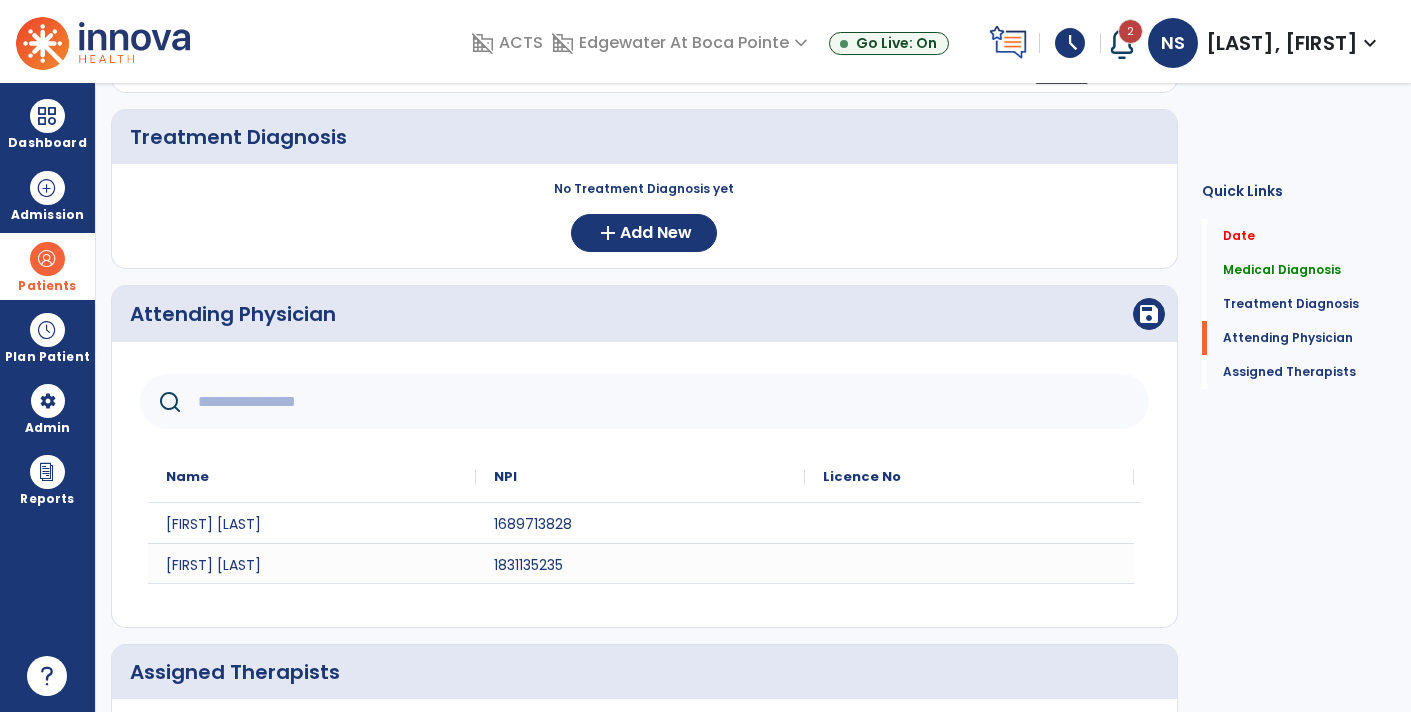 click 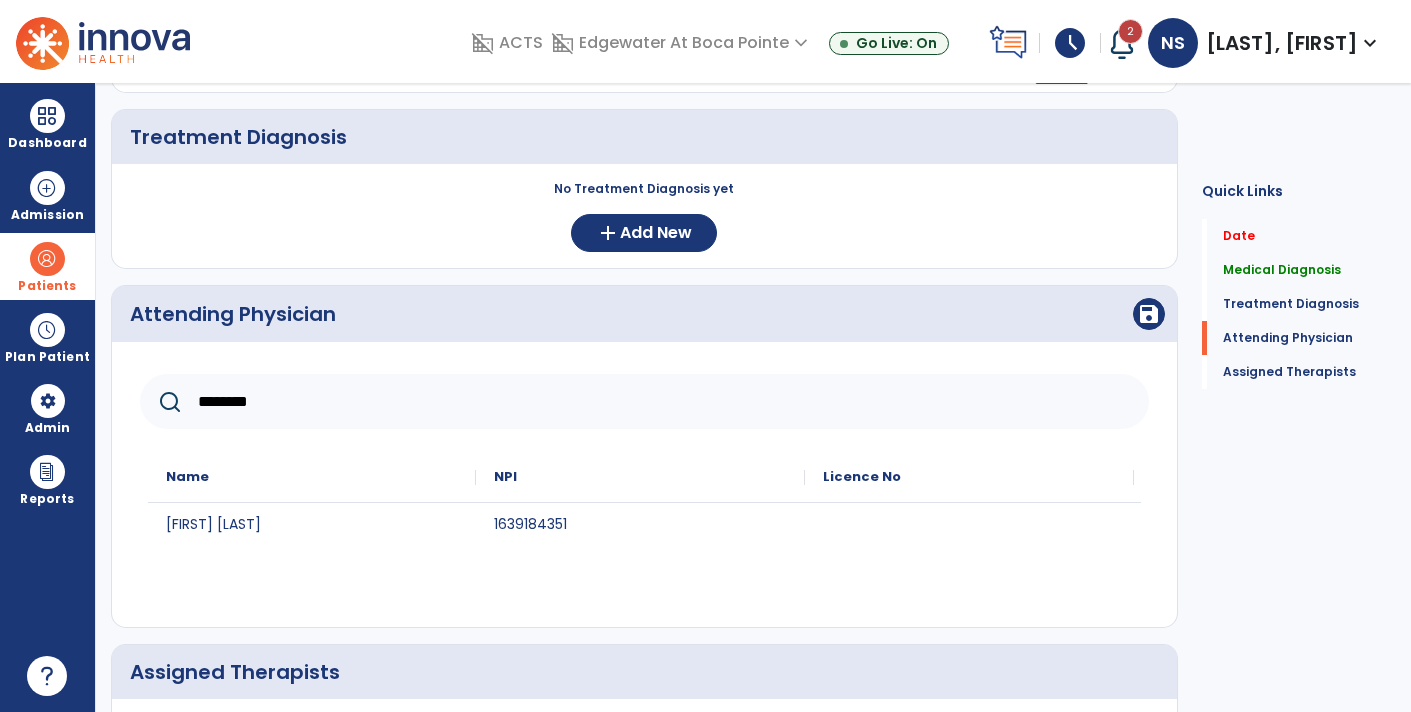 type on "********" 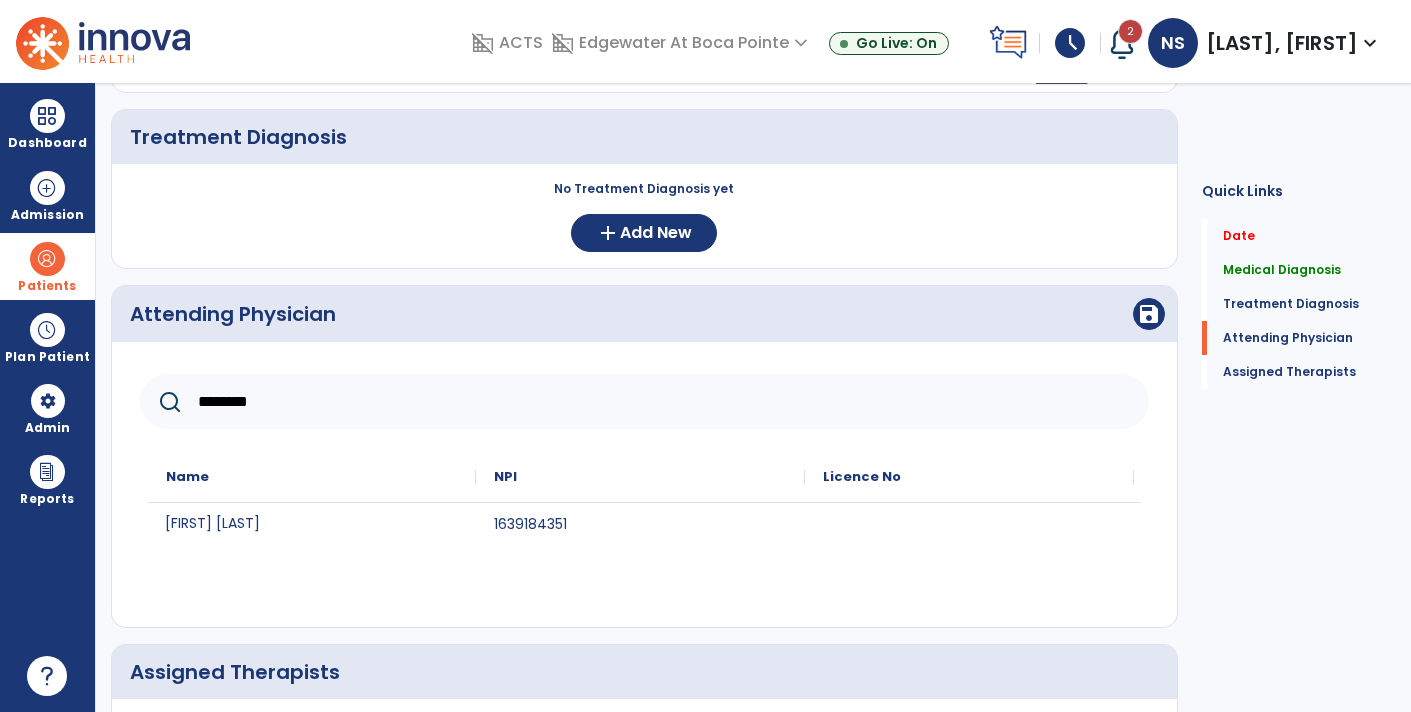click on "[FIRST] [LAST]" 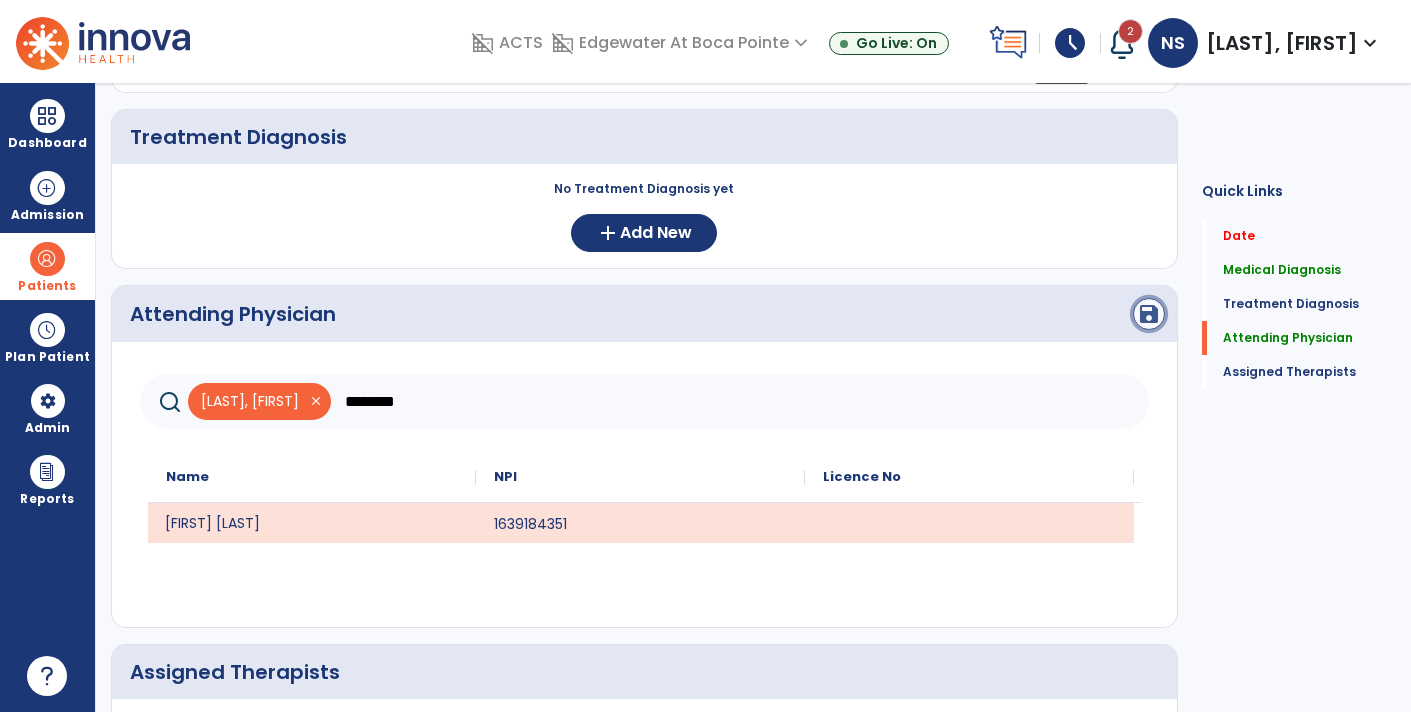 click on "save" 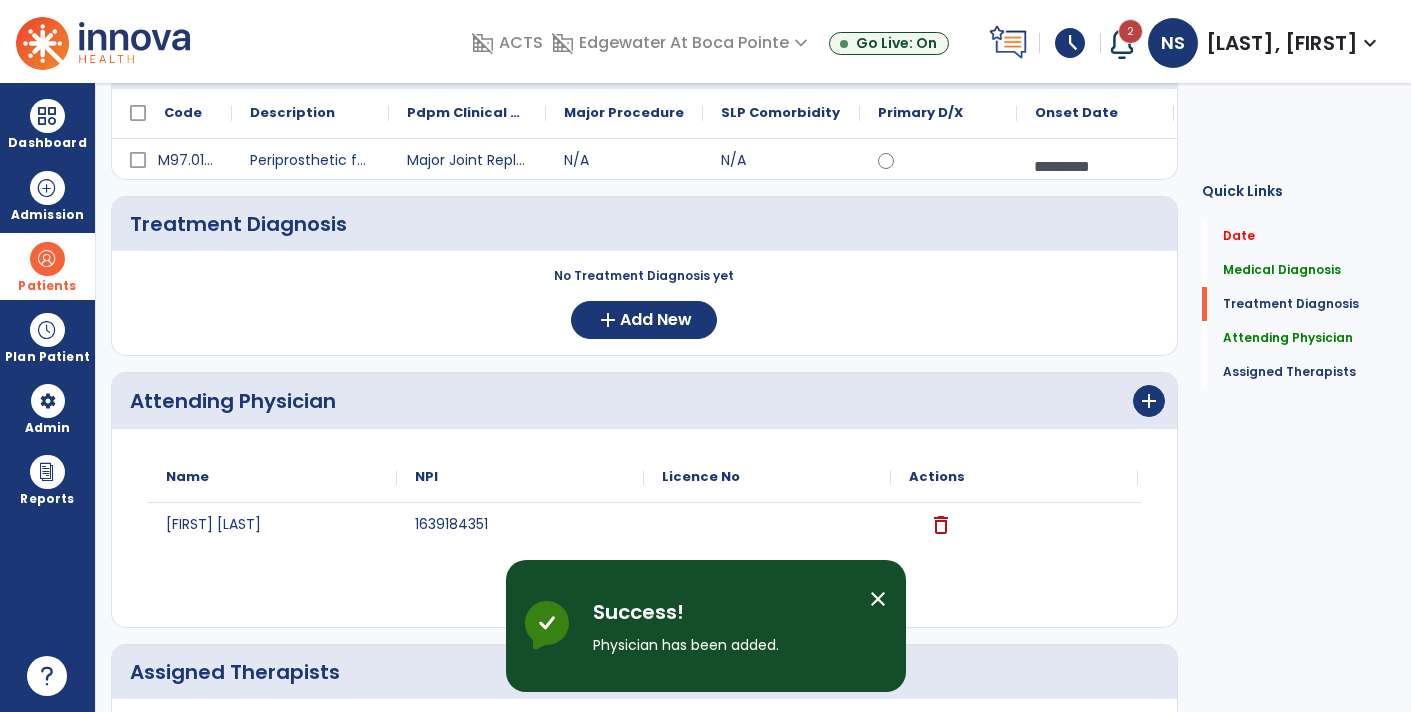 scroll, scrollTop: 0, scrollLeft: 0, axis: both 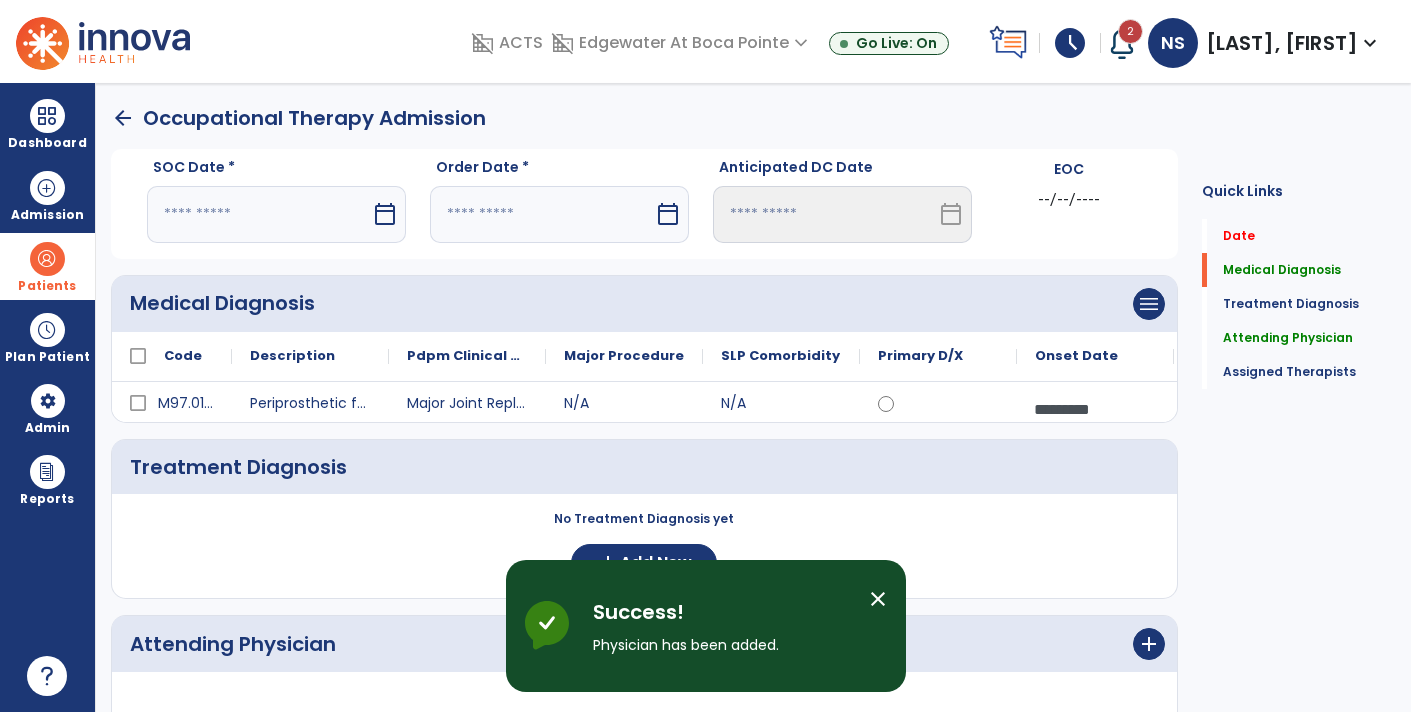 click on "calendar_today" at bounding box center (387, 214) 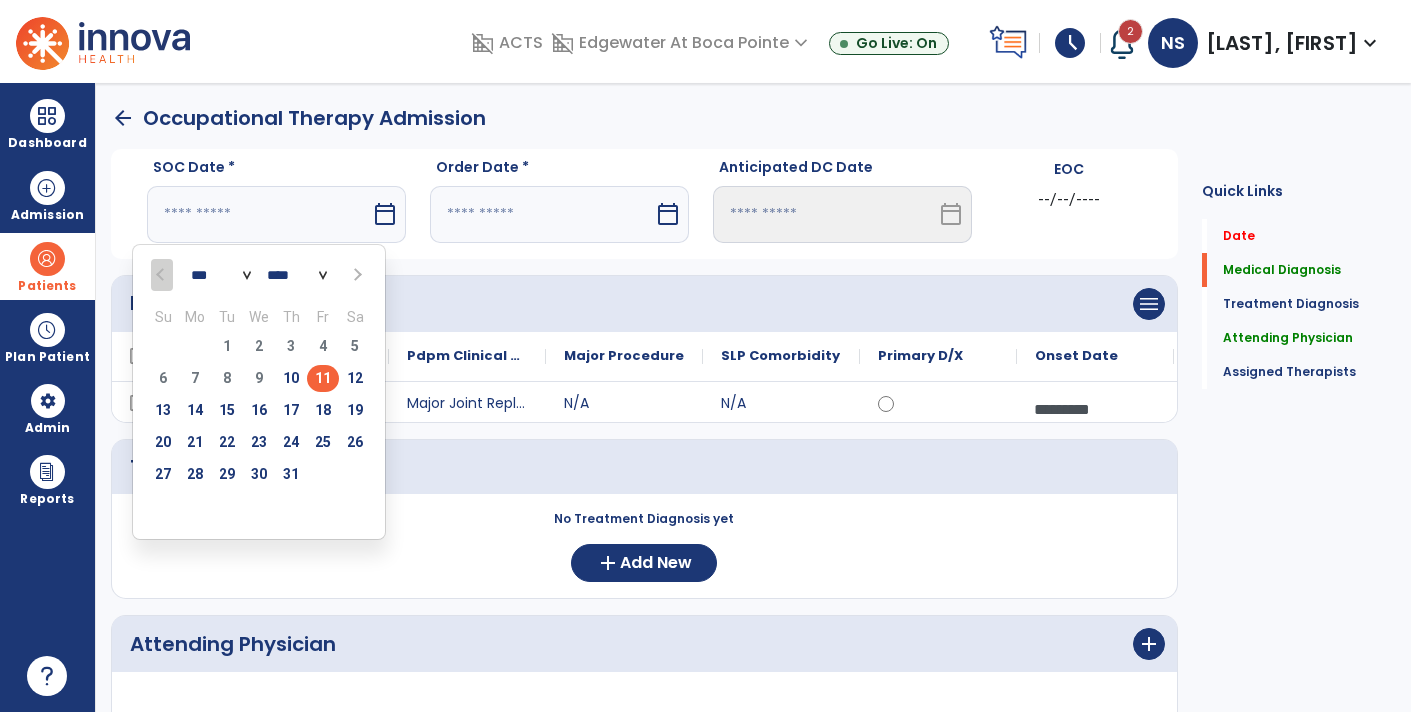 click on "11" at bounding box center (323, 378) 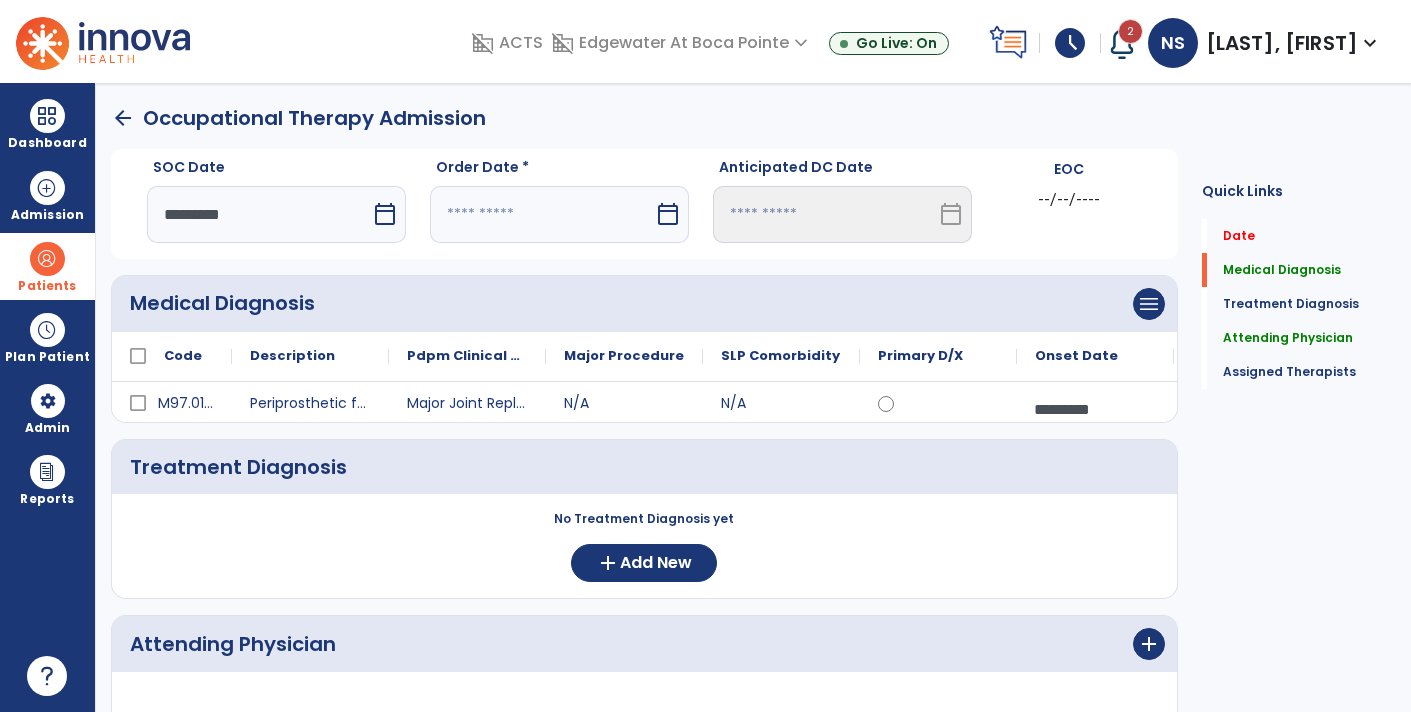 click on "calendar_today" at bounding box center (668, 214) 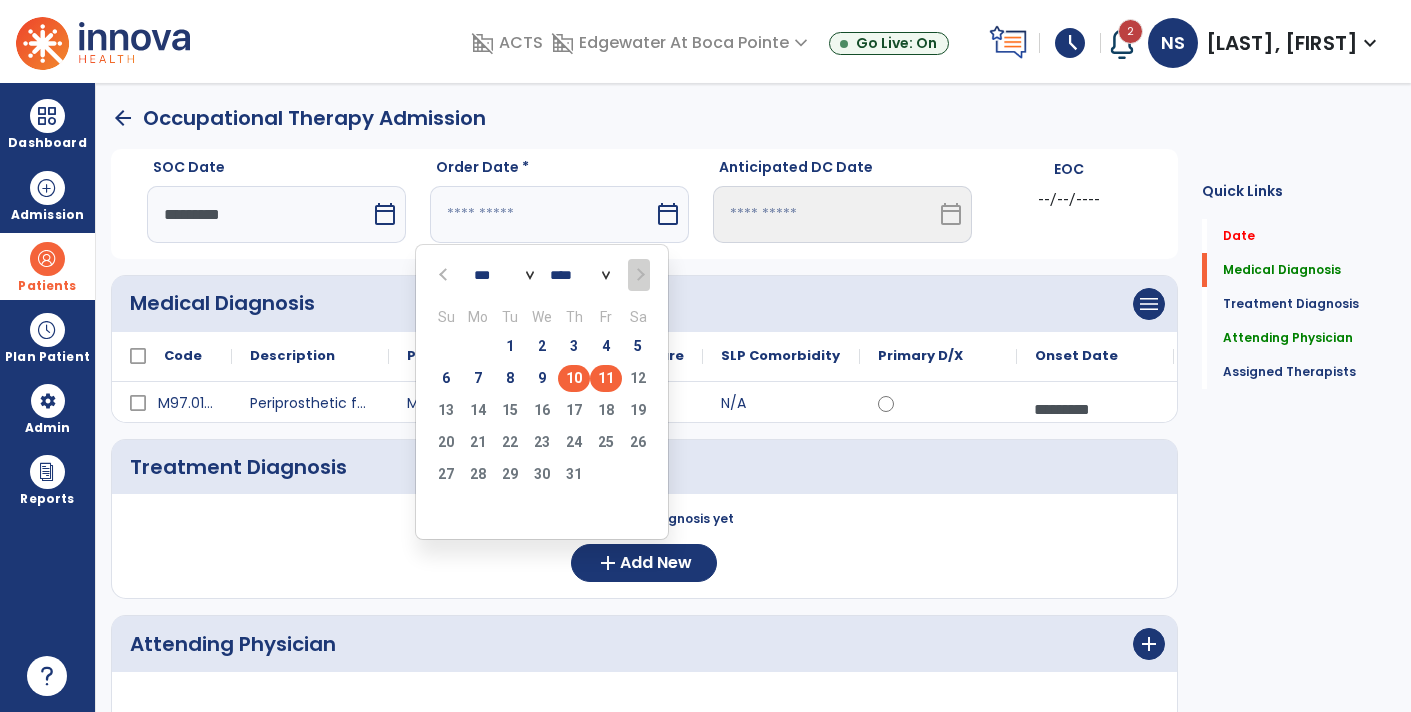 click on "10" at bounding box center [574, 378] 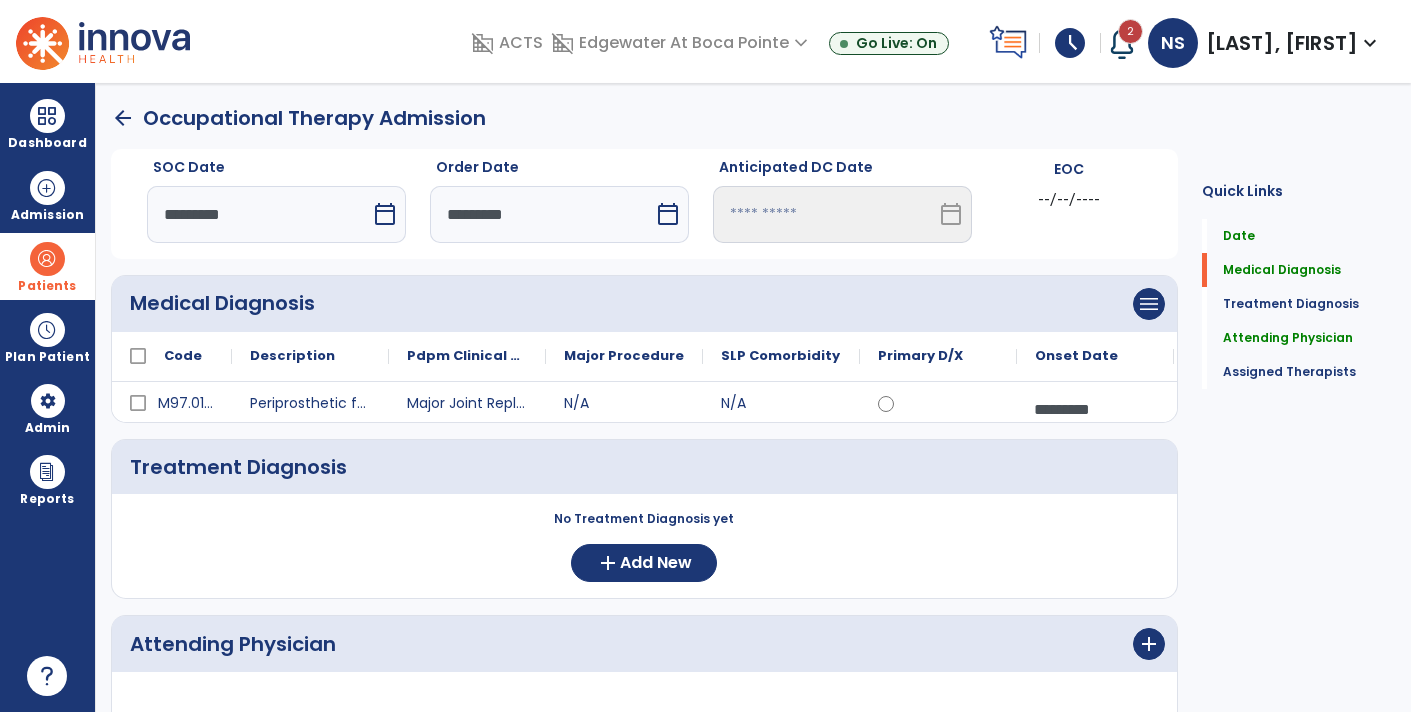 click on "Quick Links  Date   Date   Medical Diagnosis   Medical Diagnosis   Treatment Diagnosis   Treatment Diagnosis   Attending Physician   Attending Physician   Assigned Therapists   Assigned Therapists" 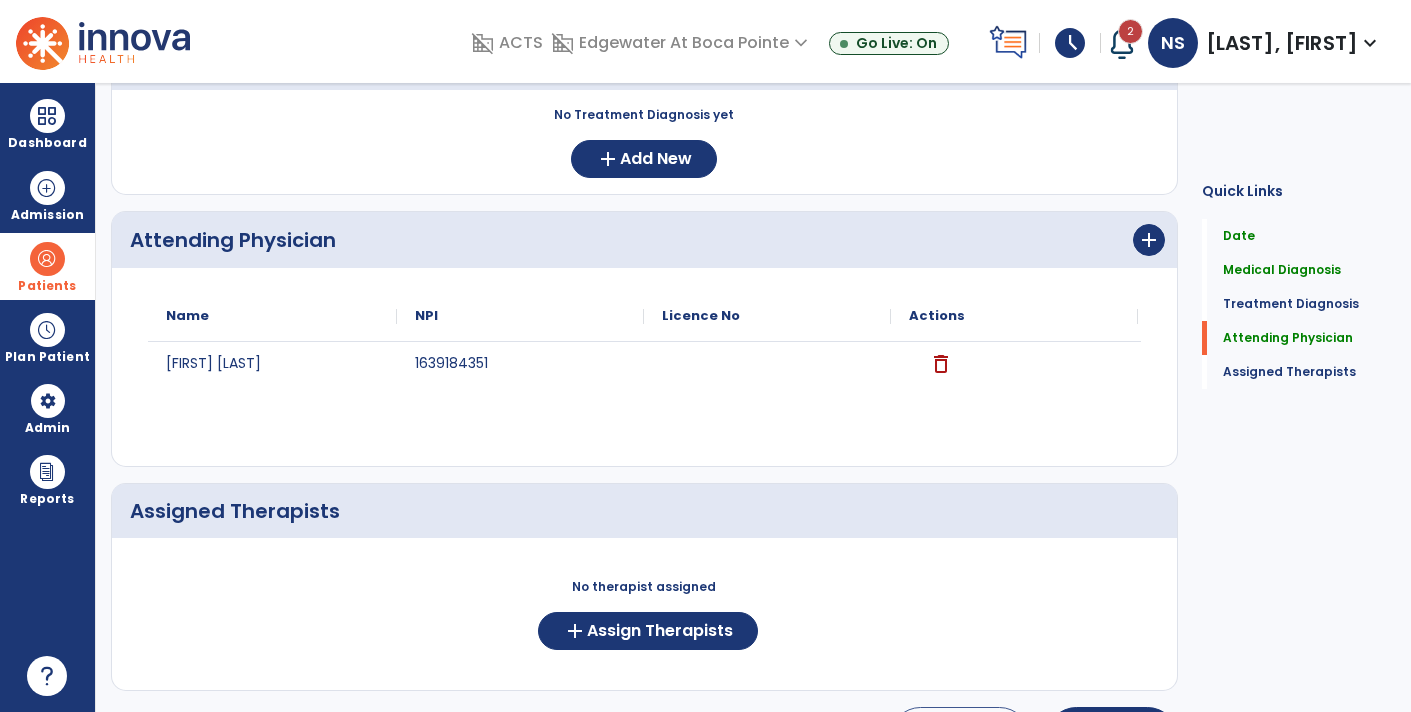 scroll, scrollTop: 471, scrollLeft: 0, axis: vertical 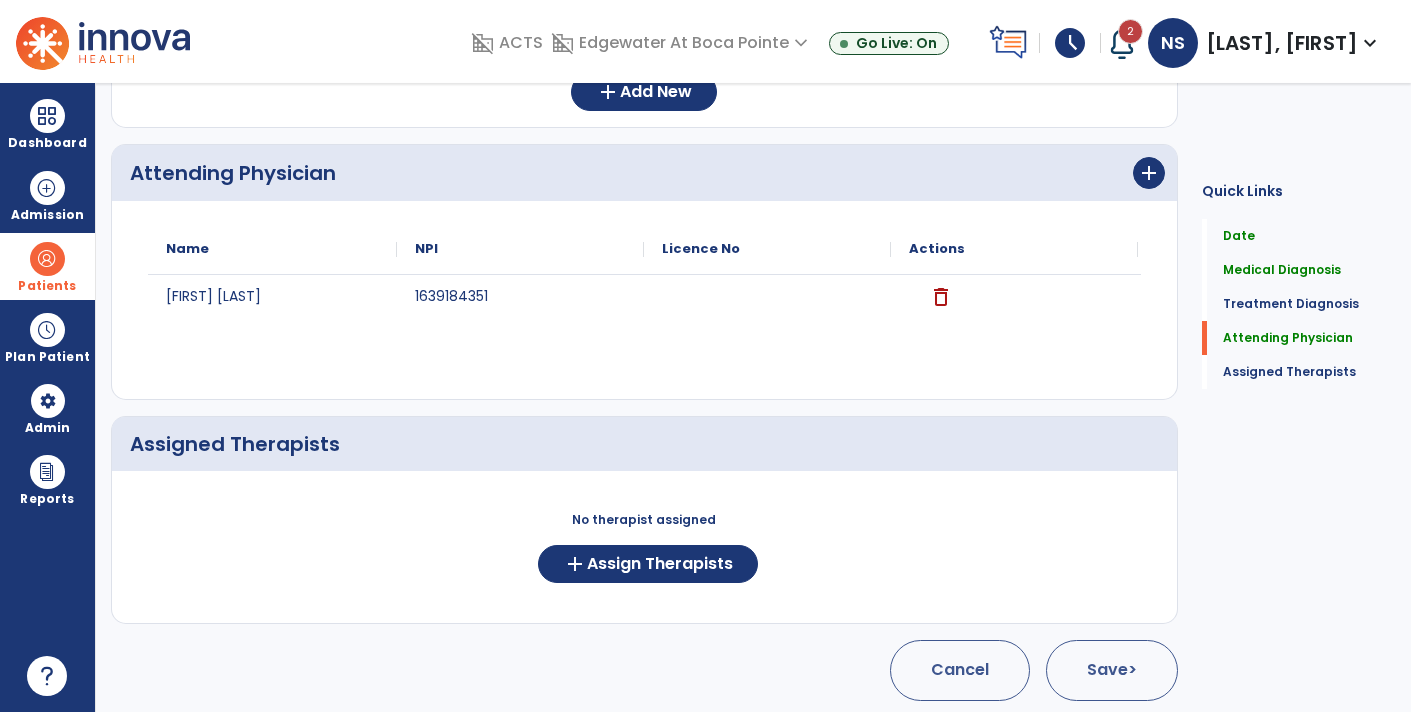 click on "Save  >" 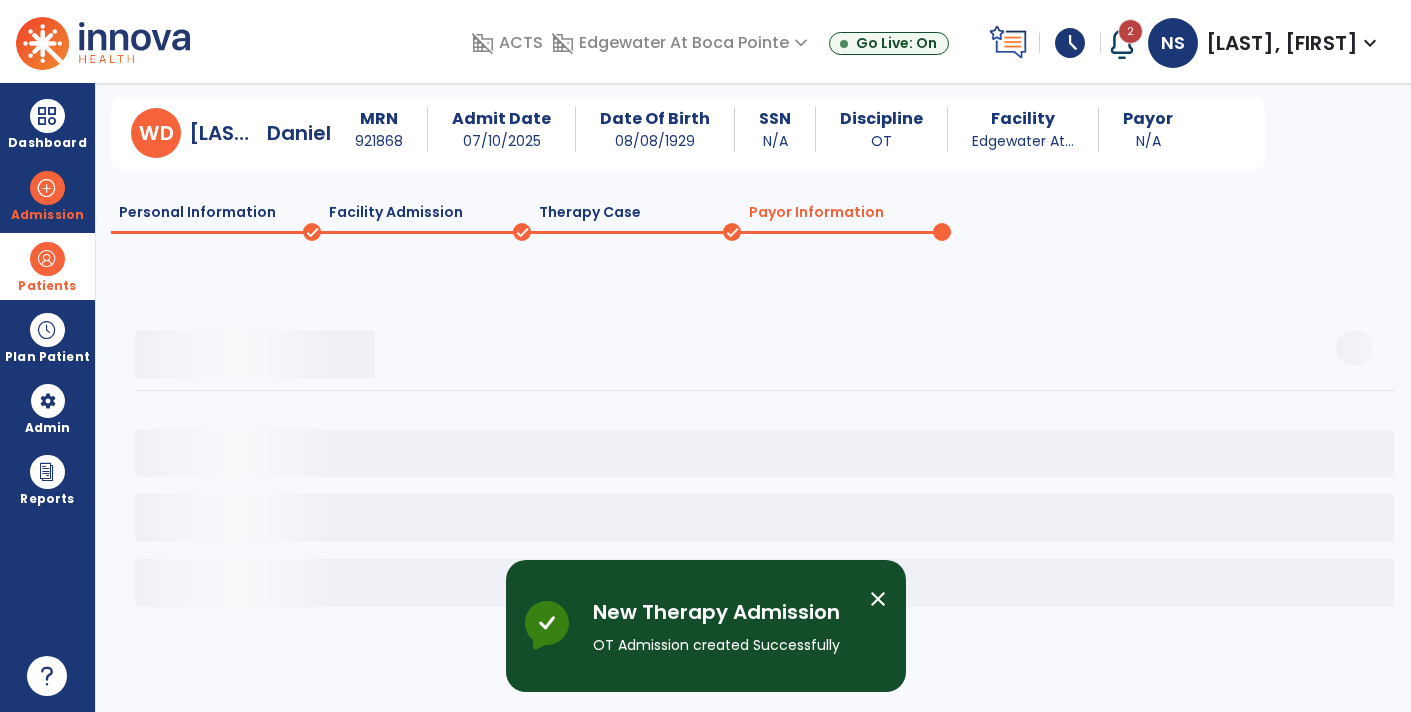 scroll, scrollTop: 51, scrollLeft: 0, axis: vertical 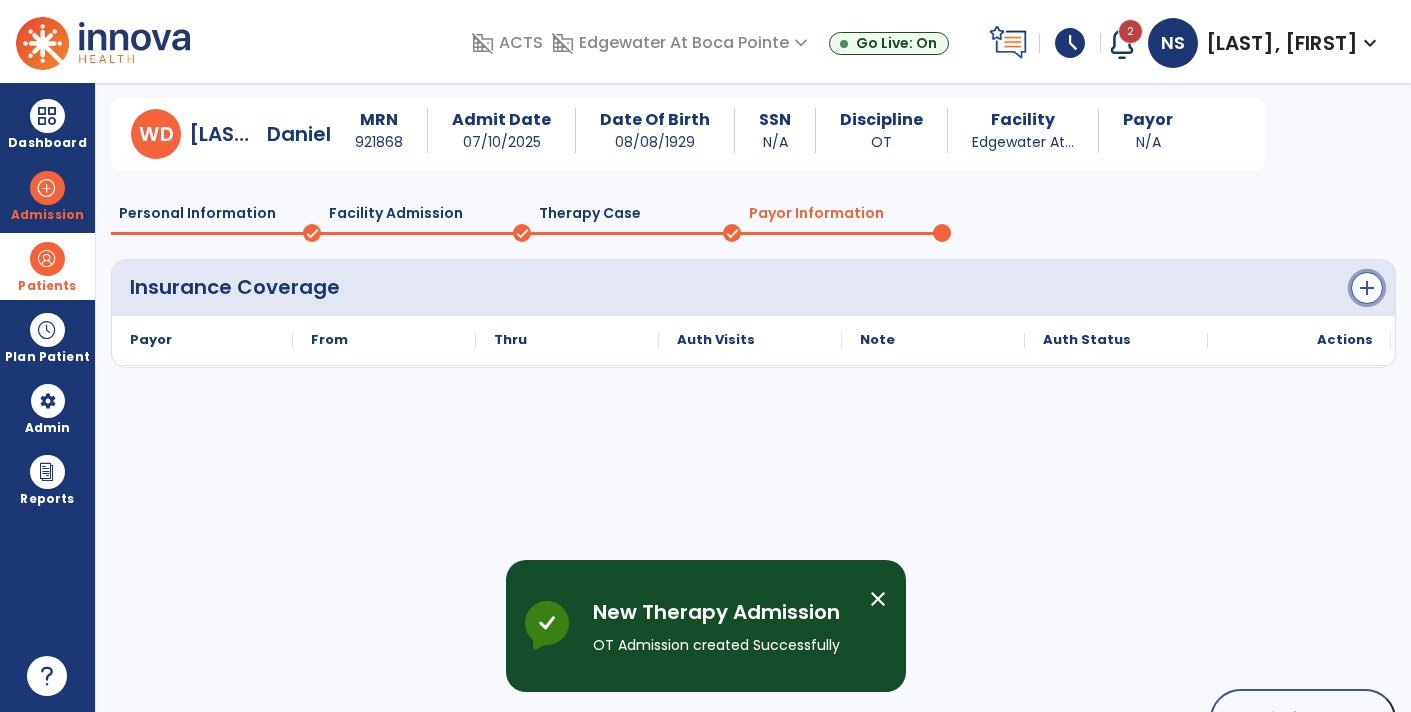 click on "add" 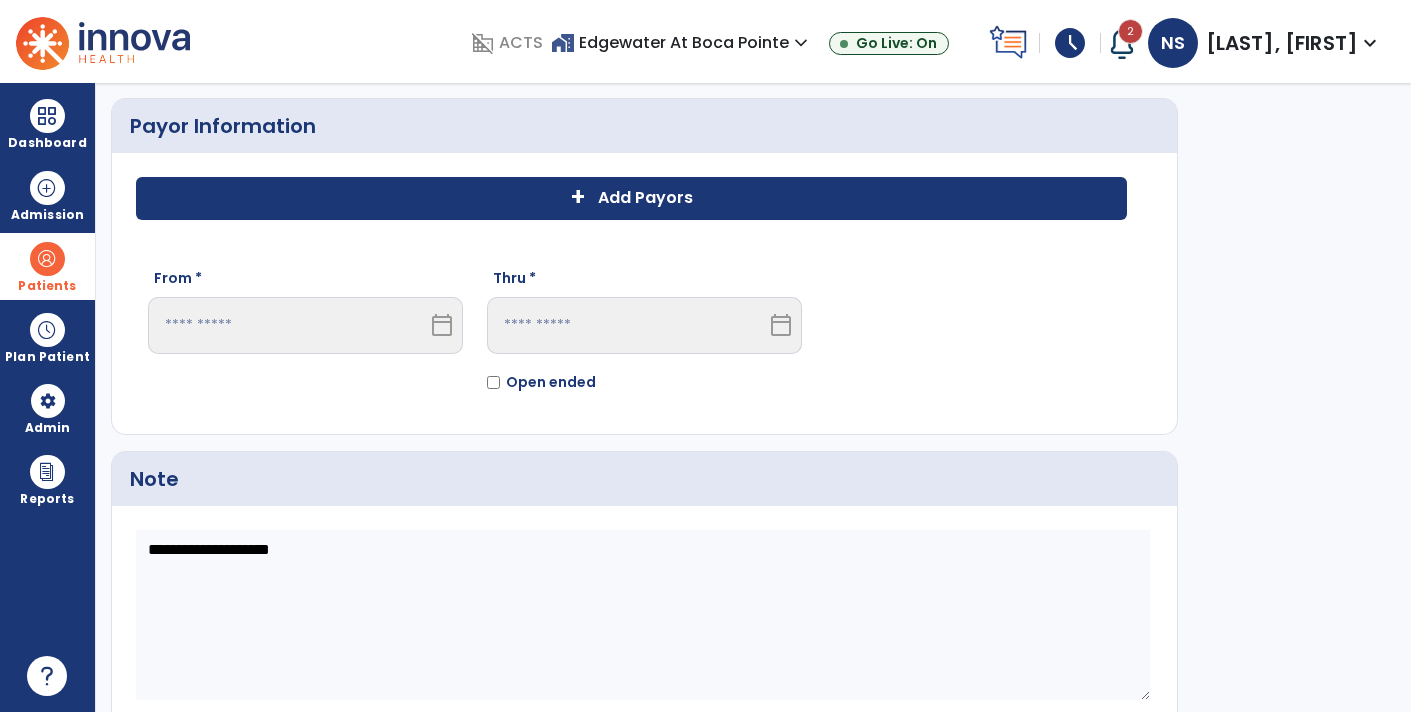 click on "+ Add Payors" 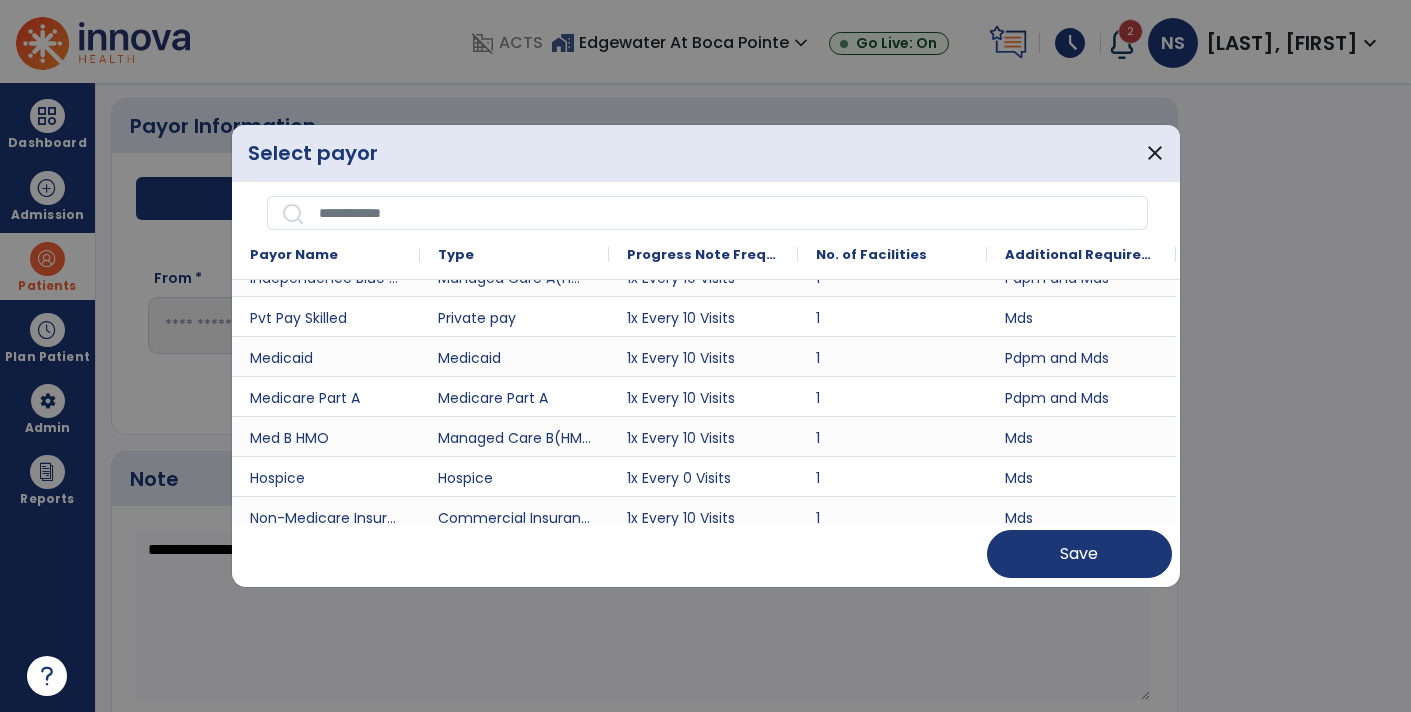 scroll, scrollTop: 702, scrollLeft: 0, axis: vertical 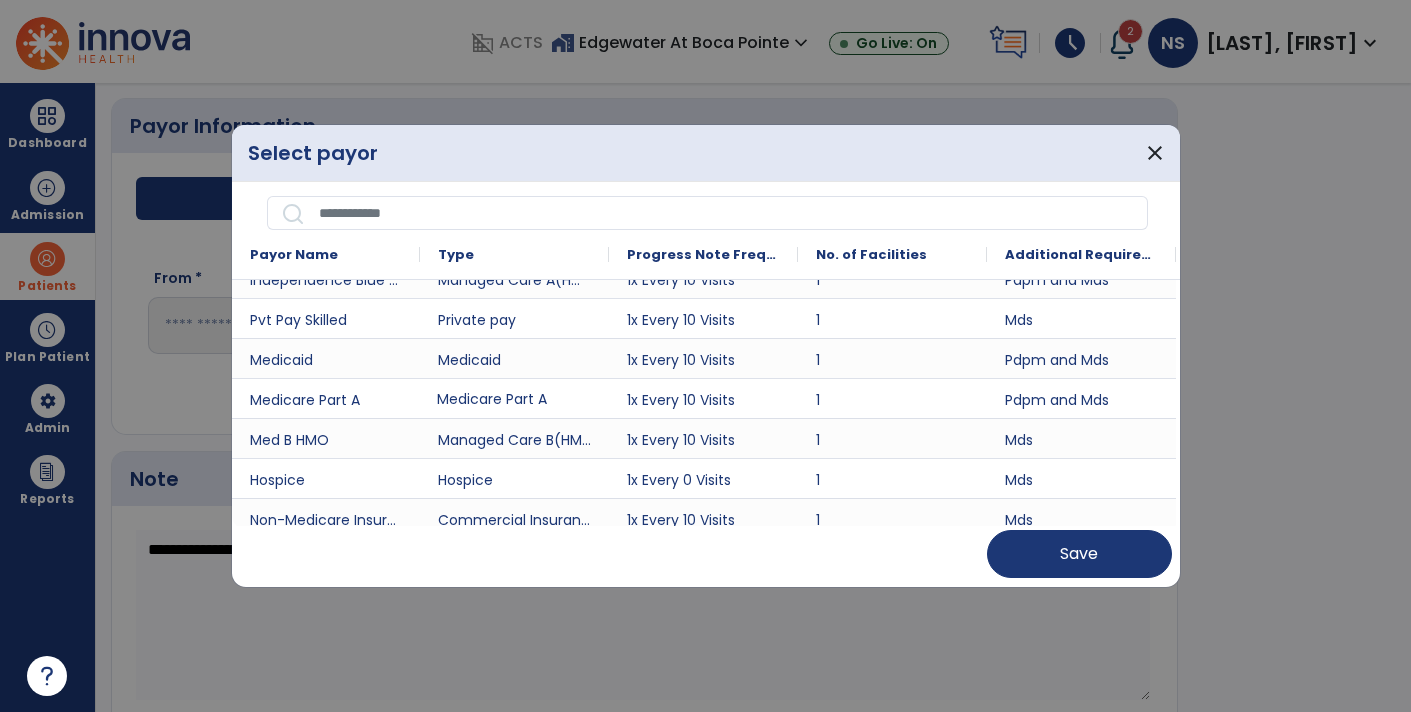click on "Medicare Part A" at bounding box center [514, 398] 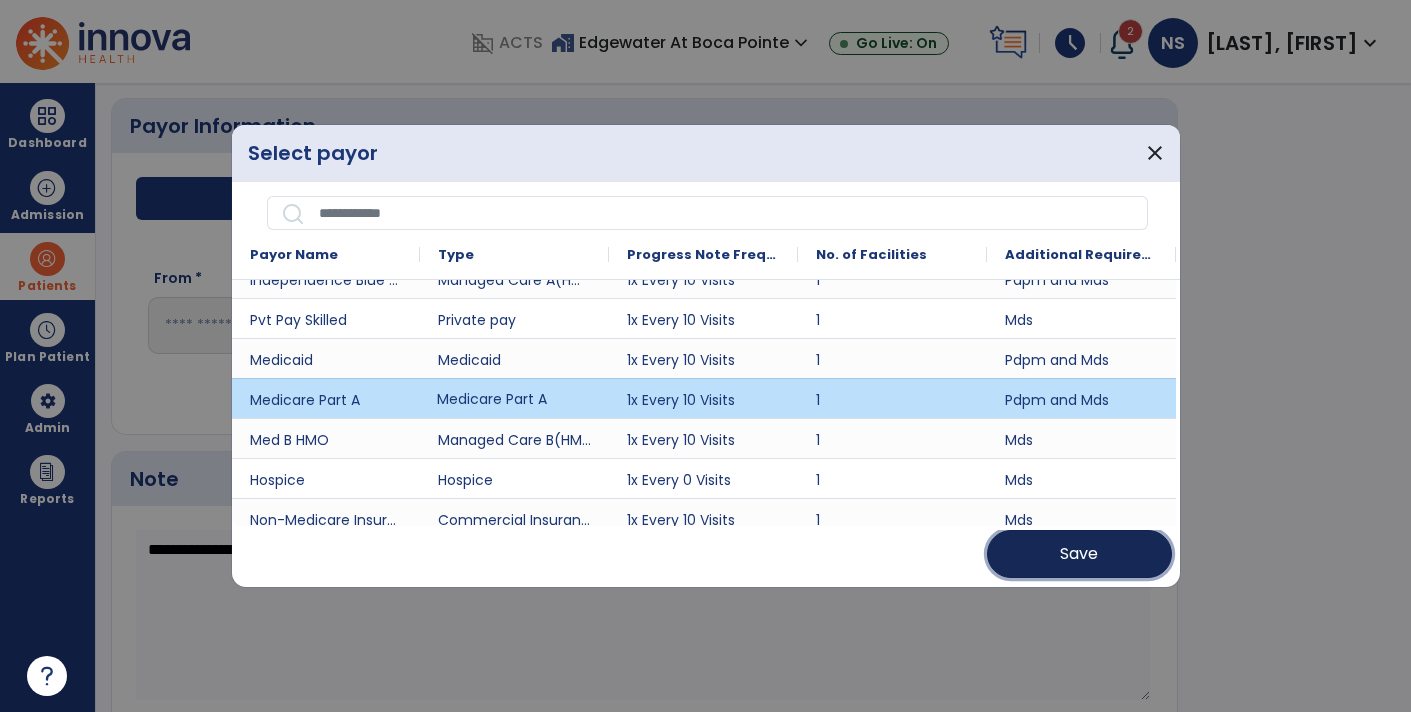 click on "Save" at bounding box center [1079, 554] 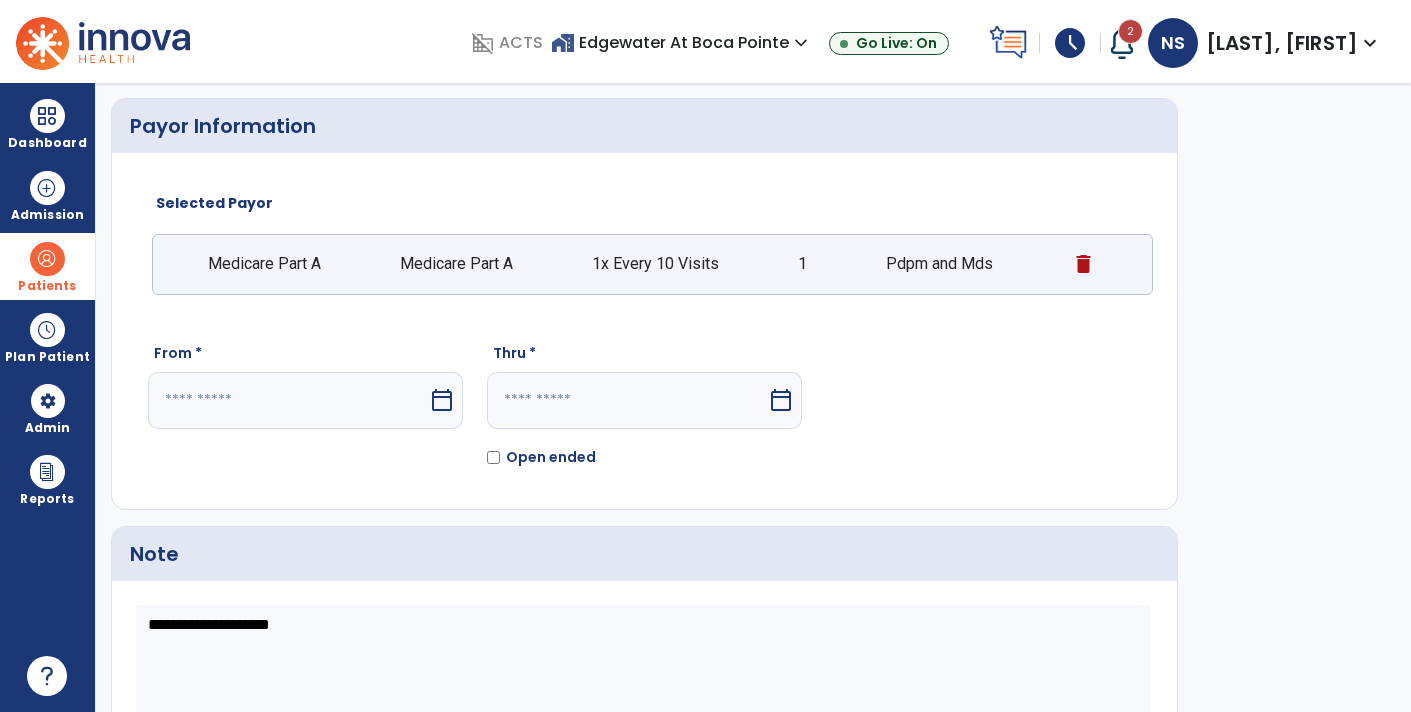 click at bounding box center [288, 400] 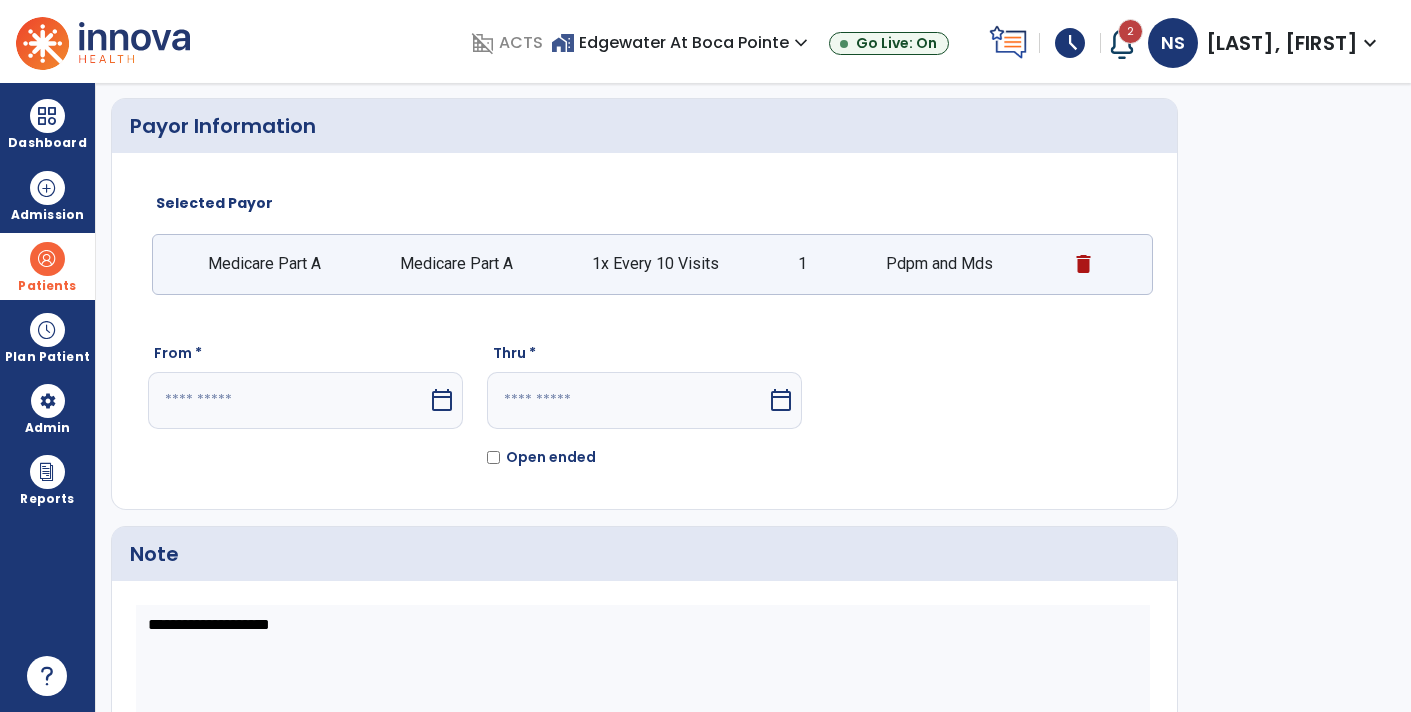 select on "*" 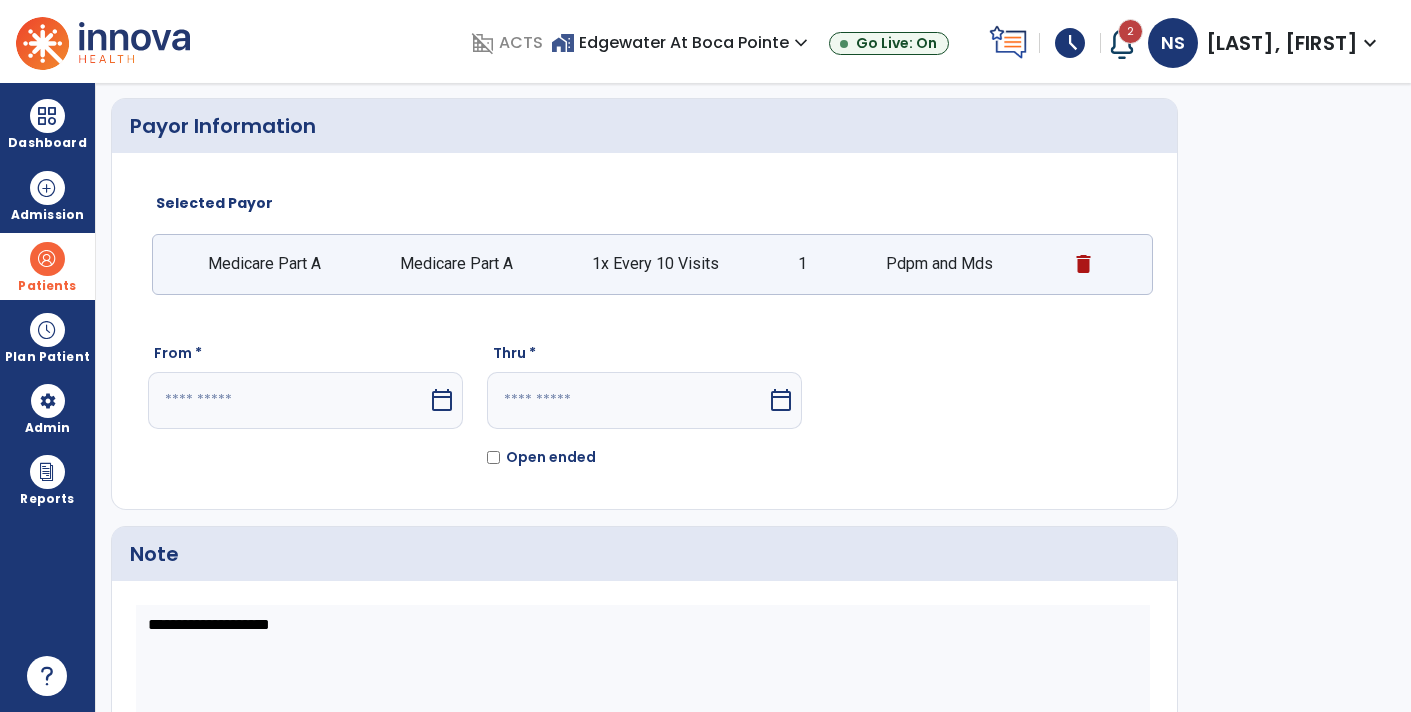 select on "****" 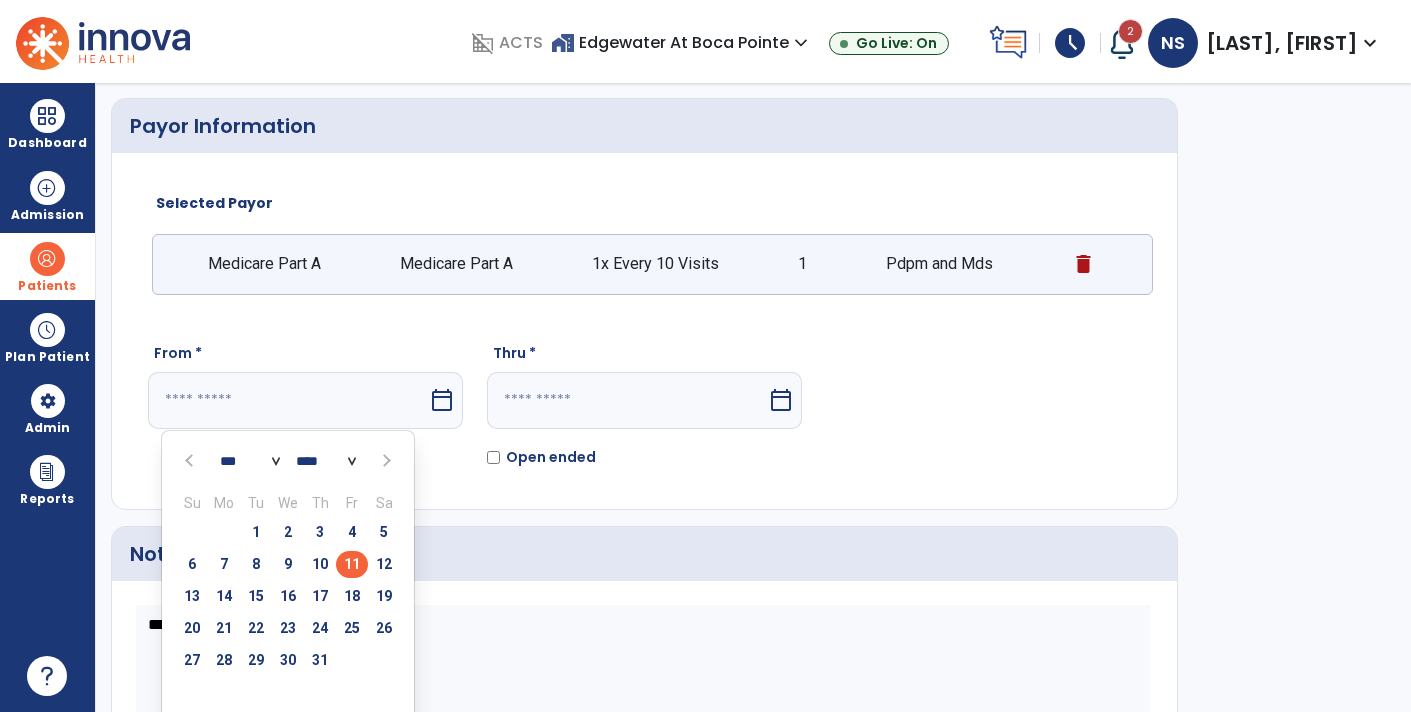 click on "11" at bounding box center (352, 564) 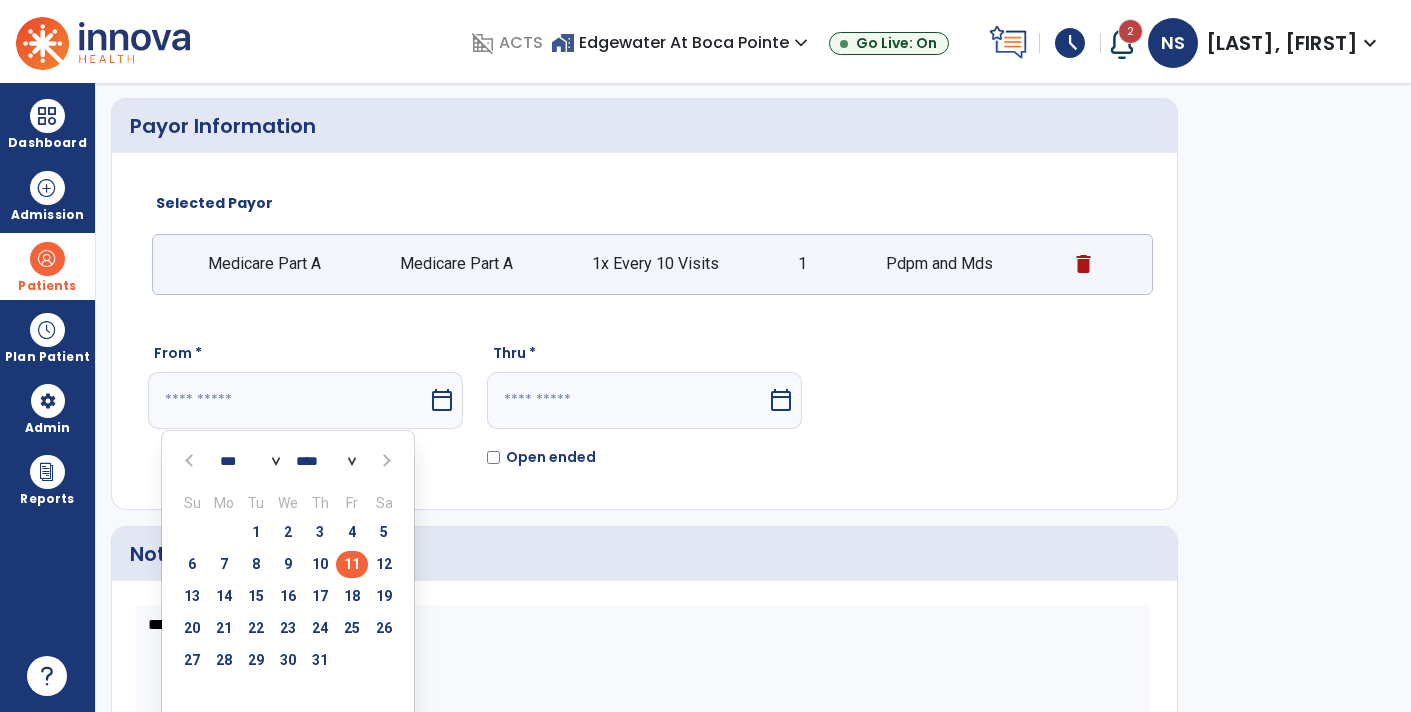 type on "*********" 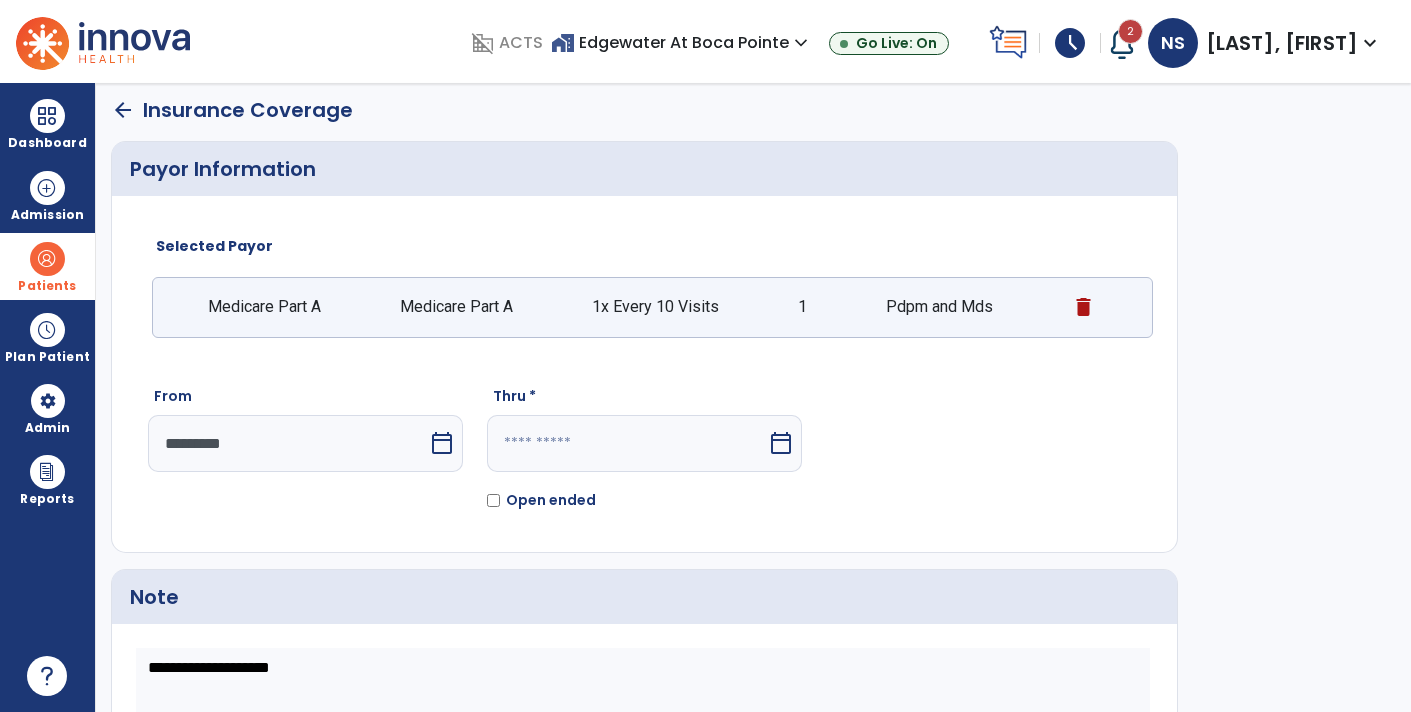 scroll, scrollTop: 9, scrollLeft: 0, axis: vertical 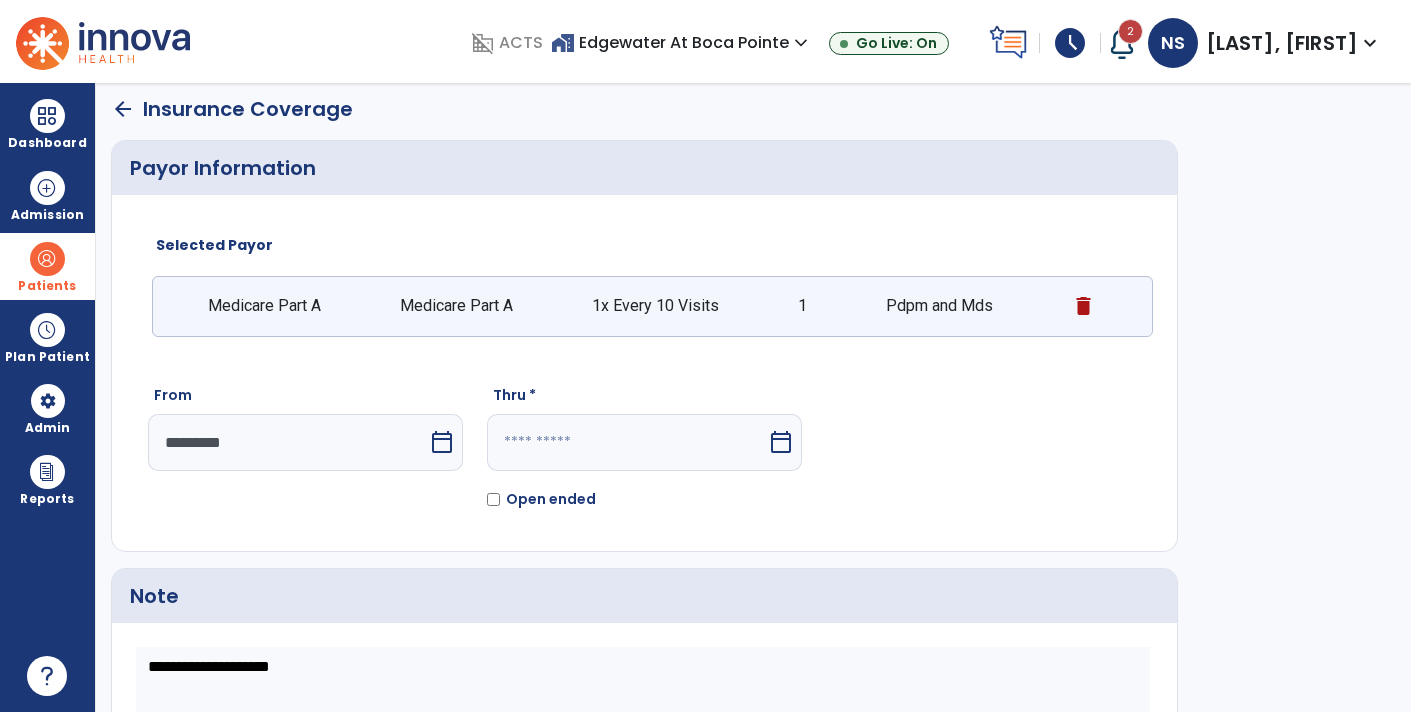 click on "calendar_today" at bounding box center [442, 442] 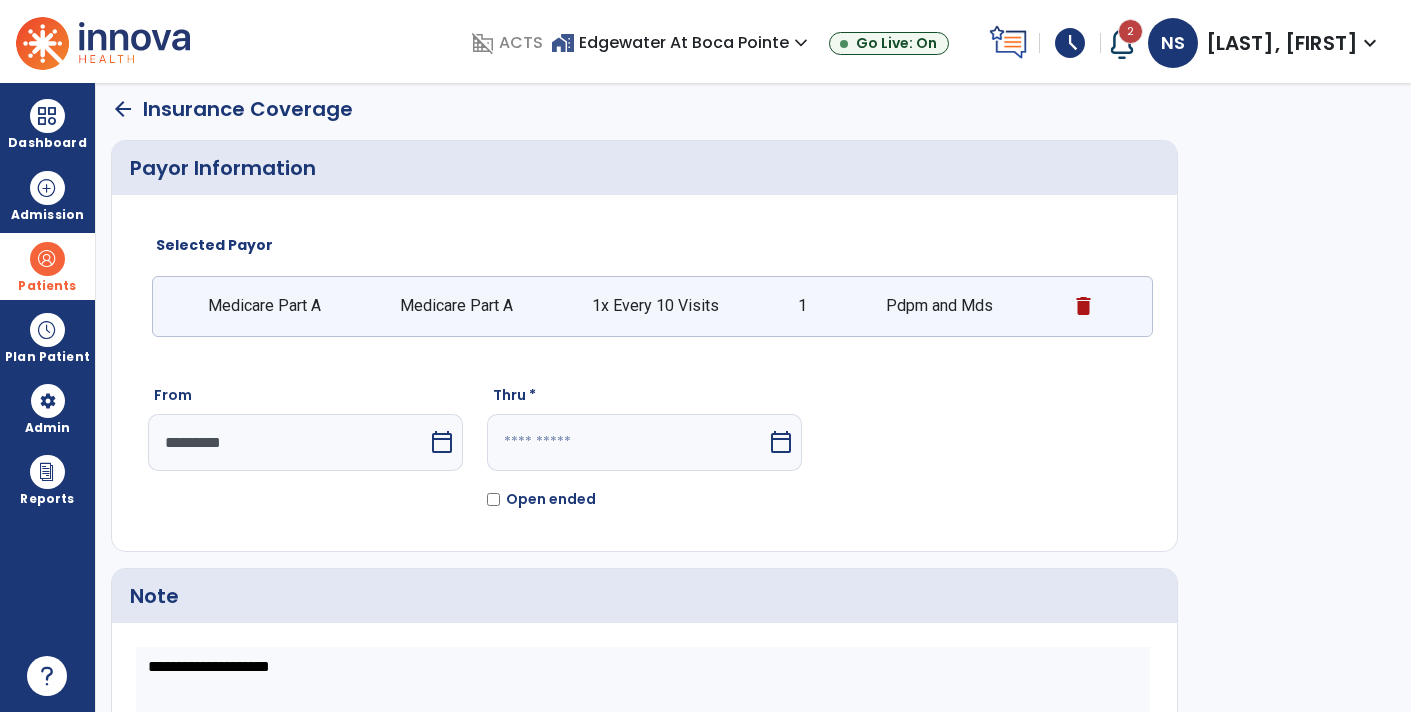 select on "*" 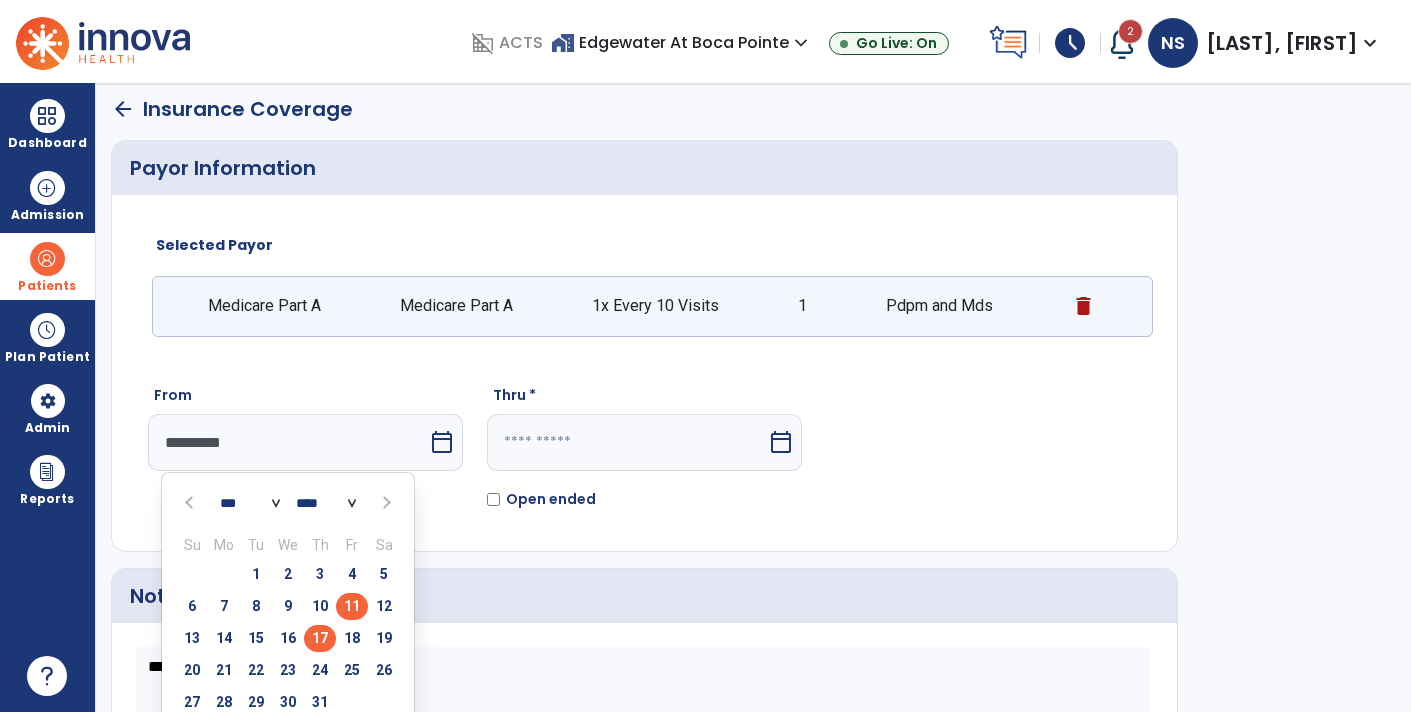 click on "17" at bounding box center (320, 638) 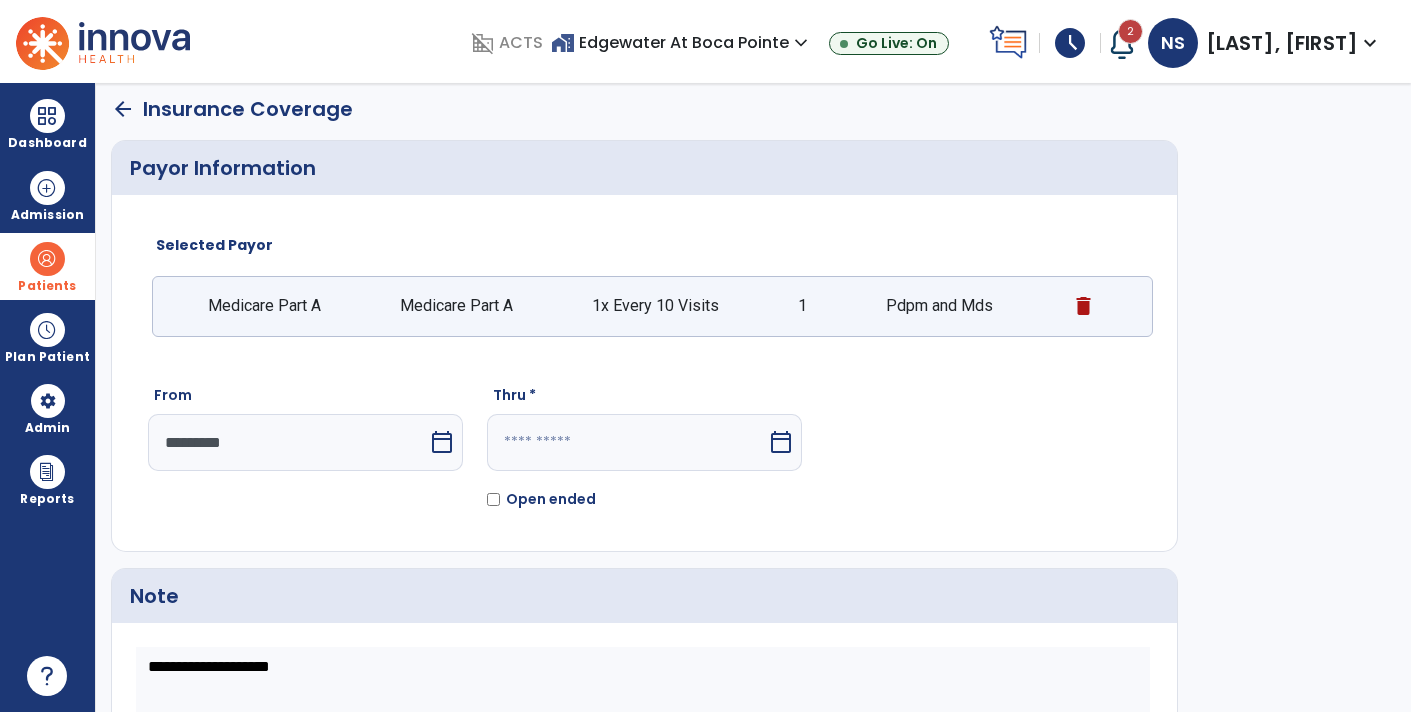 click on "calendar_today" at bounding box center [442, 442] 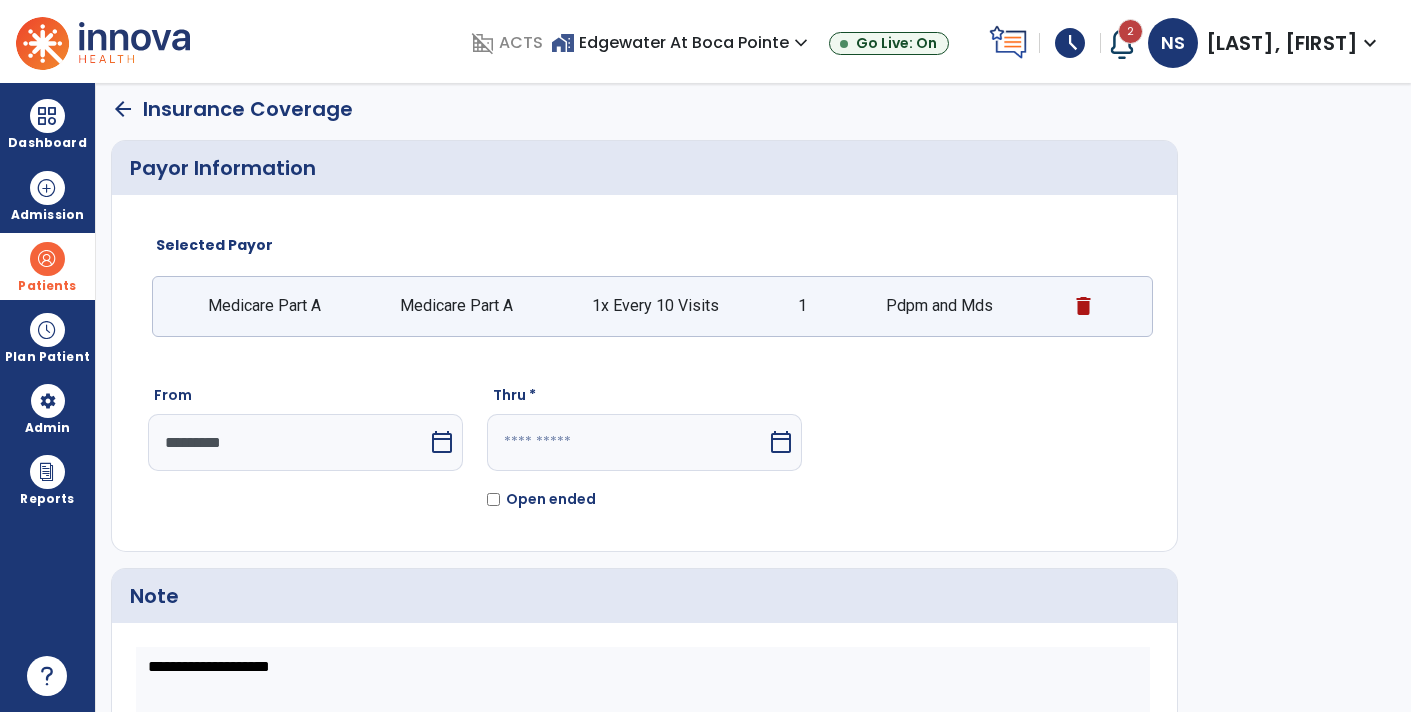 select on "*" 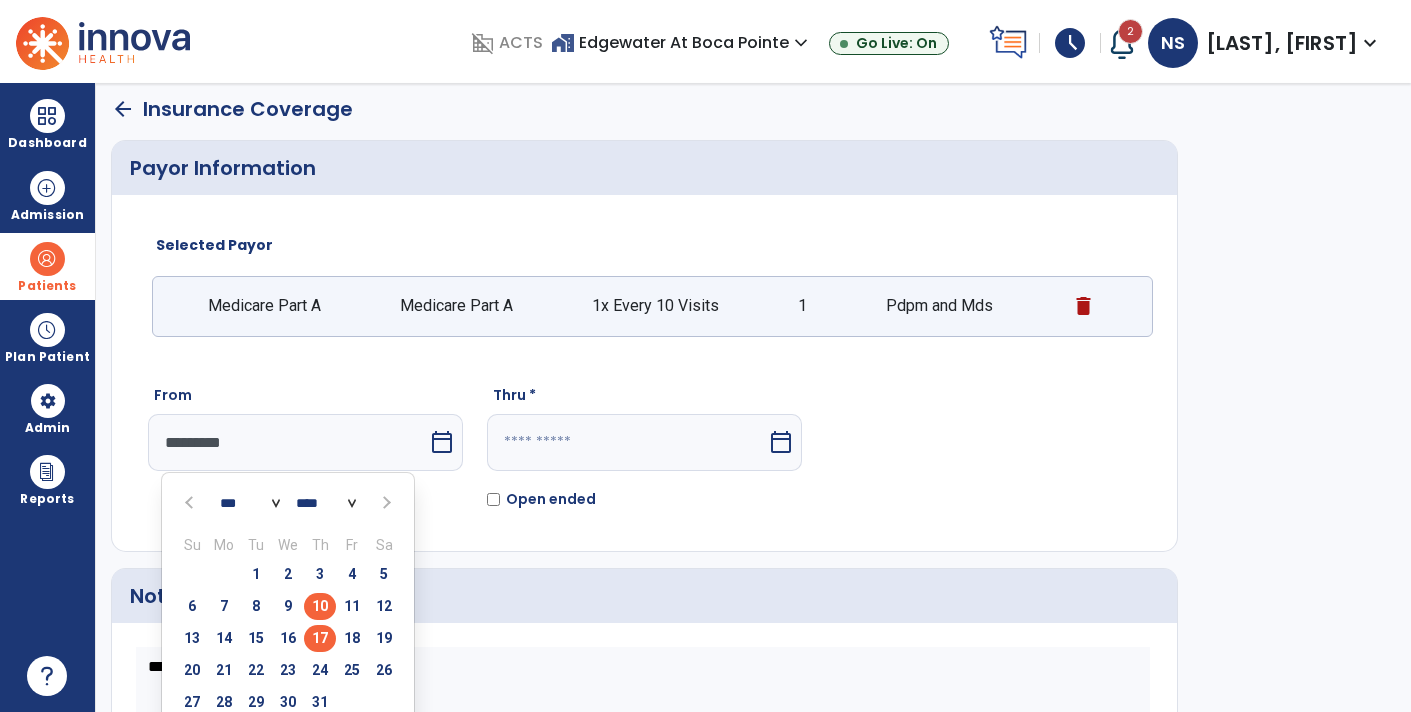 click on "10" at bounding box center [320, 606] 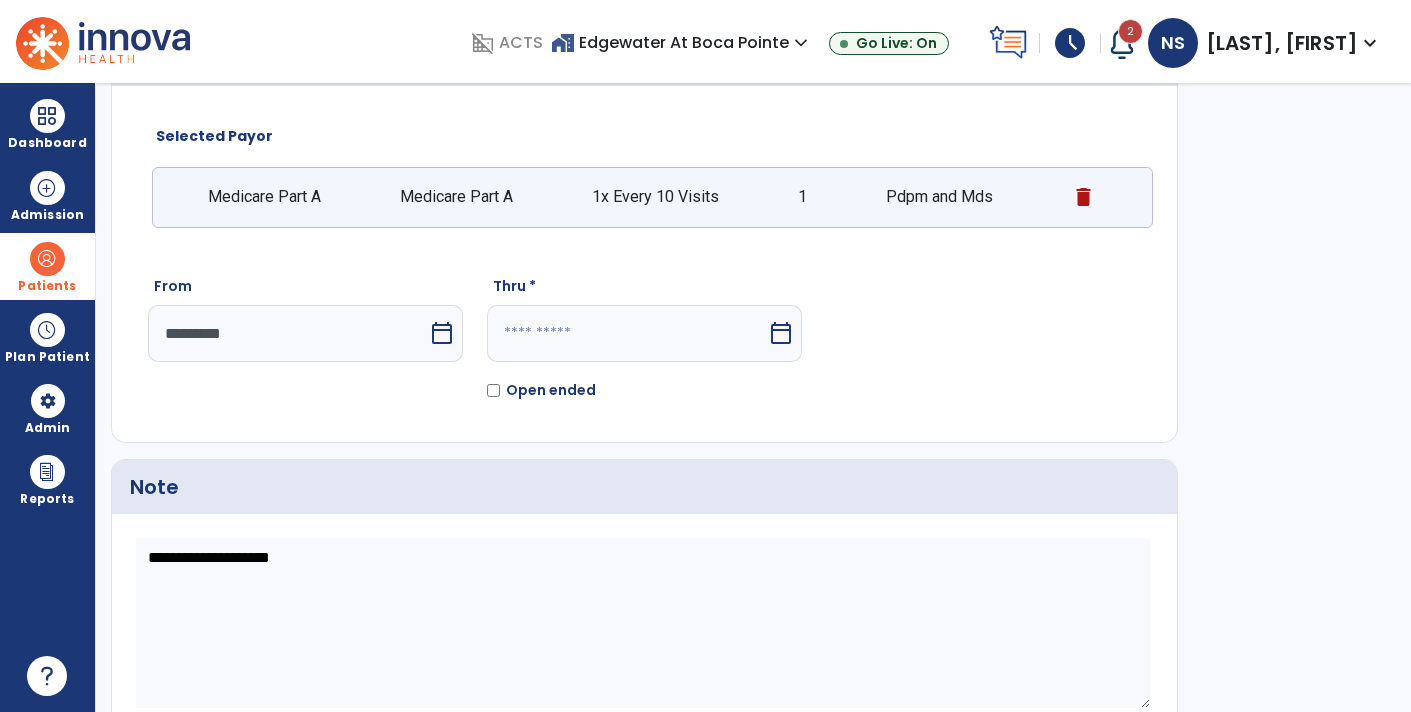 scroll, scrollTop: 120, scrollLeft: 0, axis: vertical 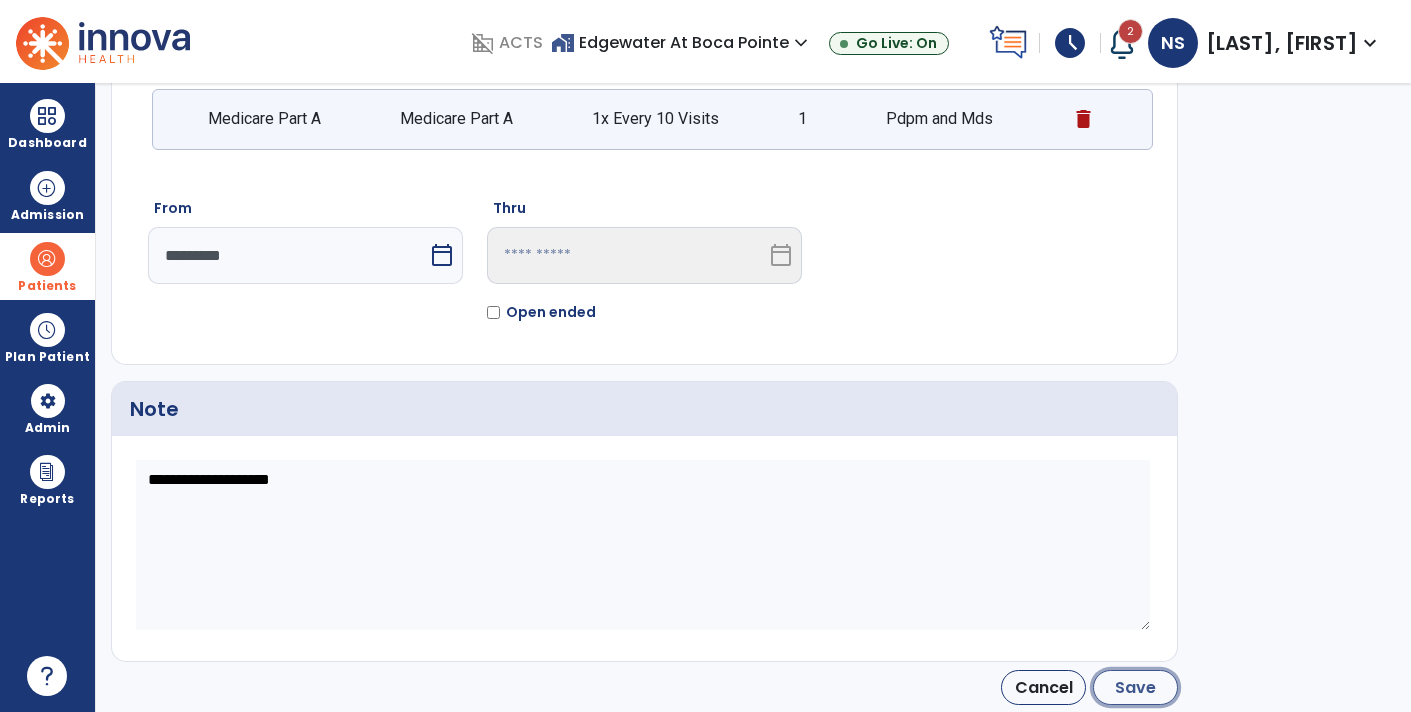 click on "Save" 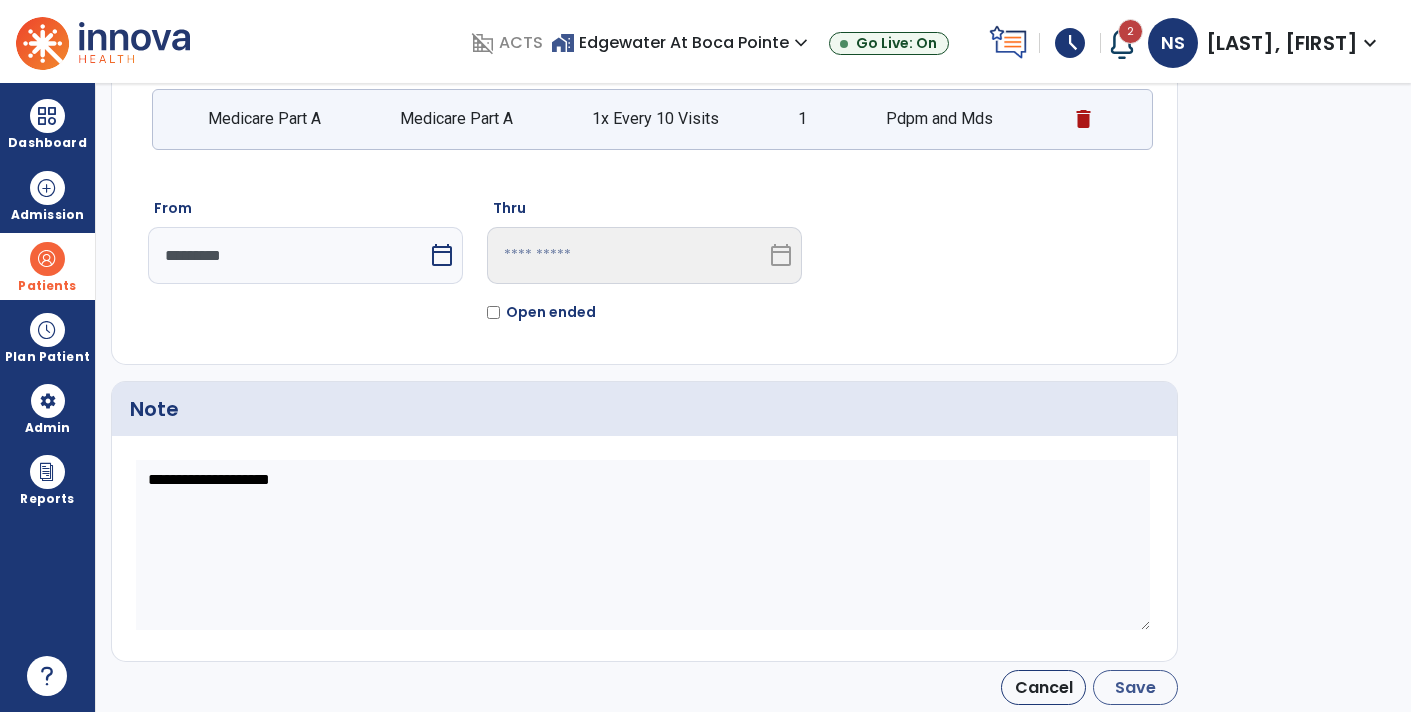 type on "*********" 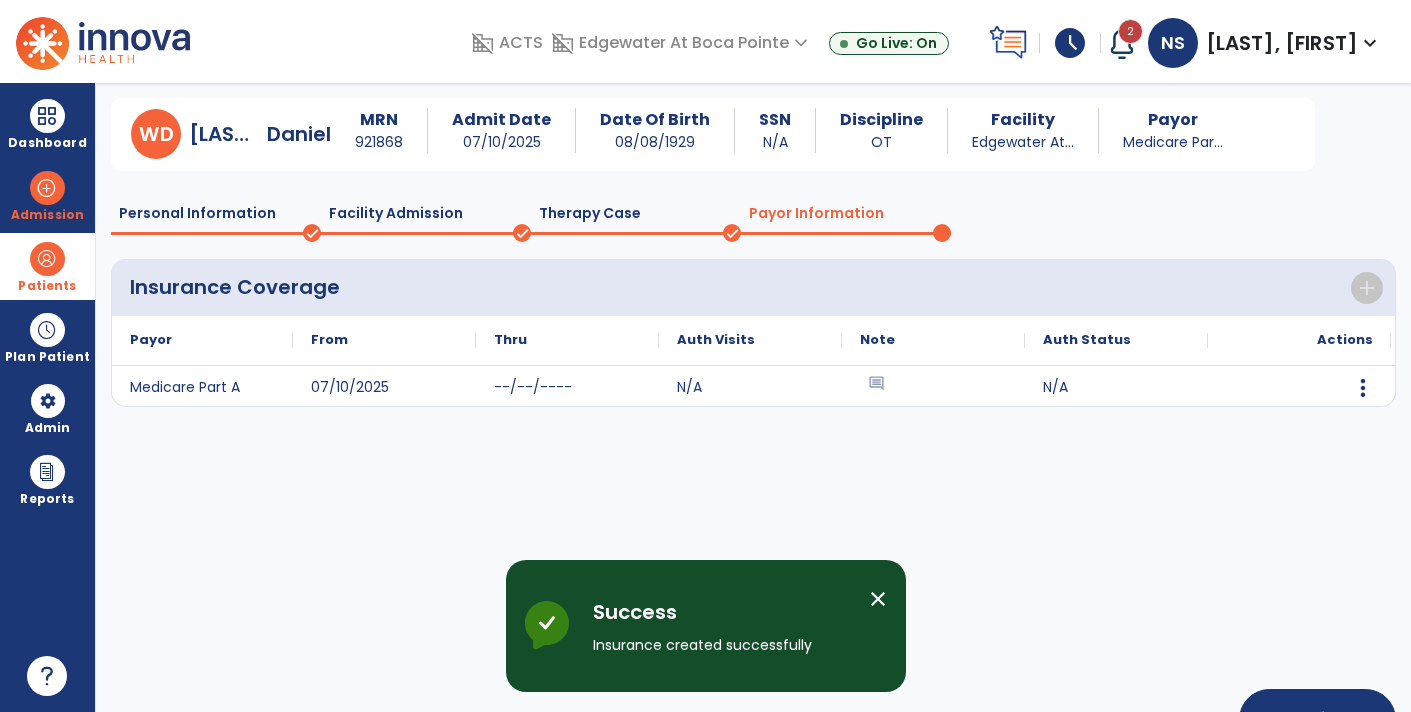 scroll, scrollTop: 112, scrollLeft: 0, axis: vertical 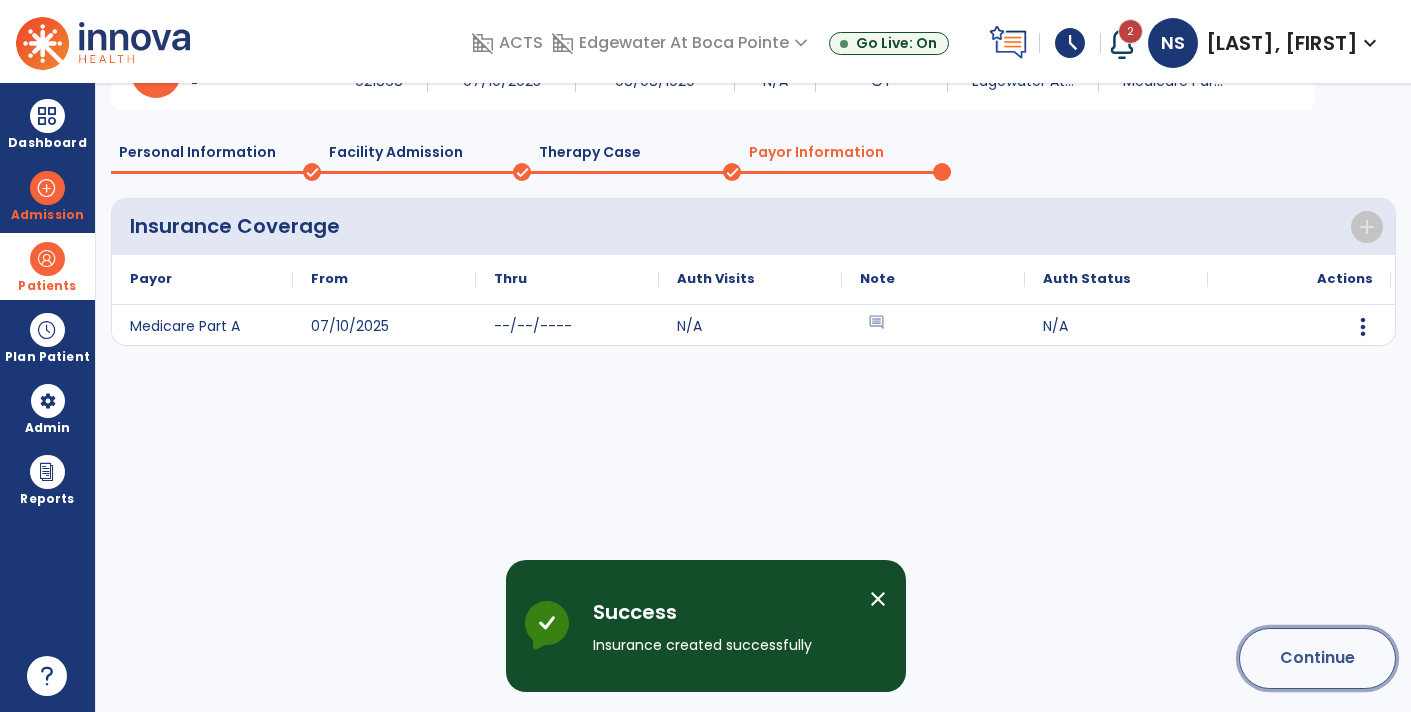 click on "Continue" 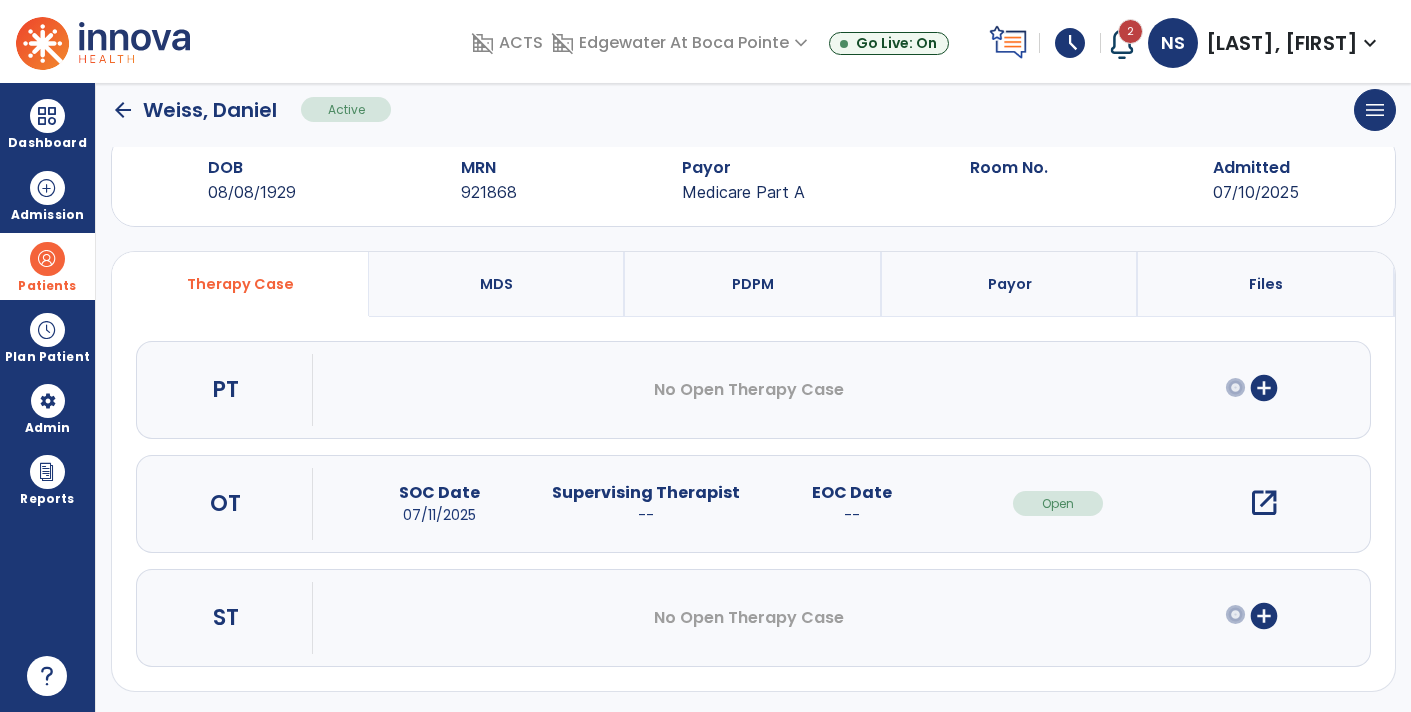 scroll, scrollTop: 44, scrollLeft: 0, axis: vertical 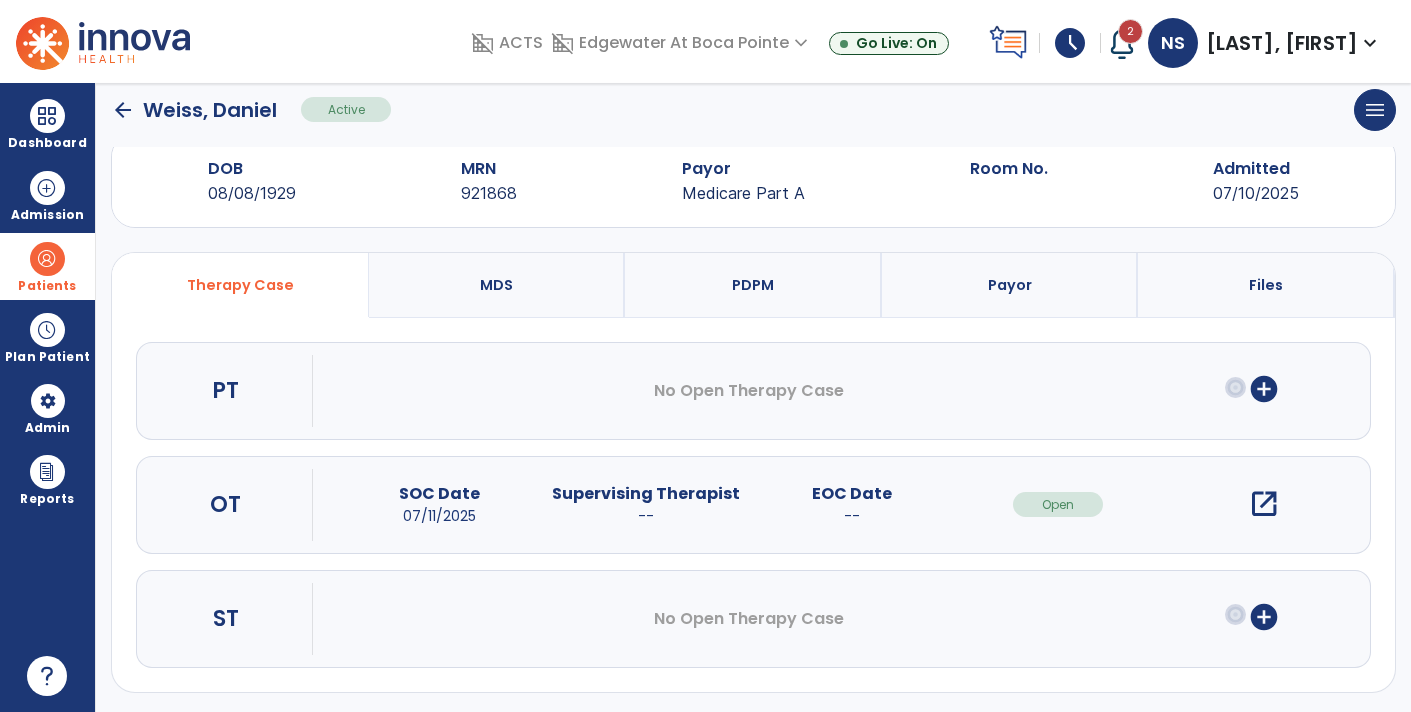 click on "open_in_new" at bounding box center (1264, 504) 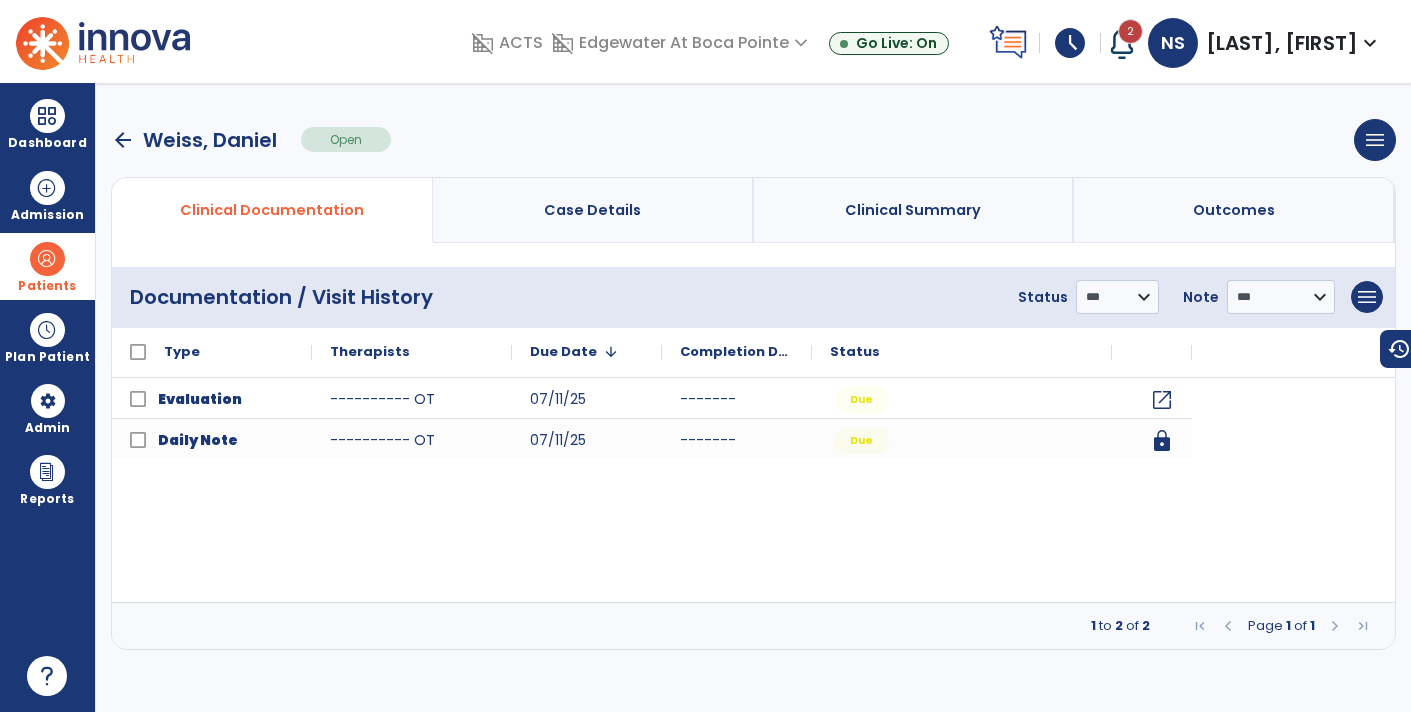 scroll, scrollTop: 0, scrollLeft: 0, axis: both 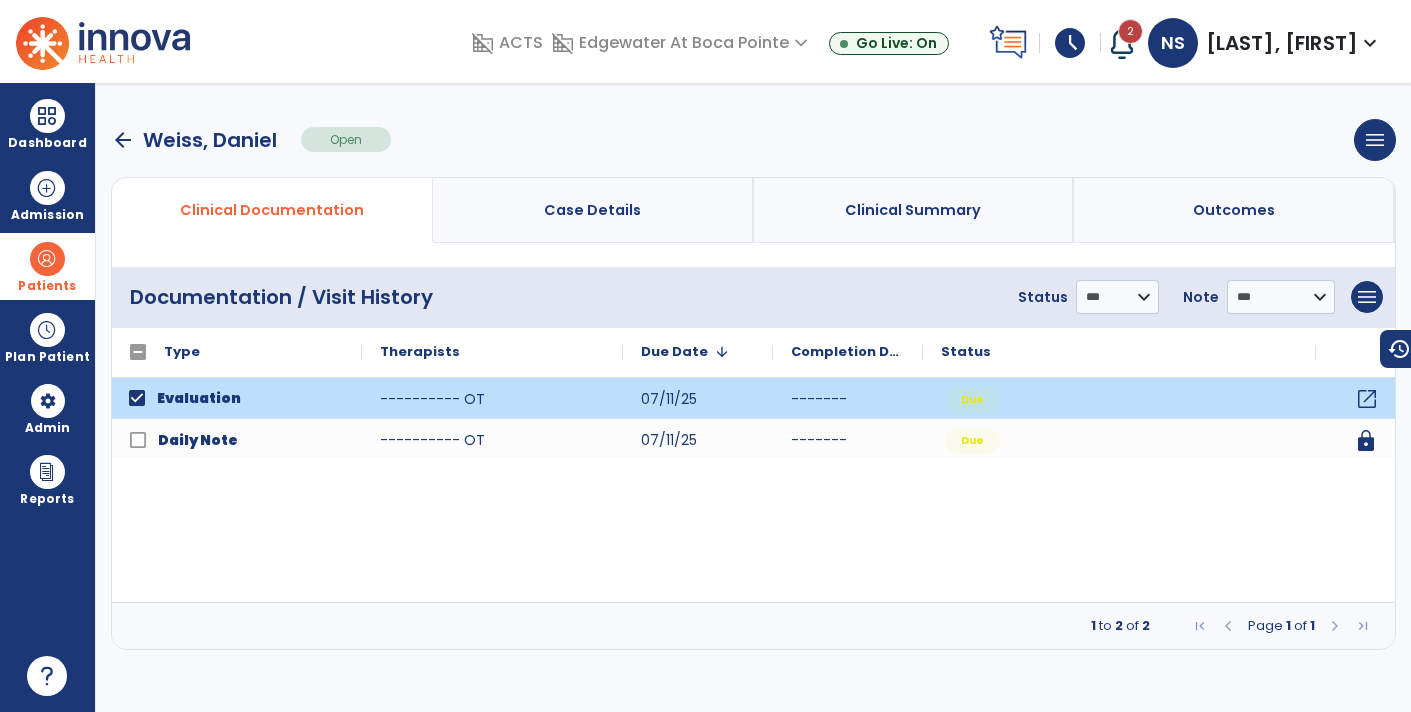 click on "open_in_new" 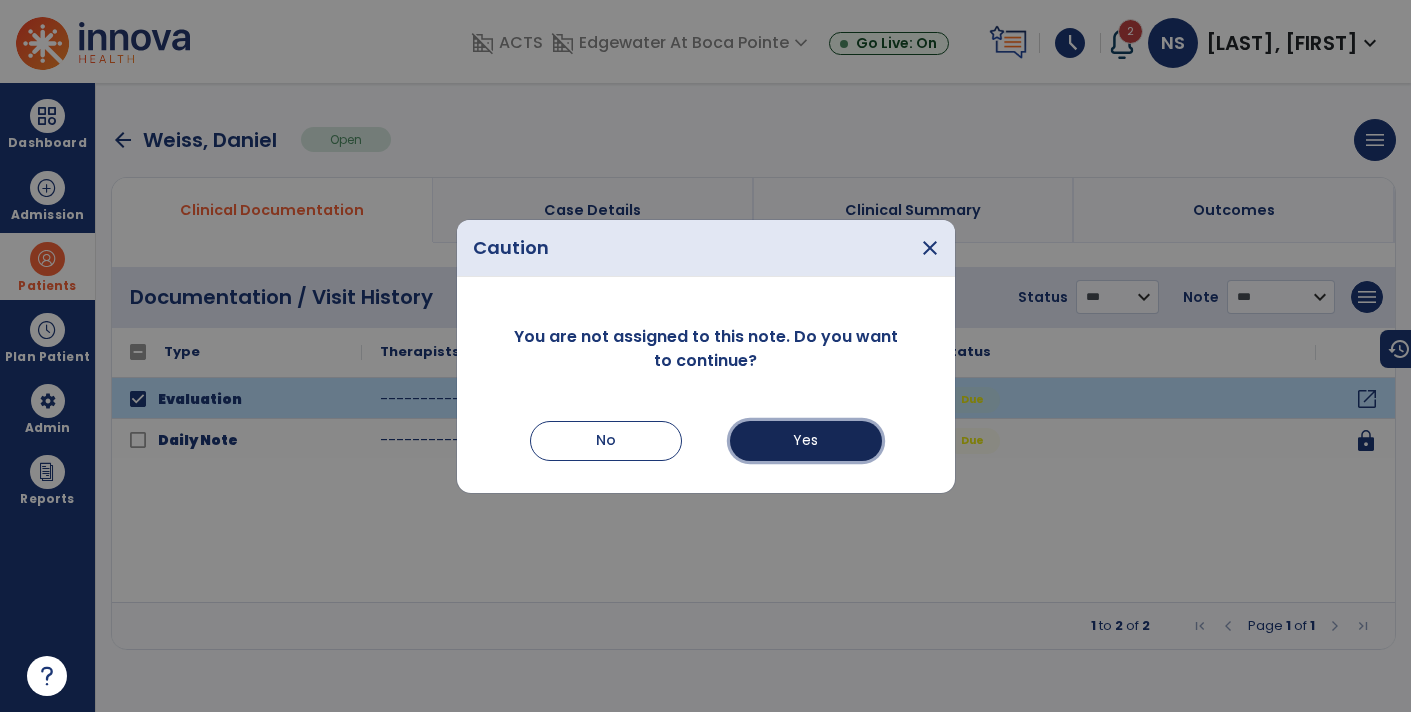 click on "Yes" at bounding box center (806, 441) 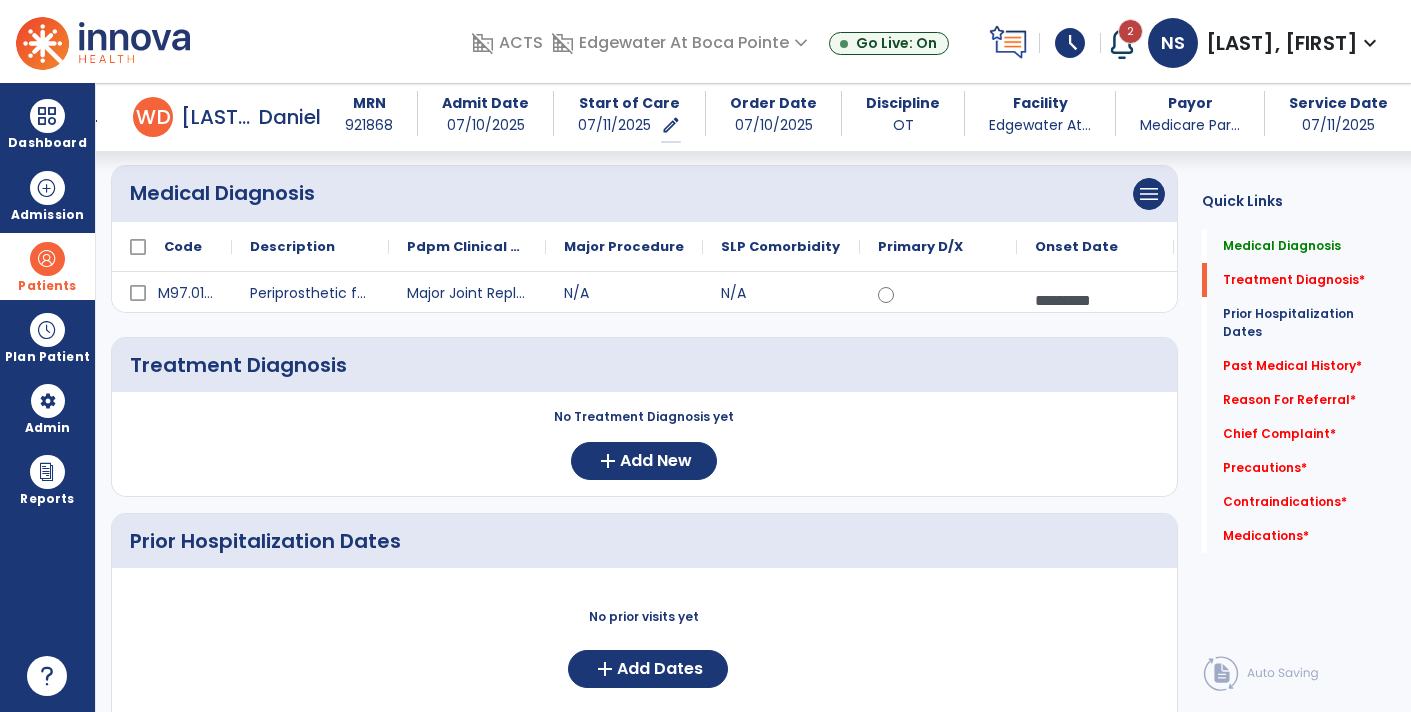 scroll, scrollTop: 166, scrollLeft: 0, axis: vertical 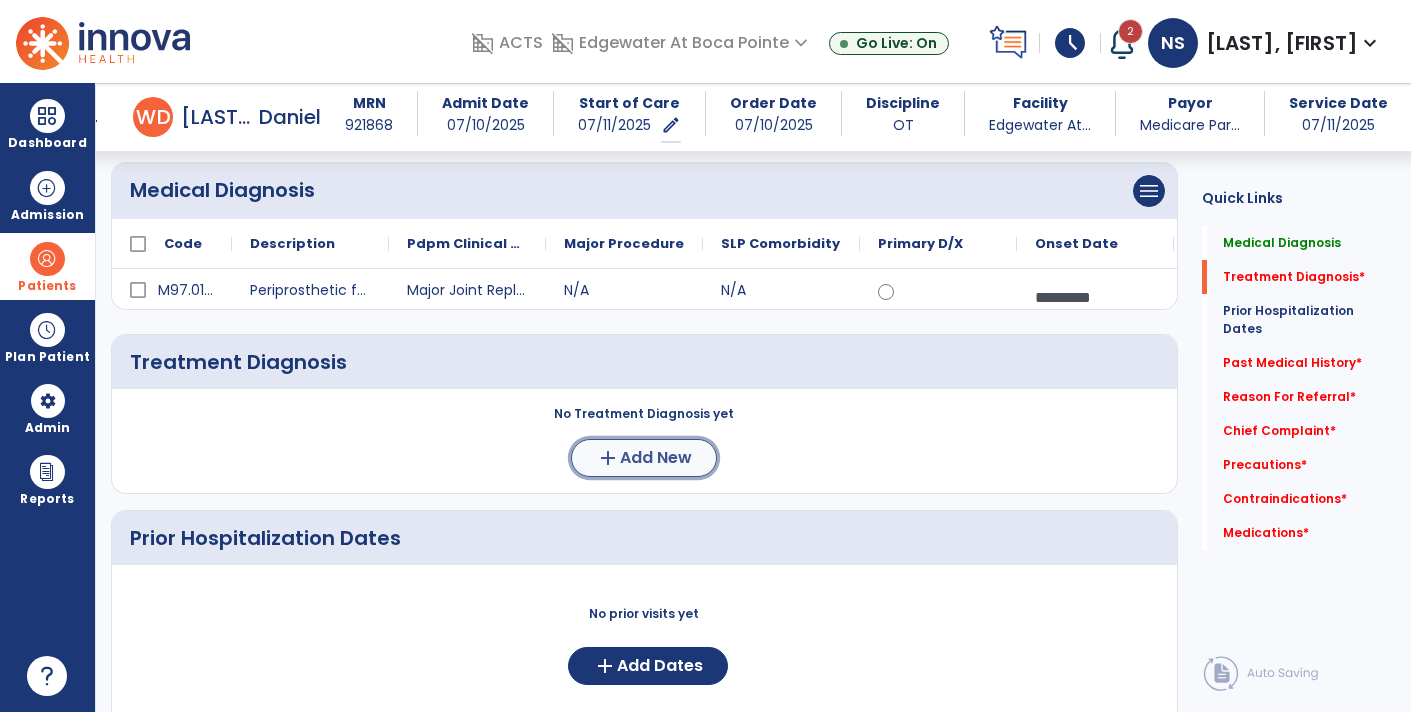 click on "add  Add New" 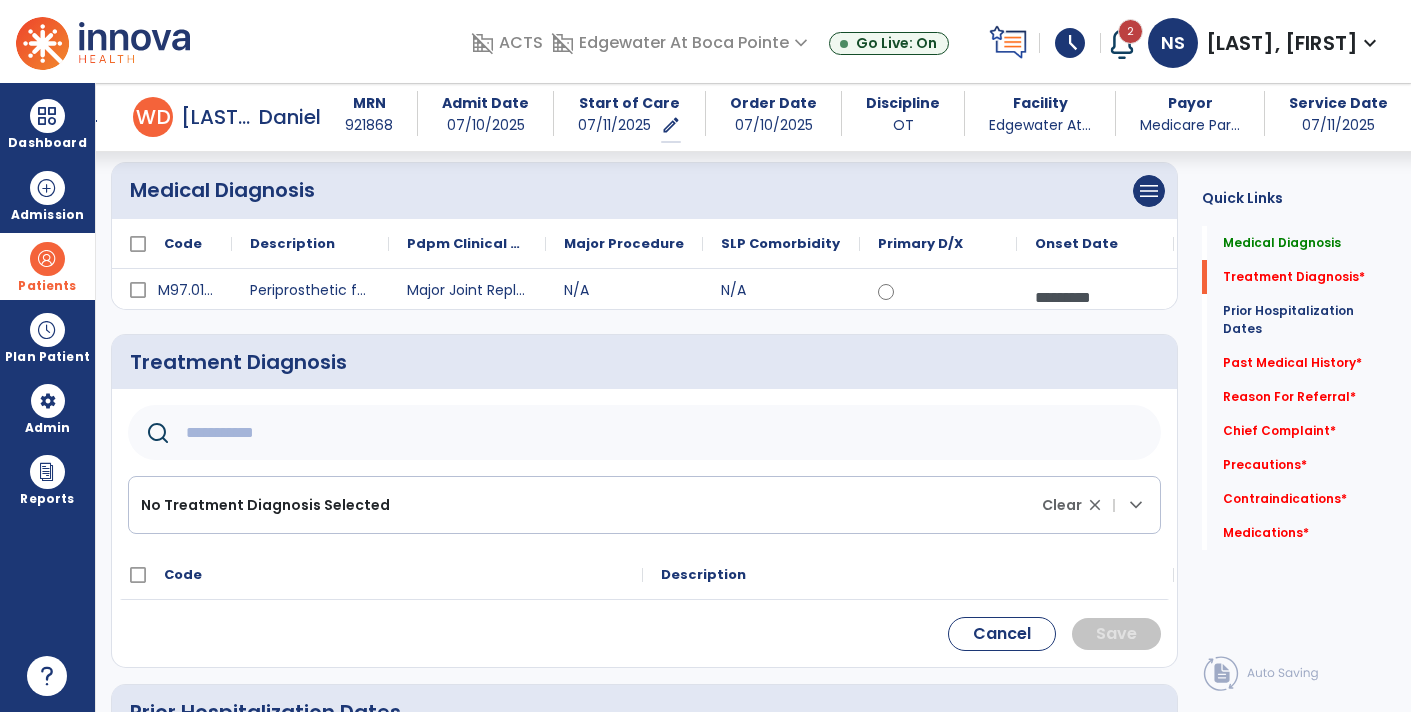 click 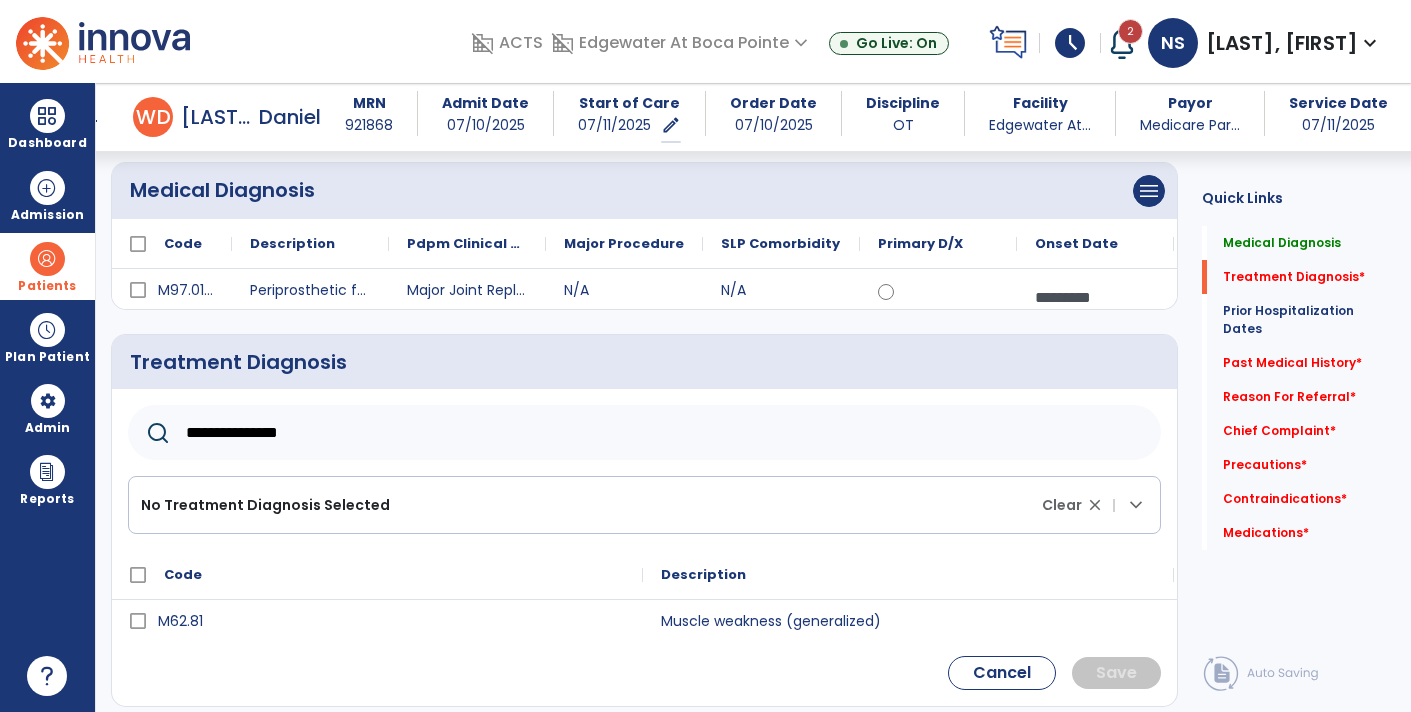 type on "**********" 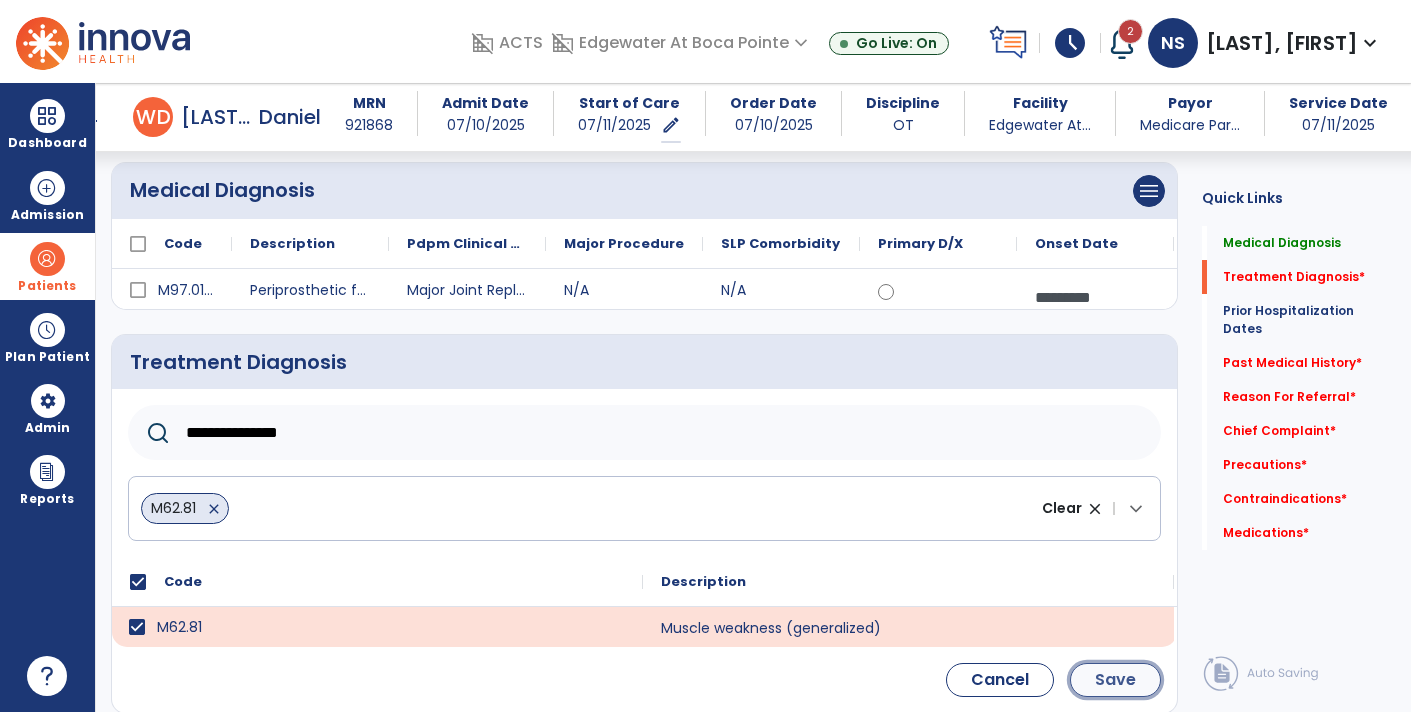 click on "Save" 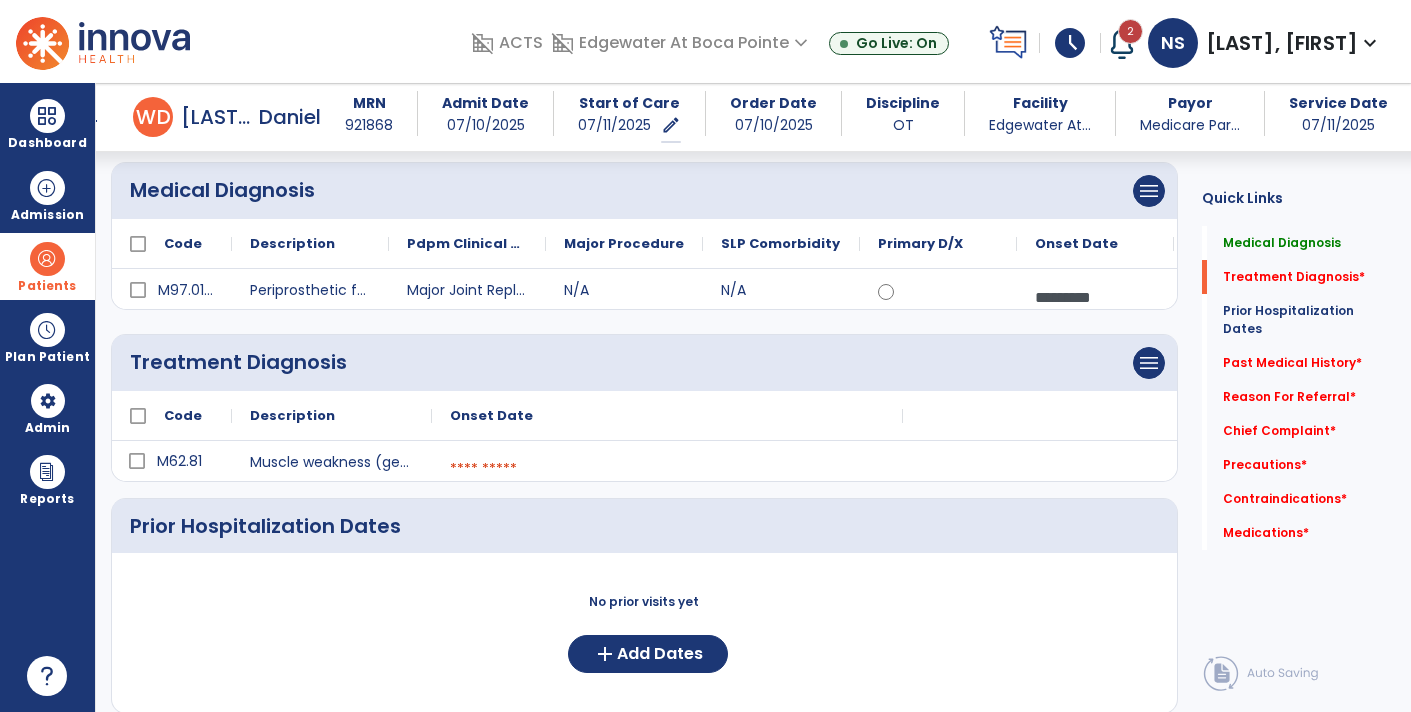 click at bounding box center (667, 469) 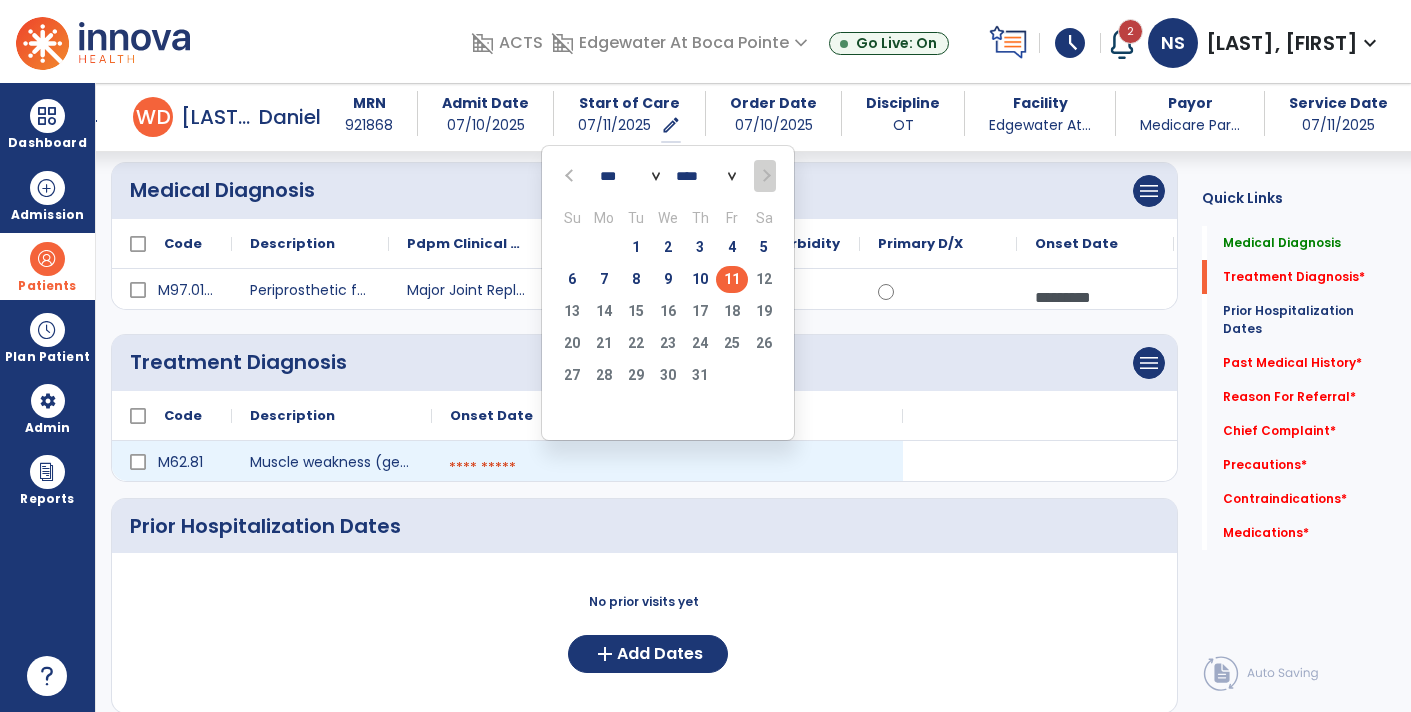 click on "11" 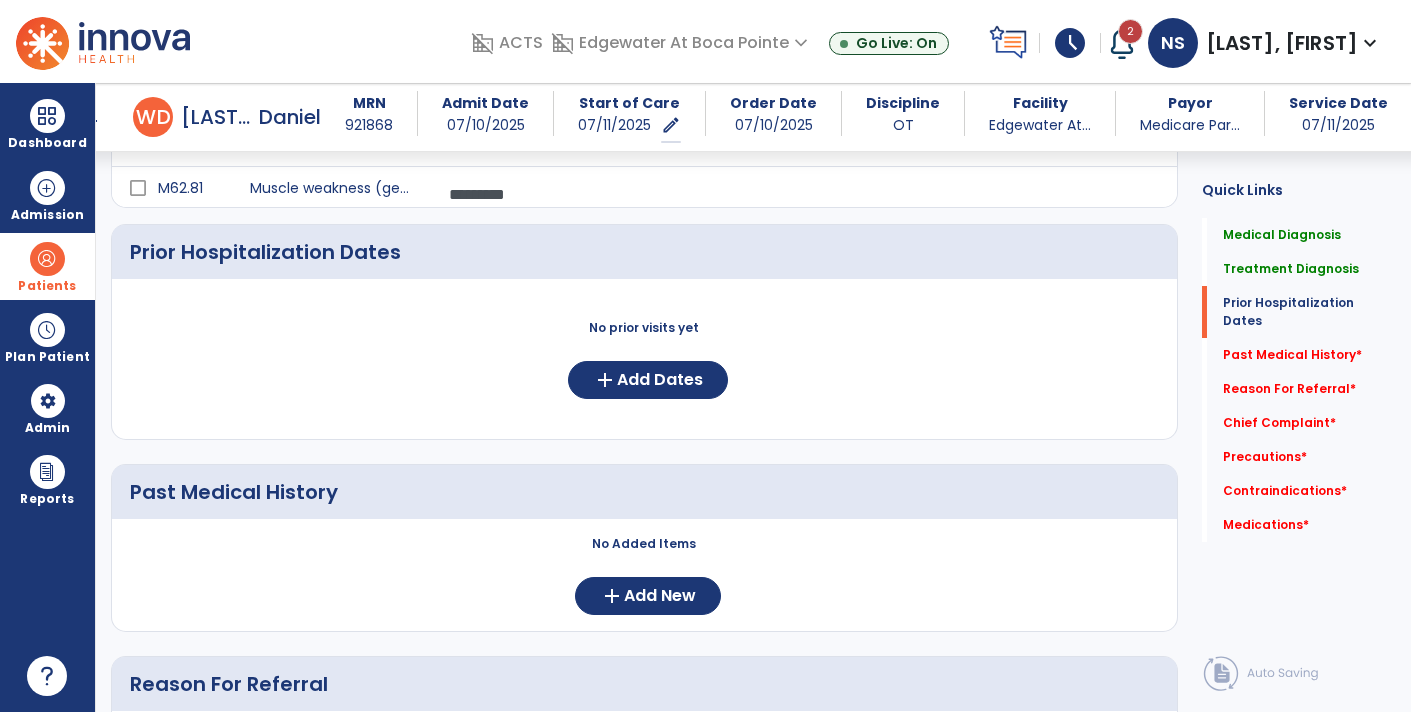 scroll, scrollTop: 445, scrollLeft: 0, axis: vertical 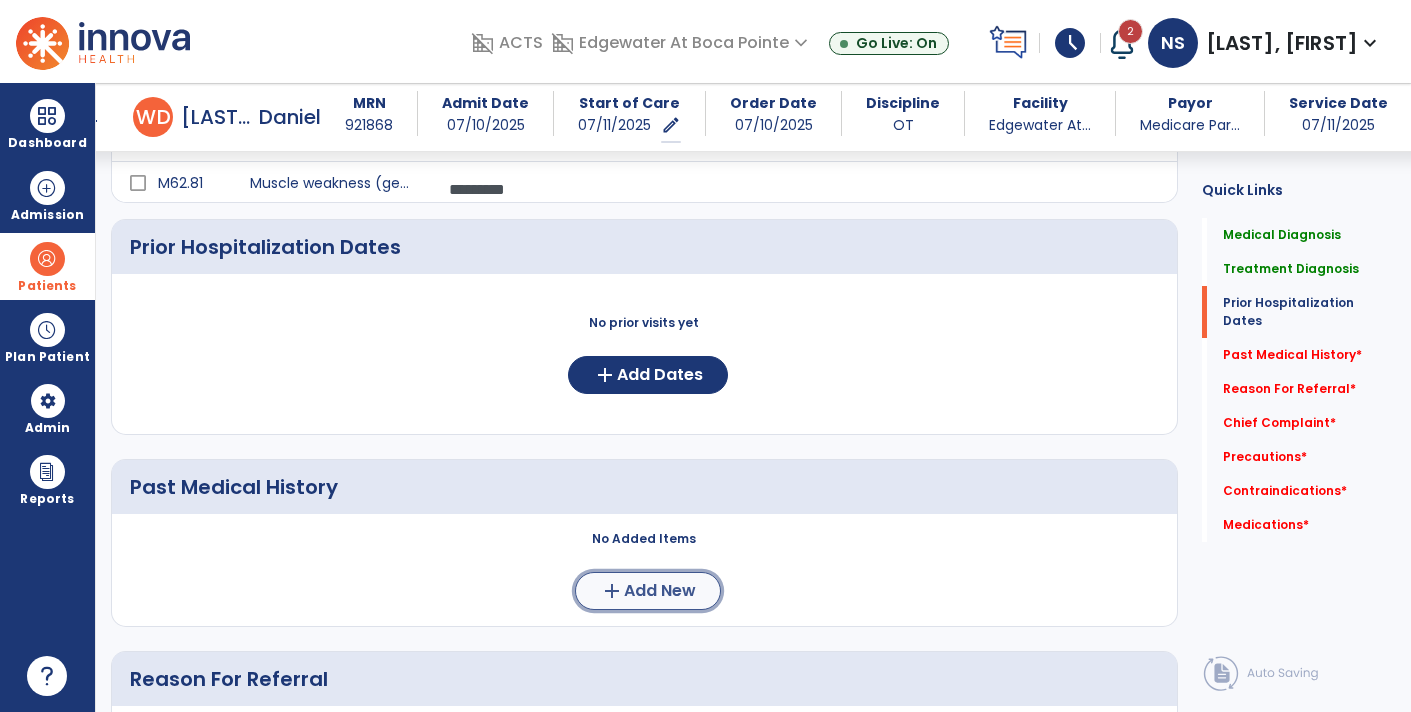 click on "Add New" 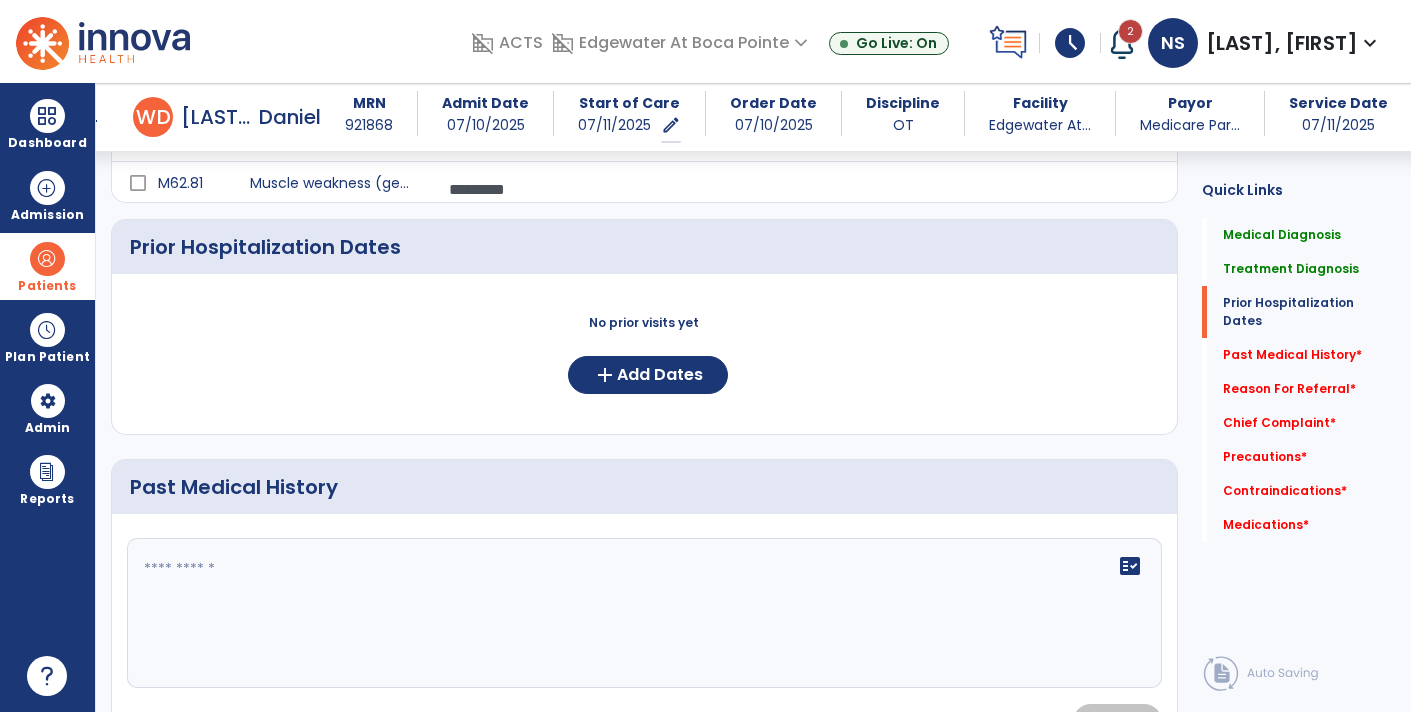click 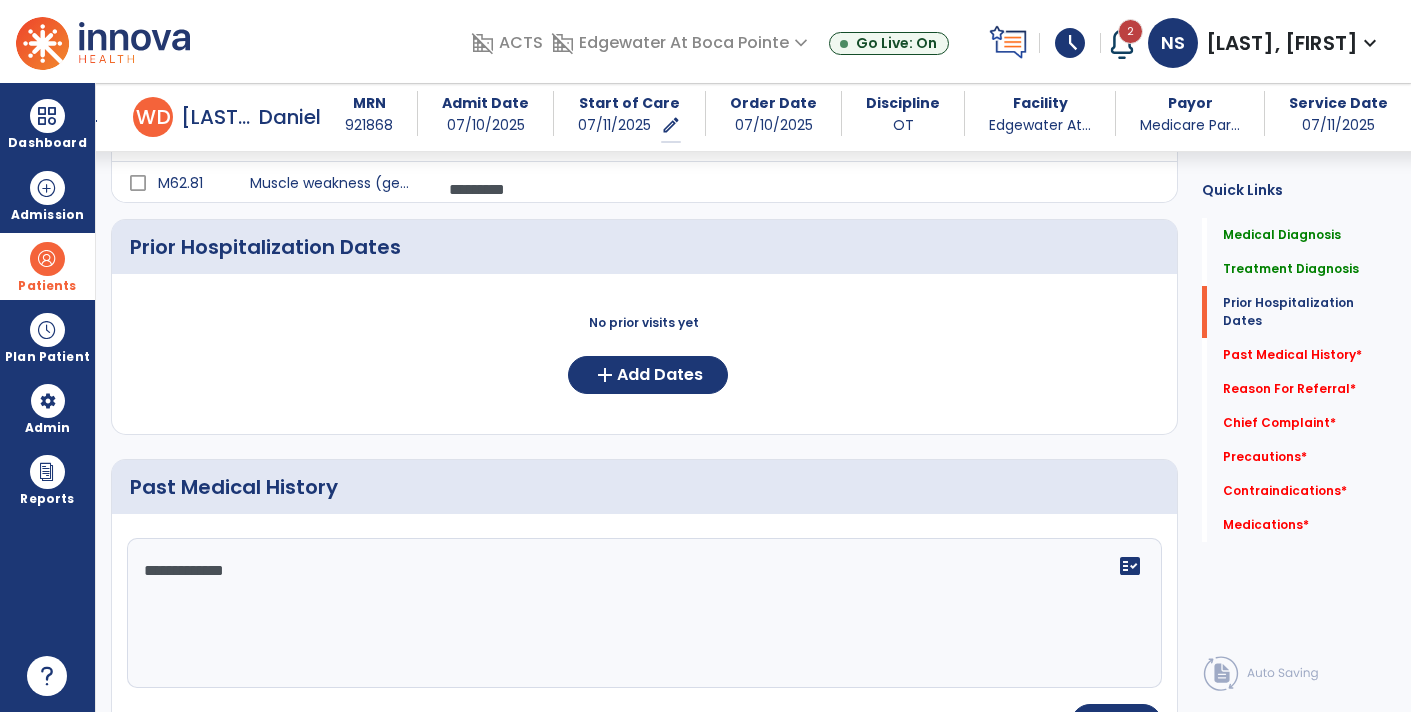 click on "**********" 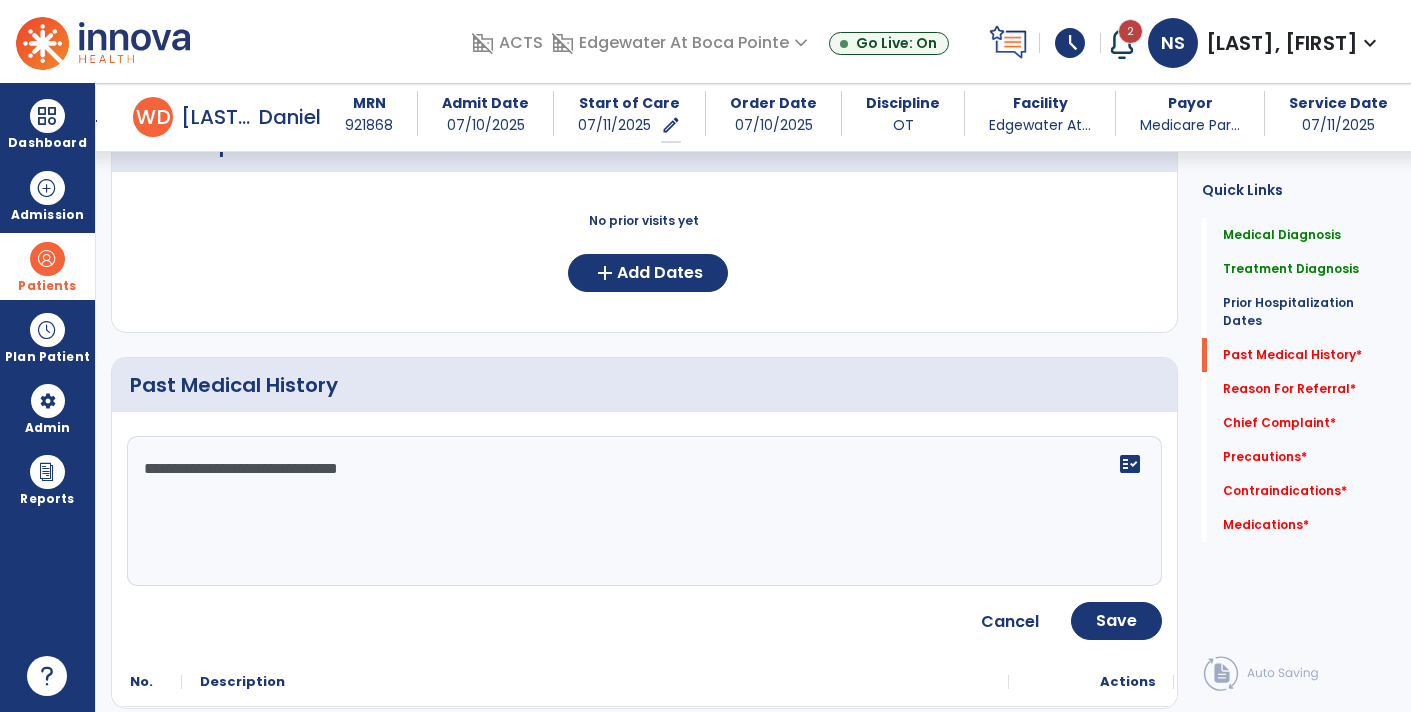 scroll, scrollTop: 594, scrollLeft: 0, axis: vertical 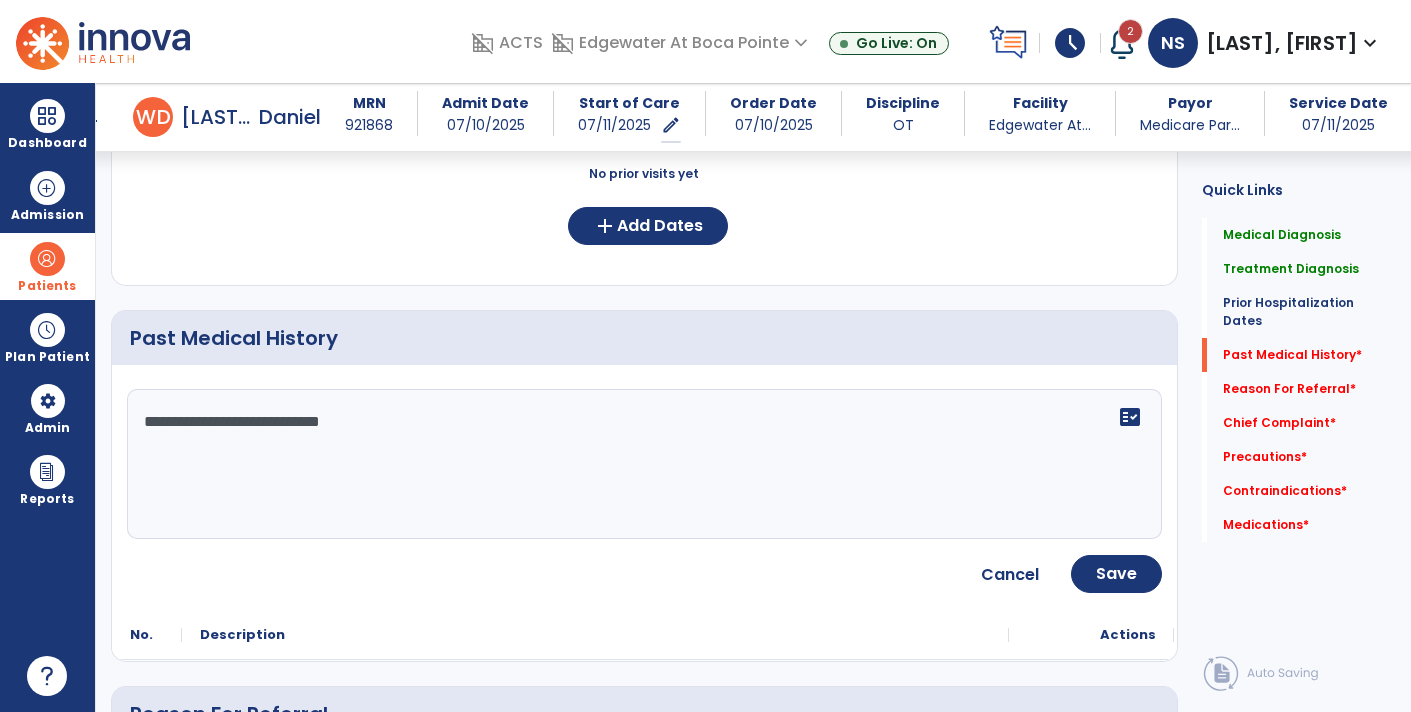 type on "**********" 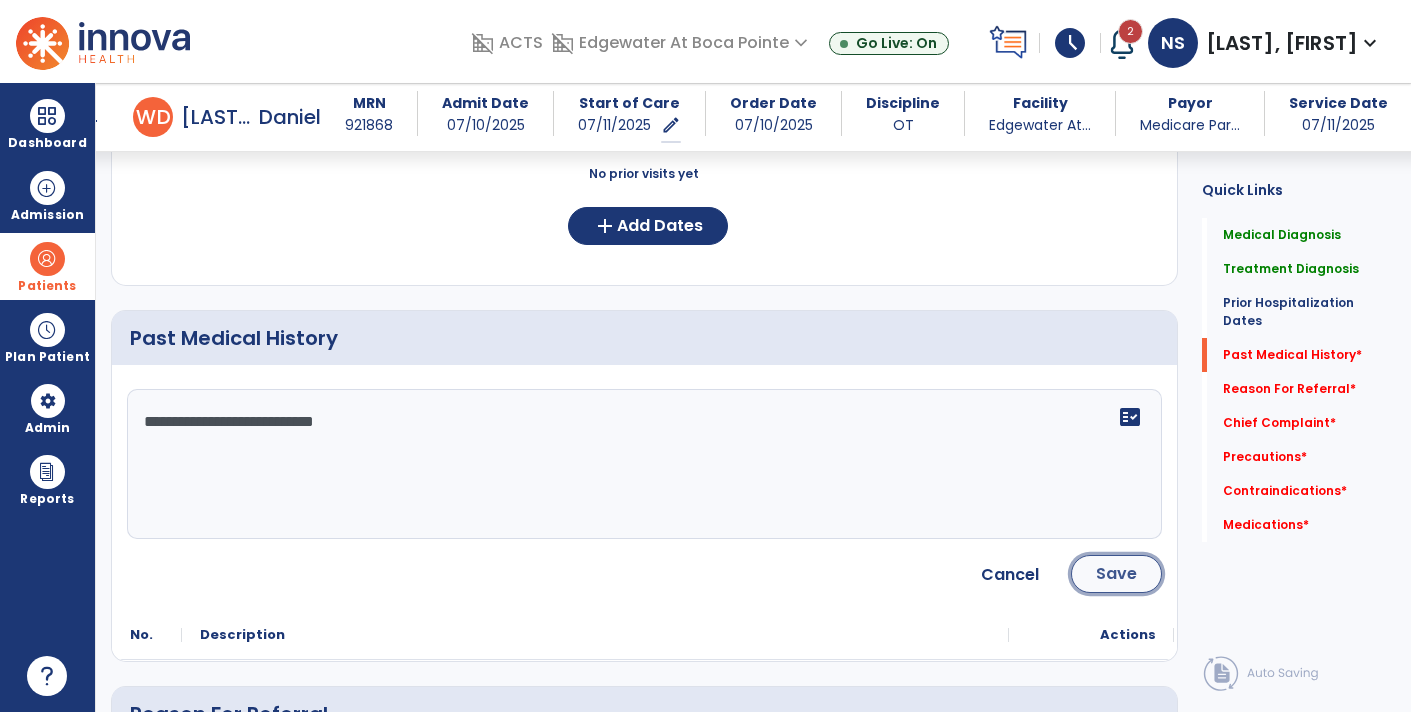 click on "Save" 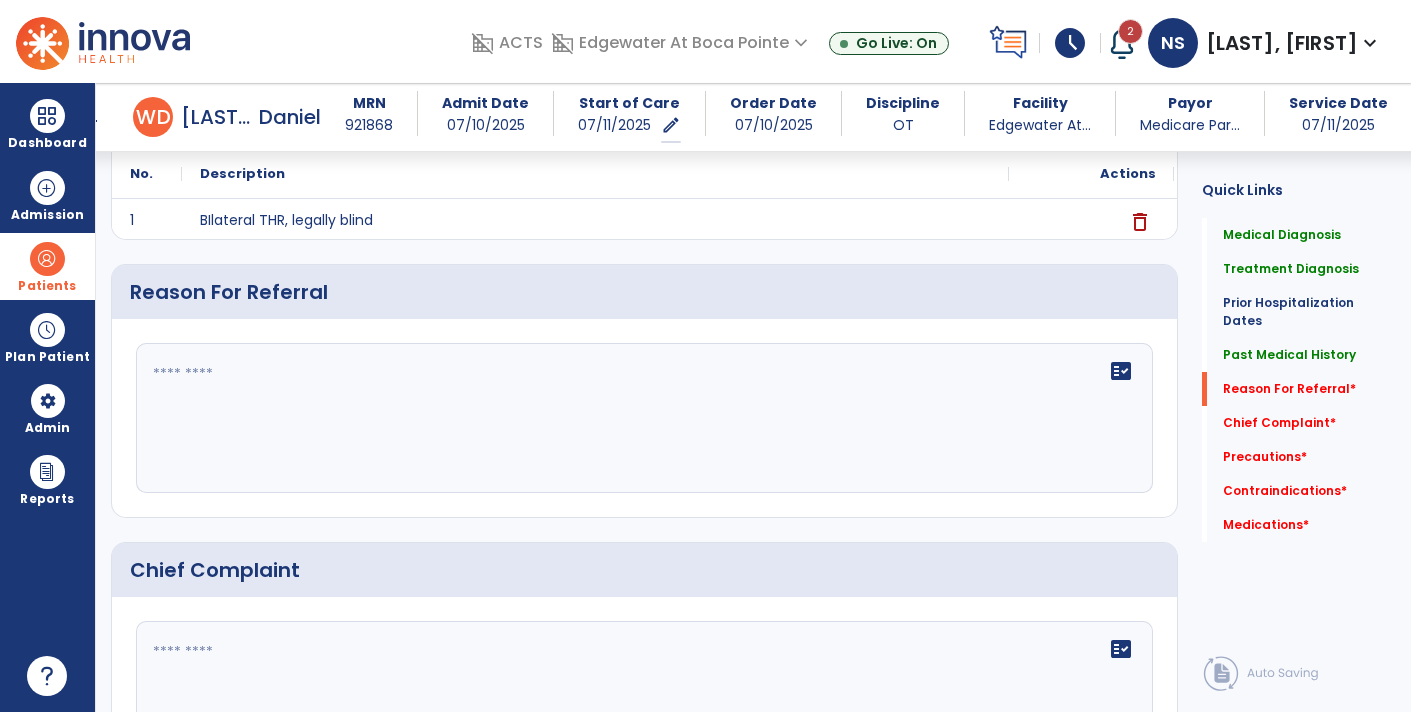 scroll, scrollTop: 831, scrollLeft: 0, axis: vertical 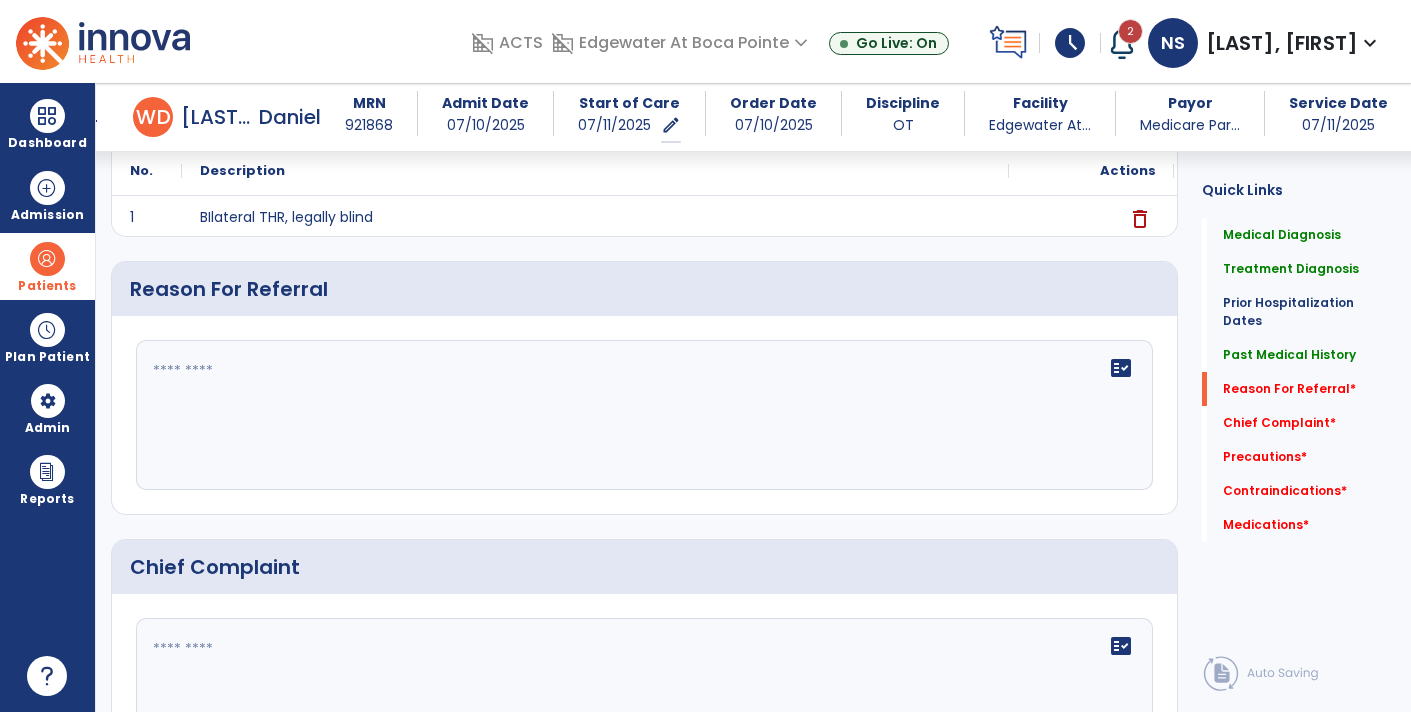 click 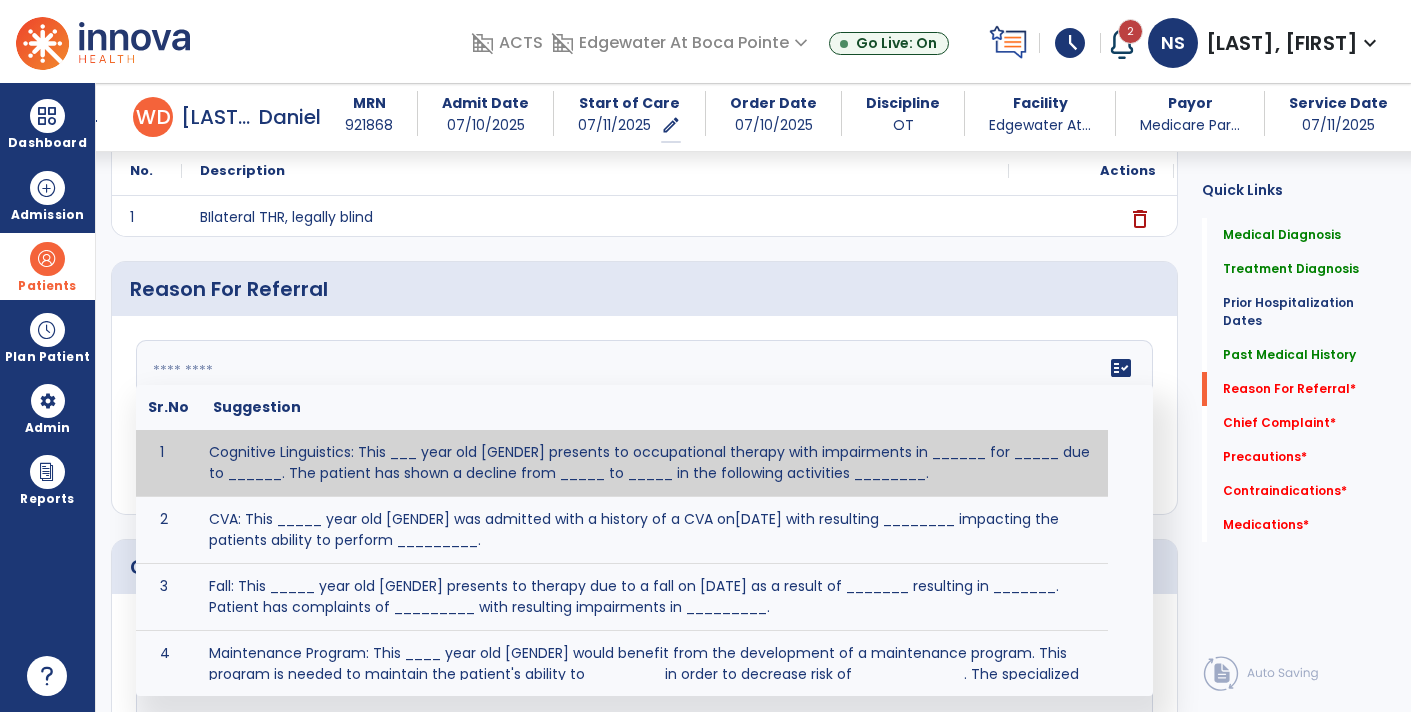 click 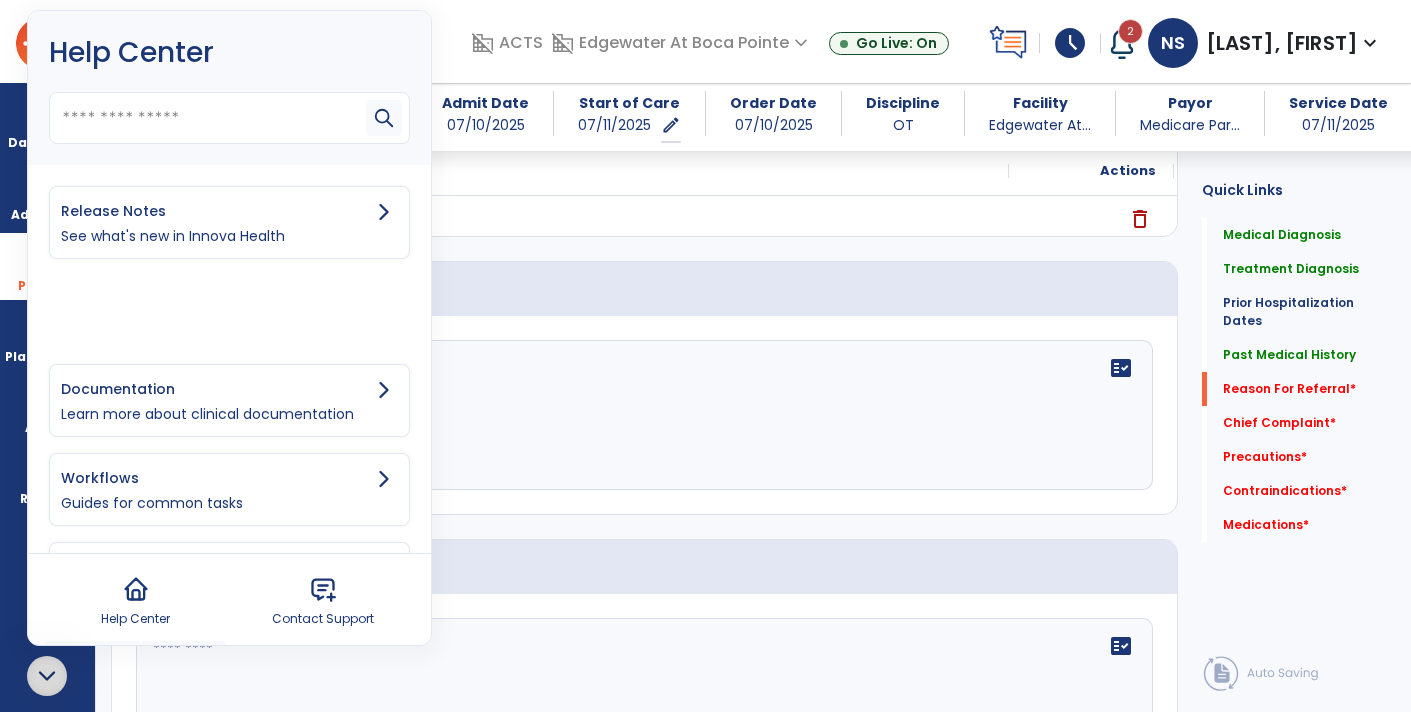 click 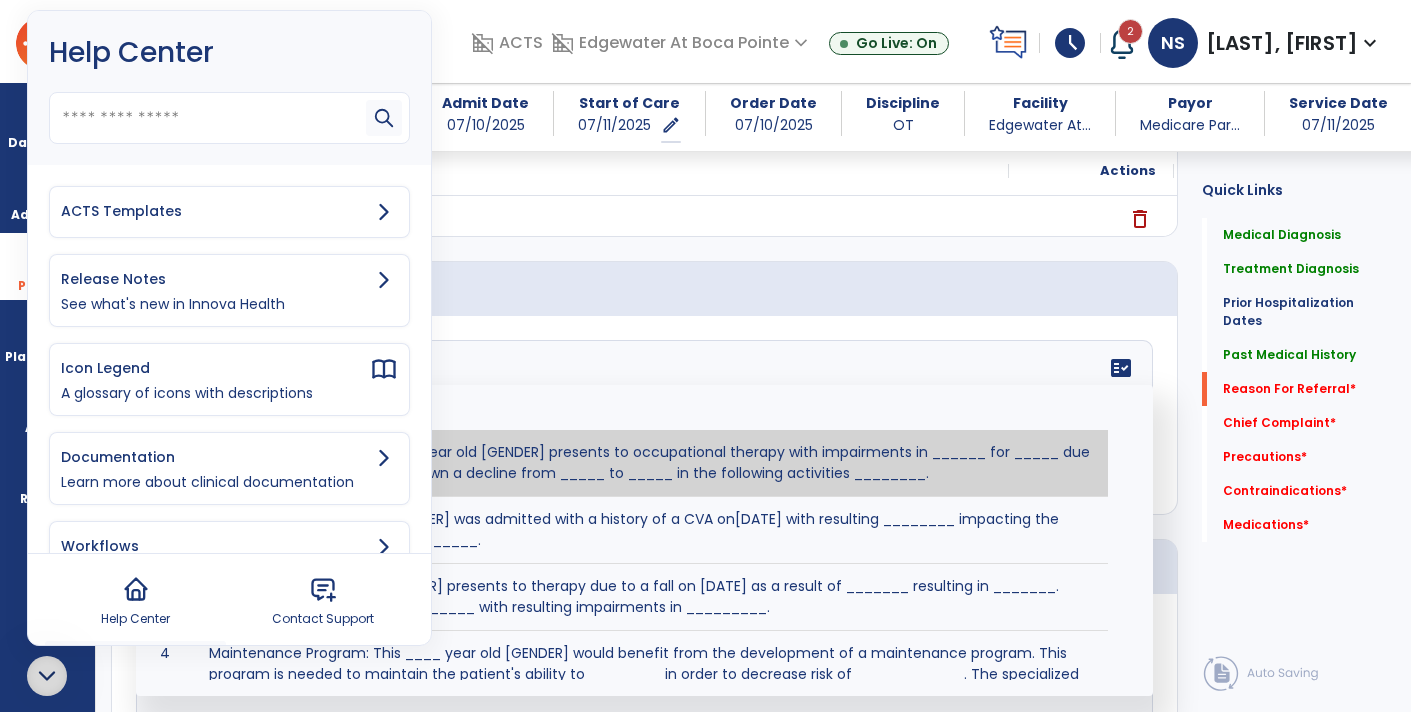 click 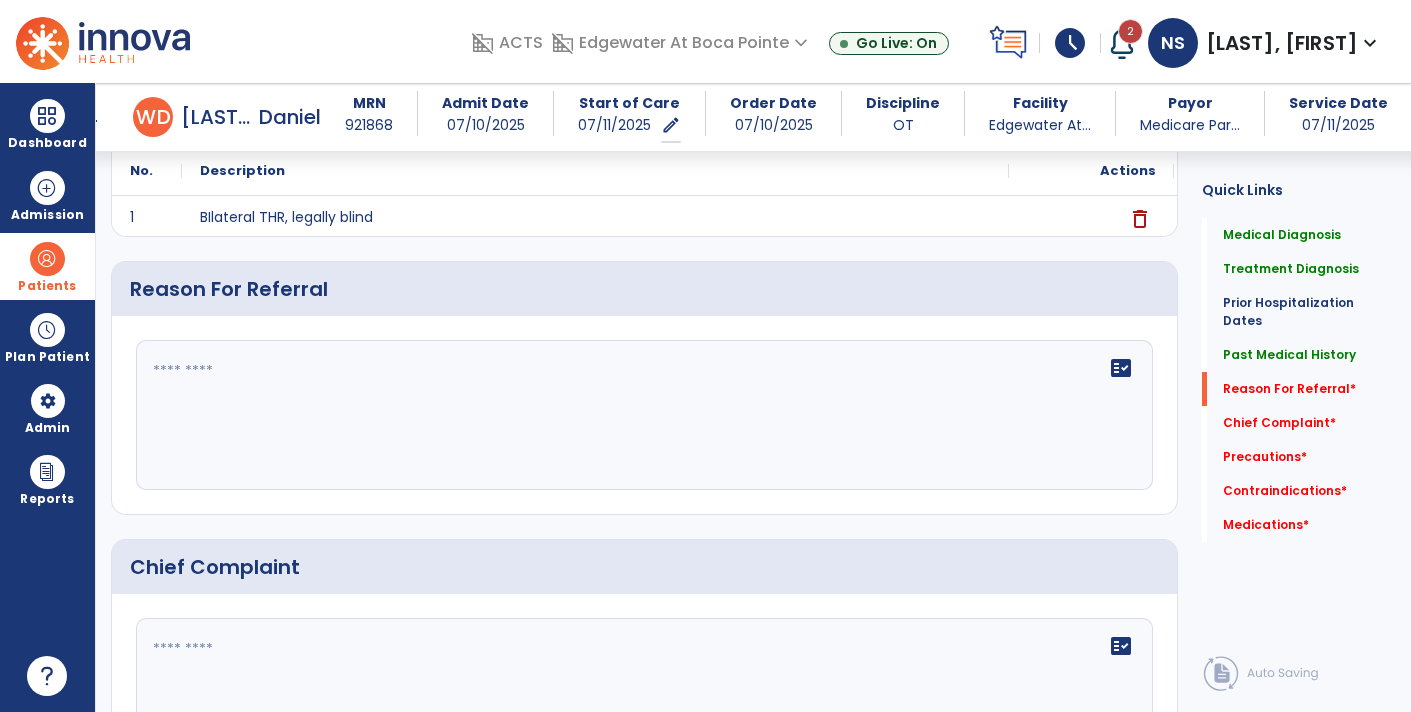 click 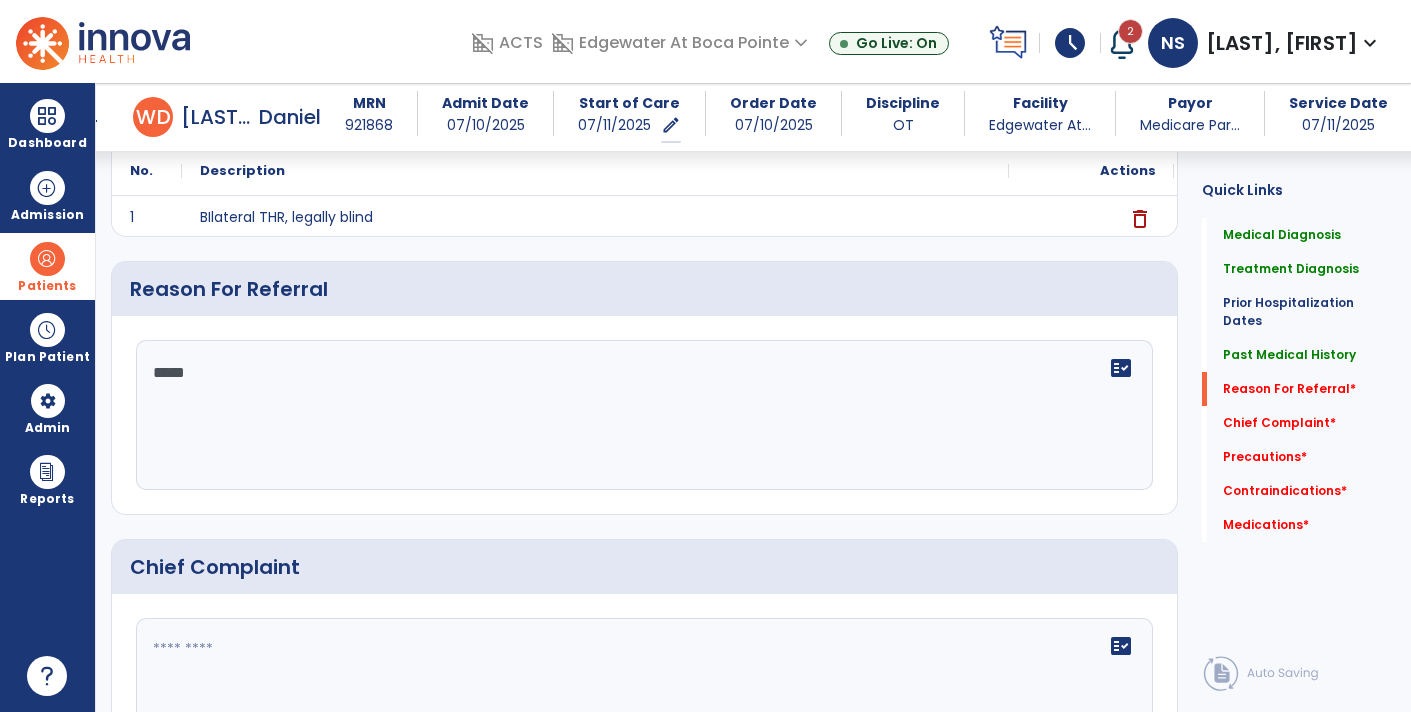 type on "*****" 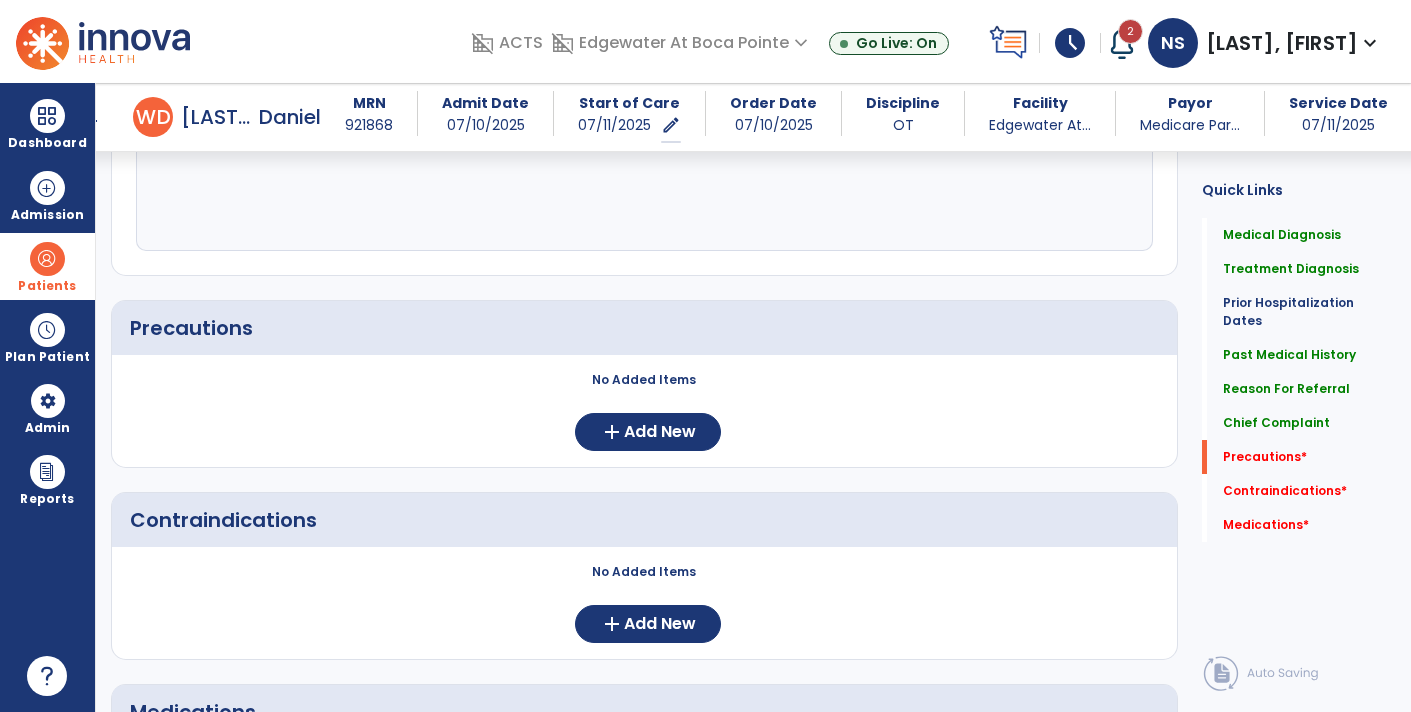 scroll, scrollTop: 1362, scrollLeft: 0, axis: vertical 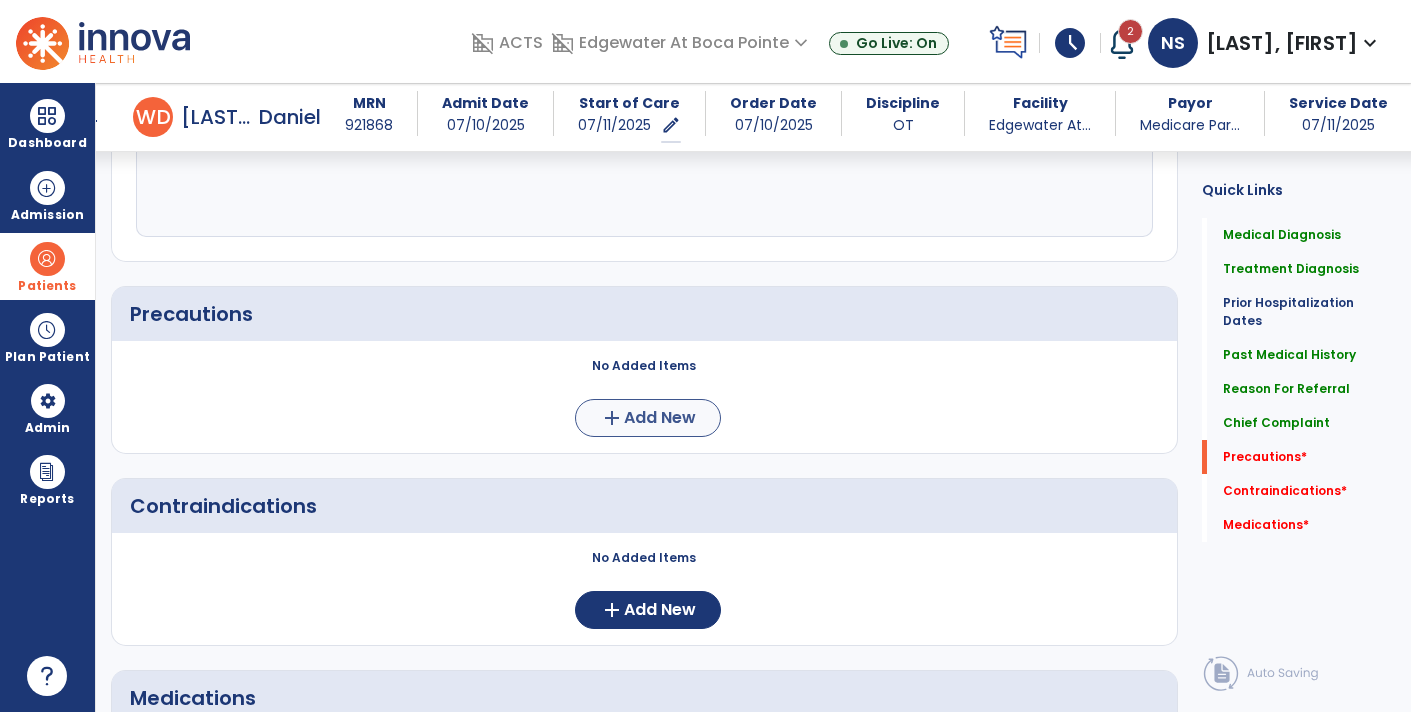 type on "*****" 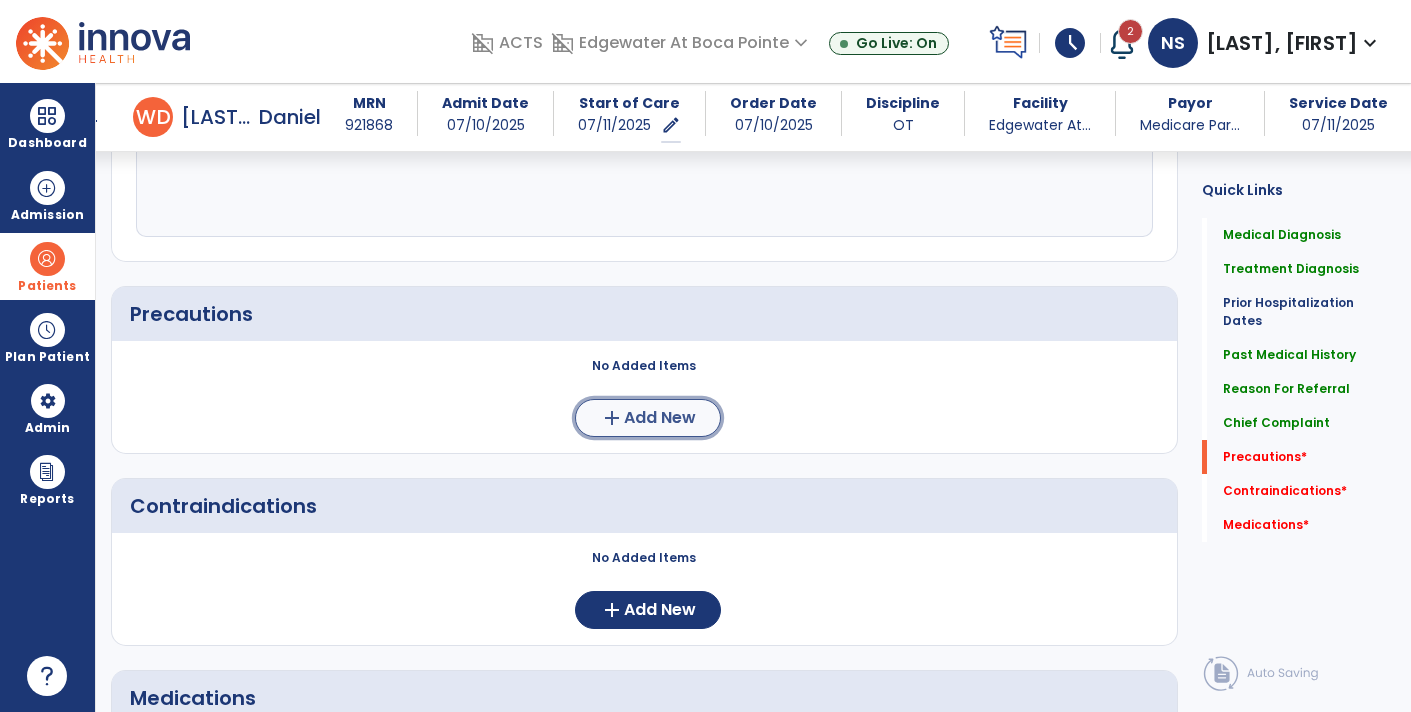 click on "Add New" 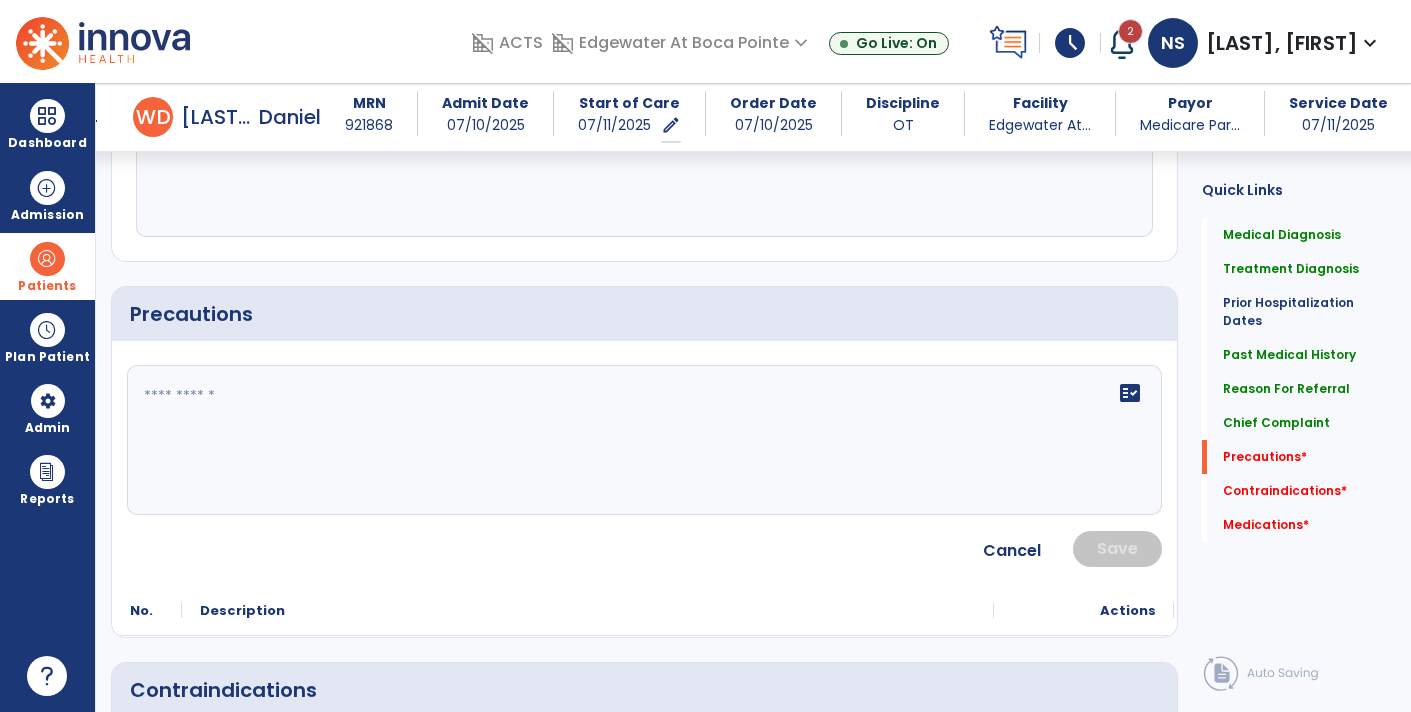 click 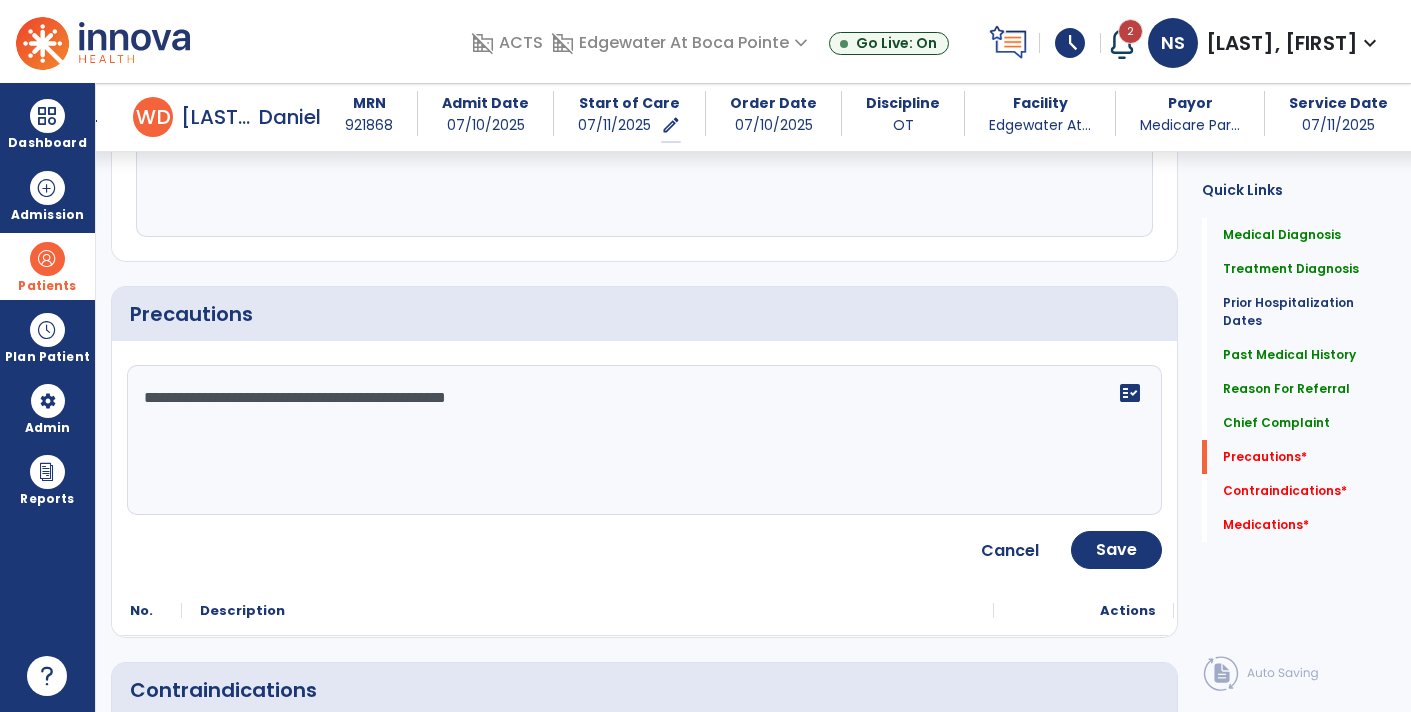 type on "**********" 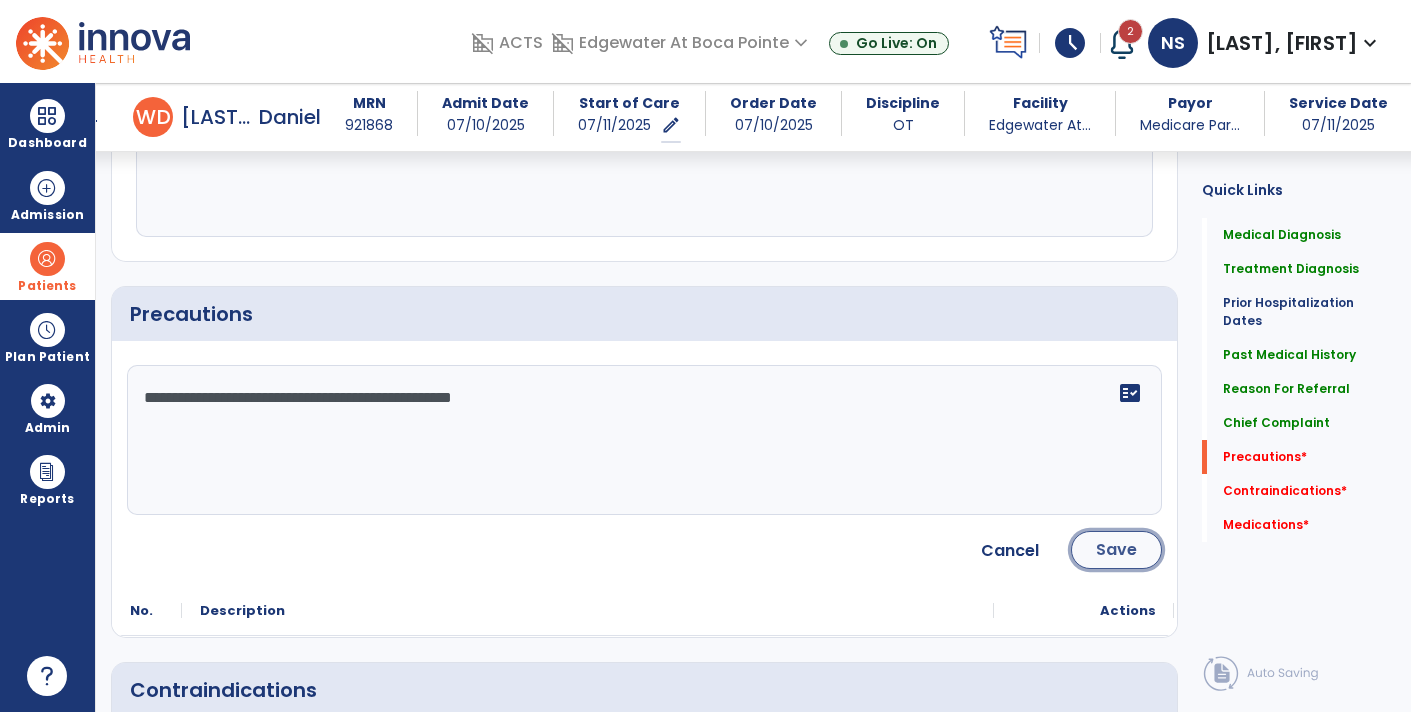 click on "Save" 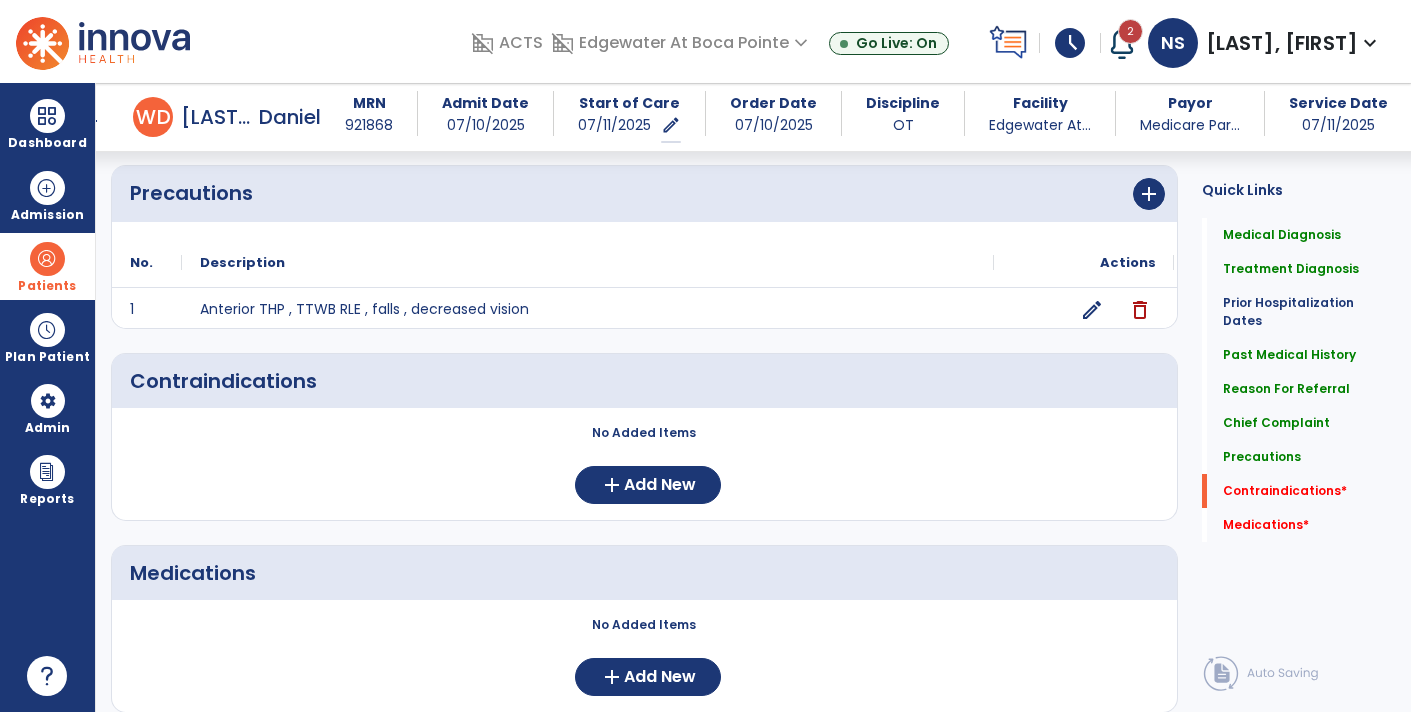 scroll, scrollTop: 1539, scrollLeft: 0, axis: vertical 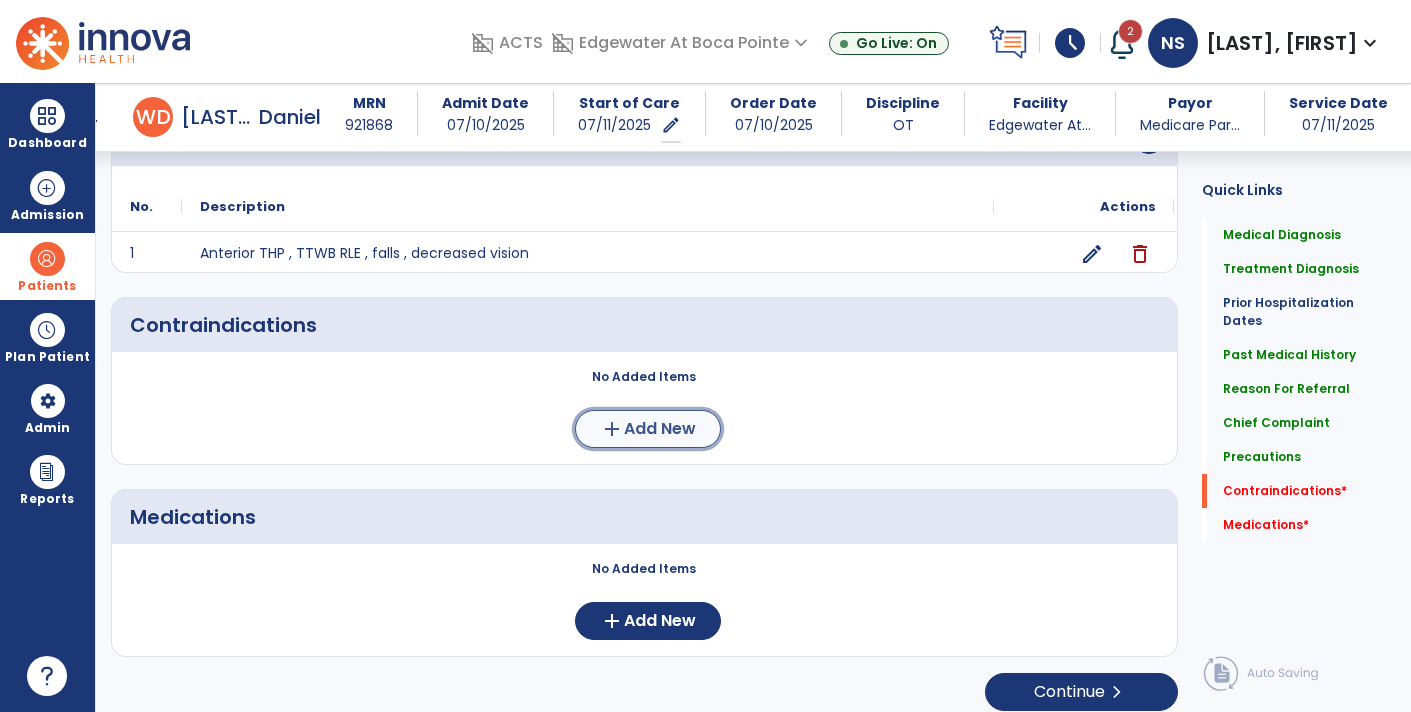 click on "add  Add New" 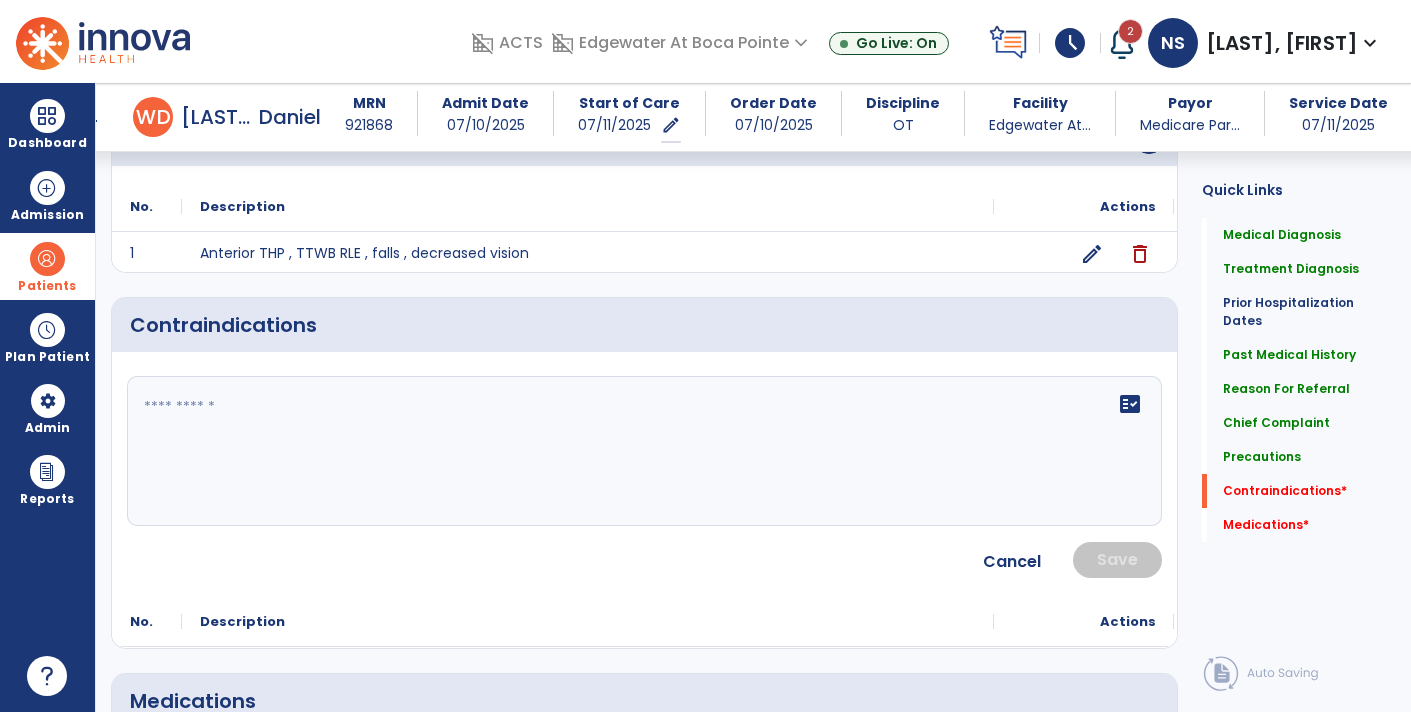 click 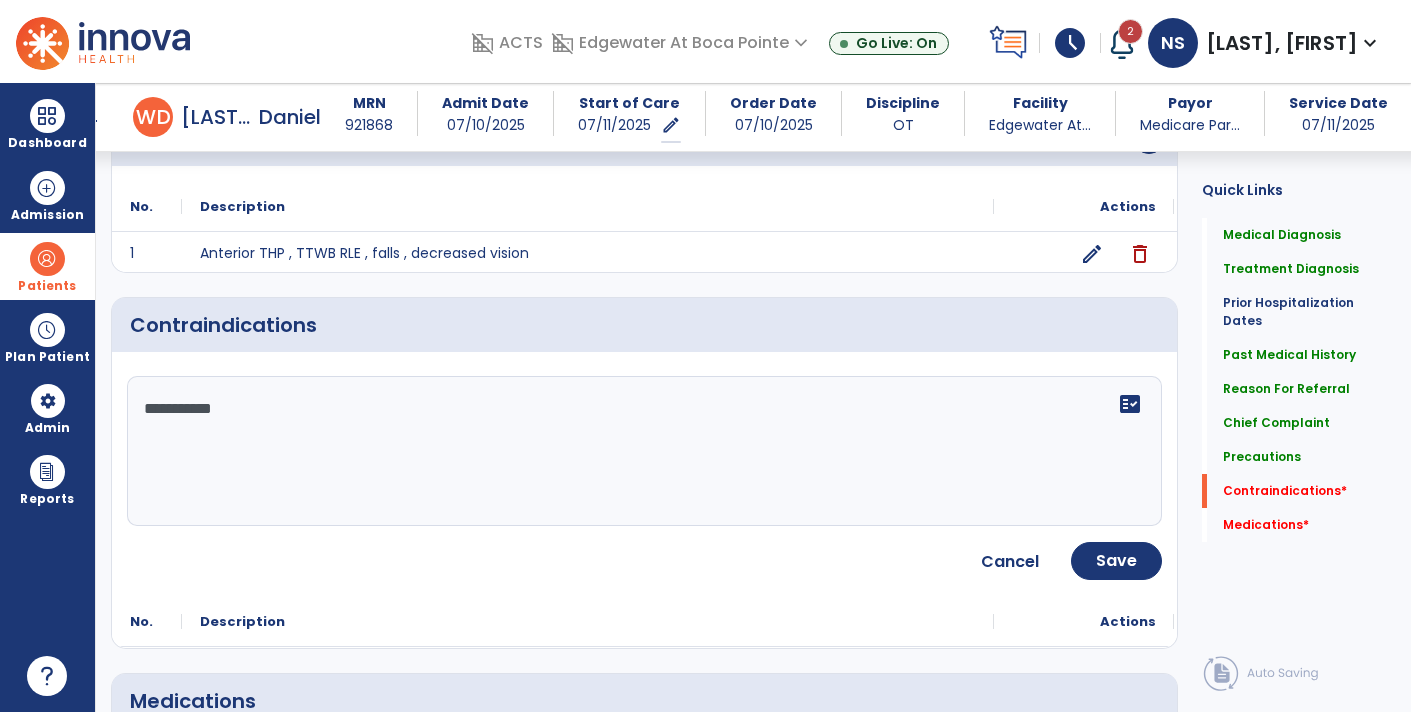 click on "**********" 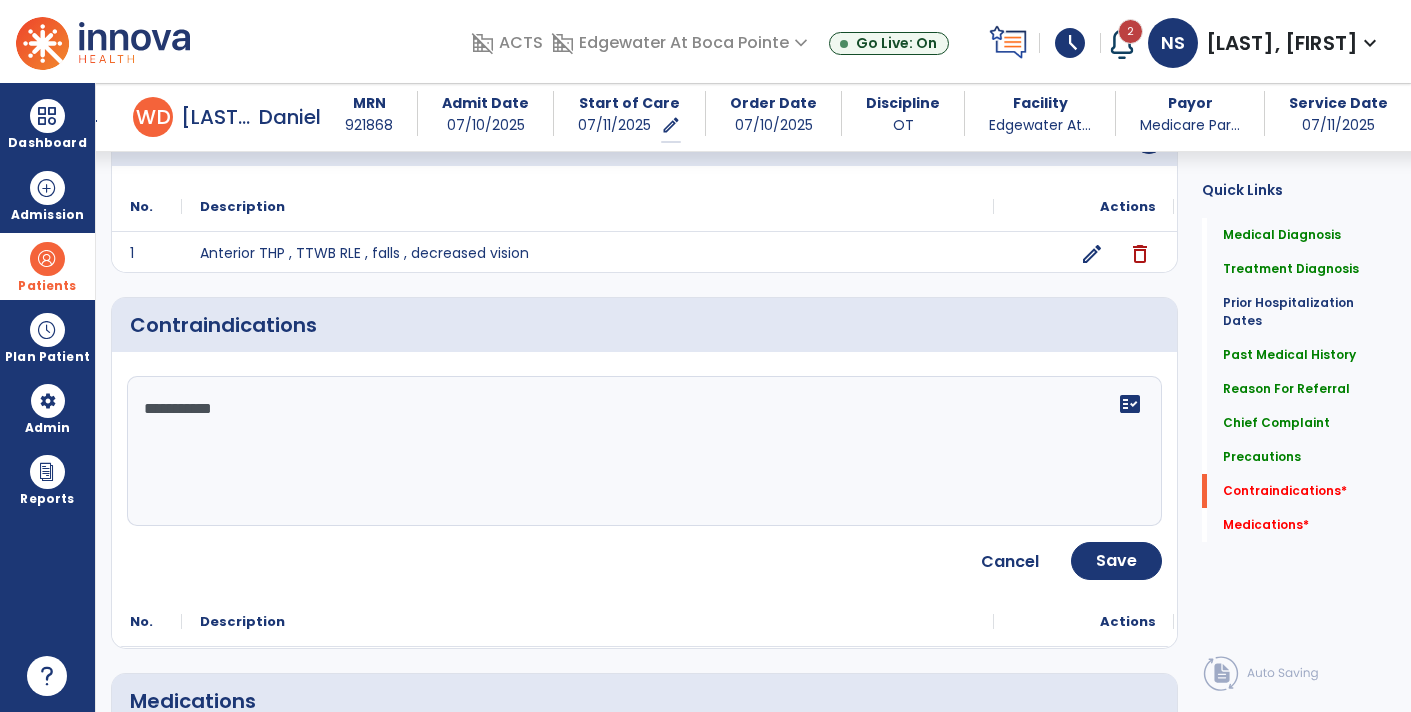 click on "**********" 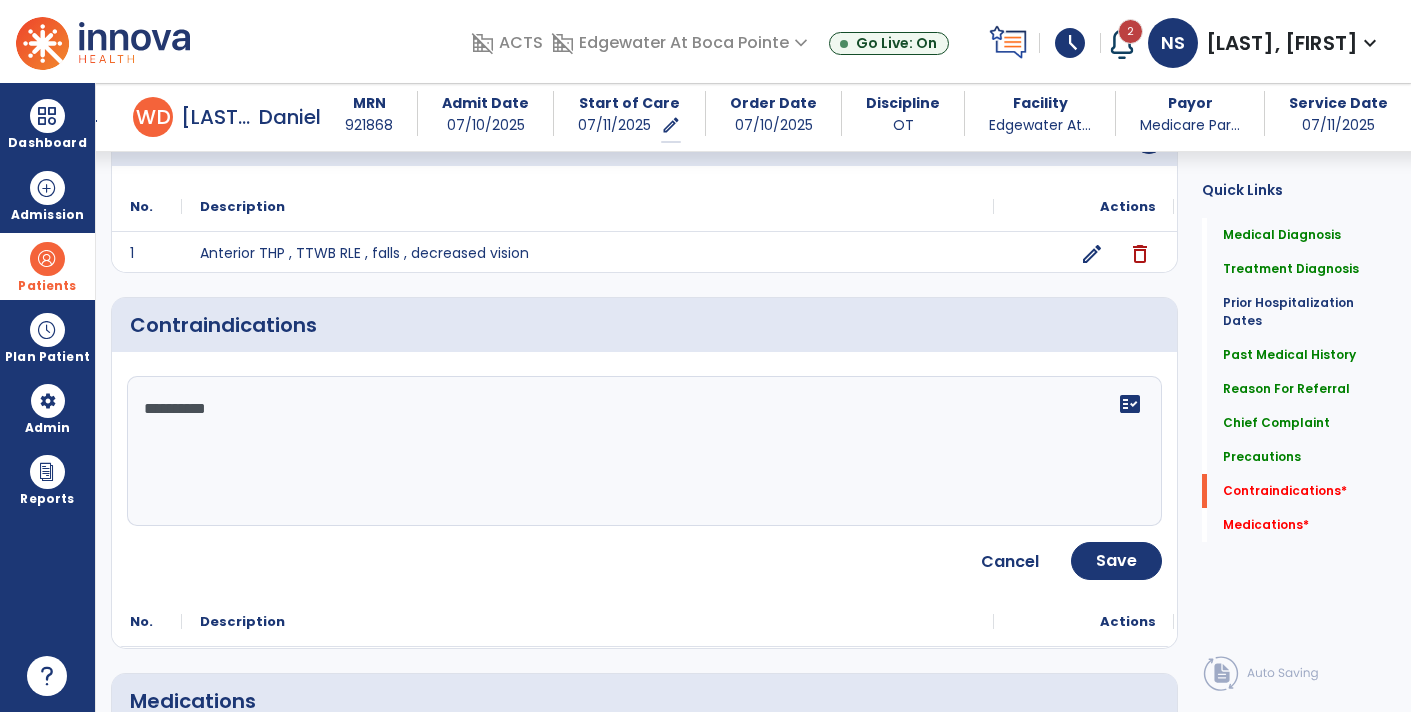 type on "**********" 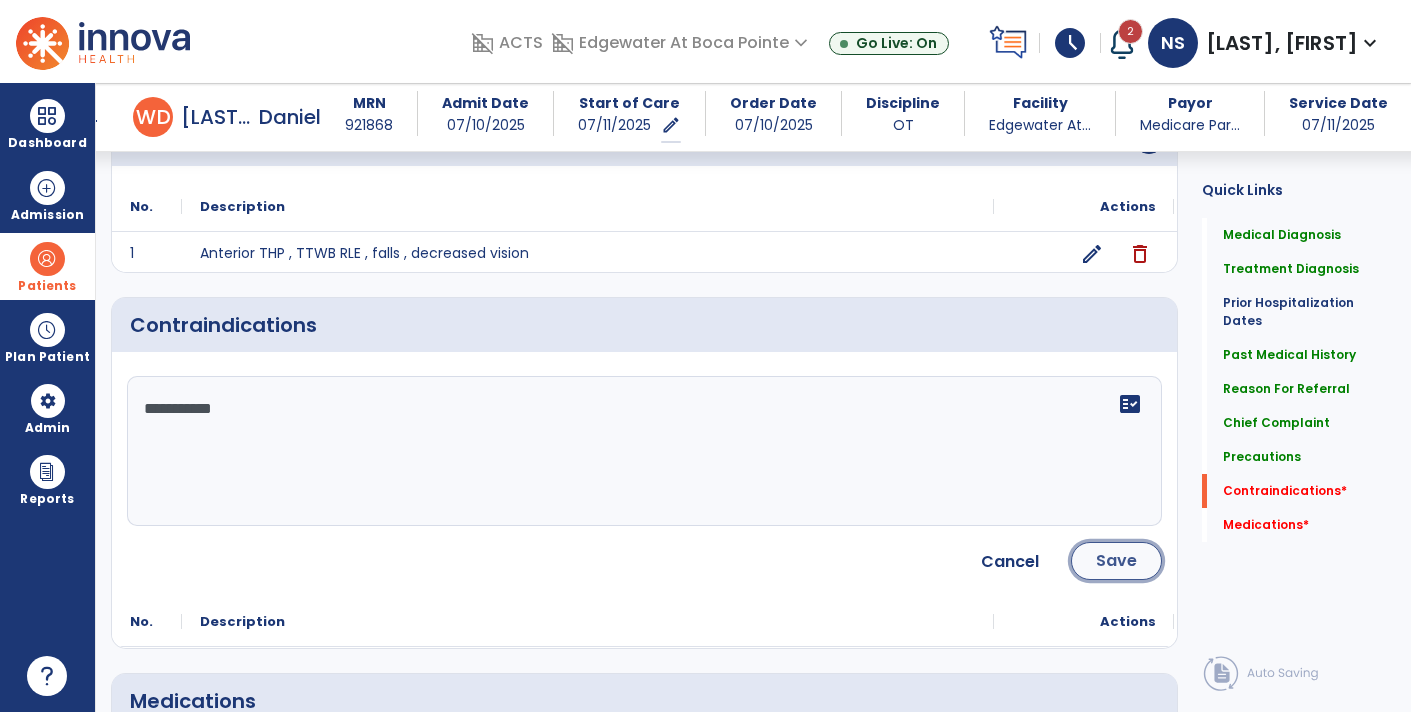 click on "Save" 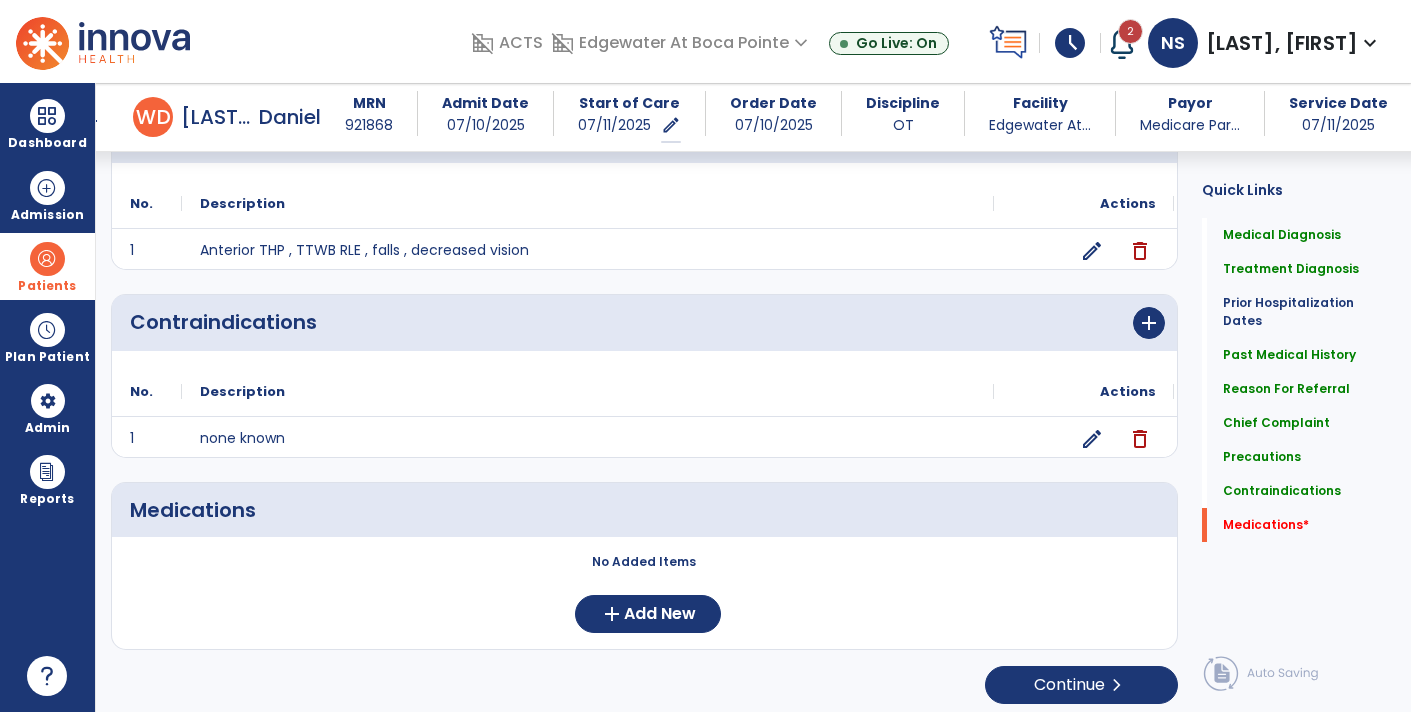 scroll, scrollTop: 1538, scrollLeft: 0, axis: vertical 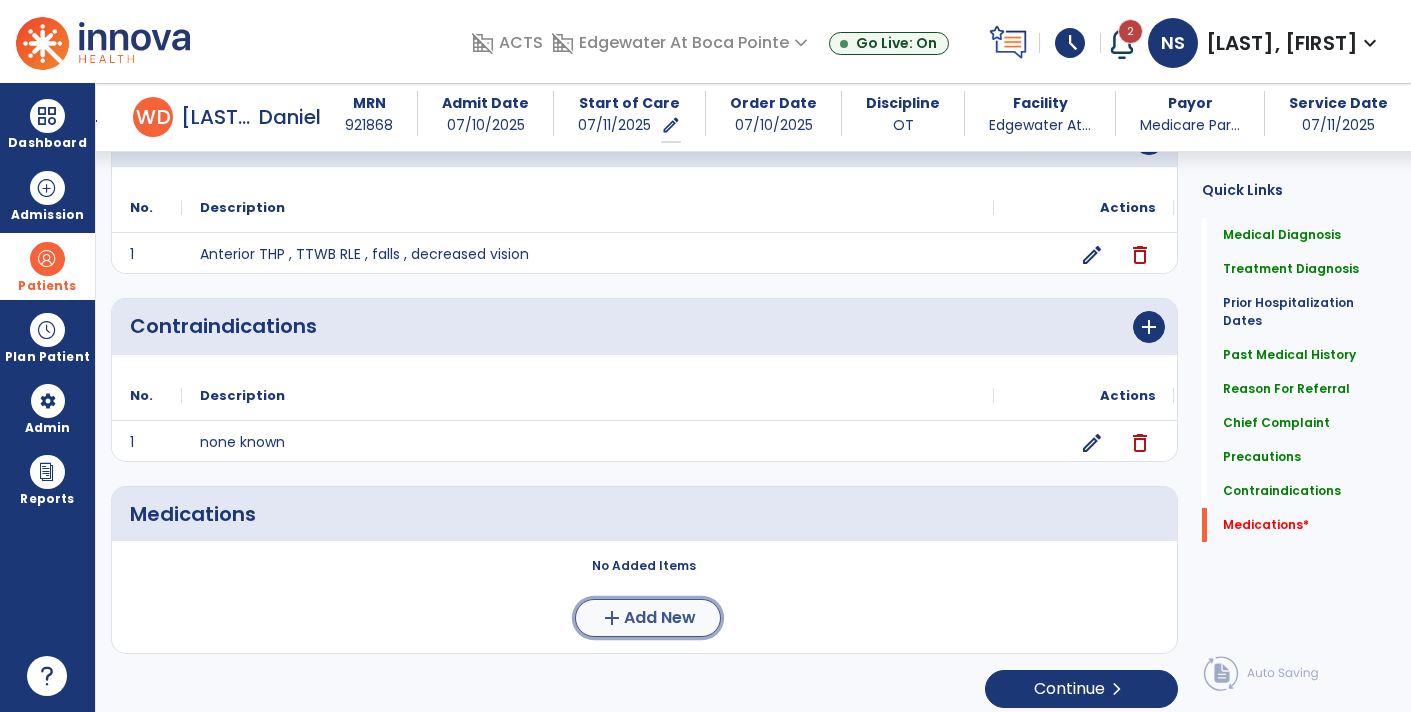 click on "Add New" 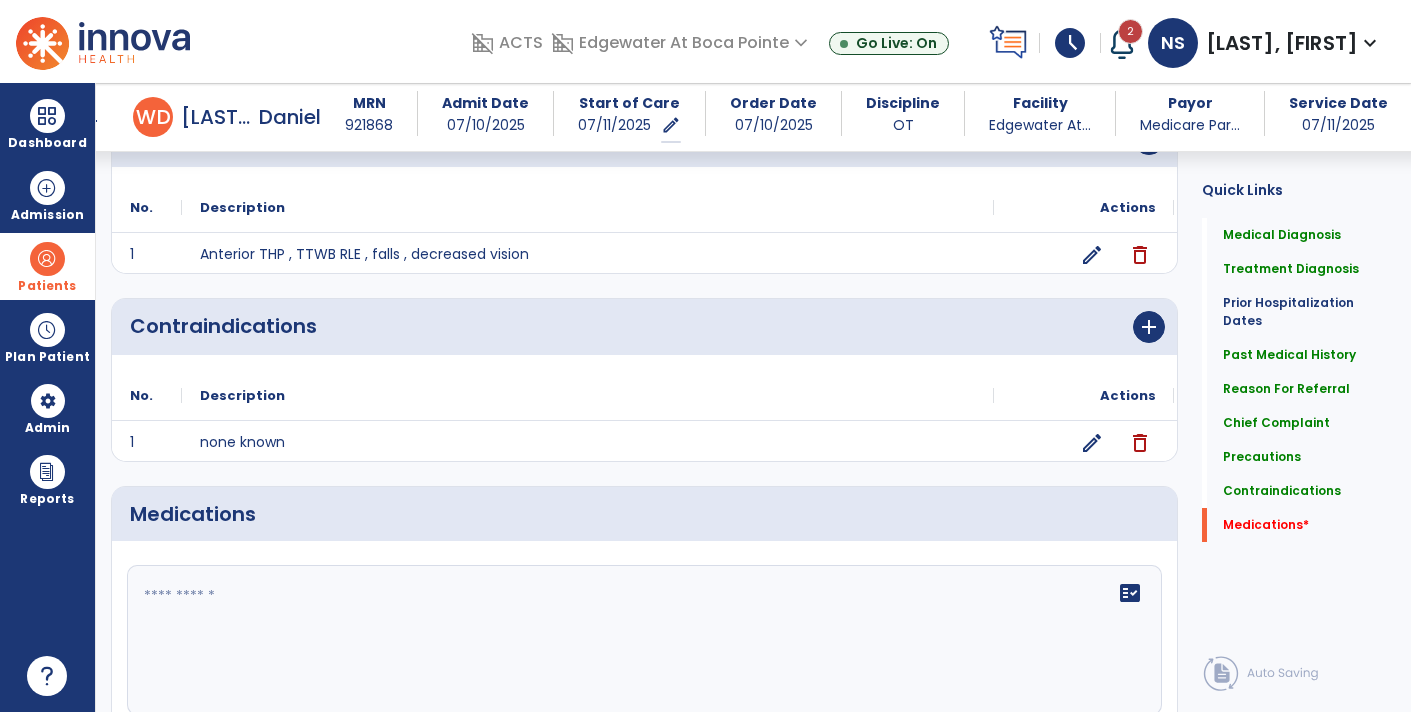 click on "fact_check" 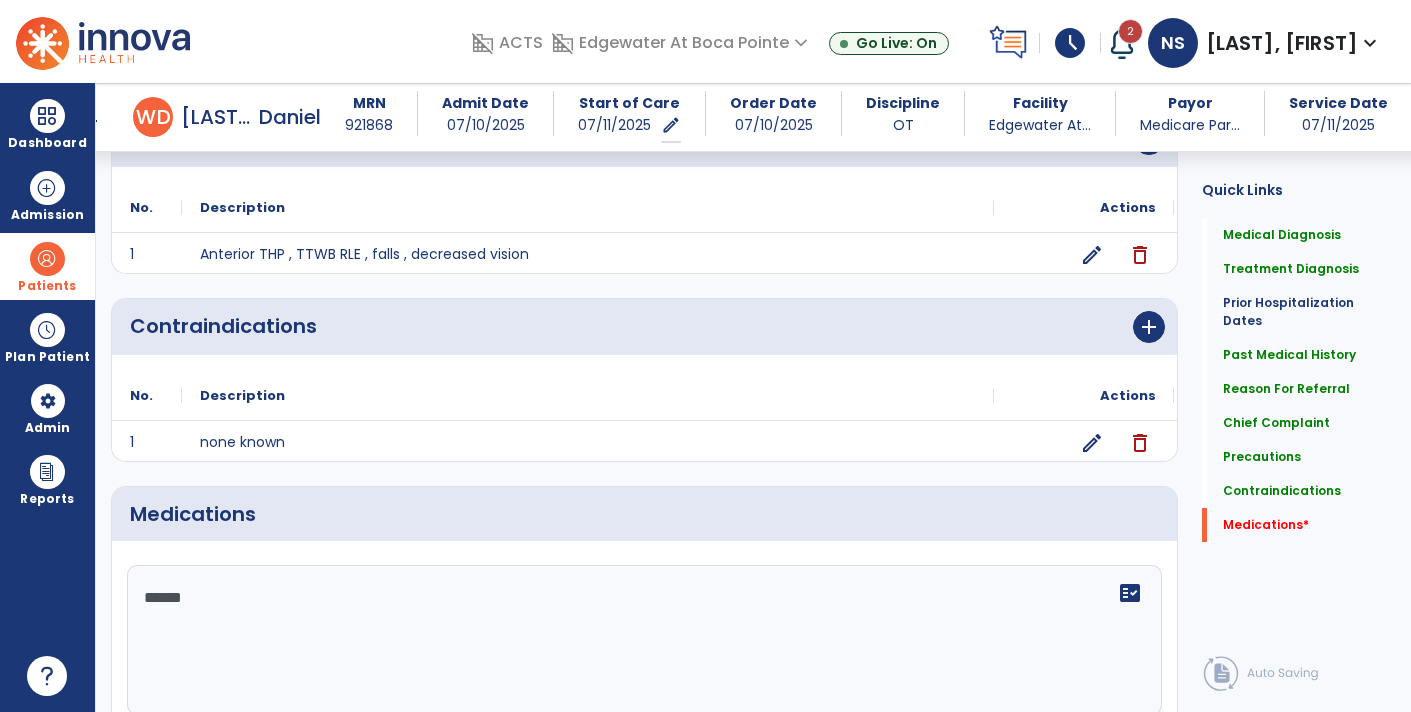 type on "******" 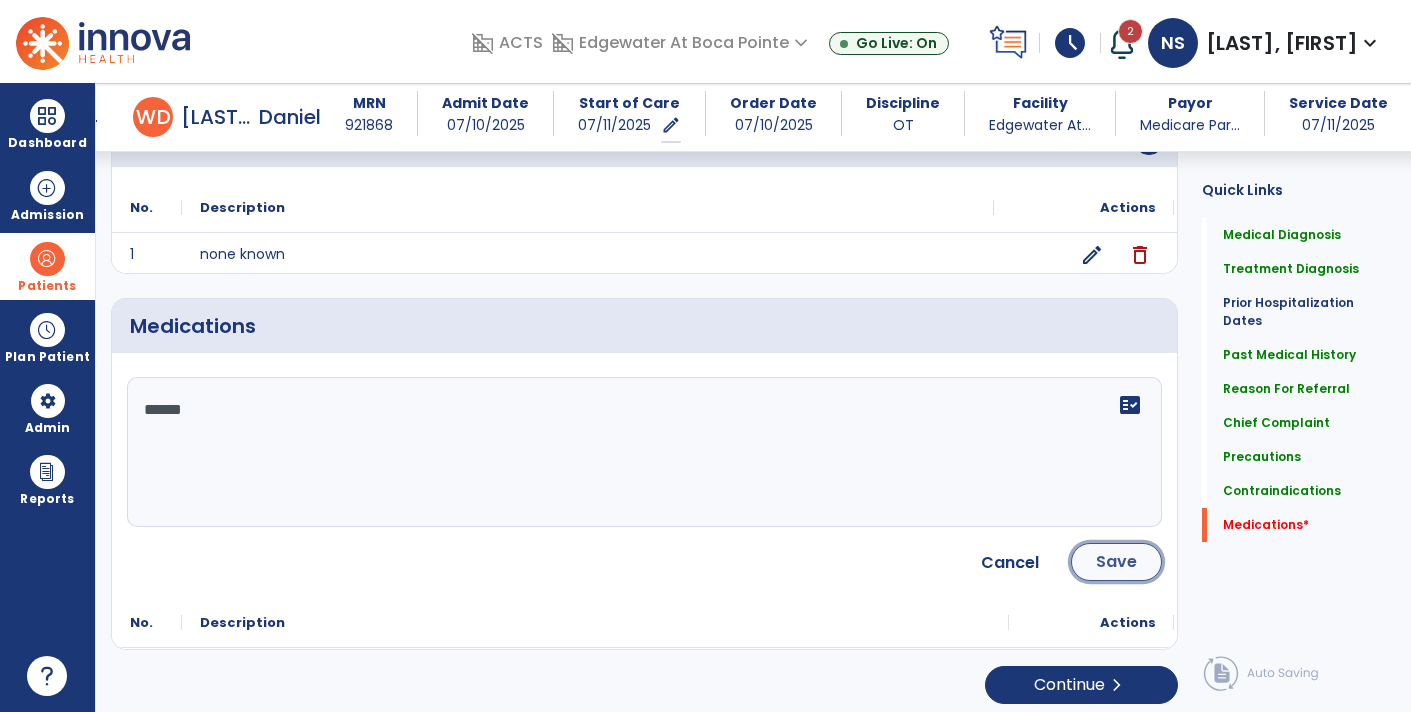 click on "Save" 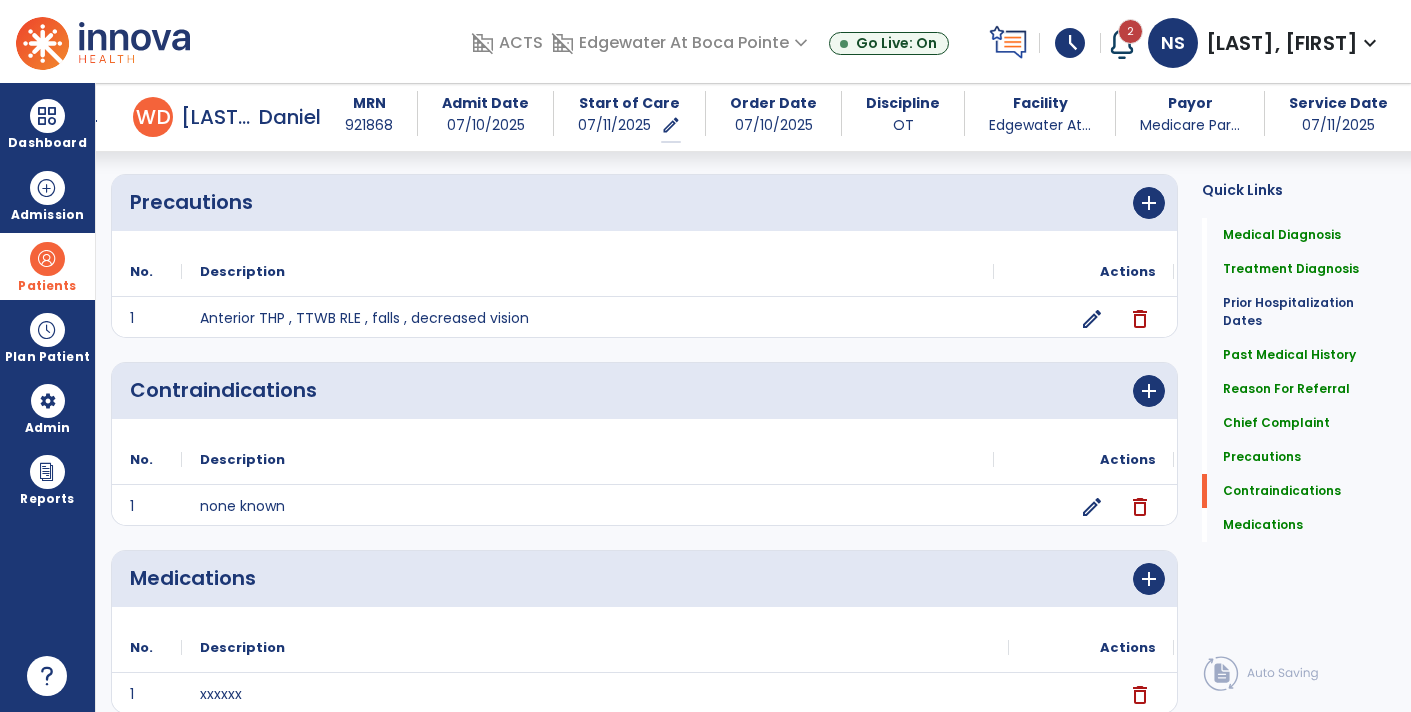 scroll, scrollTop: 1538, scrollLeft: 0, axis: vertical 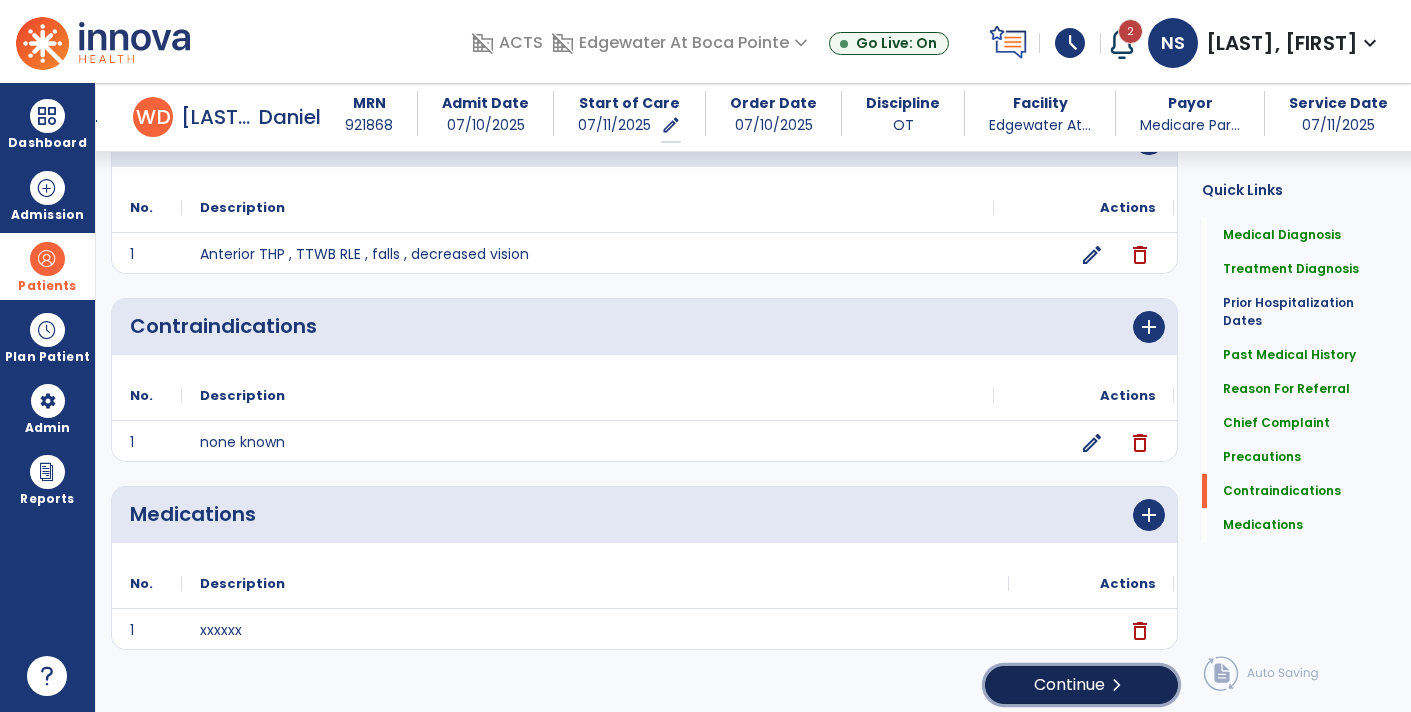 click on "Continue  chevron_right" 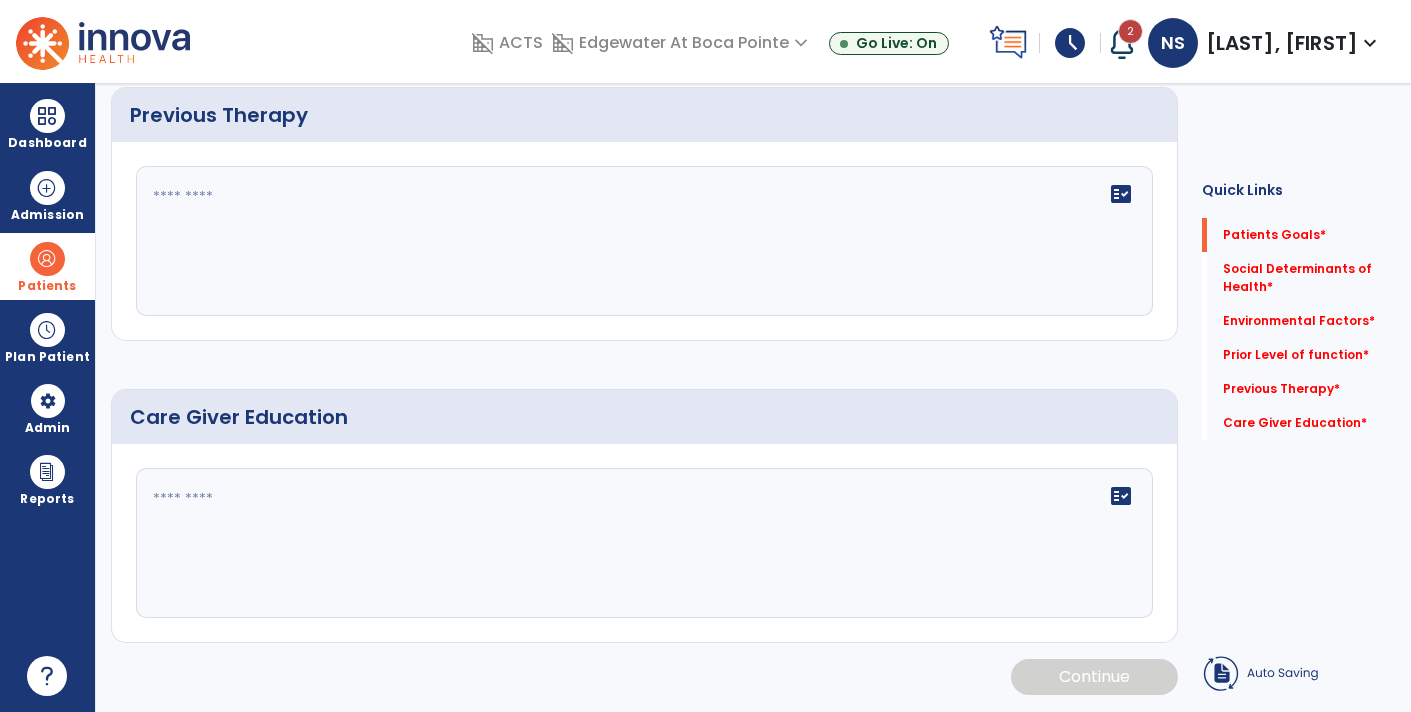 scroll, scrollTop: 0, scrollLeft: 0, axis: both 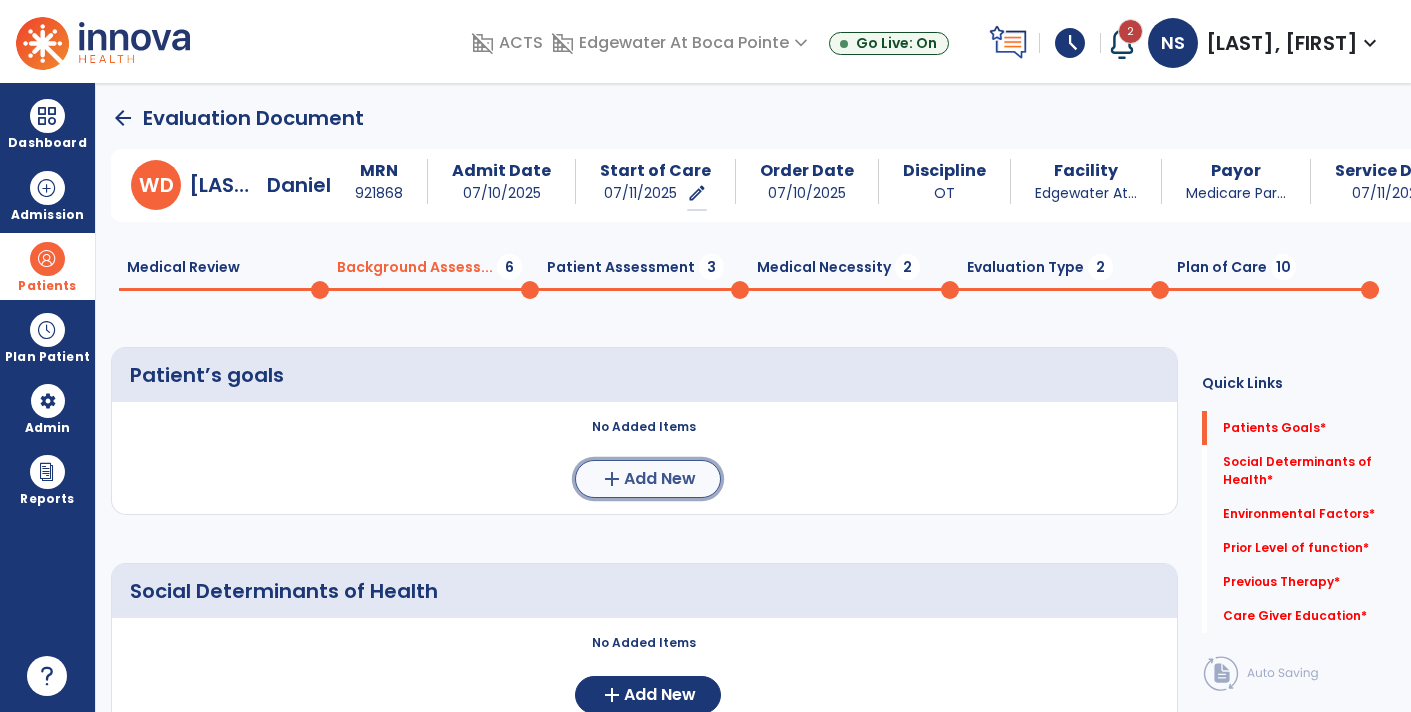 click on "Add New" 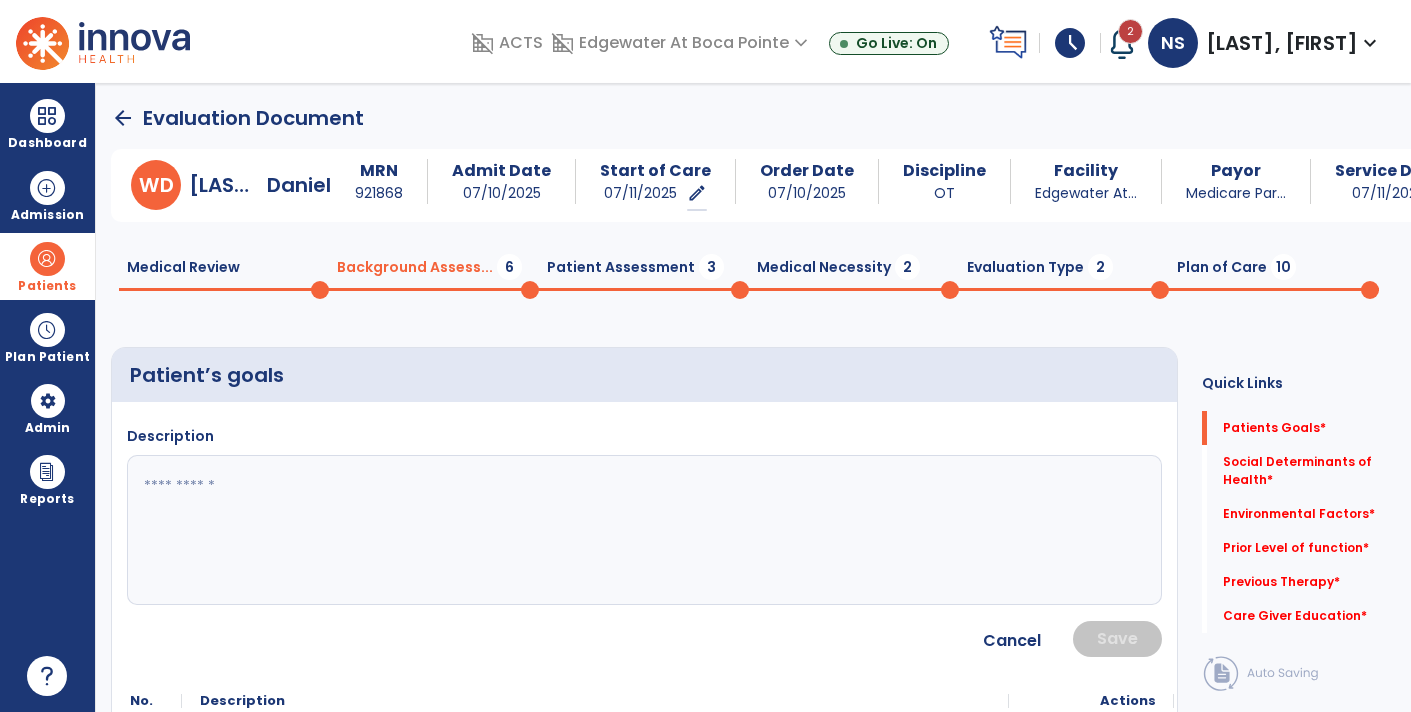 click 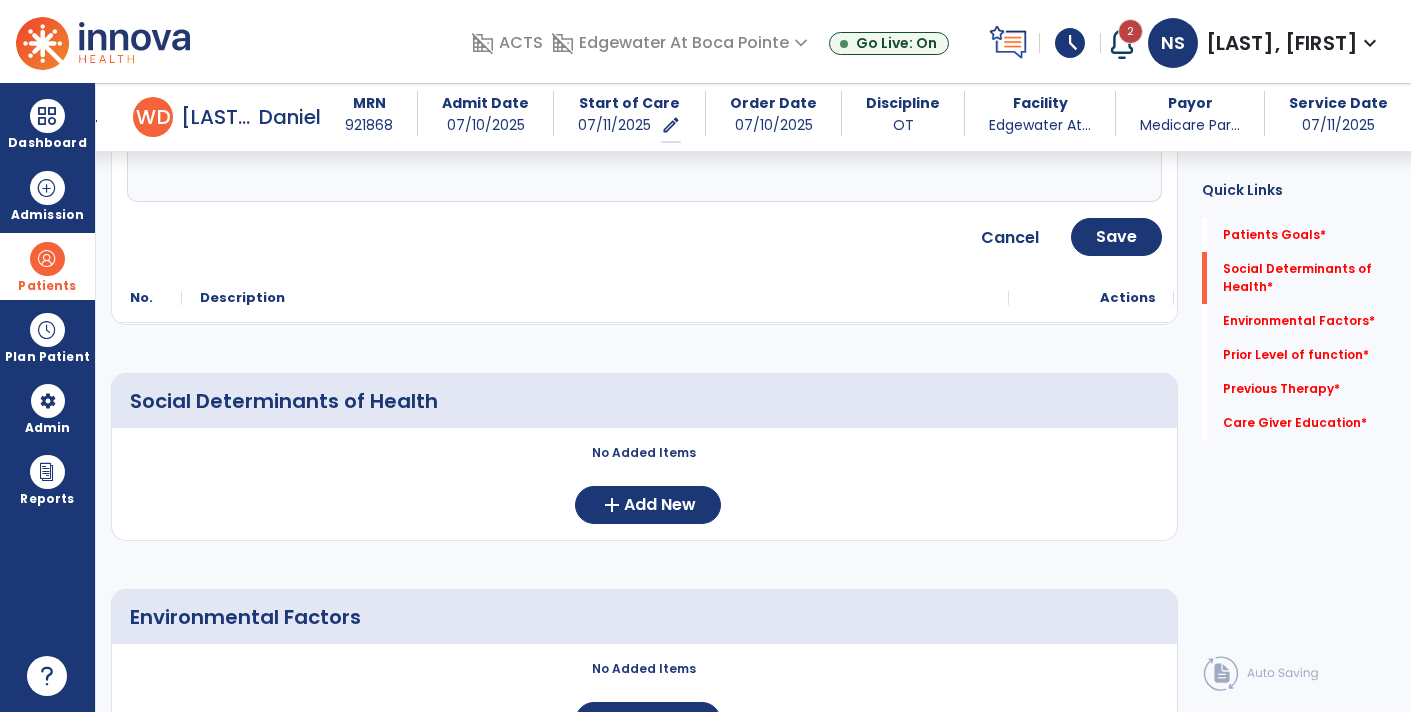 scroll, scrollTop: 380, scrollLeft: 0, axis: vertical 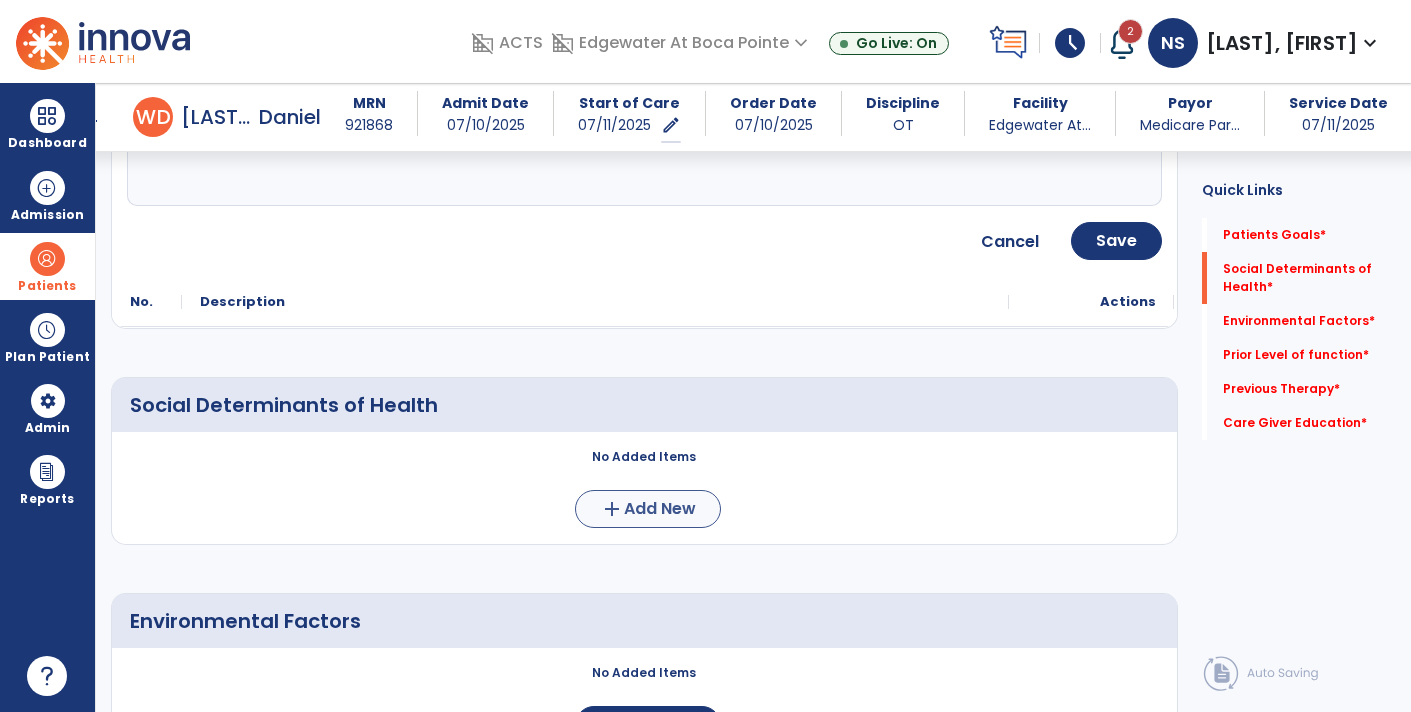 type on "**********" 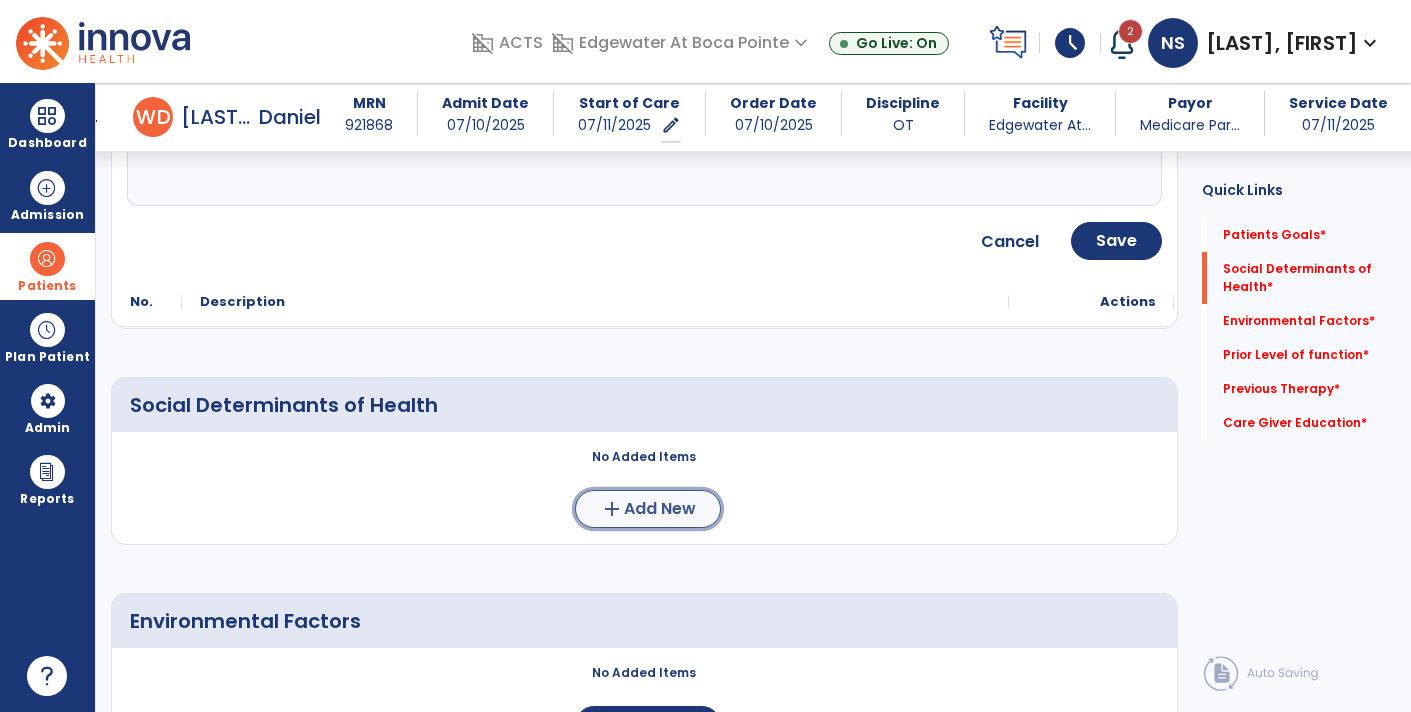 click on "Add New" 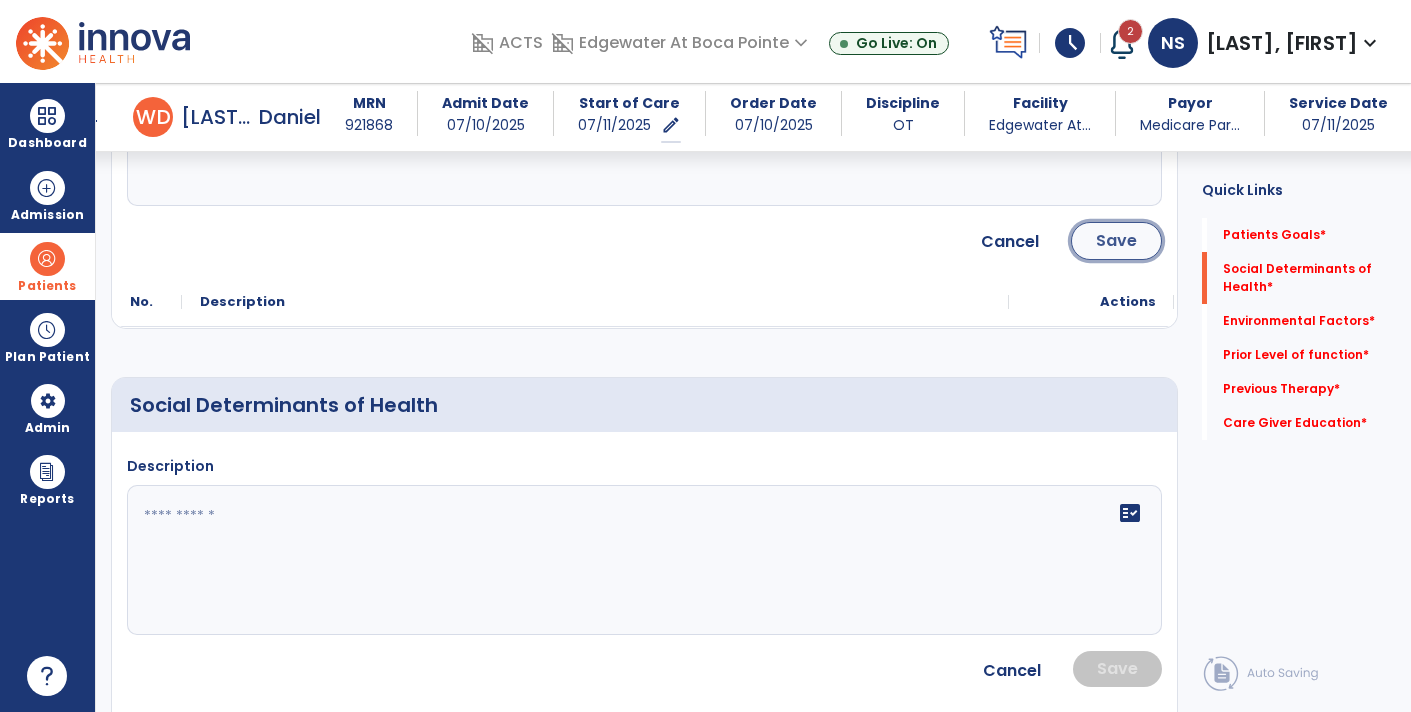 click on "Save" 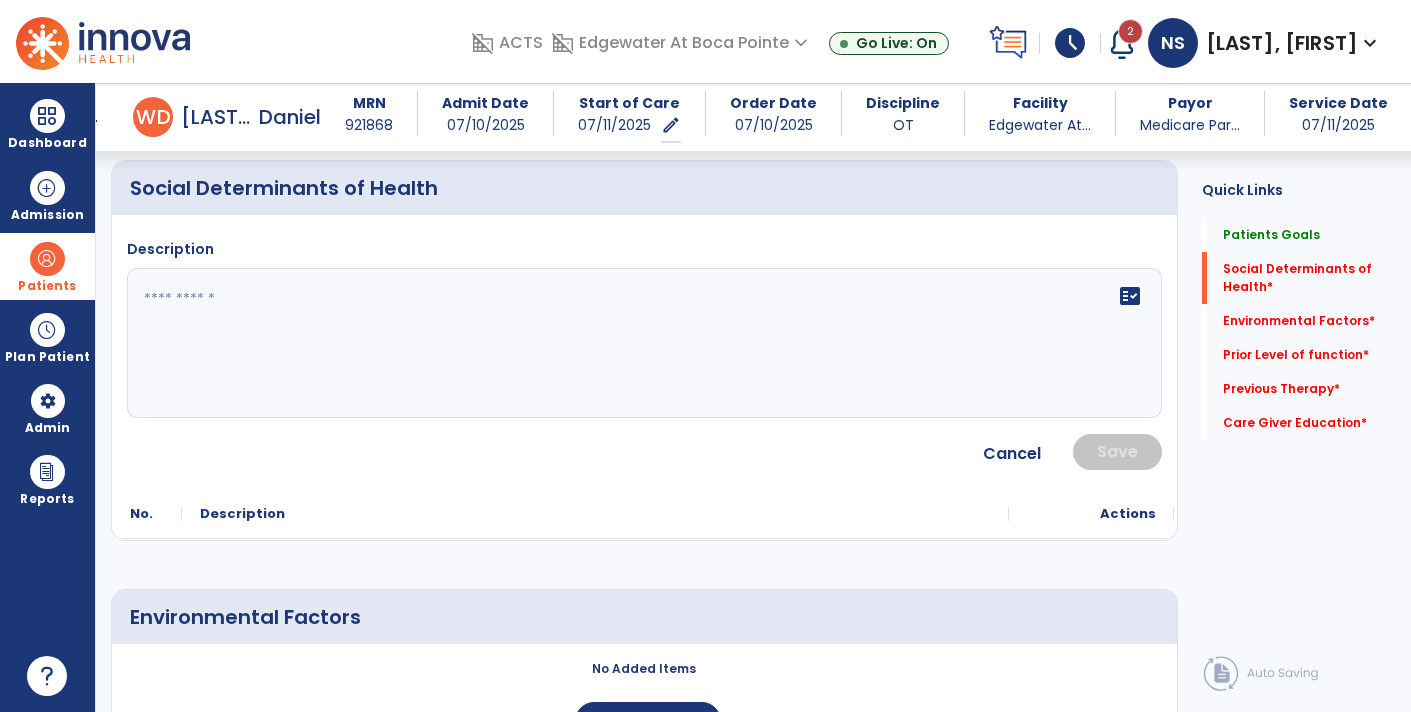 scroll, scrollTop: 171, scrollLeft: 0, axis: vertical 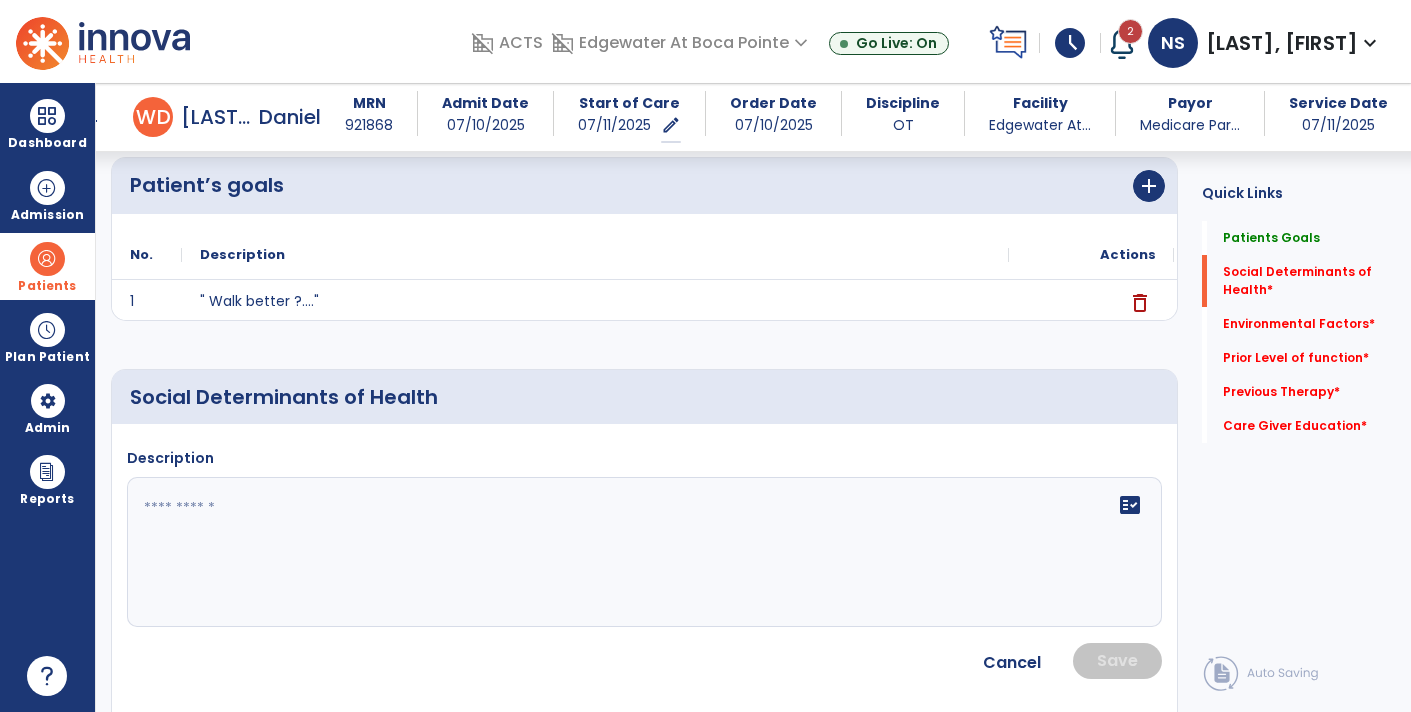 click 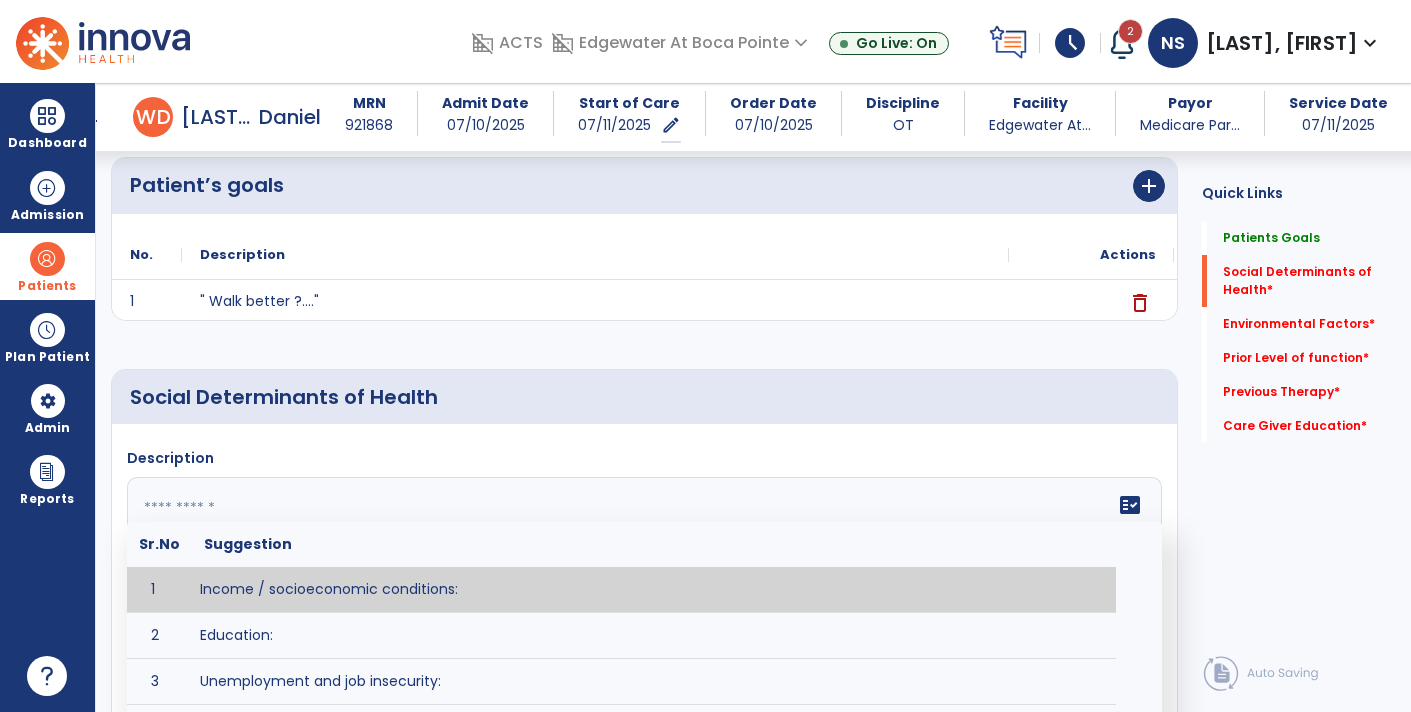type on "*" 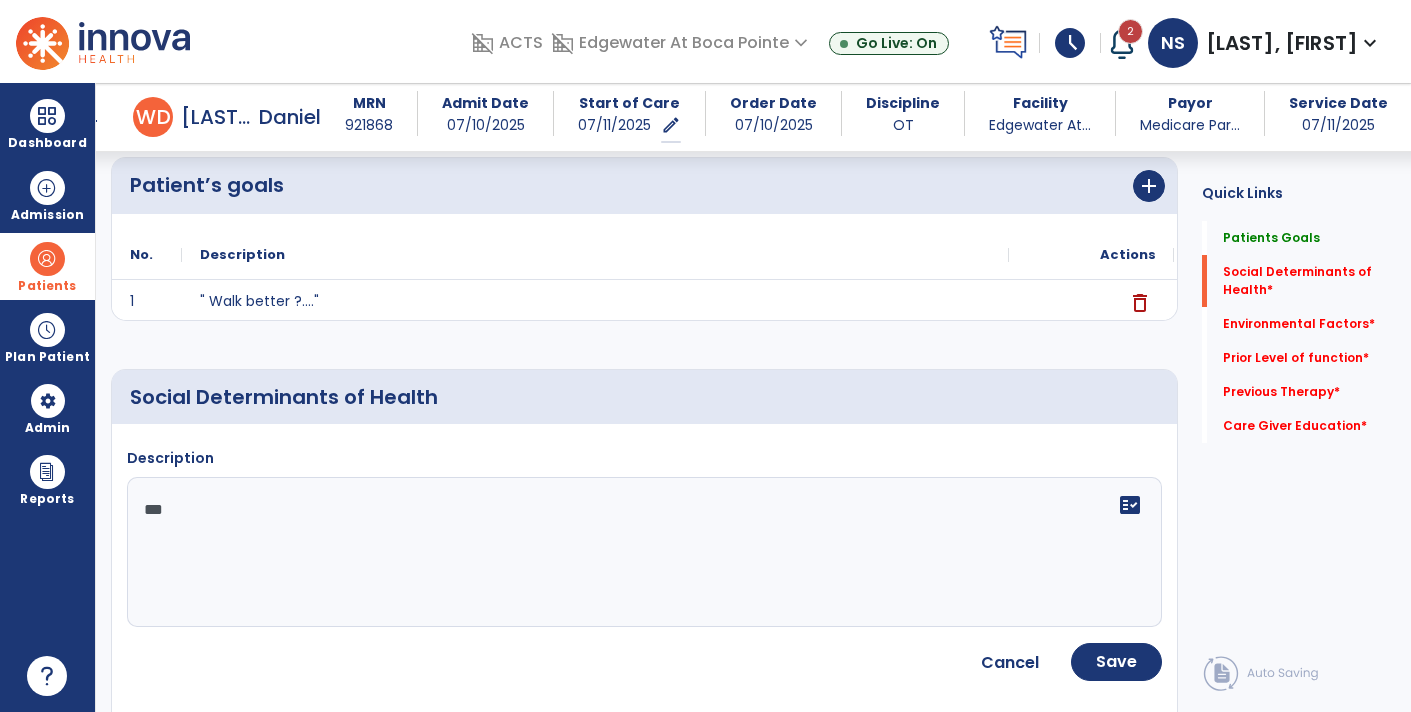 type on "****" 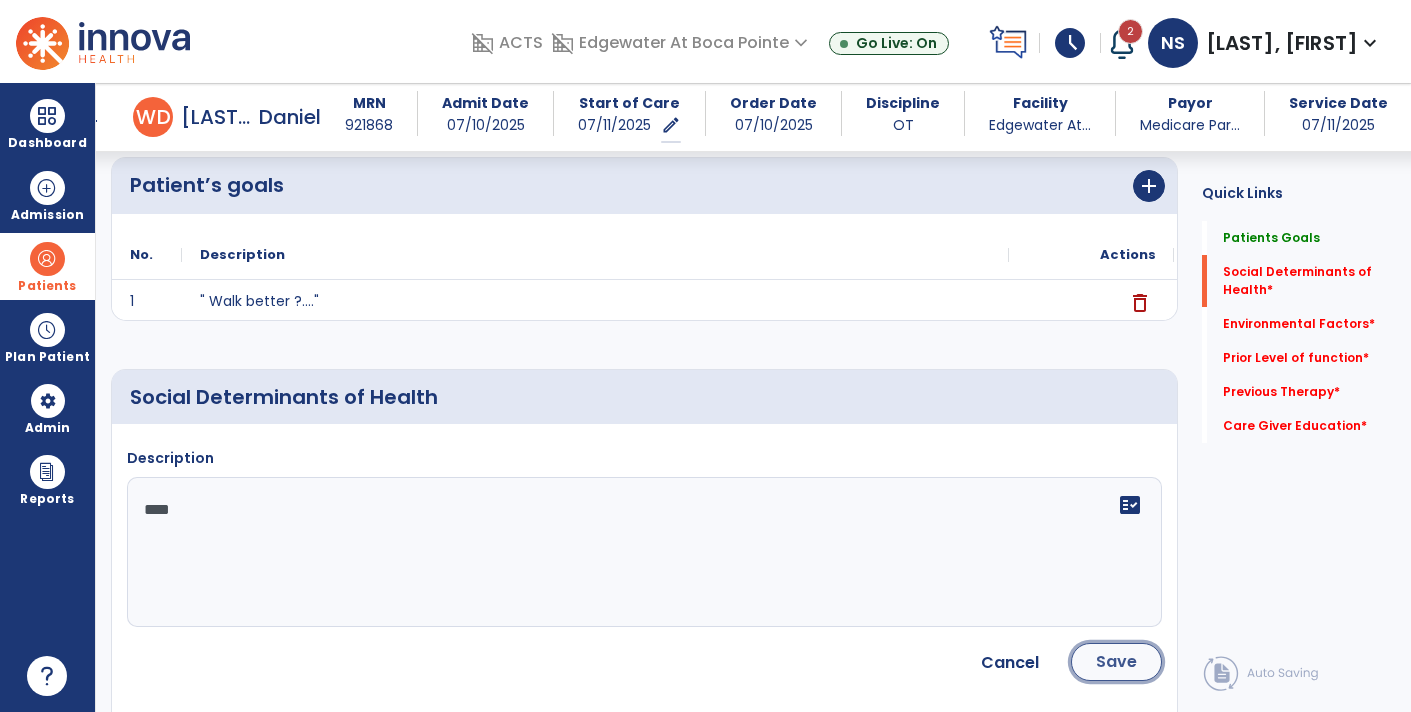 click on "Save" 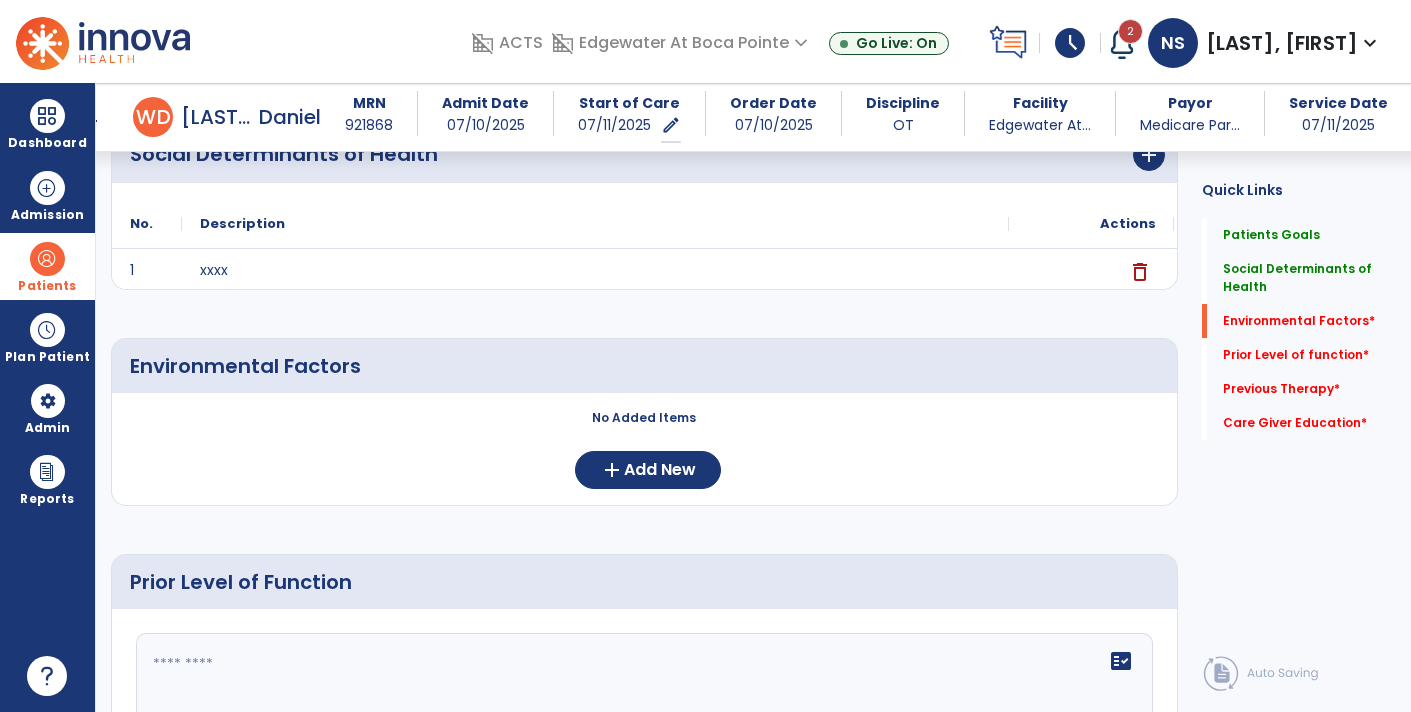 scroll, scrollTop: 420, scrollLeft: 0, axis: vertical 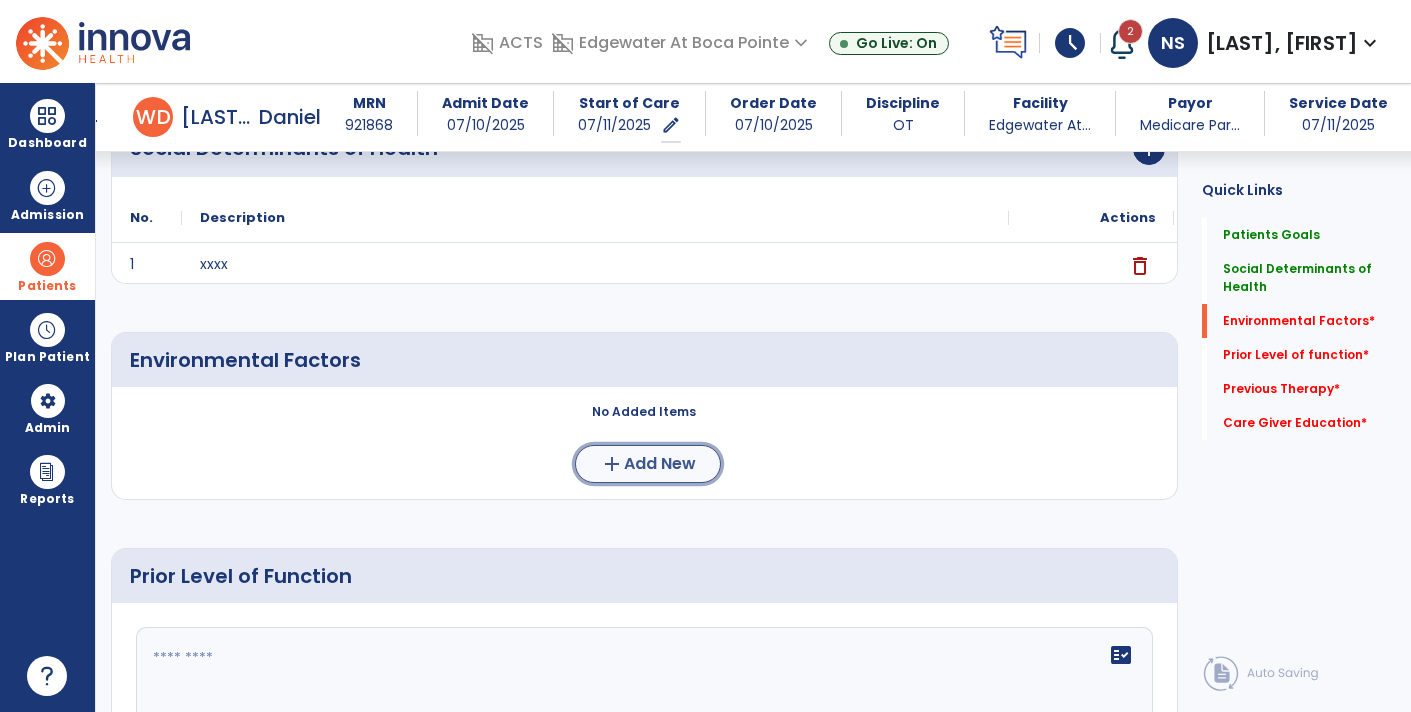 click on "Add New" 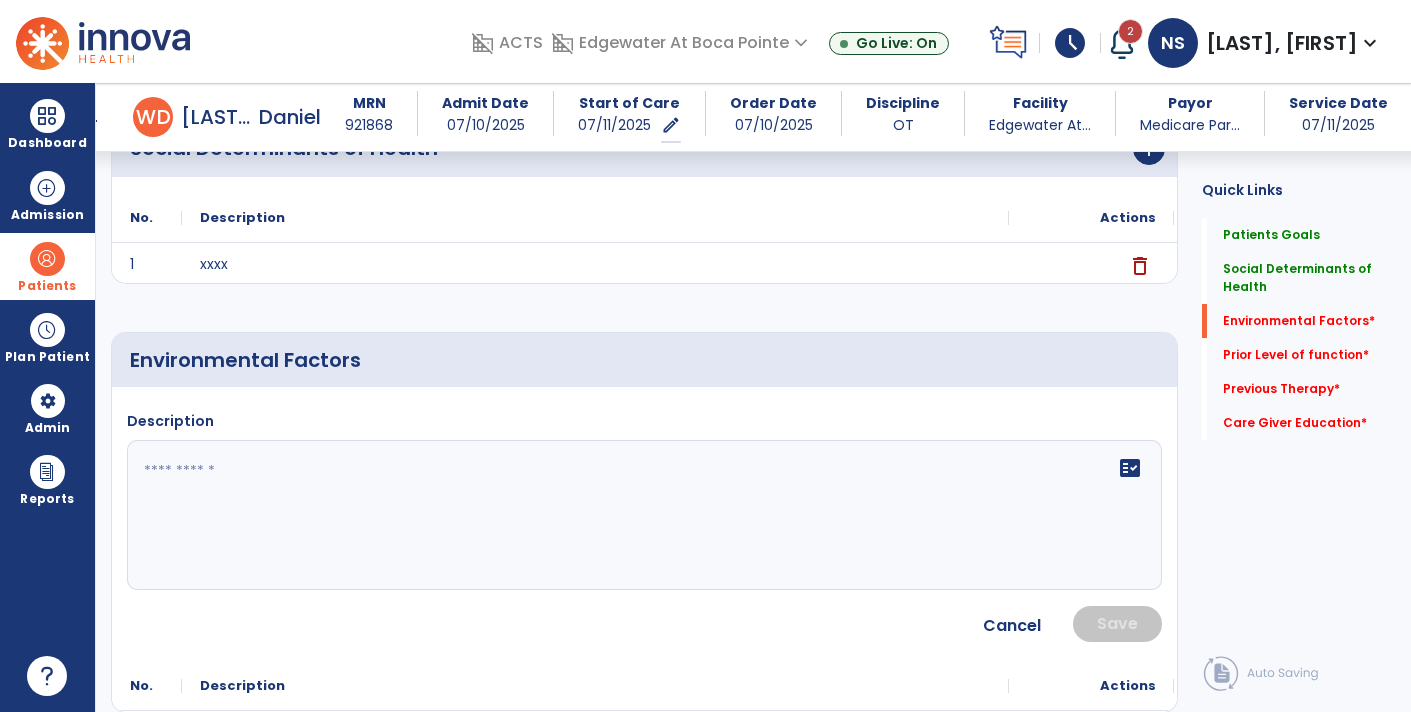 click 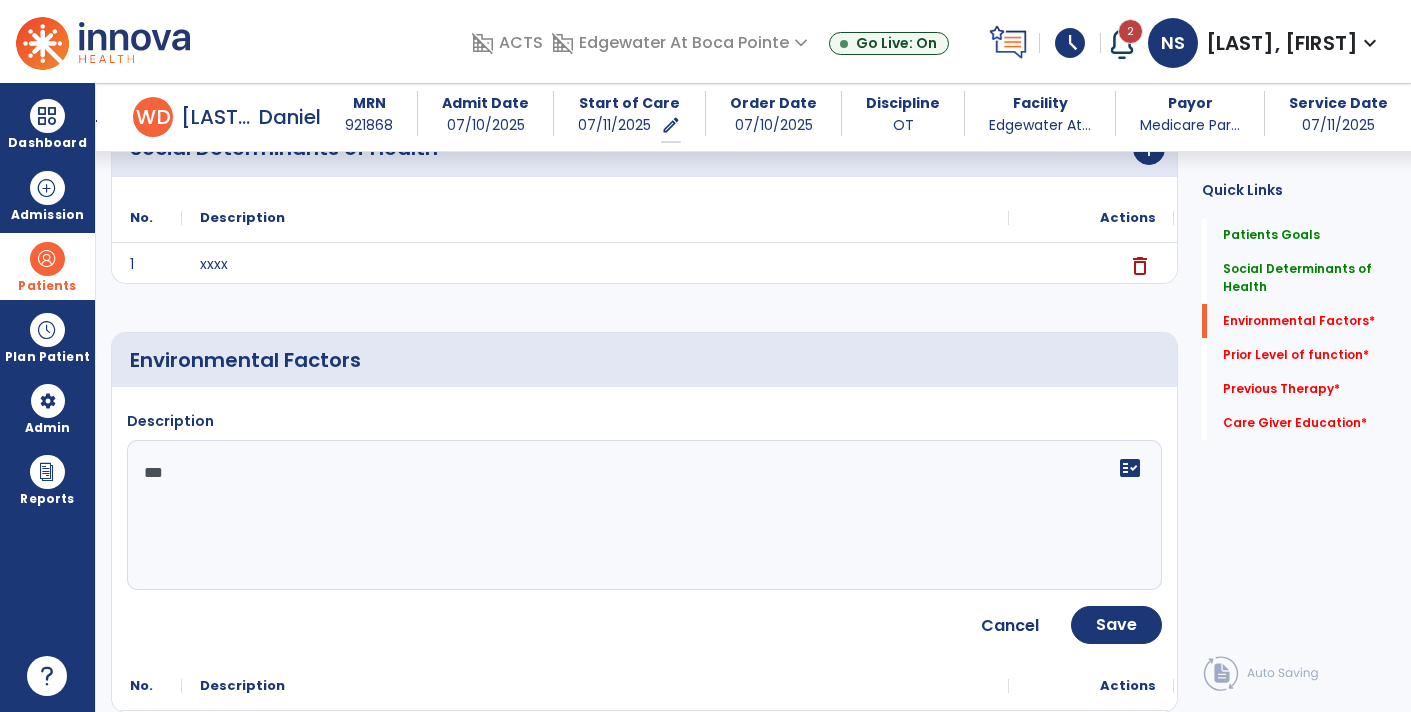 type on "****" 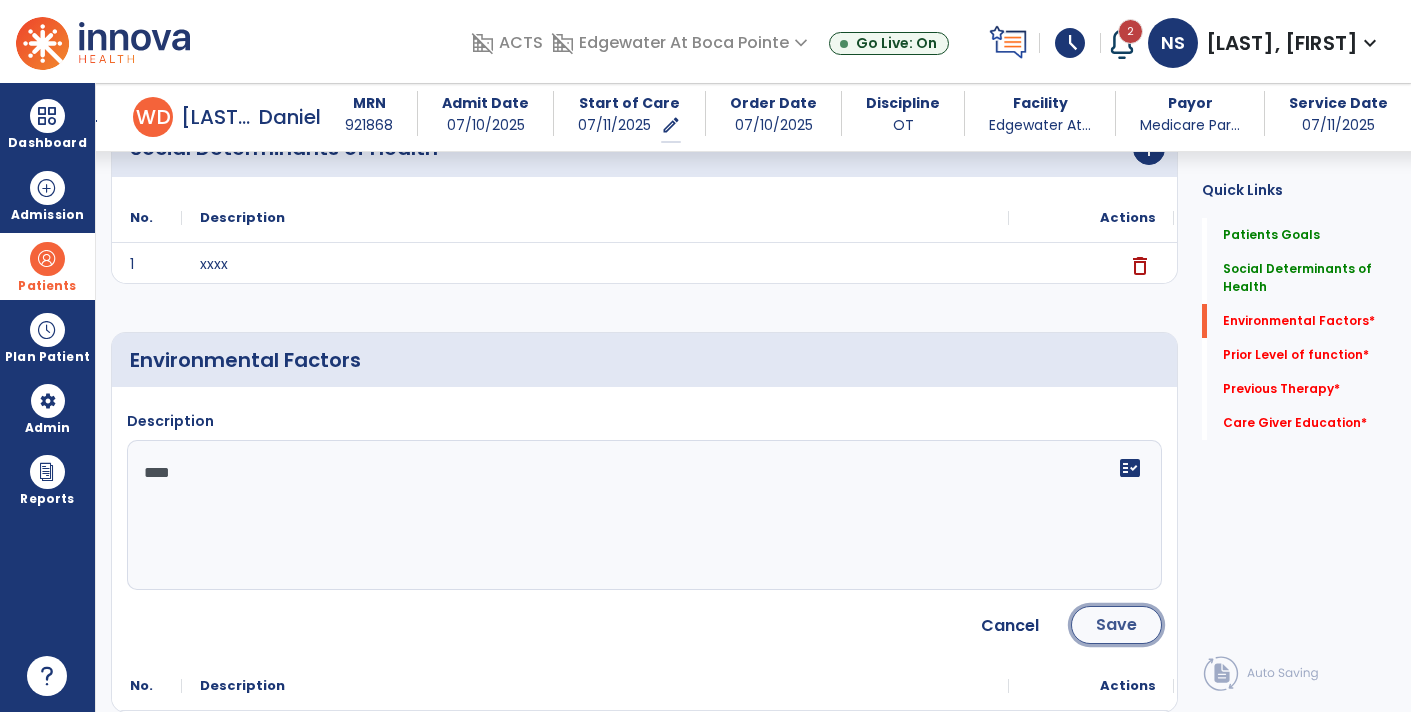 click on "Save" 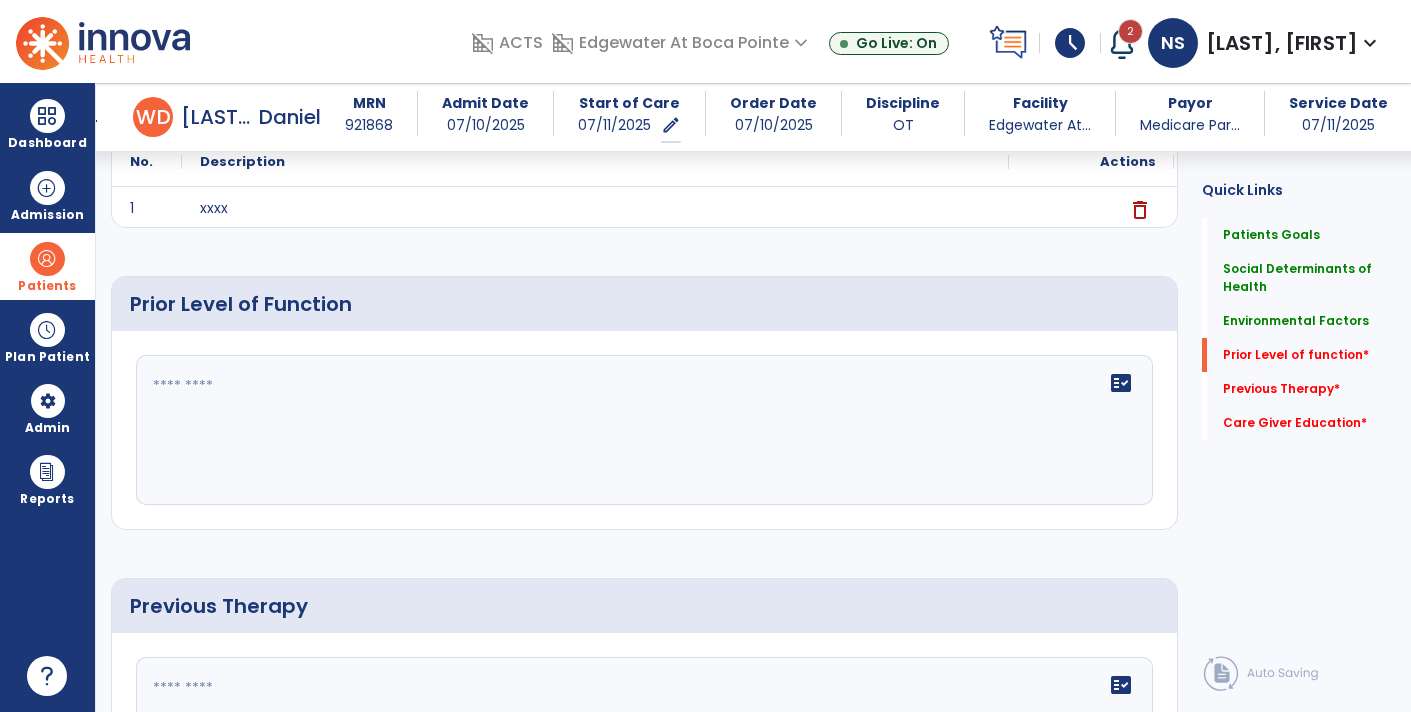 scroll, scrollTop: 692, scrollLeft: 0, axis: vertical 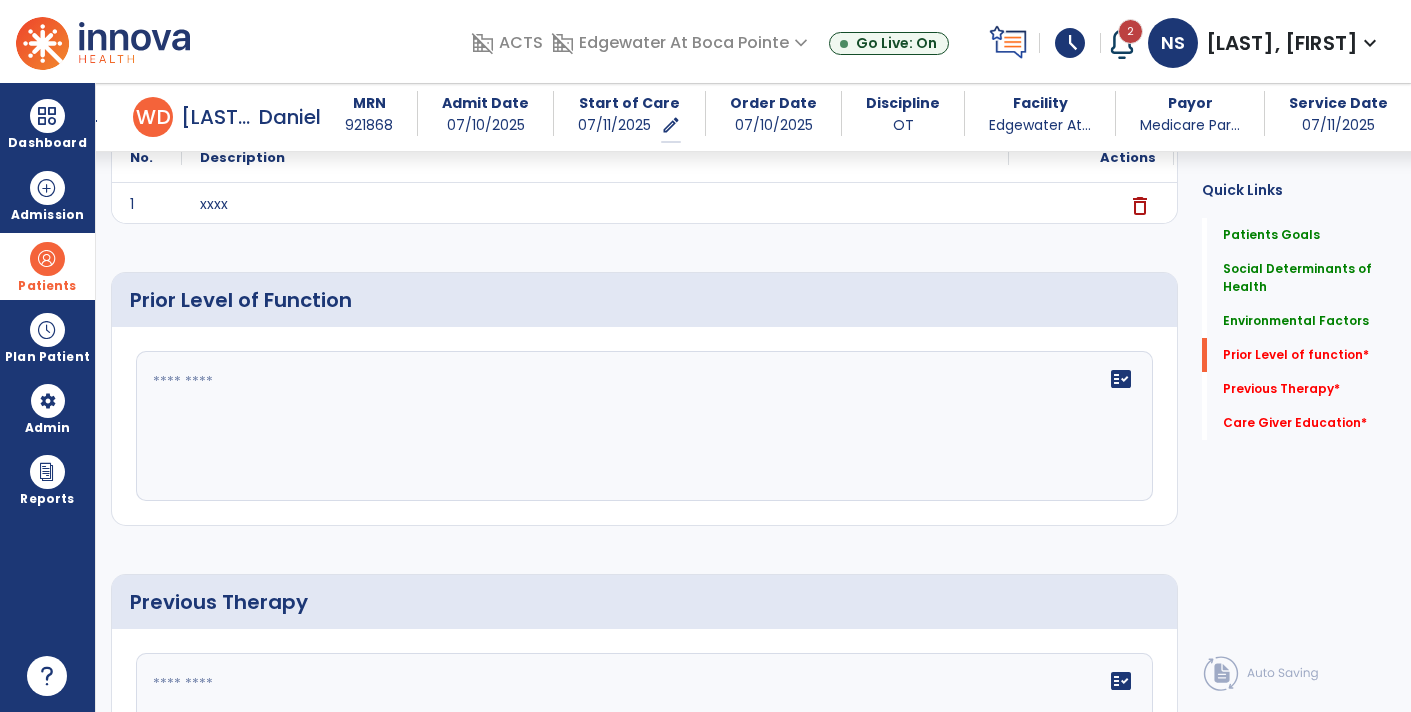 click 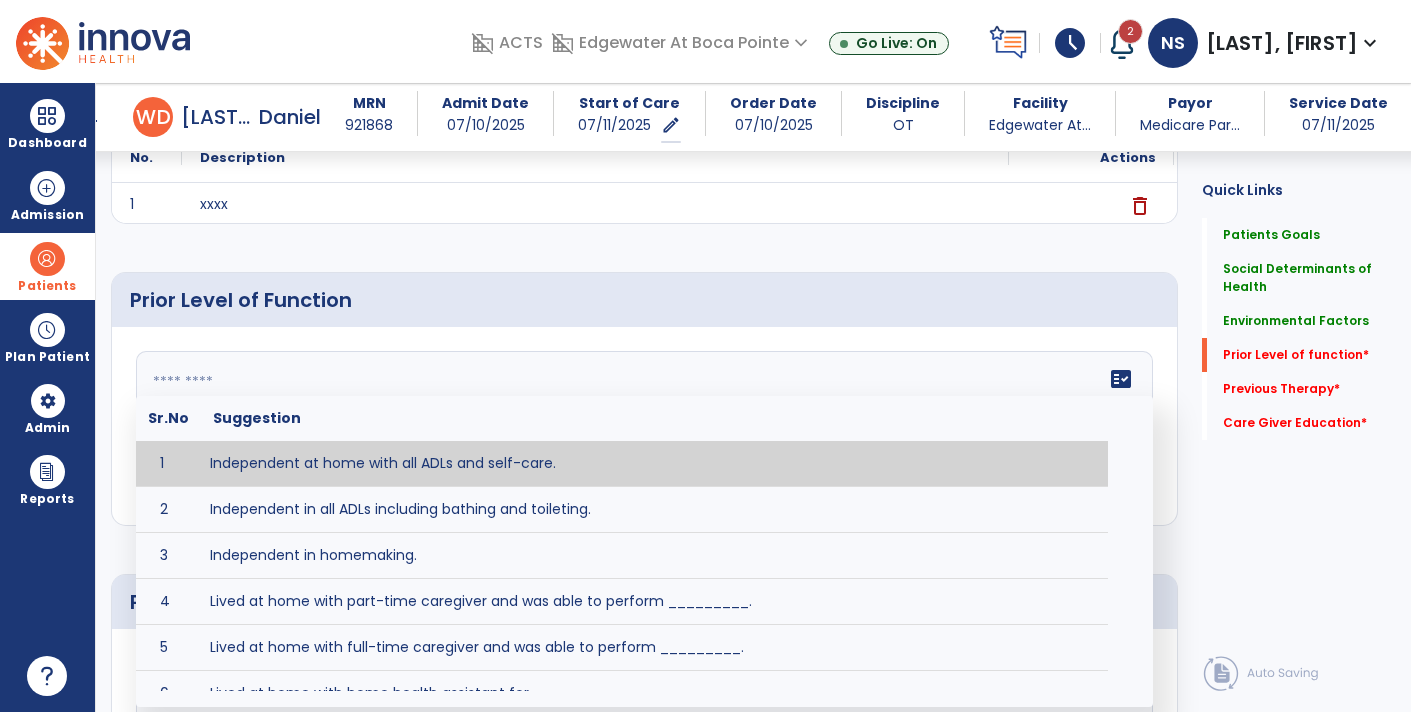 type on "*" 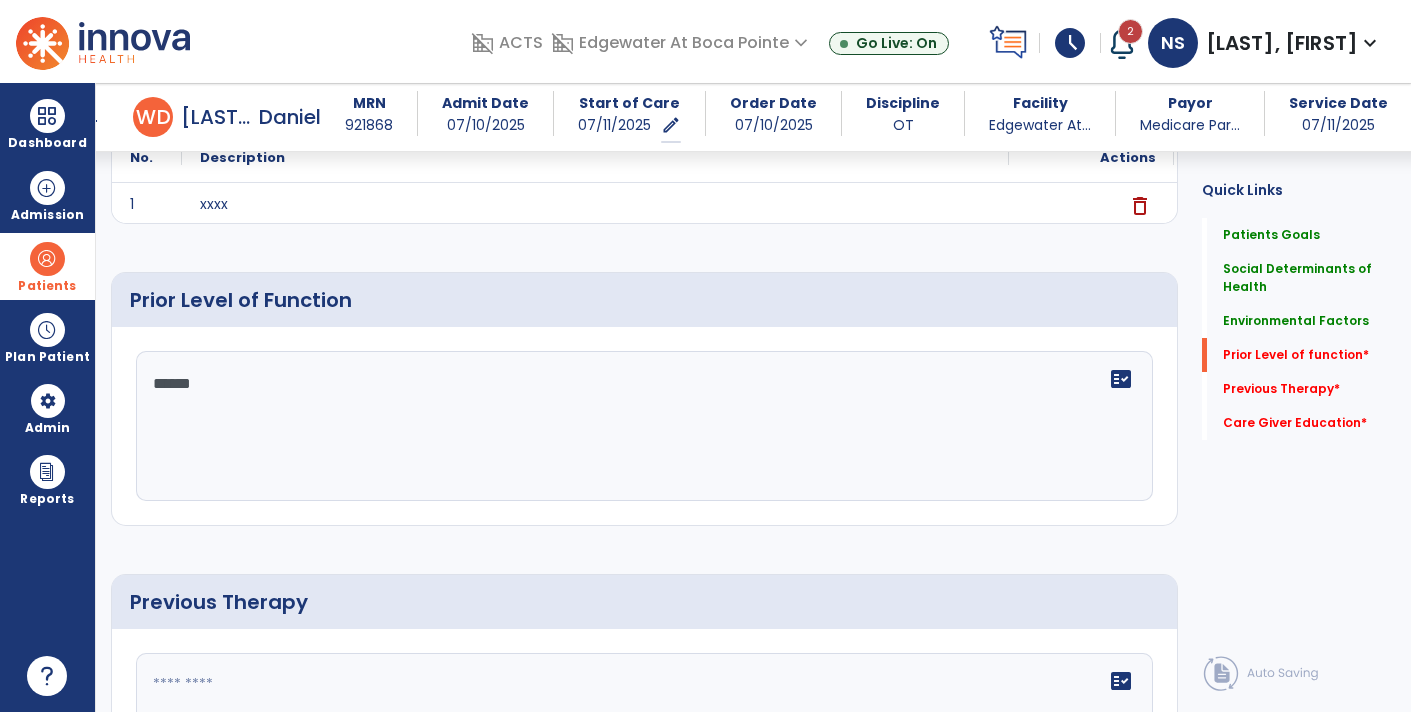 type on "*******" 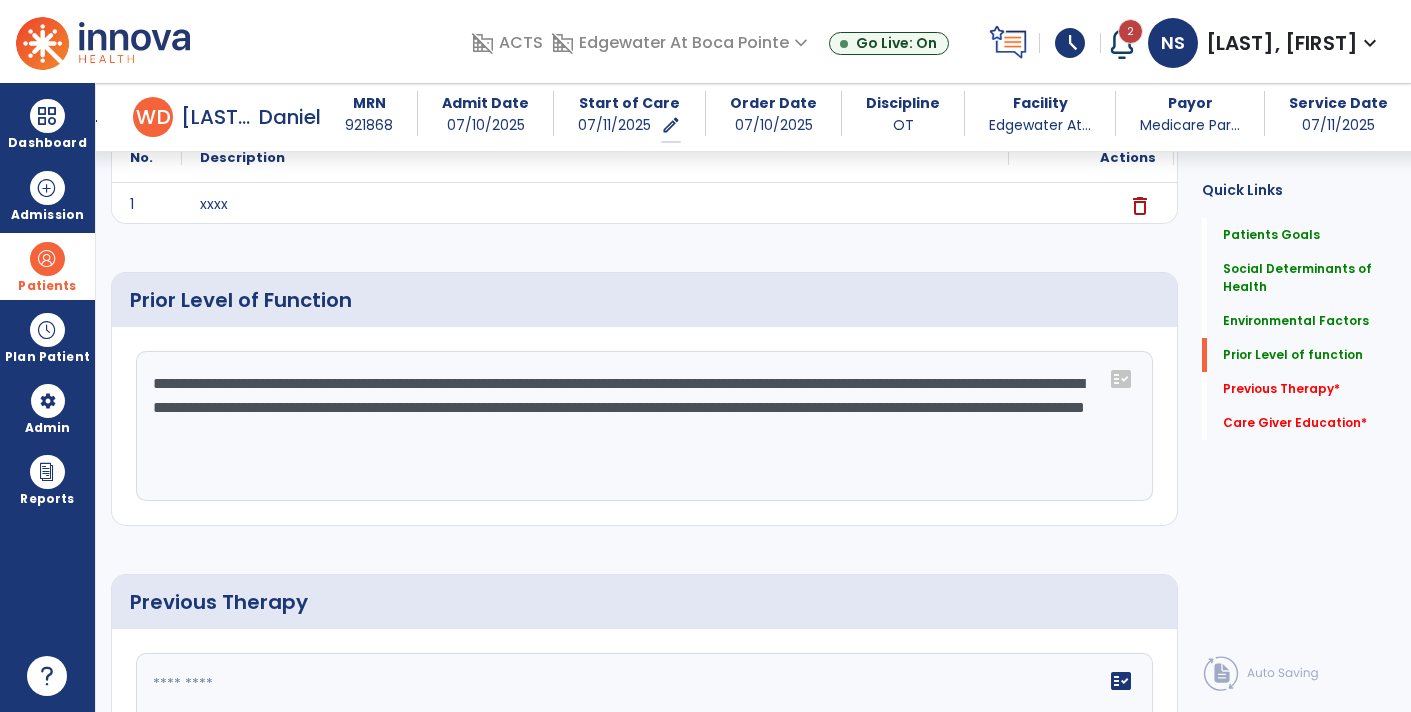 click on "**********" 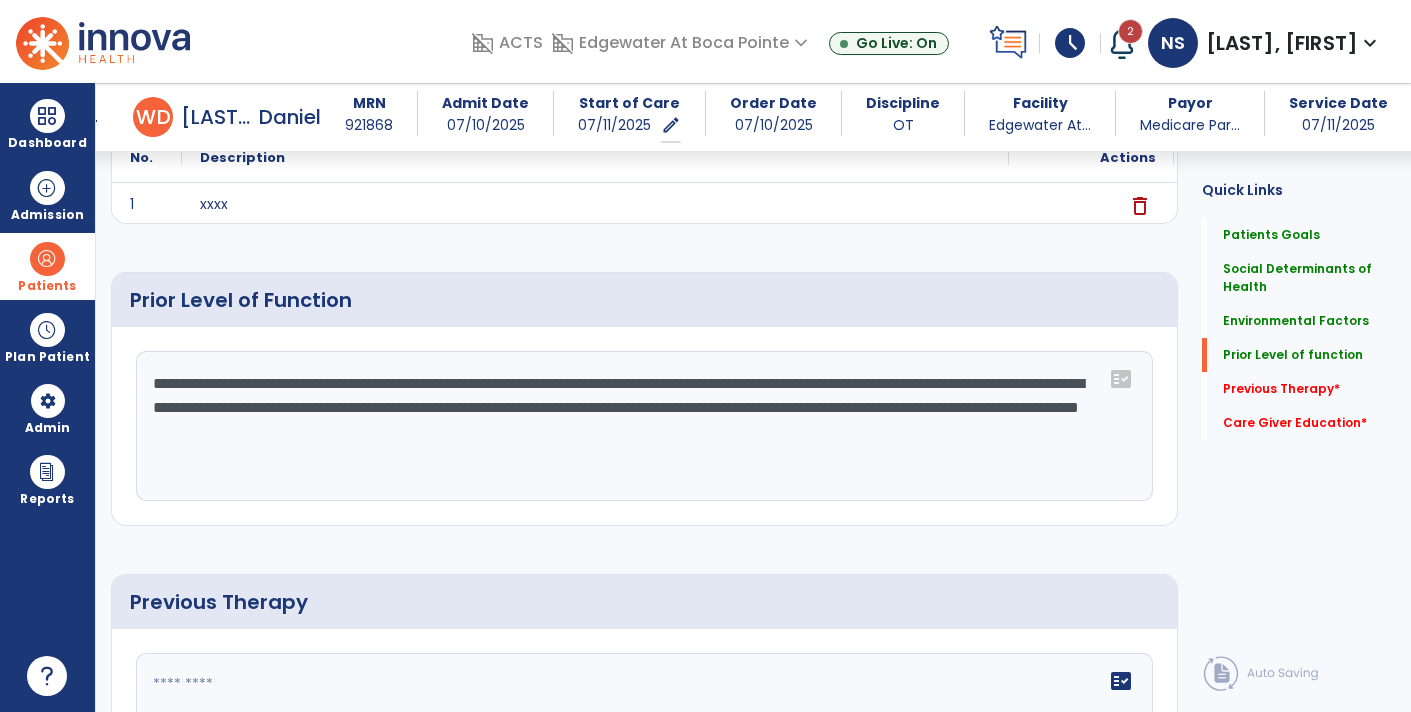 click on "**********" 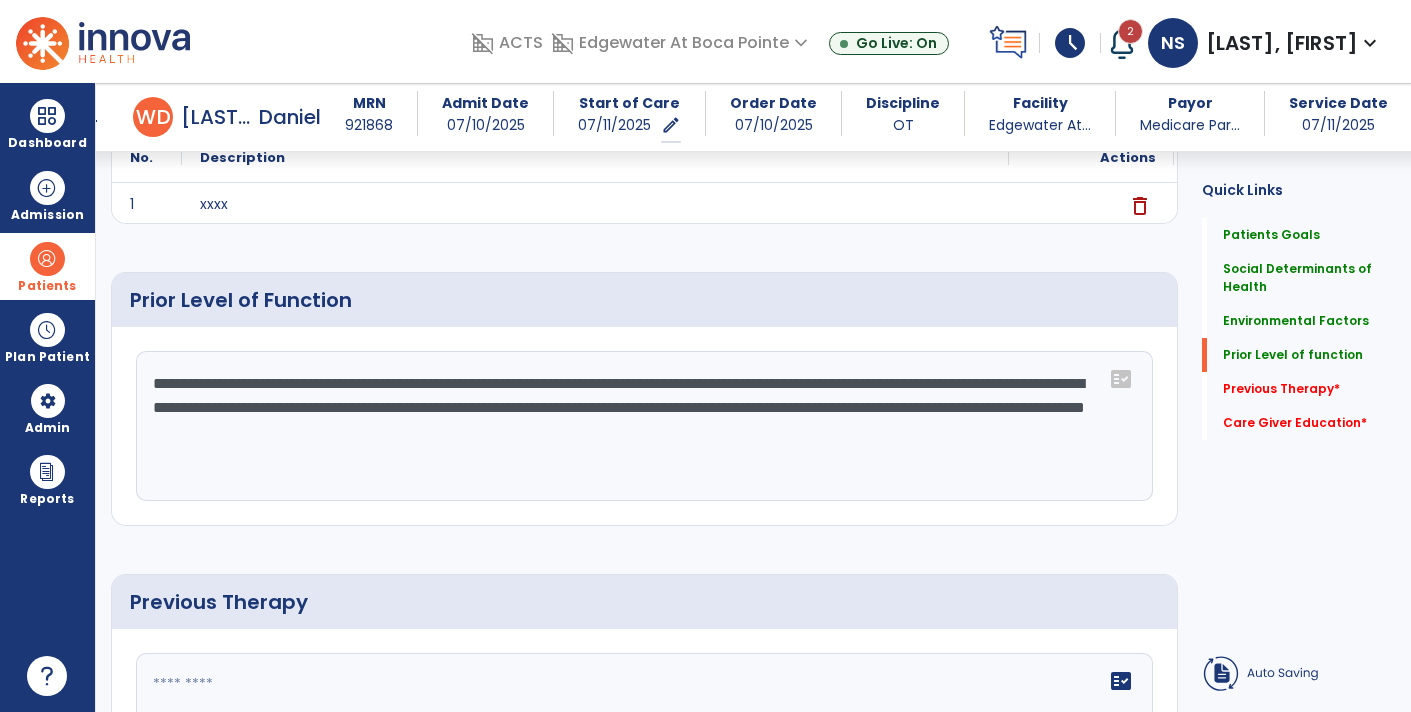 click on "**********" 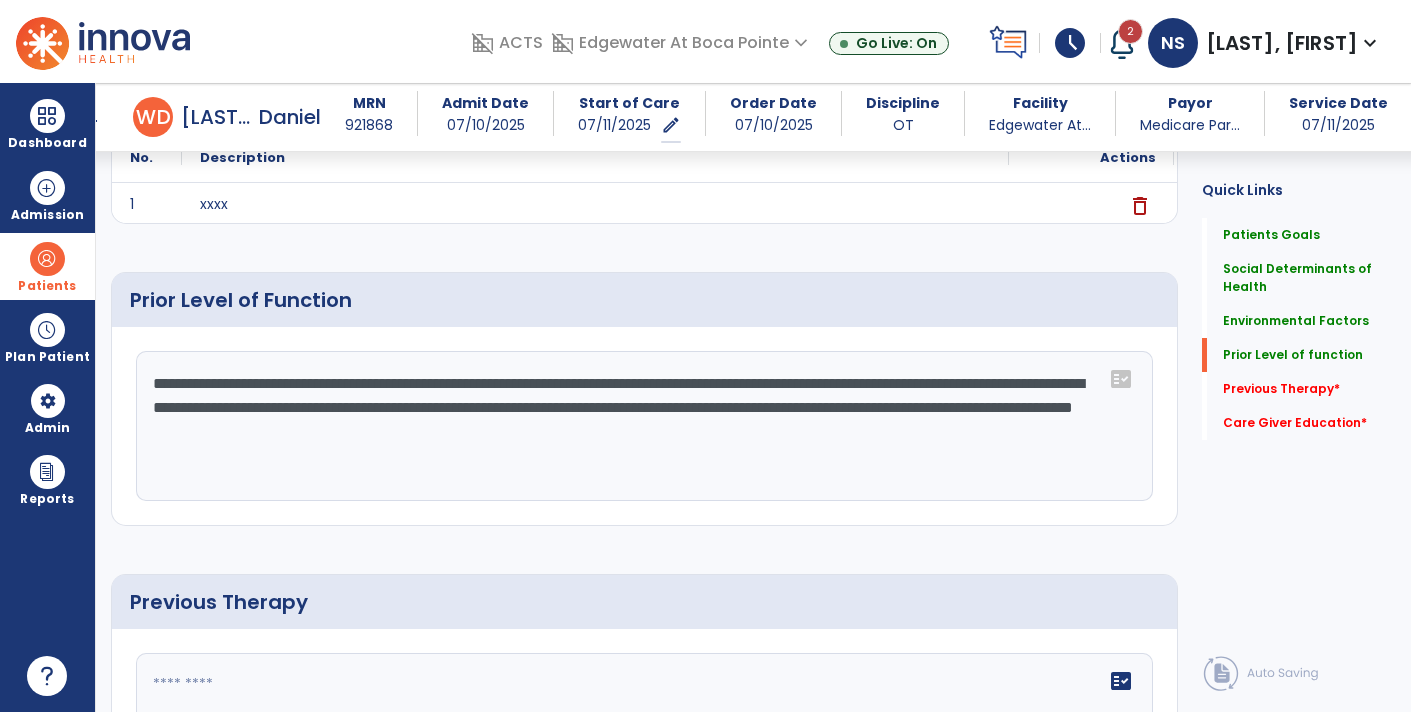click on "**********" 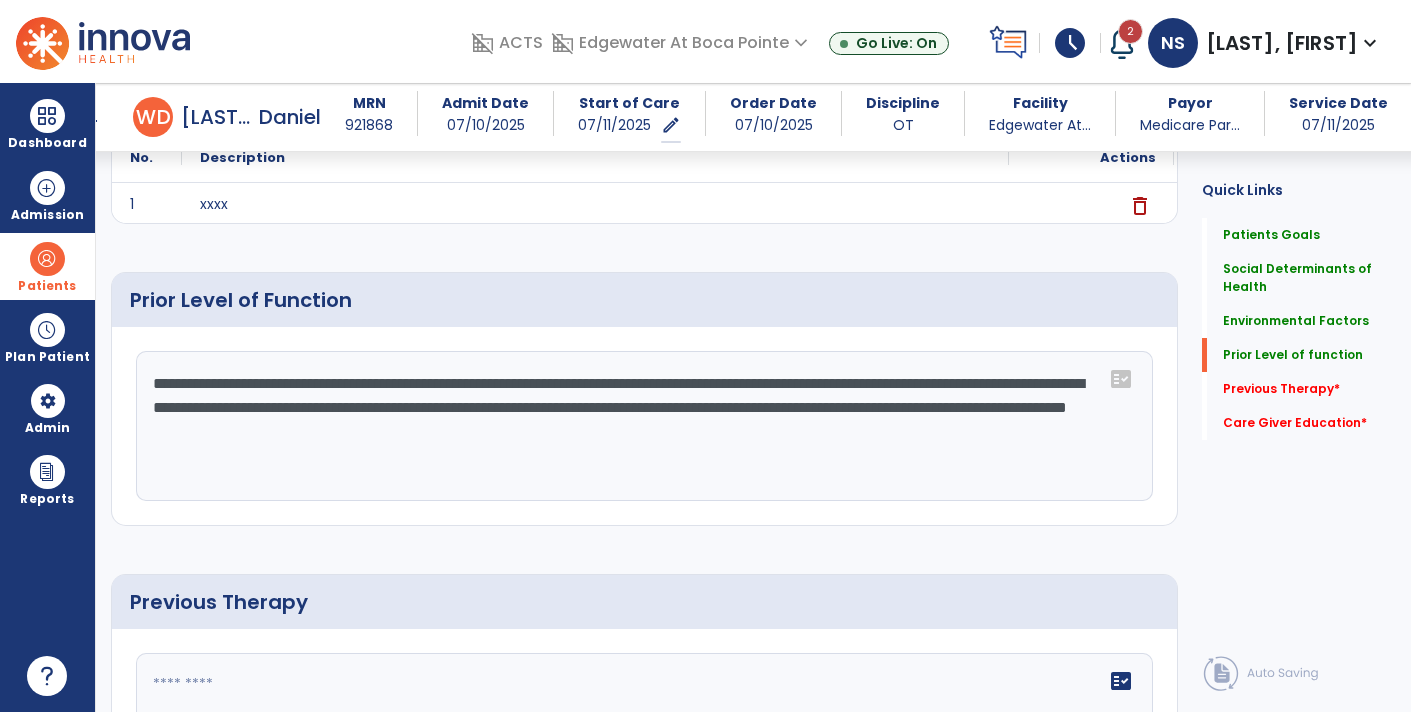 click on "**********" 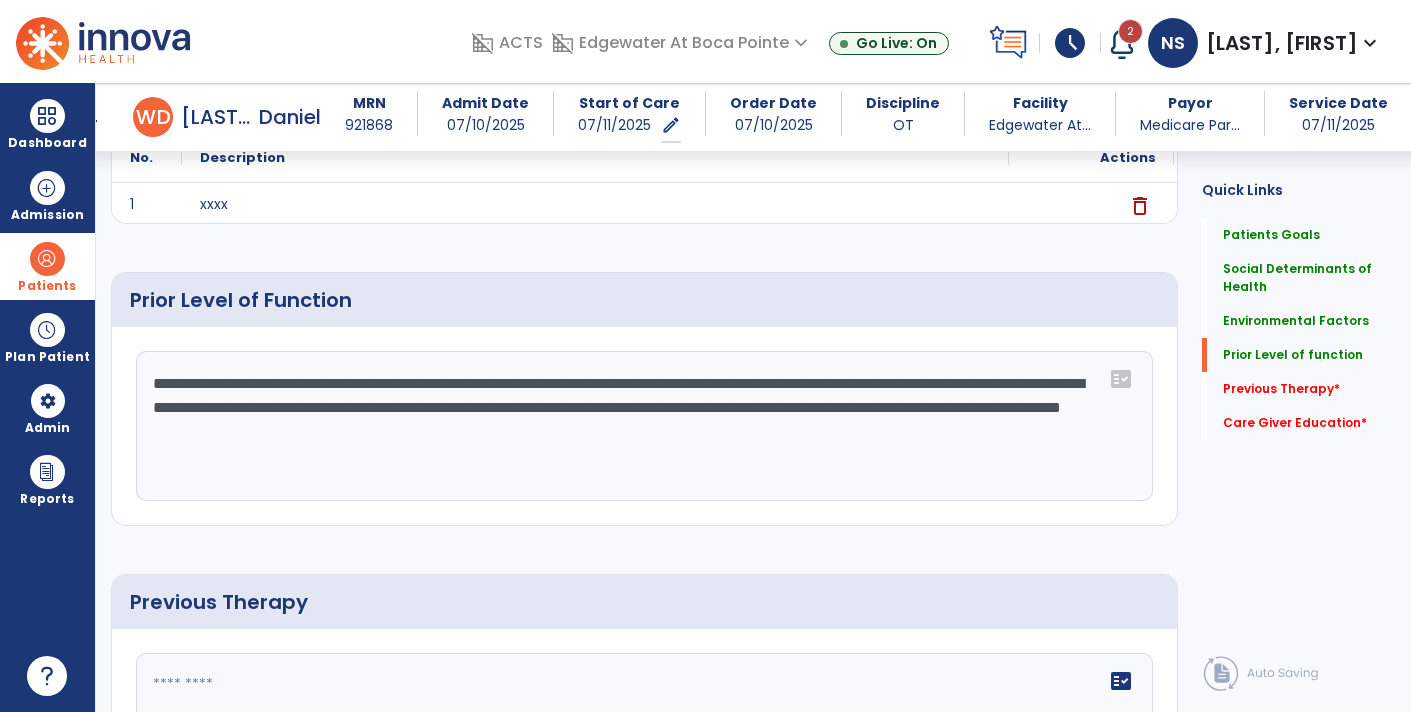 click on "**********" 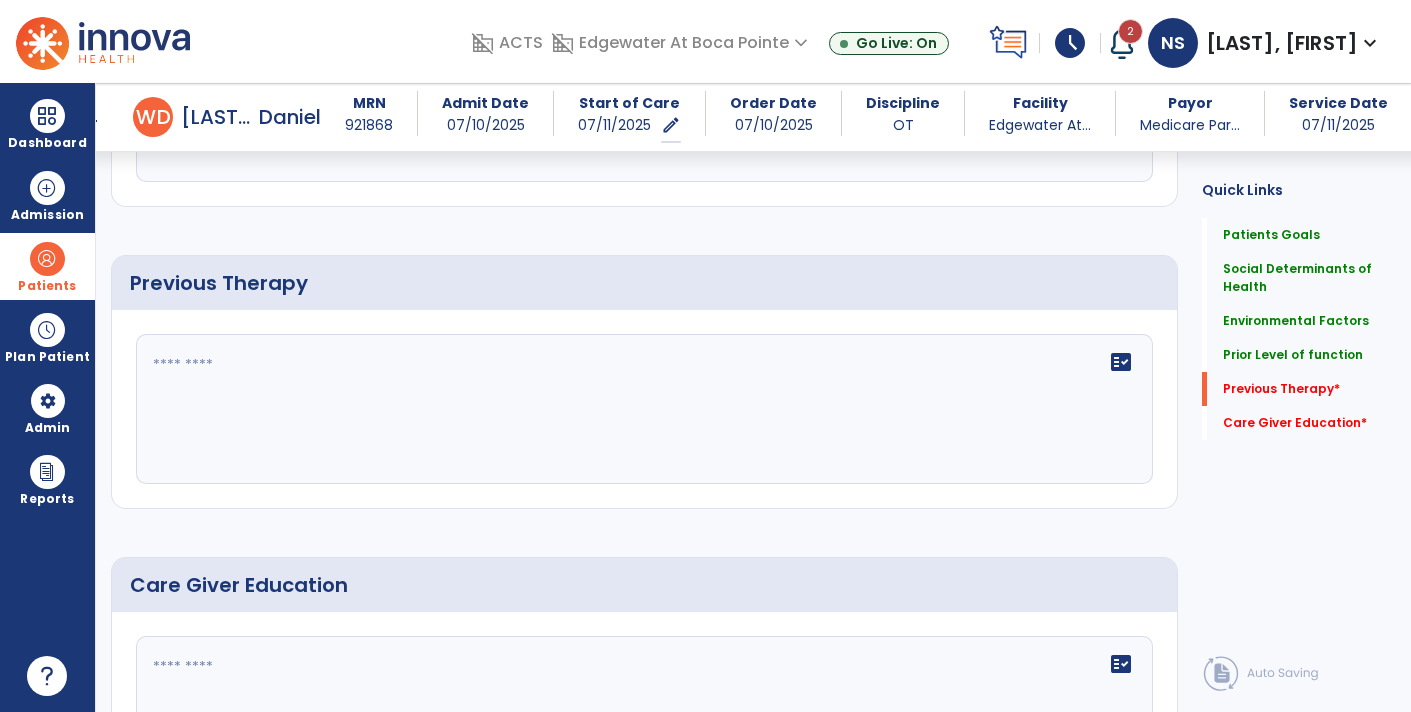 scroll, scrollTop: 1017, scrollLeft: 0, axis: vertical 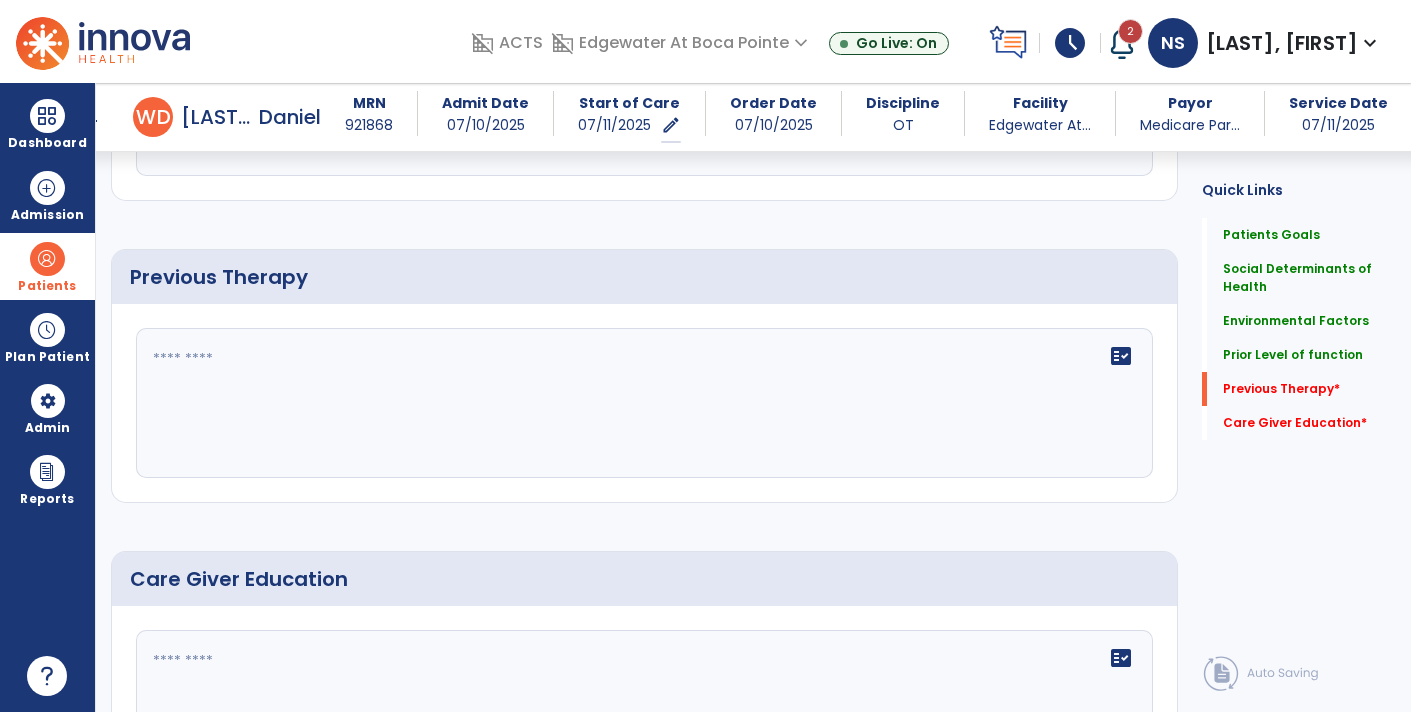 type on "**********" 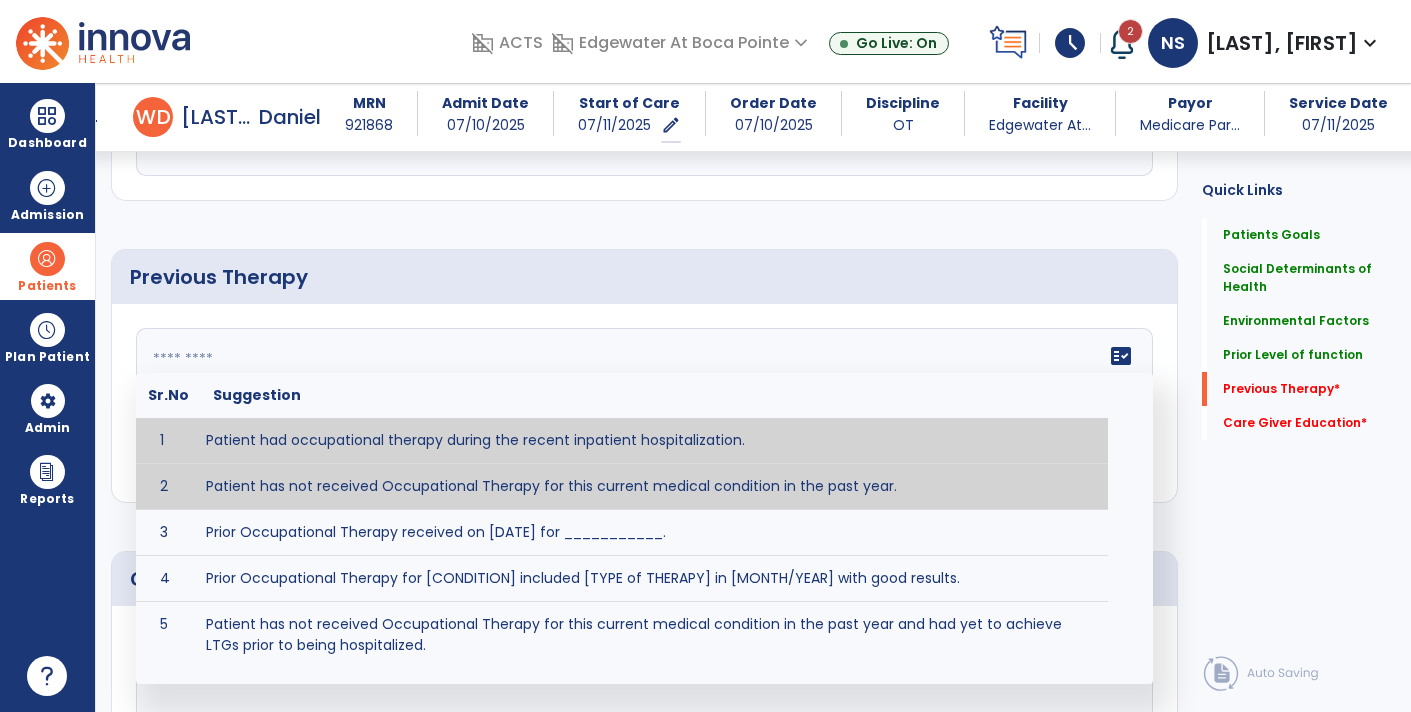 type on "**********" 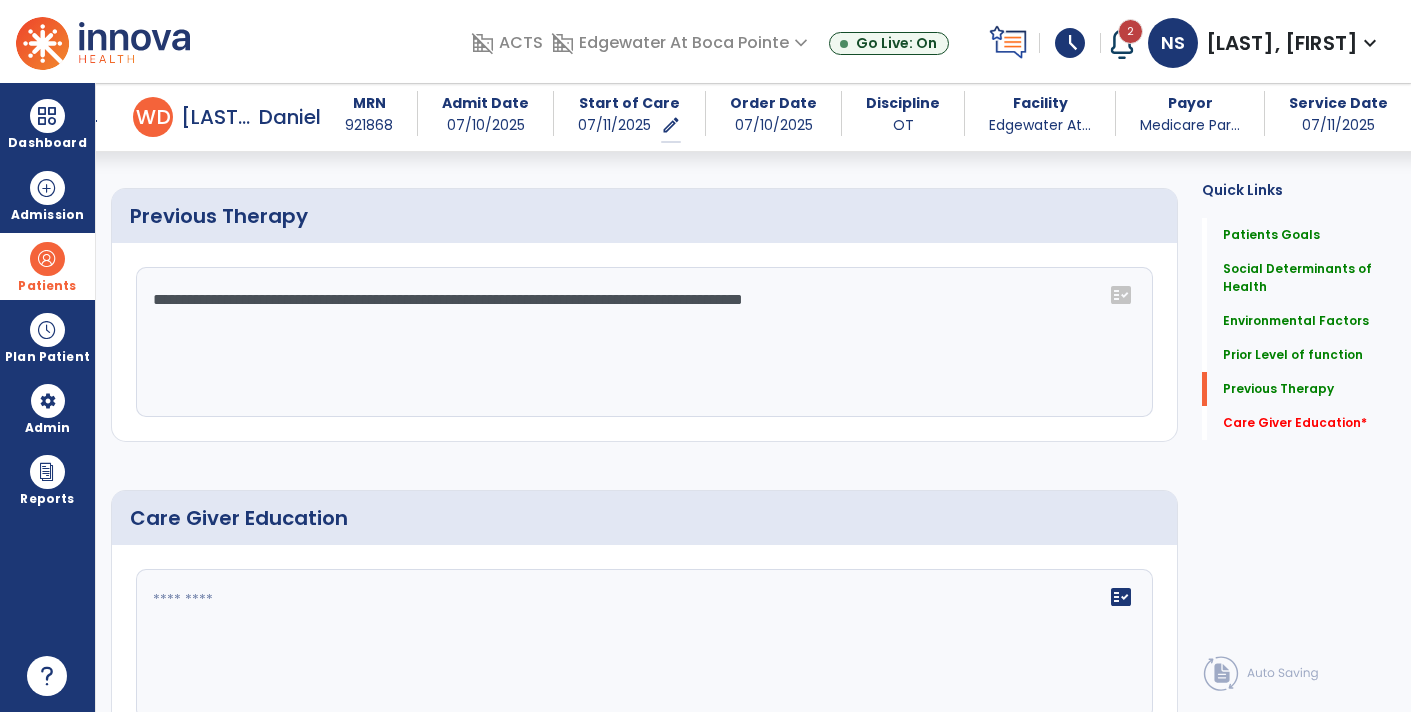 scroll, scrollTop: 1174, scrollLeft: 0, axis: vertical 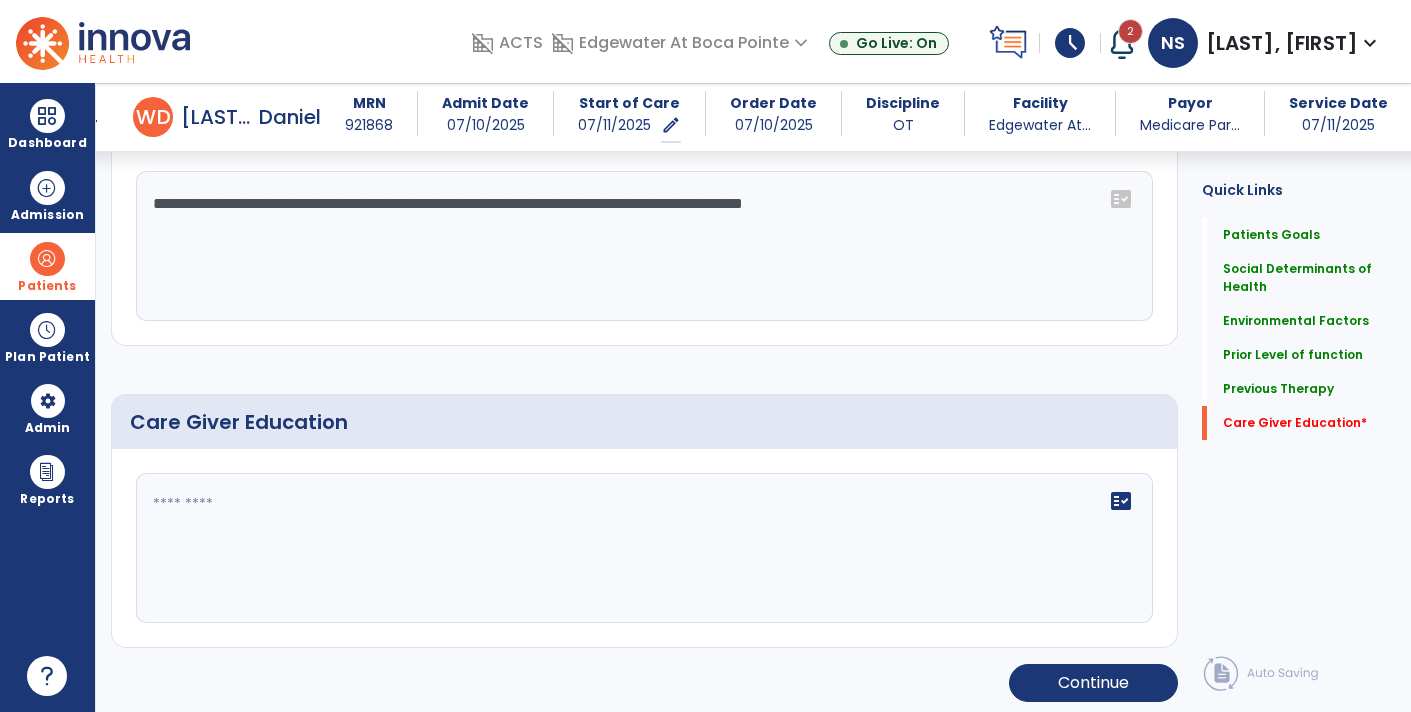 click on "fact_check" 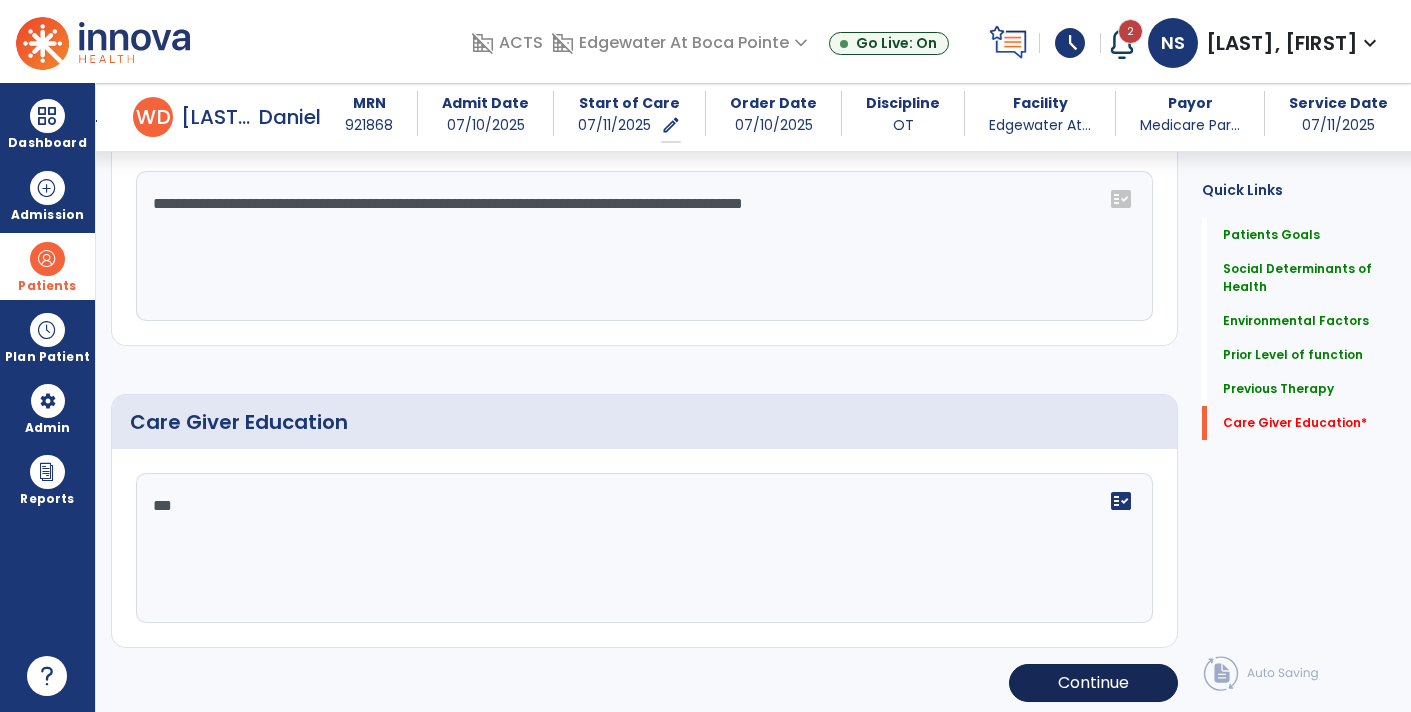 type on "***" 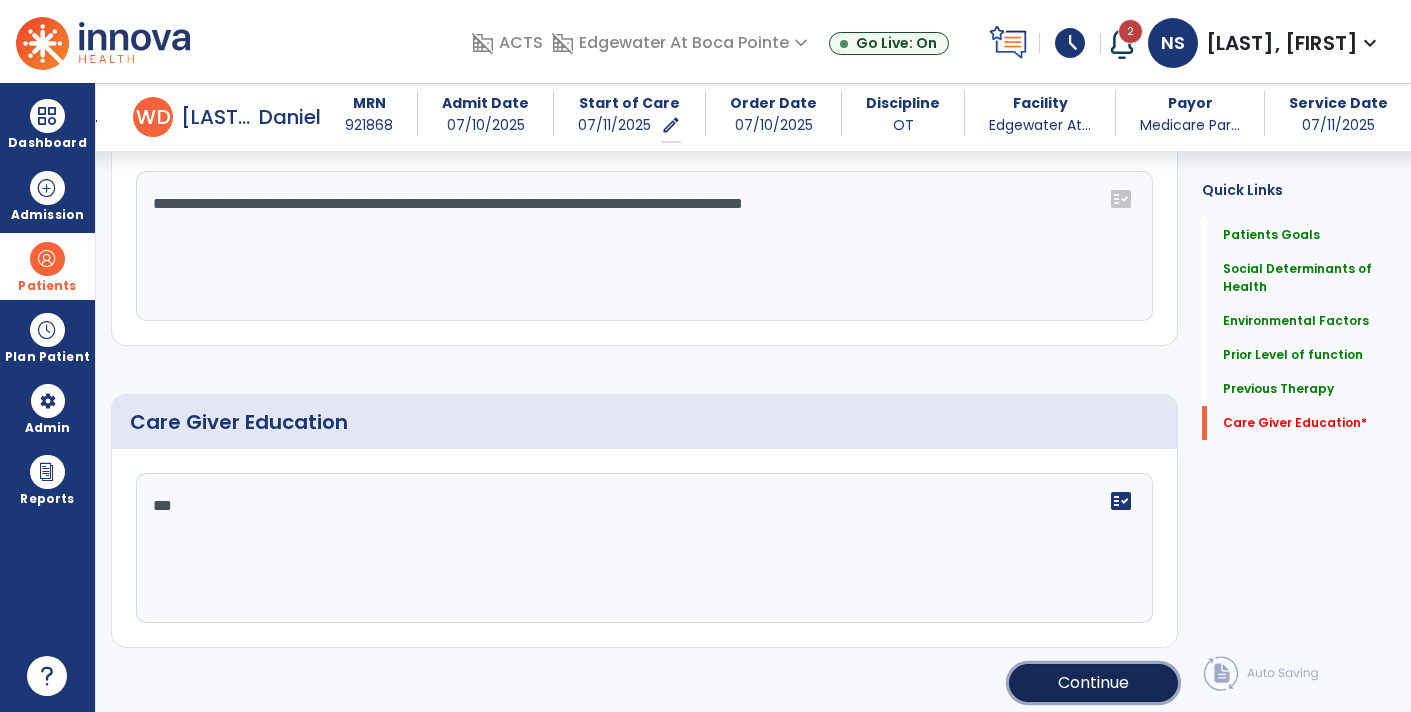 click on "Continue" 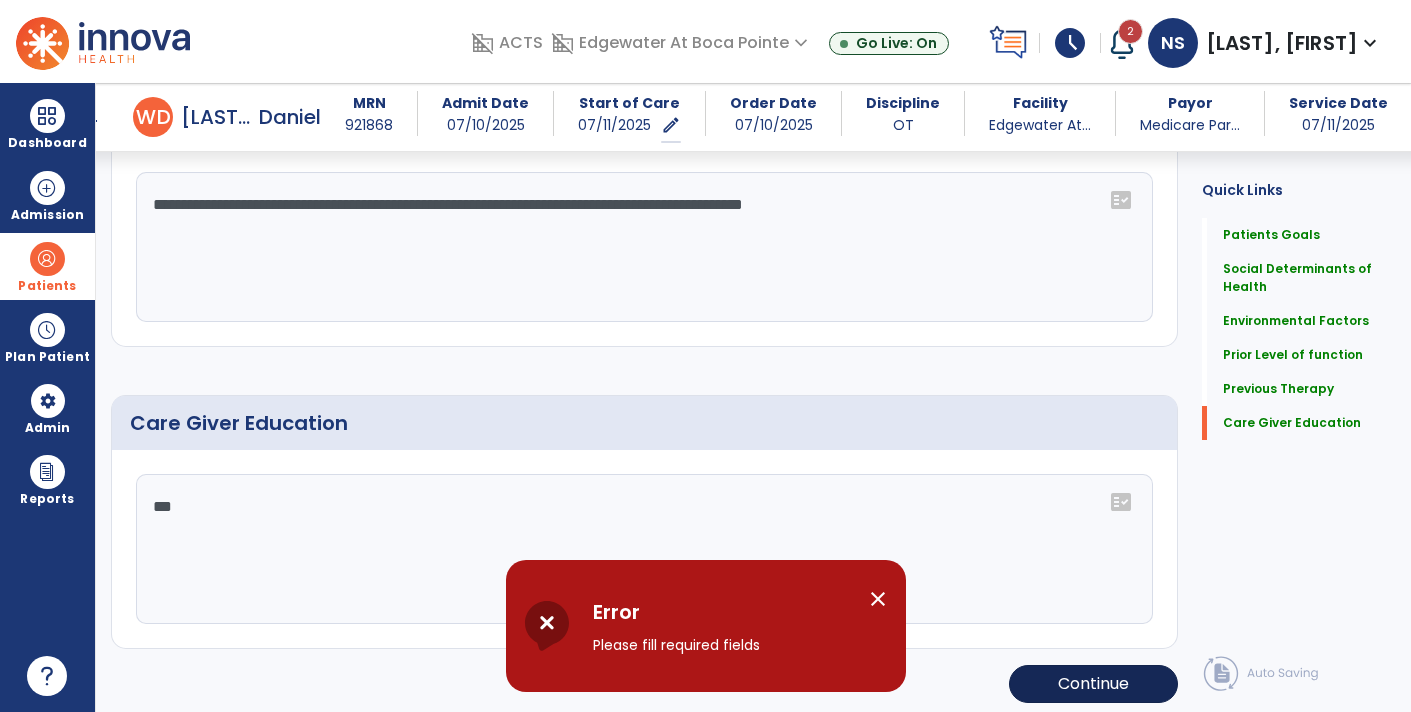 scroll, scrollTop: 1174, scrollLeft: 0, axis: vertical 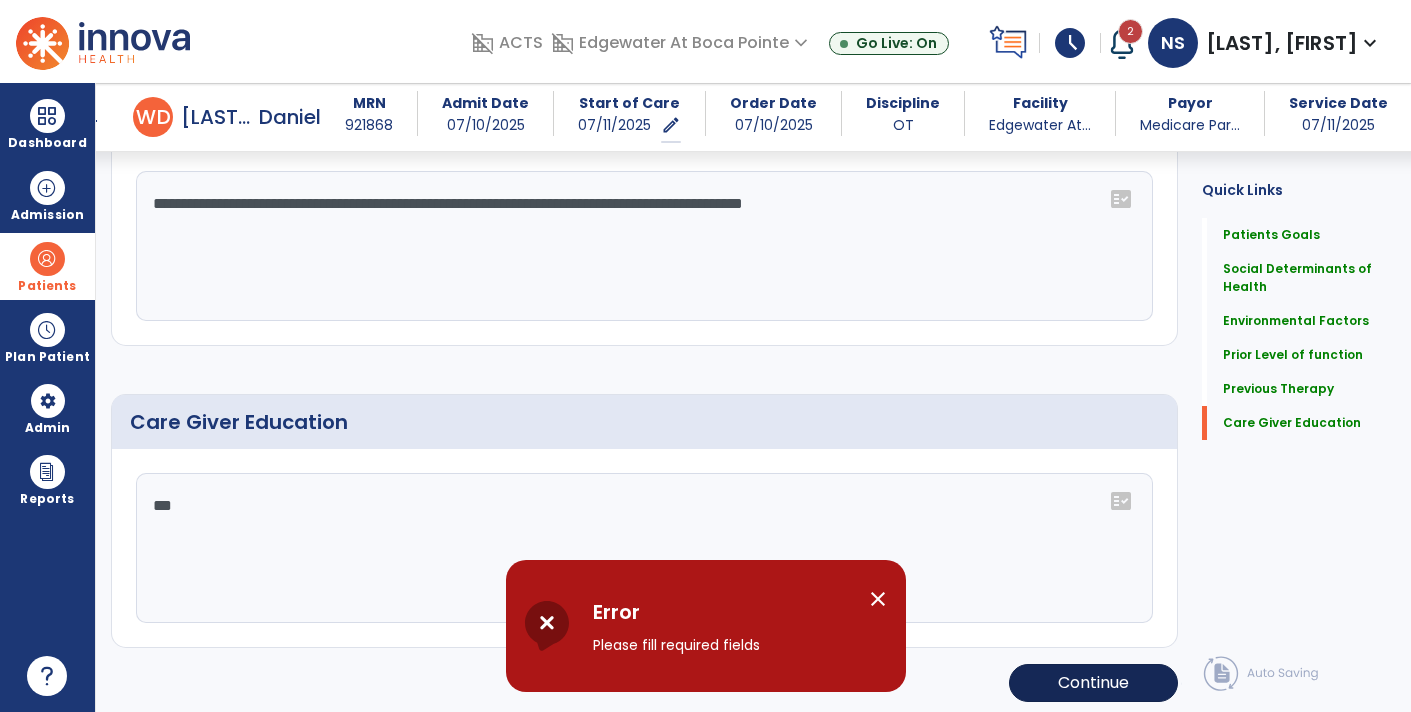 click on "Continue" 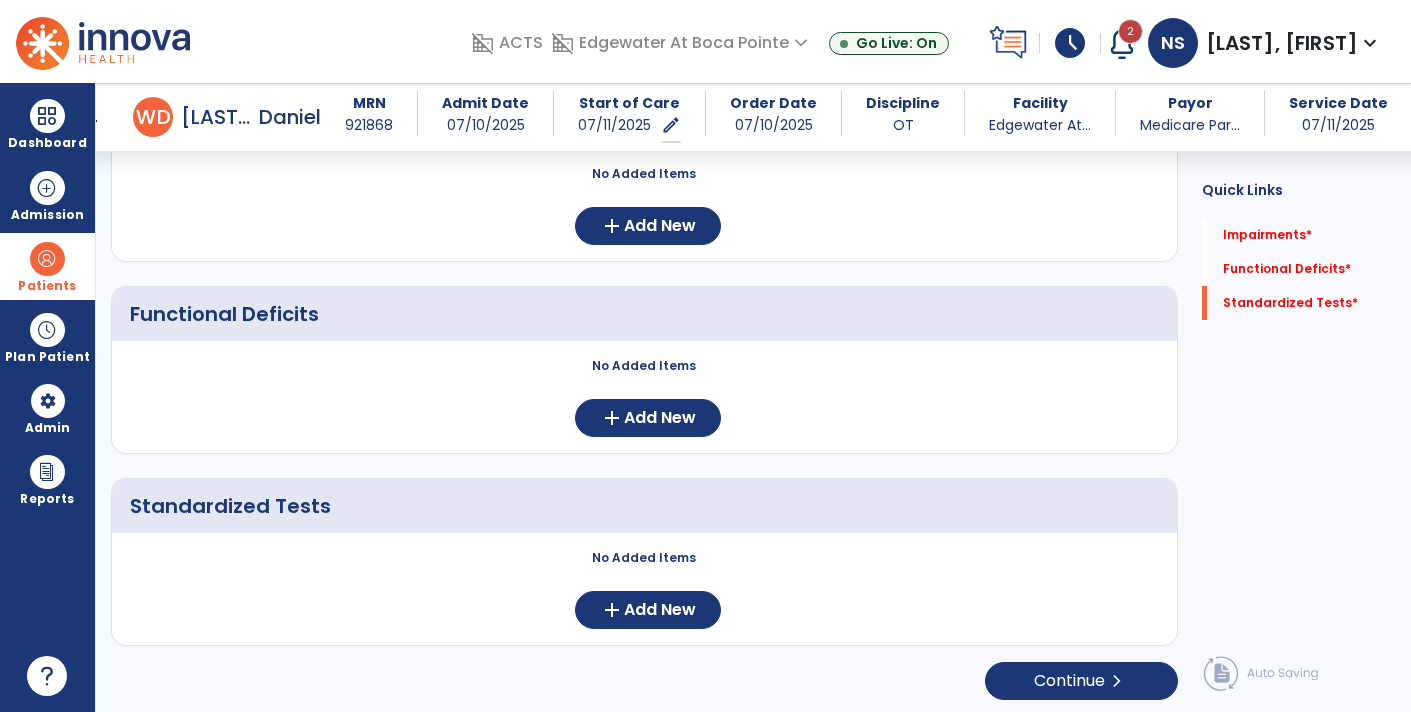 scroll, scrollTop: 0, scrollLeft: 0, axis: both 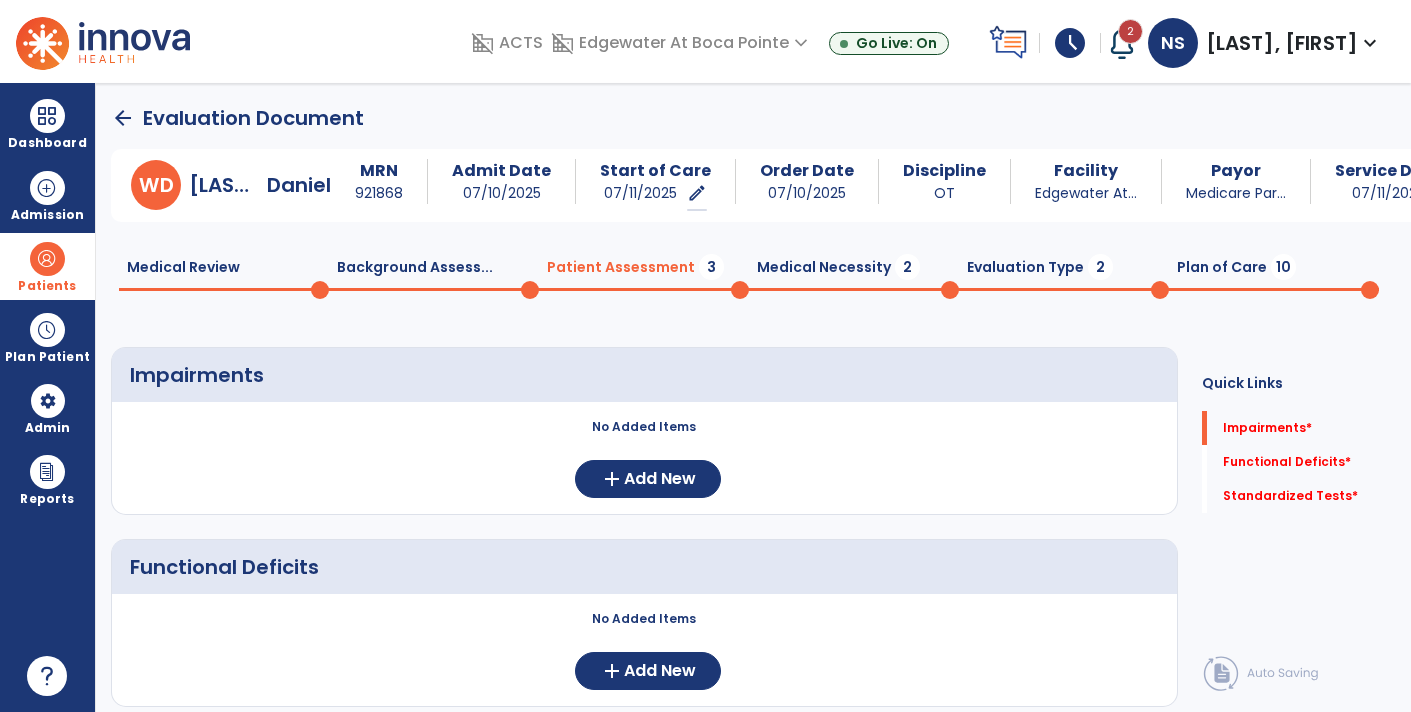 click on "No Added Items  add  Add New" 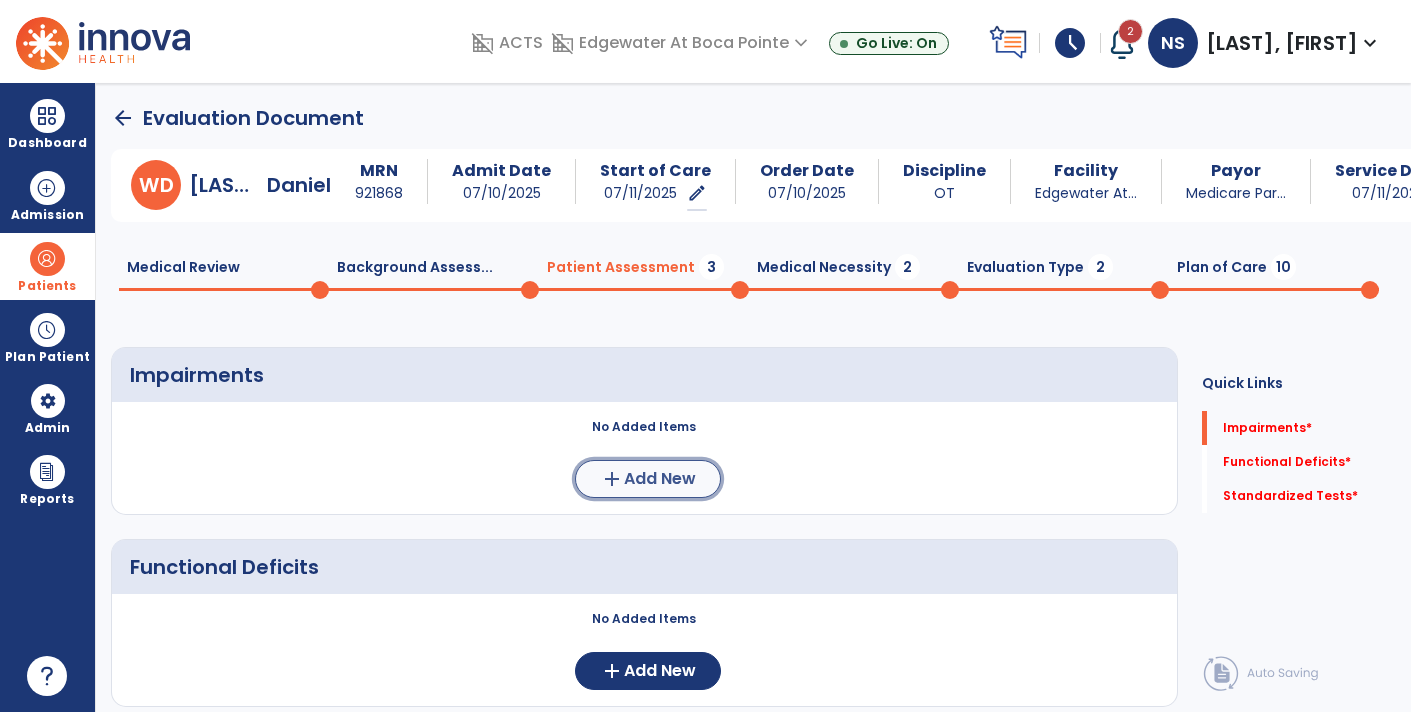 click on "Add New" 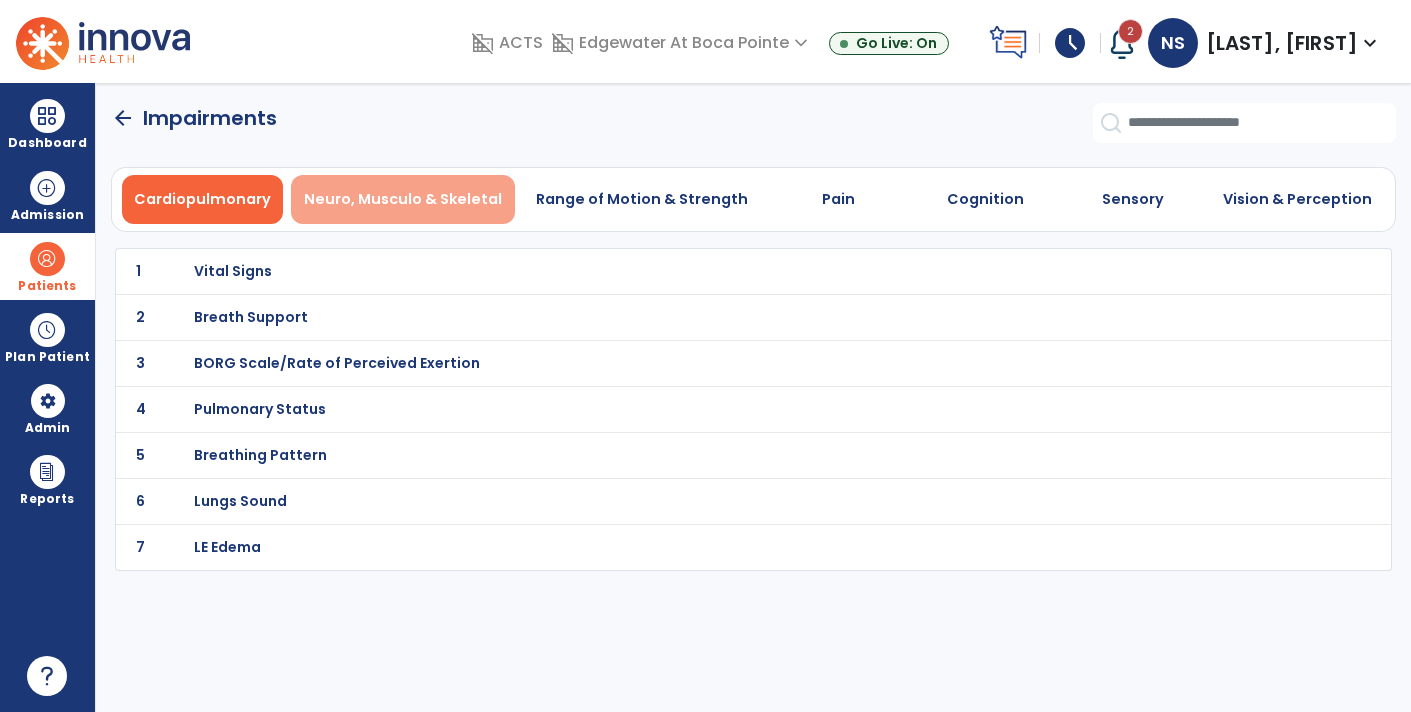 click on "Neuro, Musculo & Skeletal" at bounding box center [403, 199] 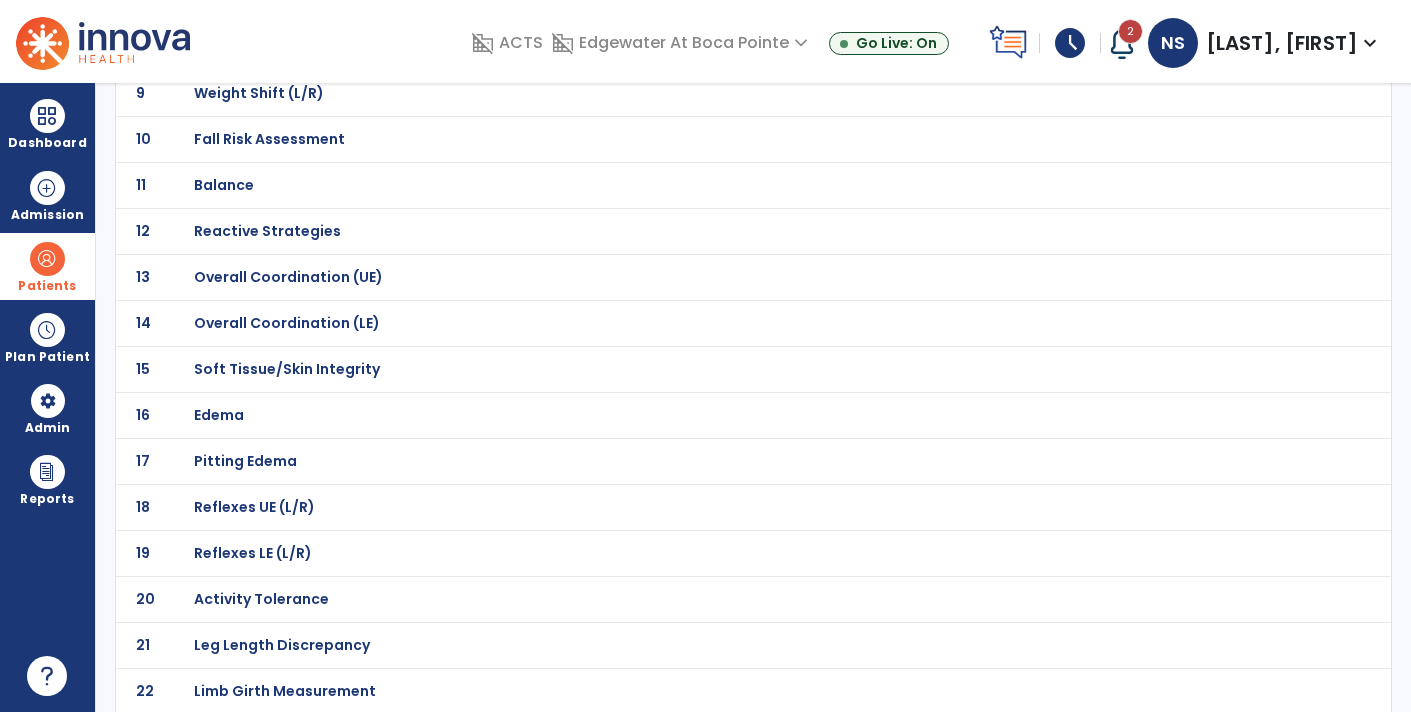 scroll, scrollTop: 588, scrollLeft: 0, axis: vertical 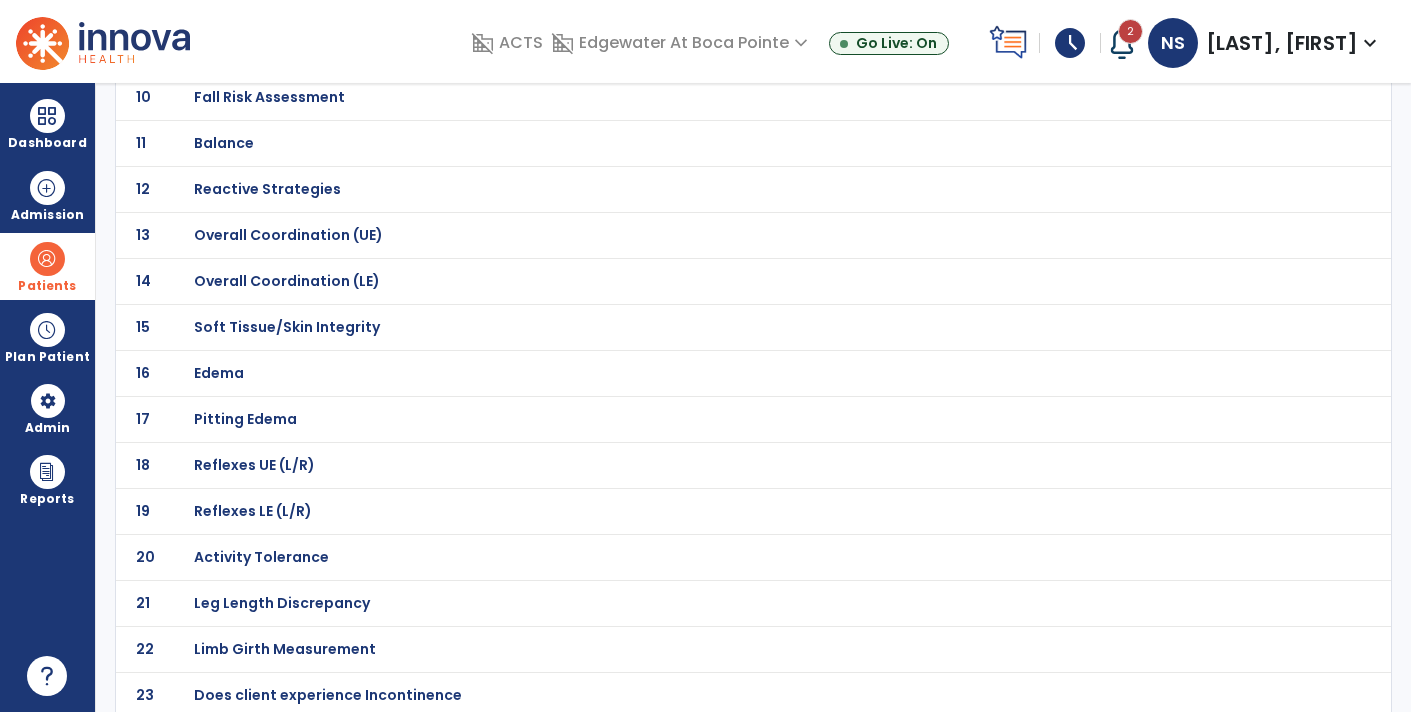 click on "Activity Tolerance" at bounding box center (710, -317) 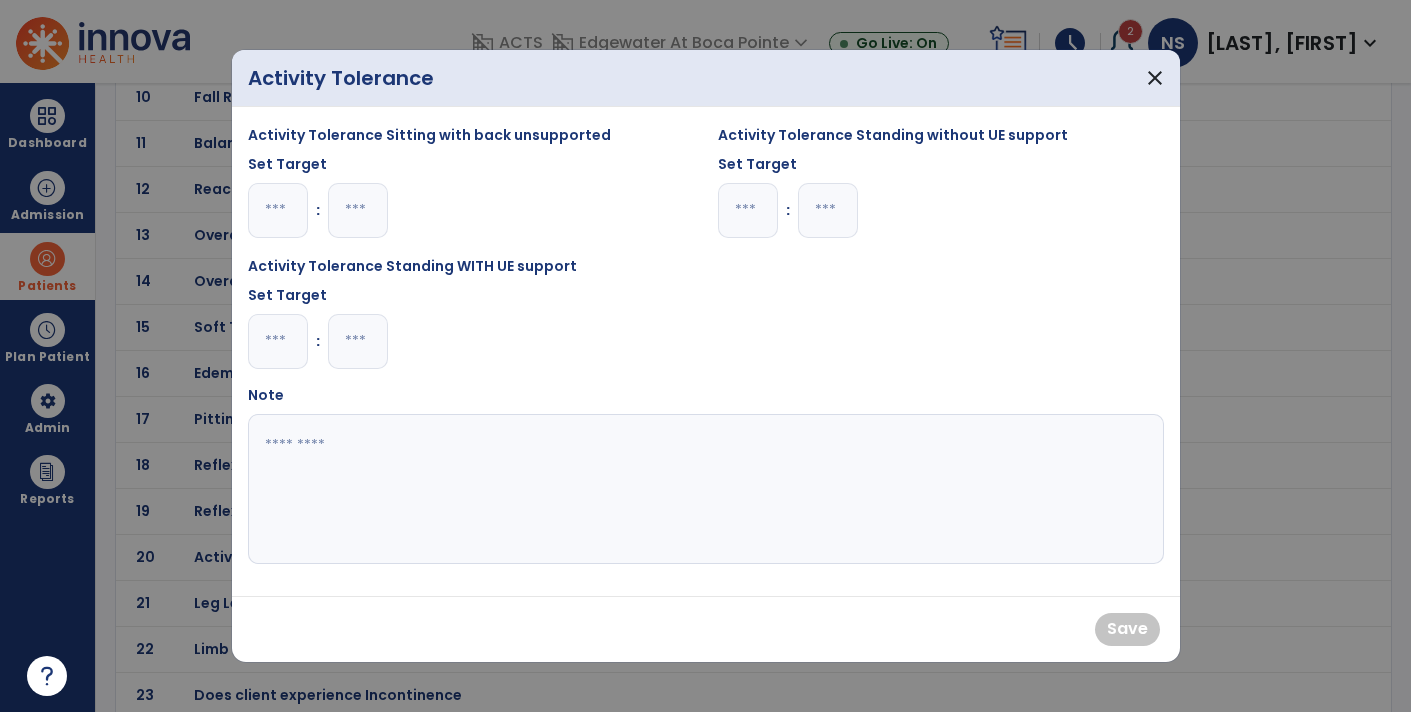 click at bounding box center (278, 210) 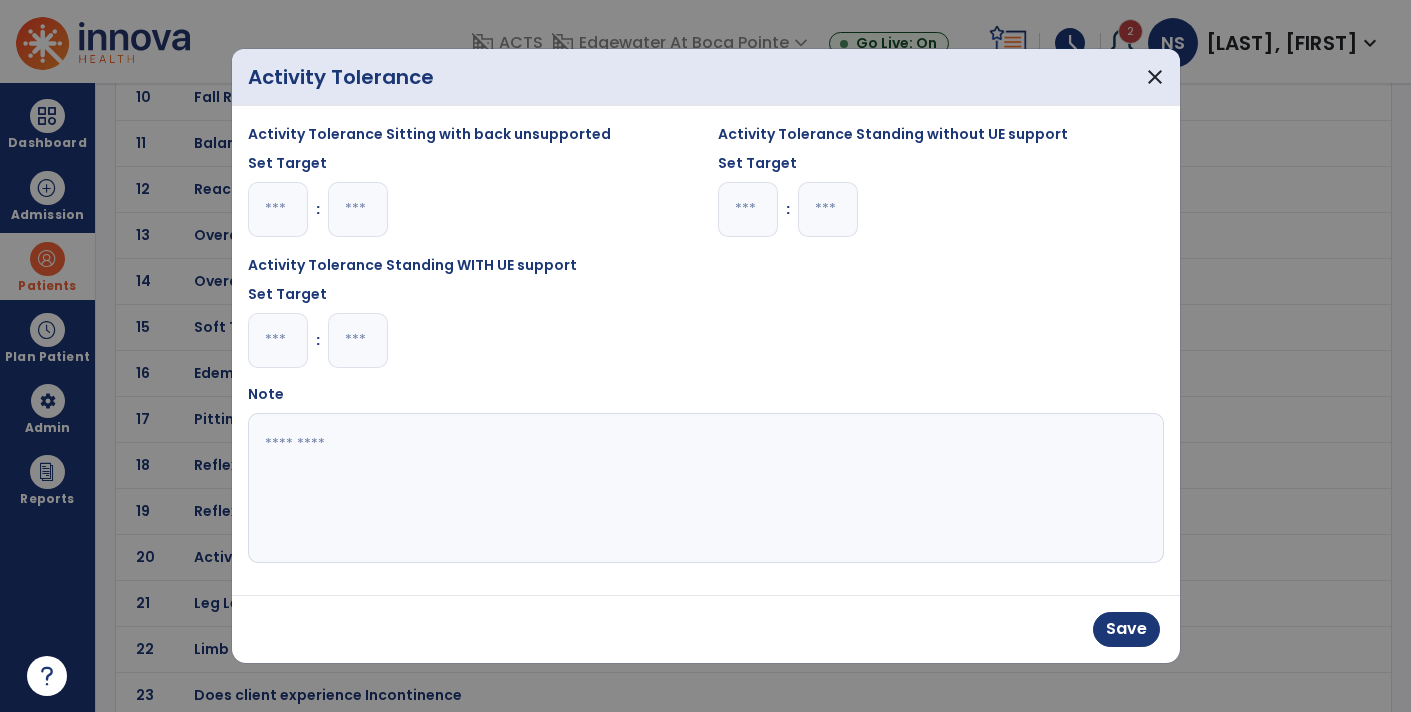 type on "*" 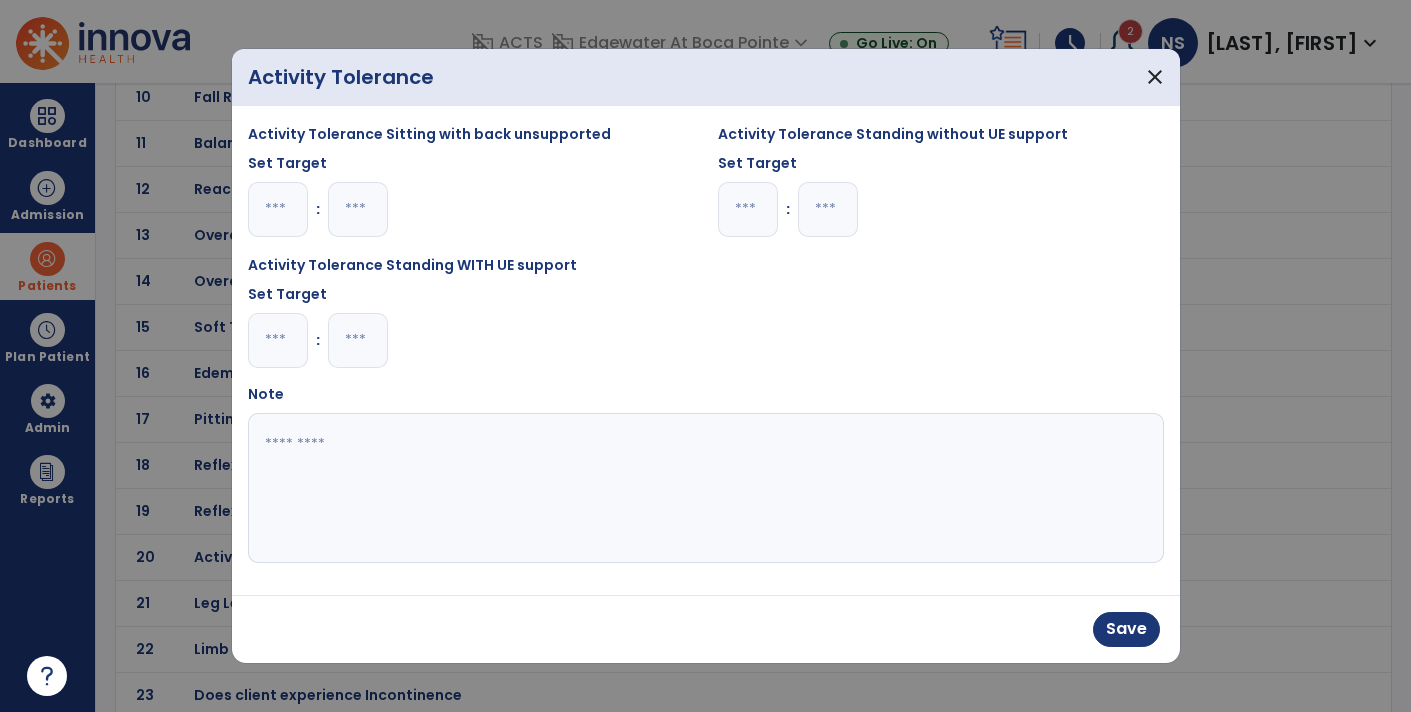 click at bounding box center [278, 340] 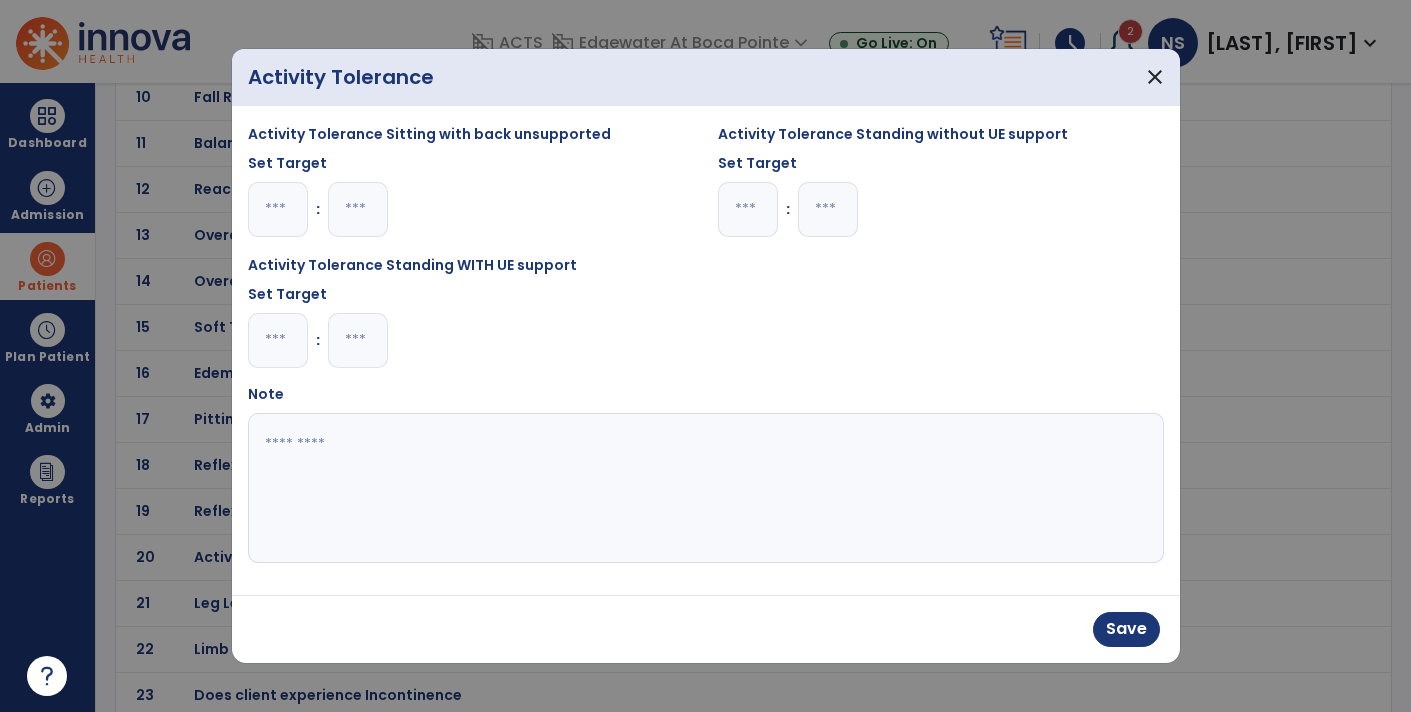 type on "**" 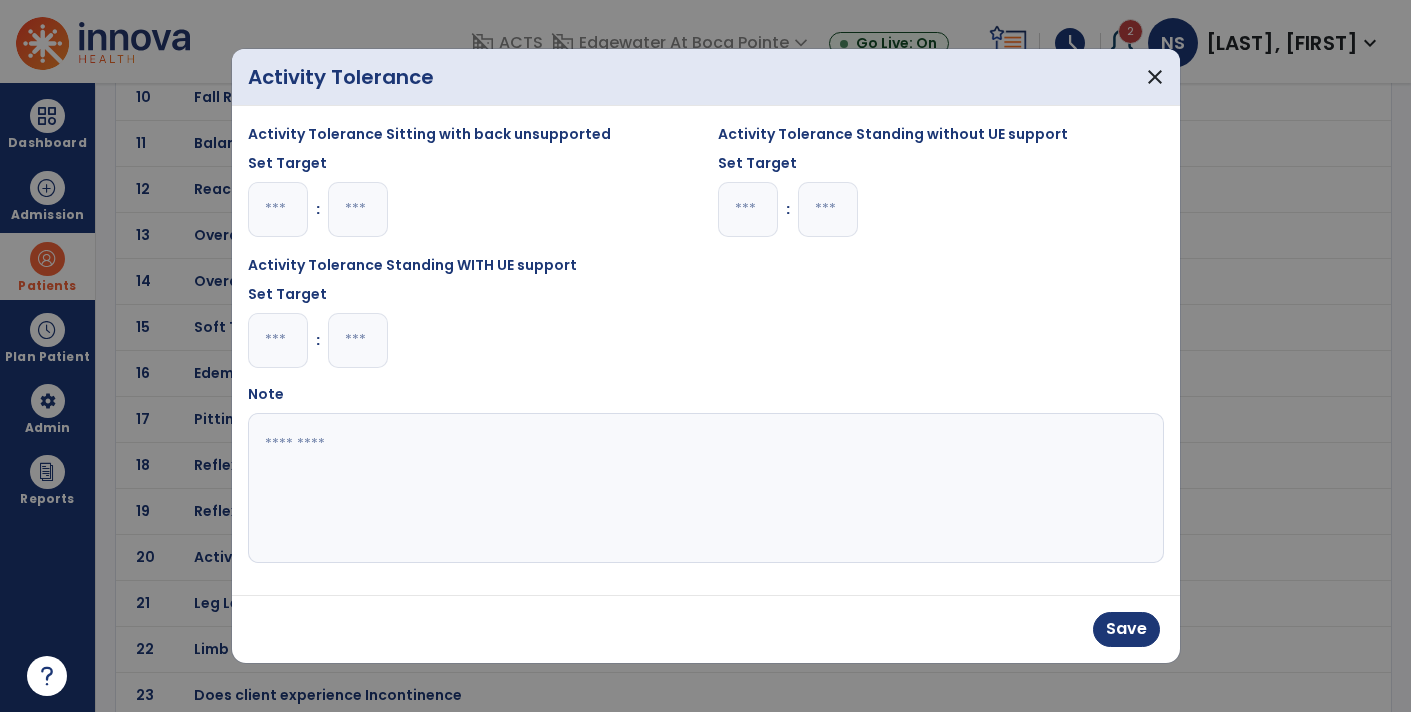 click at bounding box center (706, 488) 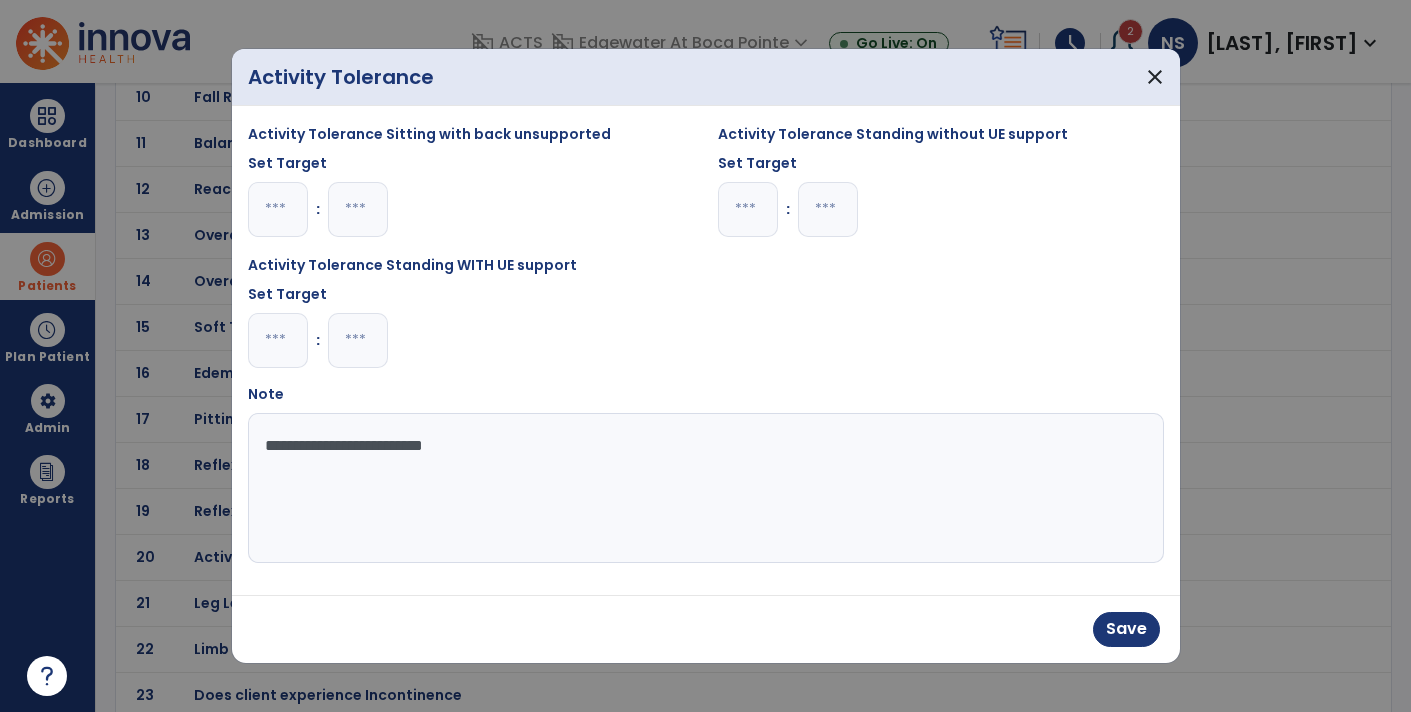 type on "**********" 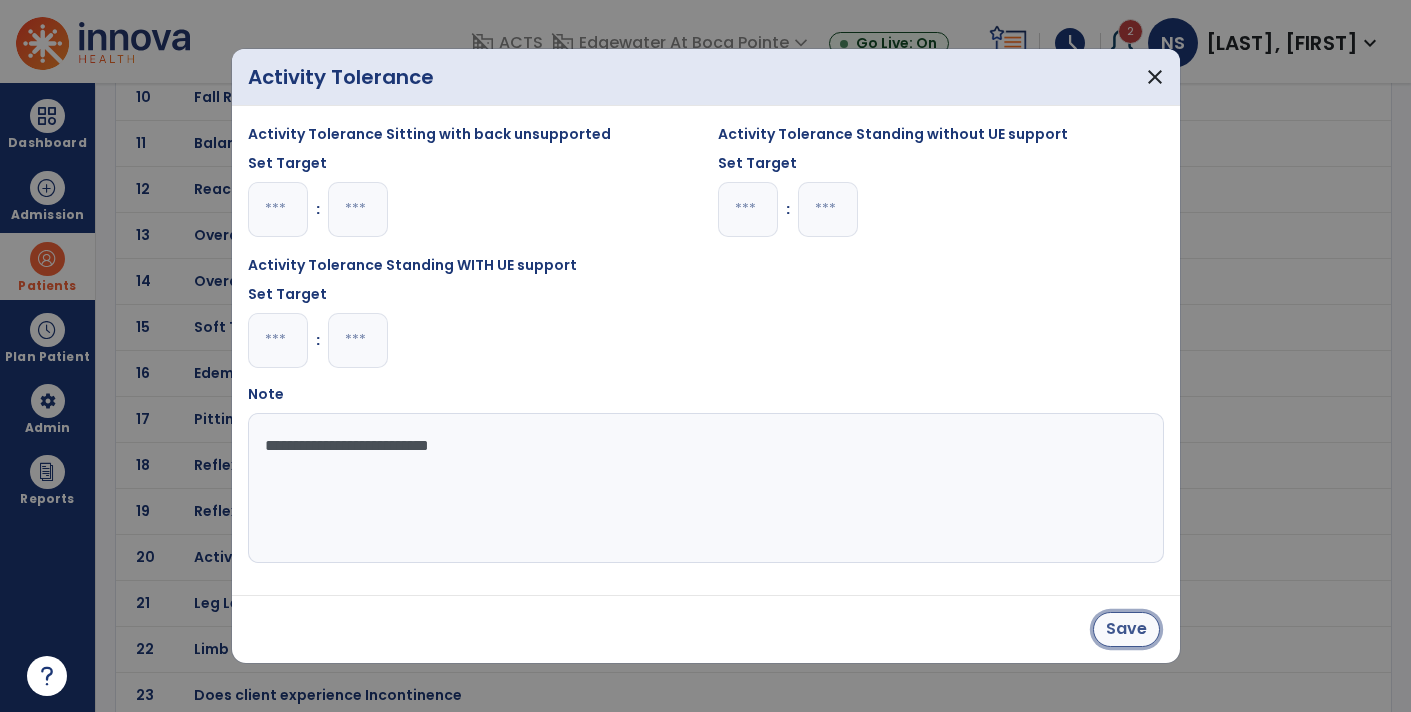 click on "Save" at bounding box center [1126, 629] 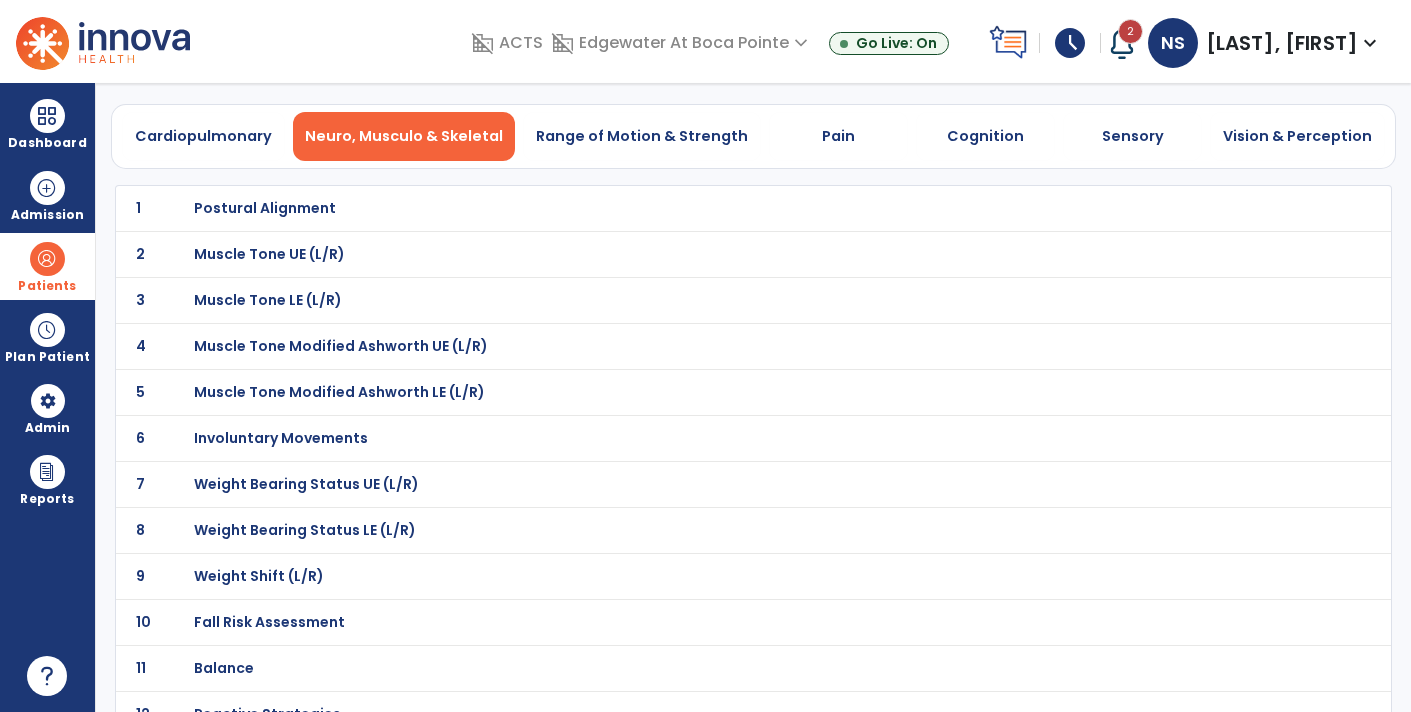 scroll, scrollTop: 71, scrollLeft: 0, axis: vertical 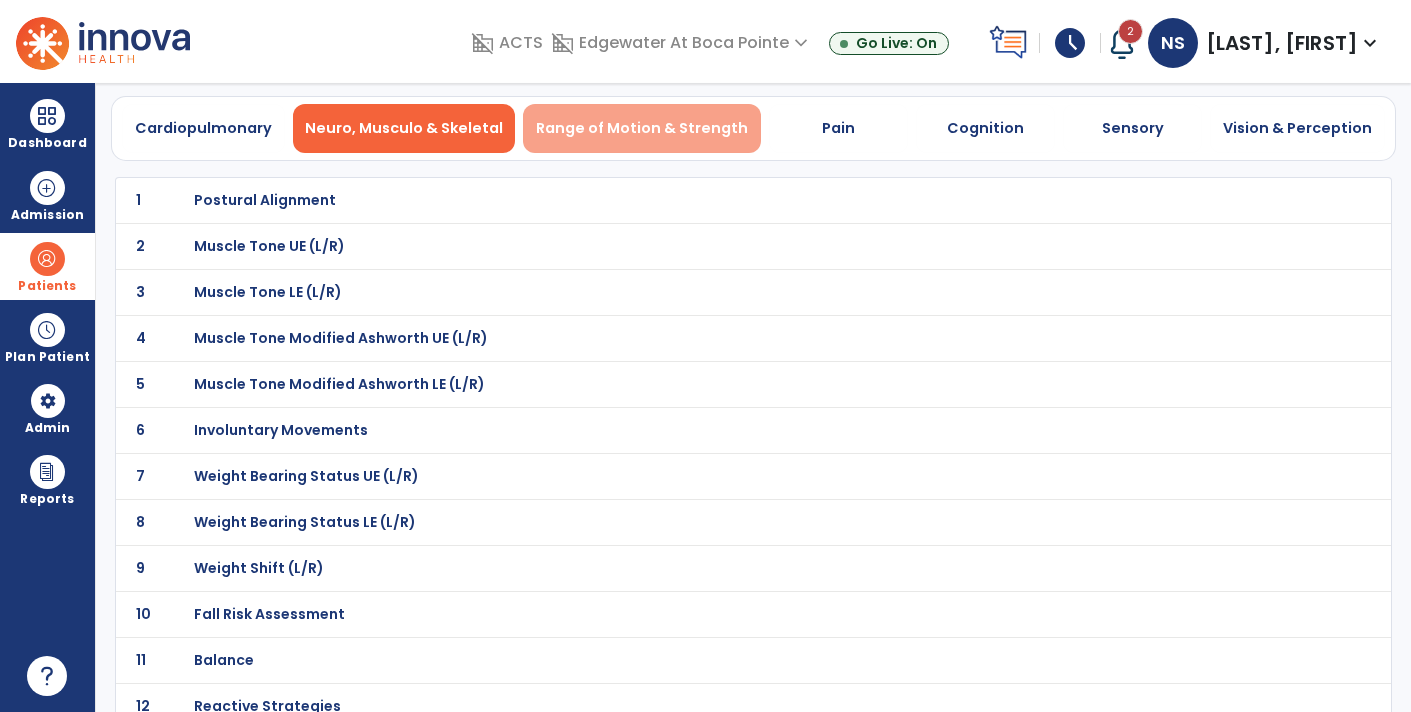 click on "Range of Motion & Strength" at bounding box center (642, 128) 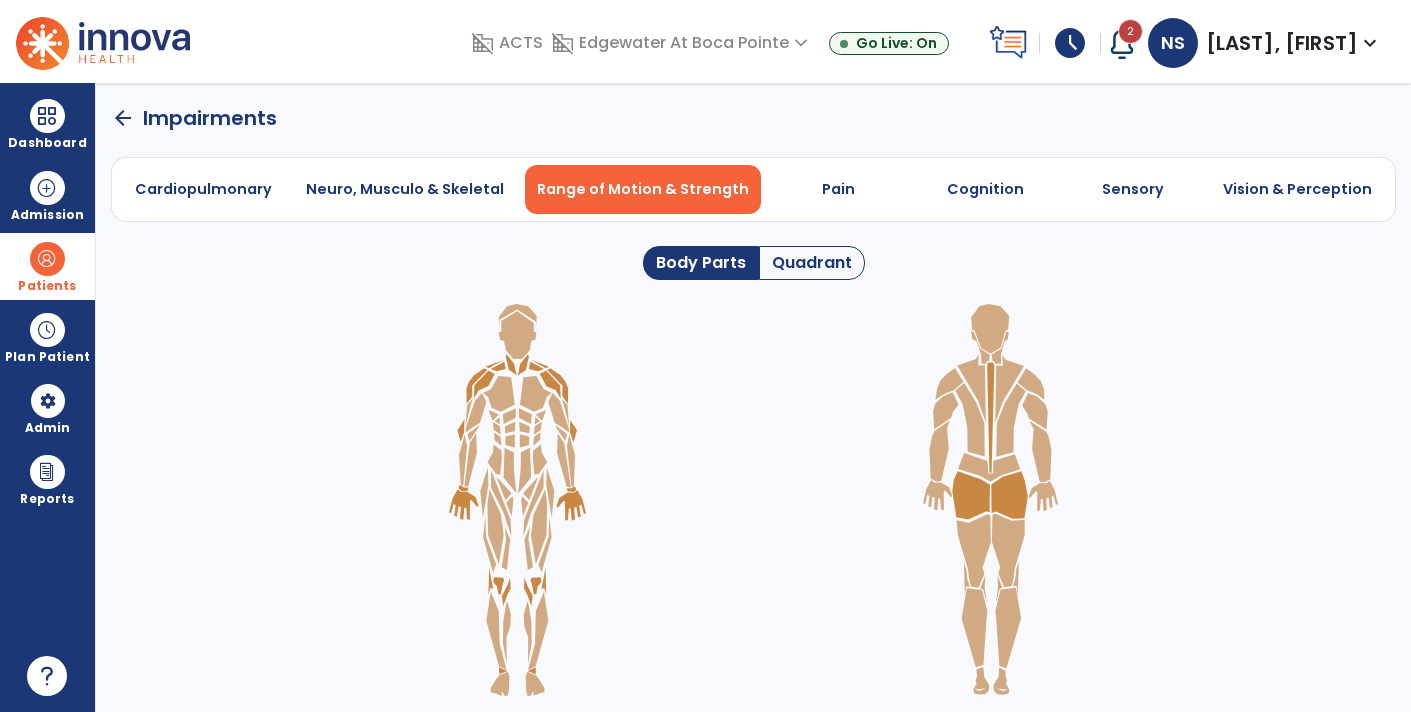 scroll, scrollTop: 0, scrollLeft: 0, axis: both 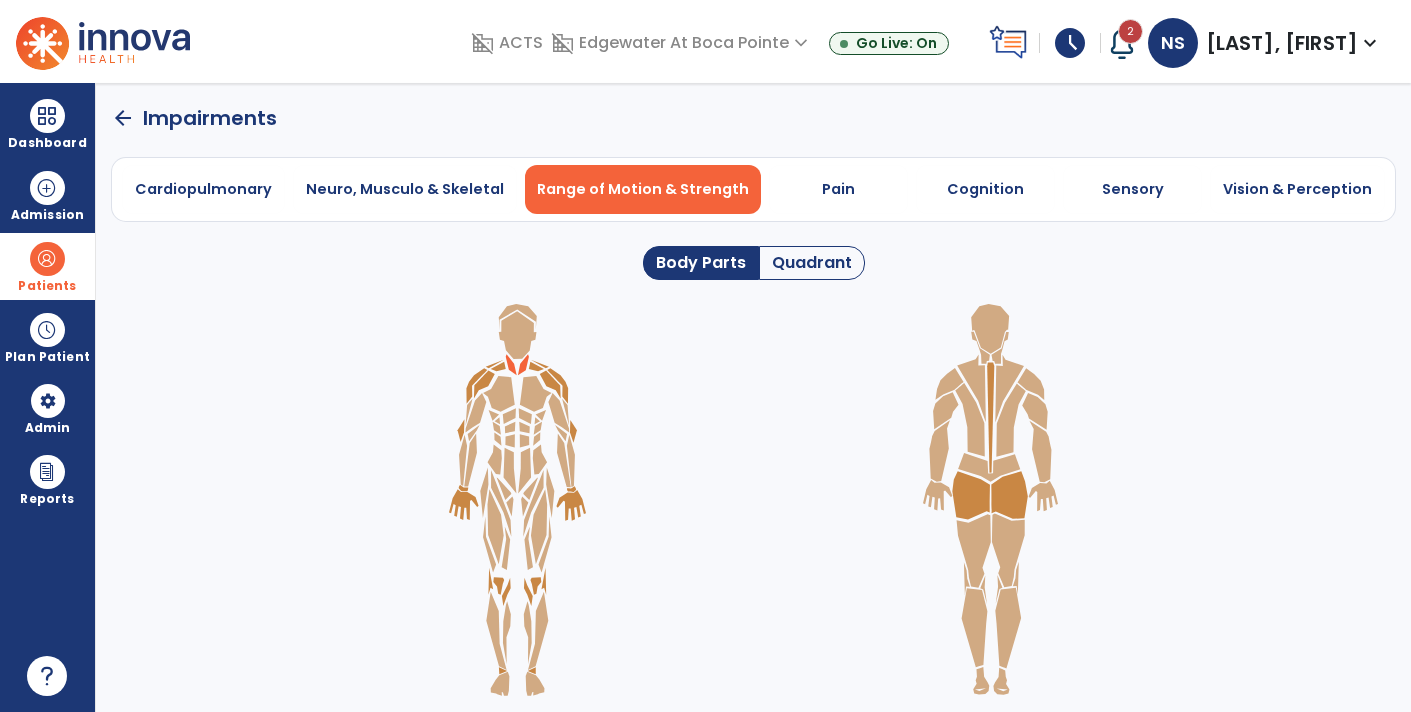 click 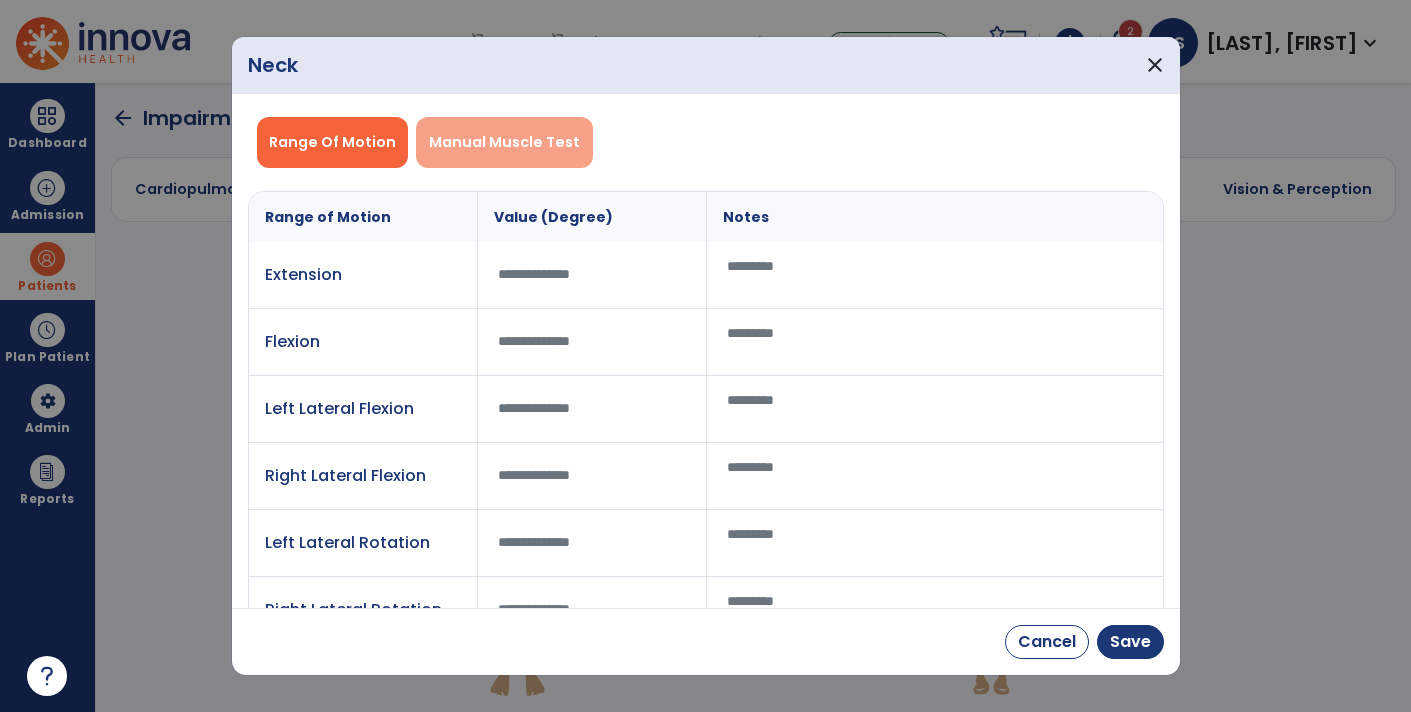 click on "Manual Muscle Test" at bounding box center [504, 142] 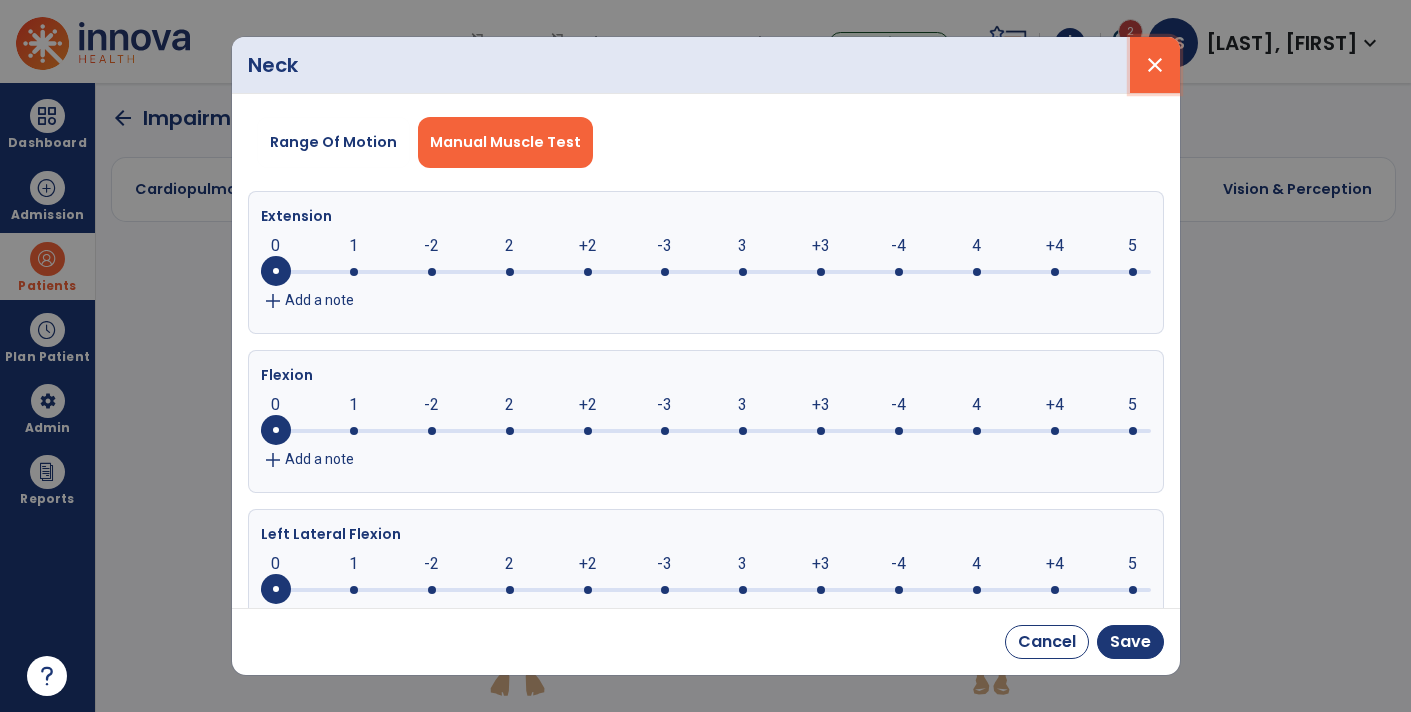 click on "close" at bounding box center [1155, 65] 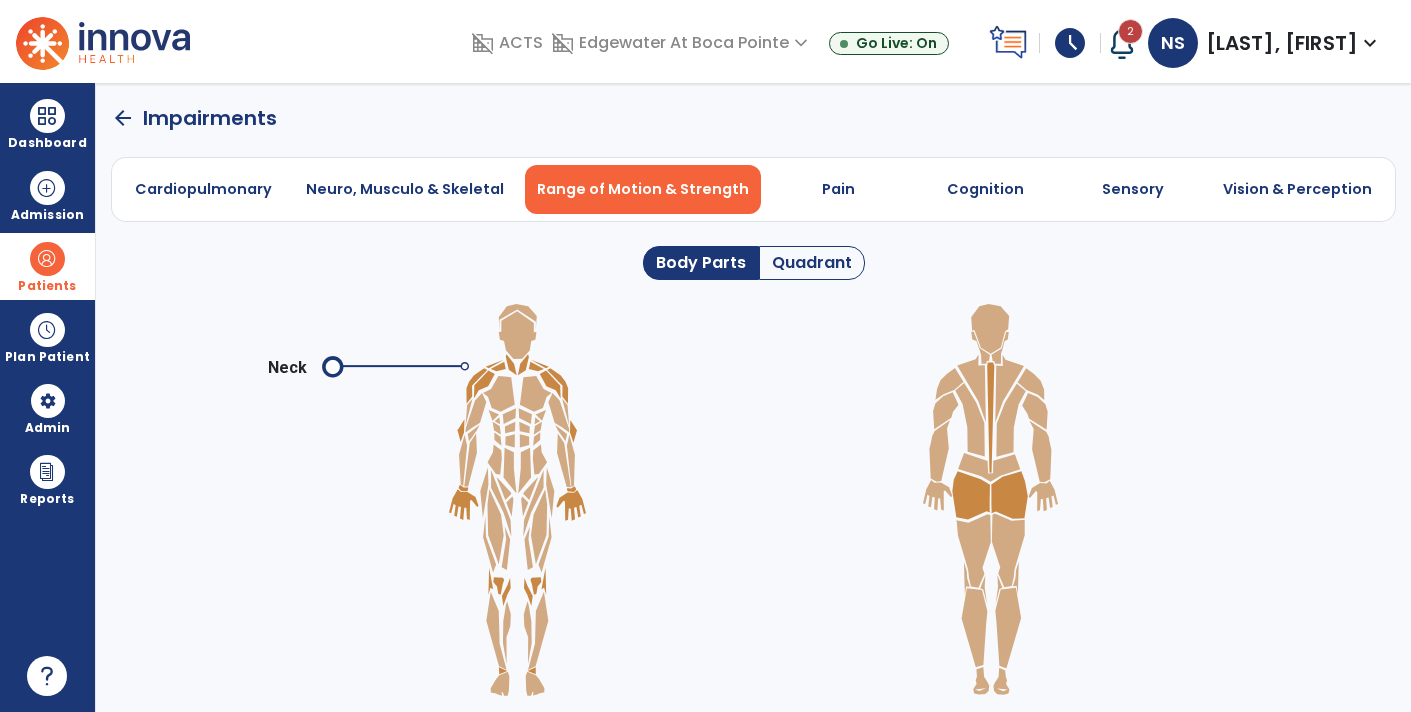 click 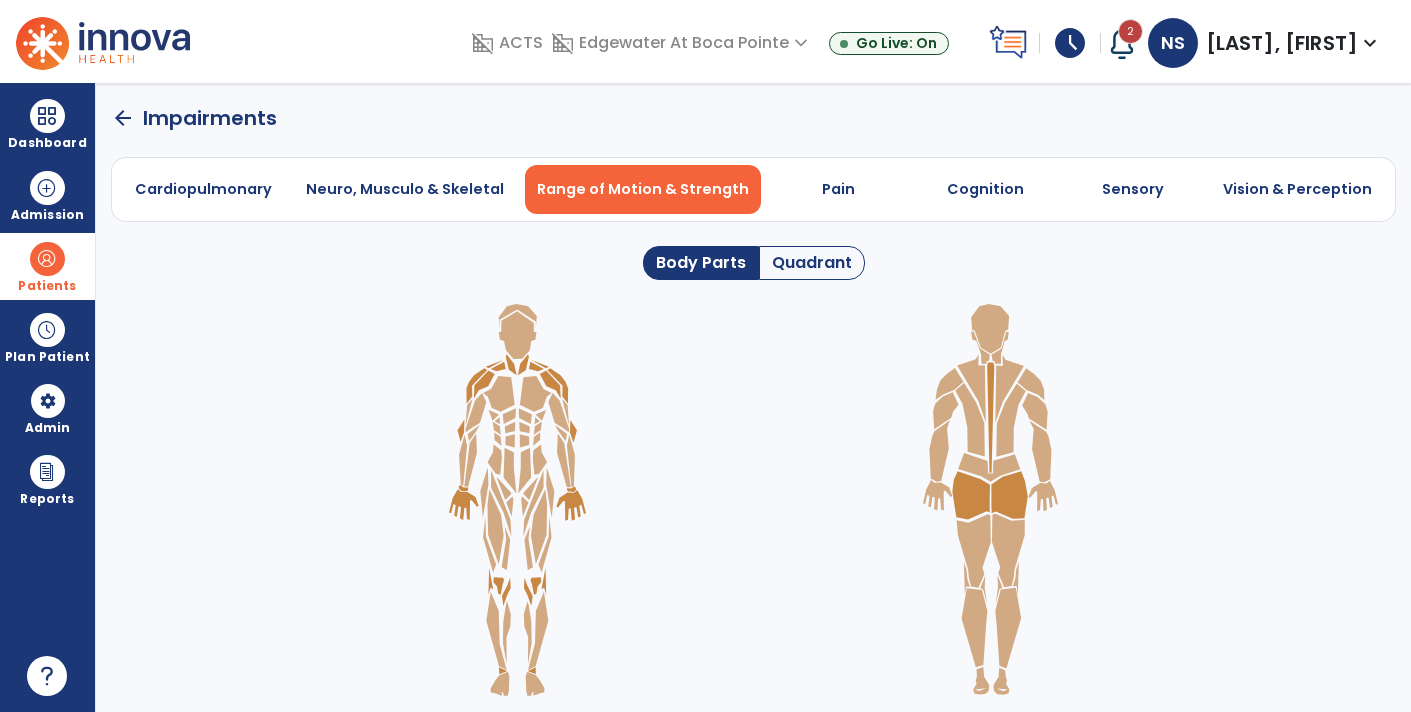 click 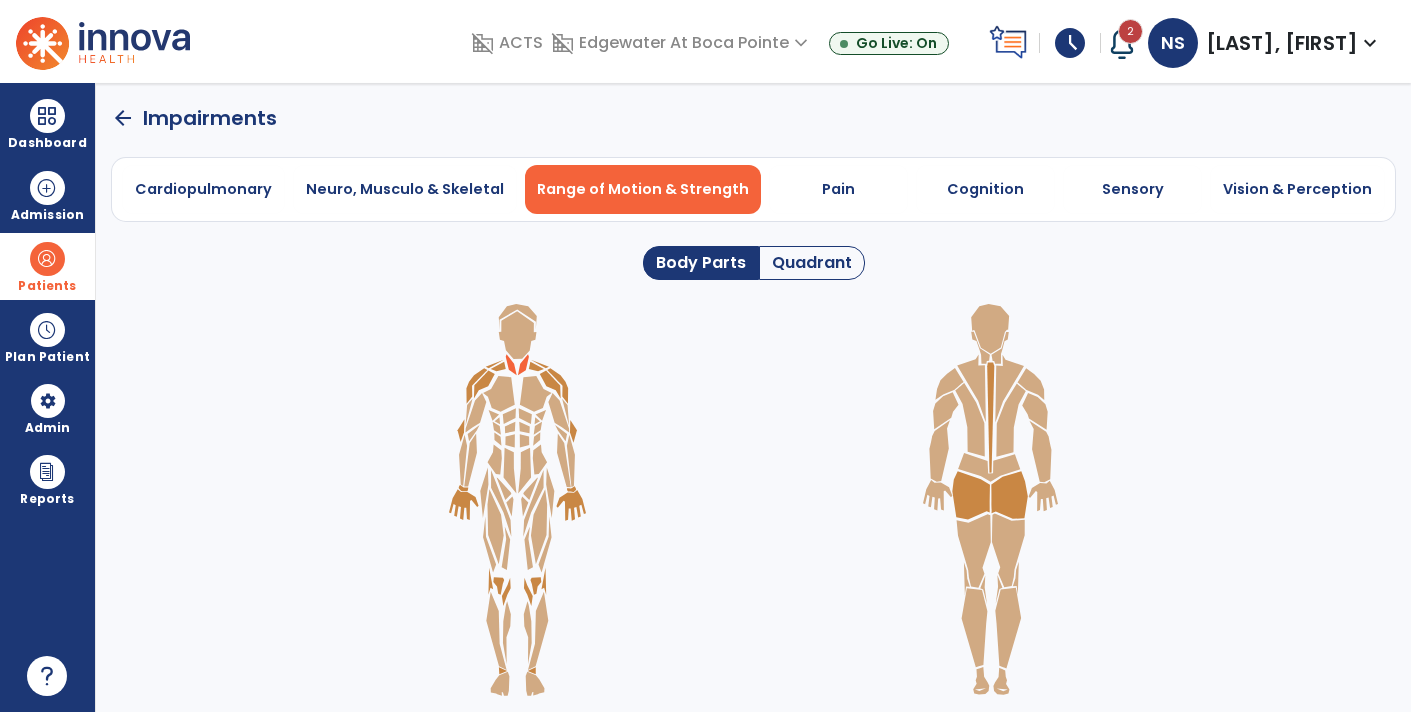 click 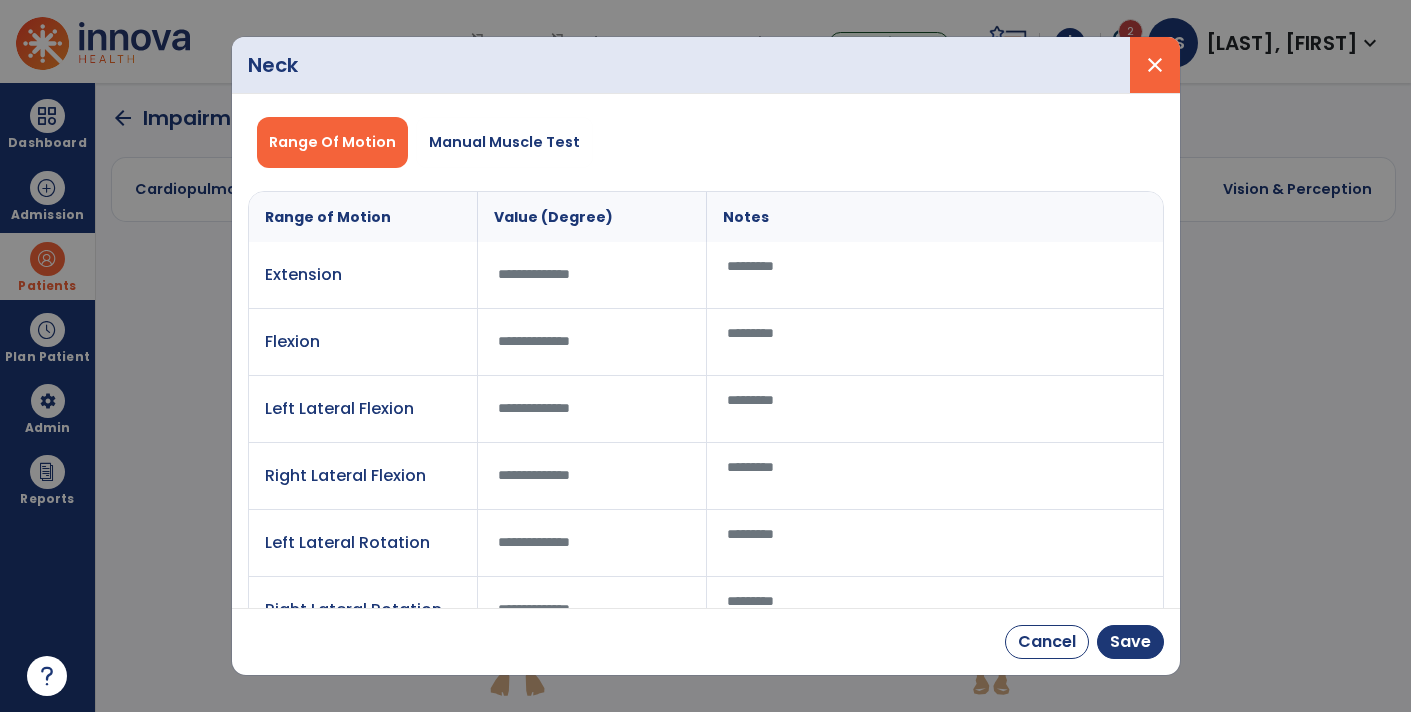 click on "close" at bounding box center [1155, 65] 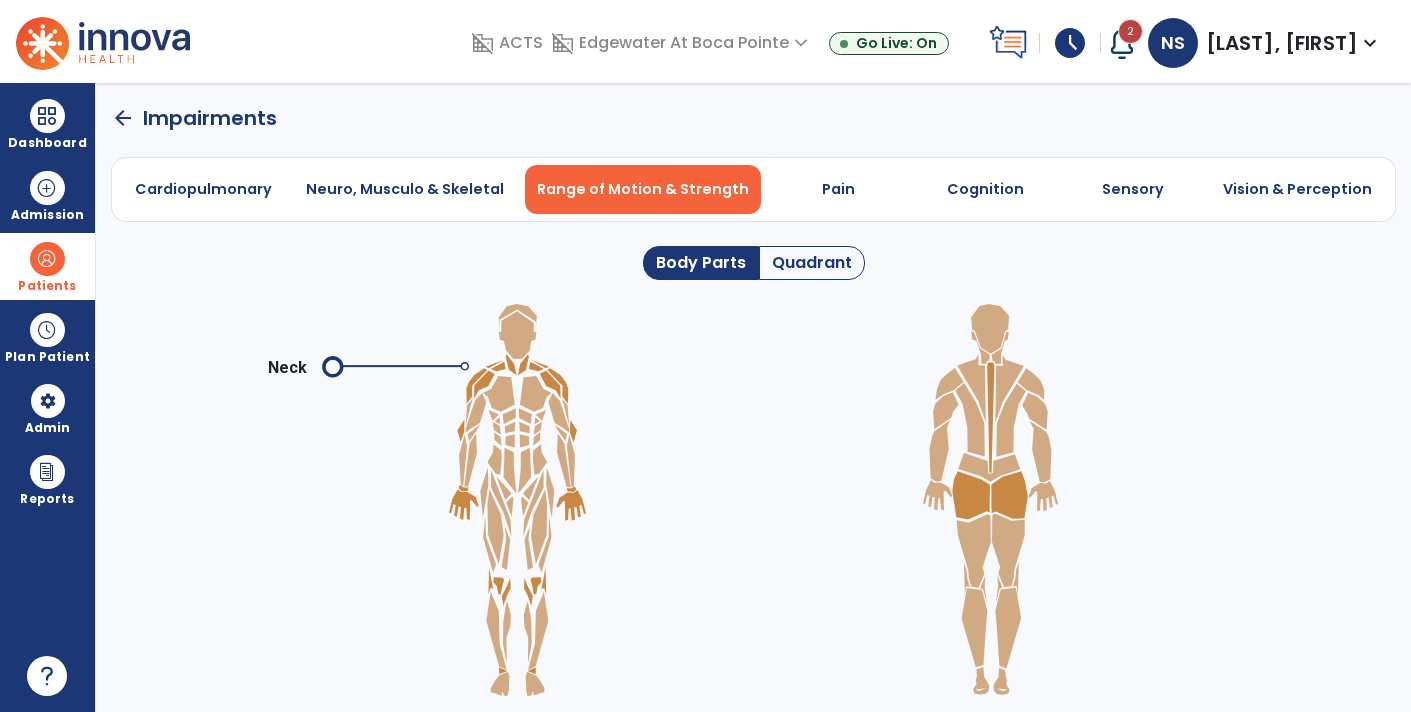 click 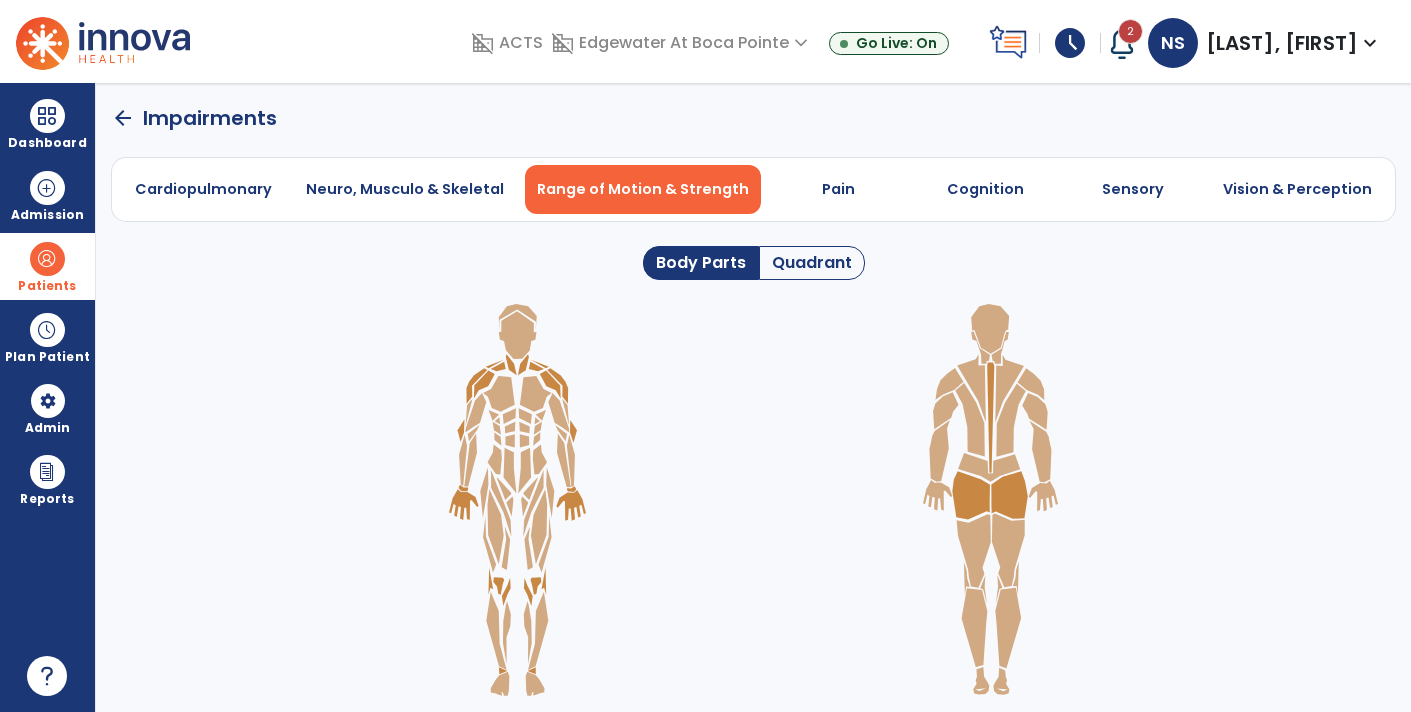 click 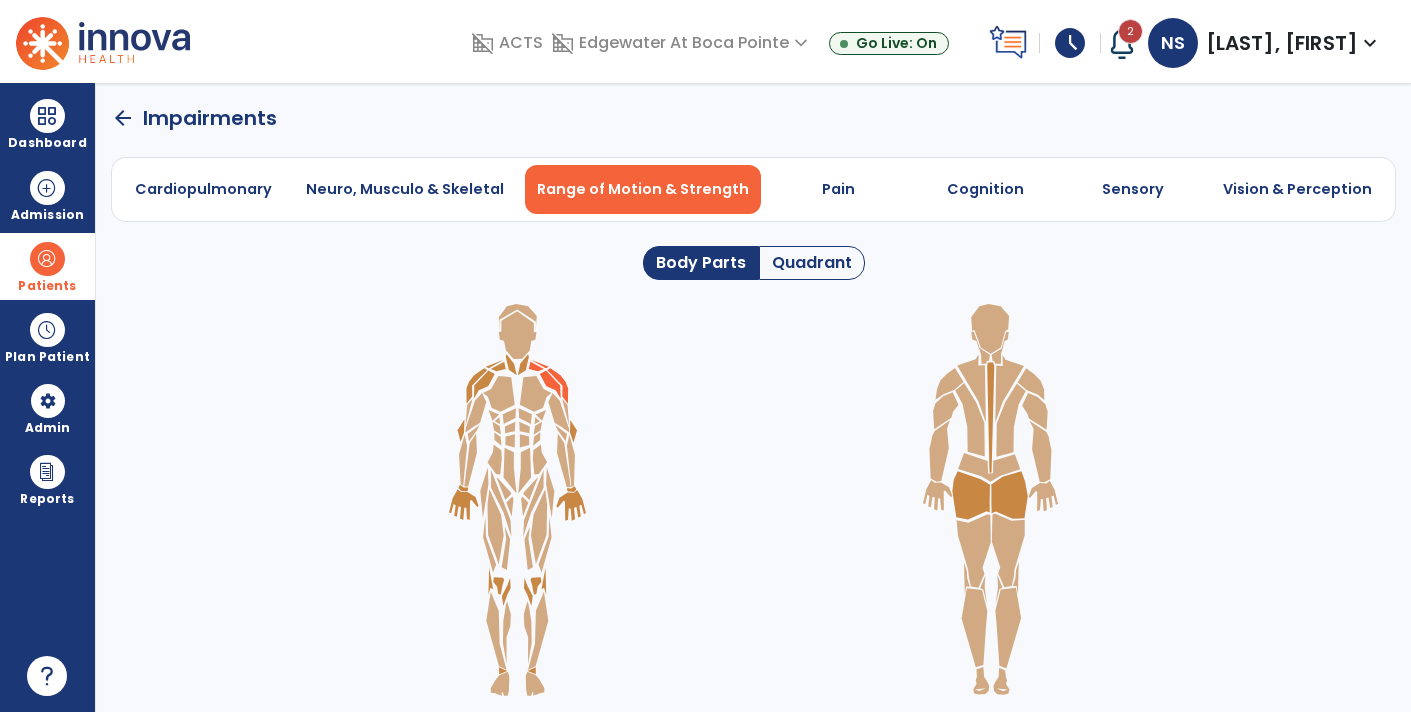 click 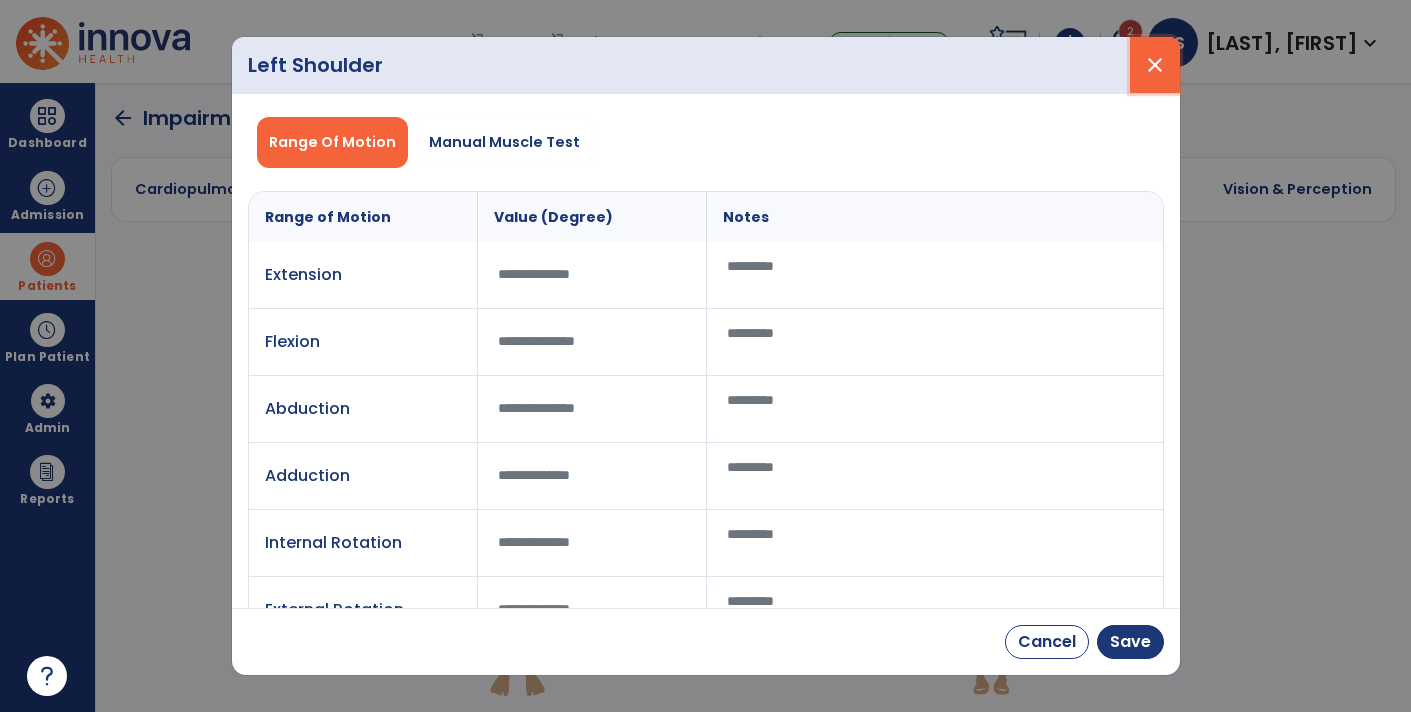 click on "close" at bounding box center (1155, 65) 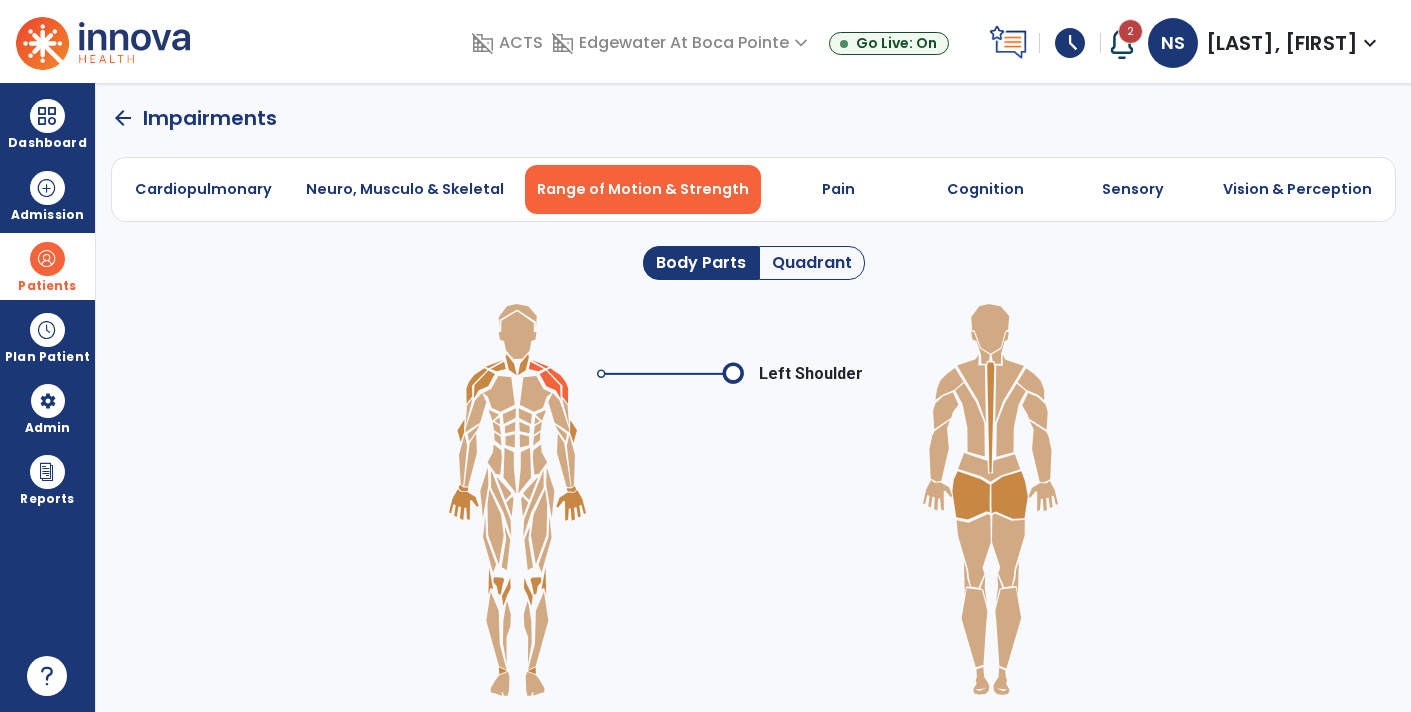 click 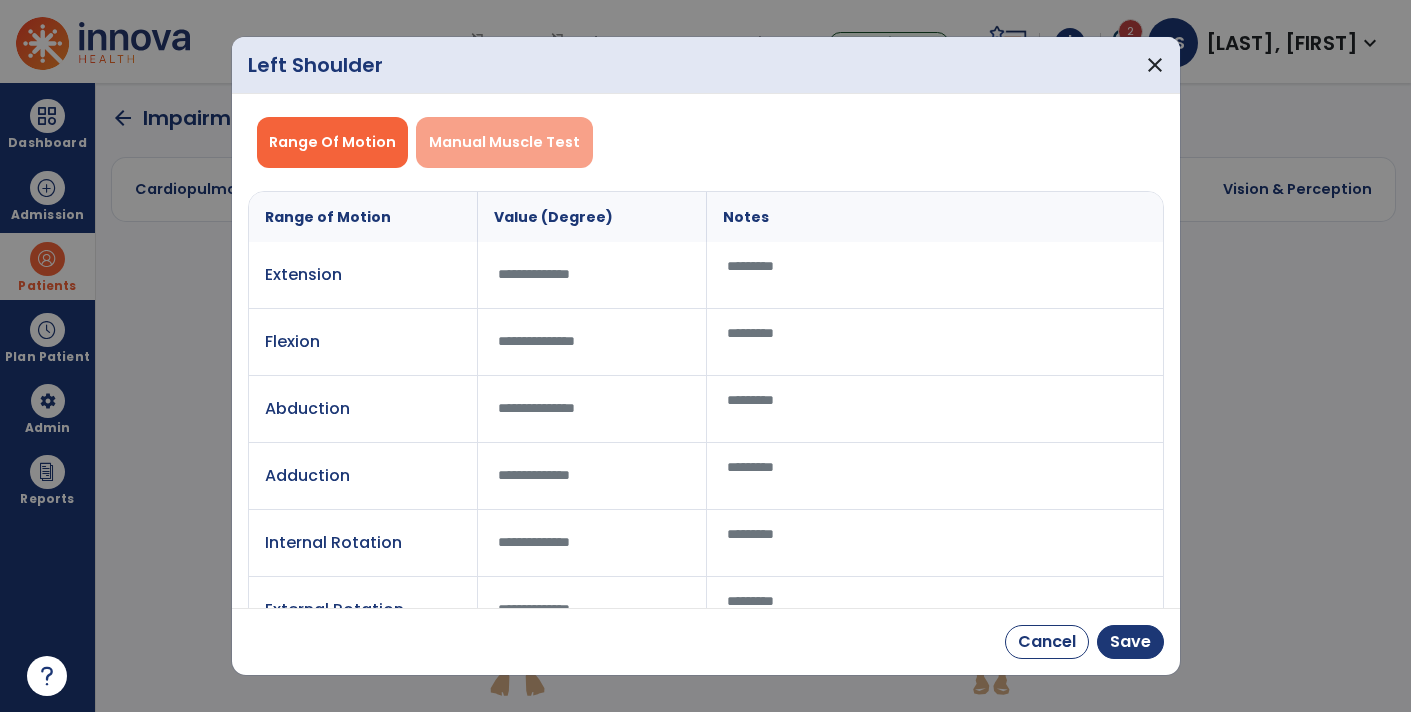 click on "Manual Muscle Test" at bounding box center (504, 142) 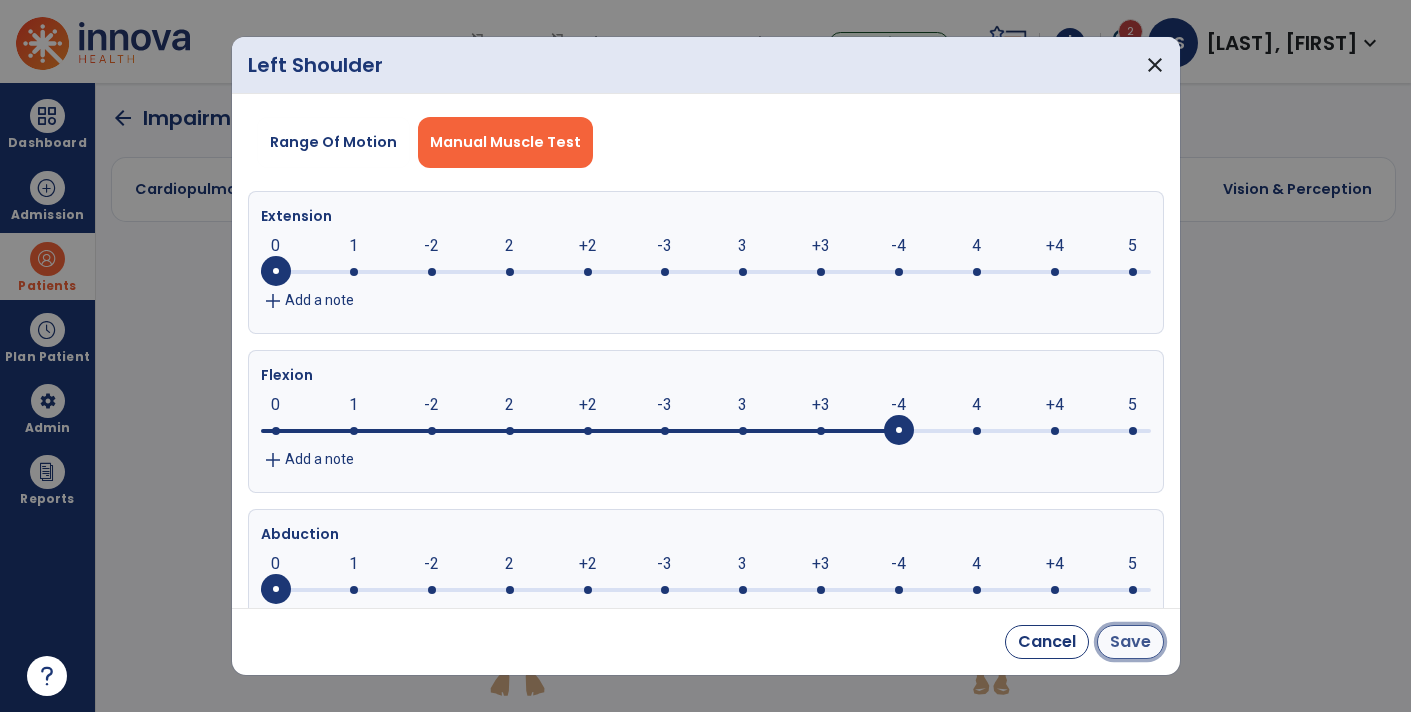 click on "Save" at bounding box center (1130, 642) 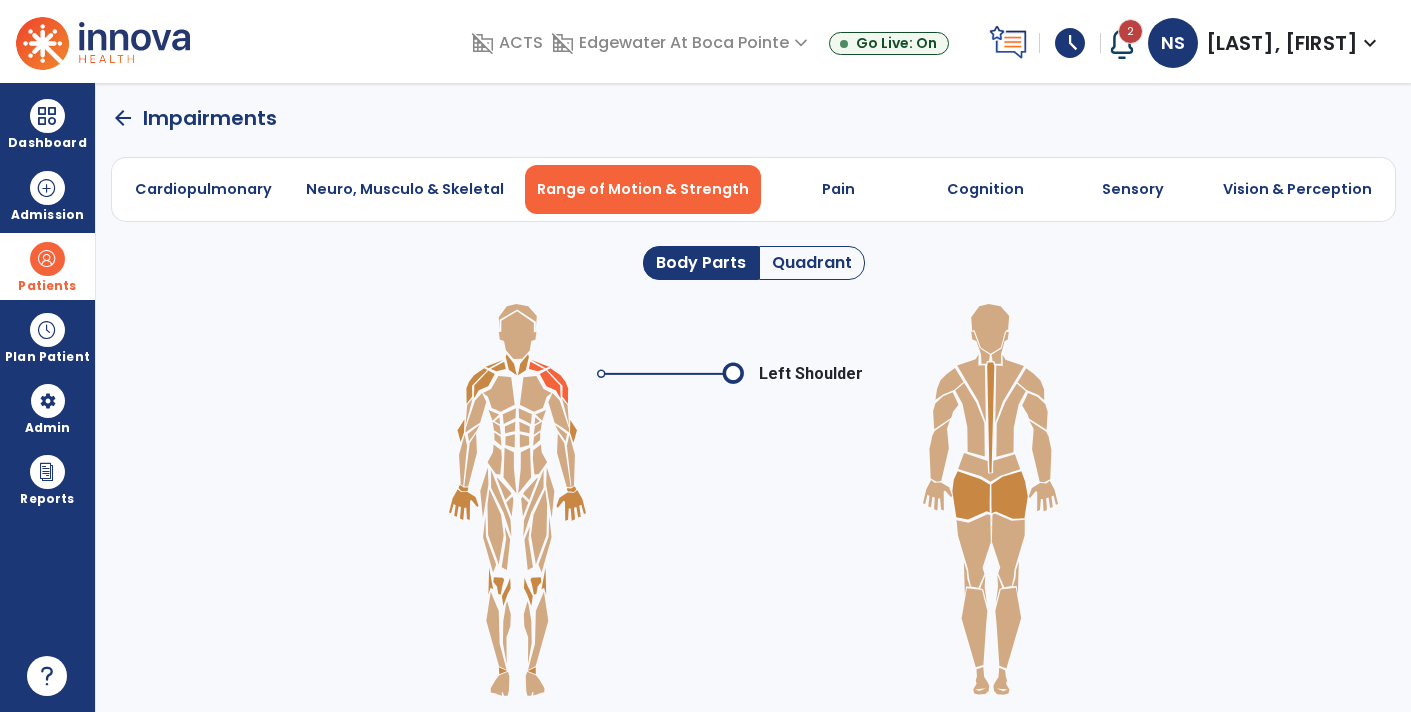 click on "Left Shoulder" at bounding box center (811, 374) 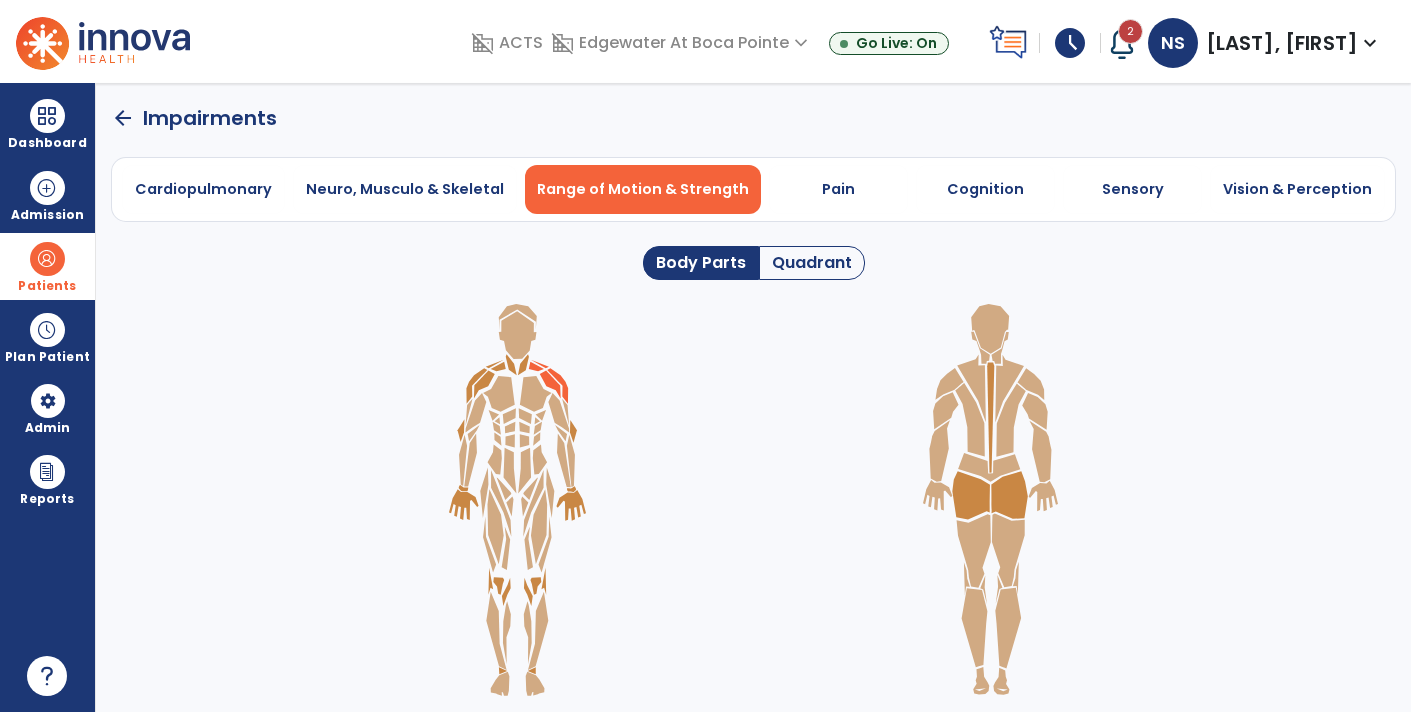 click 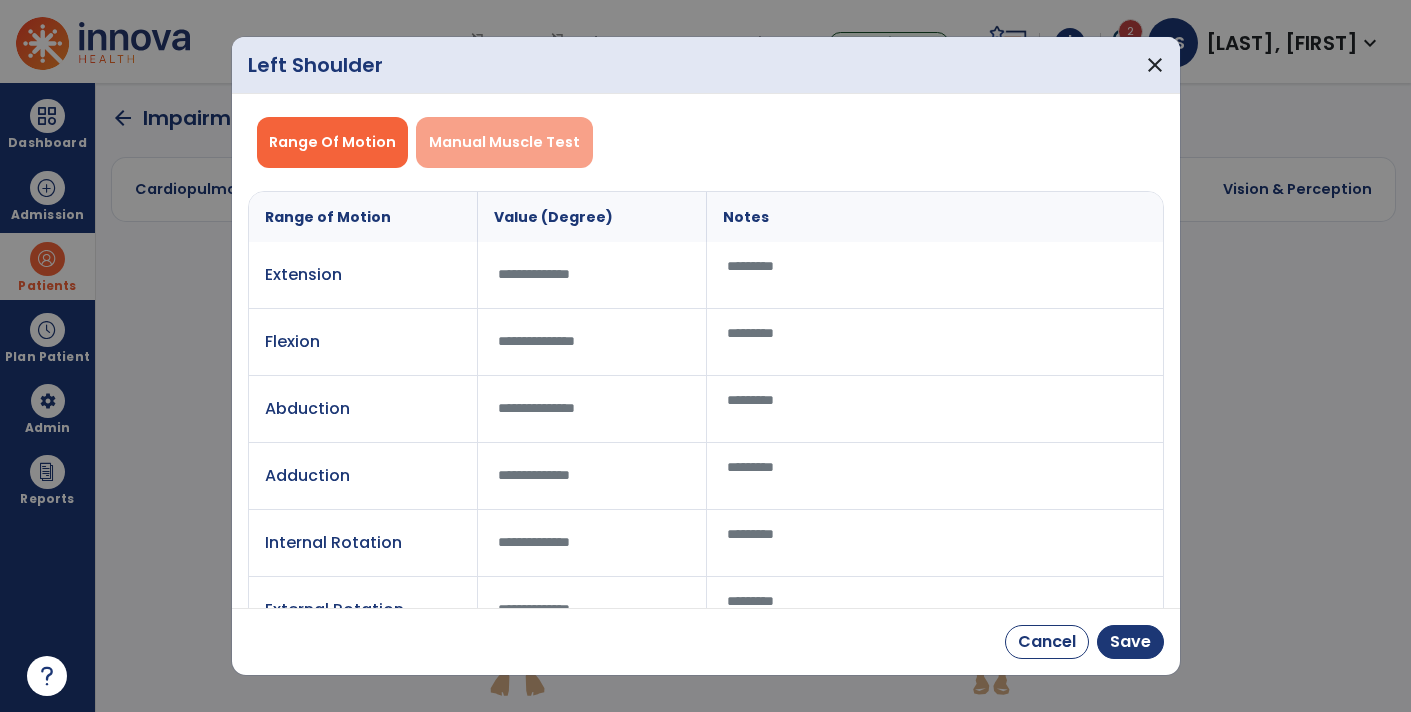 click on "Manual Muscle Test" at bounding box center (504, 142) 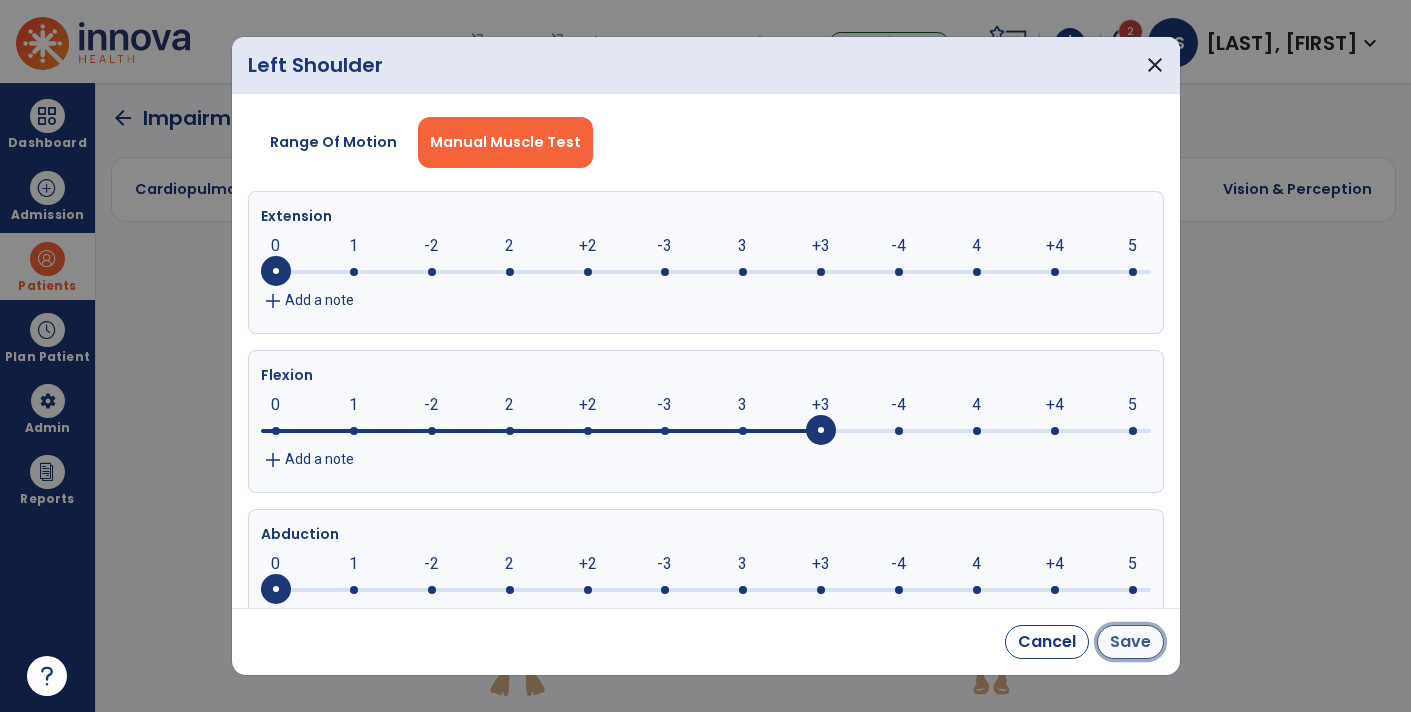 click on "Save" at bounding box center [1130, 642] 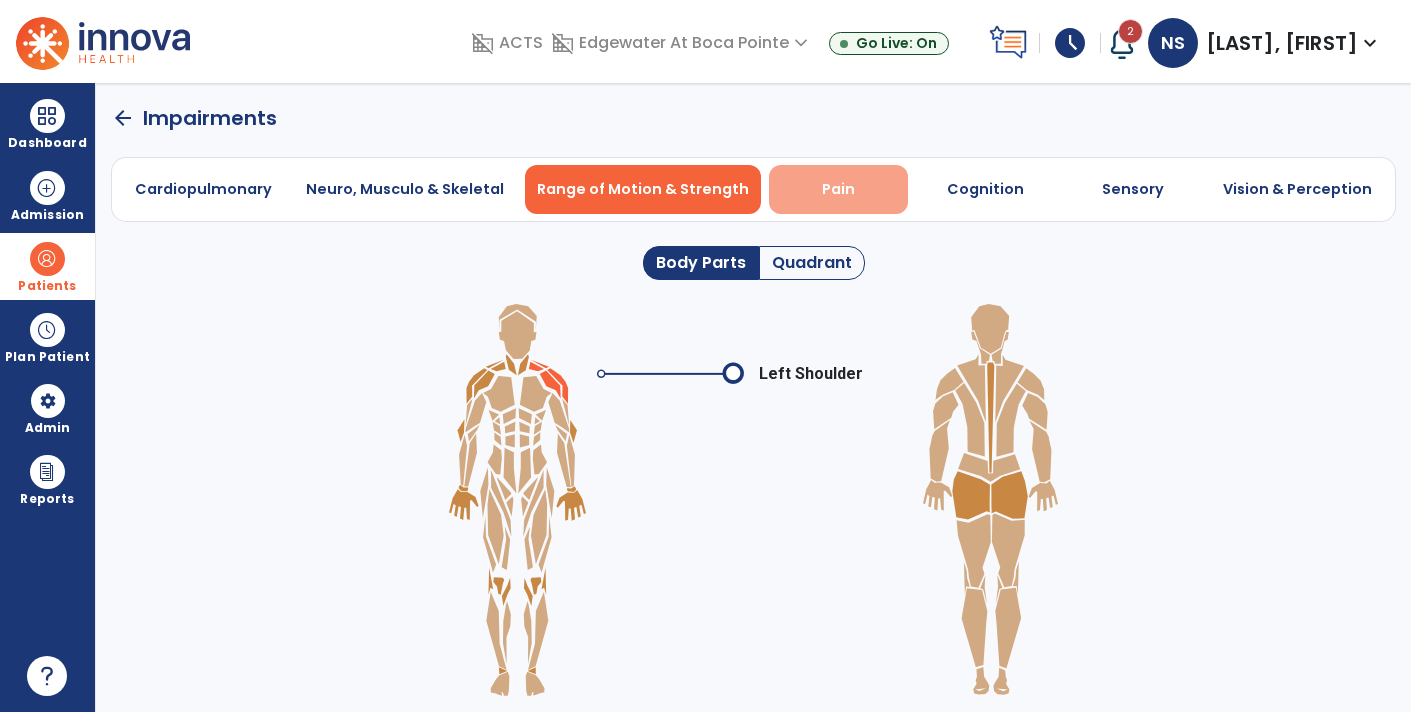click on "Pain" at bounding box center (838, 189) 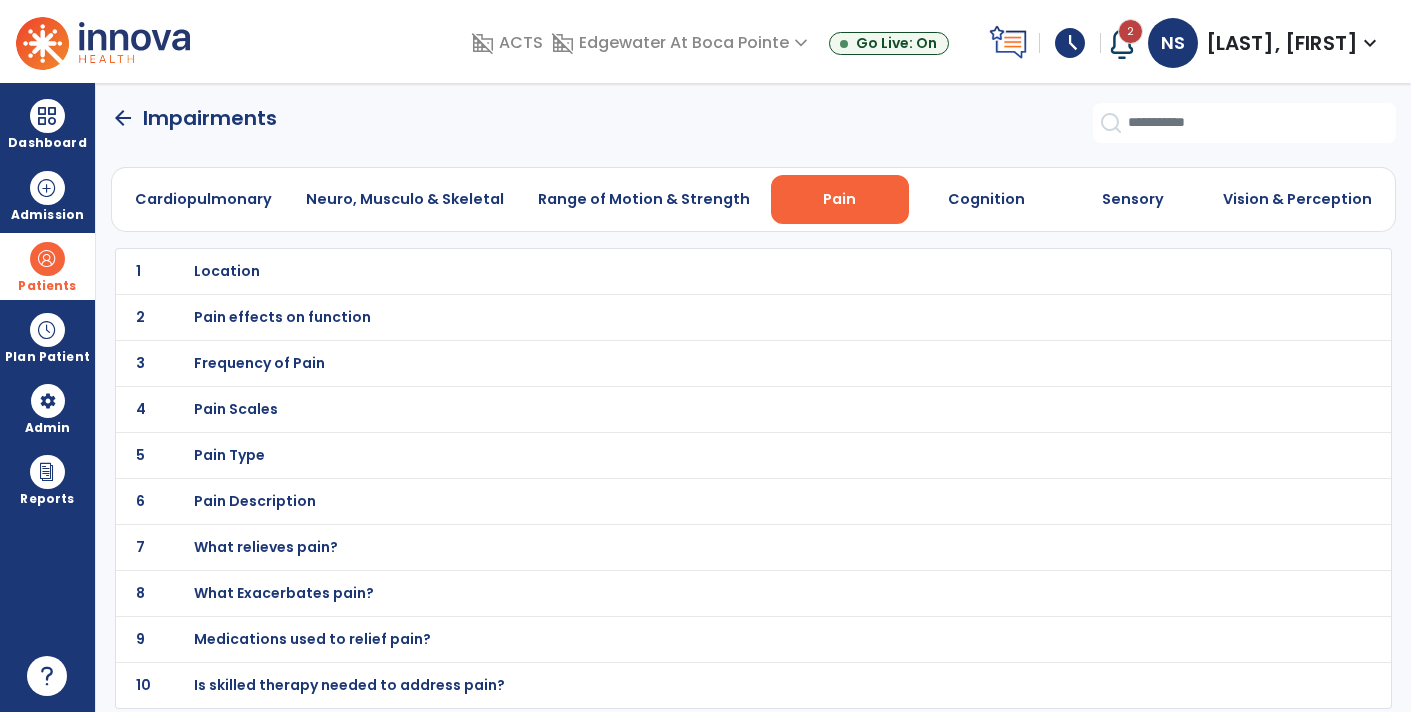 click on "Location" at bounding box center (710, 271) 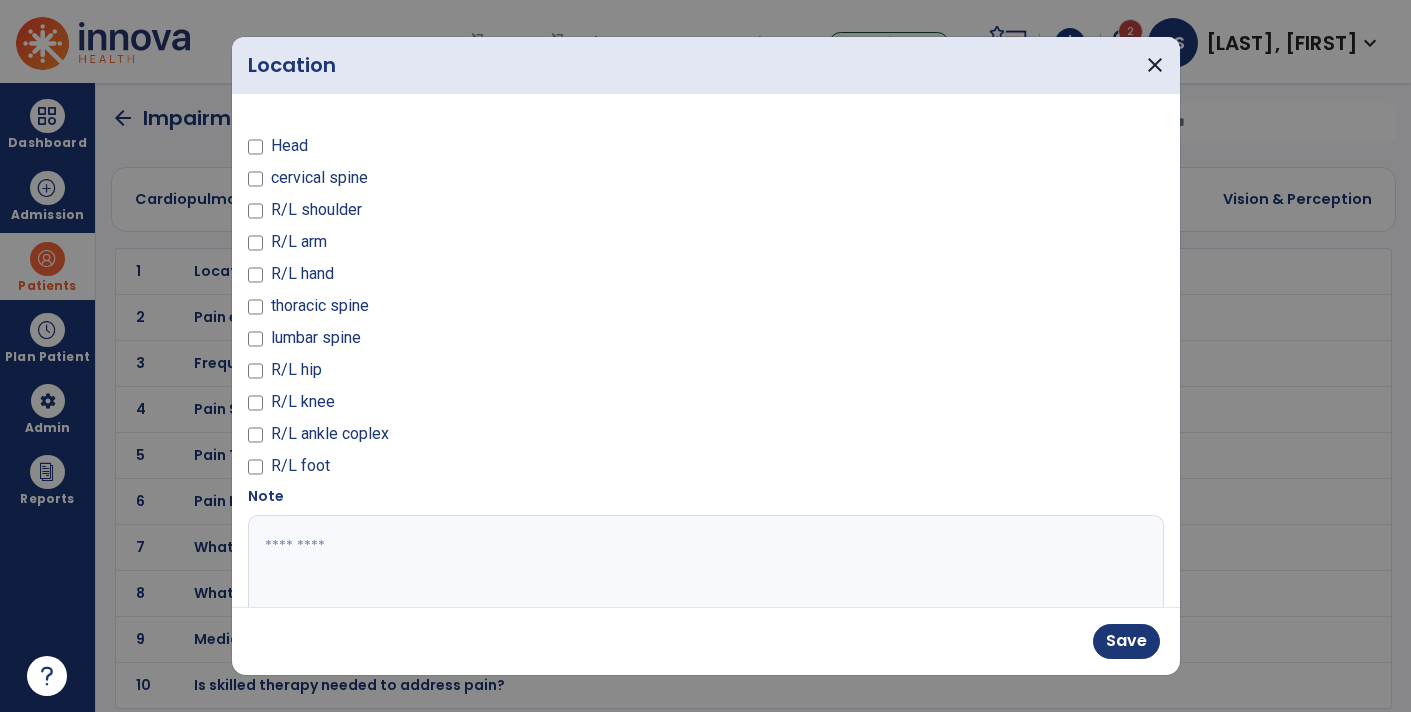 click at bounding box center (704, 590) 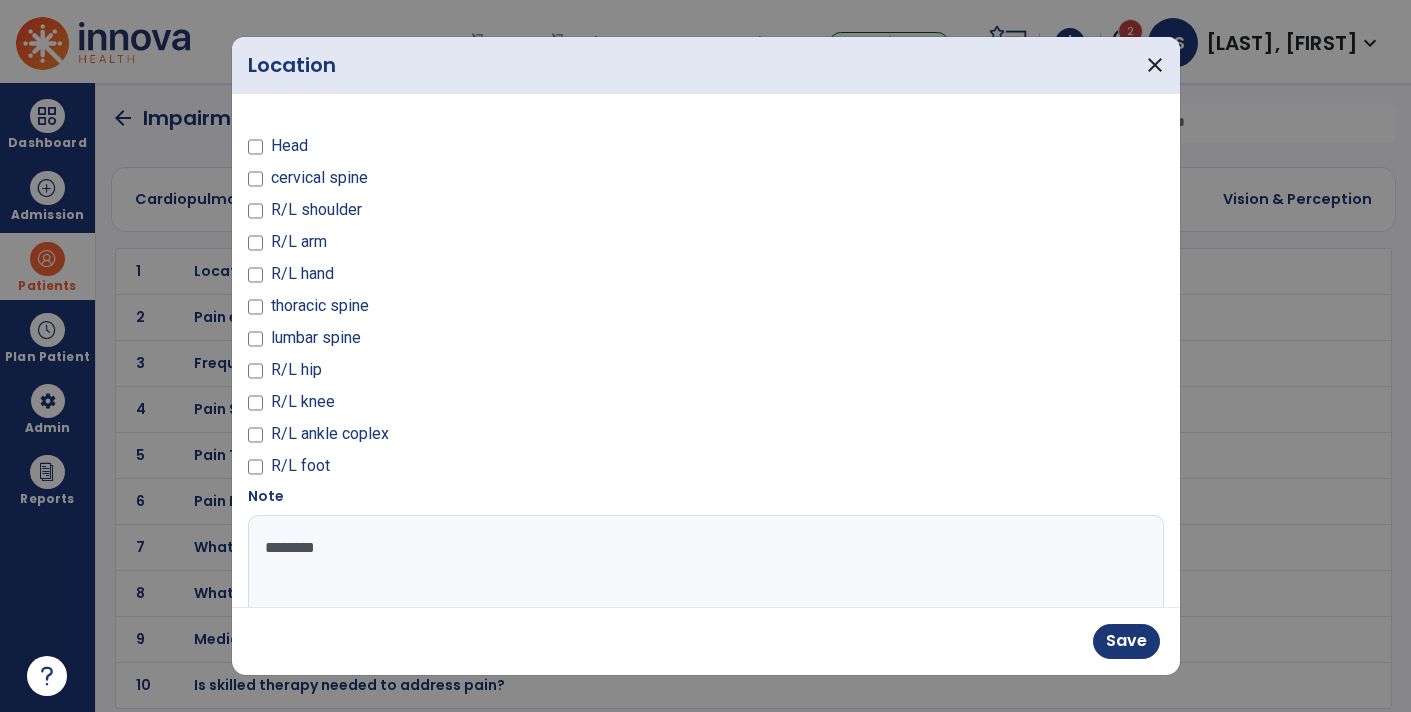 type on "*********" 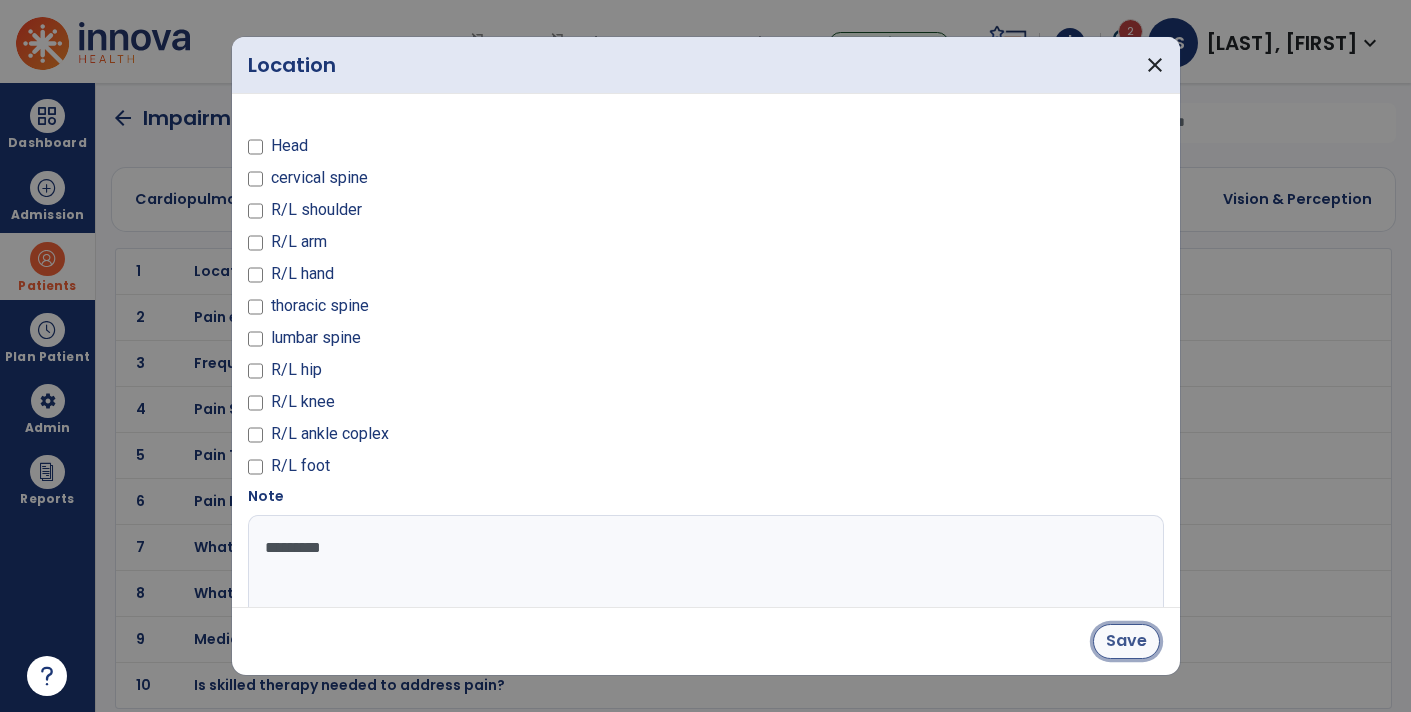 click on "Save" at bounding box center [1126, 641] 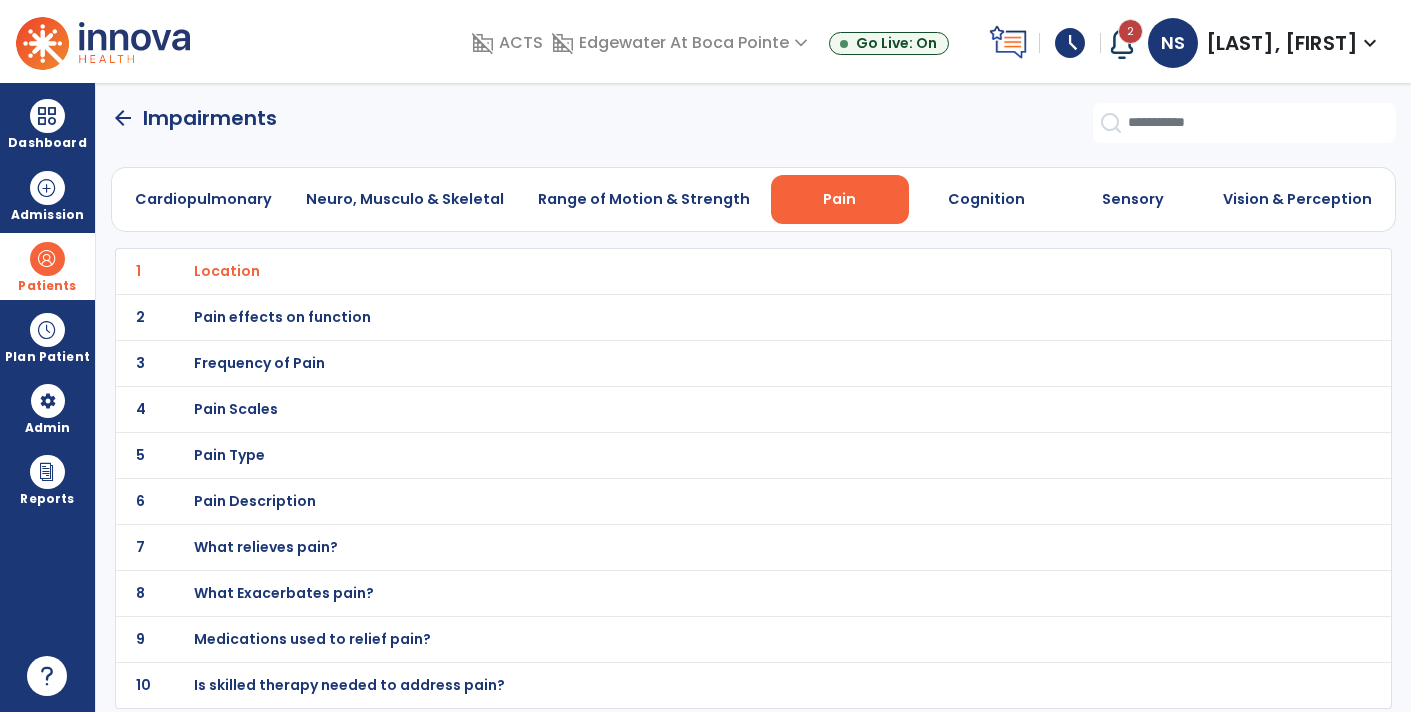 click on "Frequency of Pain" at bounding box center (710, 271) 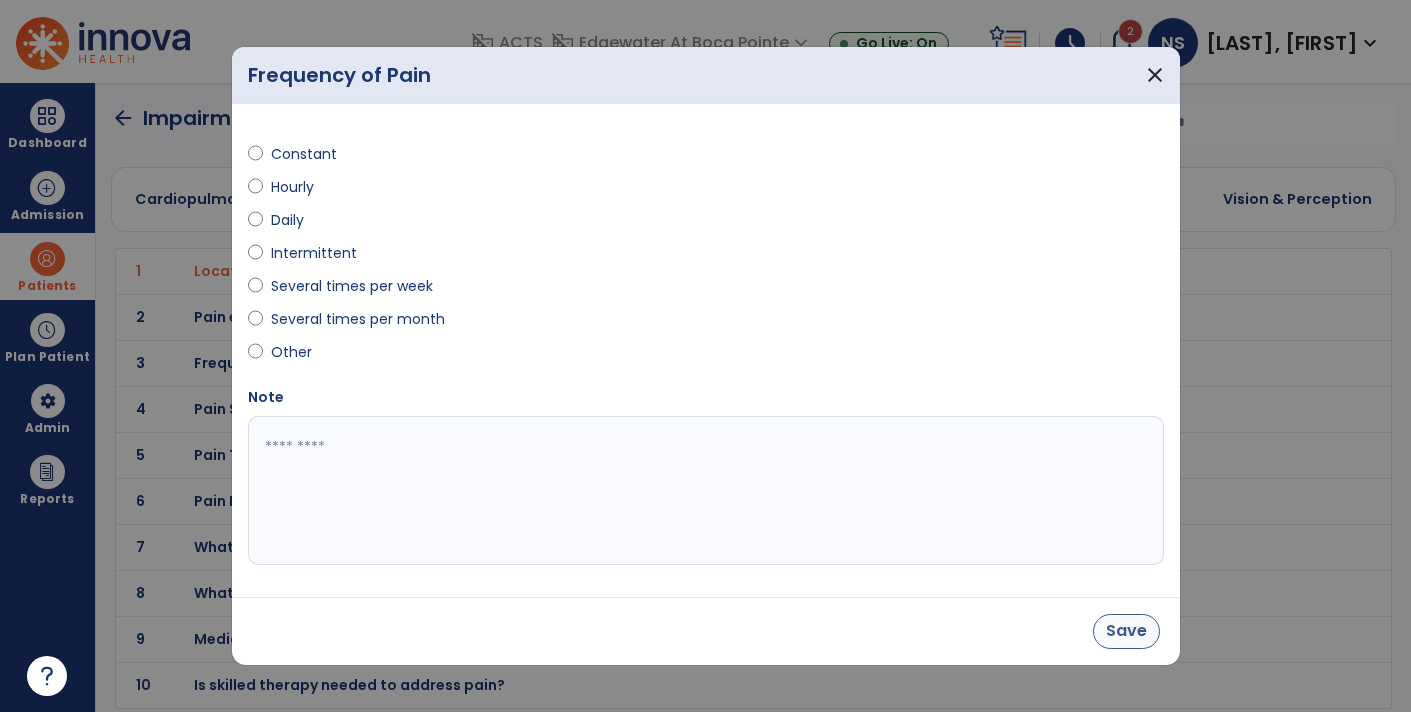 click on "Save" at bounding box center (1126, 631) 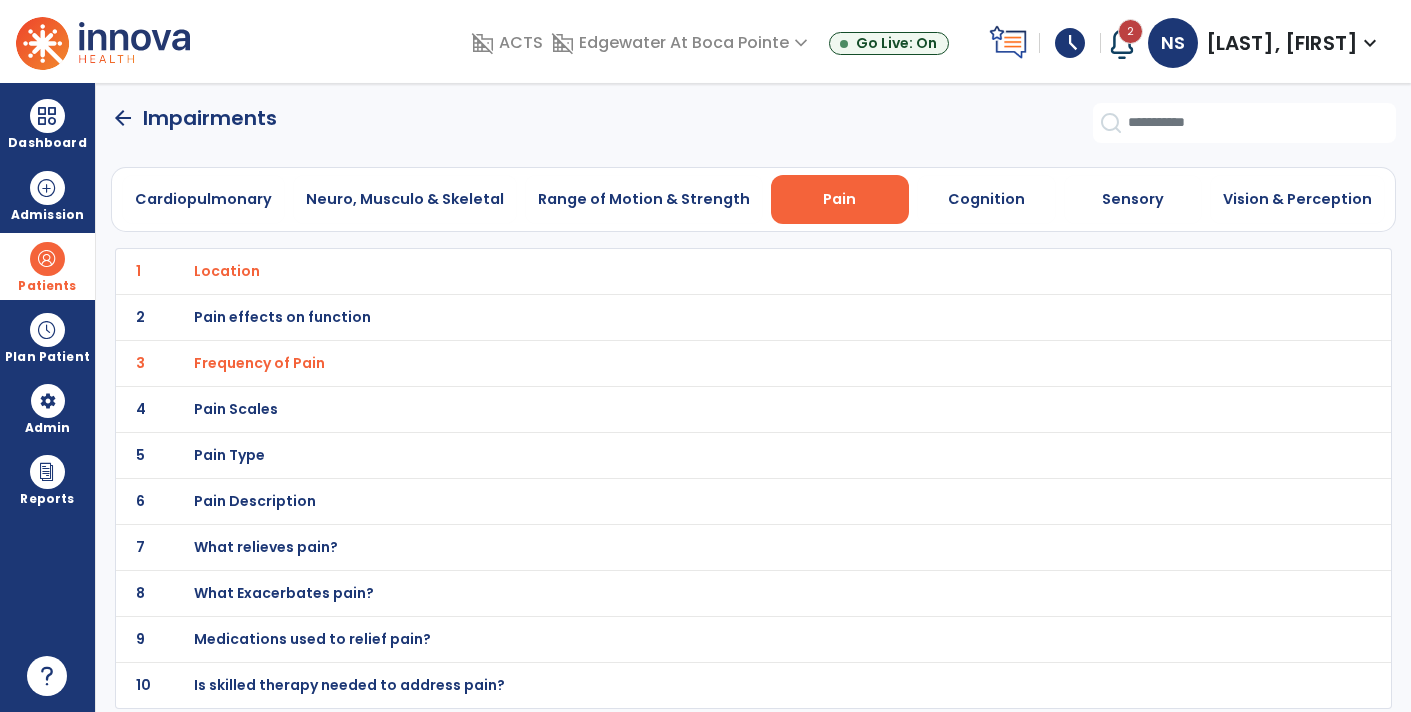 click on "Pain effects on function" at bounding box center (710, 271) 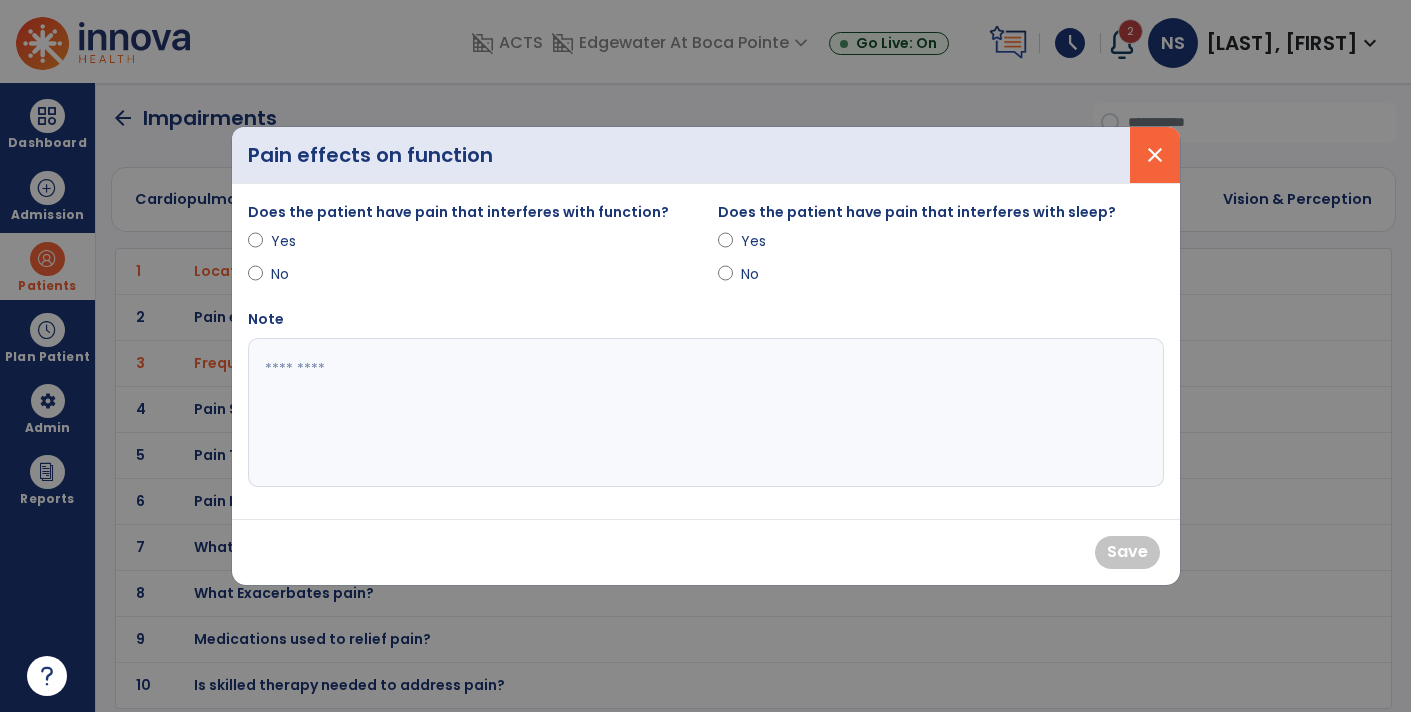 click on "close" at bounding box center (1155, 155) 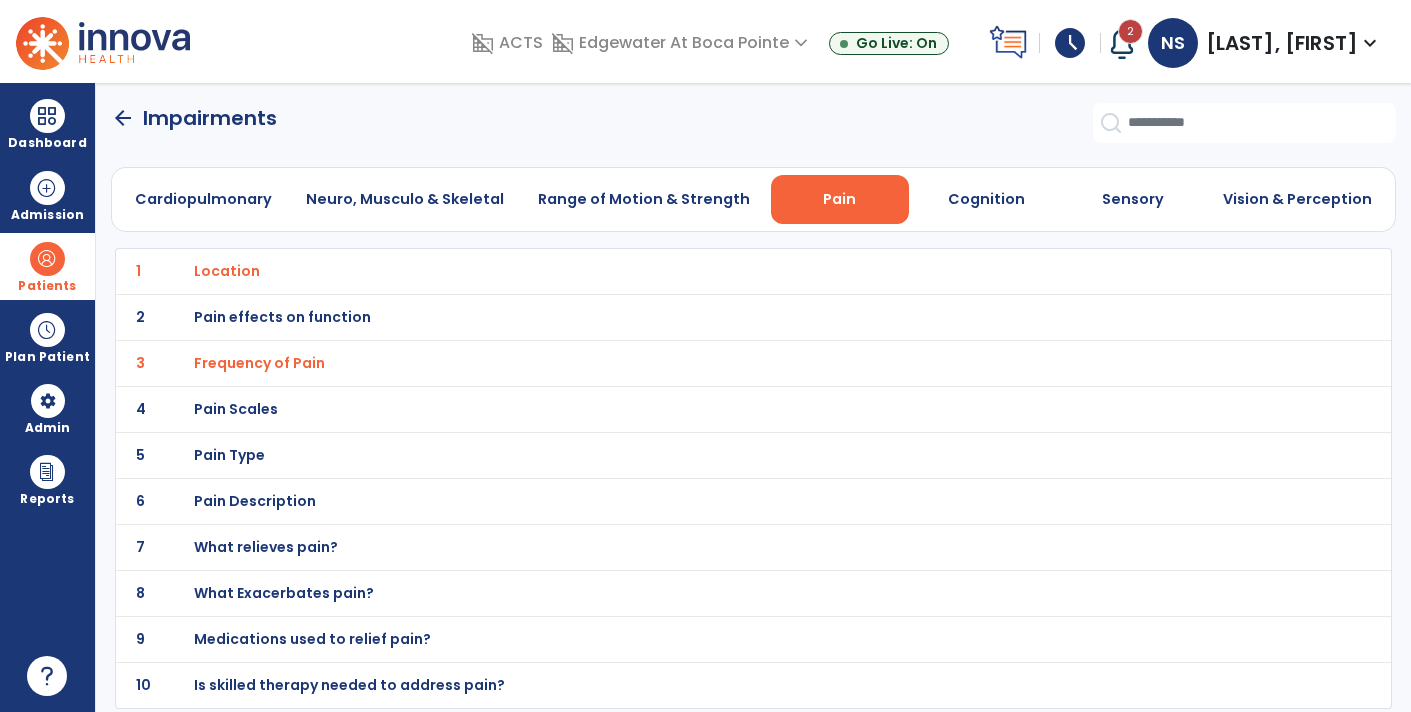 click on "Pain effects on function" at bounding box center [710, 271] 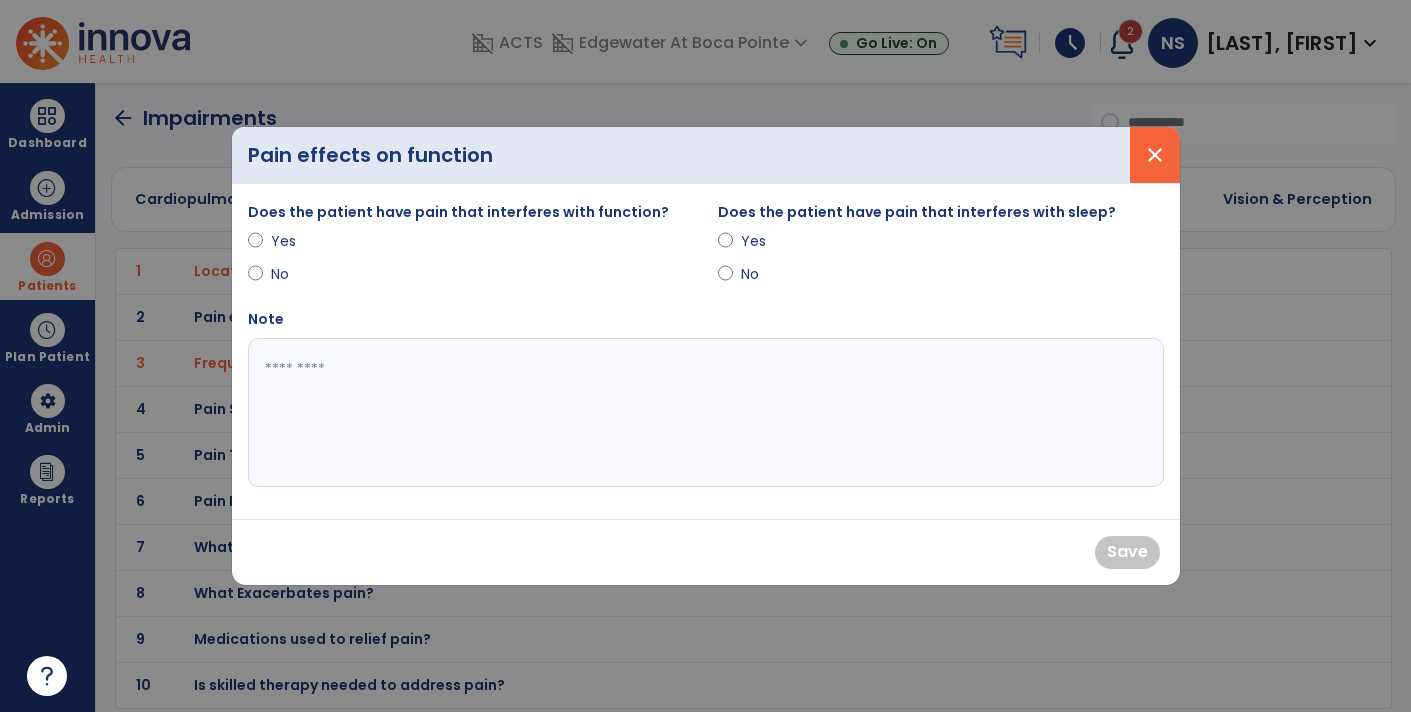 click on "close" at bounding box center [1155, 155] 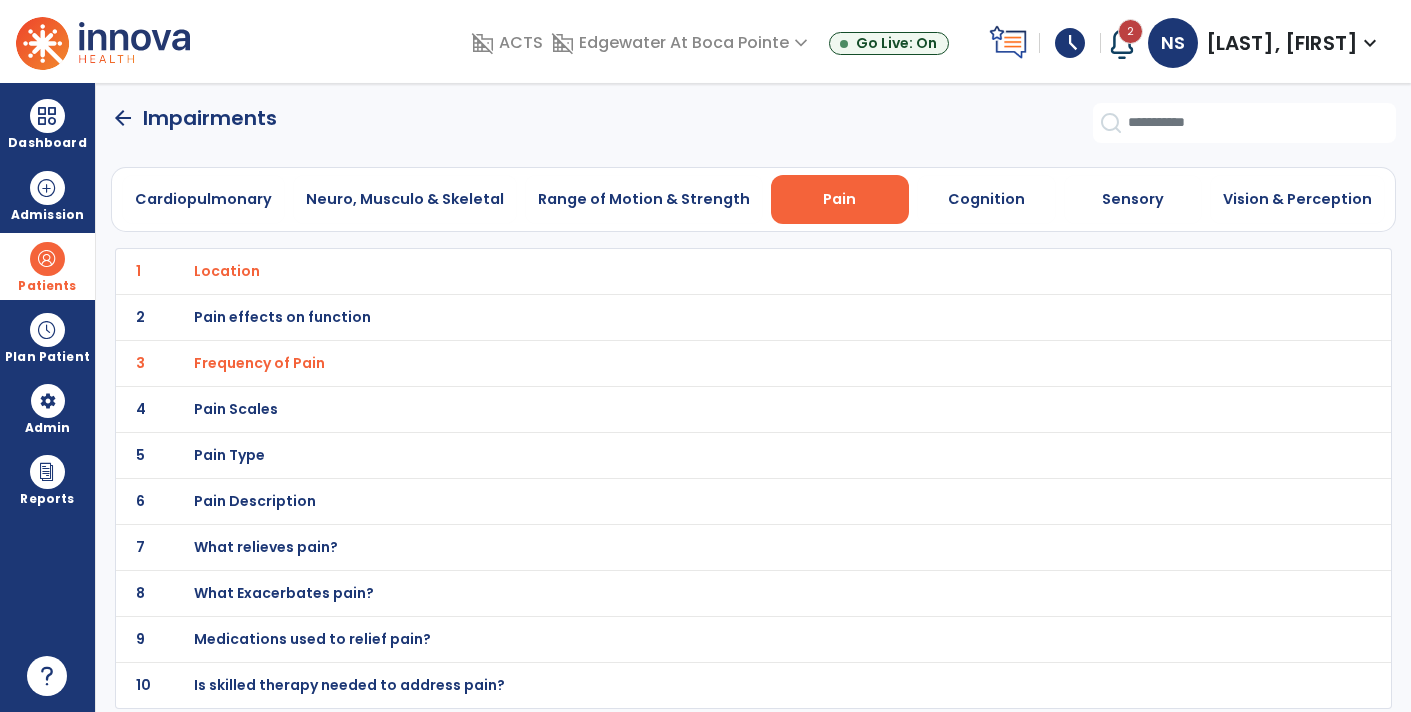 click on "Pain Description" at bounding box center [710, 271] 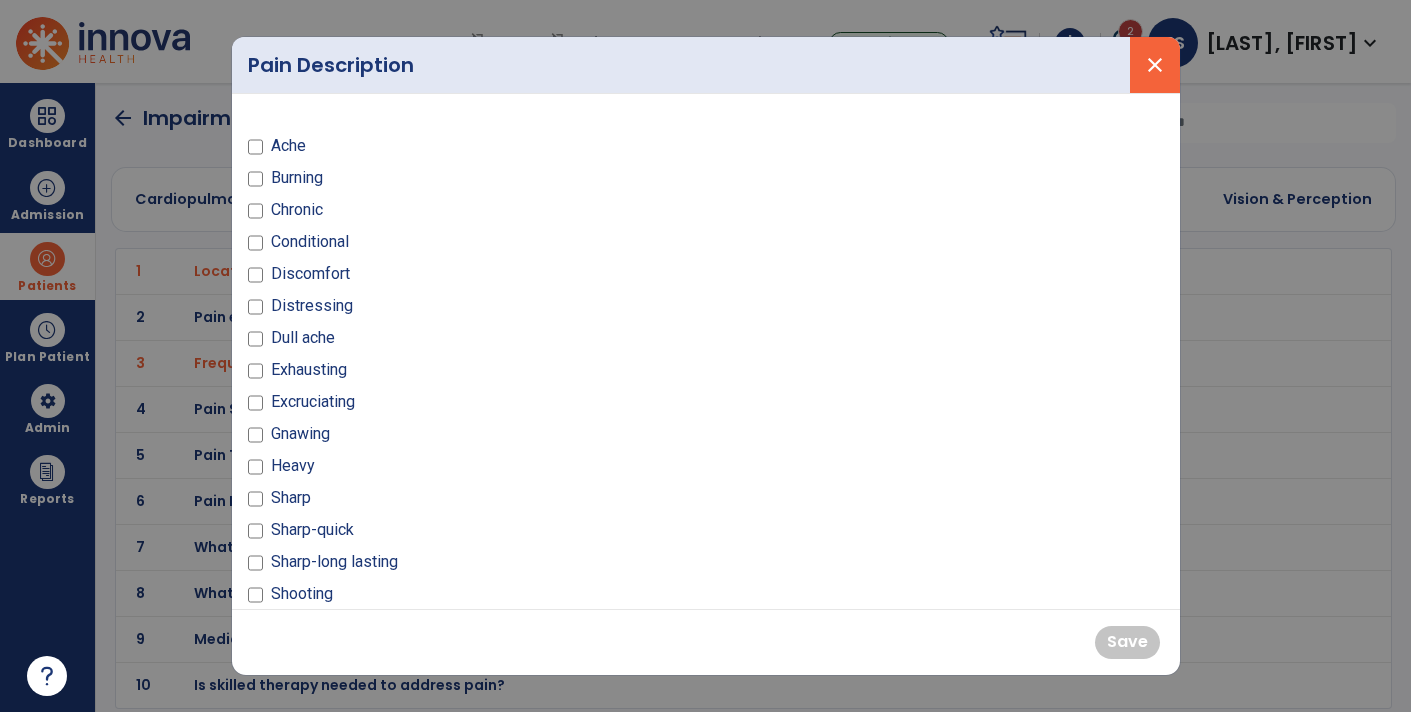 click on "close" at bounding box center [1155, 65] 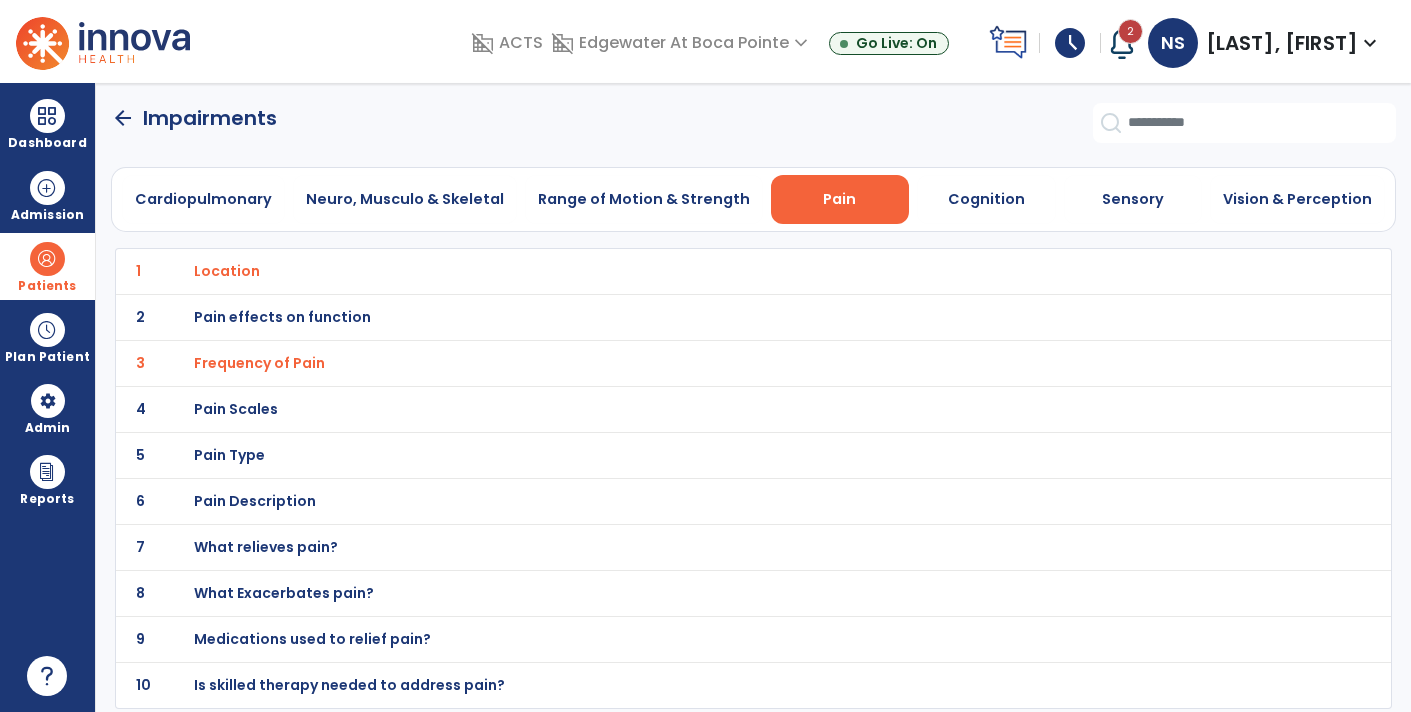 click on "Pain Scales" at bounding box center (710, 271) 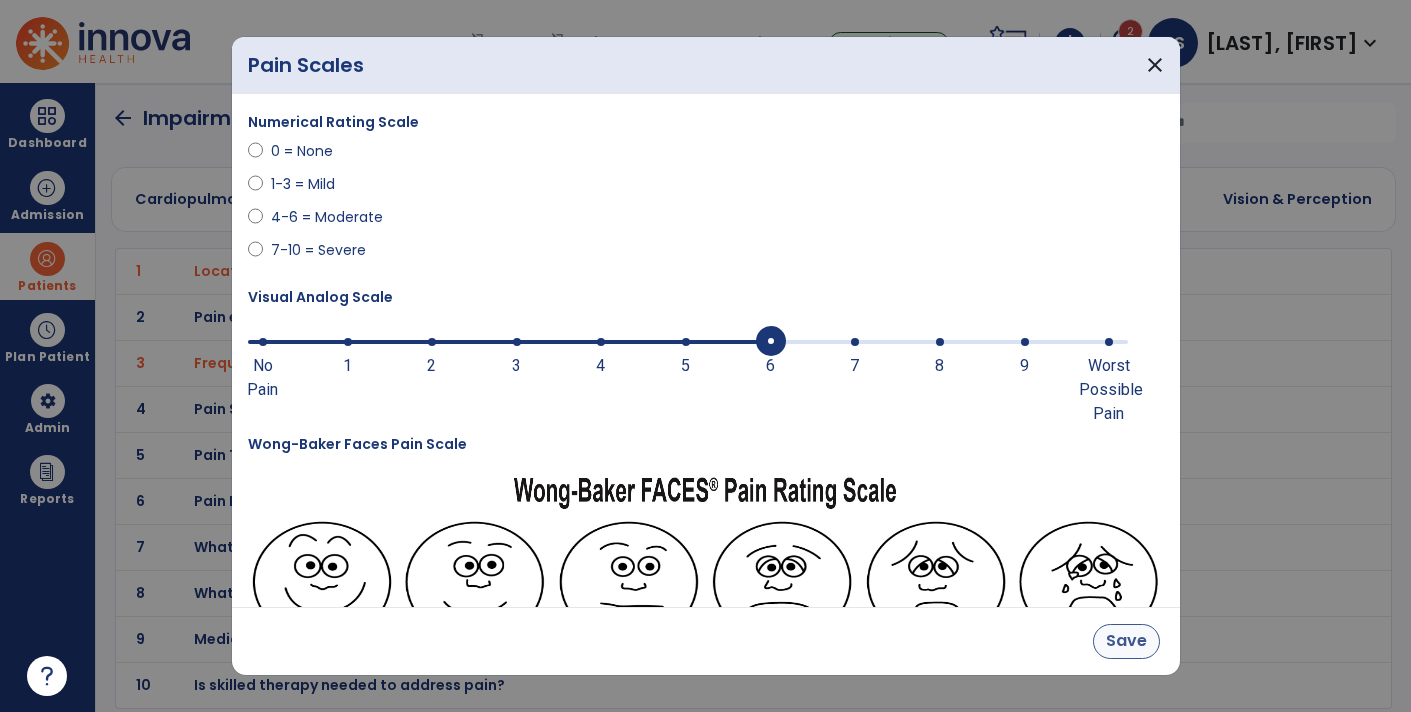 click on "Save" at bounding box center [1126, 641] 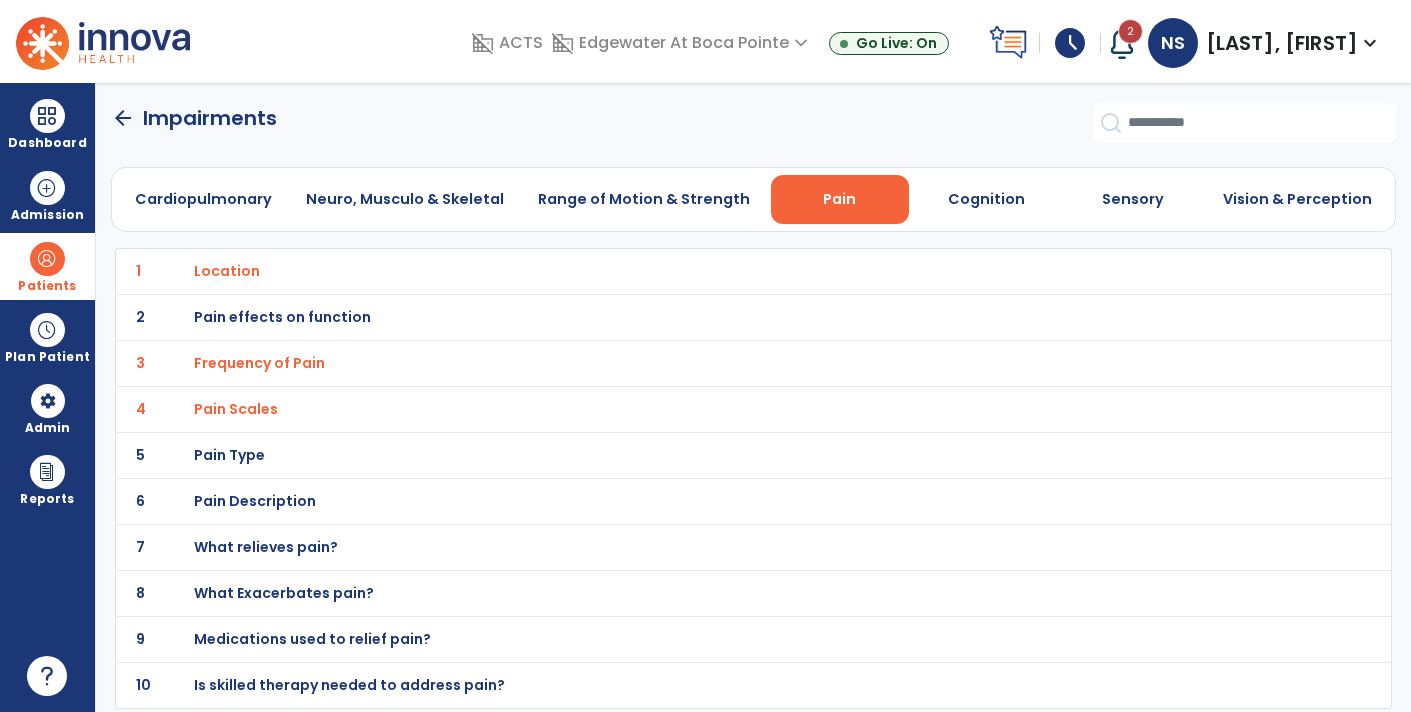 click on "arrow_back" 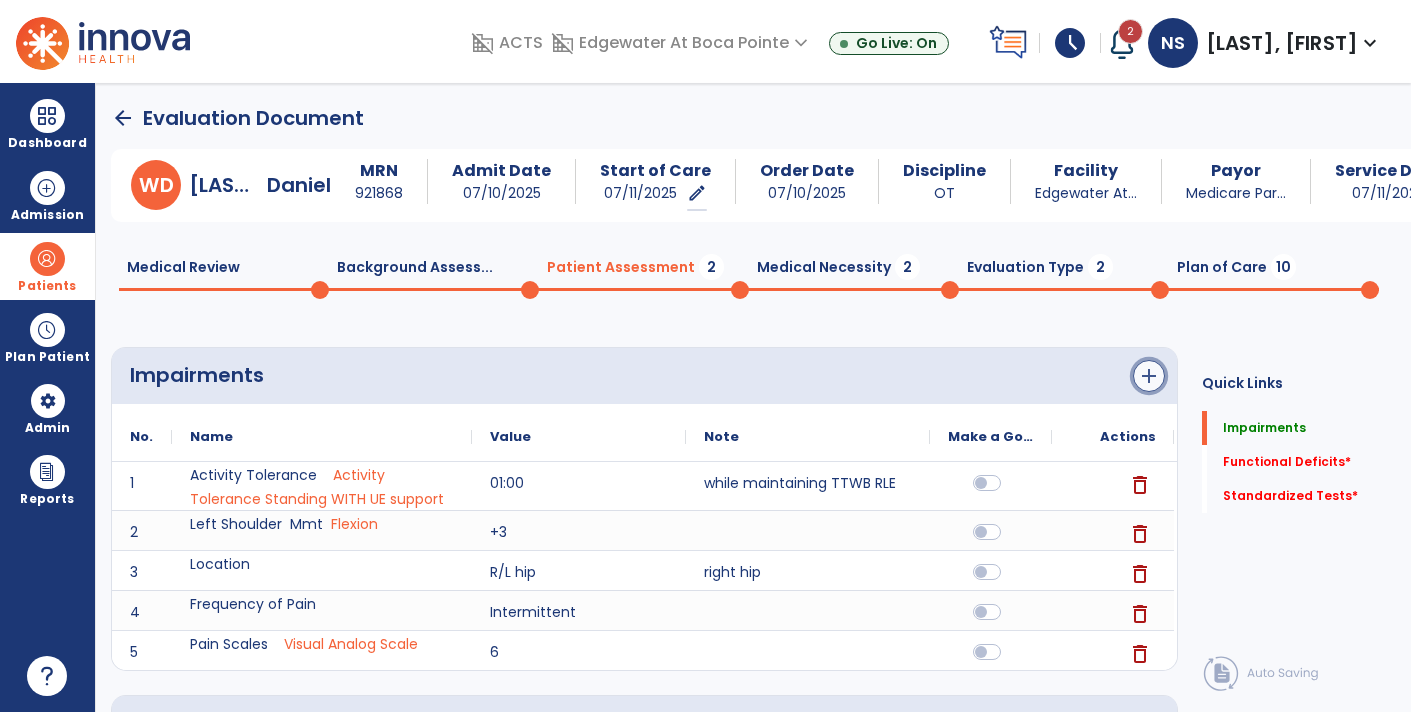 click on "add" 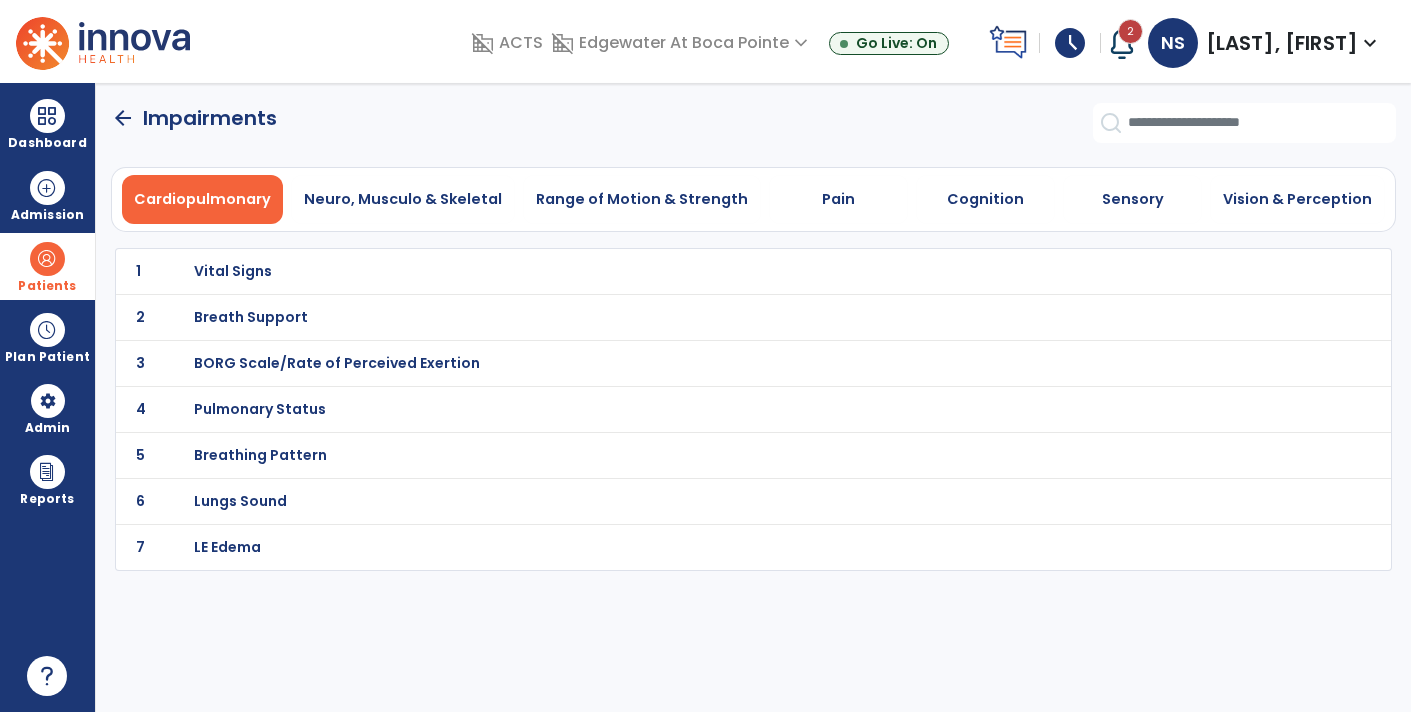 click on "arrow_back" 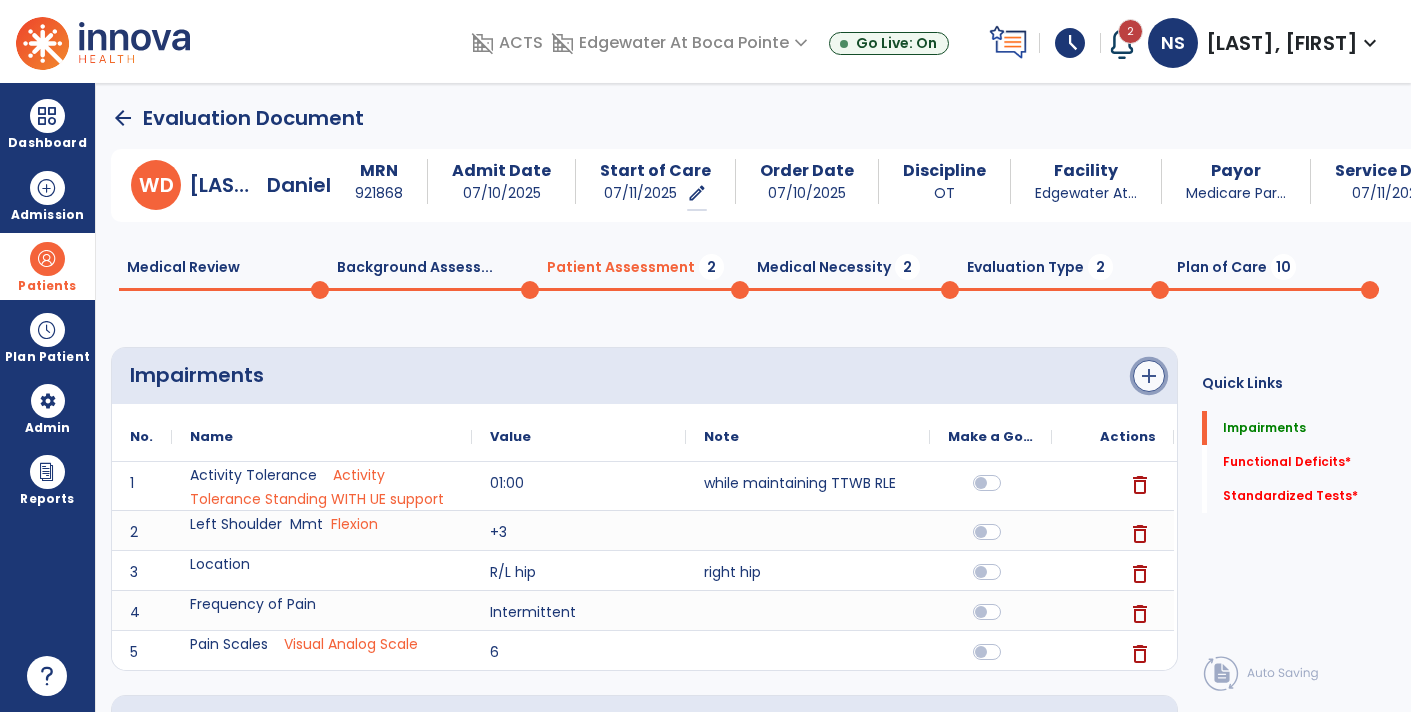 click on "add" 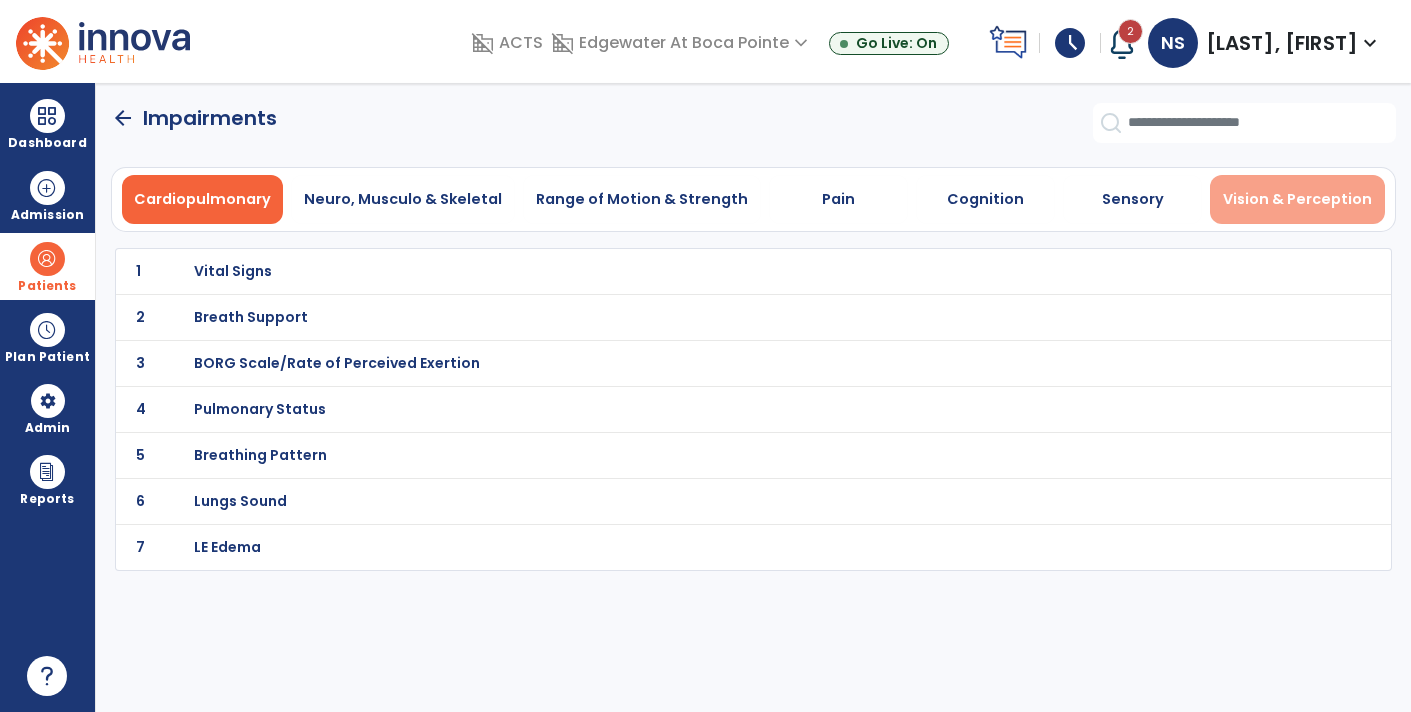 click on "Vision & Perception" at bounding box center [1297, 199] 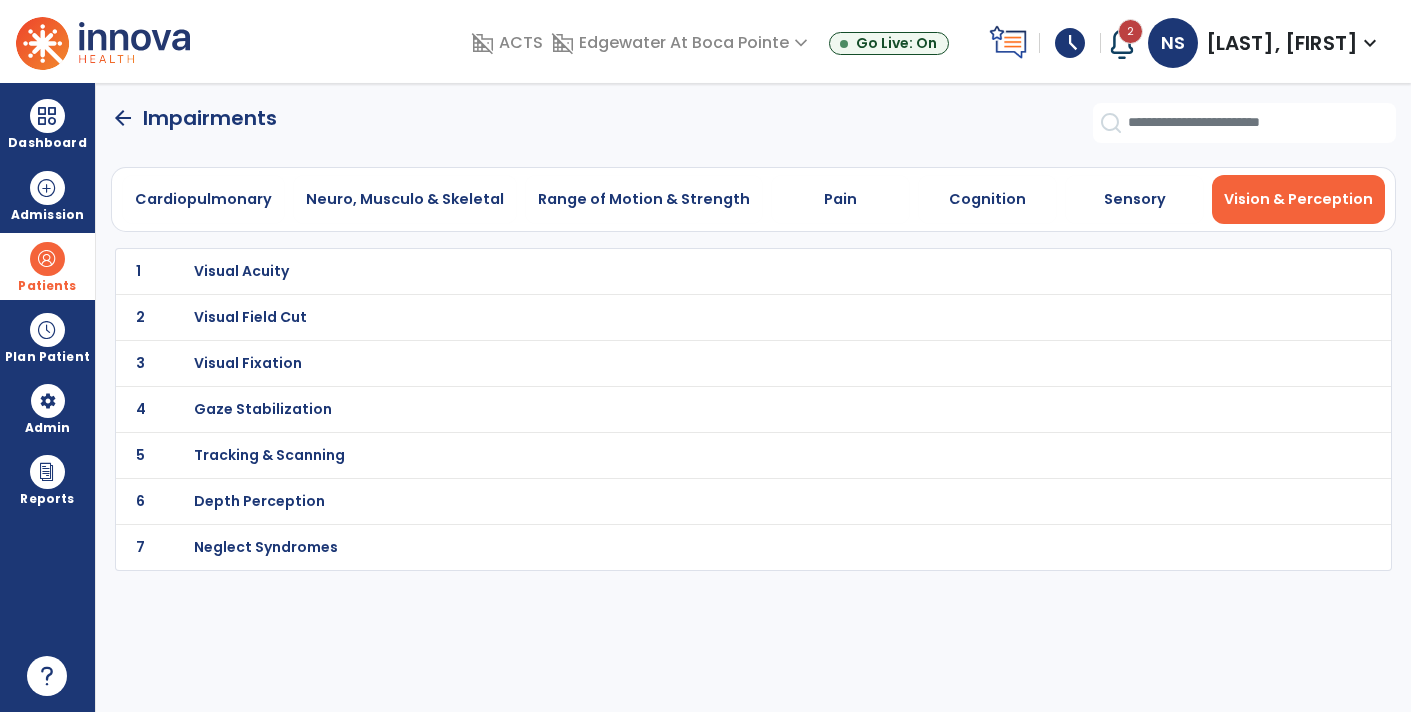 click on "Visual Acuity" at bounding box center (710, 271) 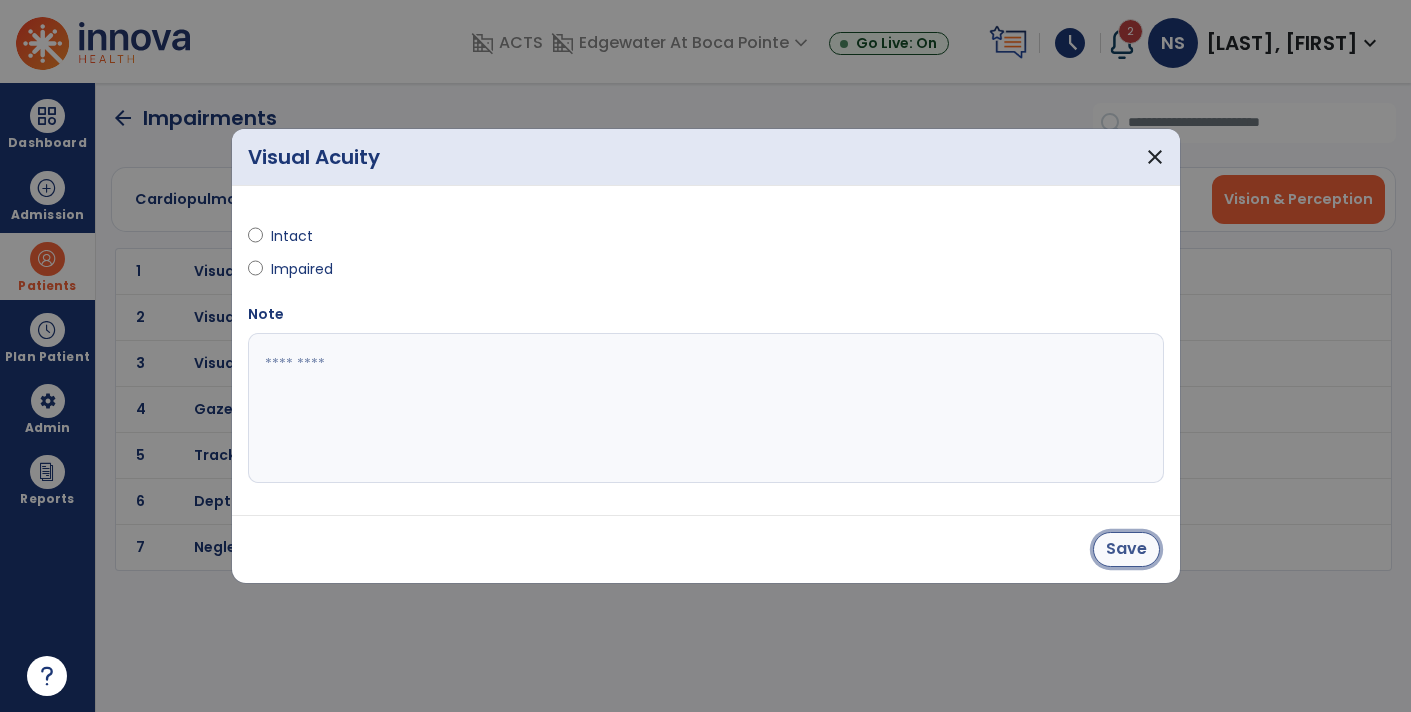click on "Save" at bounding box center [1126, 549] 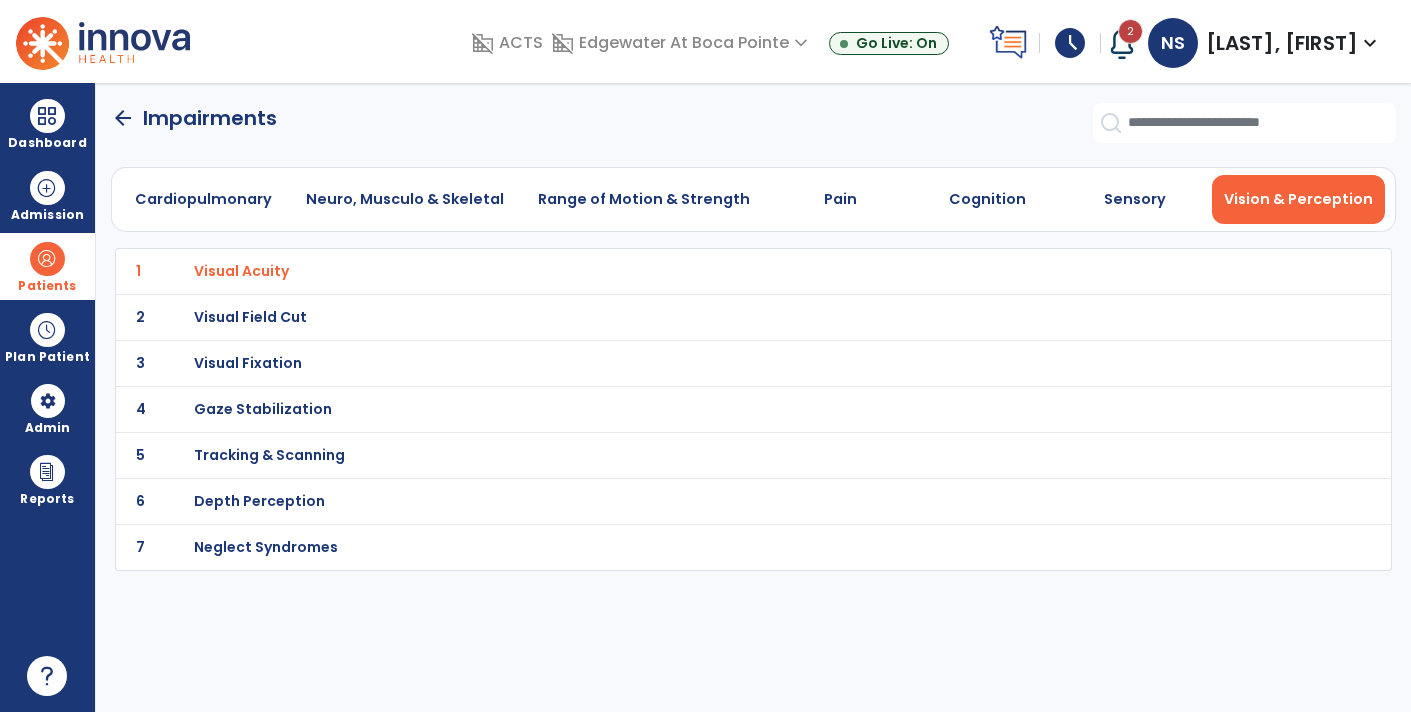 click on "arrow_back" 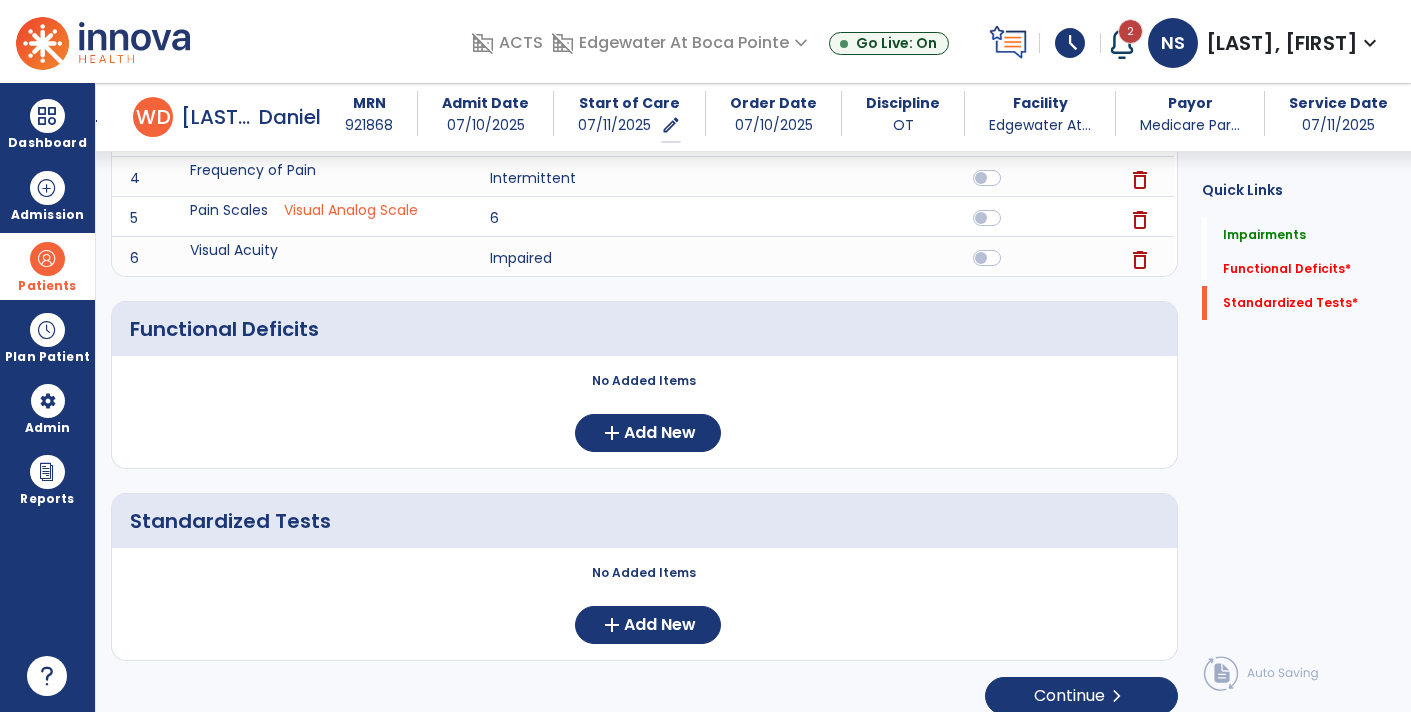 scroll, scrollTop: 413, scrollLeft: 0, axis: vertical 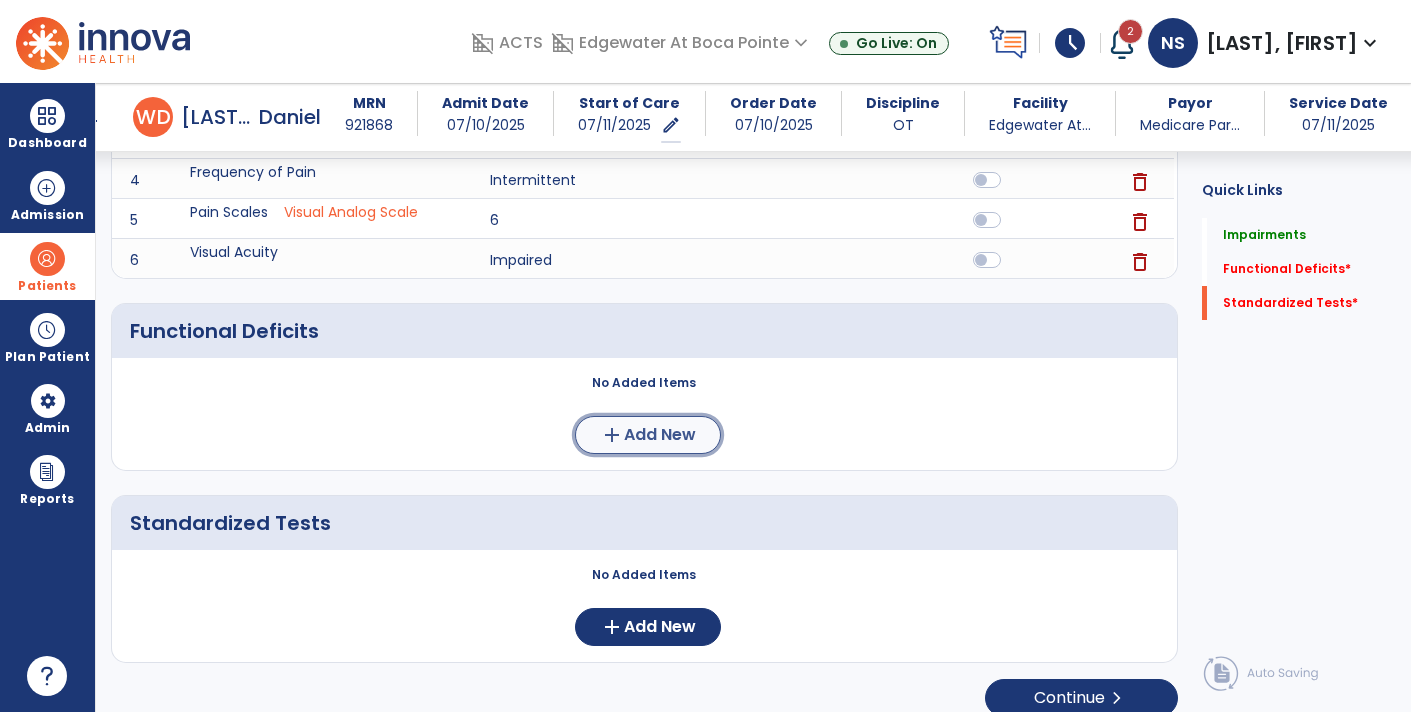 click on "Add New" 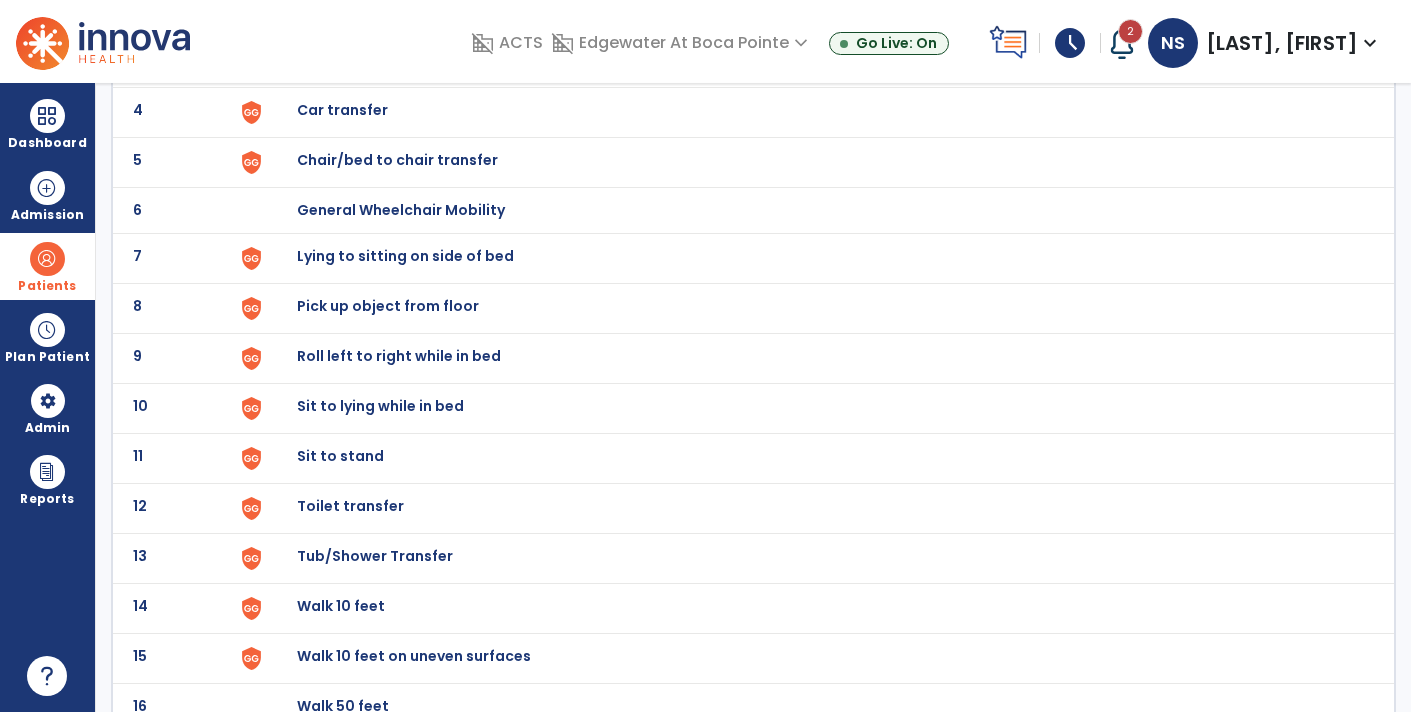 scroll, scrollTop: 298, scrollLeft: 0, axis: vertical 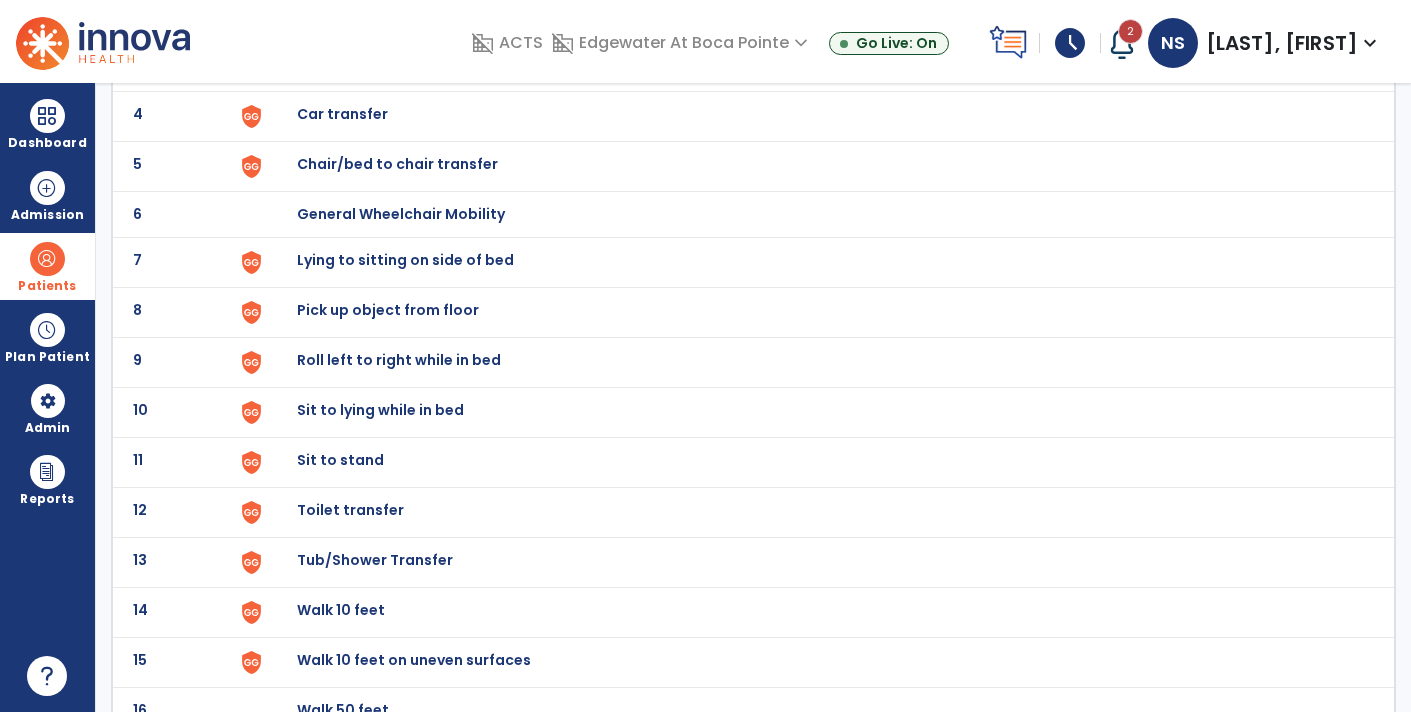 click on "12" 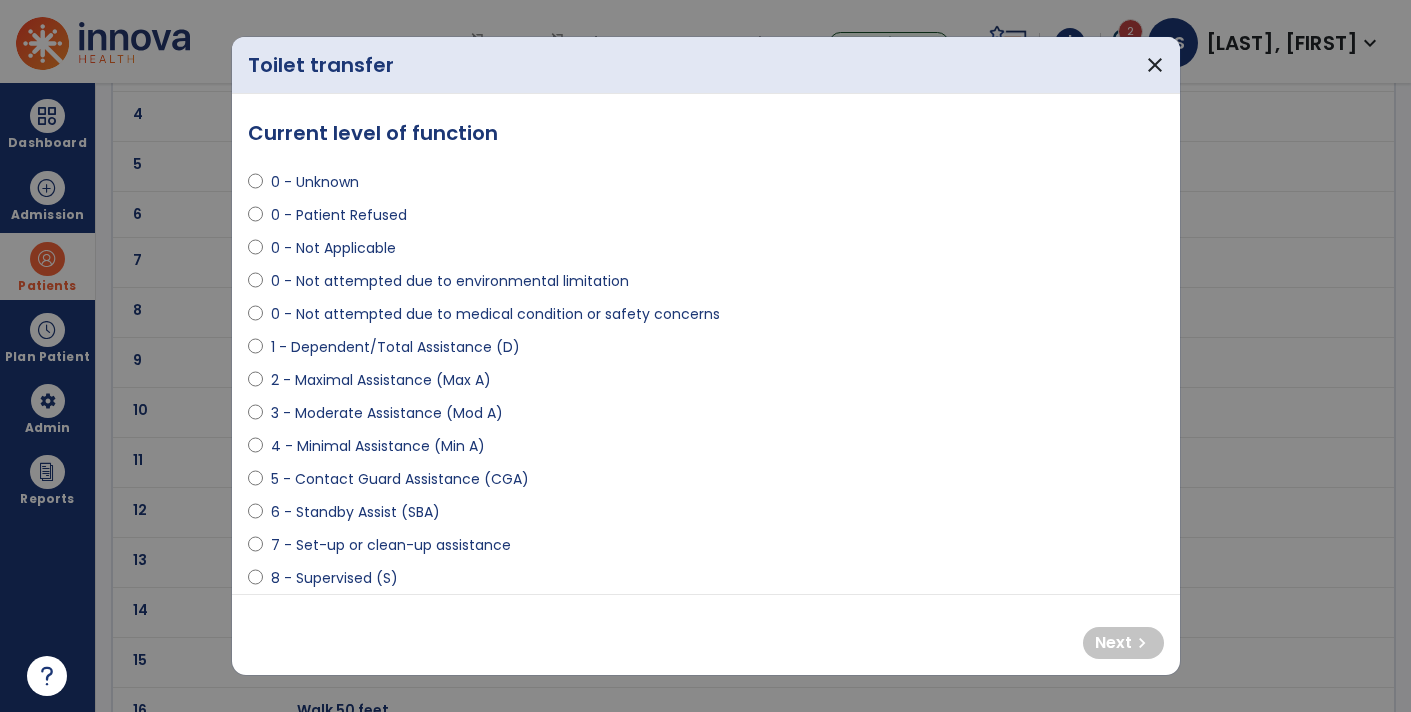 select on "**********" 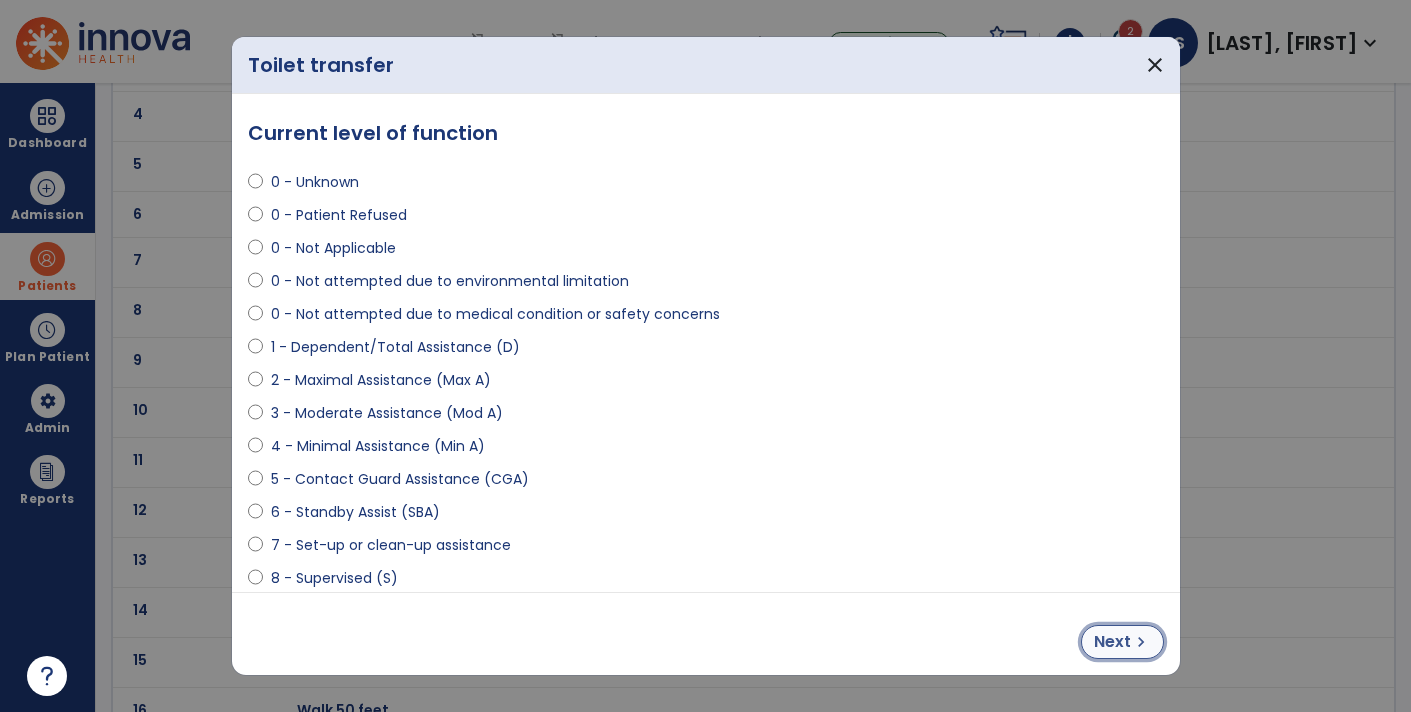 click on "Next  chevron_right" at bounding box center (1122, 642) 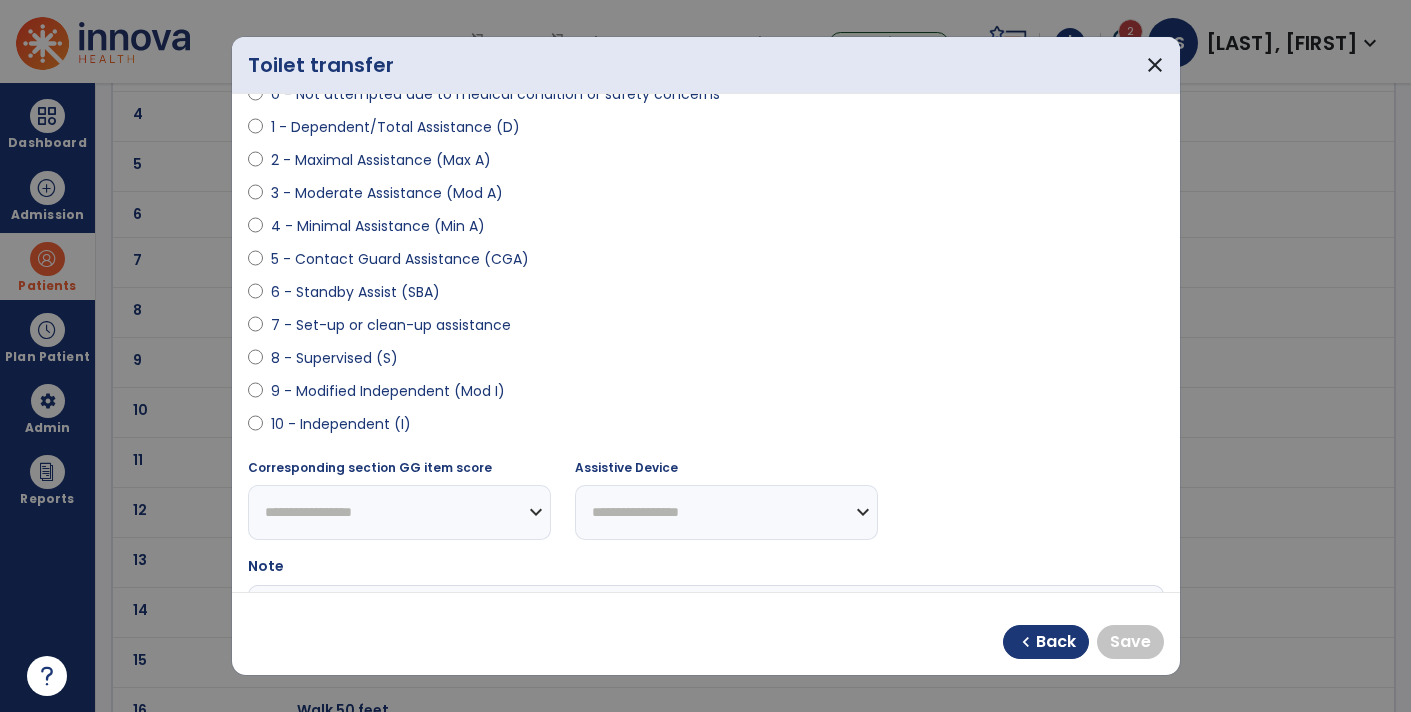 scroll, scrollTop: 216, scrollLeft: 0, axis: vertical 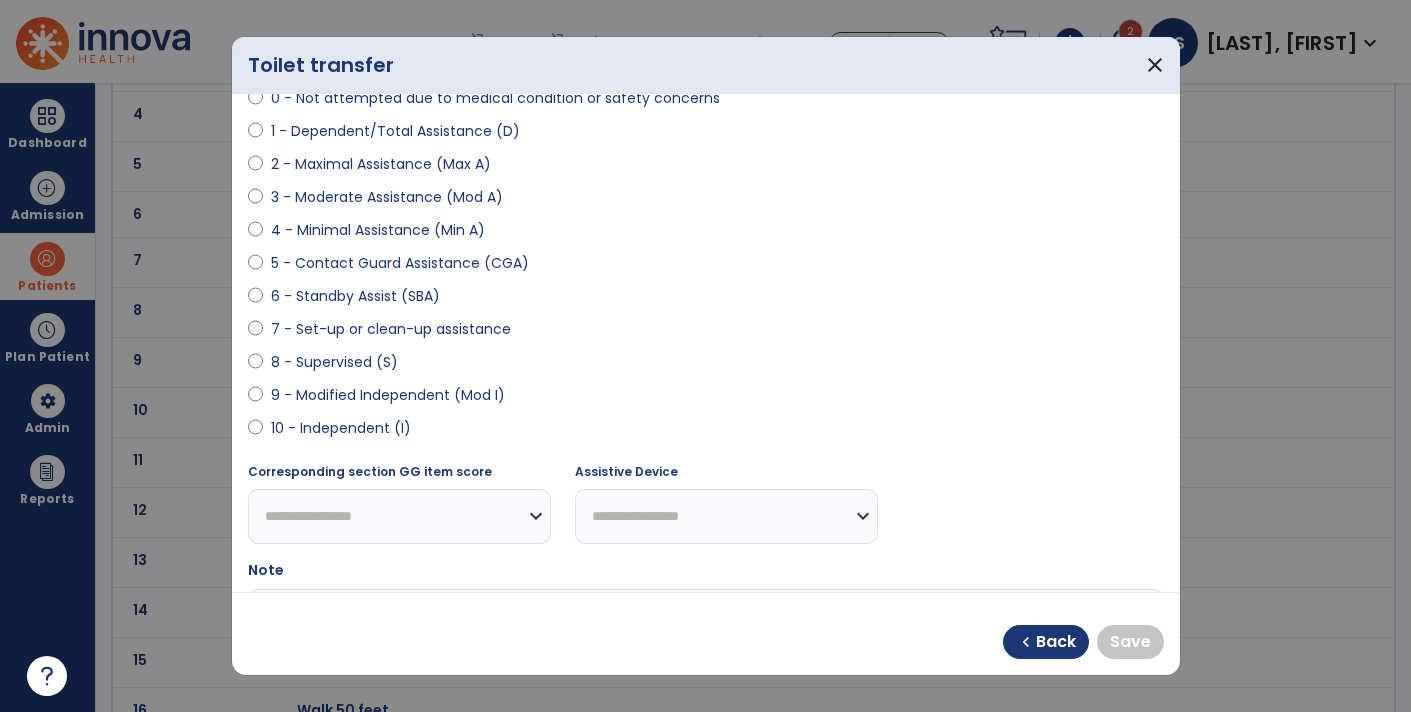 select on "**********" 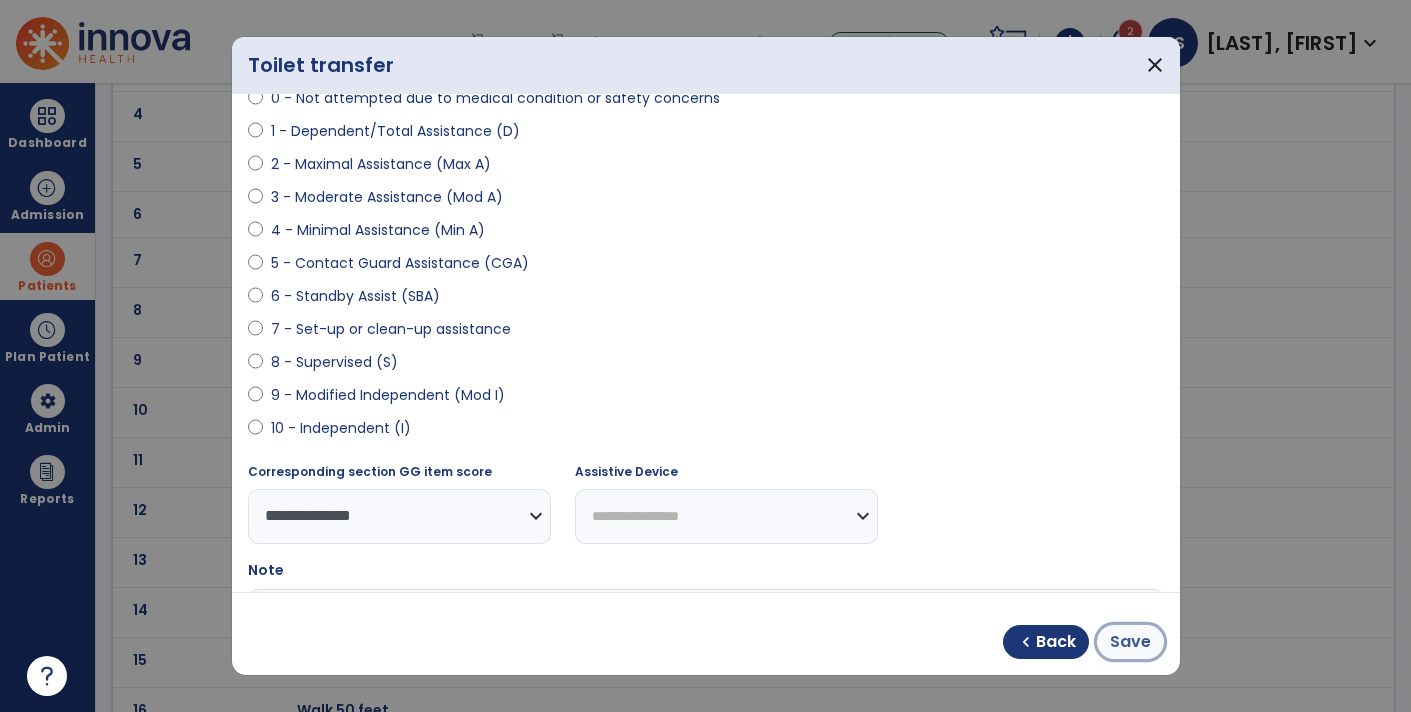 click on "Save" at bounding box center [1130, 642] 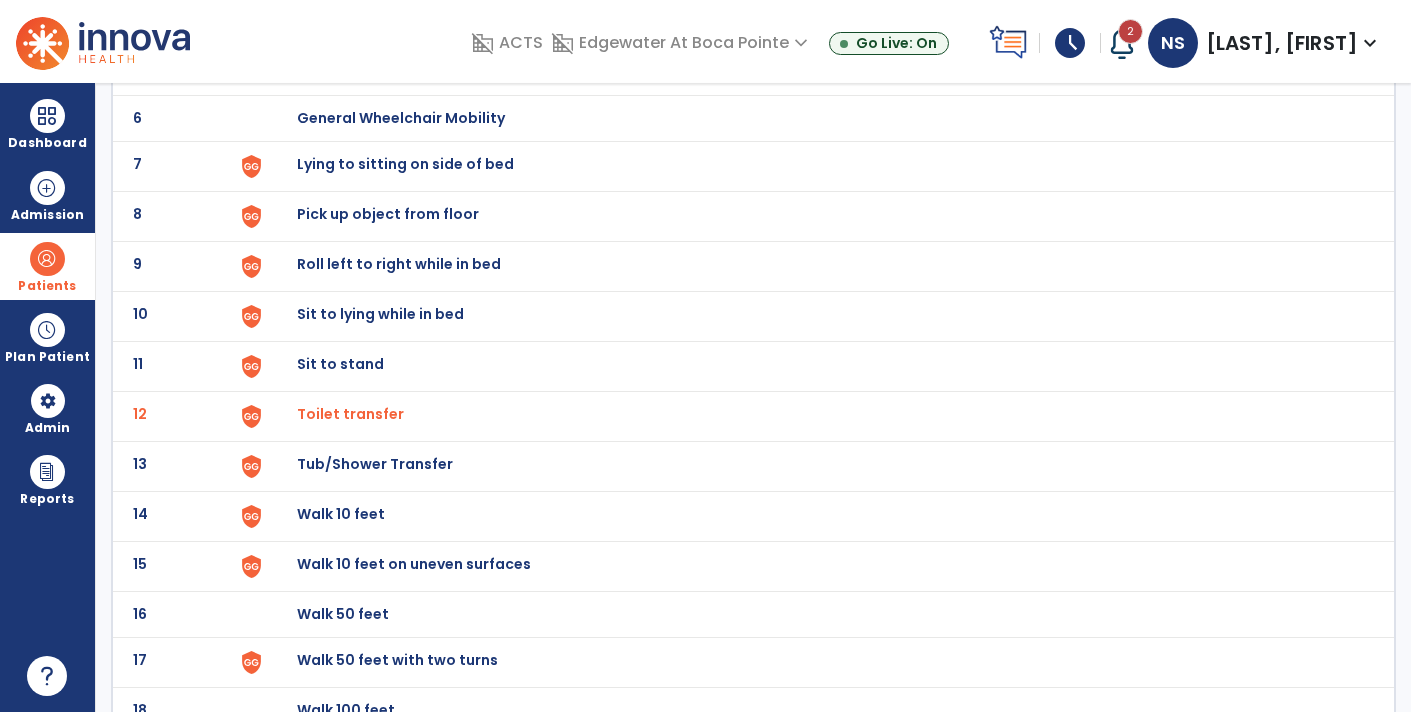 scroll, scrollTop: 393, scrollLeft: 0, axis: vertical 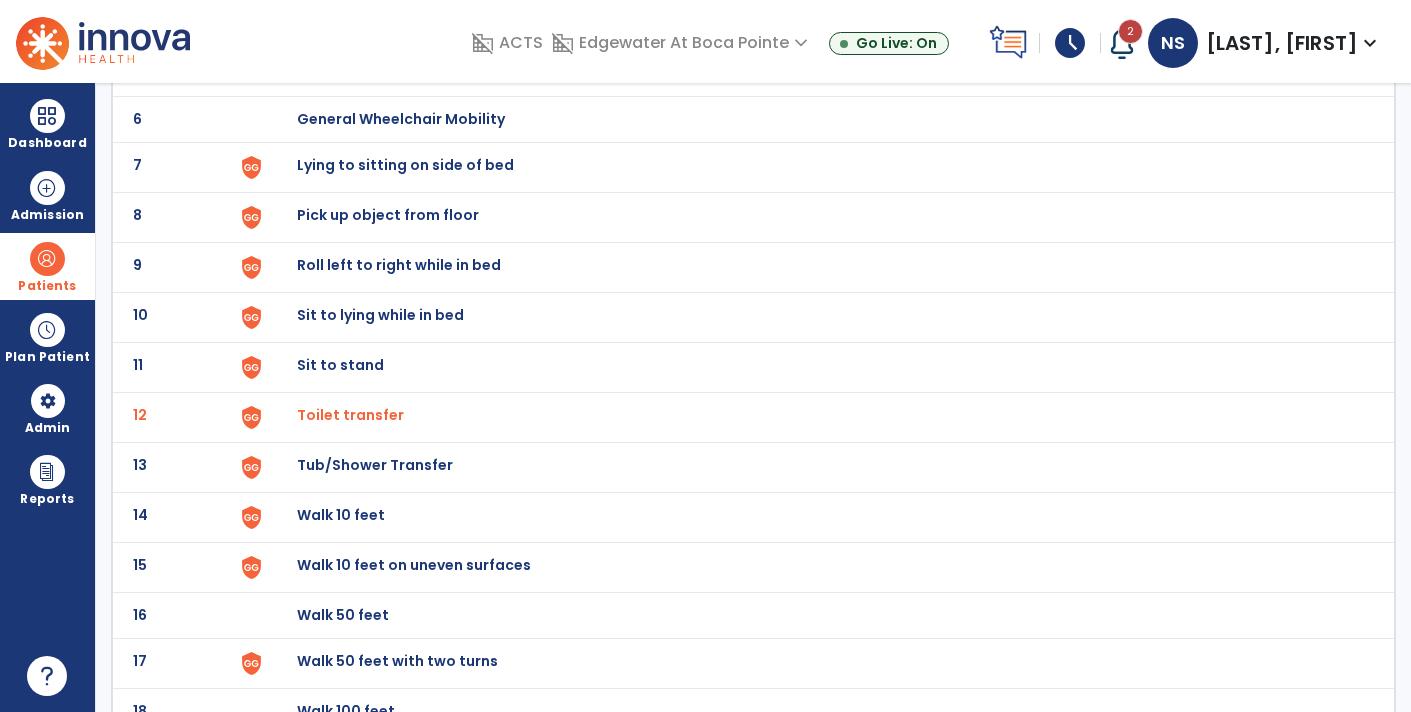 click on "Tub/Shower Transfer" at bounding box center (343, -131) 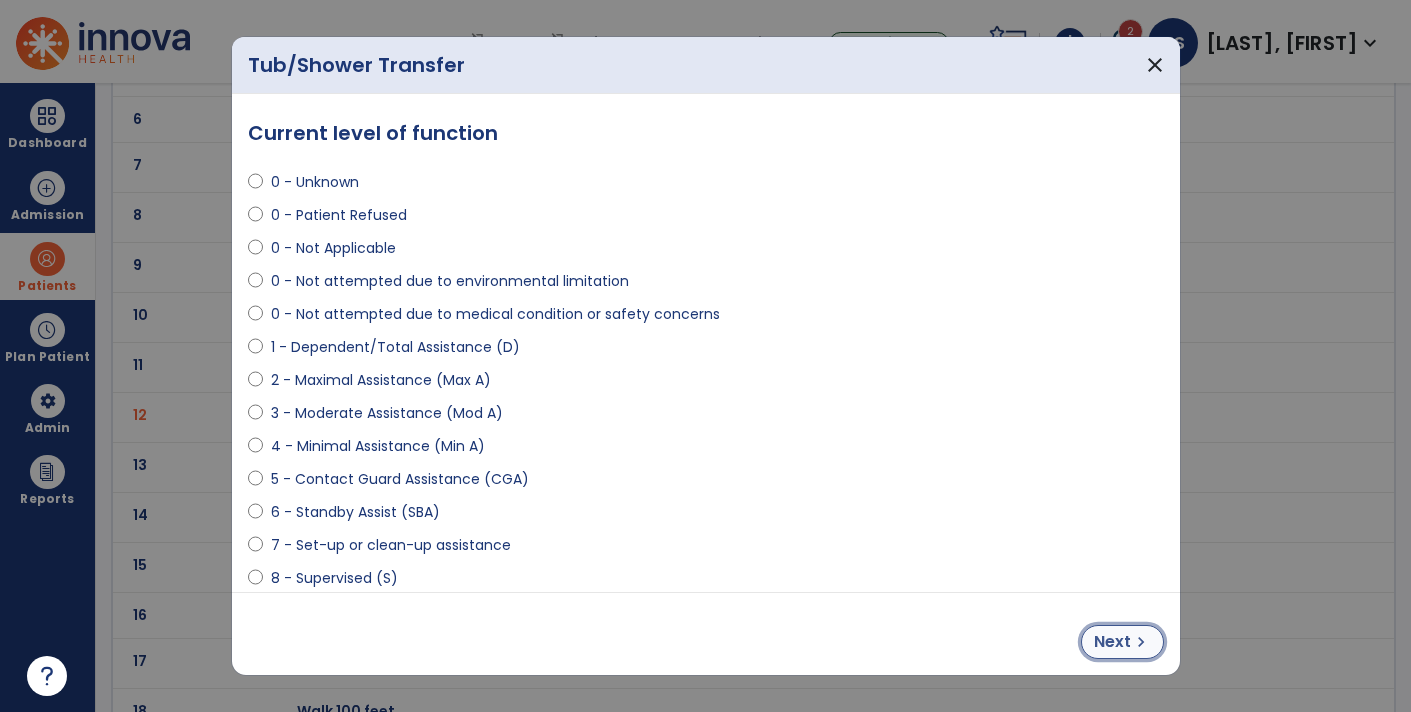 click on "chevron_right" at bounding box center (1141, 642) 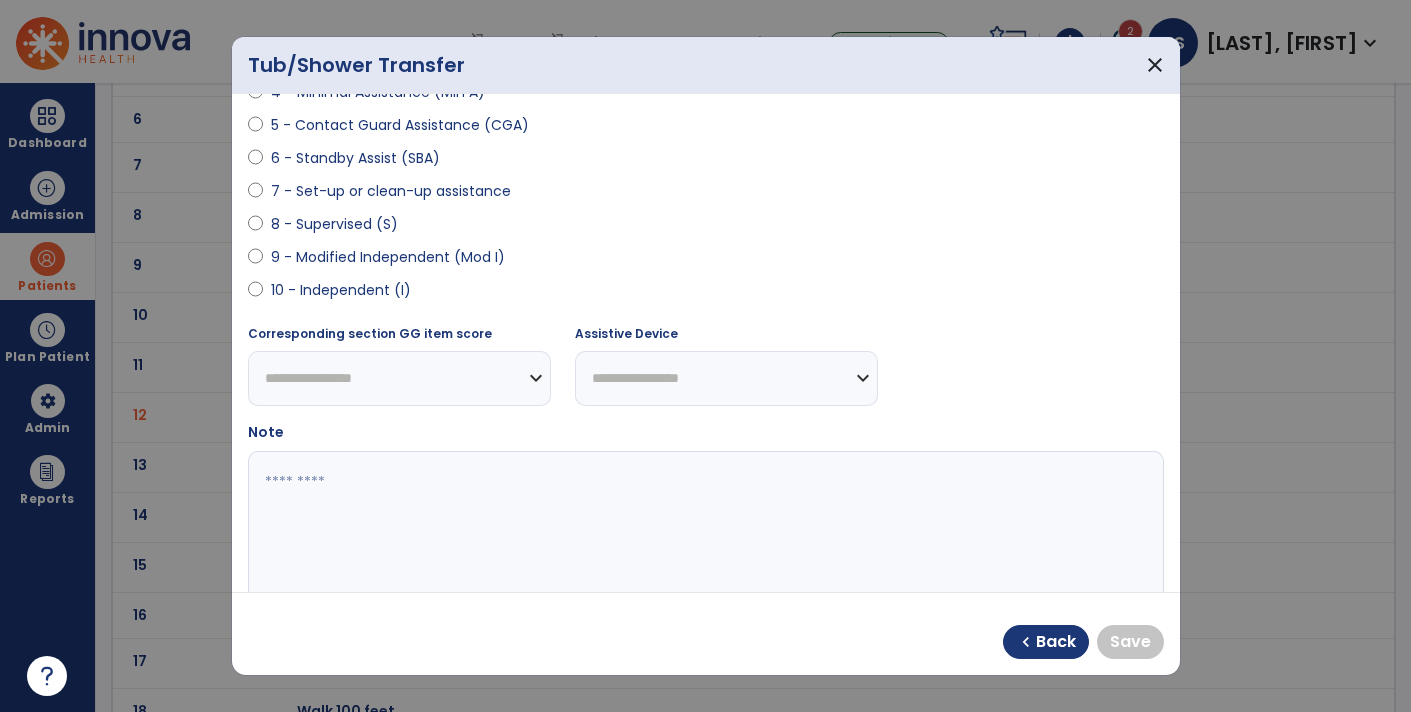 scroll, scrollTop: 360, scrollLeft: 0, axis: vertical 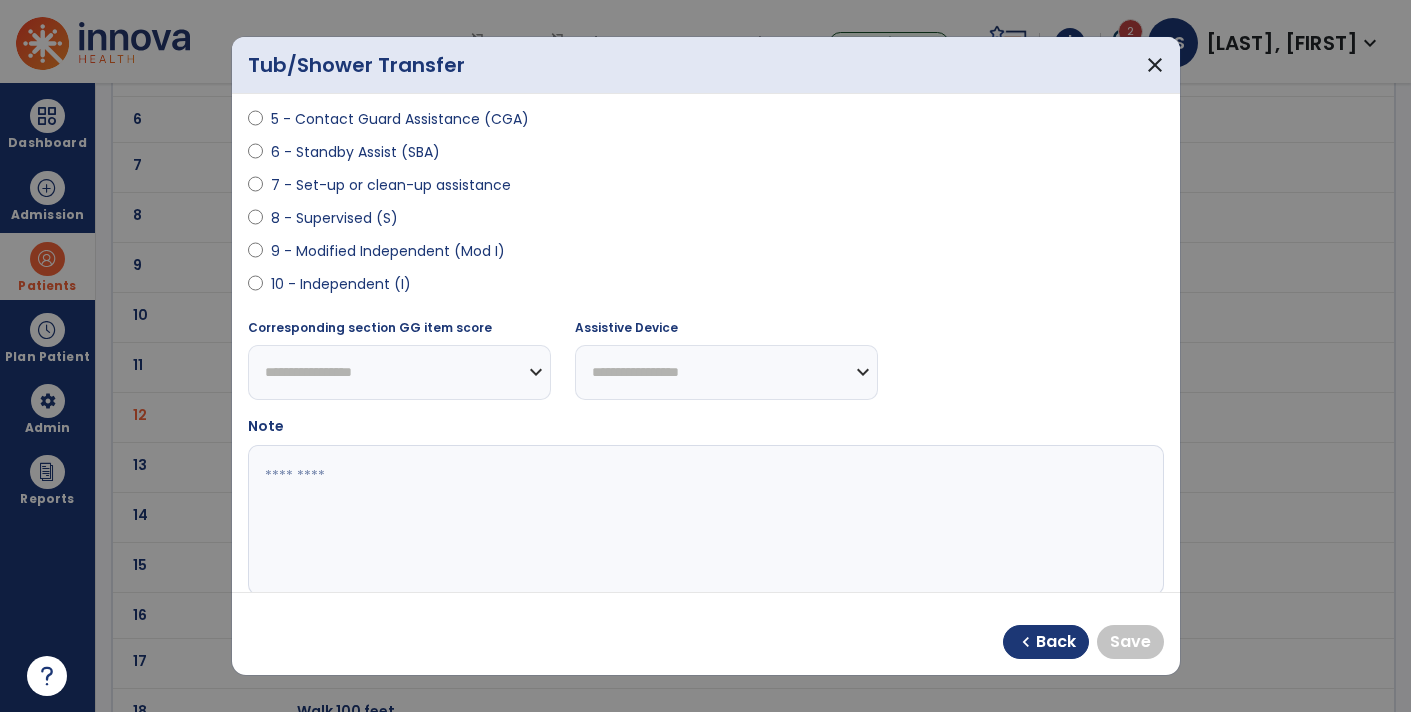 select on "**********" 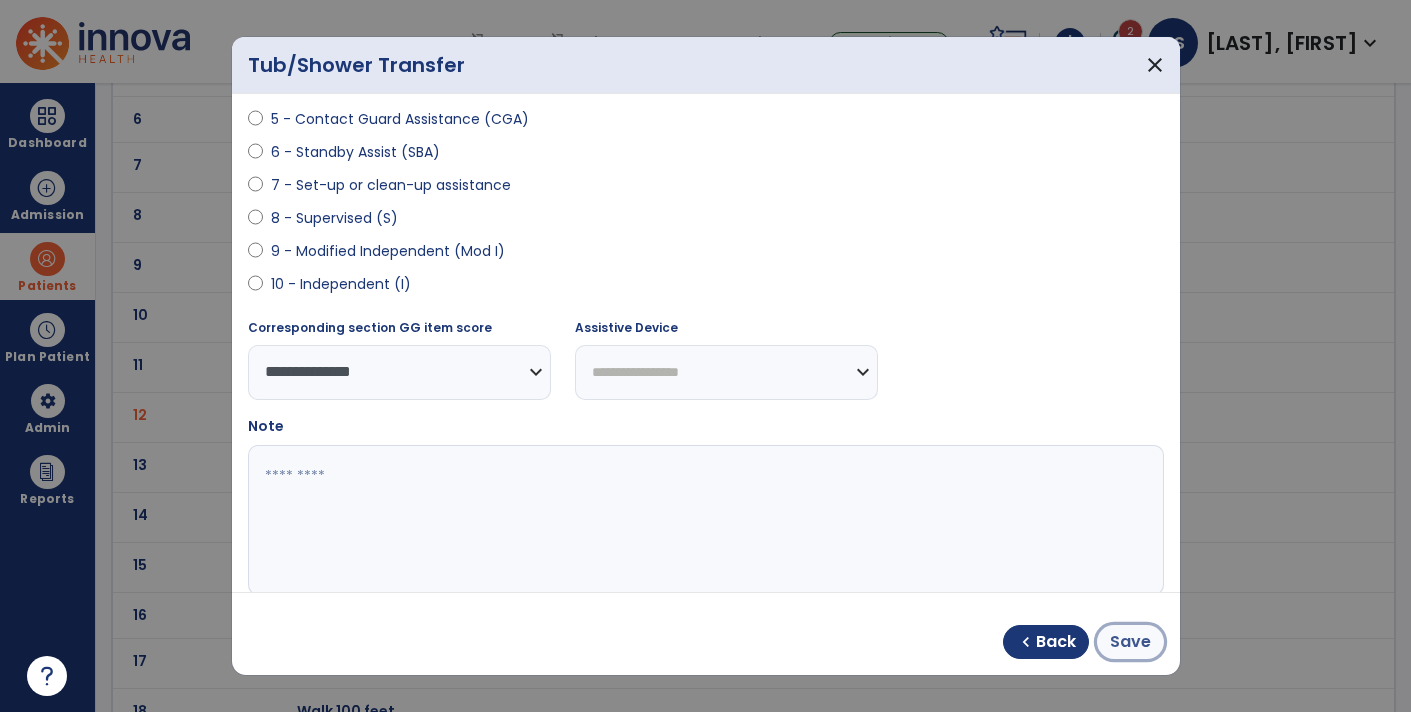 click on "Save" at bounding box center (1130, 642) 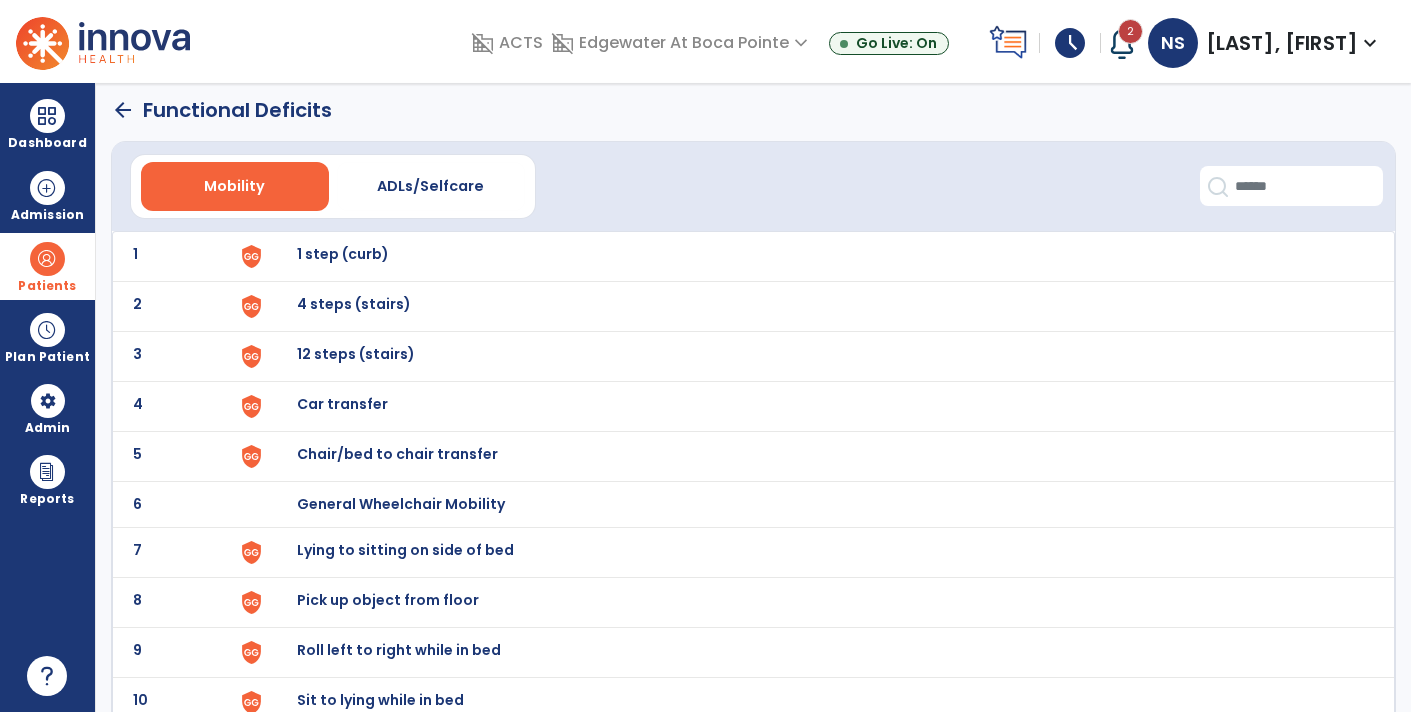 scroll, scrollTop: 0, scrollLeft: 0, axis: both 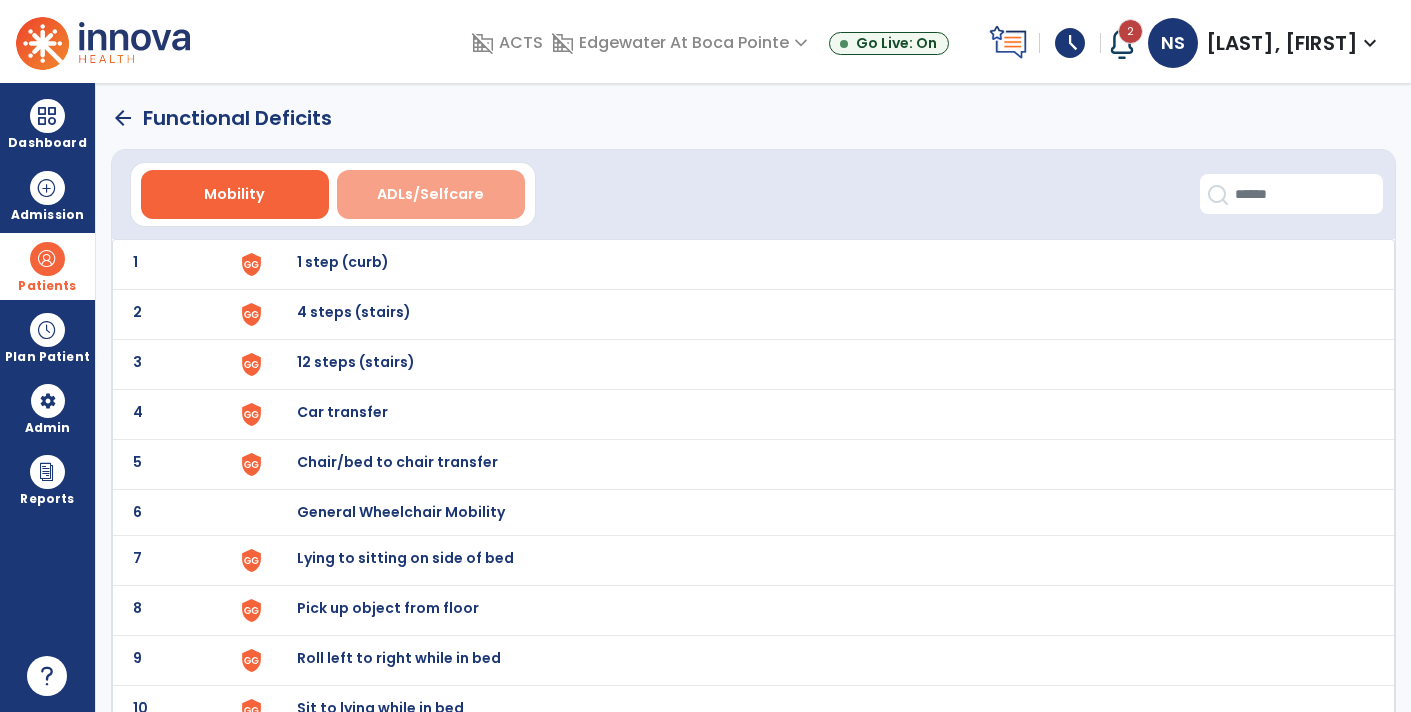 click on "ADLs/Selfcare" at bounding box center (430, 194) 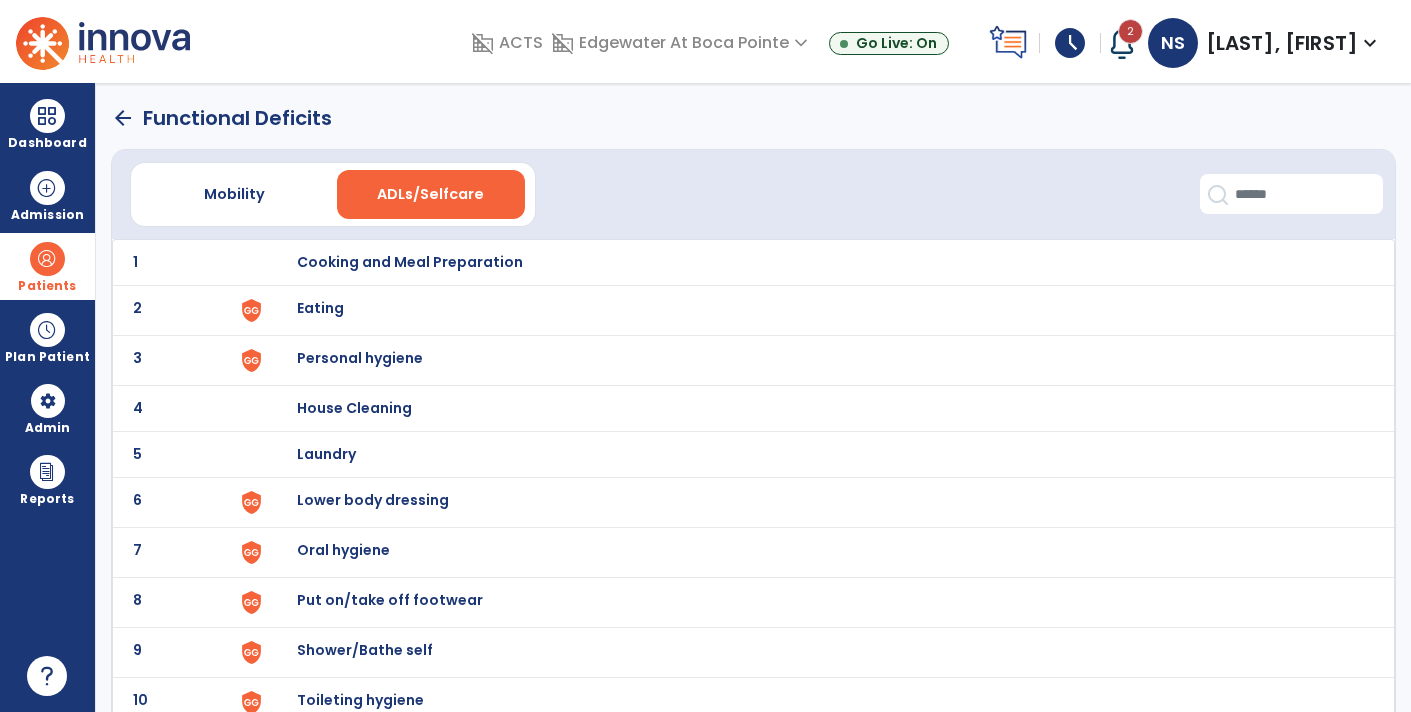 click on "Lower body dressing" at bounding box center (815, 262) 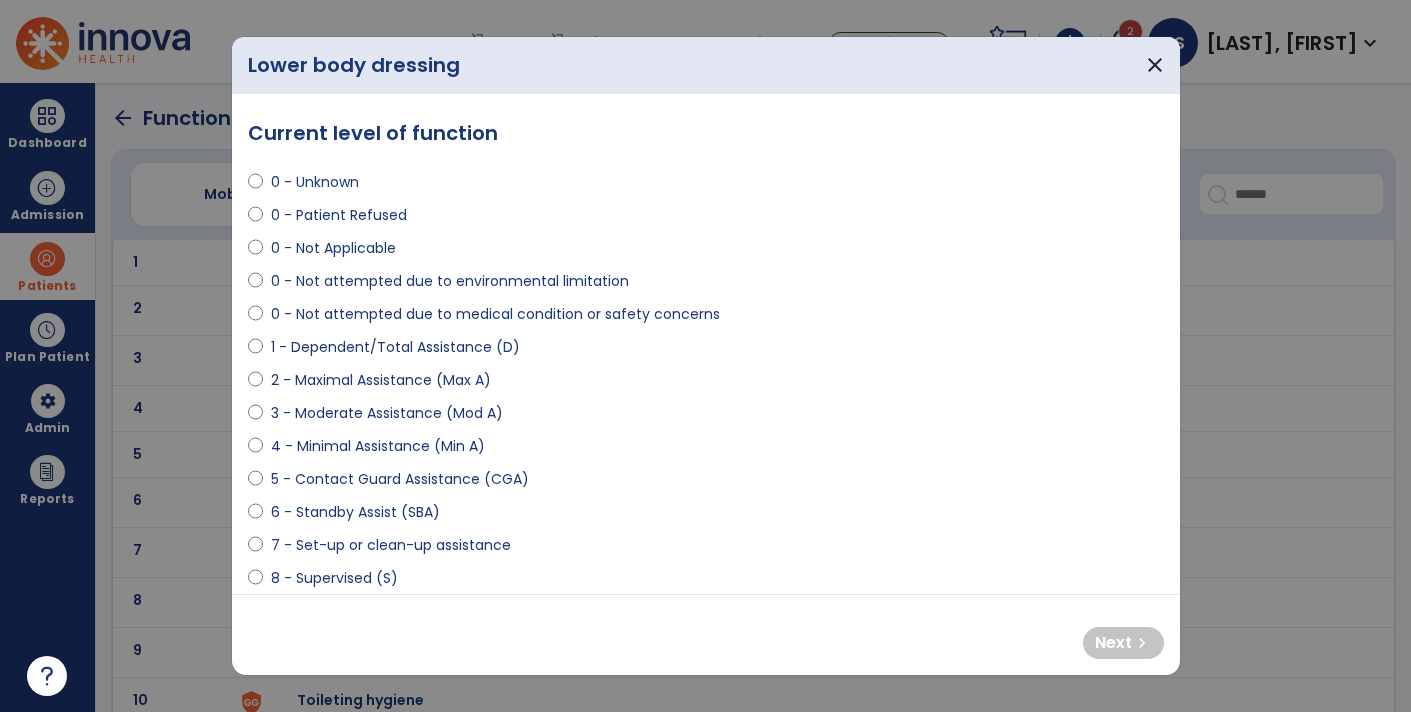 select on "**********" 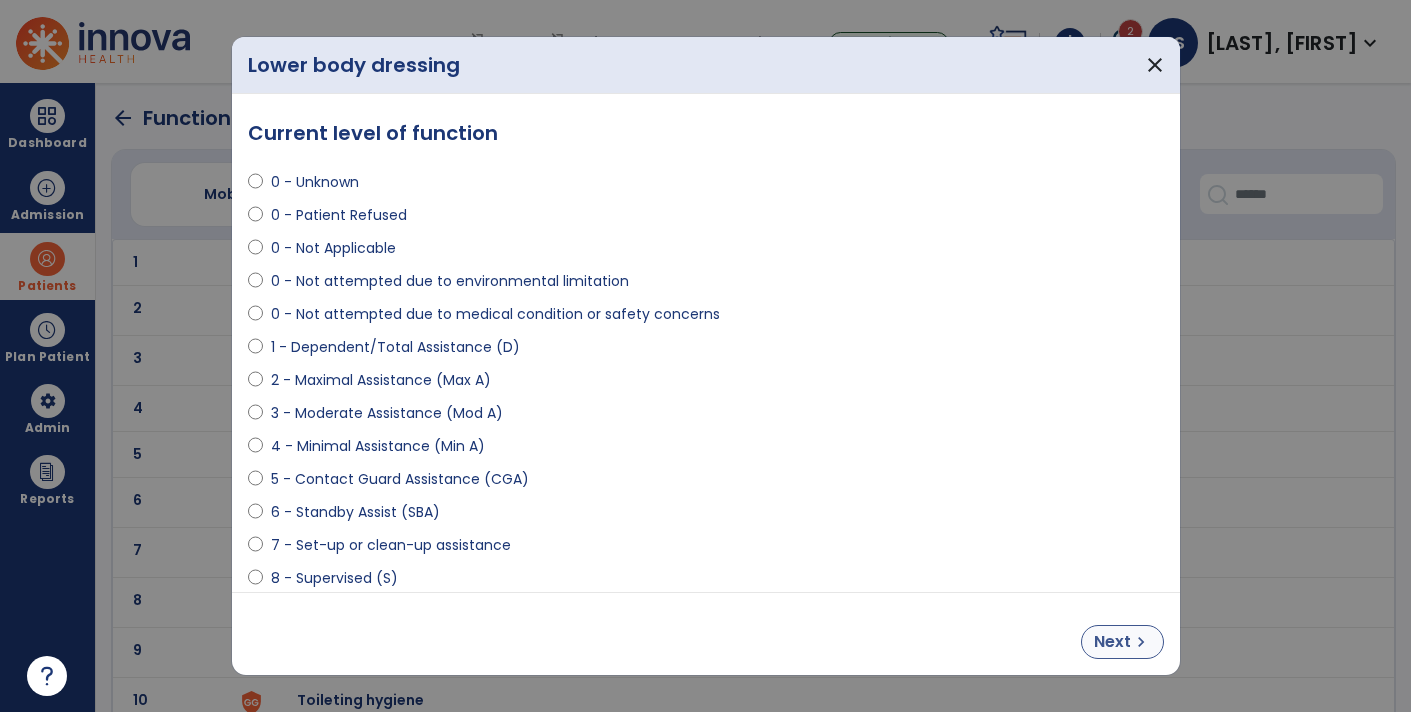 click on "Next  chevron_right" at bounding box center [1122, 642] 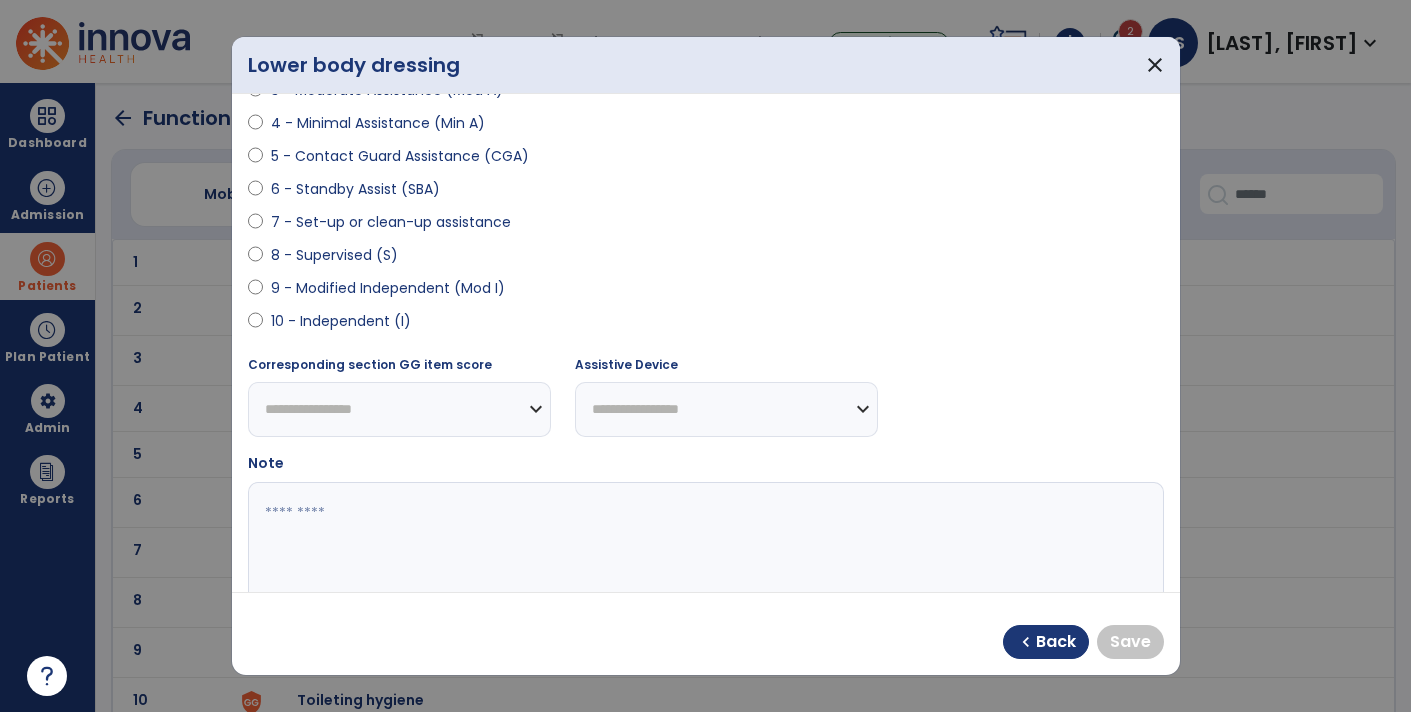 scroll, scrollTop: 330, scrollLeft: 0, axis: vertical 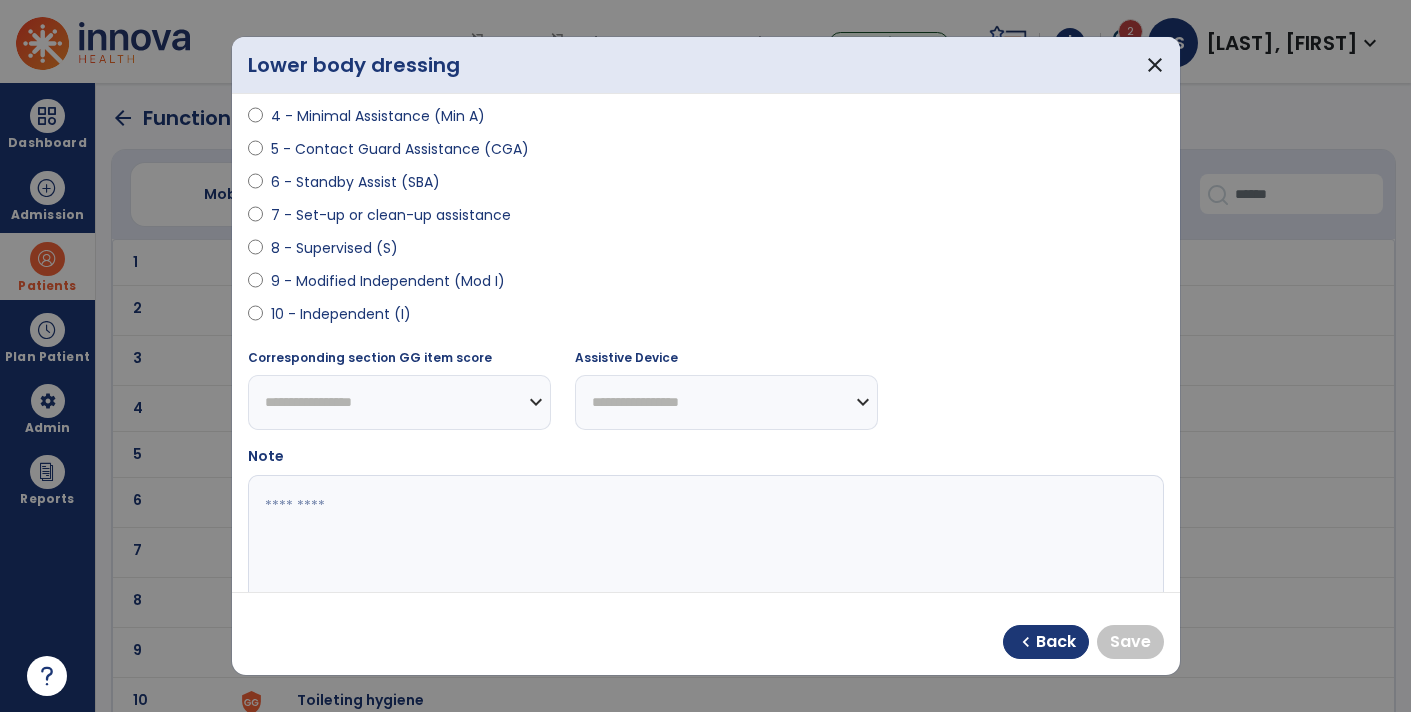 click on "**********" at bounding box center [706, 343] 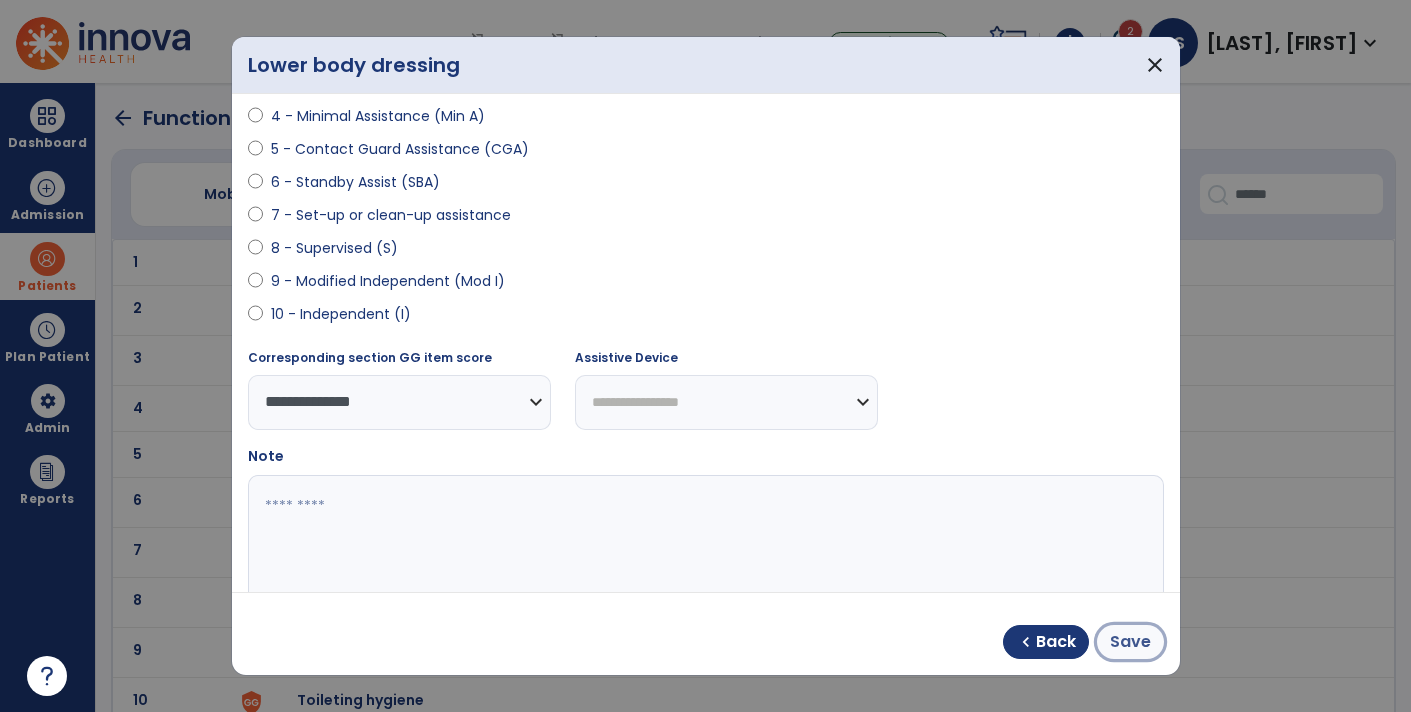 click on "Save" at bounding box center (1130, 642) 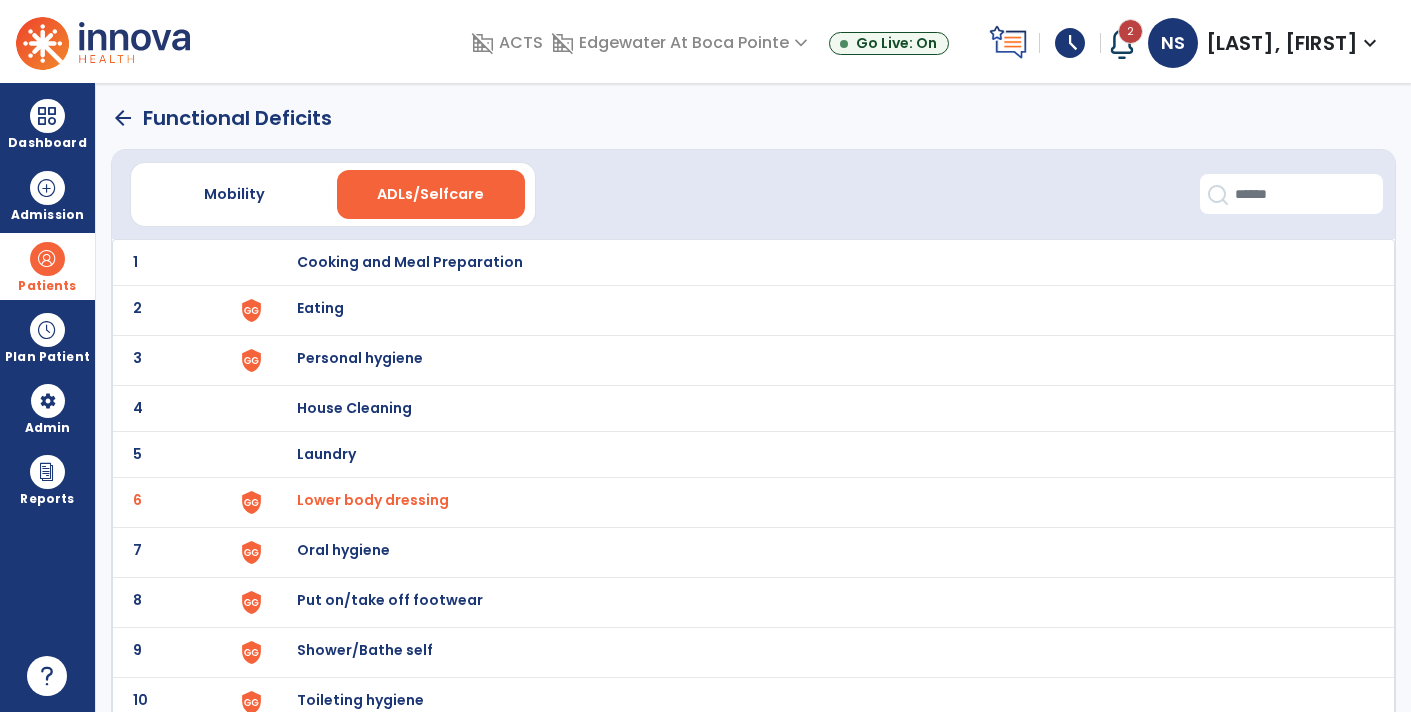 click on "Lower body dressing" at bounding box center [815, 262] 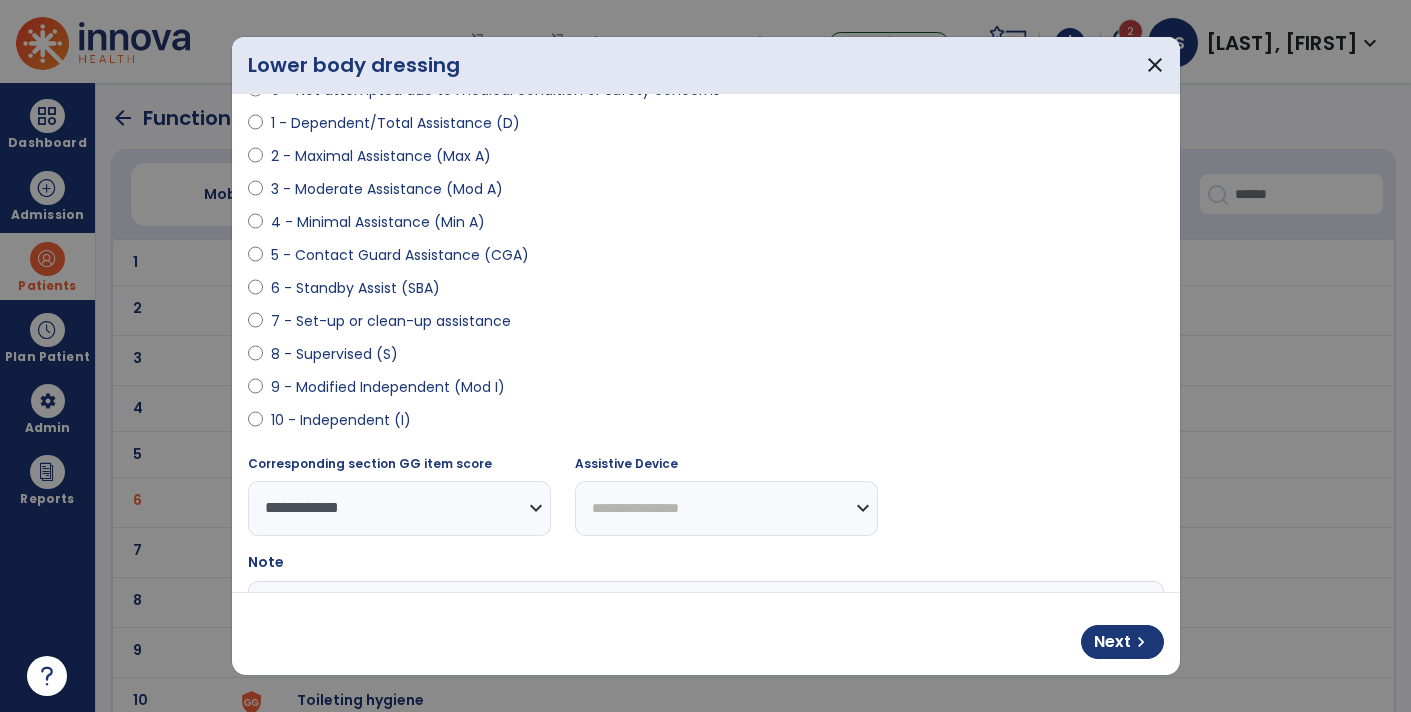 scroll, scrollTop: 392, scrollLeft: 0, axis: vertical 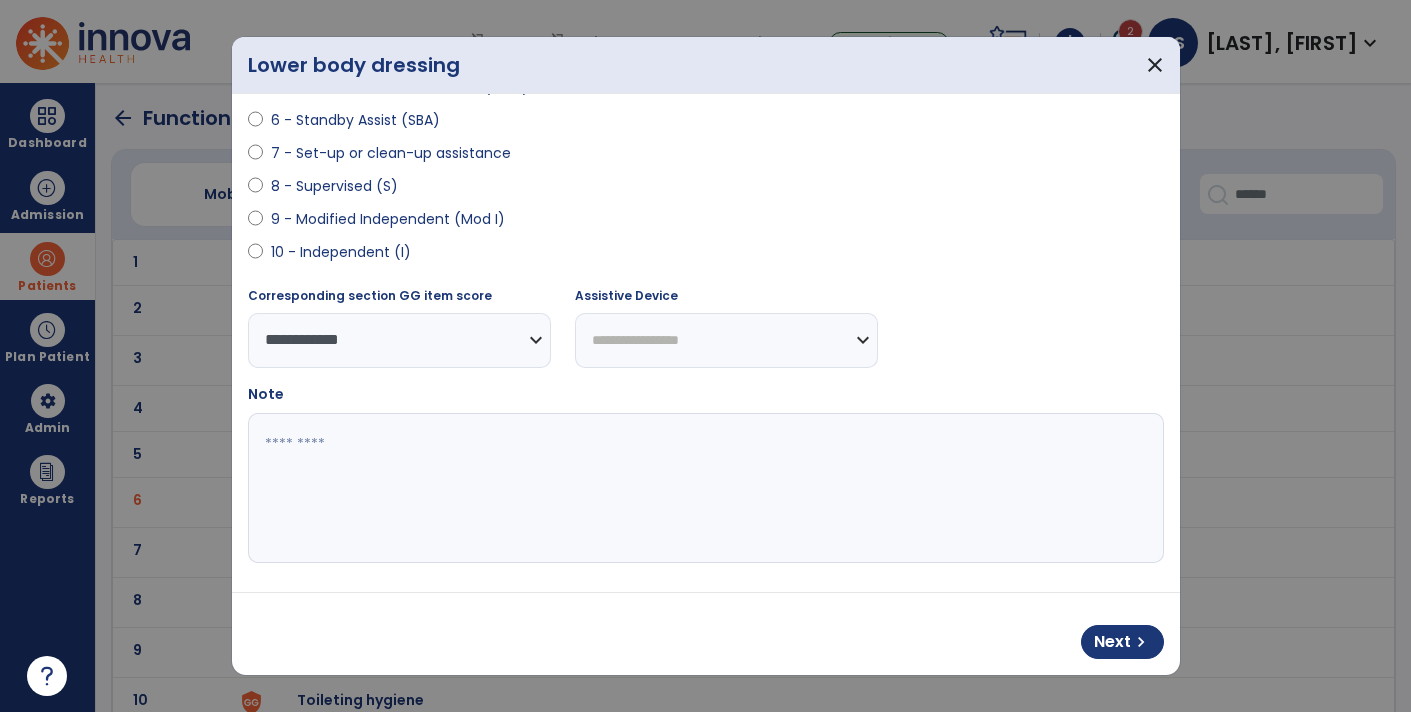 click at bounding box center [704, 488] 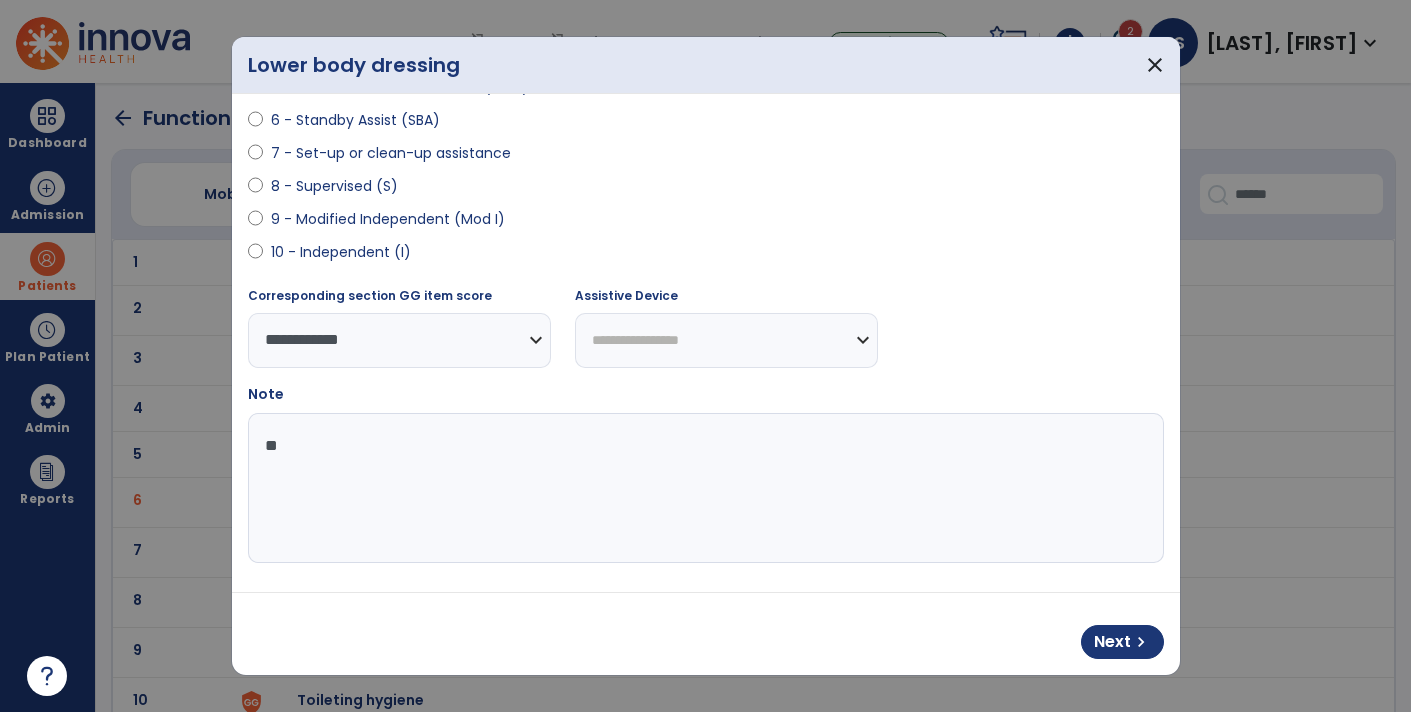 type on "*" 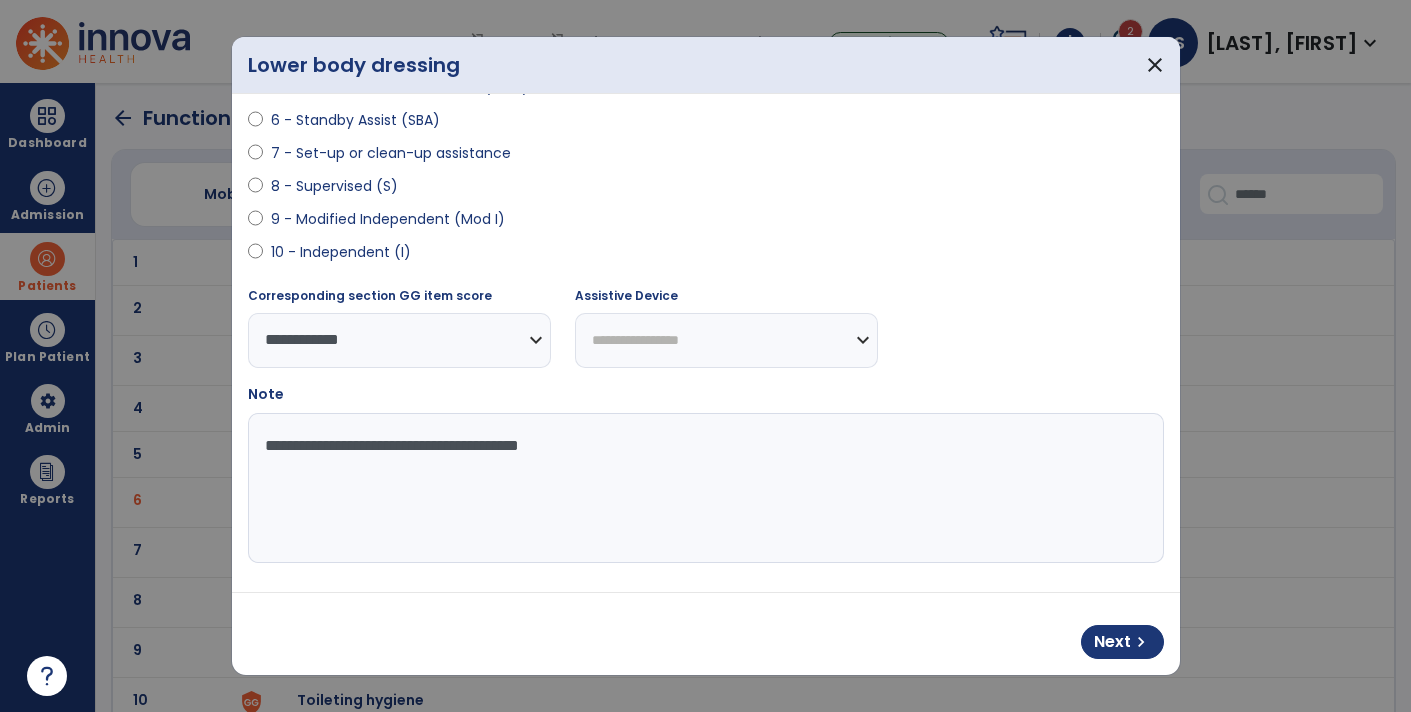 type on "**********" 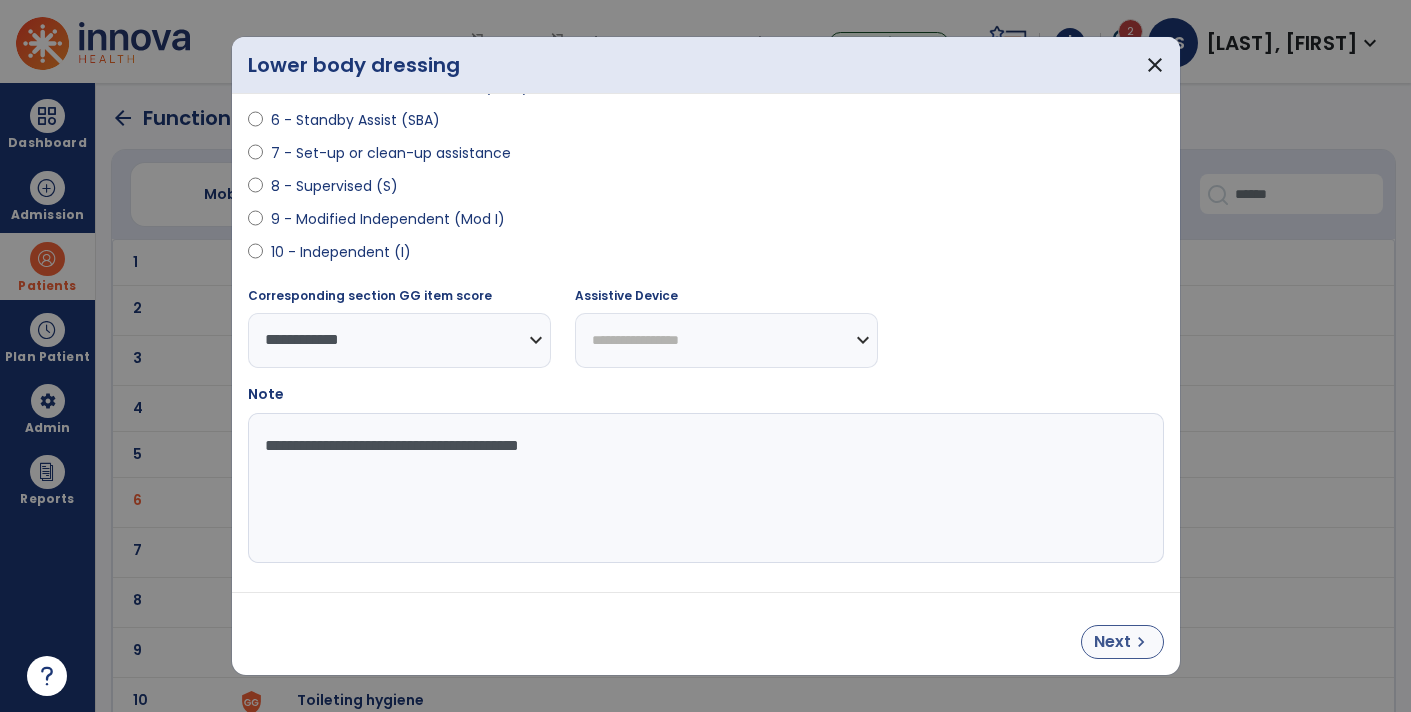 click on "Next  chevron_right" at bounding box center (1122, 642) 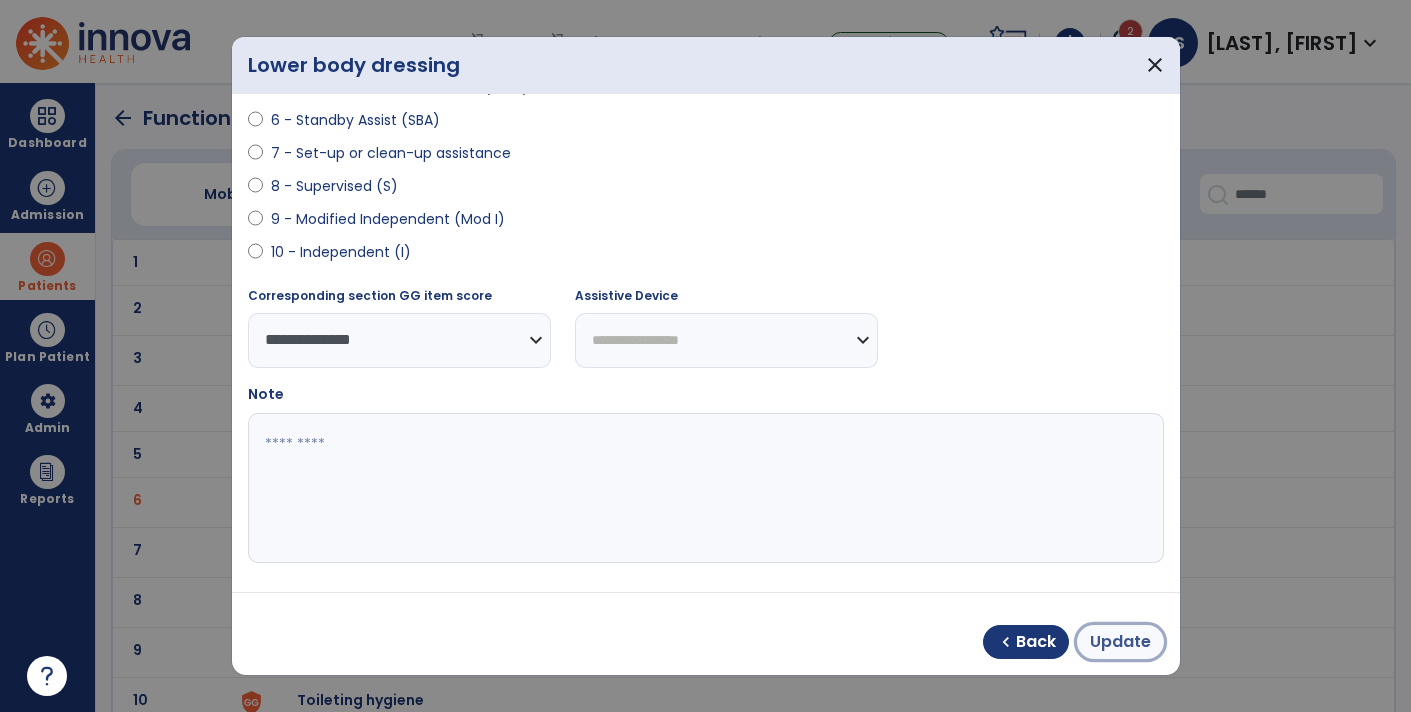 click on "Update" at bounding box center [1120, 642] 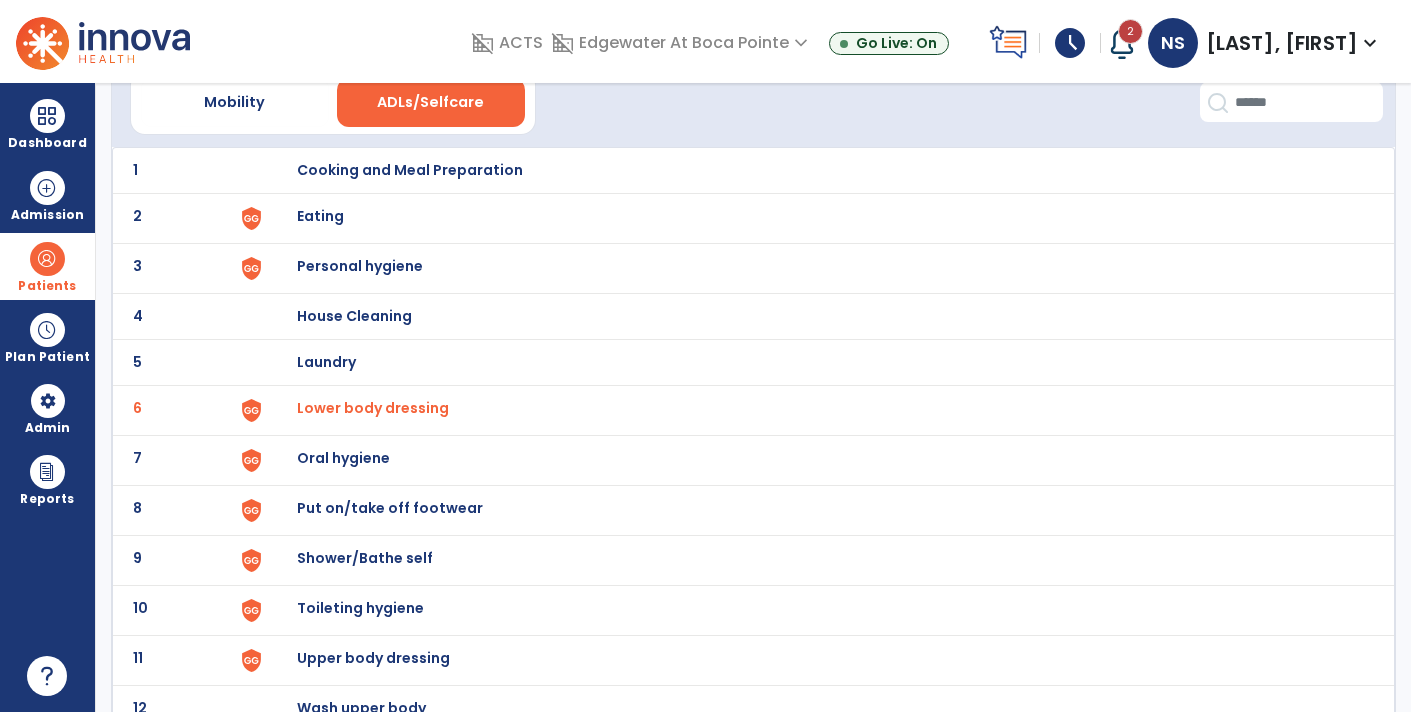 scroll, scrollTop: 154, scrollLeft: 0, axis: vertical 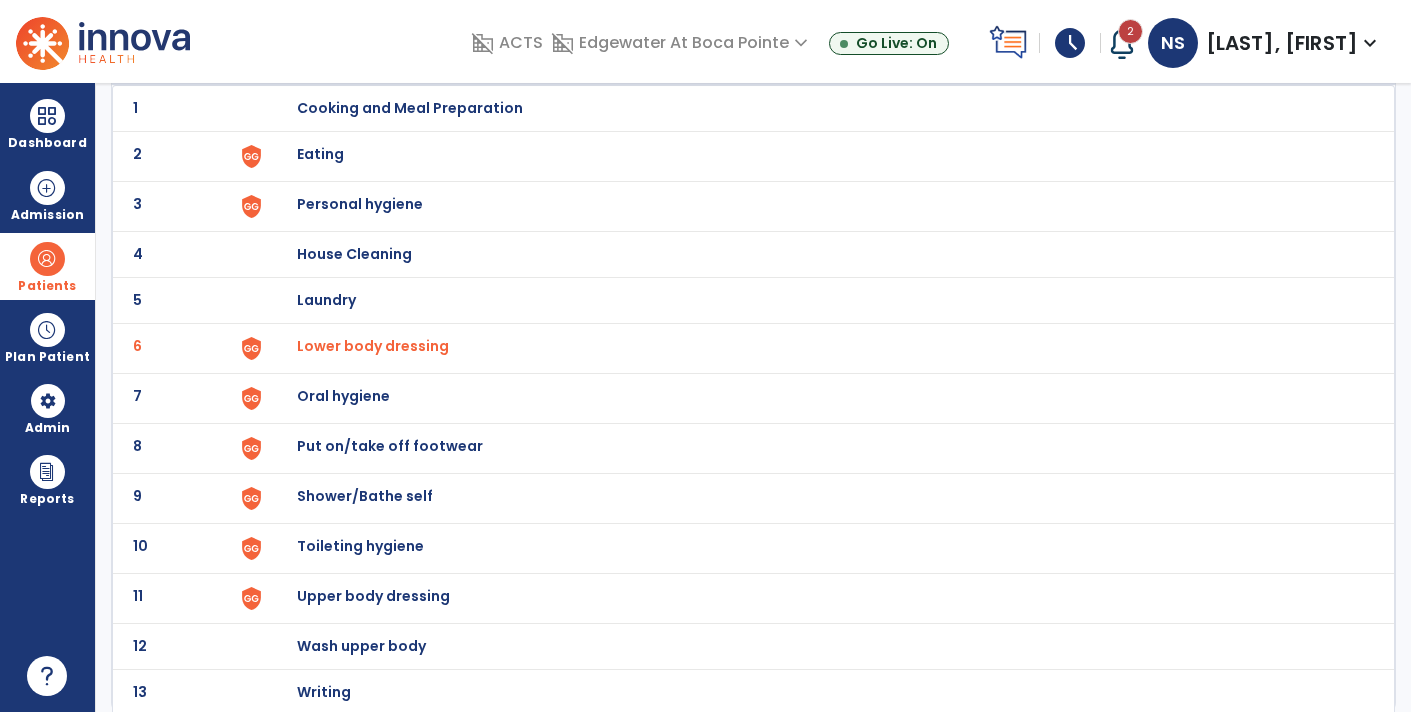 click on "Toileting hygiene" at bounding box center [815, 108] 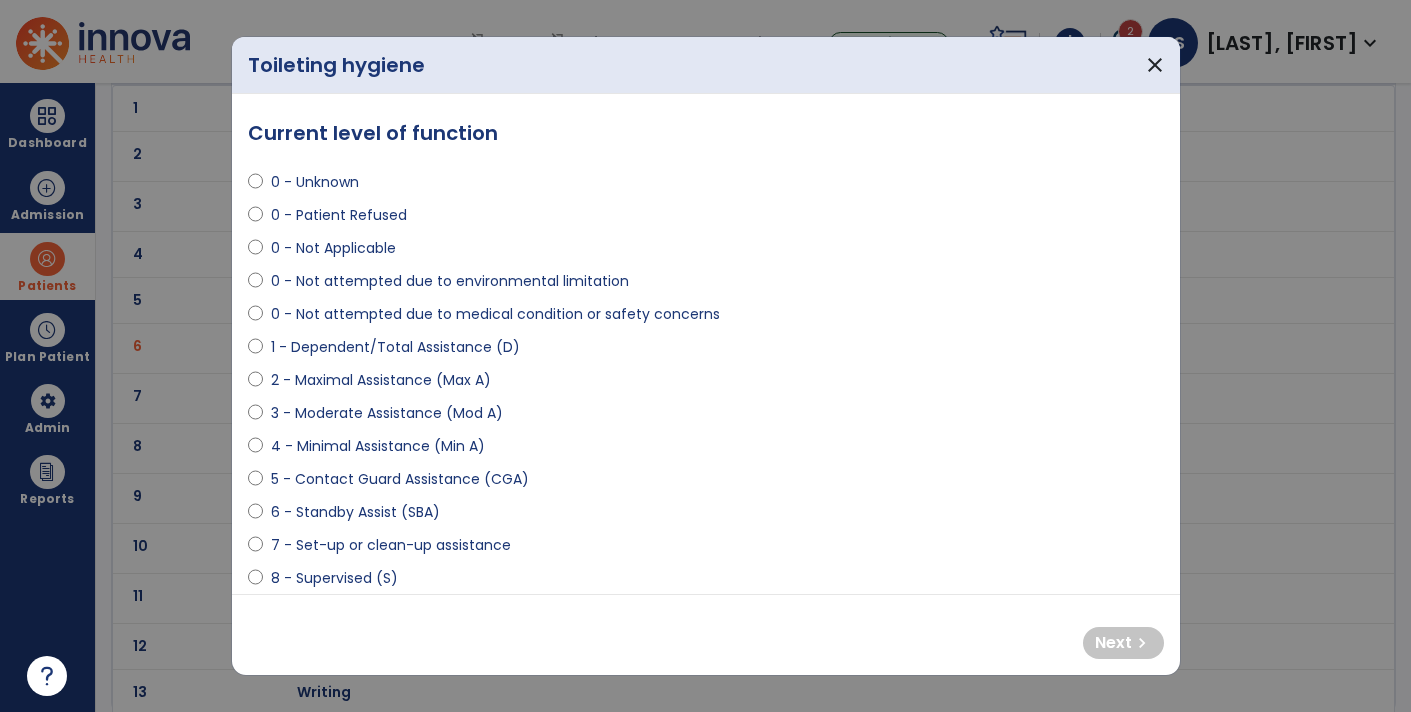 select on "**********" 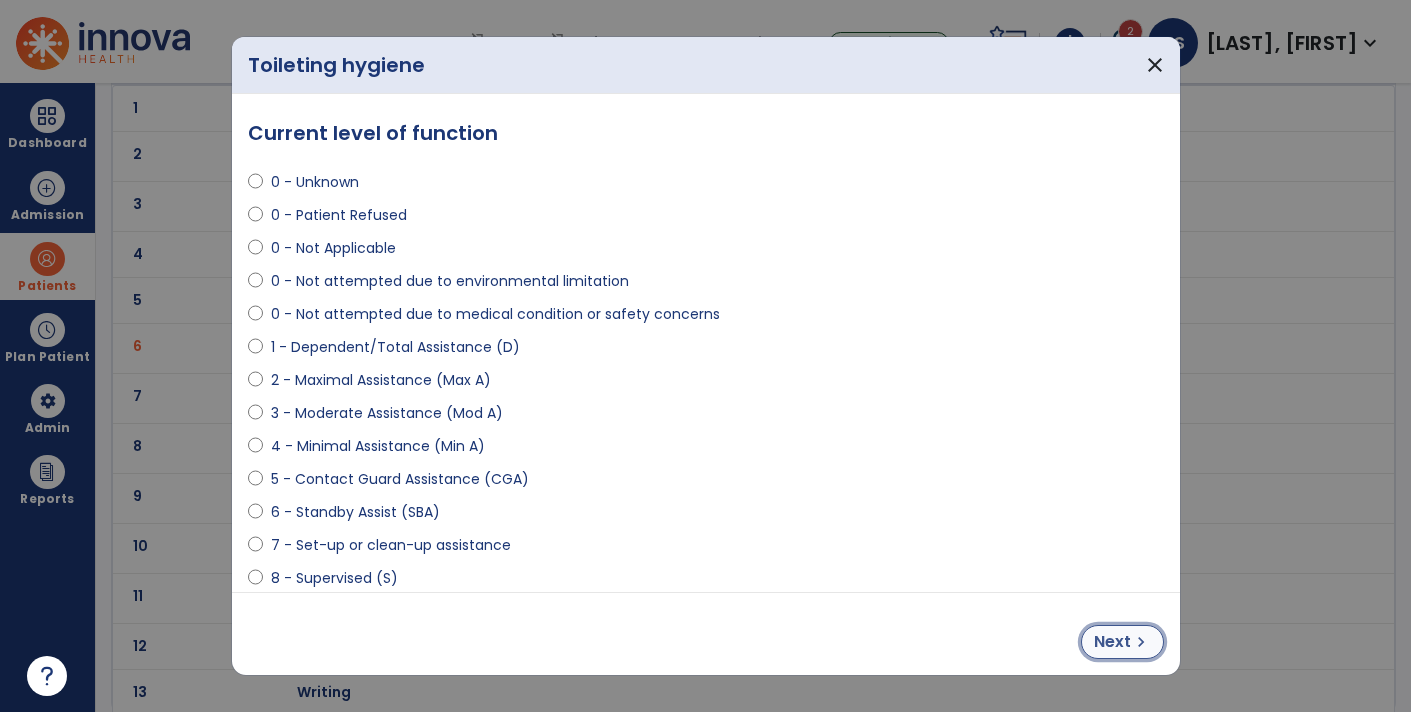 click on "Next" at bounding box center (1112, 642) 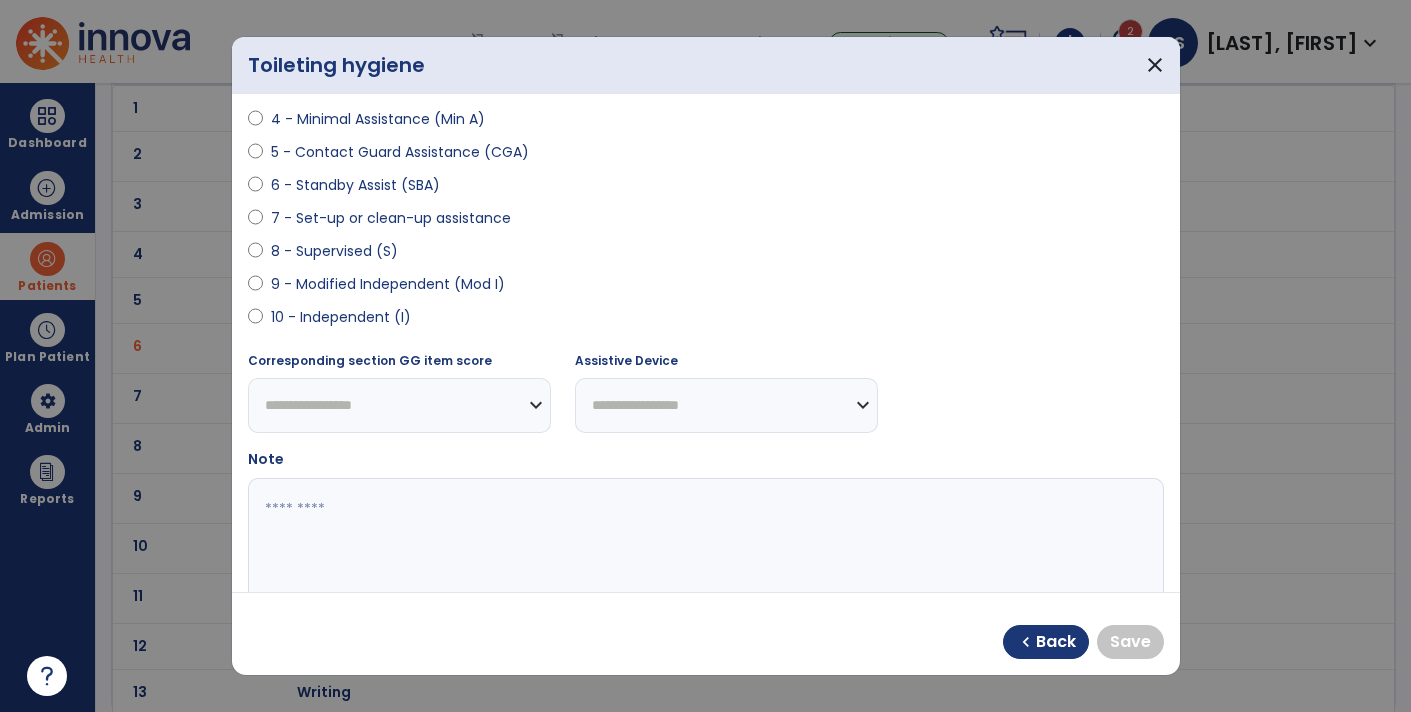 scroll, scrollTop: 392, scrollLeft: 0, axis: vertical 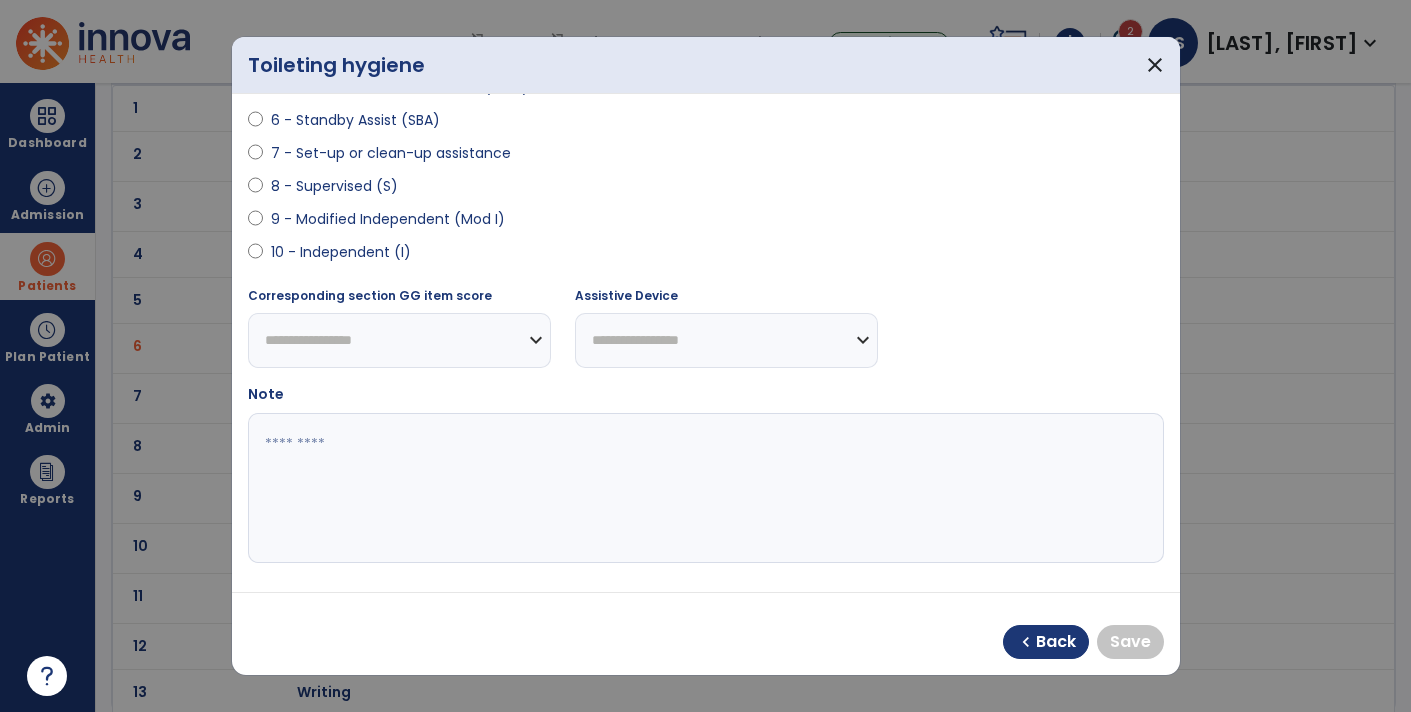 click on "**********" at bounding box center (706, 343) 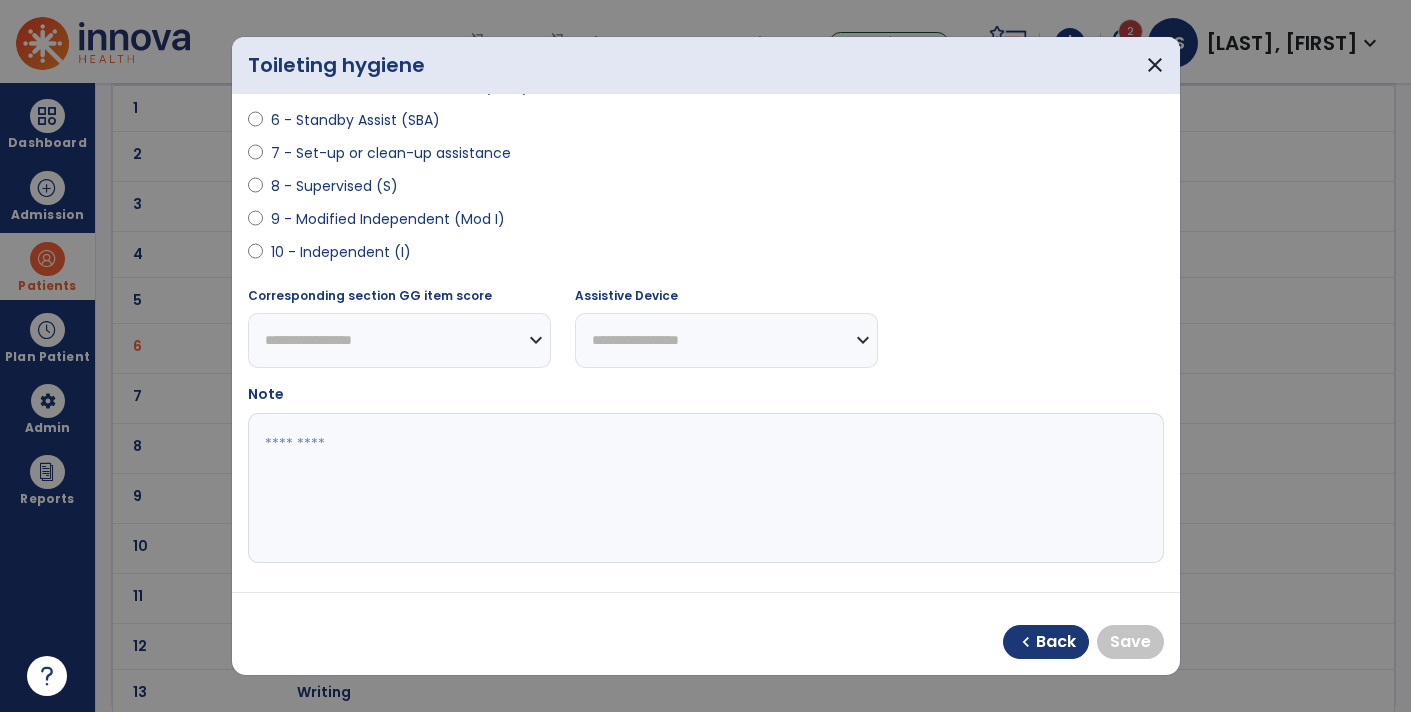 select on "**********" 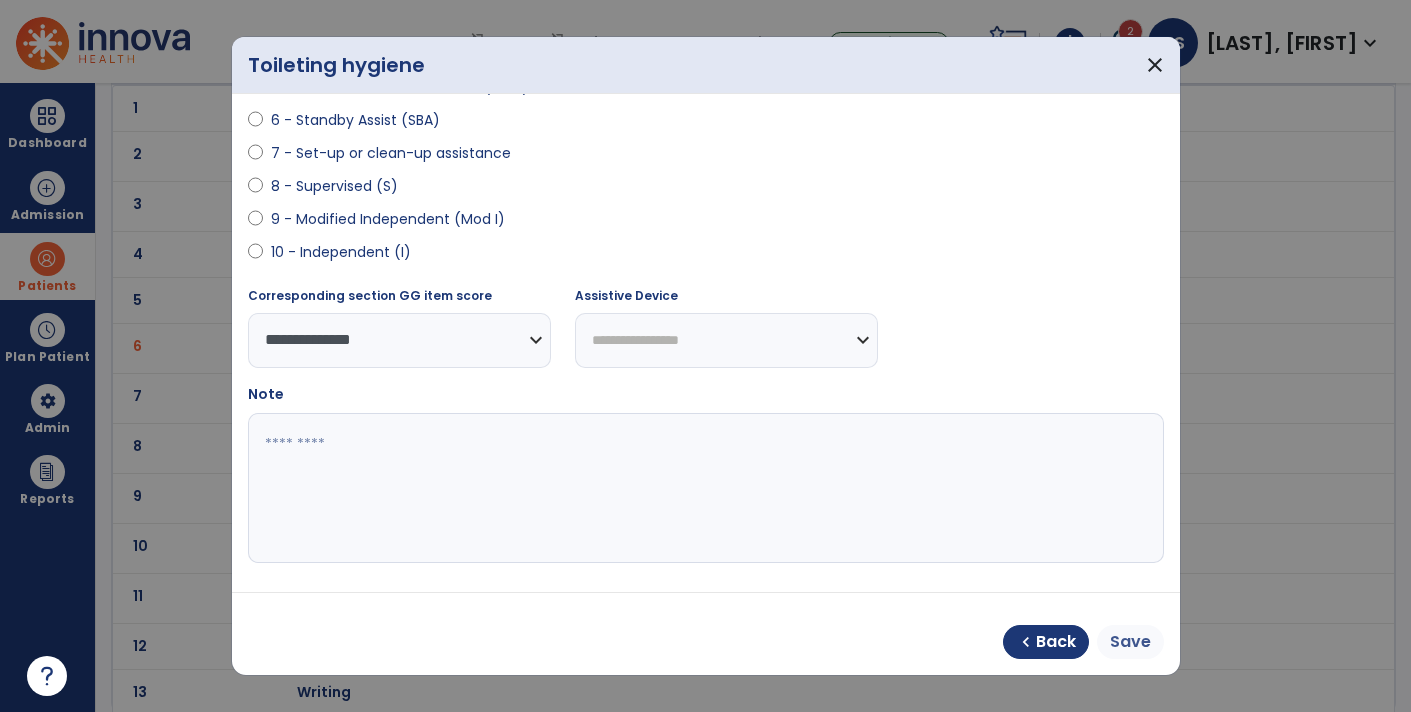 click on "Save" at bounding box center [1130, 642] 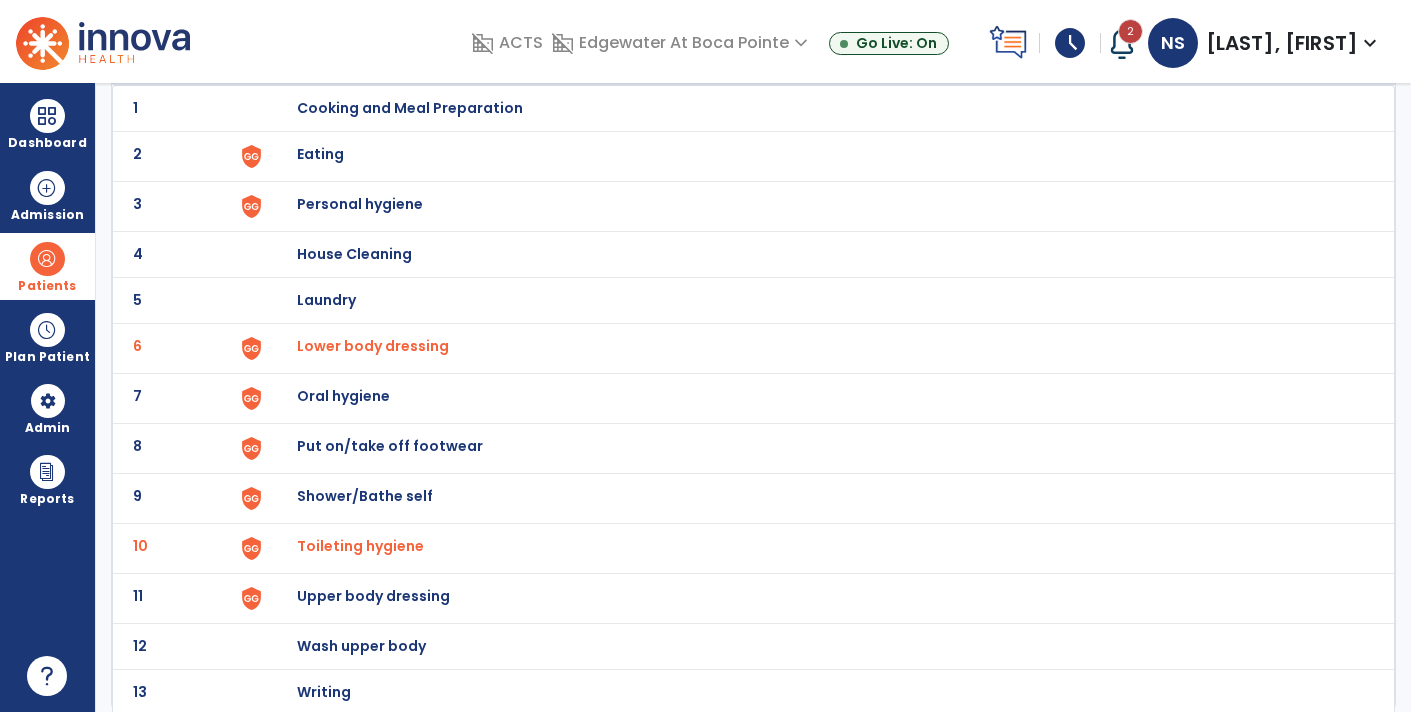 click on "Upper body dressing" at bounding box center (815, 108) 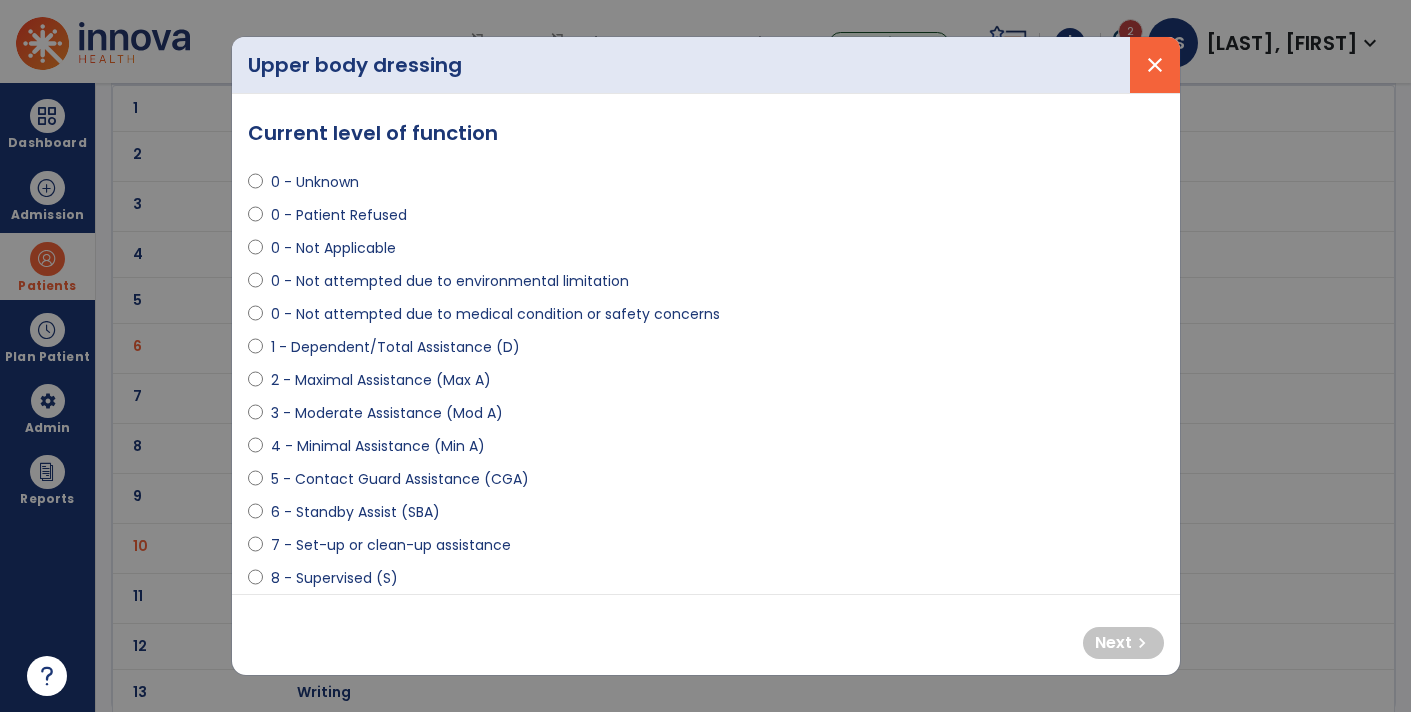 click on "close" at bounding box center [1155, 65] 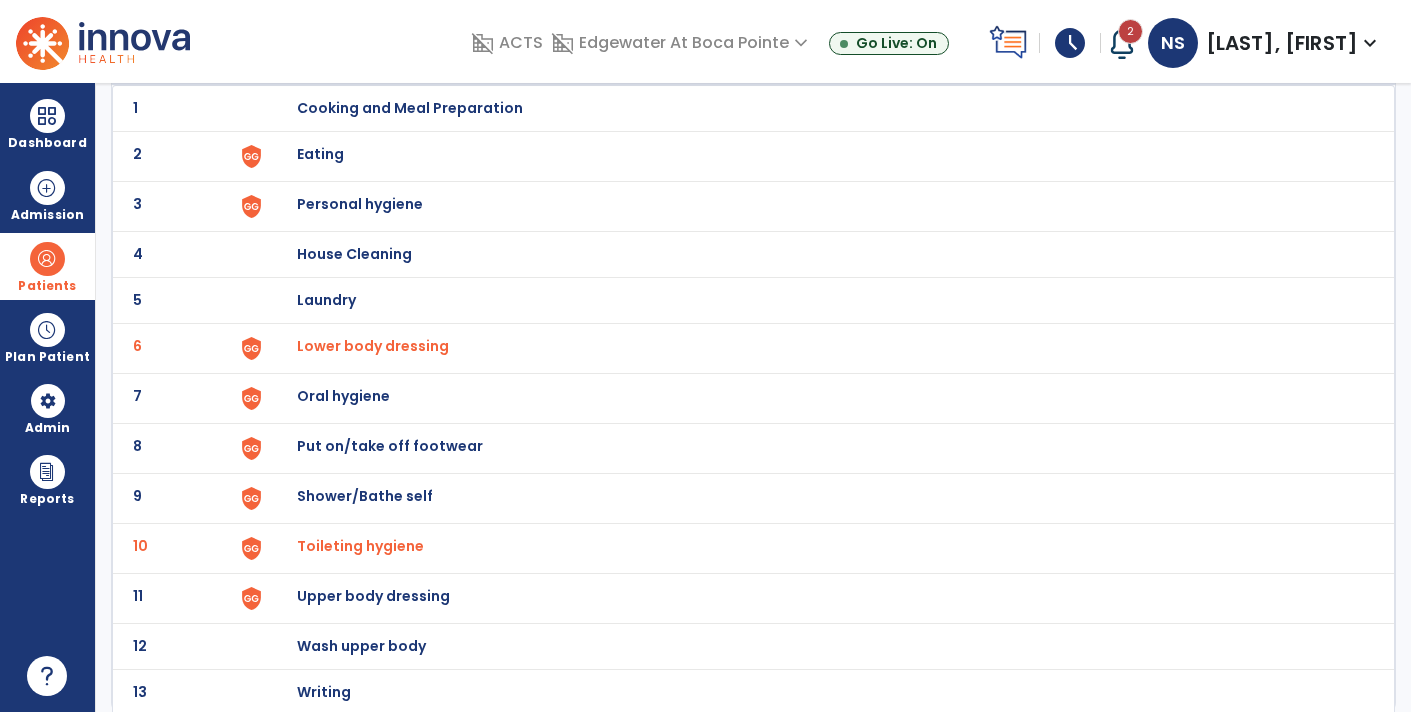 scroll, scrollTop: 0, scrollLeft: 0, axis: both 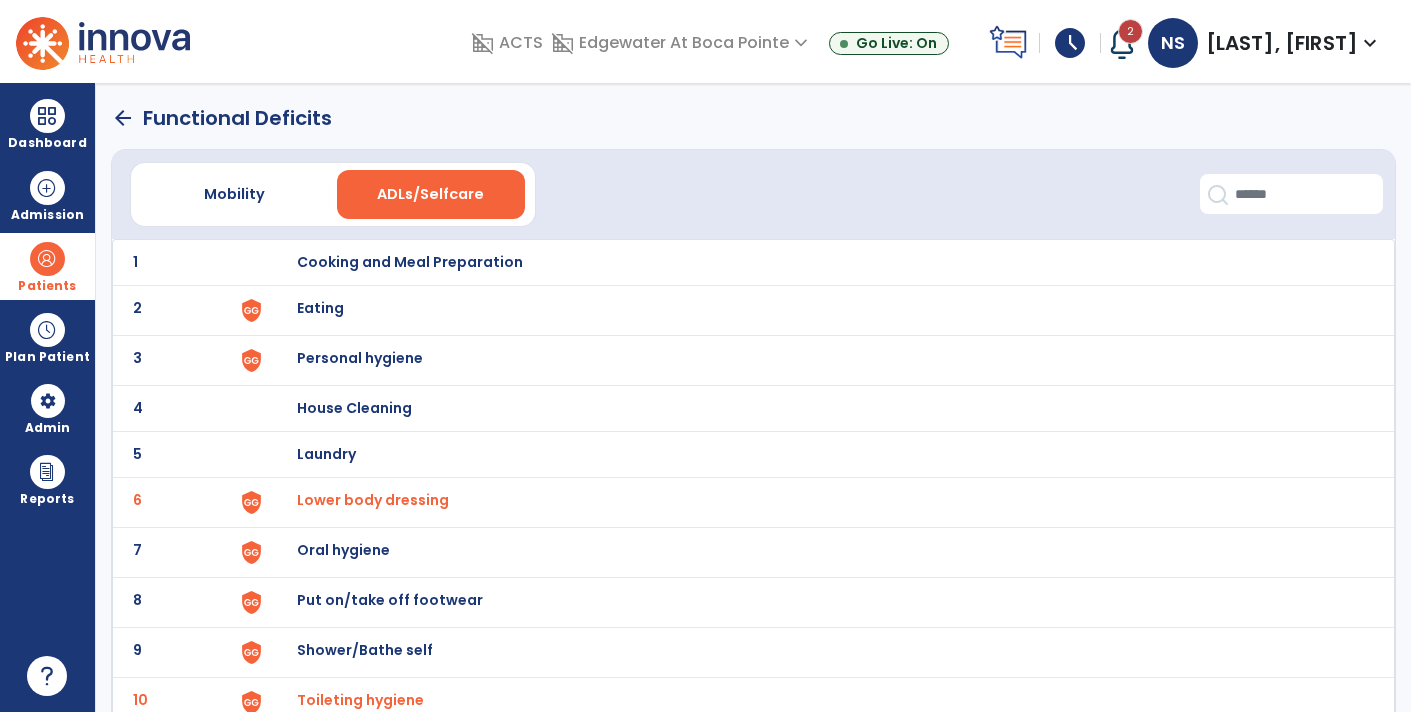 click on "arrow_back" 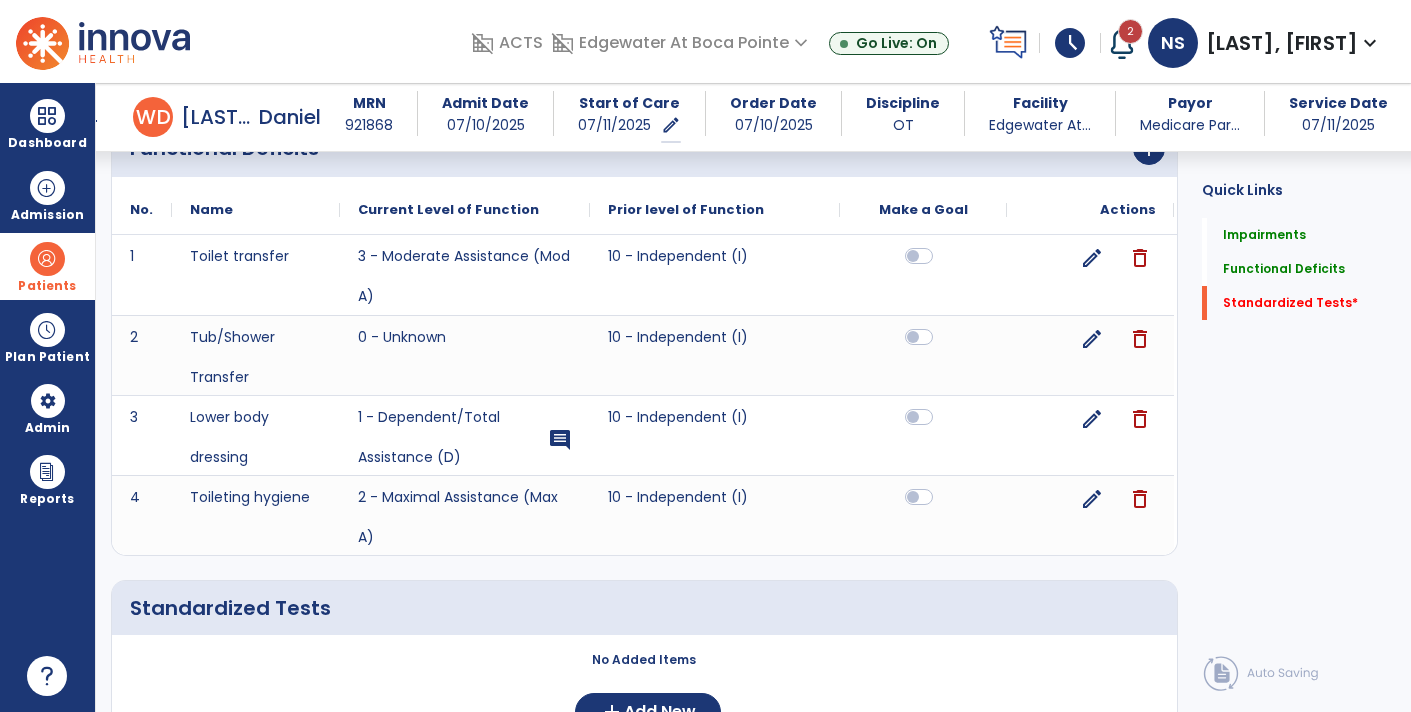 scroll, scrollTop: 699, scrollLeft: 0, axis: vertical 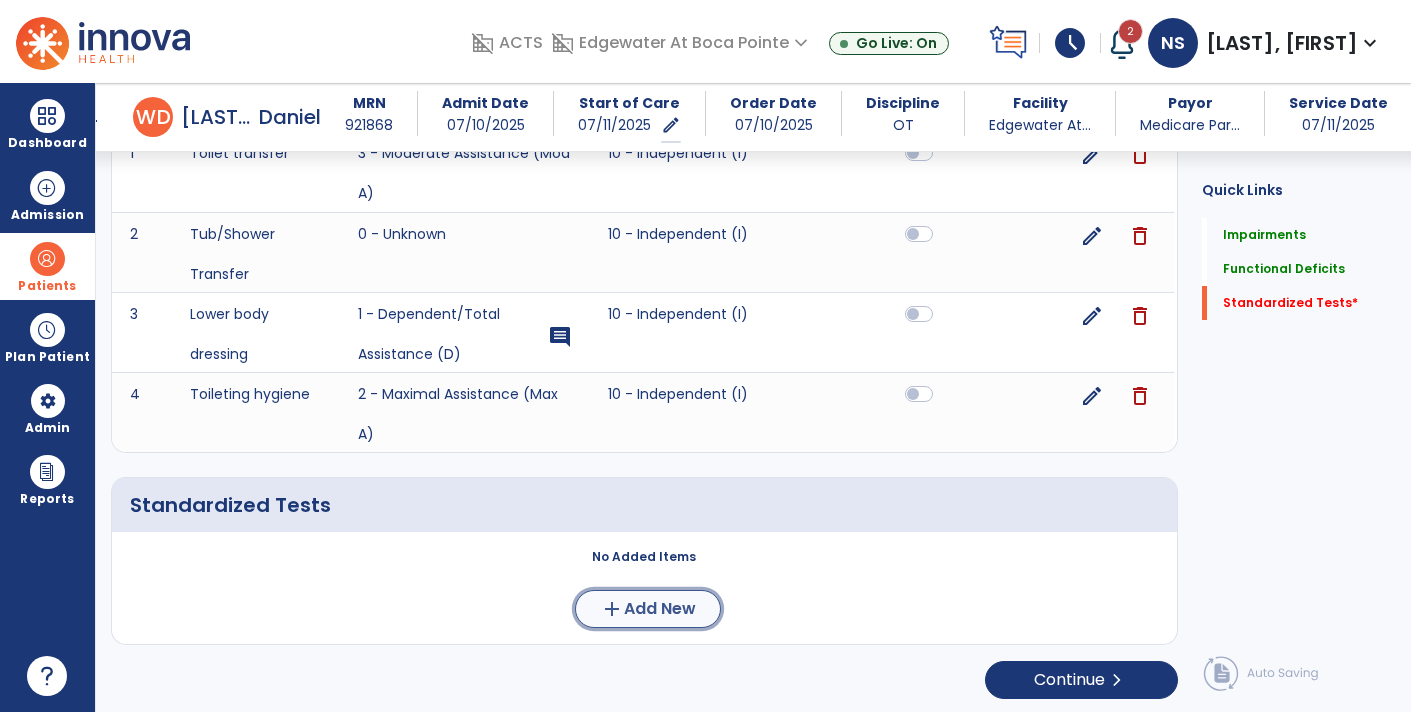click on "Add New" 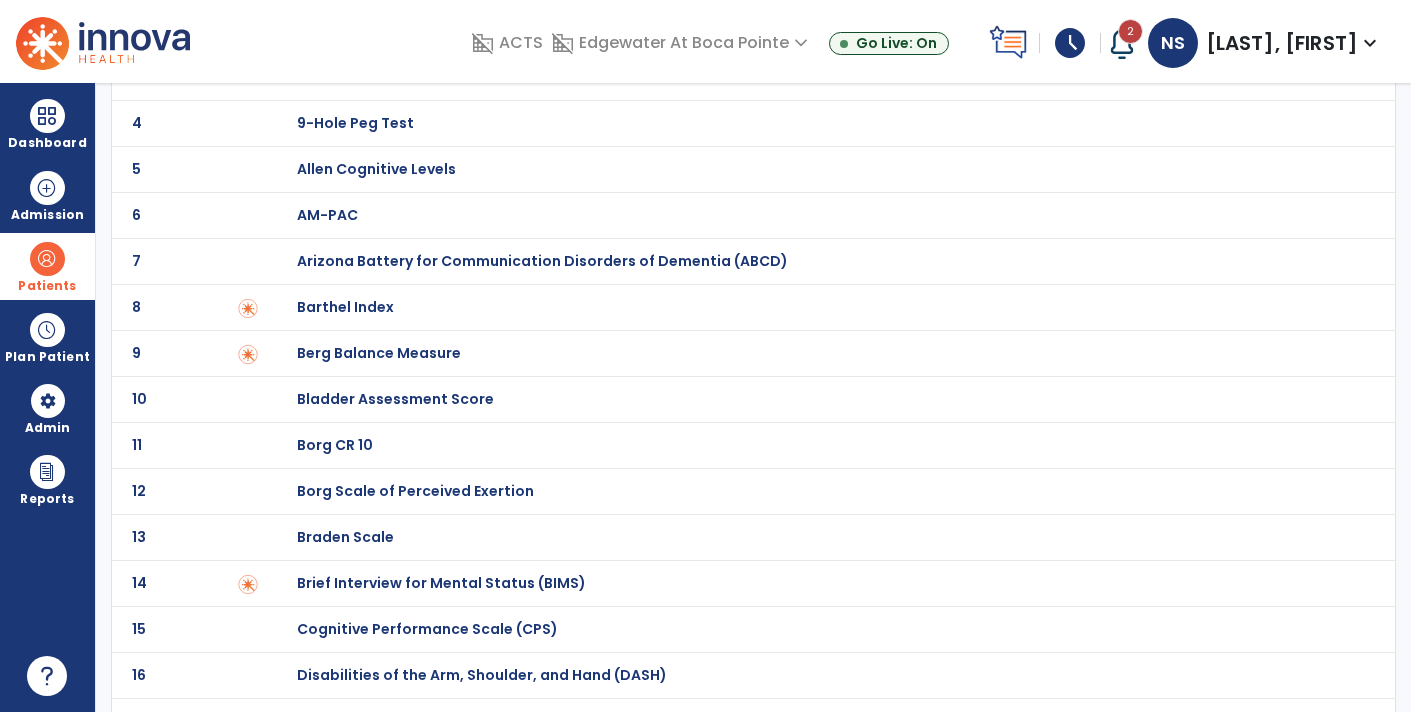 scroll, scrollTop: 216, scrollLeft: 0, axis: vertical 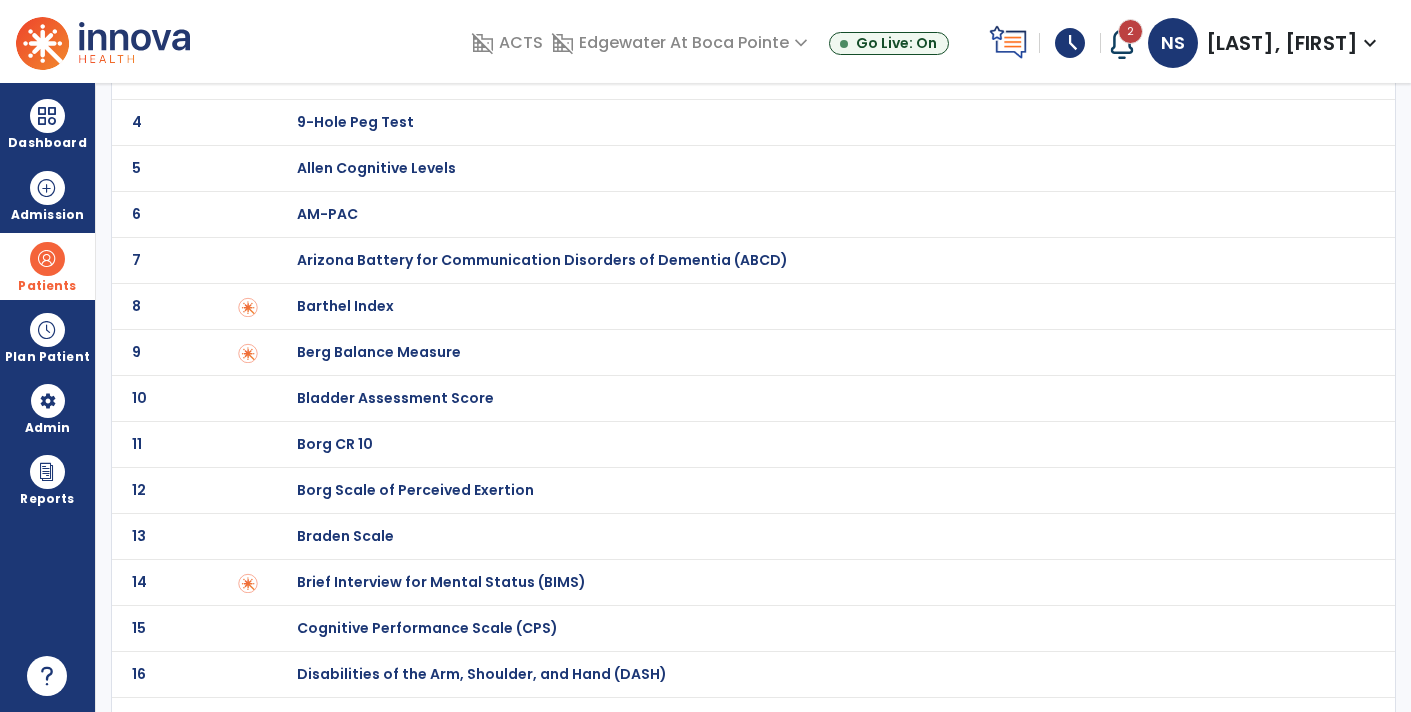 click on "Barthel Index" at bounding box center [816, -16] 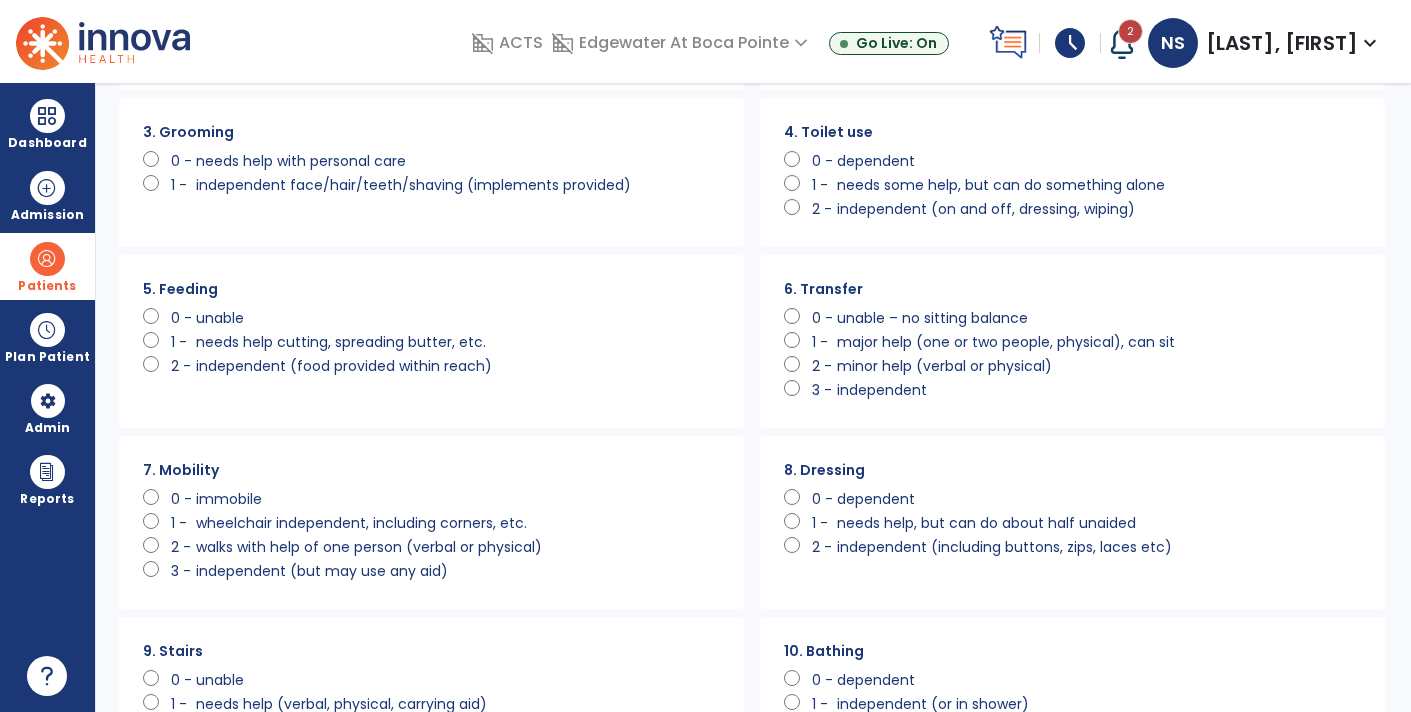scroll, scrollTop: 0, scrollLeft: 0, axis: both 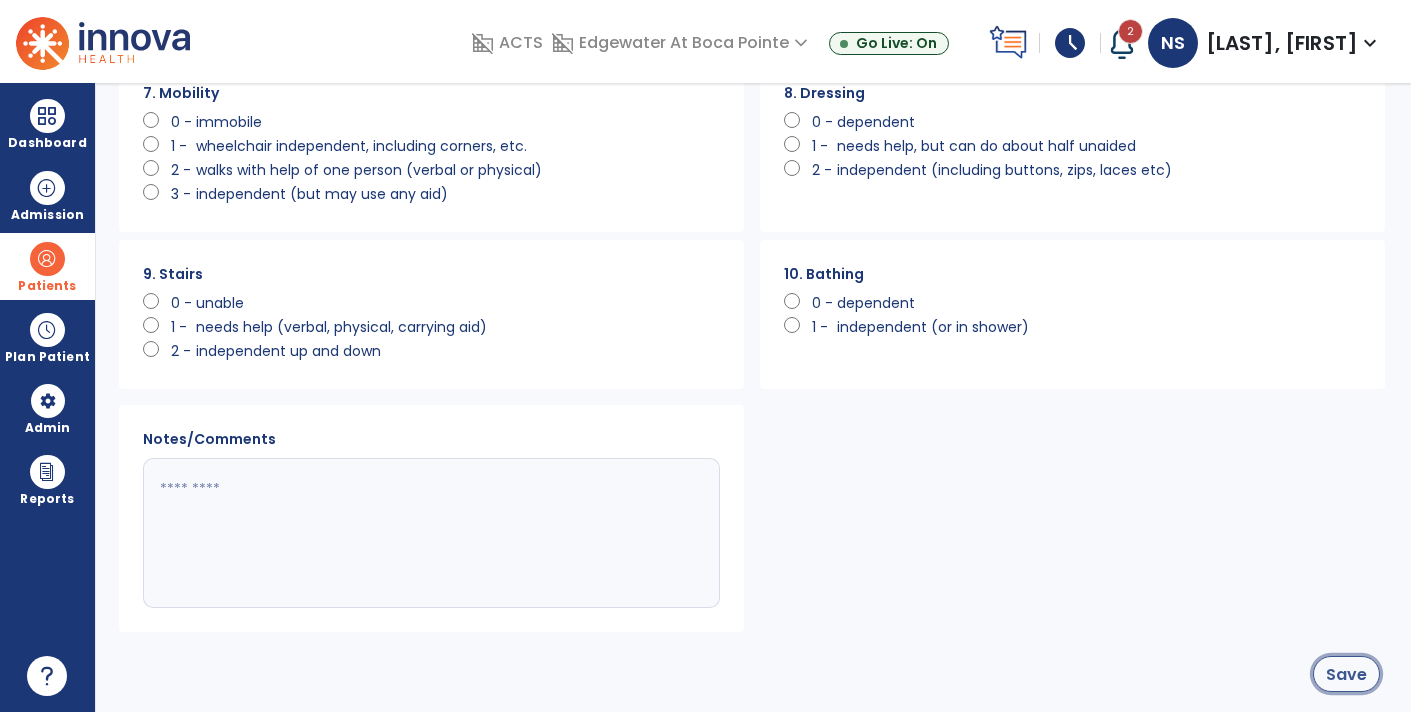 click on "Save" 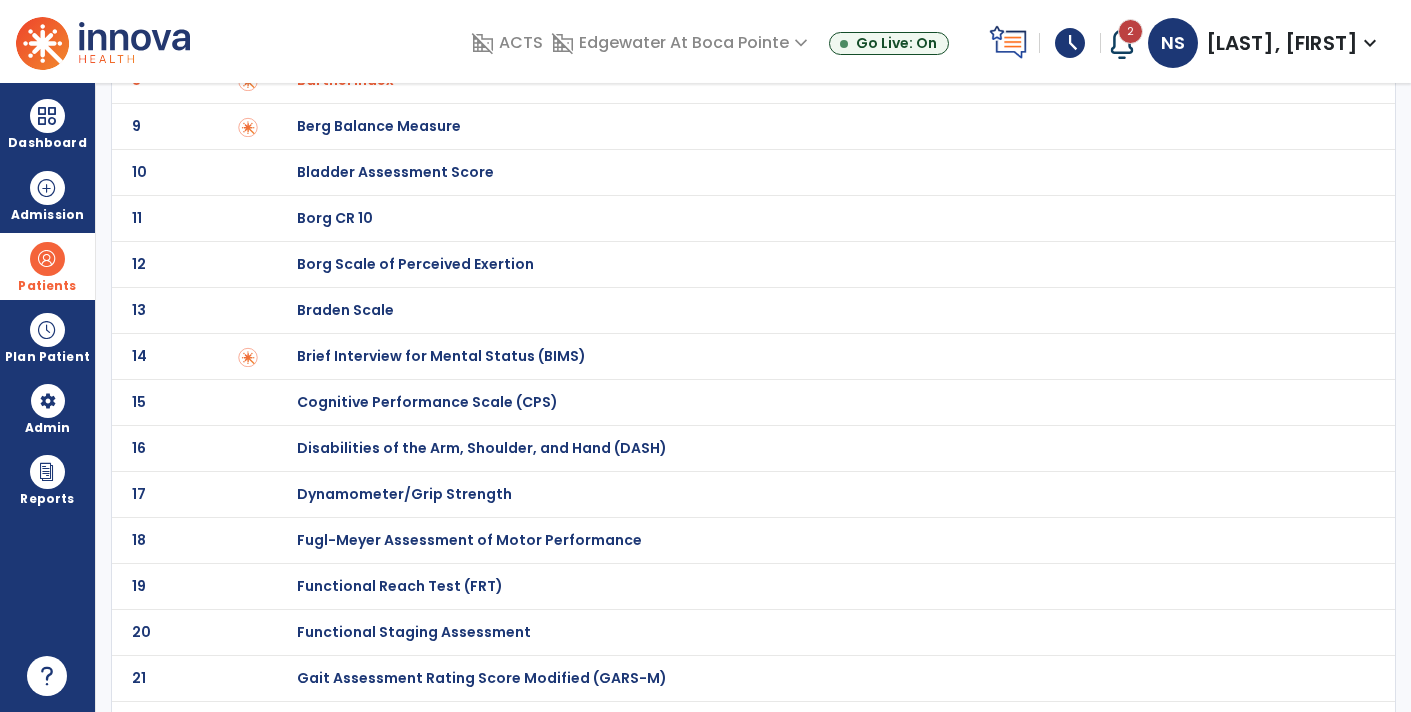 scroll, scrollTop: 0, scrollLeft: 0, axis: both 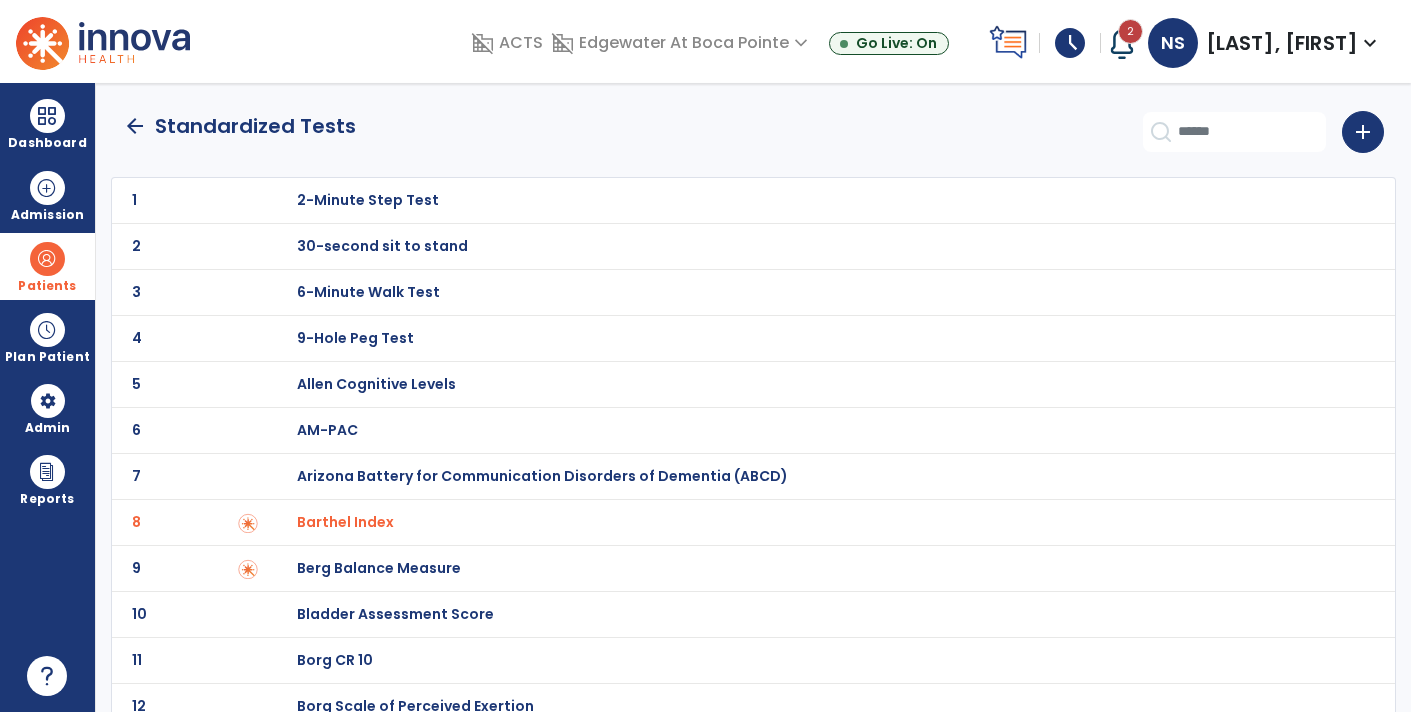 click on "arrow_back" 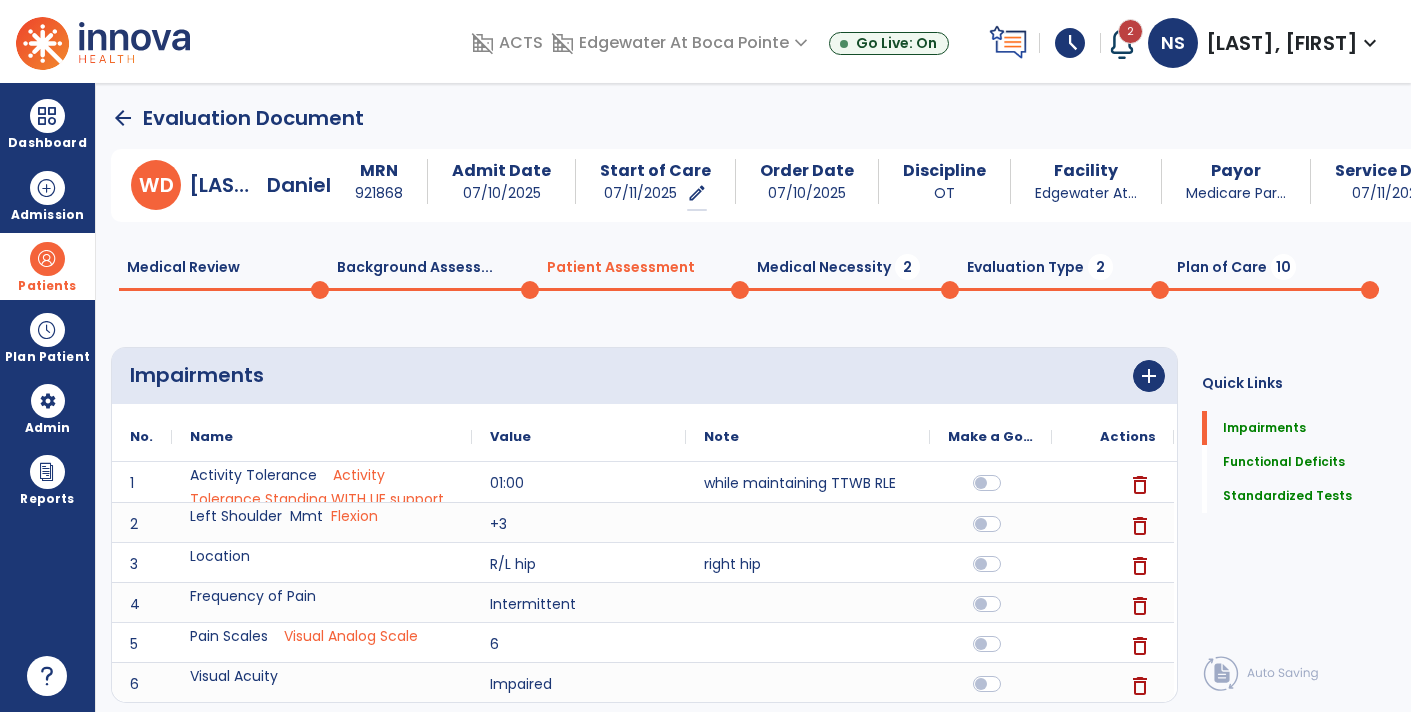 scroll, scrollTop: 19, scrollLeft: 0, axis: vertical 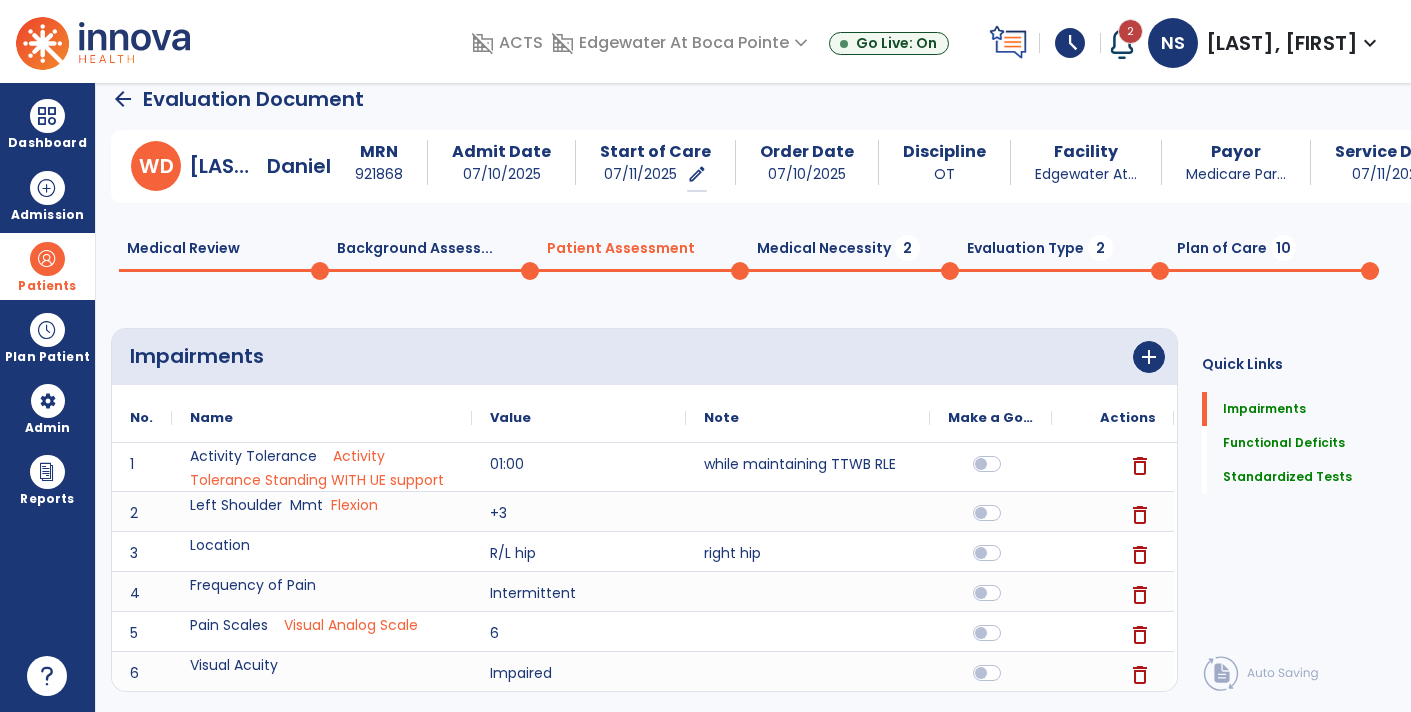click 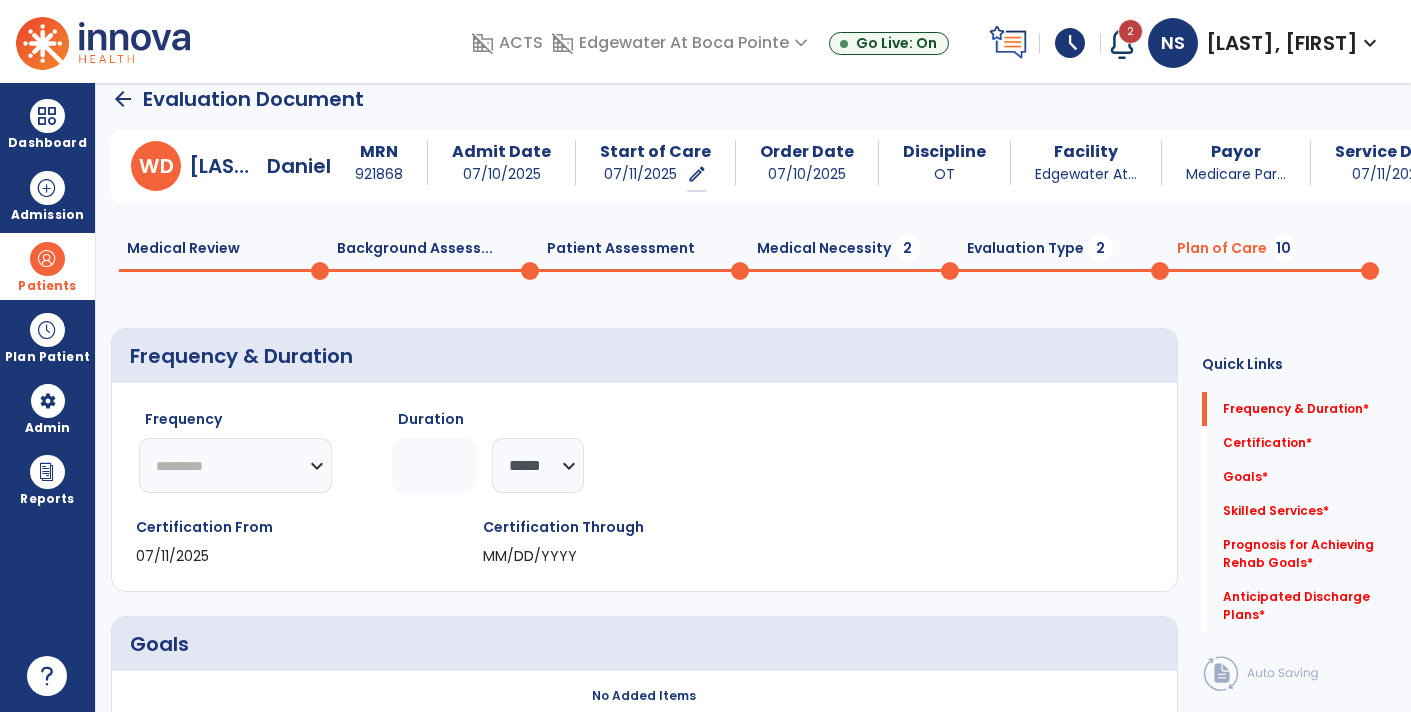 scroll, scrollTop: 35, scrollLeft: 0, axis: vertical 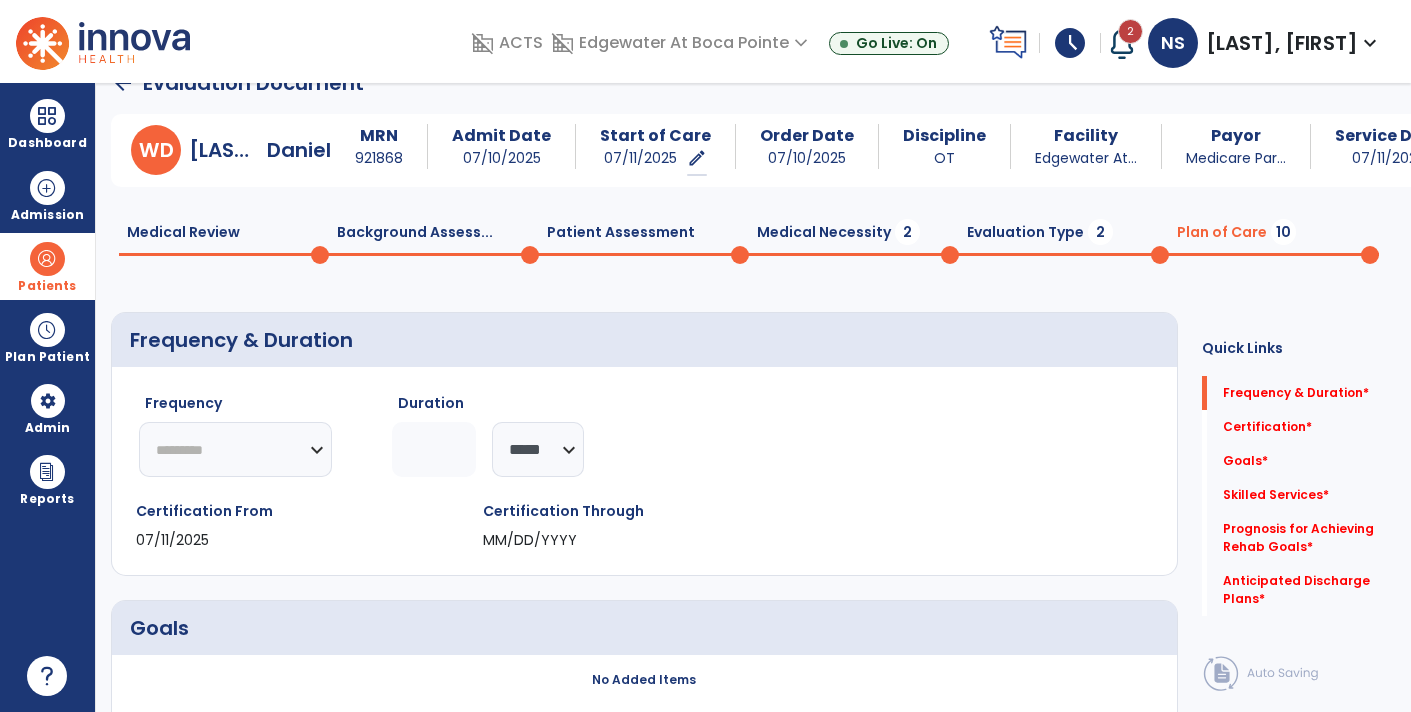 click on "********* ** ** ** ** ** ** **" 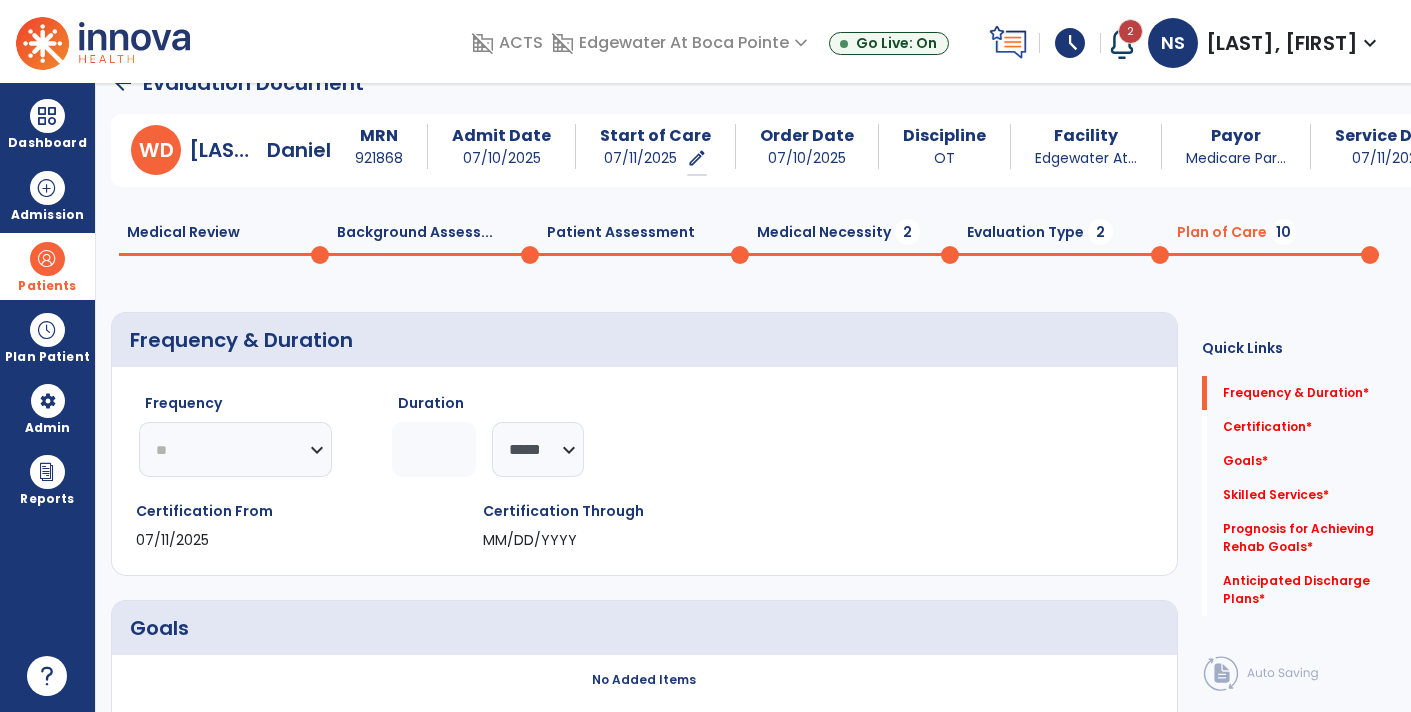click on "********* ** ** ** ** ** ** **" 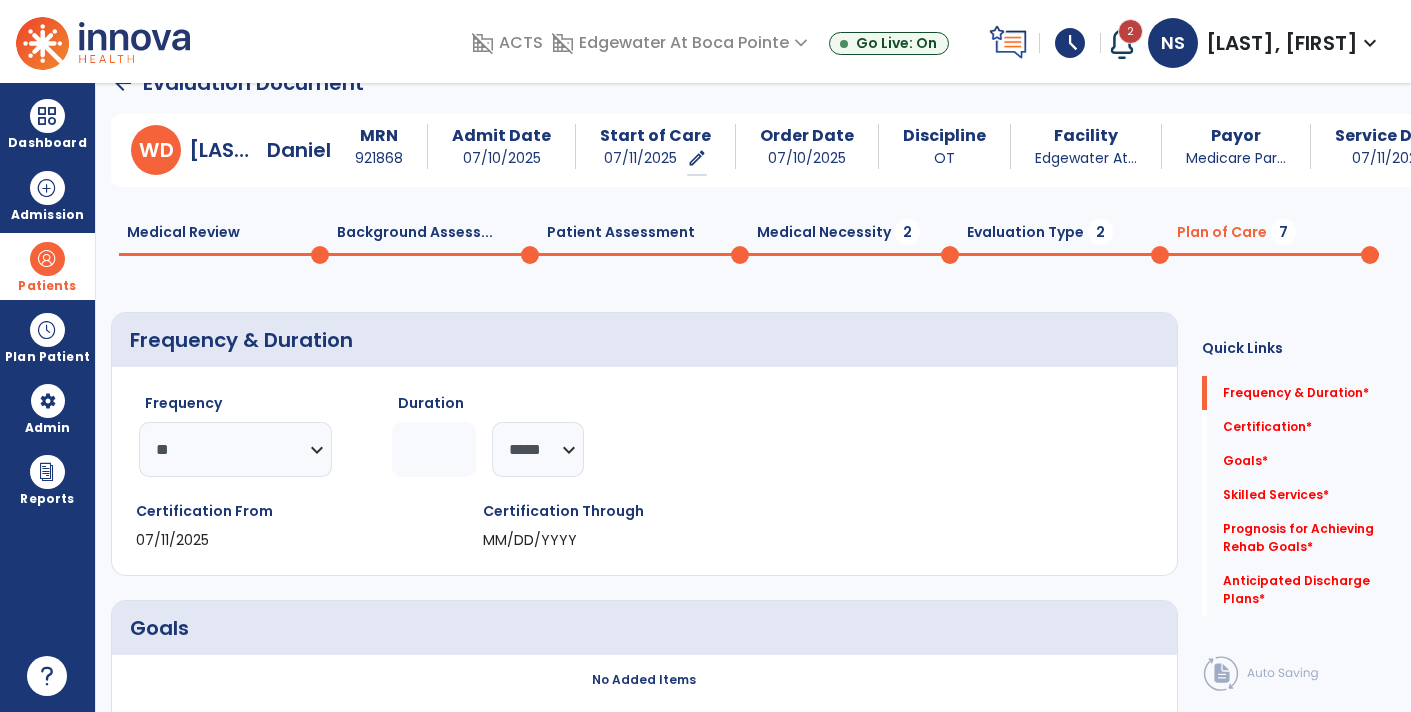 click 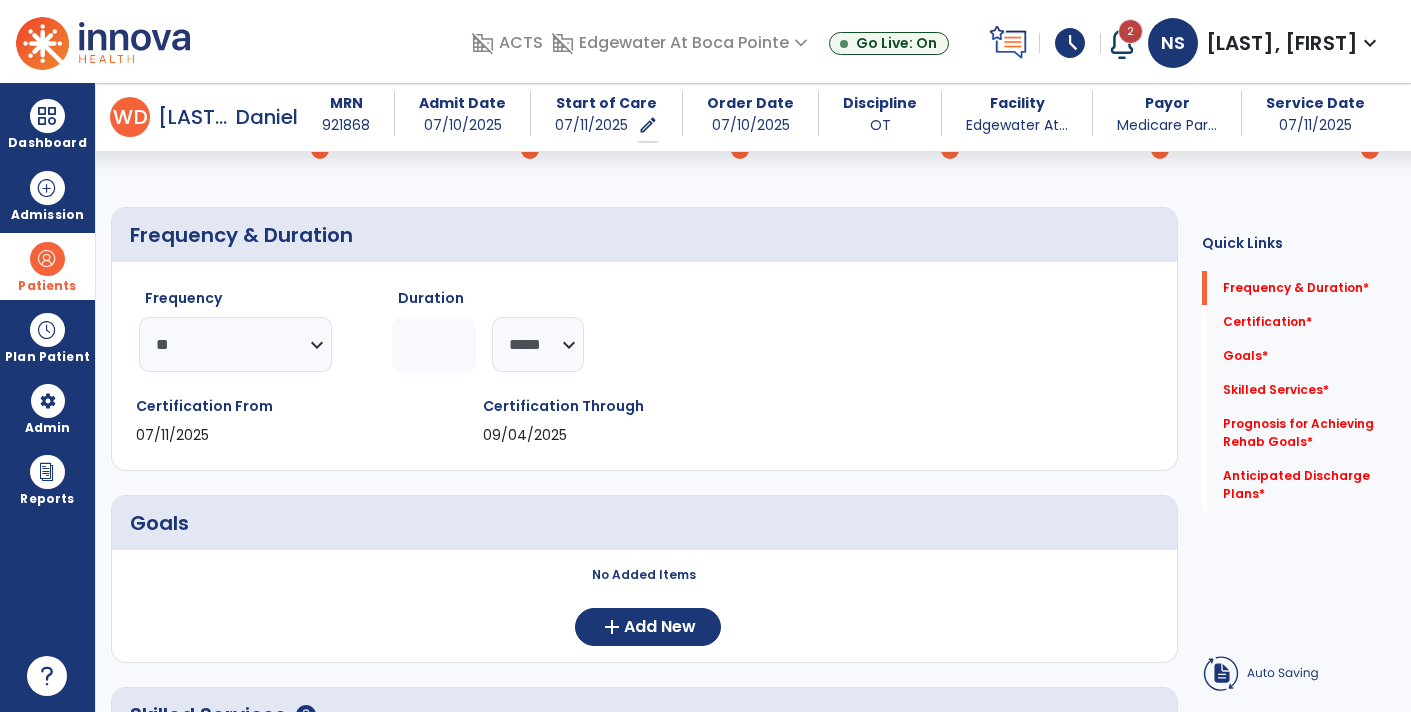 scroll, scrollTop: 209, scrollLeft: 0, axis: vertical 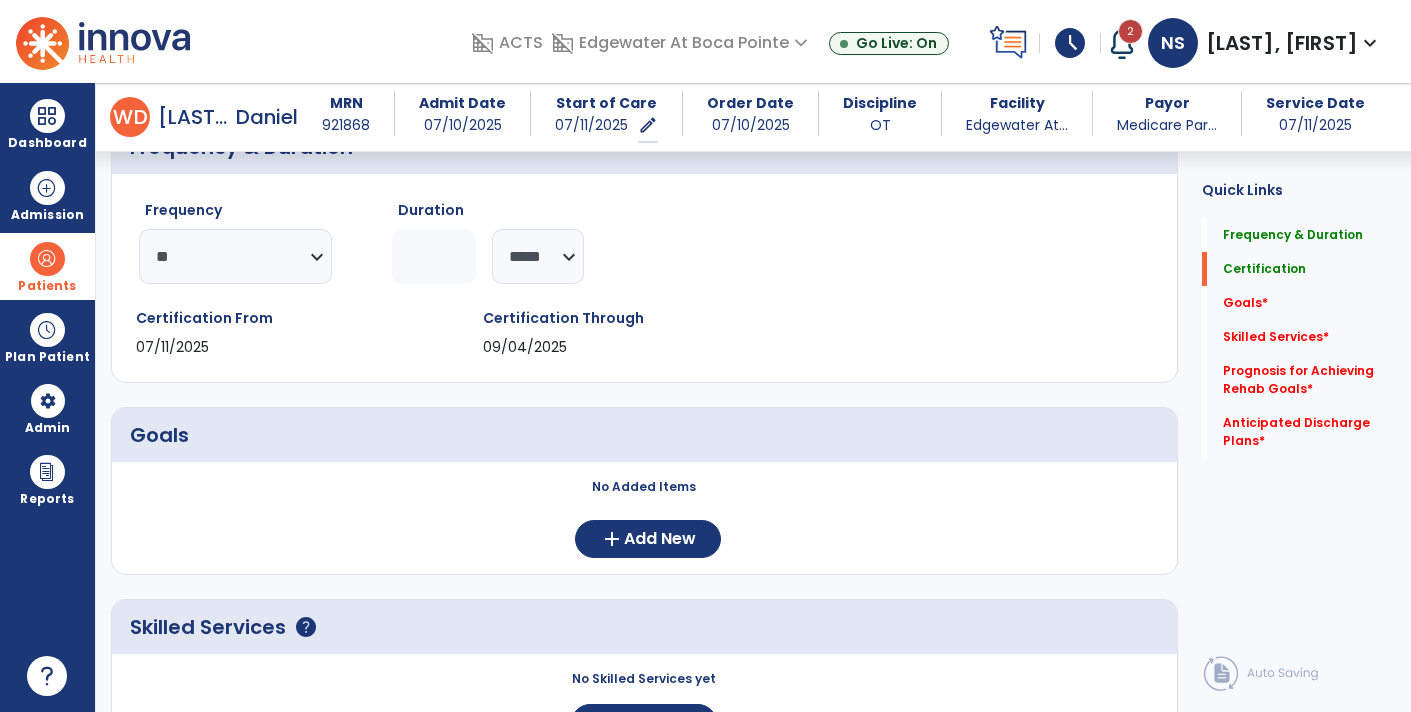 type on "*" 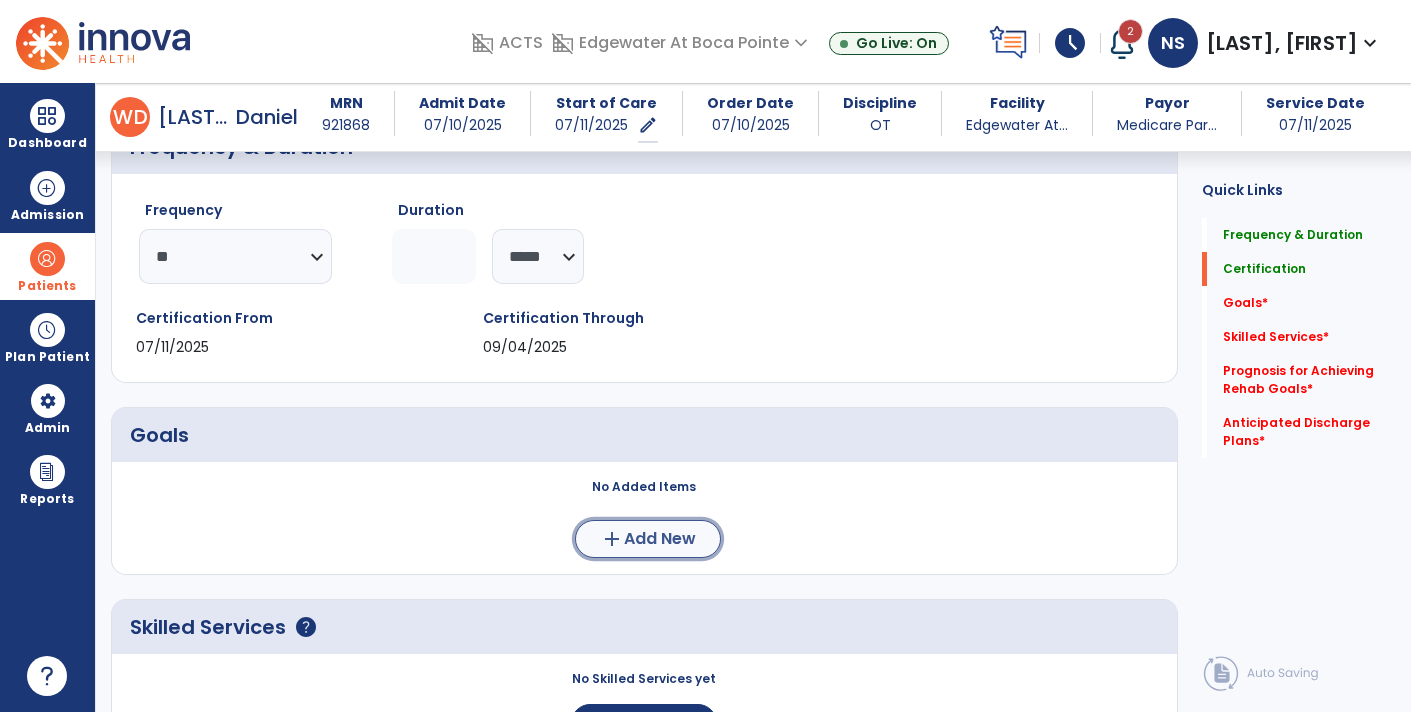 click on "Add New" at bounding box center (660, 539) 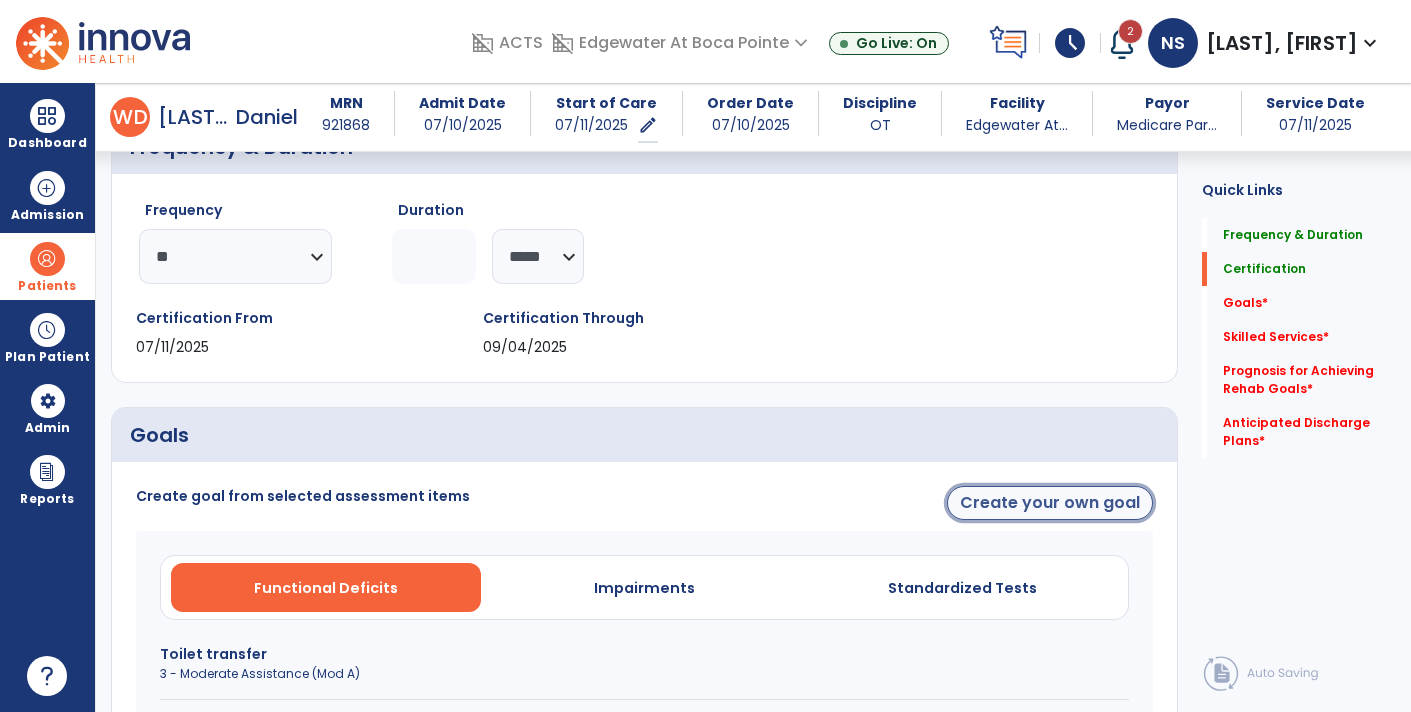click on "Create your own goal" at bounding box center (1050, 503) 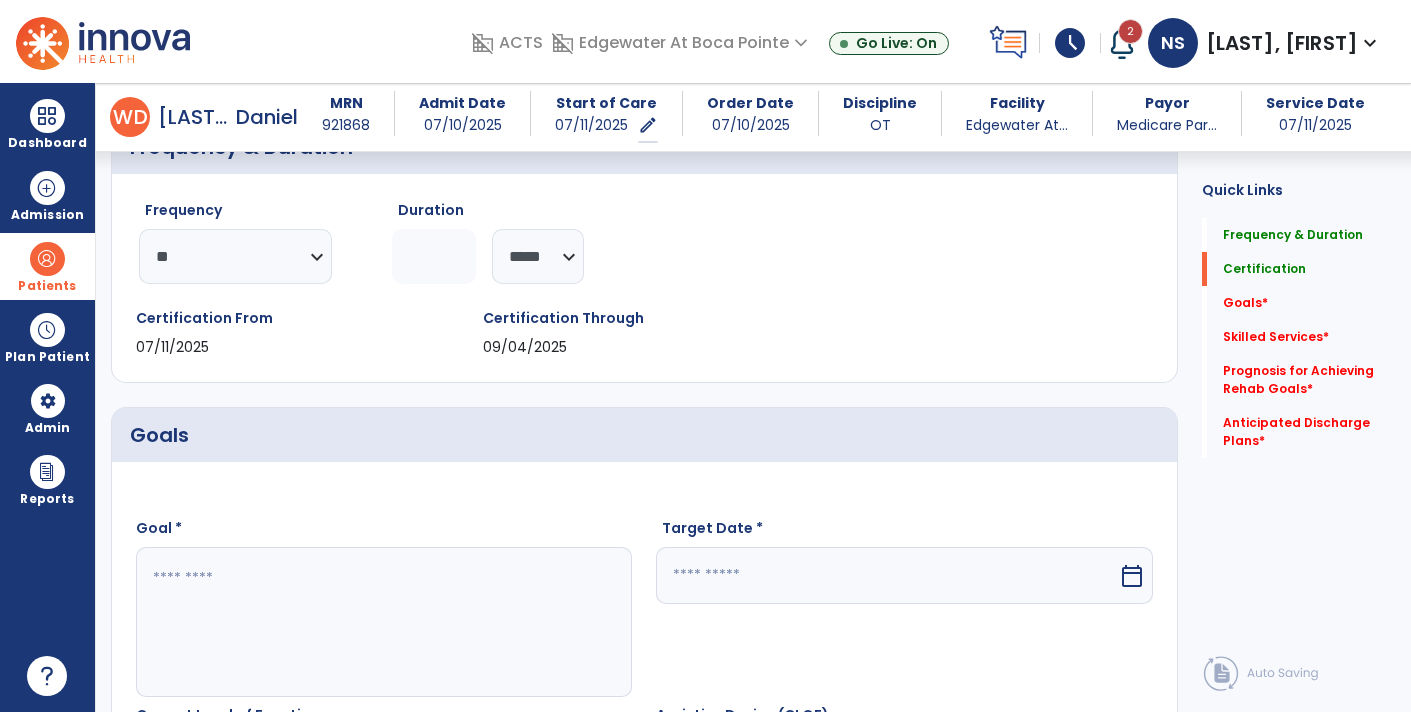 click at bounding box center (383, 622) 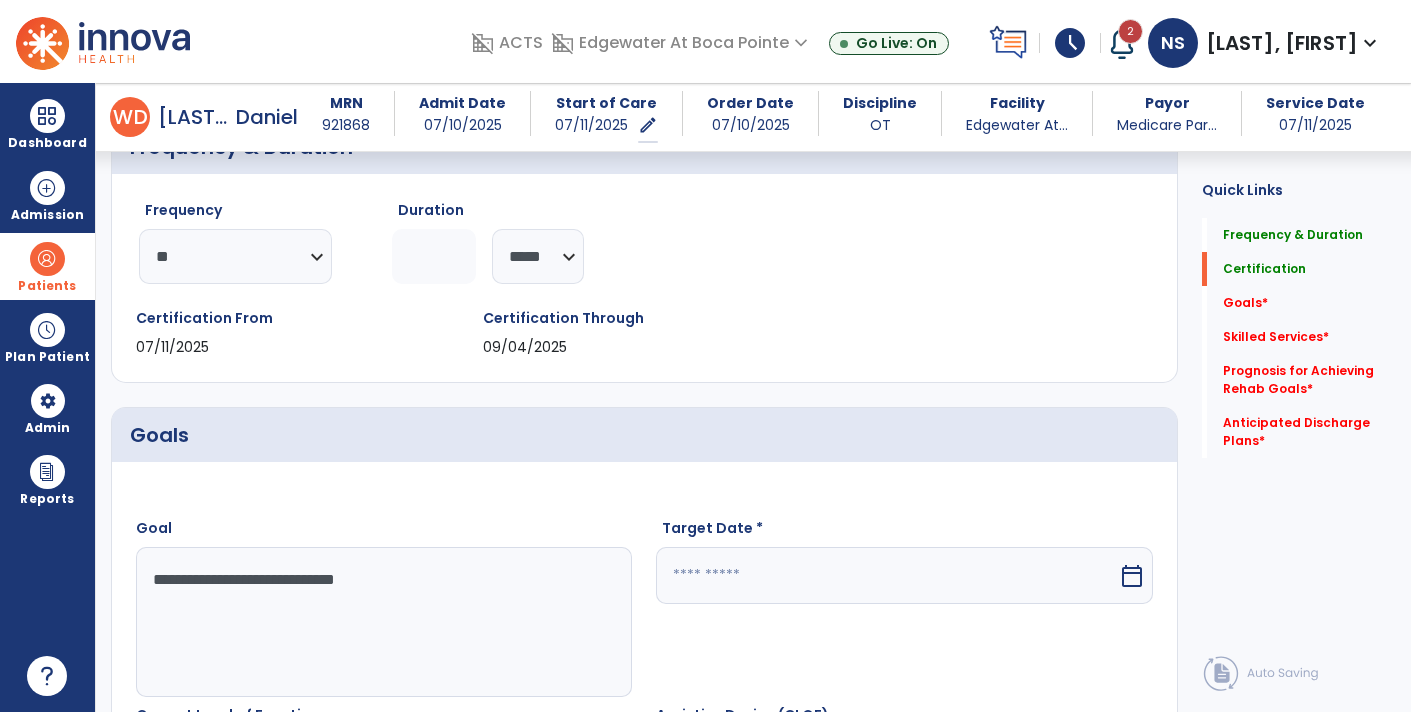 click on "**********" at bounding box center (383, 622) 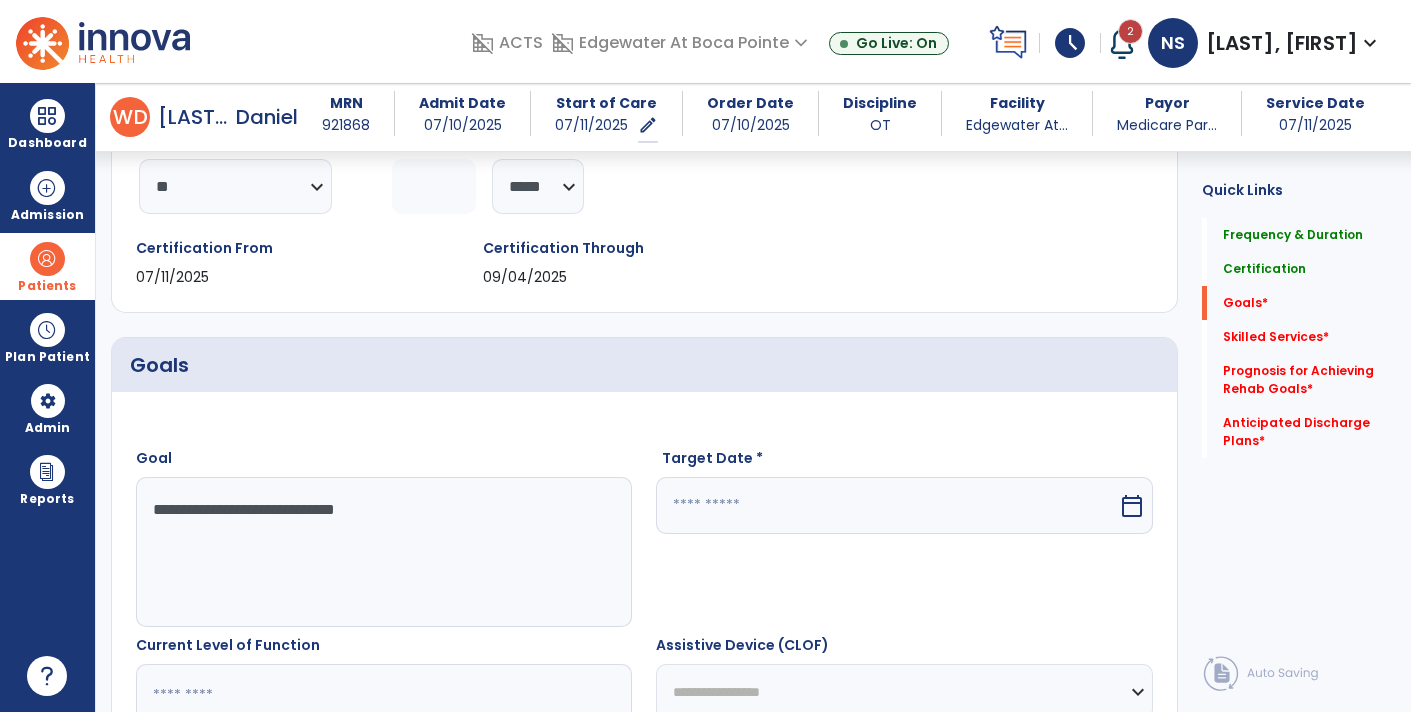 scroll, scrollTop: 282, scrollLeft: 0, axis: vertical 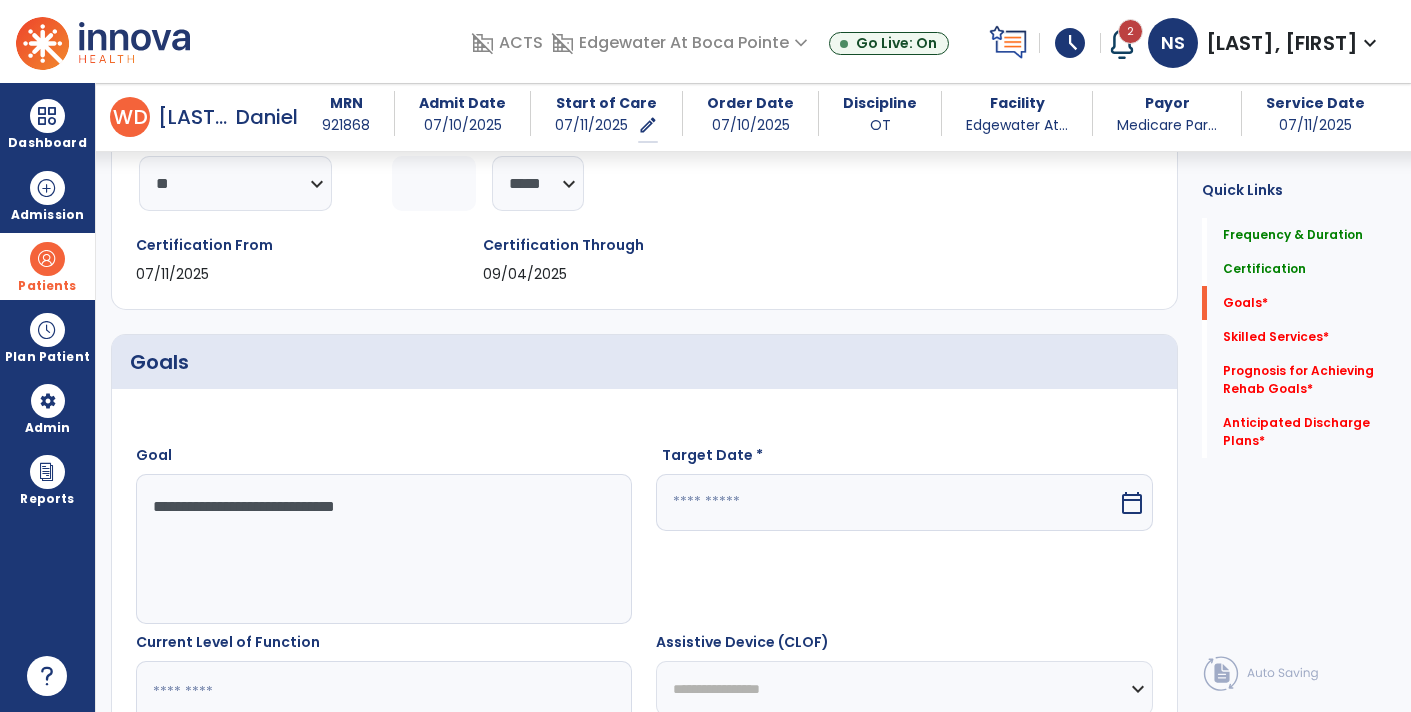 type on "**********" 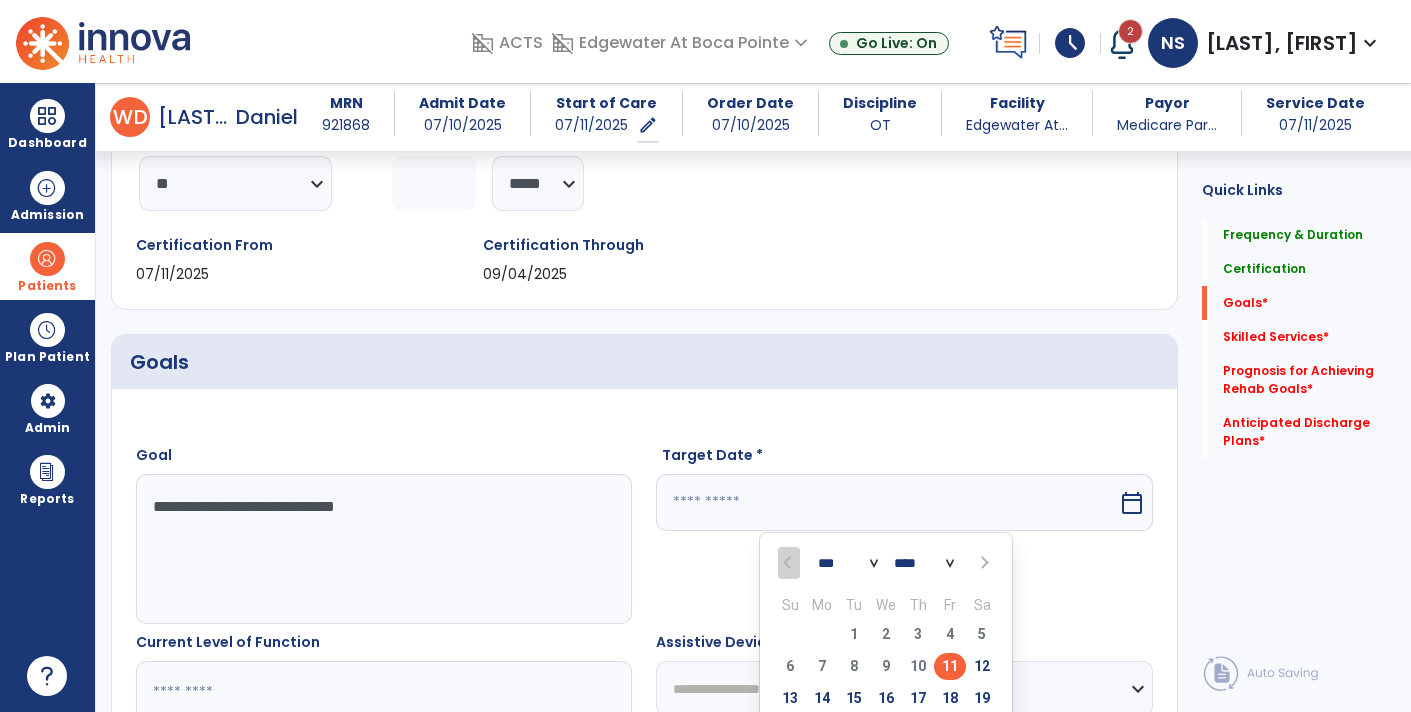 click on "*** *** ***" at bounding box center [848, 564] 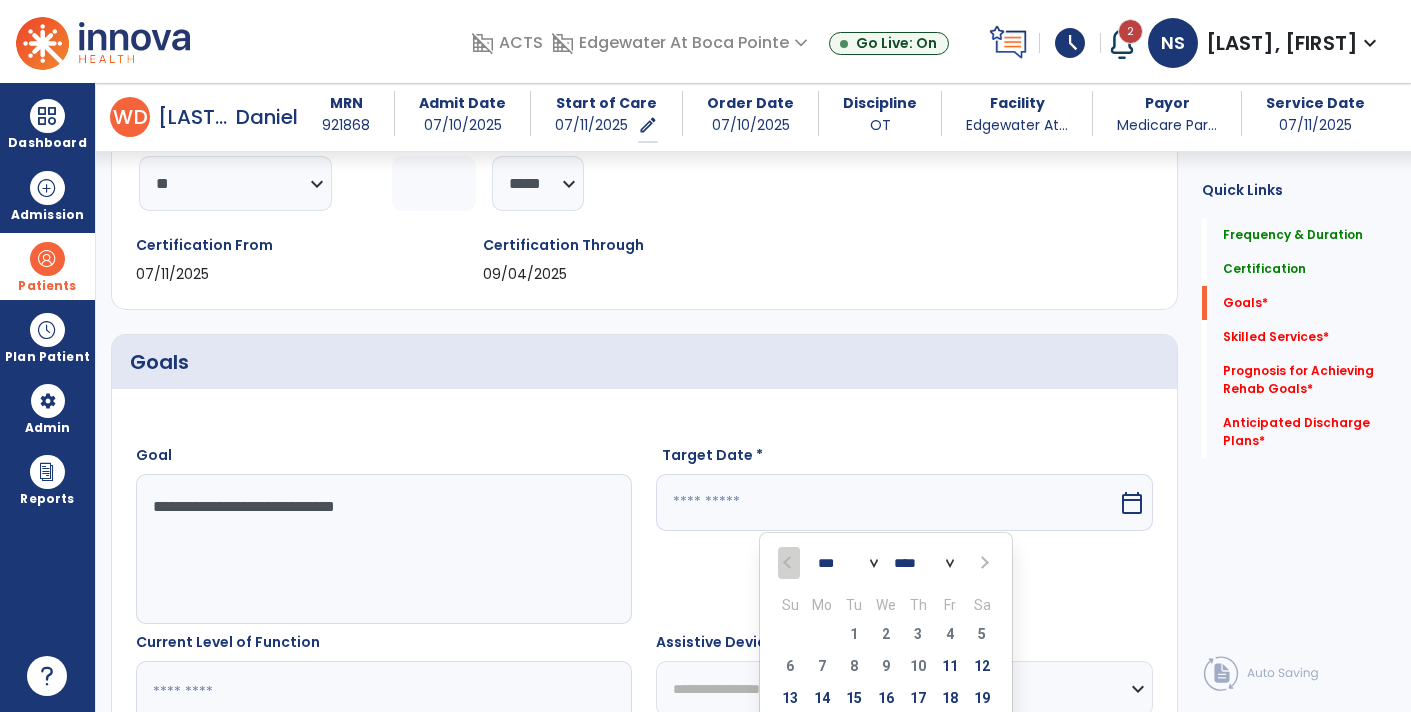 select on "*" 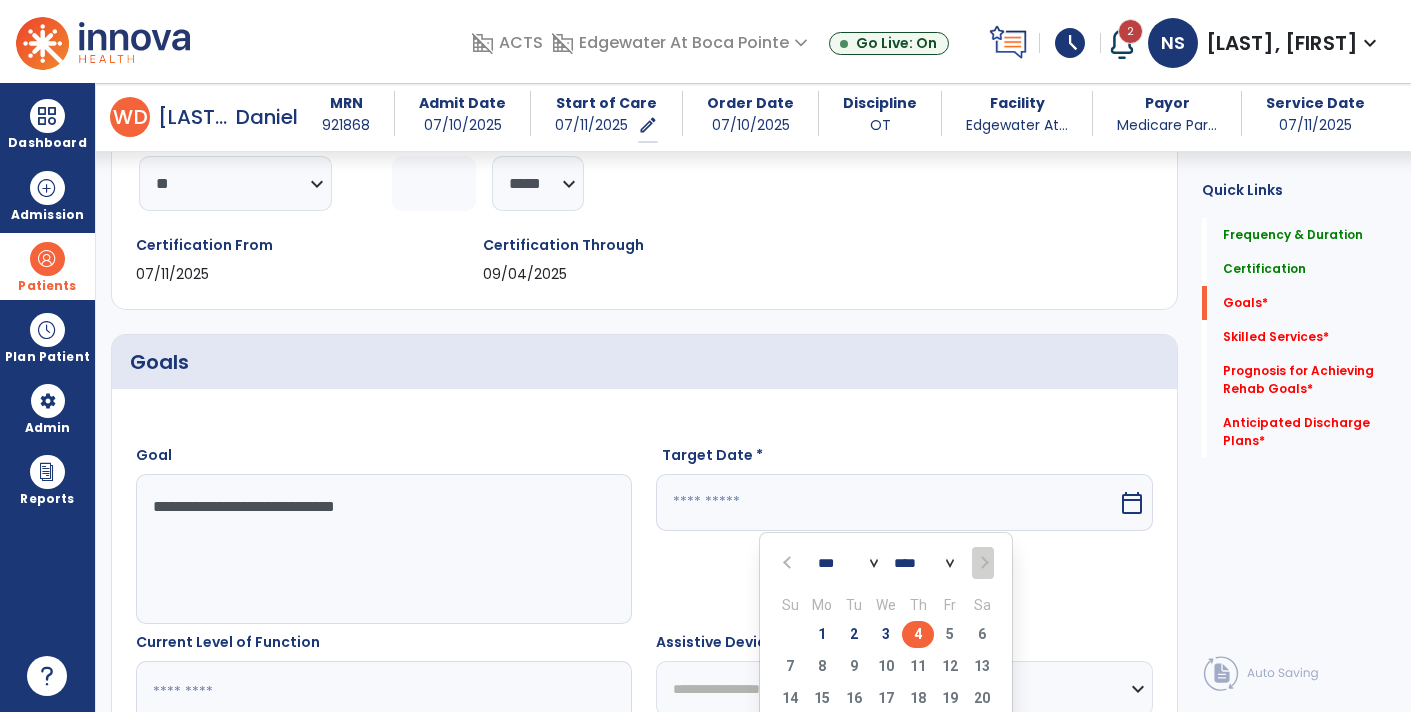 click on "4" at bounding box center [918, 634] 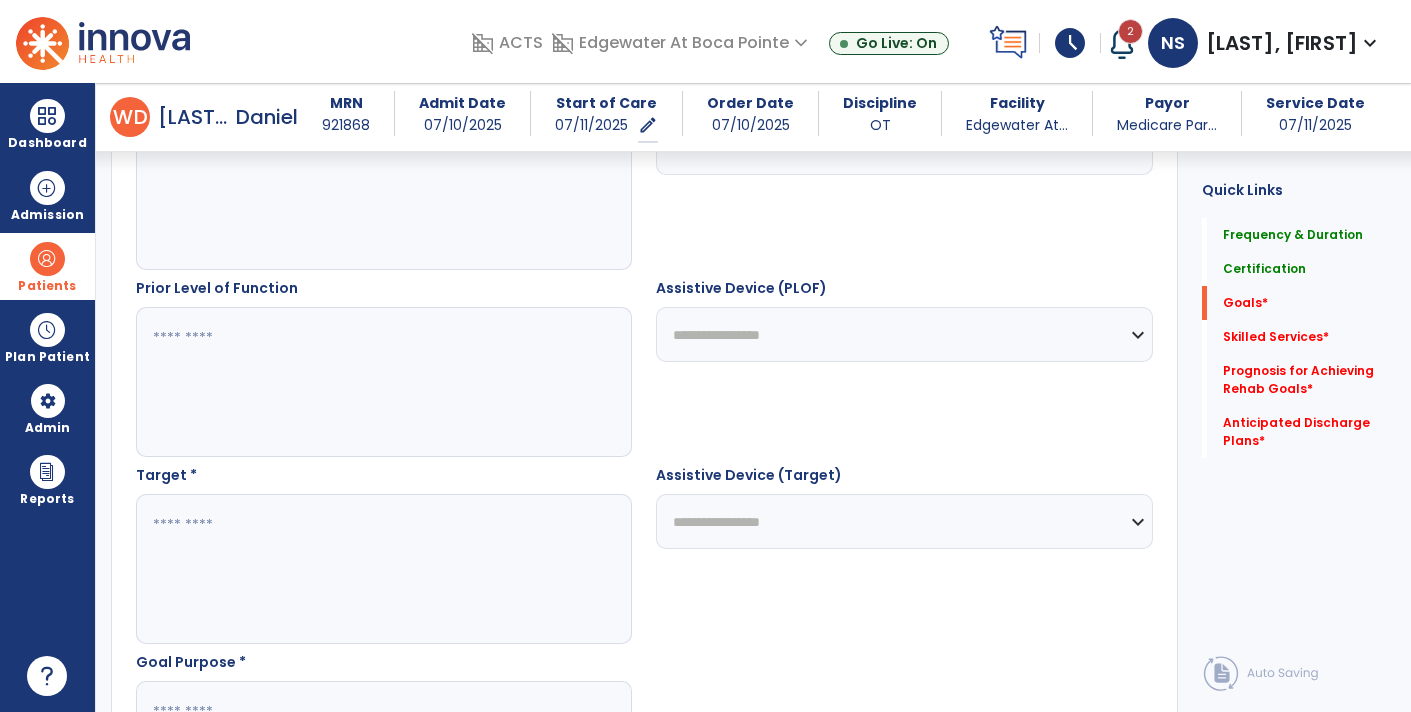 scroll, scrollTop: 823, scrollLeft: 0, axis: vertical 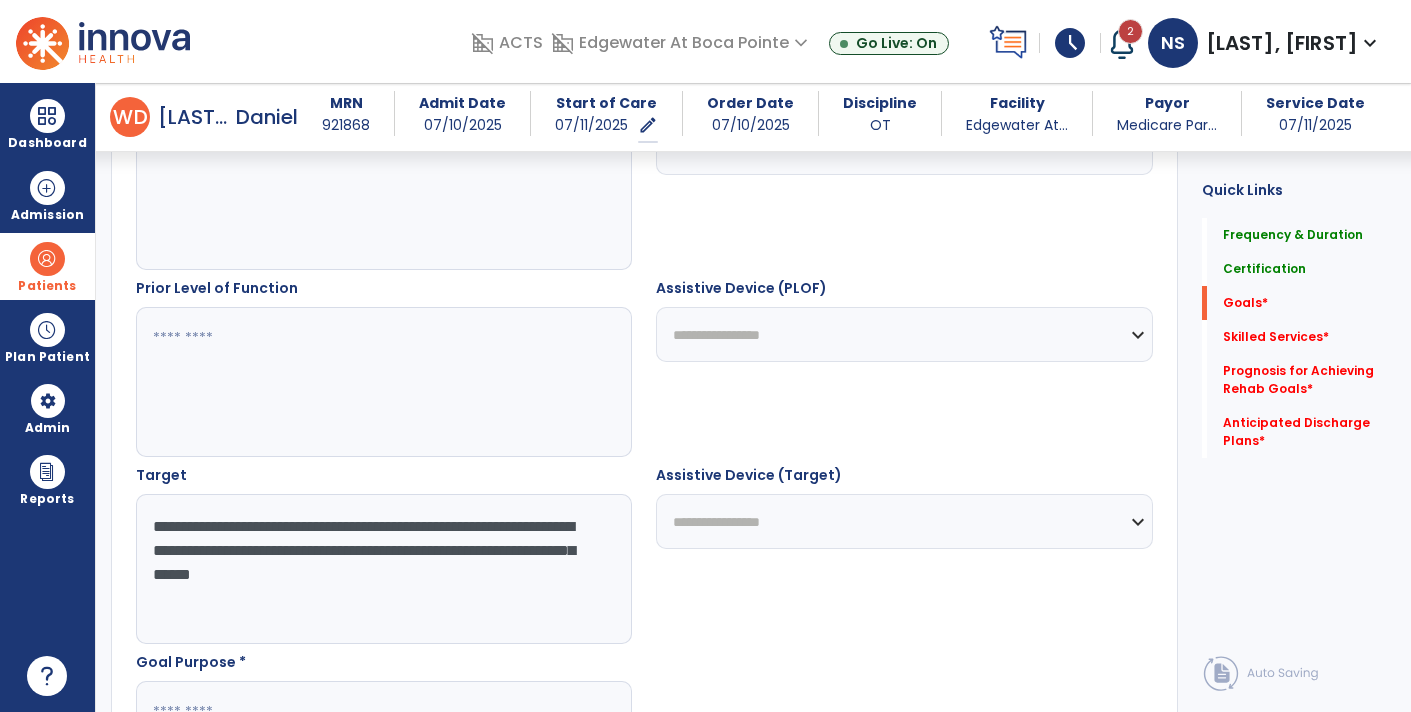 click on "**********" at bounding box center [383, 569] 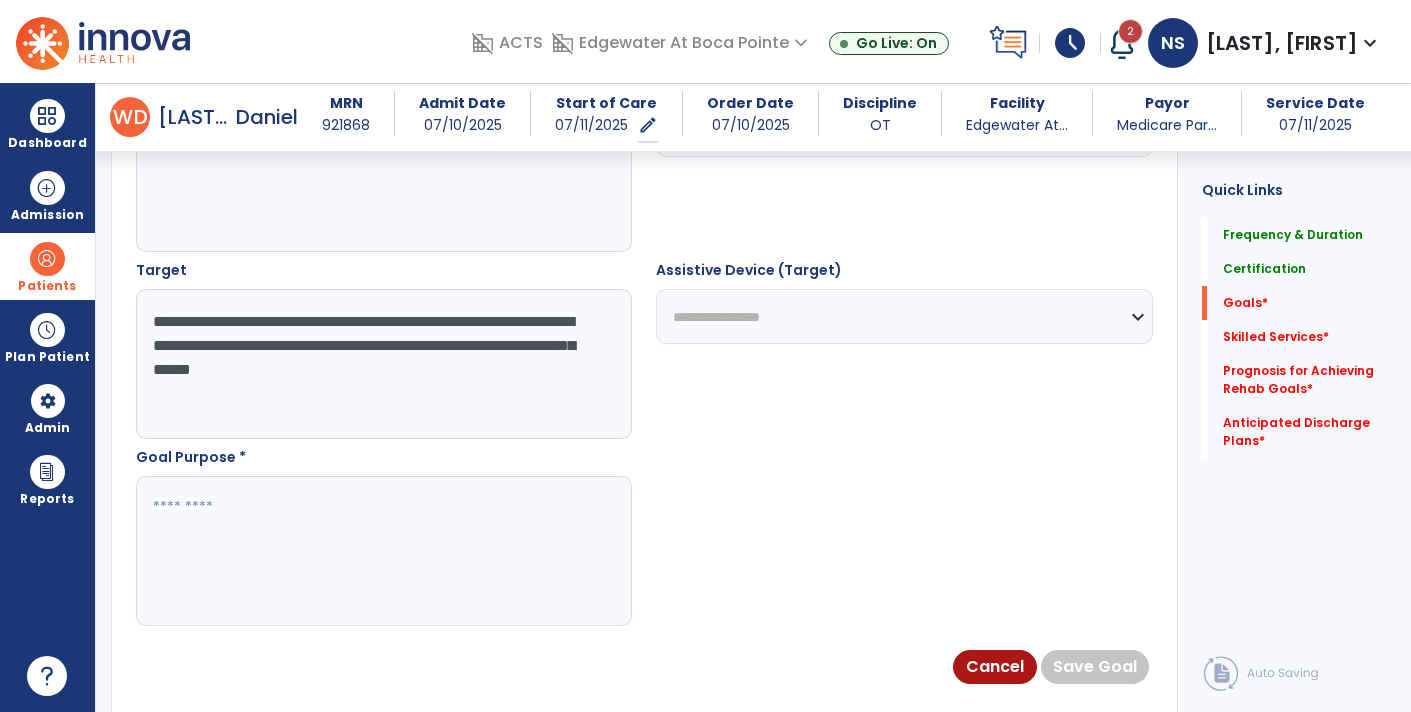 scroll, scrollTop: 1028, scrollLeft: 0, axis: vertical 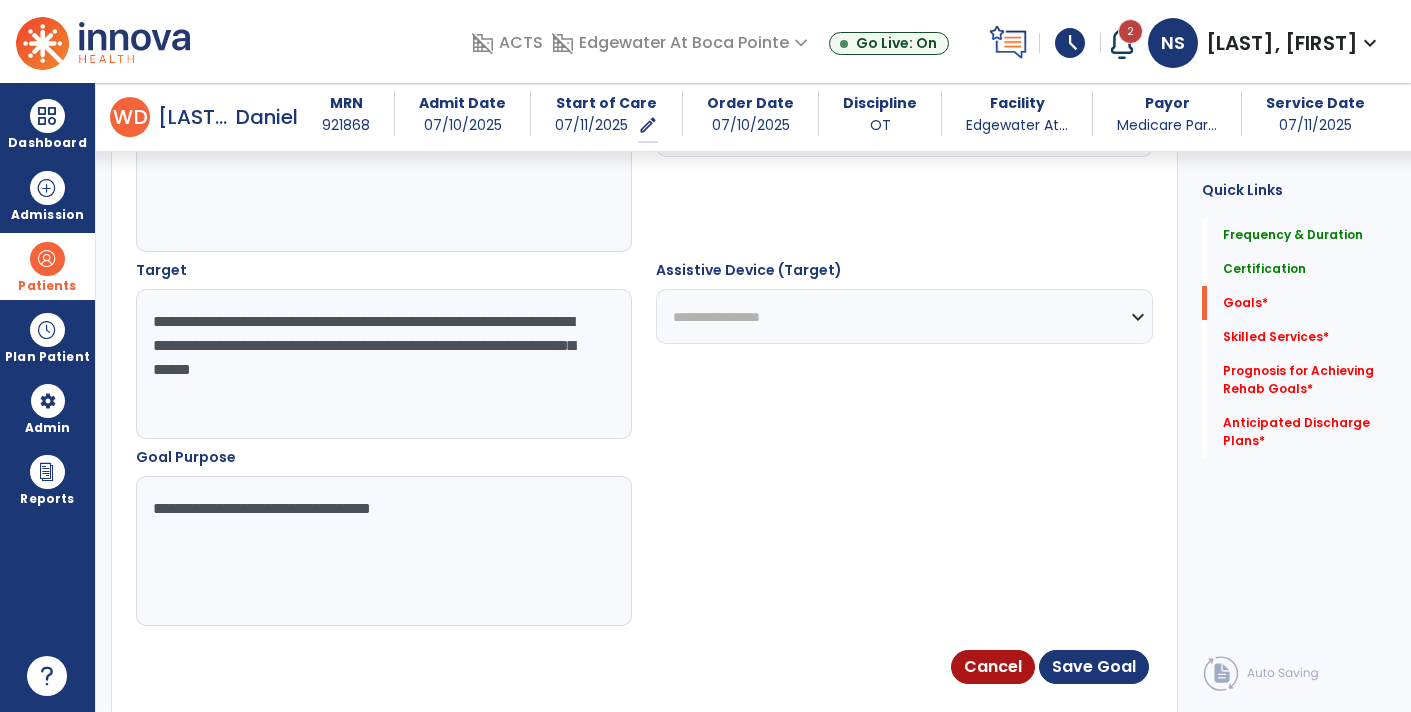 type on "**********" 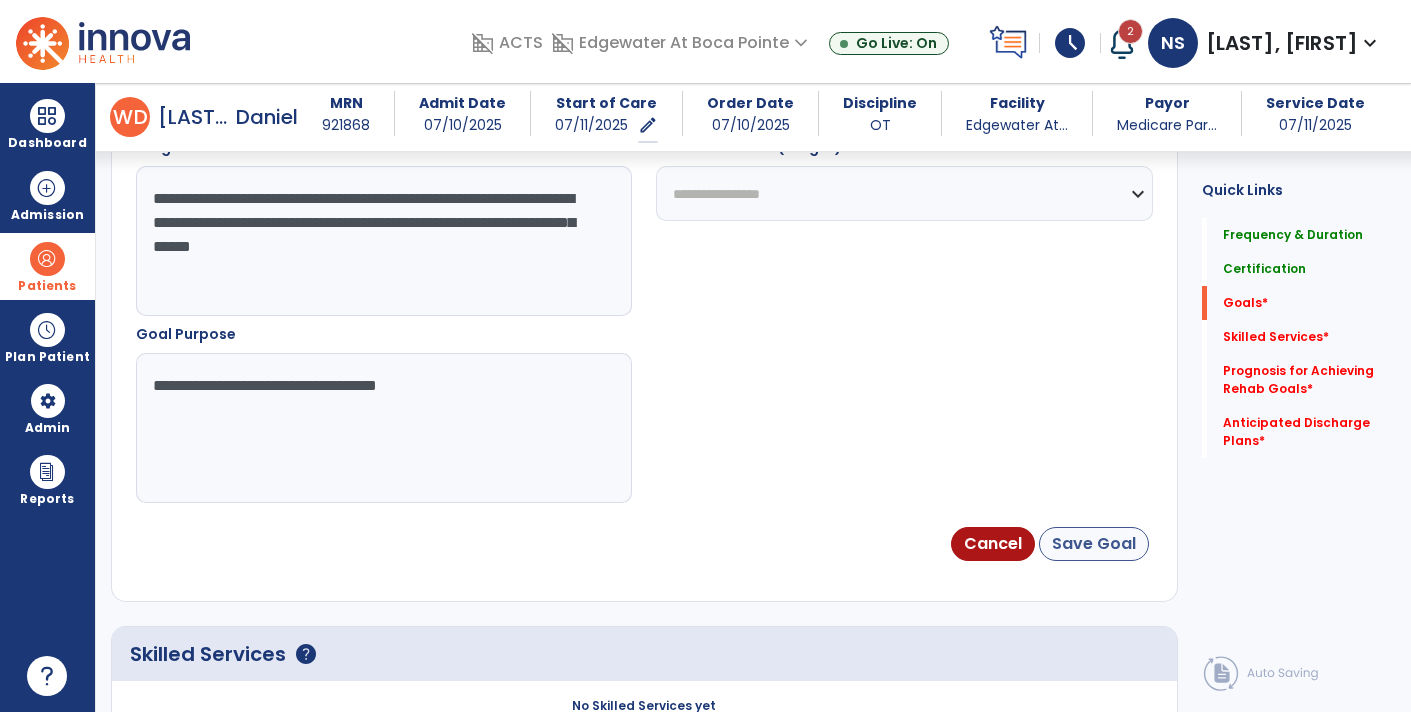 click on "Save Goal" at bounding box center (1094, 544) 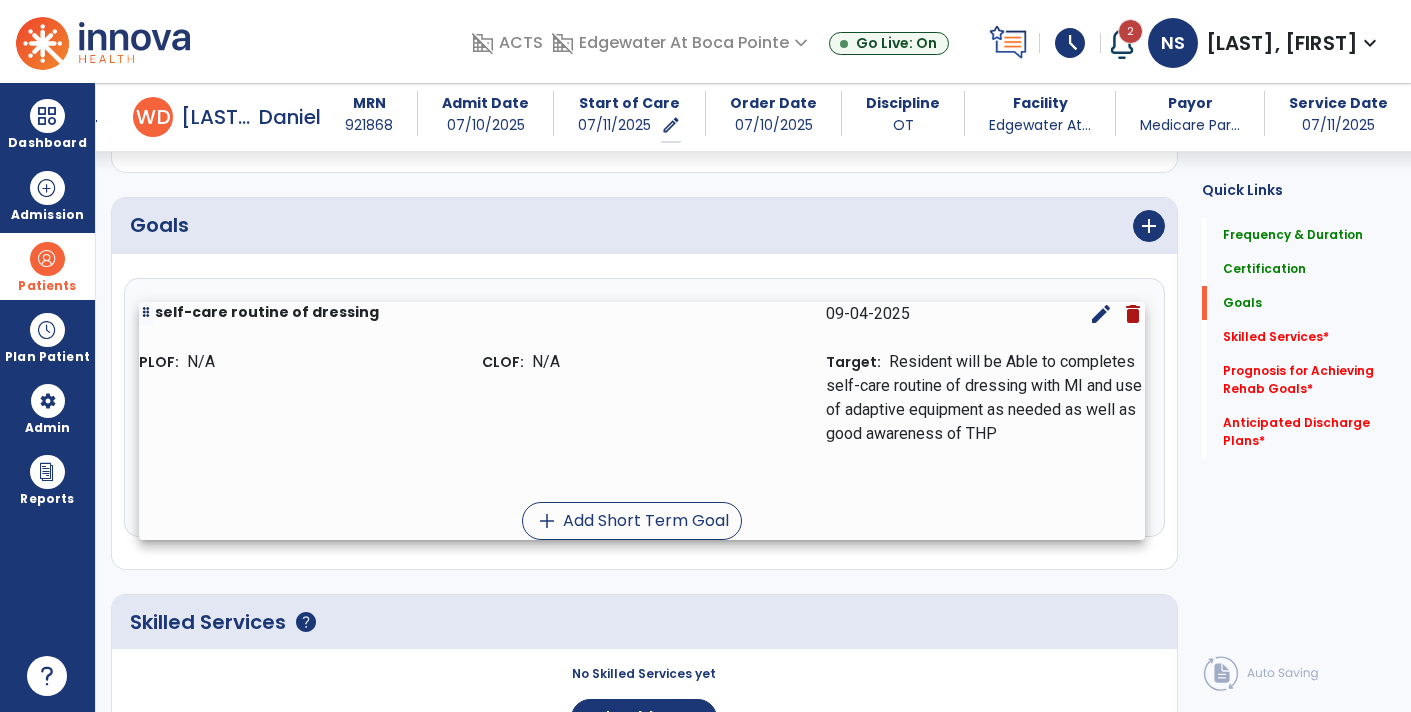 scroll, scrollTop: 437, scrollLeft: 0, axis: vertical 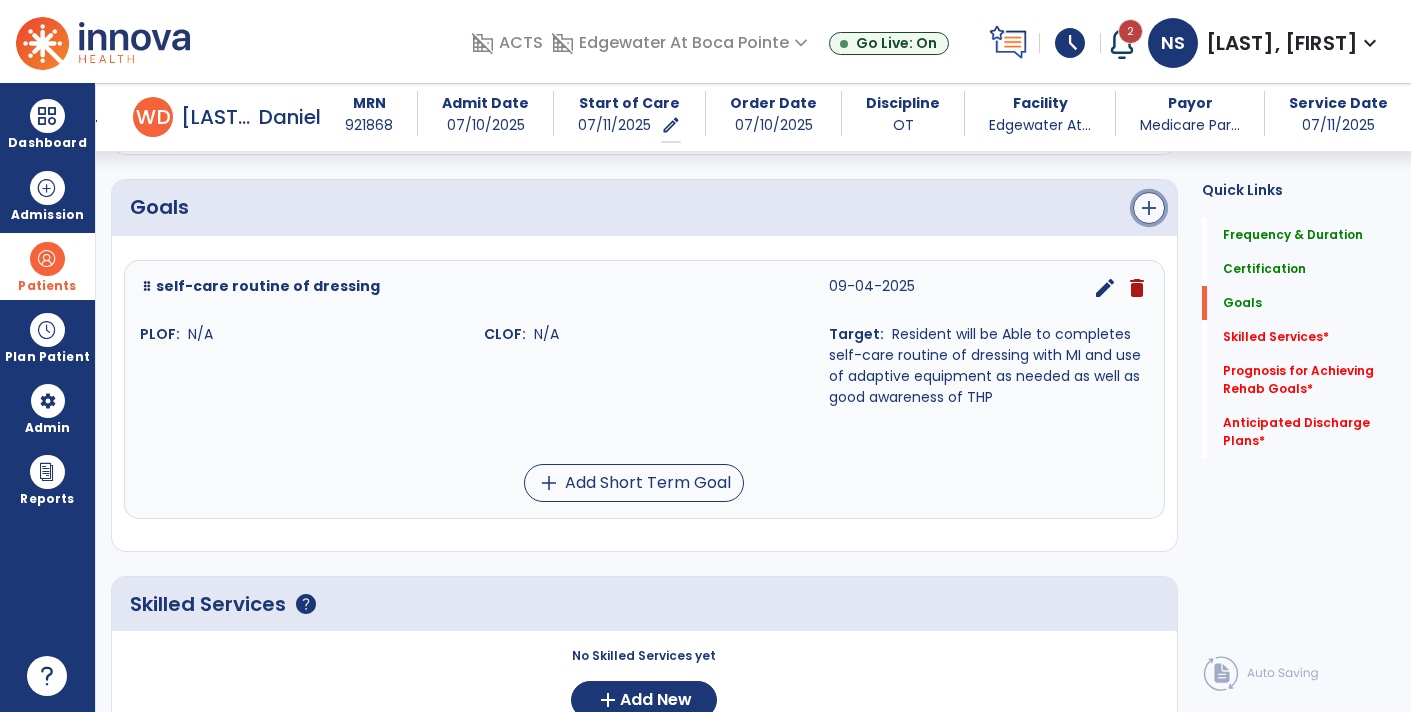 click on "add" at bounding box center (1149, 208) 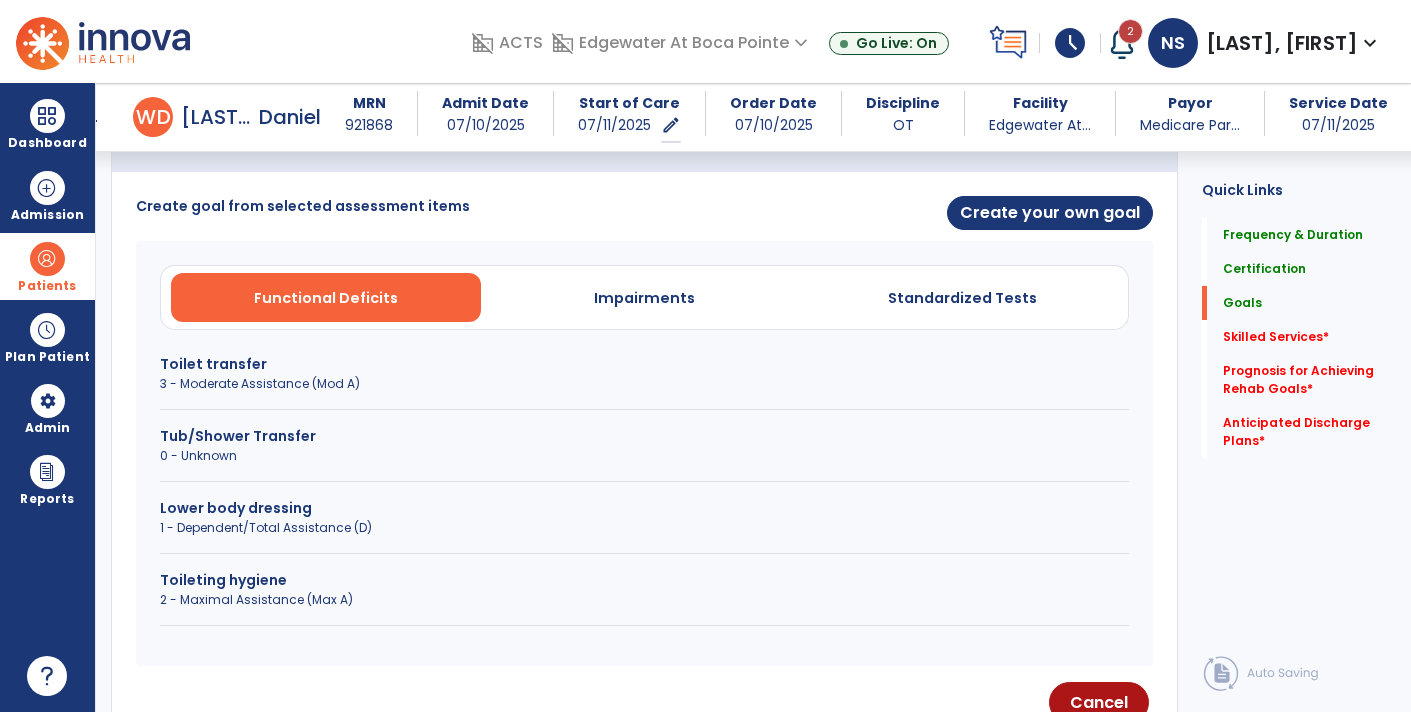 scroll, scrollTop: 501, scrollLeft: 0, axis: vertical 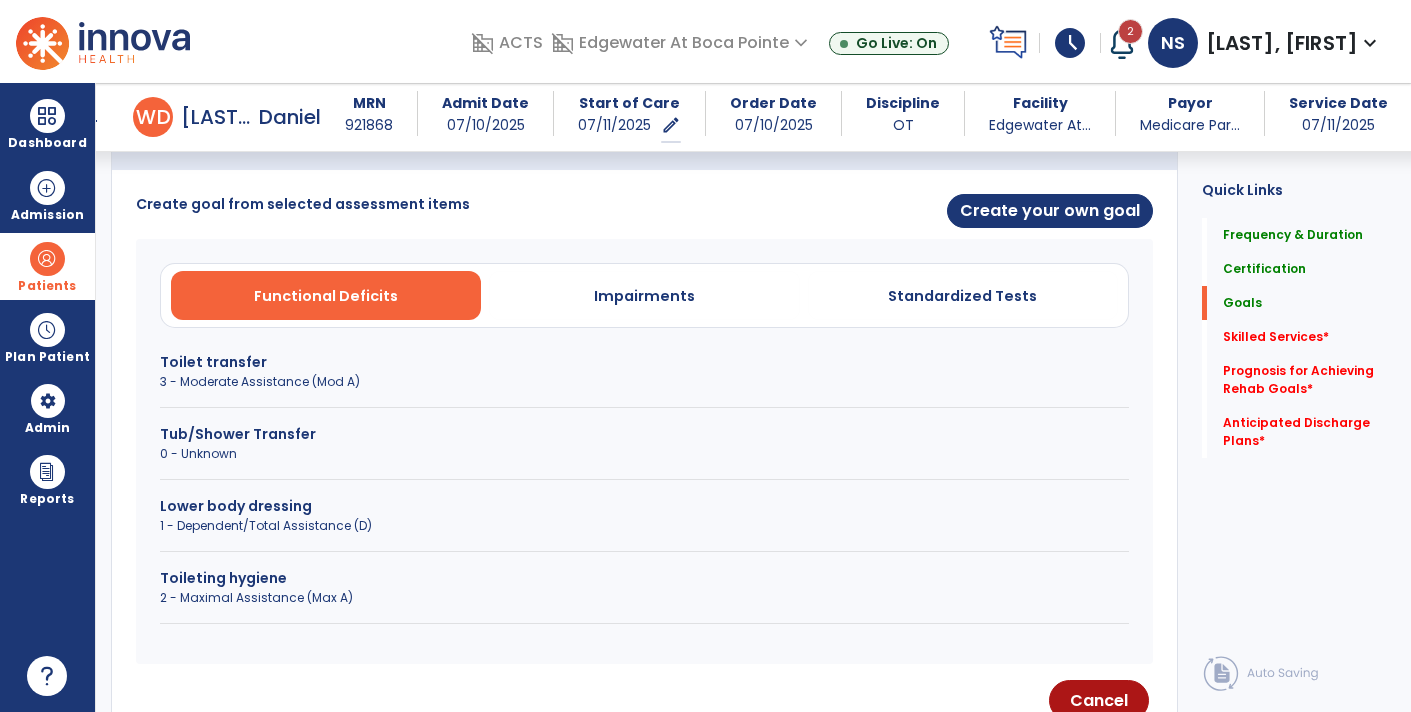 click on "0 - Unknown" at bounding box center [644, 454] 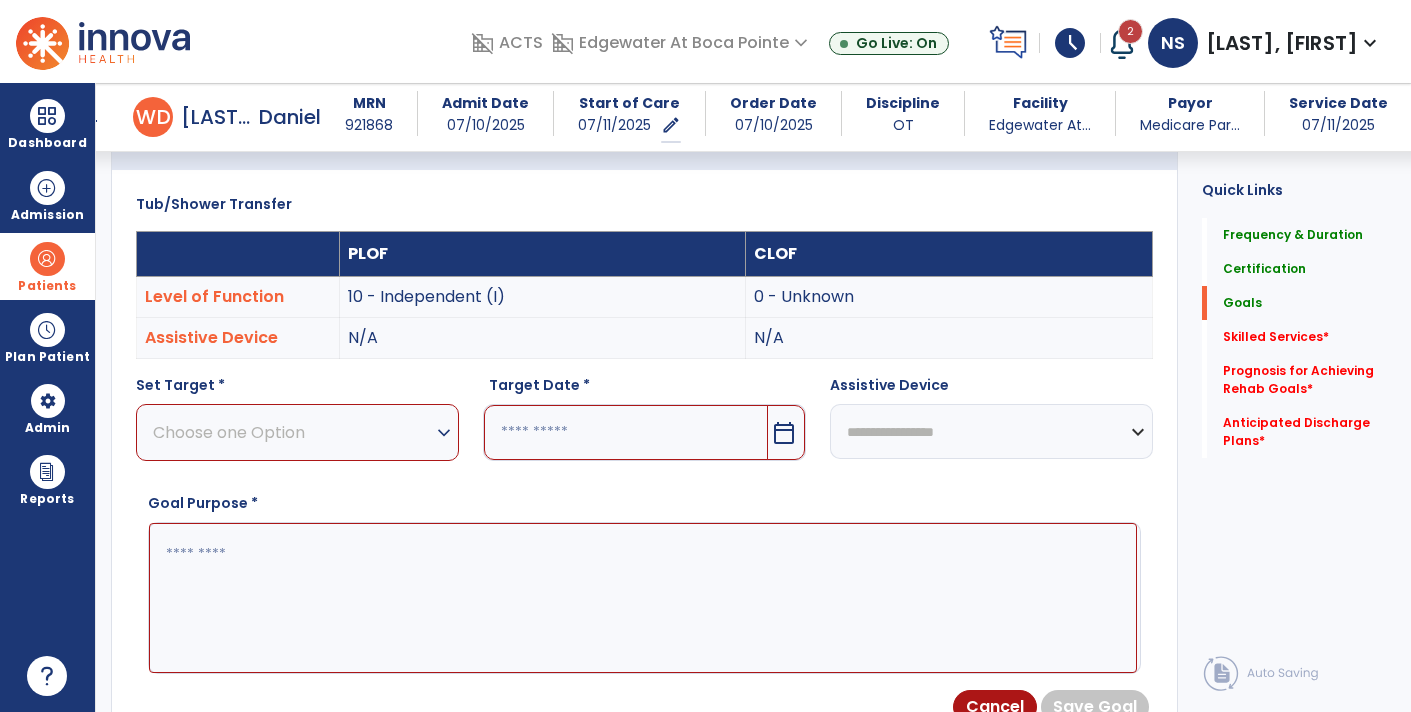 click on "Choose one Option" at bounding box center (292, 432) 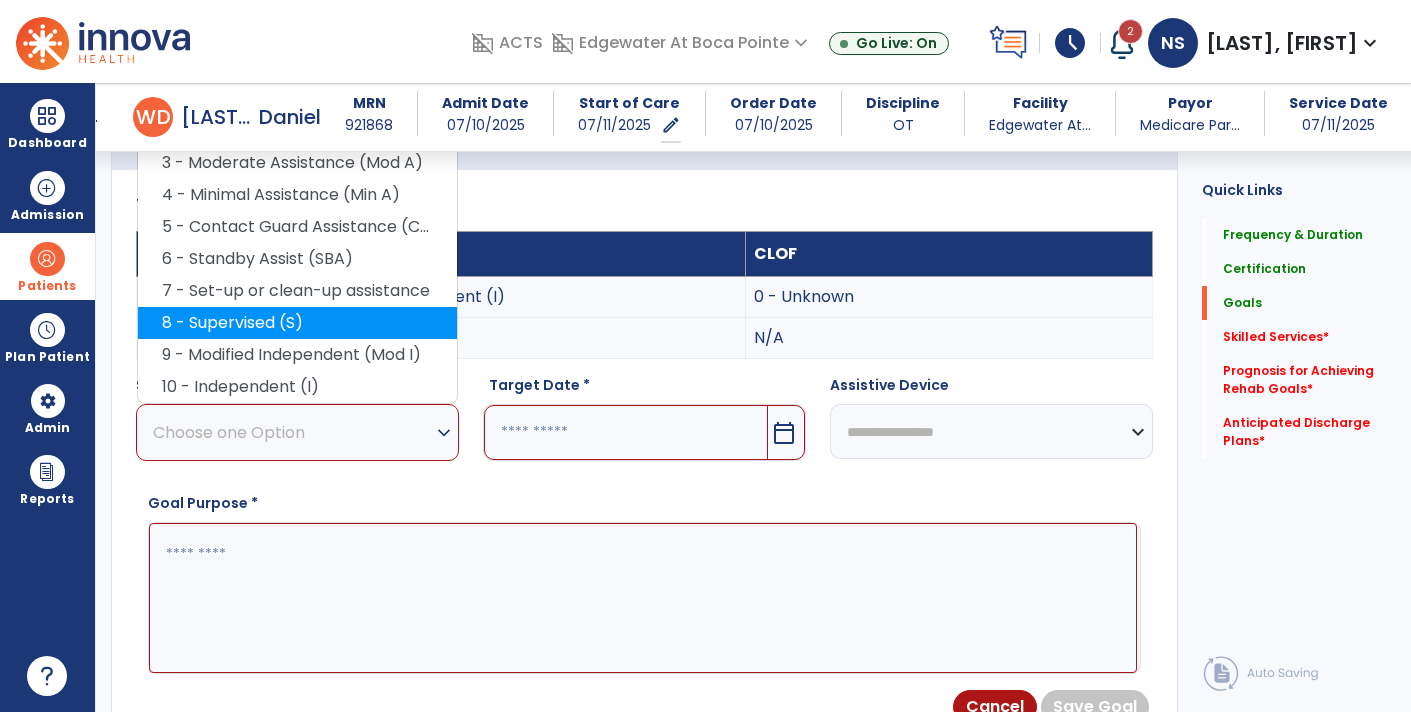 click on "8 - Supervised (S)" at bounding box center (297, 323) 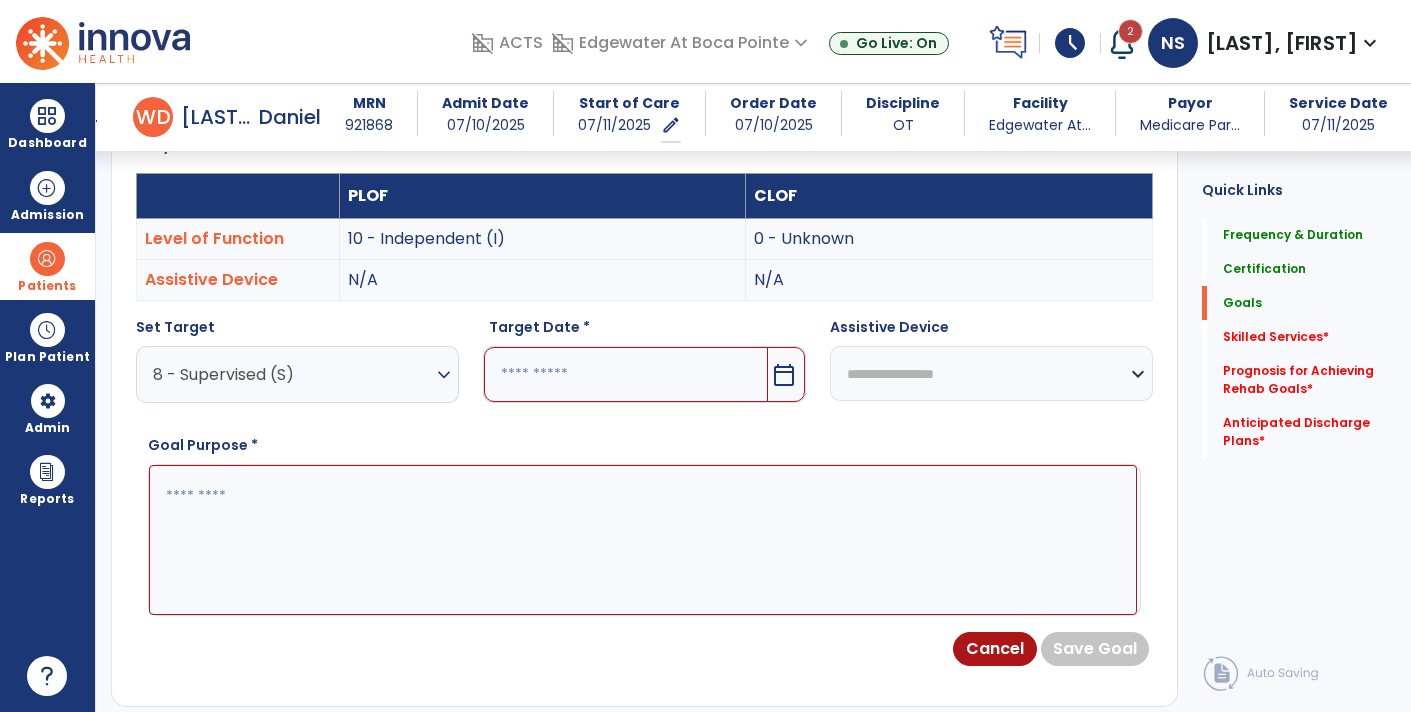 scroll, scrollTop: 560, scrollLeft: 0, axis: vertical 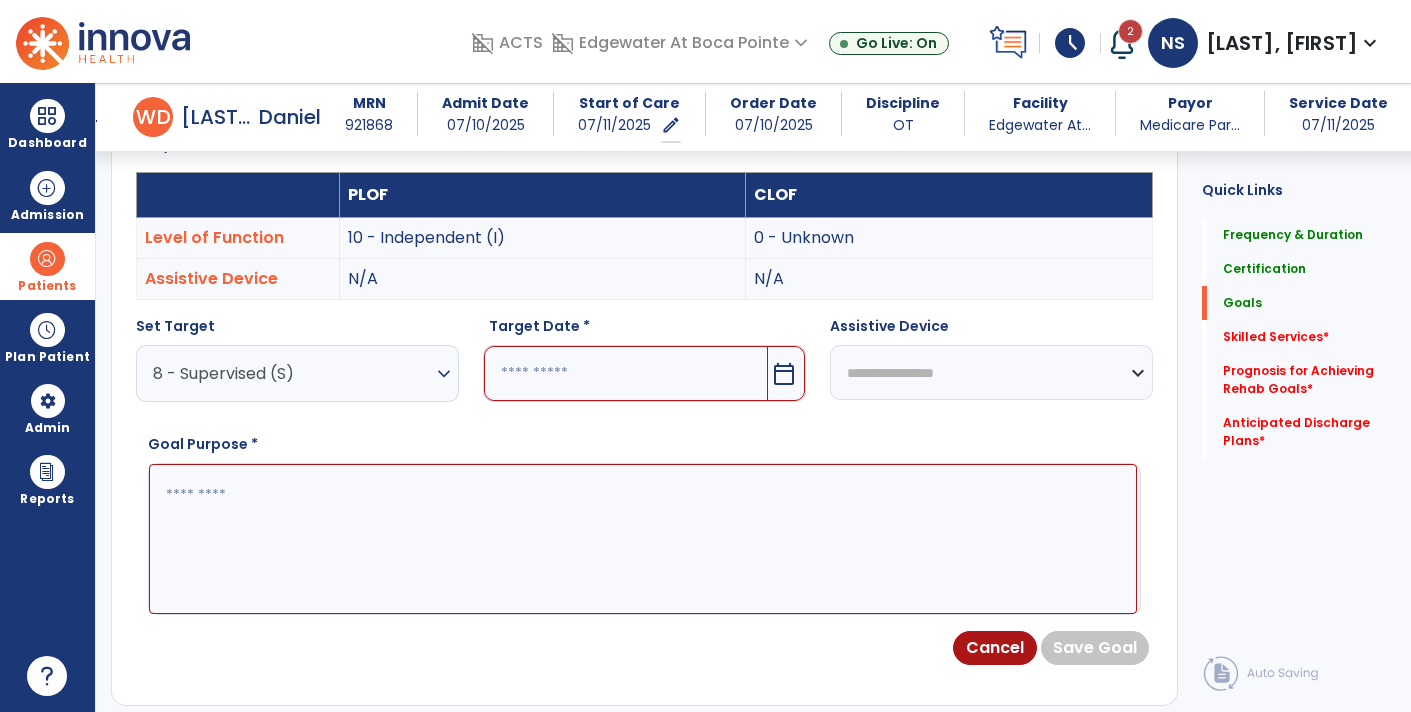 click on "calendar_today" at bounding box center [786, 373] 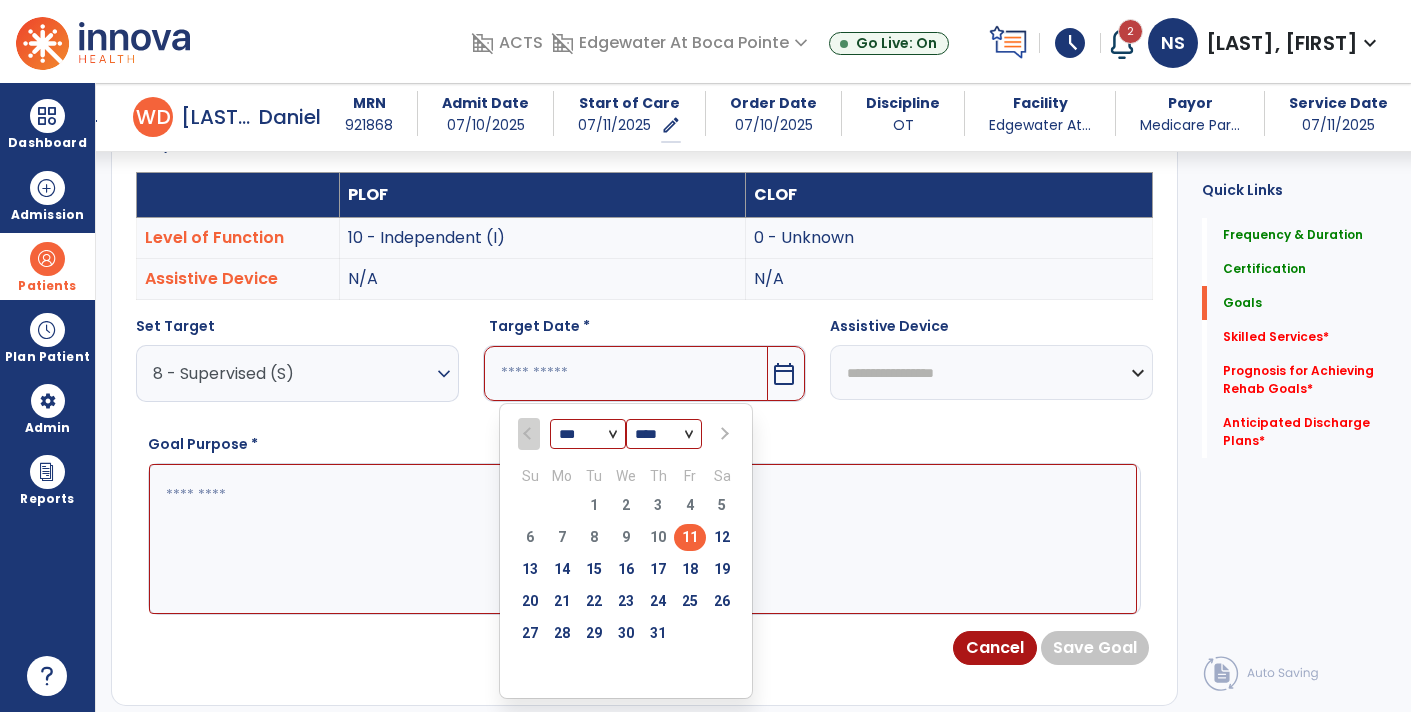 click on "*** *** ***" at bounding box center [588, 435] 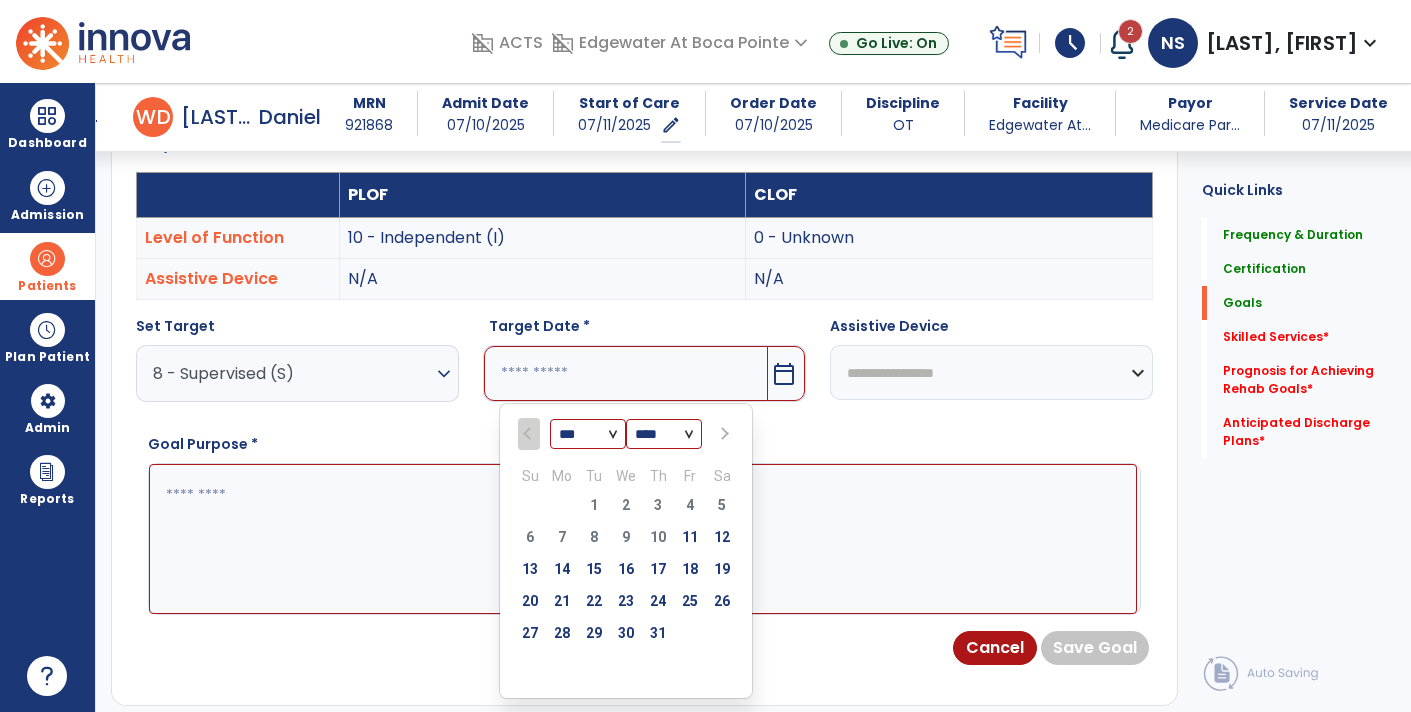 select on "*" 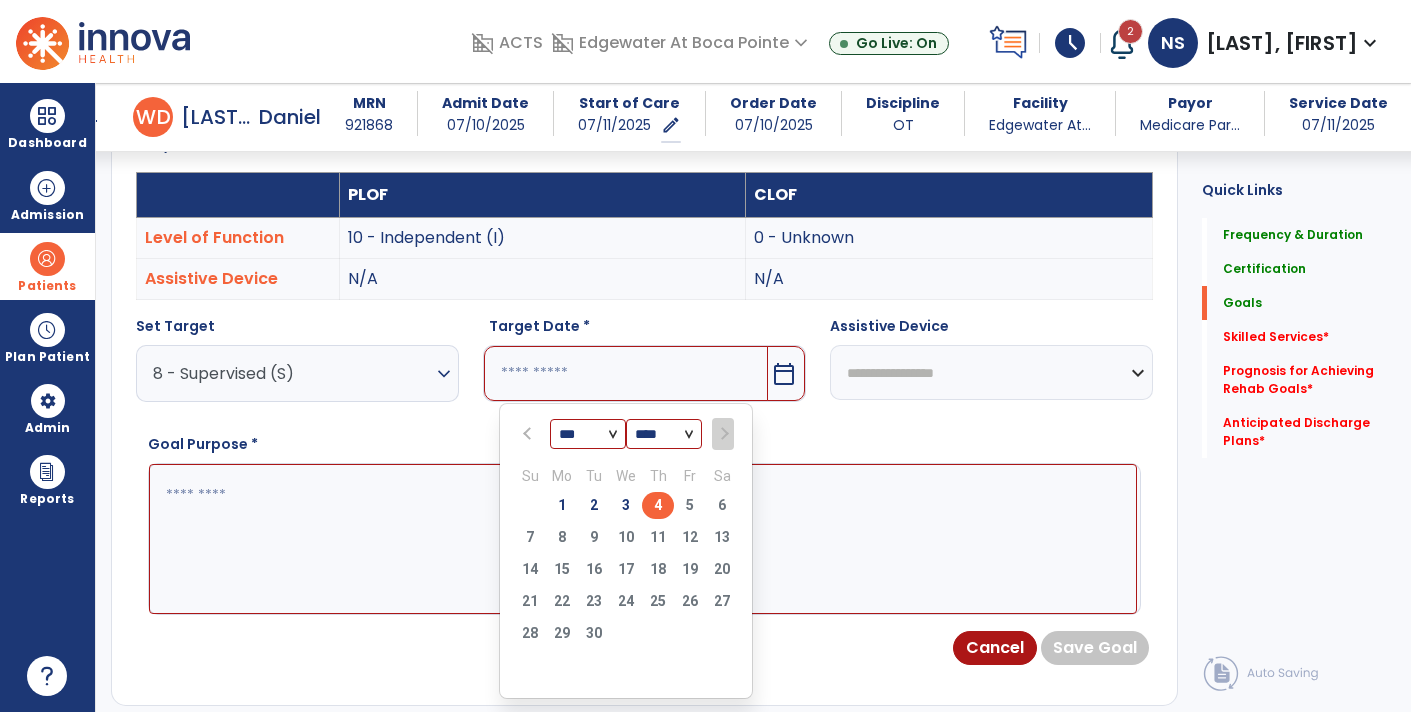click on "4" at bounding box center [658, 505] 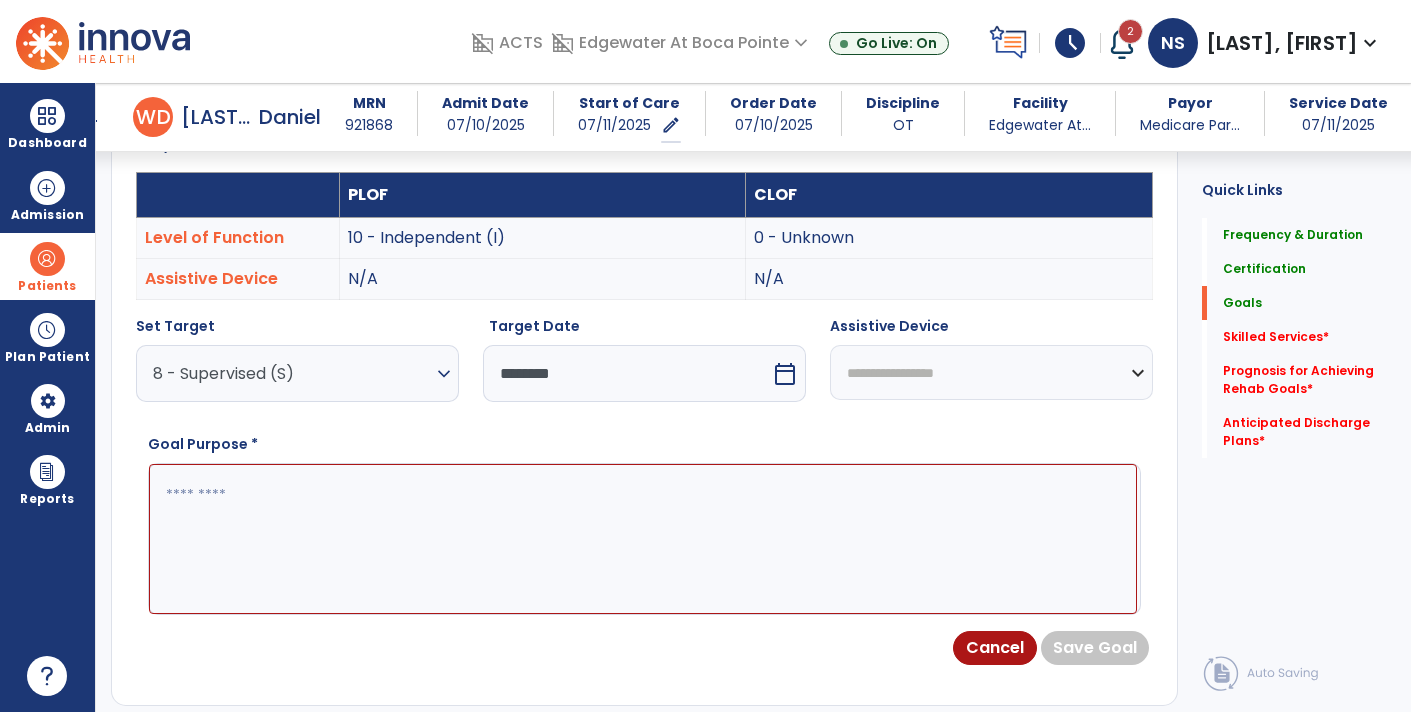 click at bounding box center [643, 538] 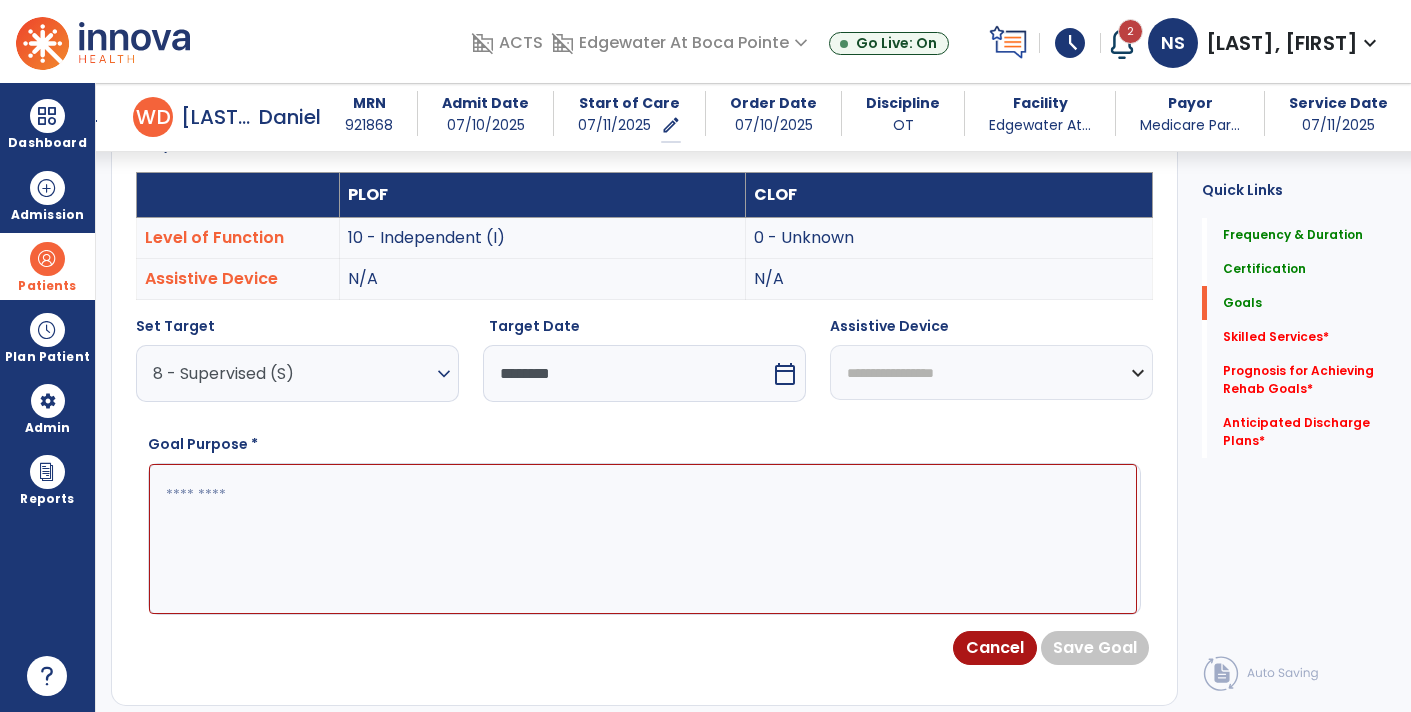 type on "*" 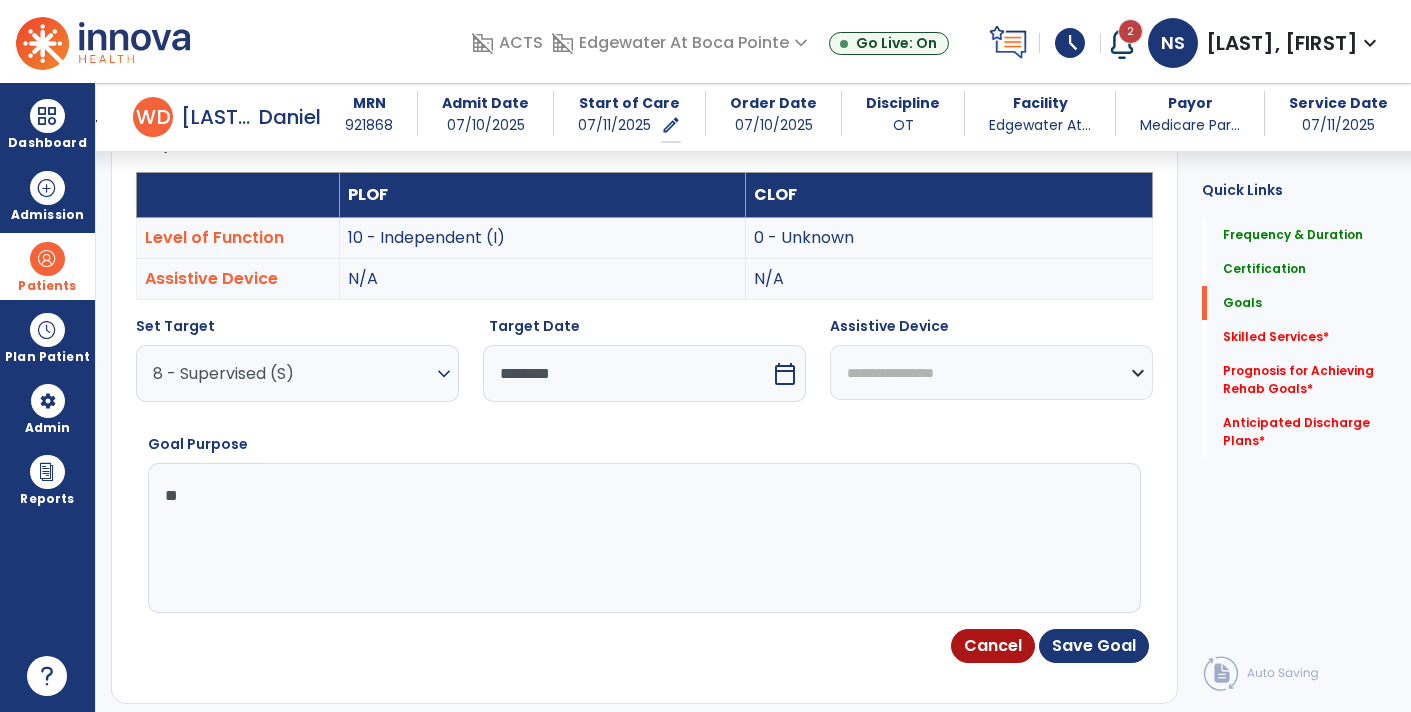 type on "*" 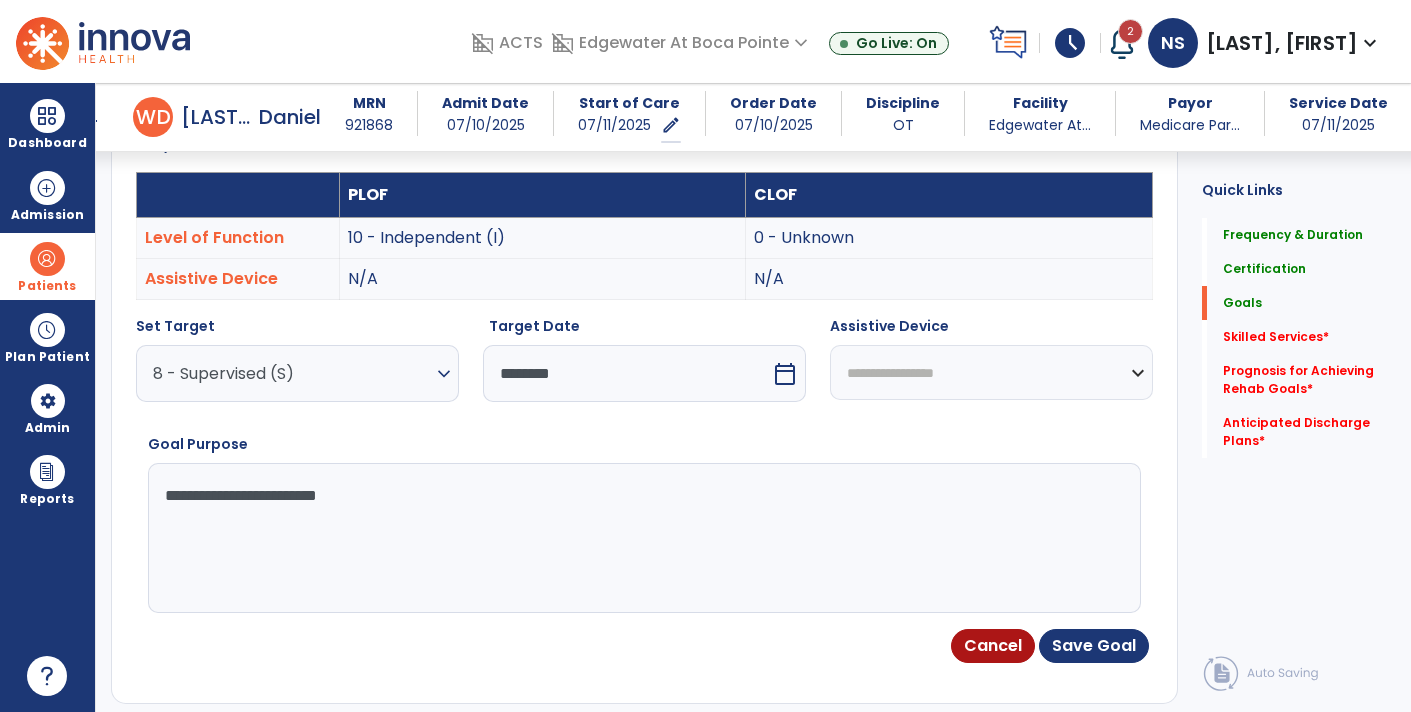 type on "**********" 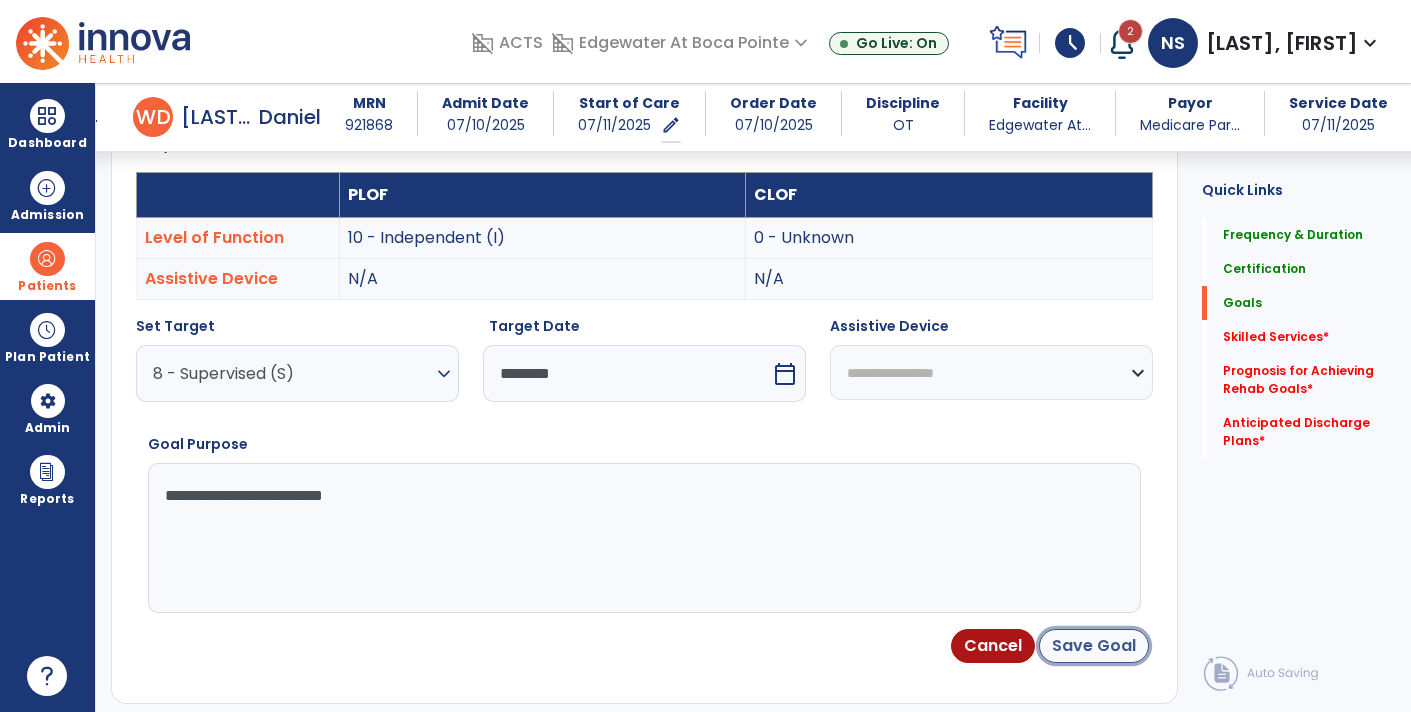 click on "Save Goal" at bounding box center [1094, 646] 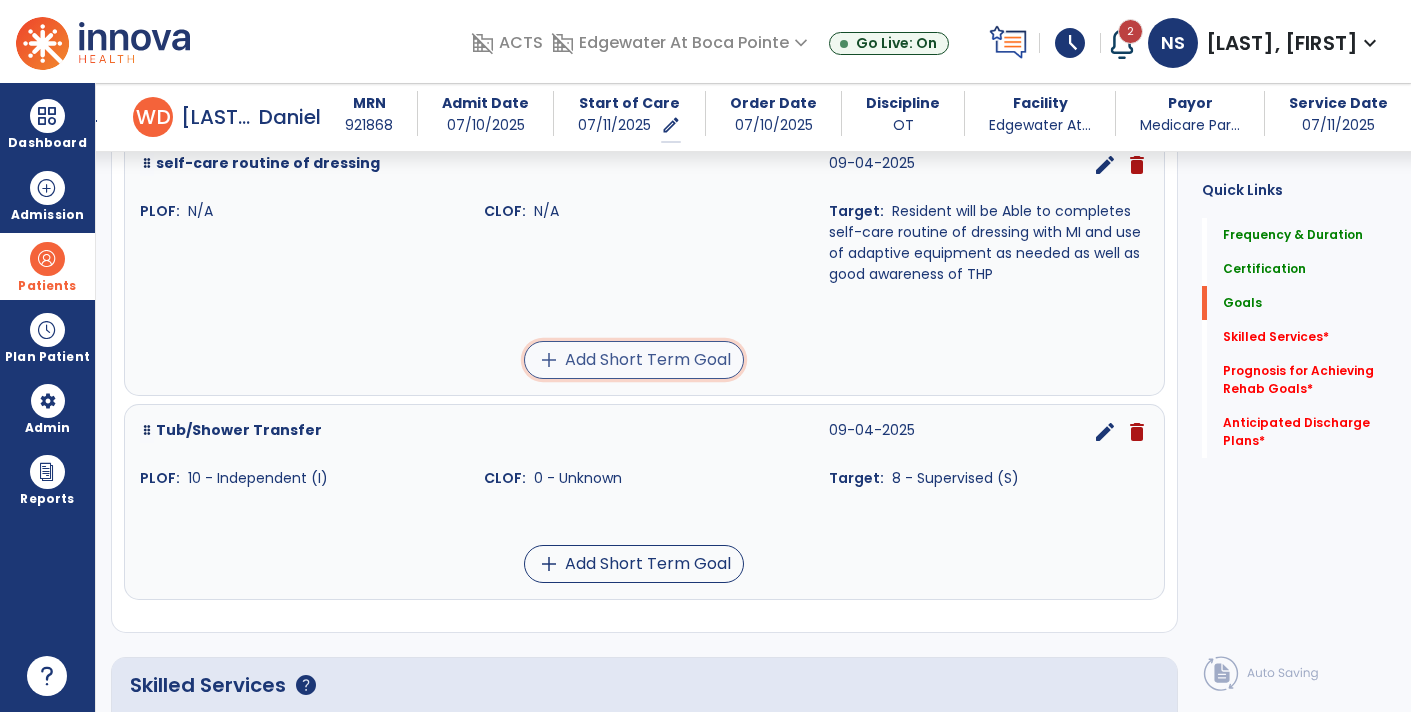 click on "add  Add Short Term Goal" at bounding box center [634, 360] 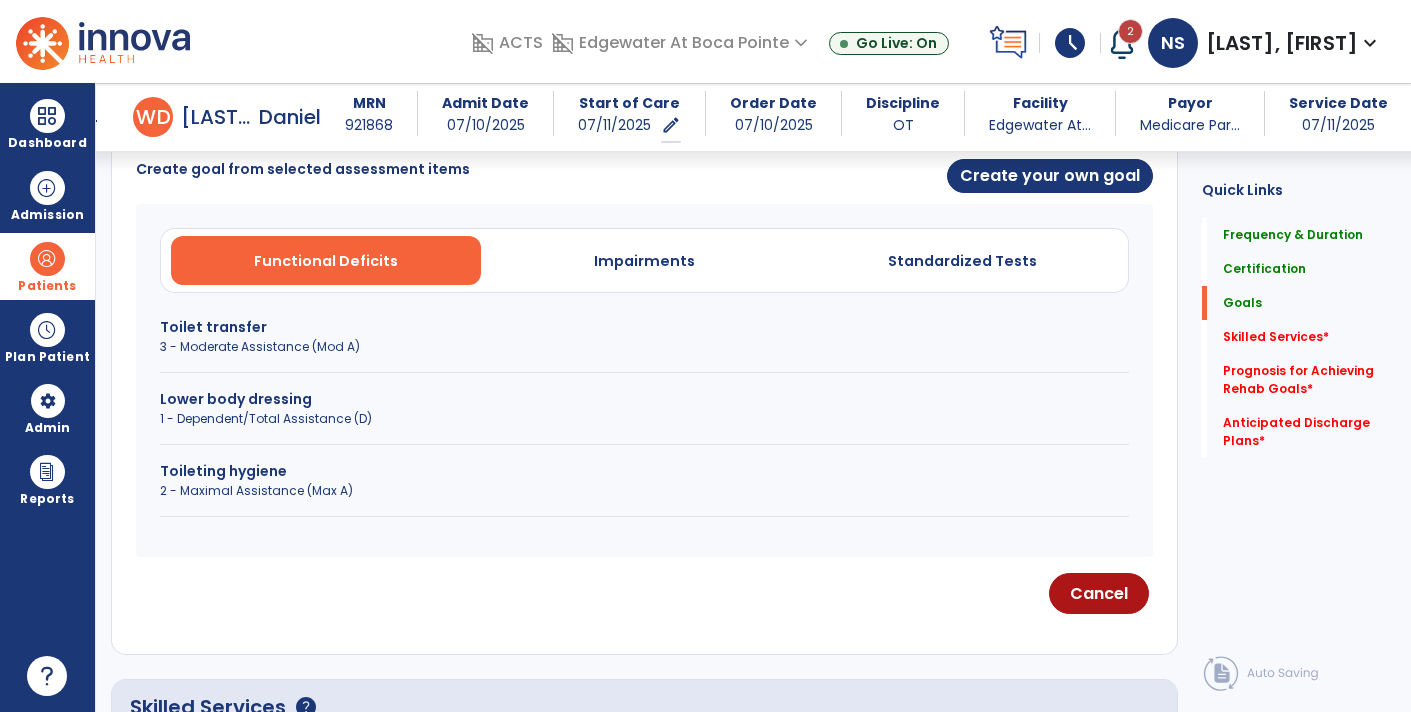 scroll, scrollTop: 540, scrollLeft: 0, axis: vertical 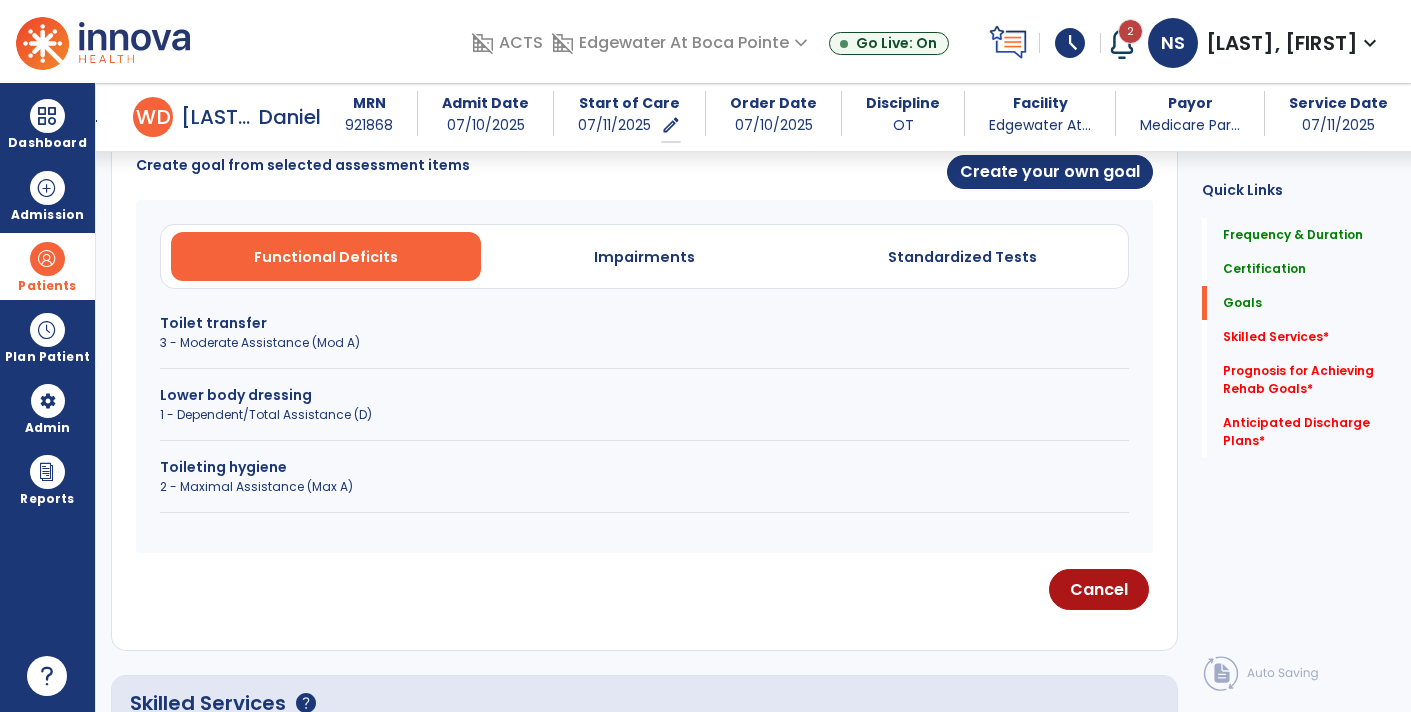 click on "1 - Dependent/Total Assistance (D)" at bounding box center [644, 415] 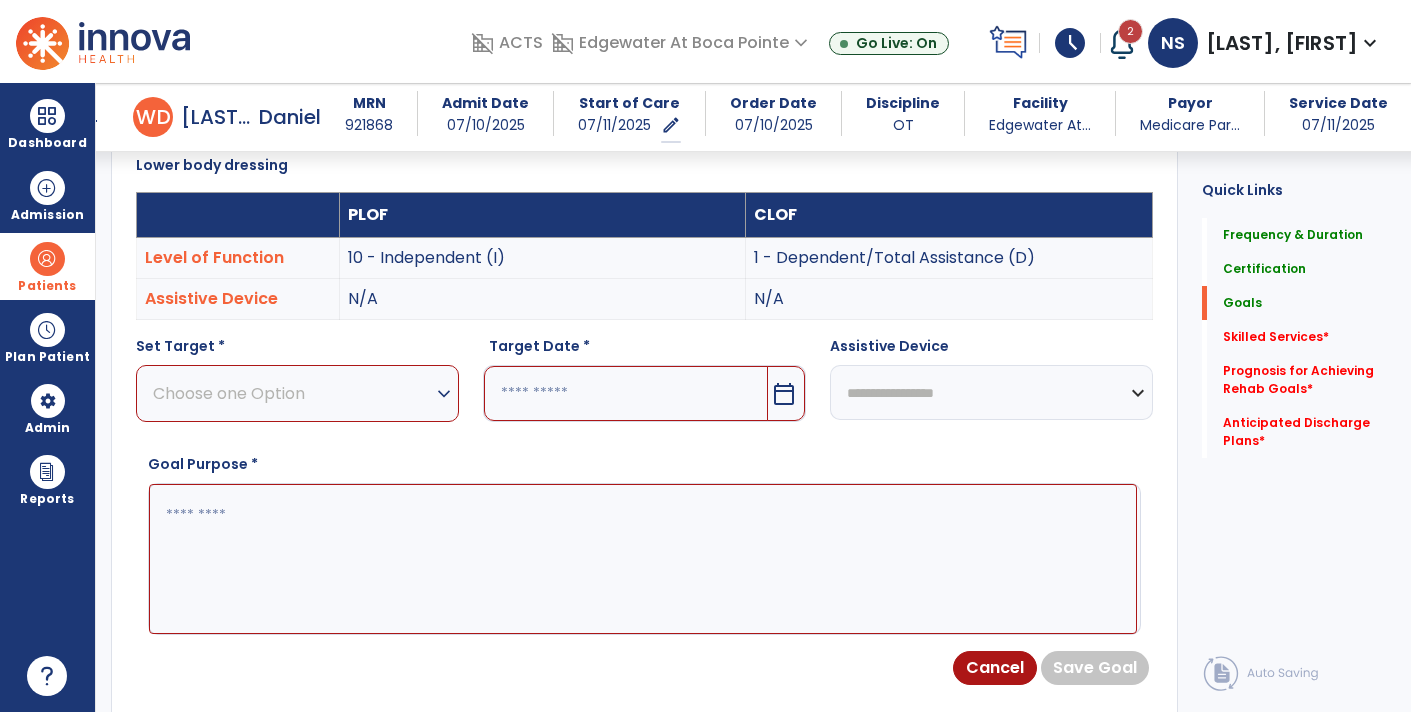 click on "Choose one Option" at bounding box center [292, 393] 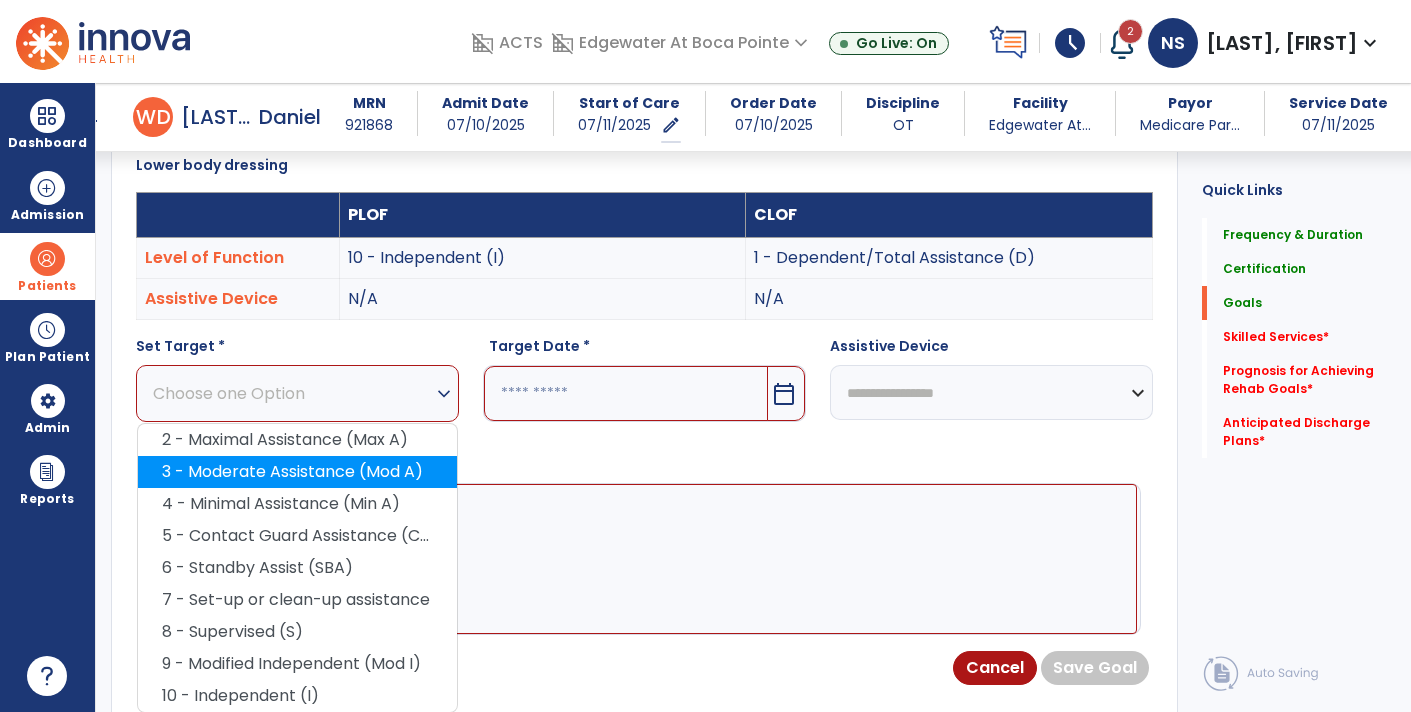 click on "3 - Moderate Assistance (Mod A)" at bounding box center [297, 472] 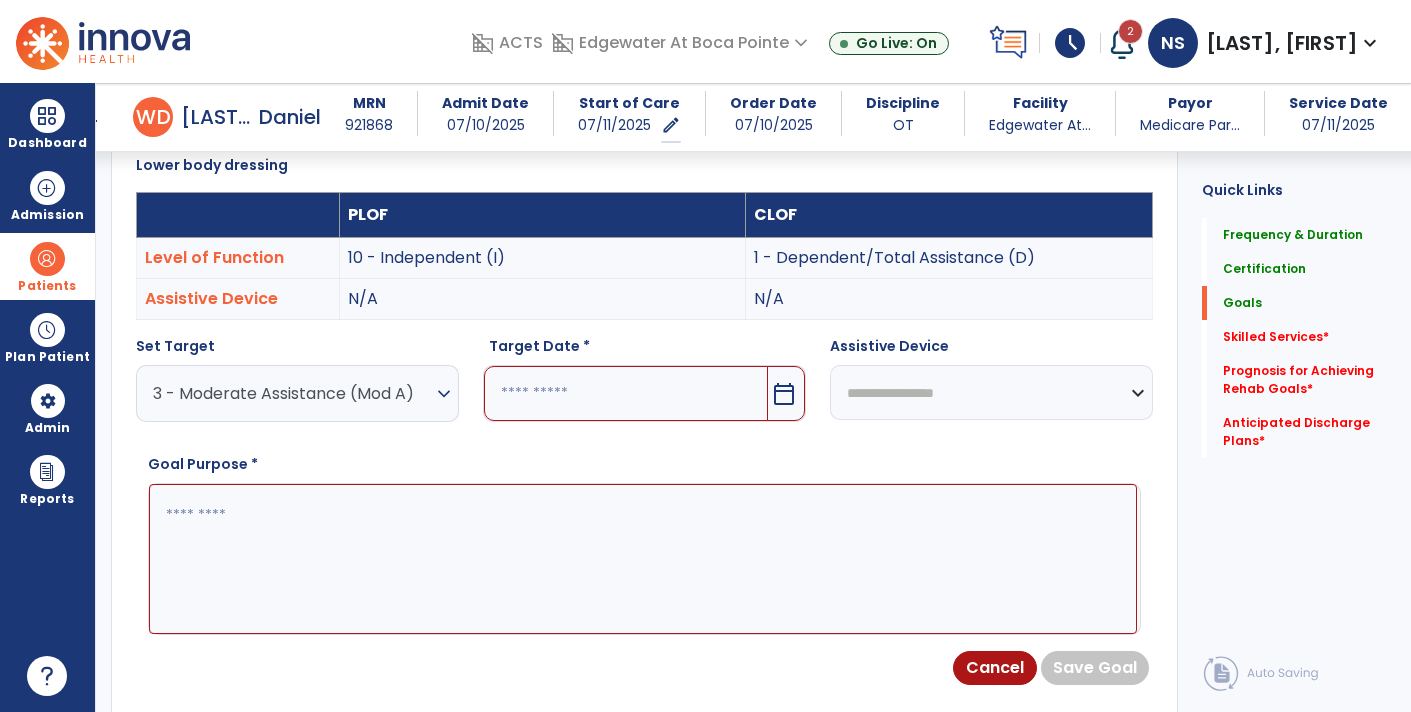 click on "calendar_today" at bounding box center [784, 394] 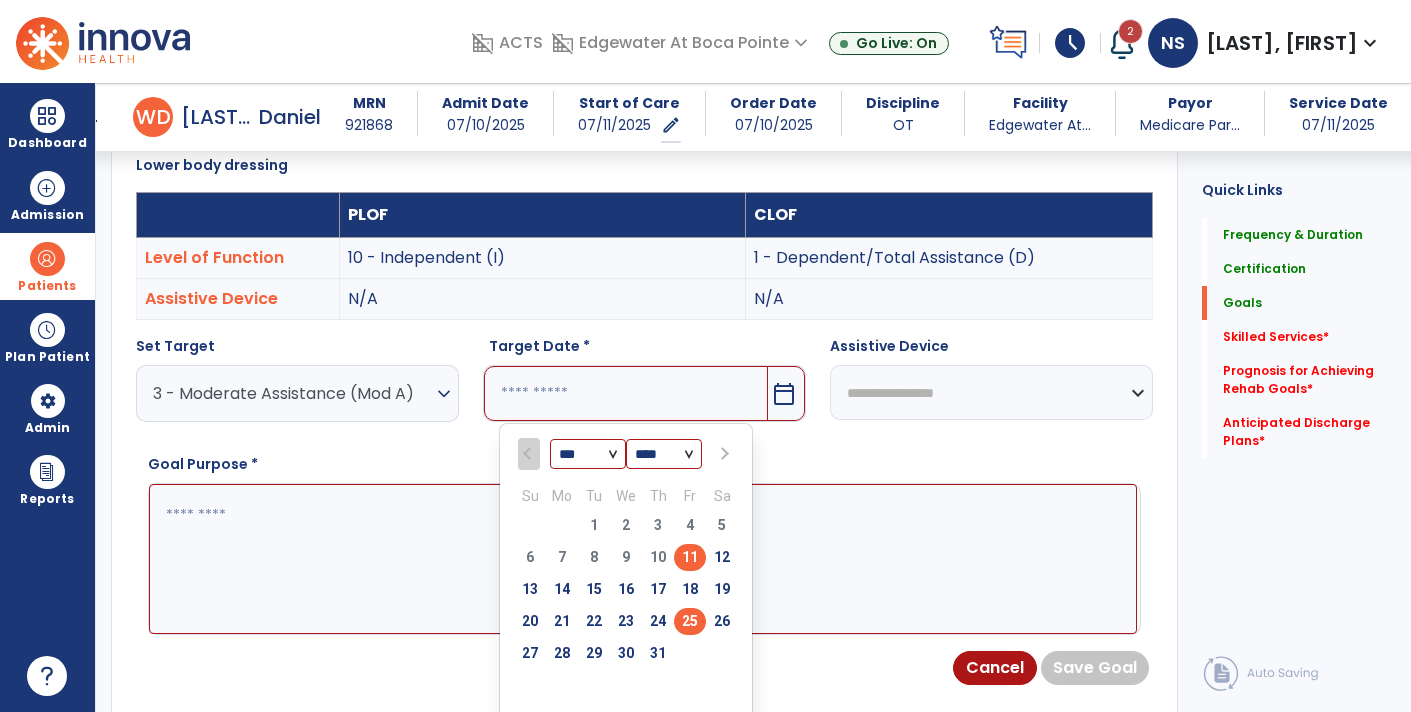 click on "25" at bounding box center [690, 621] 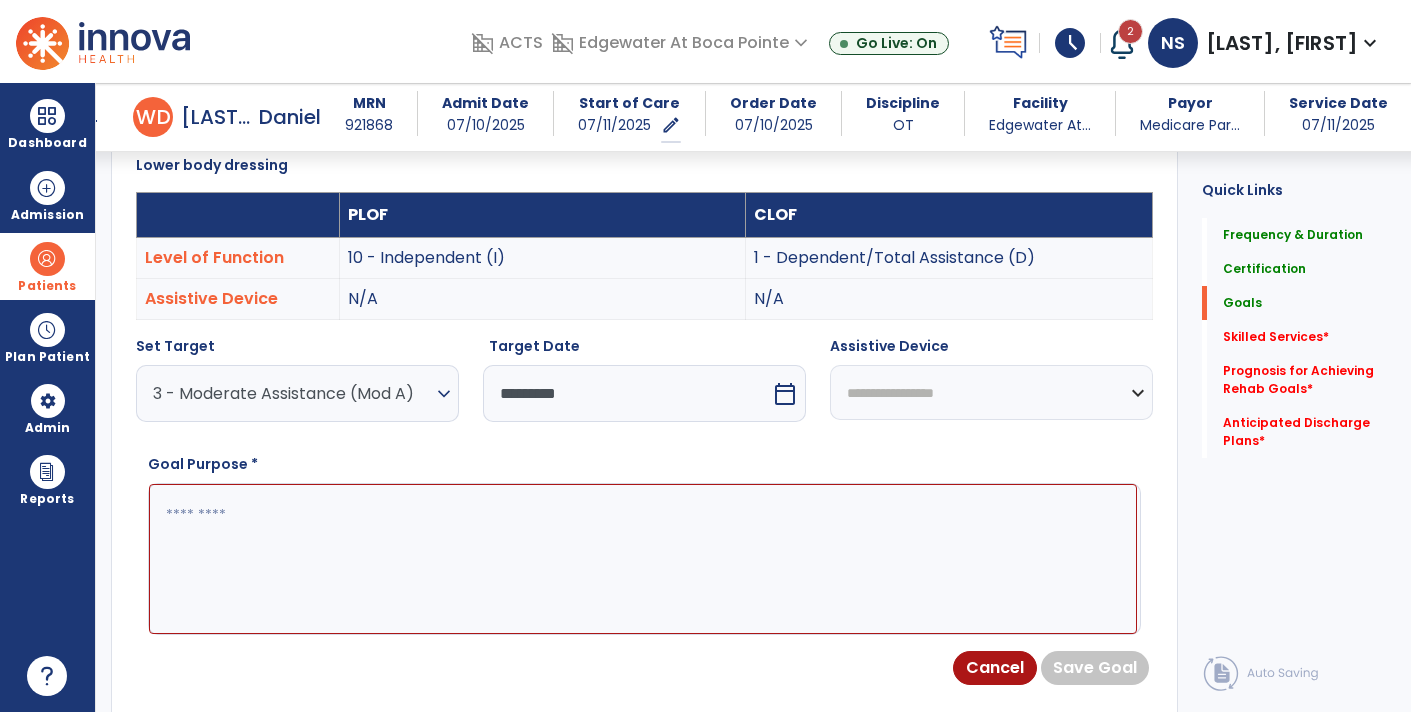 click at bounding box center [643, 558] 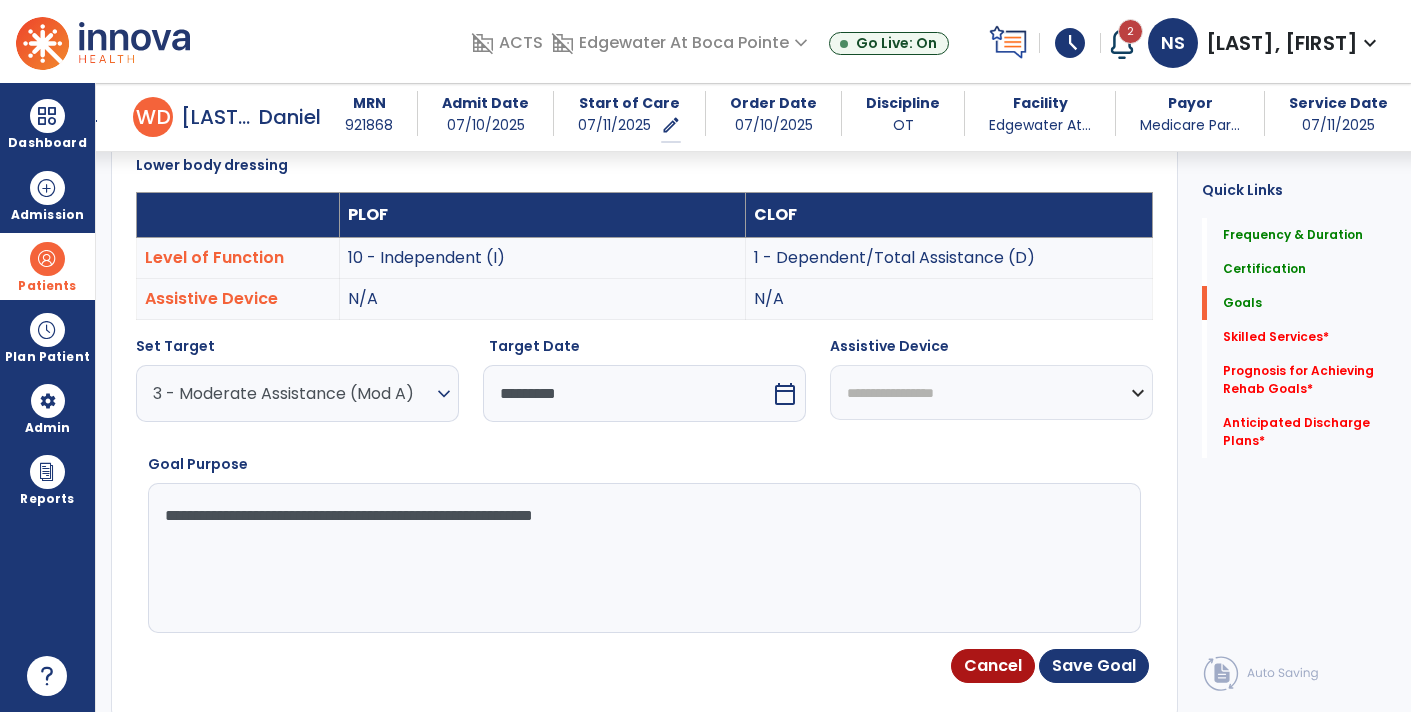 click on "**********" at bounding box center (643, 558) 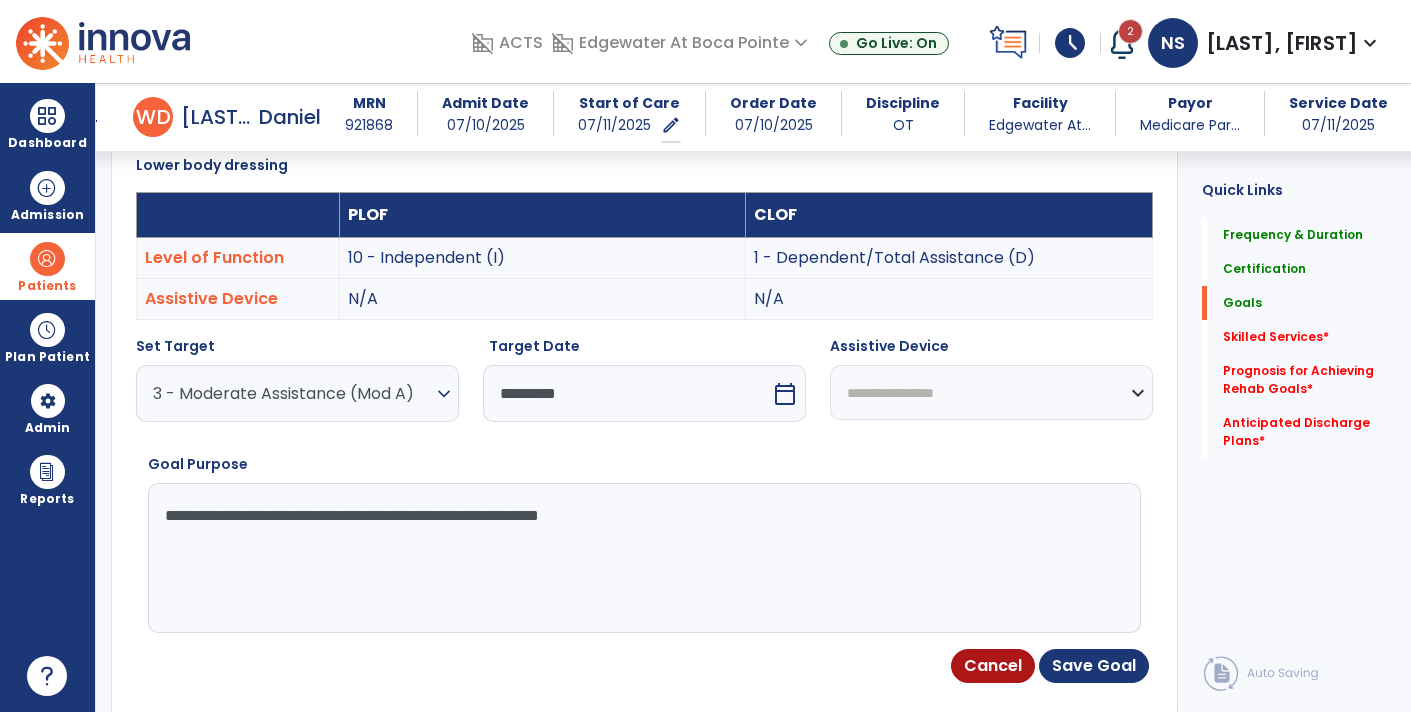type on "**********" 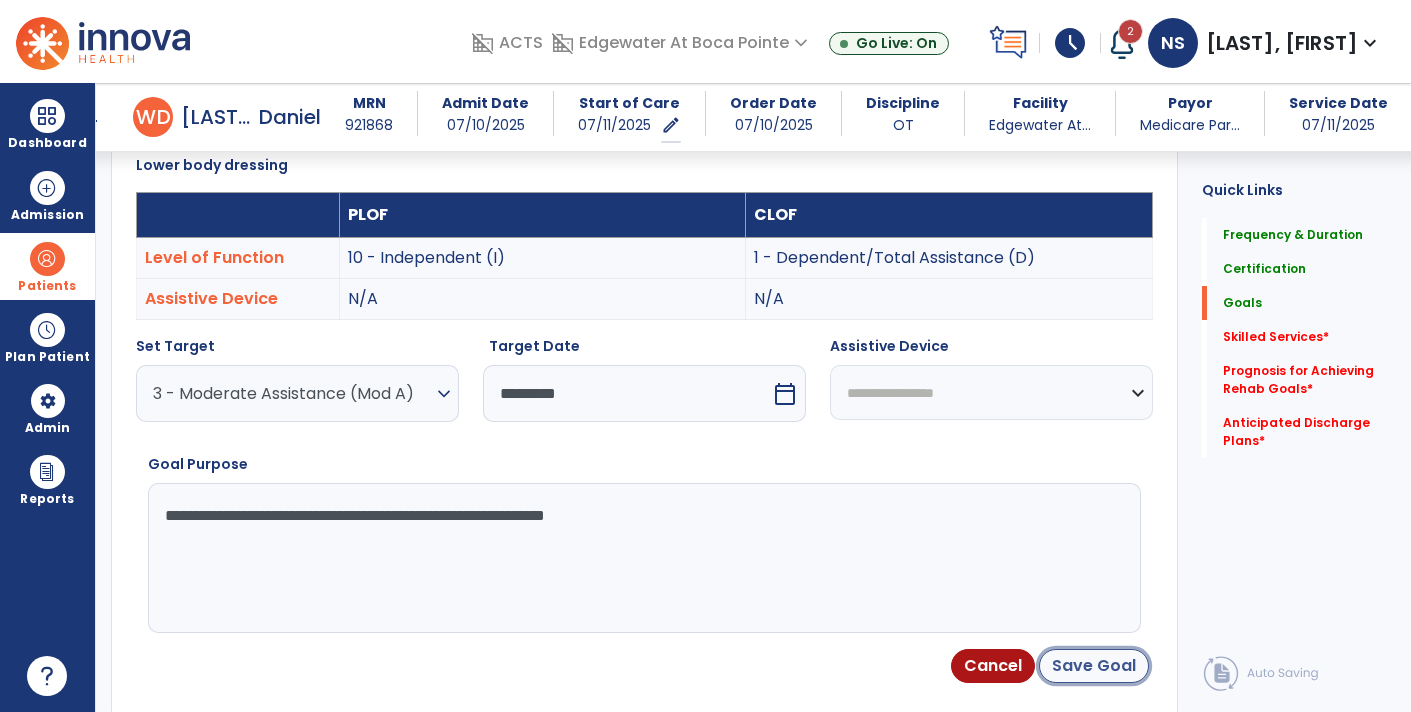 click on "Save Goal" at bounding box center (1094, 666) 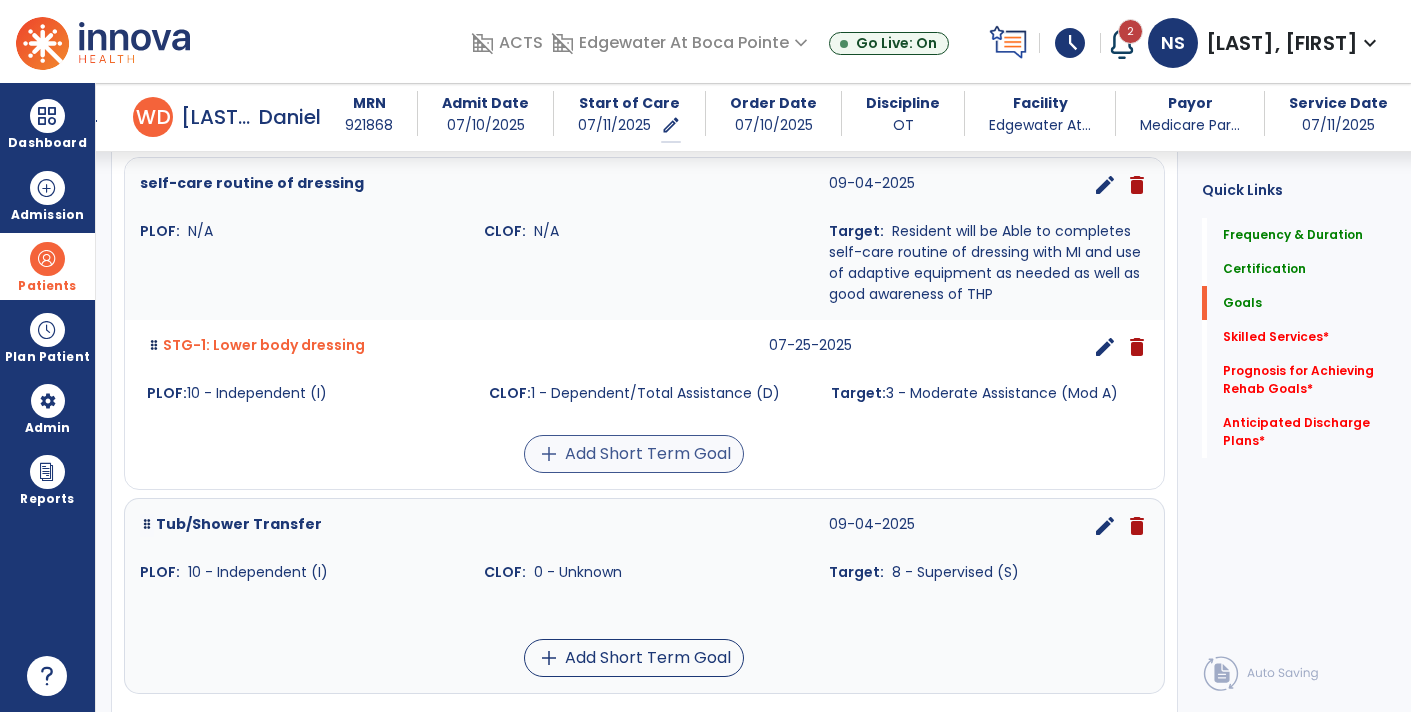 click on "add  Add Short Term Goal" at bounding box center (634, 454) 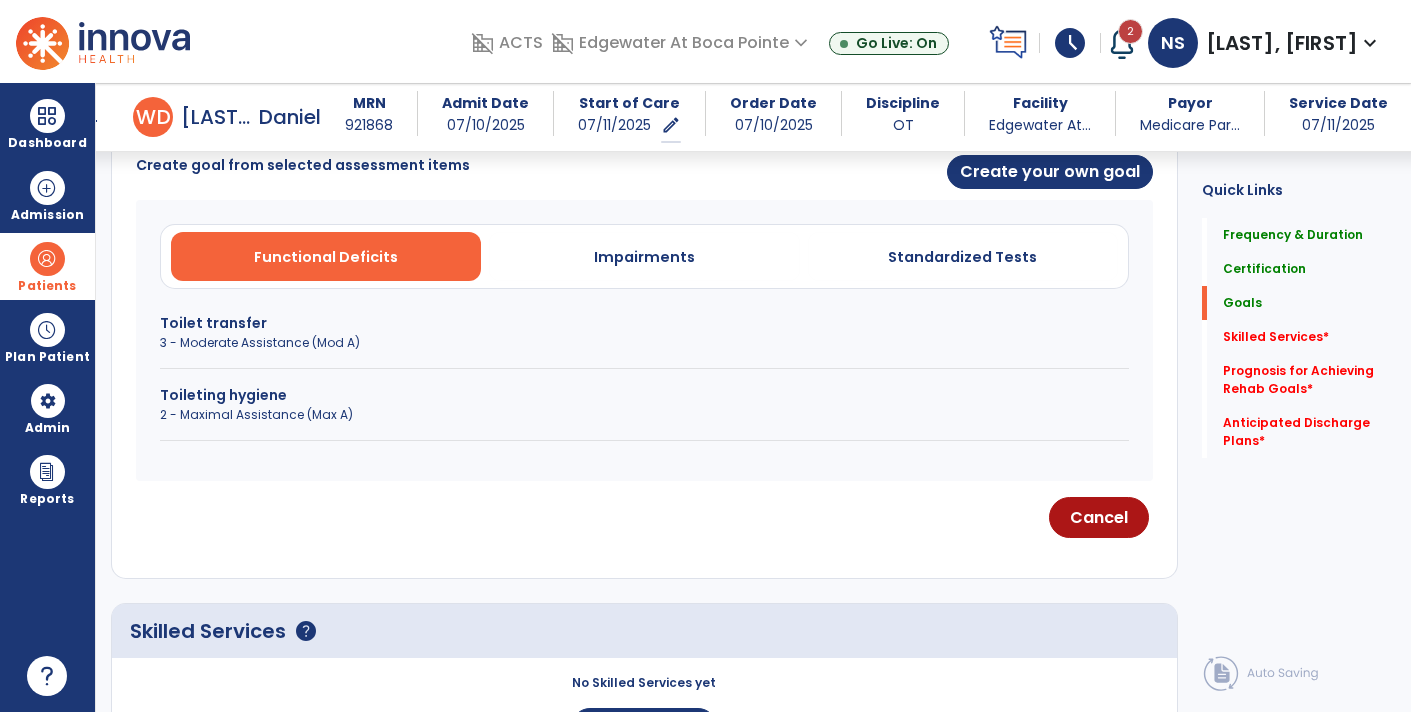 click on "2 - Maximal Assistance (Max A)" at bounding box center [644, 415] 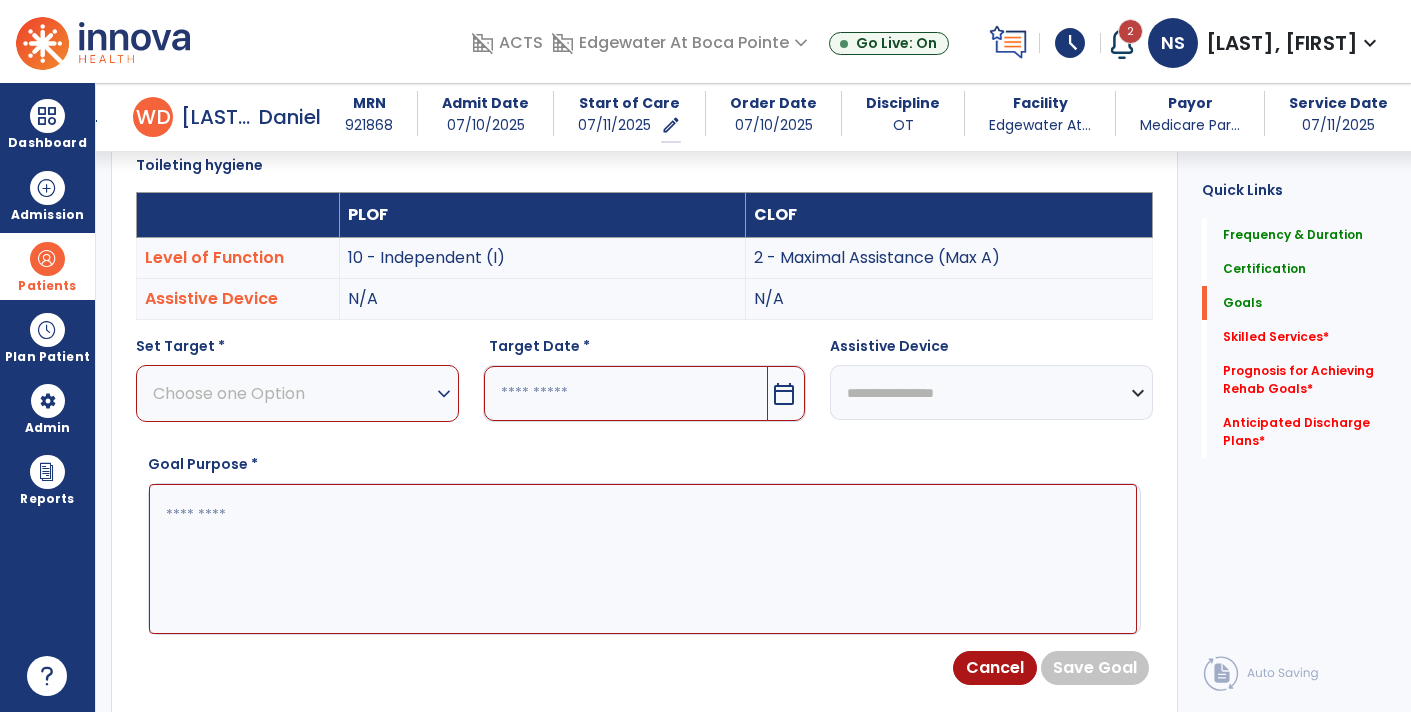 click on "Choose one Option" at bounding box center (292, 393) 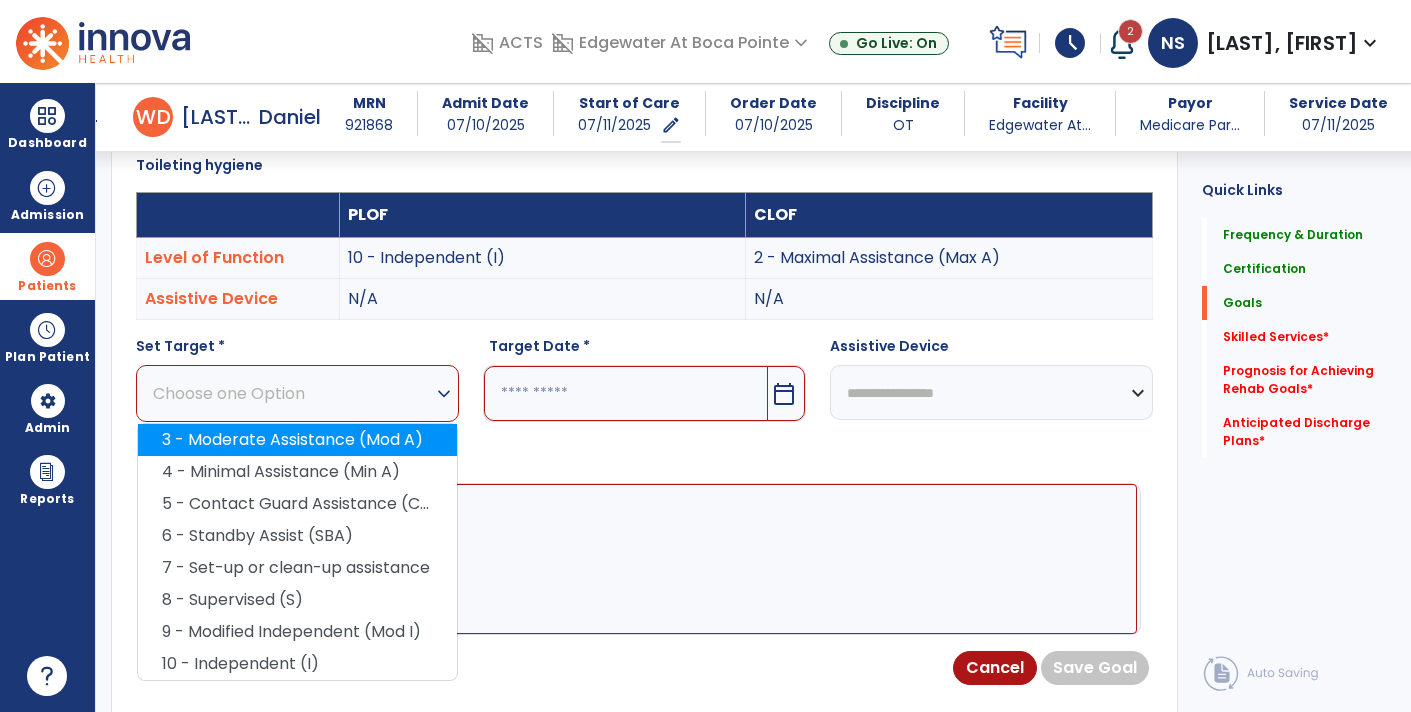 click on "3 - Moderate Assistance (Mod A)" at bounding box center (297, 440) 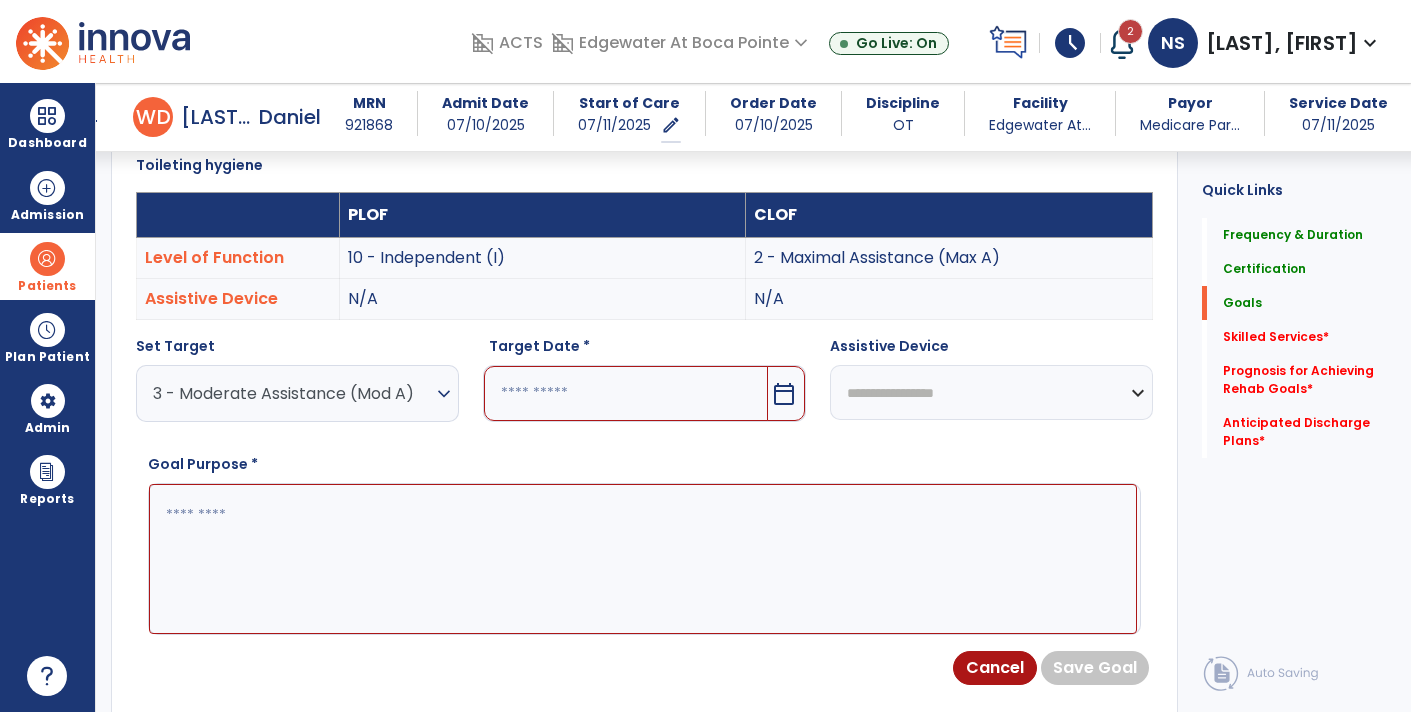 click on "calendar_today" at bounding box center [786, 393] 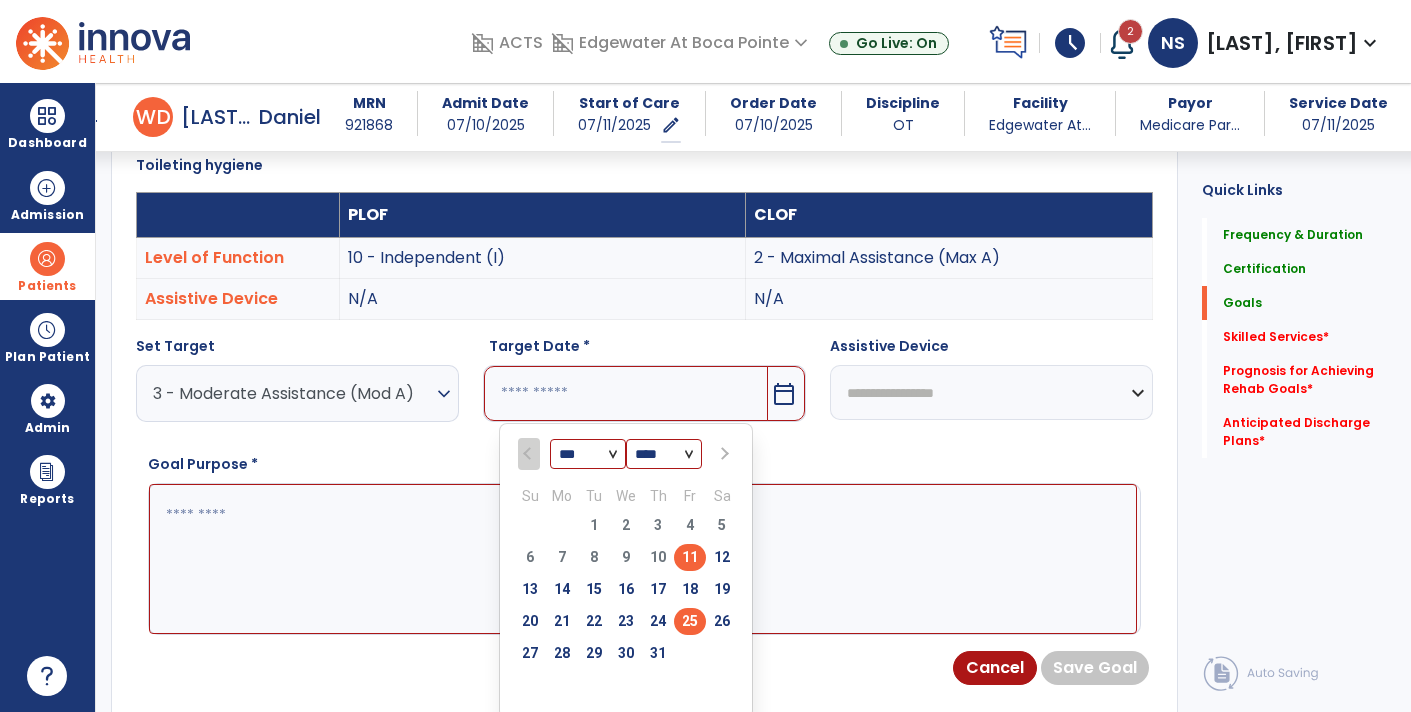 click on "25" at bounding box center (690, 621) 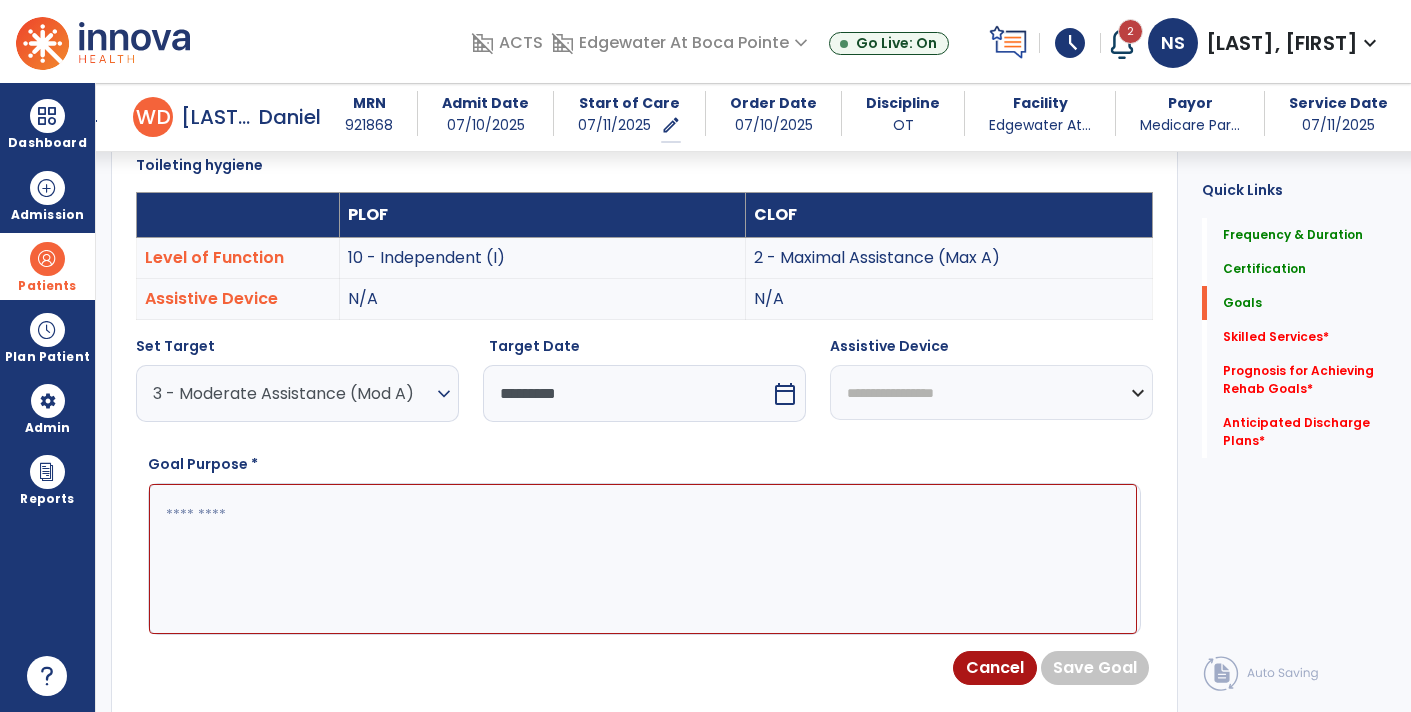 click at bounding box center [643, 558] 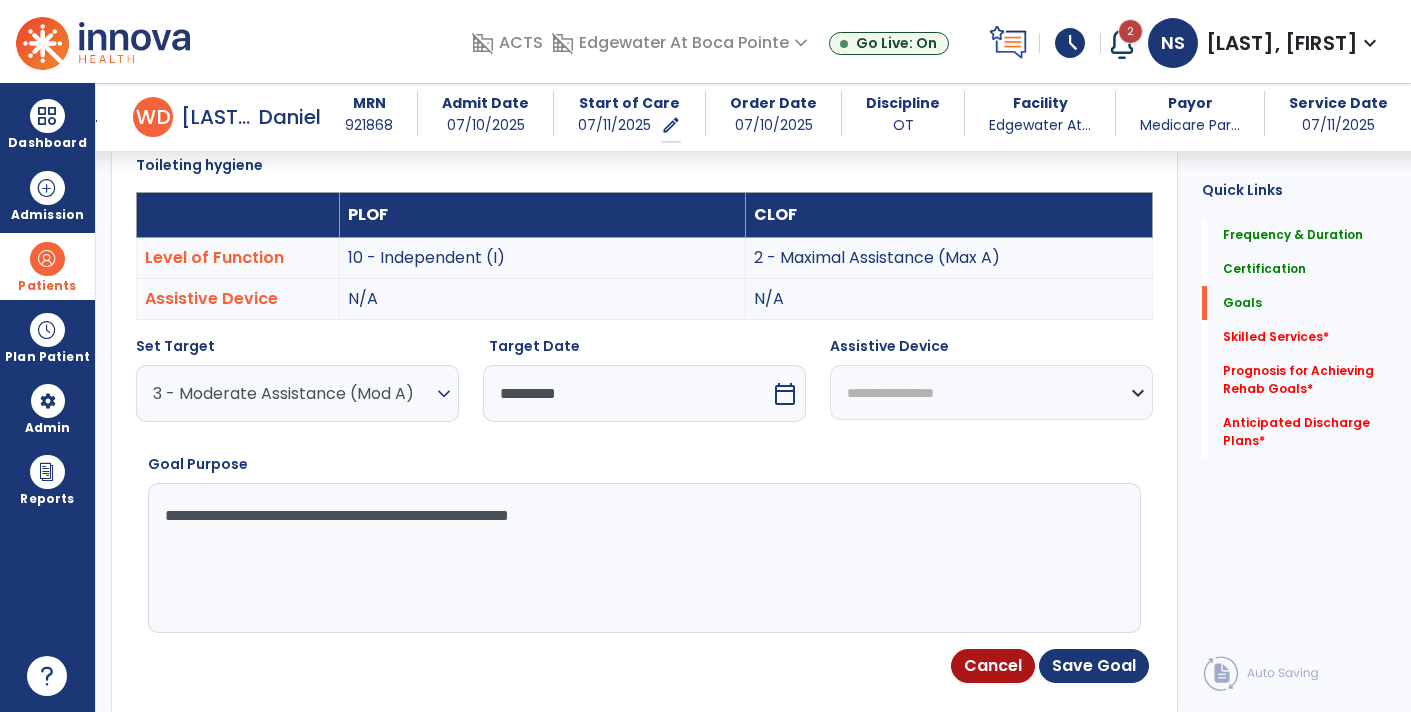 click on "**********" at bounding box center [643, 558] 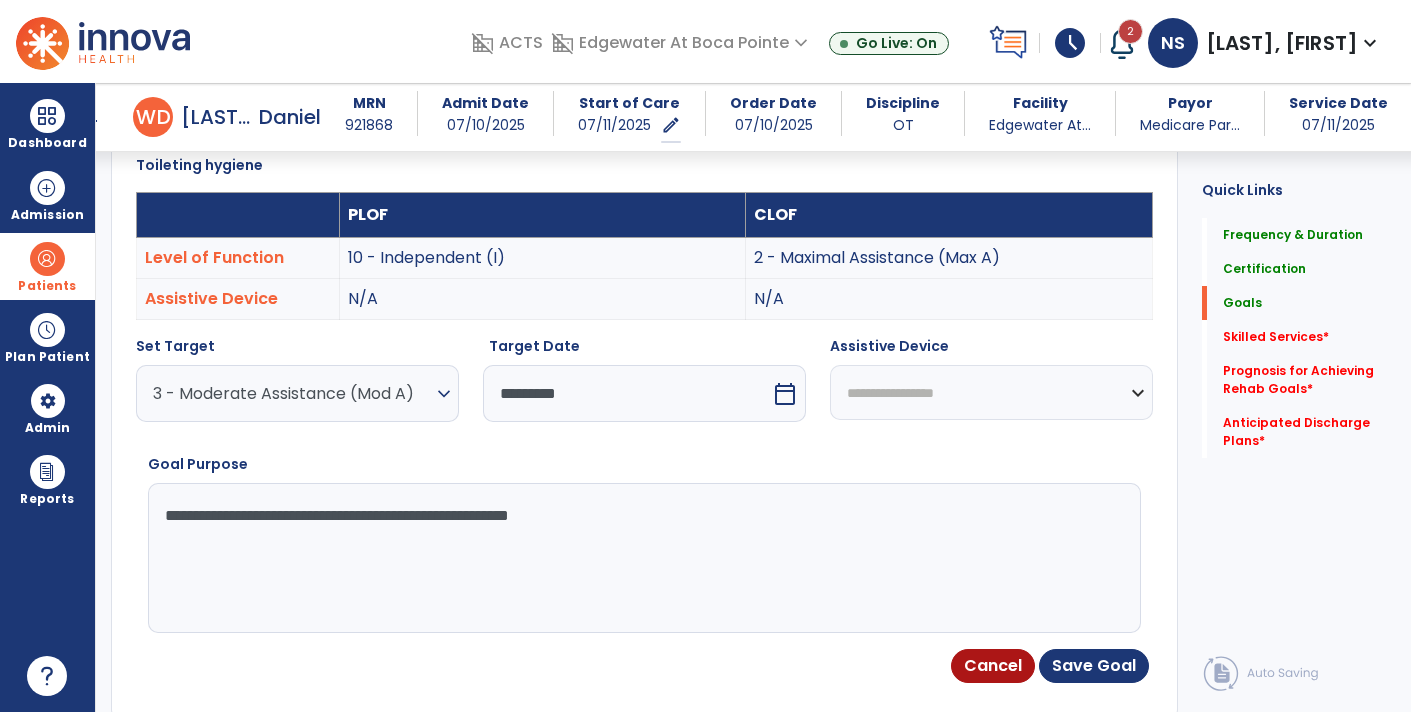 type on "**********" 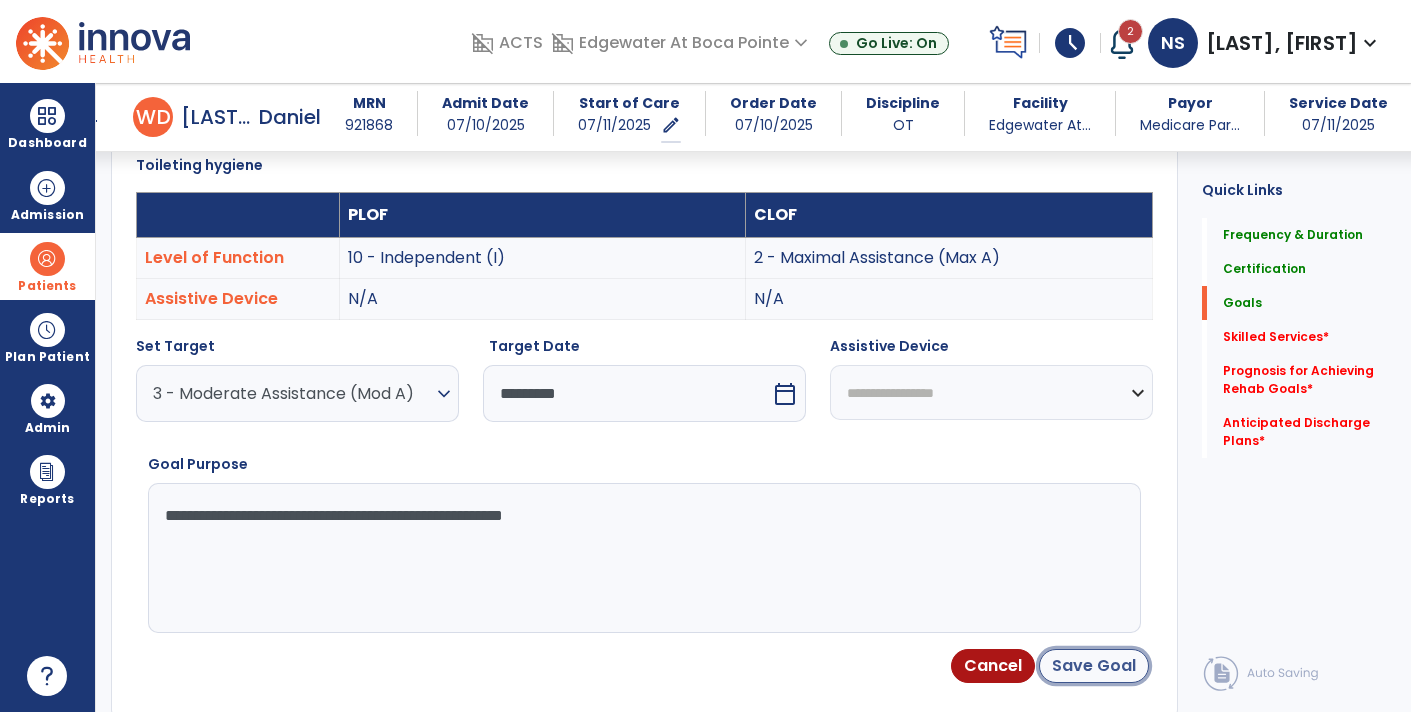 click on "Save Goal" at bounding box center (1094, 666) 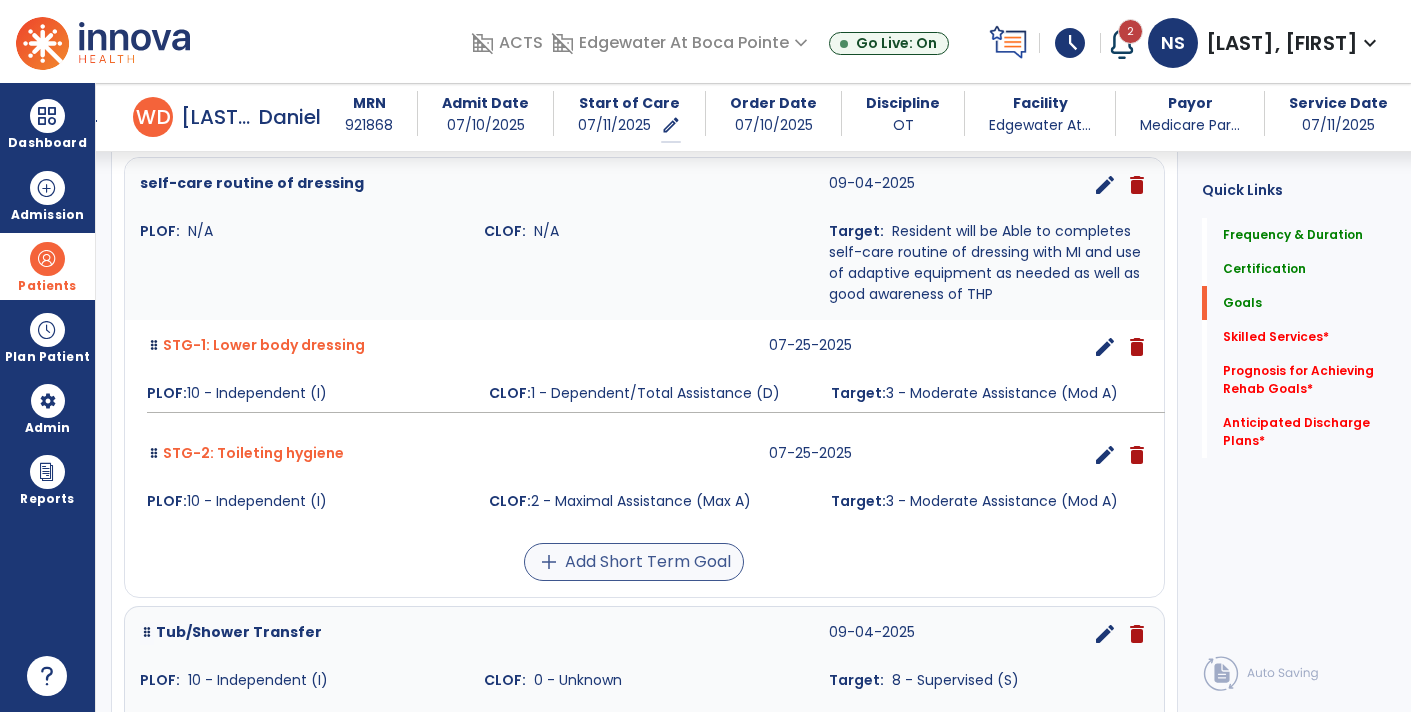 click on "add  Add Short Term Goal" at bounding box center [634, 562] 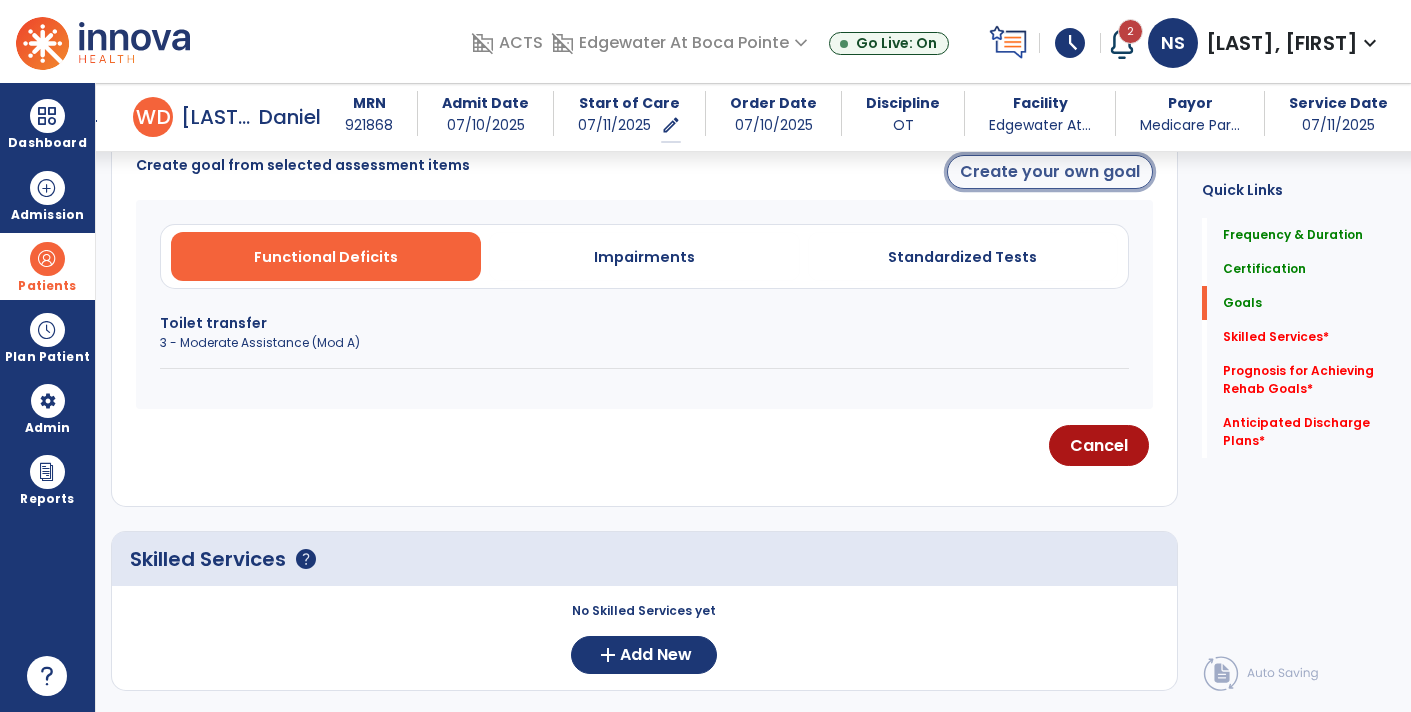 click on "Create your own goal" at bounding box center [1050, 172] 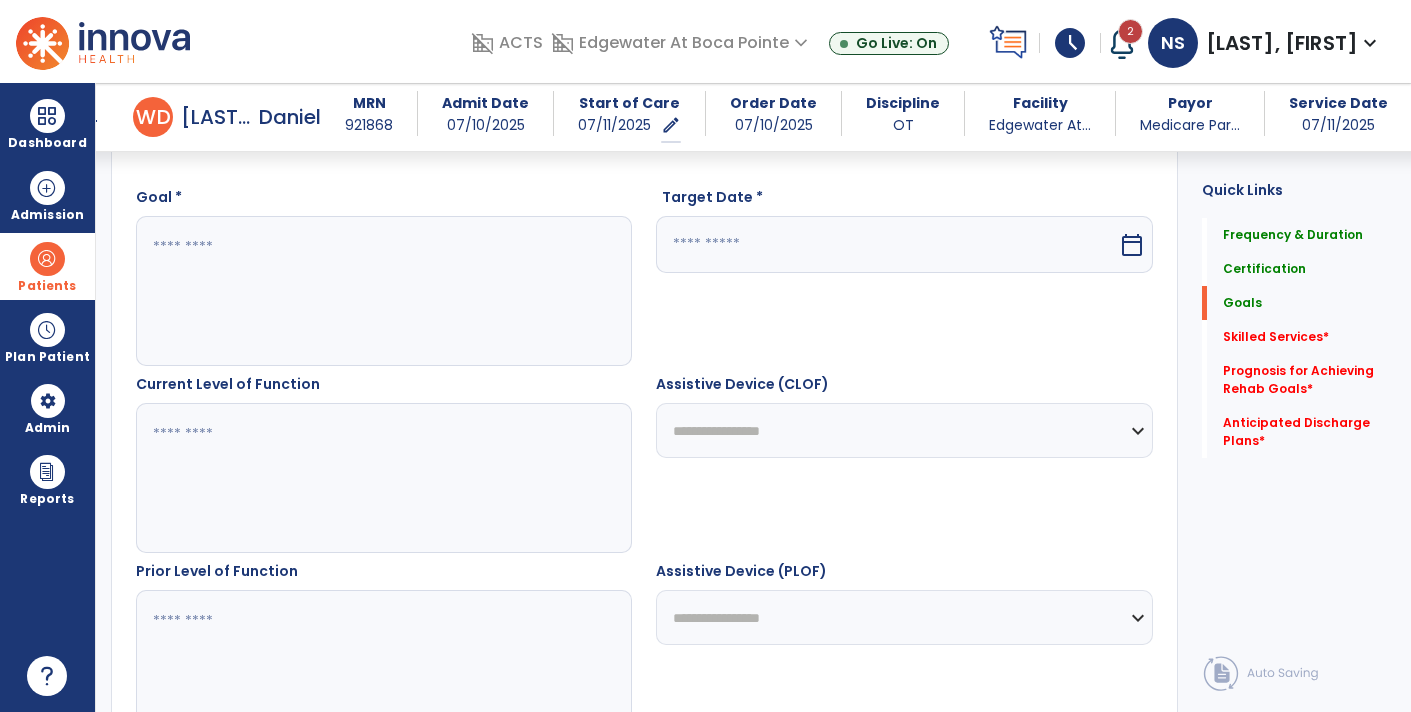 click at bounding box center (383, 291) 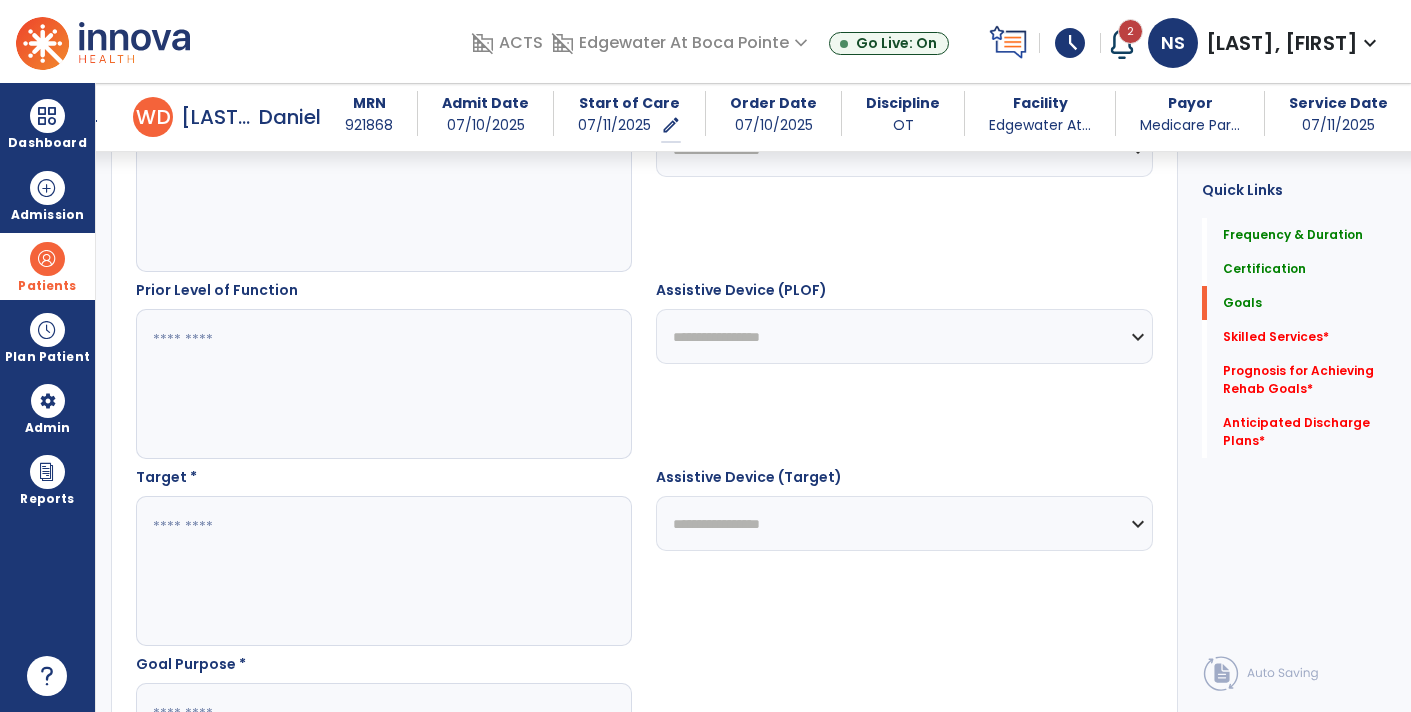 scroll, scrollTop: 822, scrollLeft: 0, axis: vertical 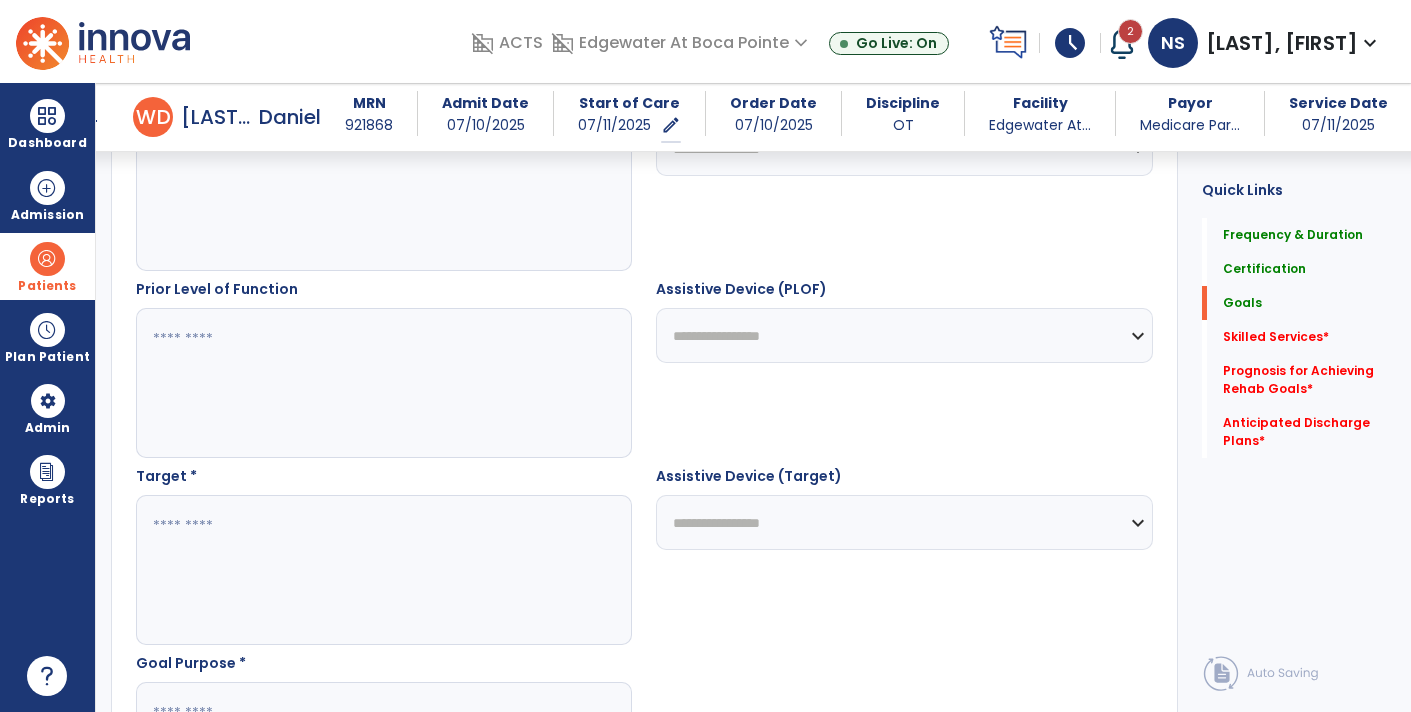 type on "**********" 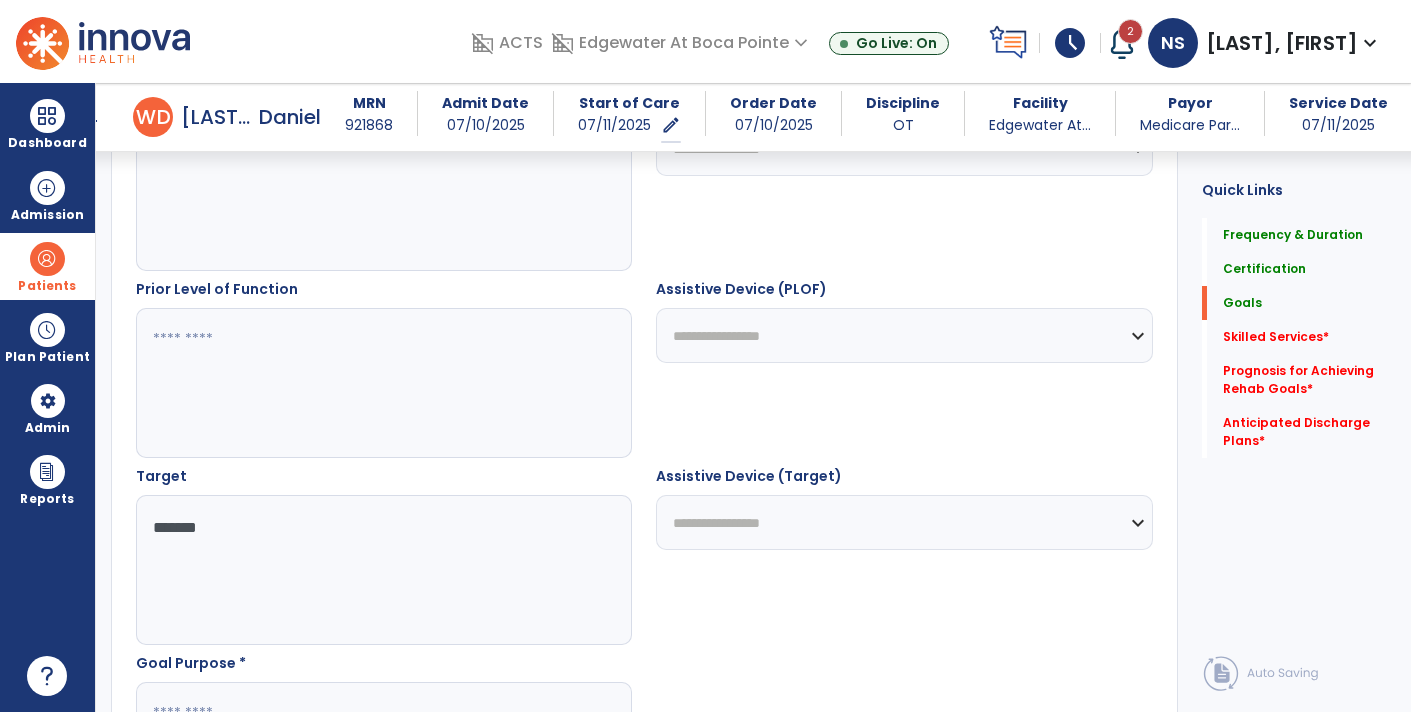 type on "********" 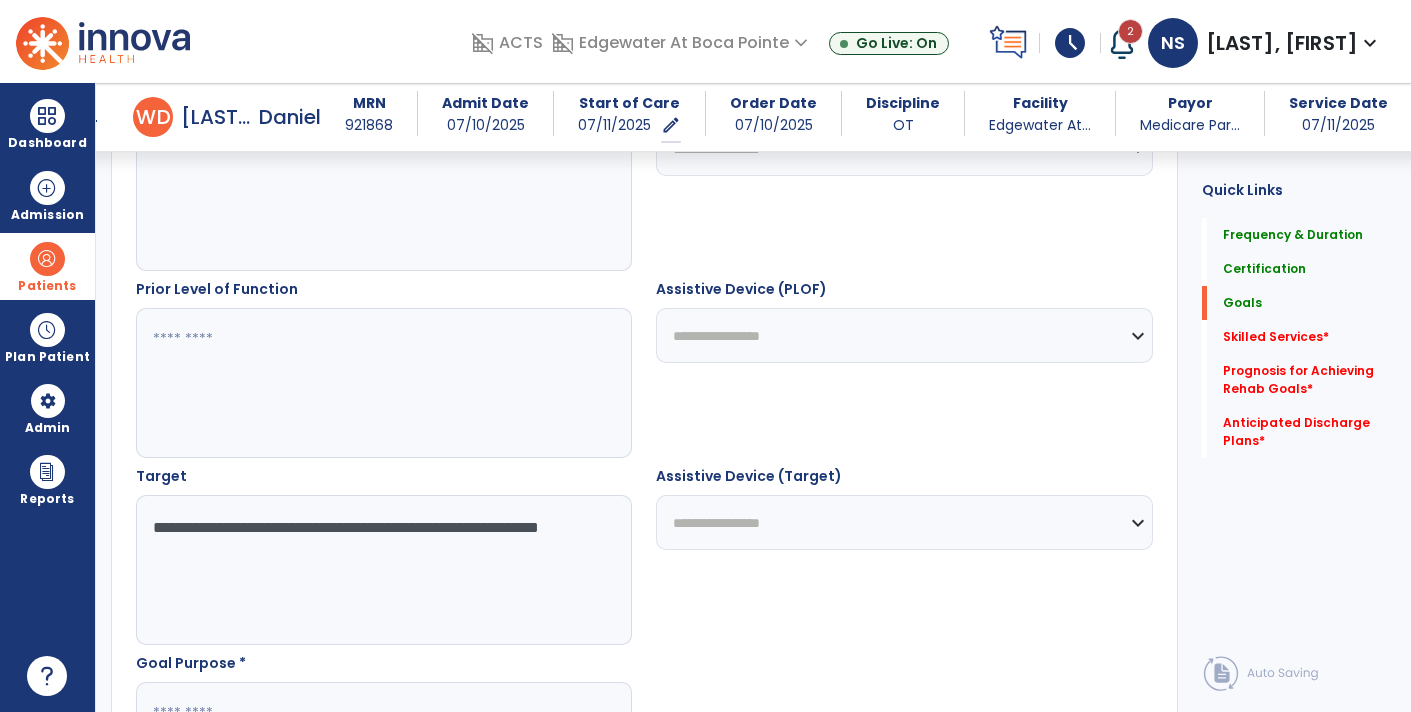 click on "**********" at bounding box center [383, 570] 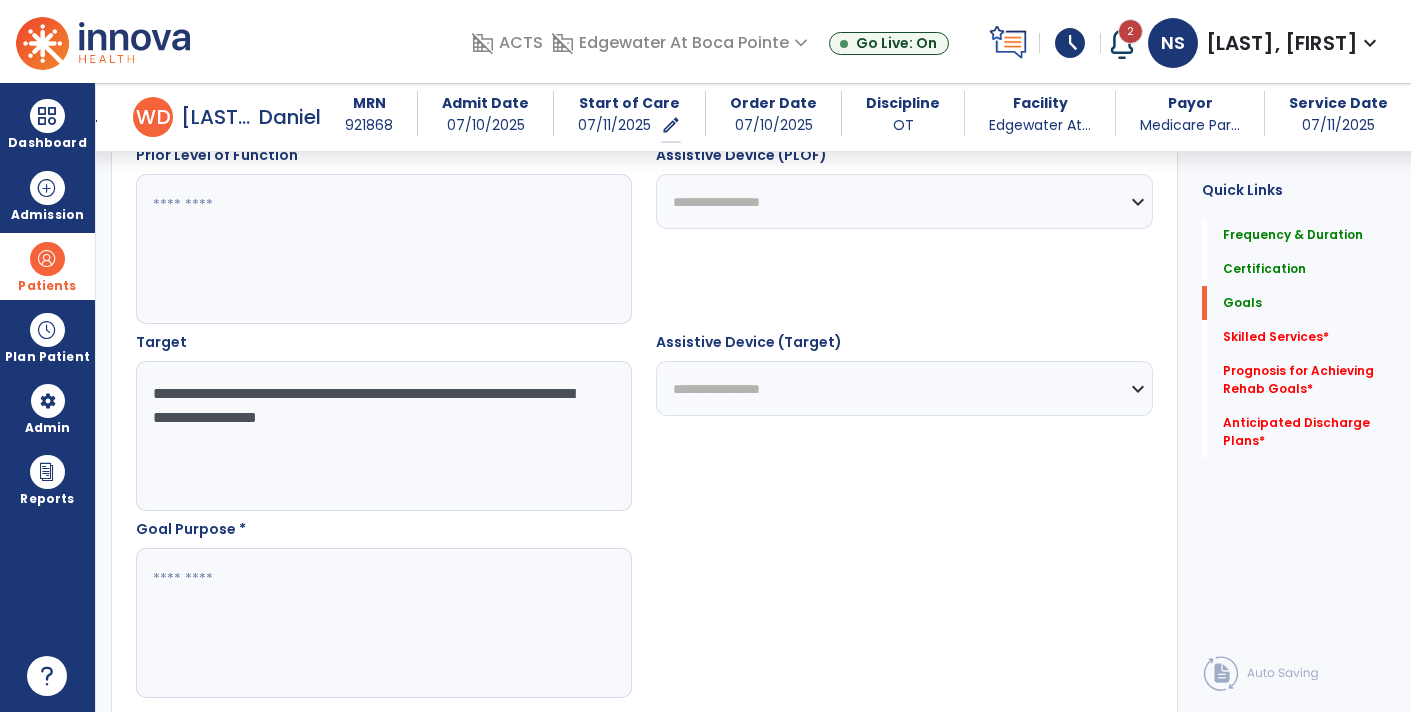 scroll, scrollTop: 958, scrollLeft: 0, axis: vertical 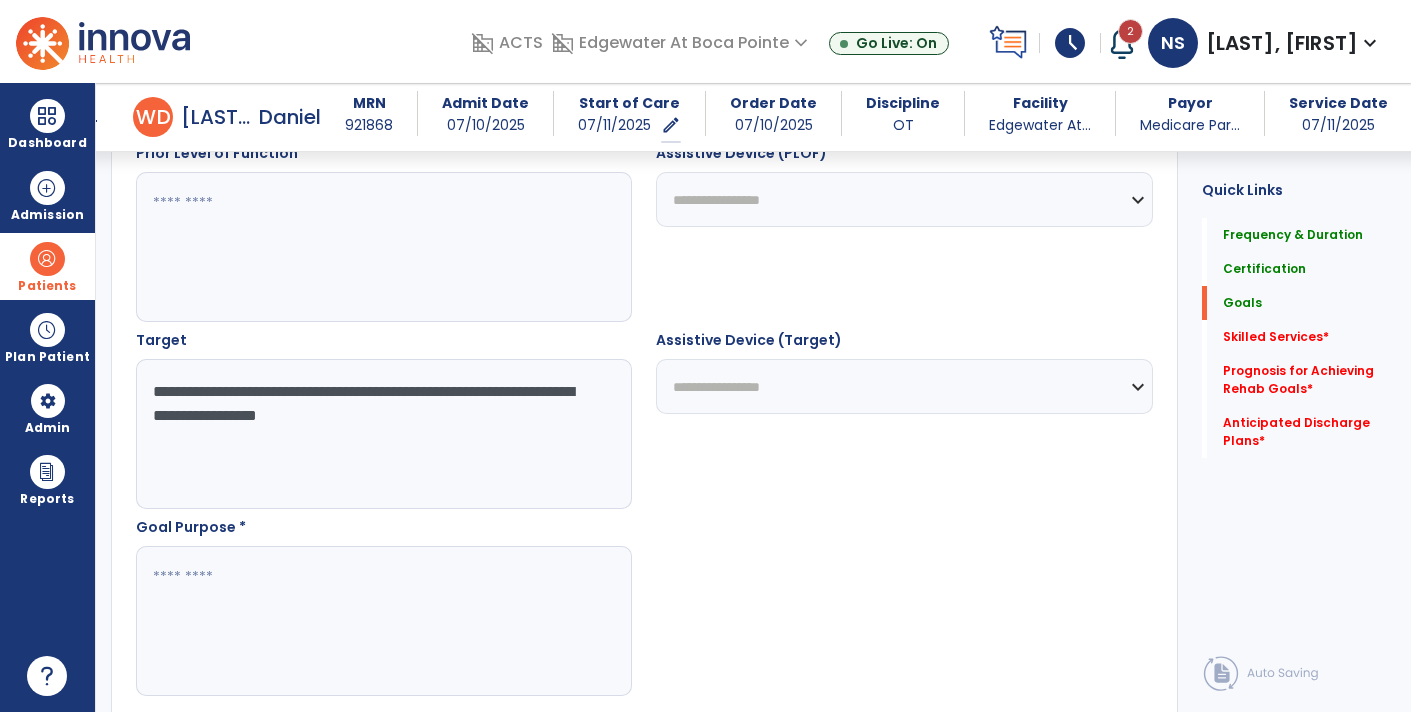 type on "**********" 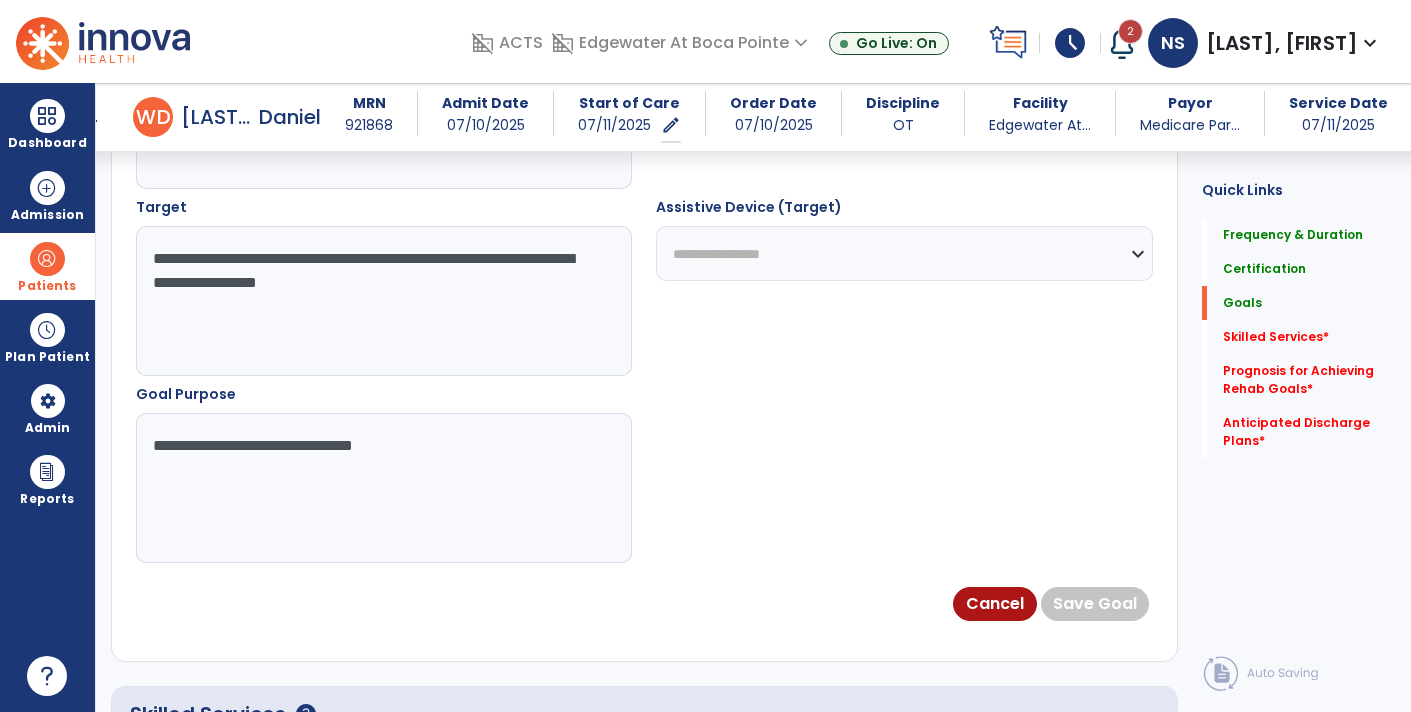 scroll, scrollTop: 1107, scrollLeft: 0, axis: vertical 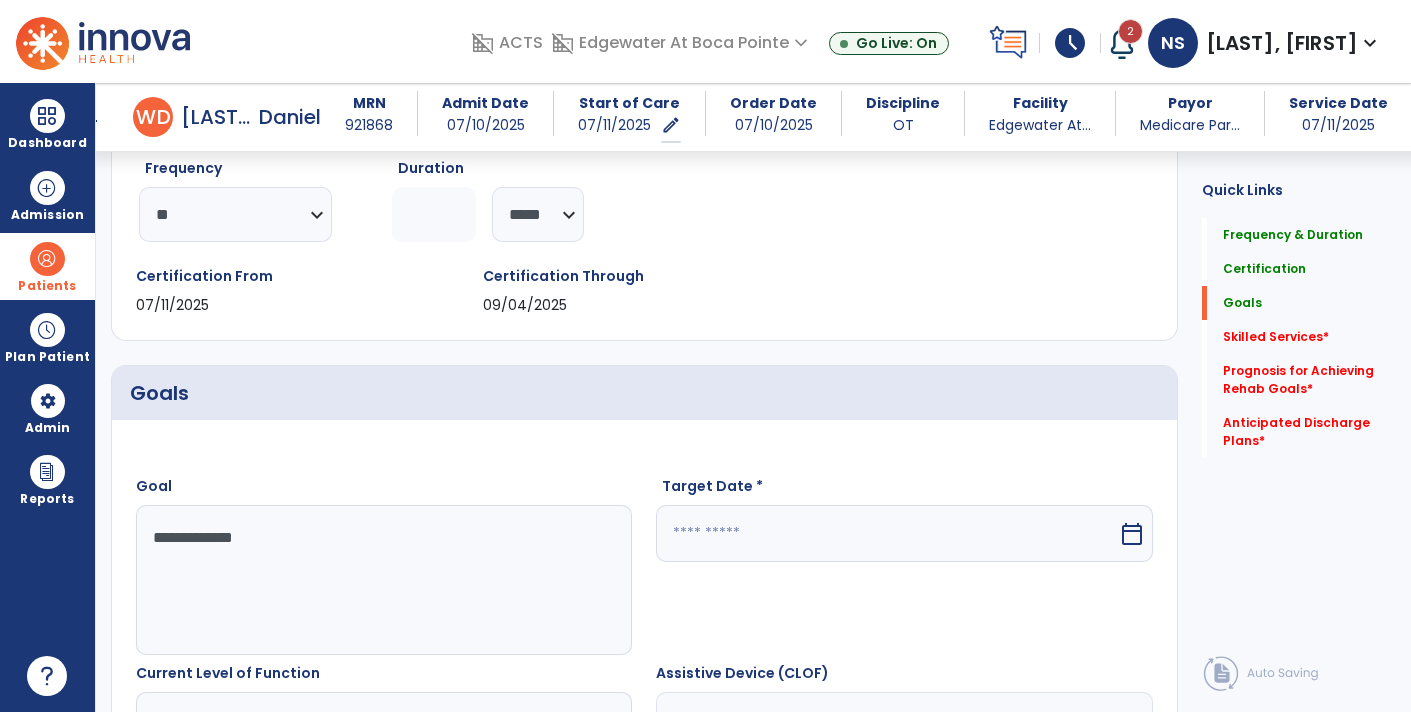 type on "**********" 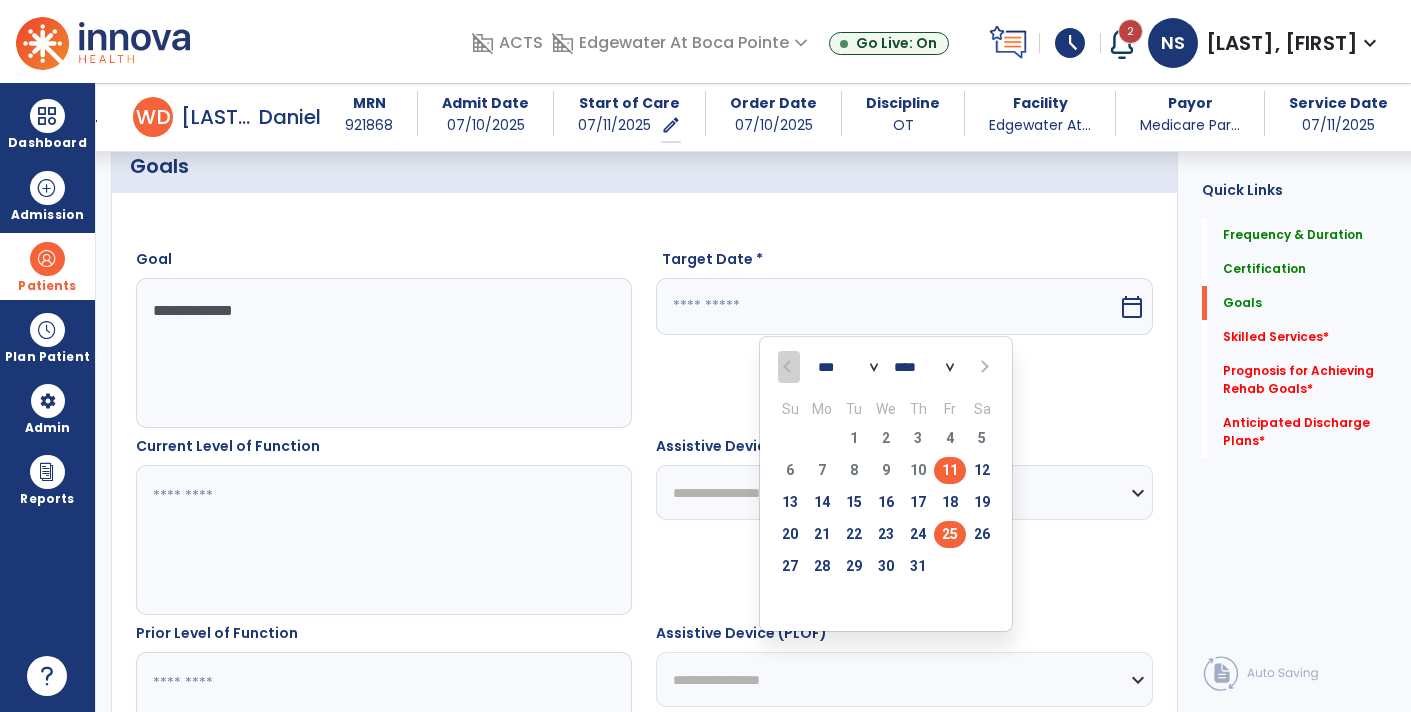 click on "25" at bounding box center (950, 534) 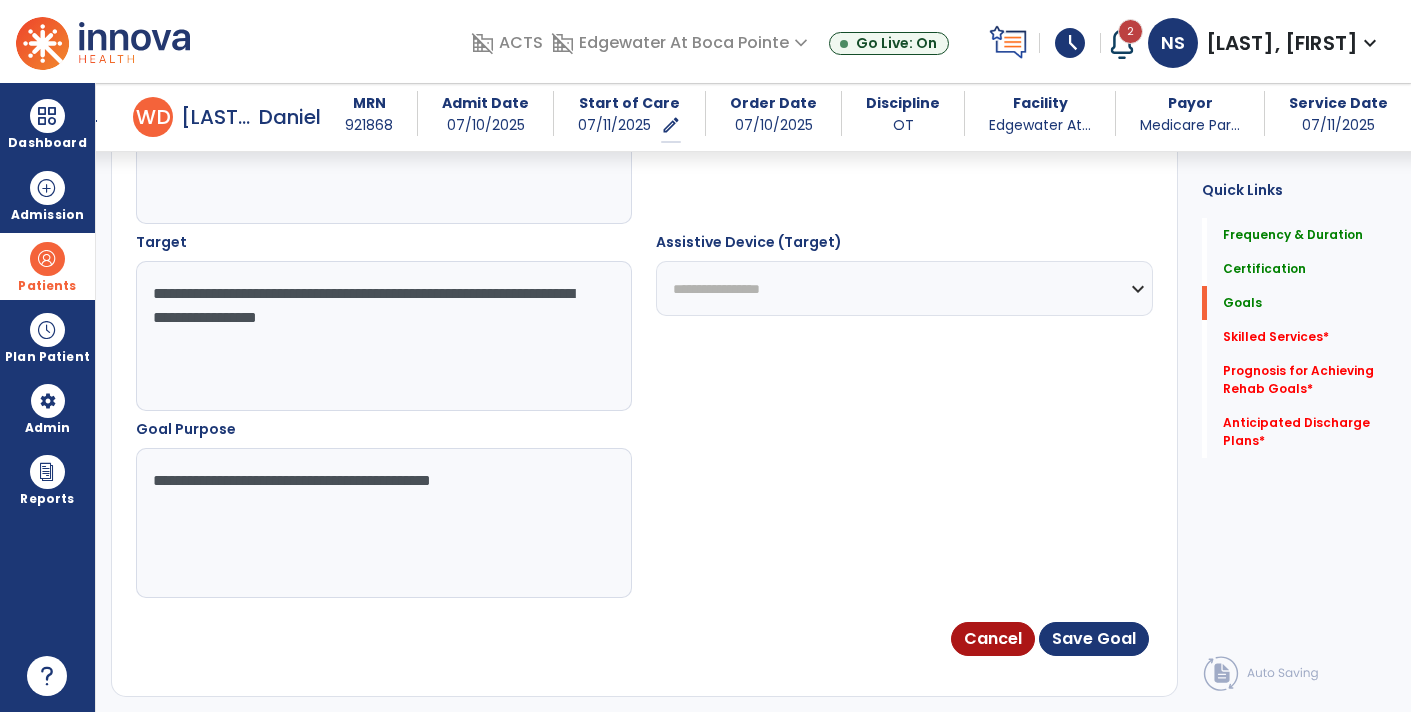 scroll, scrollTop: 1062, scrollLeft: 0, axis: vertical 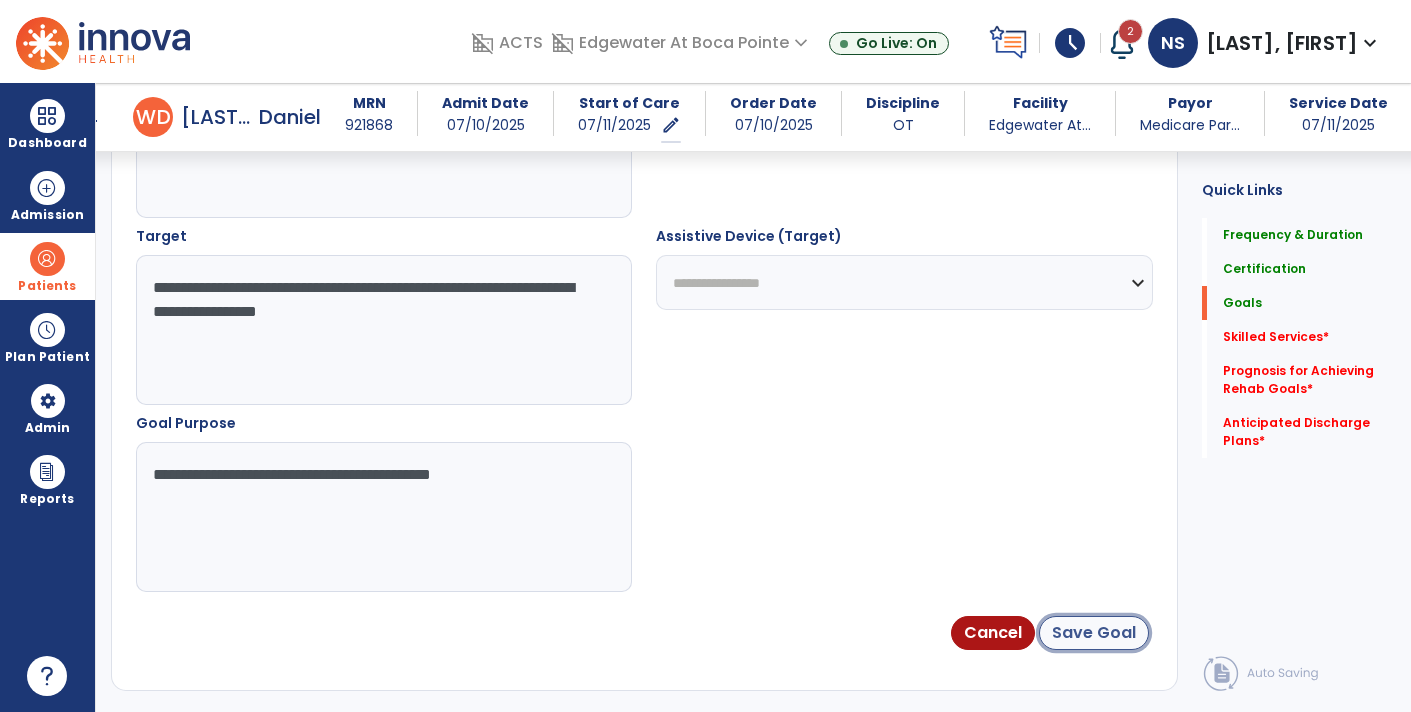 click on "Save Goal" at bounding box center (1094, 633) 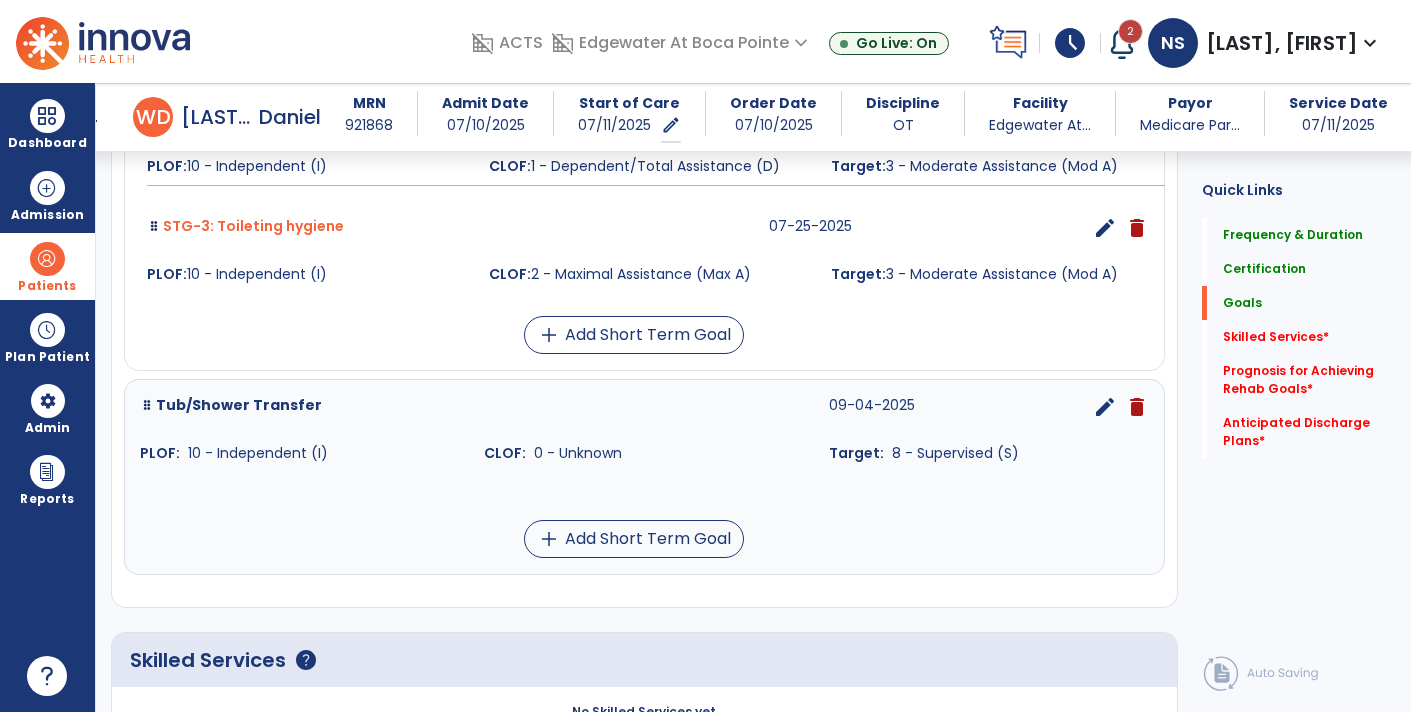 scroll, scrollTop: 949, scrollLeft: 0, axis: vertical 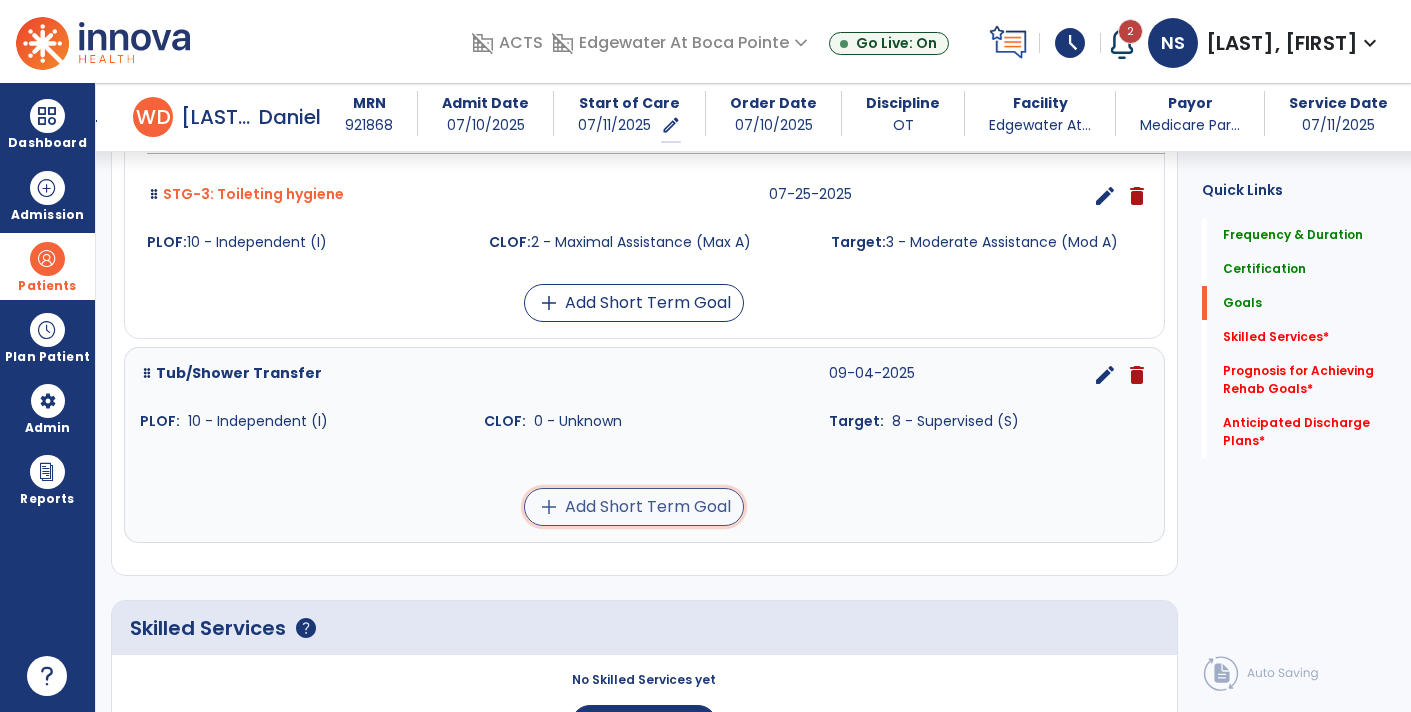 click on "add  Add Short Term Goal" at bounding box center (634, 507) 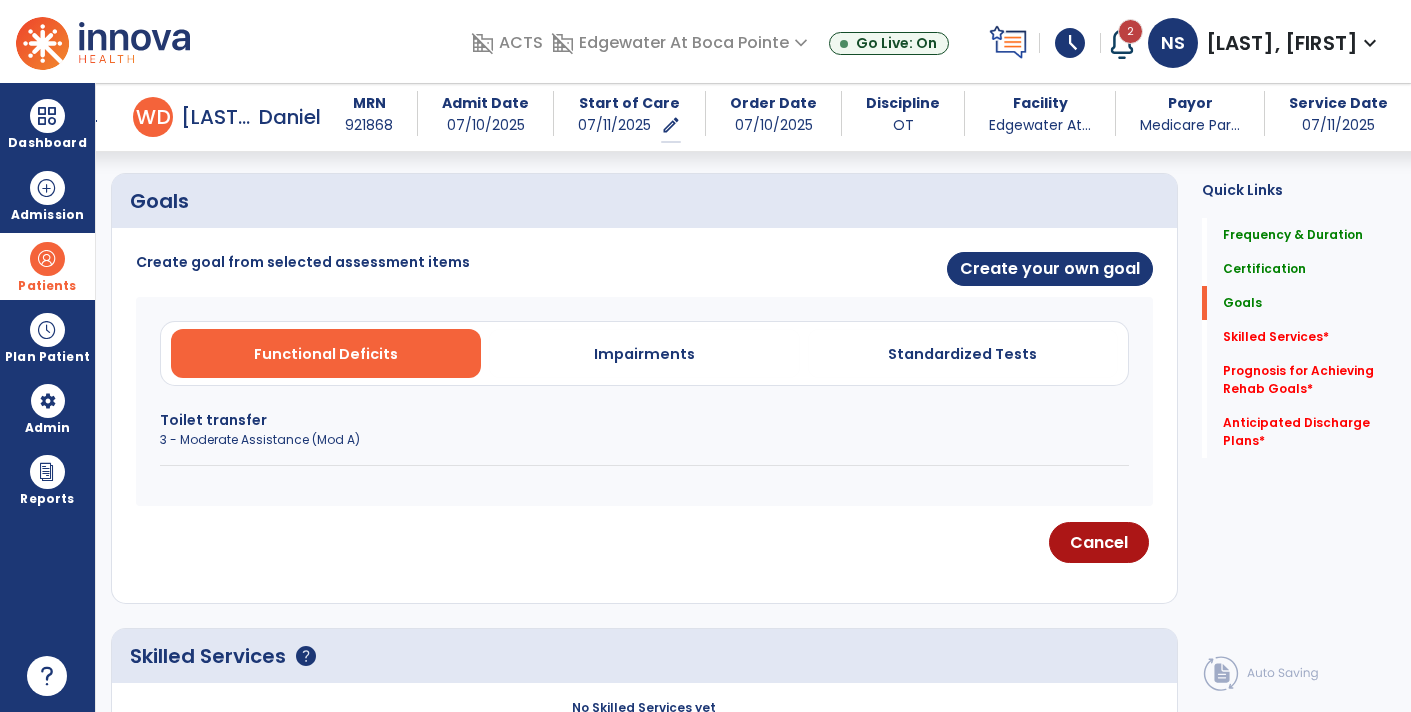 scroll, scrollTop: 435, scrollLeft: 0, axis: vertical 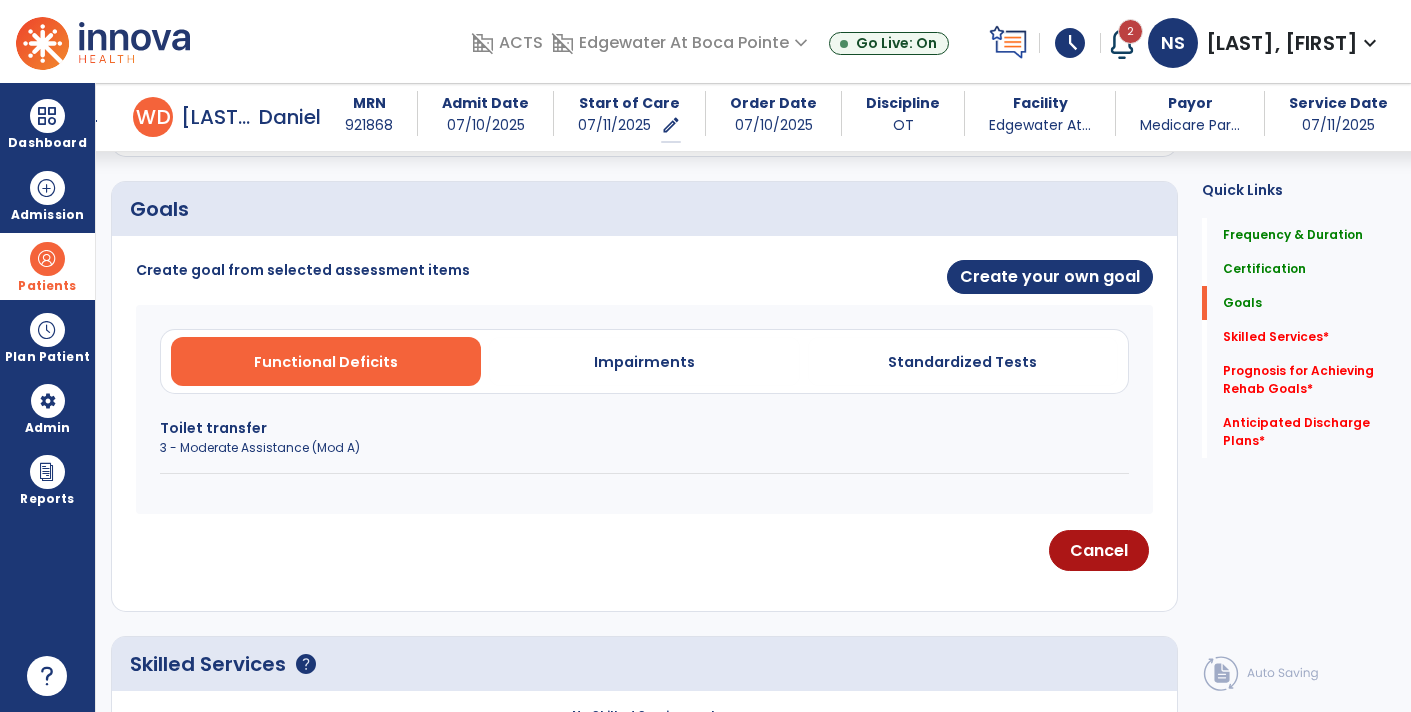 click on "3 - Moderate Assistance (Mod A)" at bounding box center (644, 448) 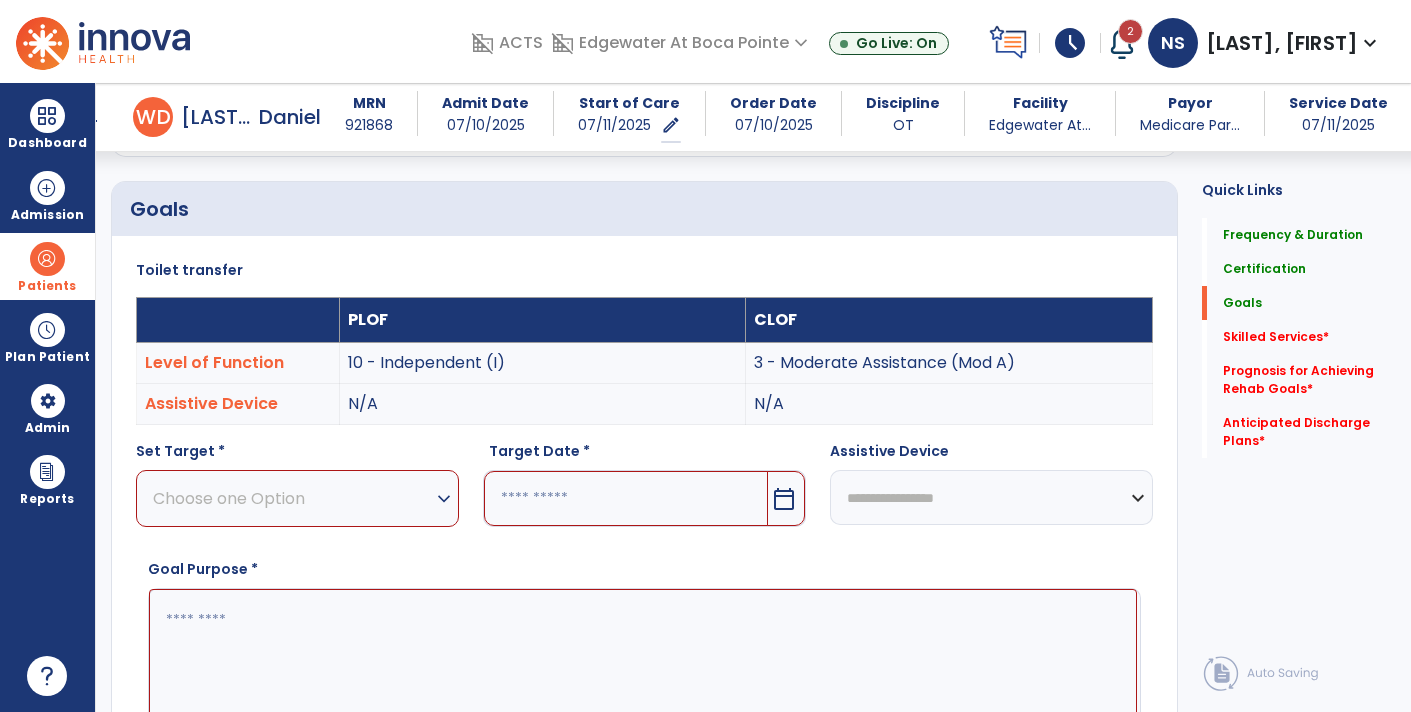 click on "expand_more" at bounding box center (444, 499) 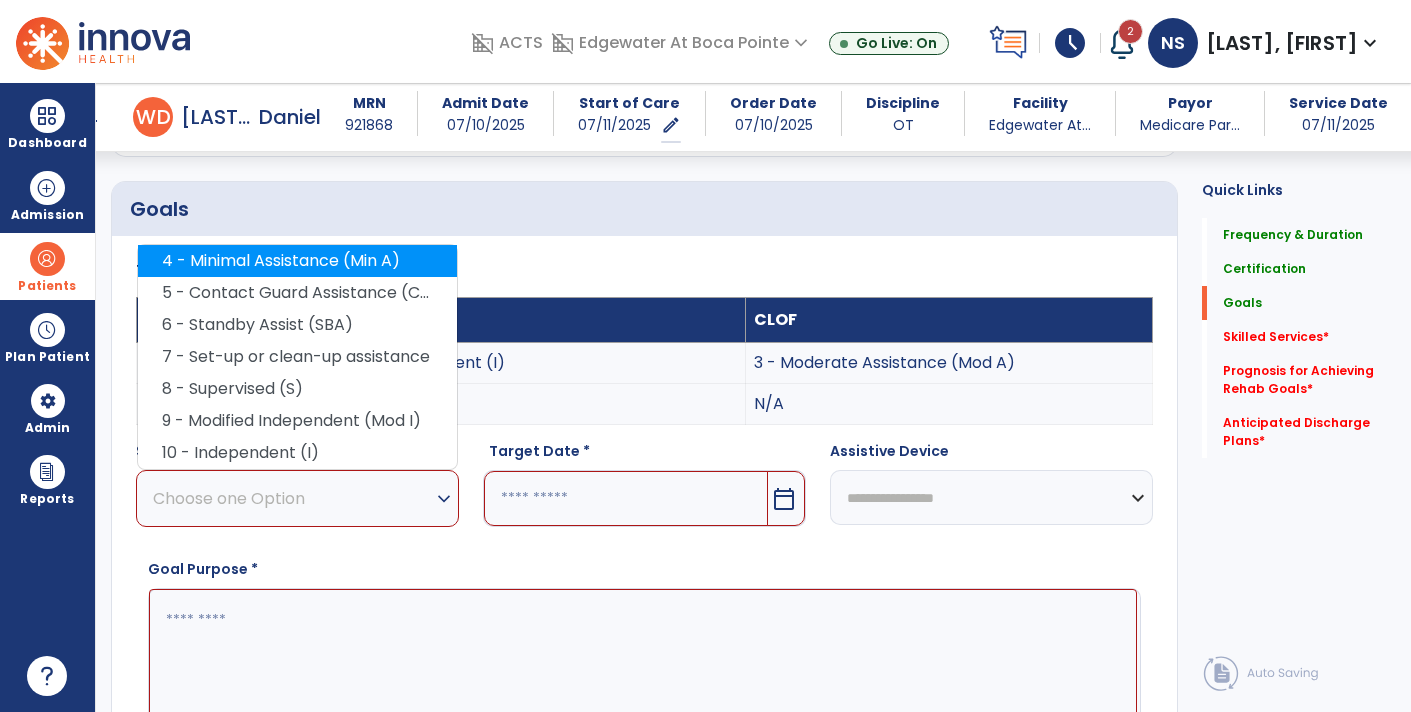 click on "4 - Minimal Assistance (Min A)" at bounding box center (297, 261) 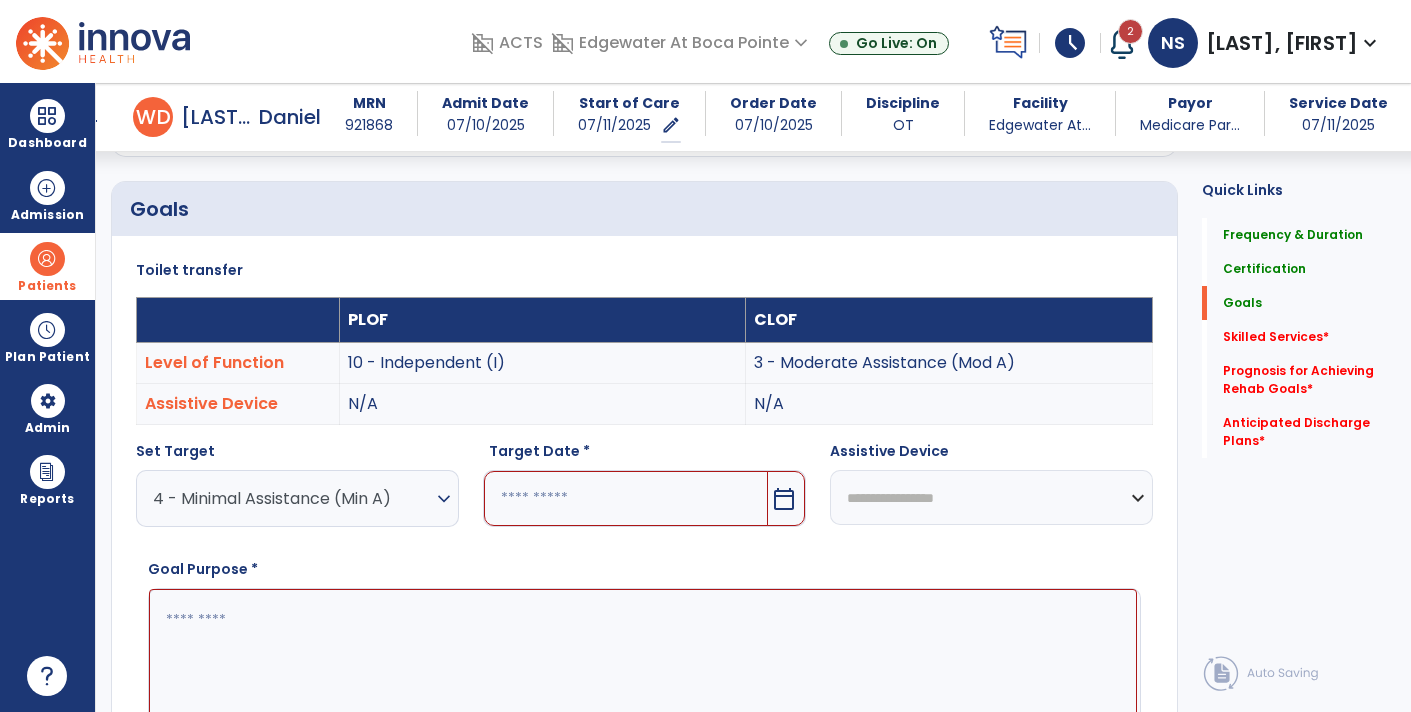 click on "calendar_today" at bounding box center [786, 498] 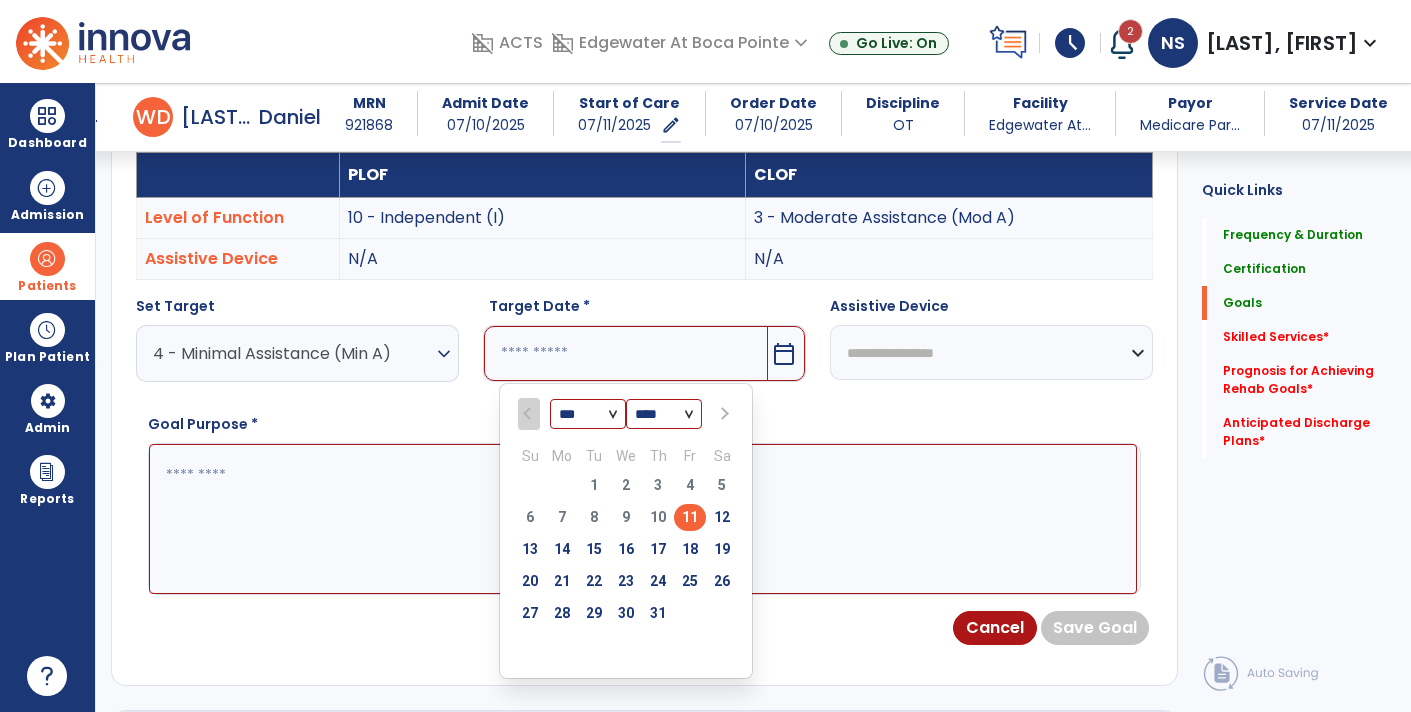 scroll, scrollTop: 579, scrollLeft: 0, axis: vertical 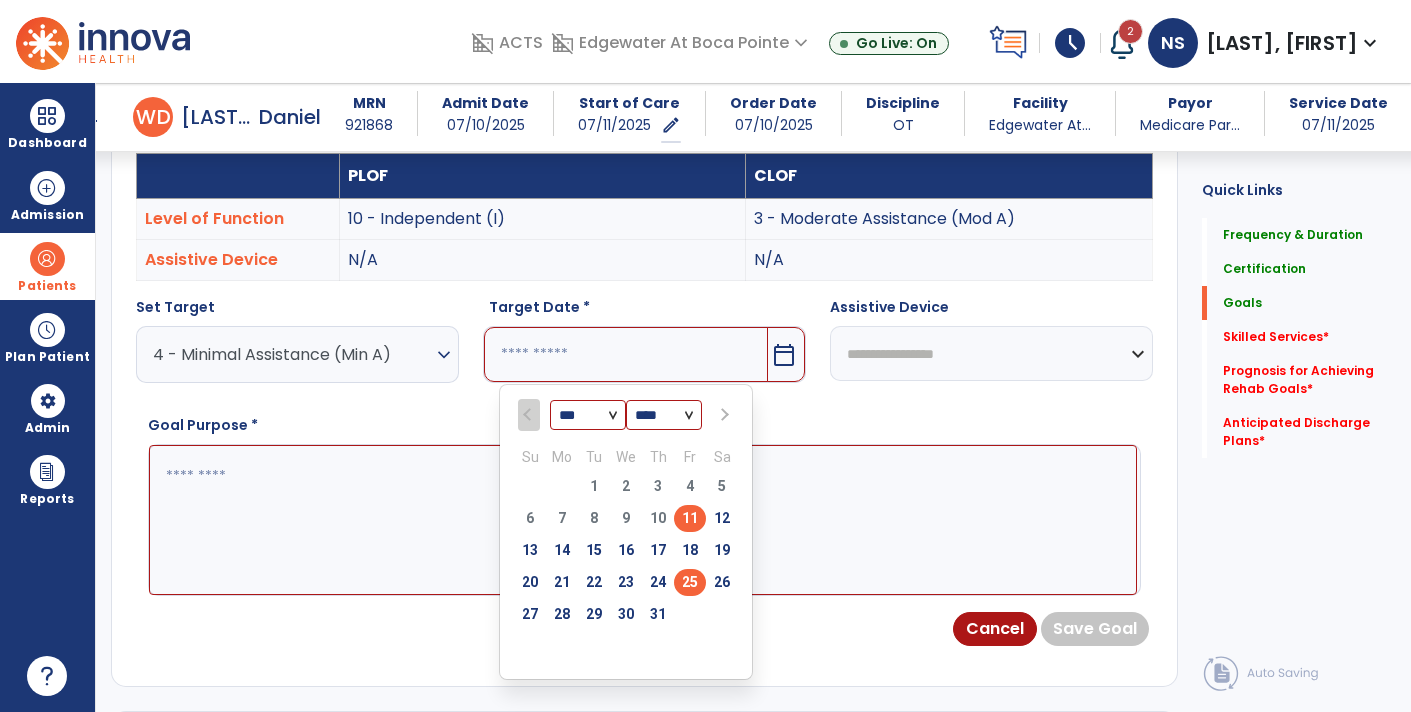 click on "25" at bounding box center [690, 582] 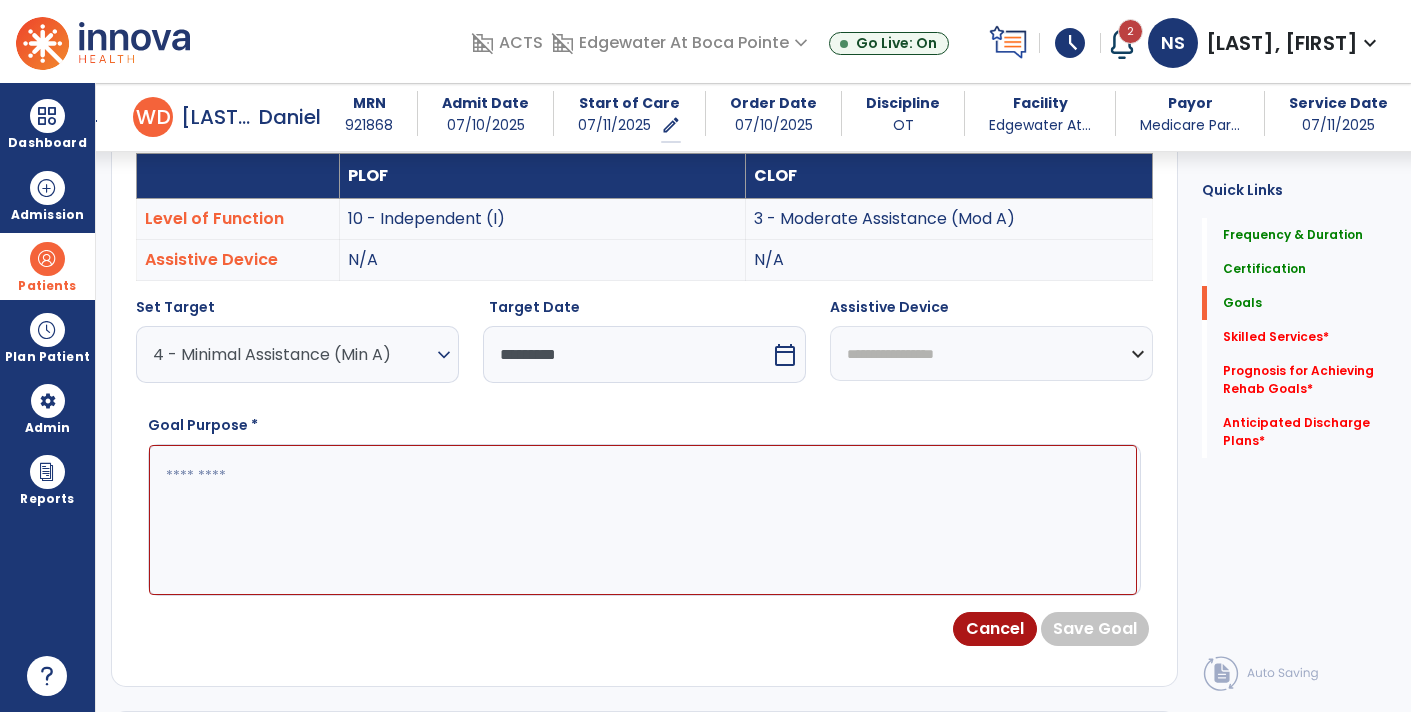 click at bounding box center [643, 519] 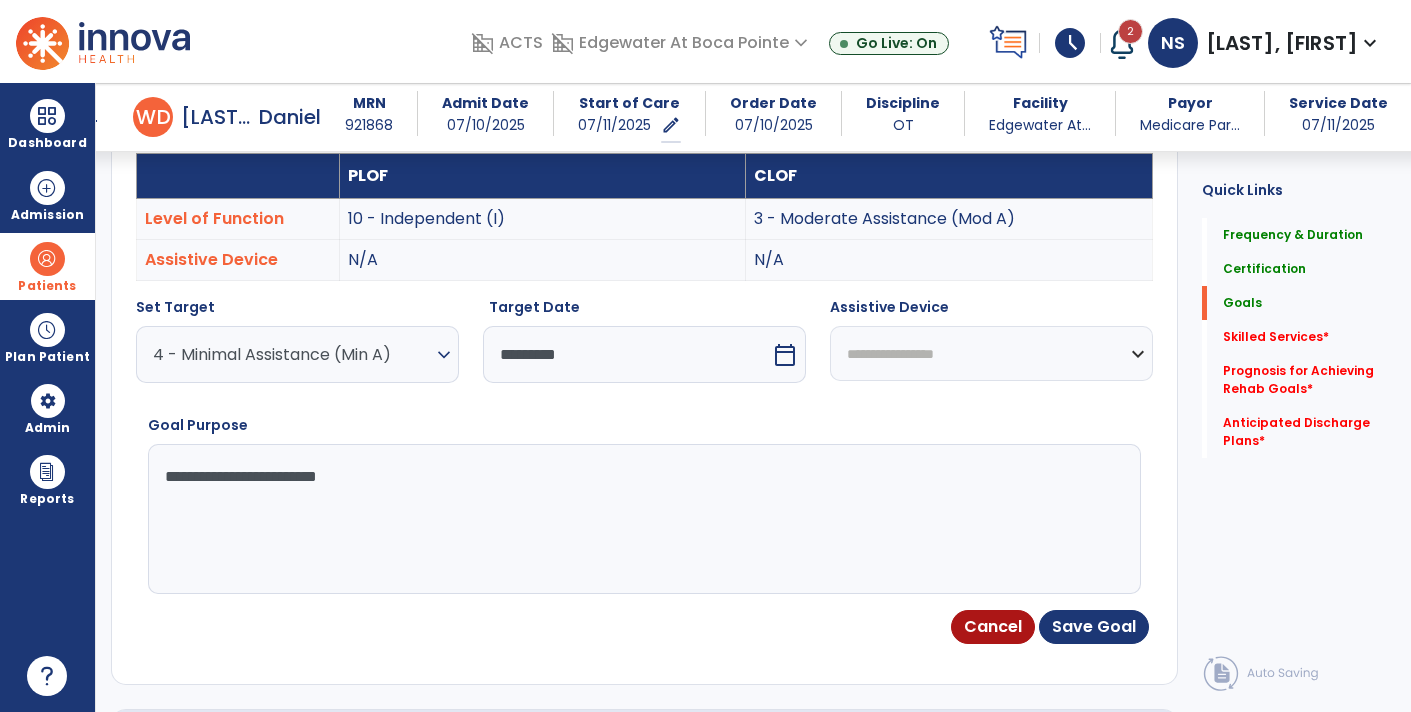 type on "**********" 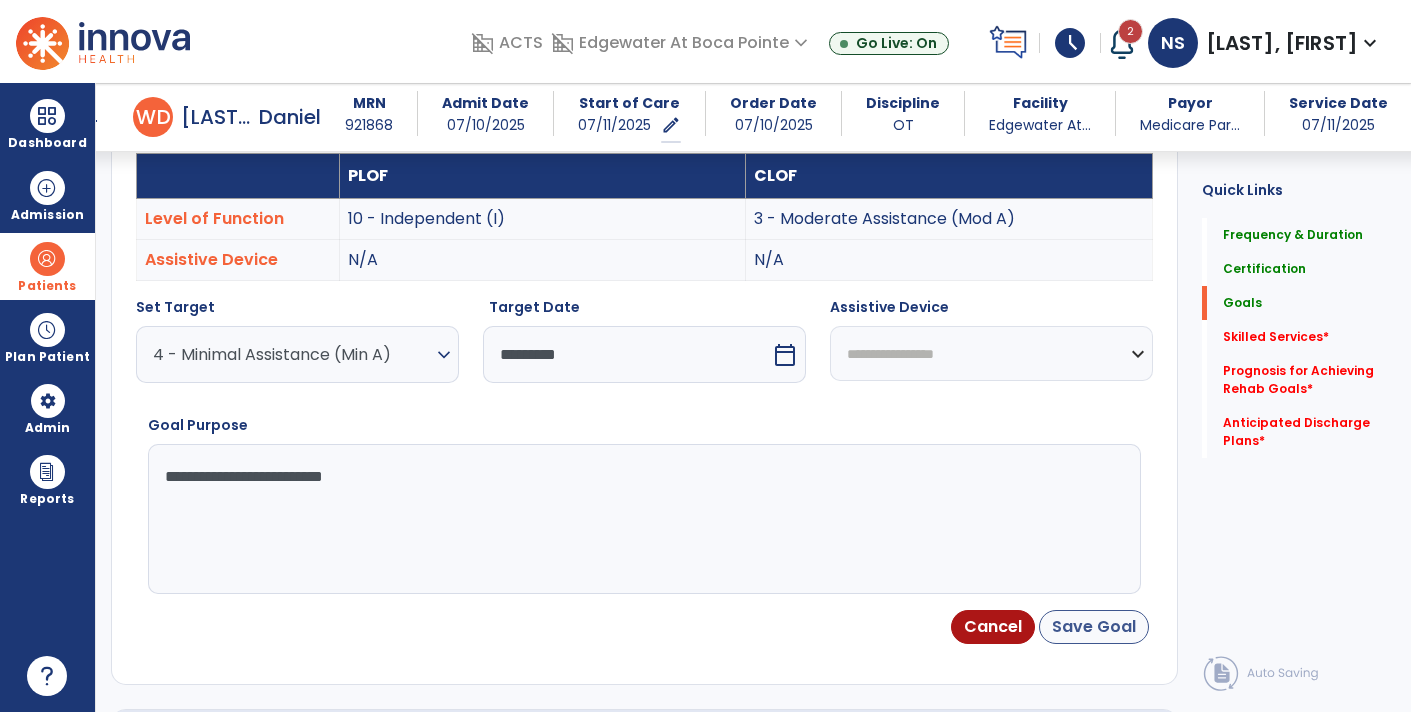 click on "Save Goal" at bounding box center (1094, 627) 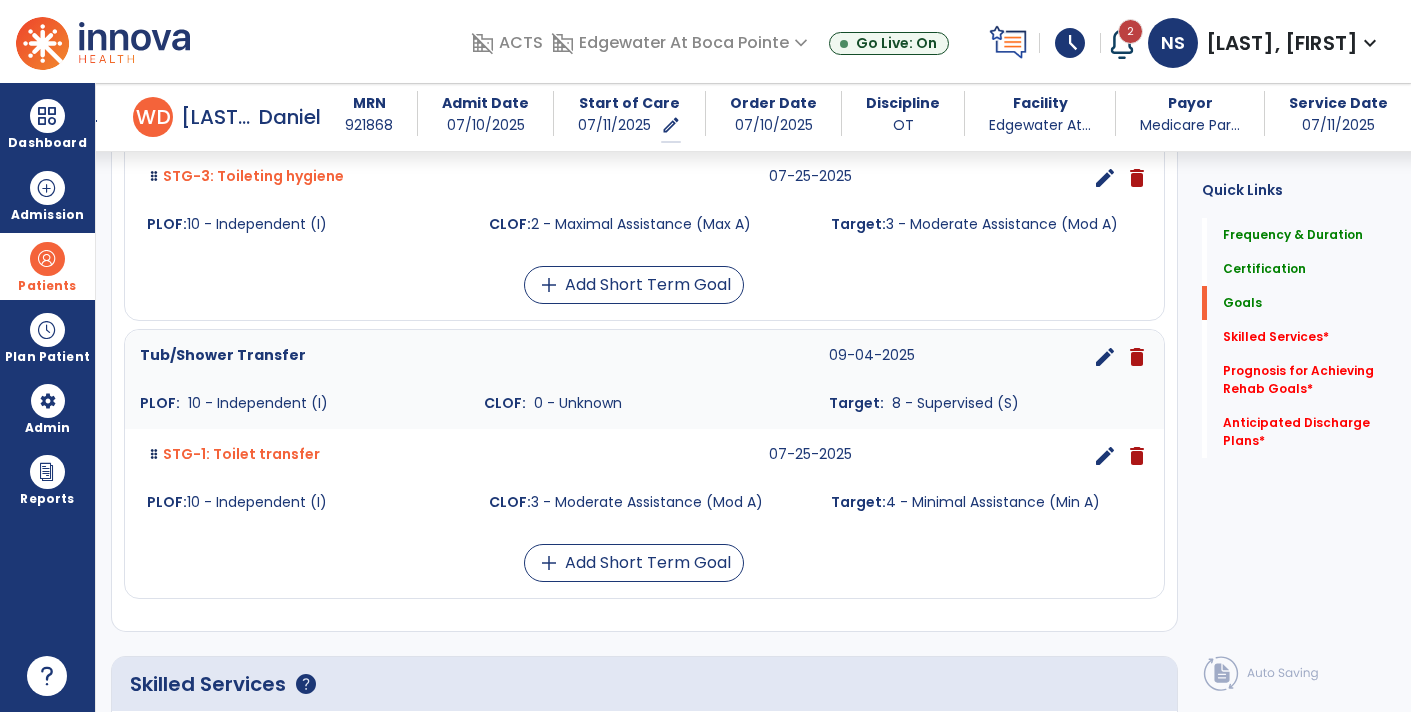 scroll, scrollTop: 968, scrollLeft: 0, axis: vertical 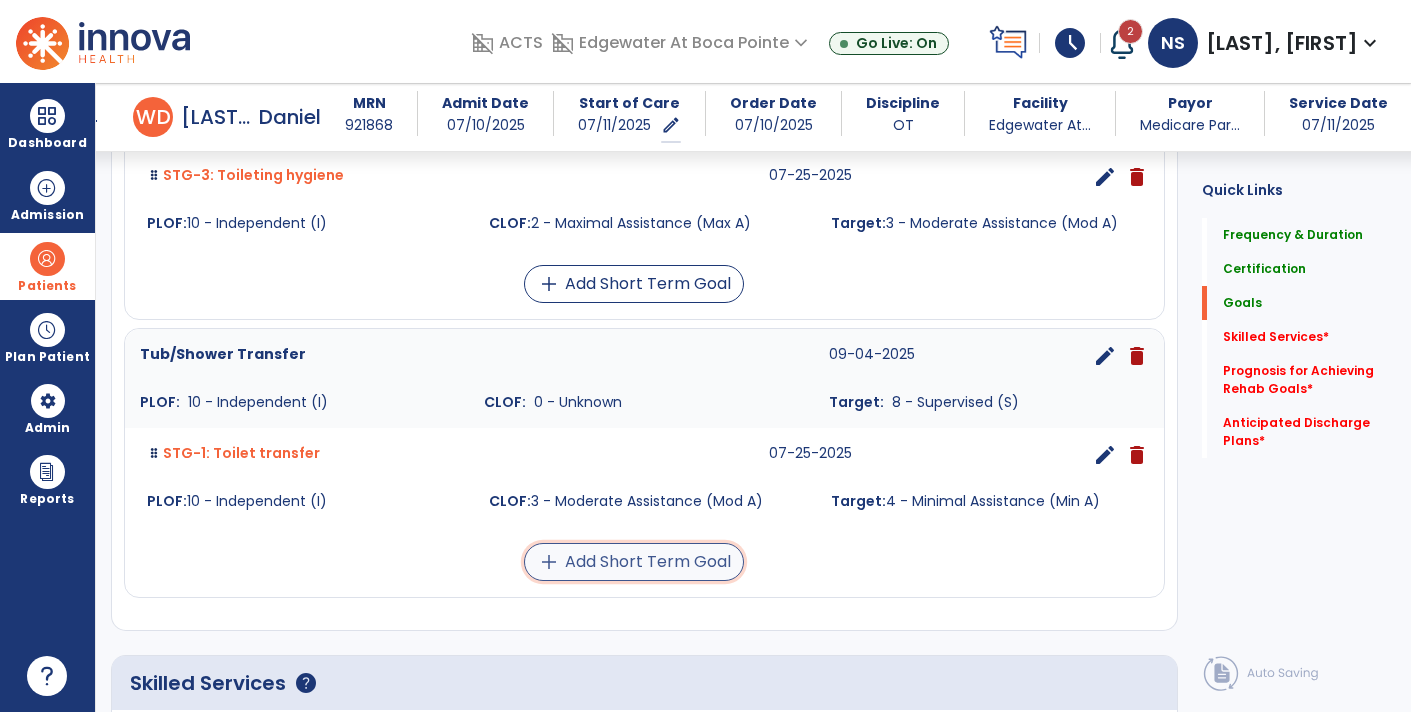 click on "add  Add Short Term Goal" at bounding box center (634, 562) 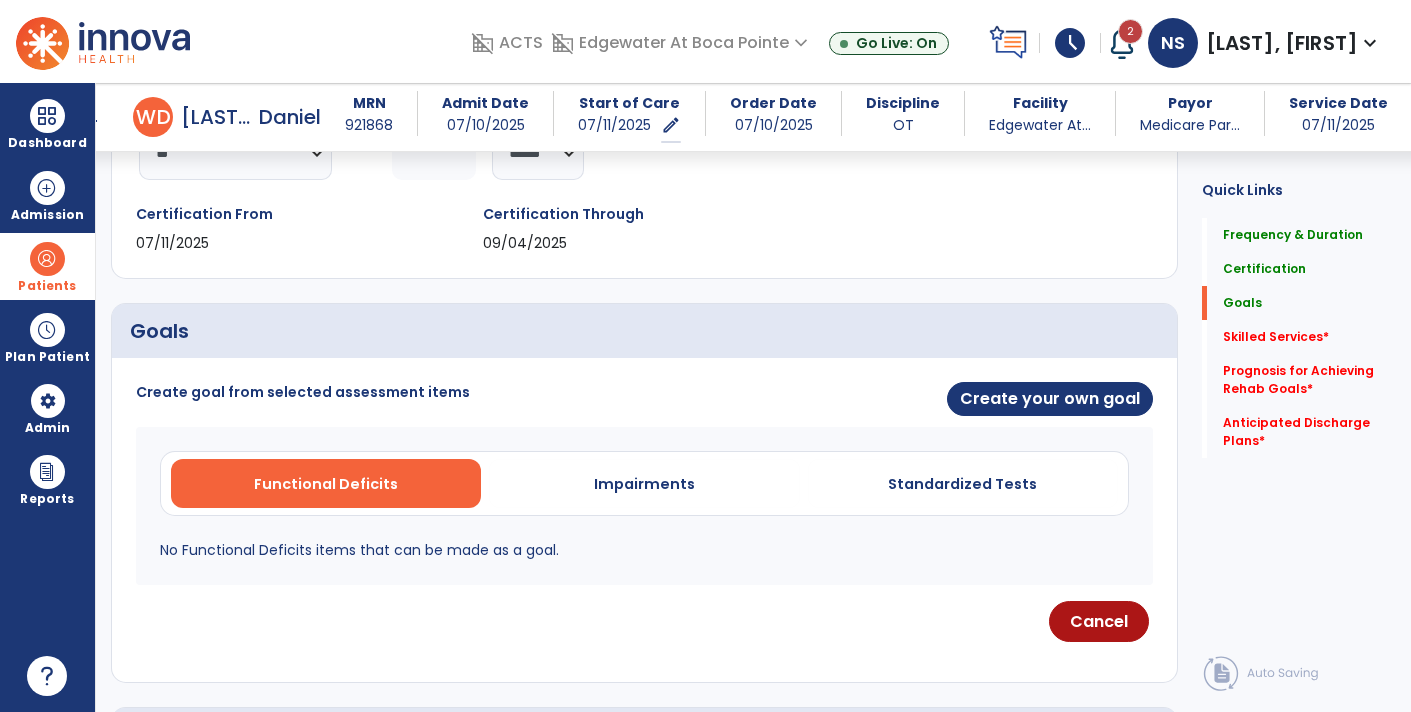 scroll, scrollTop: 314, scrollLeft: 0, axis: vertical 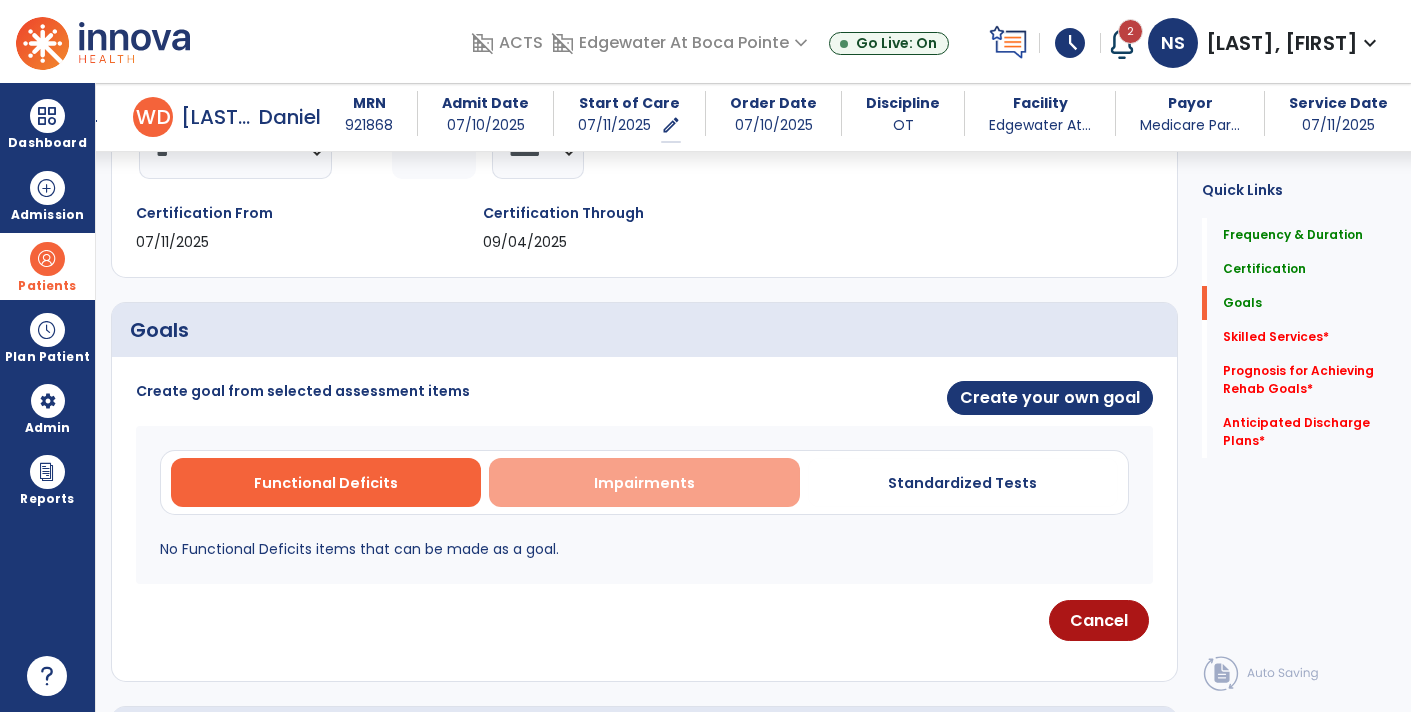 click on "Impairments" at bounding box center [644, 483] 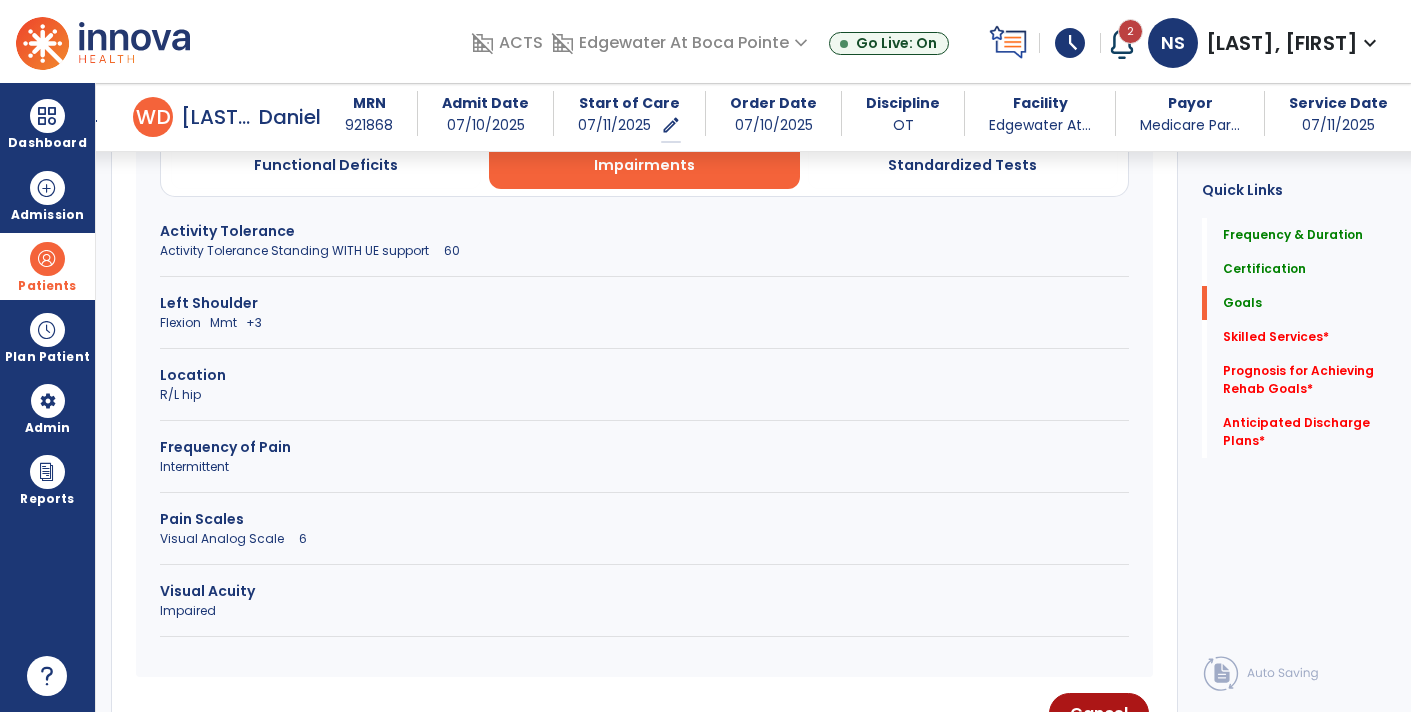 scroll, scrollTop: 634, scrollLeft: 0, axis: vertical 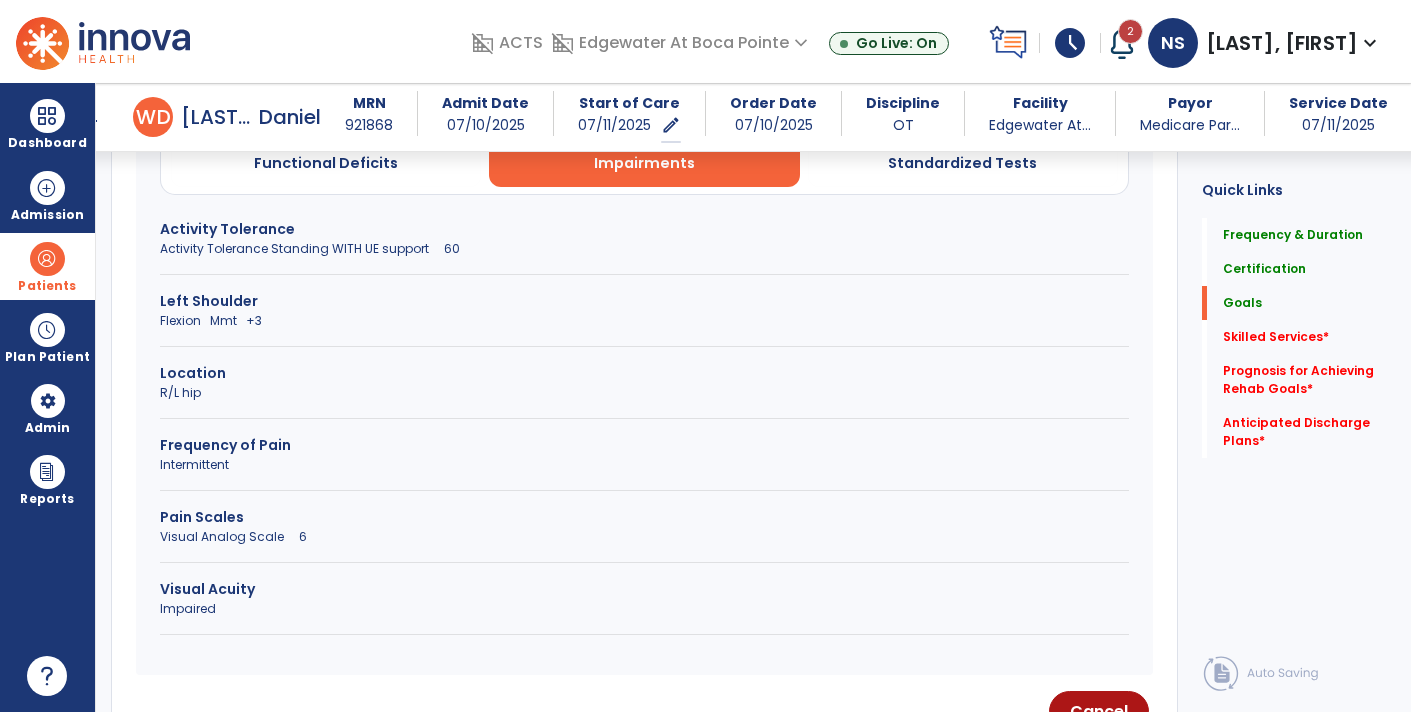 click on "Activity Tolerance Standing WITH UE support      60" at bounding box center (644, 249) 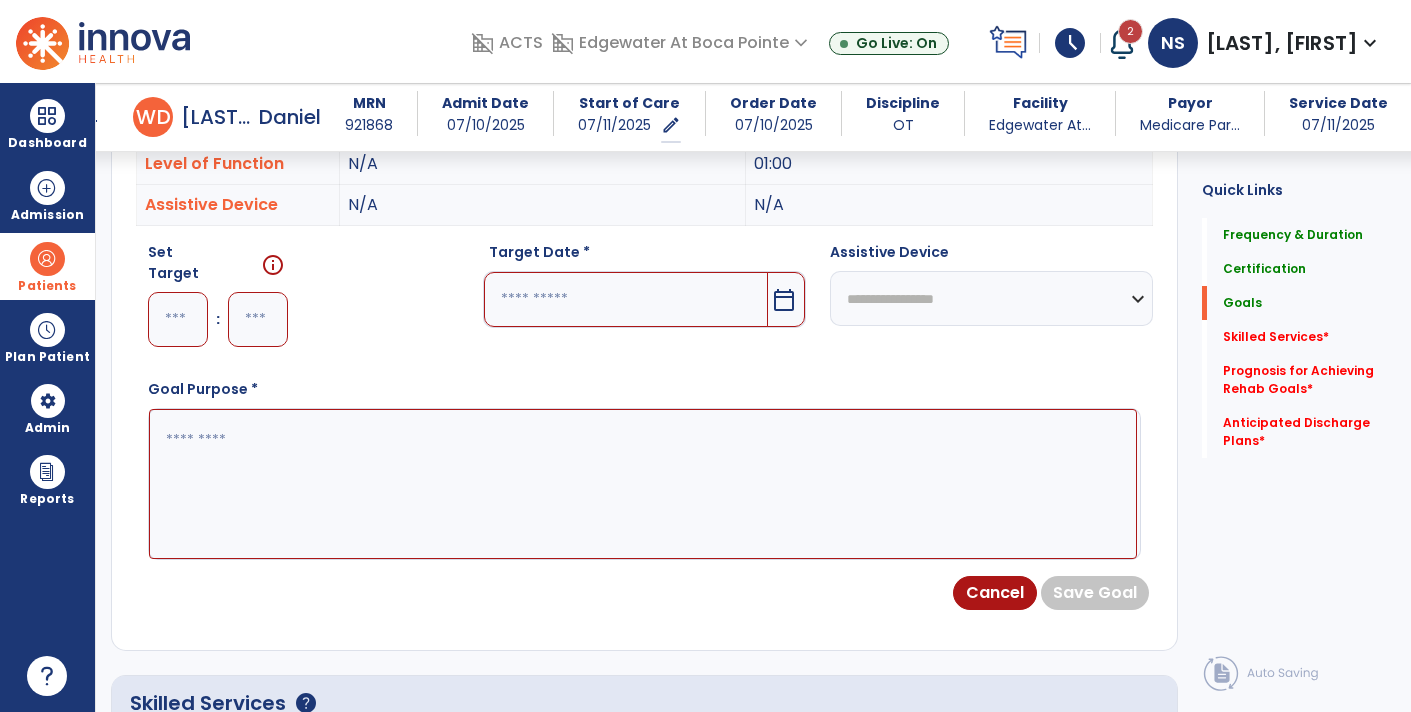 click at bounding box center [178, 319] 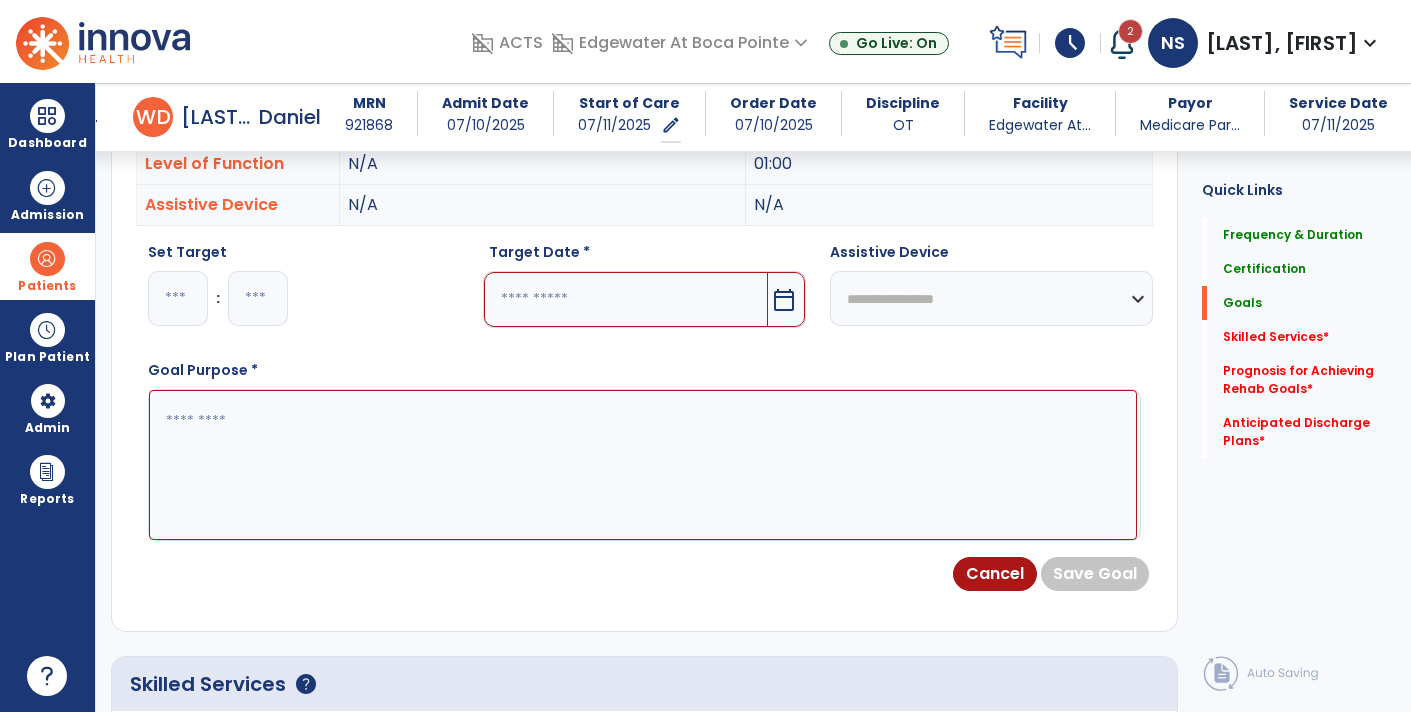 type on "*" 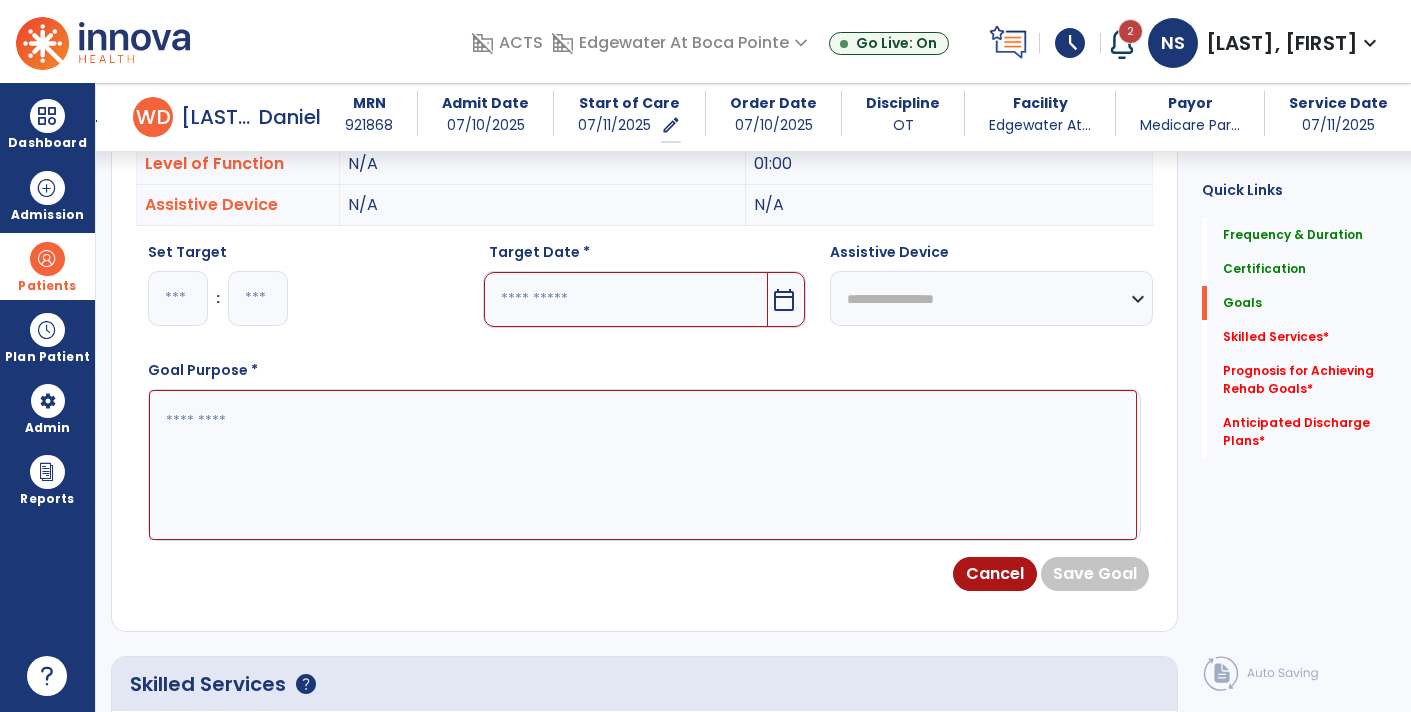 click at bounding box center (258, 298) 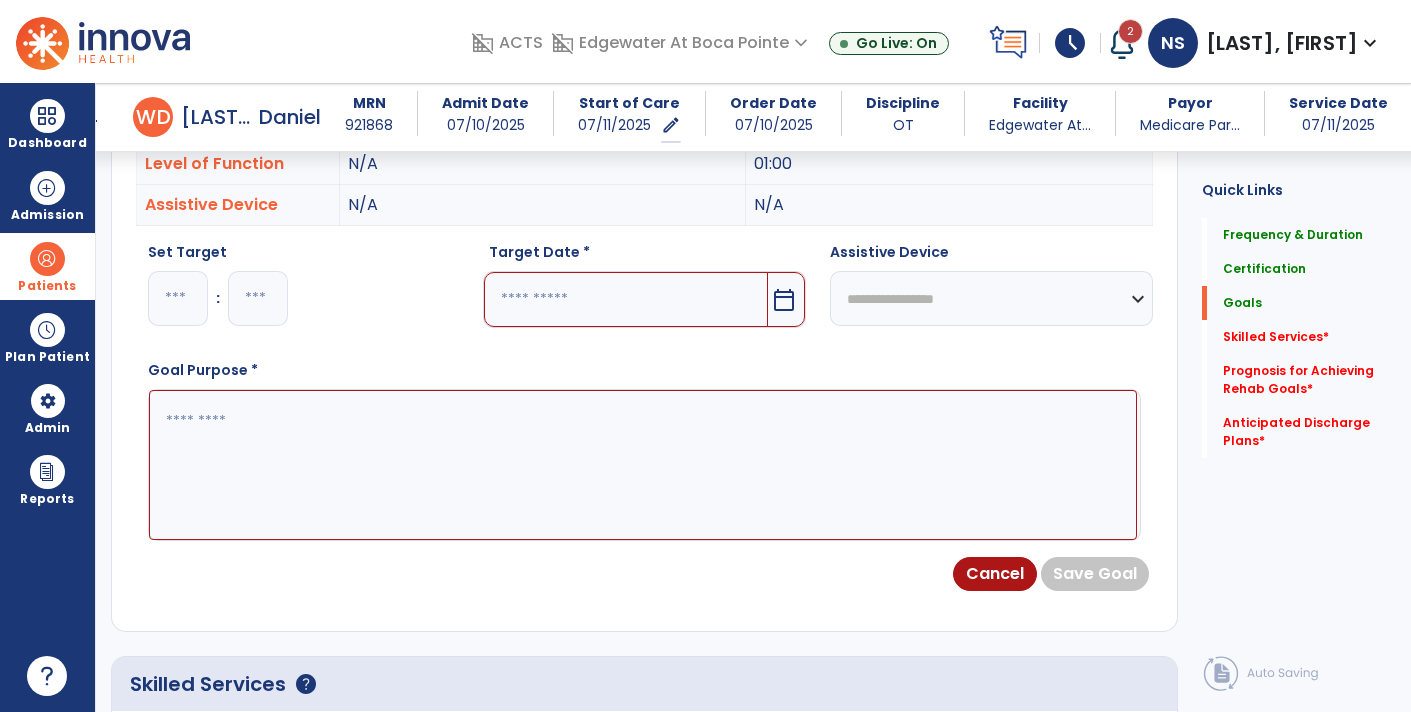 type on "**" 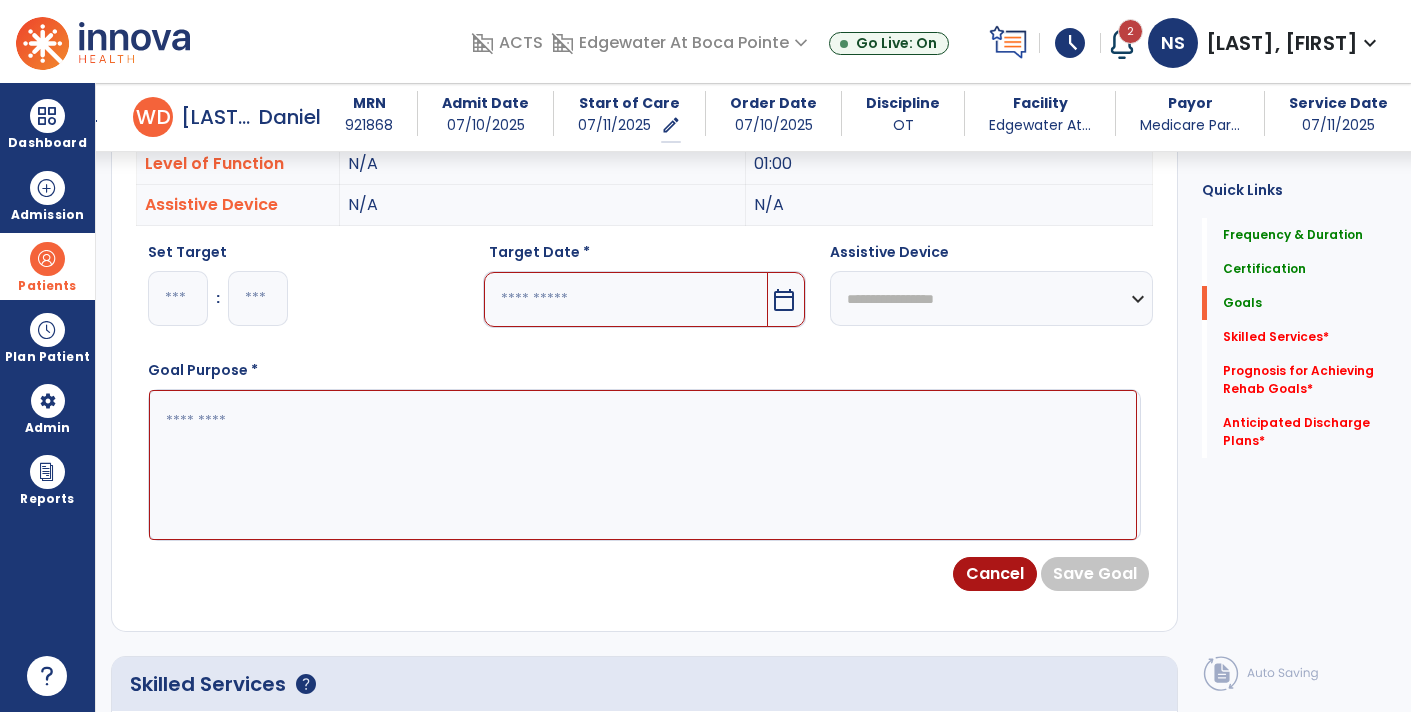 click on "calendar_today" at bounding box center [784, 300] 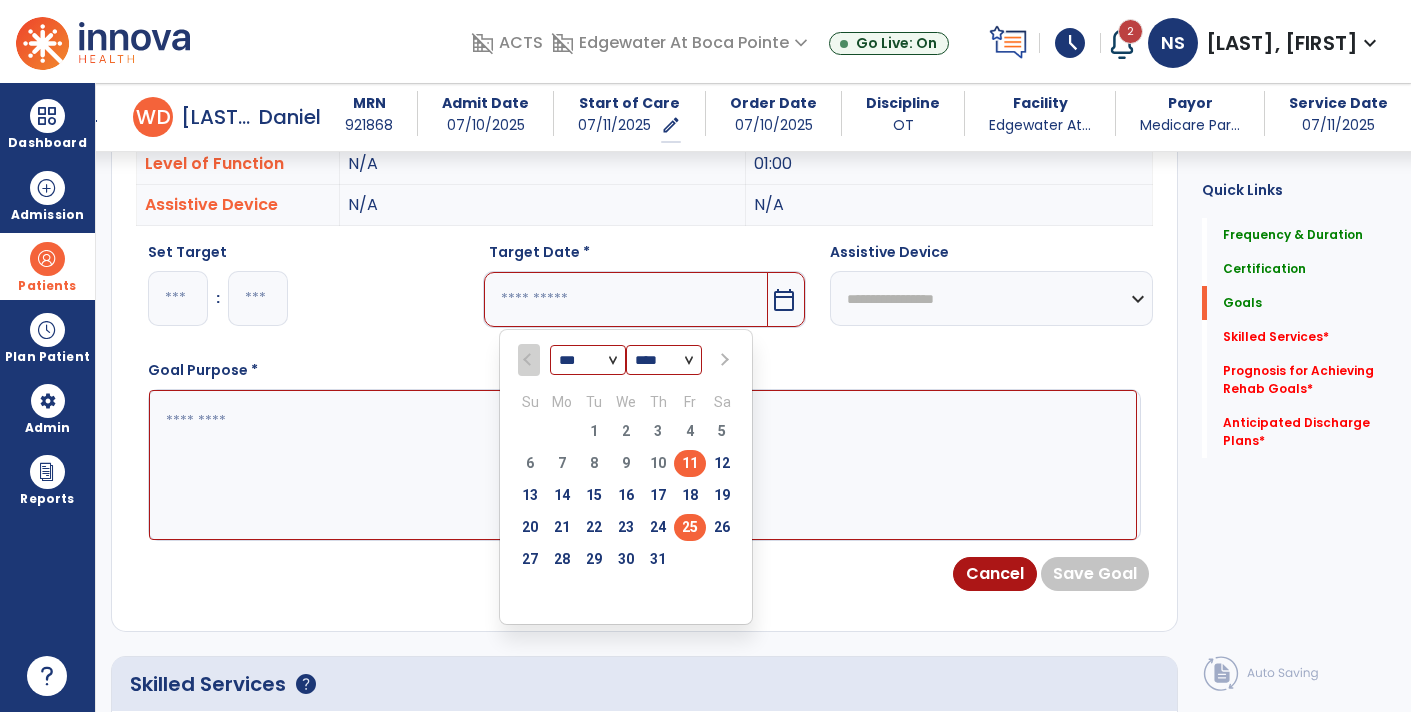 click on "25" at bounding box center (690, 527) 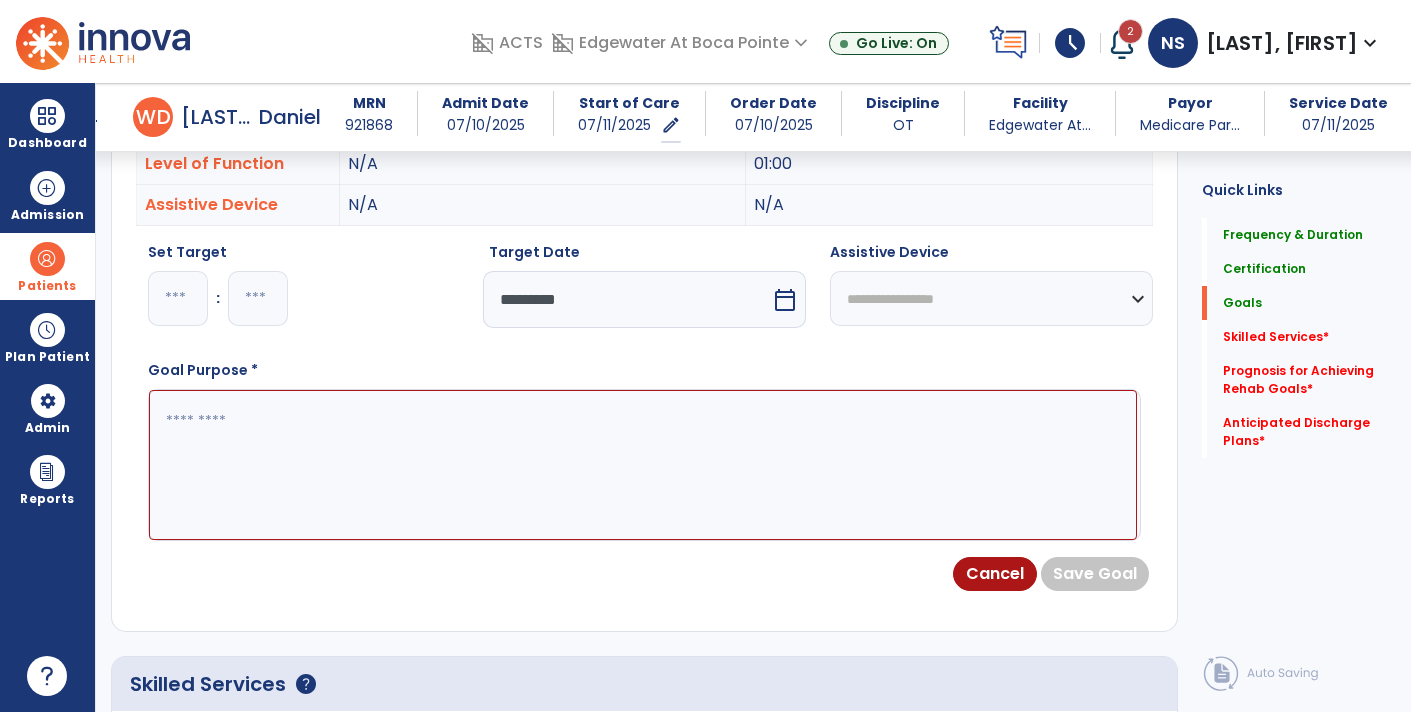 click at bounding box center (643, 464) 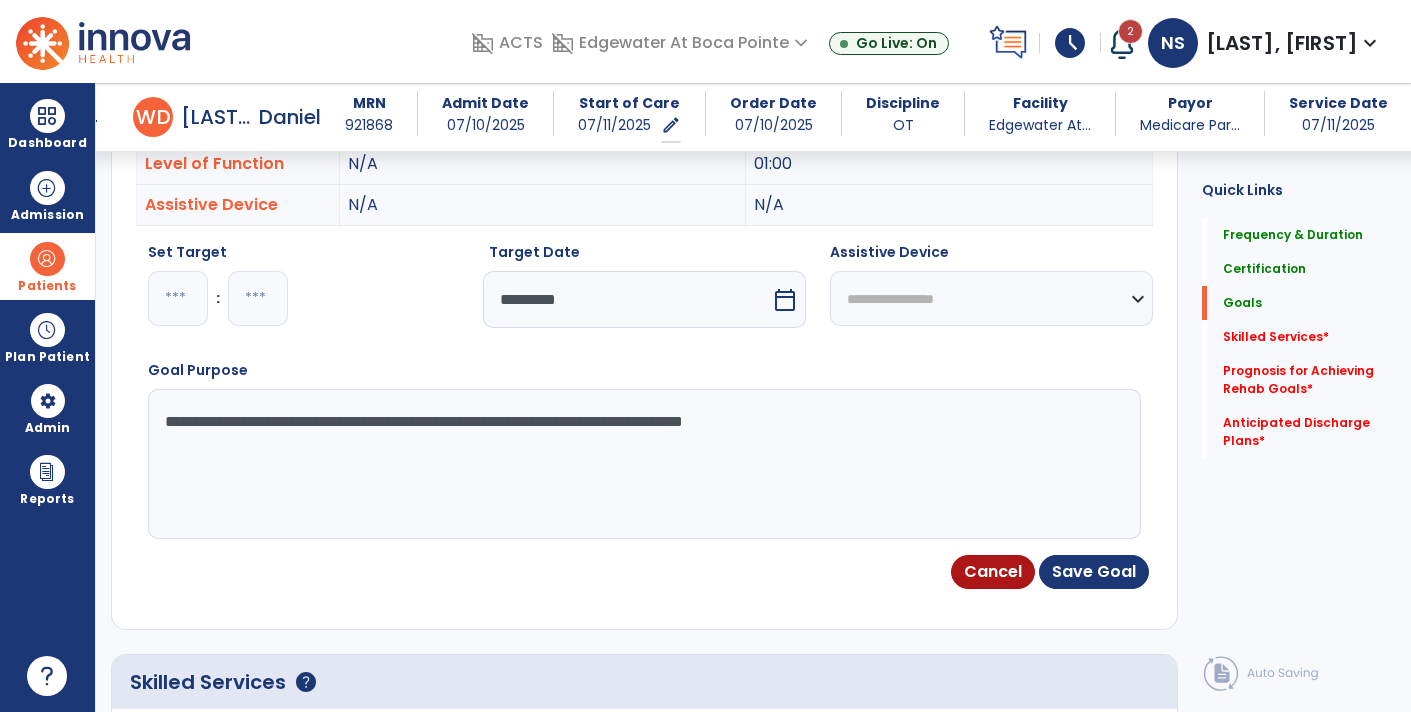click on "**********" at bounding box center (643, 464) 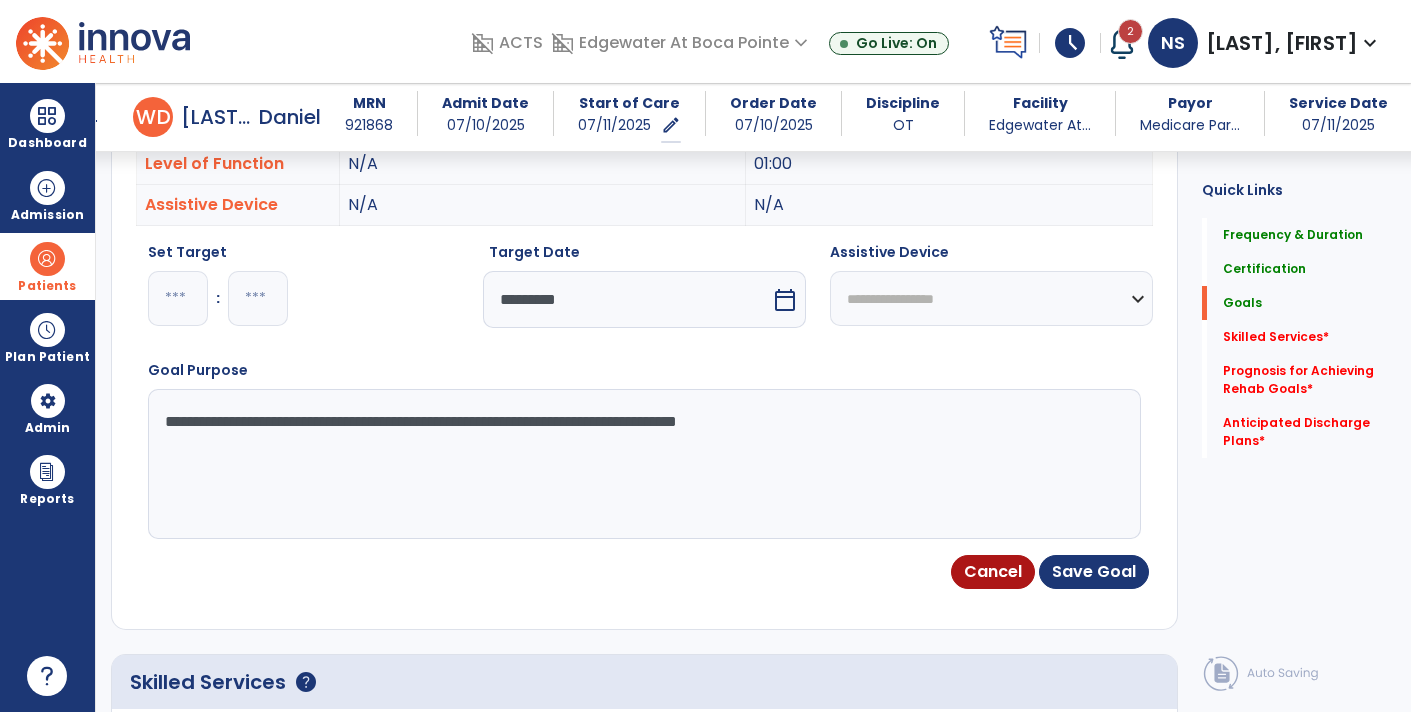 click on "**********" at bounding box center (643, 464) 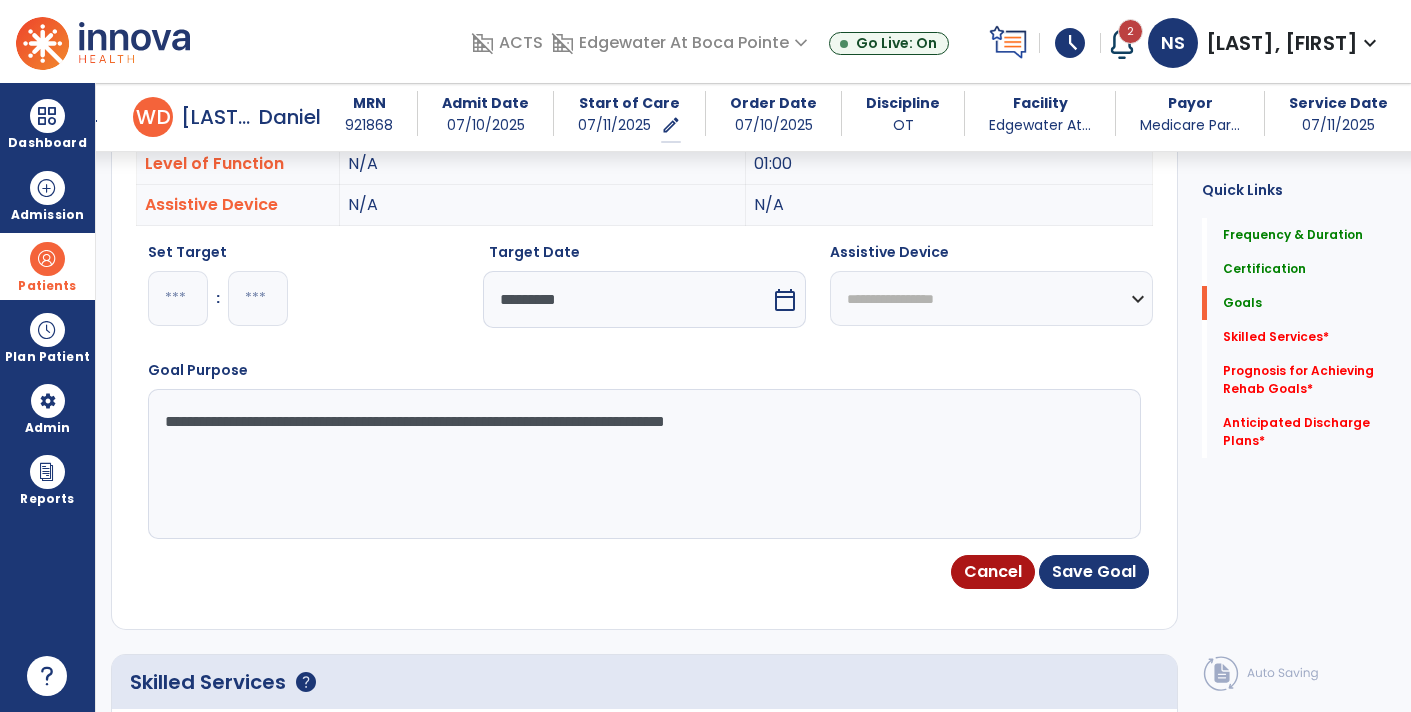 type on "**********" 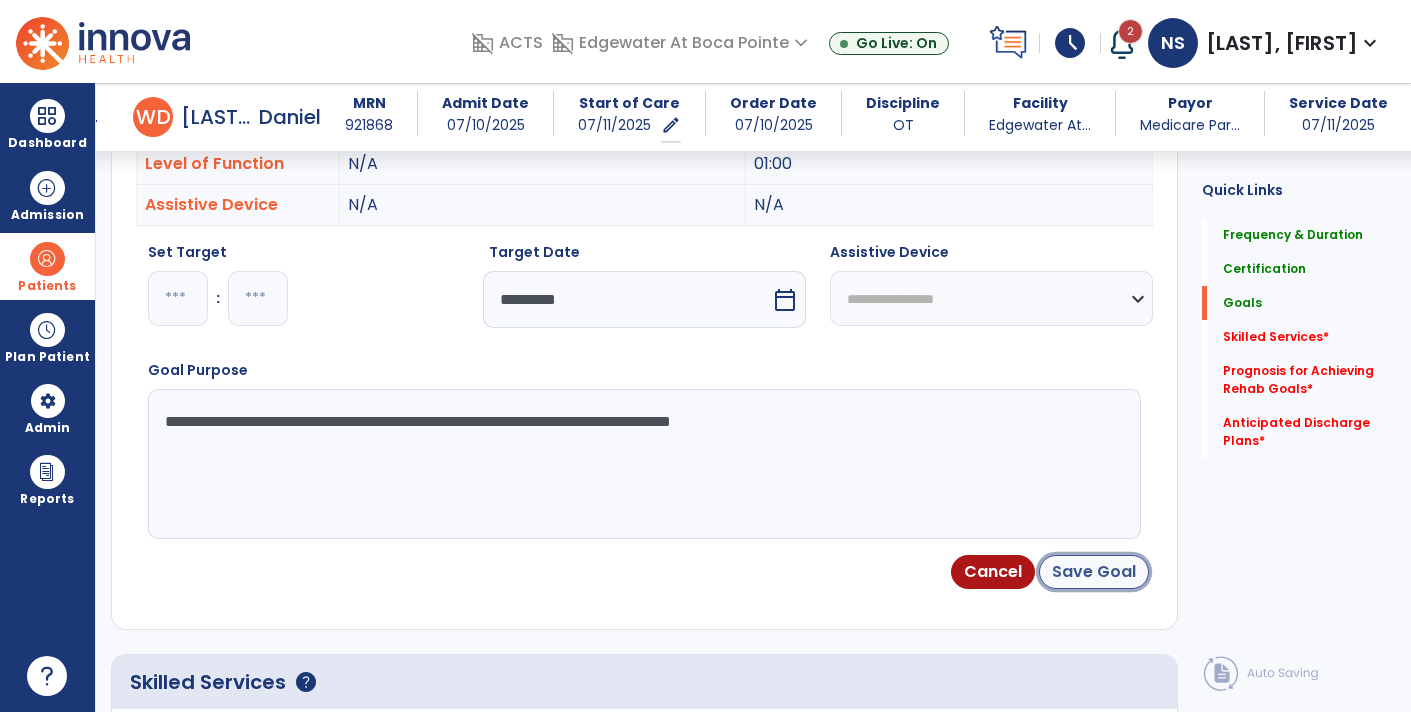 click on "Save Goal" at bounding box center (1094, 572) 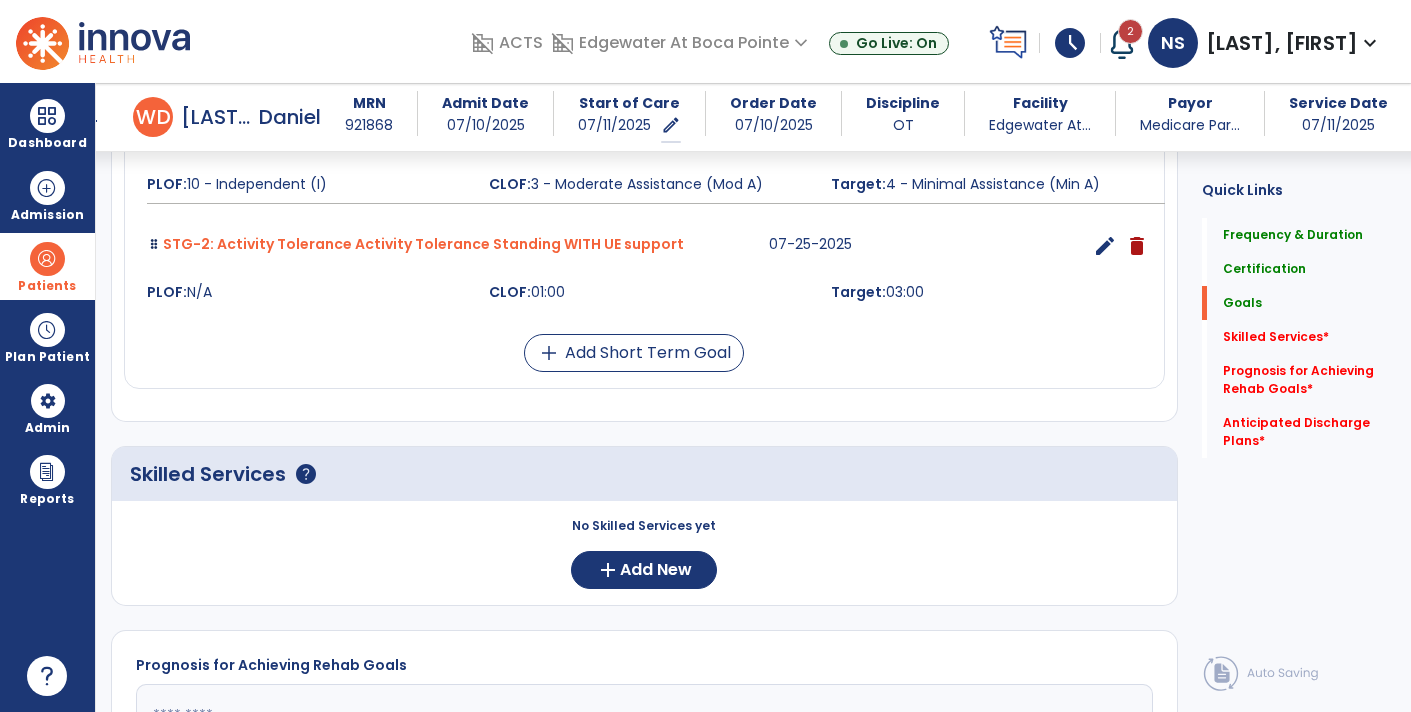 scroll, scrollTop: 1281, scrollLeft: 0, axis: vertical 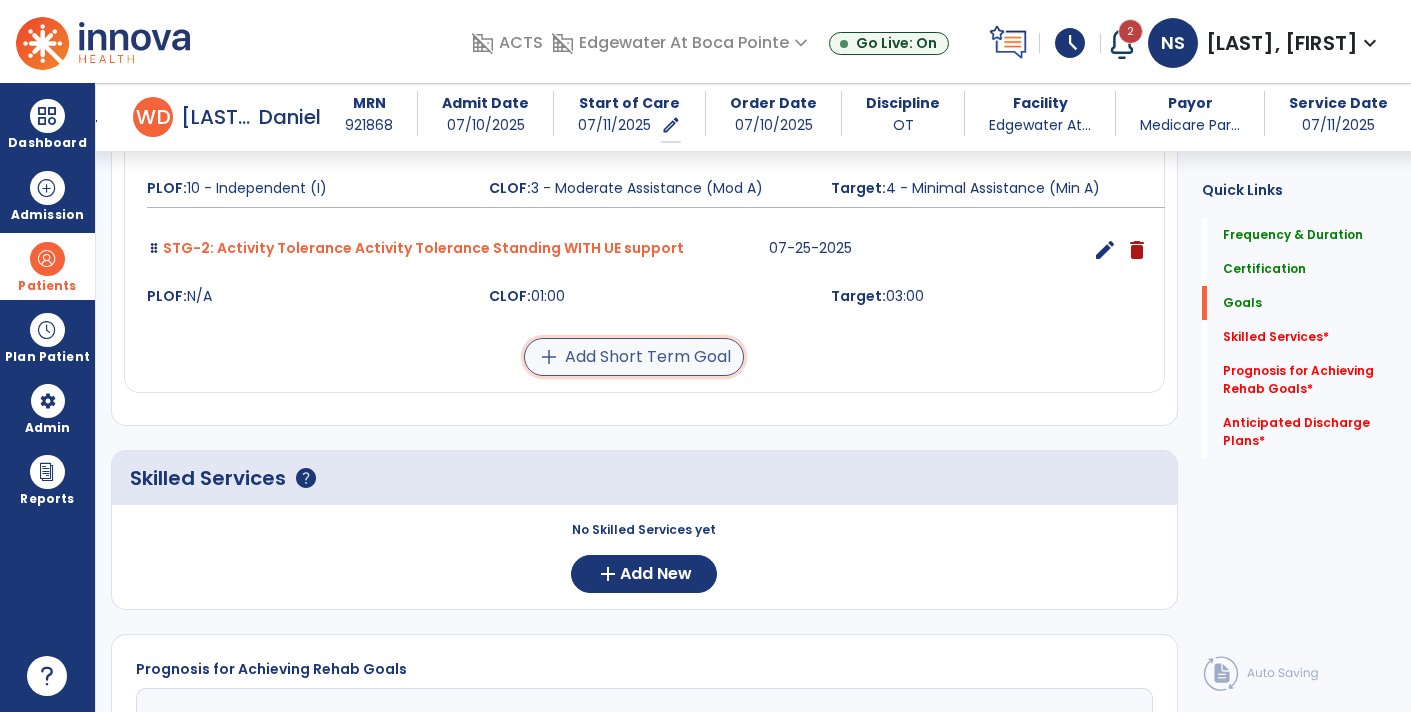 click on "add  Add Short Term Goal" at bounding box center [634, 357] 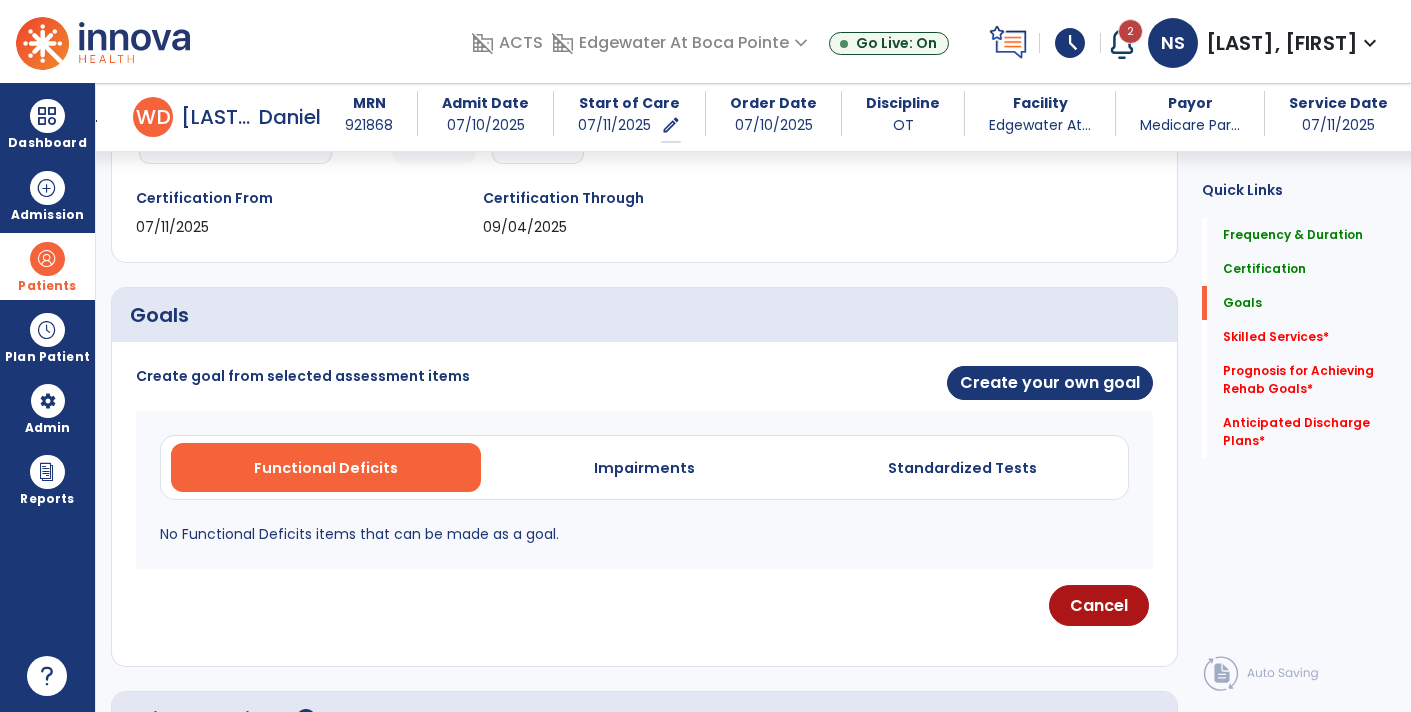 scroll, scrollTop: 324, scrollLeft: 0, axis: vertical 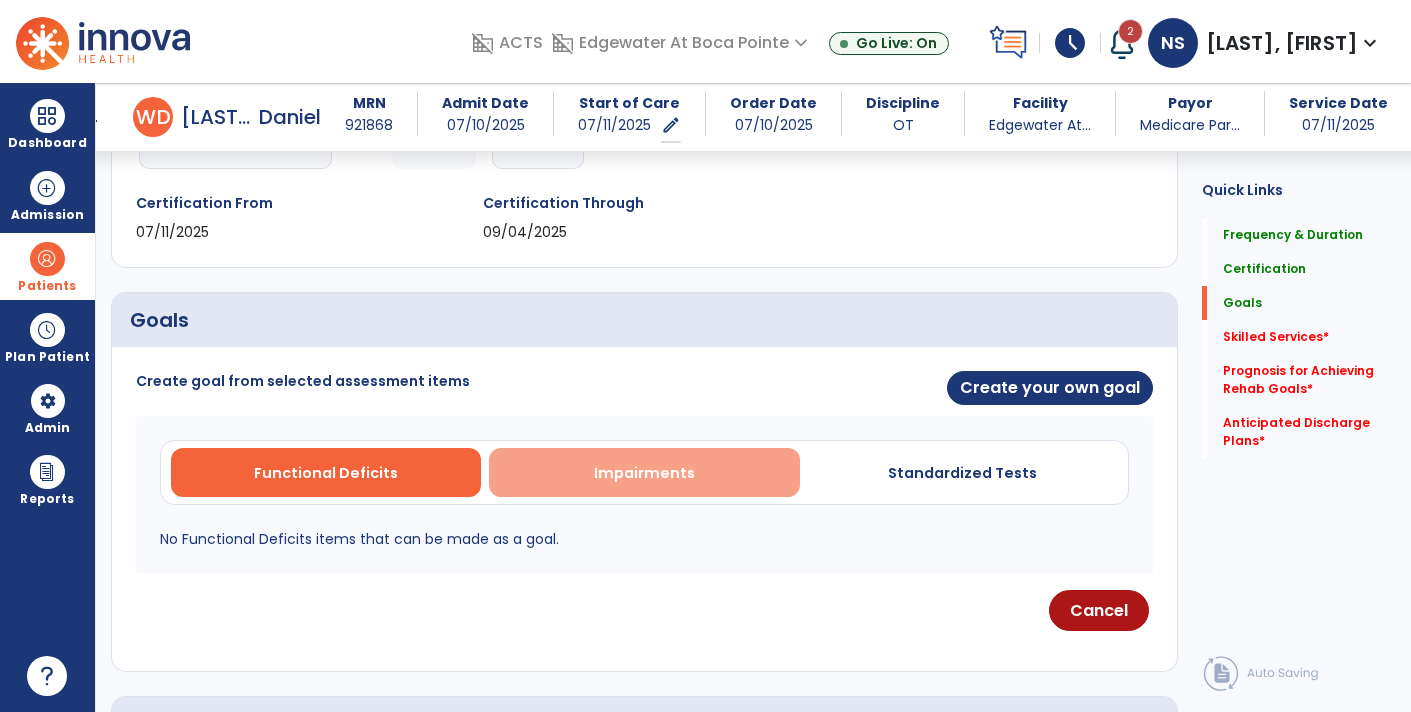 click on "Impairments" at bounding box center (644, 473) 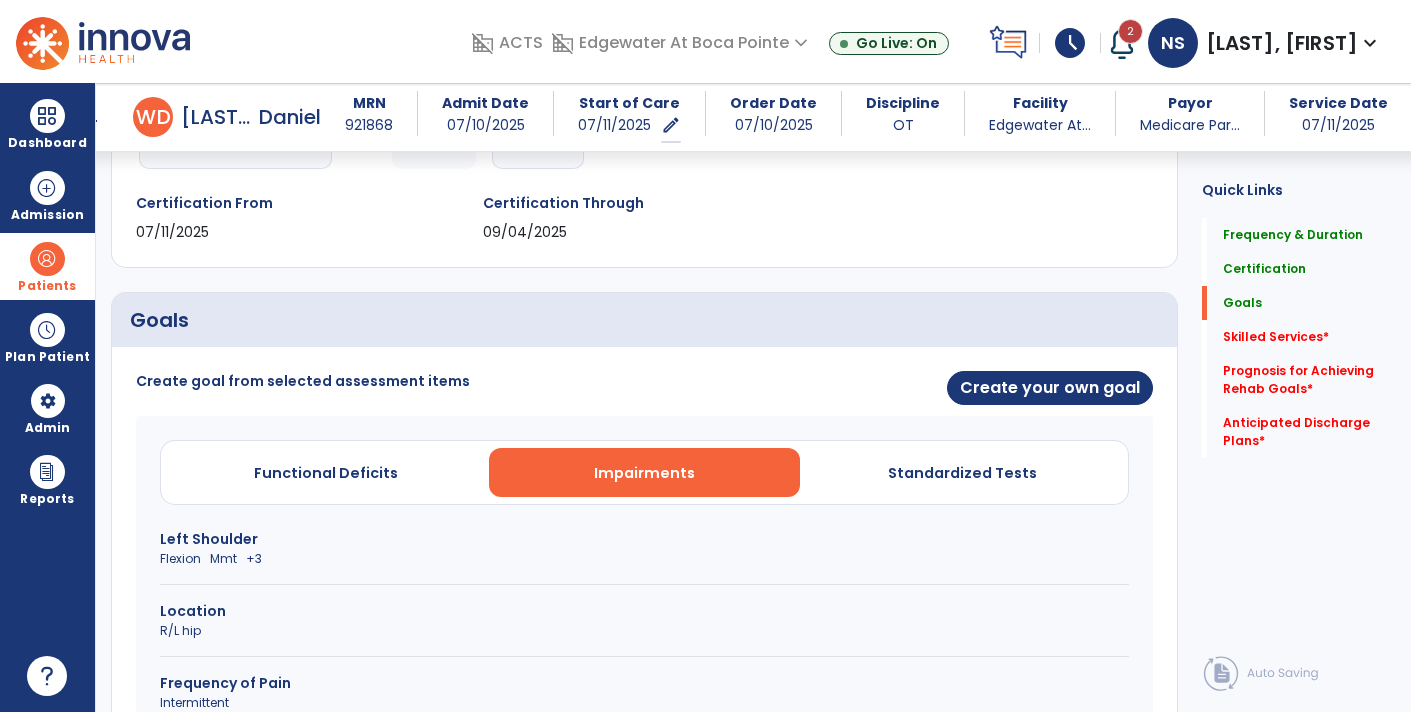 click on "Left Shoulder  Flexion   Mmt   +3" at bounding box center (644, 557) 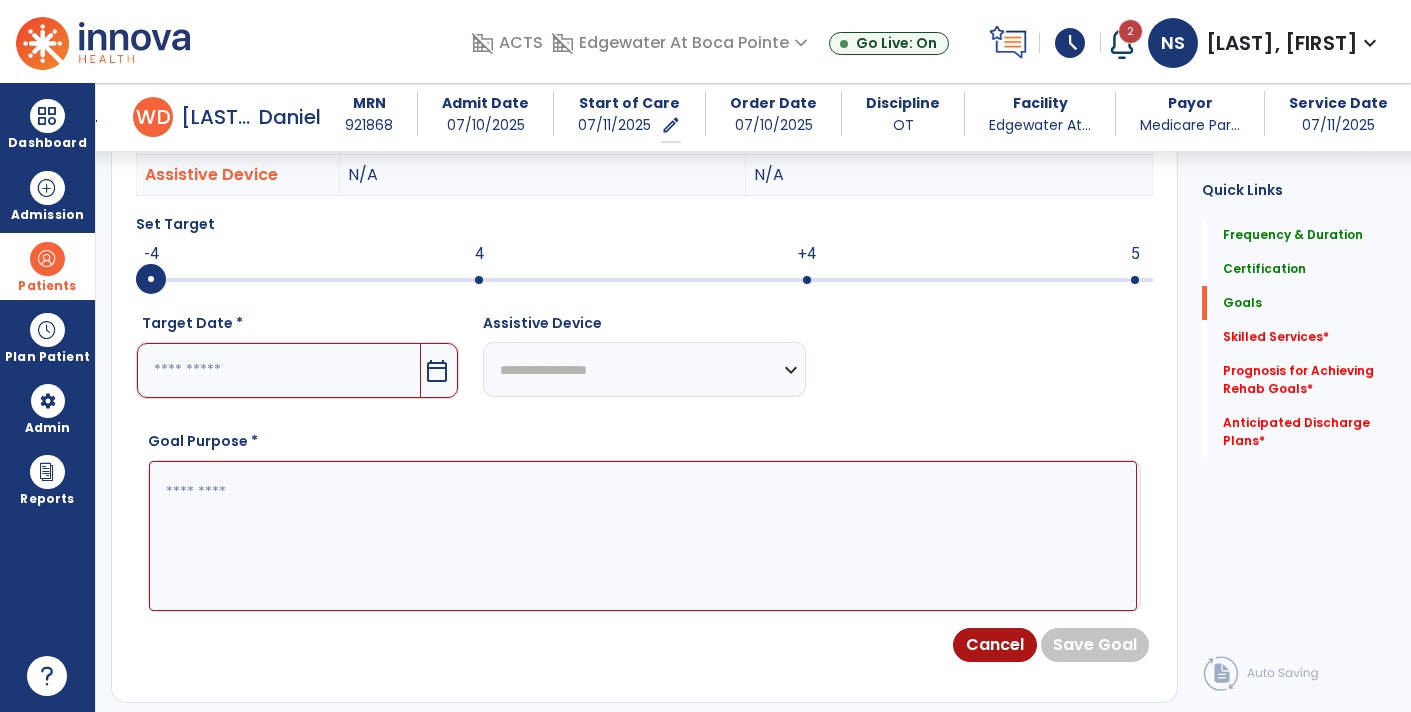 scroll, scrollTop: 667, scrollLeft: 0, axis: vertical 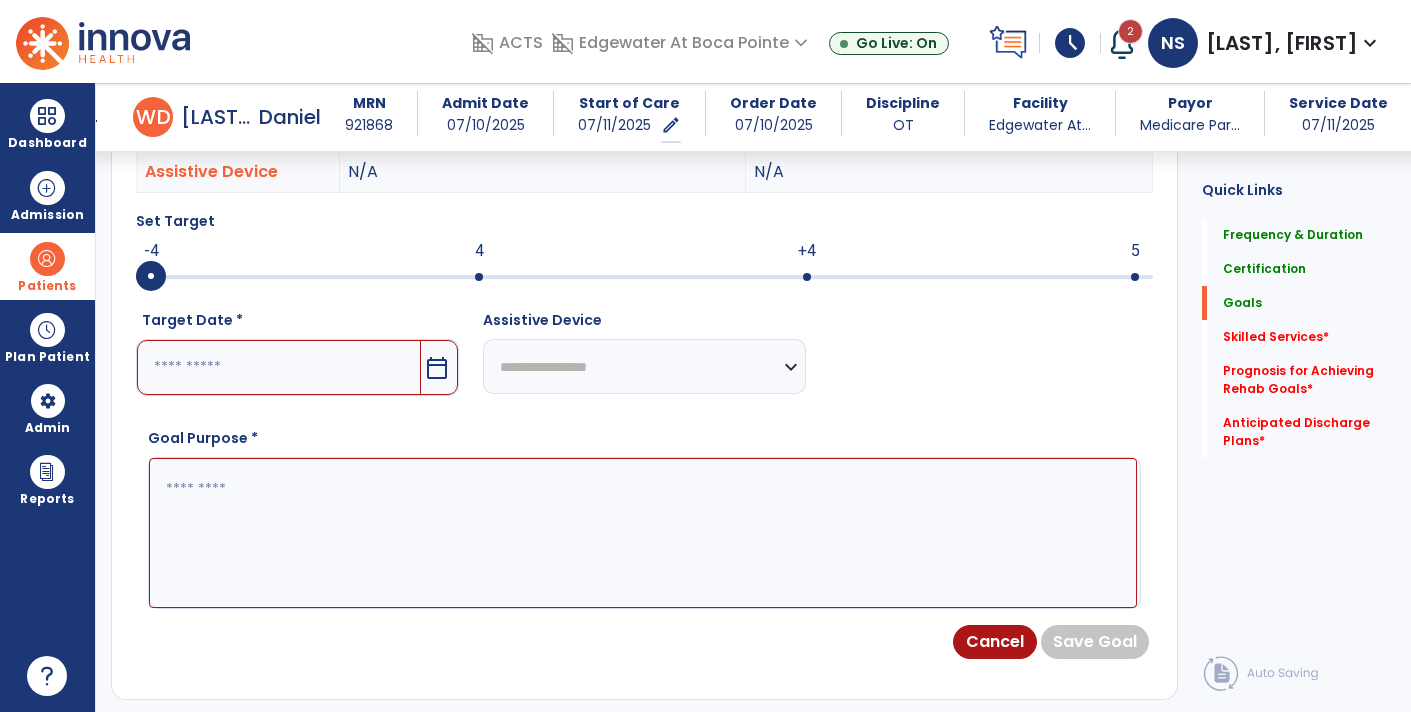 click on "calendar_today" at bounding box center [439, 367] 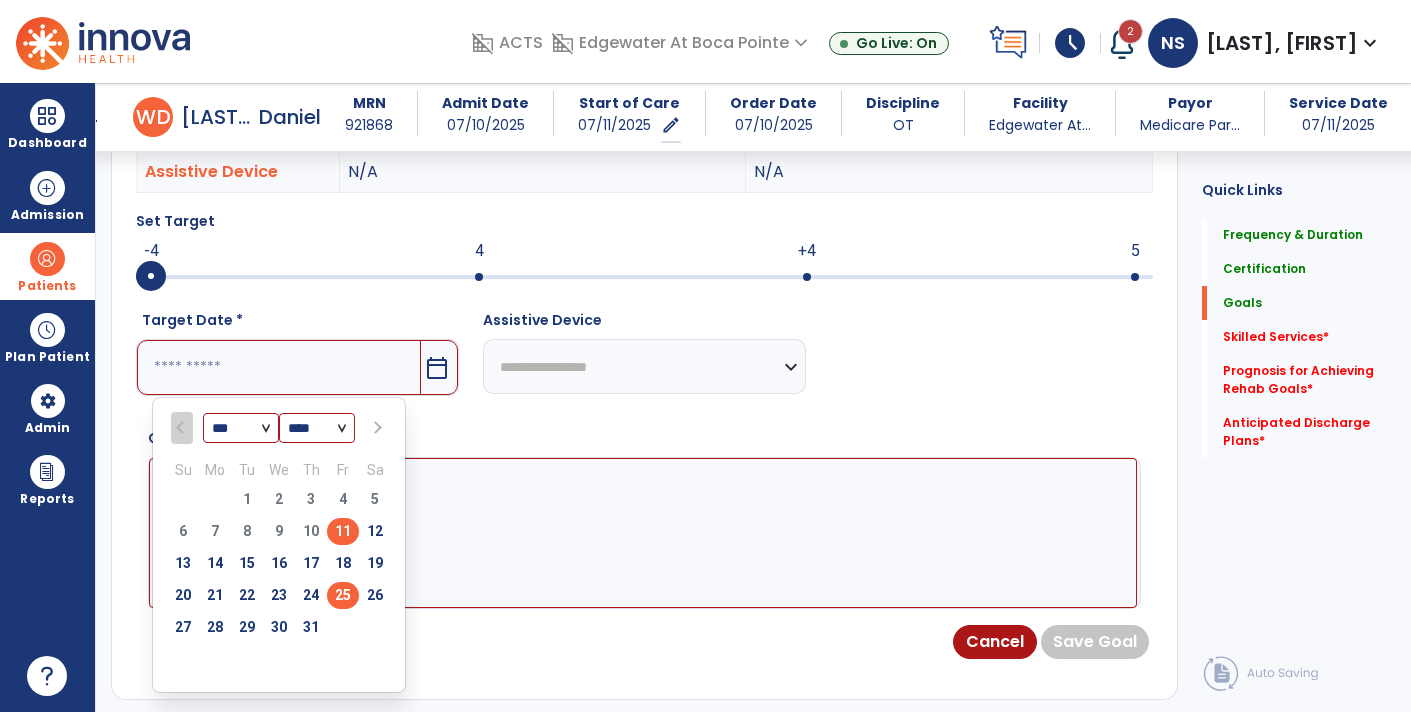 click on "25" at bounding box center (343, 595) 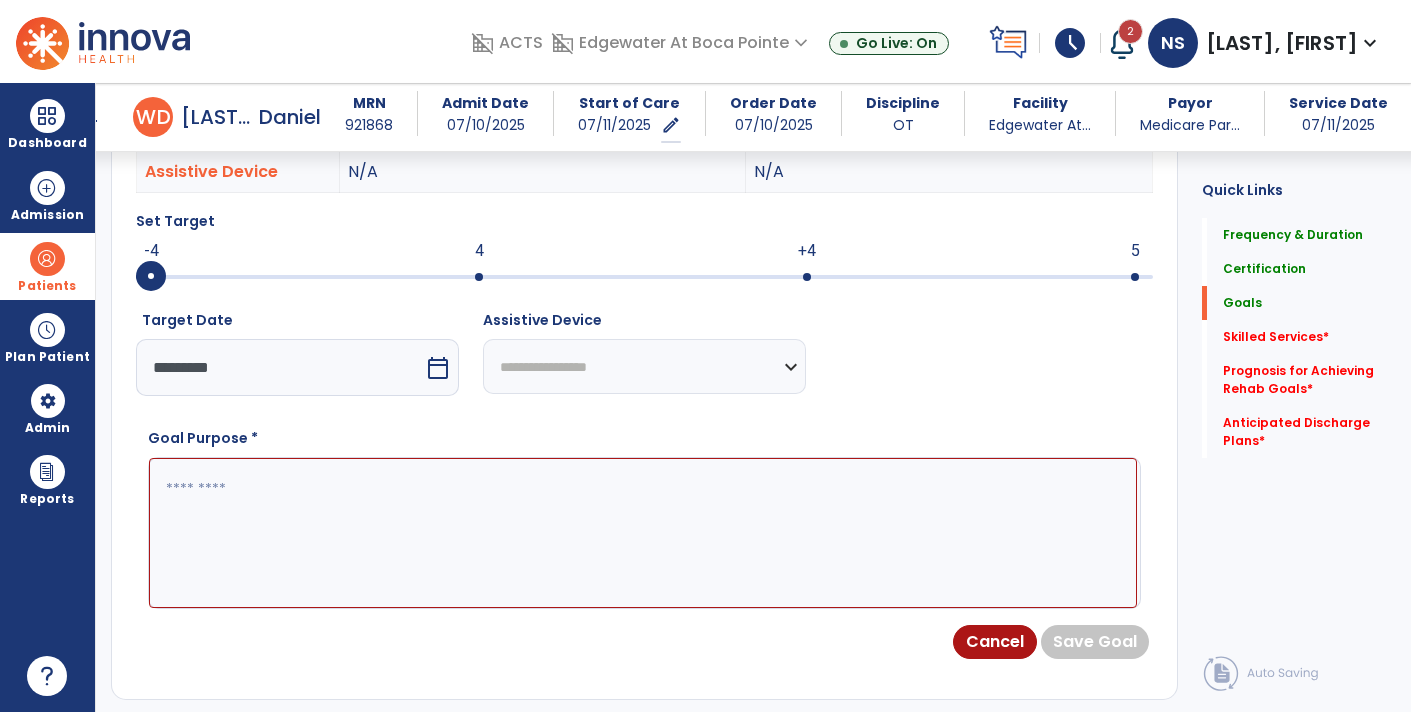 click at bounding box center (643, 532) 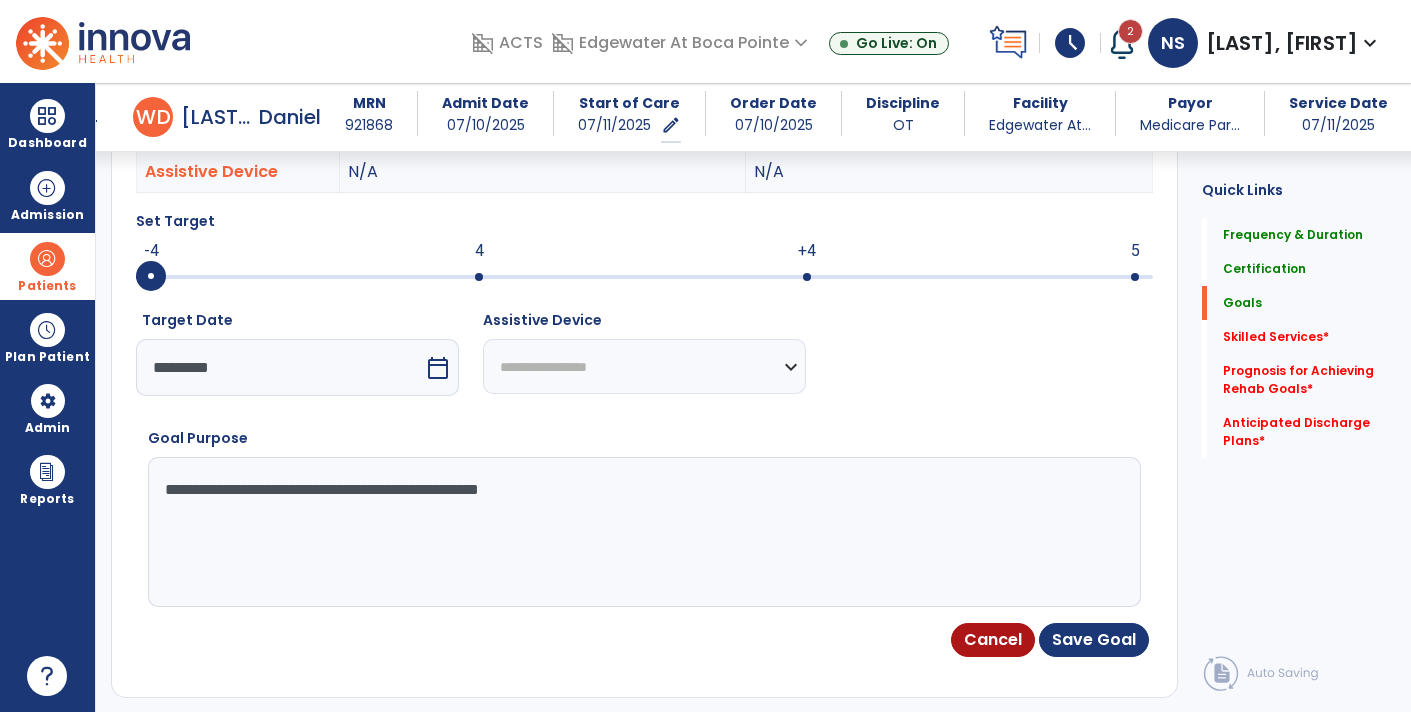 type on "**********" 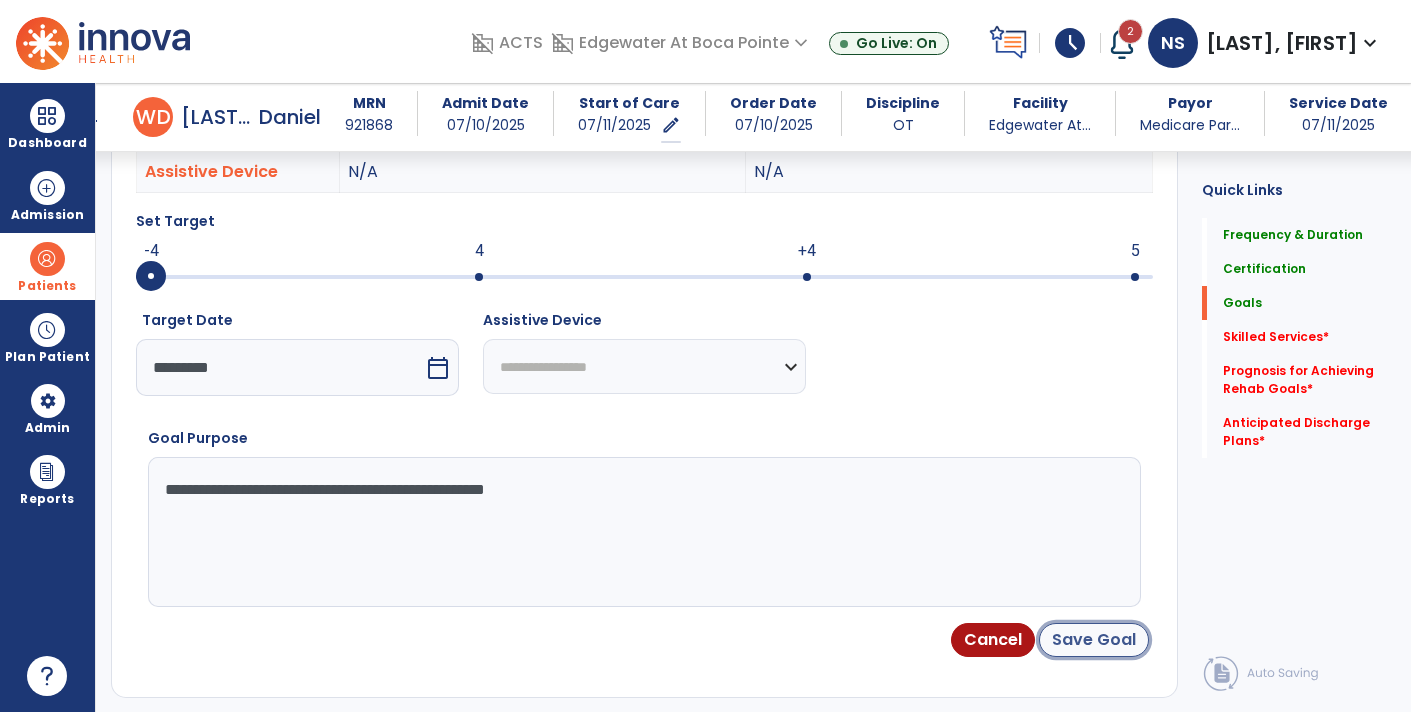 click on "Save Goal" at bounding box center (1094, 640) 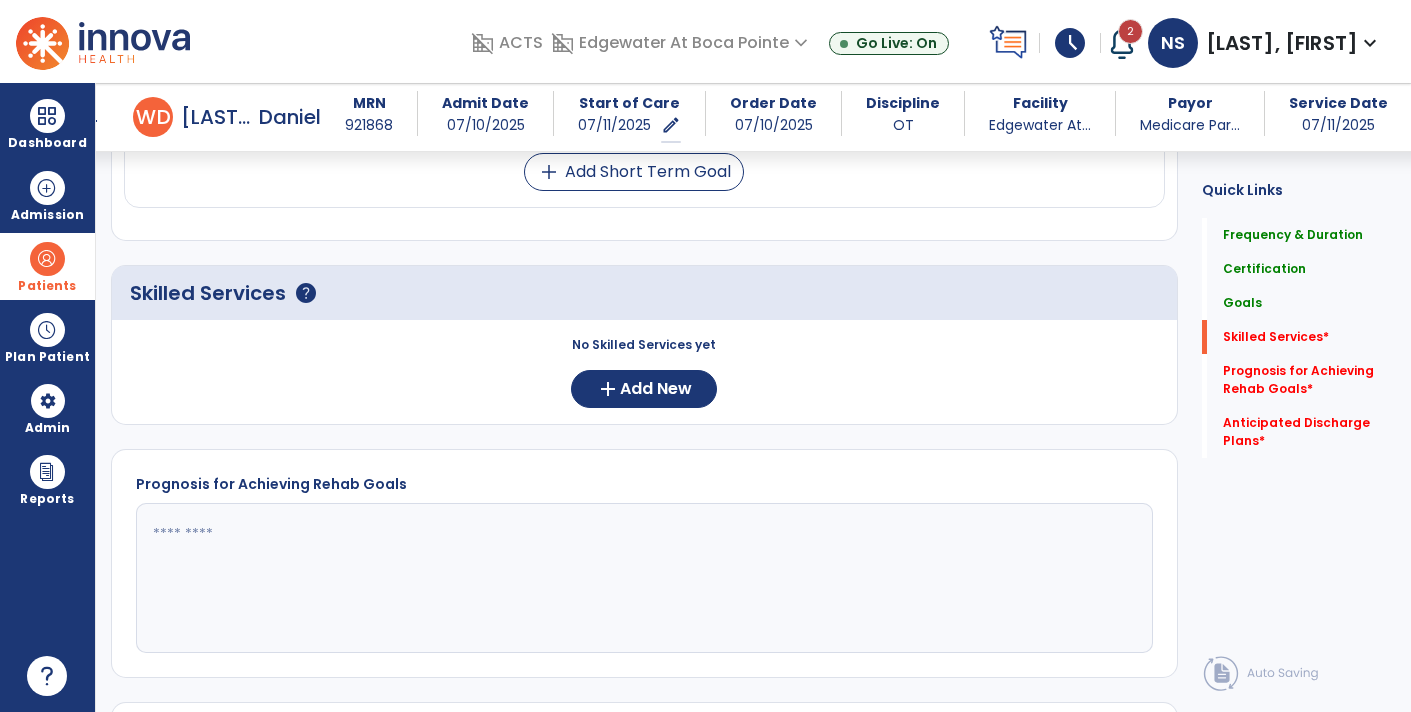 scroll, scrollTop: 1573, scrollLeft: 0, axis: vertical 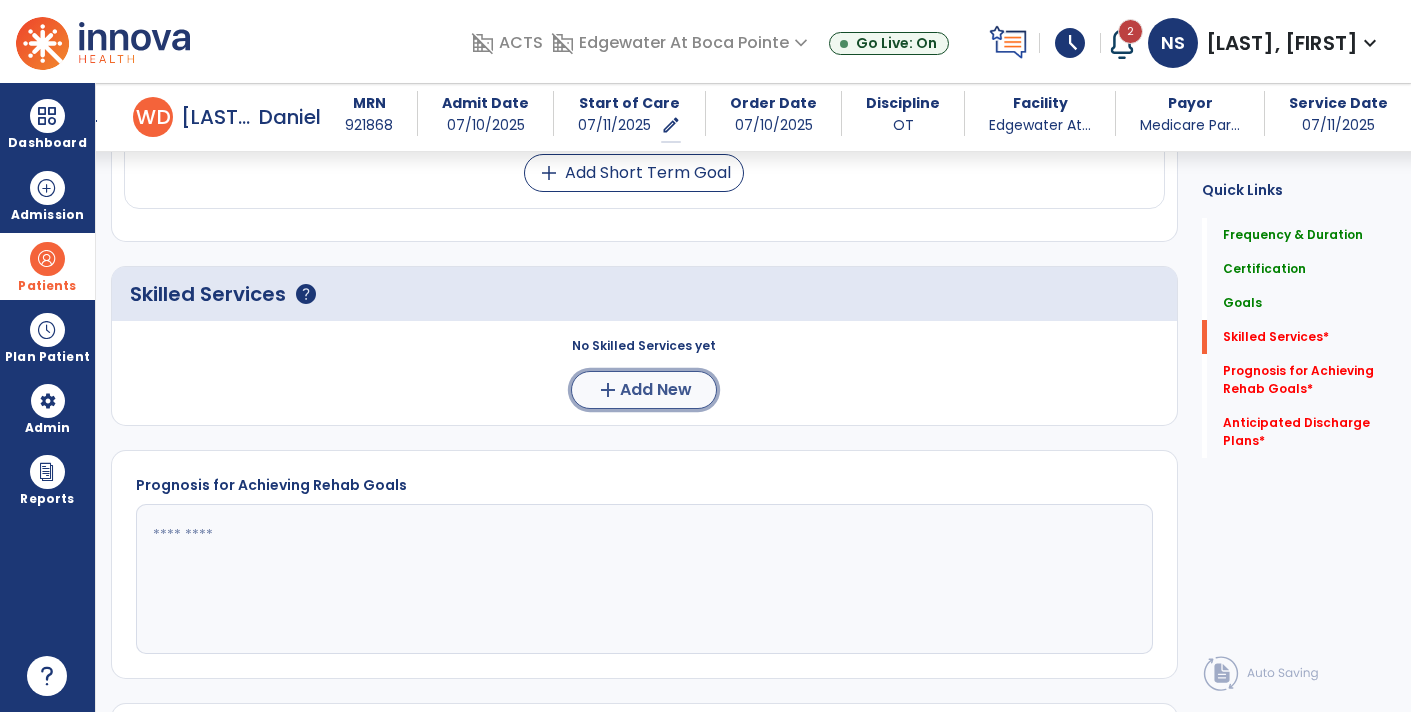click on "add  Add New" 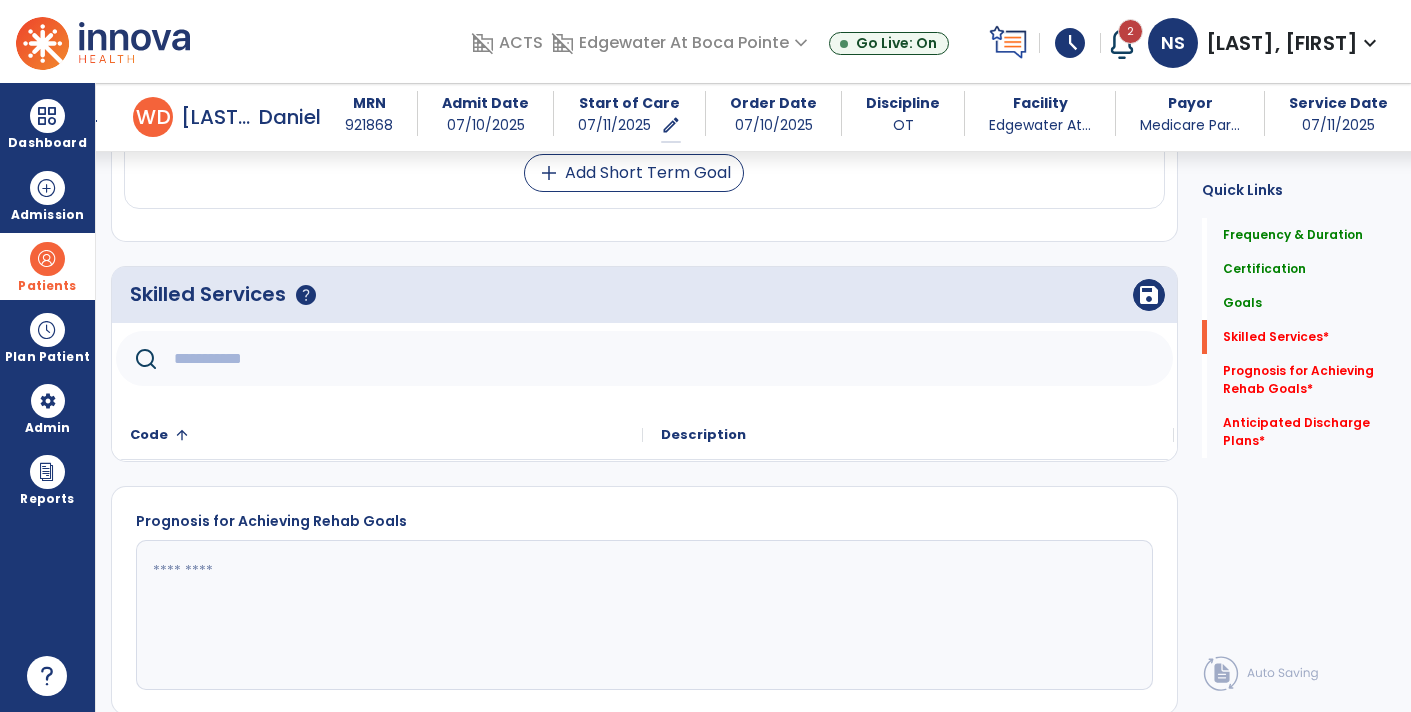 click 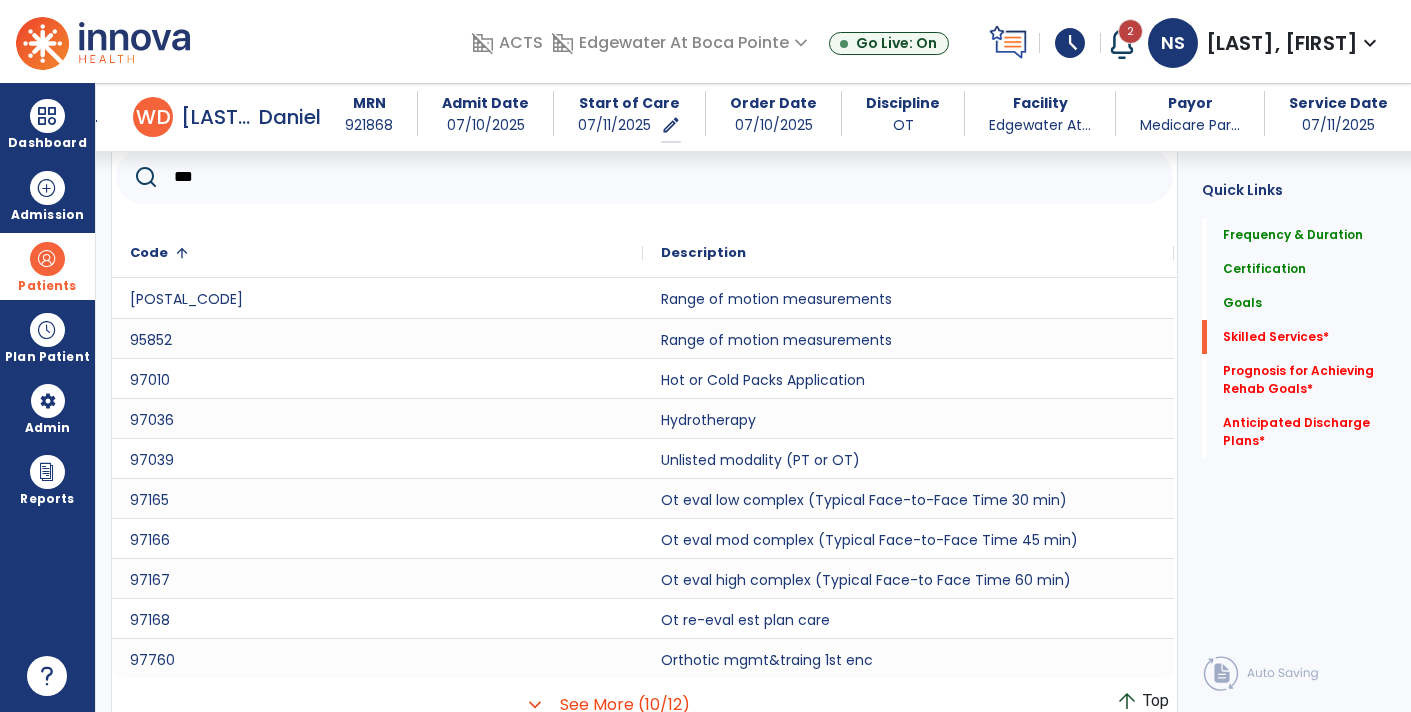 scroll, scrollTop: 1761, scrollLeft: 0, axis: vertical 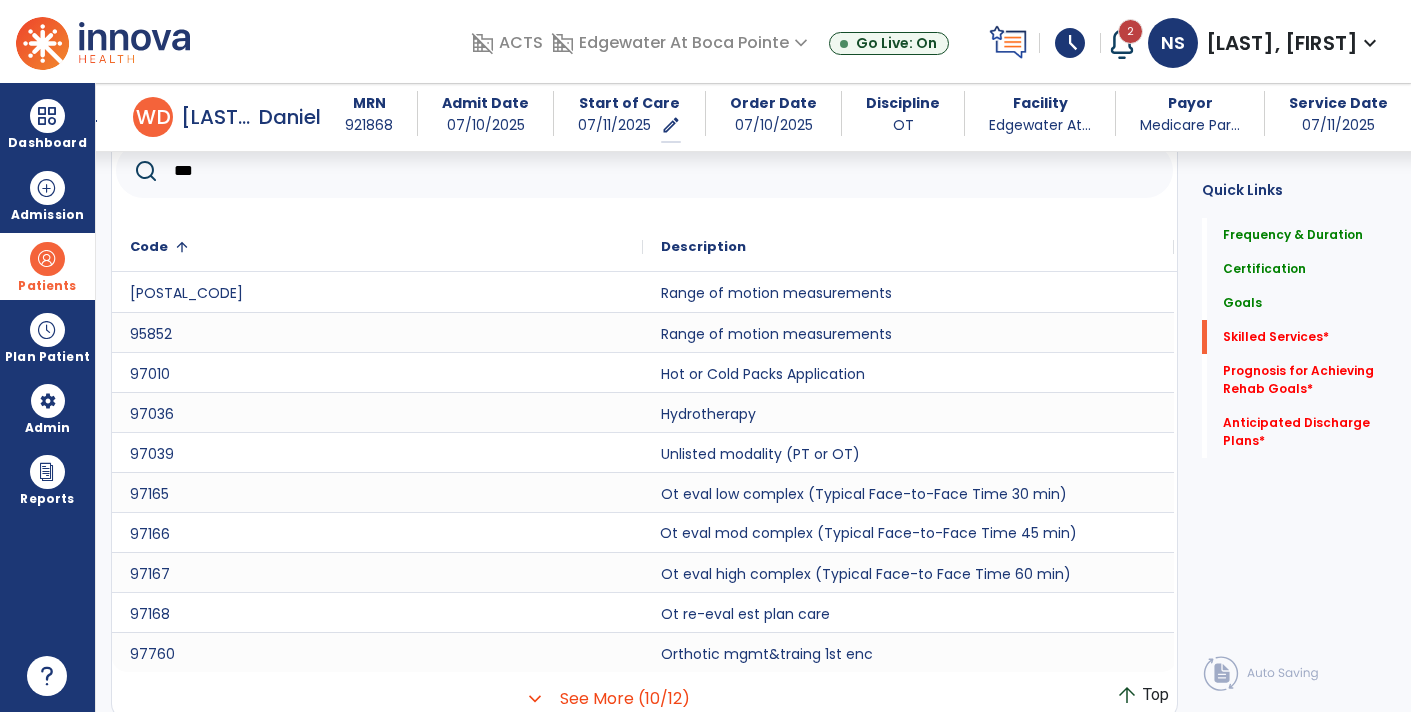 click on "Ot eval mod complex (Typical Face-to-Face Time 45 min)" 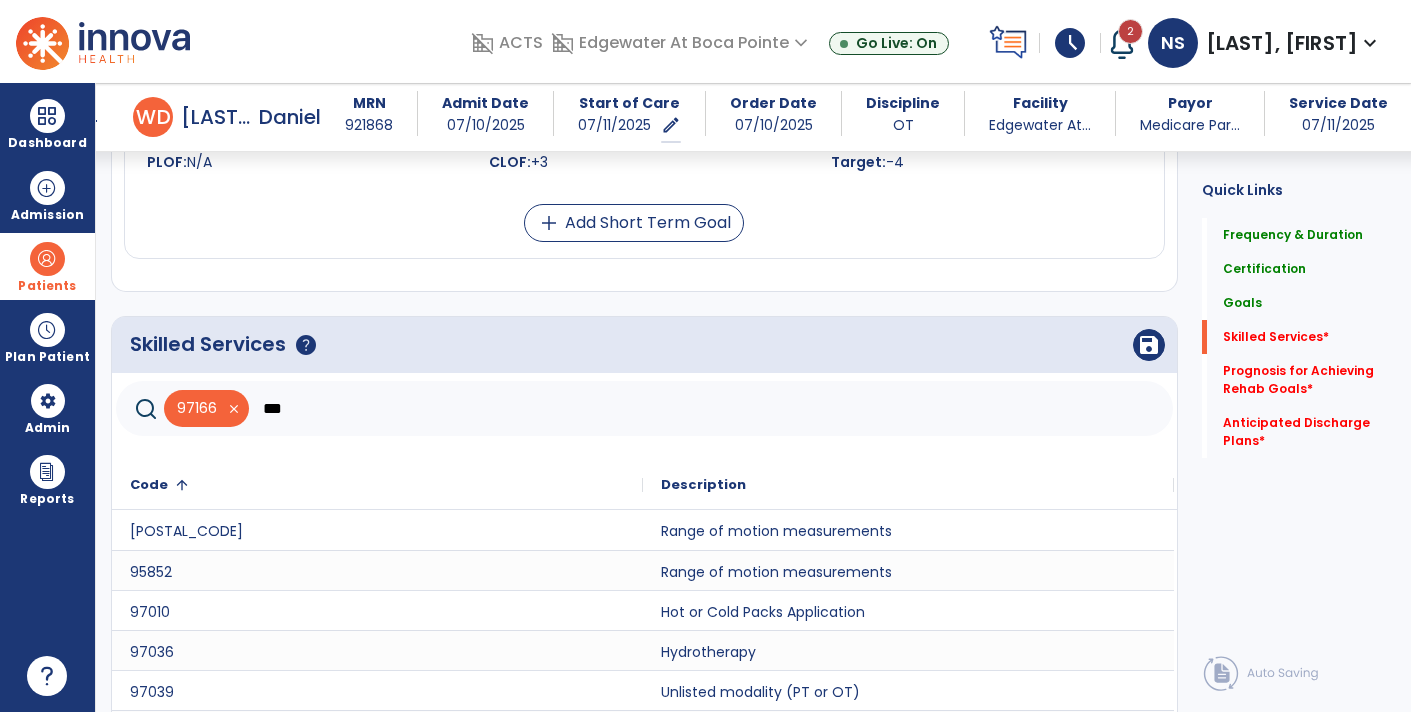 scroll, scrollTop: 1524, scrollLeft: 0, axis: vertical 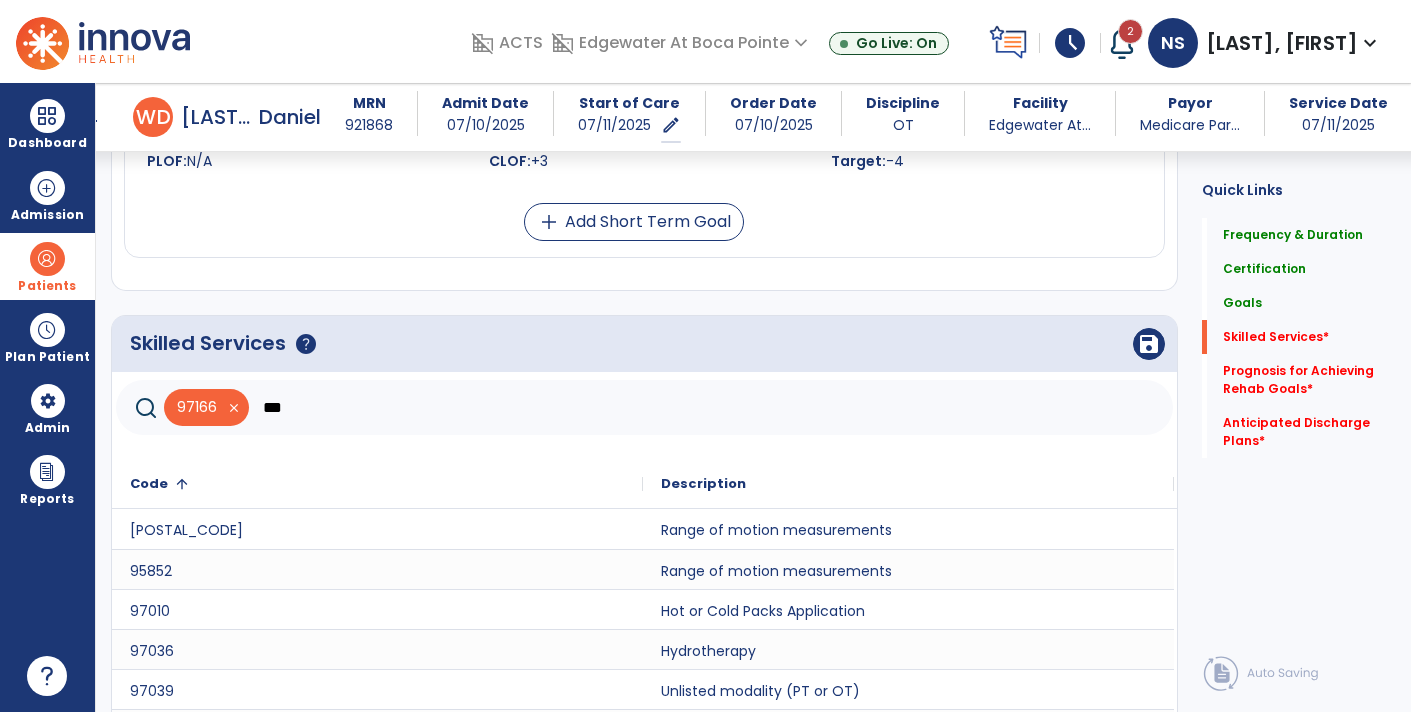 click on "**" 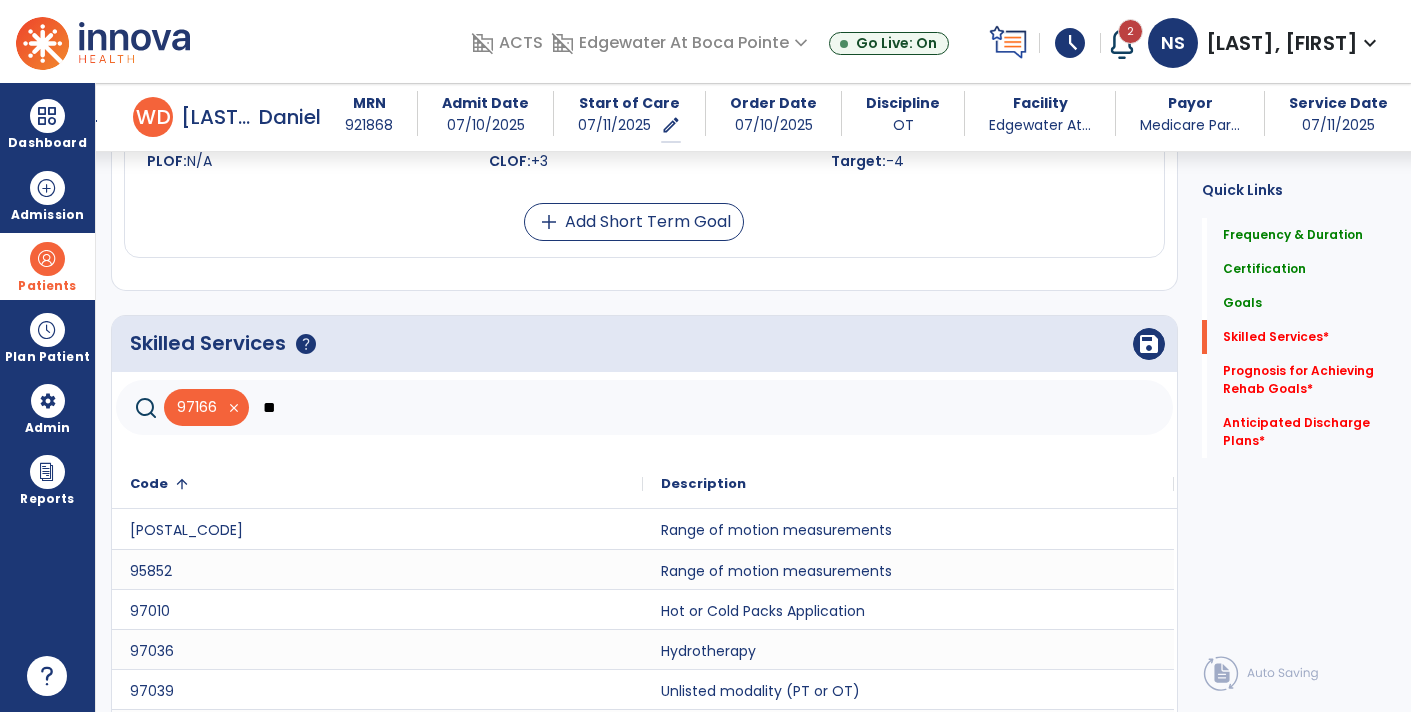 type on "*" 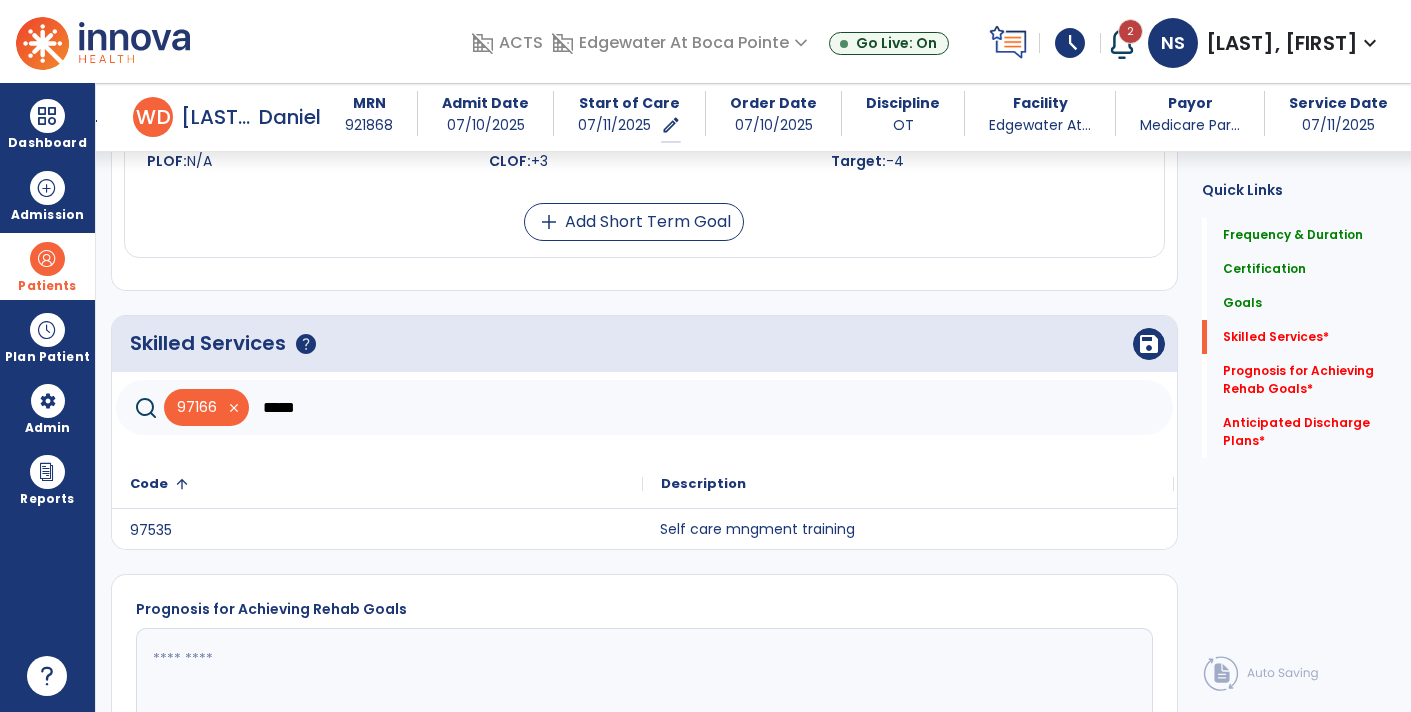 click on "Self care mngment training" 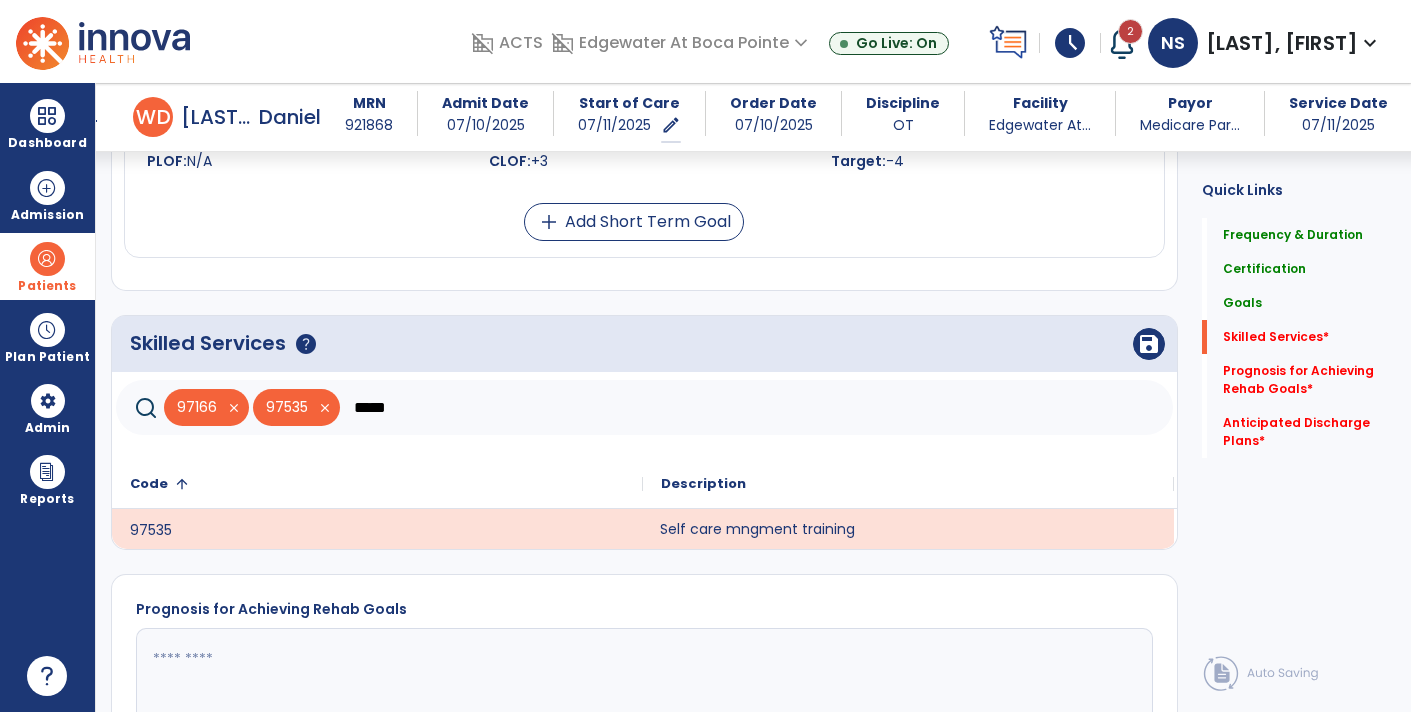 click on "*****" 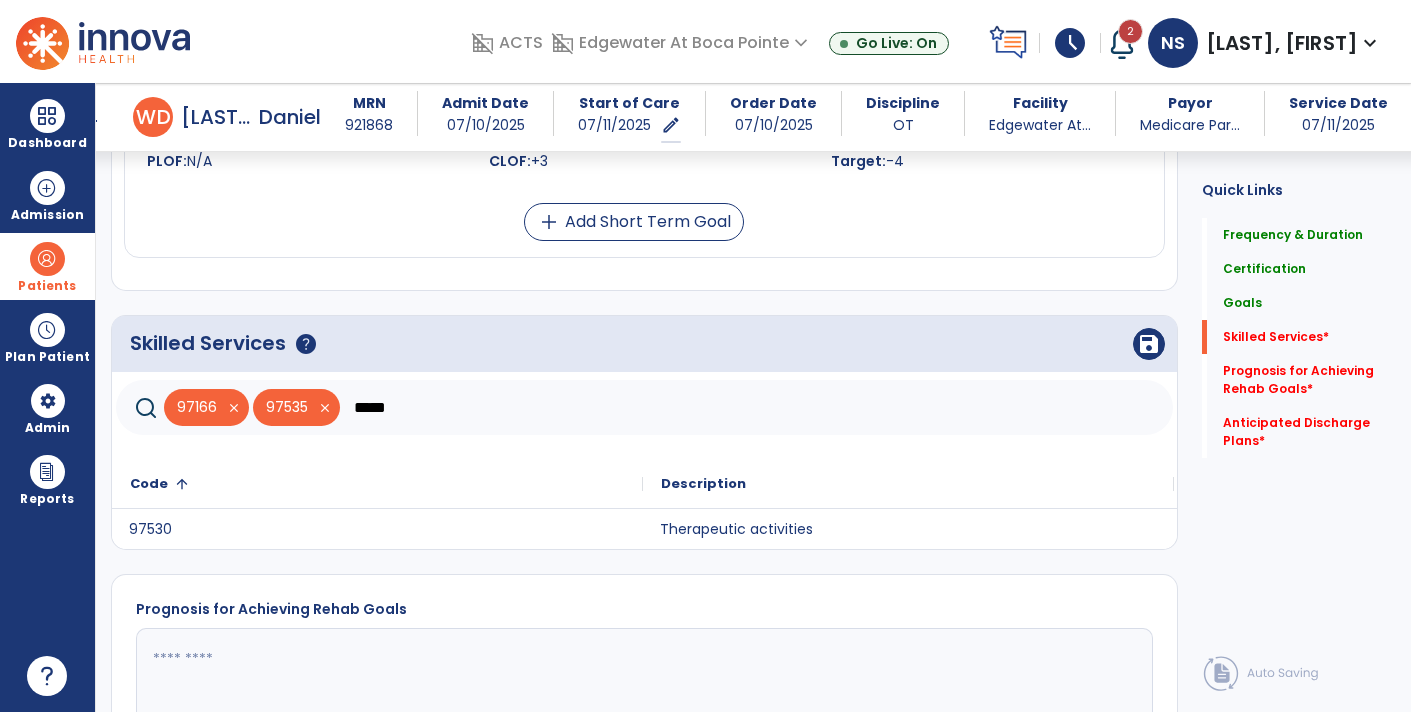 click on "97530" 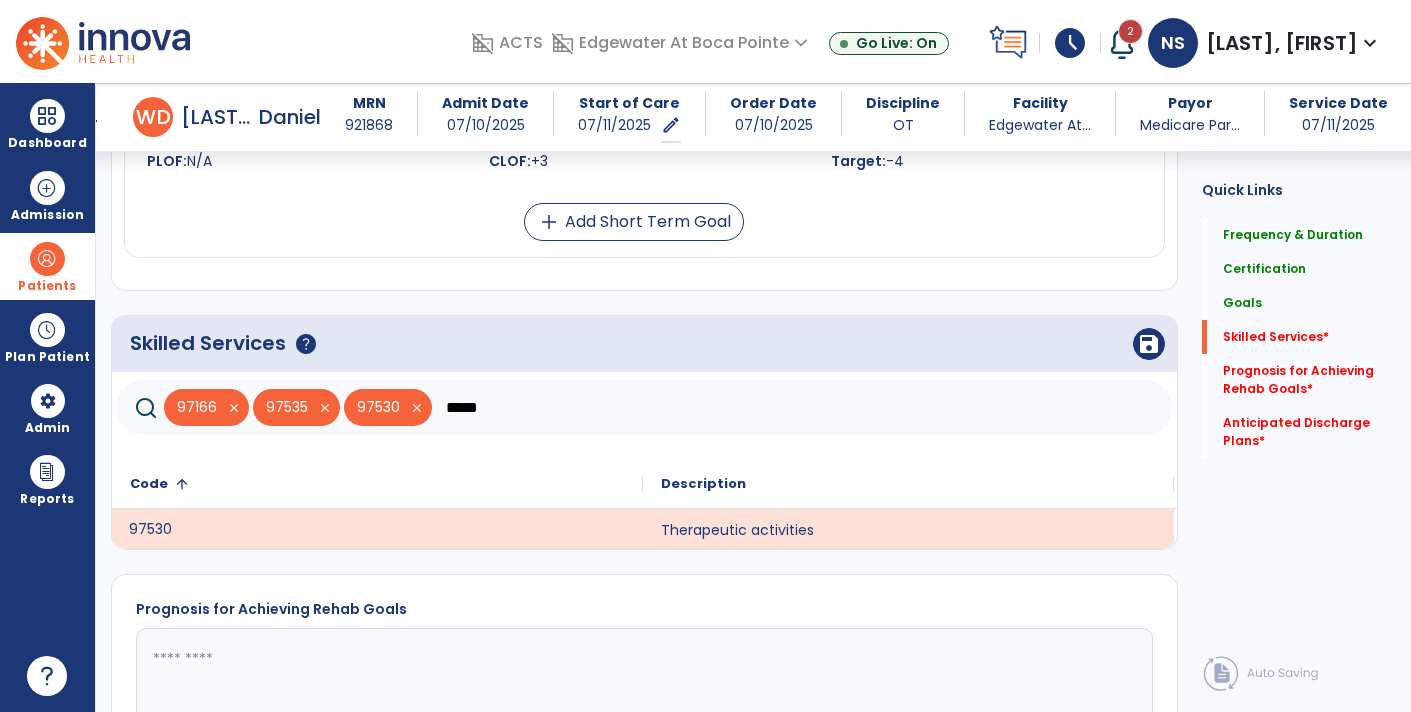 click on "*****" 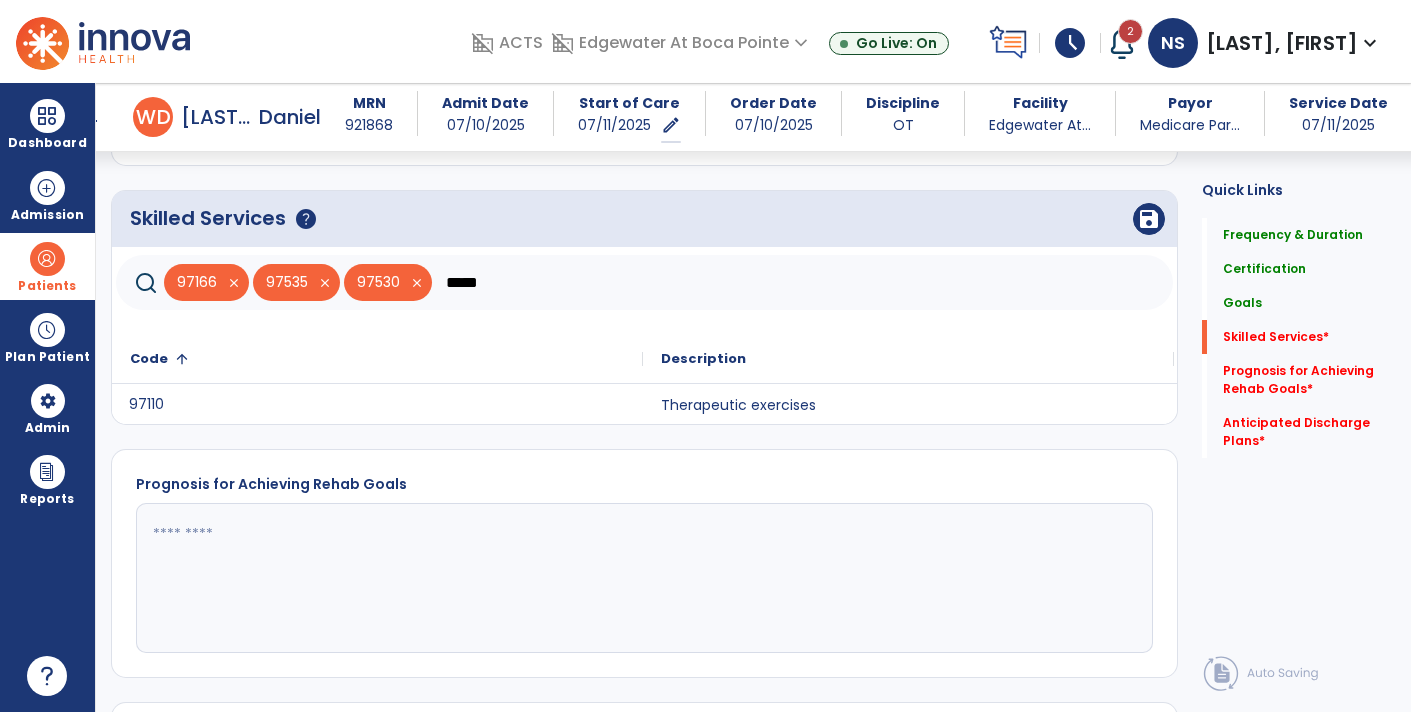 scroll, scrollTop: 1633, scrollLeft: 0, axis: vertical 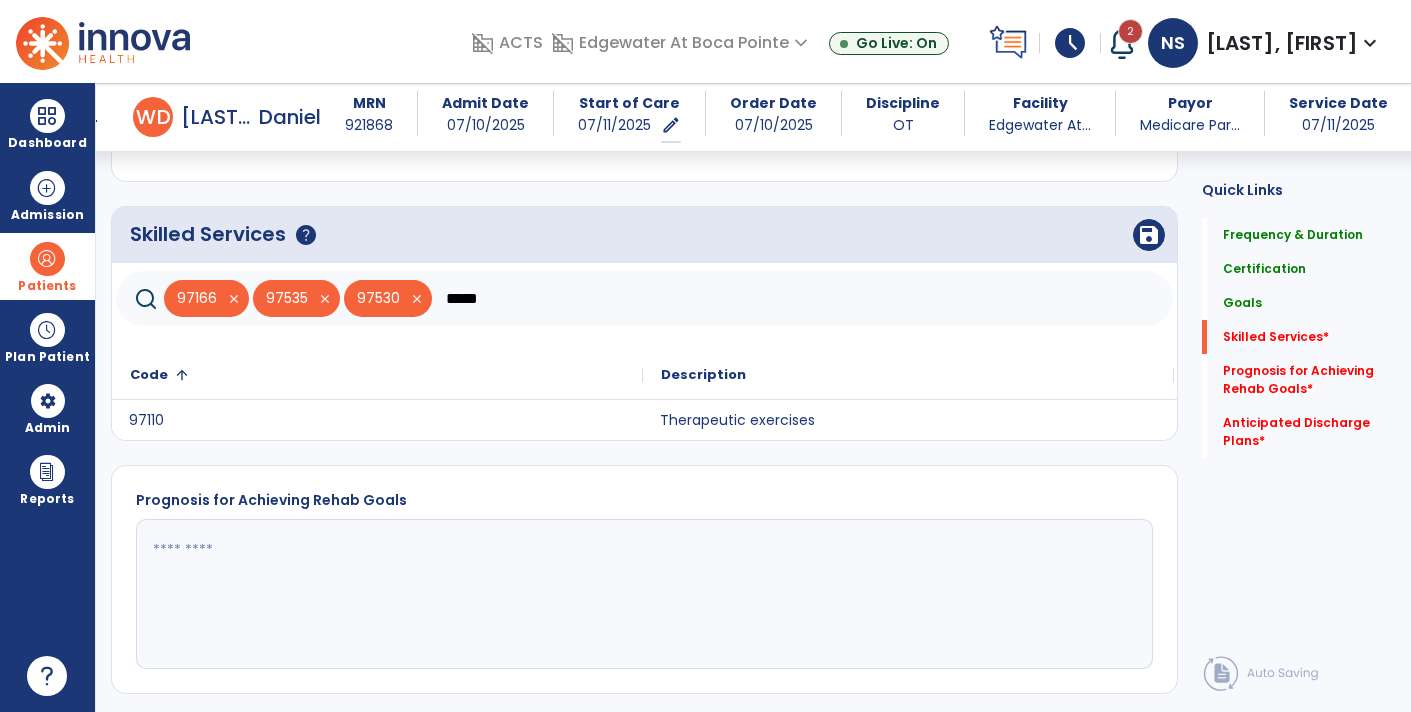 click on "Therapeutic exercises" 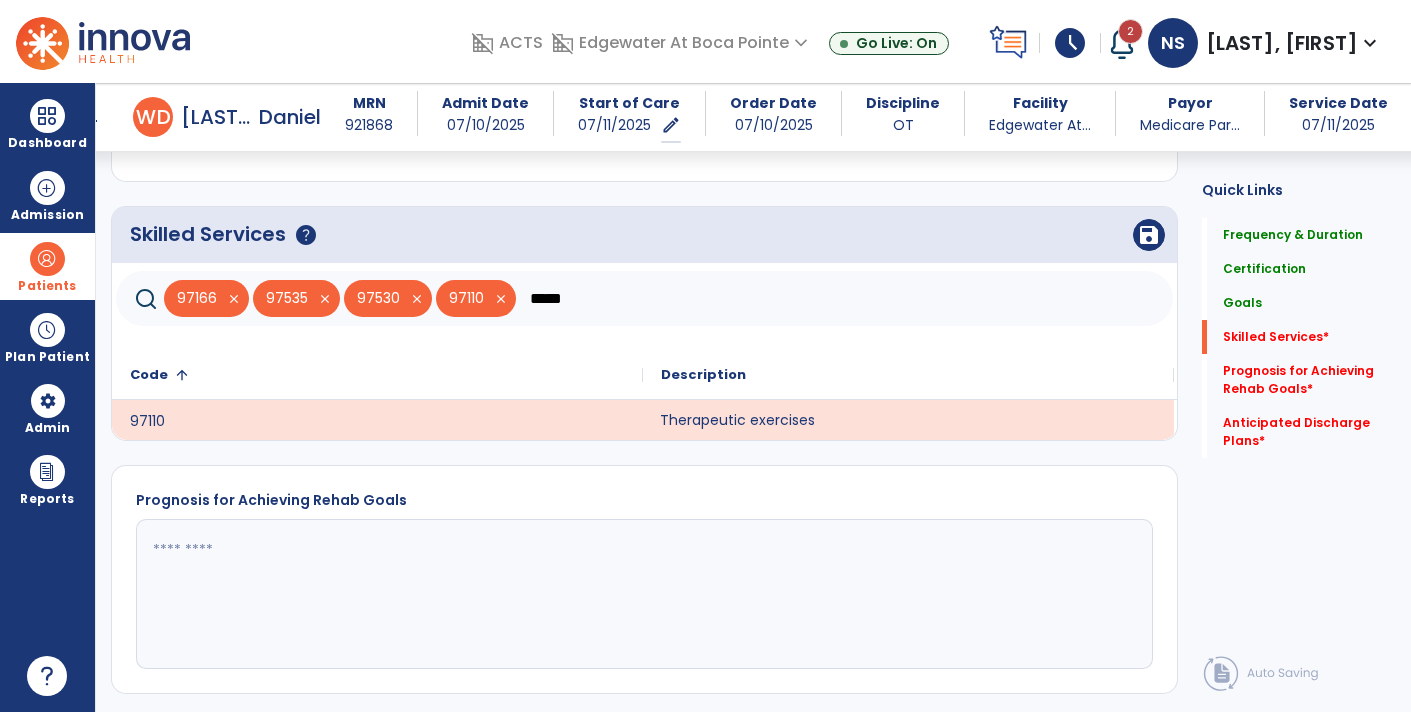 click on "*****" 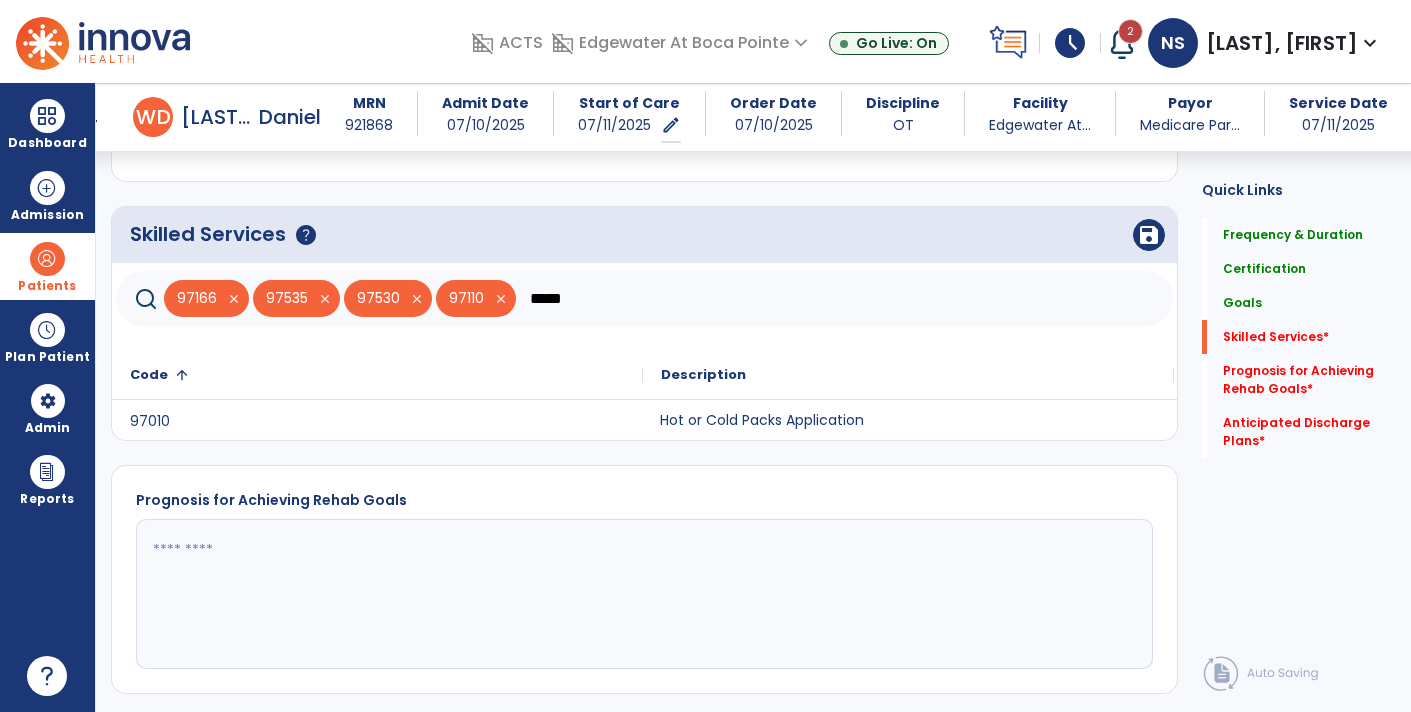 click on "Hot or Cold Packs Application" 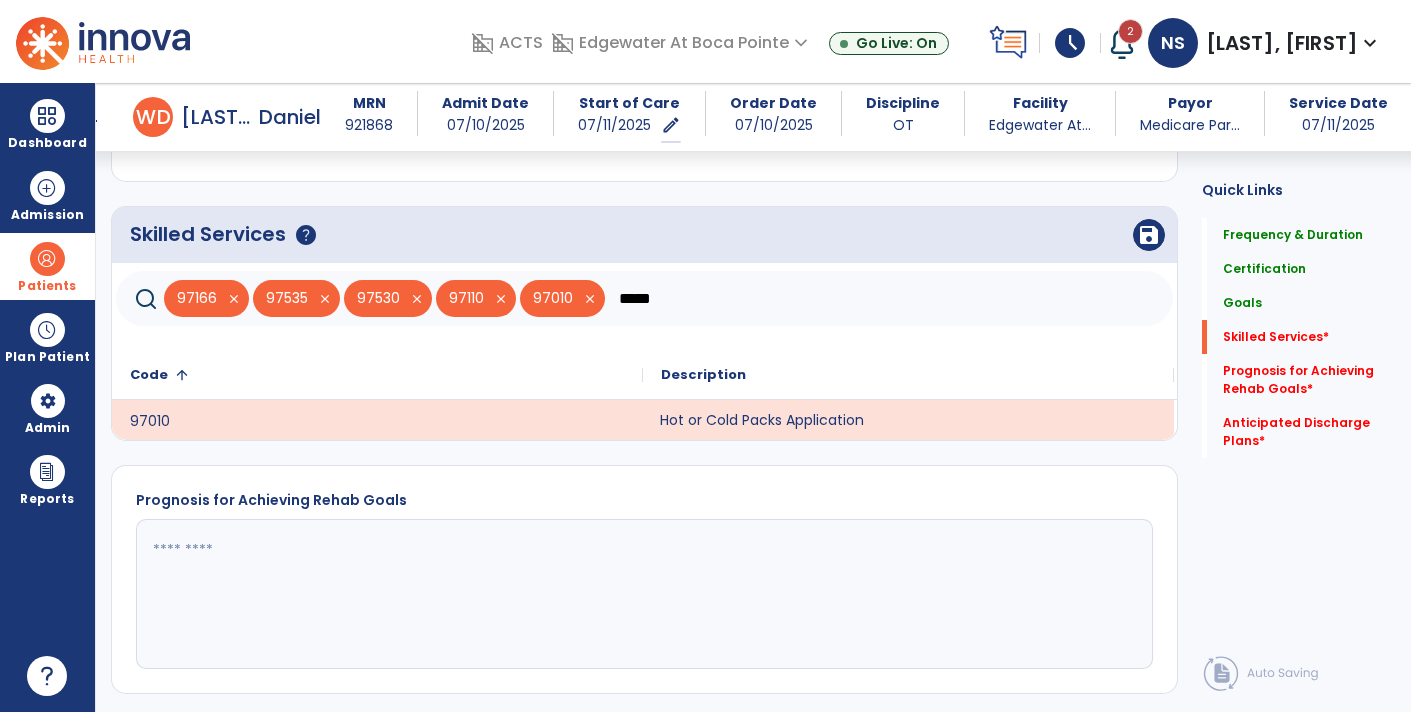 click on "*****" 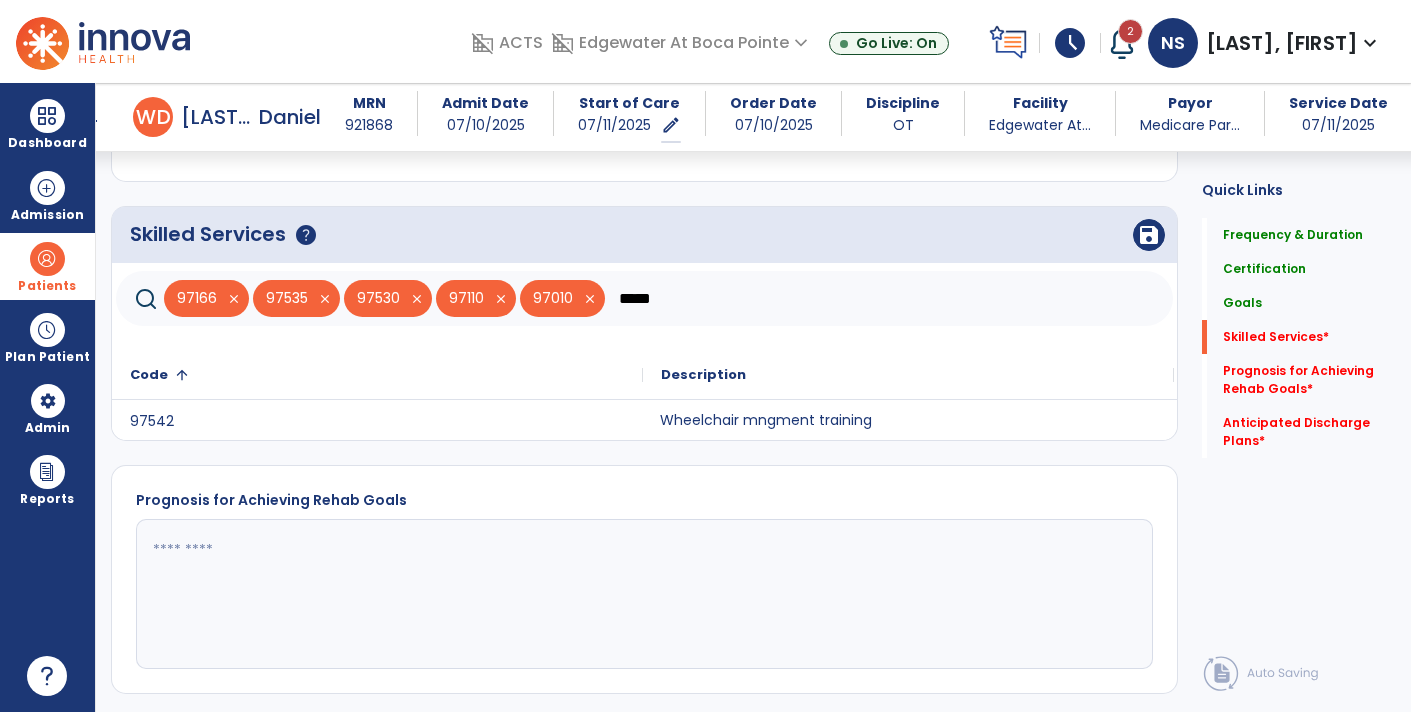 type on "*****" 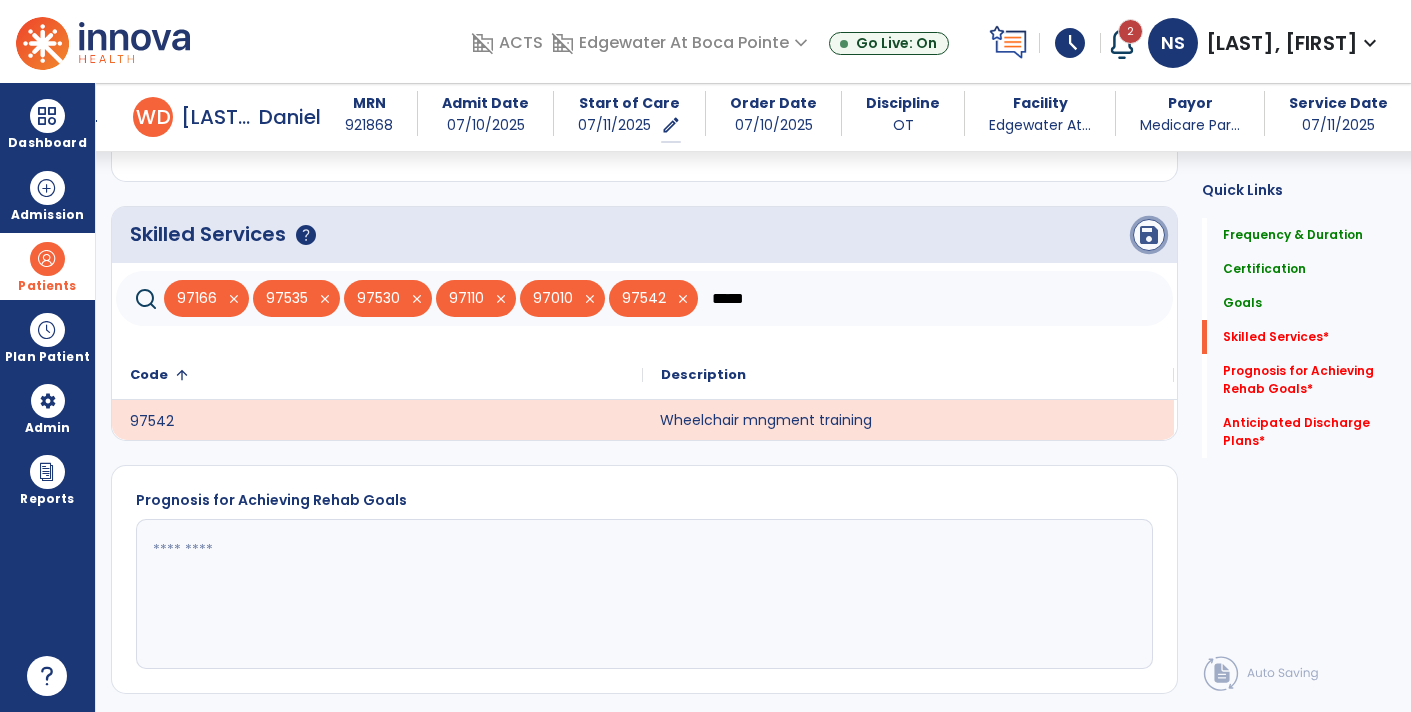 click on "save" 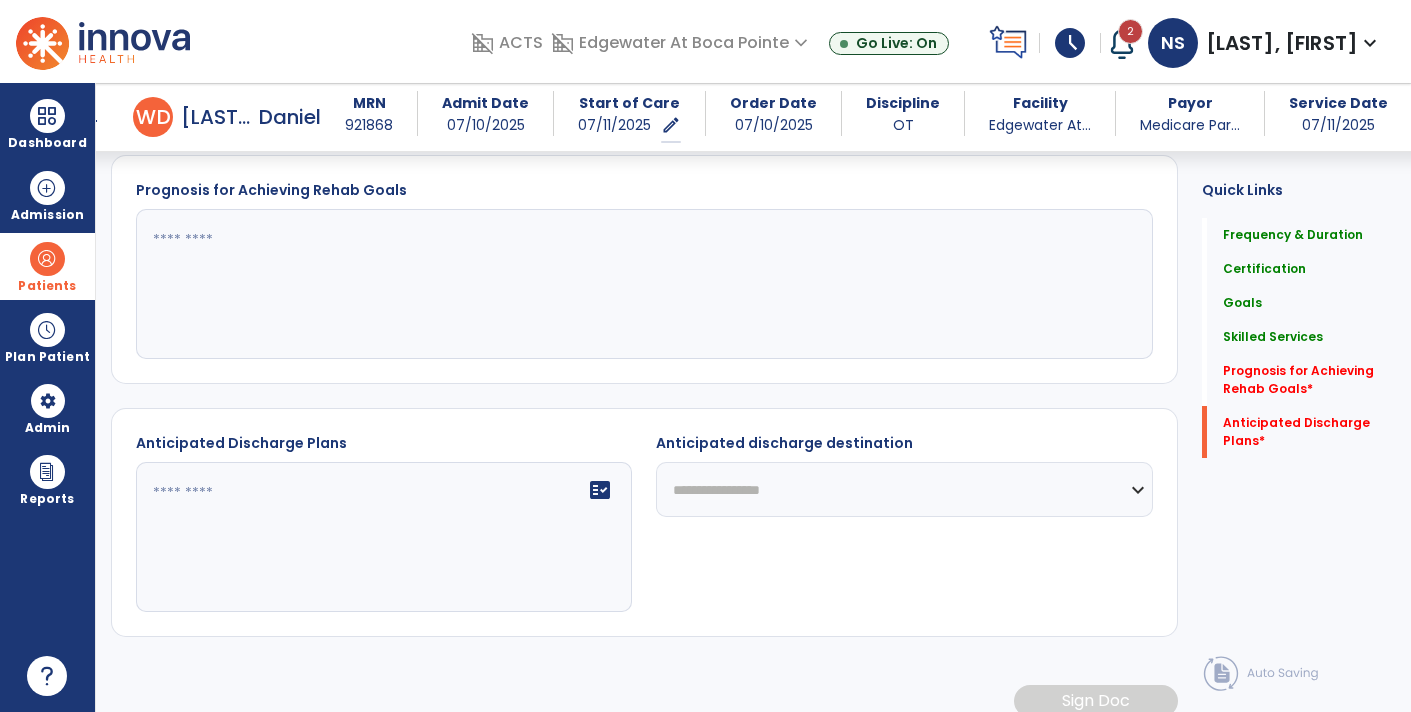 scroll, scrollTop: 2057, scrollLeft: 0, axis: vertical 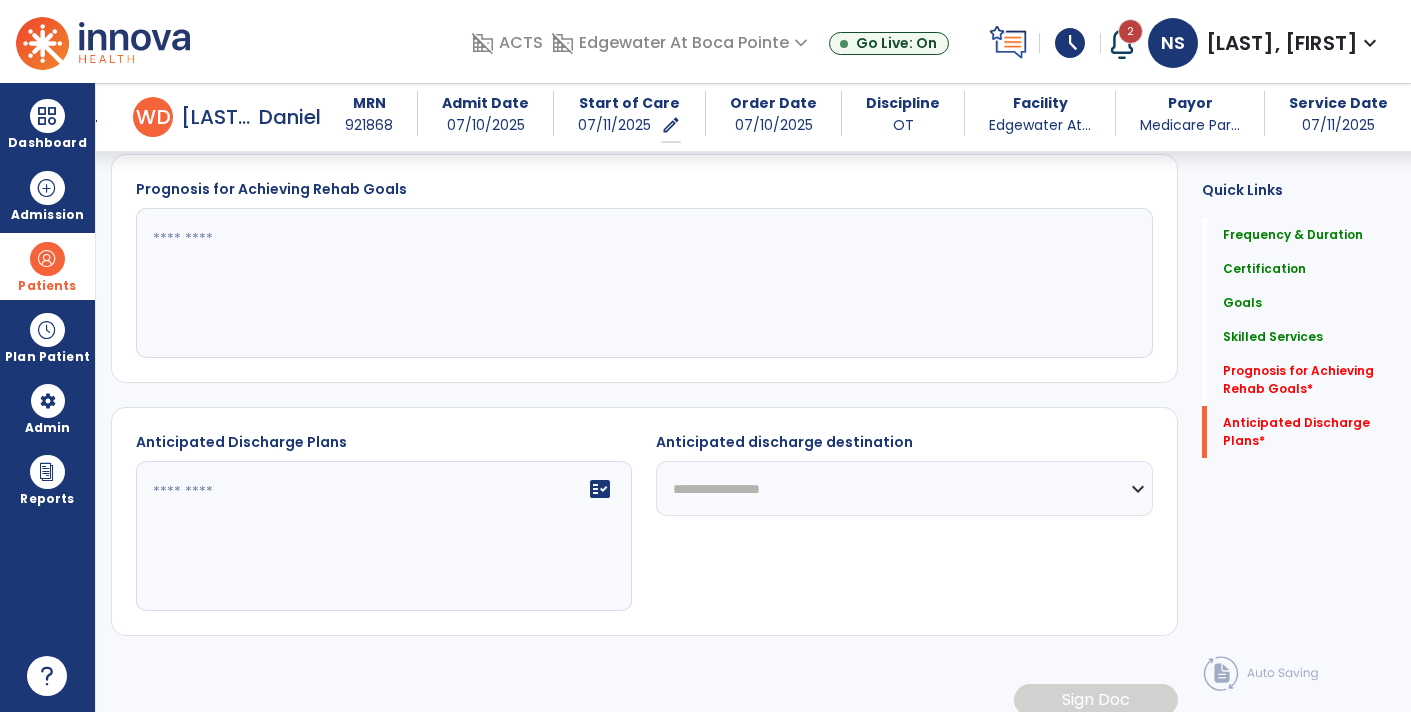 click 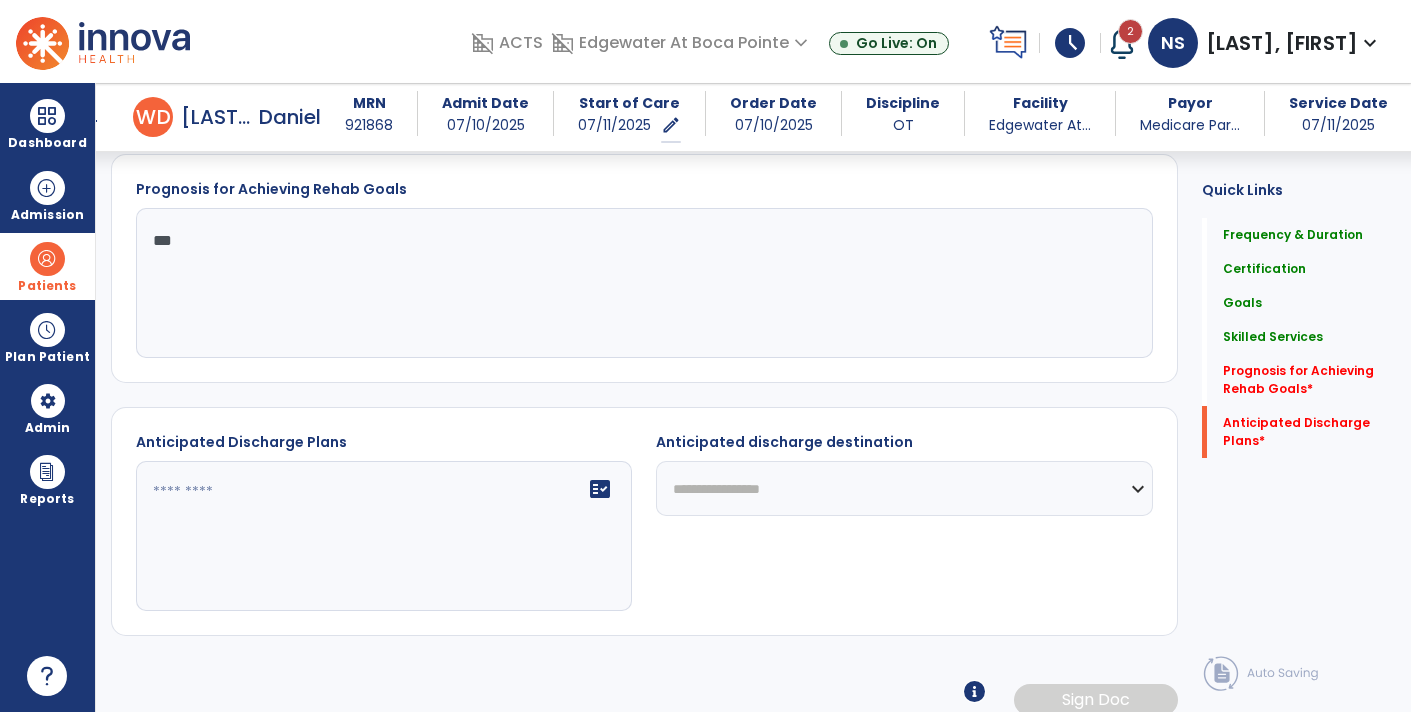 type on "***" 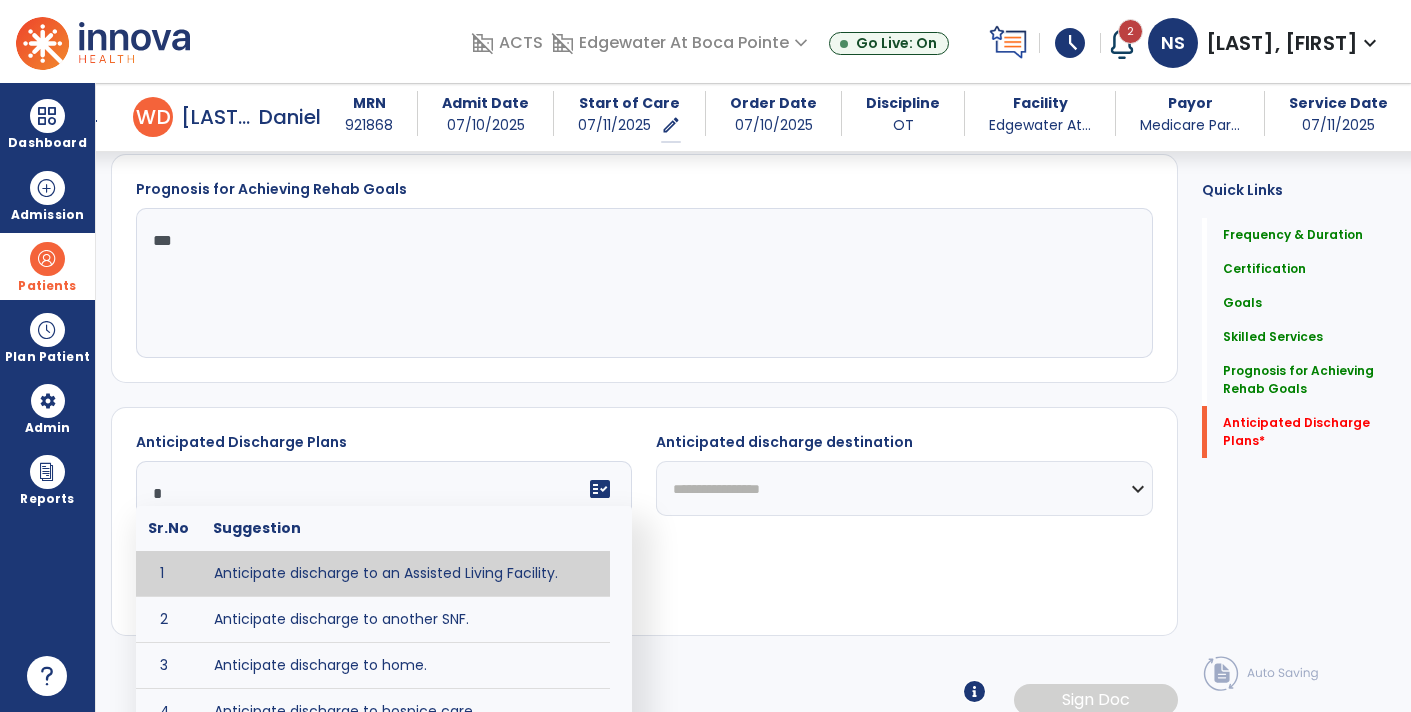 scroll, scrollTop: 2058, scrollLeft: 0, axis: vertical 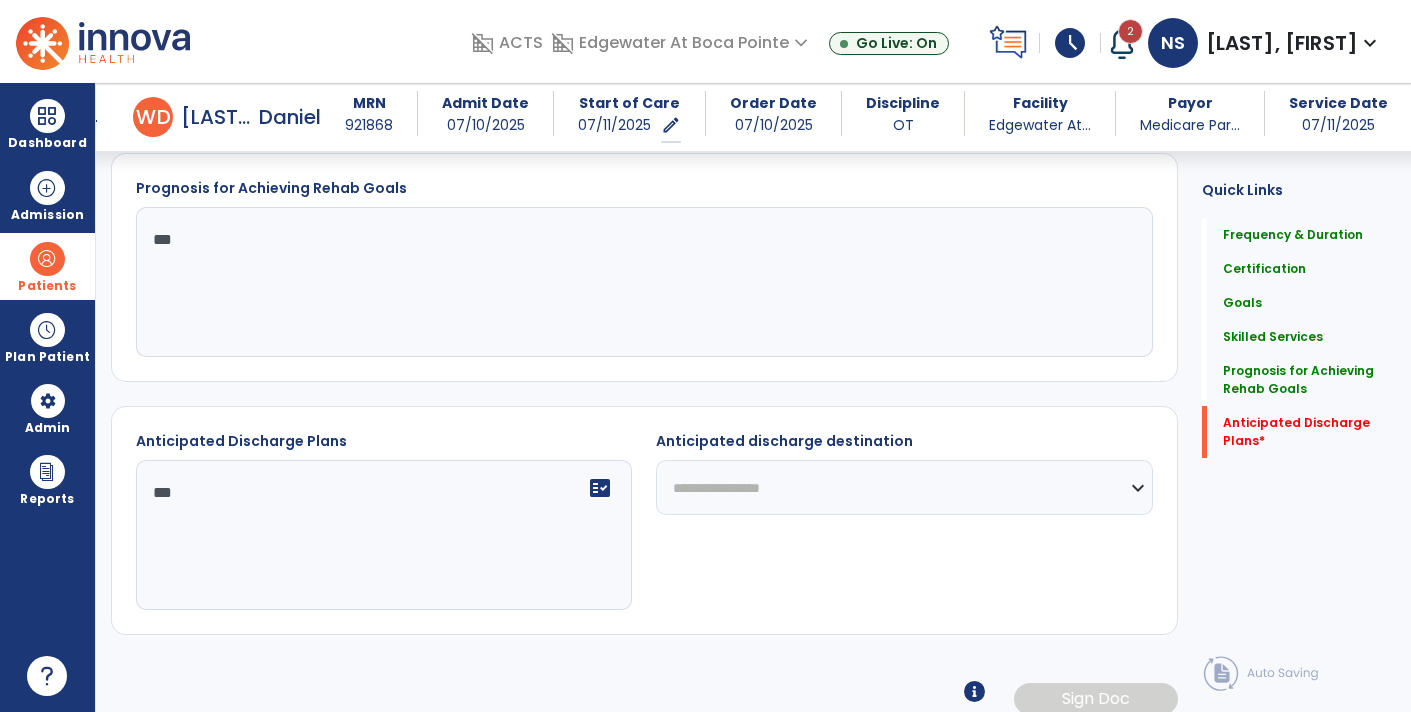 type on "***" 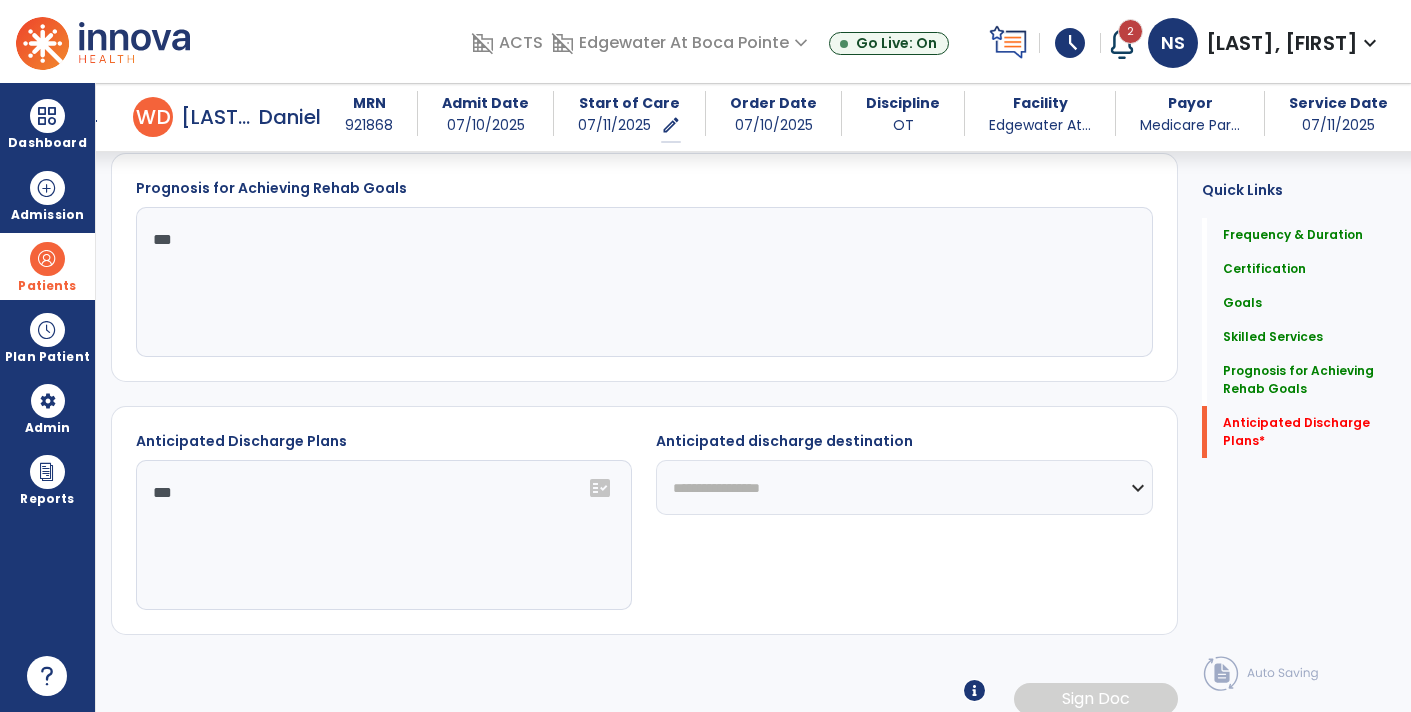 scroll, scrollTop: 2059, scrollLeft: 0, axis: vertical 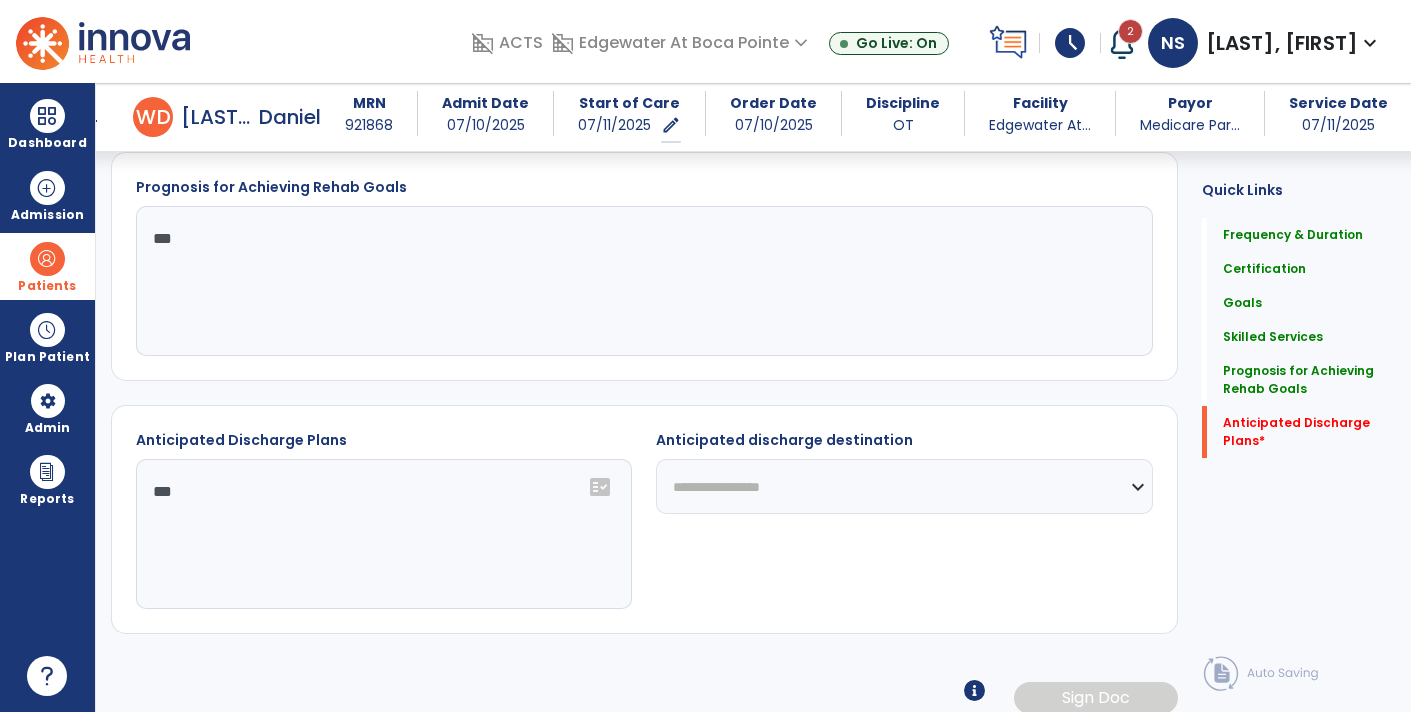 click on "Quick Links  Frequency & Duration   Frequency & Duration   Certification   Certification   Goals   Goals   Skilled Services   Skilled Services   Prognosis for Achieving Rehab Goals   Prognosis for Achieving Rehab Goals   Anticipated Discharge Plans   *  Anticipated Discharge Plans   *" 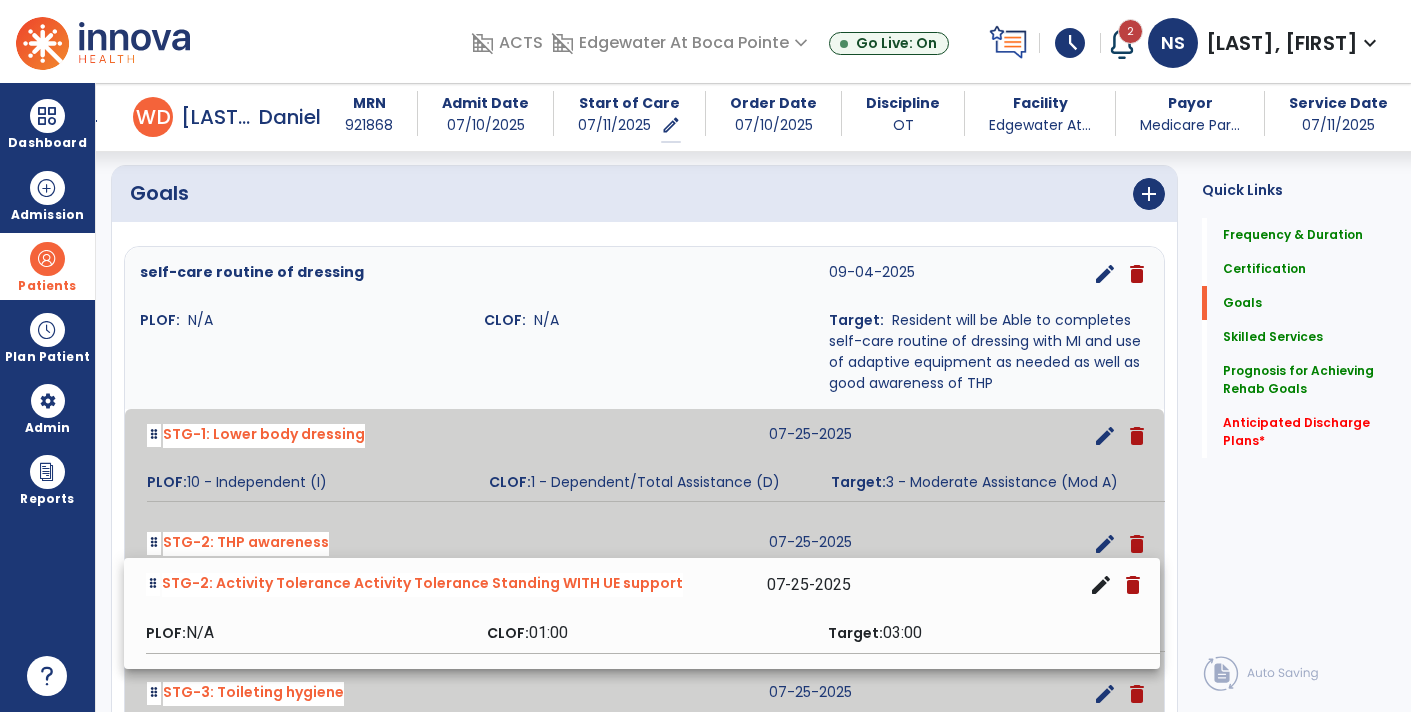 scroll, scrollTop: 0, scrollLeft: 0, axis: both 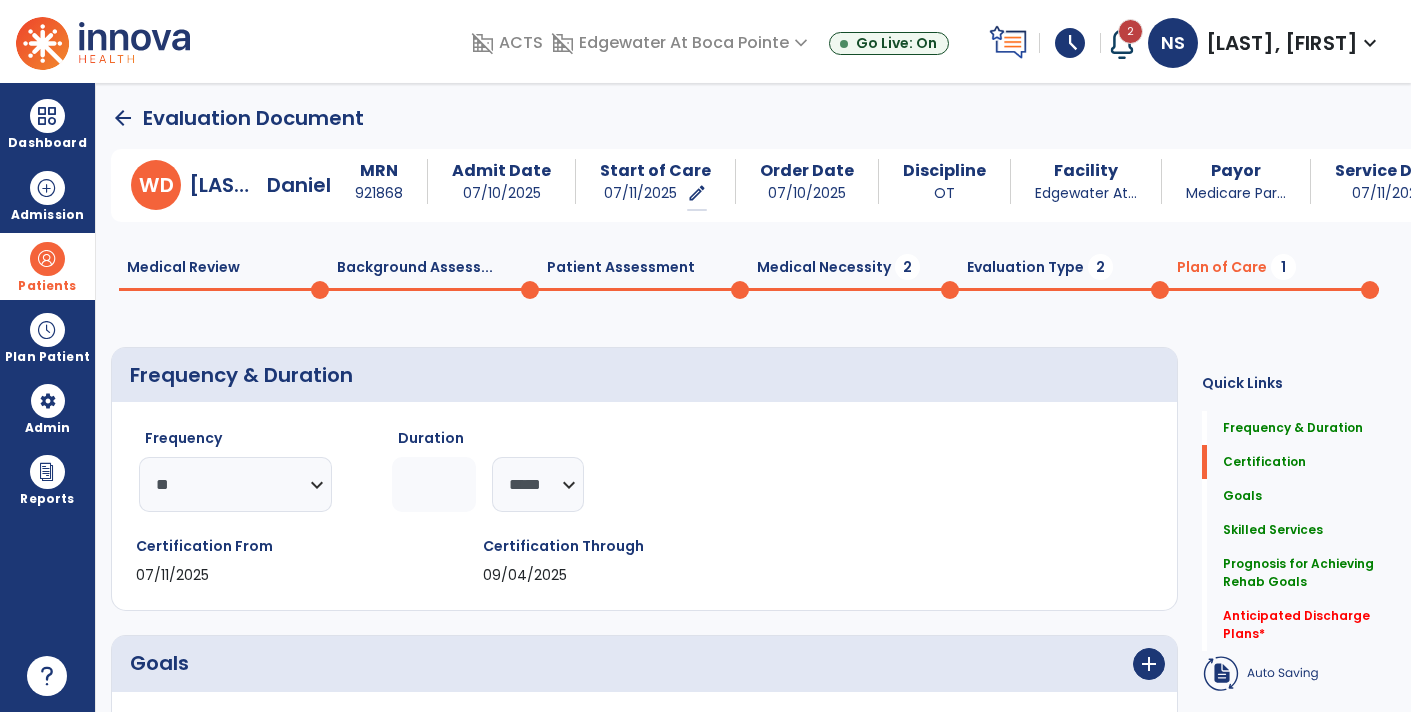click on "Patient Assessment  0" 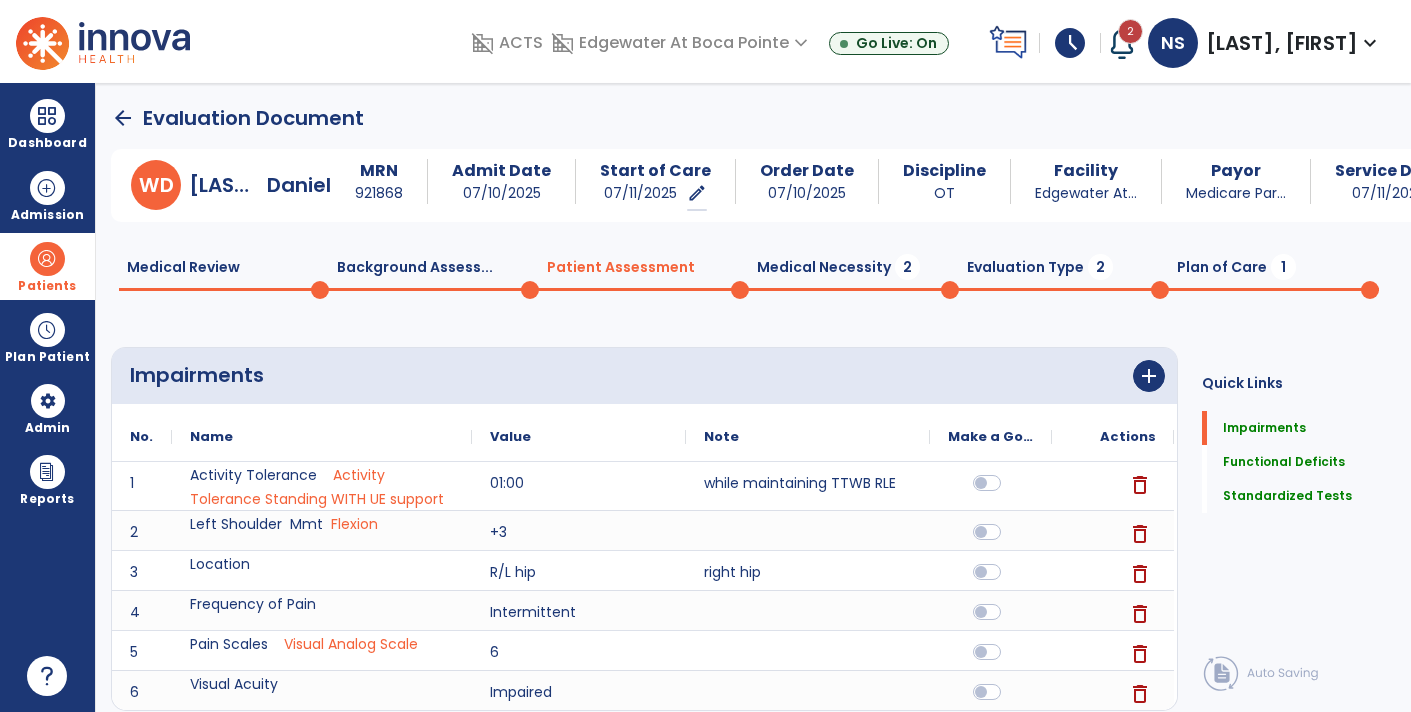 click on "Medical Necessity  2" 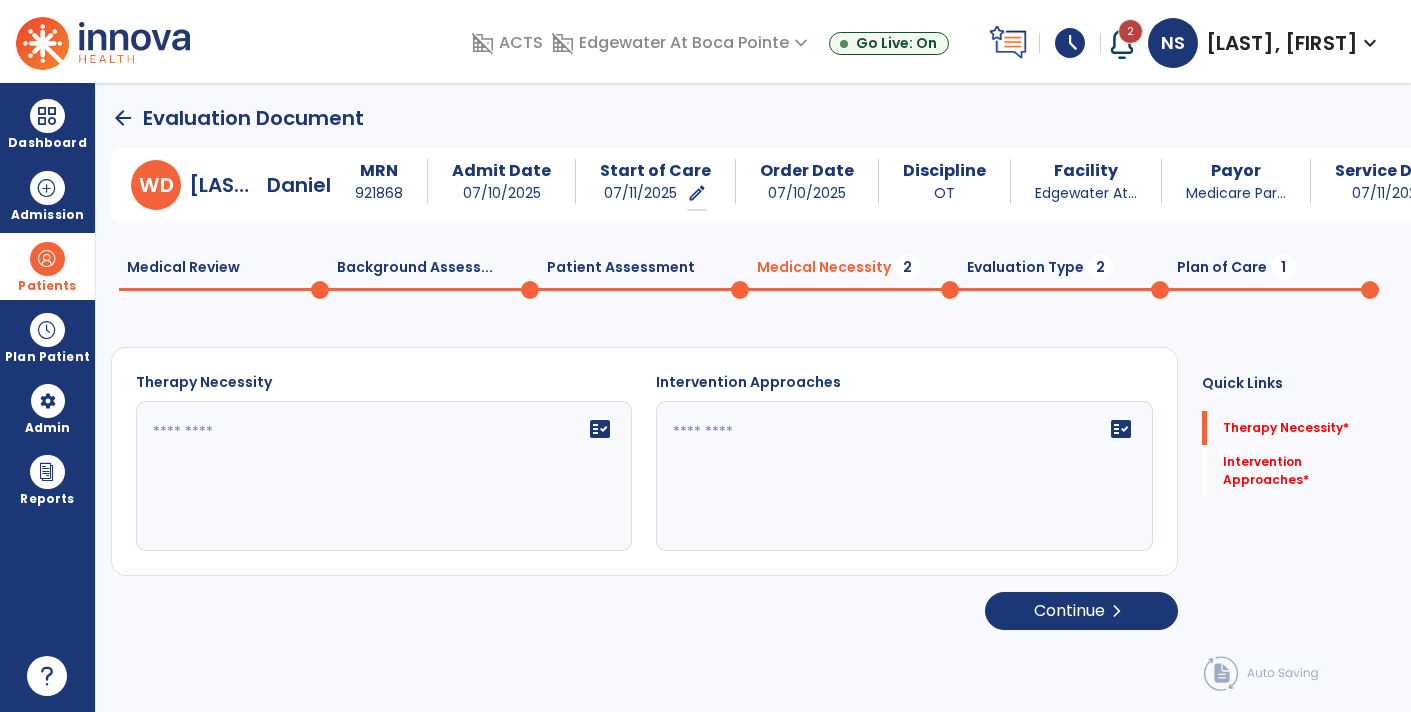 click 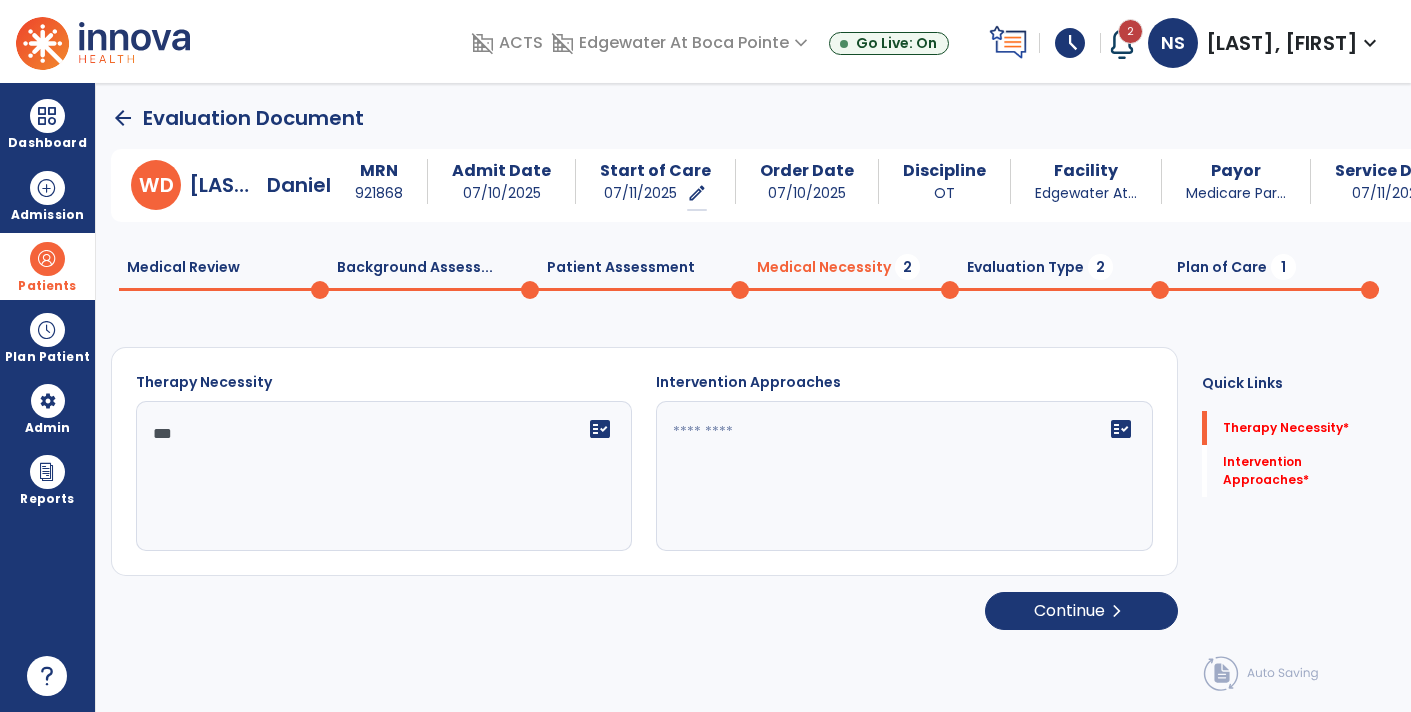 type on "****" 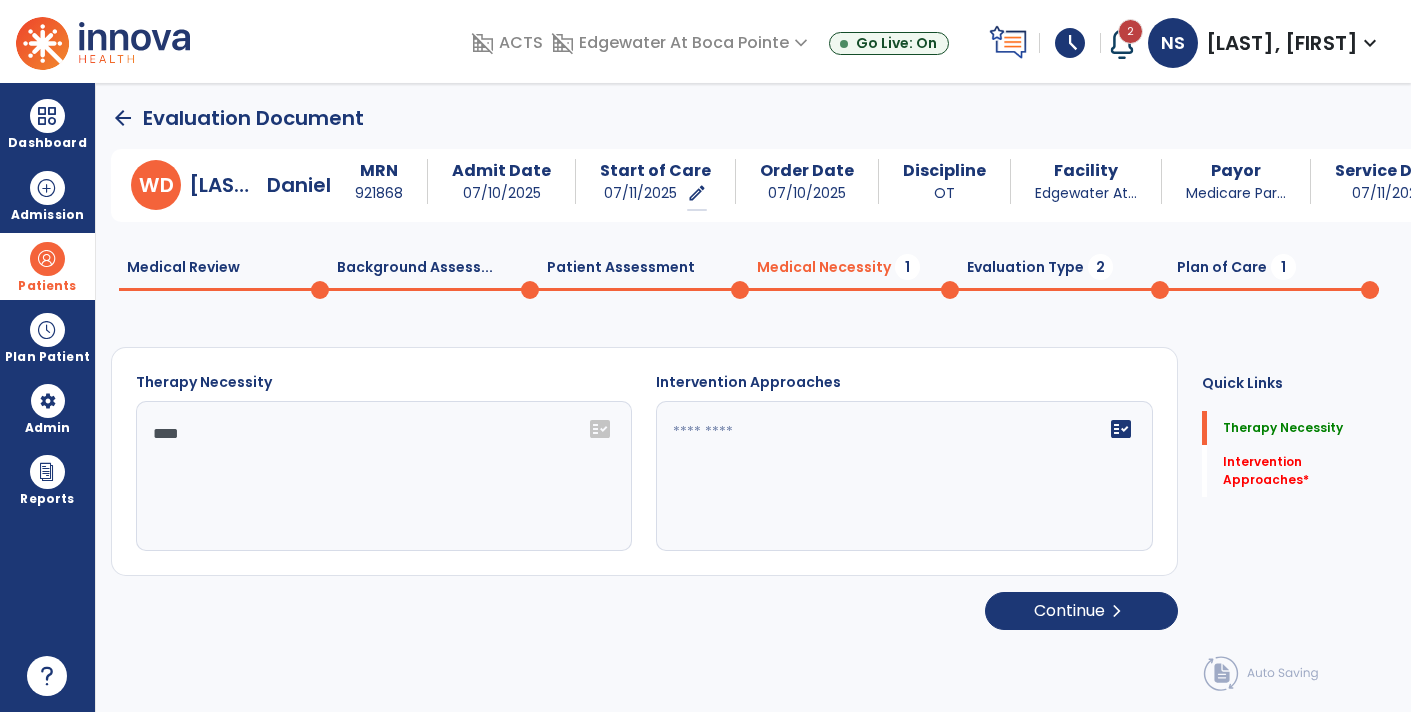 click 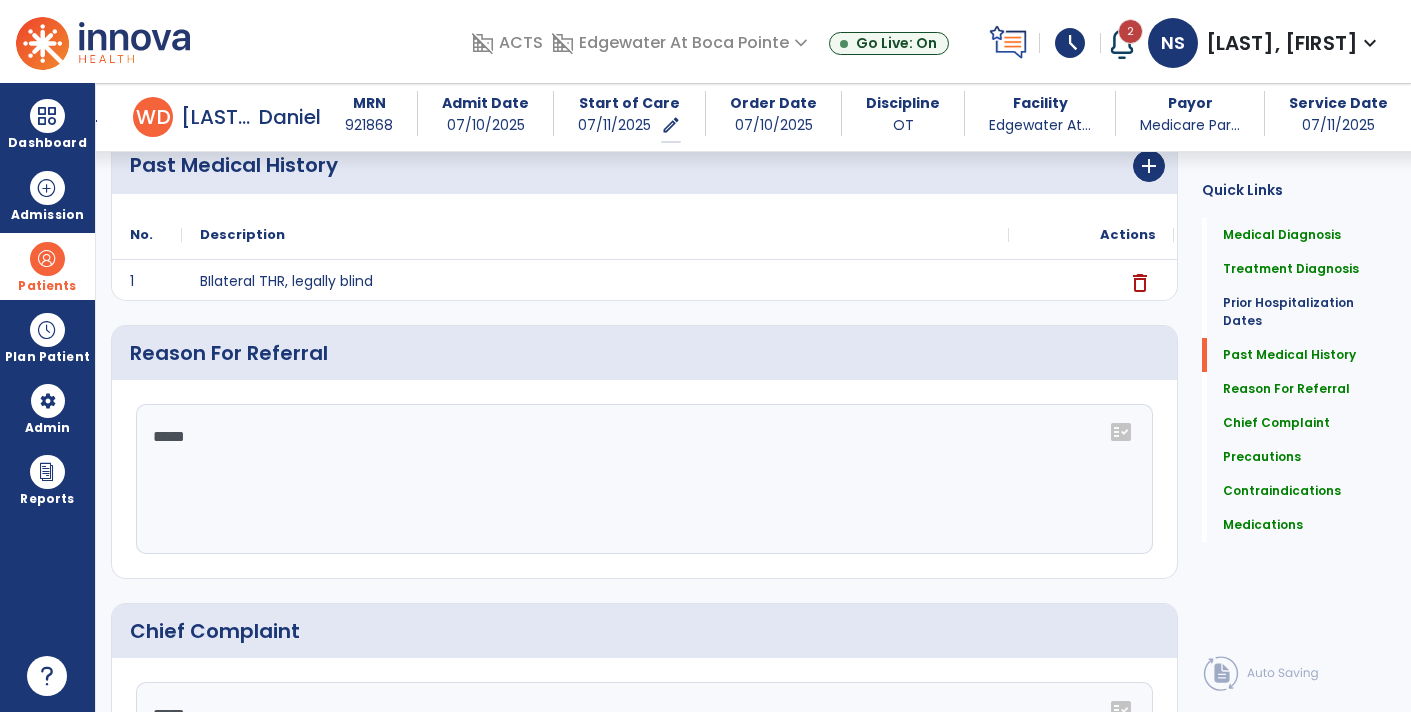 scroll, scrollTop: 767, scrollLeft: 0, axis: vertical 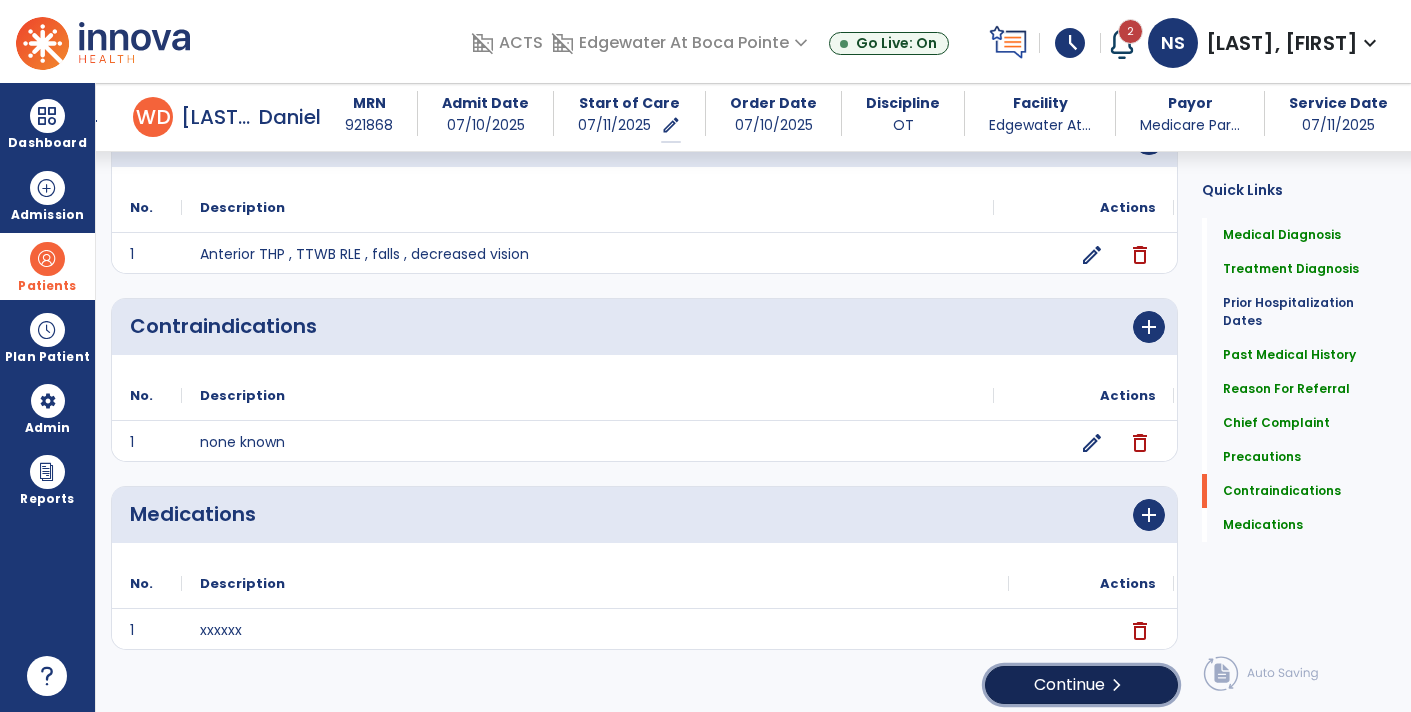 click on "chevron_right" 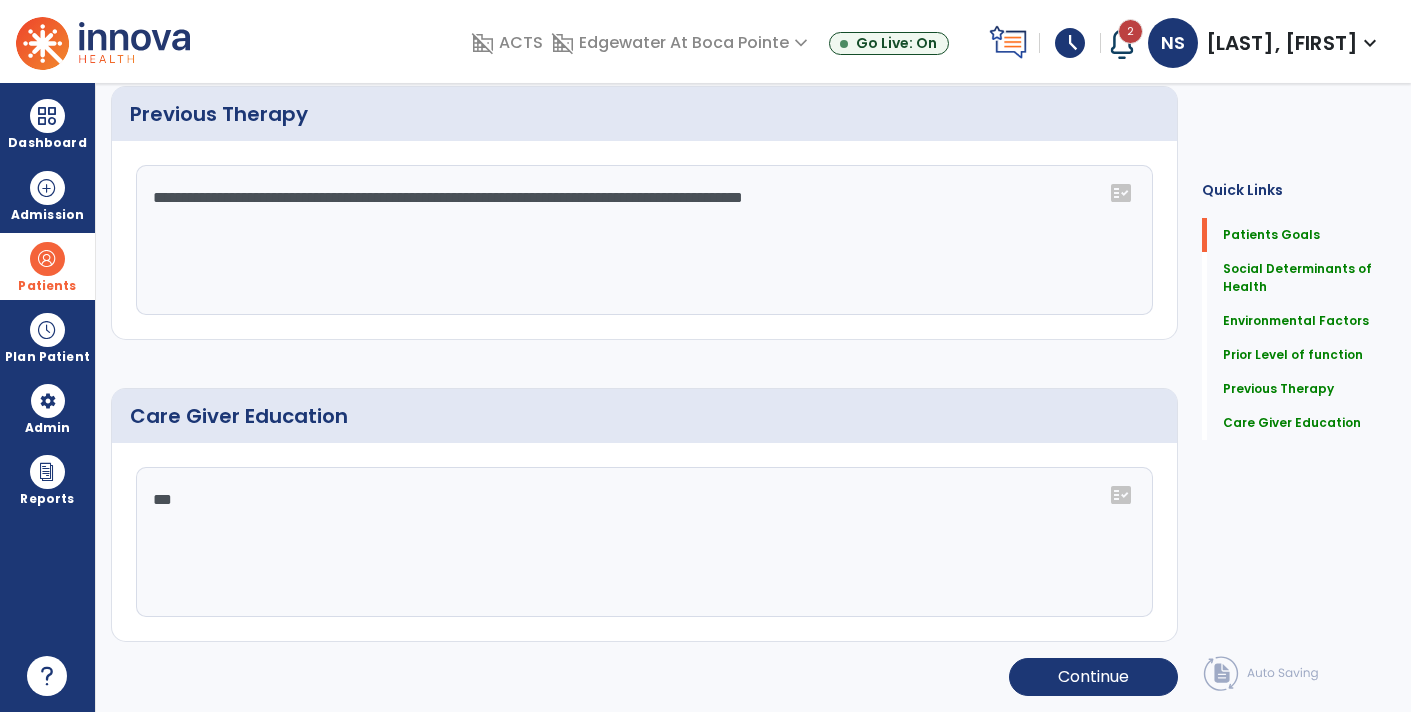 scroll, scrollTop: 0, scrollLeft: 0, axis: both 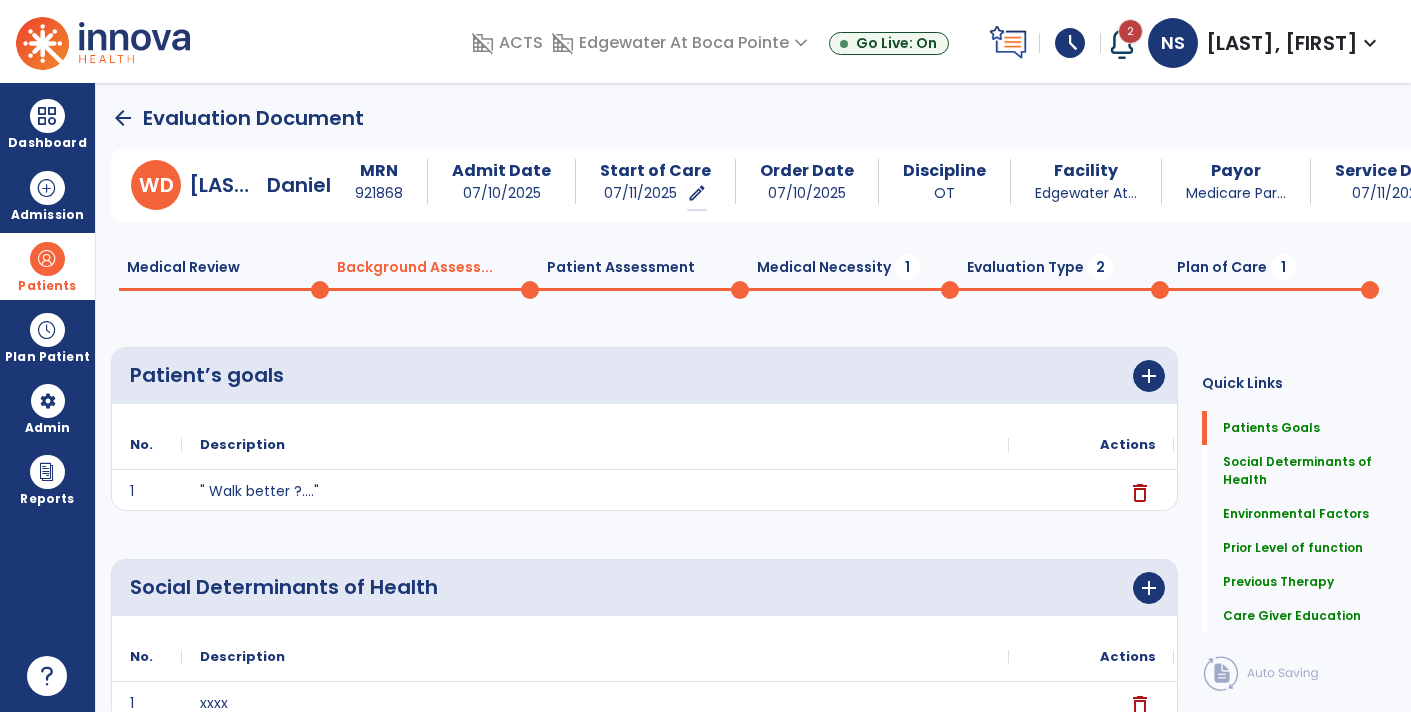 click on "arrow_back" 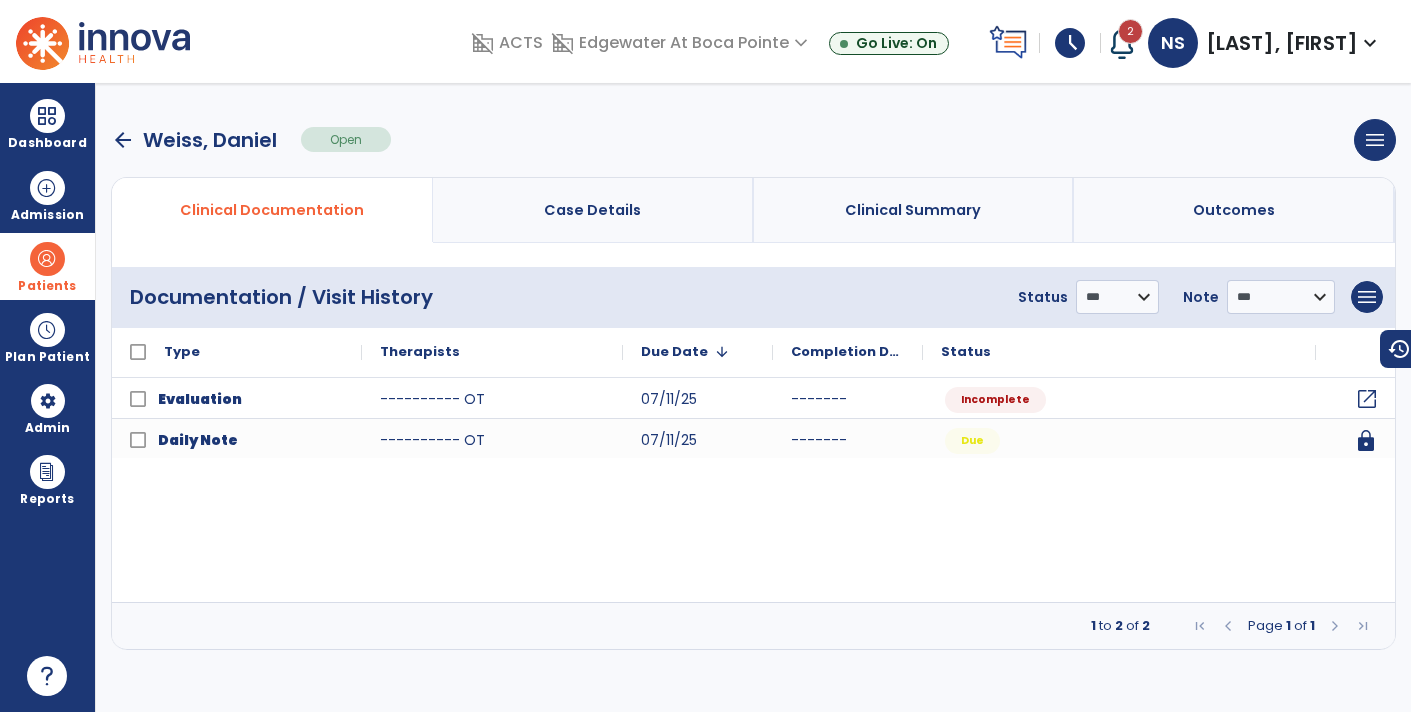 click on "open_in_new" 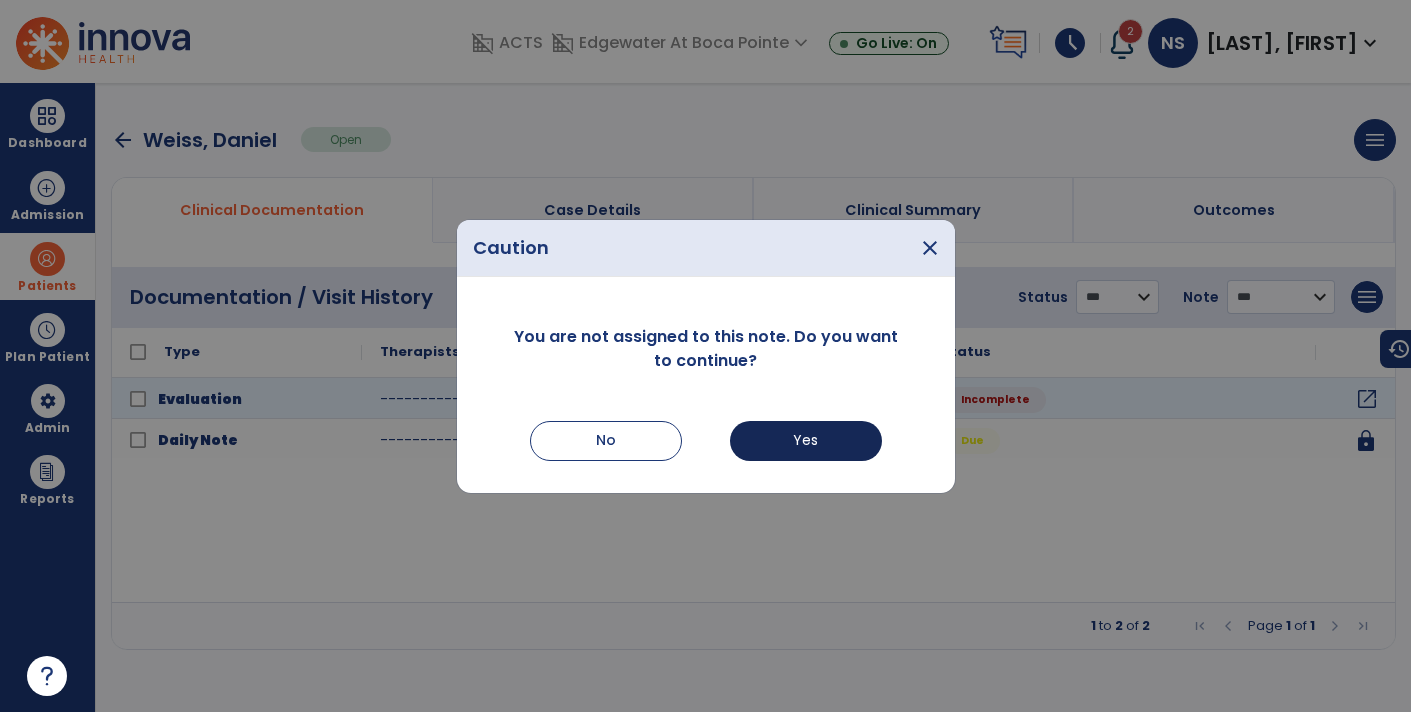 click on "Yes" at bounding box center (806, 441) 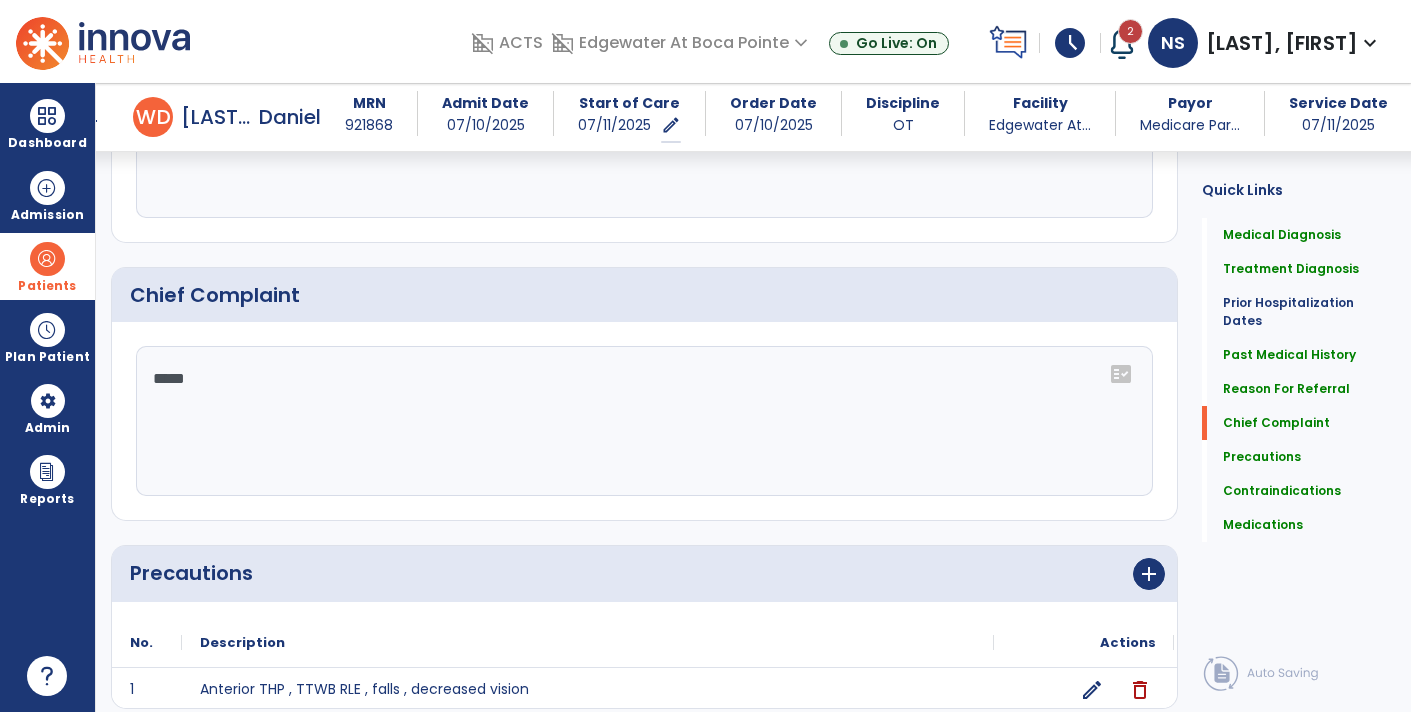scroll, scrollTop: 1538, scrollLeft: 0, axis: vertical 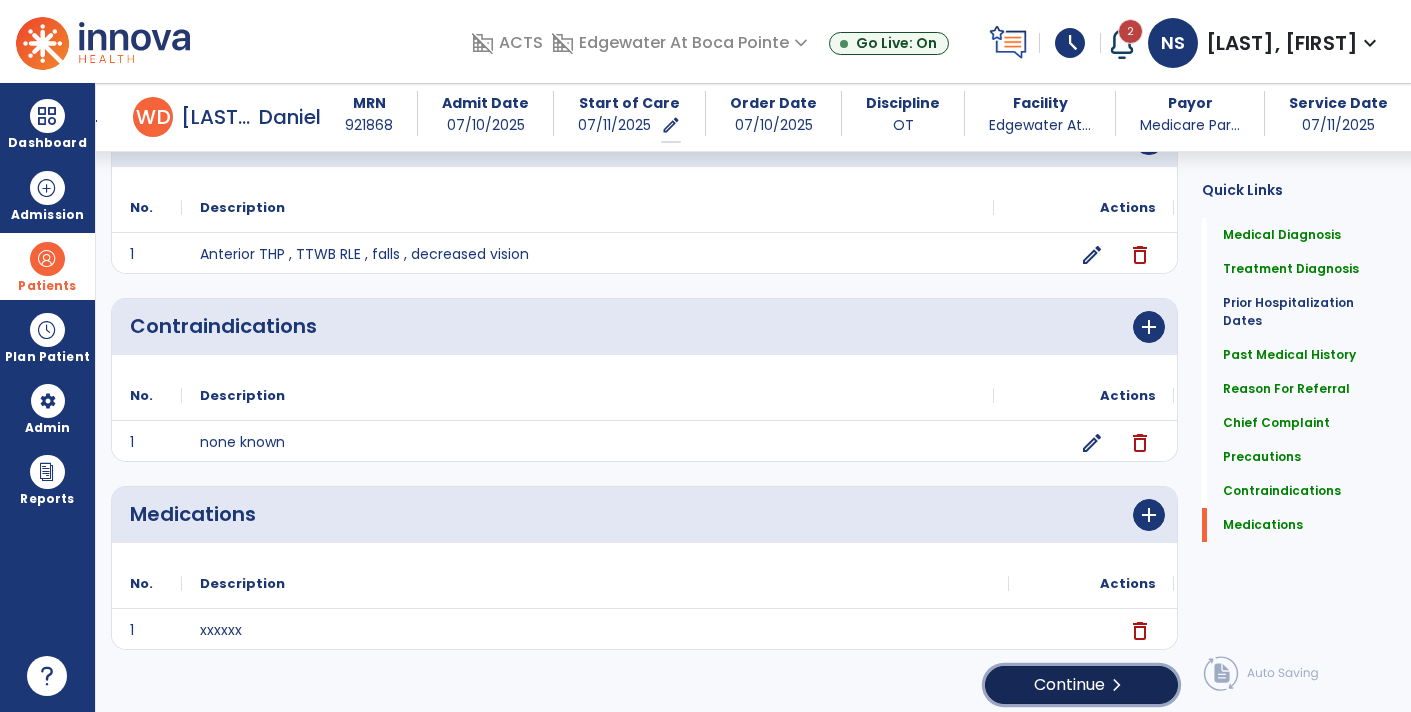 click on "chevron_right" 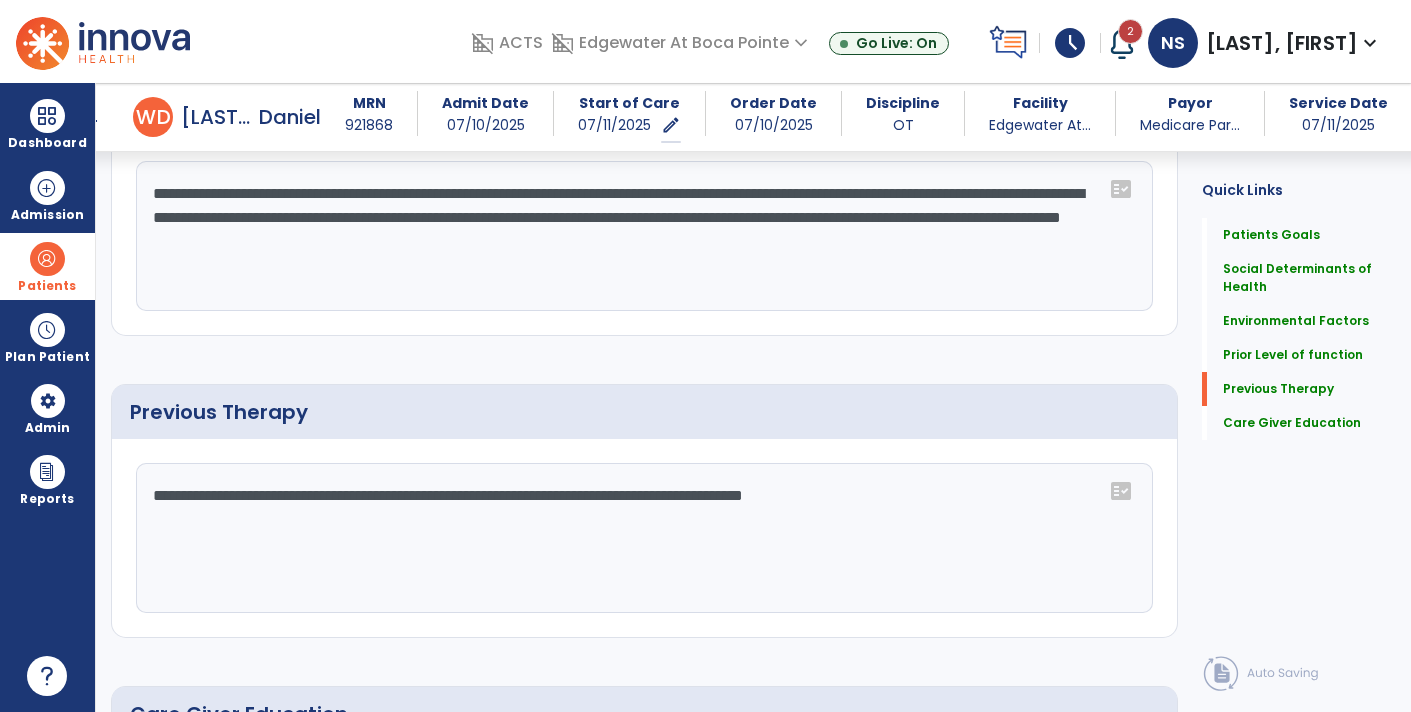 scroll, scrollTop: 1174, scrollLeft: 0, axis: vertical 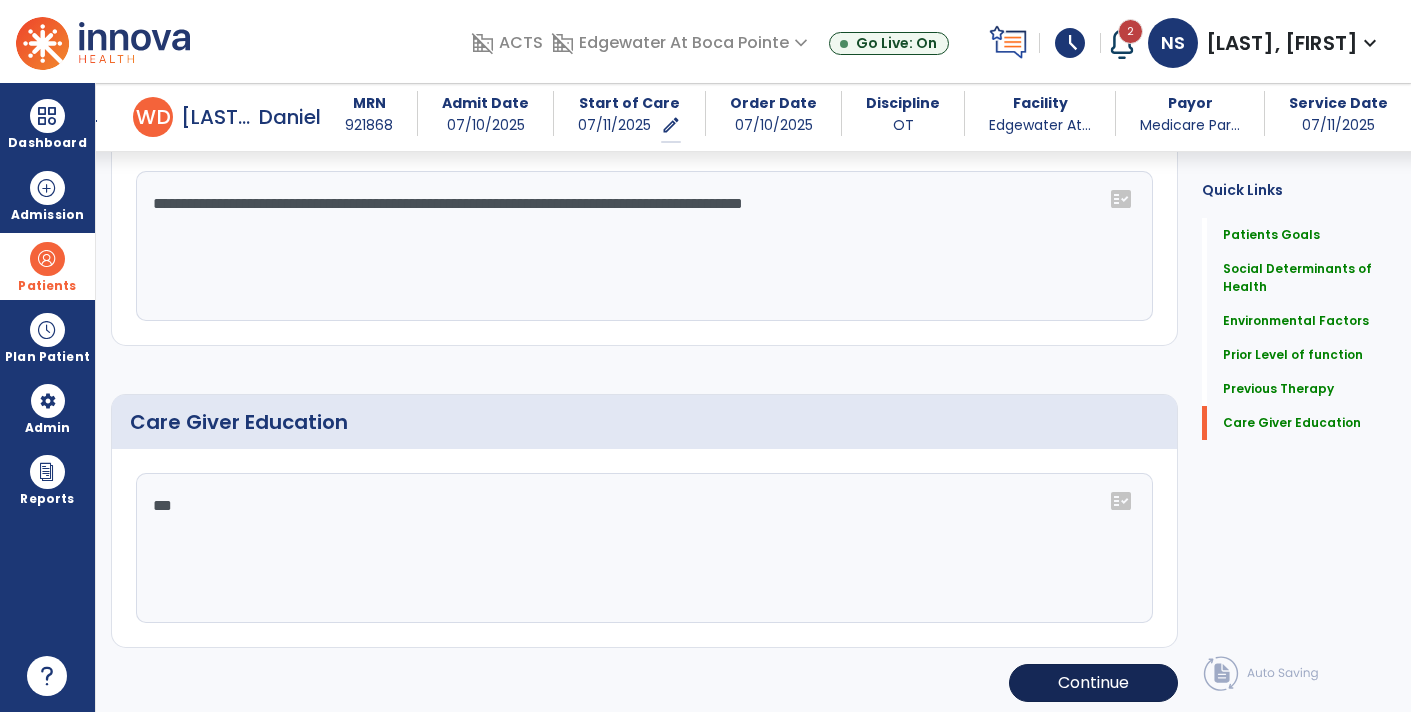 click on "Continue" 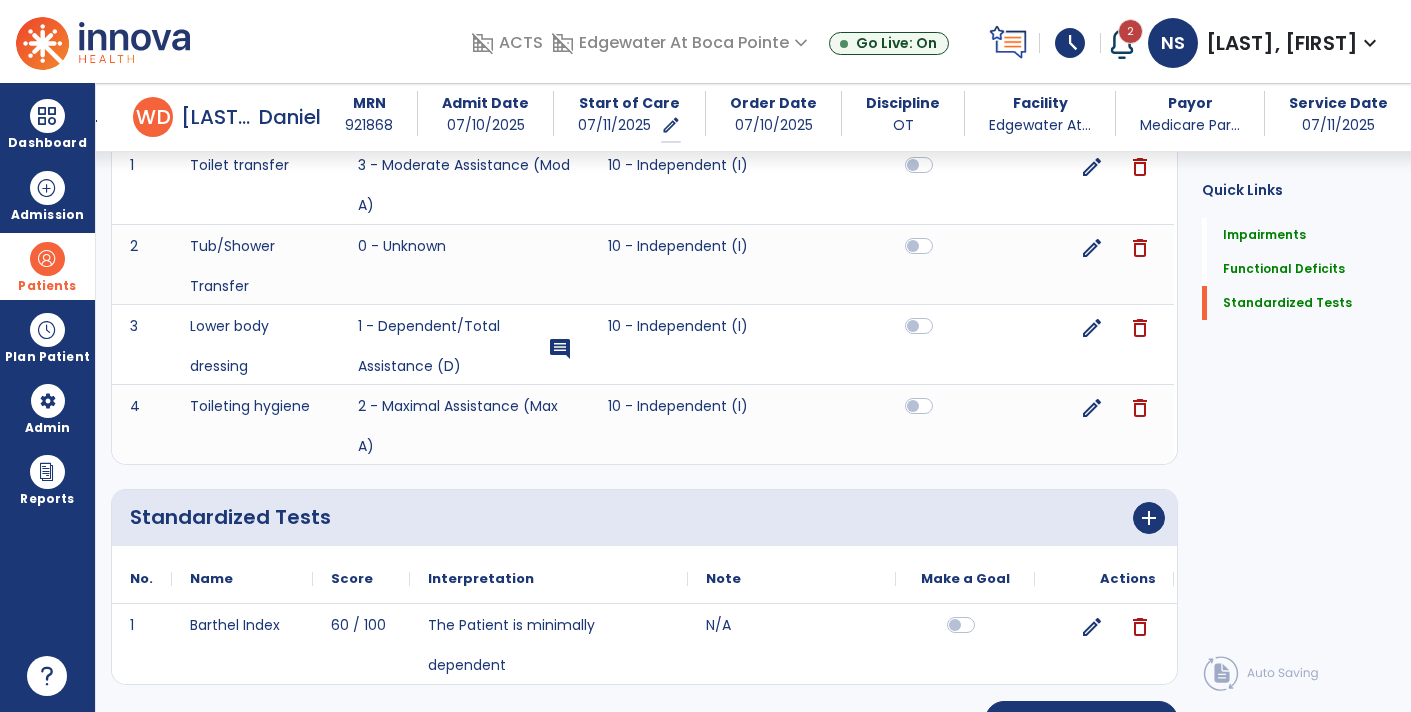 scroll, scrollTop: 728, scrollLeft: 0, axis: vertical 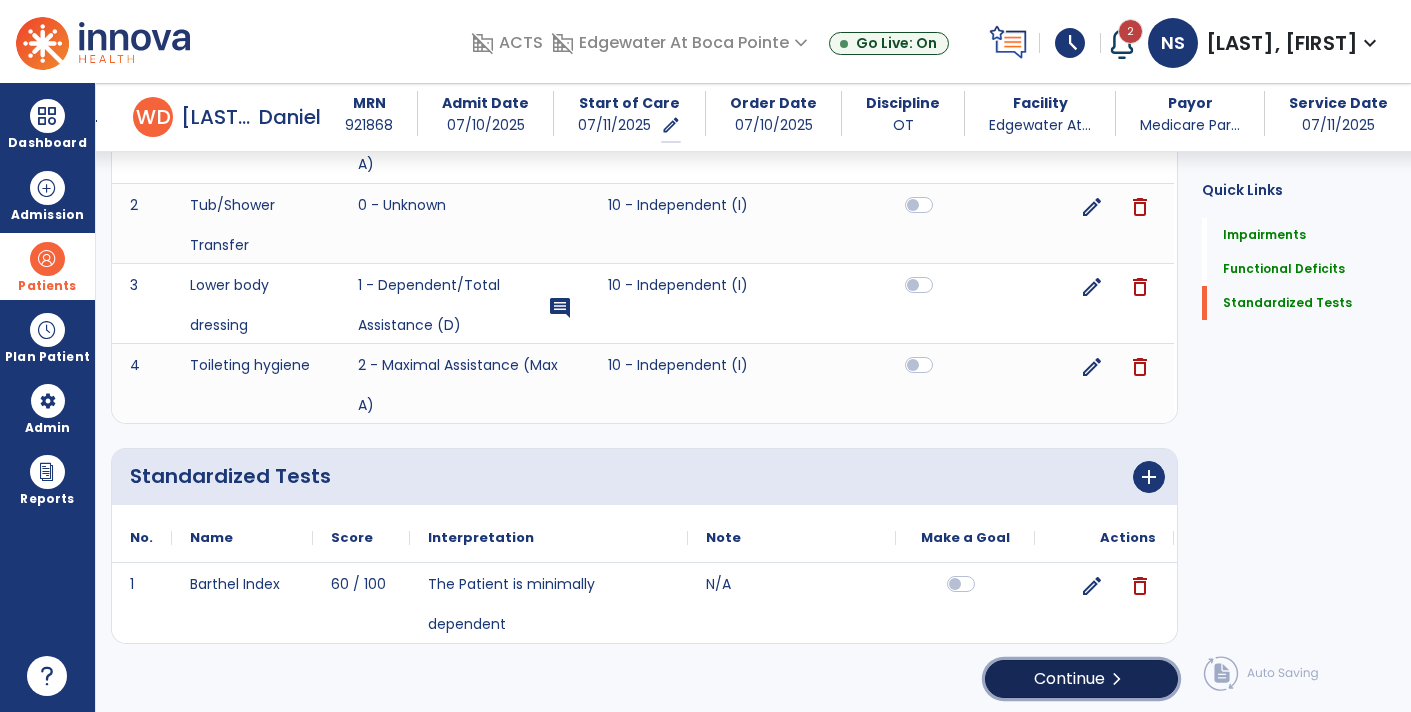 click on "Continue  chevron_right" 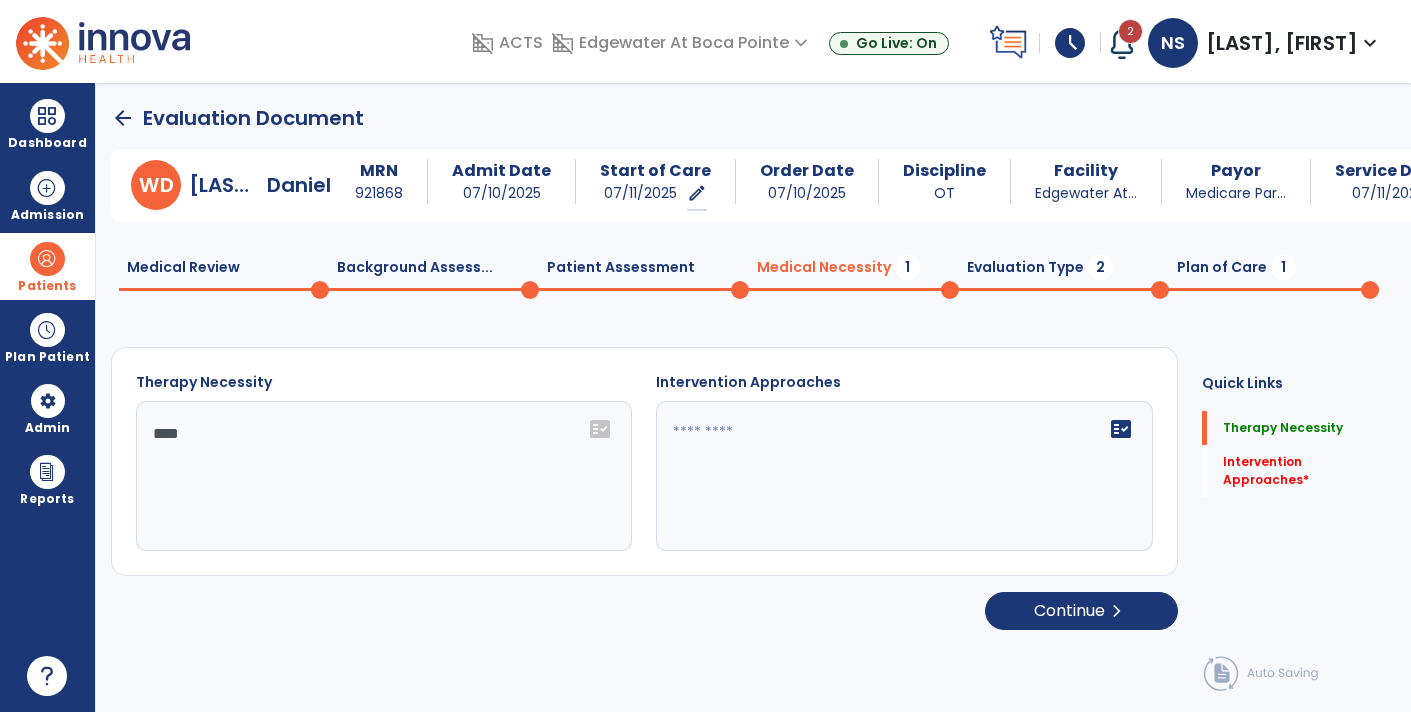 scroll, scrollTop: 1, scrollLeft: 0, axis: vertical 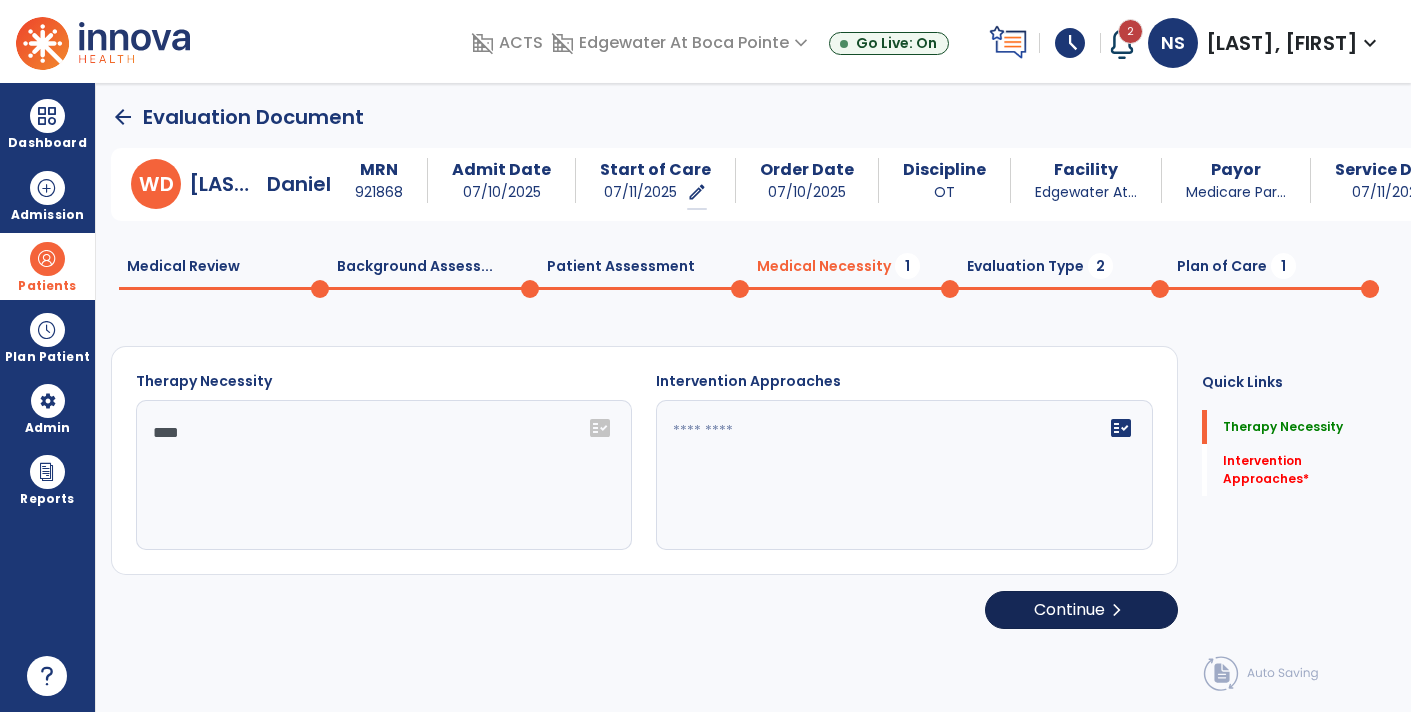 click on "Continue  chevron_right" 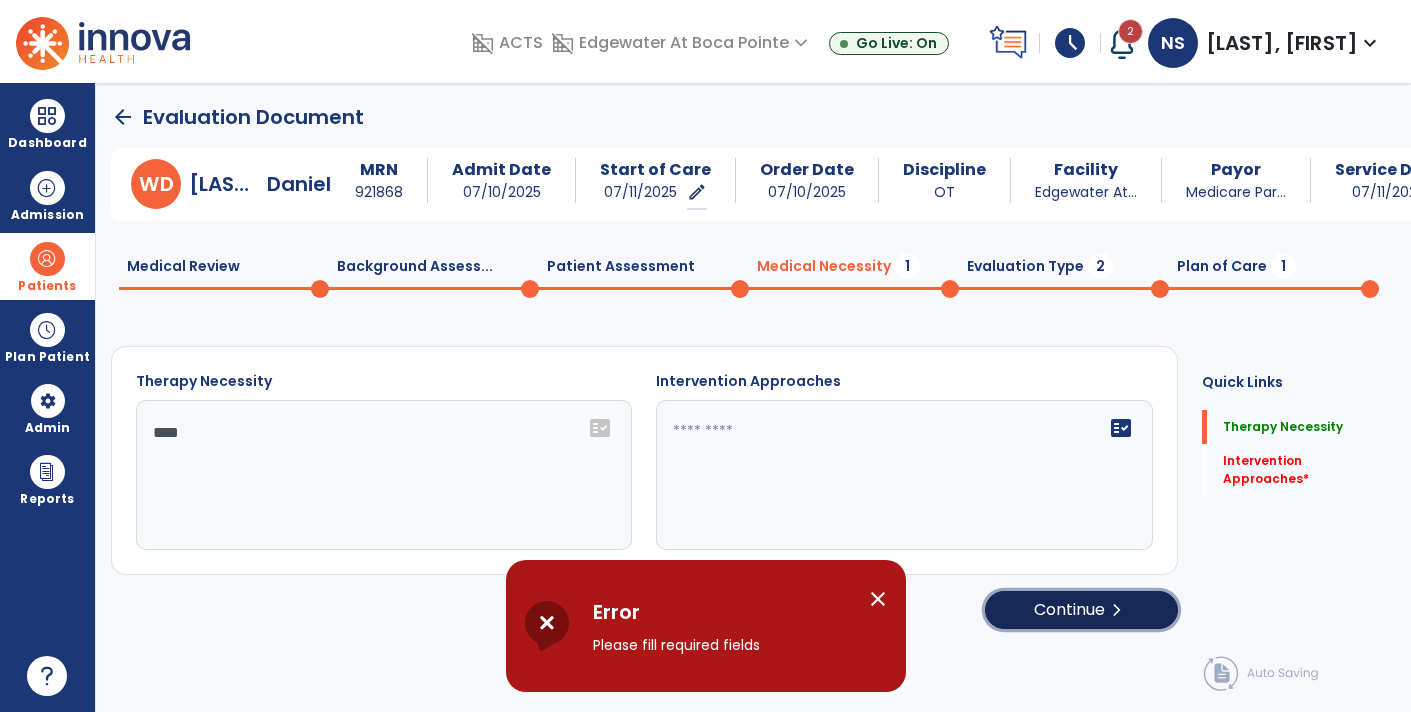 click on "Continue  chevron_right" 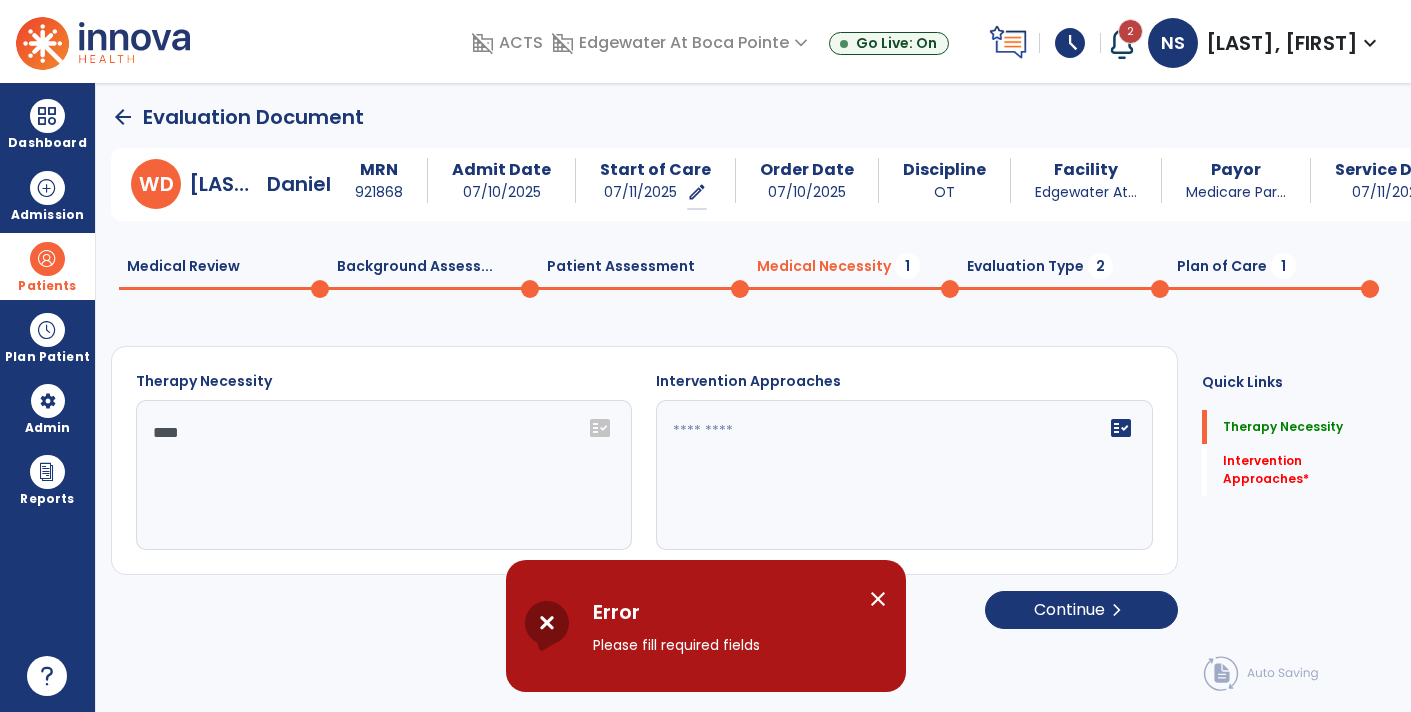 click 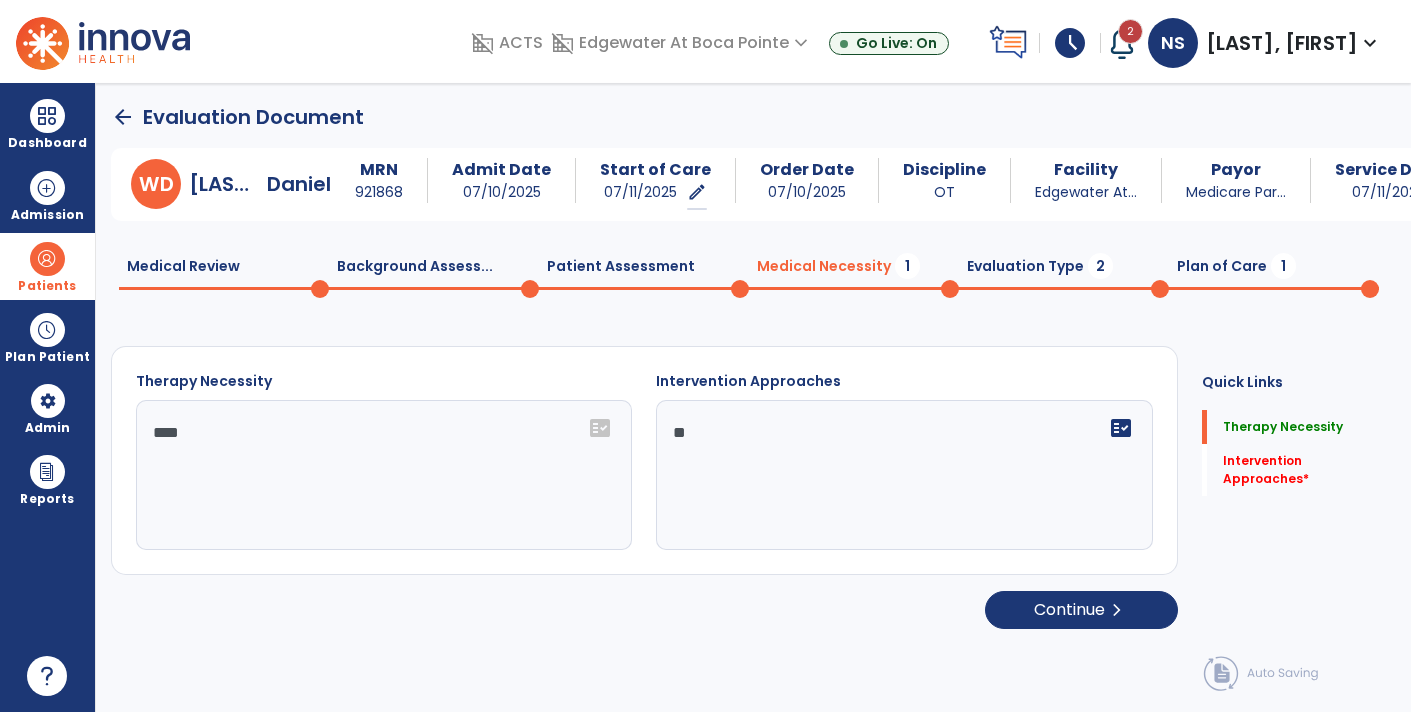 type on "**" 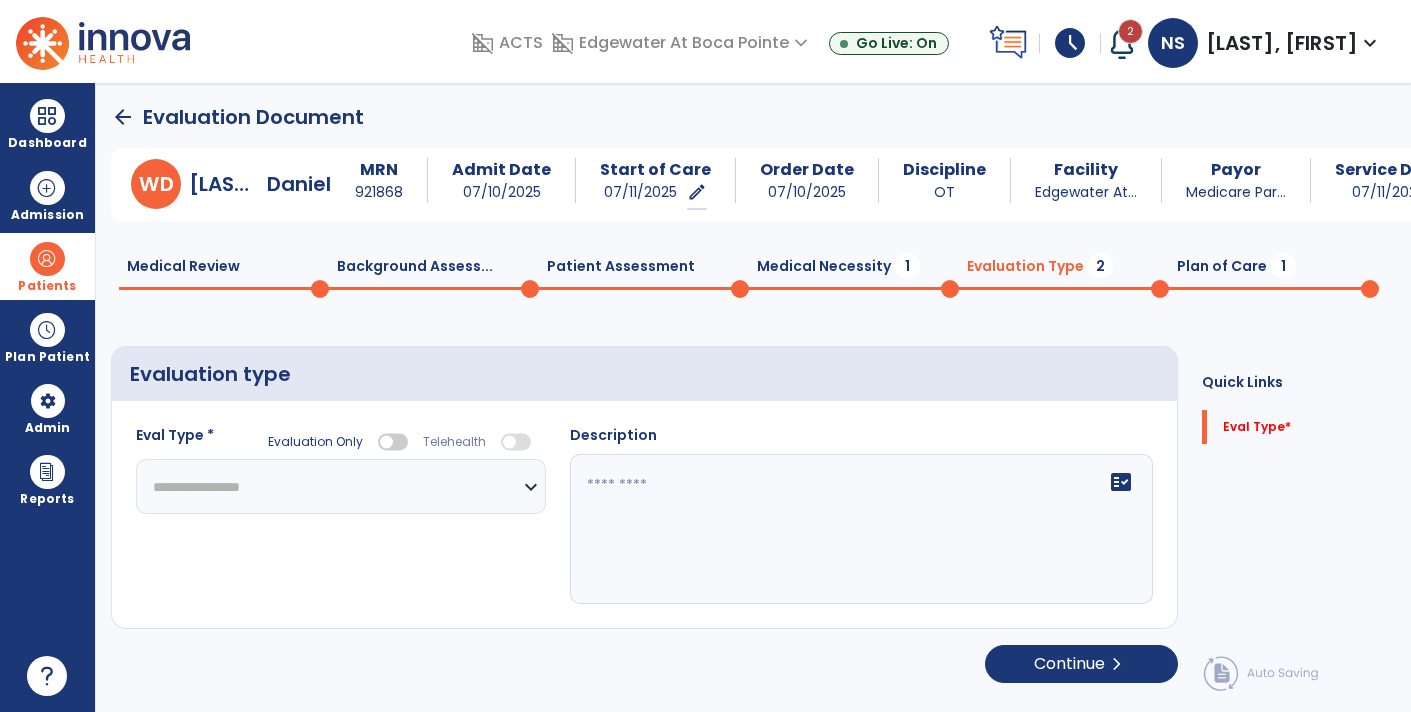 click on "Plan of Care  1" 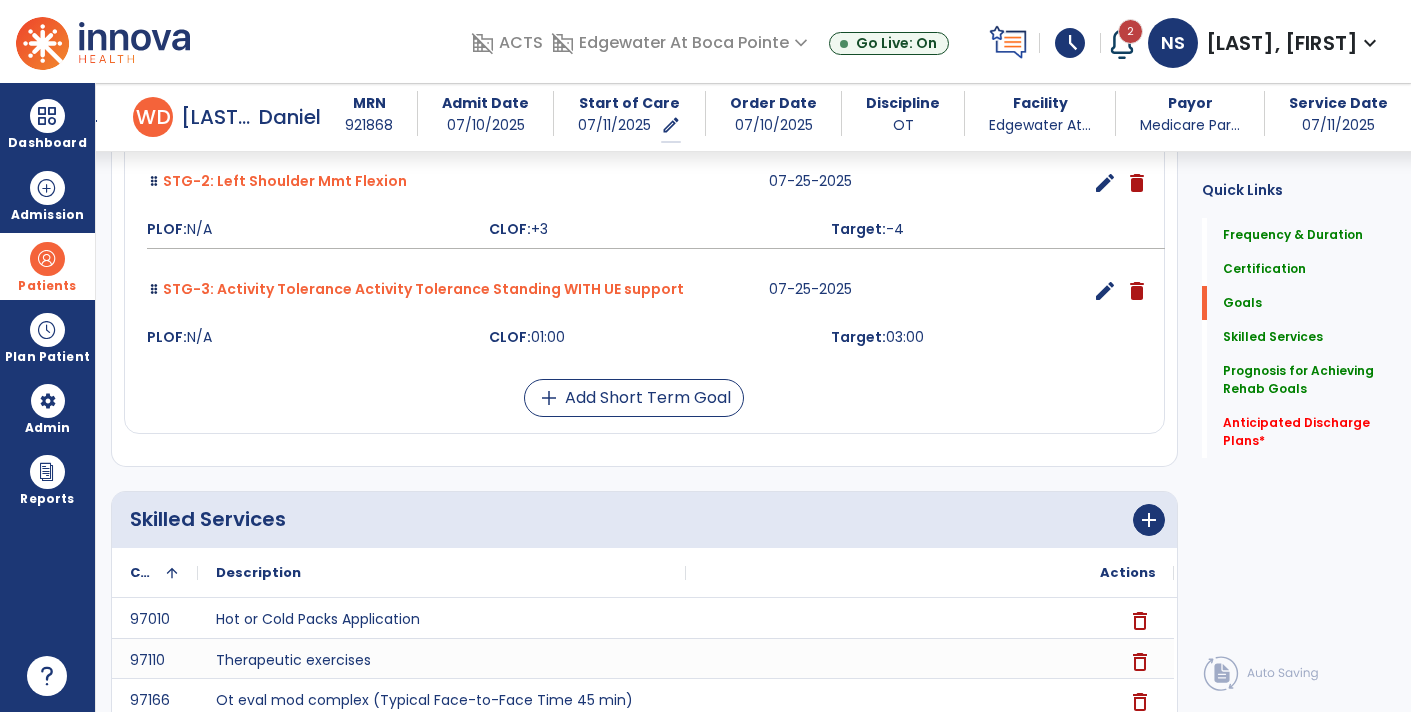 scroll, scrollTop: 1319, scrollLeft: 0, axis: vertical 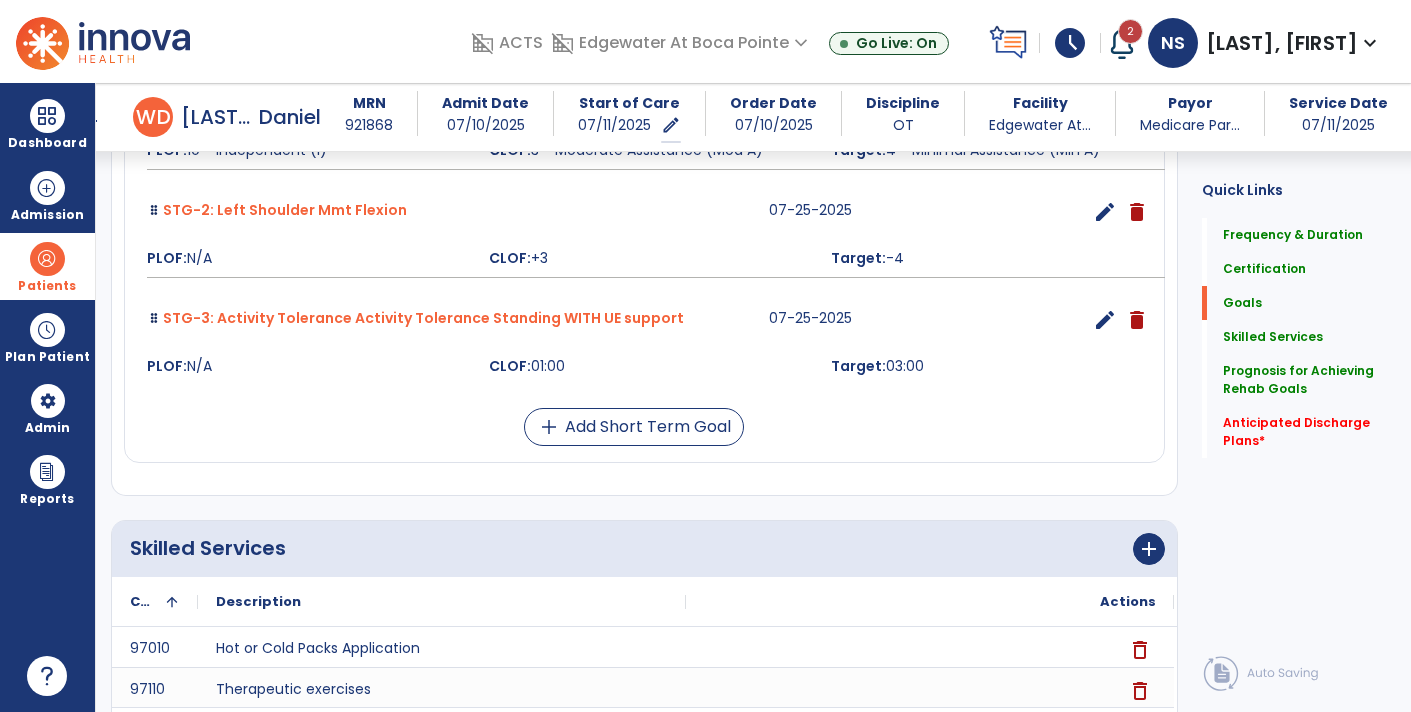 click 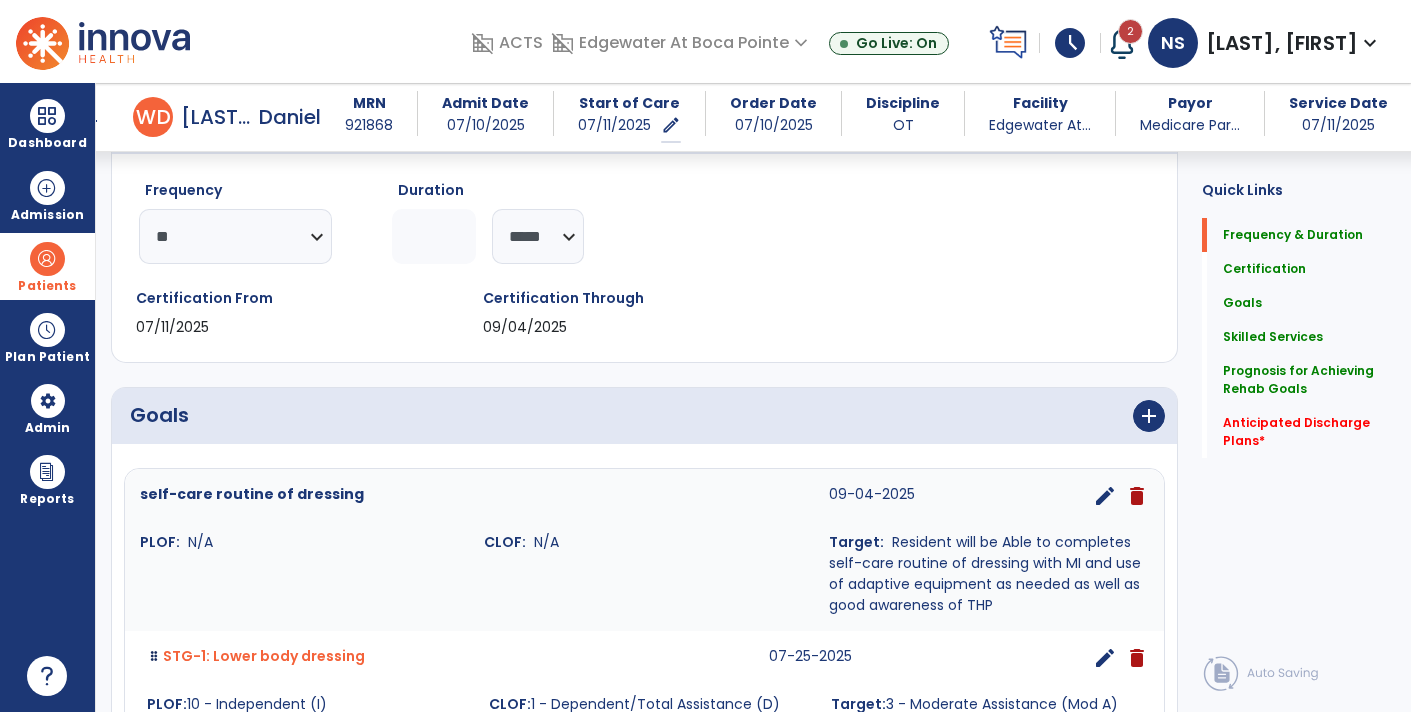 scroll, scrollTop: 0, scrollLeft: 0, axis: both 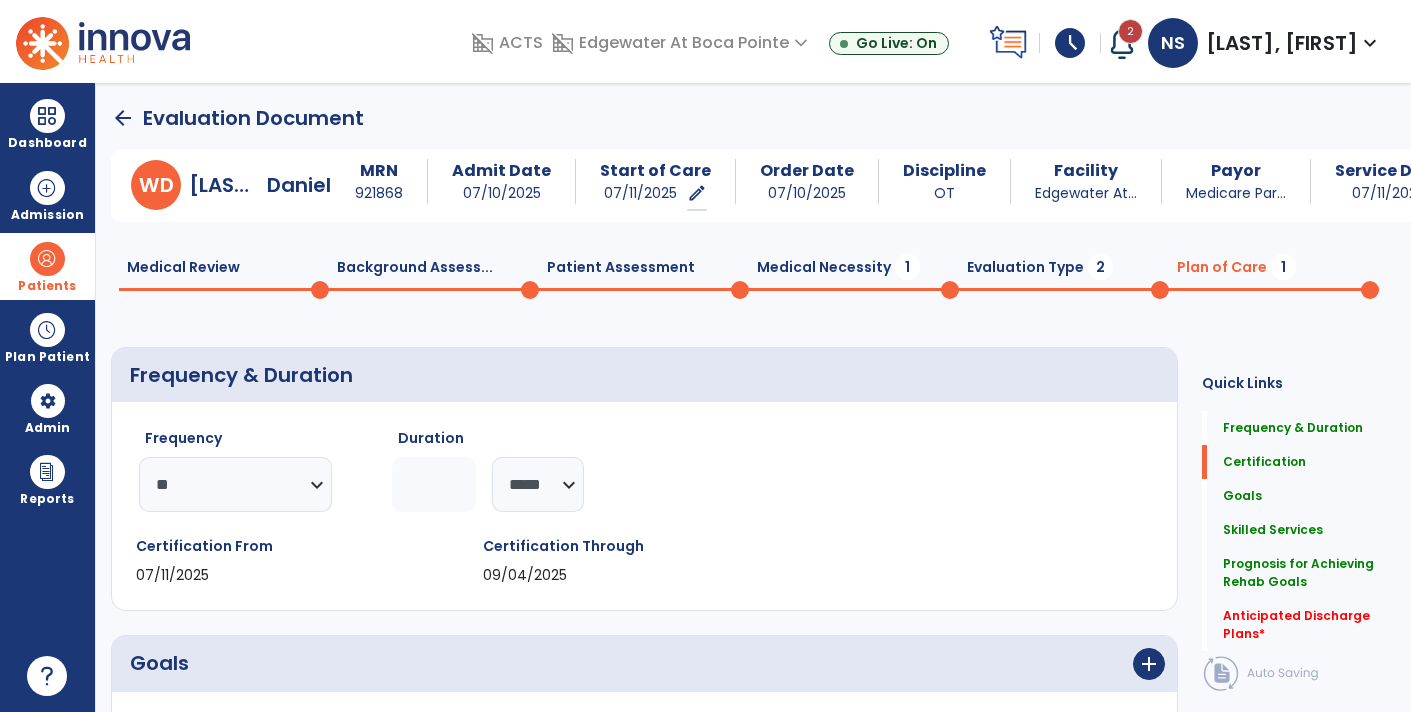 click on "arrow_back" 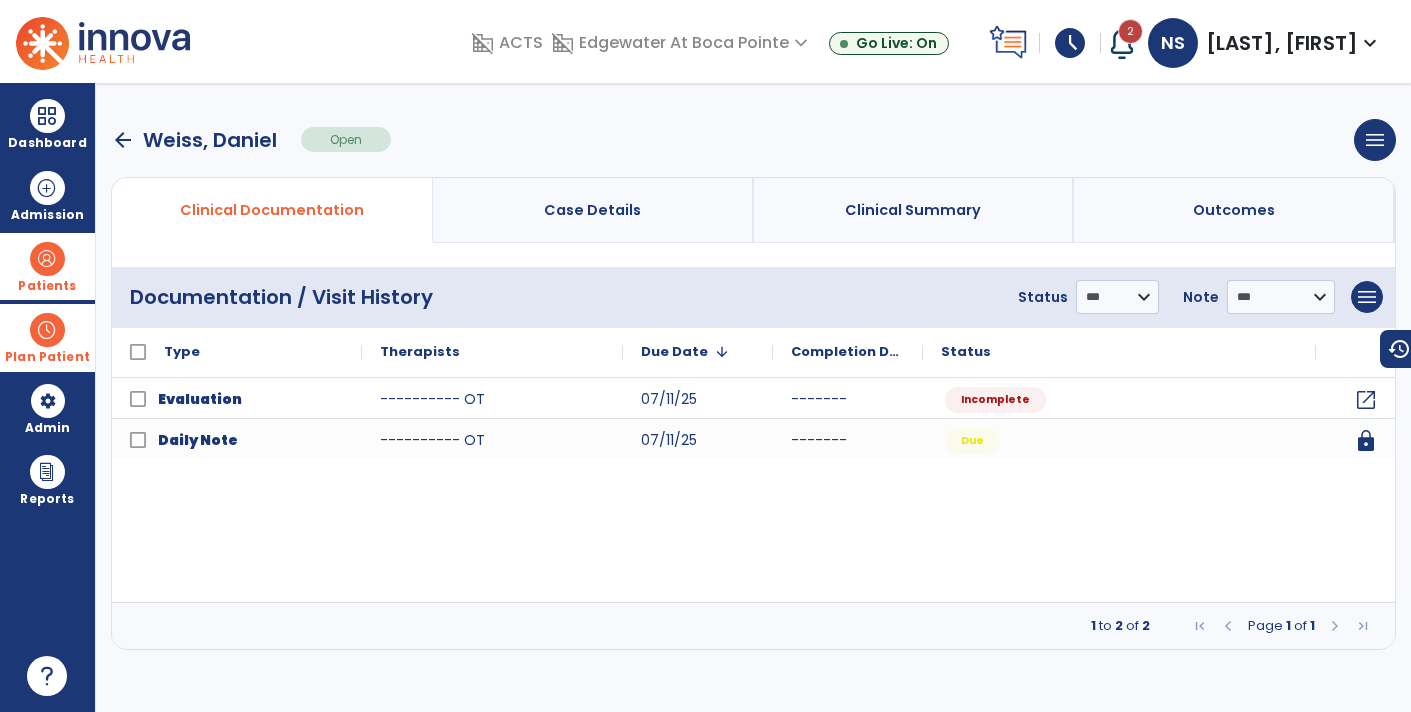 click on "Plan Patient" at bounding box center (47, 266) 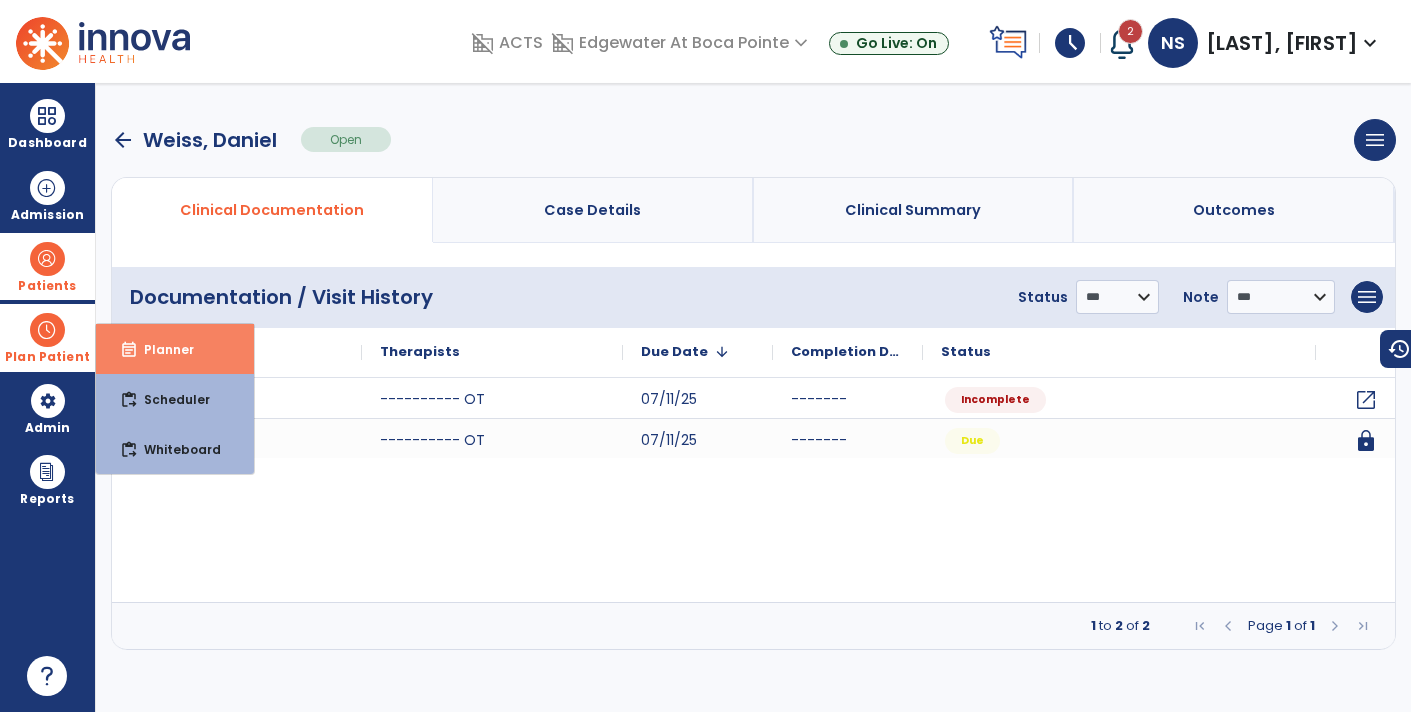 click on "event_note  Planner" at bounding box center (175, 349) 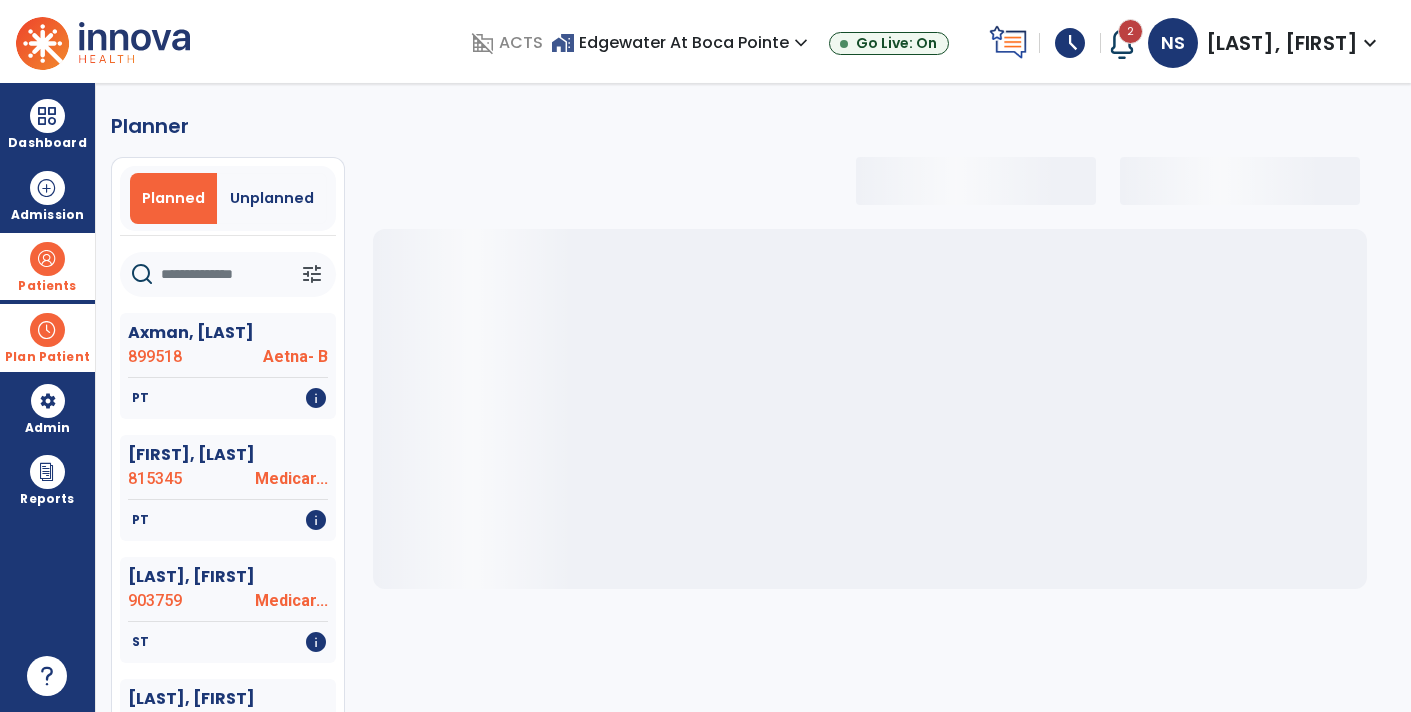 select on "***" 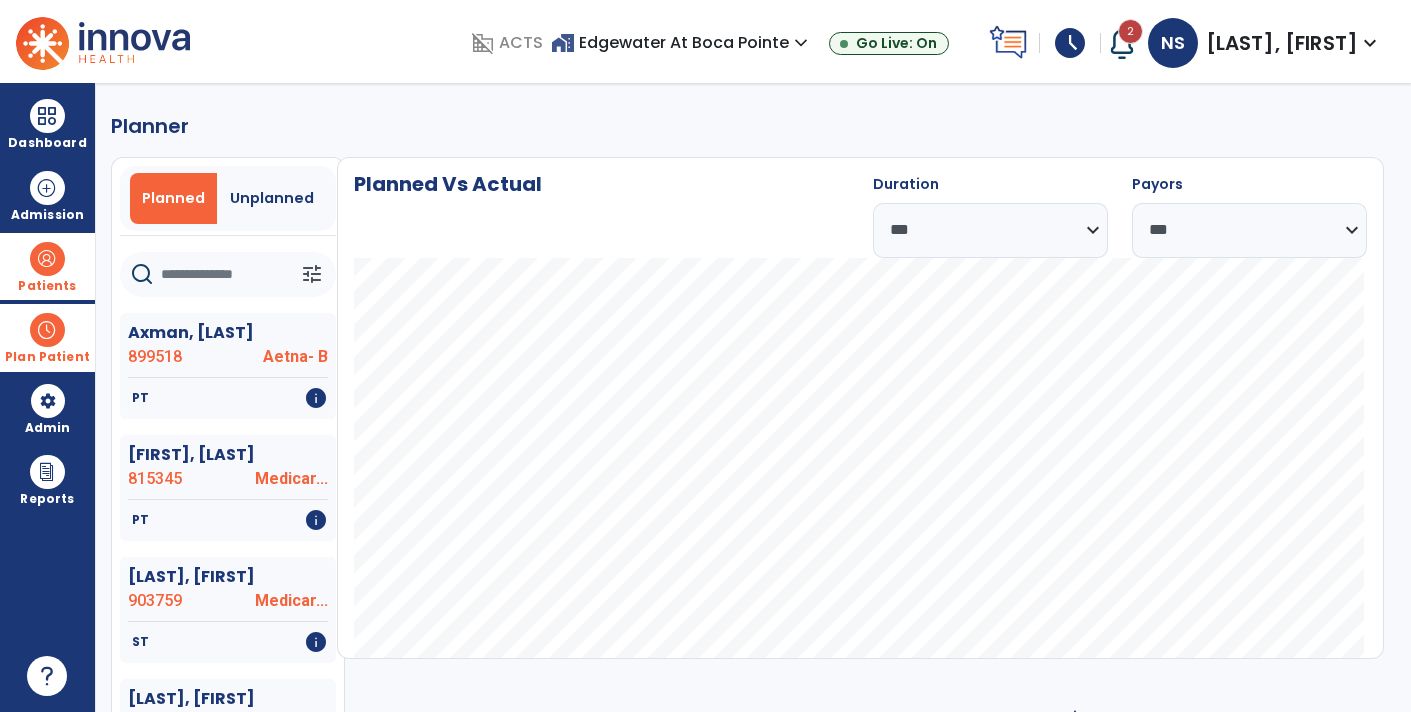 click 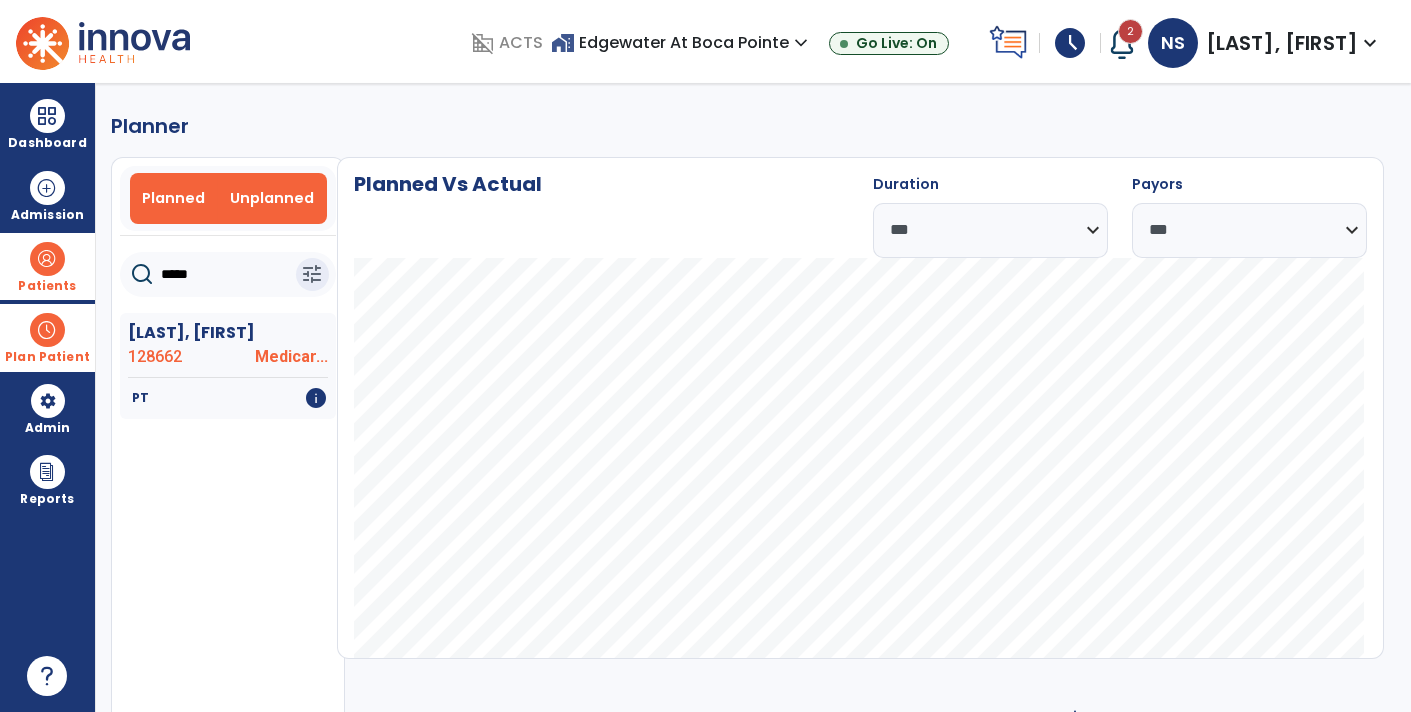 type on "*****" 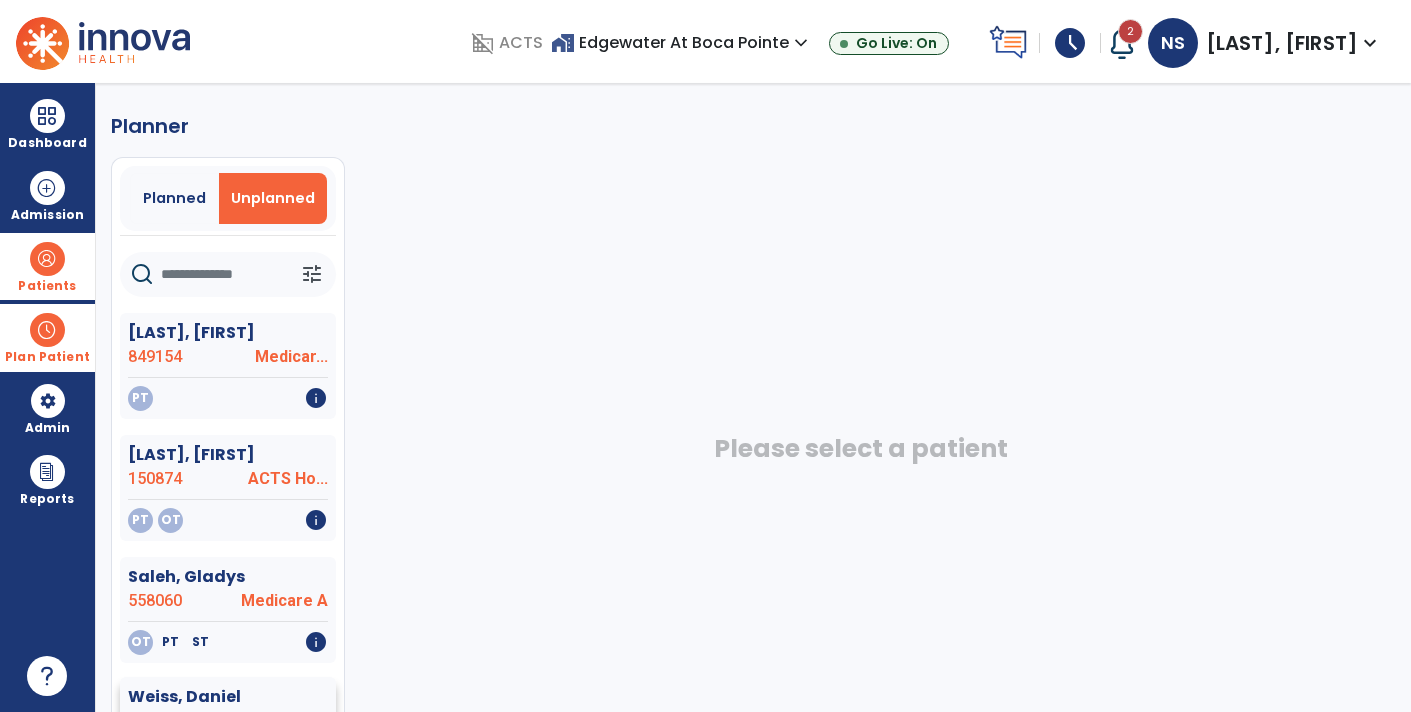 click on "Medicar..." 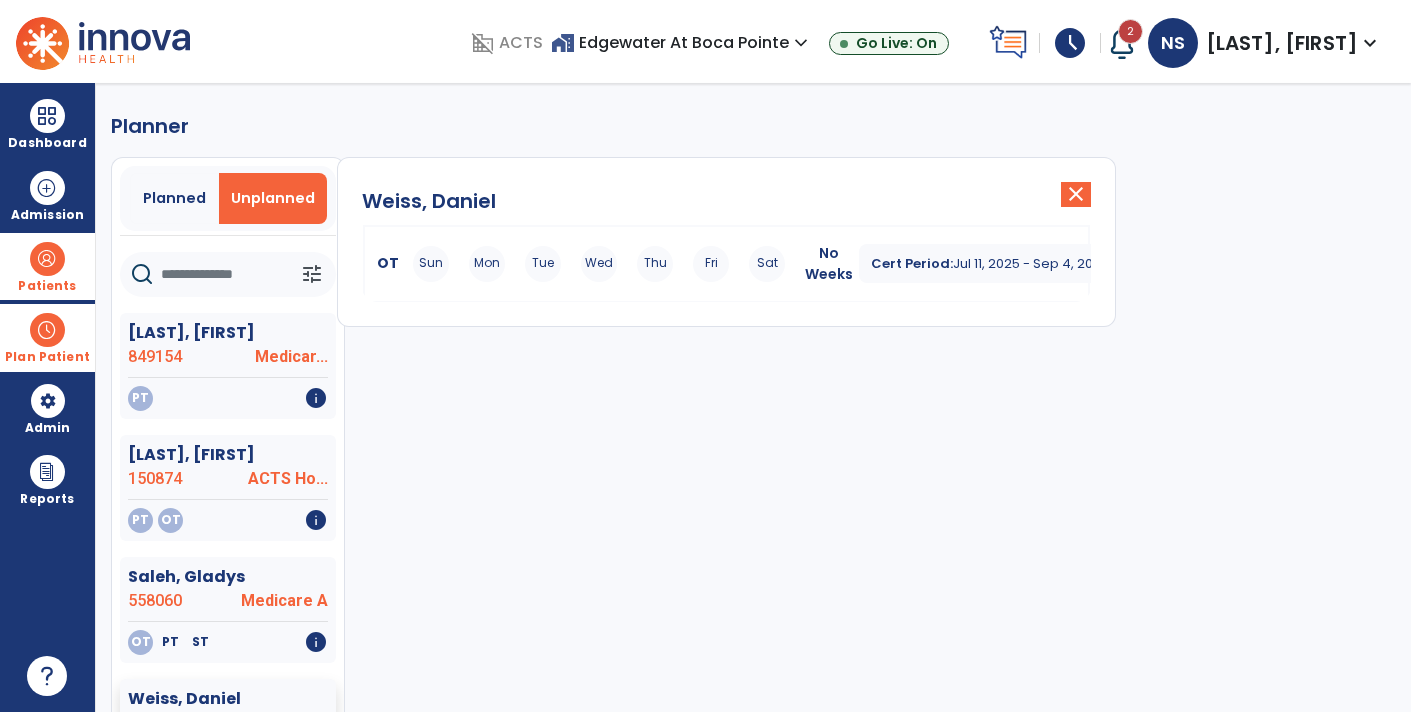 click on "Fri" at bounding box center [711, 264] 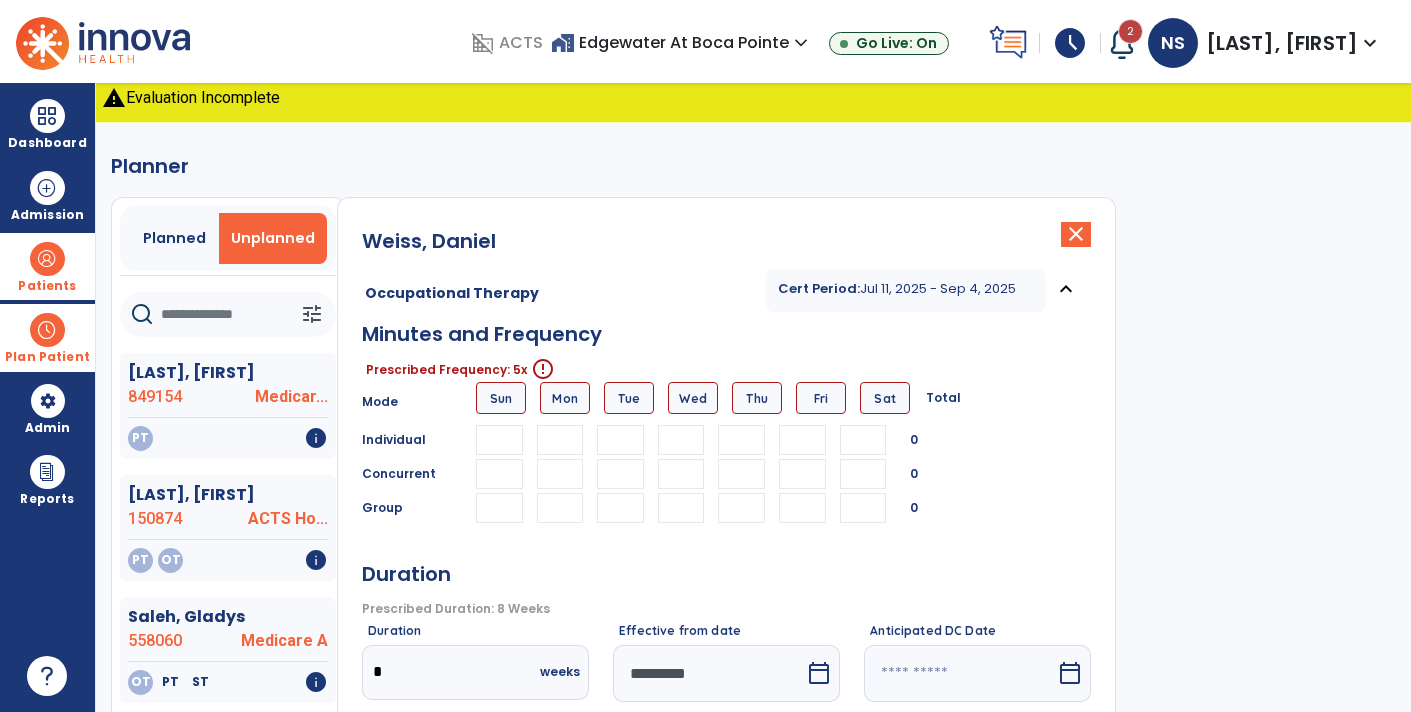 click at bounding box center [560, 440] 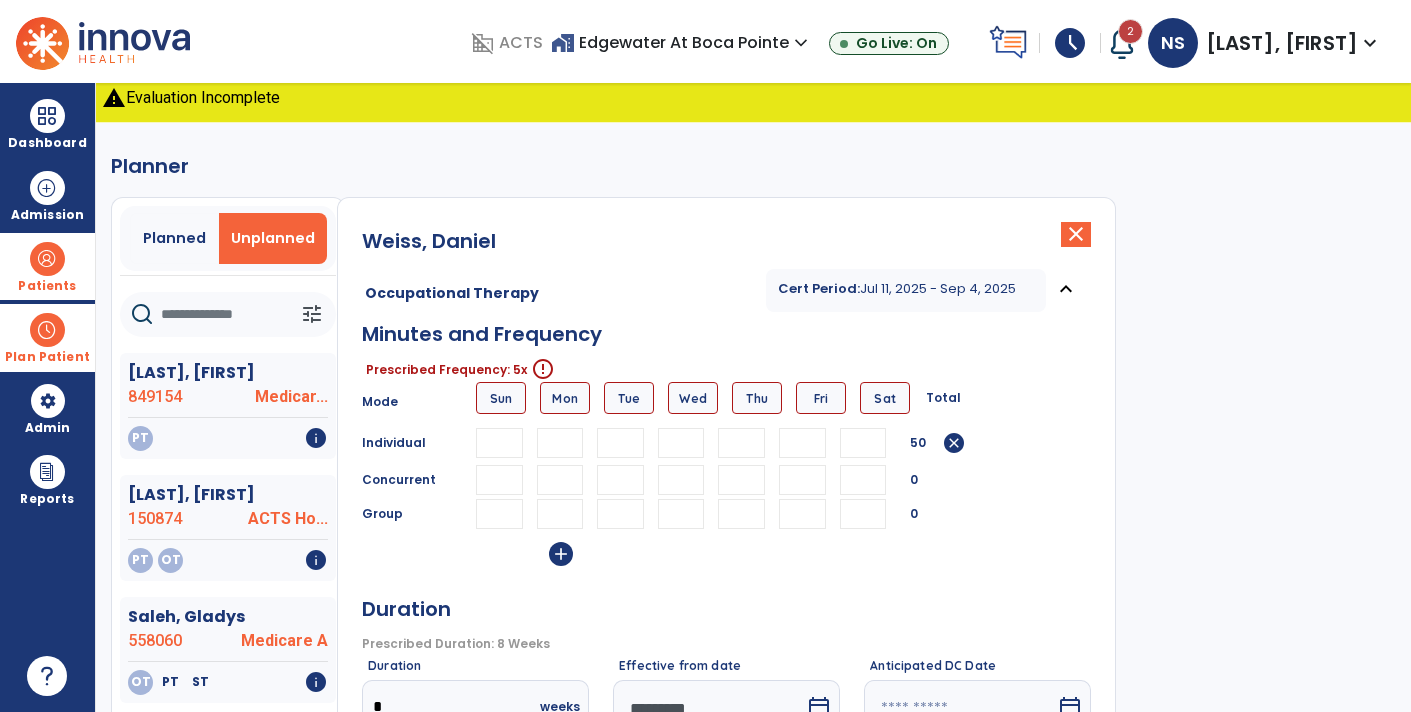 type on "**" 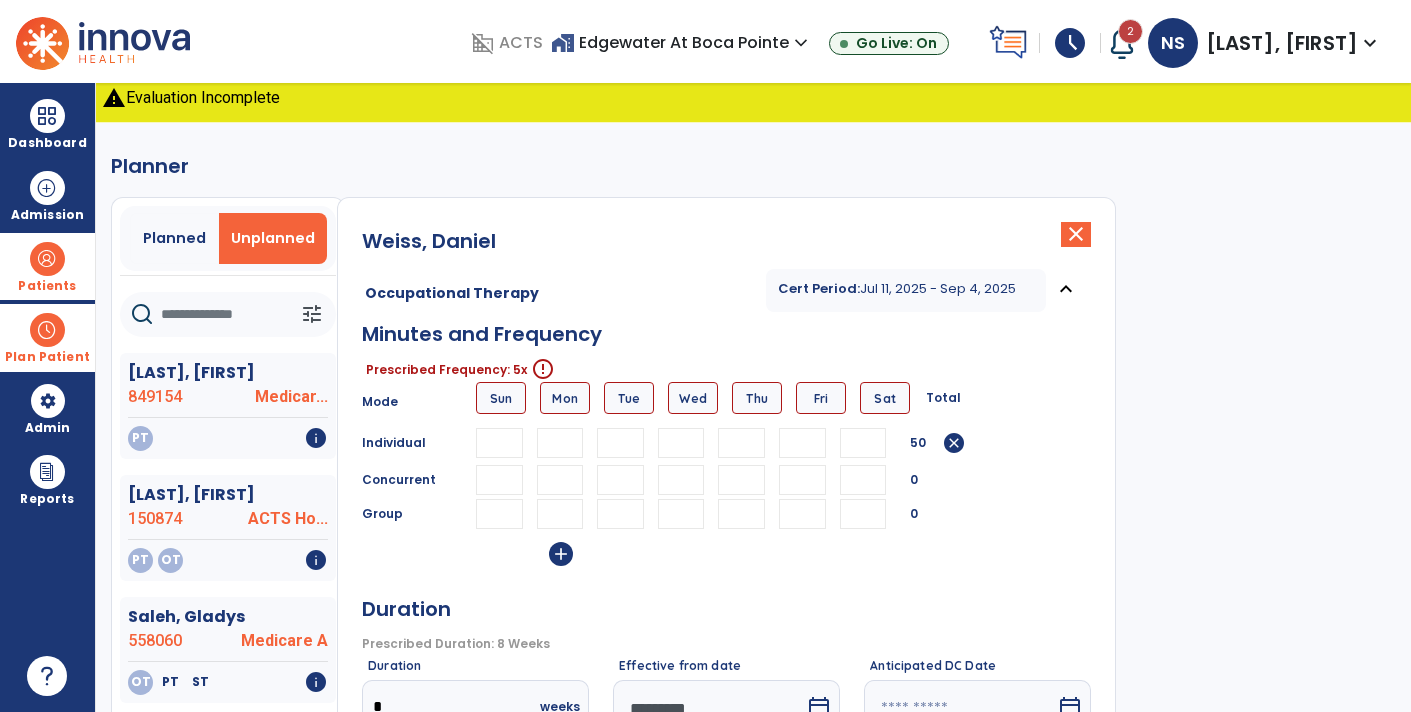 click at bounding box center [681, 480] 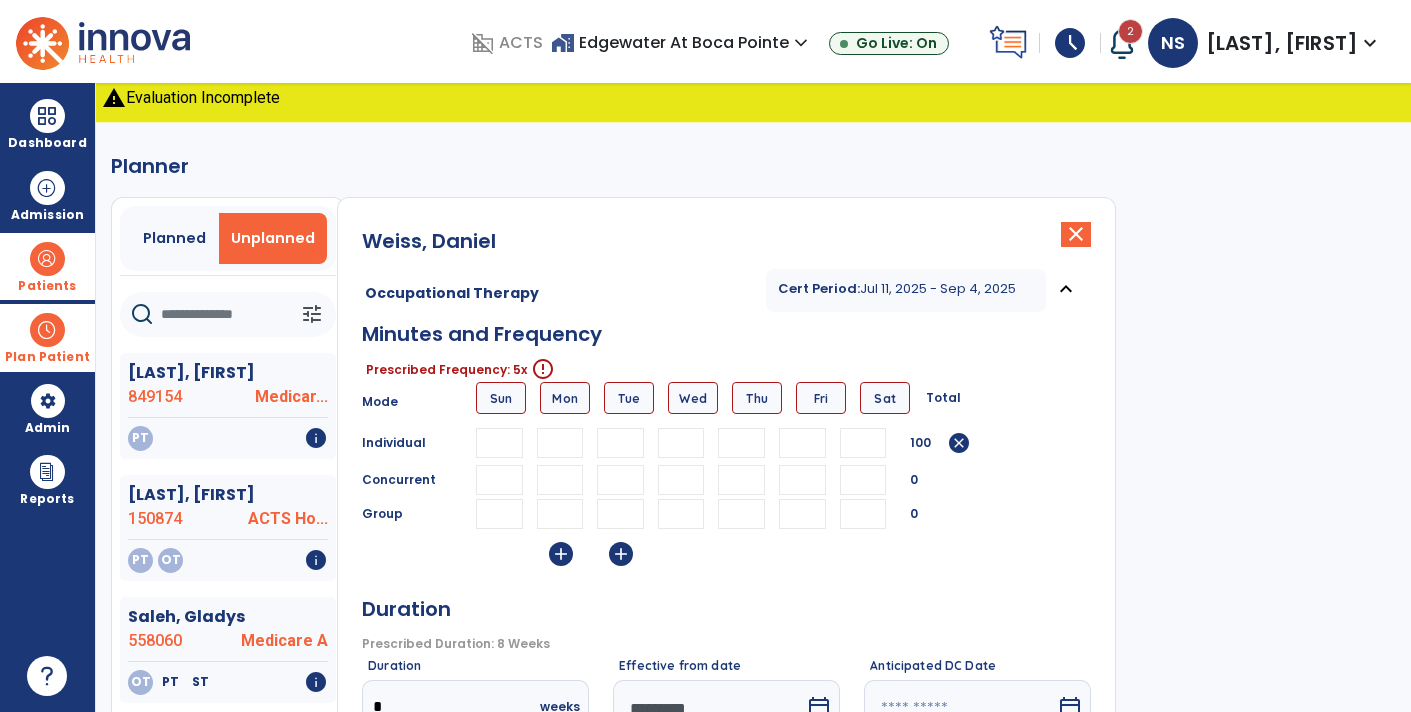 type on "**" 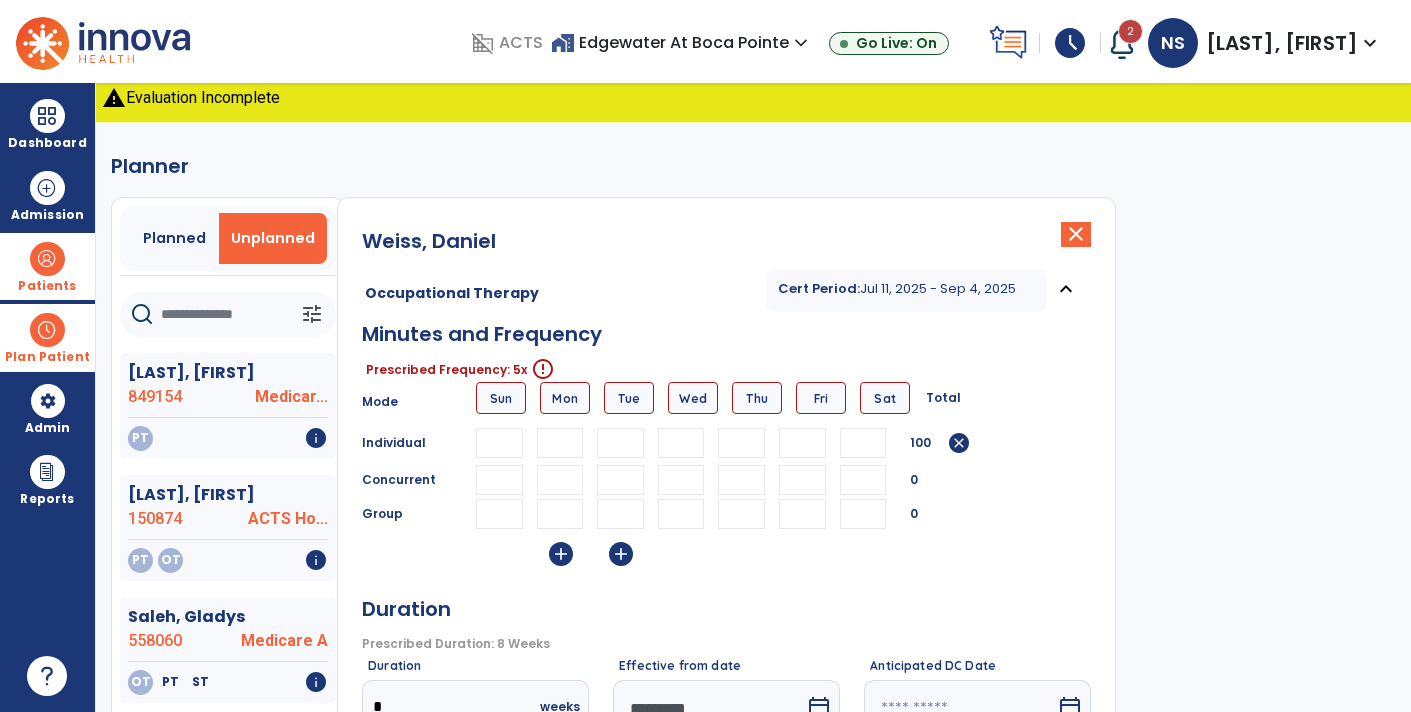 click at bounding box center [741, 443] 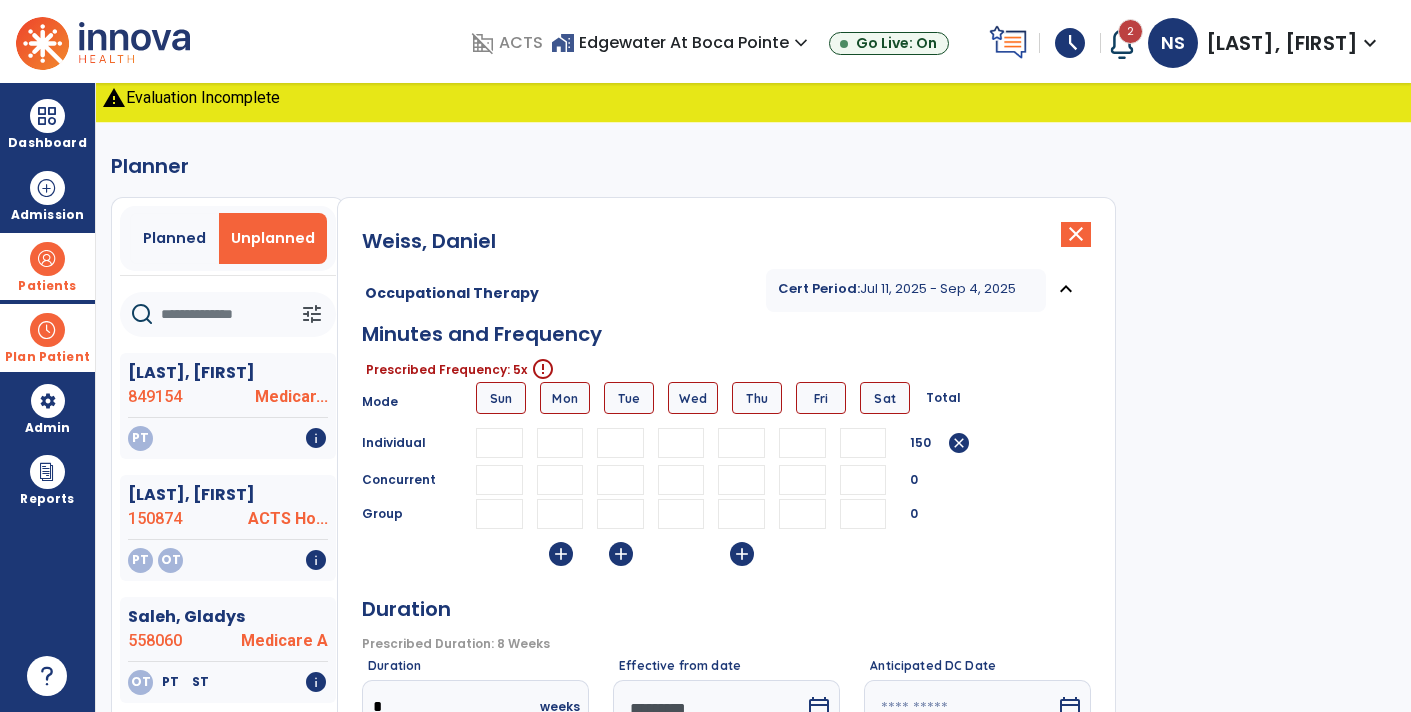 type on "**" 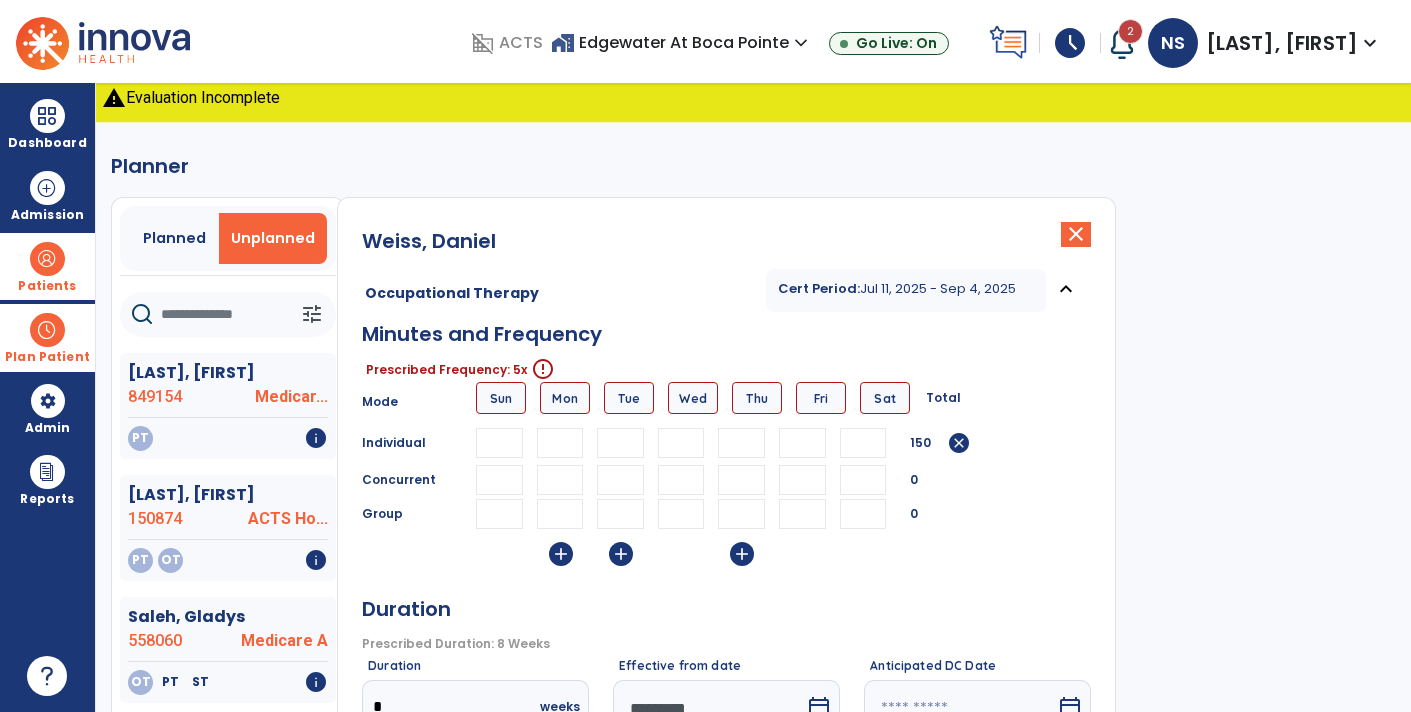 click at bounding box center [802, 443] 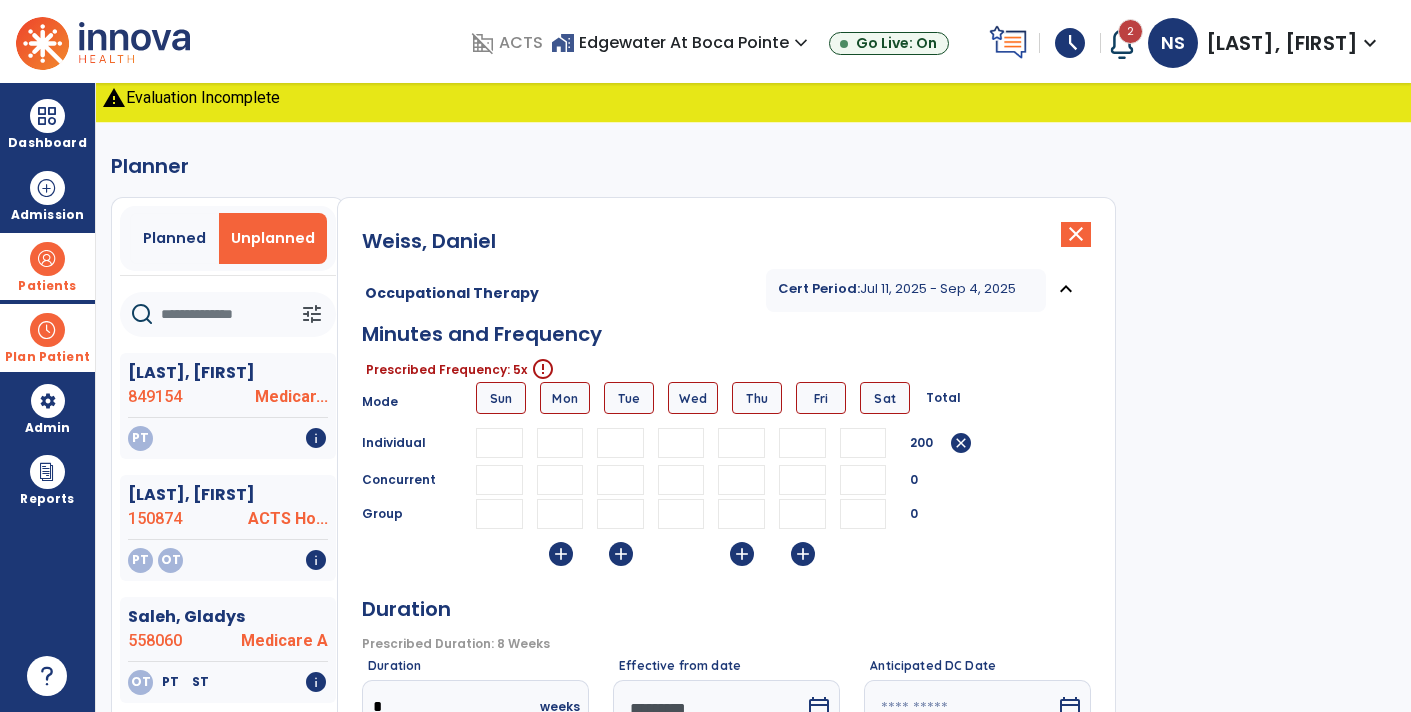 type on "**" 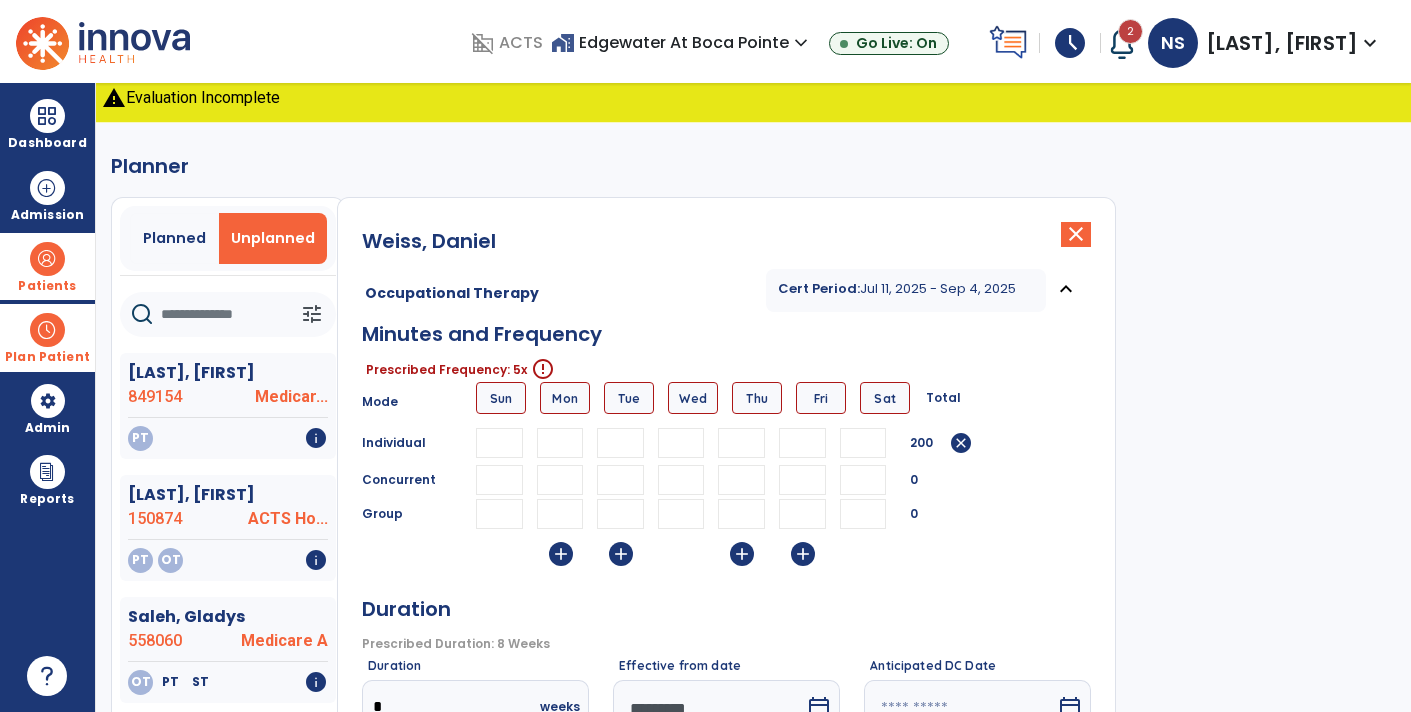 click at bounding box center (863, 443) 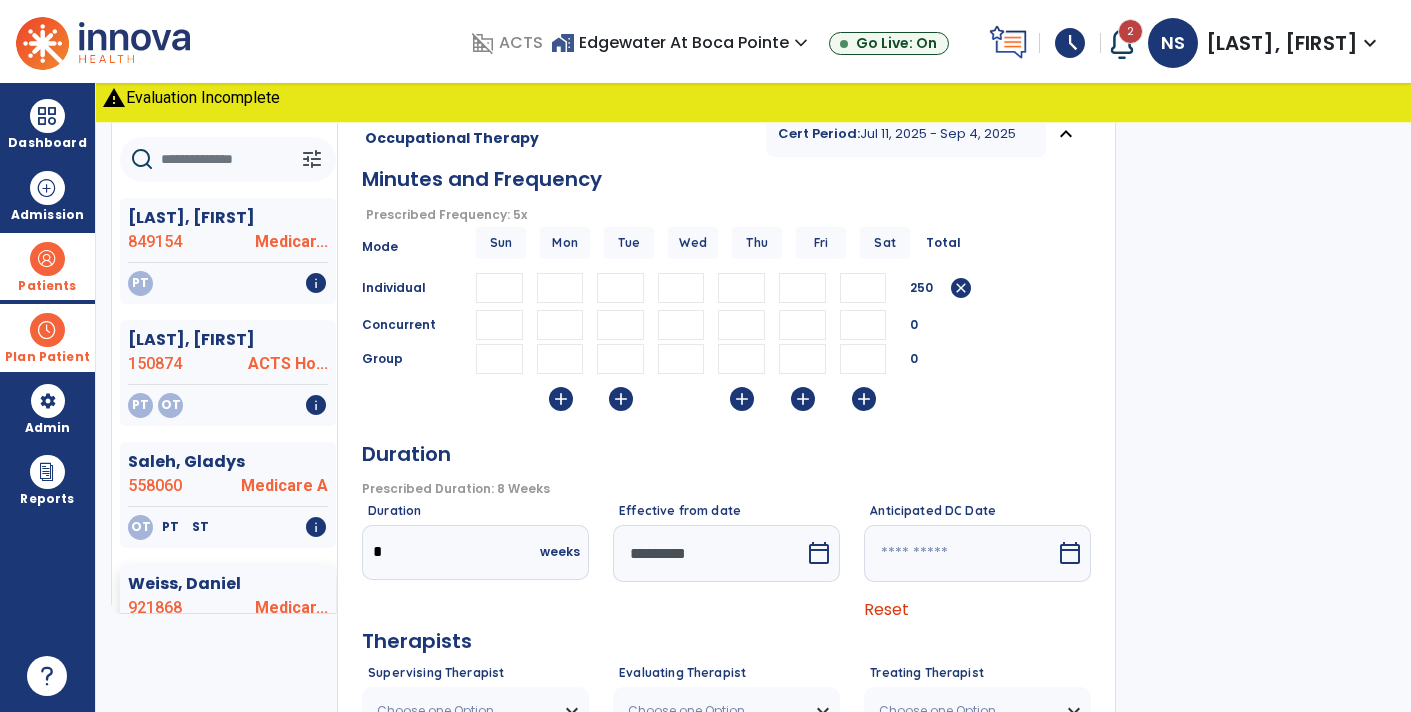 scroll, scrollTop: 159, scrollLeft: 0, axis: vertical 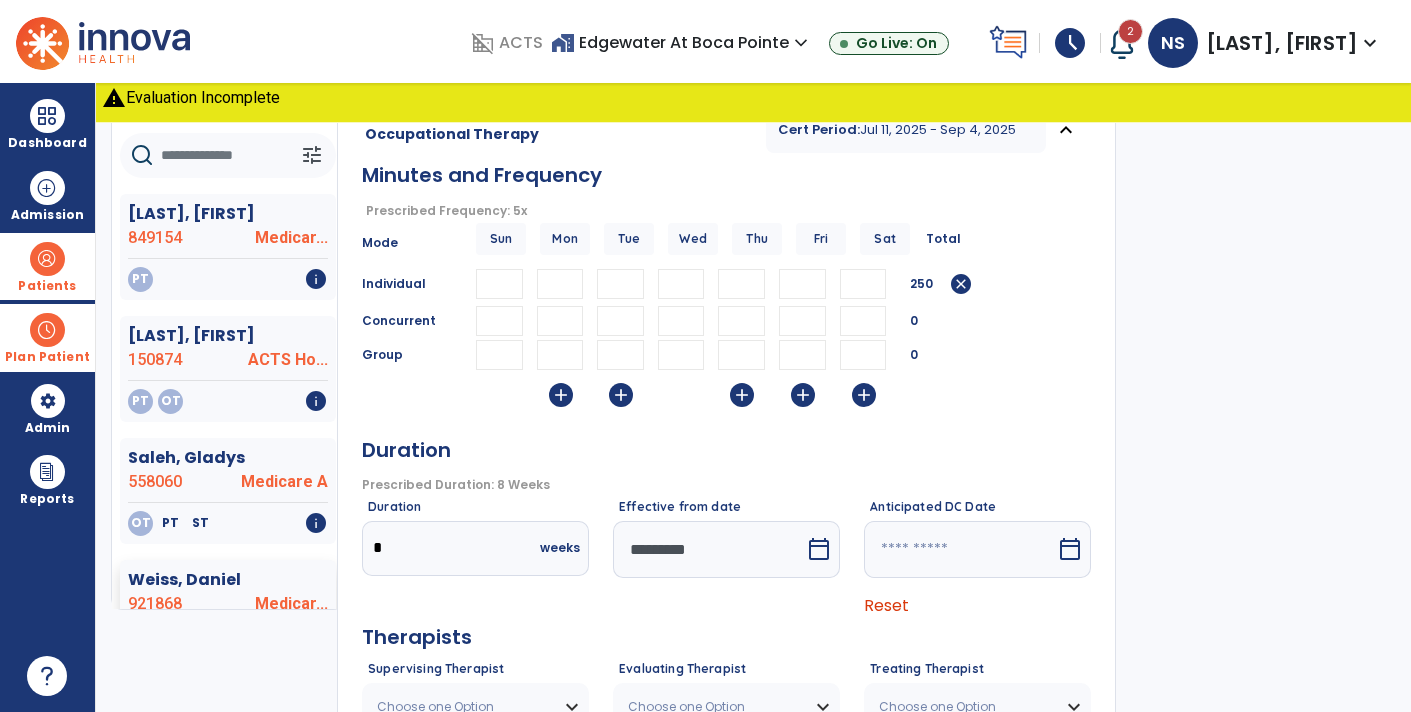 type on "**" 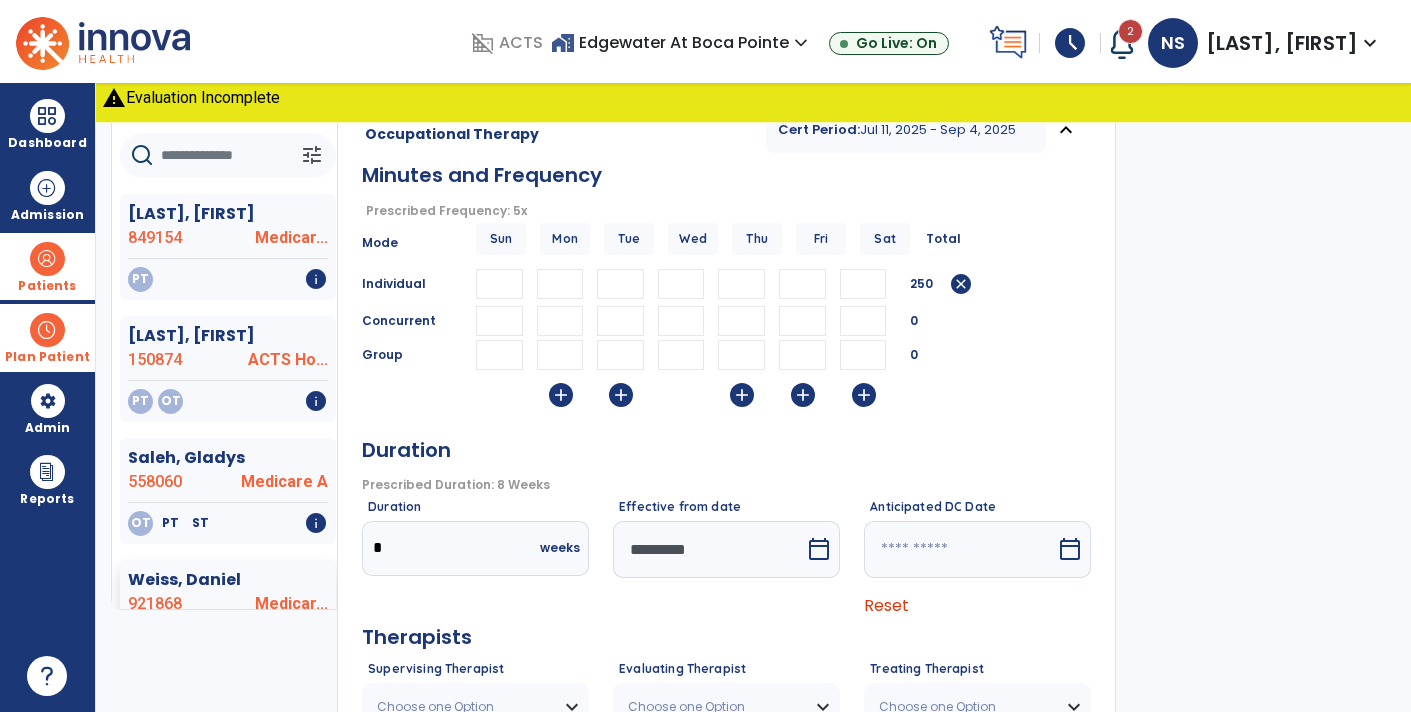 click on "add" at bounding box center (561, 395) 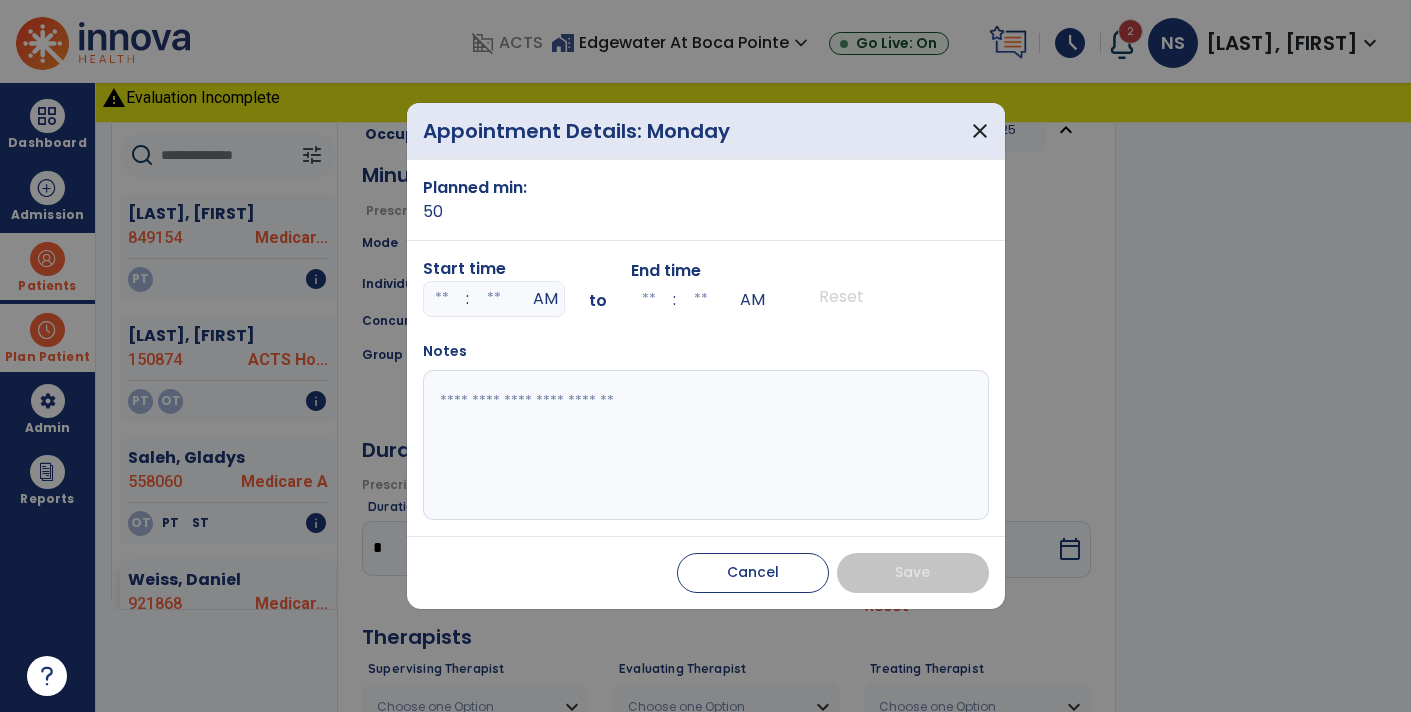 click at bounding box center (442, 299) 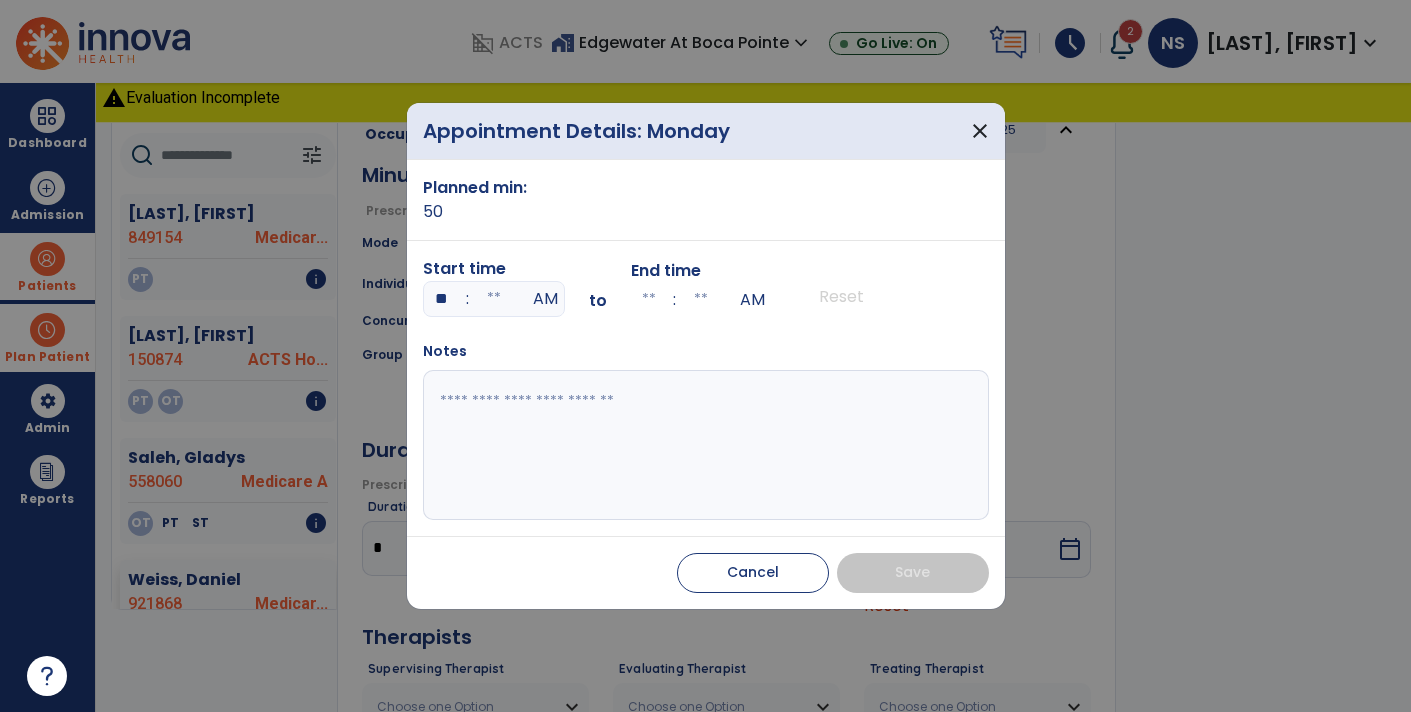 type on "**" 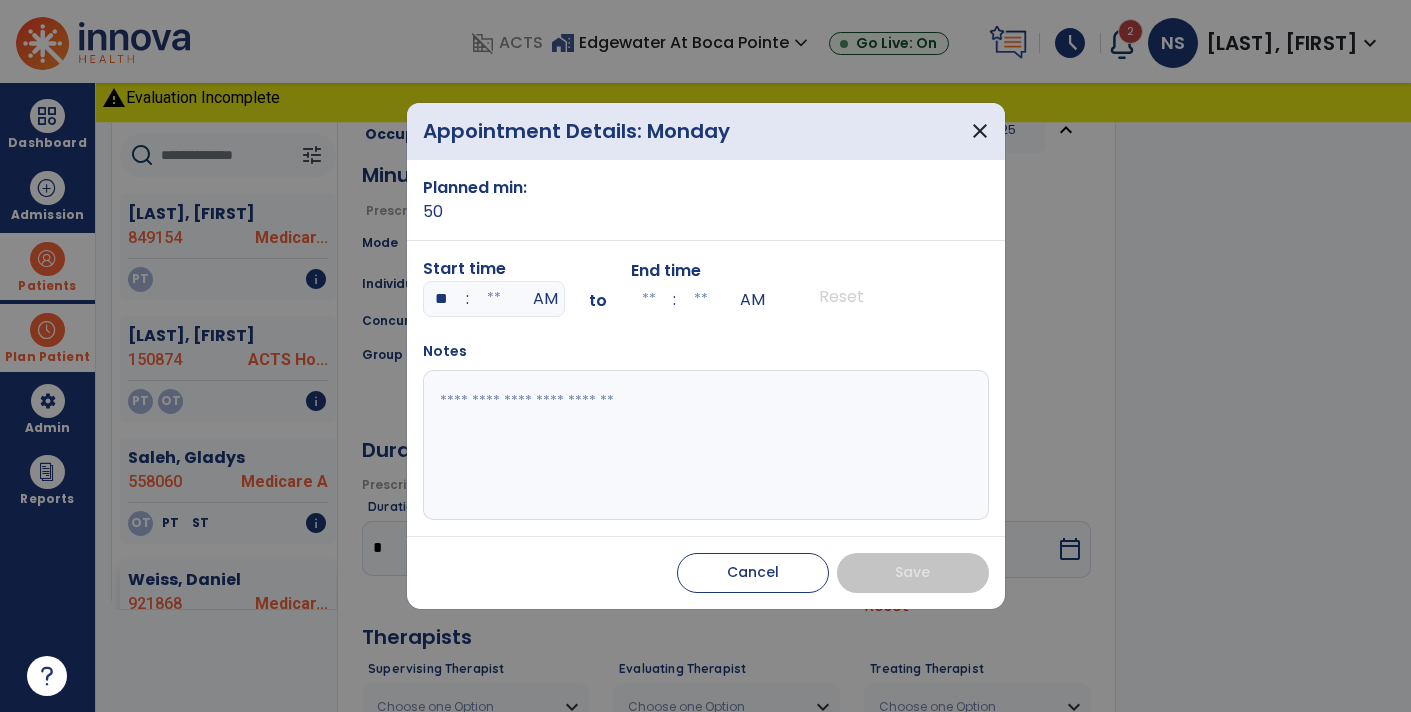 click at bounding box center [494, 299] 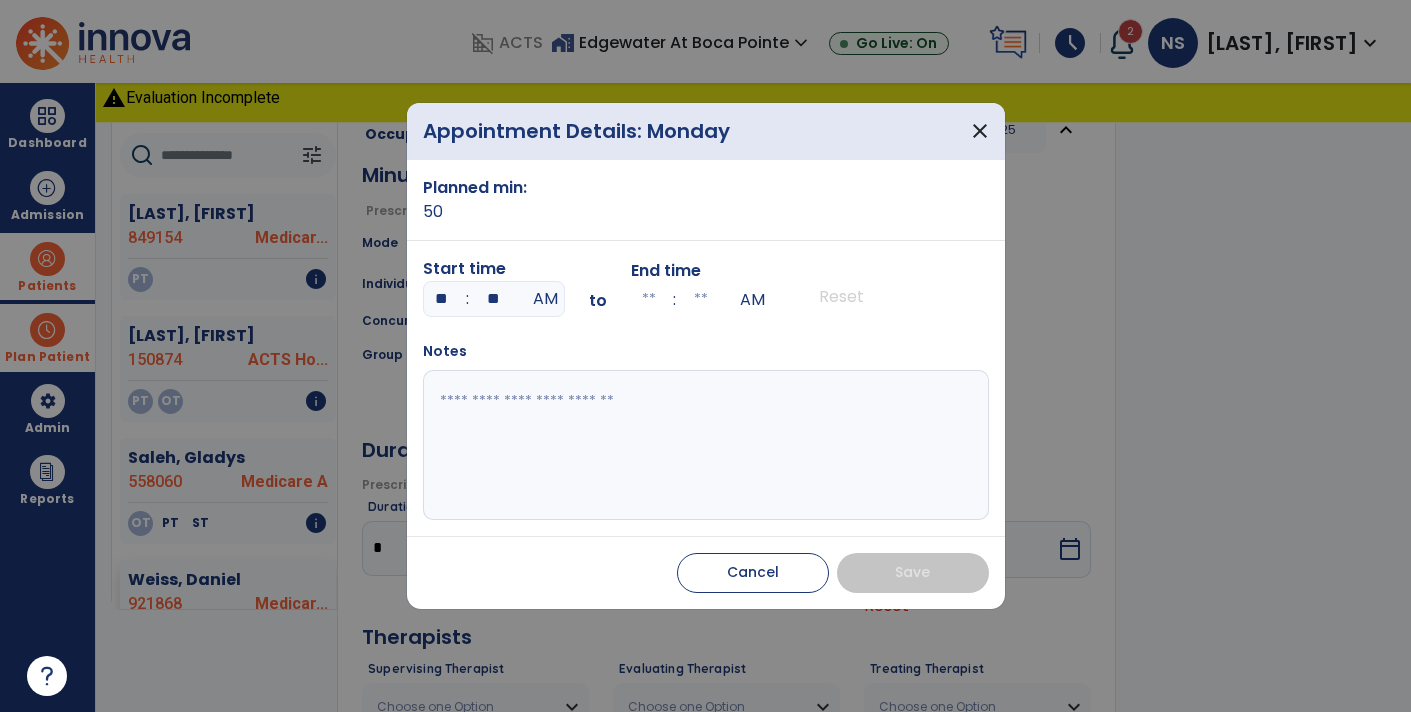 type on "**" 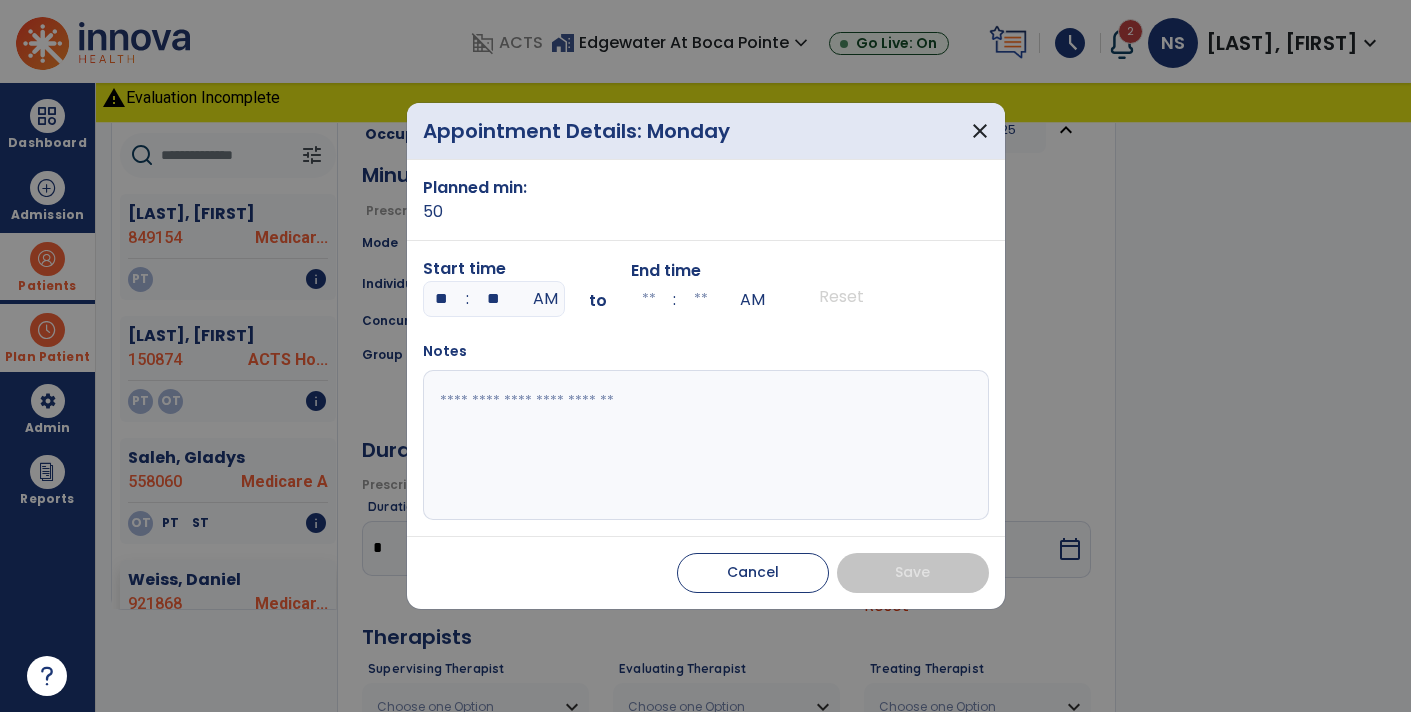 click on "Planned min: 50 Start time ** : ** AM to End time : AM Reset Notes" at bounding box center [706, 348] 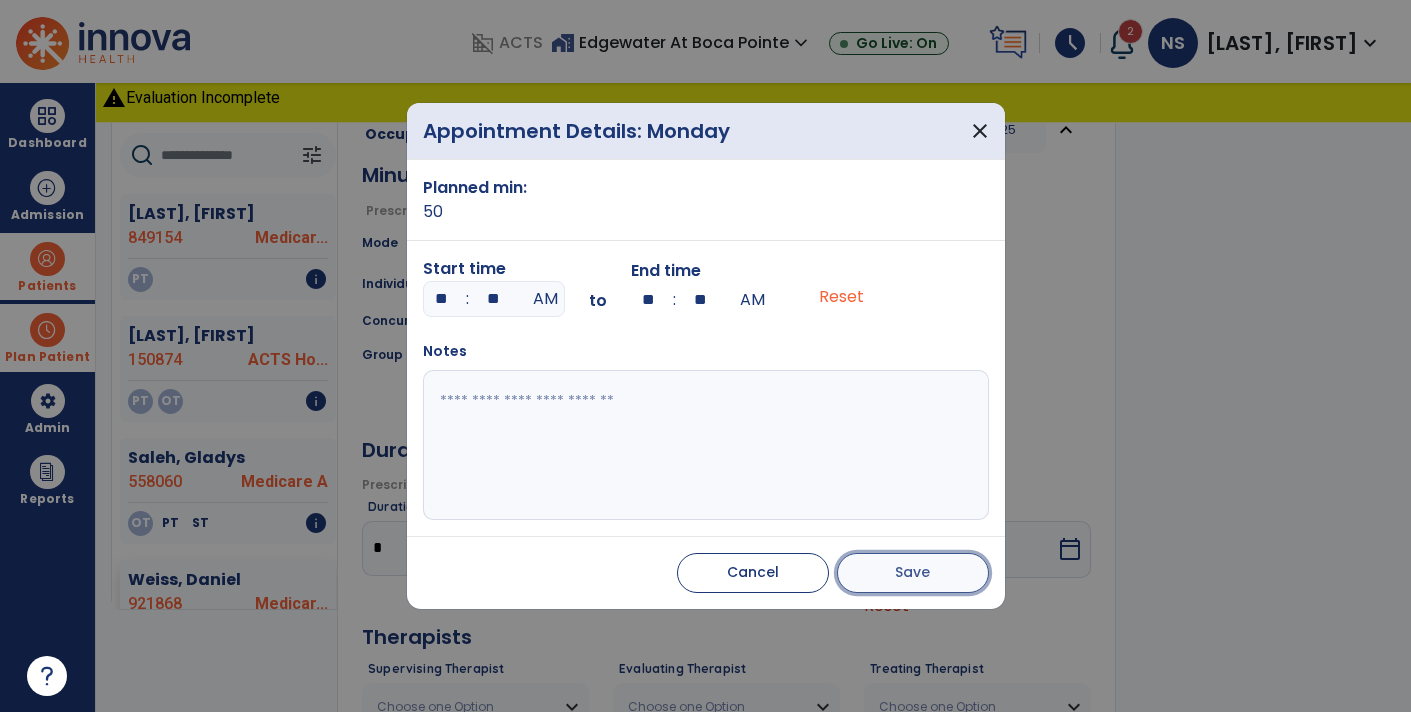 click on "Save" at bounding box center (913, 573) 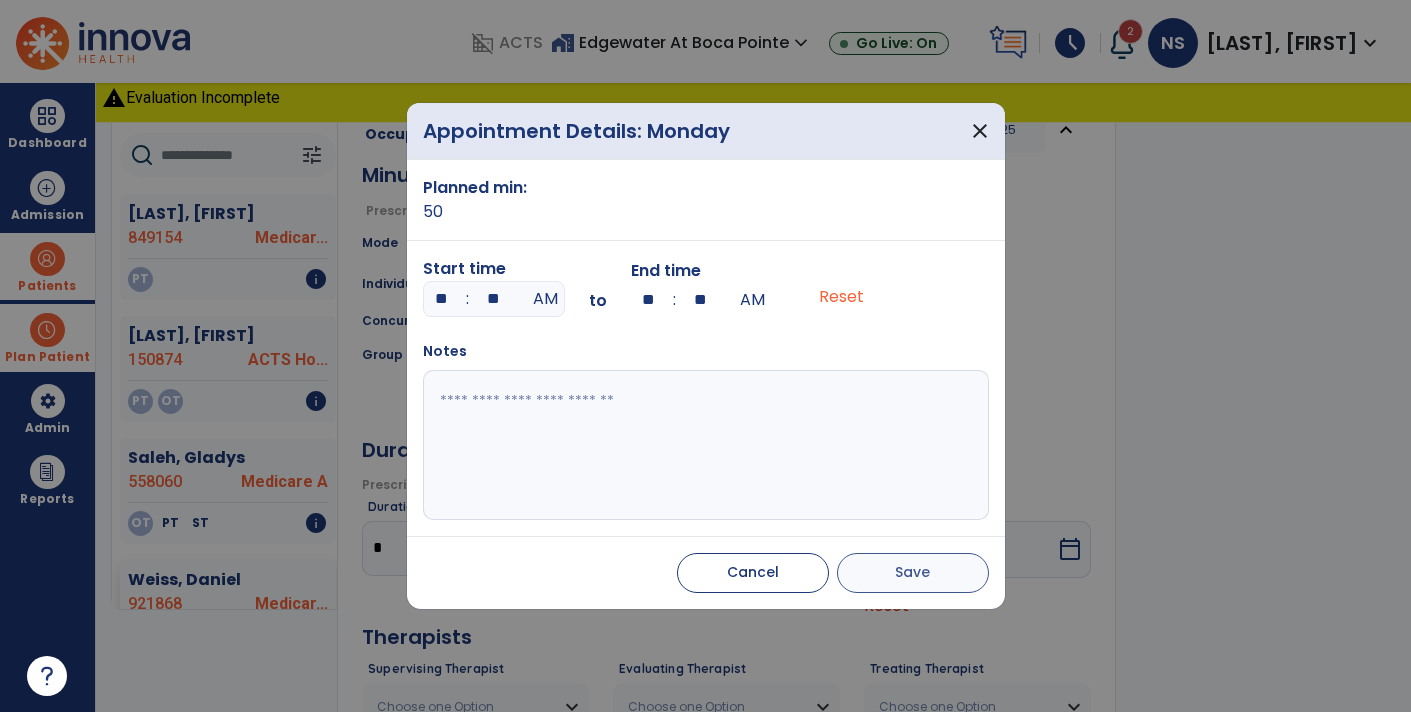 type 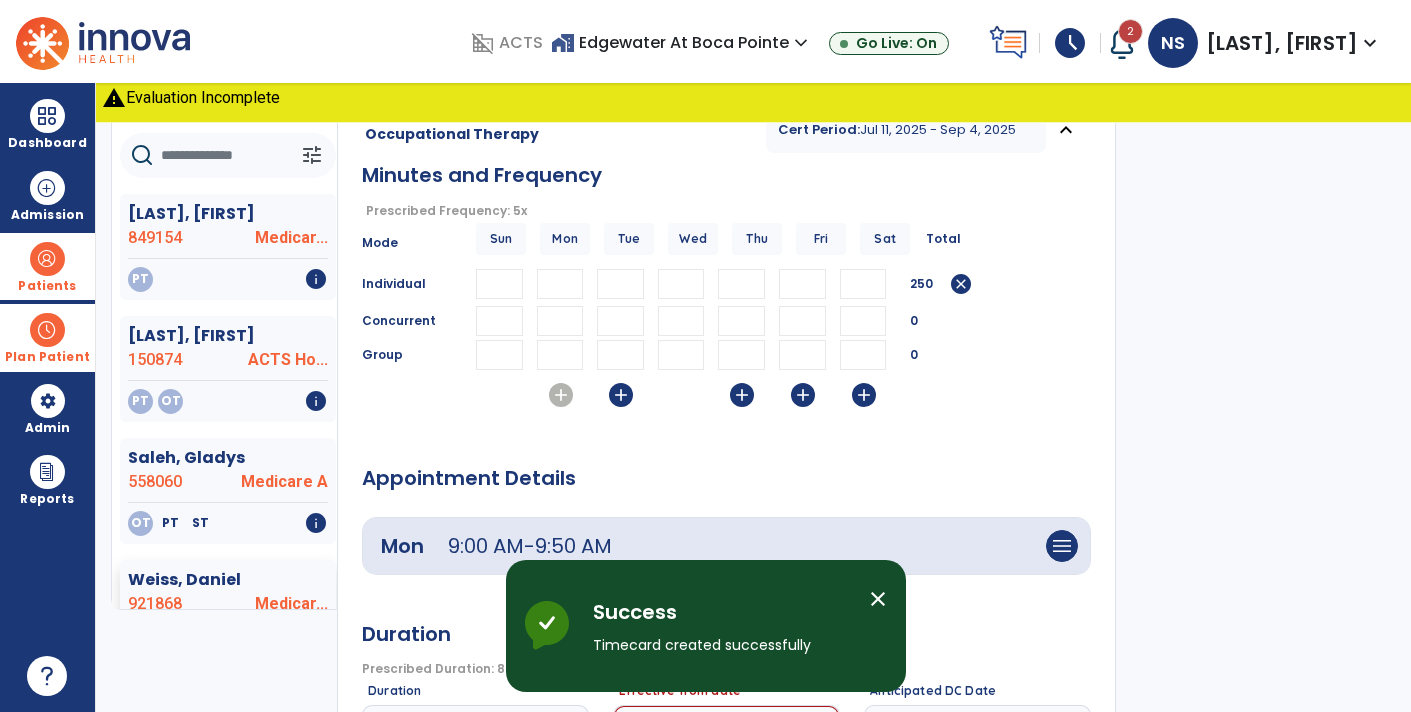 click on "add" at bounding box center (621, 395) 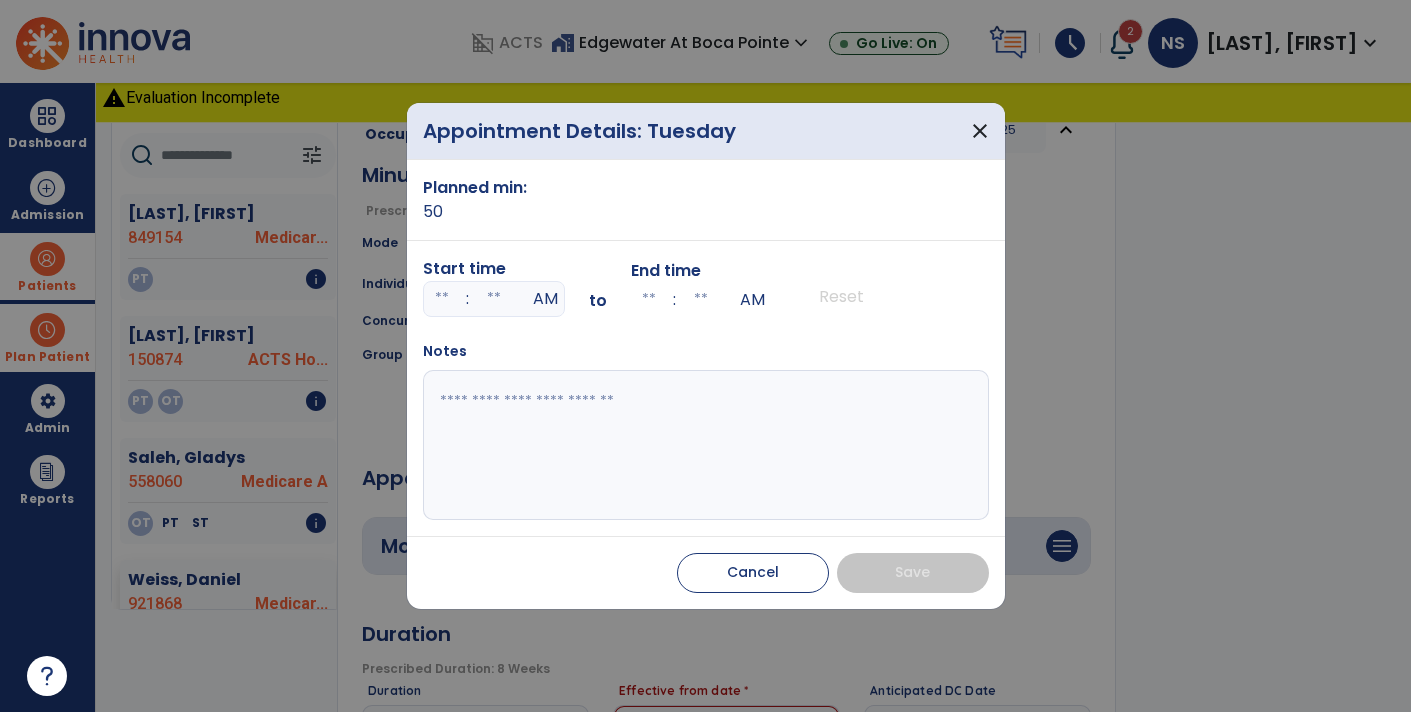 click at bounding box center [442, 299] 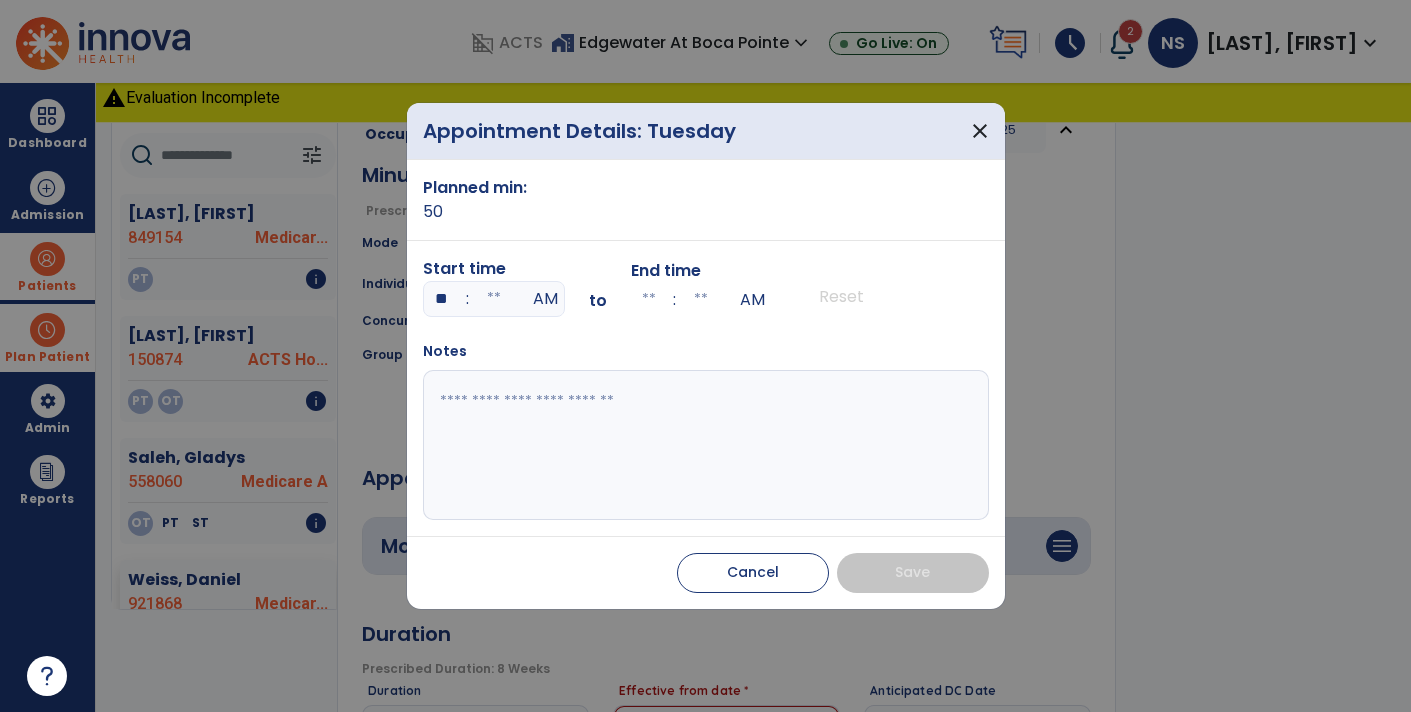 type on "**" 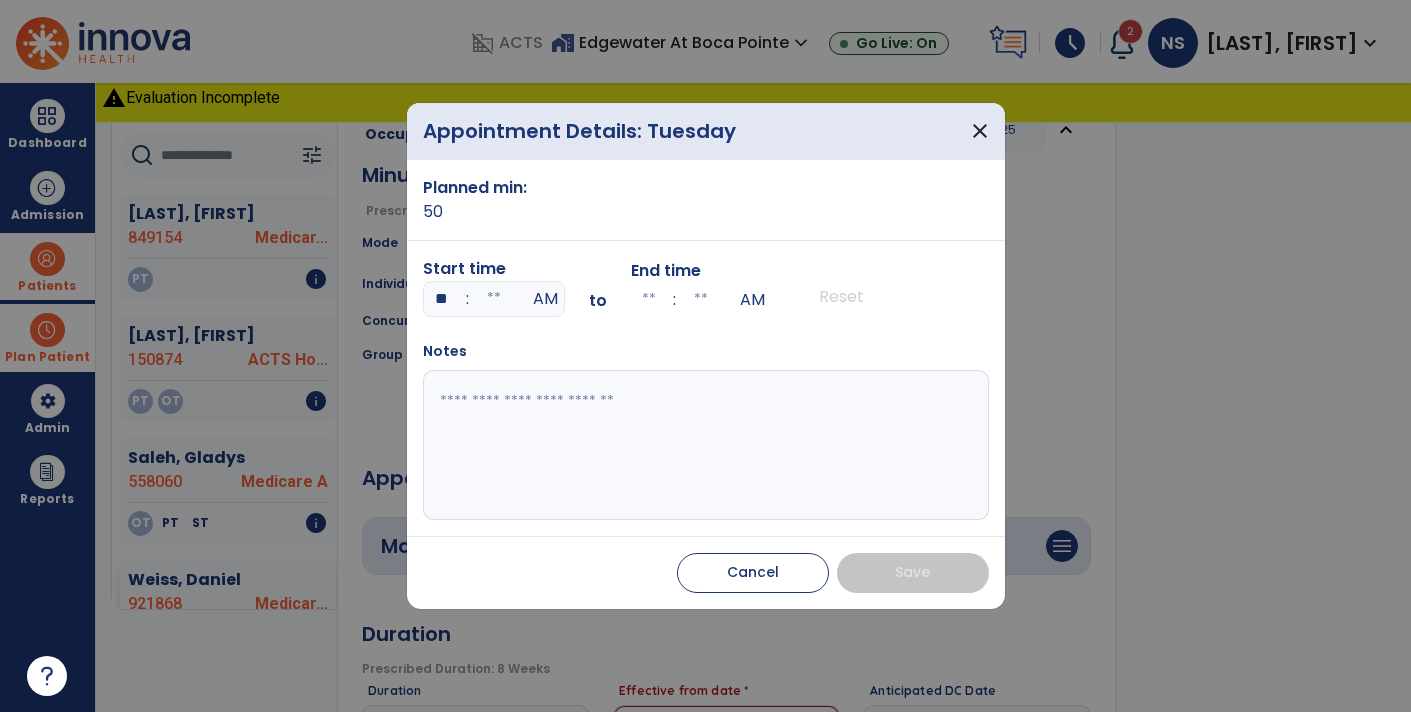 click at bounding box center [494, 299] 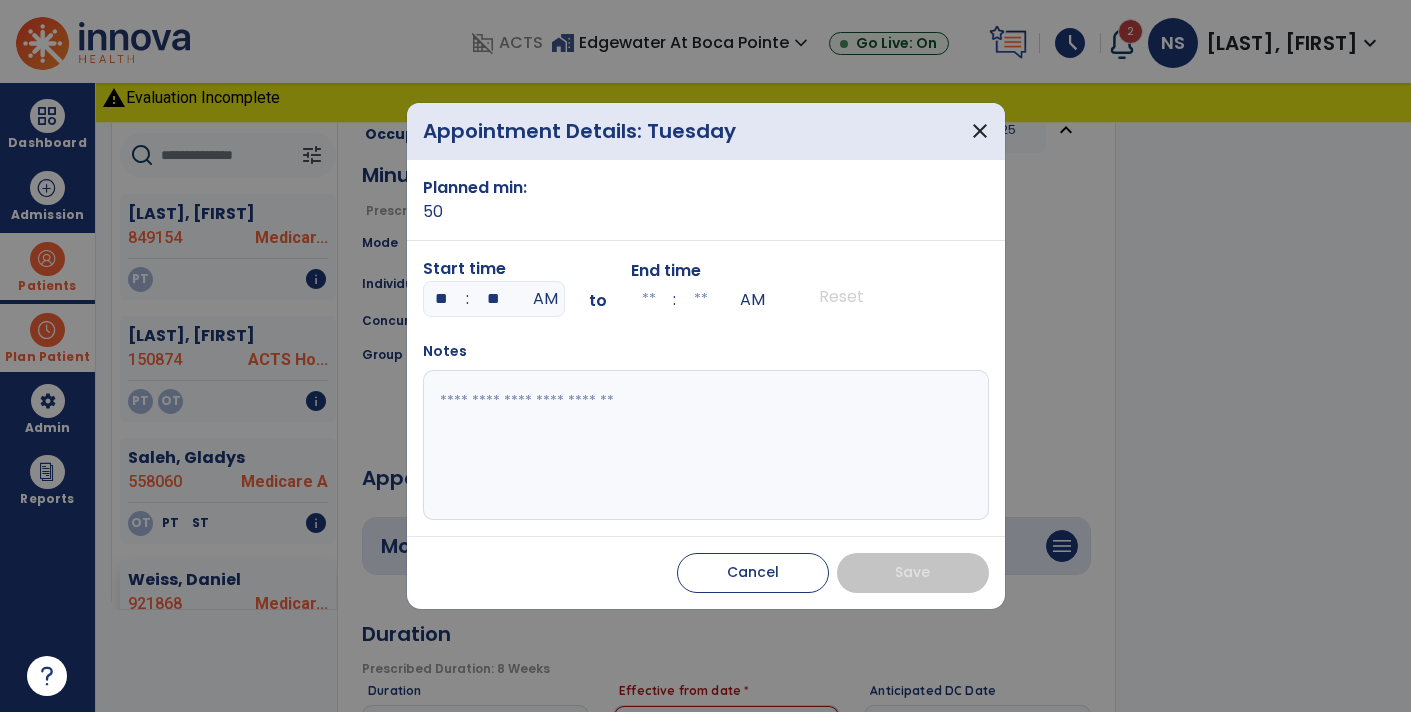 type on "**" 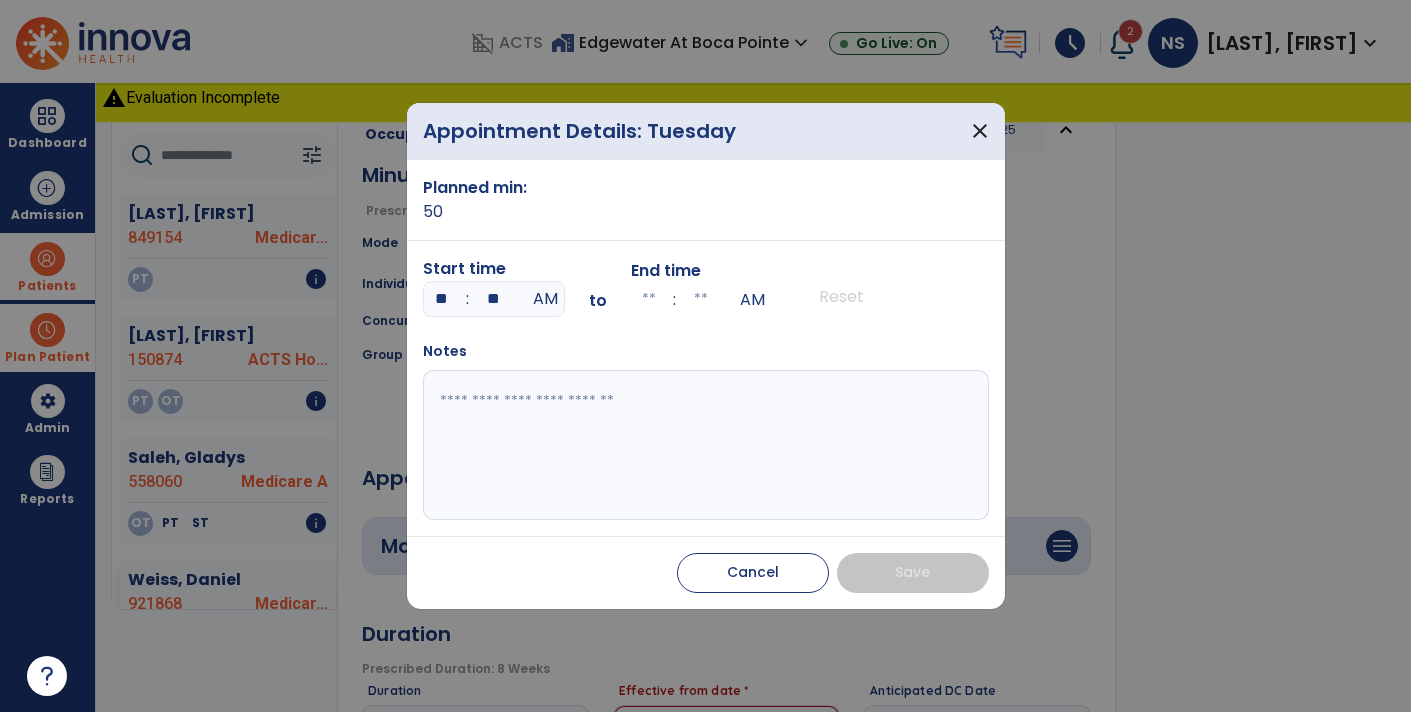 click on "Planned min: 50 Start time ** : ** AM to End time : AM Reset Notes" at bounding box center (706, 348) 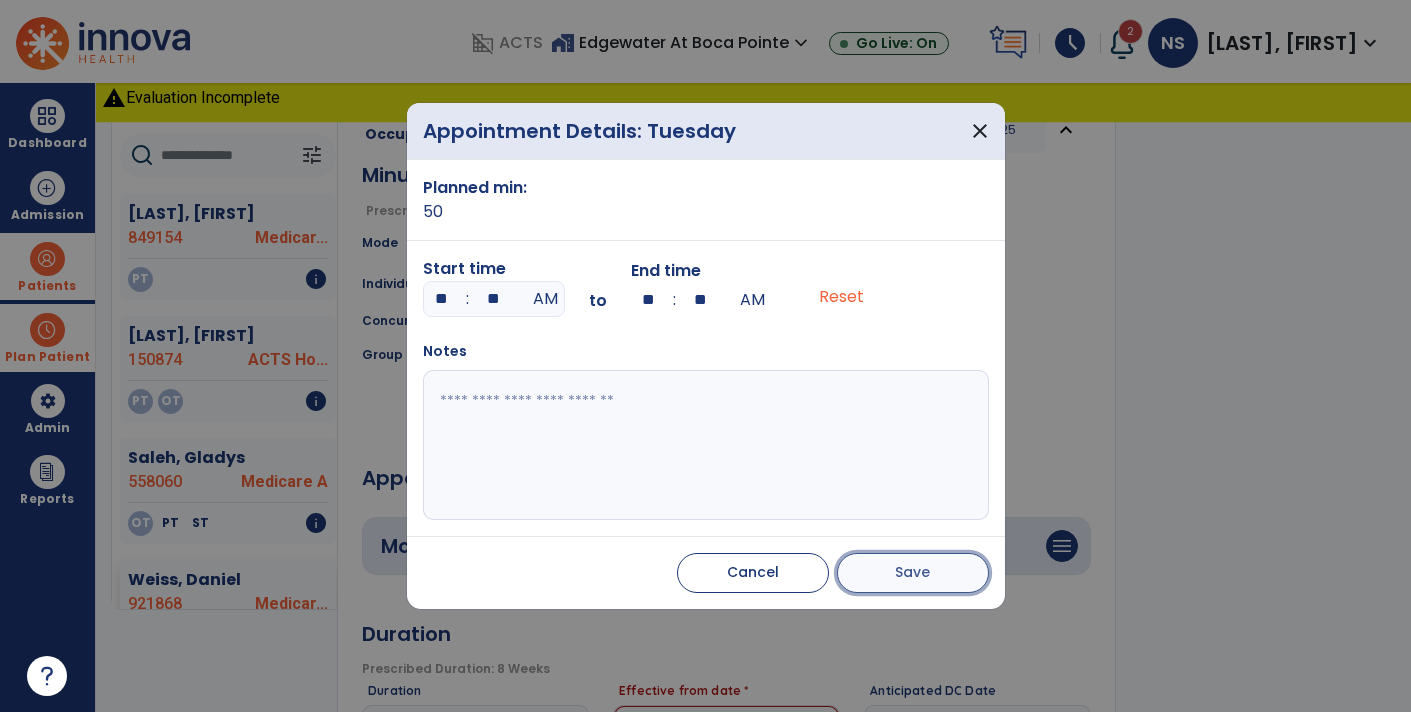 click on "Save" at bounding box center [912, 572] 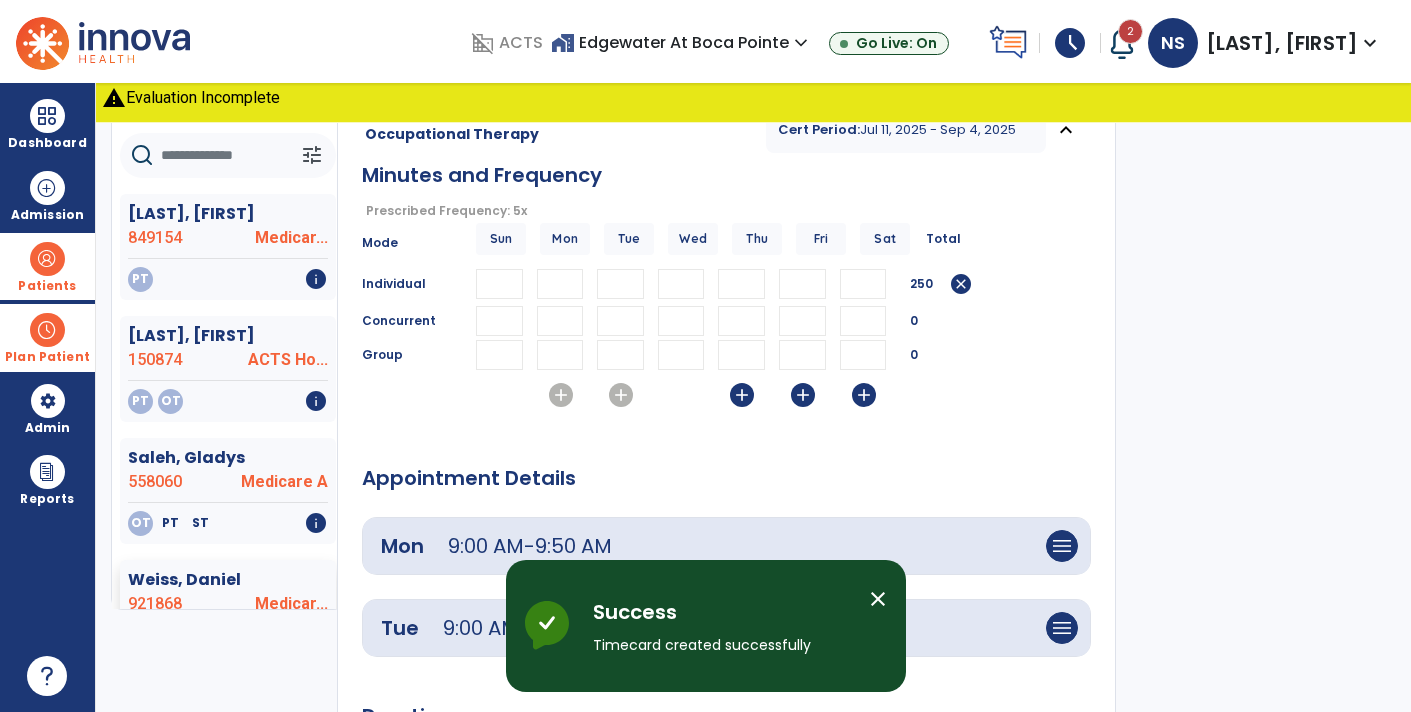 click on "add" at bounding box center (742, 395) 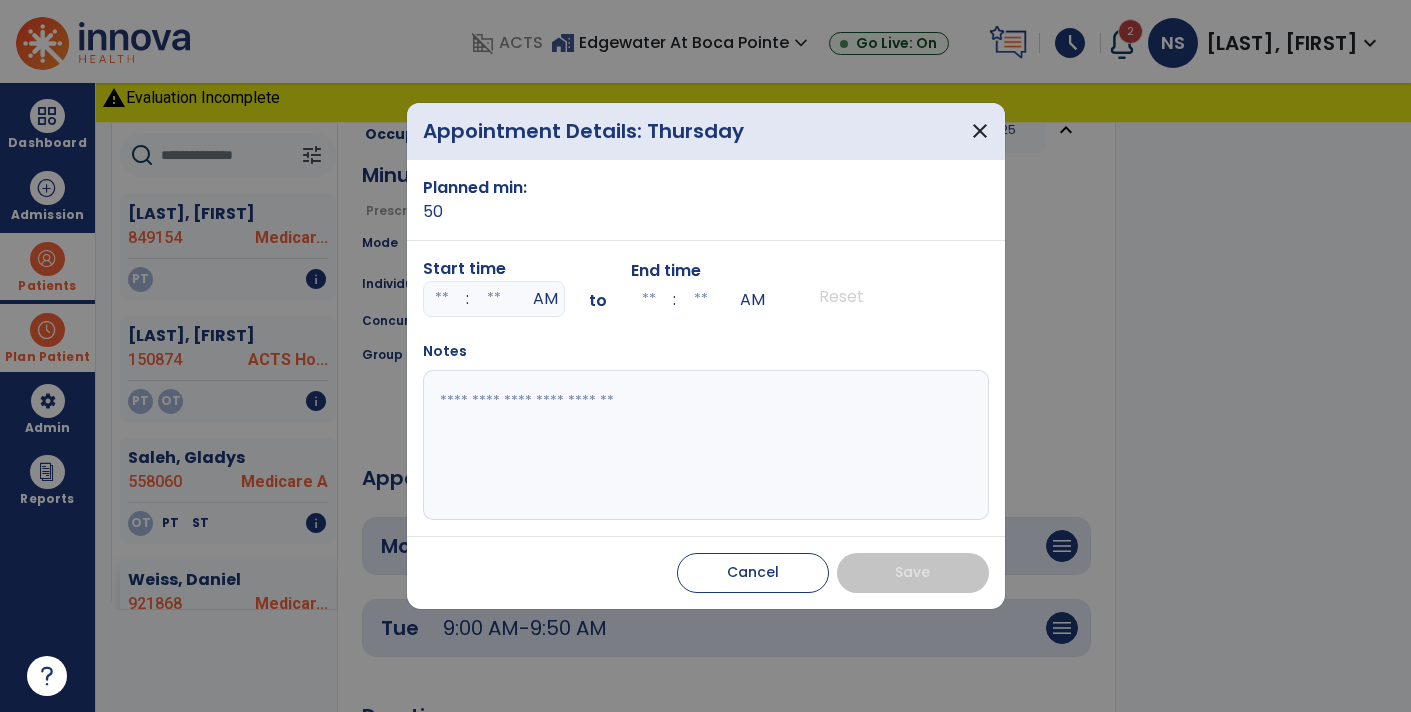 click at bounding box center [442, 299] 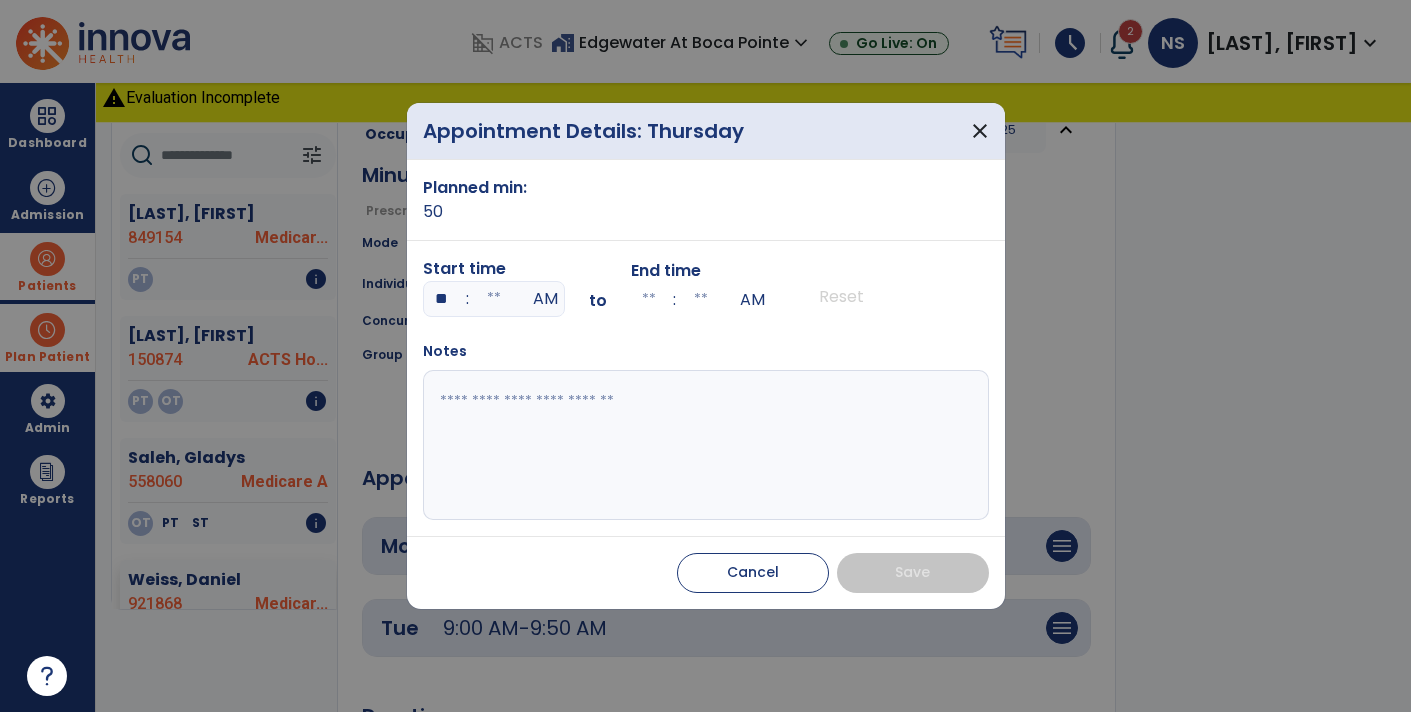 type on "**" 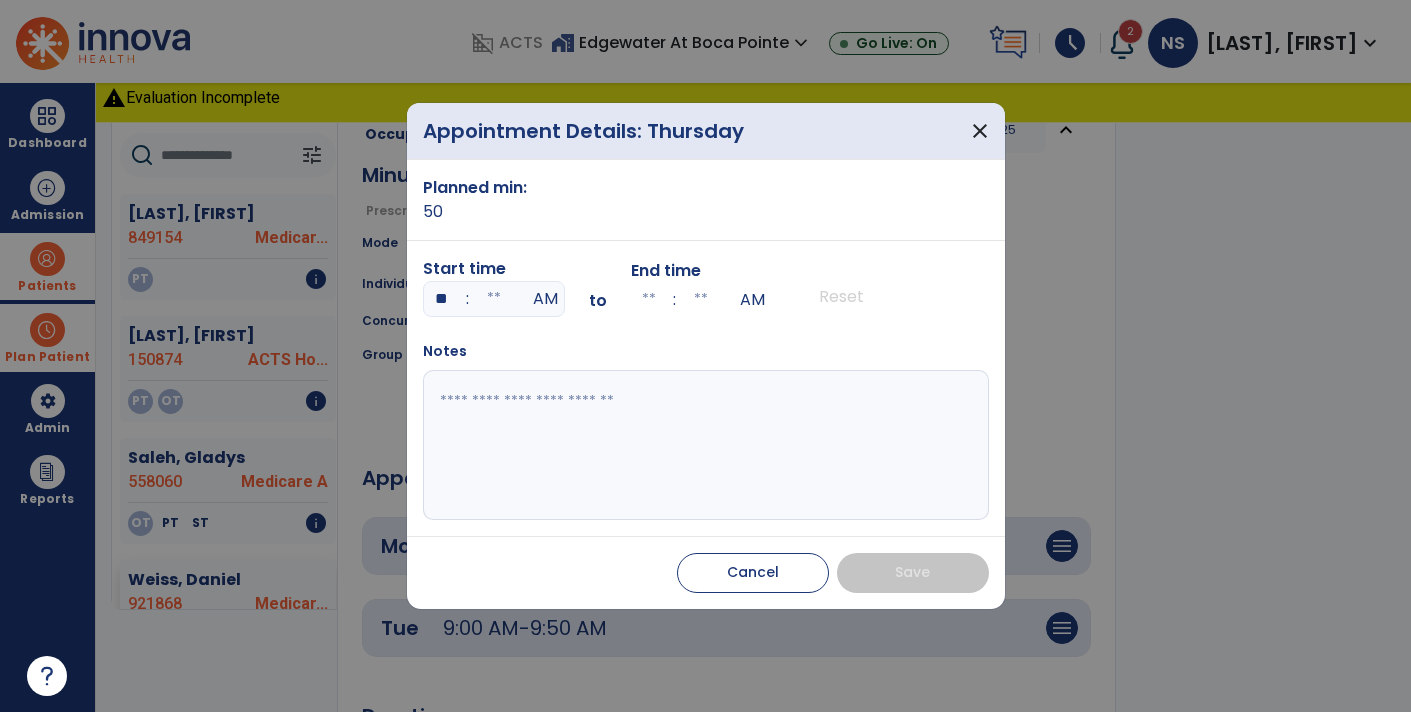 click at bounding box center (494, 299) 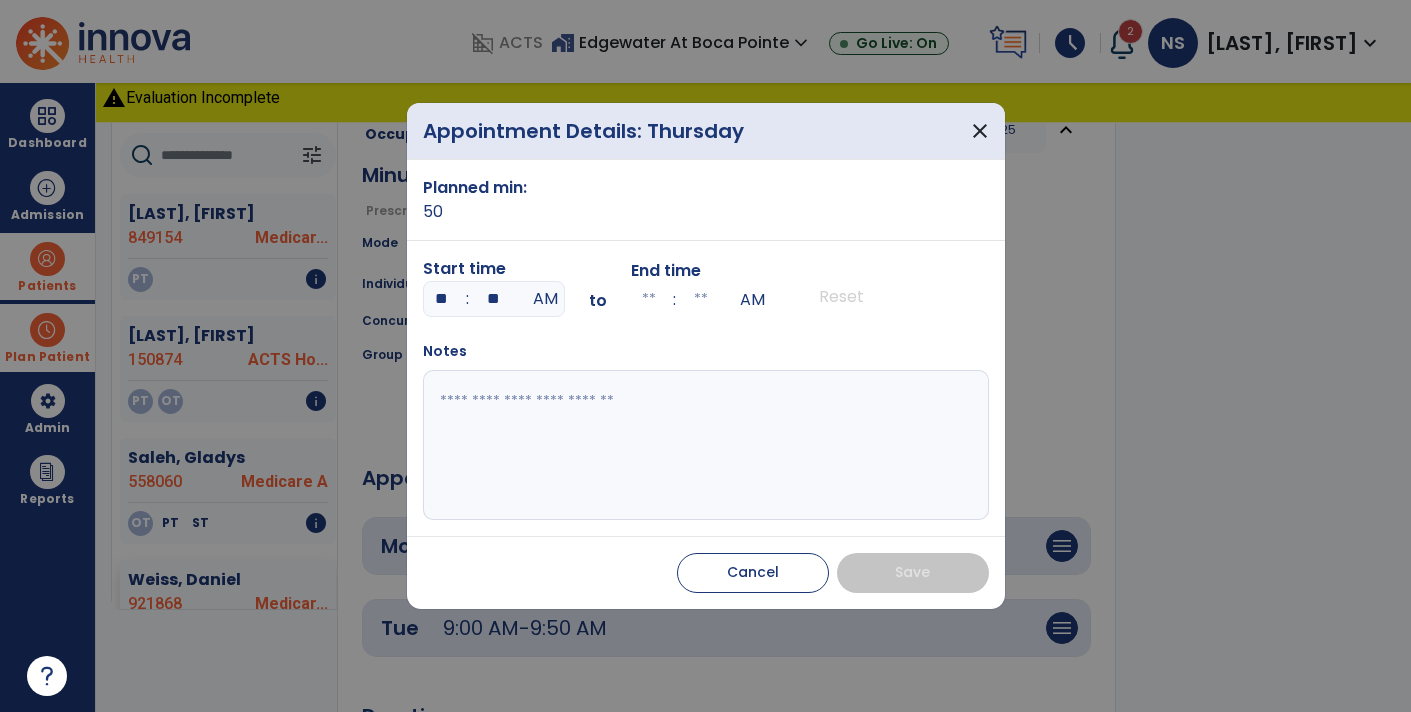 type on "**" 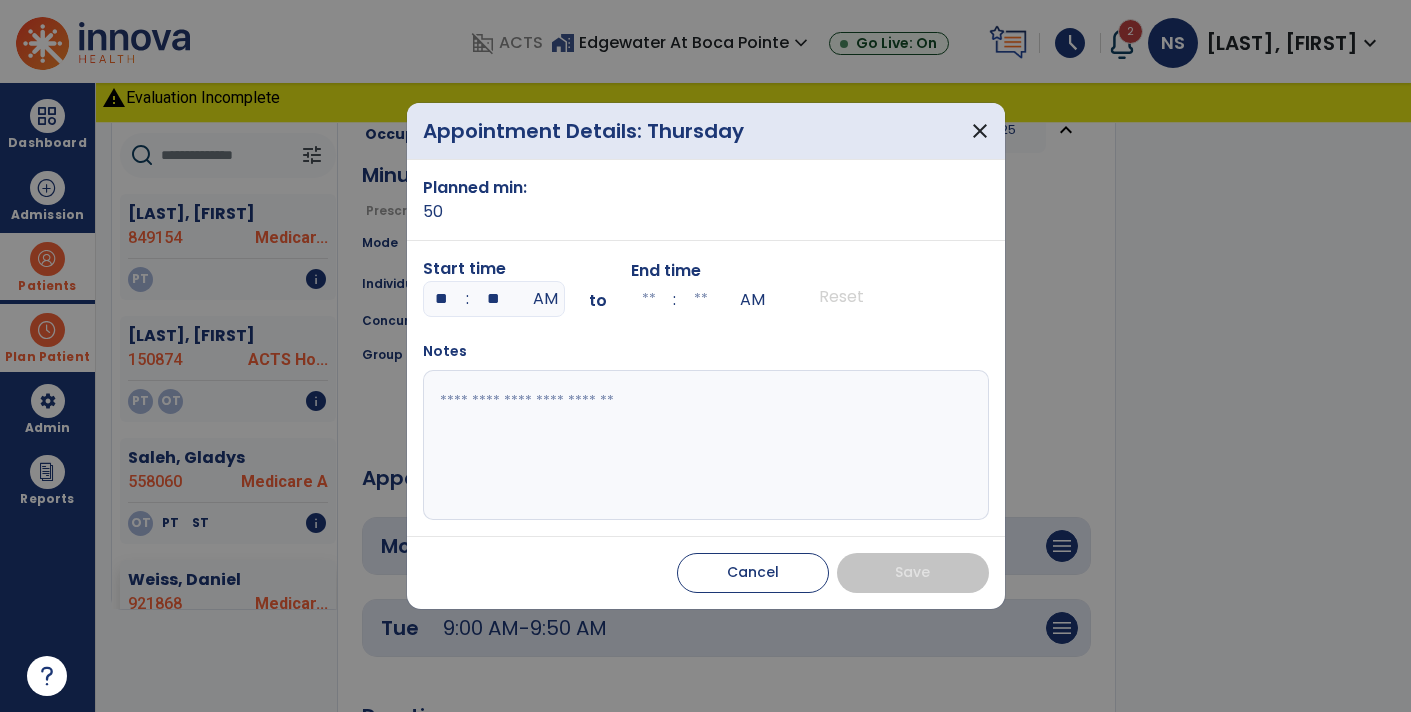 click on "Planned min: 50 Start time ** : ** AM to End time : AM Reset Notes" at bounding box center (706, 348) 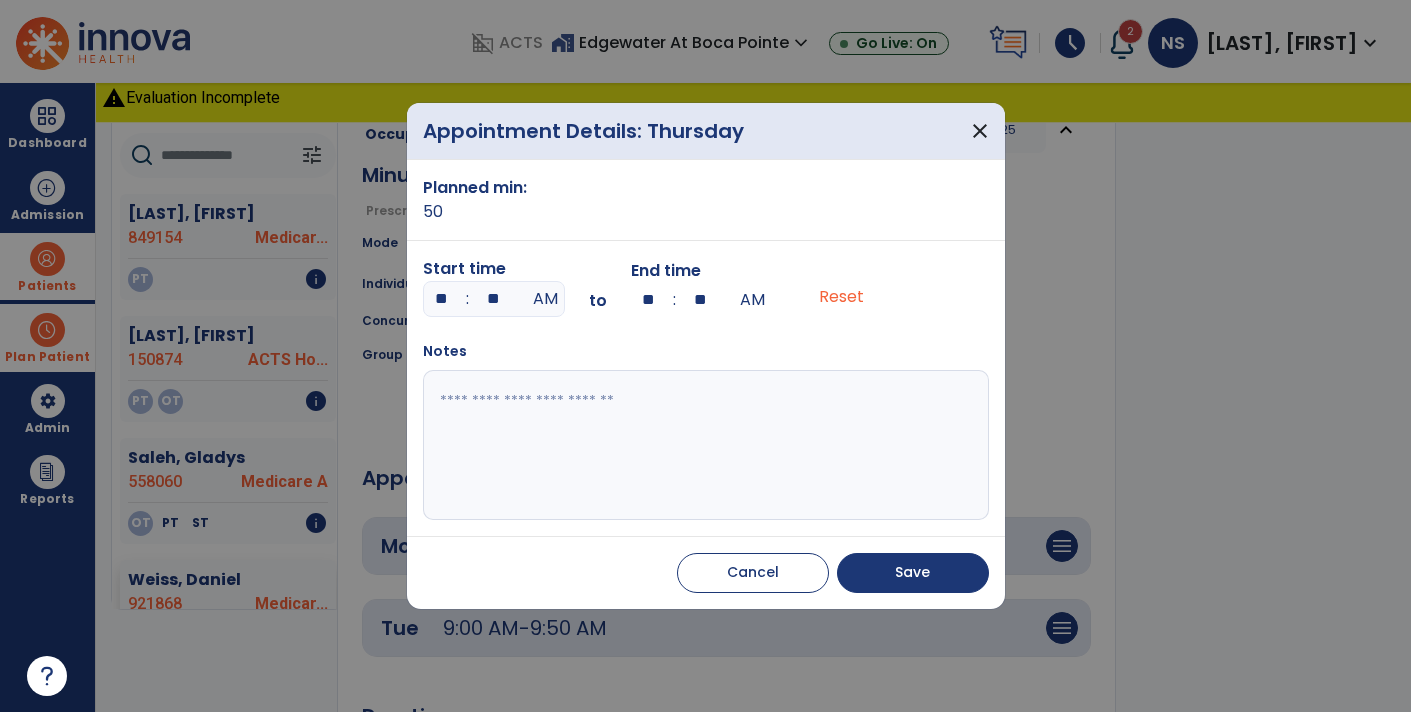 click on "Cancel    Save" at bounding box center (706, 572) 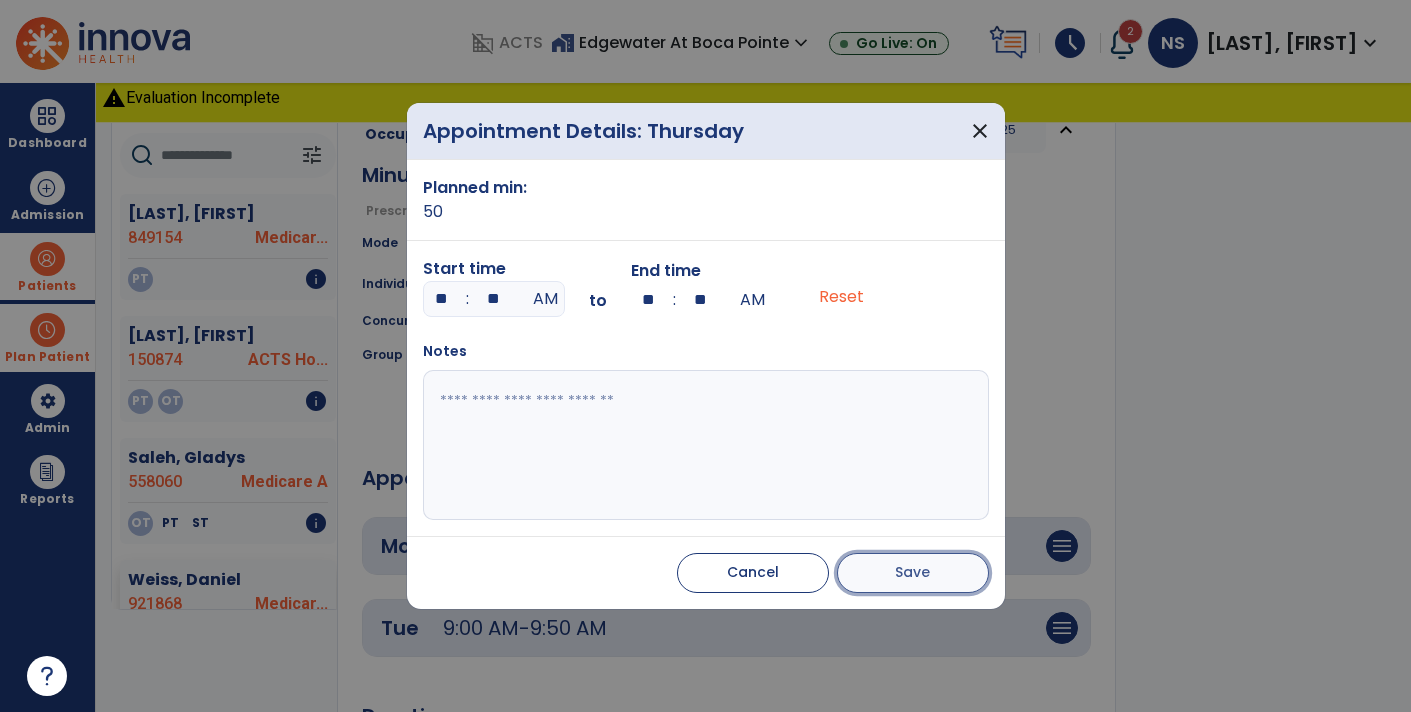 click on "Save" at bounding box center [913, 573] 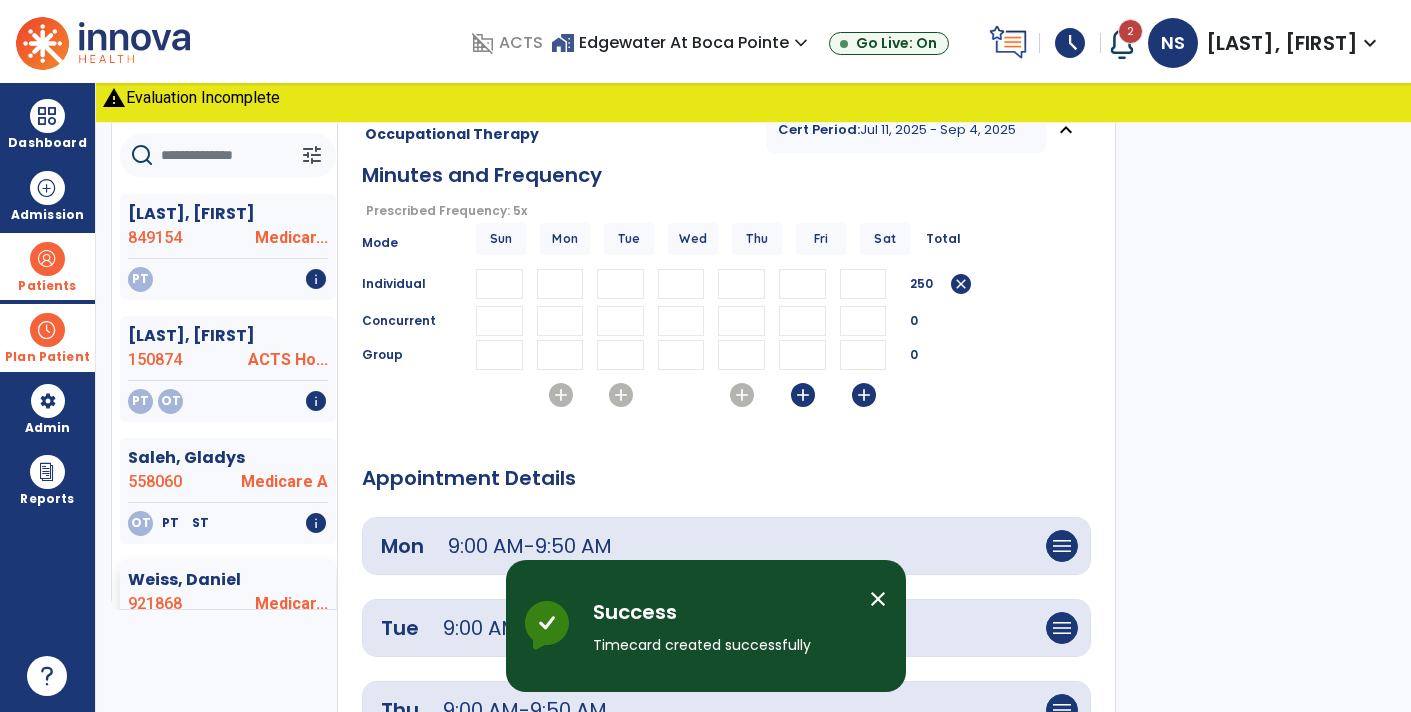 click on "add" at bounding box center [803, 395] 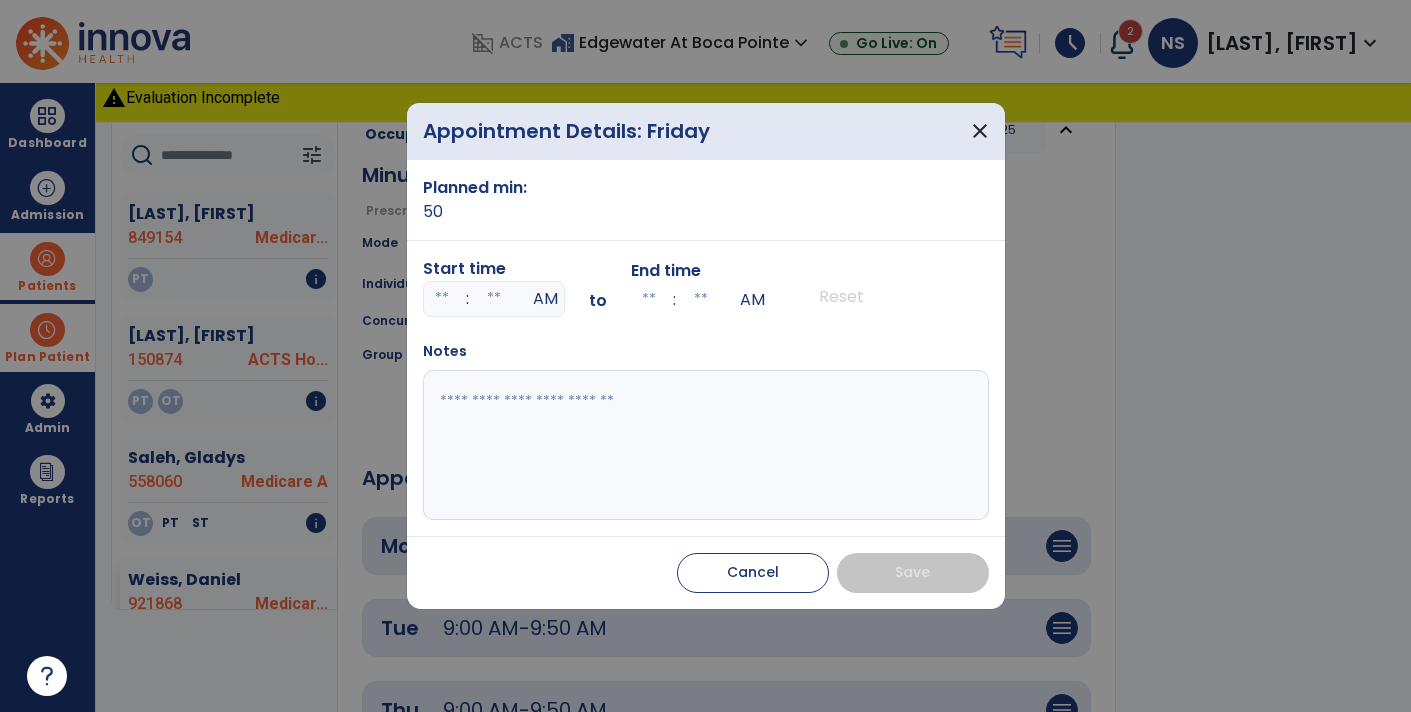 click at bounding box center [494, 299] 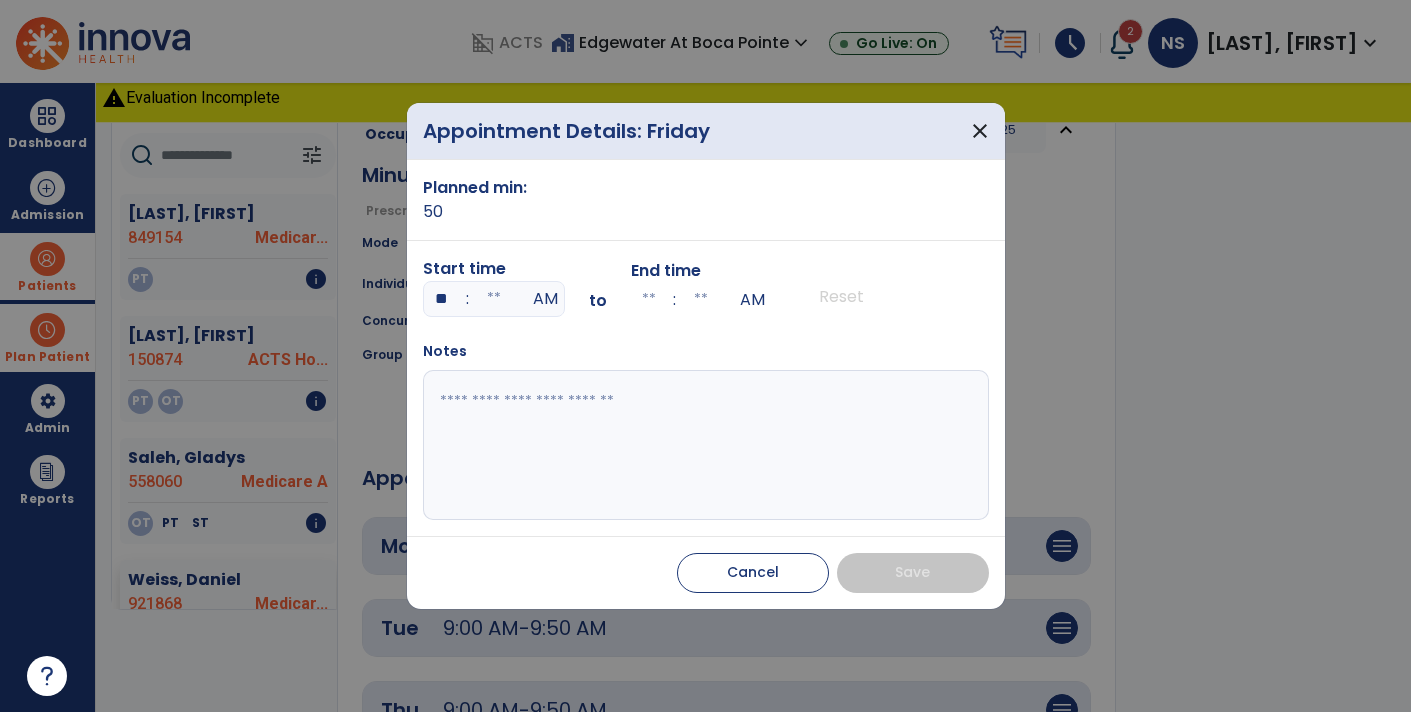 type on "**" 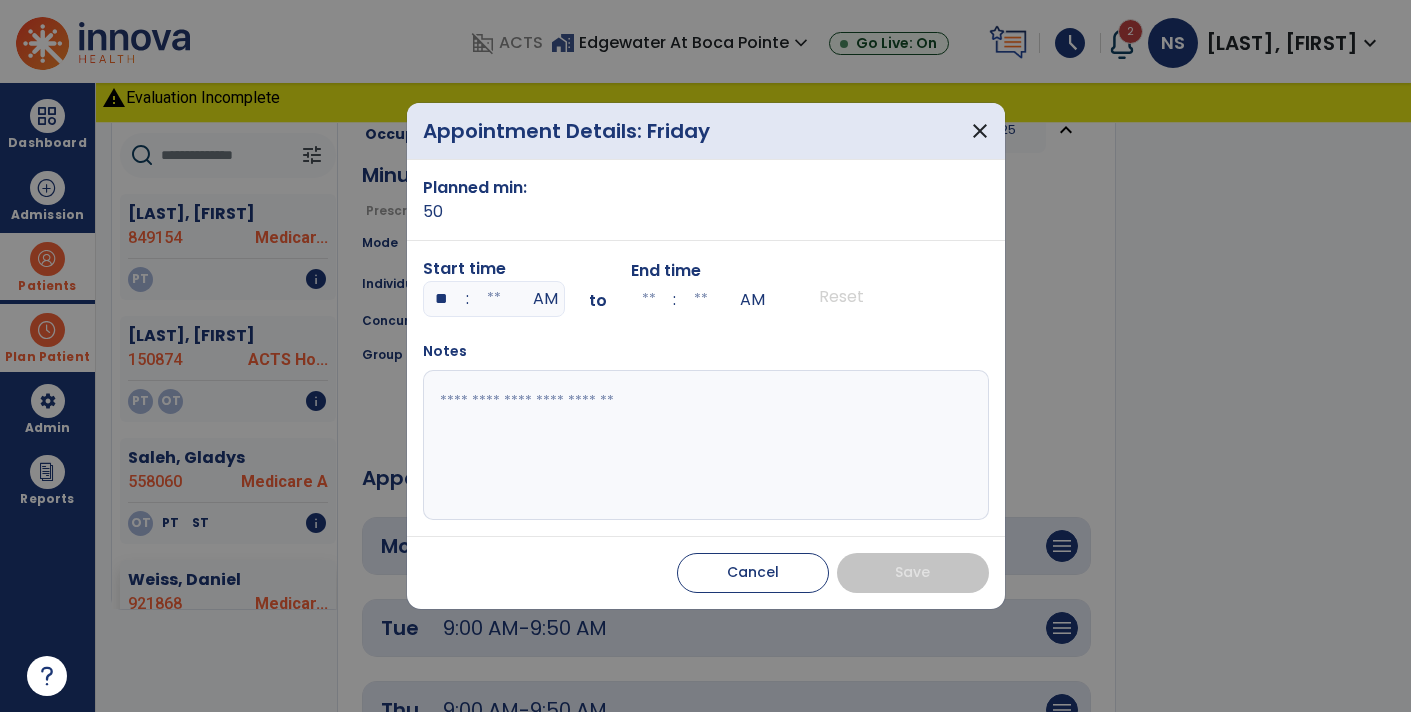 click at bounding box center [494, 299] 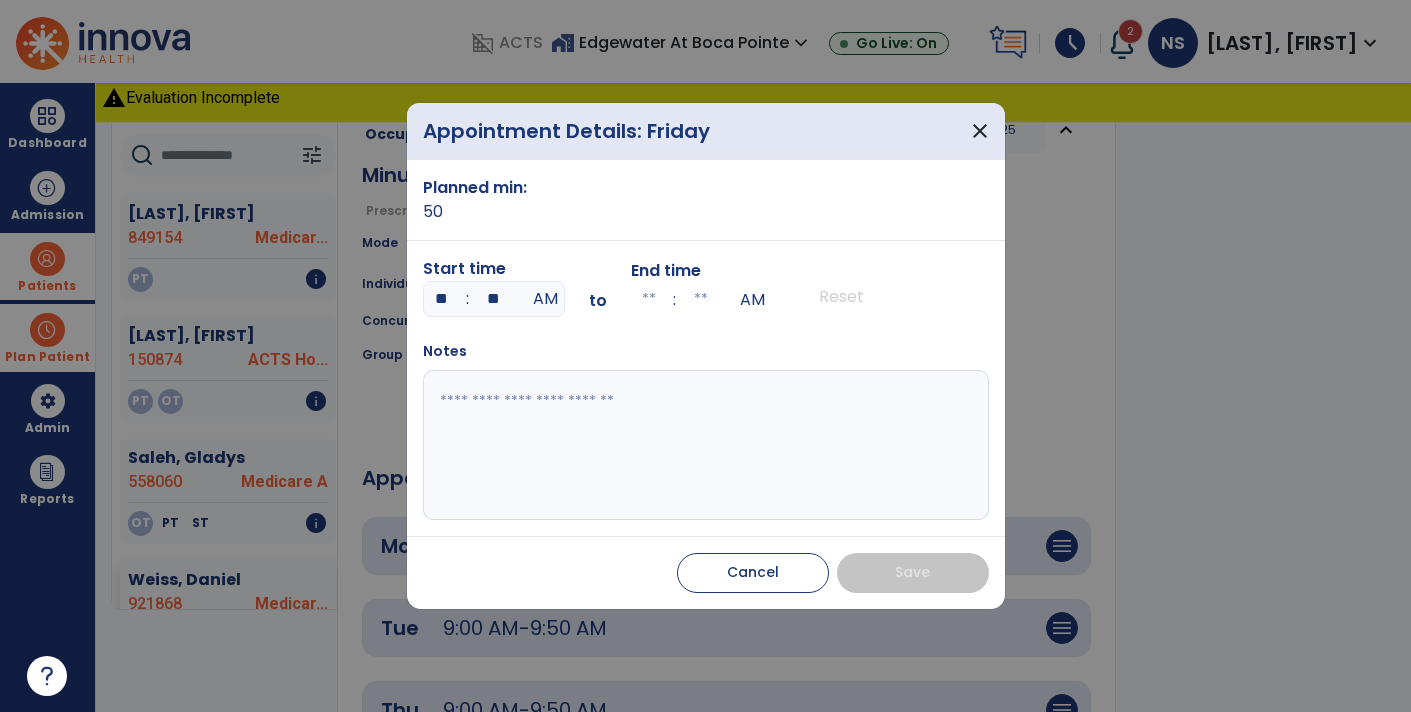 type on "**" 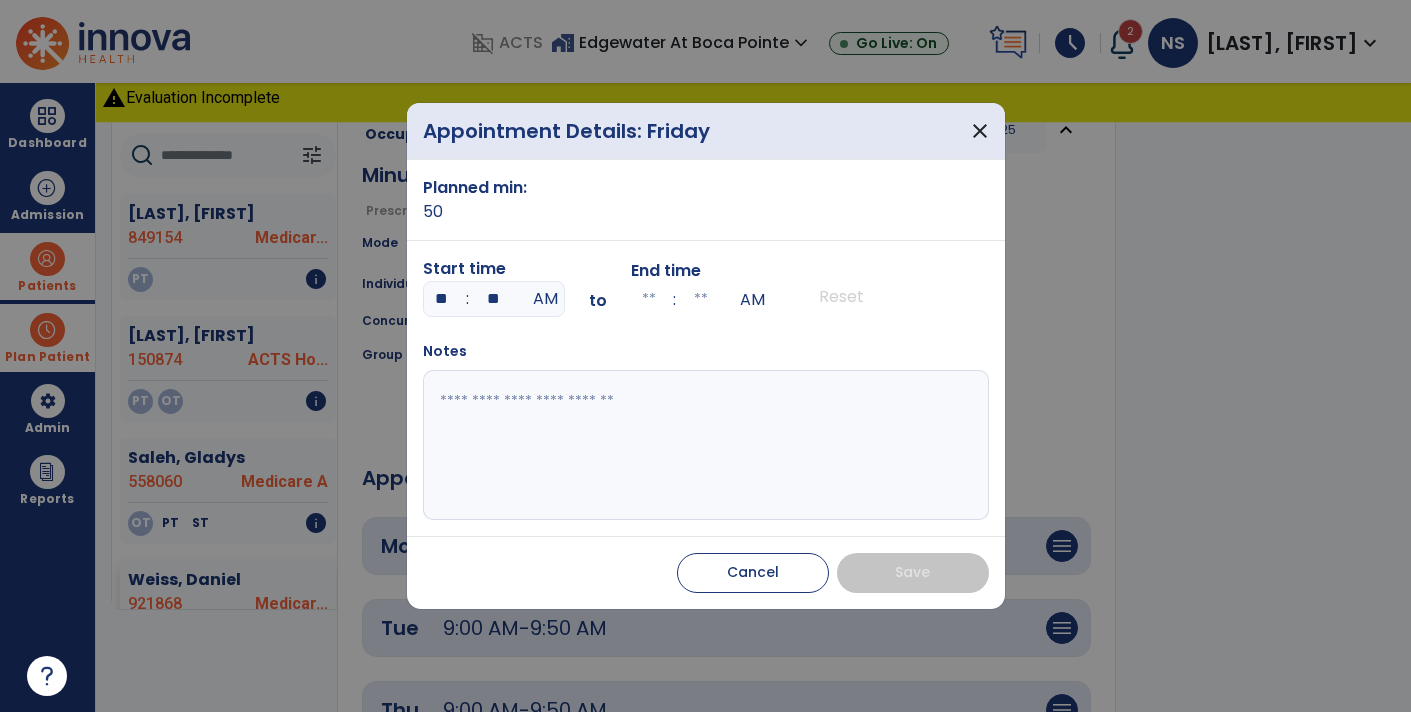 click on "Planned min: 50 Start time ** : ** AM to End time : AM Reset Notes" at bounding box center (706, 348) 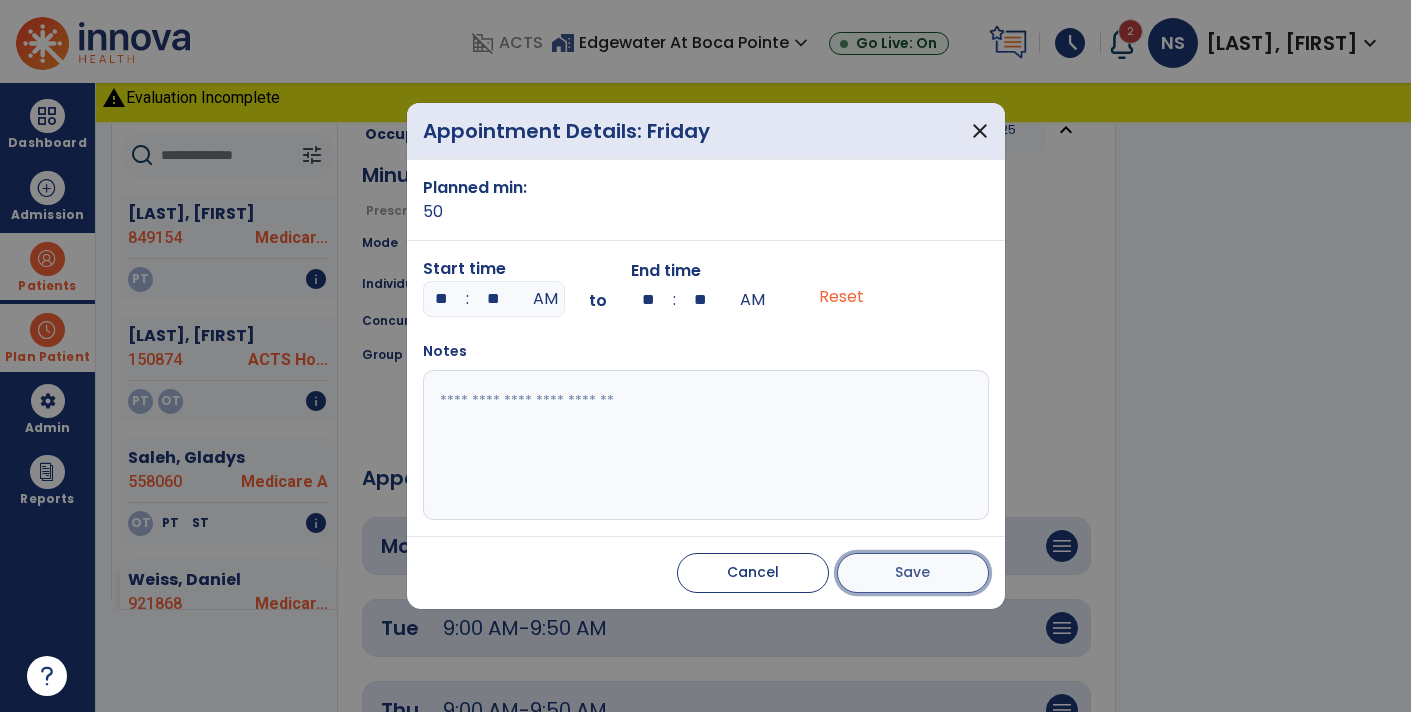 click on "Save" at bounding box center (913, 573) 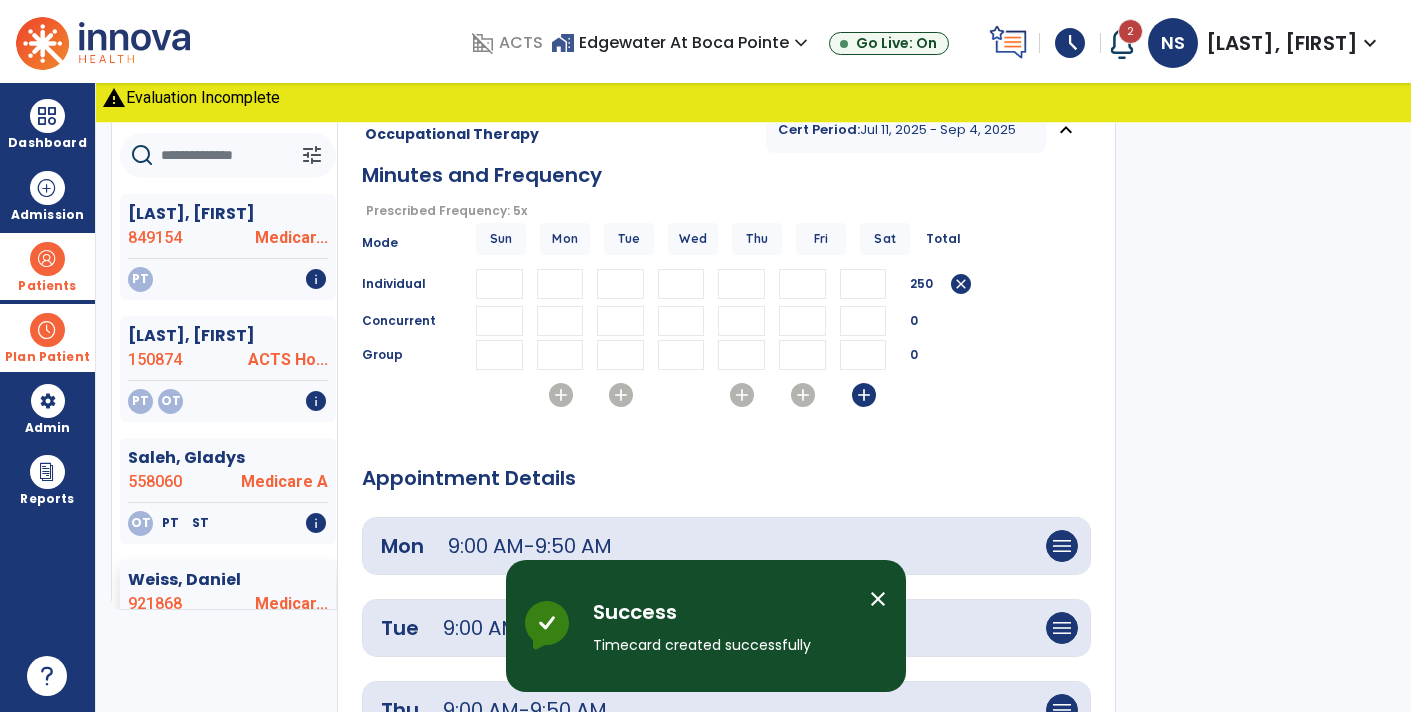 click on "add" at bounding box center (864, 395) 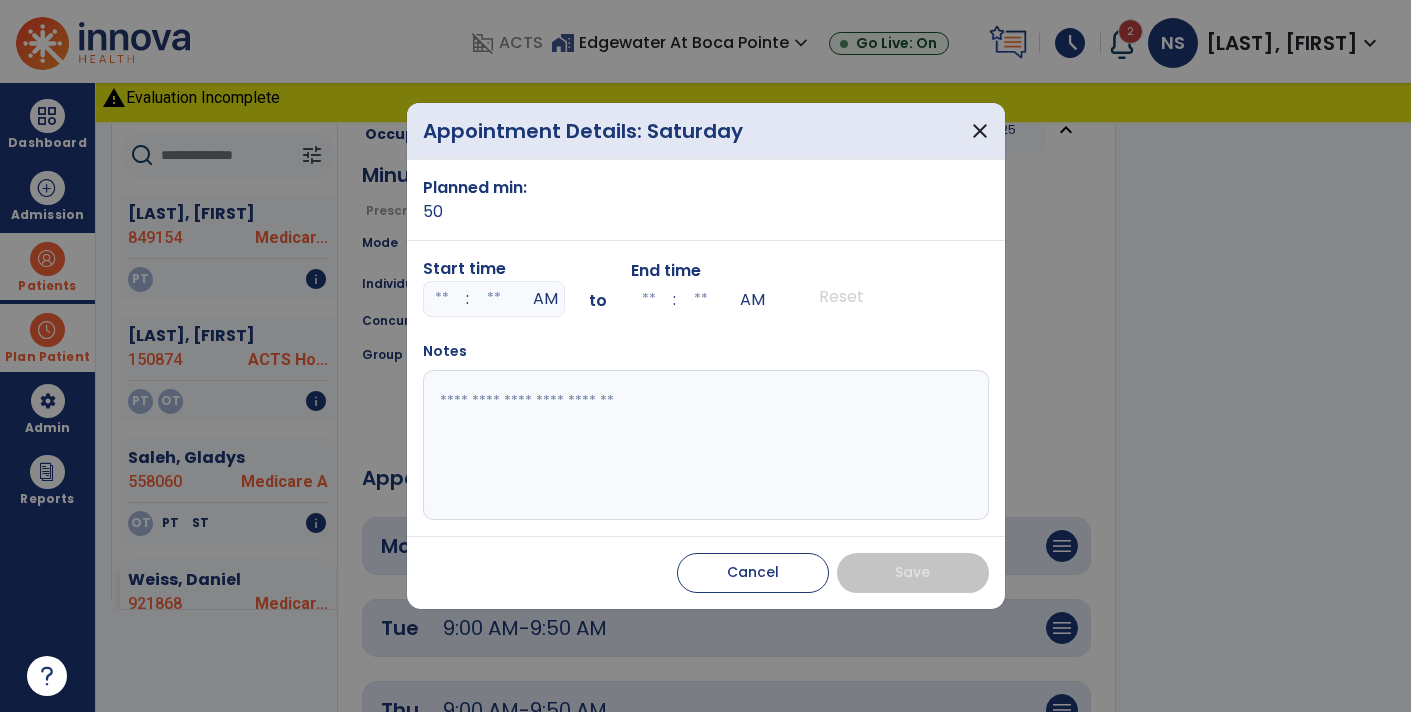 click at bounding box center (442, 299) 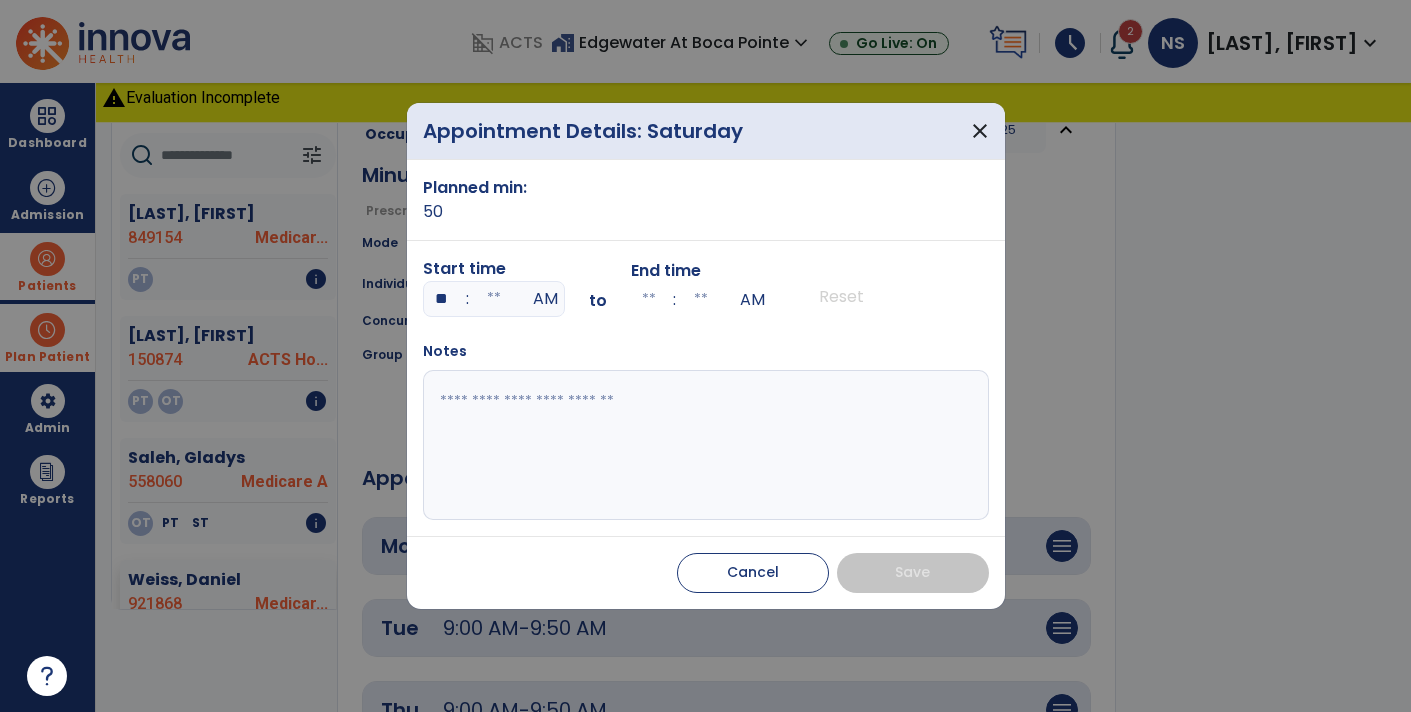 click at bounding box center (494, 299) 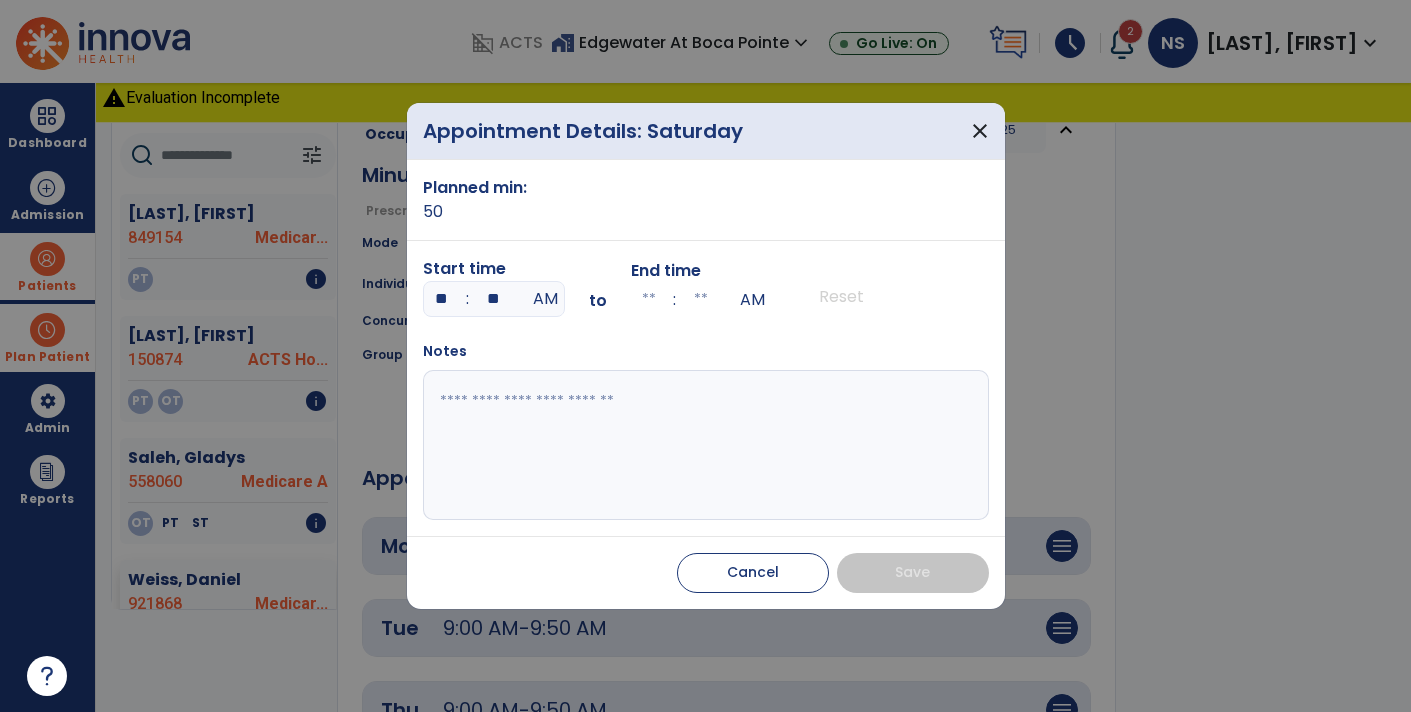 click on "Notes" at bounding box center (706, 430) 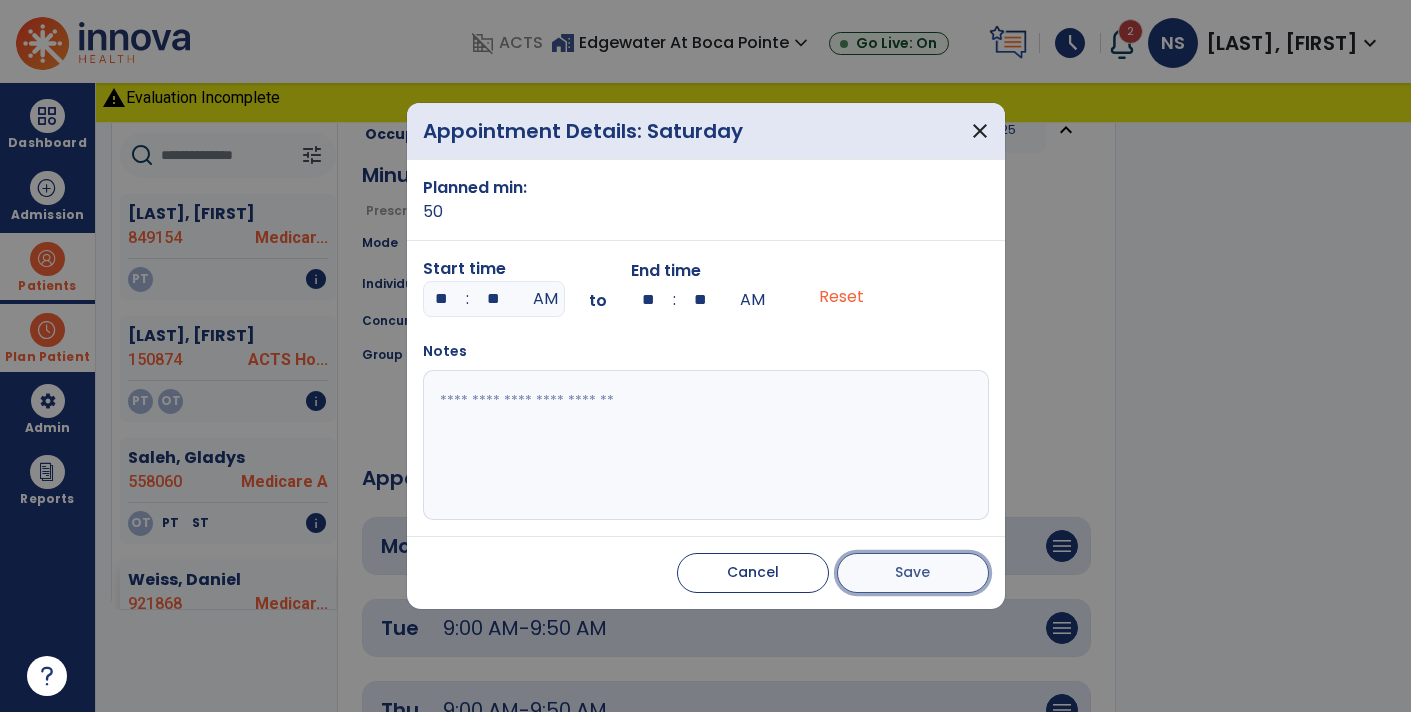 click on "Save" at bounding box center [913, 573] 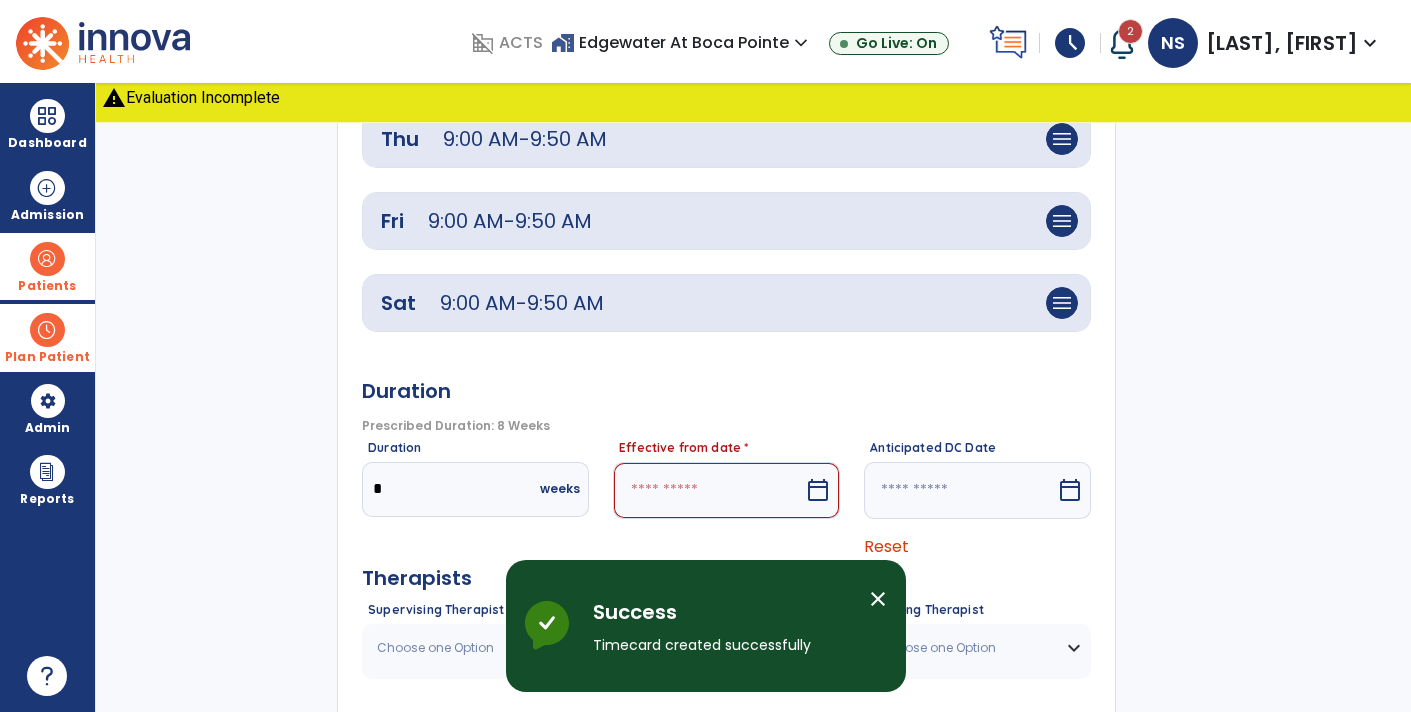 scroll, scrollTop: 738, scrollLeft: 0, axis: vertical 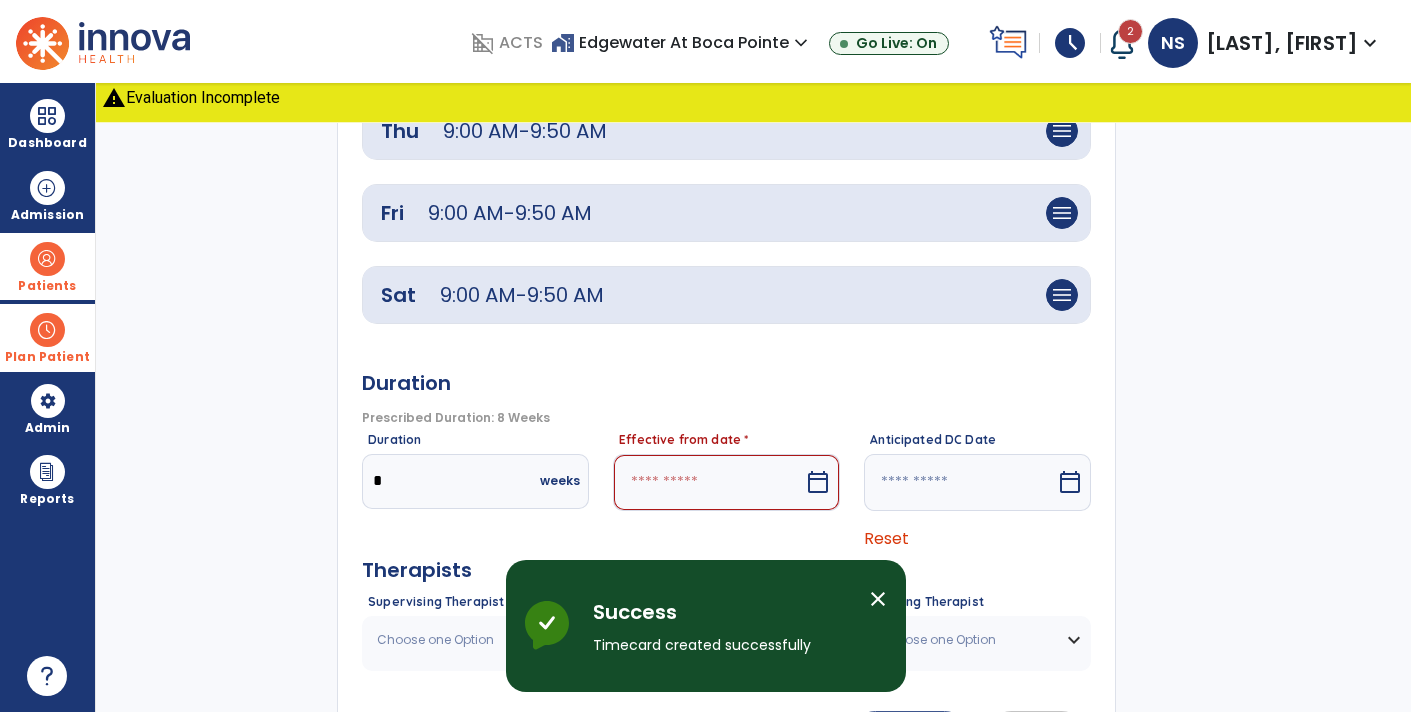 click on "calendar_today" at bounding box center [818, 482] 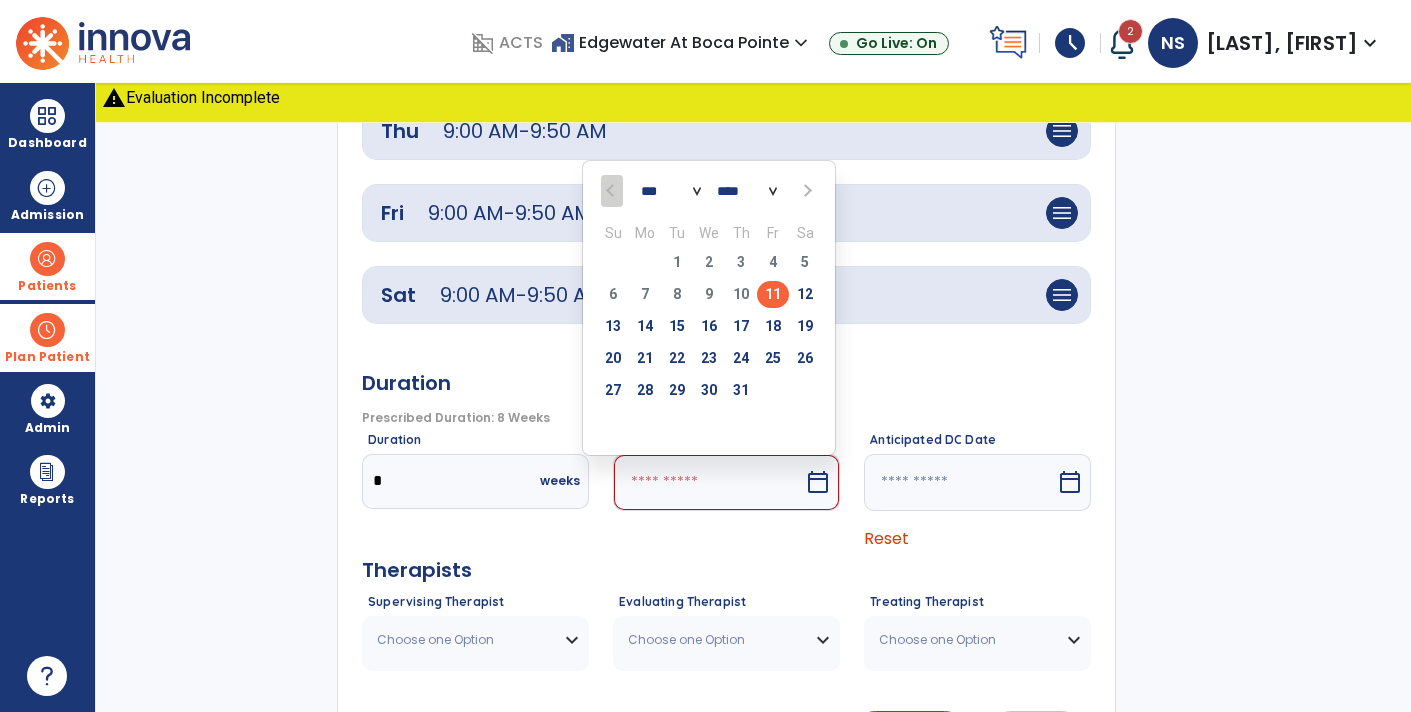 click on "11" at bounding box center [773, 294] 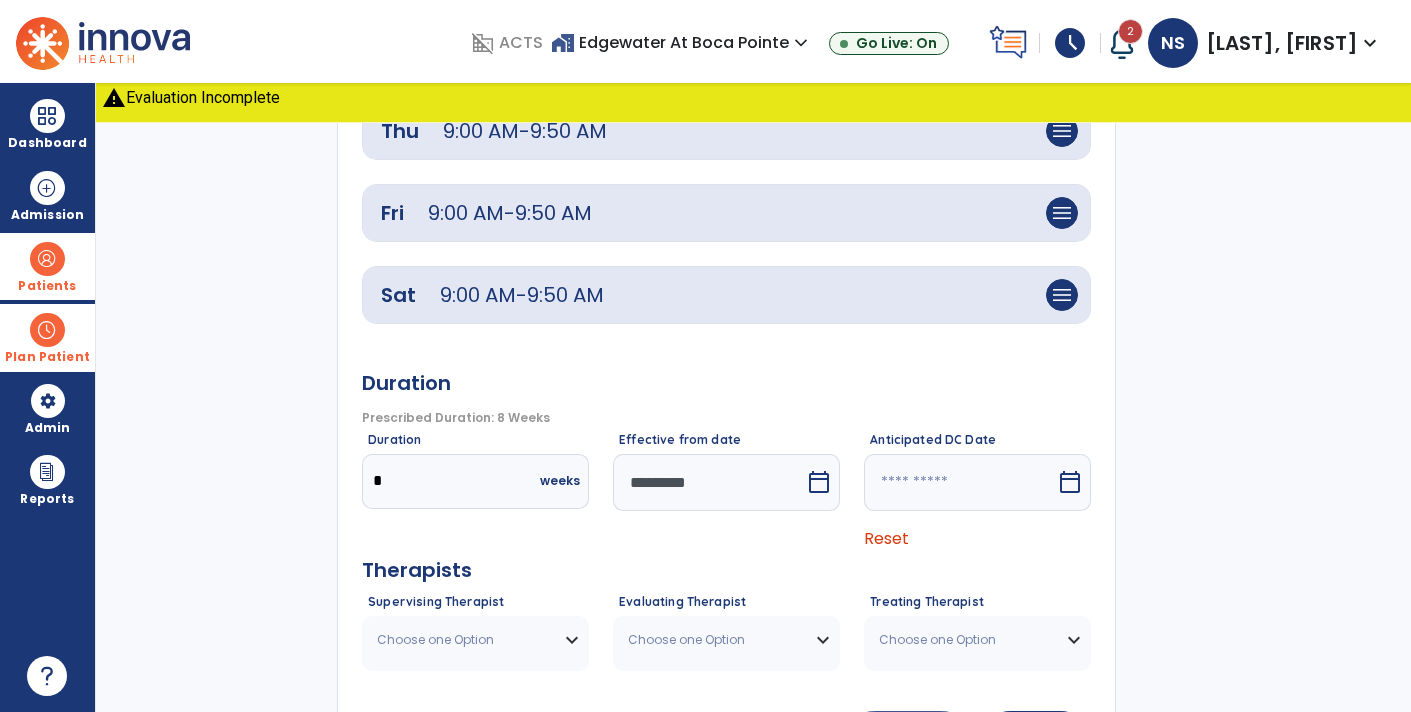 scroll, scrollTop: 831, scrollLeft: 0, axis: vertical 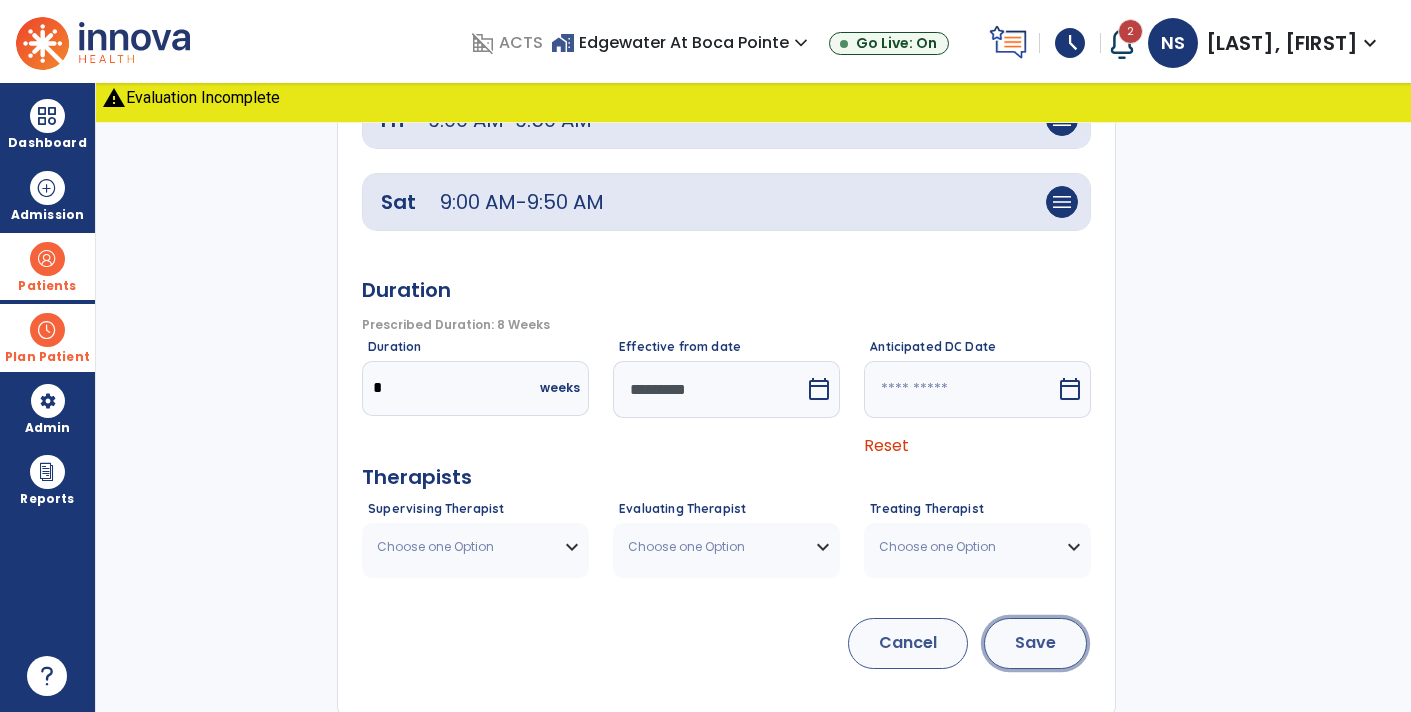 click on "Save" at bounding box center (1035, 643) 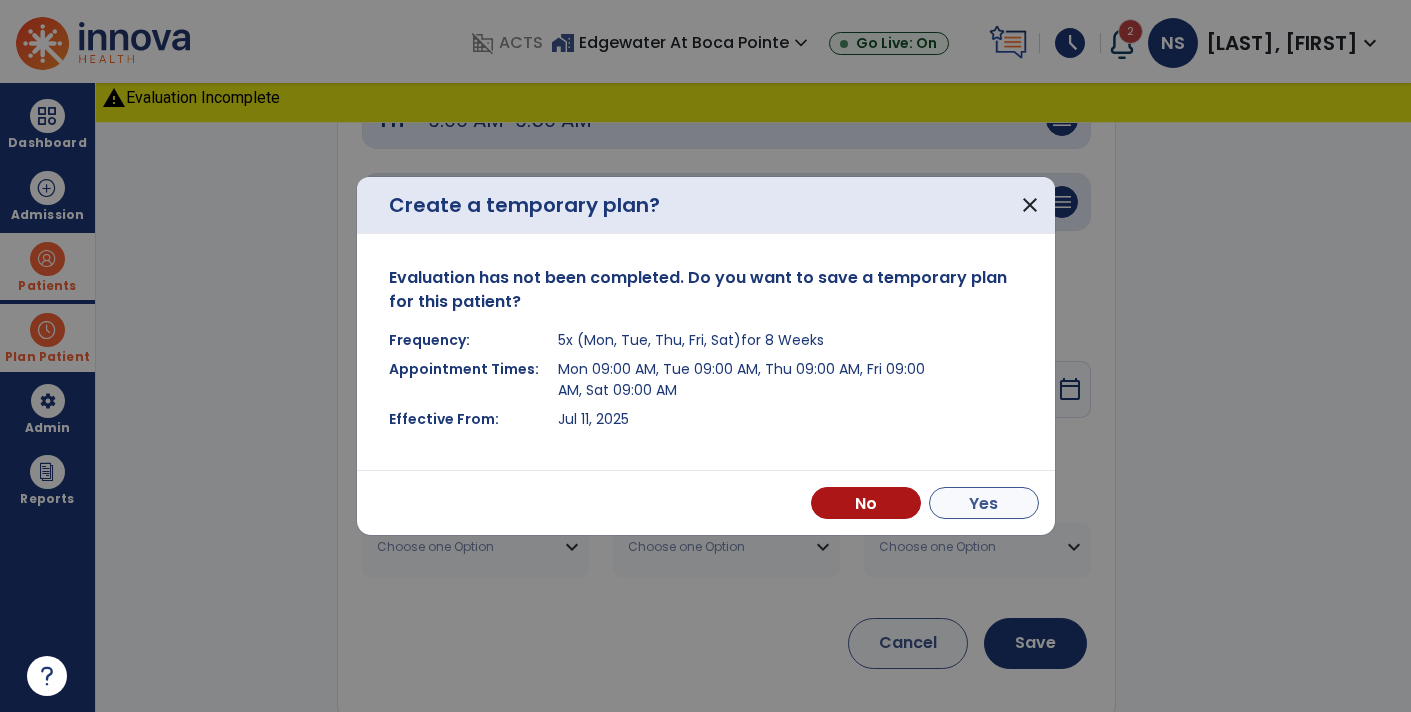 click on "Yes" at bounding box center [984, 503] 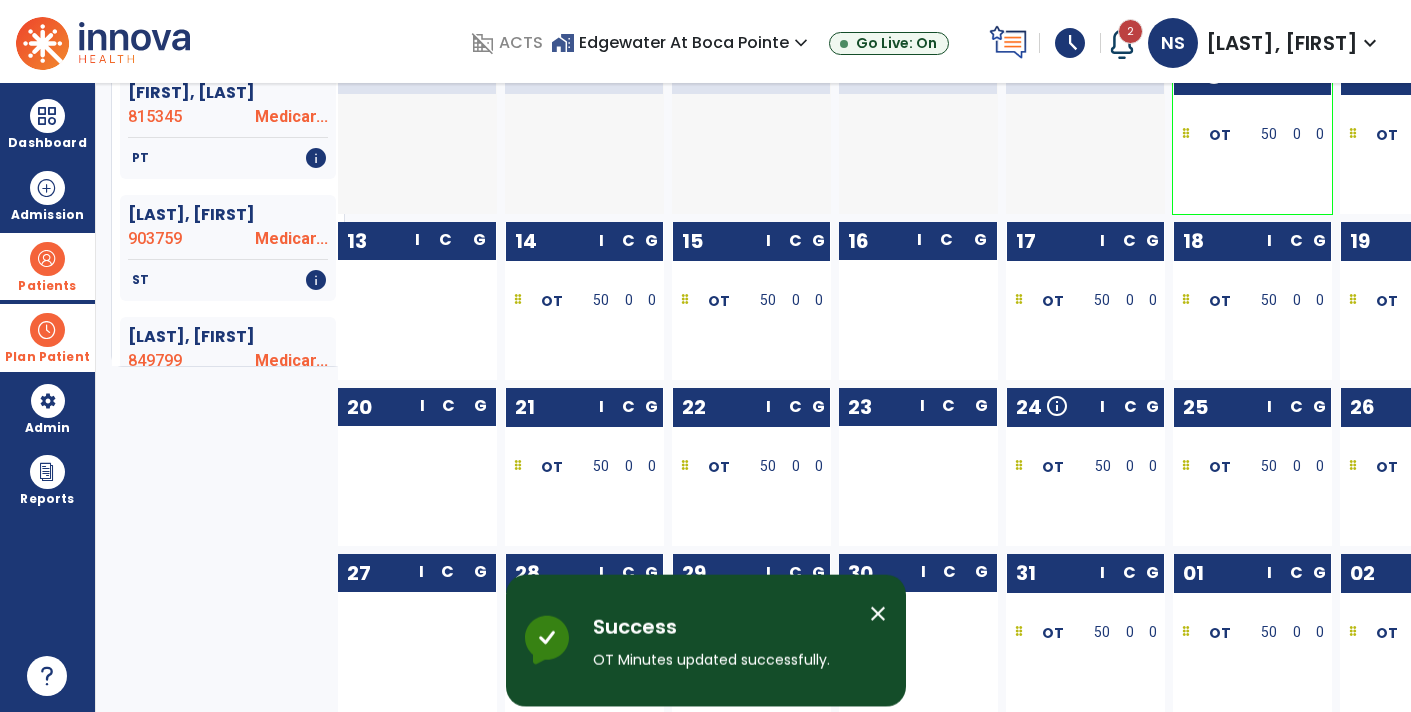 scroll, scrollTop: 0, scrollLeft: 0, axis: both 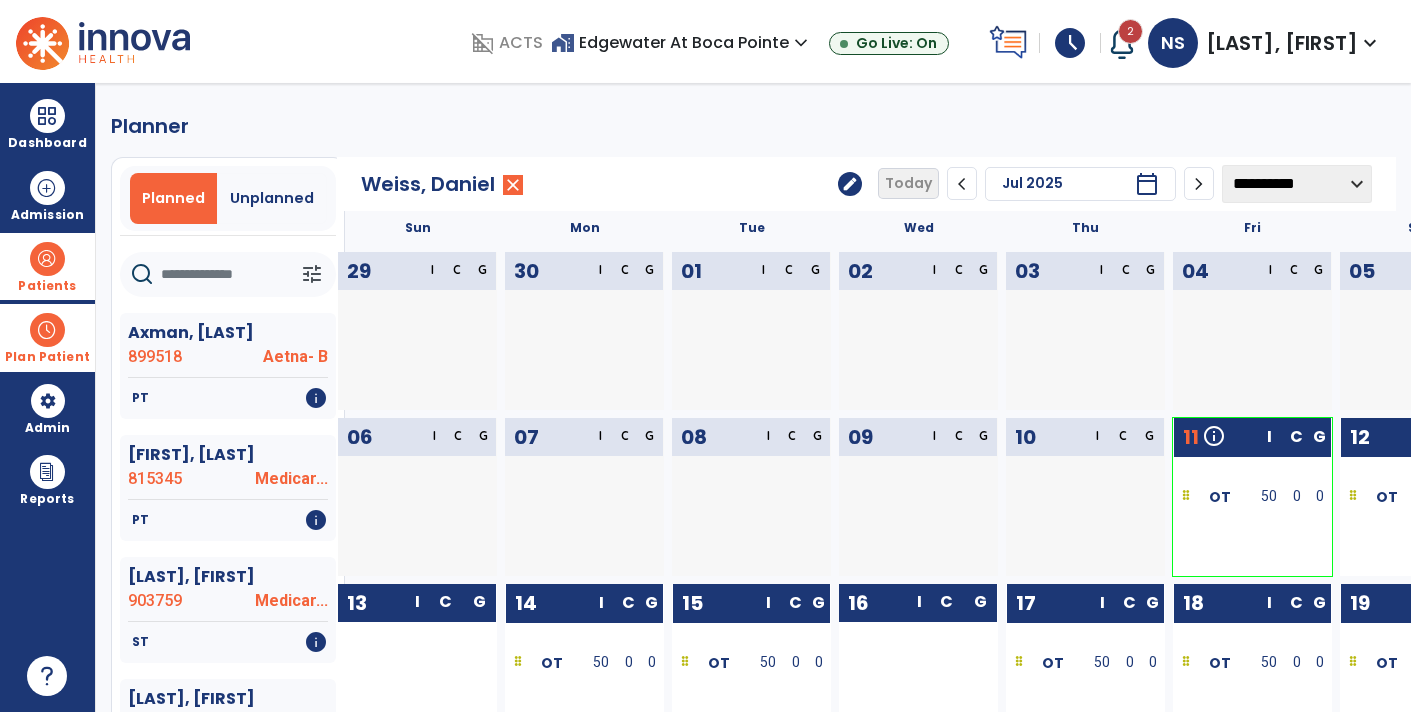click at bounding box center [47, 330] 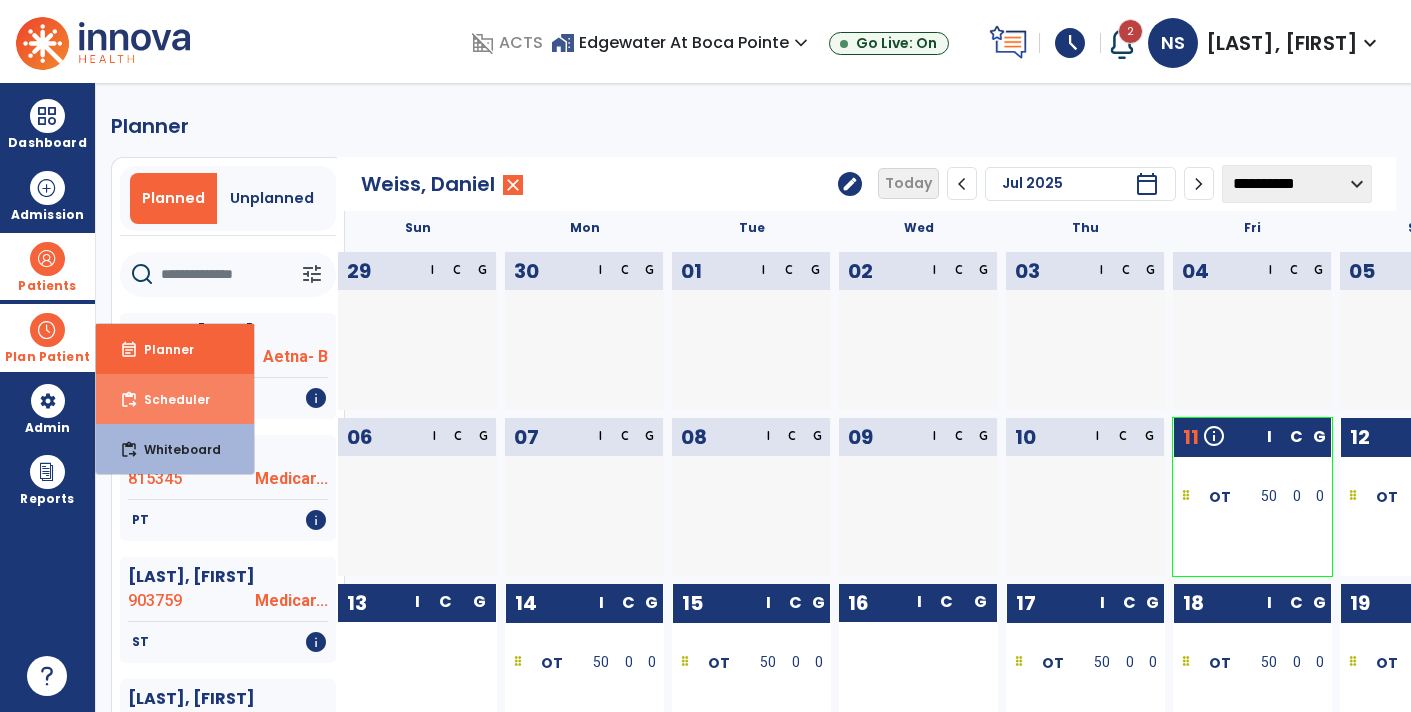 click on "content_paste_go  Scheduler" at bounding box center (175, 399) 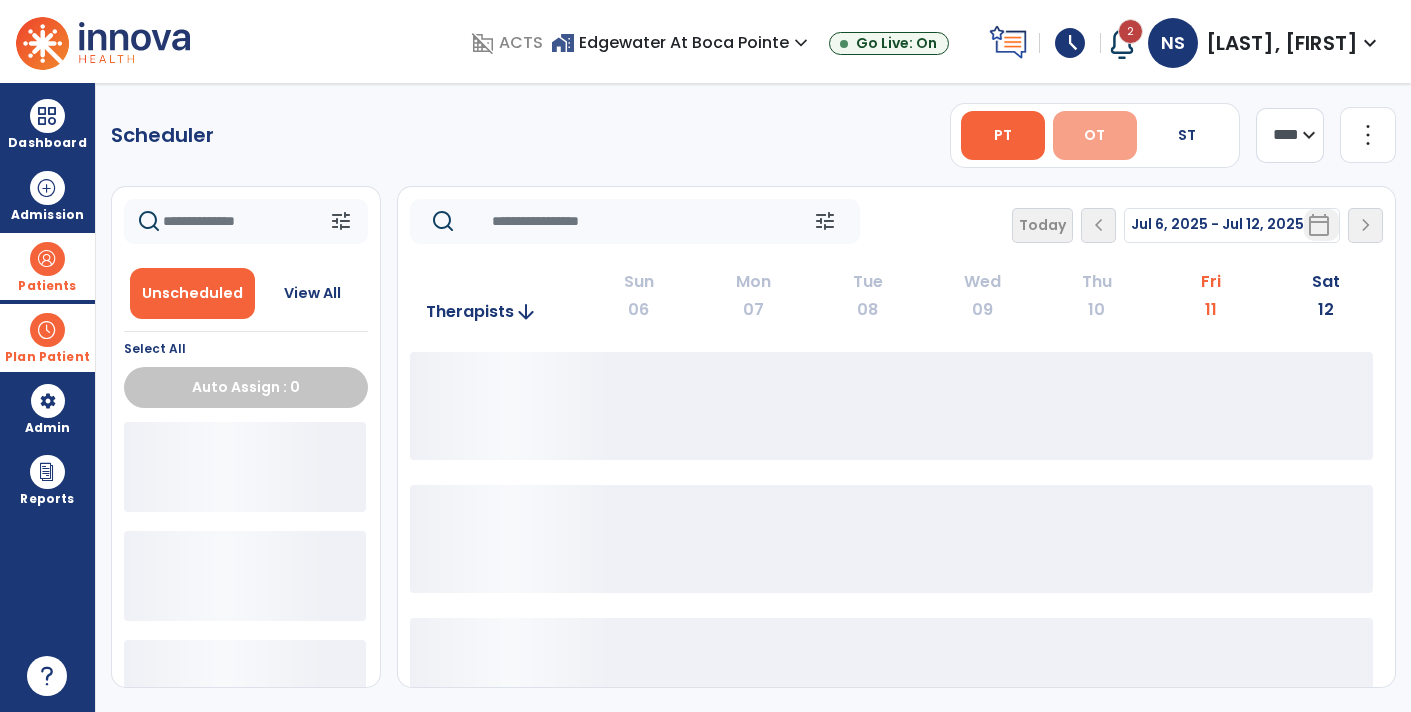 click on "OT" at bounding box center (1095, 135) 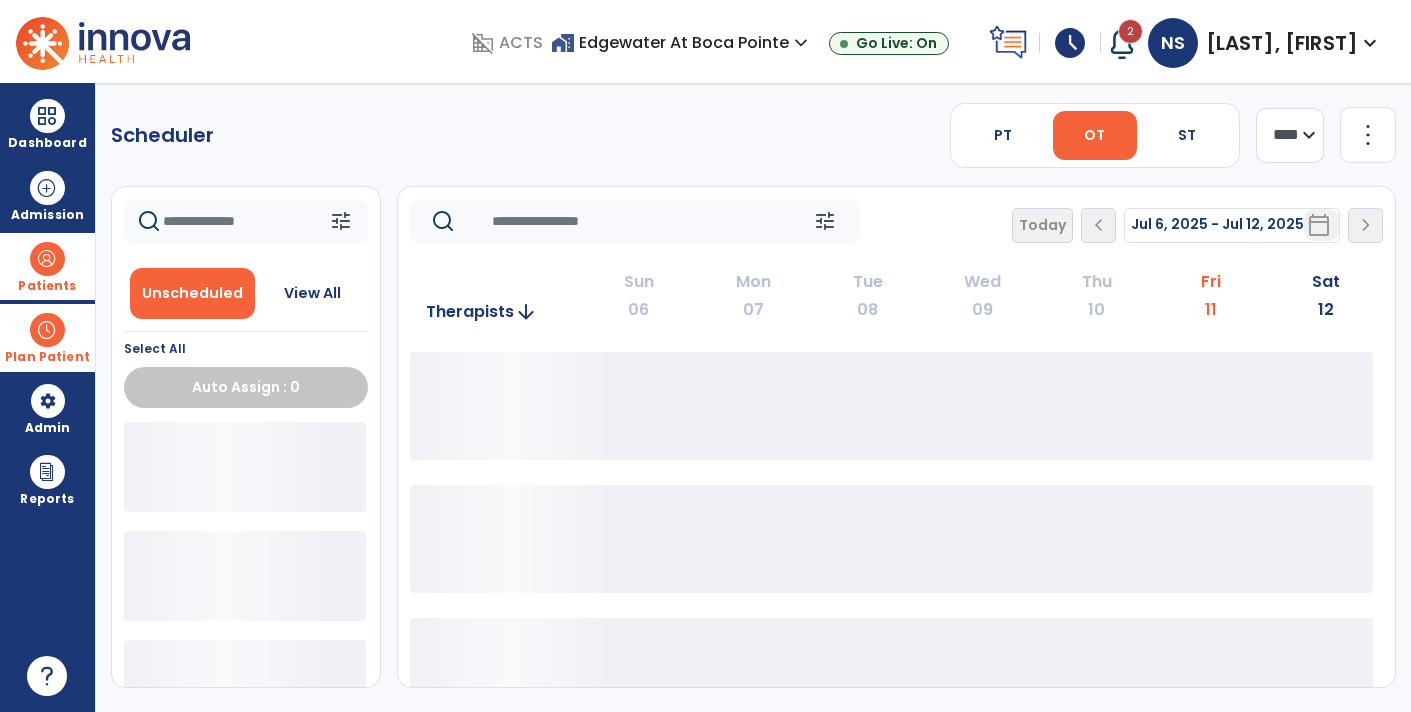 click on "**** ***" 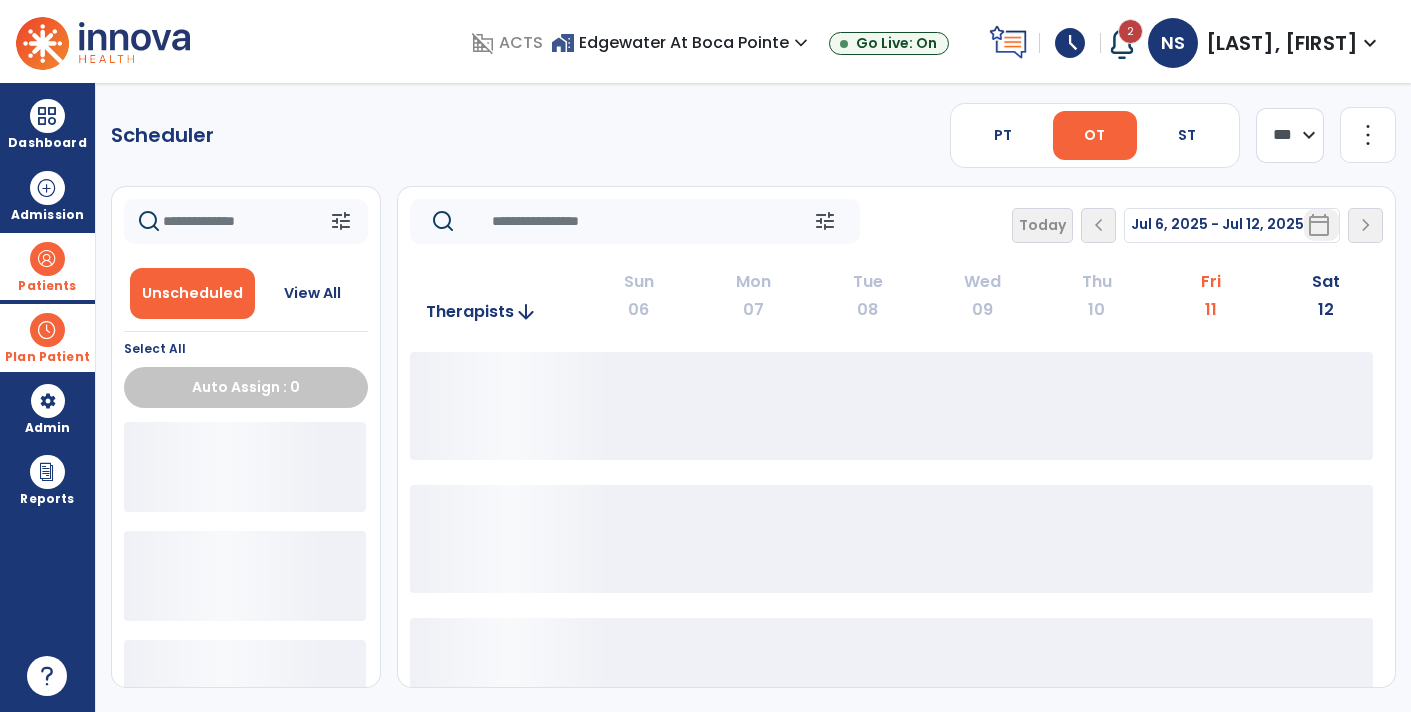 click on "**** ***" 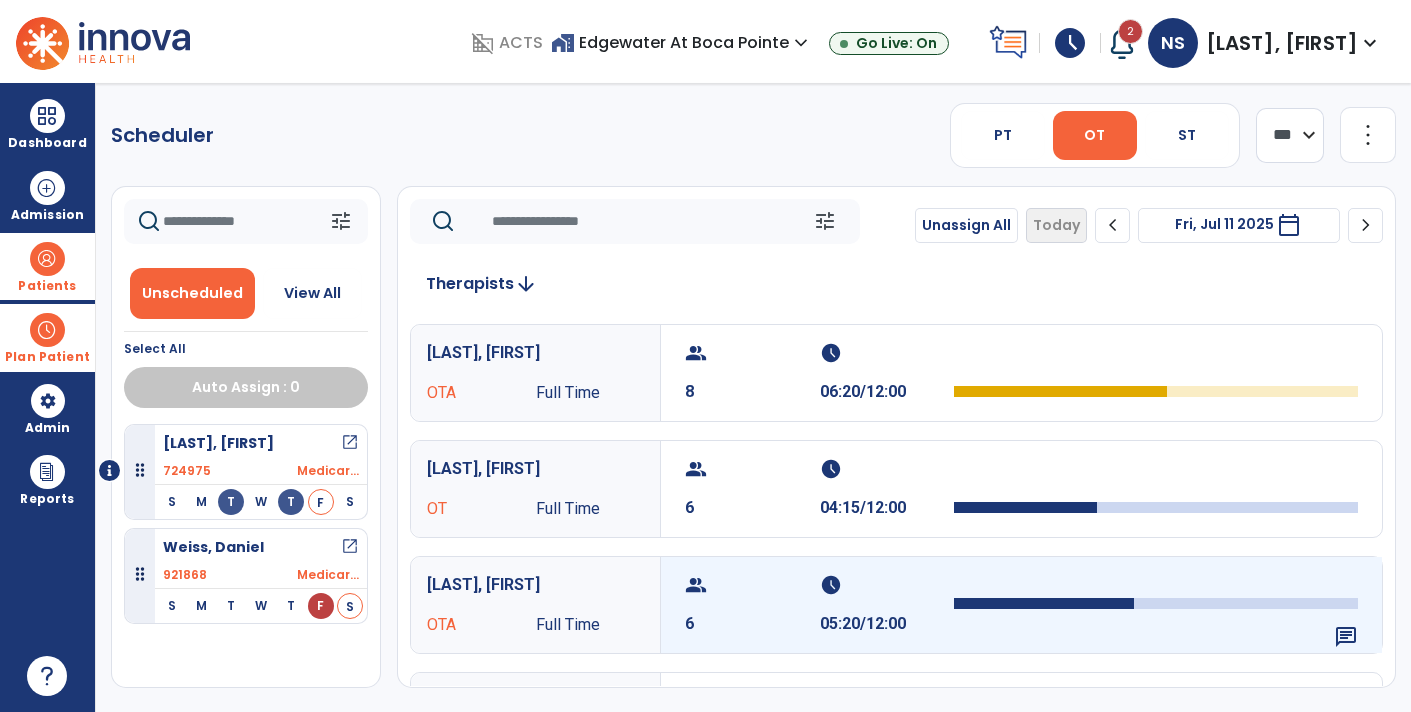 click on "chat" at bounding box center (1346, 637) 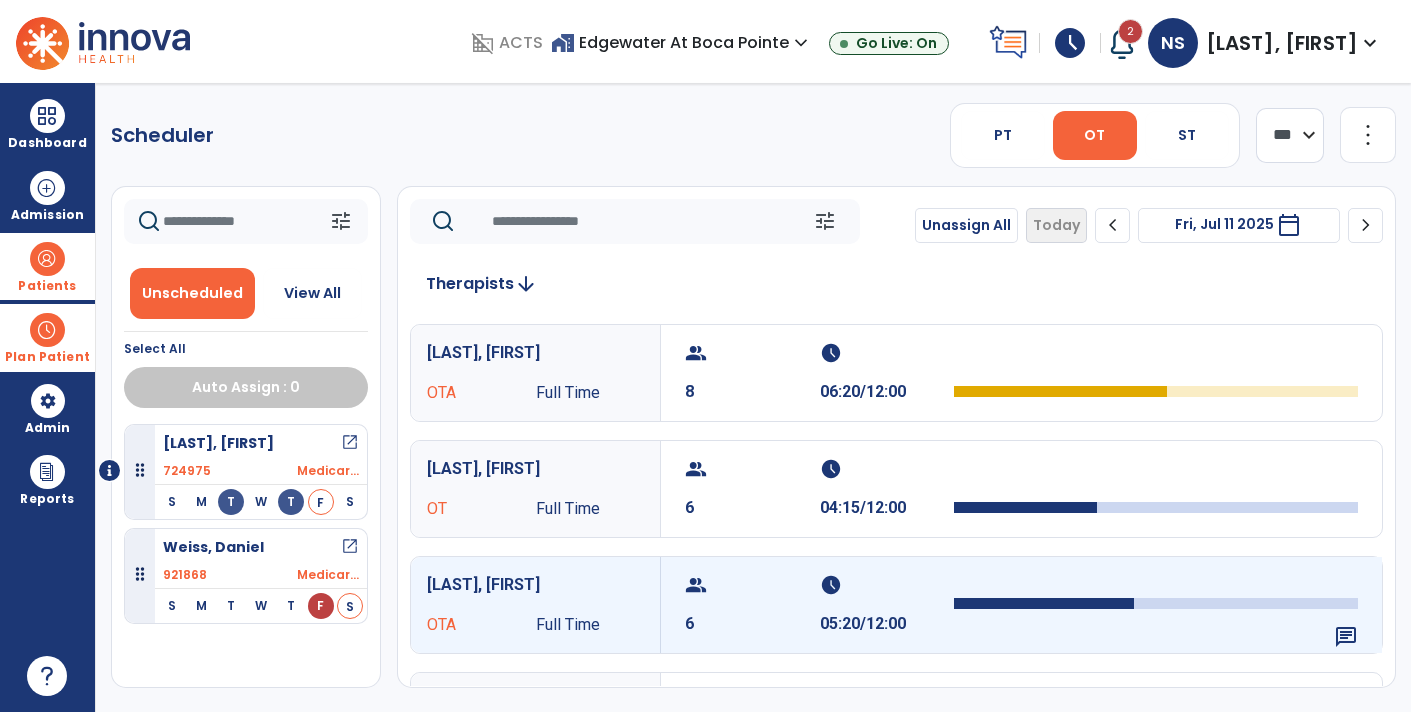 click on "chat" at bounding box center [1156, 605] 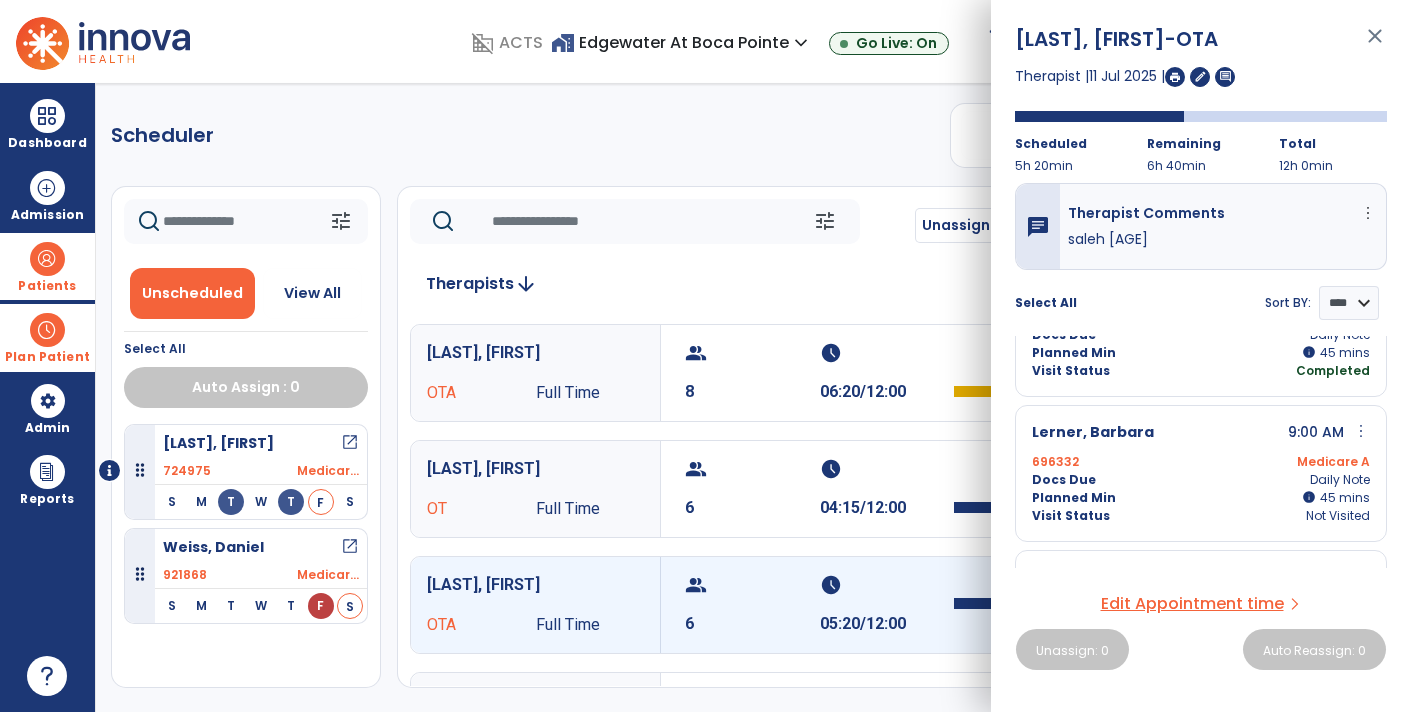 scroll, scrollTop: 91, scrollLeft: 0, axis: vertical 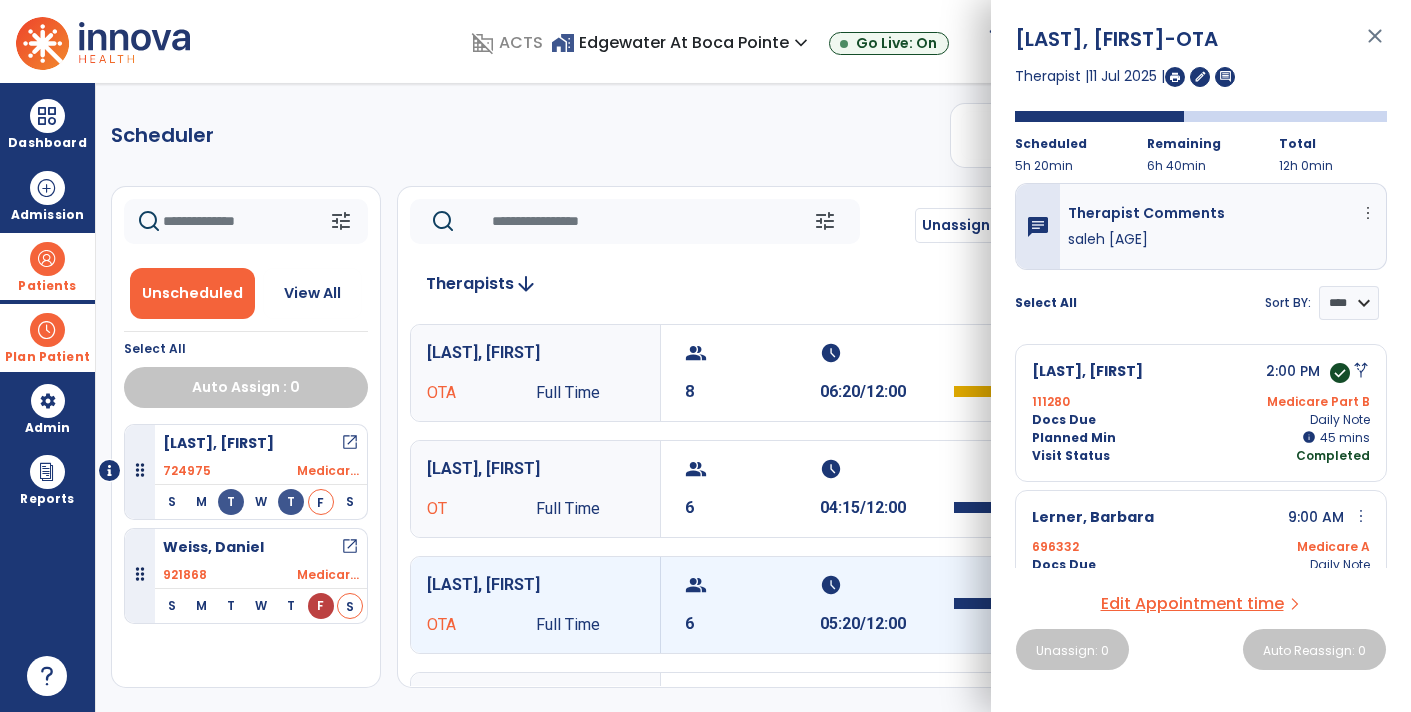 click 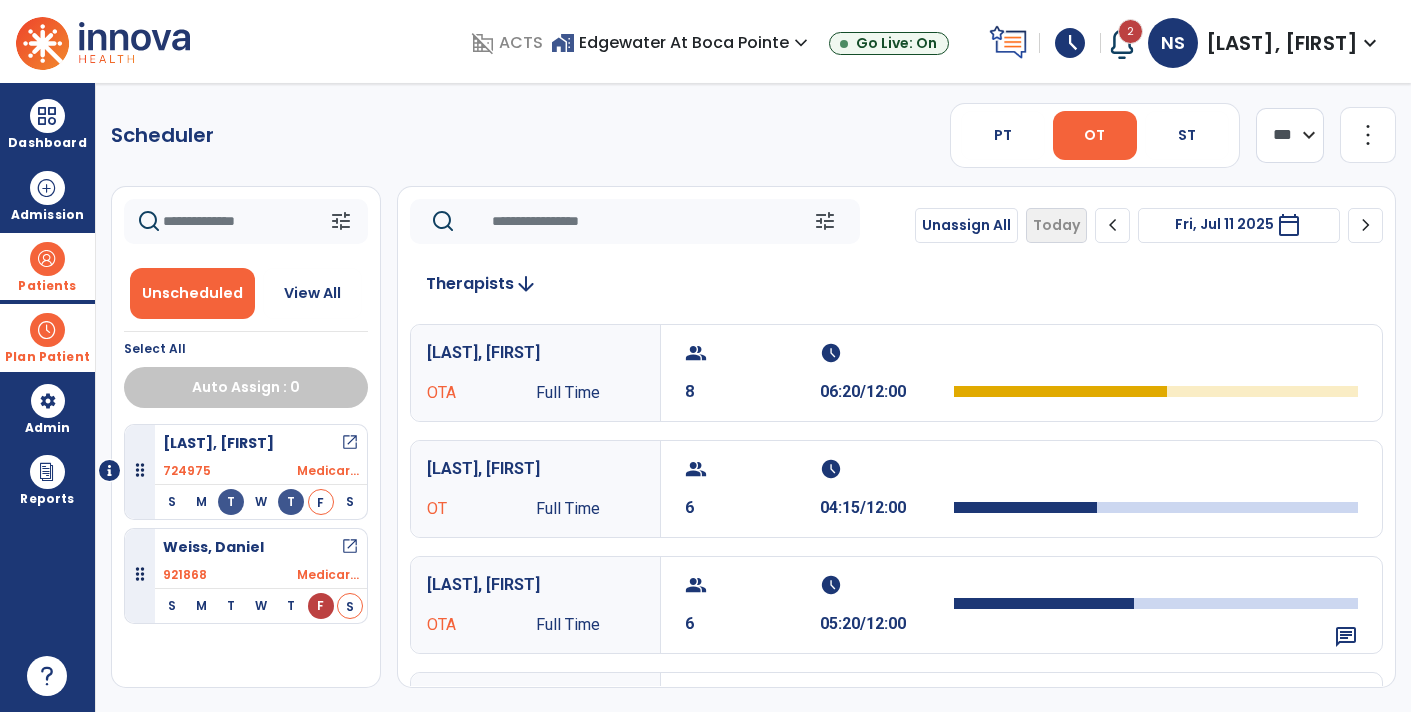 click 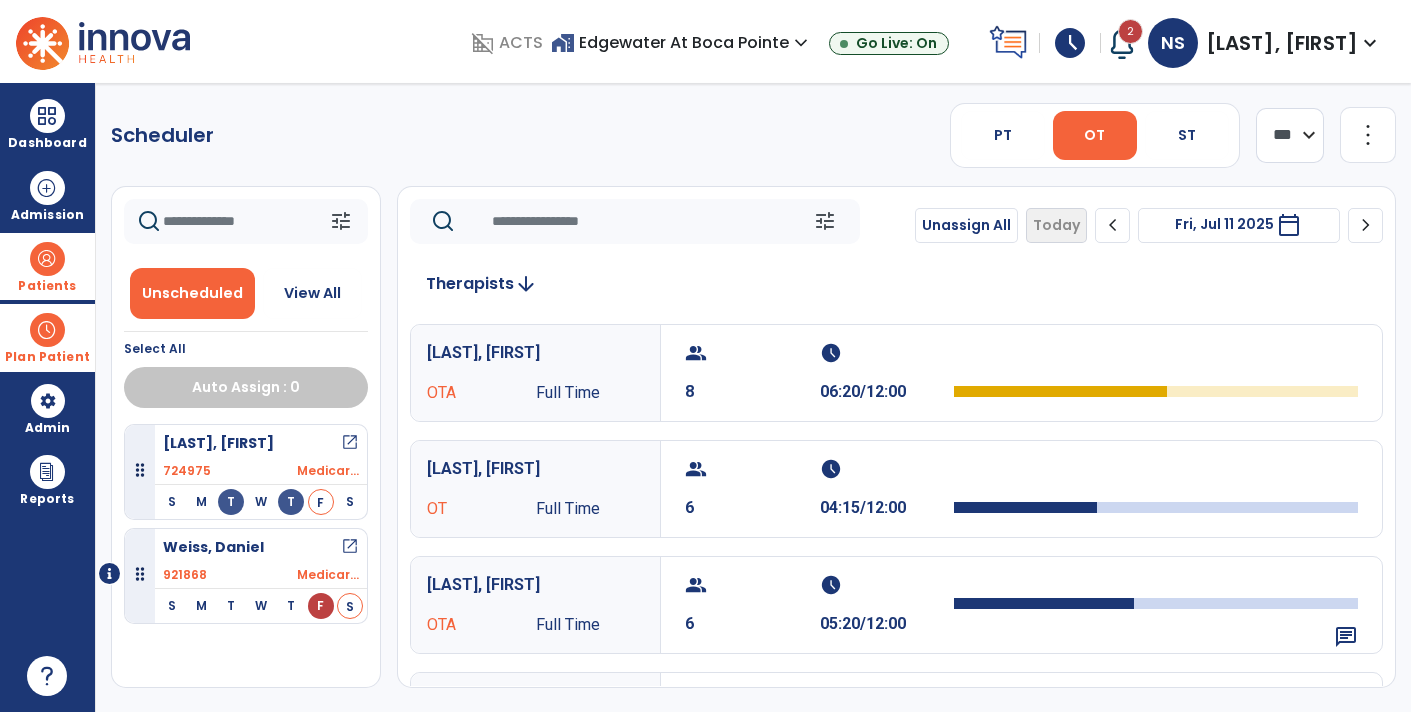 click on "Plan Patient" at bounding box center [47, 357] 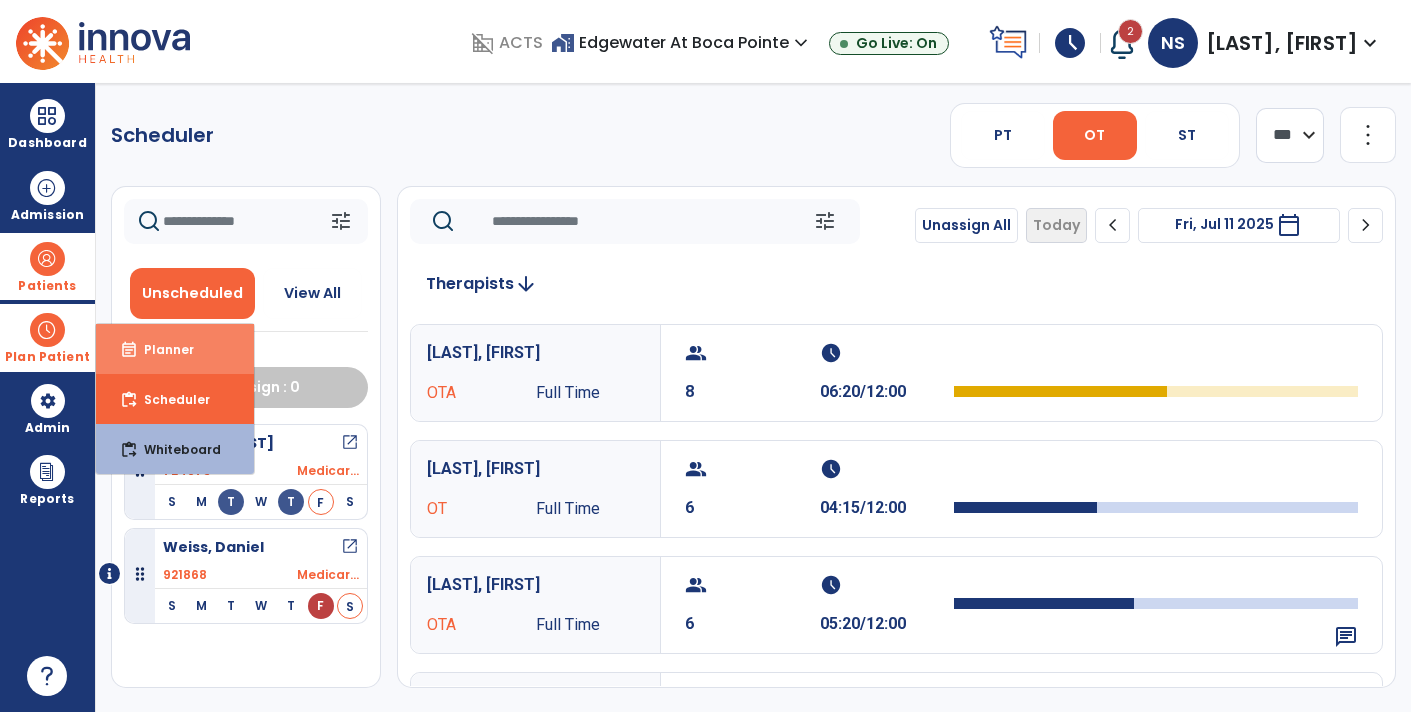 click on "event_note  Planner" at bounding box center (175, 349) 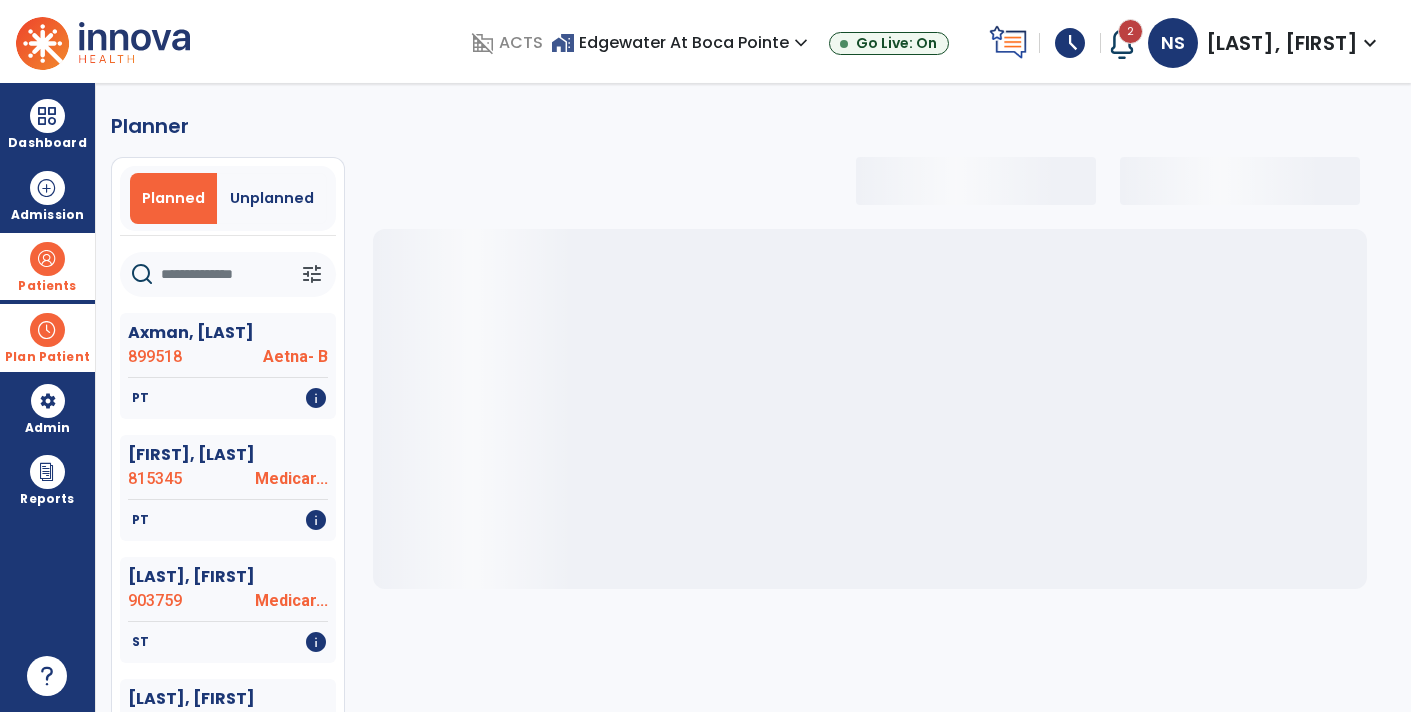 click 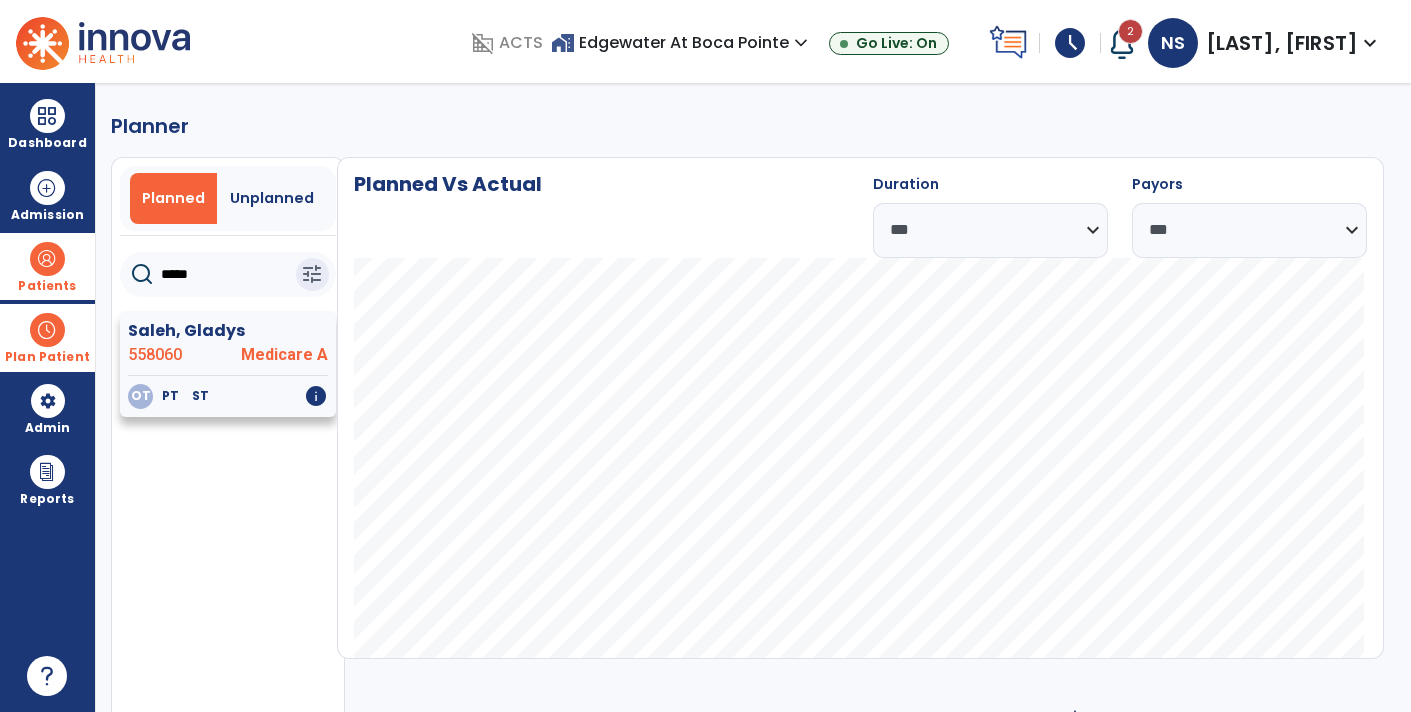 click on "[LAST], [FIRST]  558060 Medicare A" 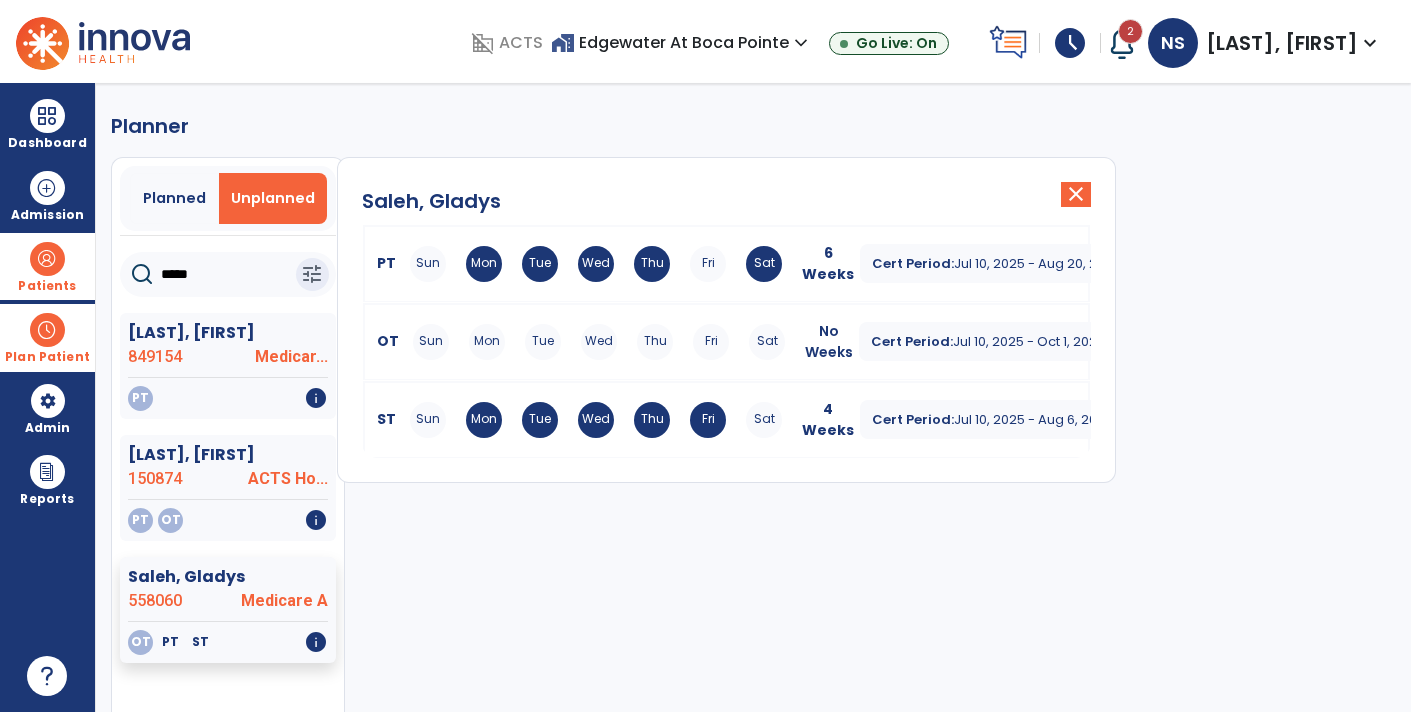 click on "Sun Mon Tue Wed Thu Fri Sat" at bounding box center (599, 342) 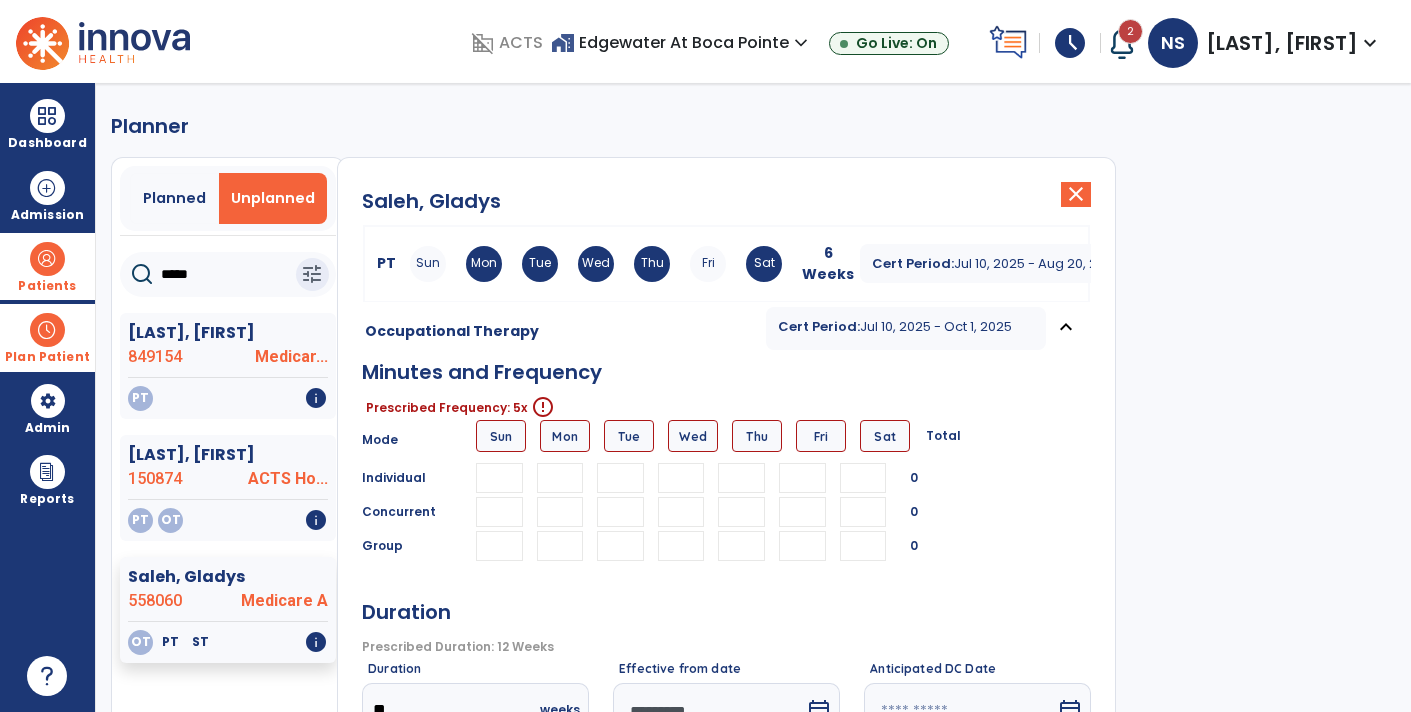 click at bounding box center (620, 478) 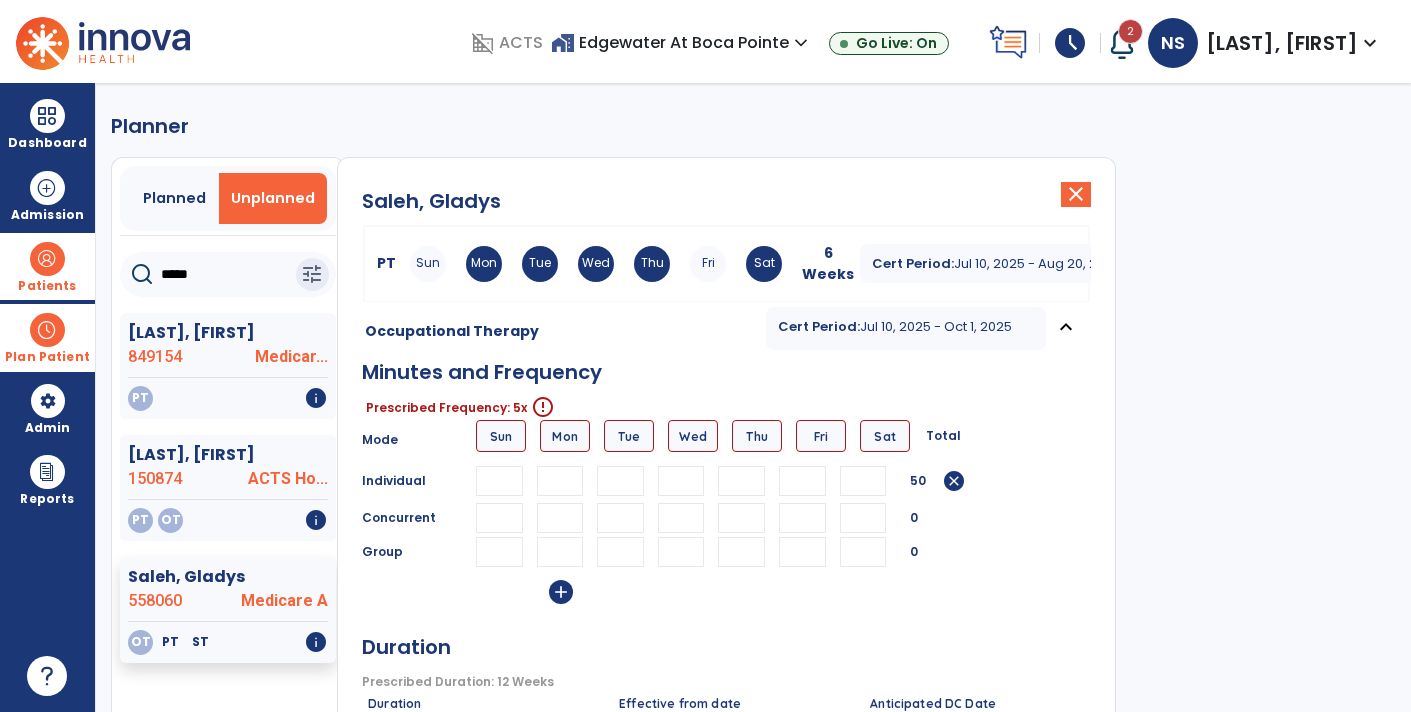 click at bounding box center [681, 518] 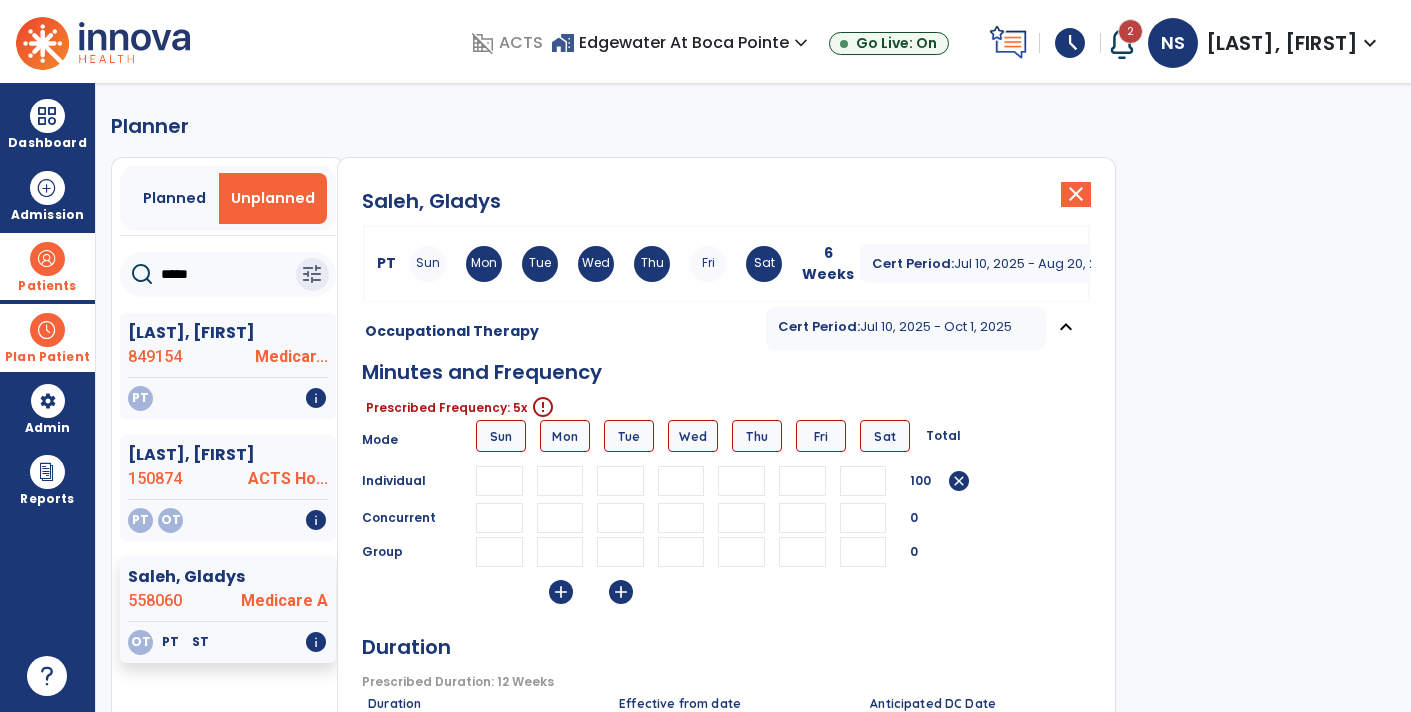click at bounding box center (681, 481) 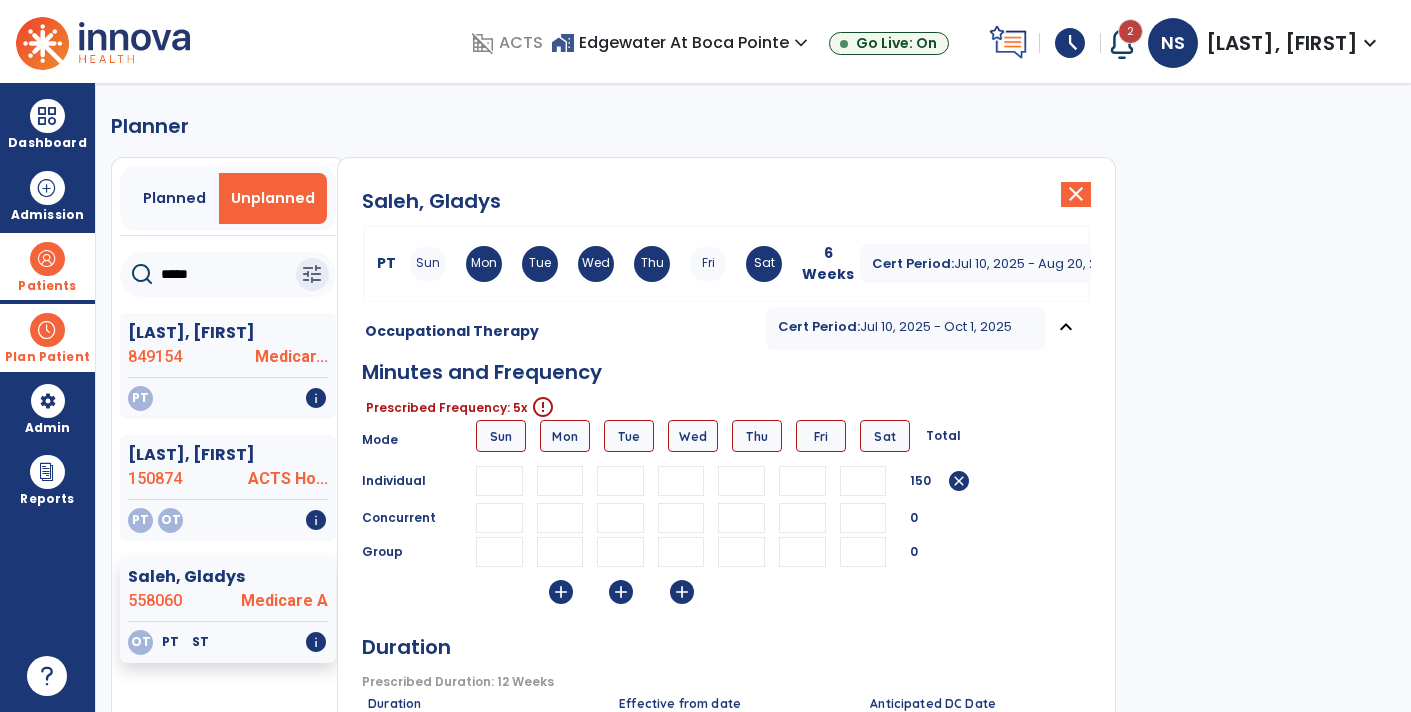 click at bounding box center [741, 481] 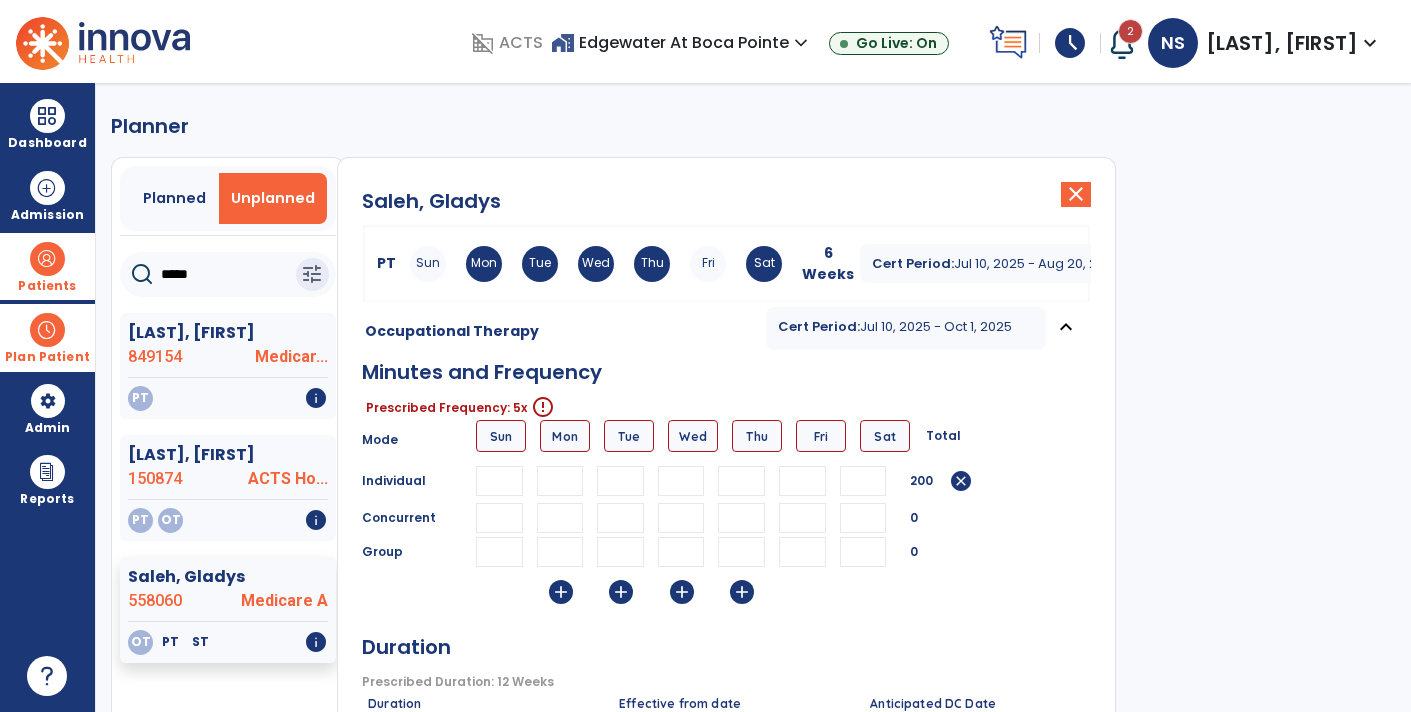 click at bounding box center (802, 481) 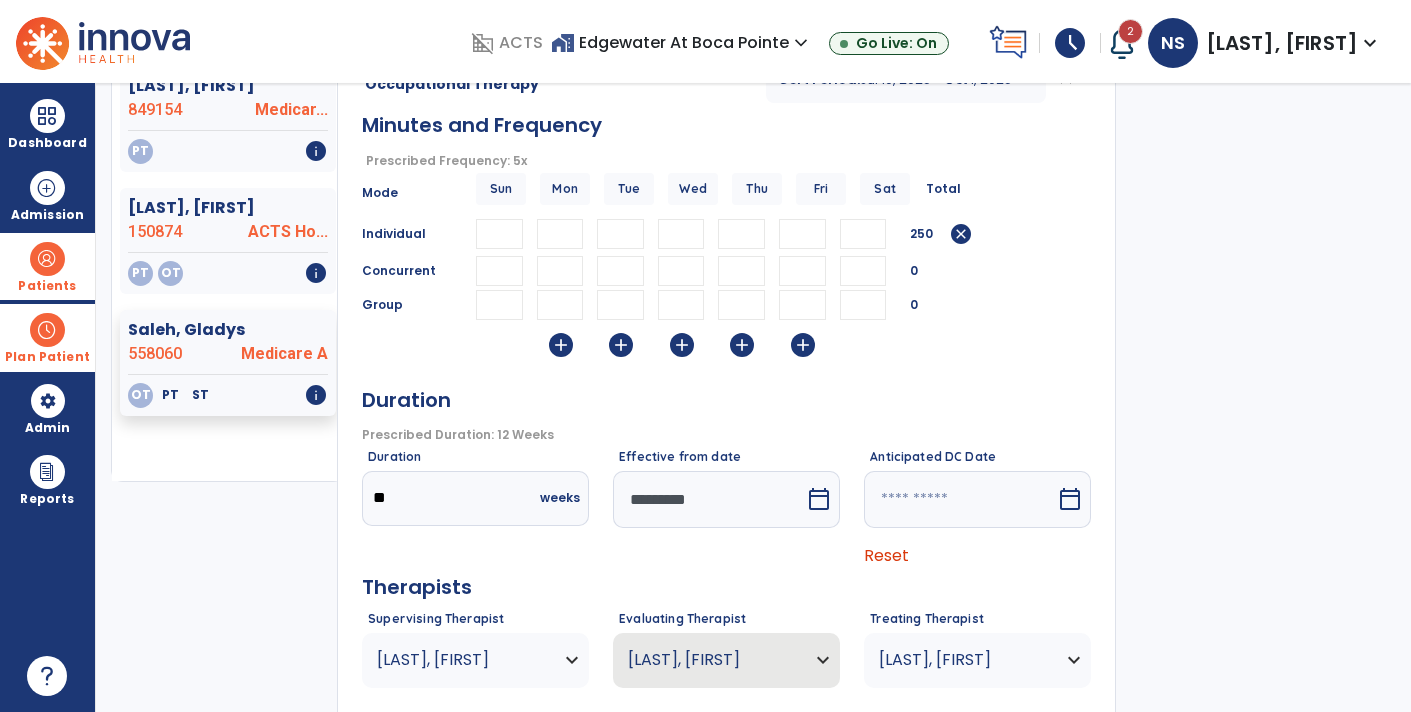 scroll, scrollTop: 248, scrollLeft: 0, axis: vertical 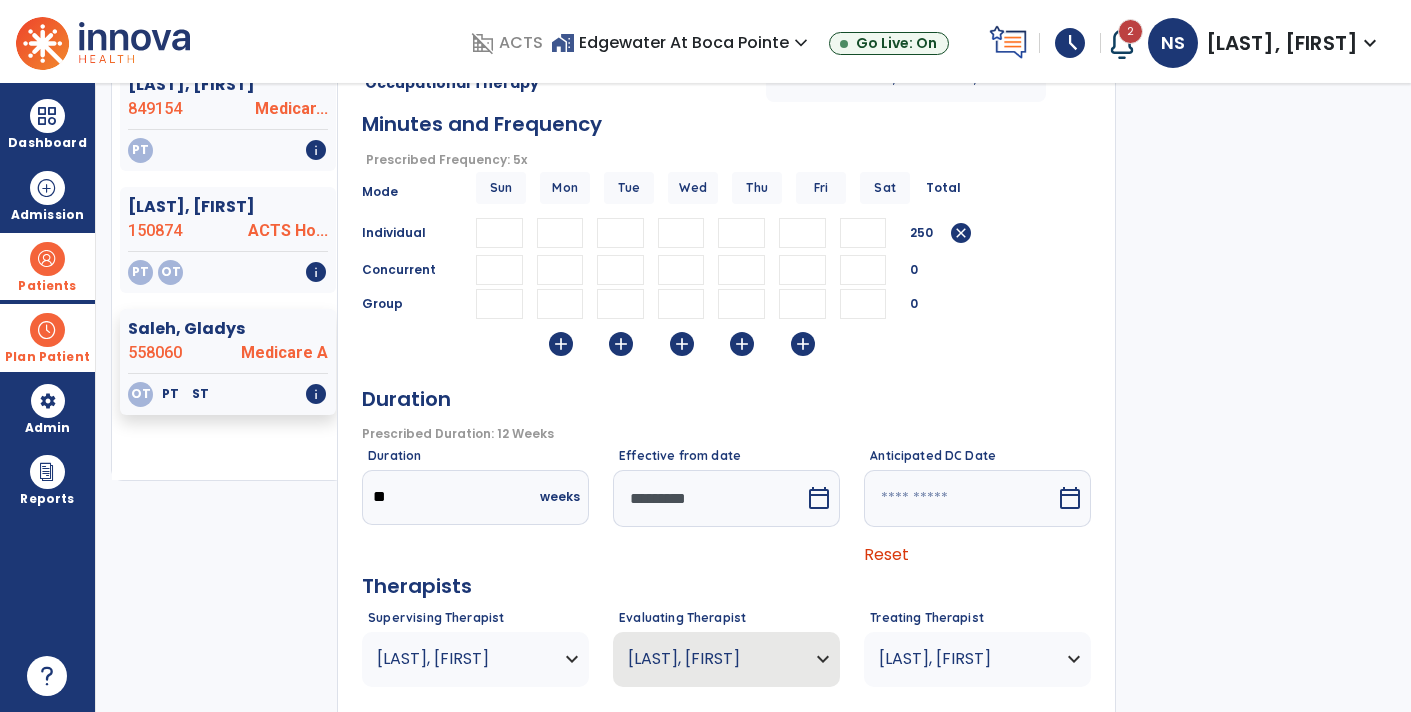 click on "add" at bounding box center (561, 344) 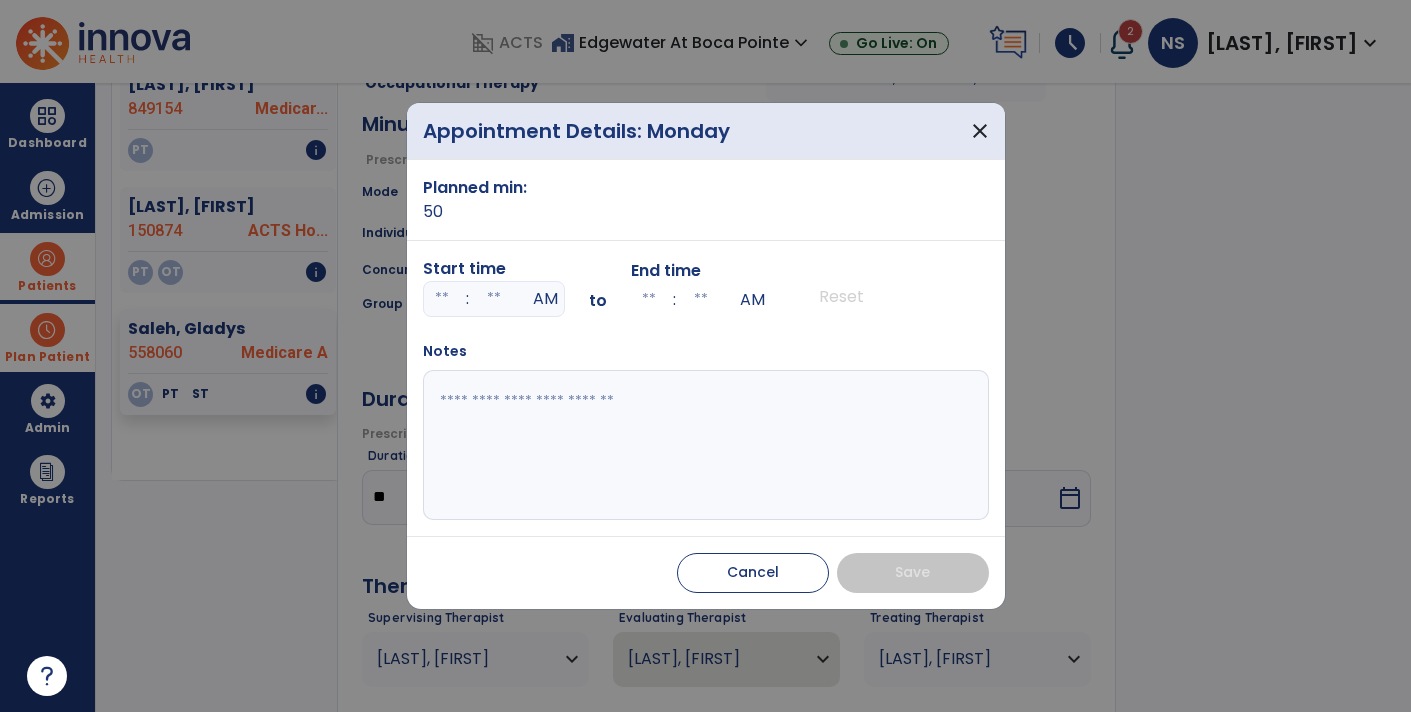 click at bounding box center [442, 299] 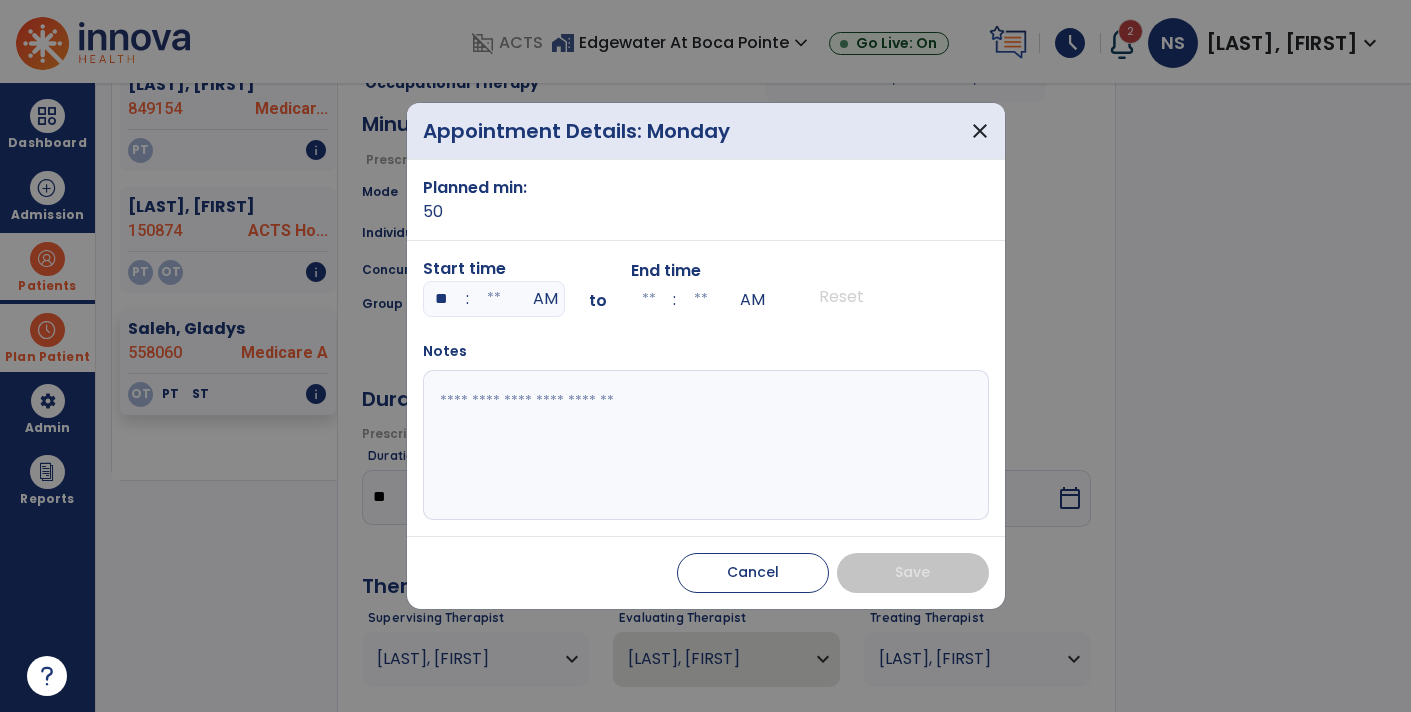 click at bounding box center (494, 299) 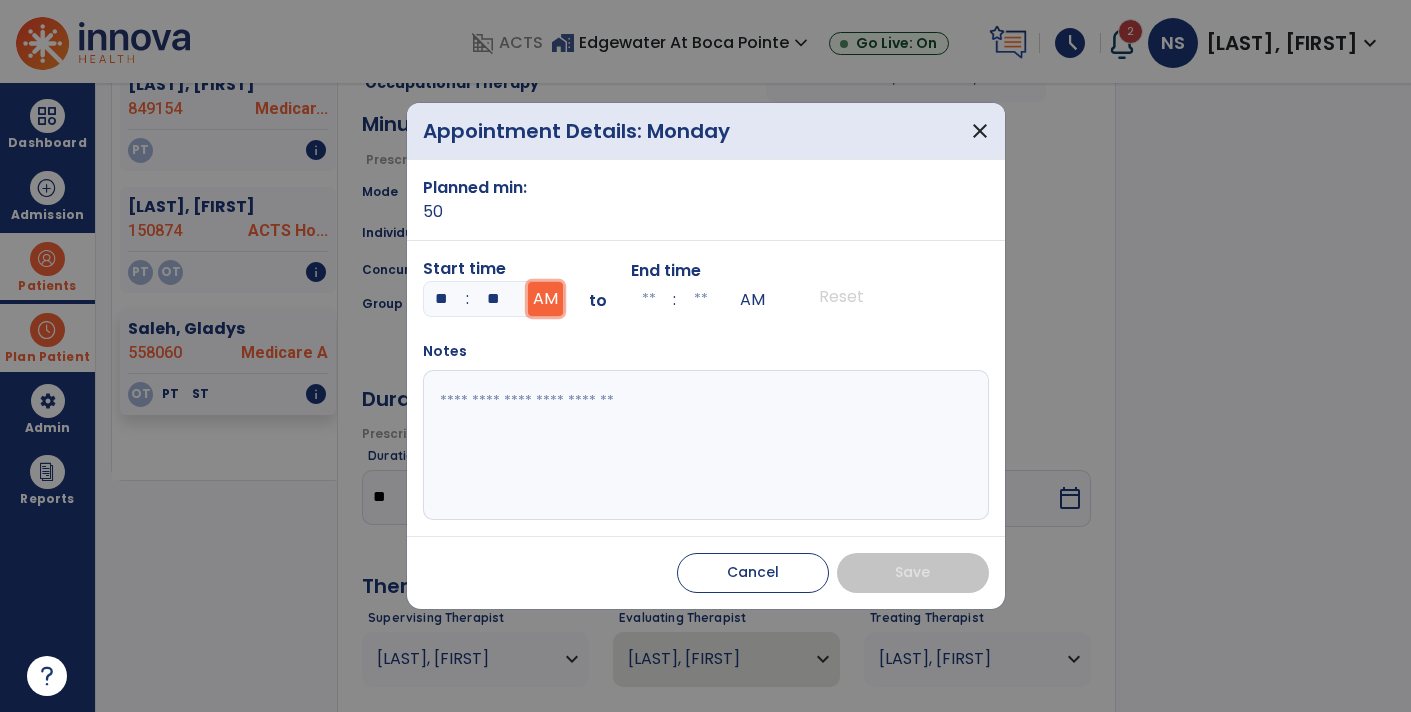 click on "AM" at bounding box center [545, 299] 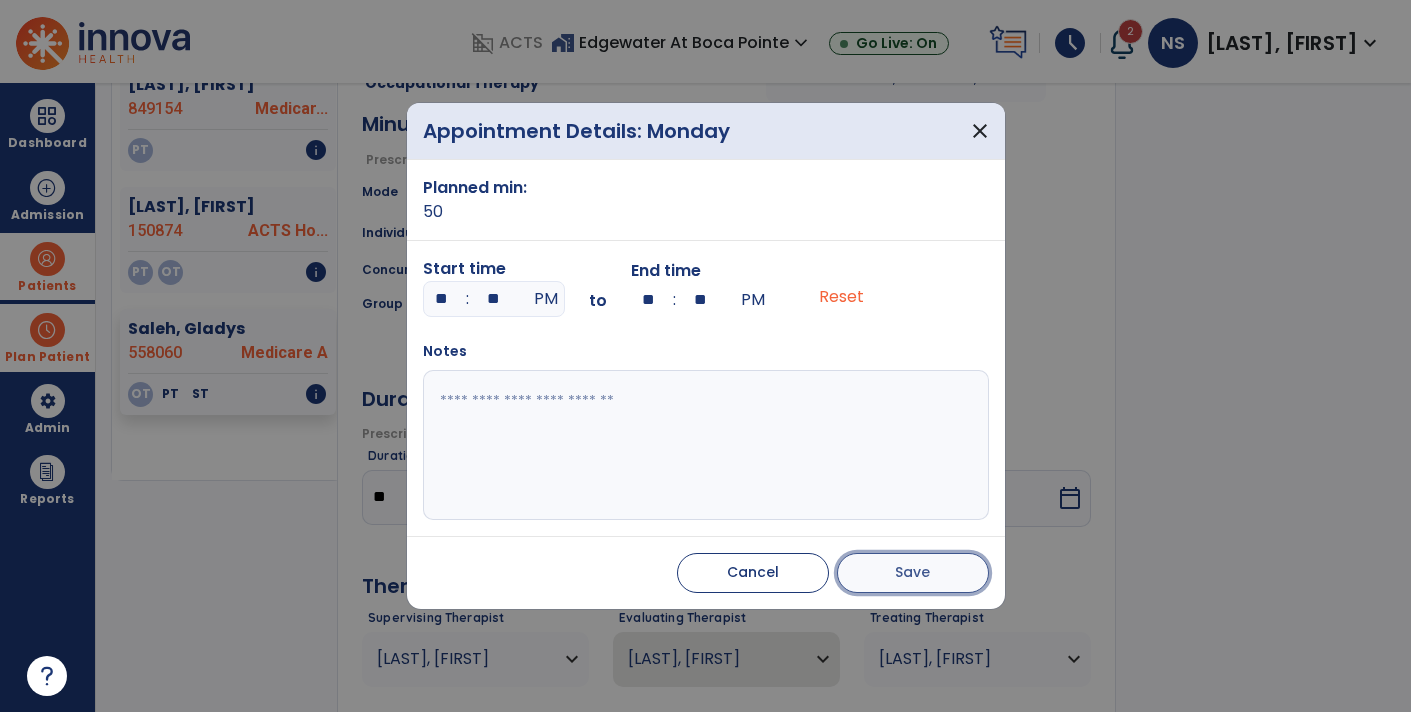 click on "Save" at bounding box center (912, 572) 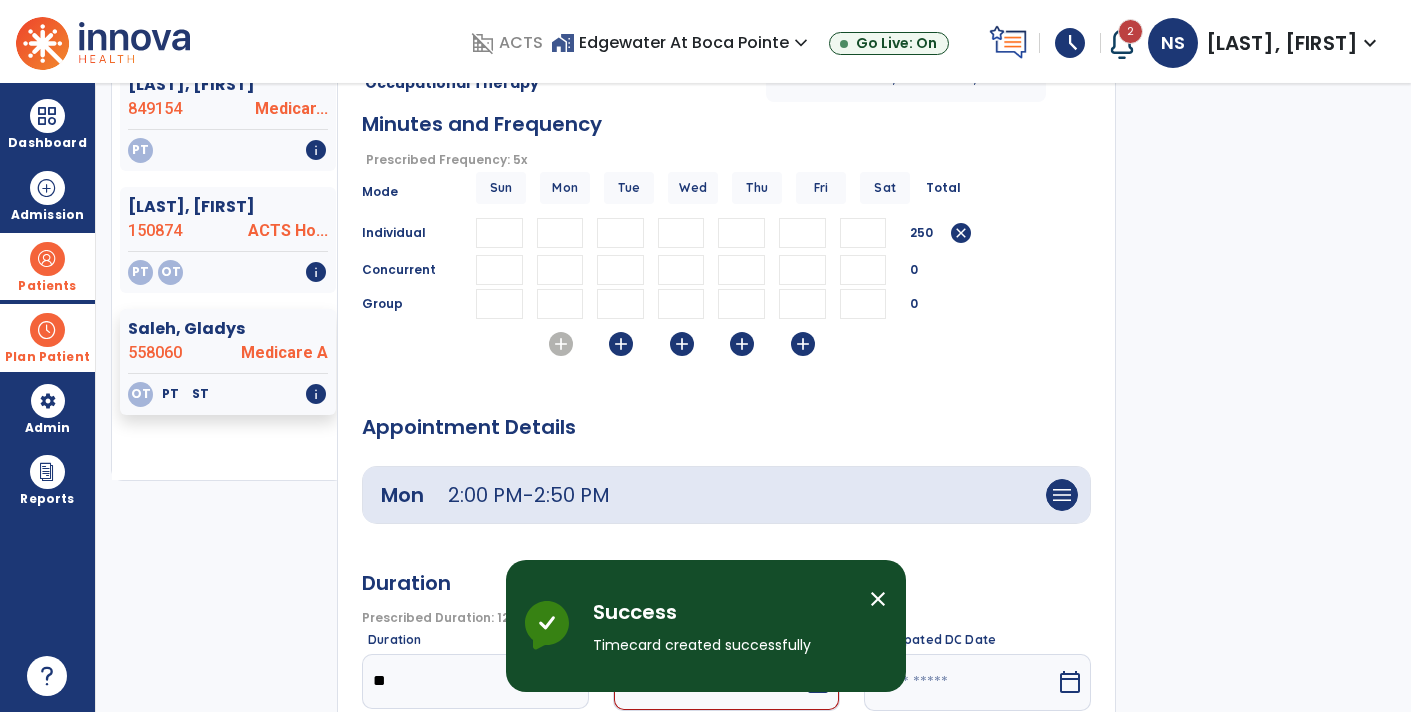 click on "add" at bounding box center (621, 344) 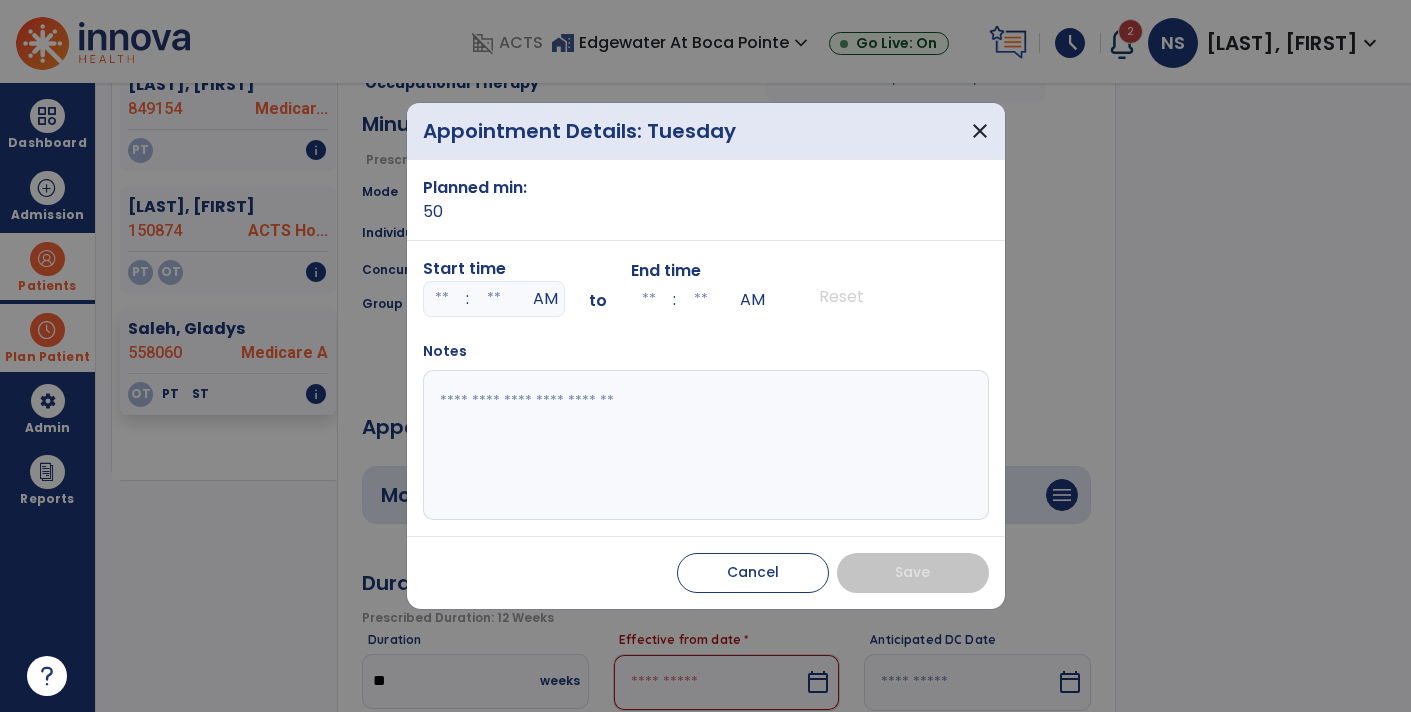 click at bounding box center [442, 299] 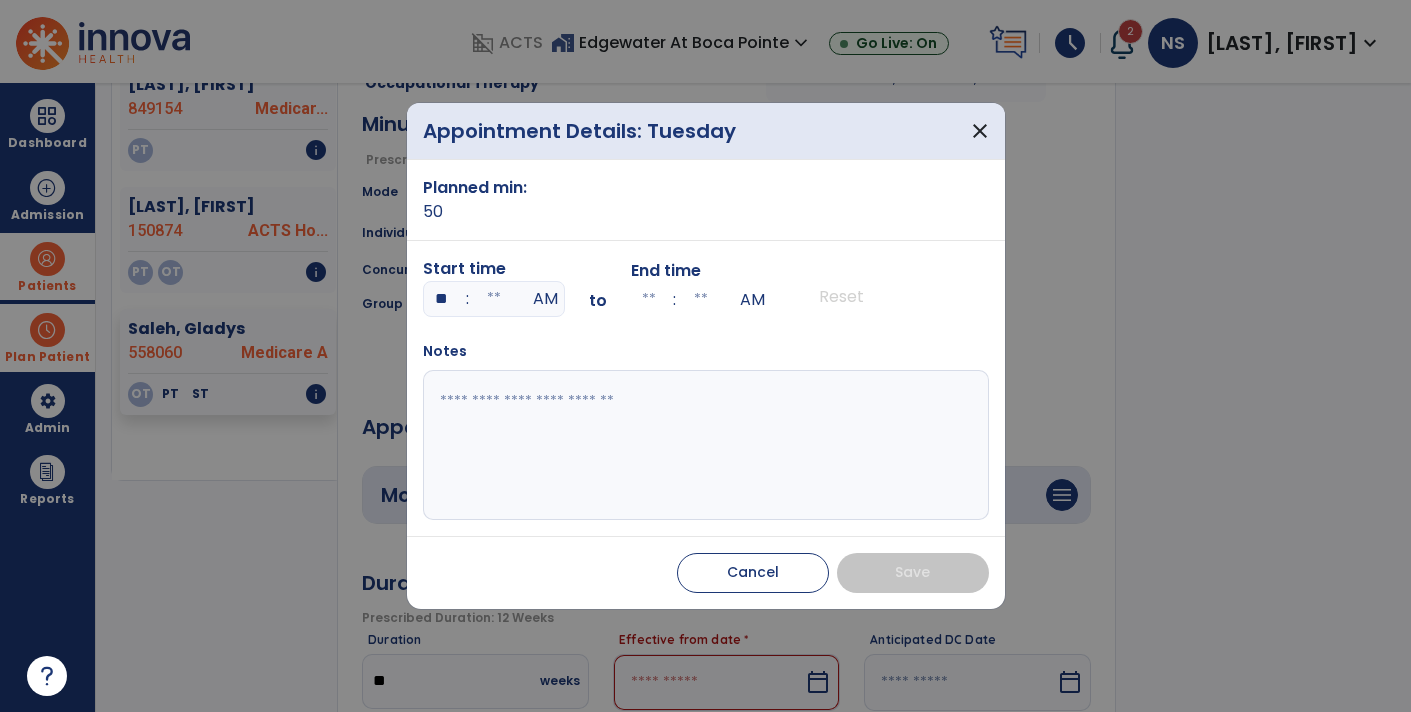 click at bounding box center [494, 299] 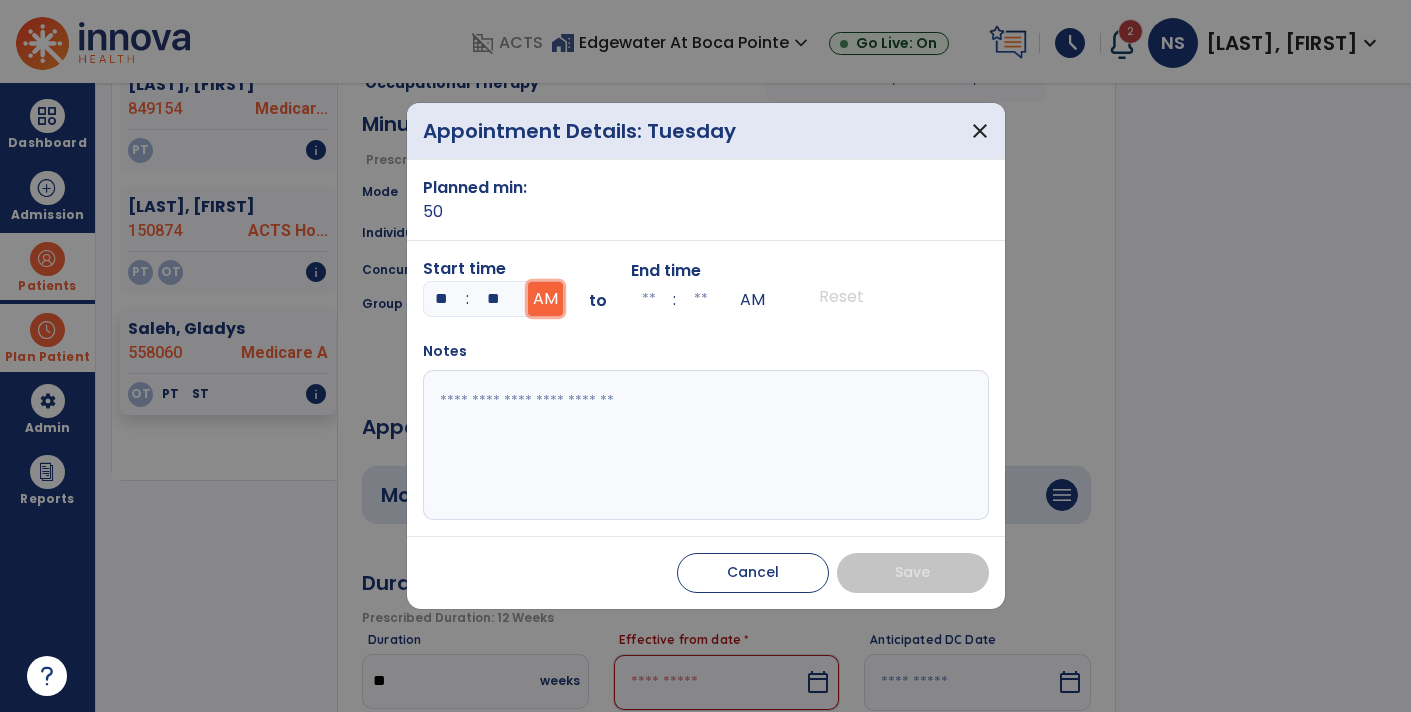 click on "AM" at bounding box center (545, 299) 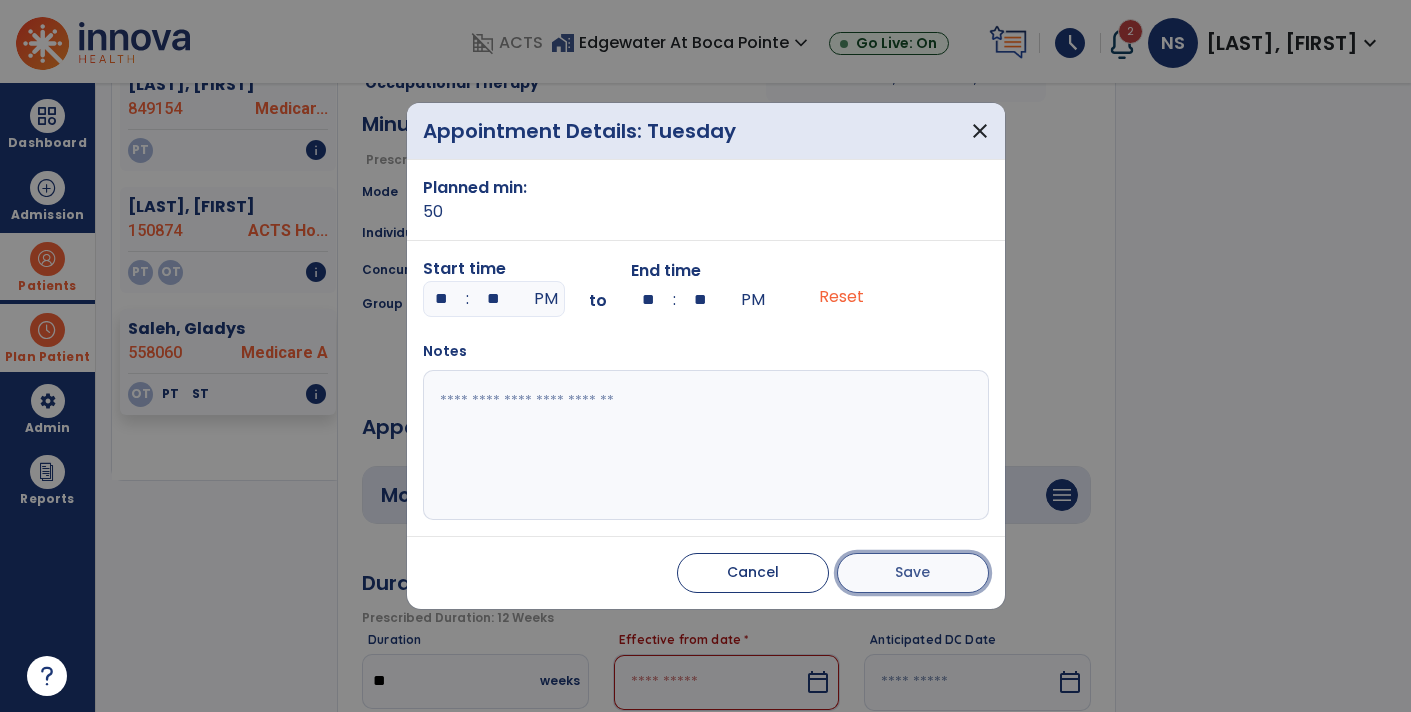 click on "Save" at bounding box center (913, 573) 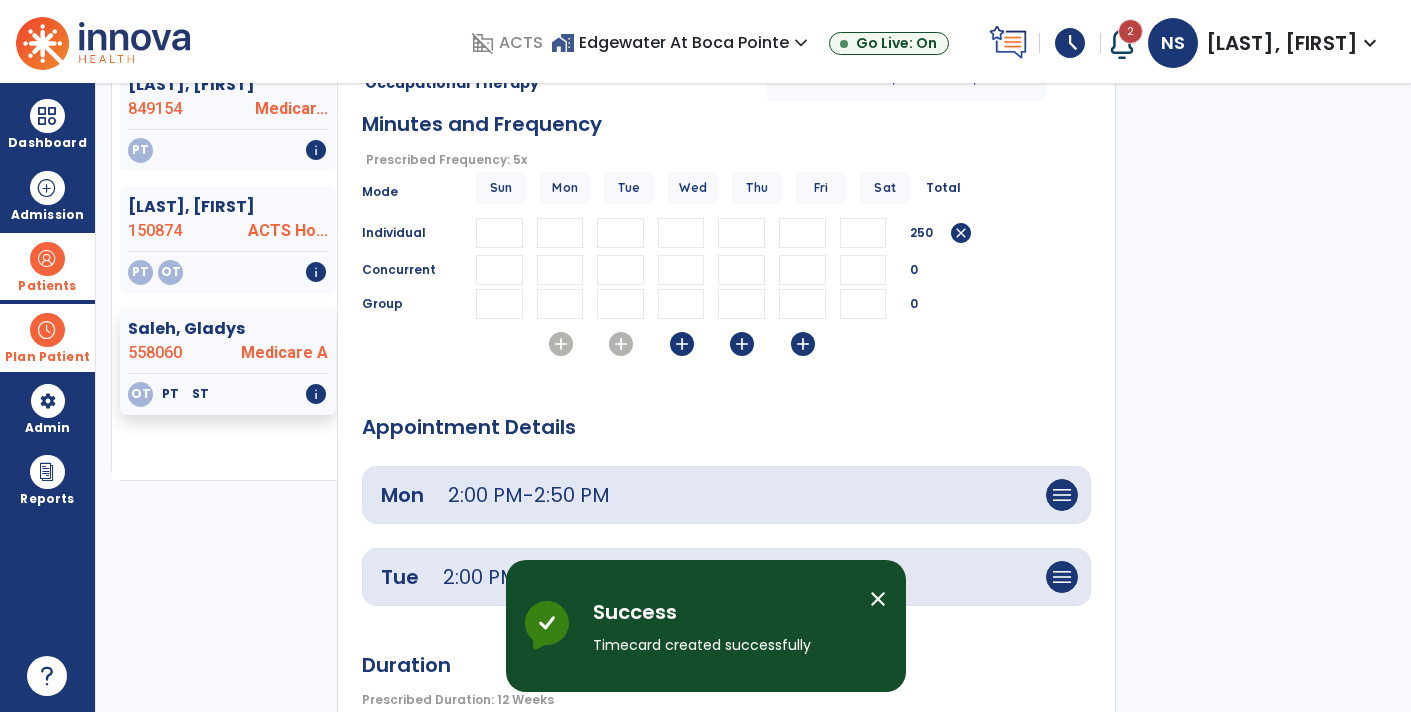 click on "**" at bounding box center [560, 233] 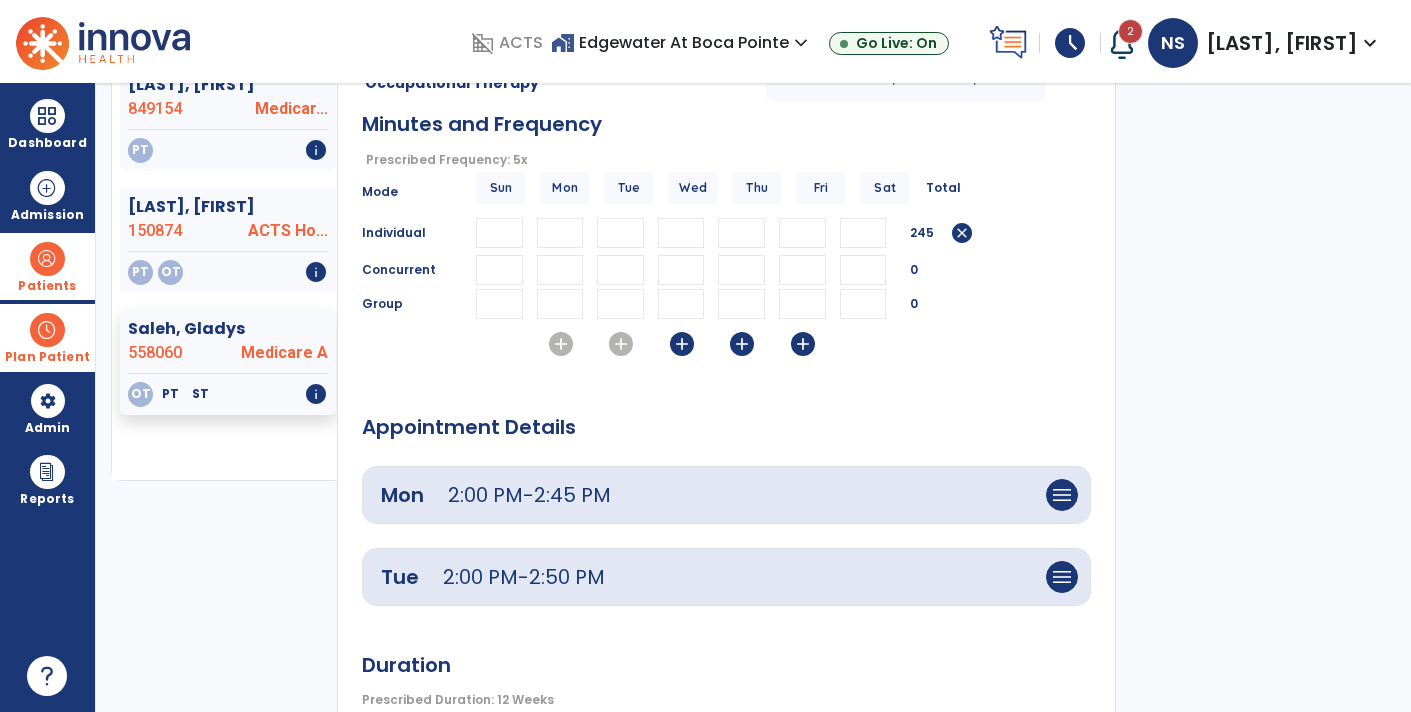 click on "**" at bounding box center (620, 233) 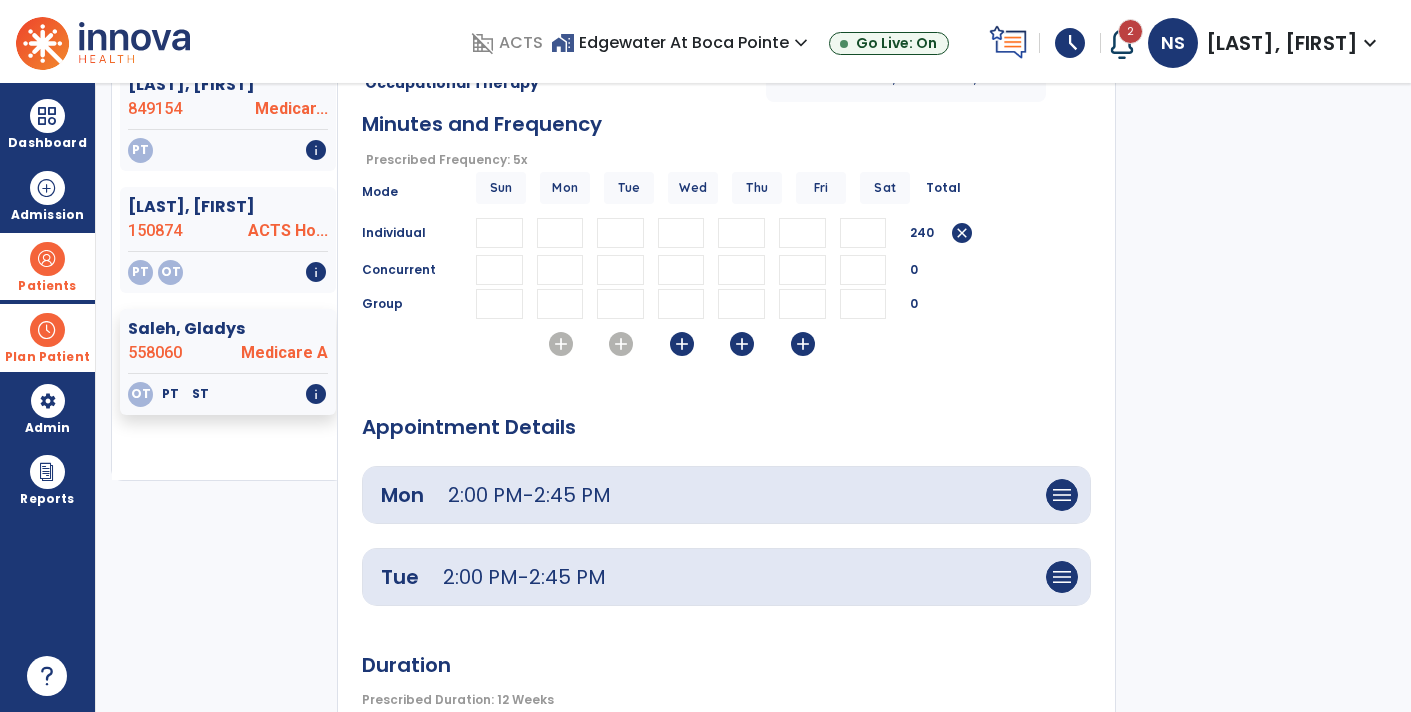 click on "**" at bounding box center (681, 233) 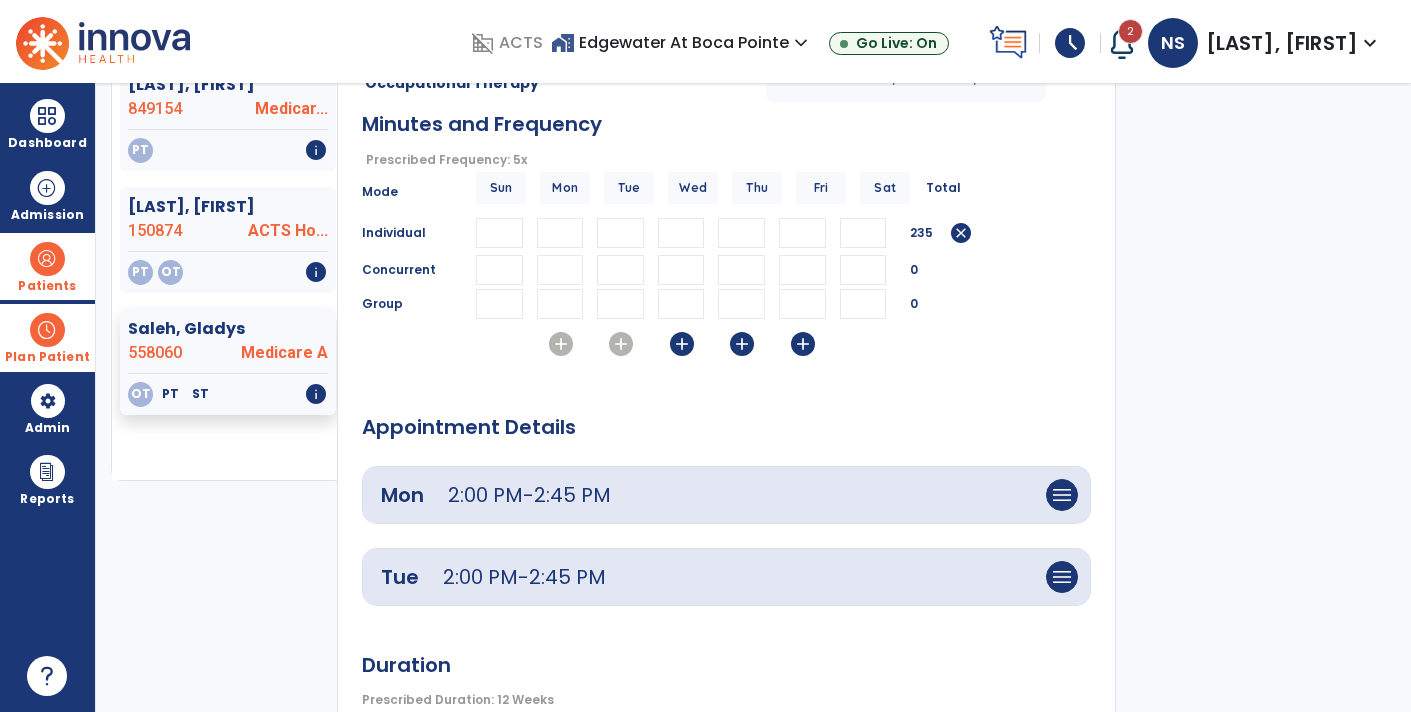 click on "**" at bounding box center [741, 233] 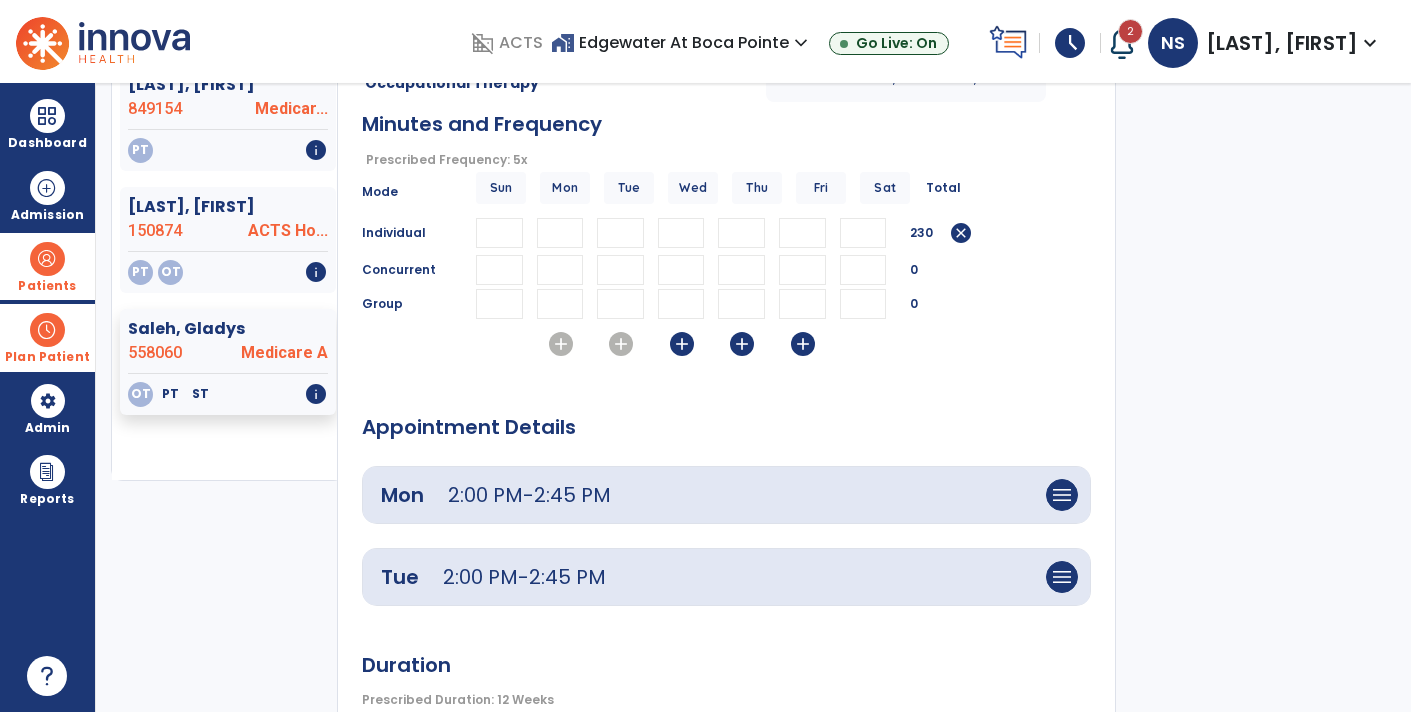click on "**" at bounding box center (802, 233) 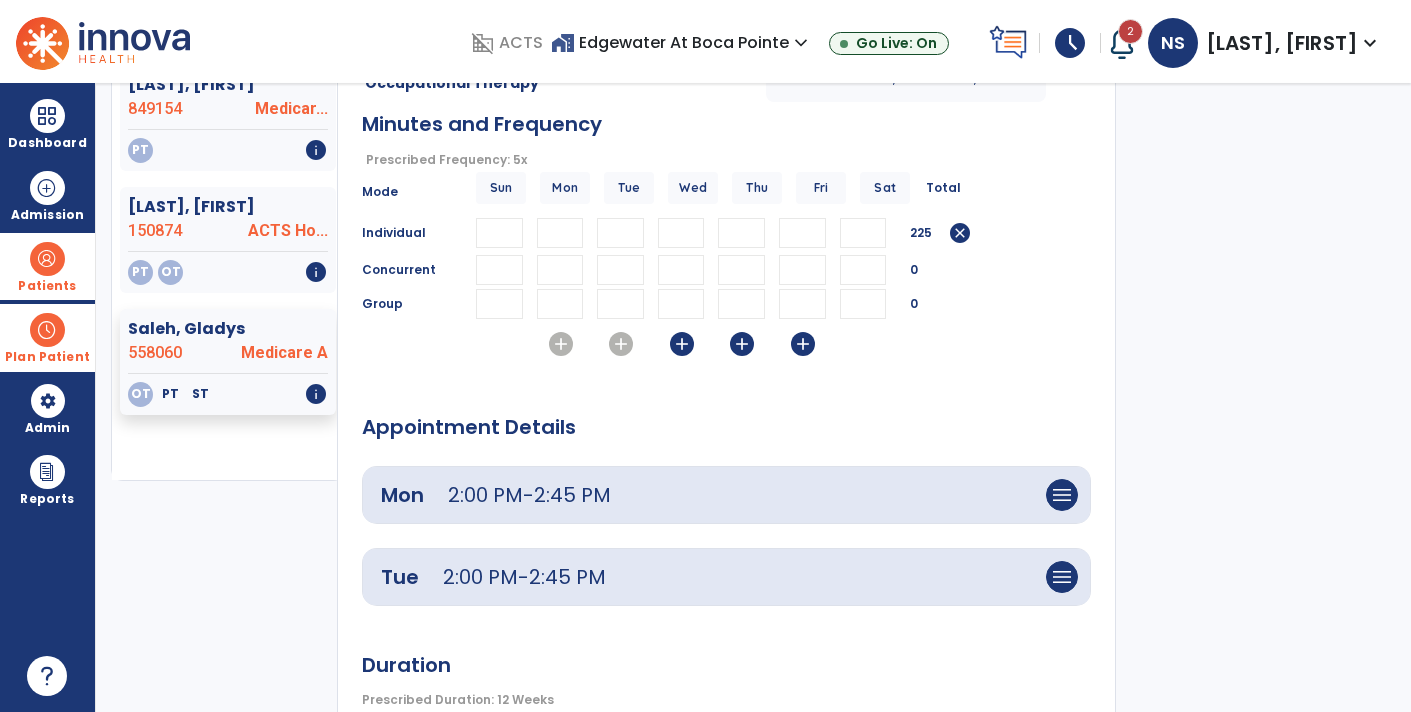 click on "add" at bounding box center [560, 346] 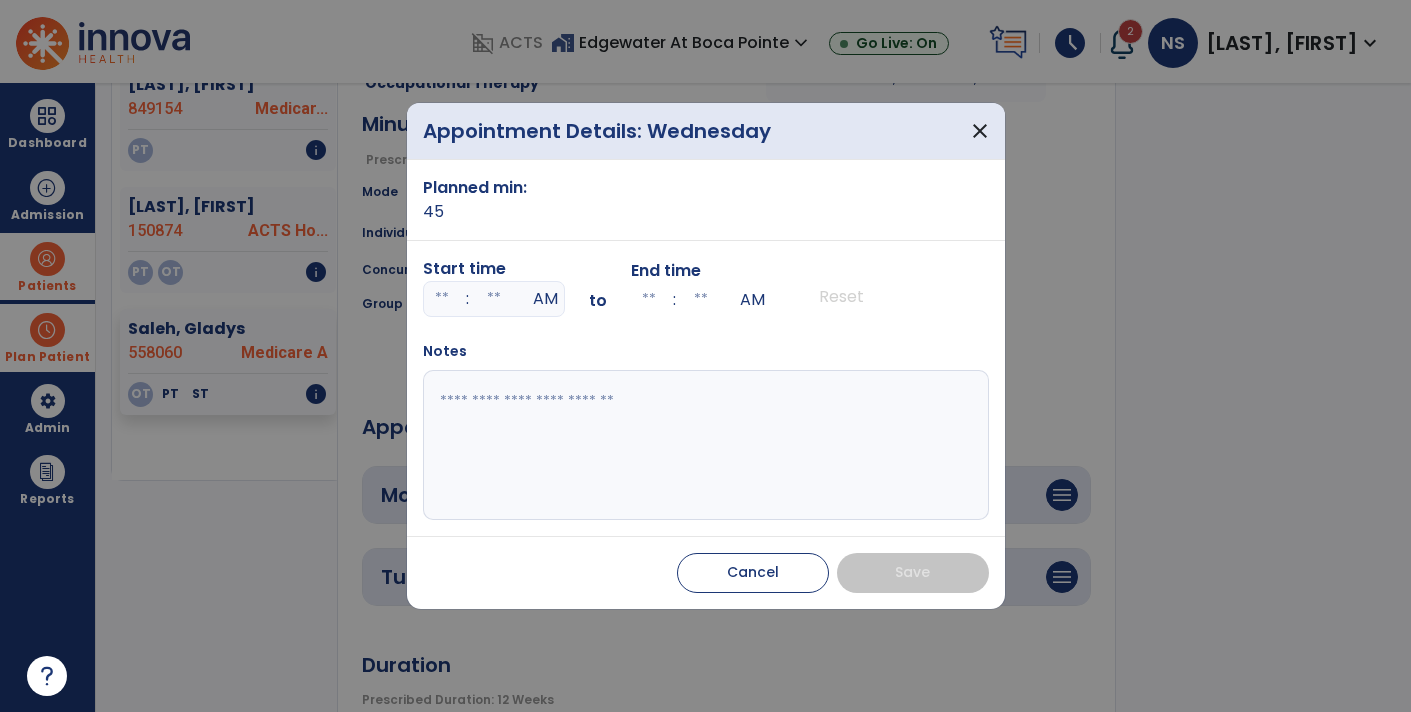 click at bounding box center [442, 299] 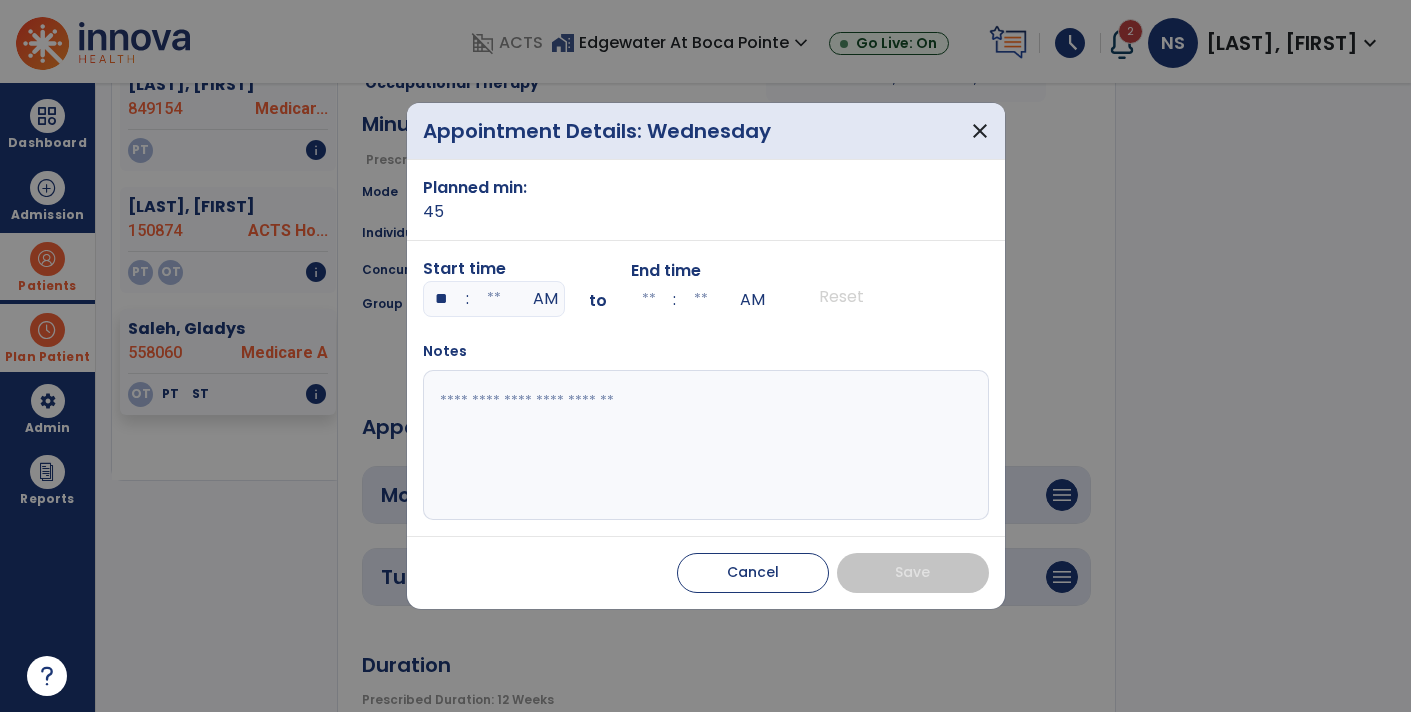 click at bounding box center [494, 299] 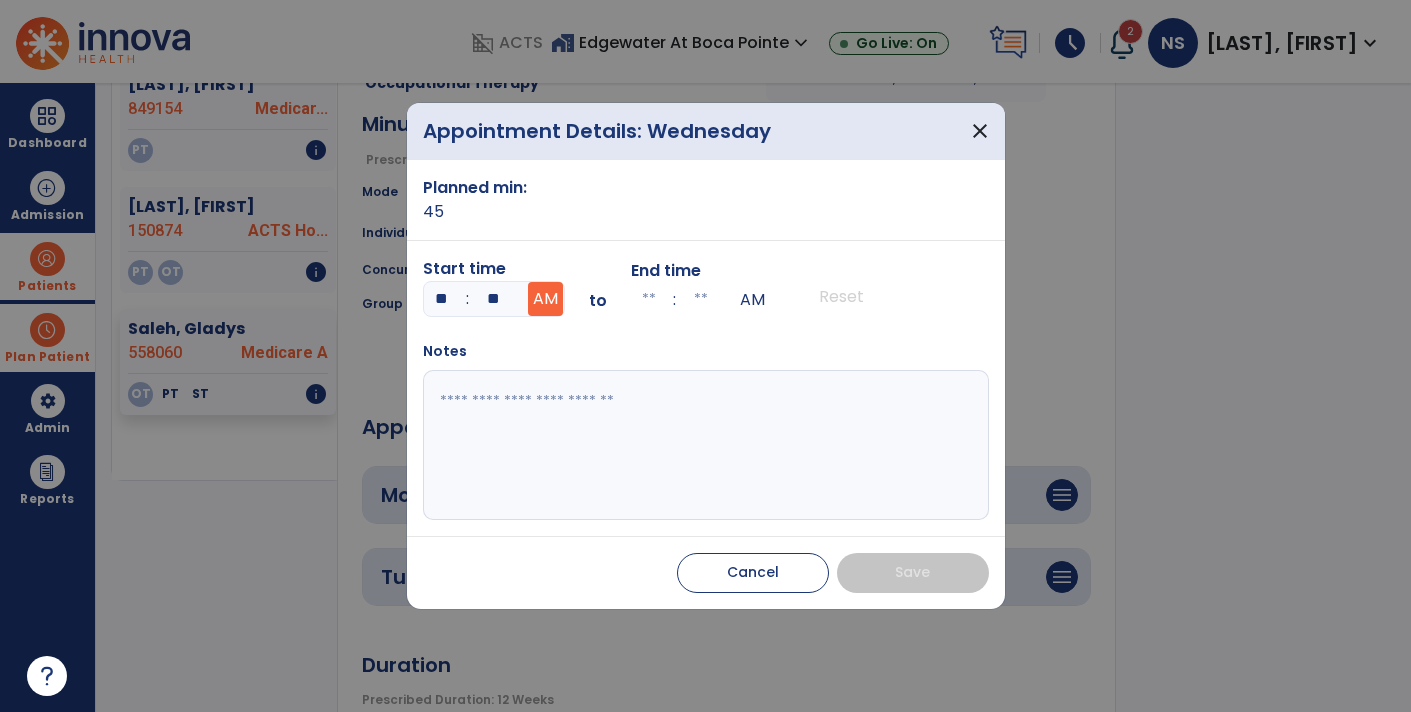 click on "AM" at bounding box center (545, 299) 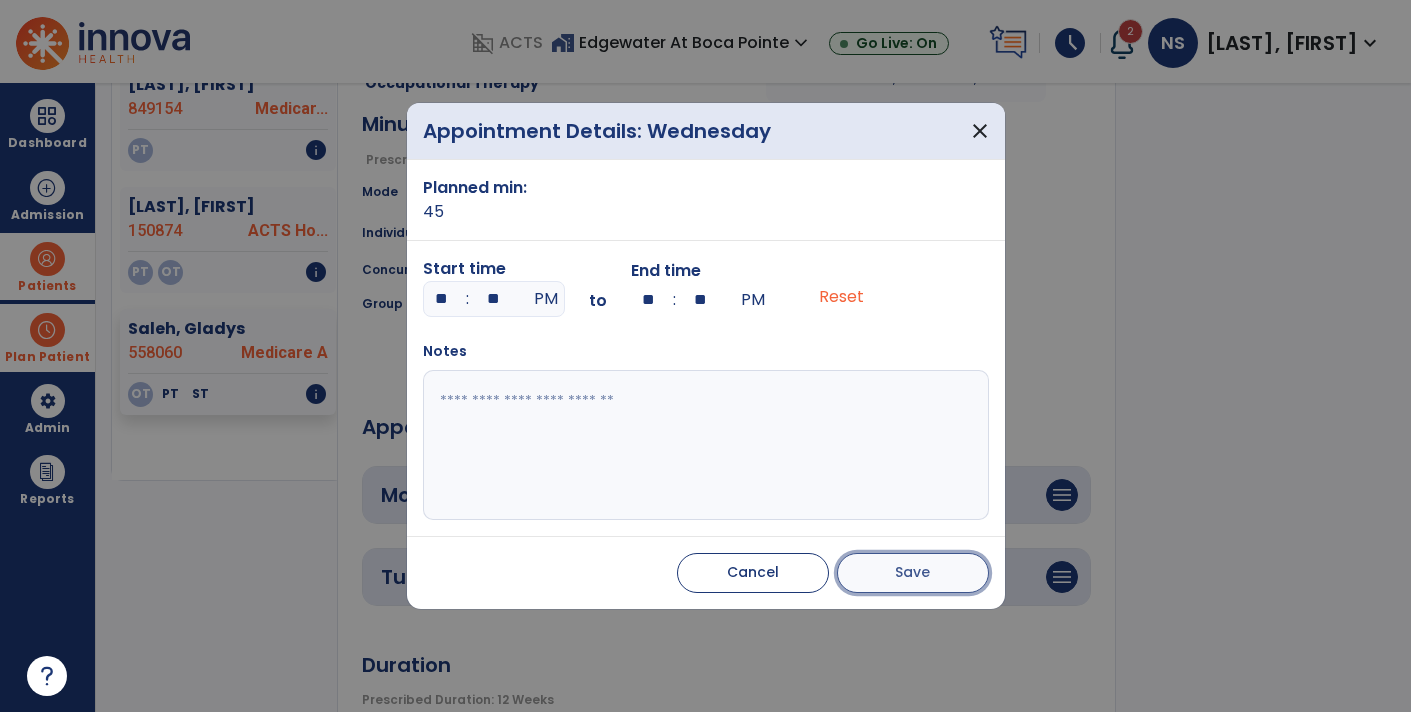 click on "Save" at bounding box center [912, 572] 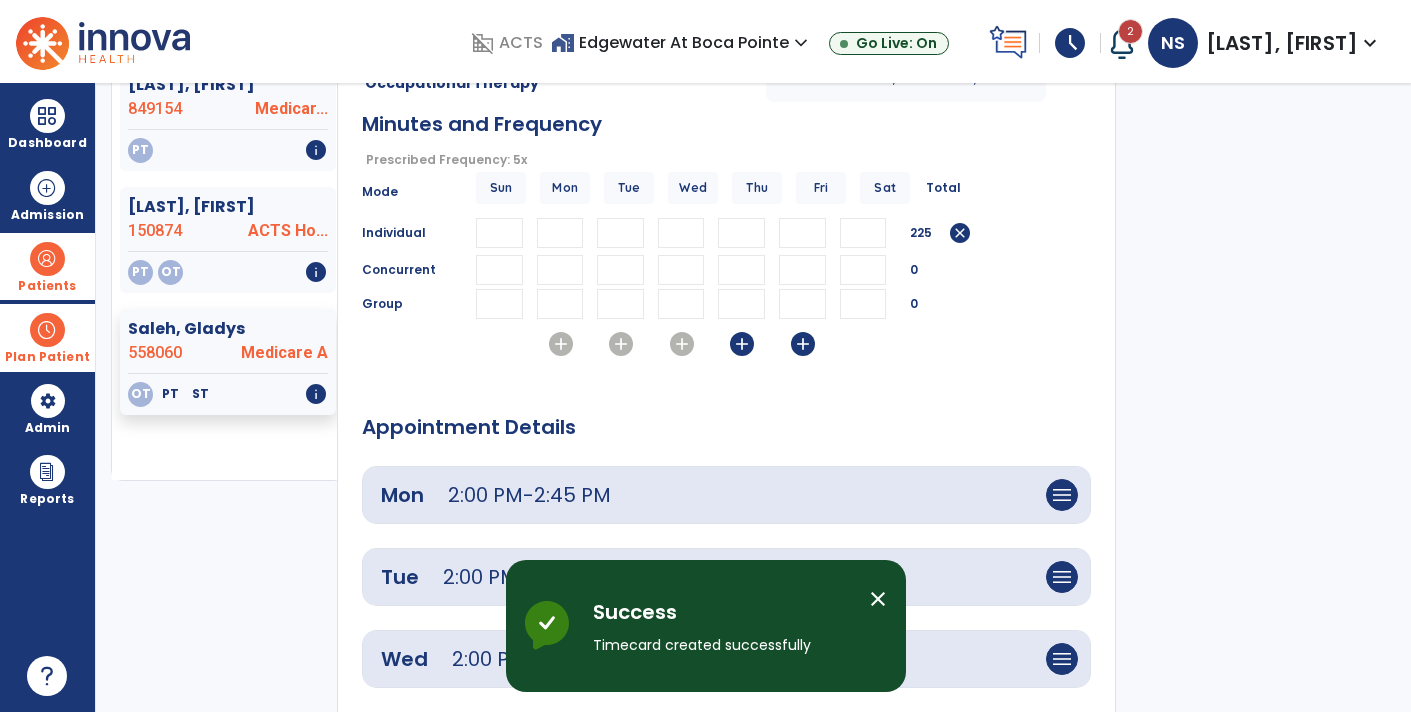 click on "add" at bounding box center [742, 344] 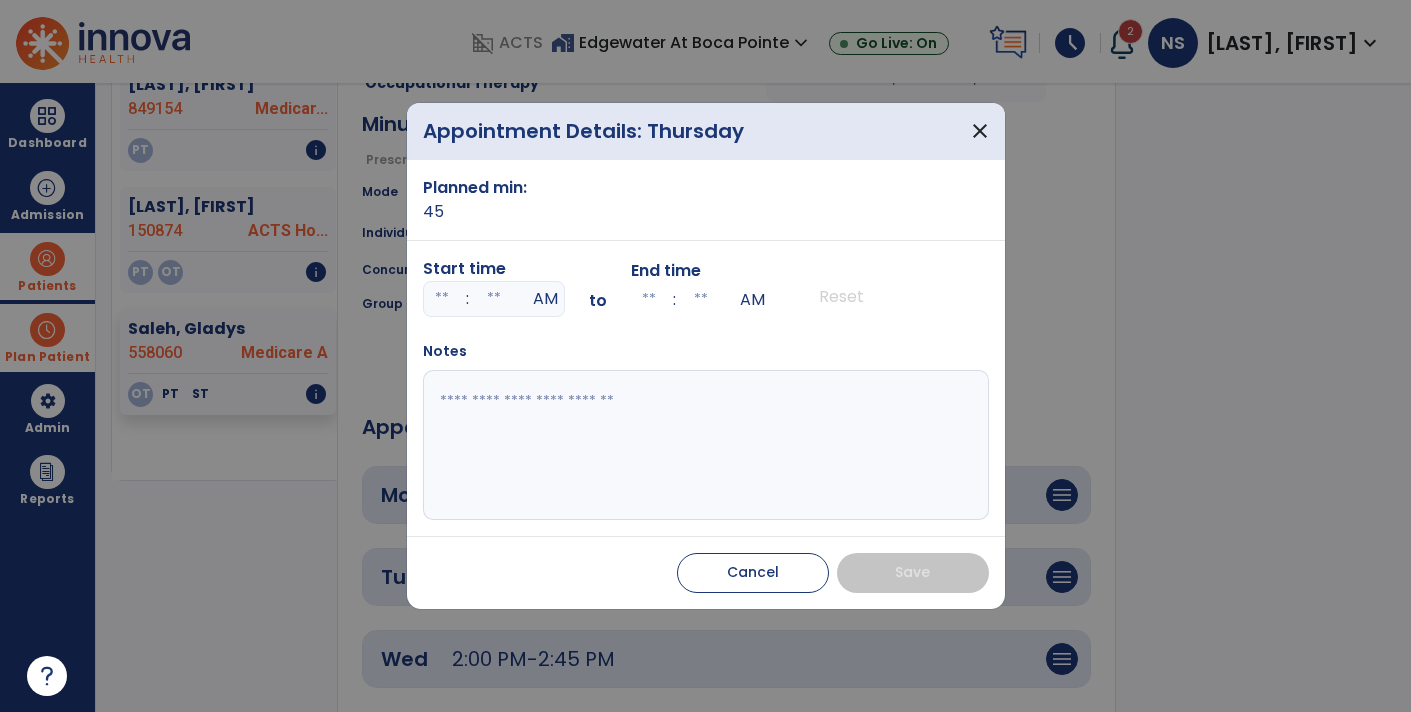 click at bounding box center (494, 299) 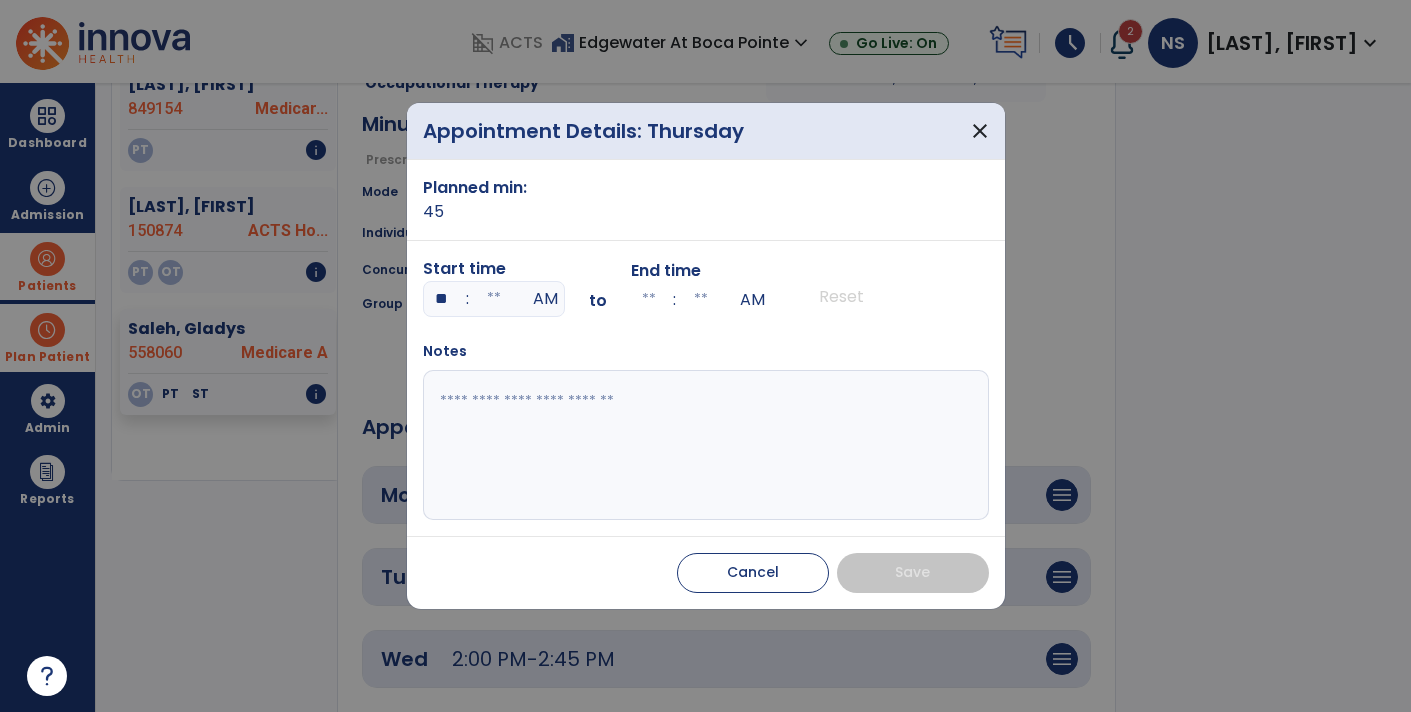 click at bounding box center (494, 299) 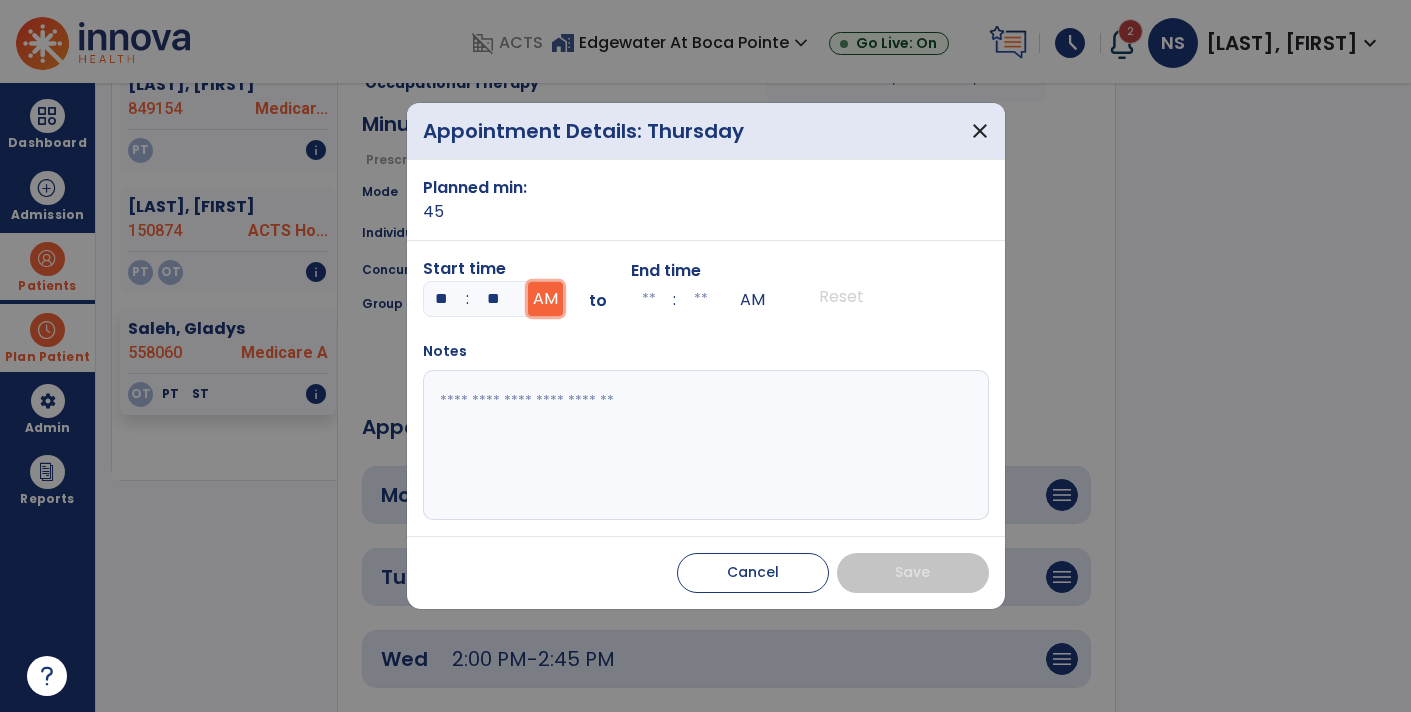 click on "AM" at bounding box center [545, 299] 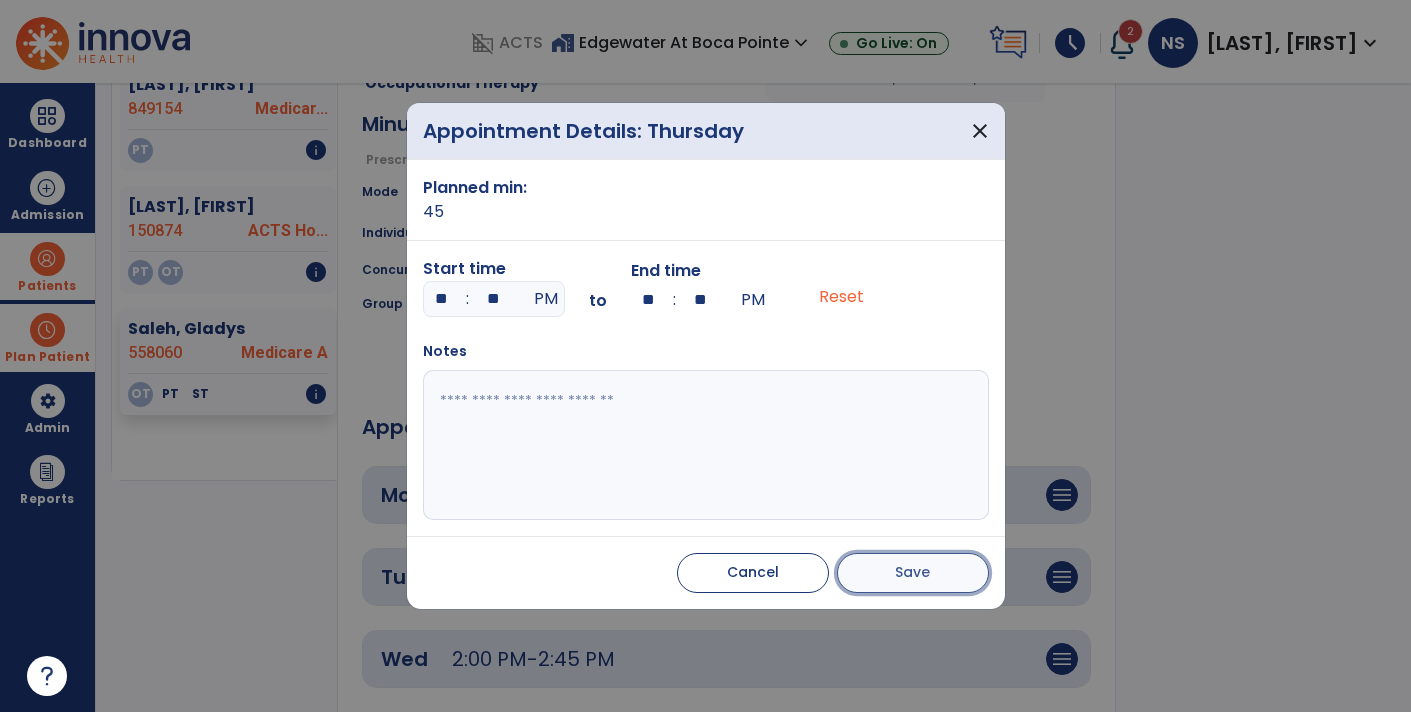 click on "Save" at bounding box center [913, 573] 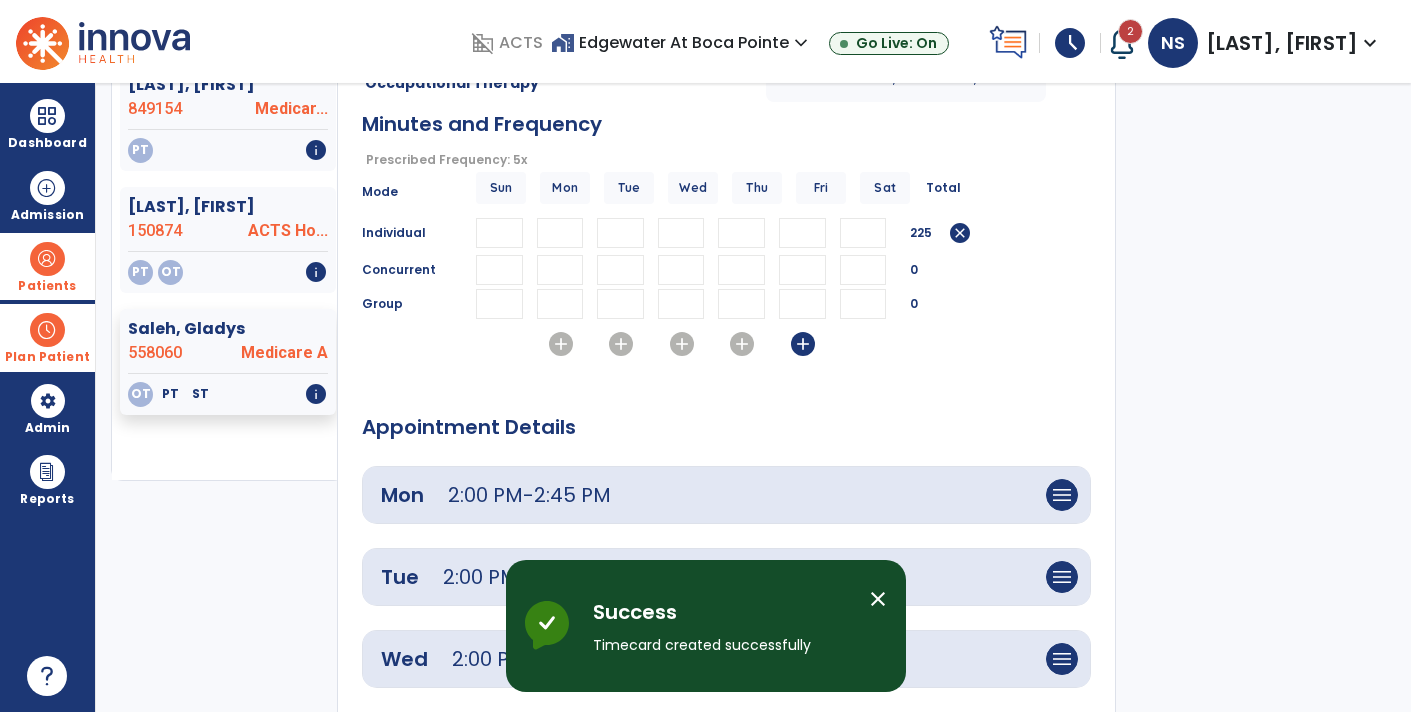 click on "add" at bounding box center [803, 344] 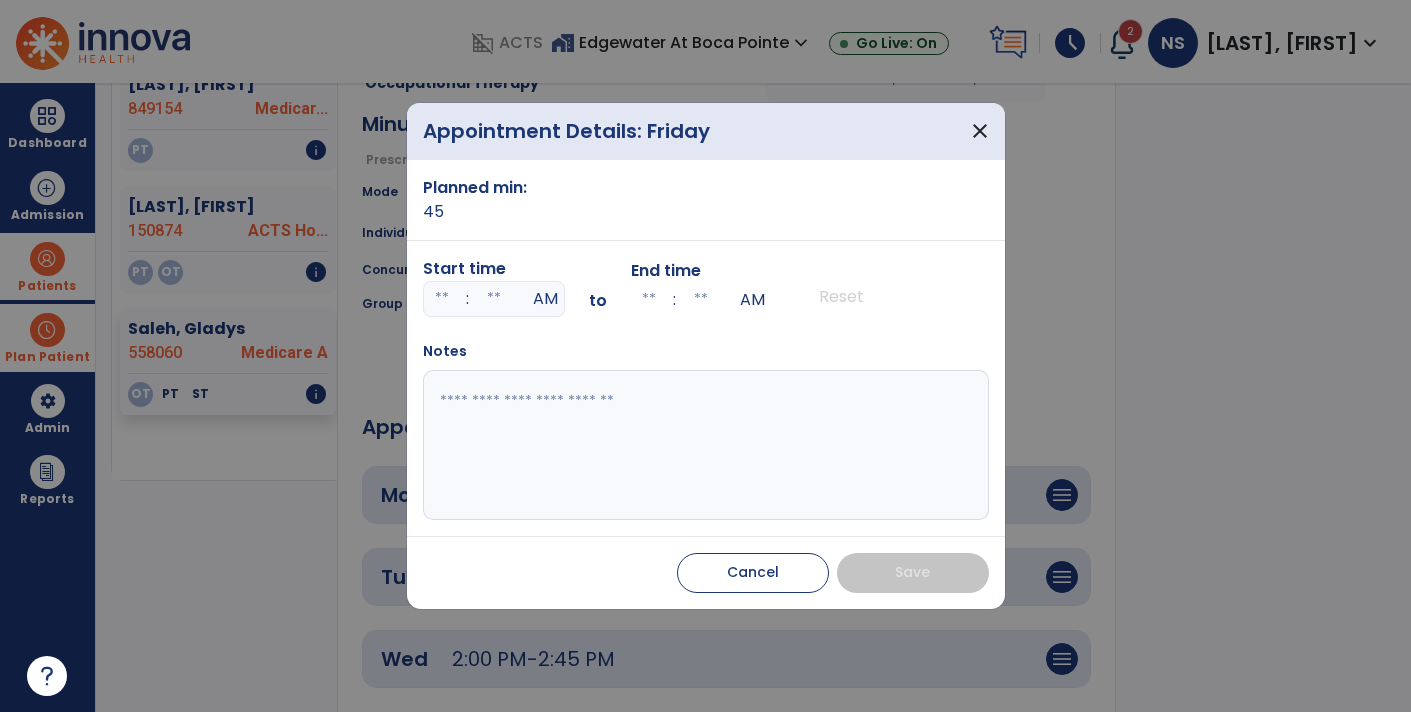 click at bounding box center [494, 299] 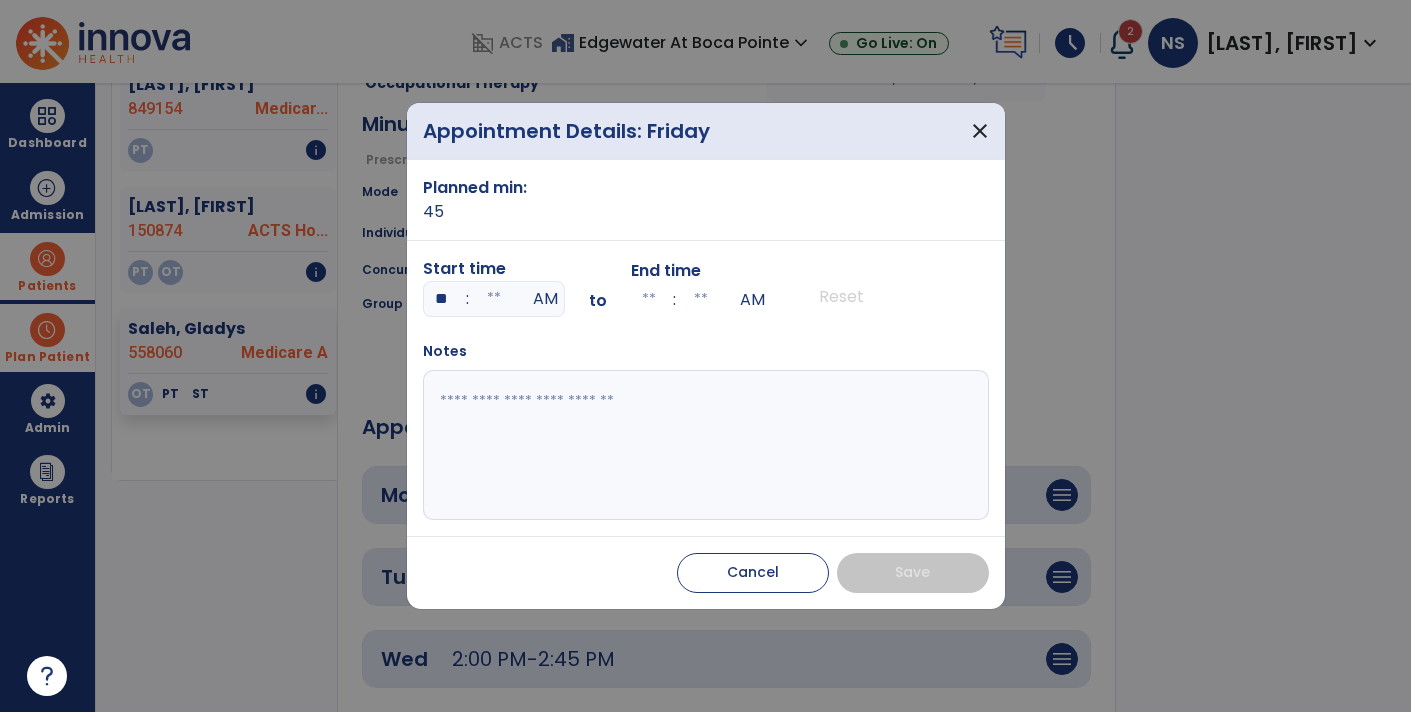 click at bounding box center (494, 299) 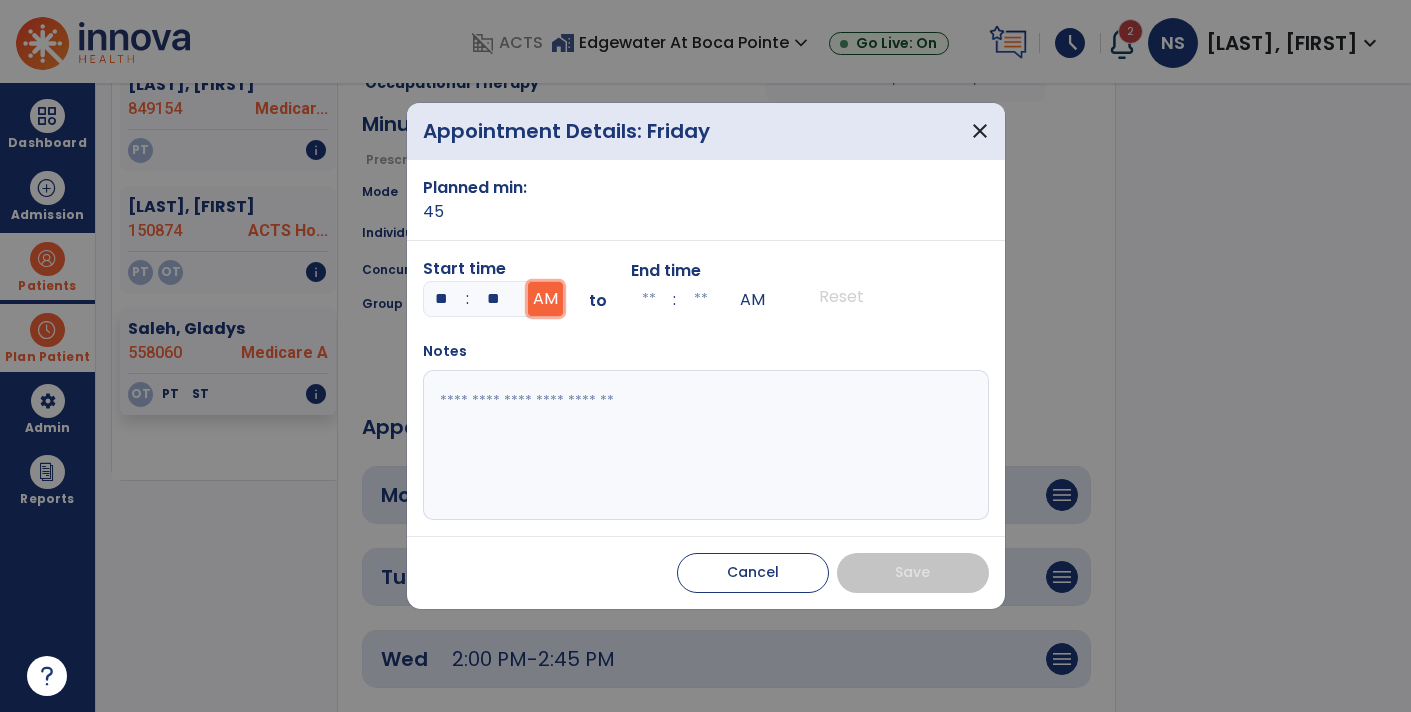 click on "AM" at bounding box center [545, 299] 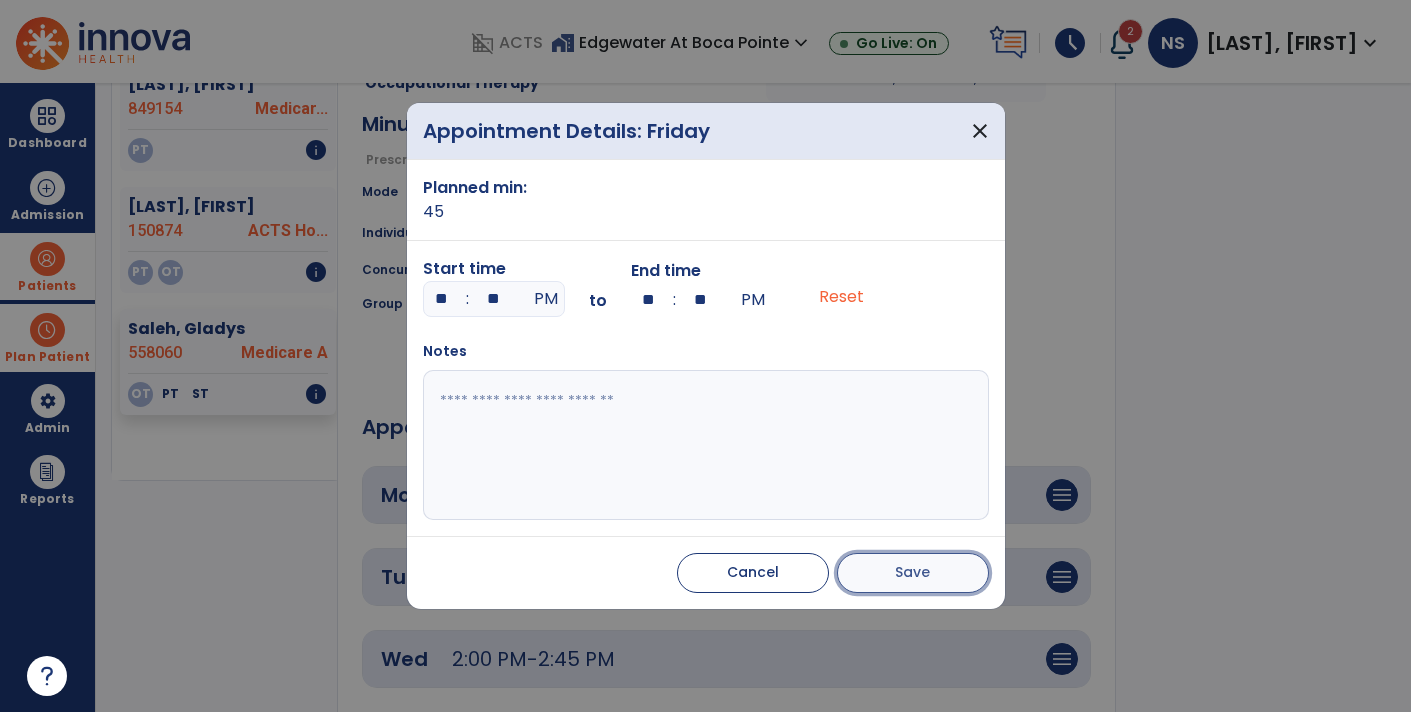 click on "Save" at bounding box center (912, 572) 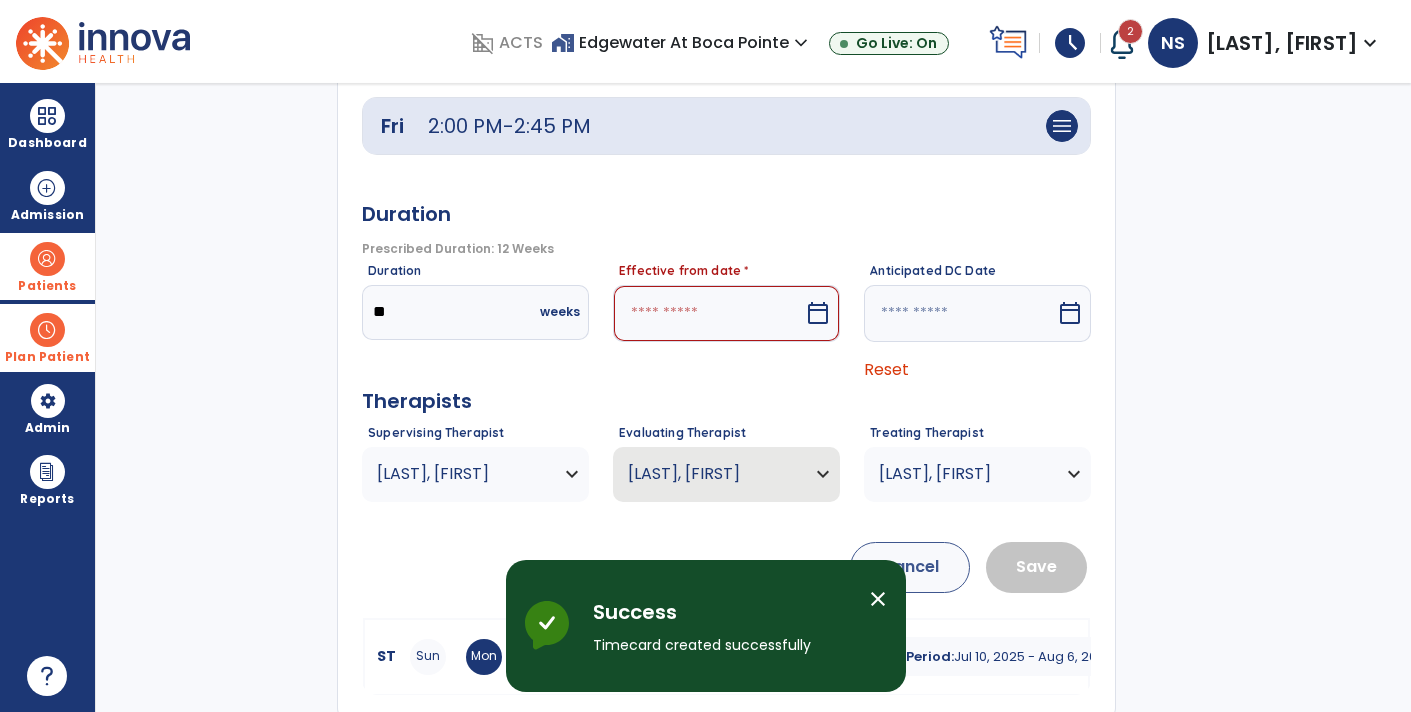 scroll, scrollTop: 945, scrollLeft: 0, axis: vertical 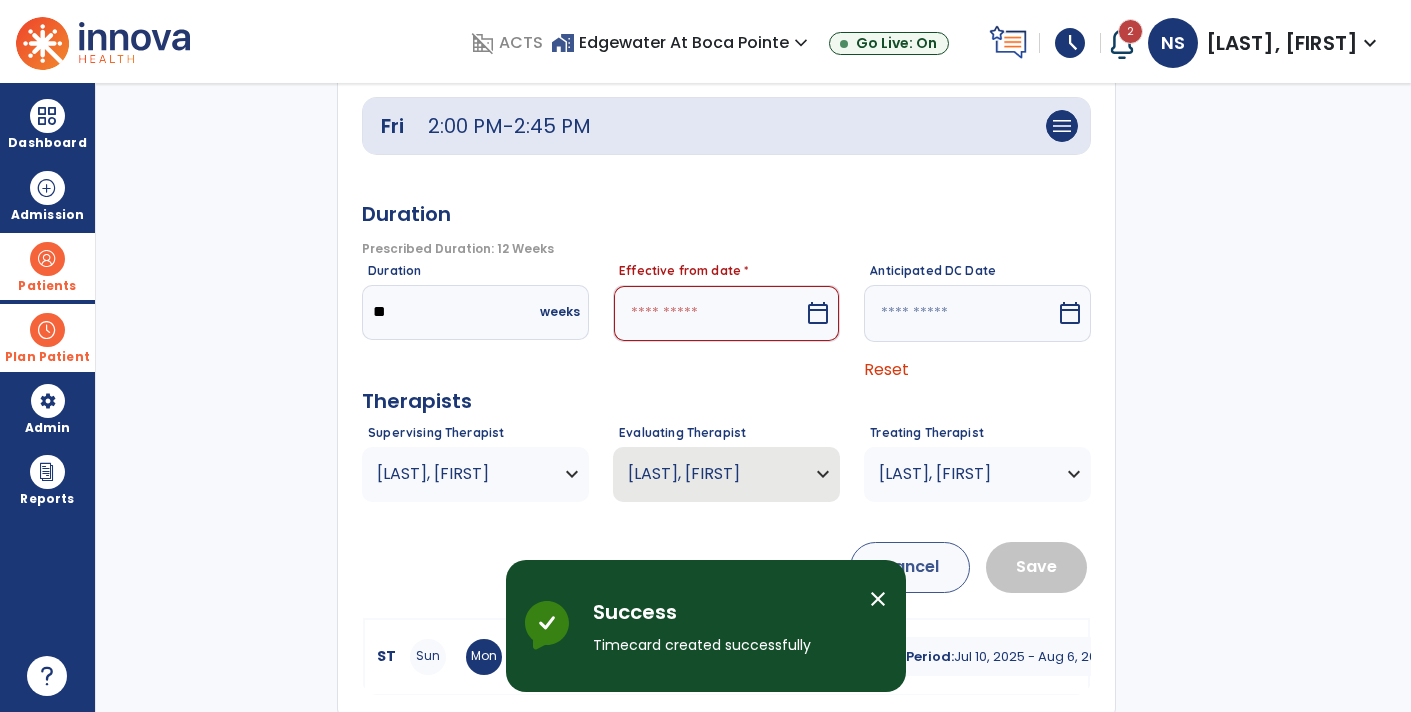 click on "calendar_today" at bounding box center (820, 313) 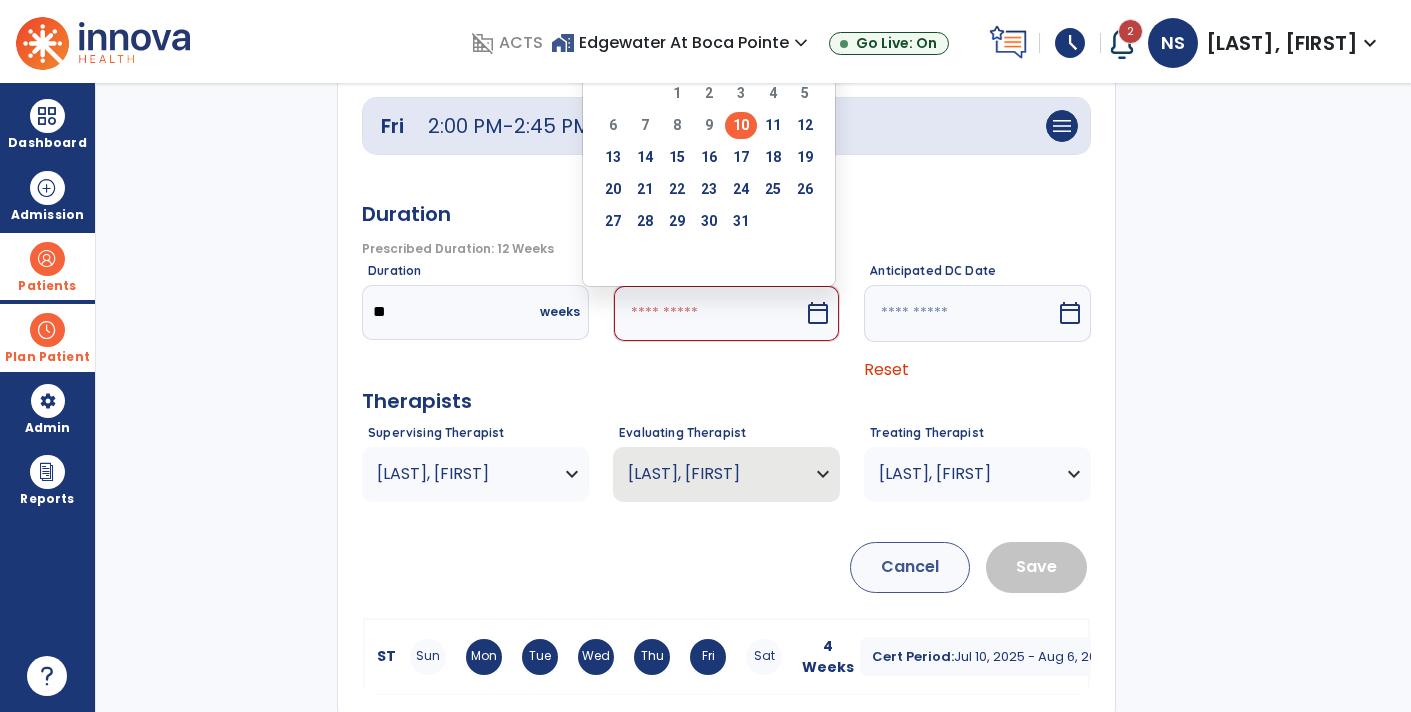 click on "10" at bounding box center [741, 125] 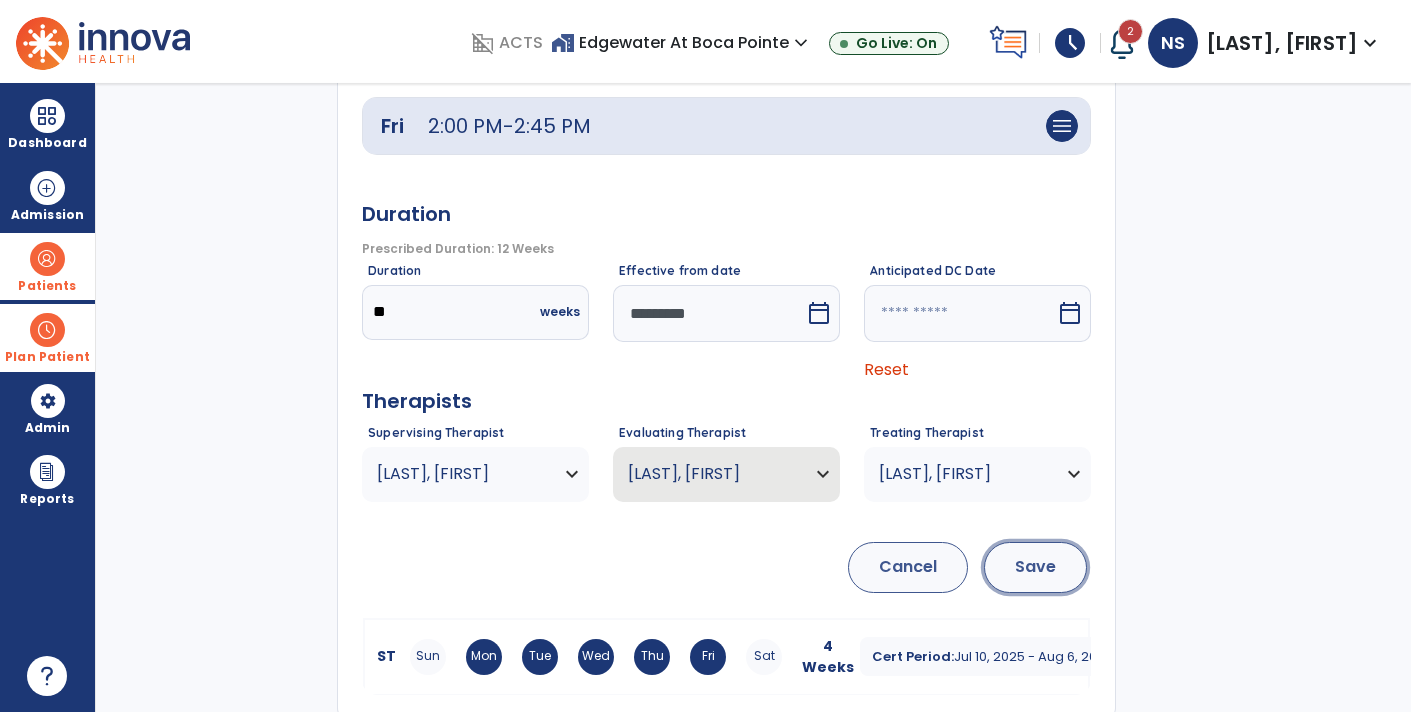 click on "Save" at bounding box center [1035, 567] 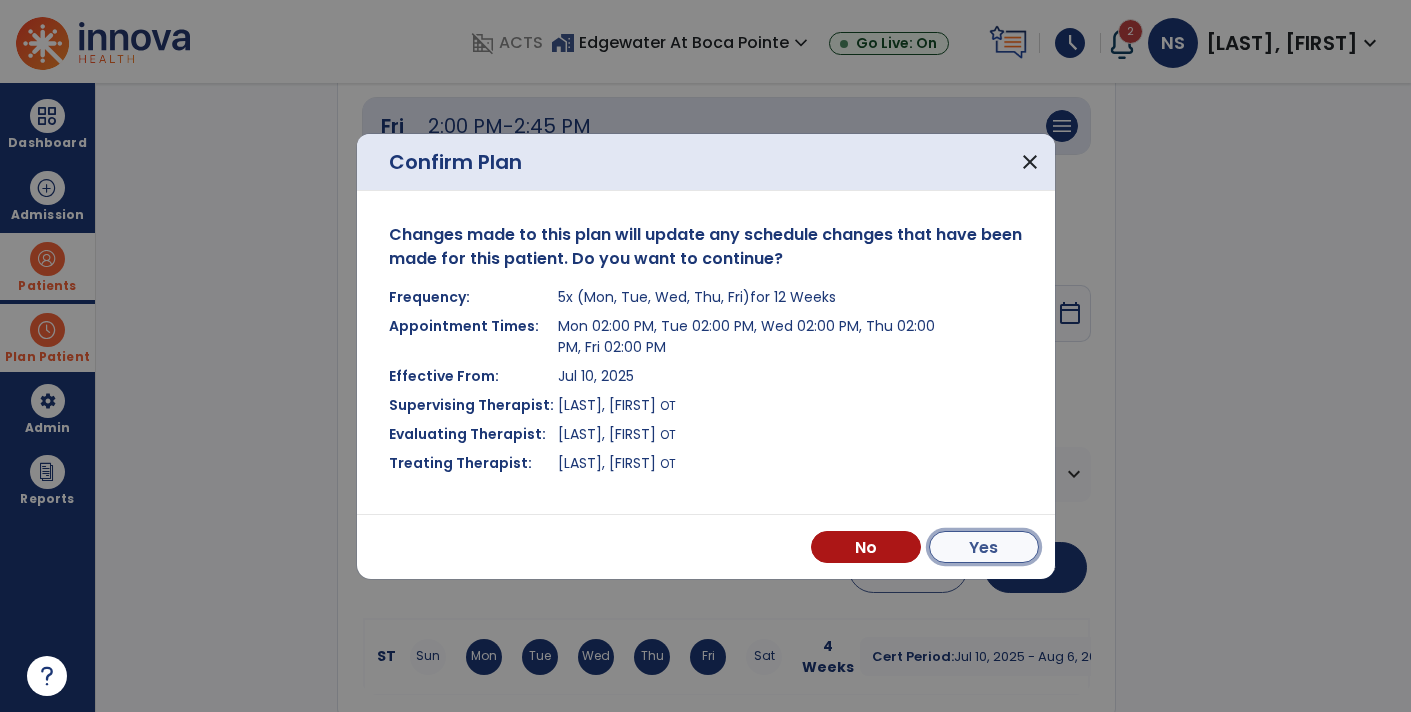 click on "Yes" at bounding box center (984, 547) 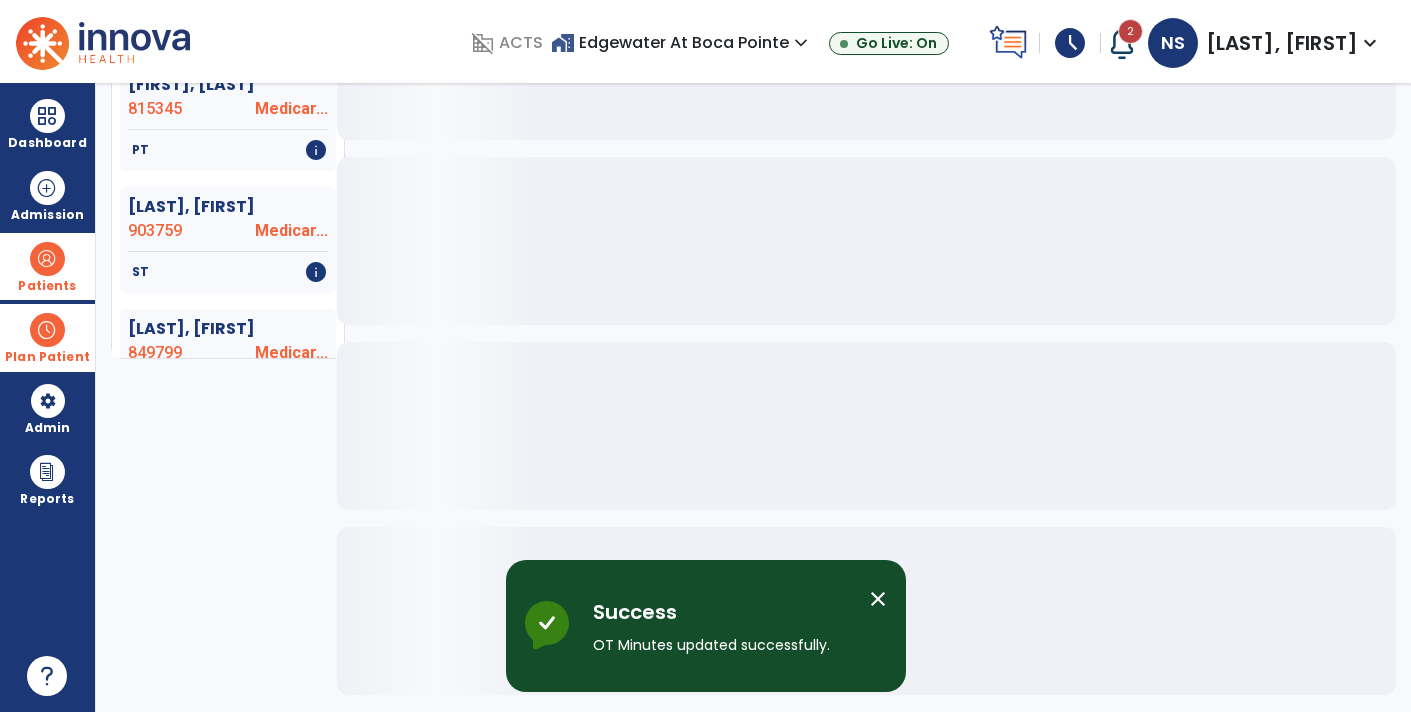scroll, scrollTop: 374, scrollLeft: 0, axis: vertical 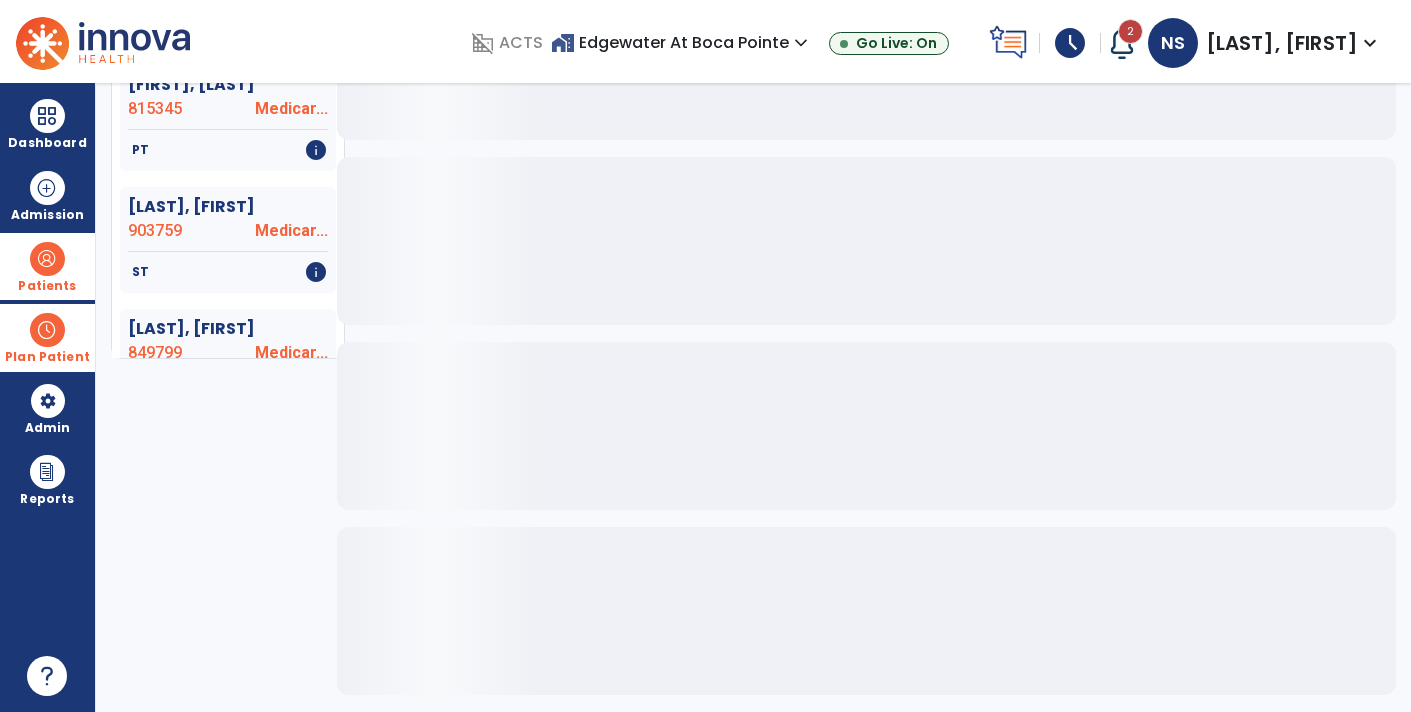 click at bounding box center [47, 330] 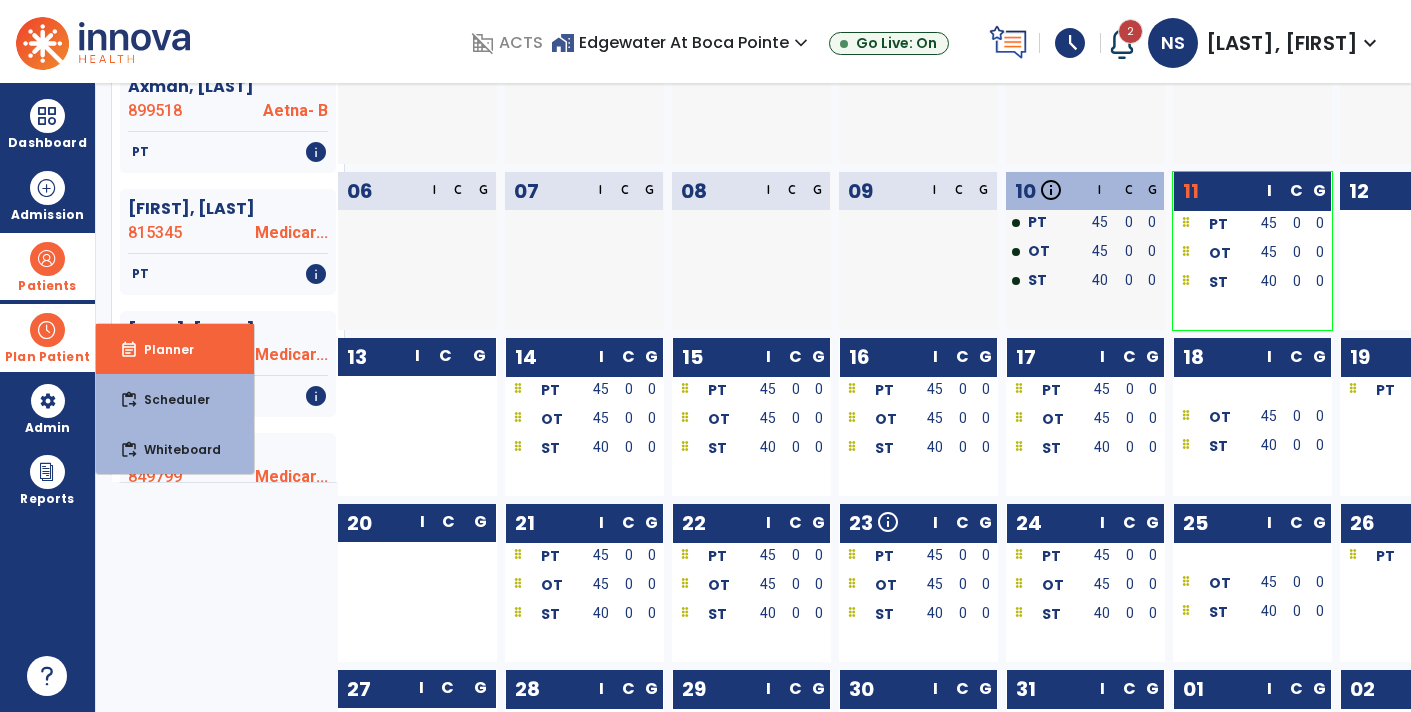 scroll, scrollTop: 239, scrollLeft: 0, axis: vertical 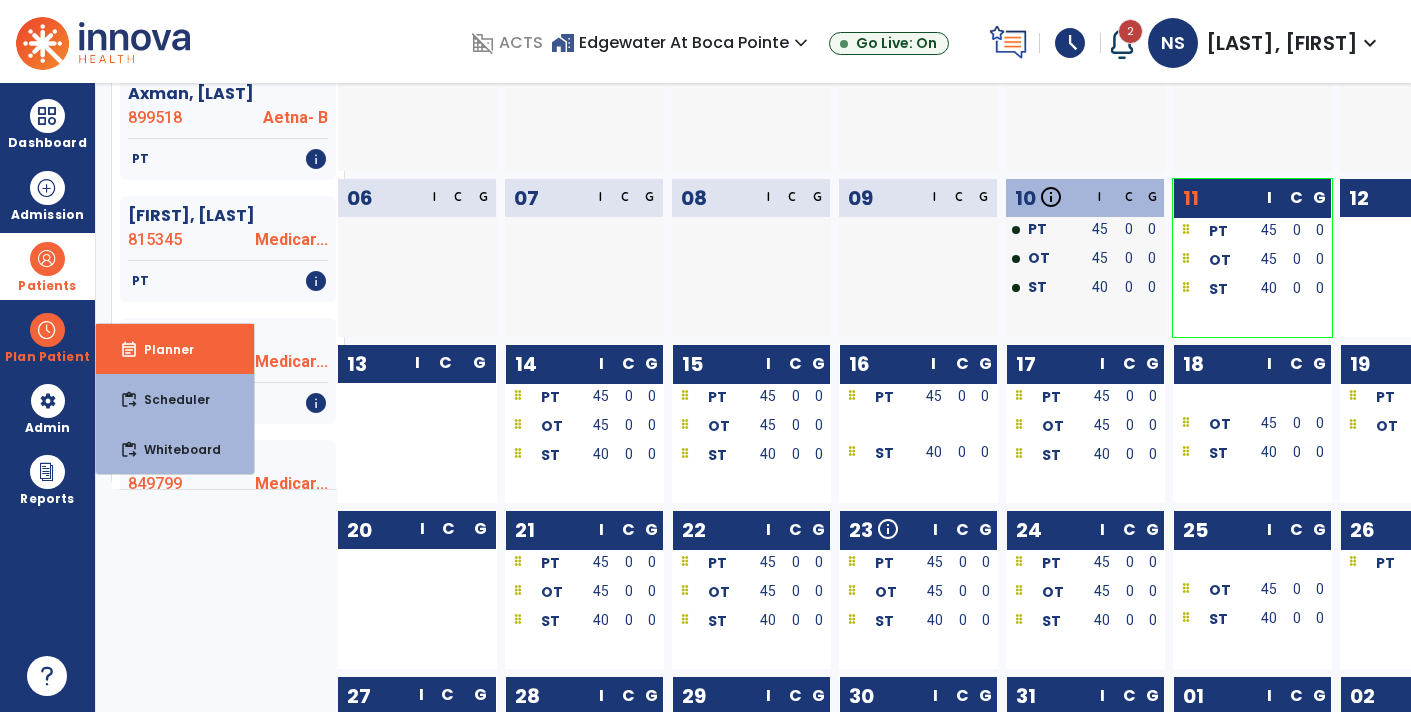 click on "Planner Planned Unplanned ***** tune [LAST], [FIRST] 899518 Aetna- B PT info [LAST], [FIRST] 815345 Medicar... PT info [LAST], [FIRST] 903759 Medicar... ST info [LAST], [FIRST] 849799 Medicar... PT info [LAST], [FIRST] 725700 Medicar... PT OT ST info [LAST], [FIRST] 920874 Medicar... PT info [LAST], [FIRST] 913328 Aetna- B PT info [LAST], [FIRST] 00138 Aetna- B ST info [LAST], [FIRST] 899735 Medicar... ST info [LAST], [FIRST] 127886 Medicar... PT ST info [LAST], [FIRST] 914210 Medicar... OT info [LAST], [FIRST] 912921 Medicar... PT info [LAST], [FIRST] 724975 Medicar... PT OT info [LAST], [FIRST] 782021 Medicar... ST info [LAST], [FIRST] 921217 Medicare A OT PT info [LAST], [FIRST] 899376 Medicar... PT OT info [LAST], [FIRST] 914038 Medicar... PT info [LAST], [FIRST] 709905 Medicar... ST info [LAST], [FIRST] 625232 Medicar... OT PT ST info 711869 PT PT" at bounding box center (753, 397) 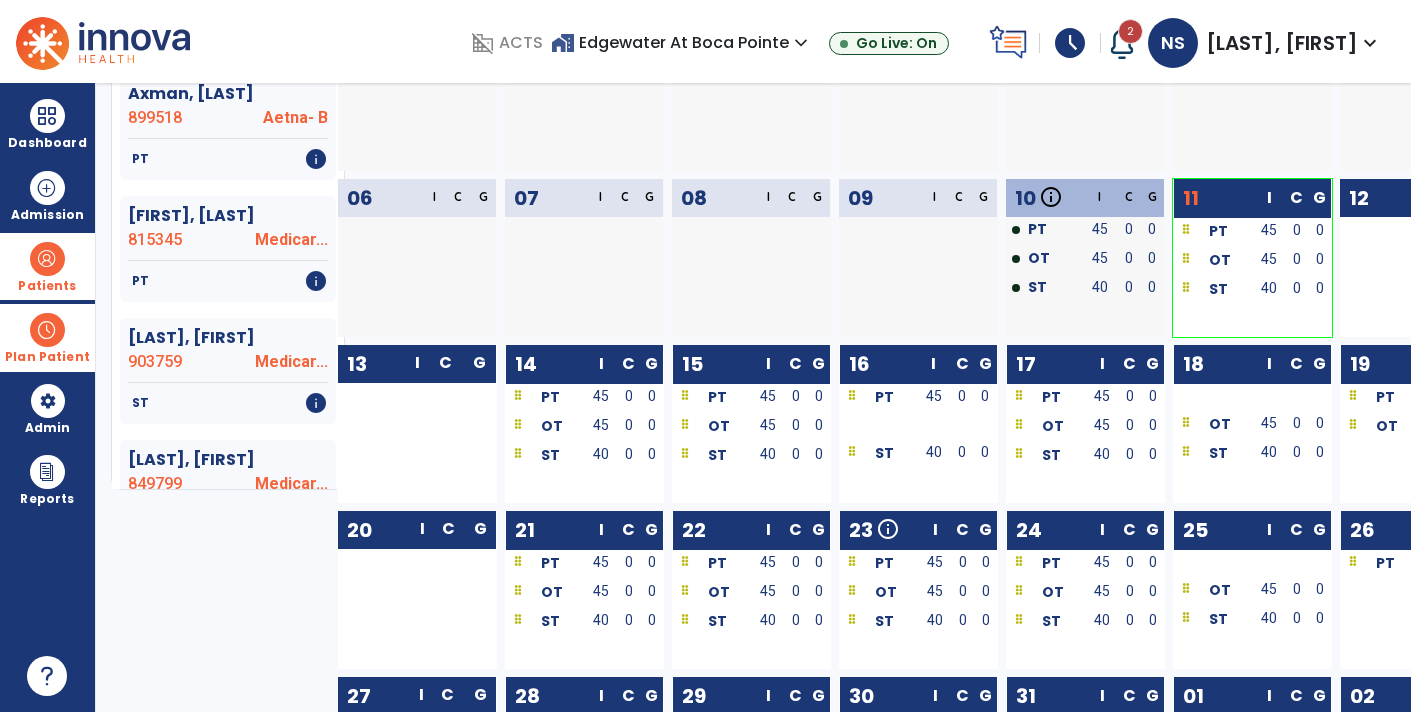 click on "Plan Patient" at bounding box center [47, 337] 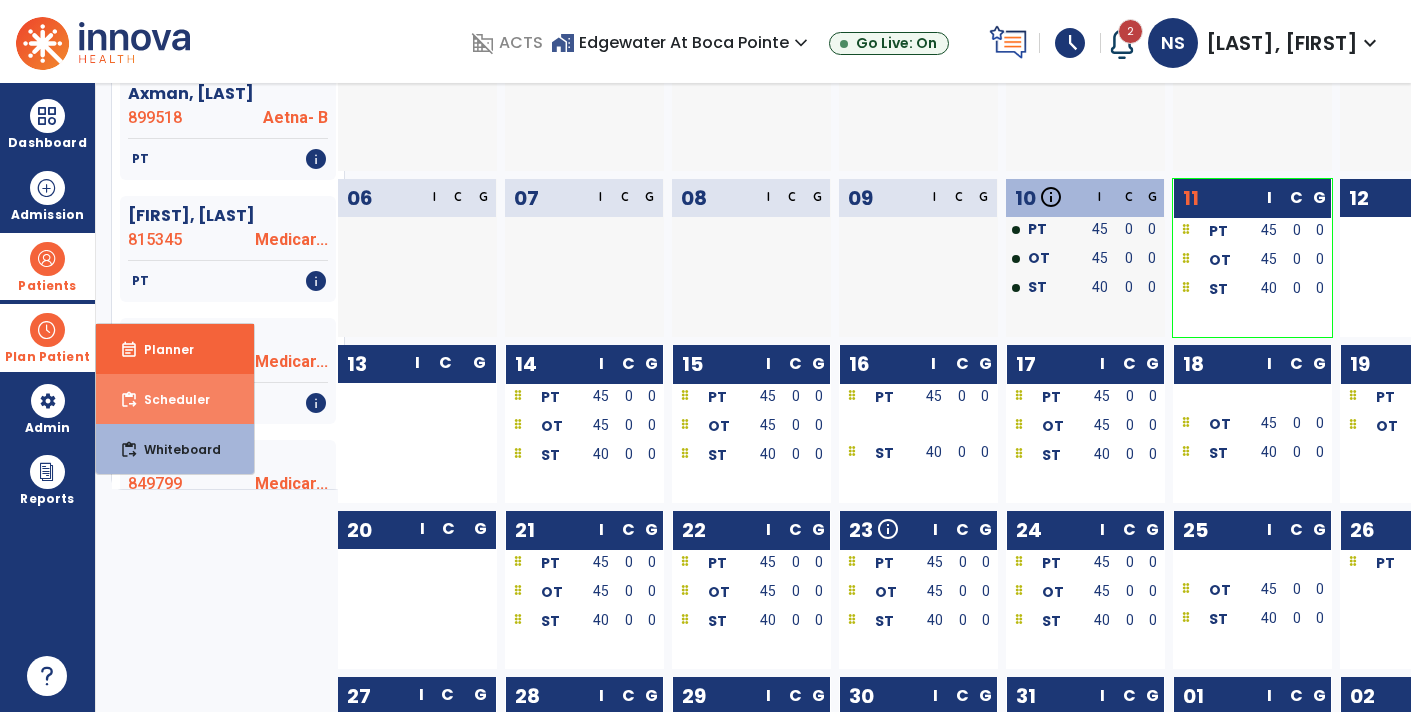 click on "content_paste_go  Scheduler" at bounding box center [175, 399] 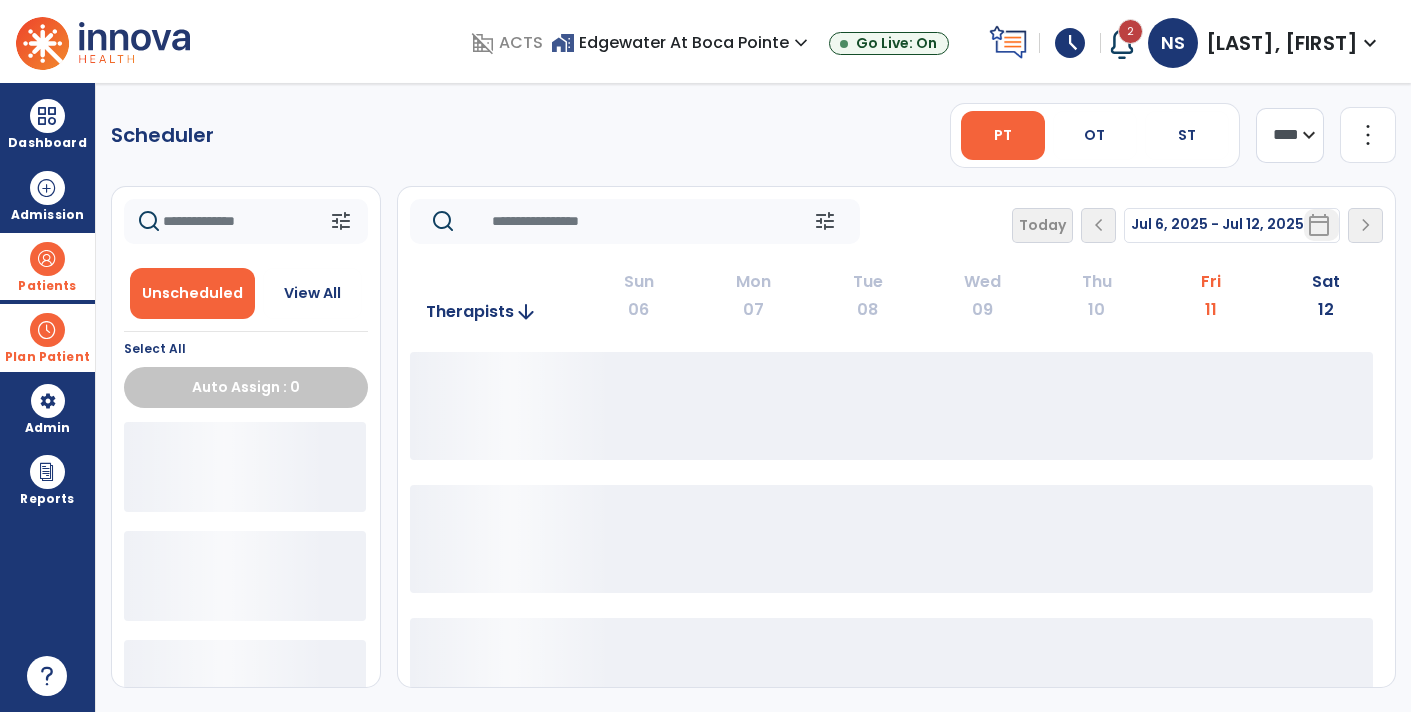 scroll, scrollTop: 0, scrollLeft: 0, axis: both 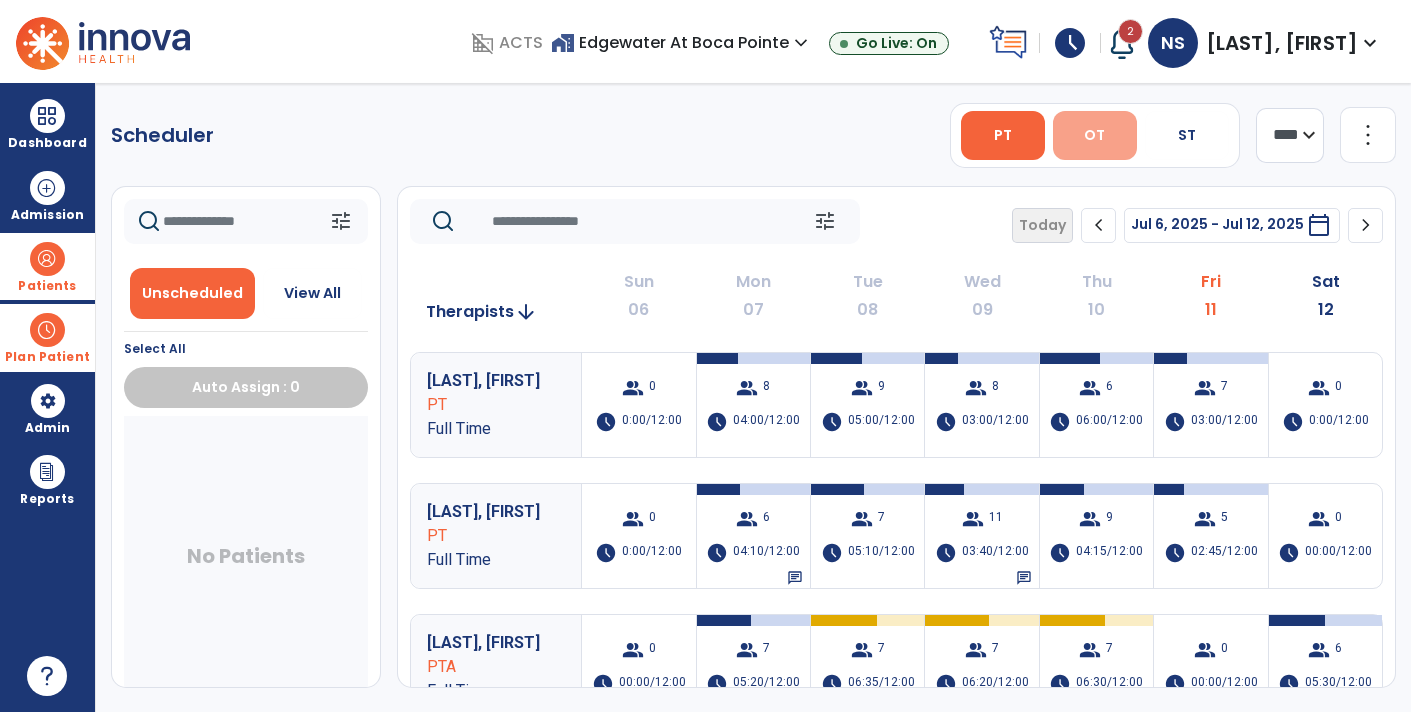 click on "OT" at bounding box center [1095, 135] 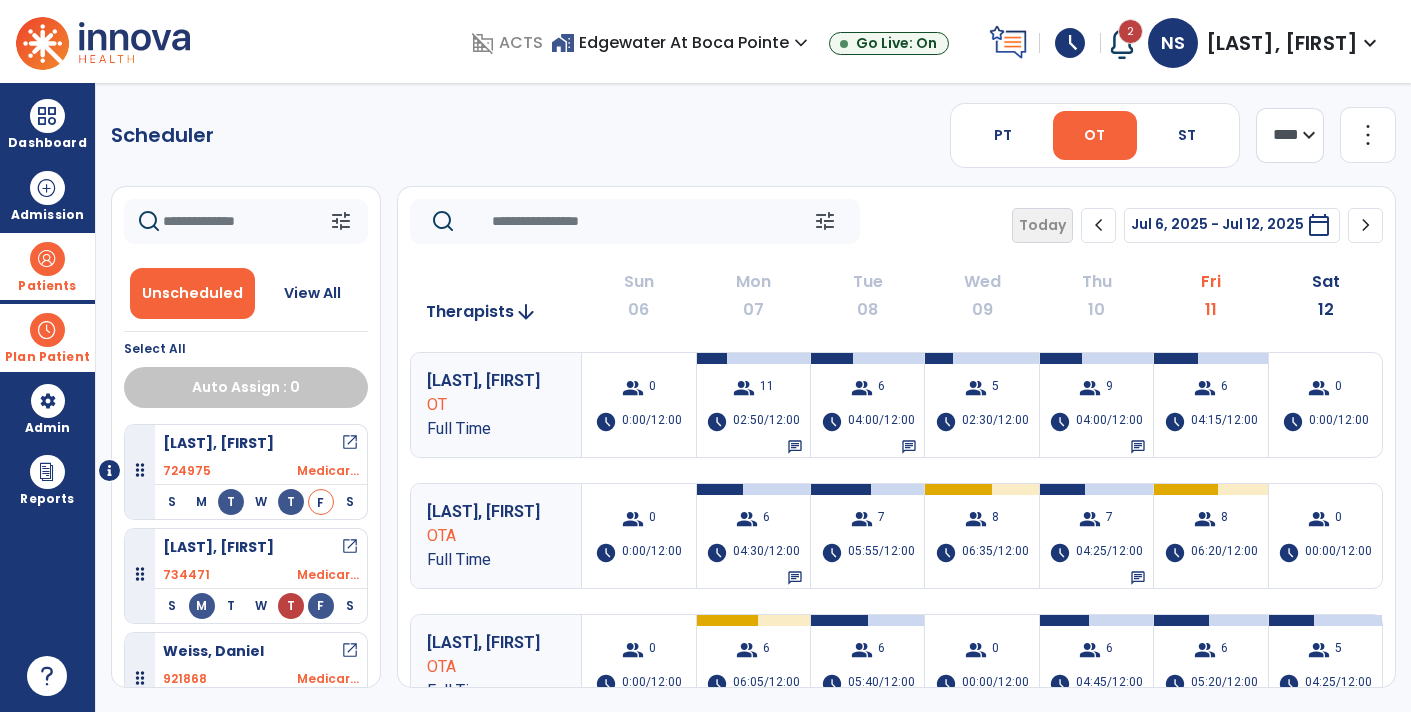 click on "**** ***" 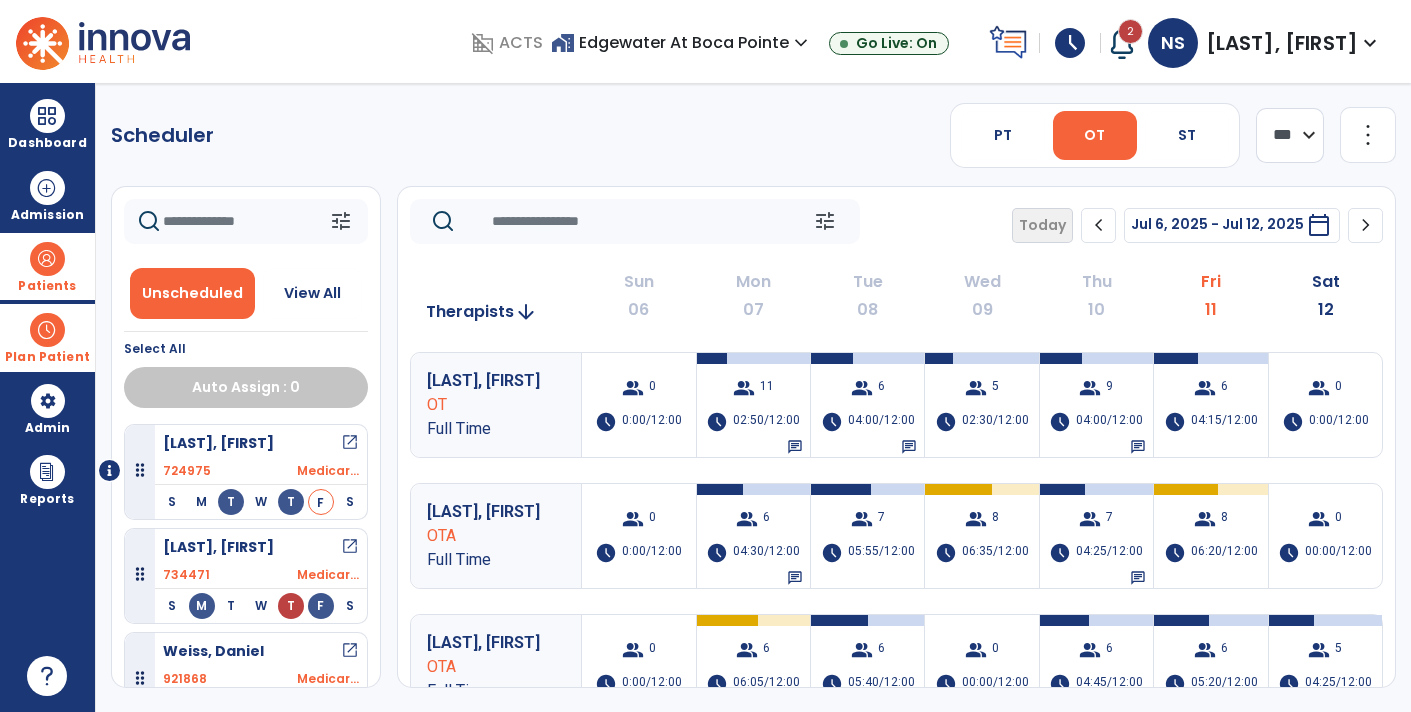 click on "**** ***" 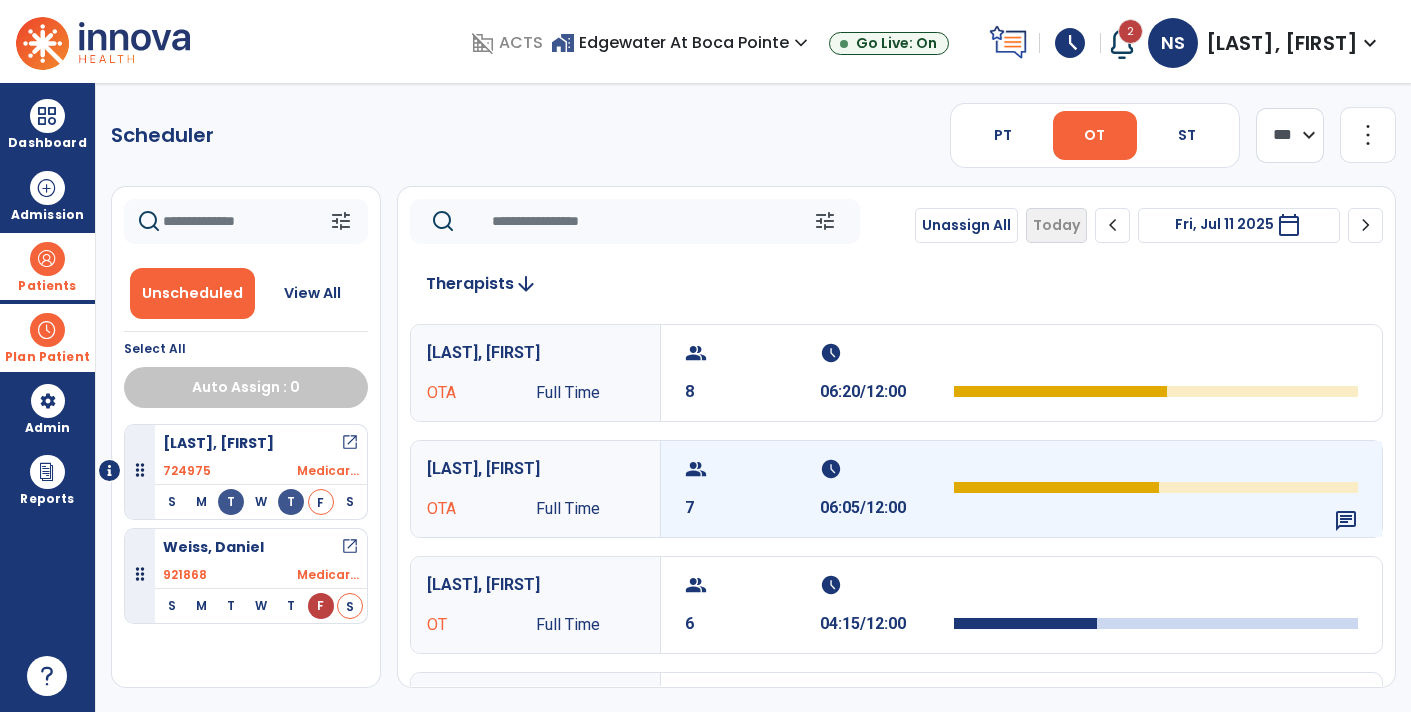 click on "chat" at bounding box center (1156, 489) 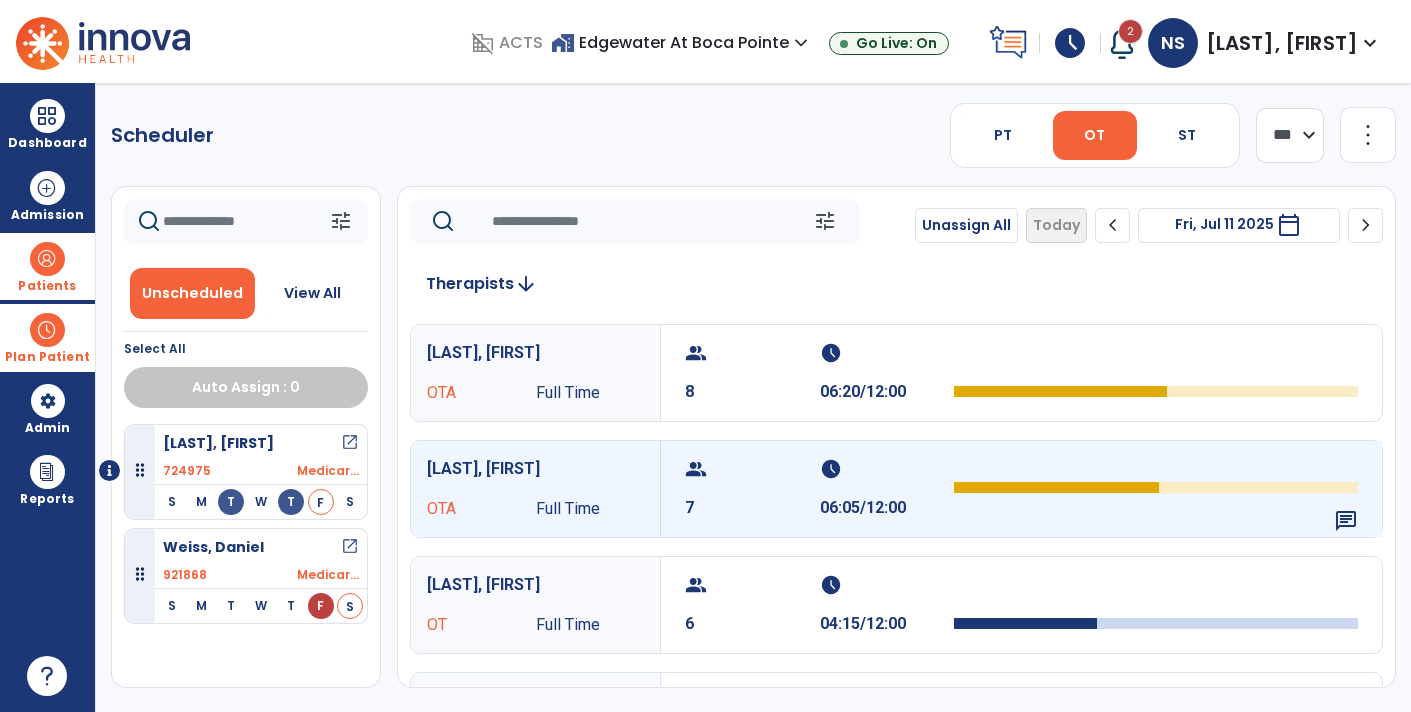 click on "chat" at bounding box center (1156, 489) 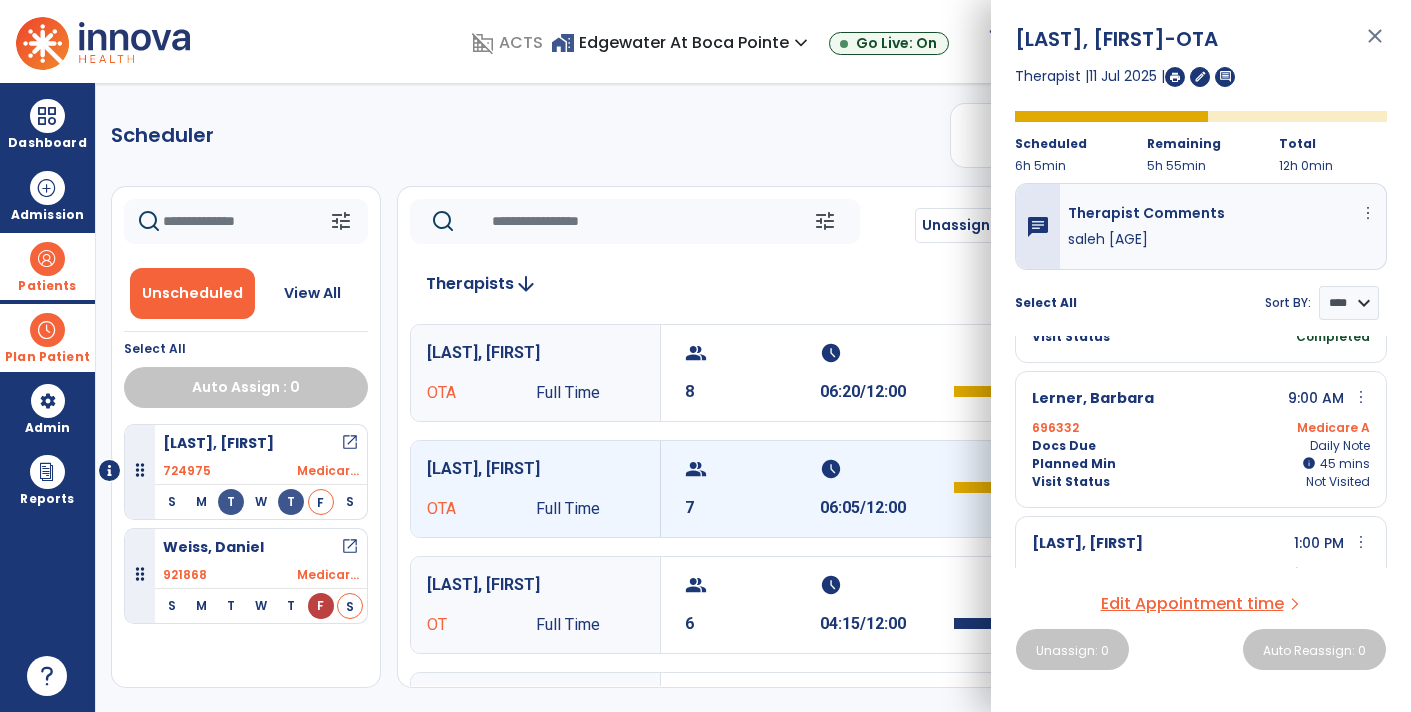 scroll, scrollTop: 138, scrollLeft: 0, axis: vertical 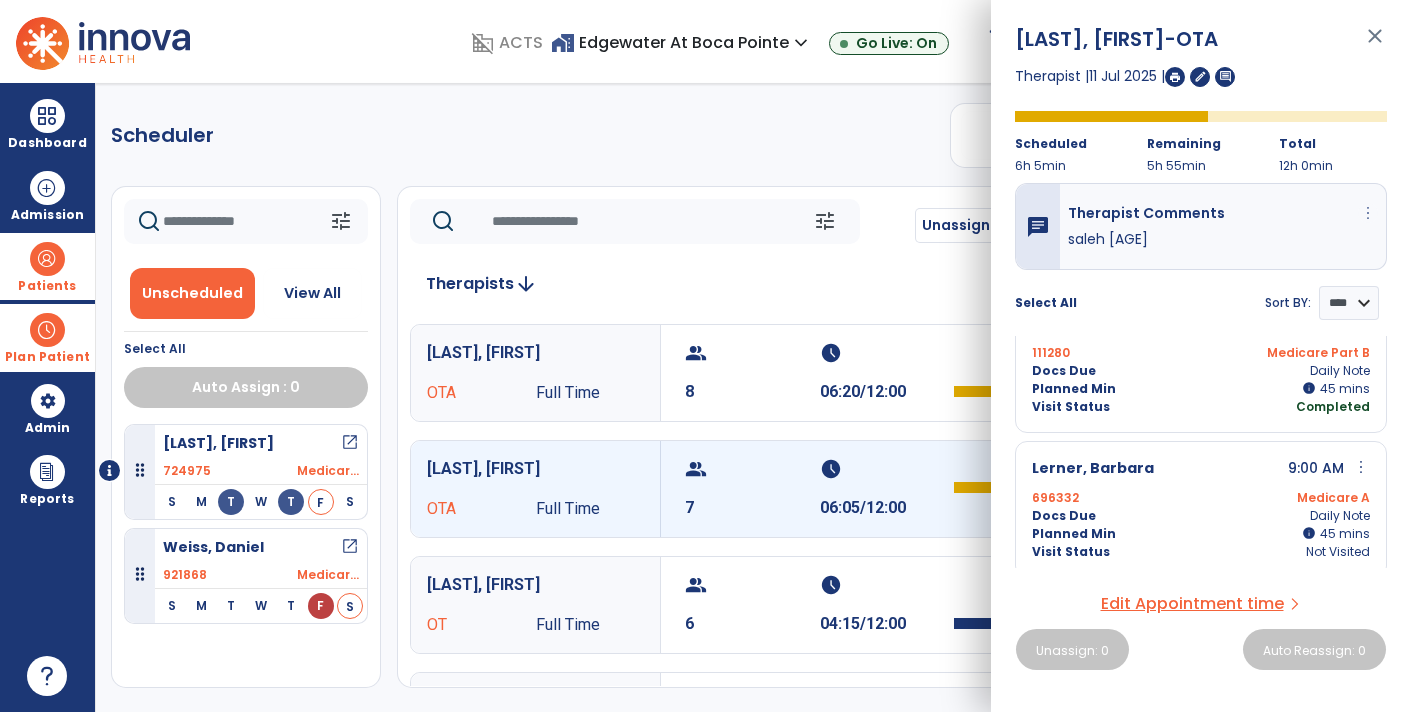 click on "more_vert" at bounding box center (1368, 213) 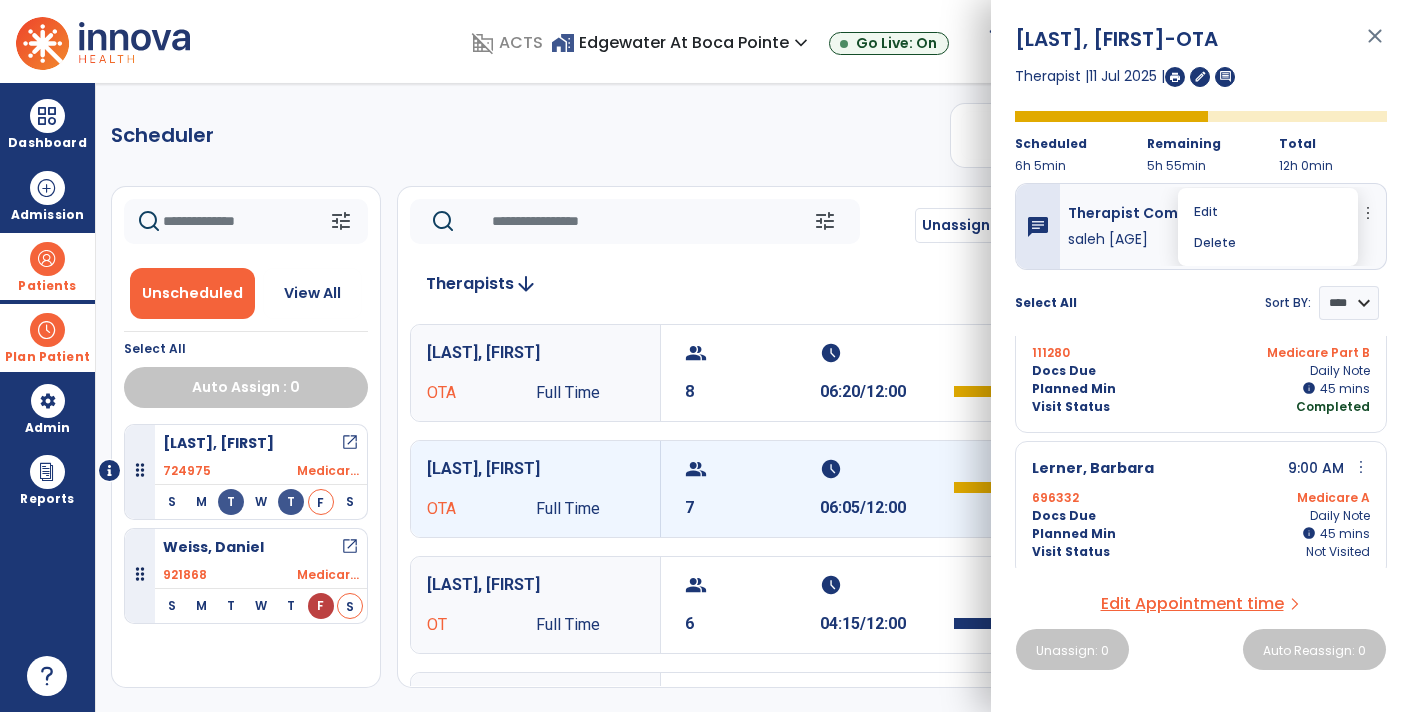click on "[LAST], [FIRST]  Medic...  S M T W T F S  Simpkins, [FIRST]   open_in_new  853429 ACTS Ho...  S M T W T F S" at bounding box center (1201, 356) 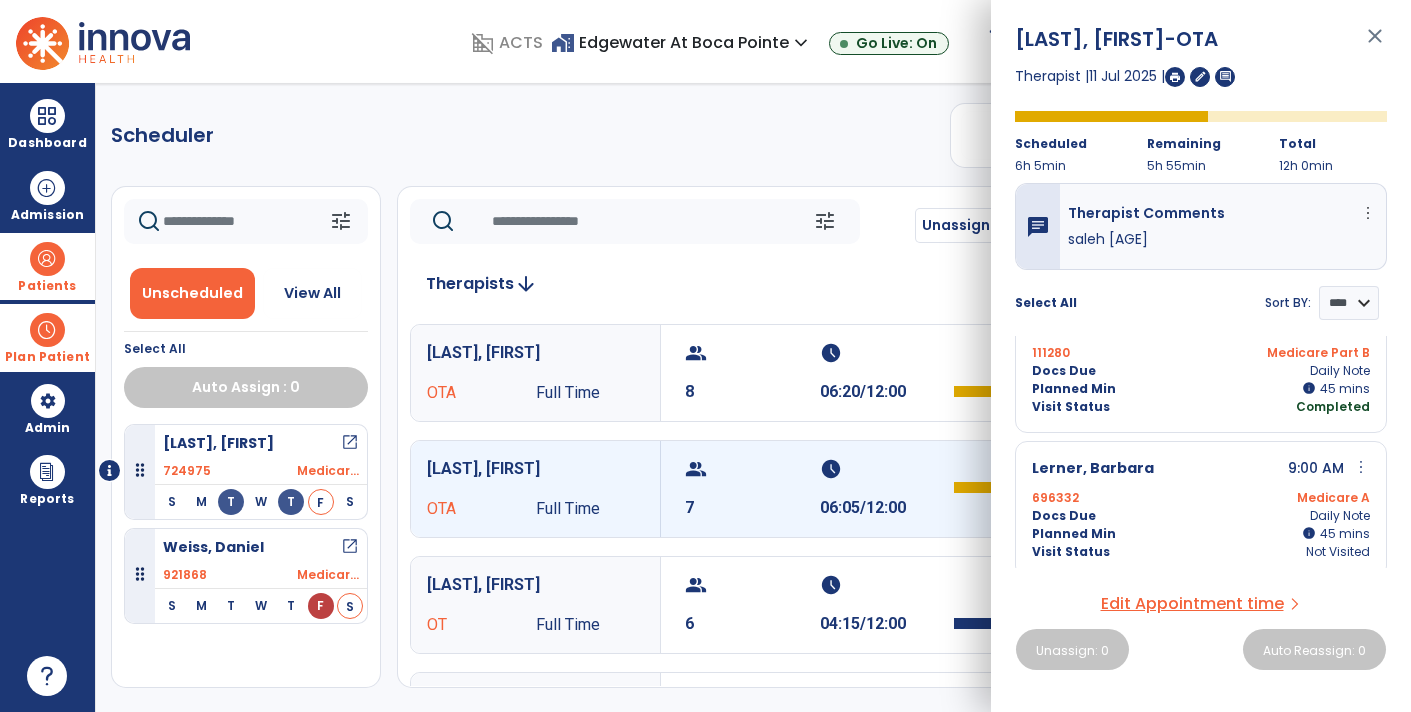 click on "Scheduler   PT   OT   ST  **** *** more_vert  Manage Labor   View All Therapists   Print" 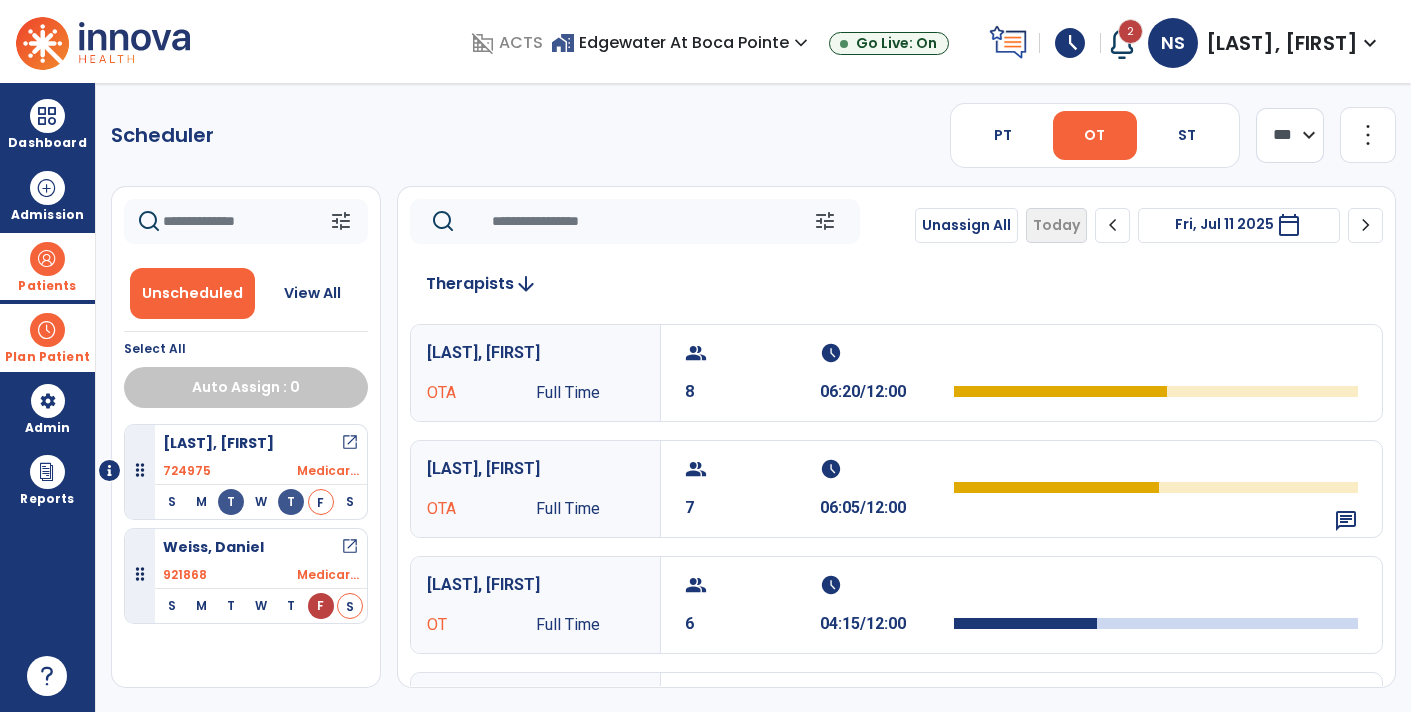 click on "Fri, Jul 11 2025" at bounding box center [1224, 224] 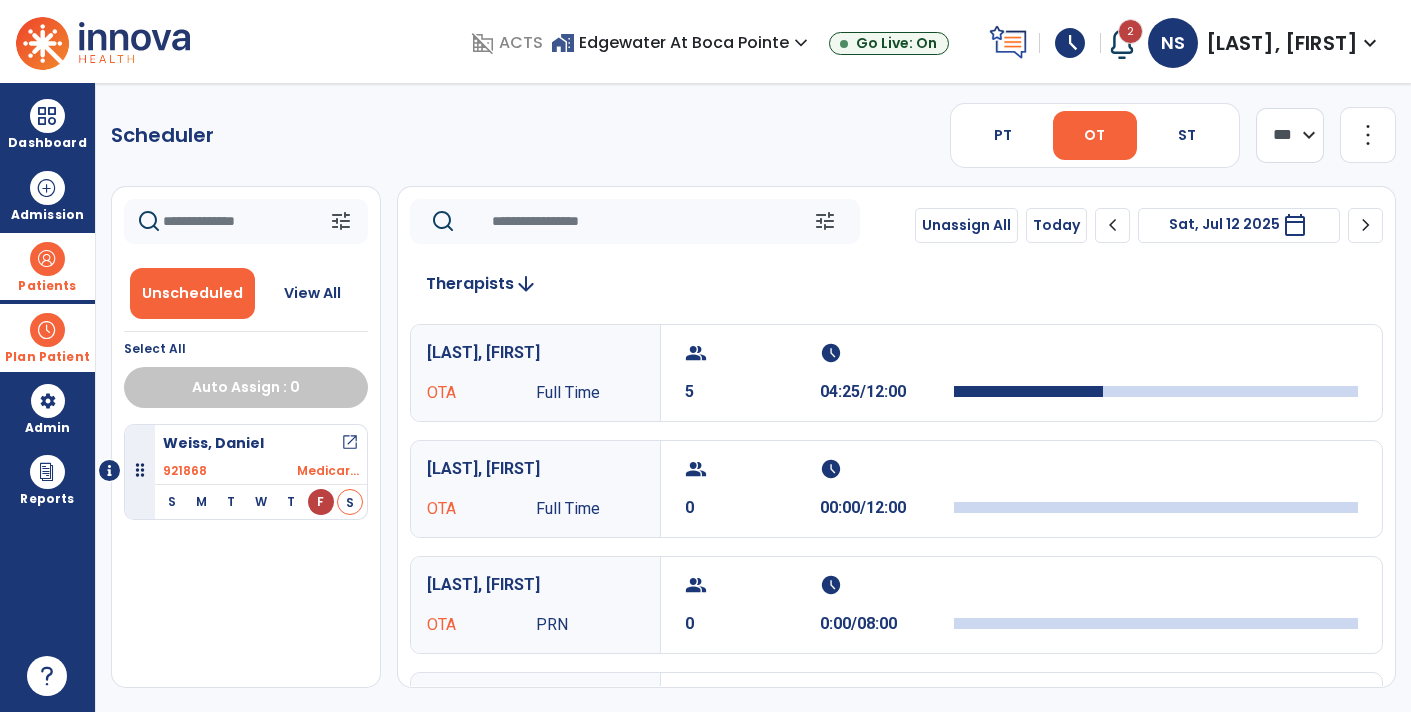 click on "chevron_right" 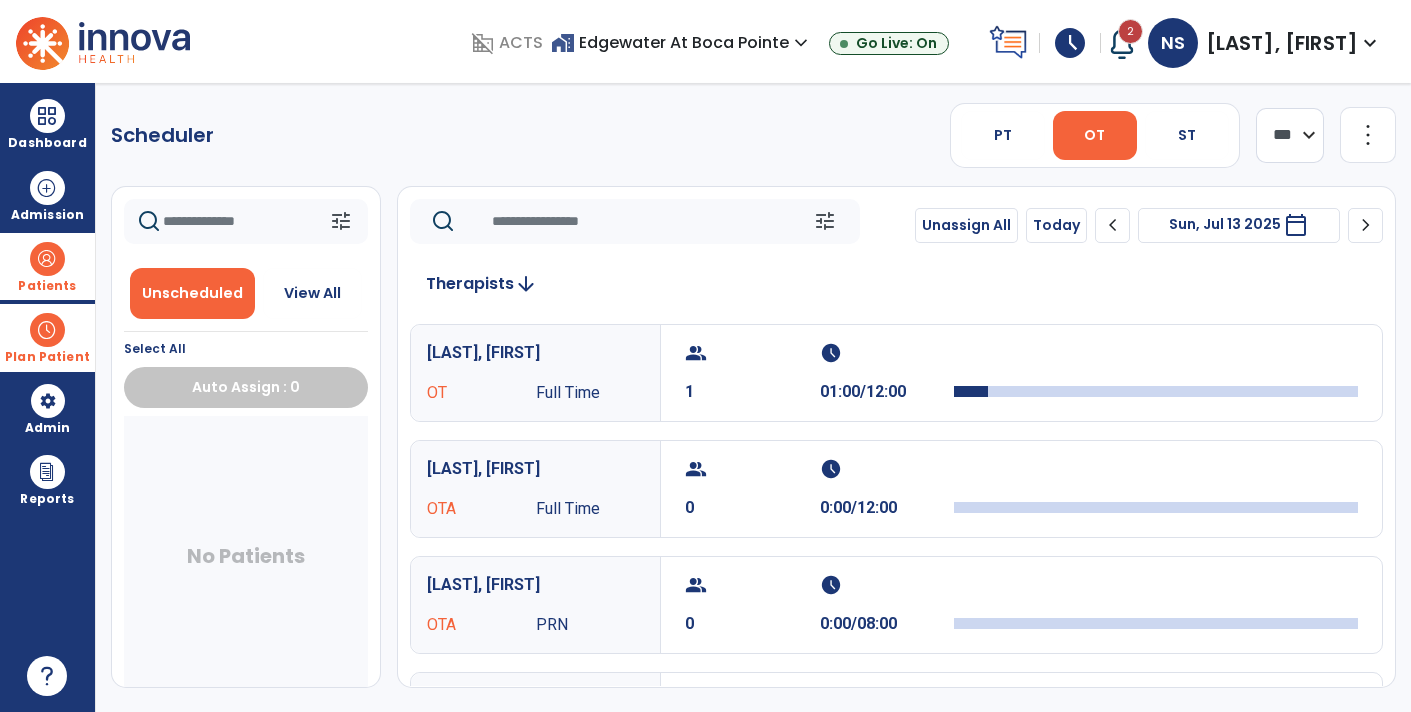 click on "chevron_right" 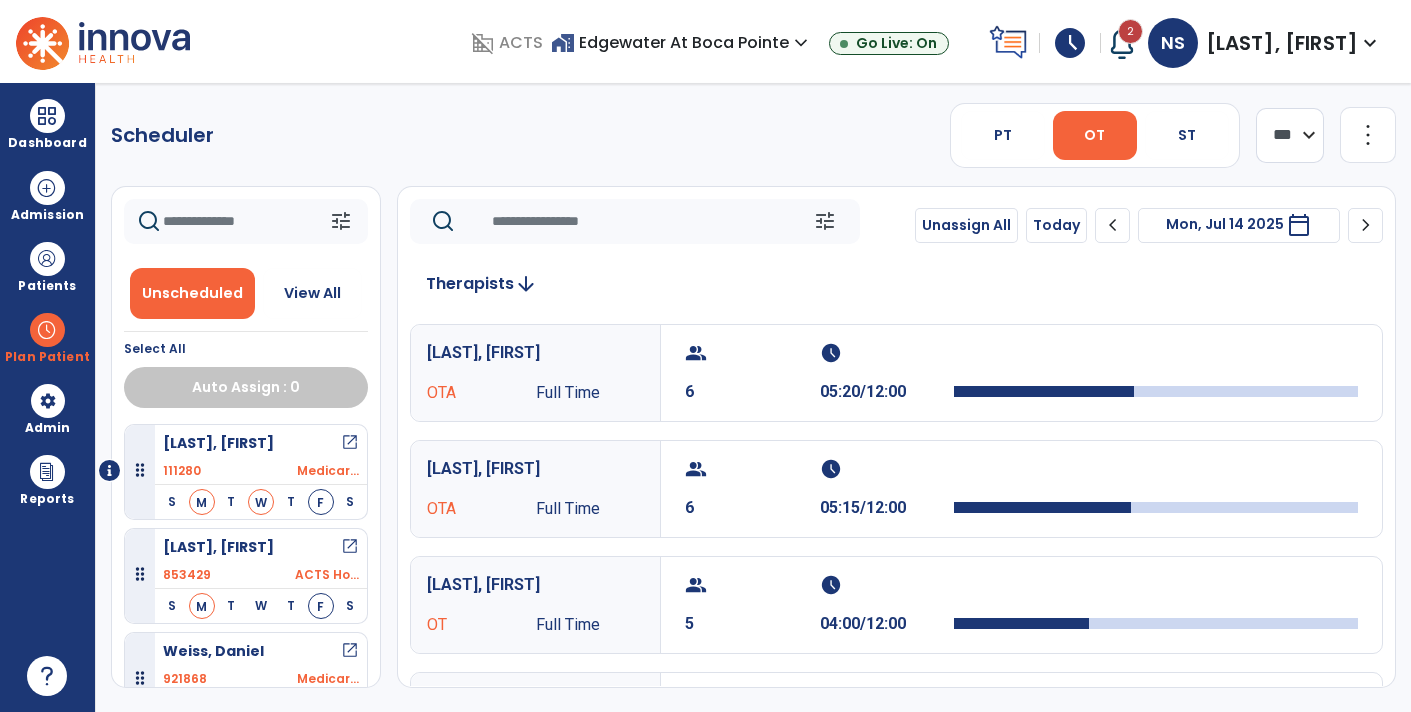 select on "*******" 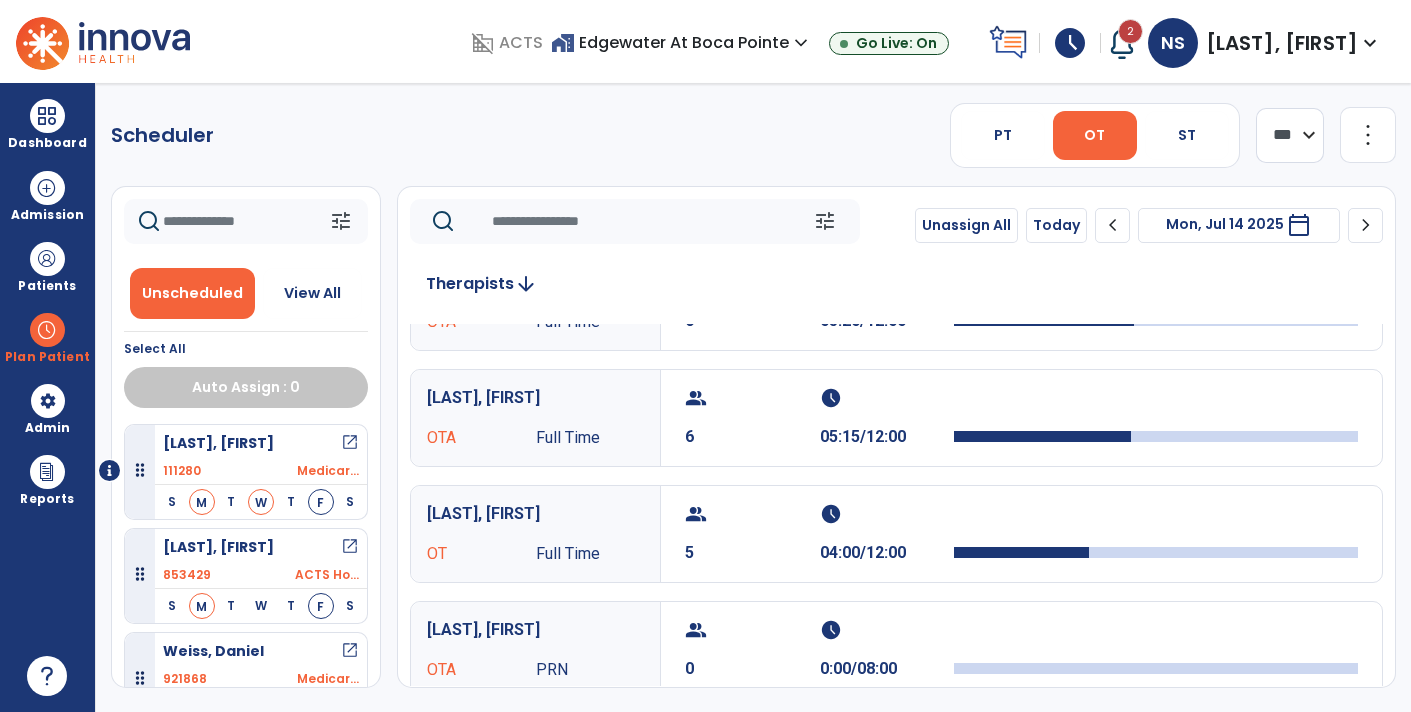 scroll, scrollTop: 56, scrollLeft: 0, axis: vertical 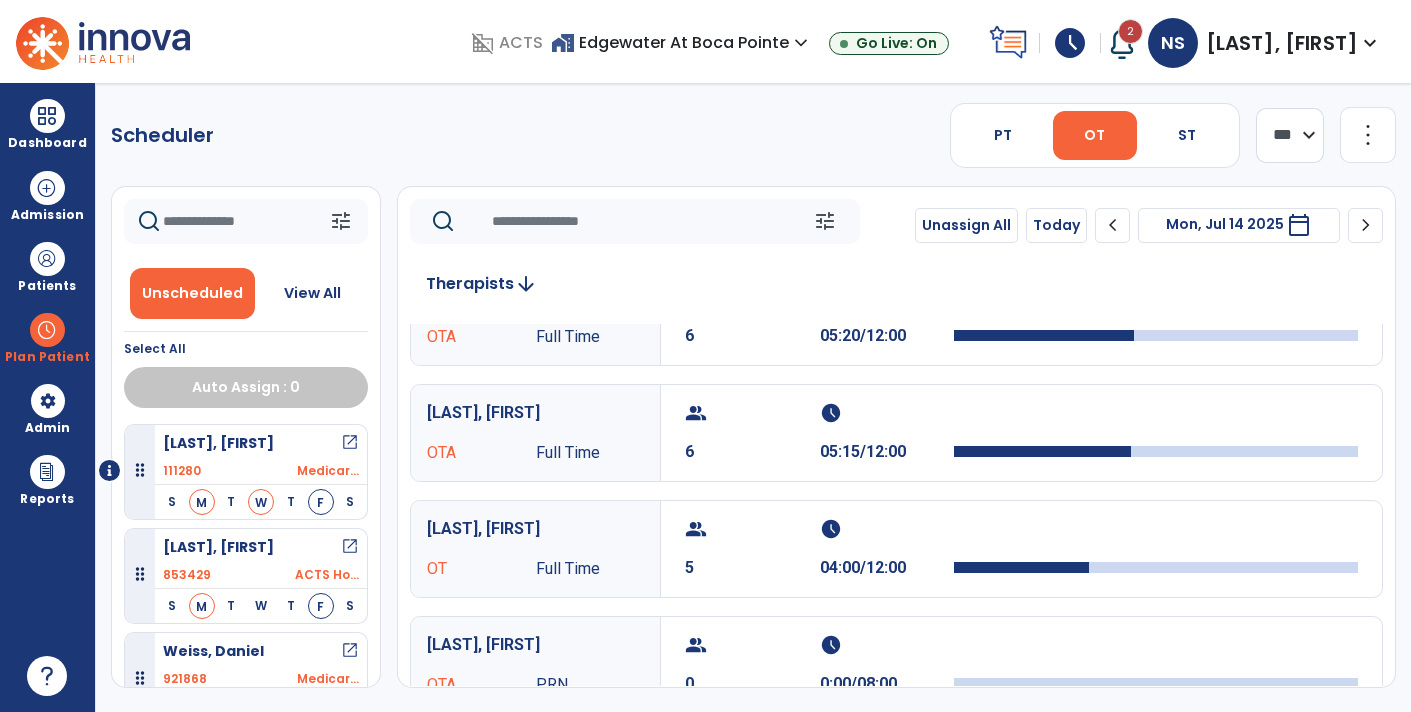 click on "calendar_today" at bounding box center [1299, 225] 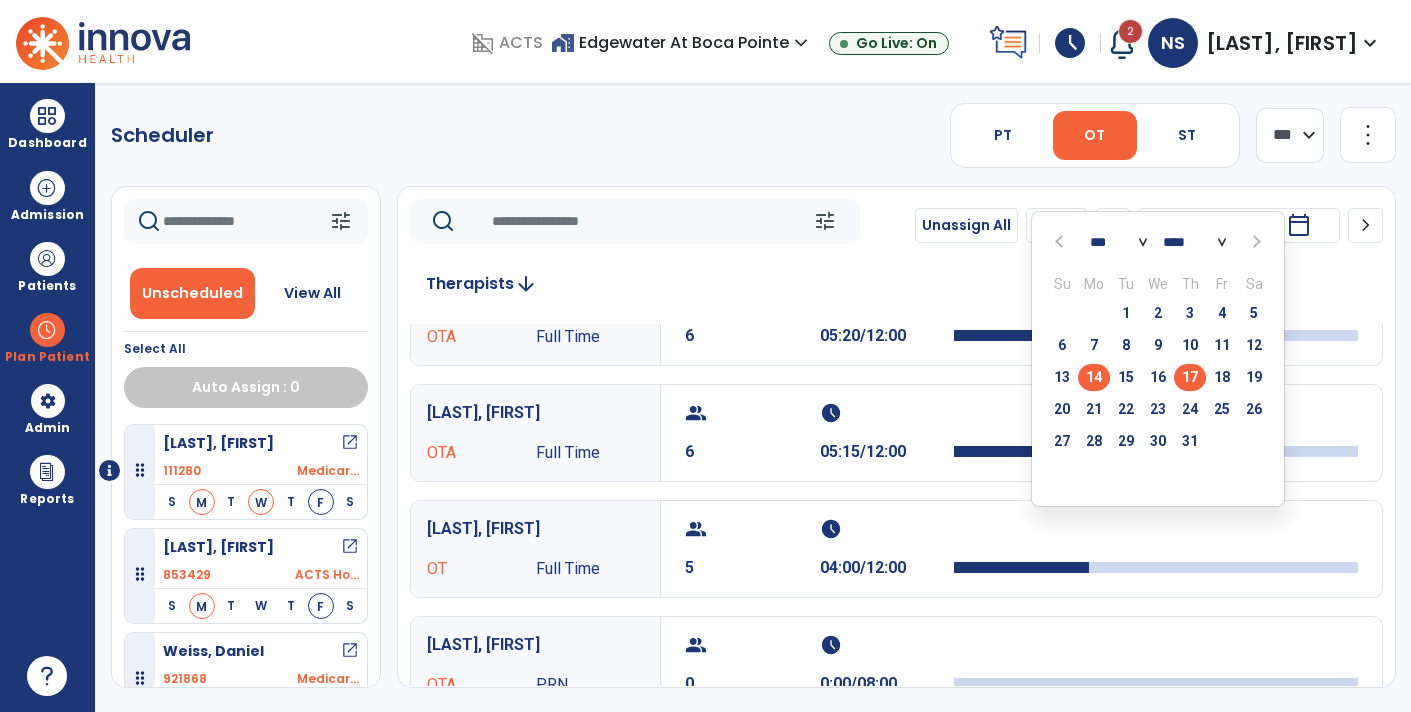 click on "17" at bounding box center [1190, 377] 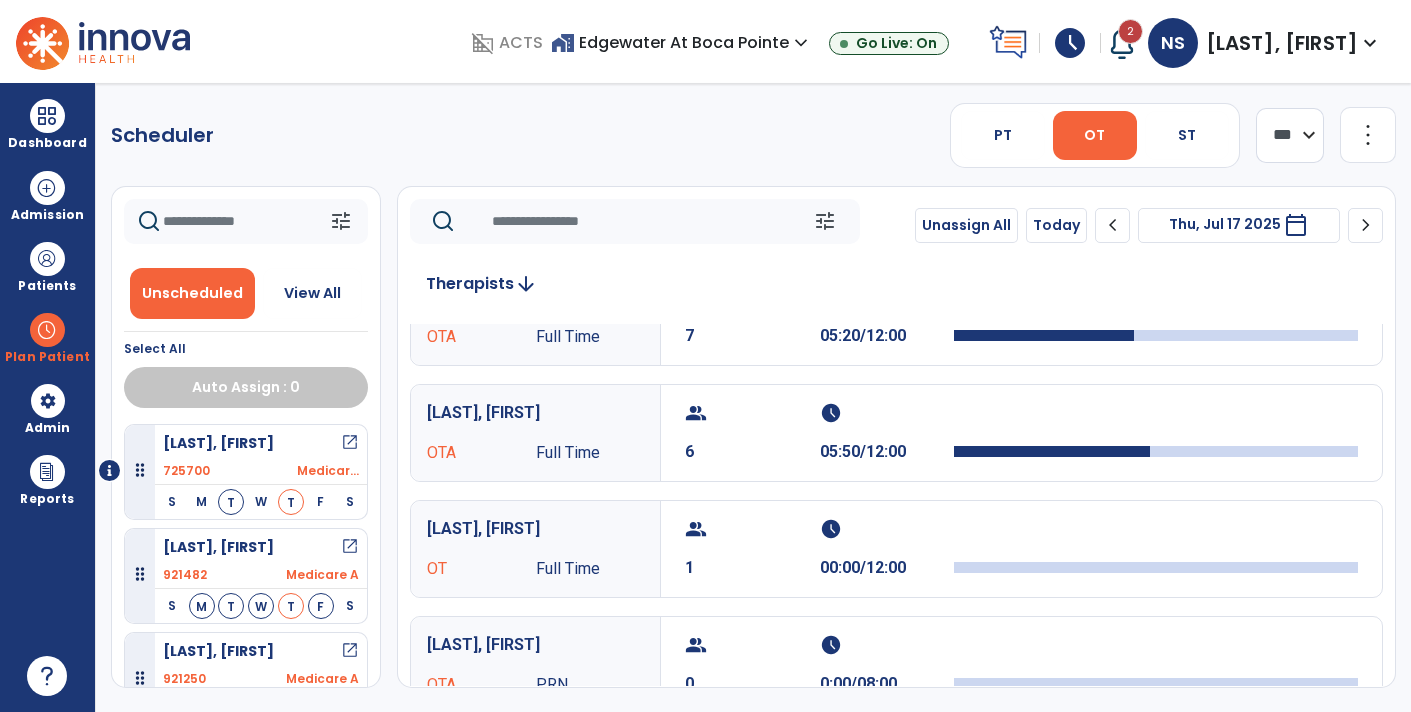scroll, scrollTop: 0, scrollLeft: 0, axis: both 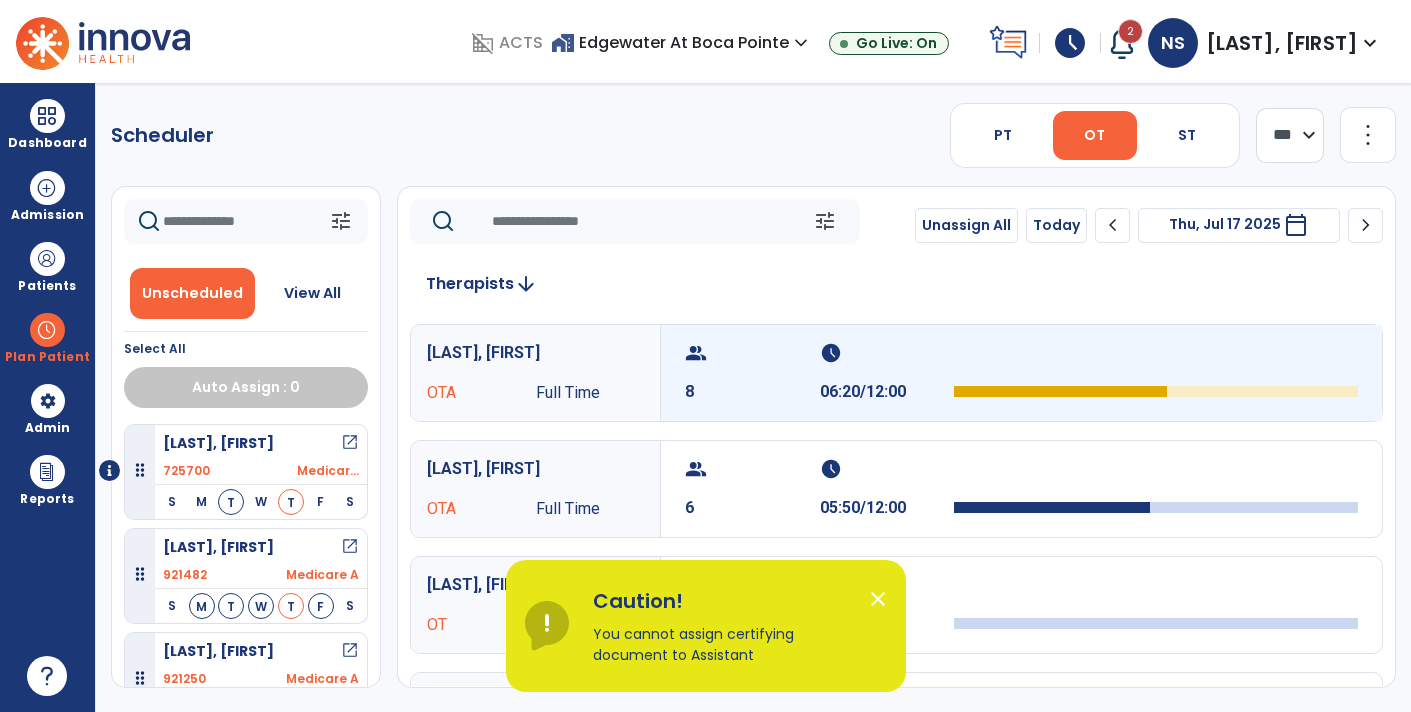click on "group  8  schedule  06:20/12:00" at bounding box center (1021, 373) 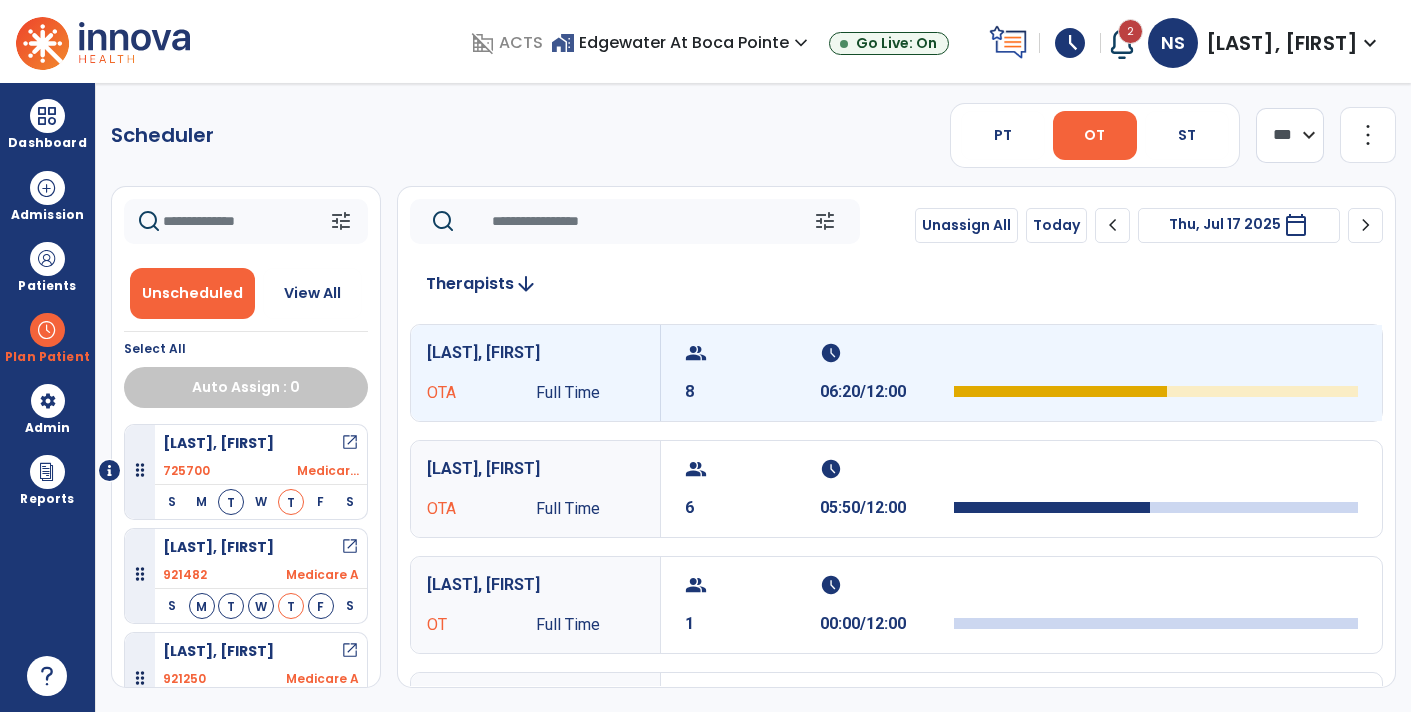 click on "group  8  schedule  06:20/12:00" at bounding box center [1021, 373] 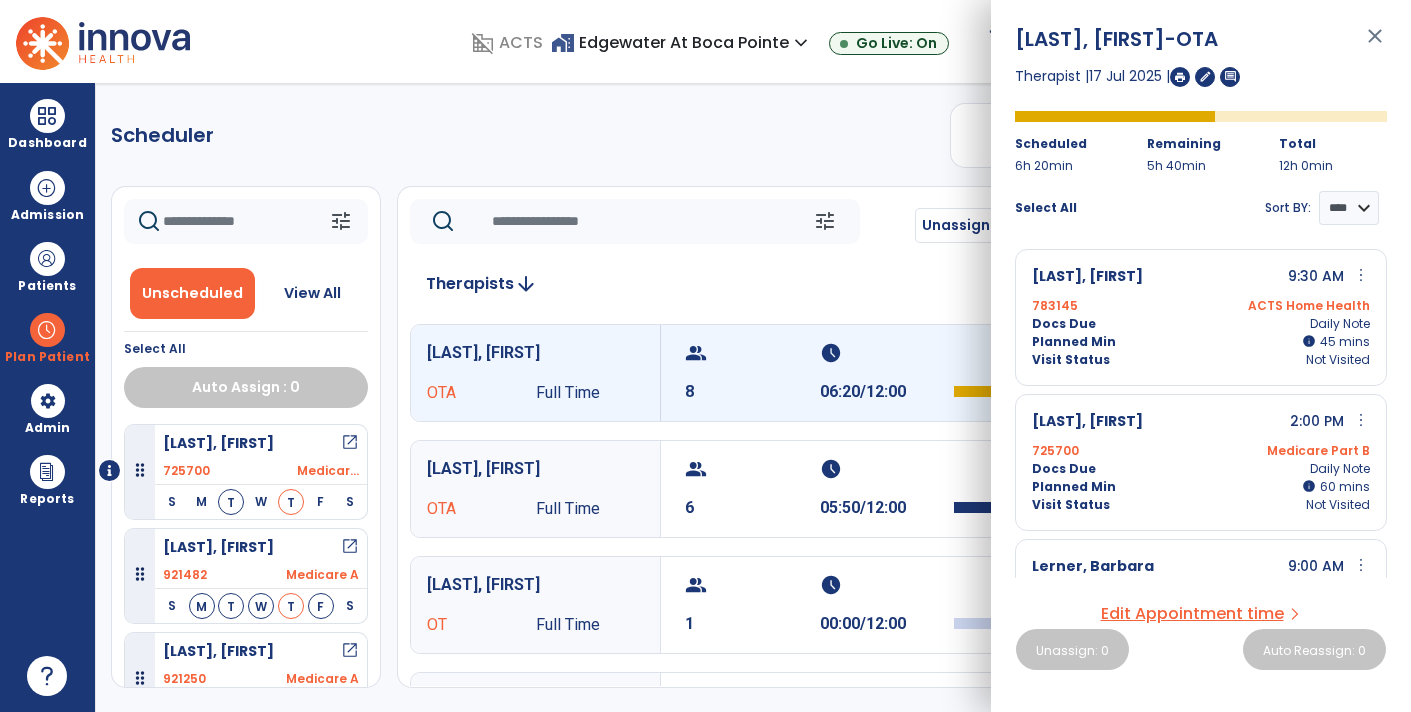 click 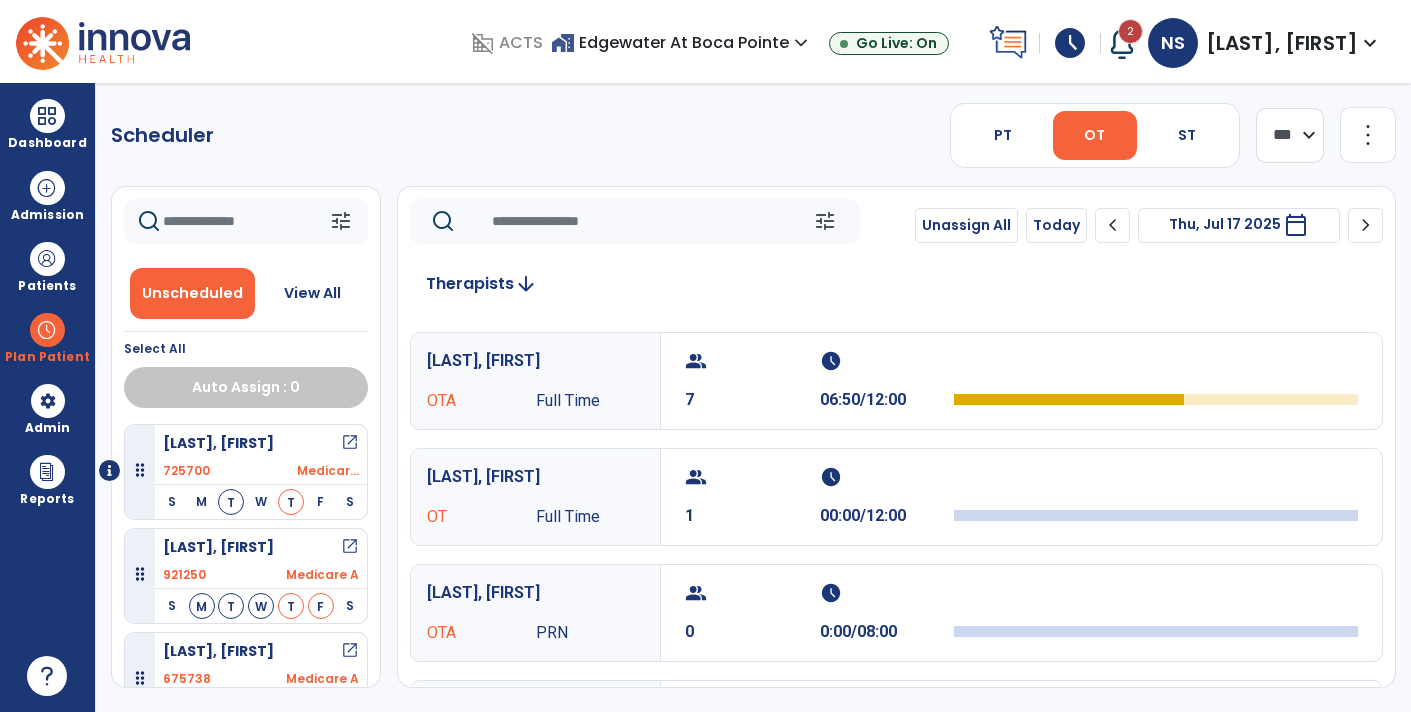 scroll, scrollTop: 90, scrollLeft: 0, axis: vertical 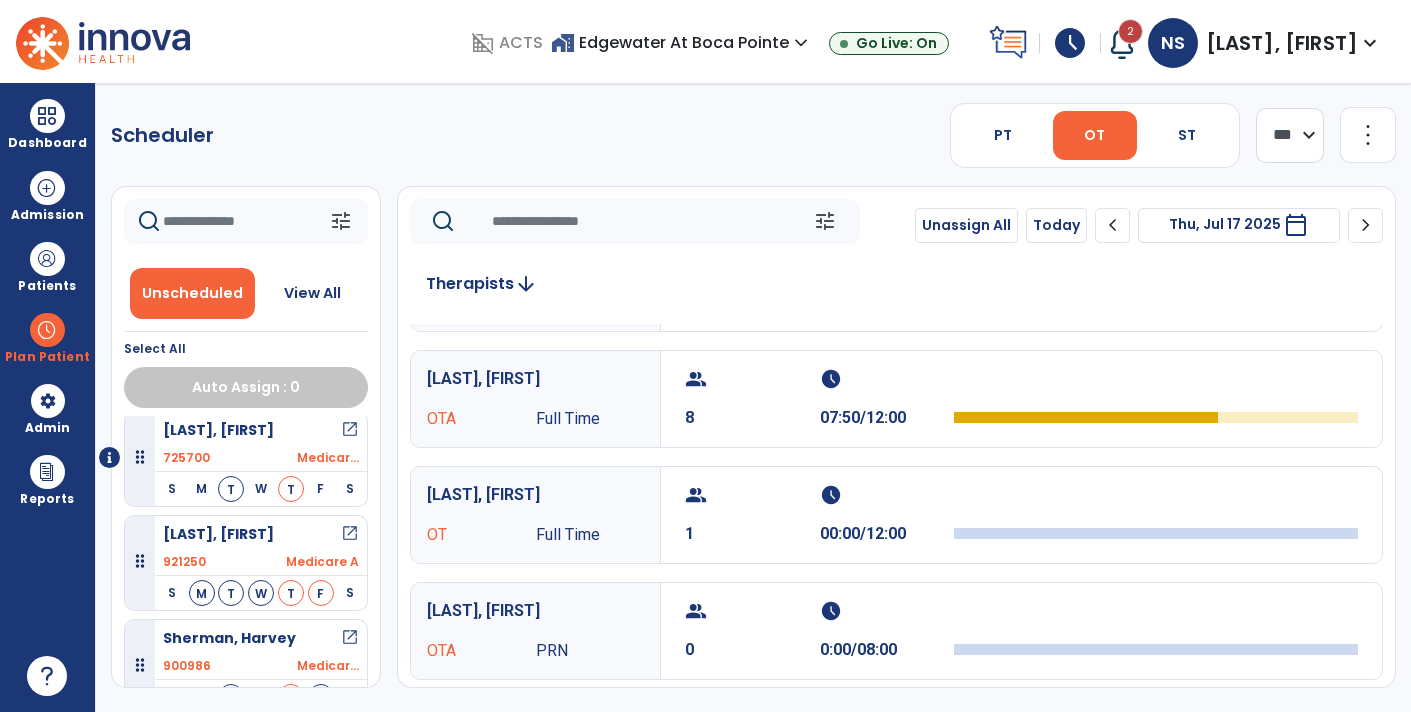 click on "Thu, Jul 17 2025" at bounding box center (1225, 224) 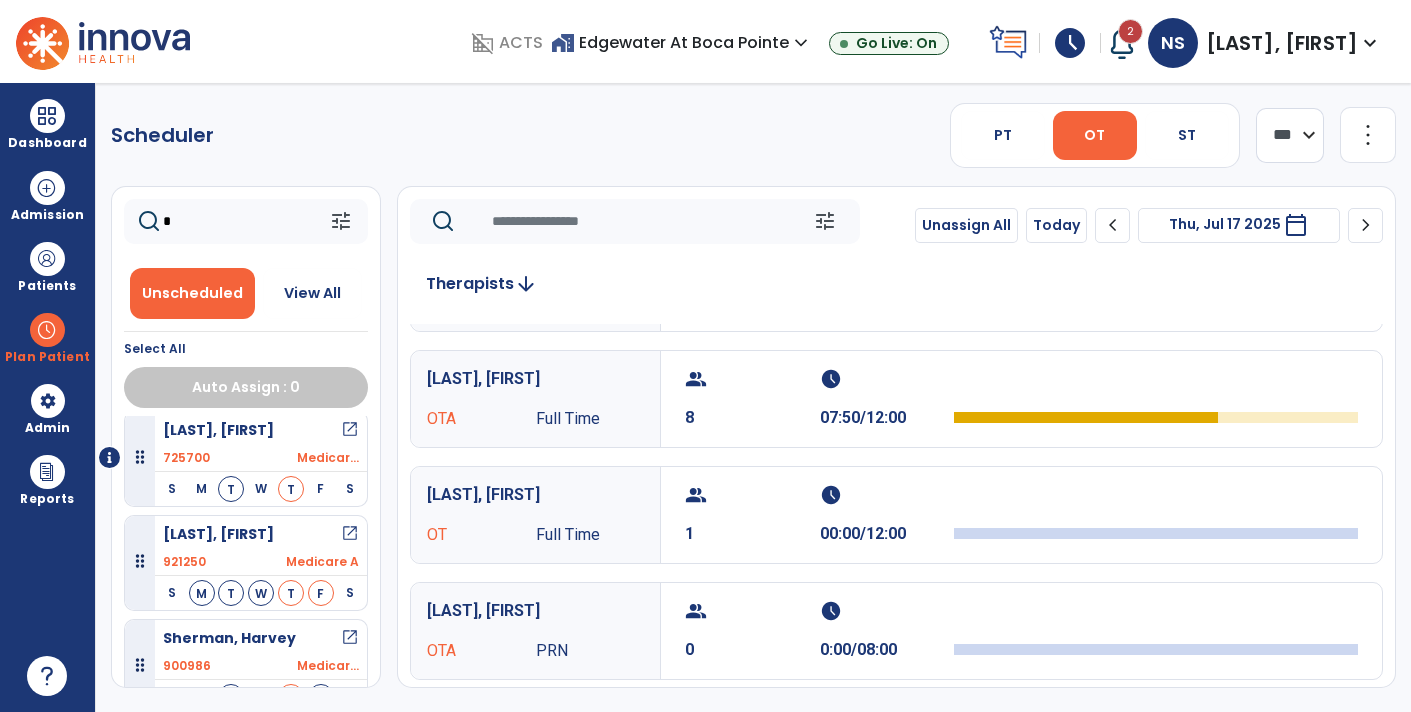 scroll, scrollTop: 7, scrollLeft: 0, axis: vertical 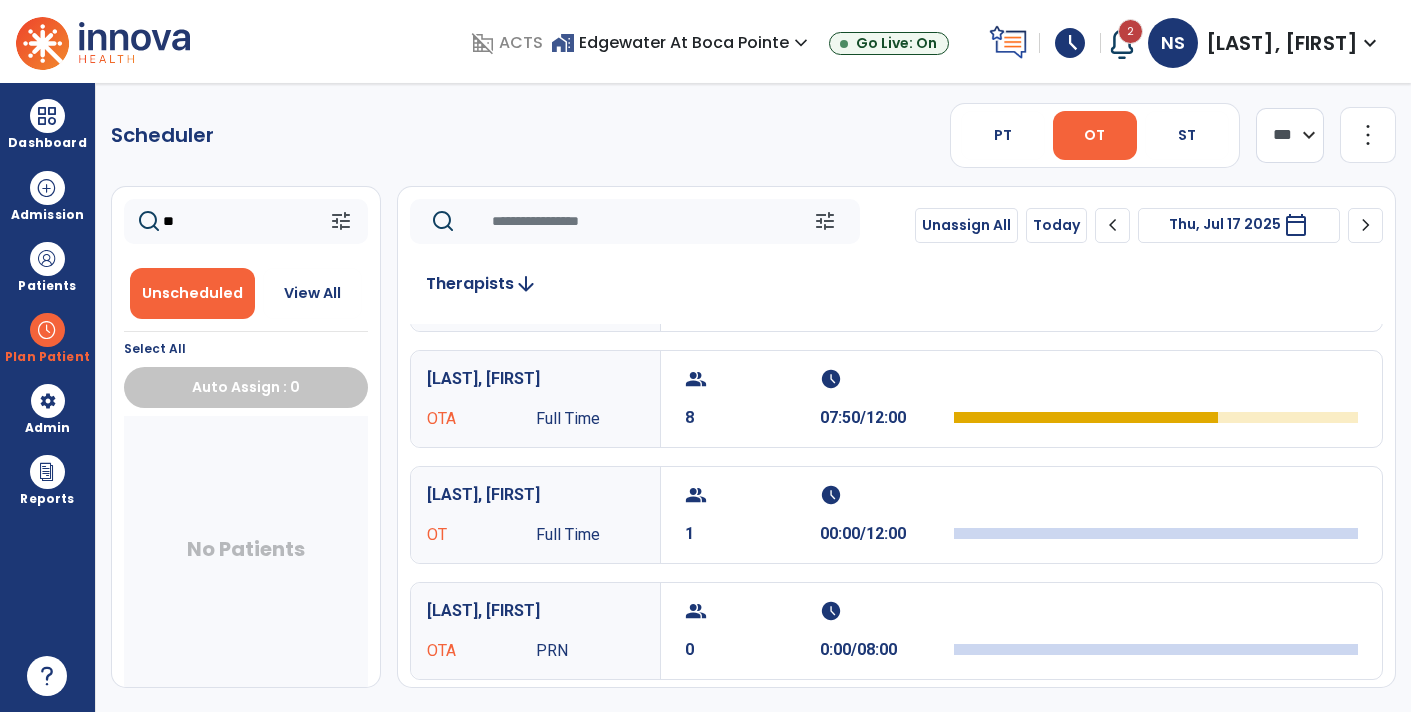 type on "*" 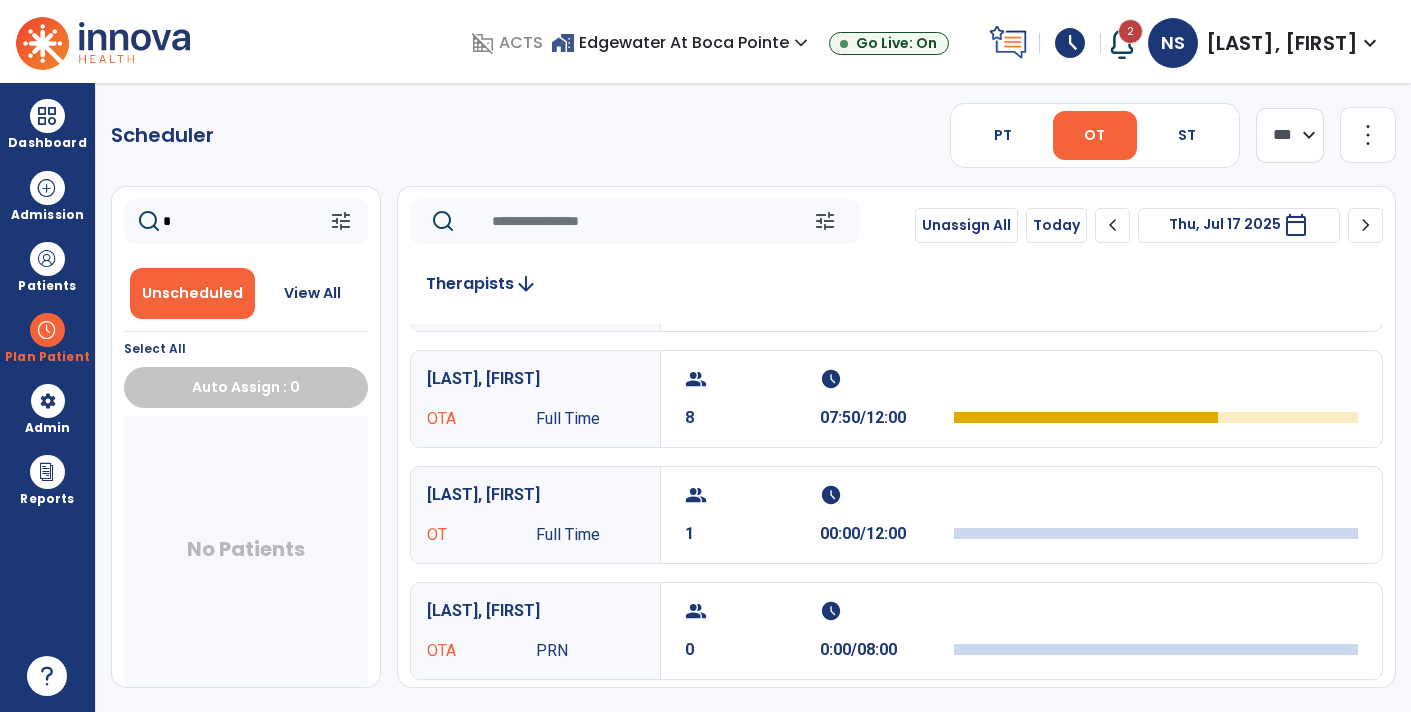 type 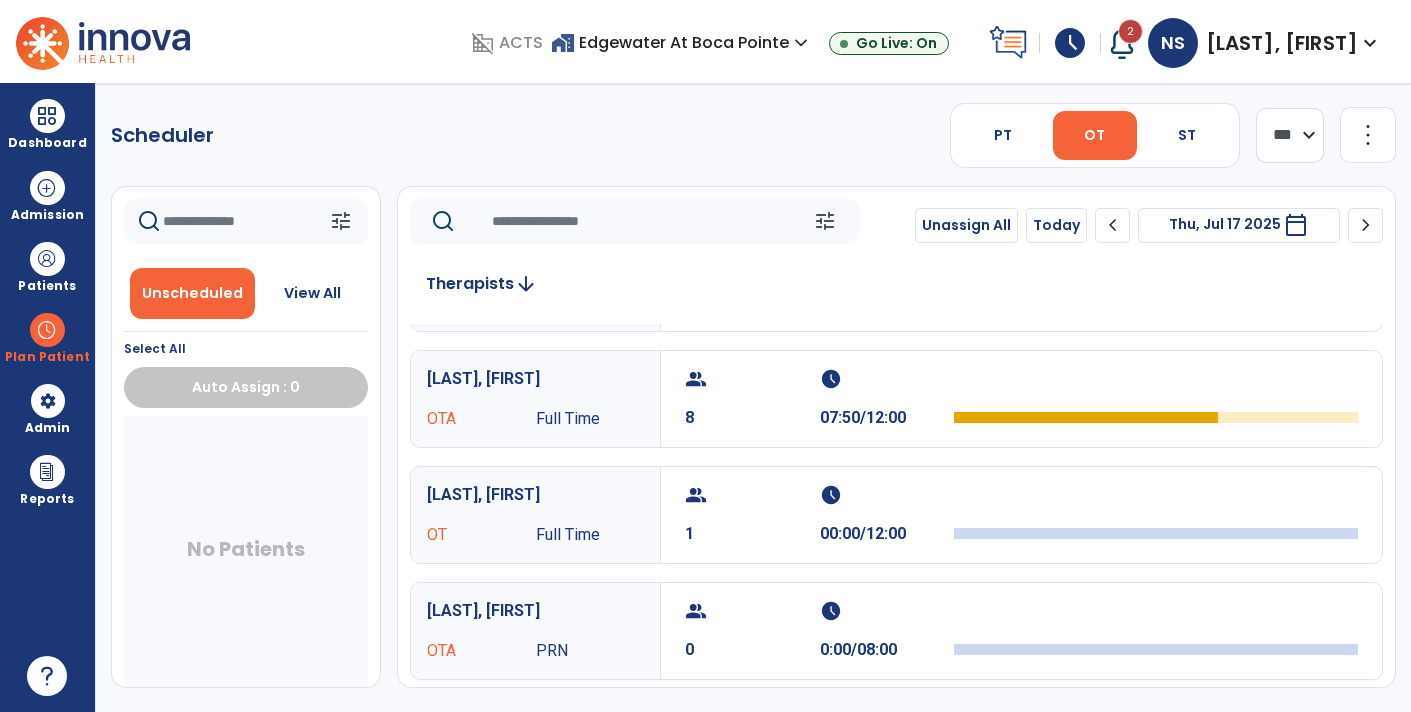 scroll, scrollTop: 13, scrollLeft: 0, axis: vertical 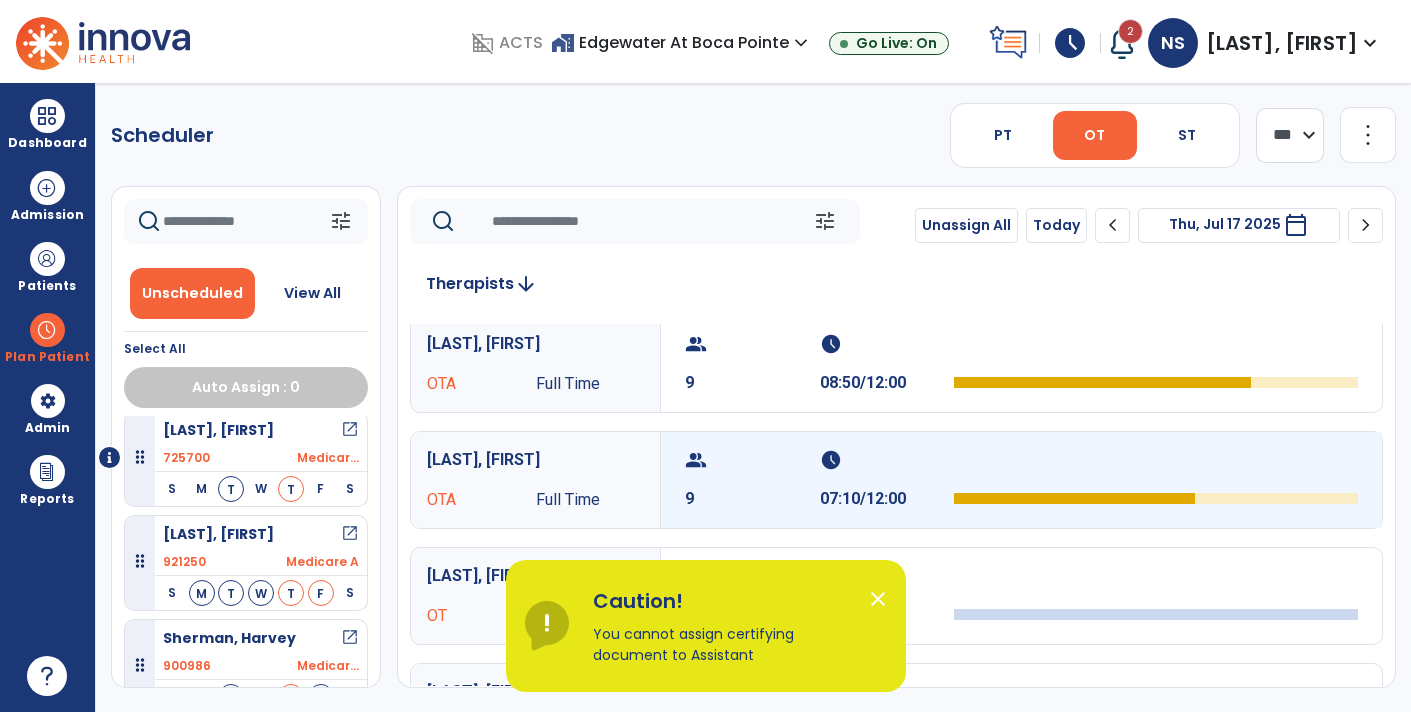 click at bounding box center (1074, 498) 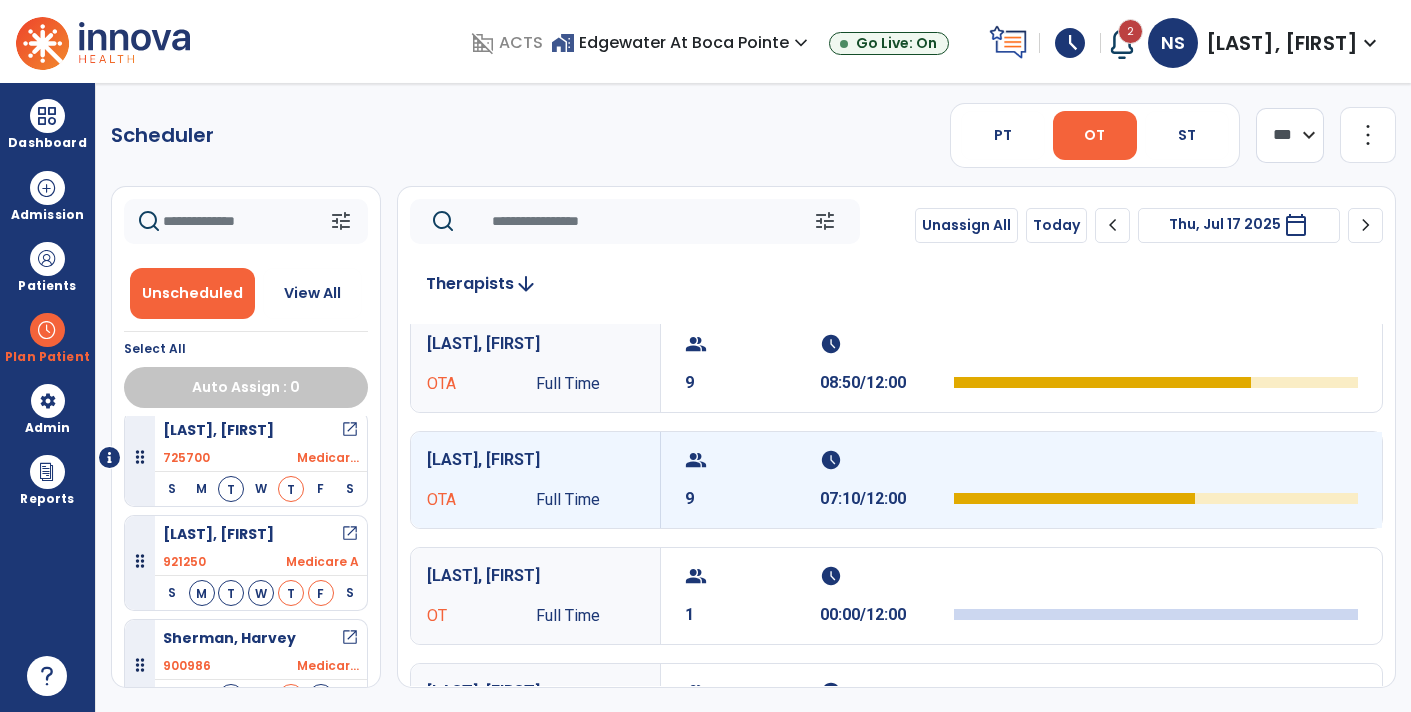 click at bounding box center (1074, 498) 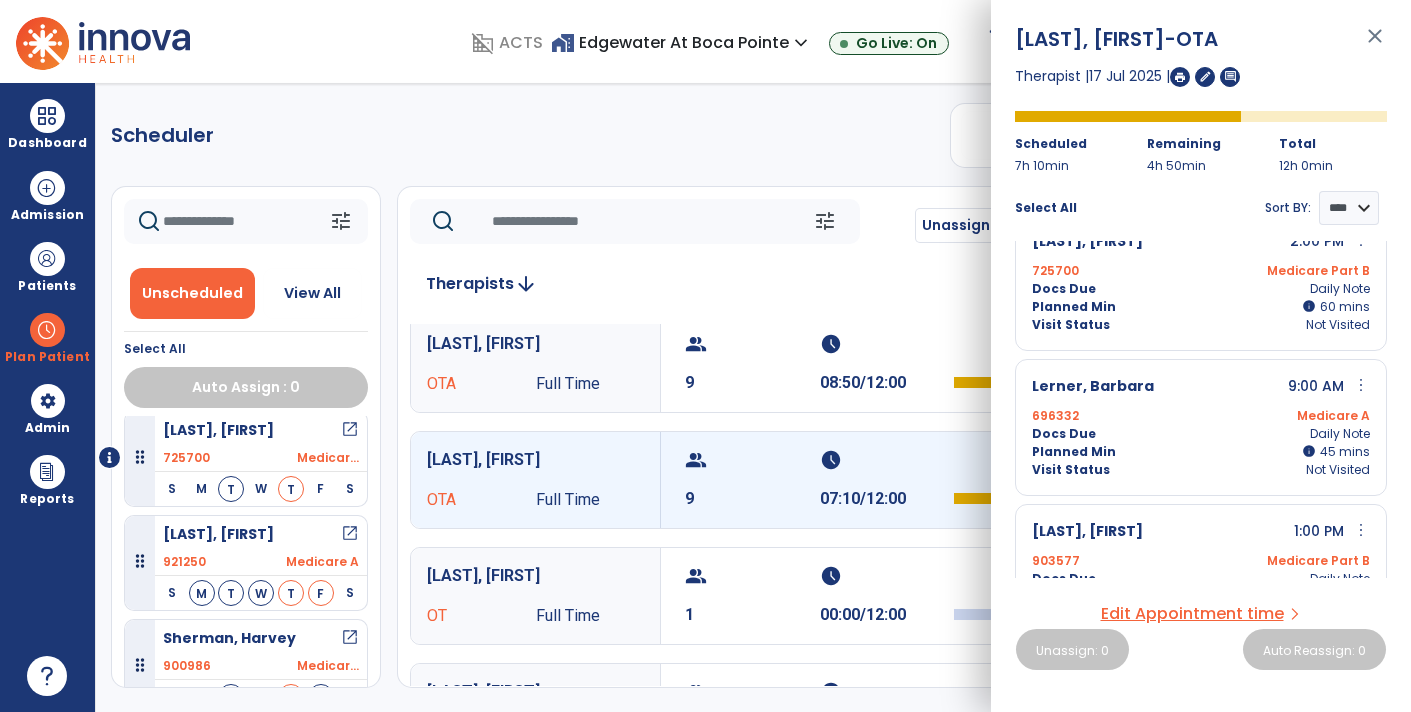 scroll, scrollTop: 181, scrollLeft: 0, axis: vertical 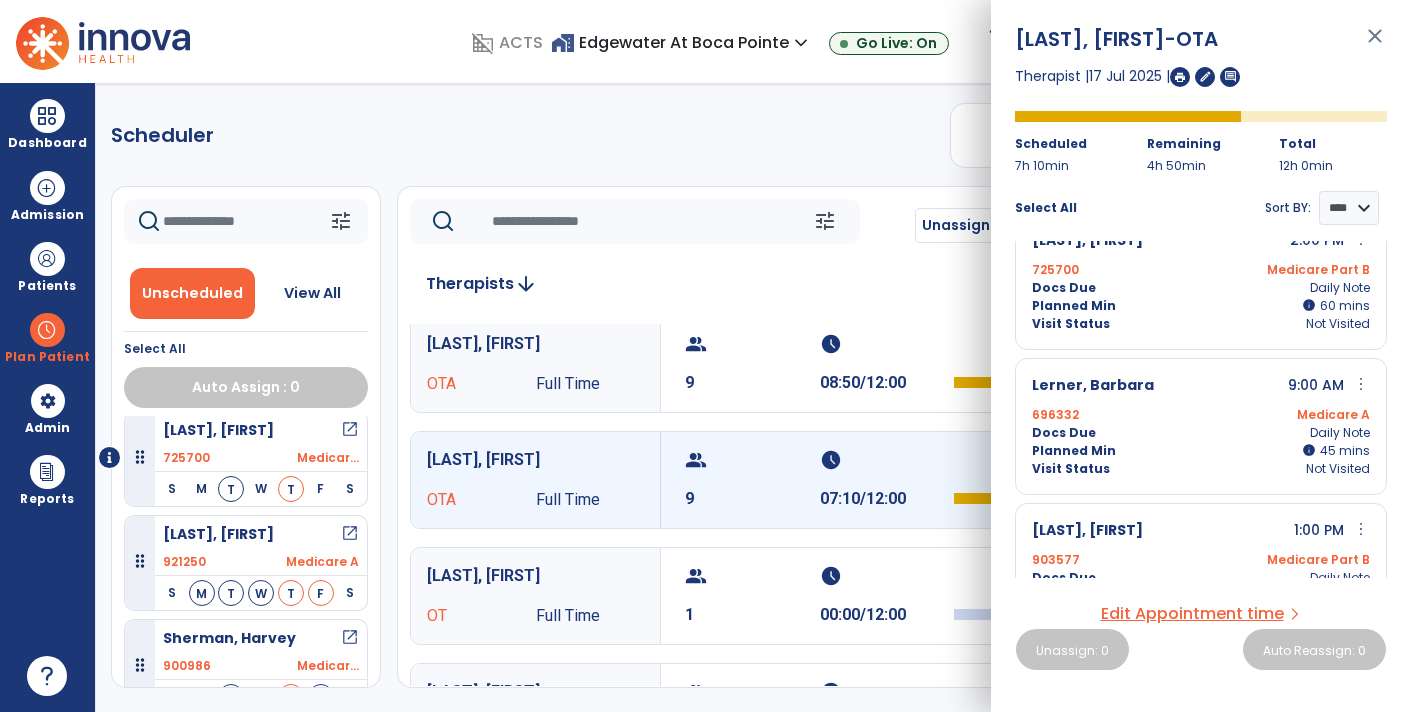click on "Daily Note" at bounding box center (1340, 433) 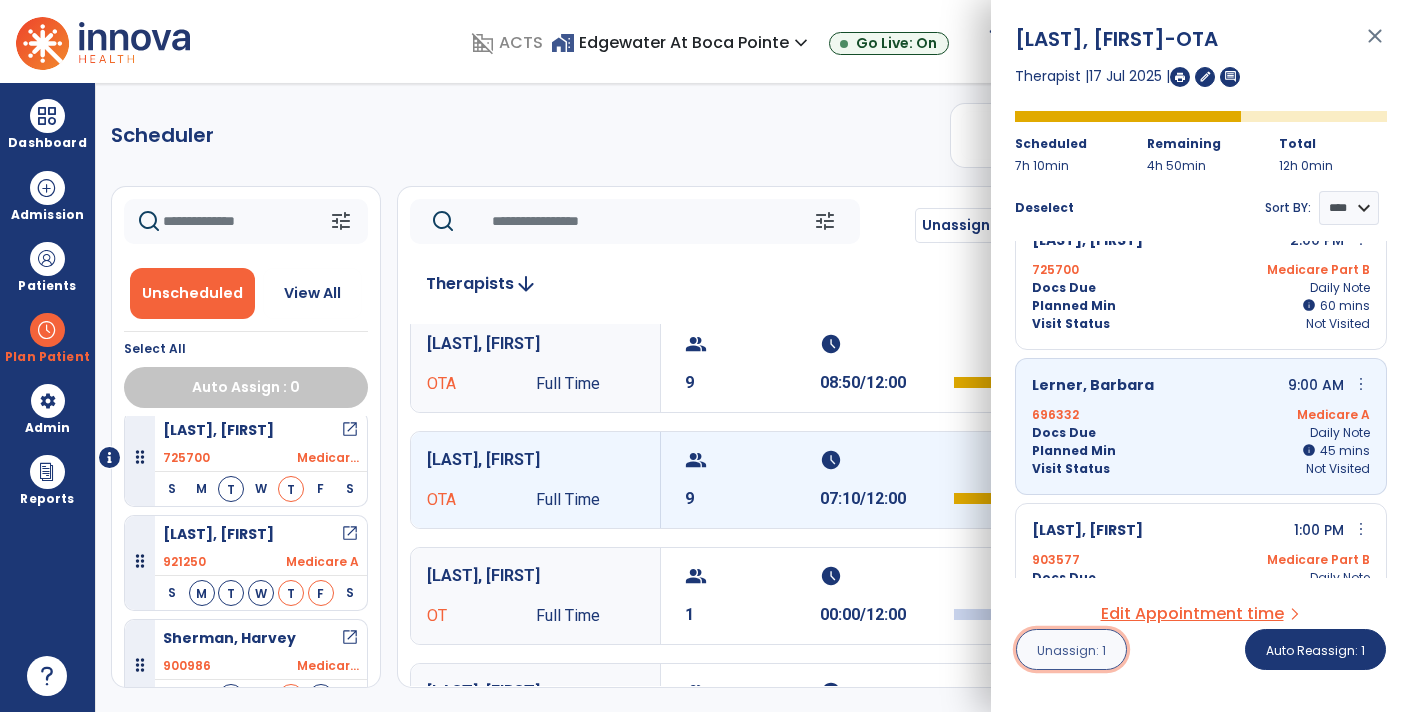 click on "Unassign: 1" at bounding box center (1071, 649) 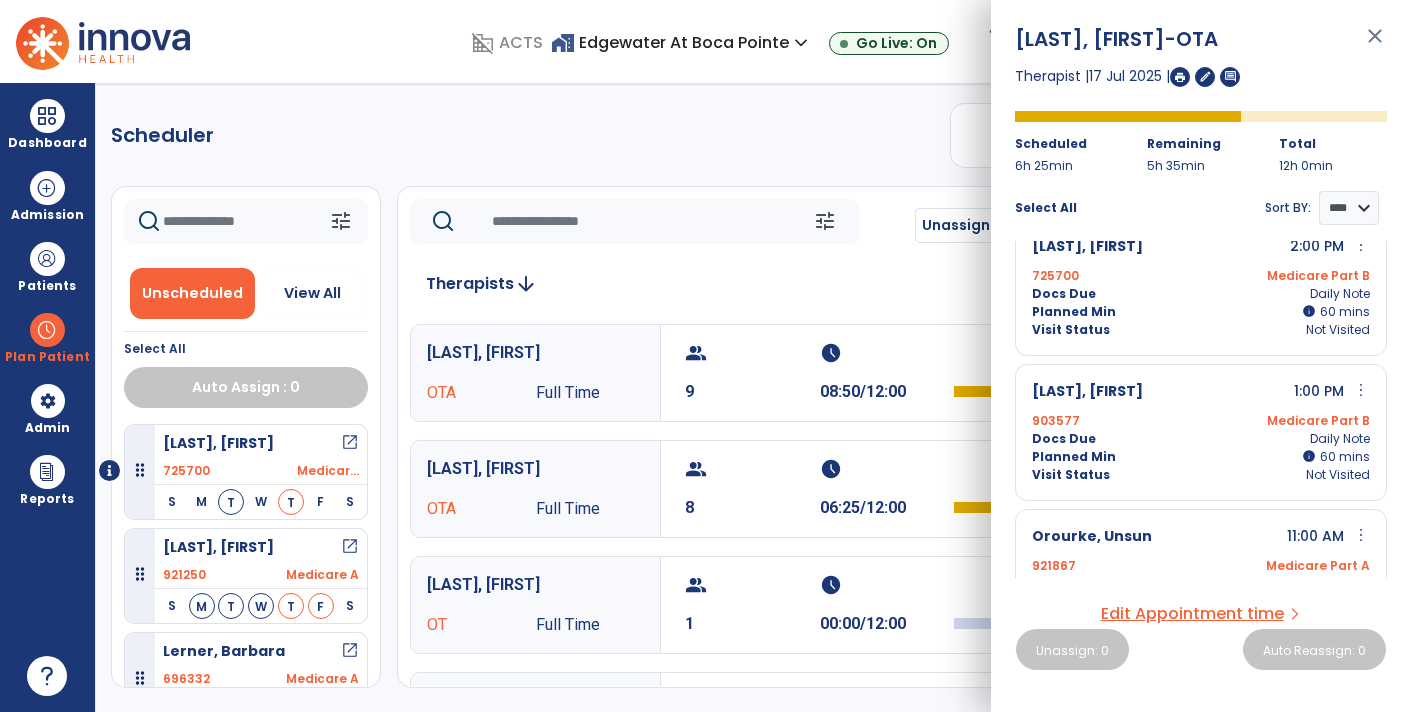 scroll, scrollTop: 169, scrollLeft: 0, axis: vertical 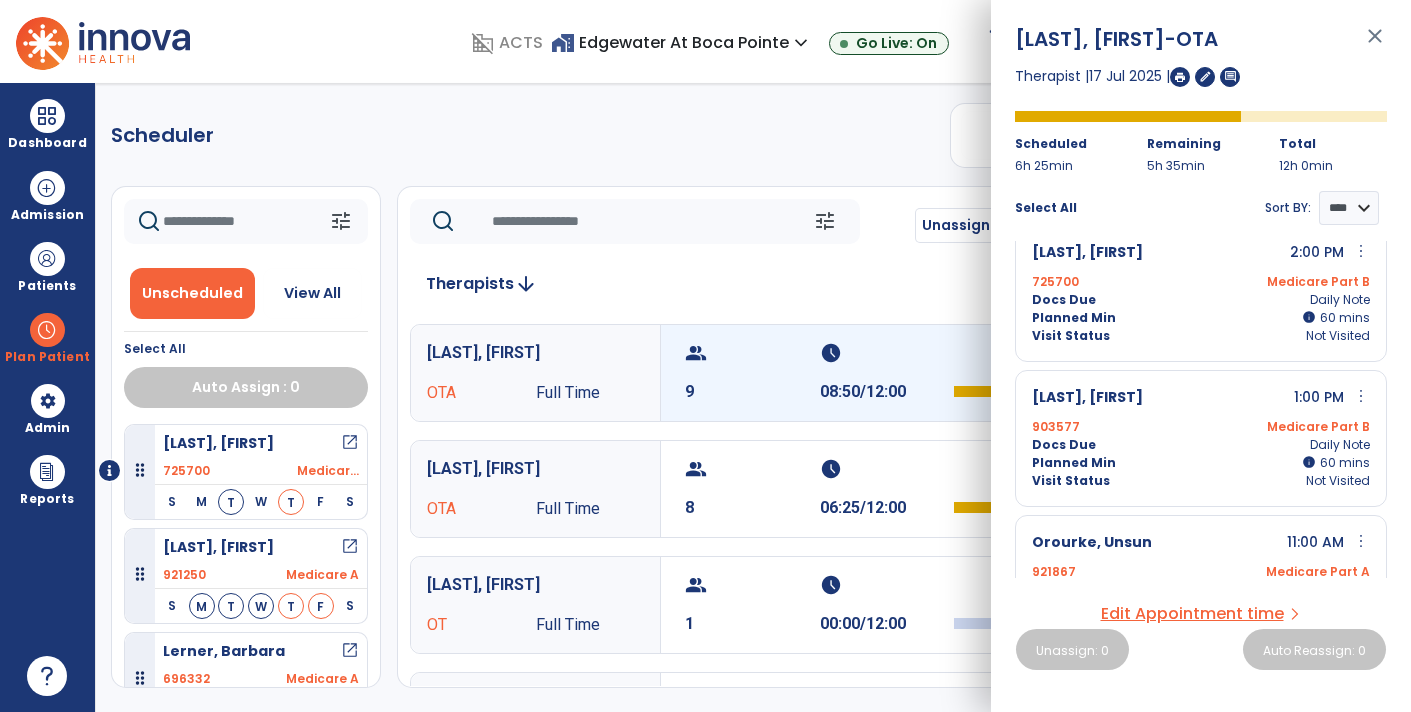 click on "group  9" at bounding box center (752, 373) 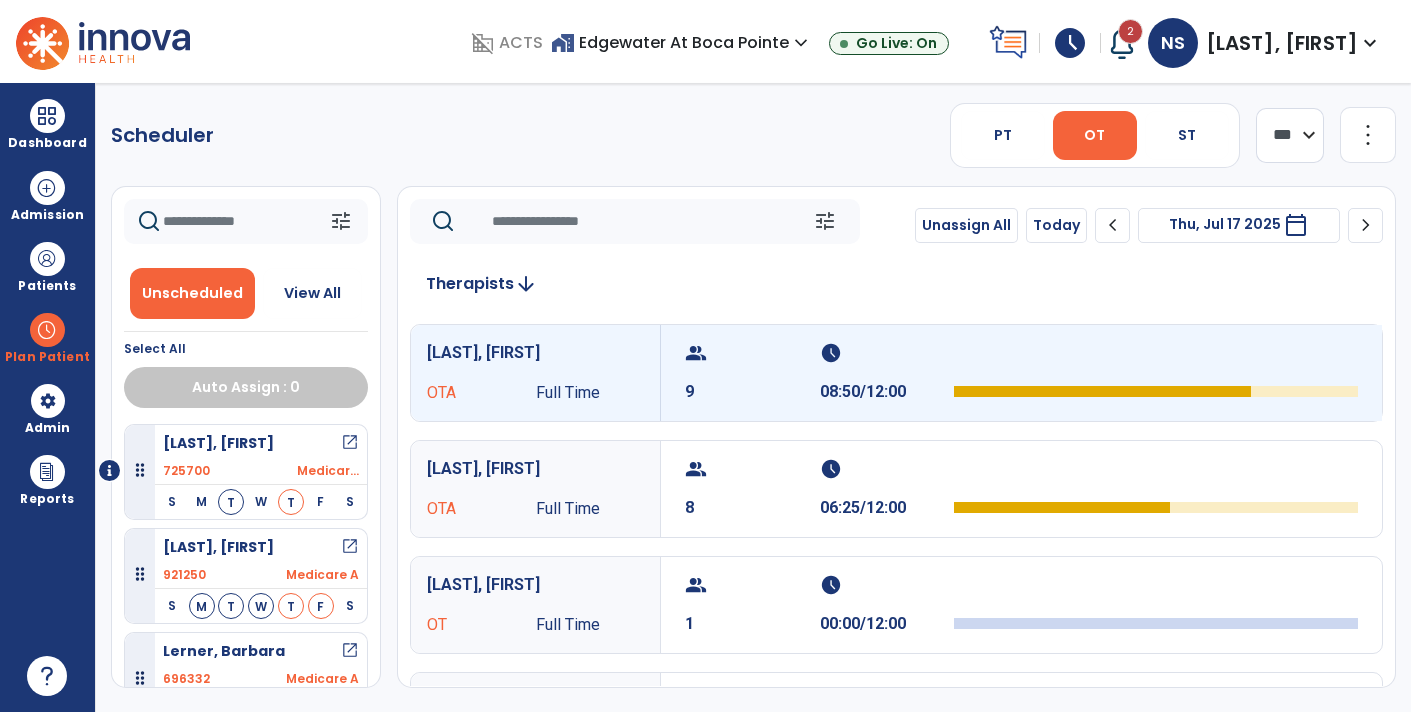 click on "group  9  schedule  08:50/12:00" at bounding box center [1021, 373] 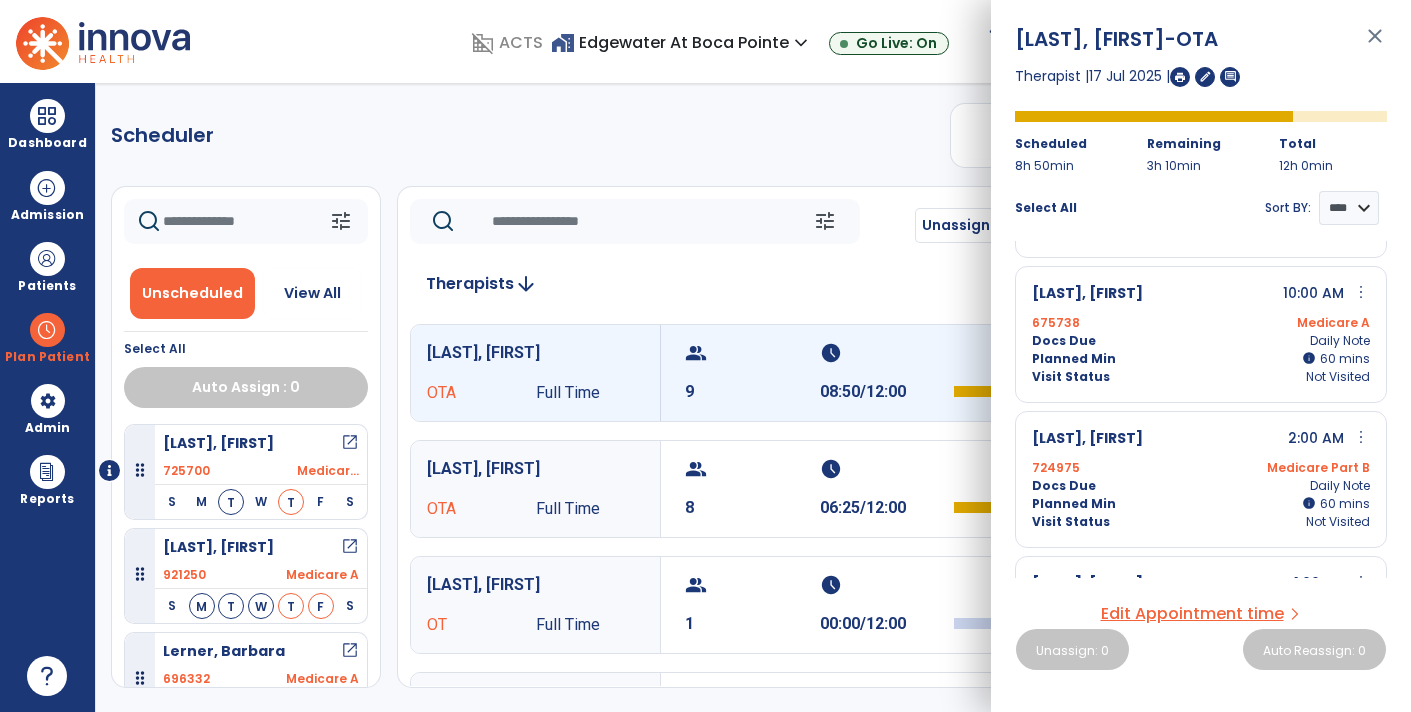 scroll, scrollTop: 276, scrollLeft: 0, axis: vertical 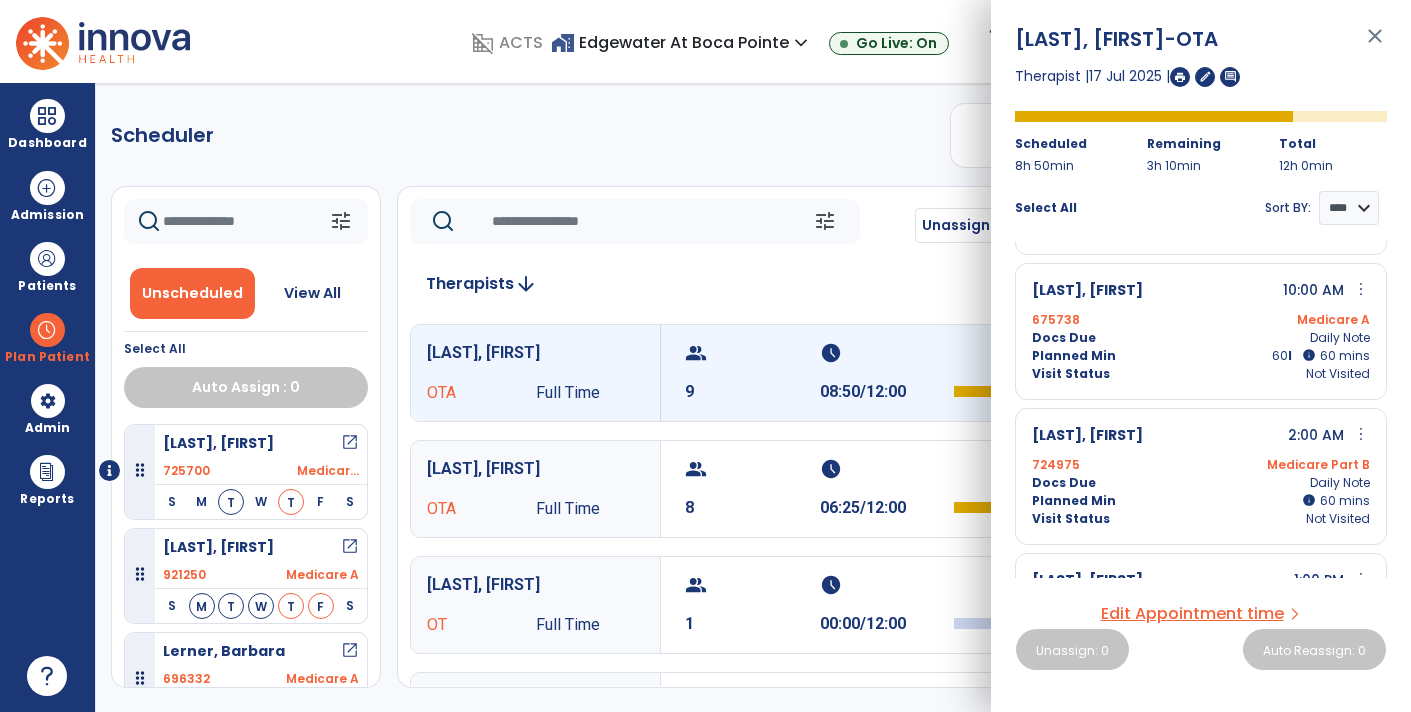 click on "info" at bounding box center [1309, 355] 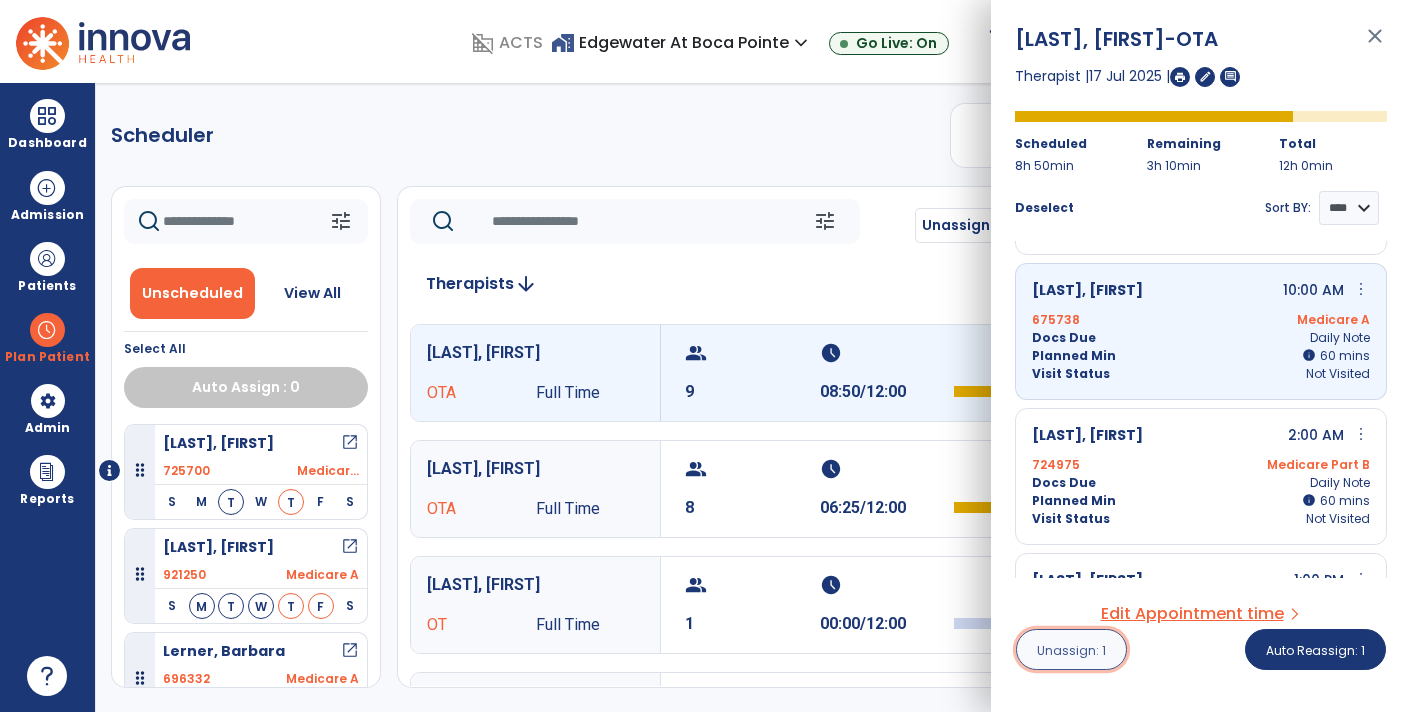 click on "Unassign: 1" at bounding box center [1071, 649] 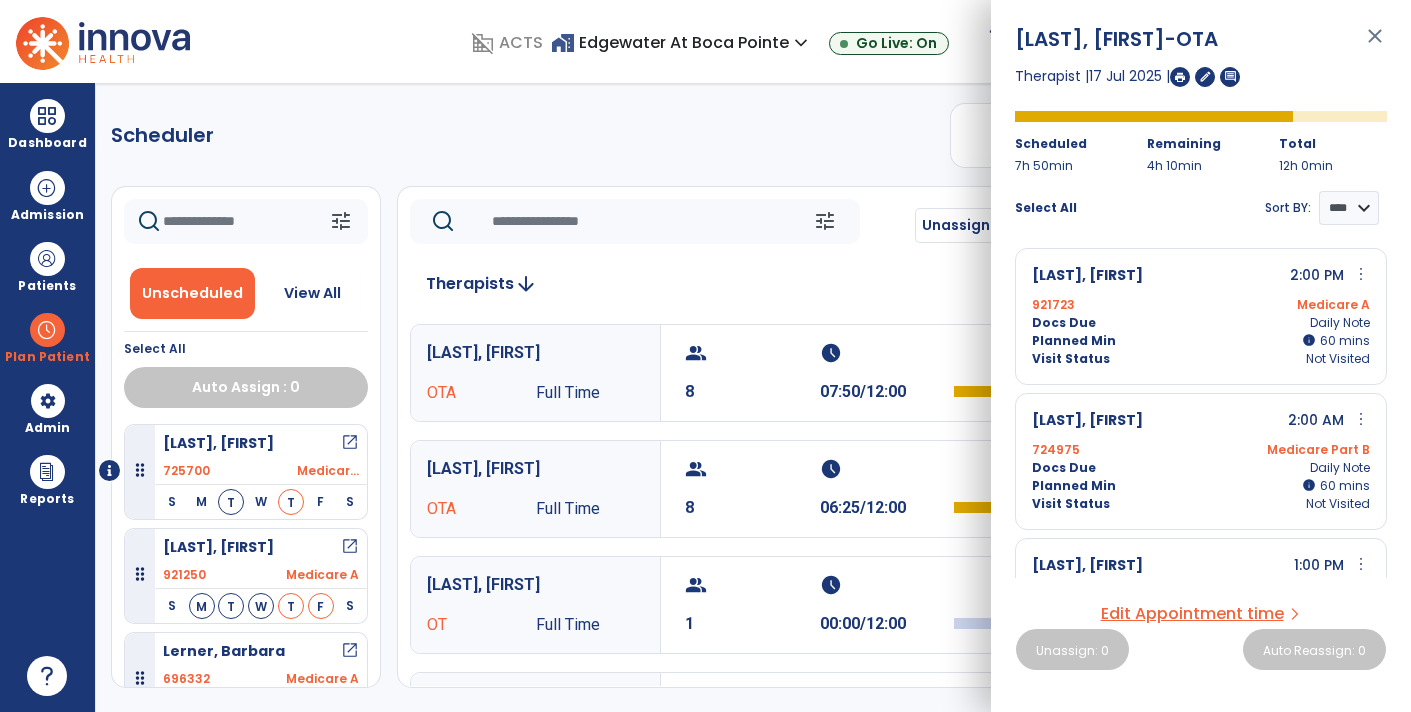 scroll, scrollTop: 160, scrollLeft: 0, axis: vertical 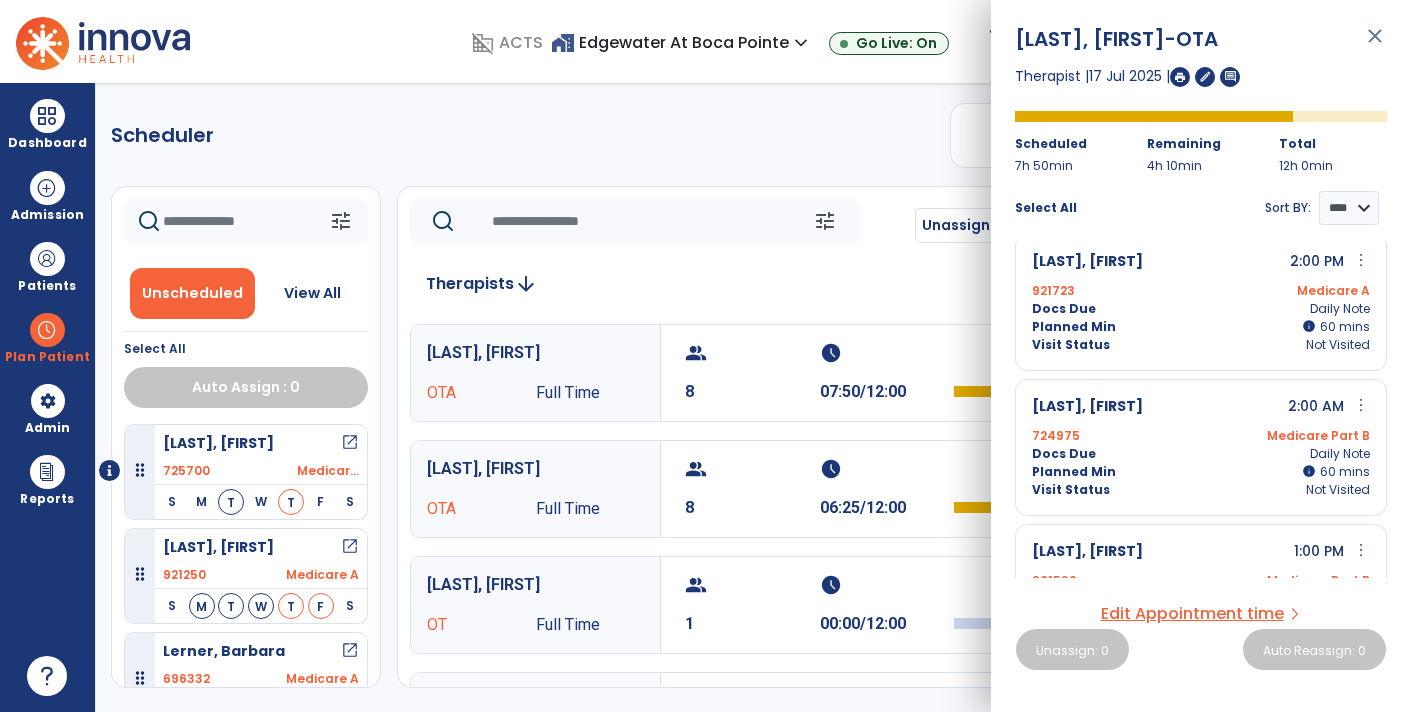 click on "Planned Min  info   60 I 60 mins" at bounding box center [1201, 327] 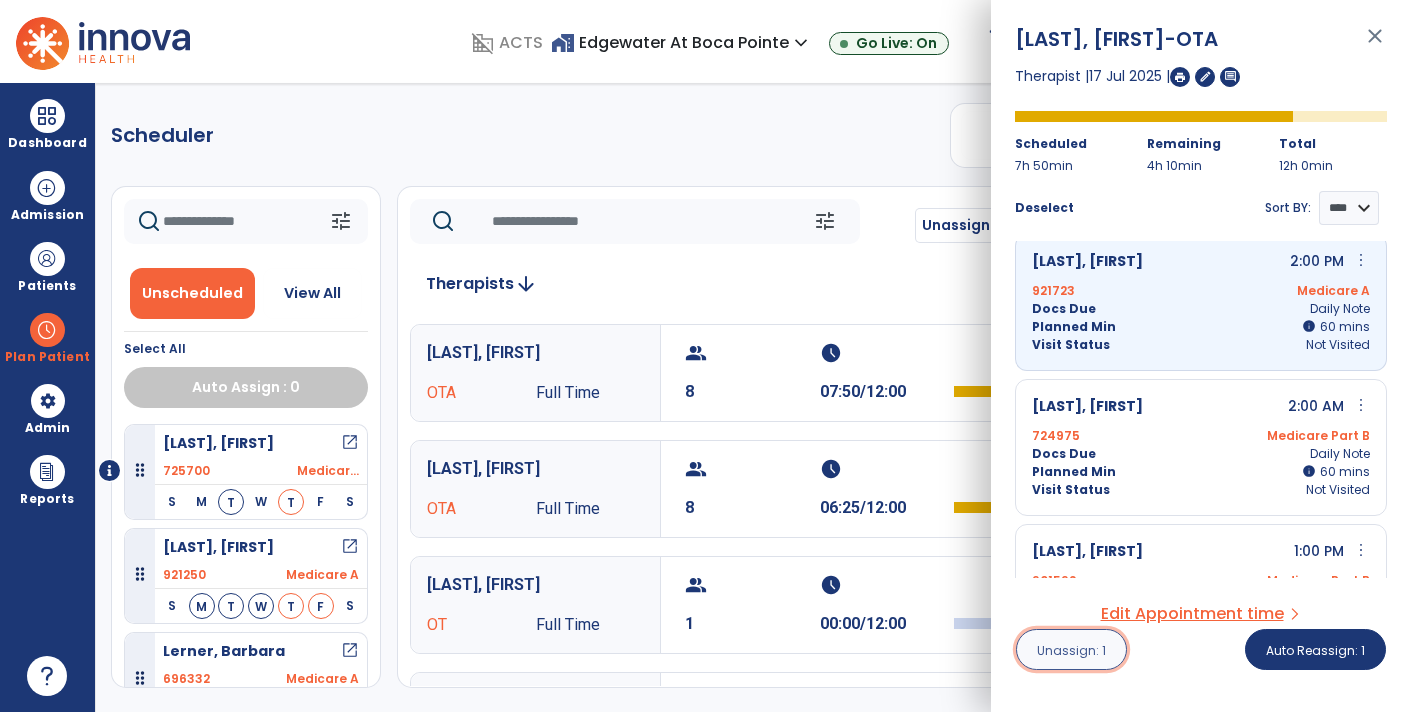 click on "Unassign: 1" at bounding box center [1071, 650] 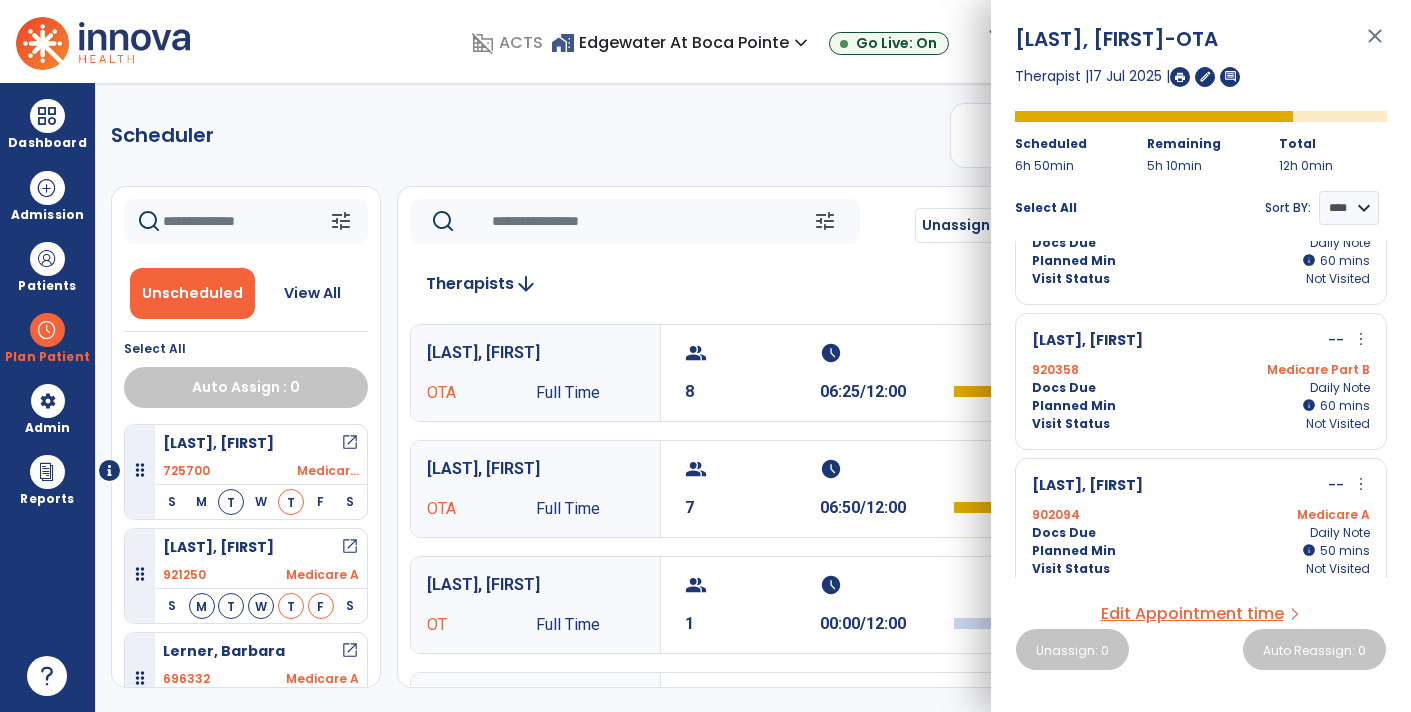 scroll, scrollTop: 669, scrollLeft: 0, axis: vertical 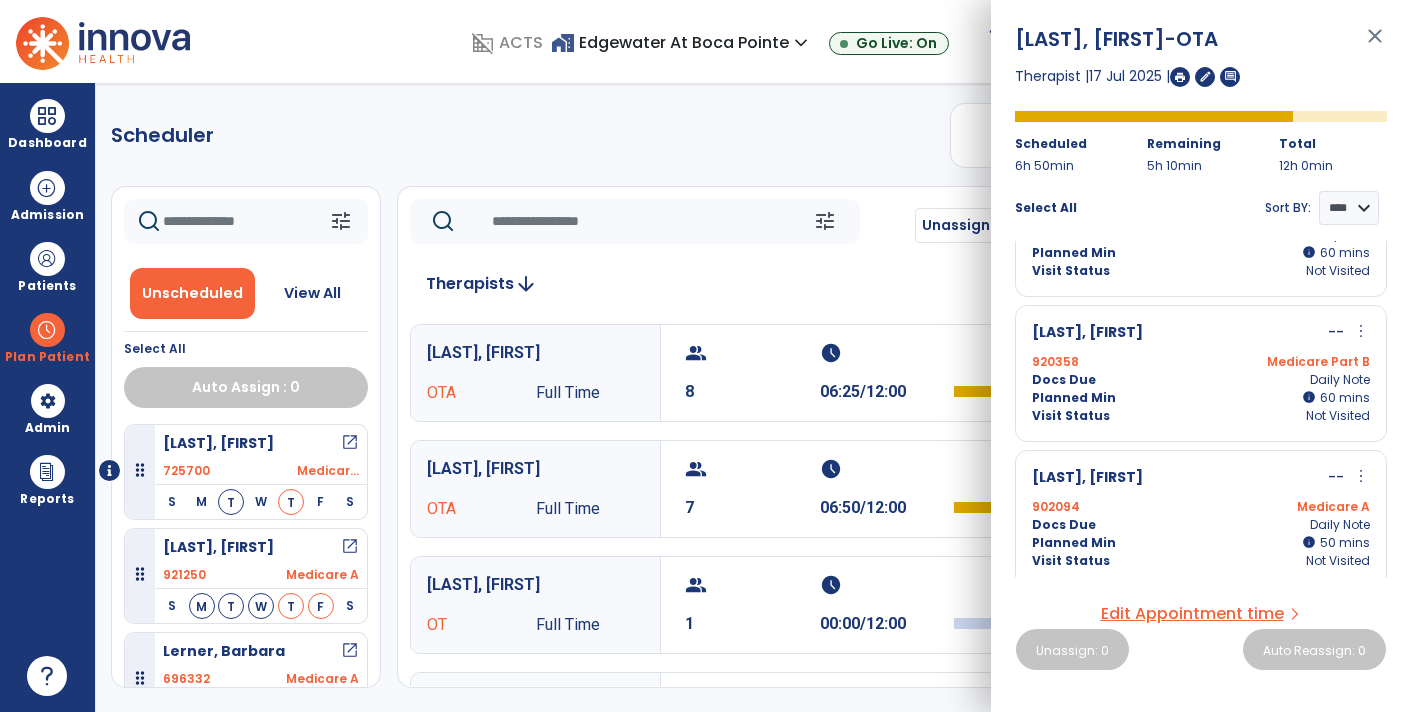 click on "more_vert" at bounding box center [1361, 476] 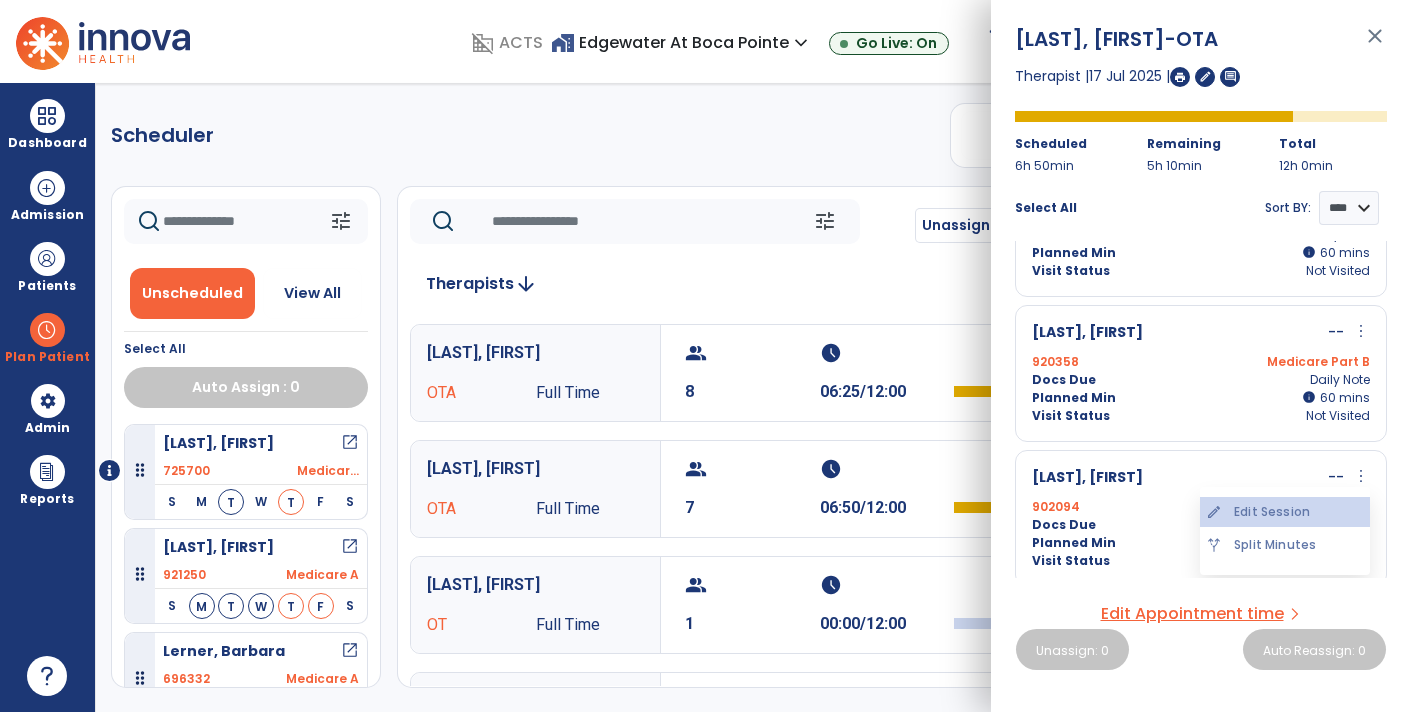 click on "edit   Edit Session" at bounding box center [1285, 512] 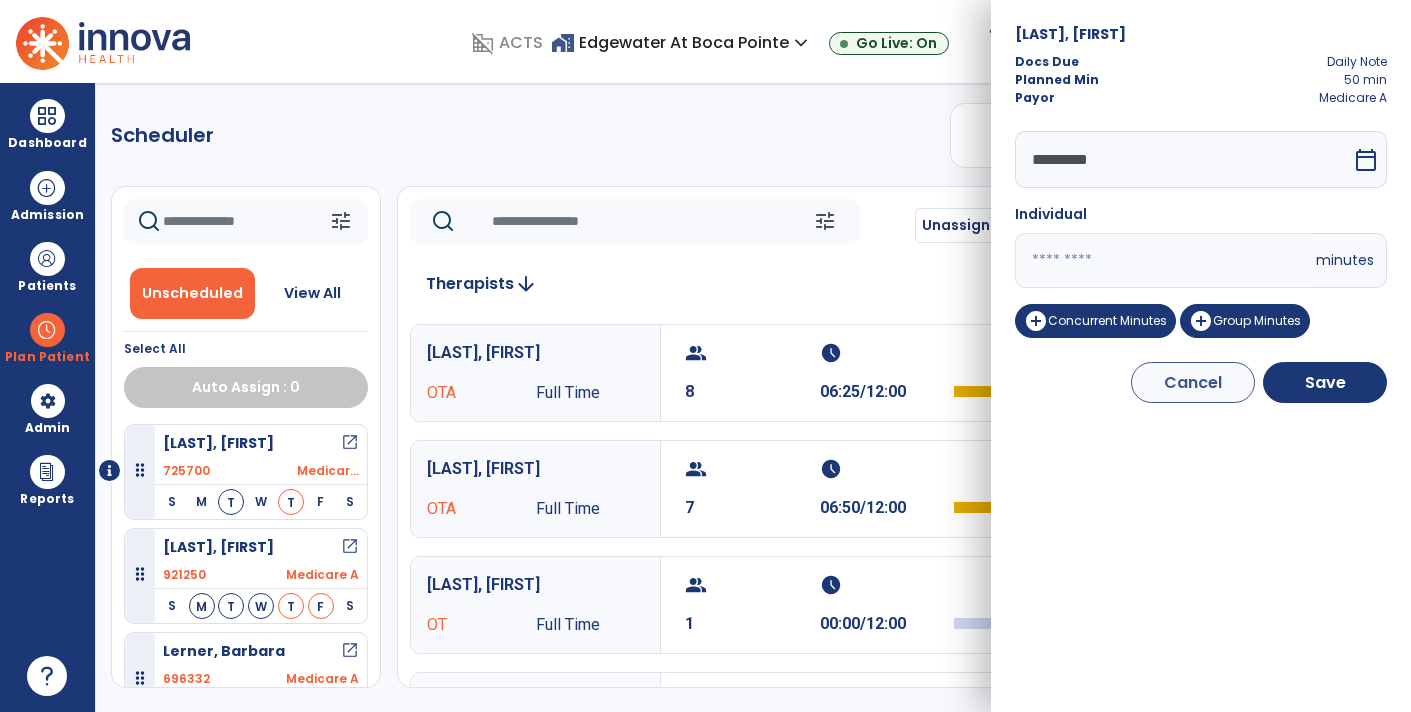 click on "**" at bounding box center [1163, 260] 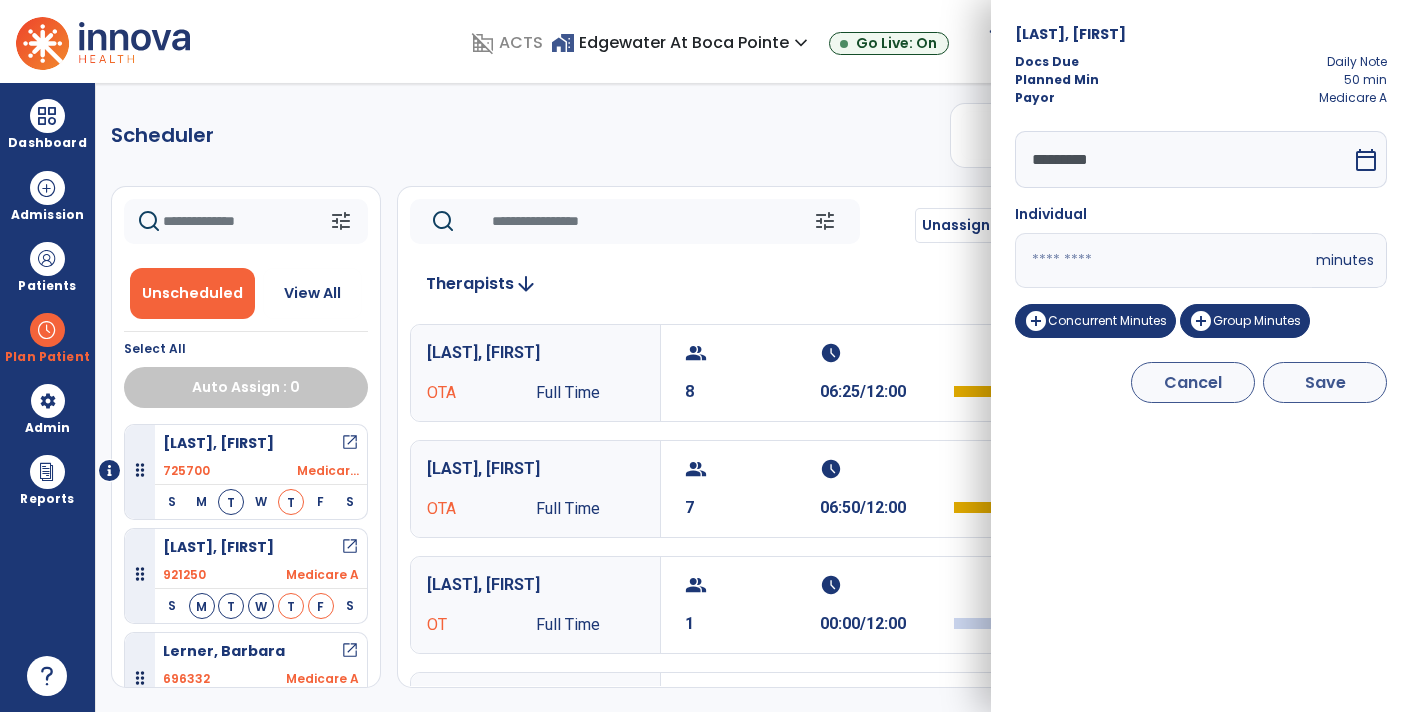 type on "**" 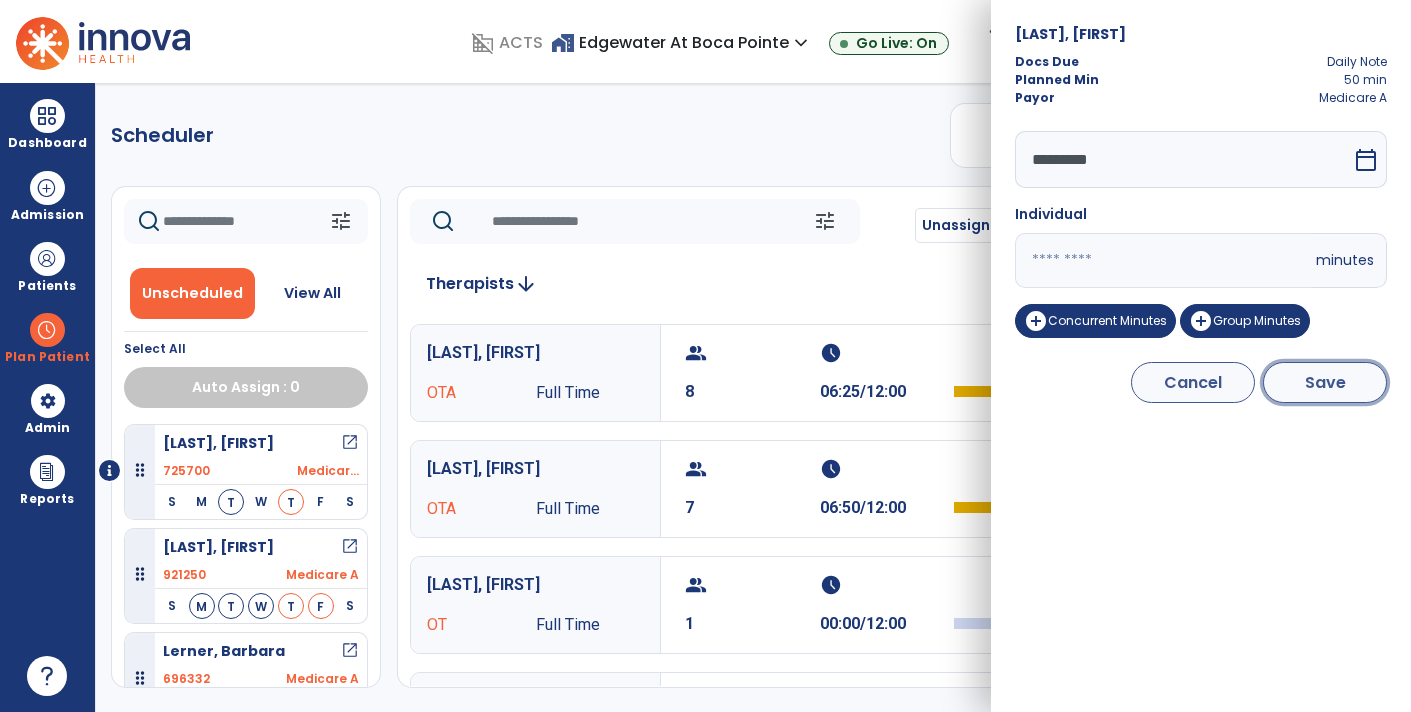 click on "Save" at bounding box center (1325, 382) 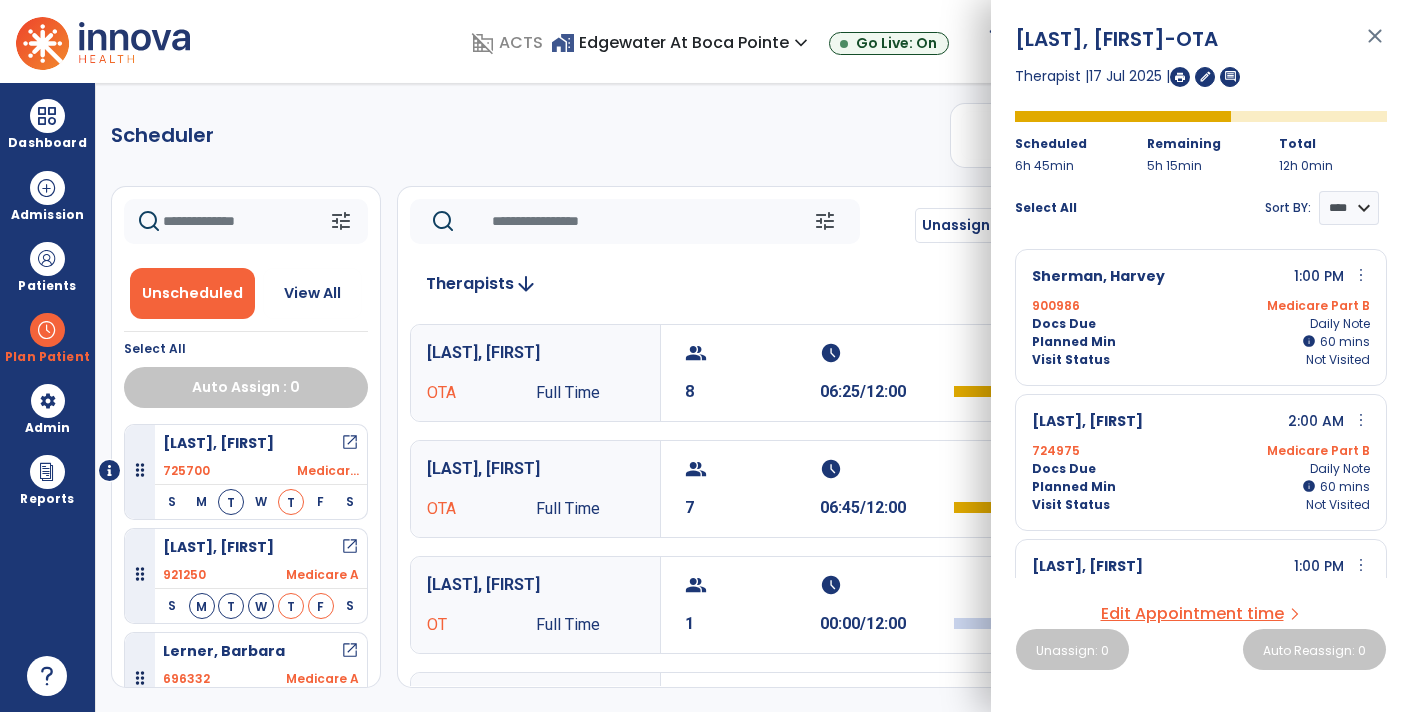 click 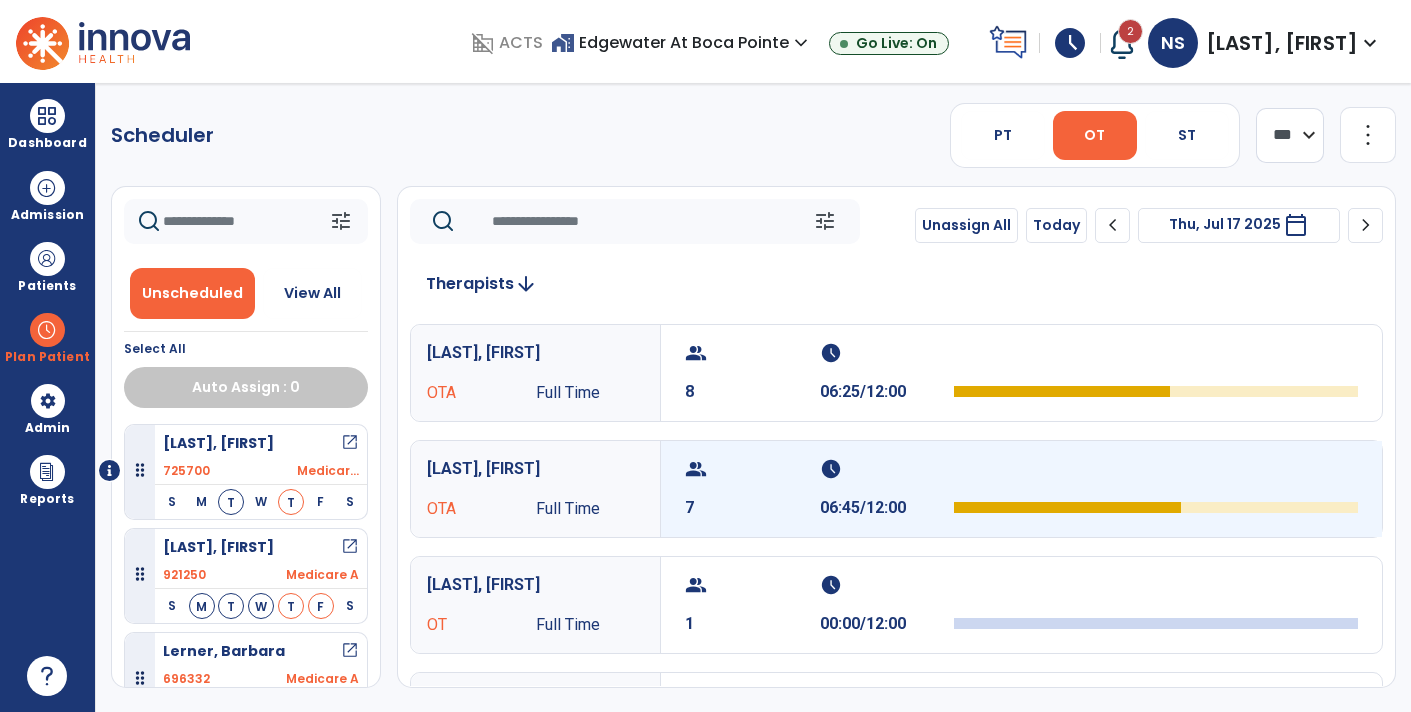 click at bounding box center (1067, 507) 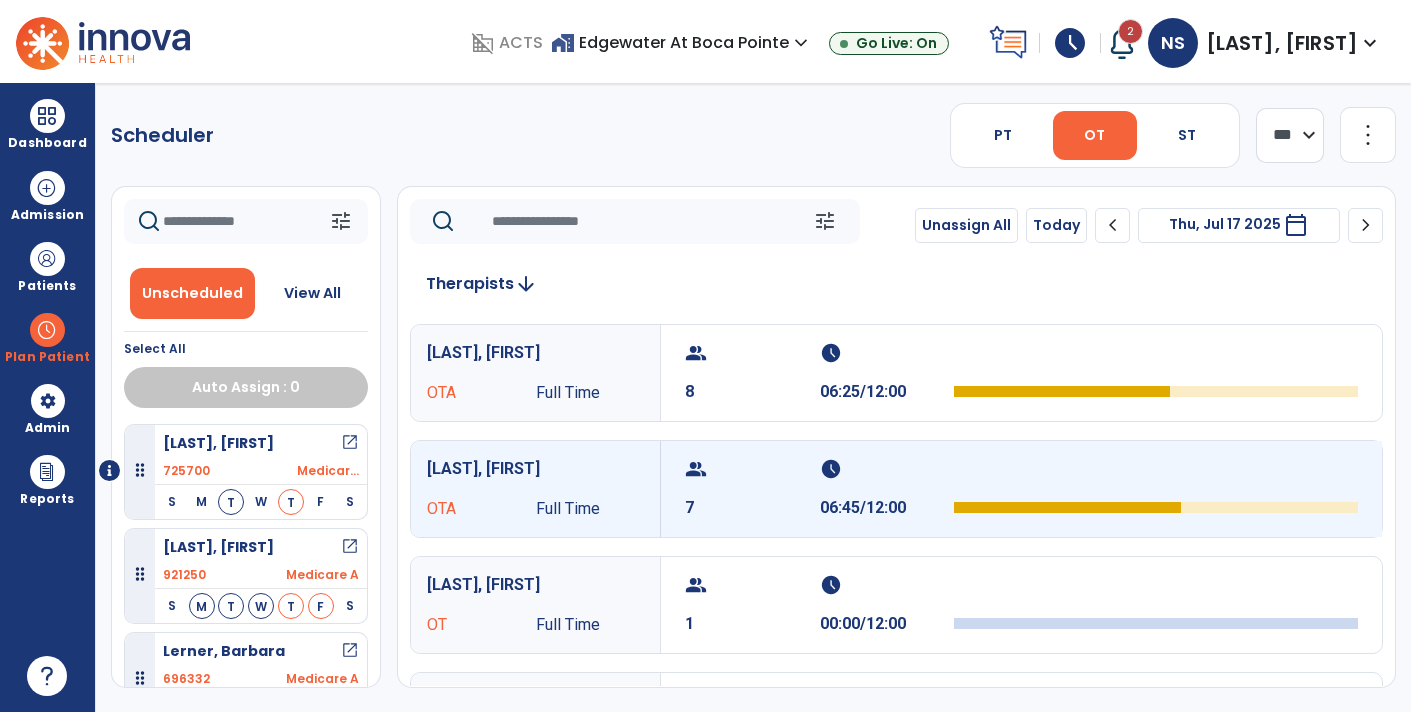 click at bounding box center (1156, 489) 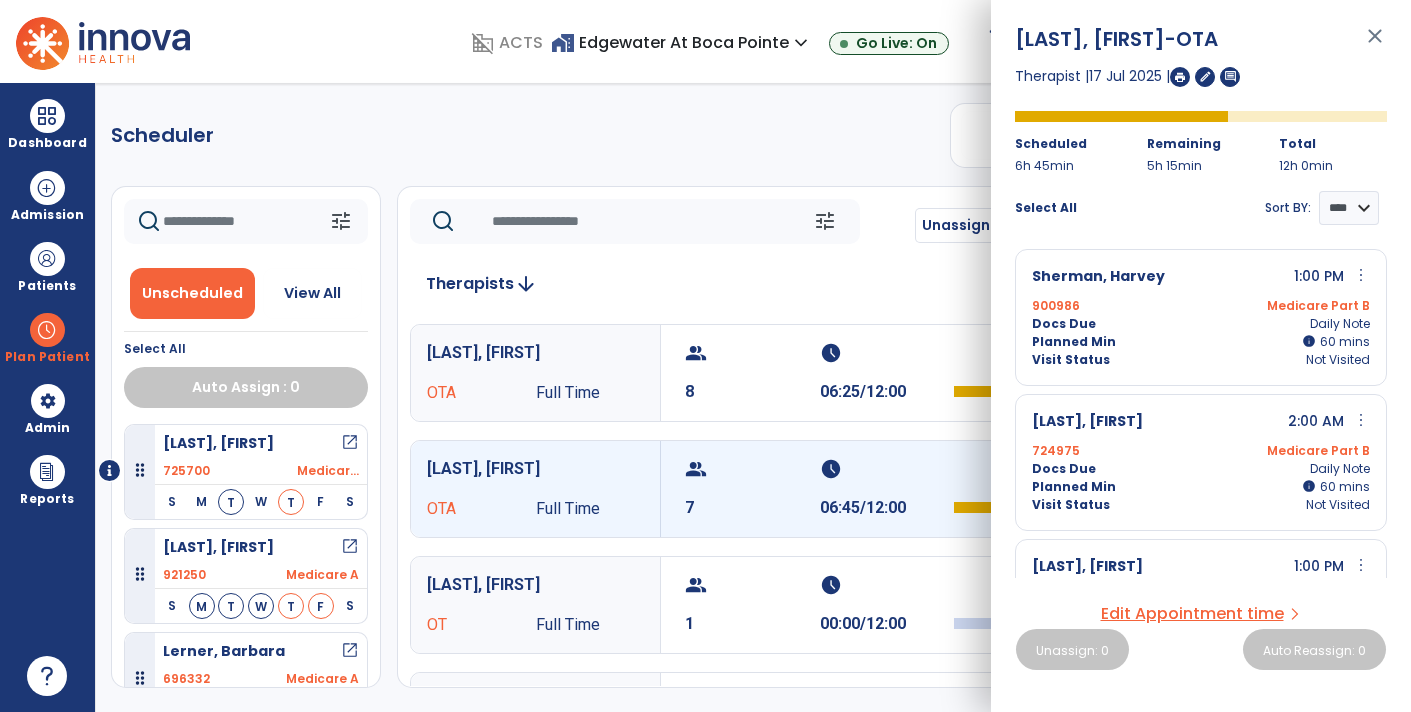 click on "Docs Due Daily Note" at bounding box center [1201, 324] 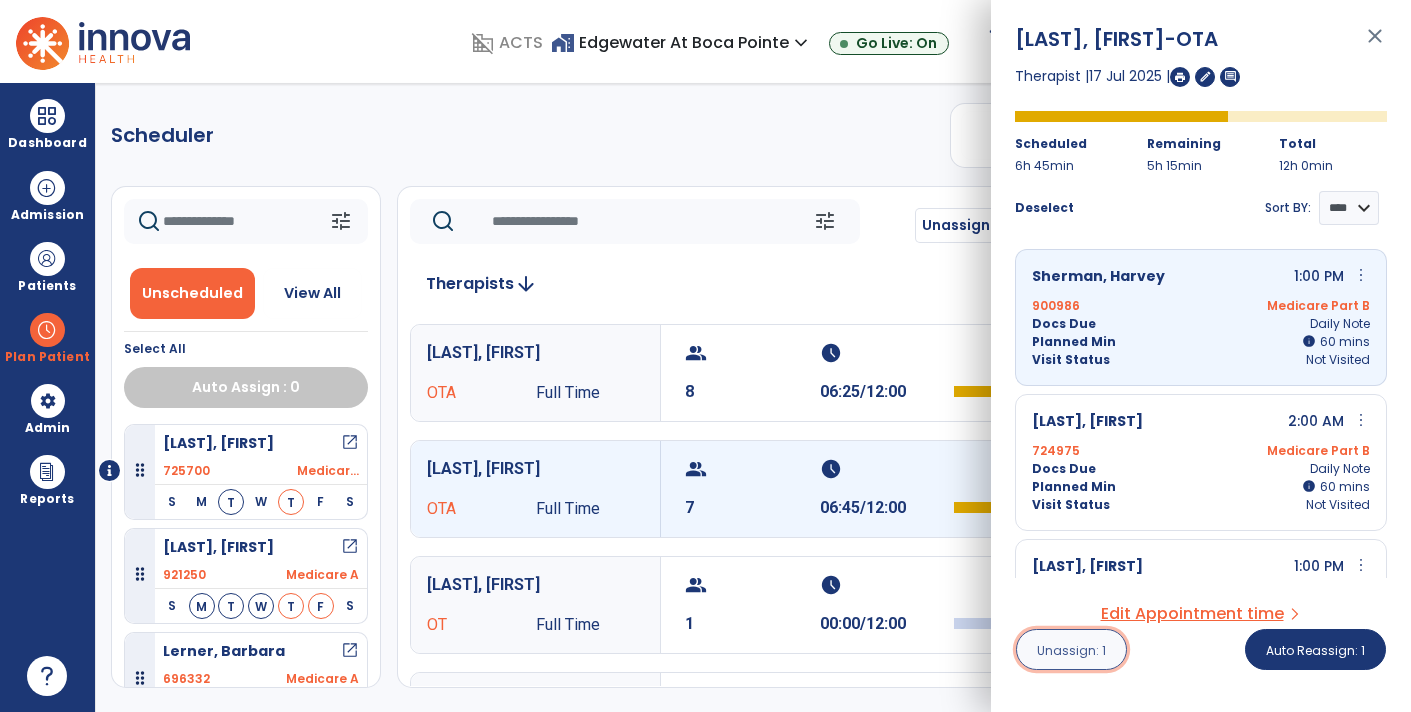 click on "Unassign: 1" at bounding box center [1071, 649] 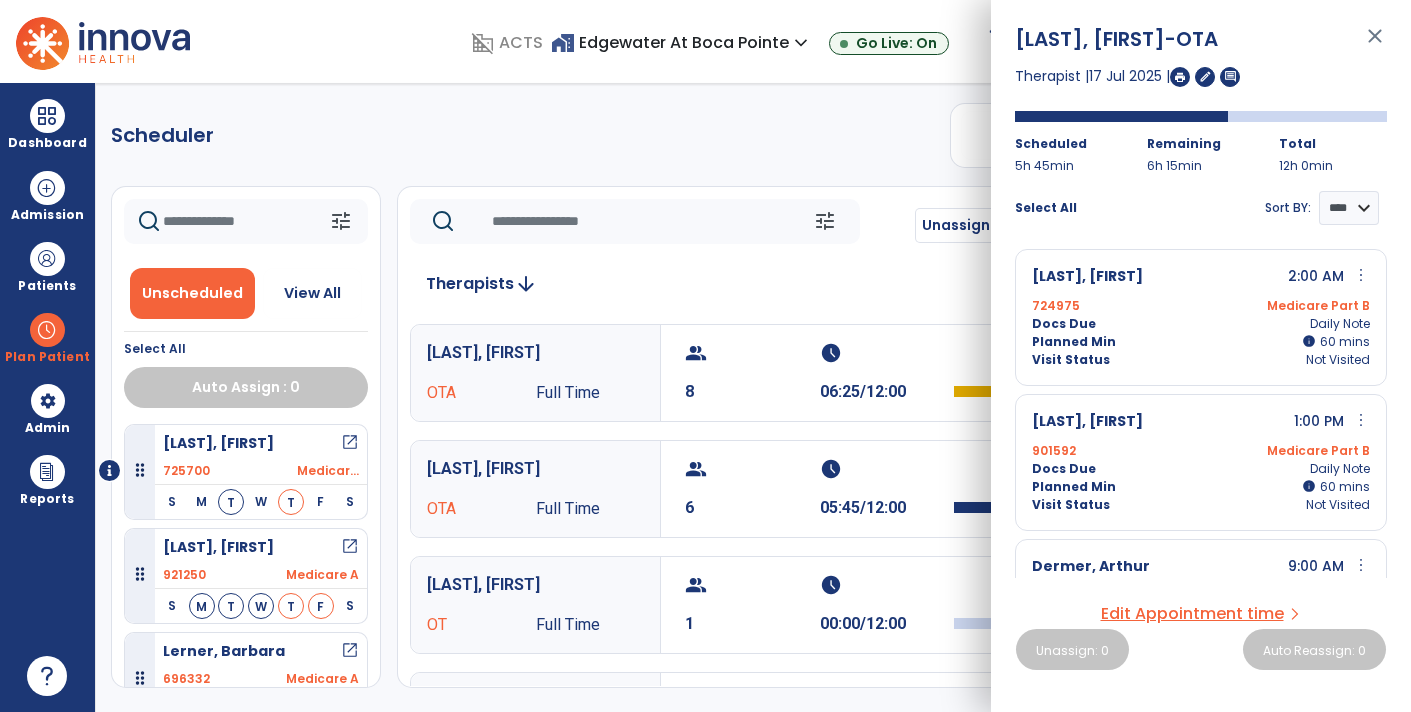 click on "Scheduler   PT   OT   ST  **** *** more_vert  Manage Labor   View All Therapists   Print" 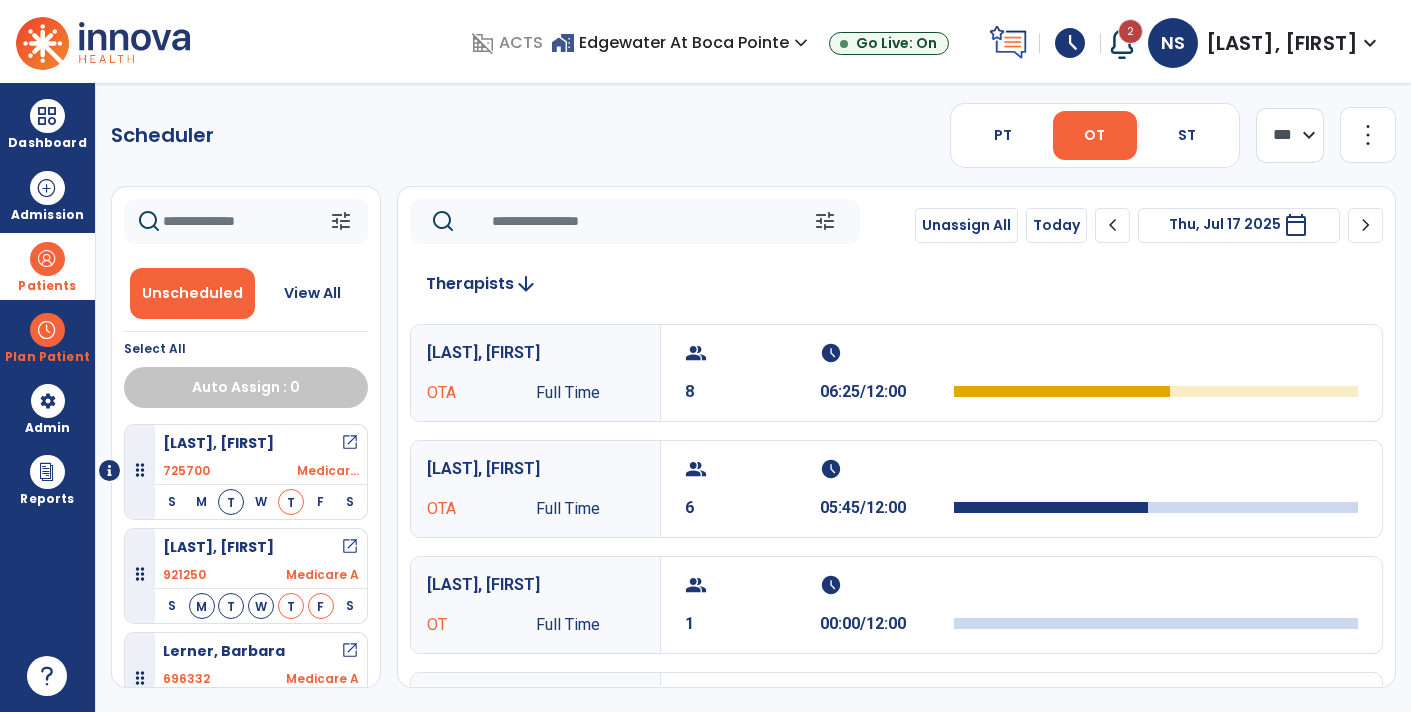 click on "Patients" at bounding box center [47, 286] 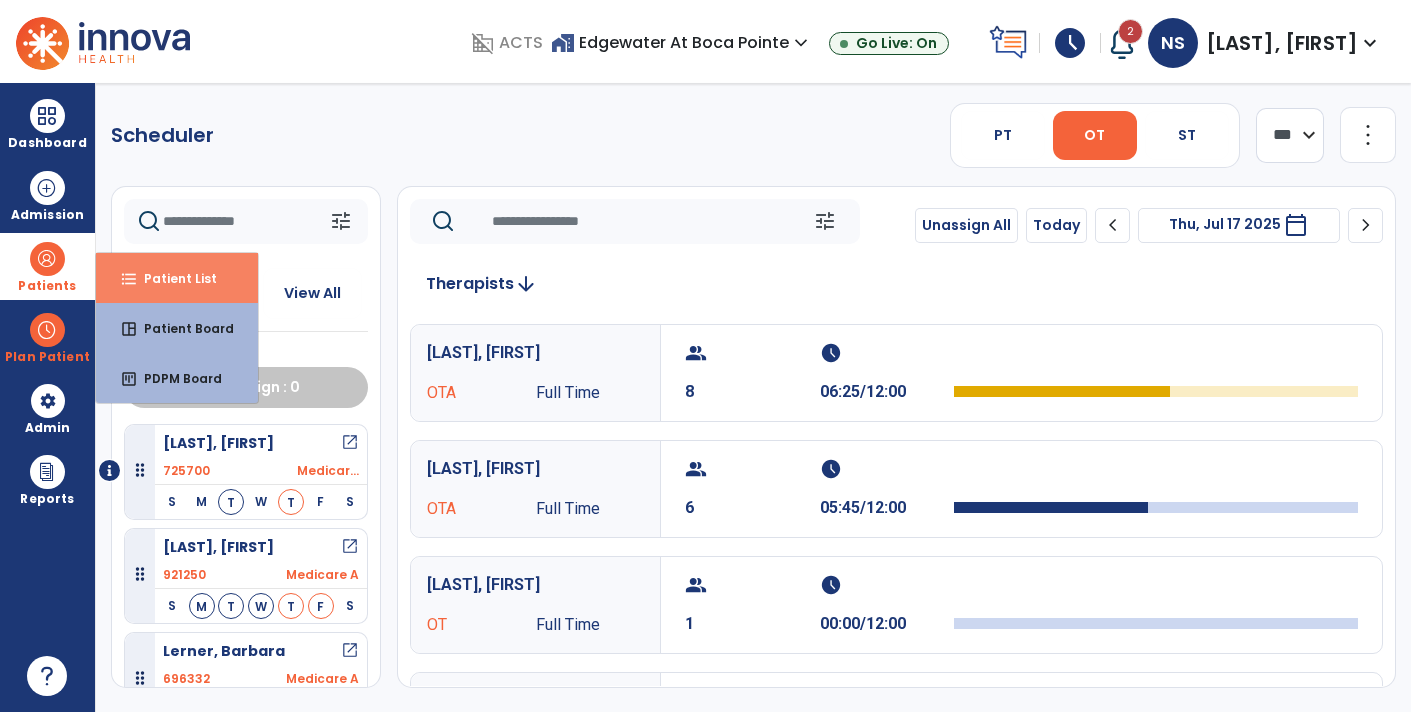 click on "format_list_bulleted  Patient List" at bounding box center [177, 278] 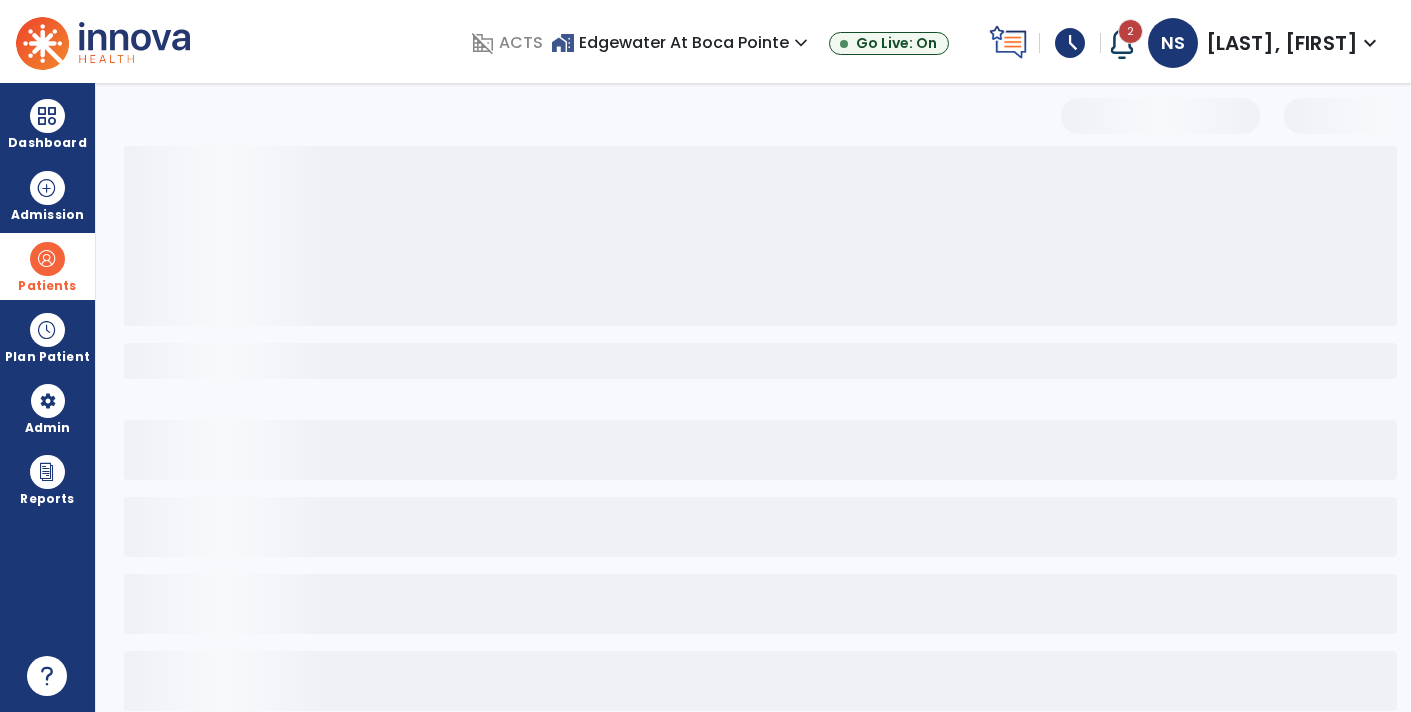 select on "***" 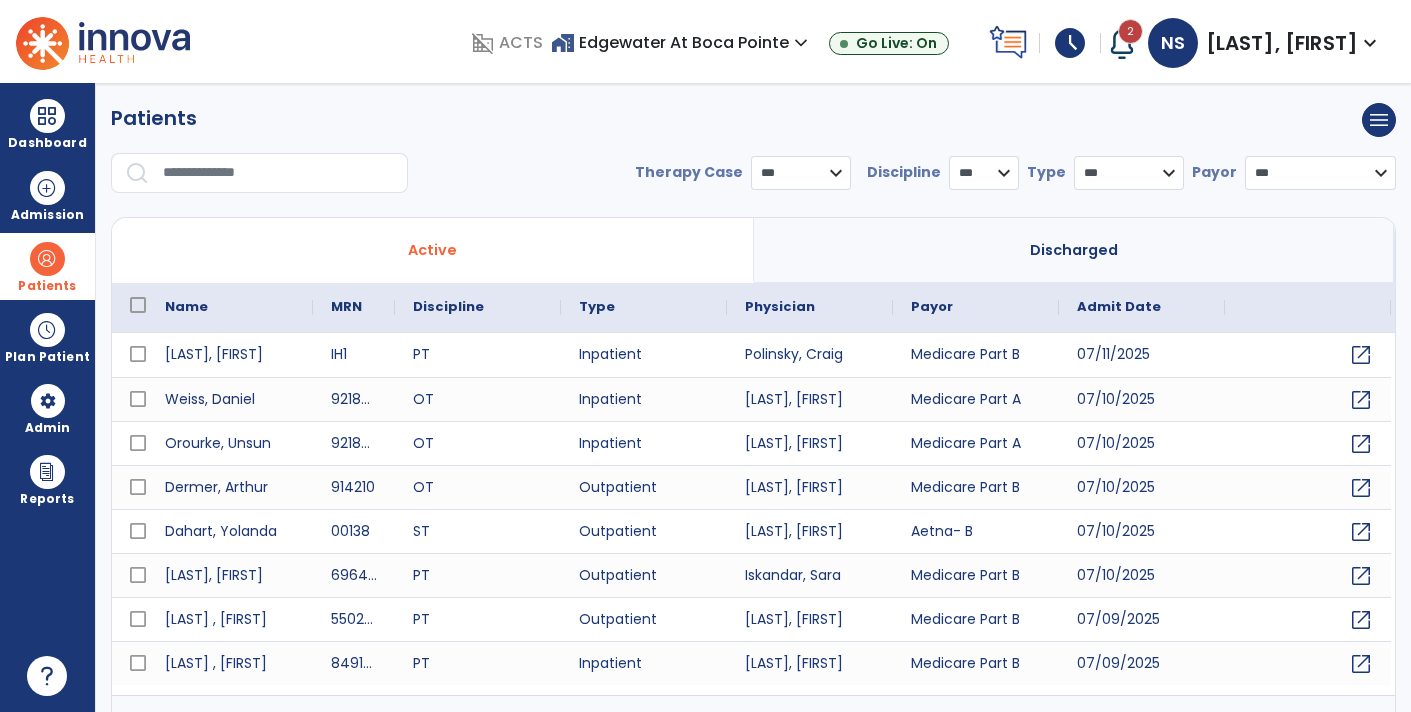 click at bounding box center [278, 173] 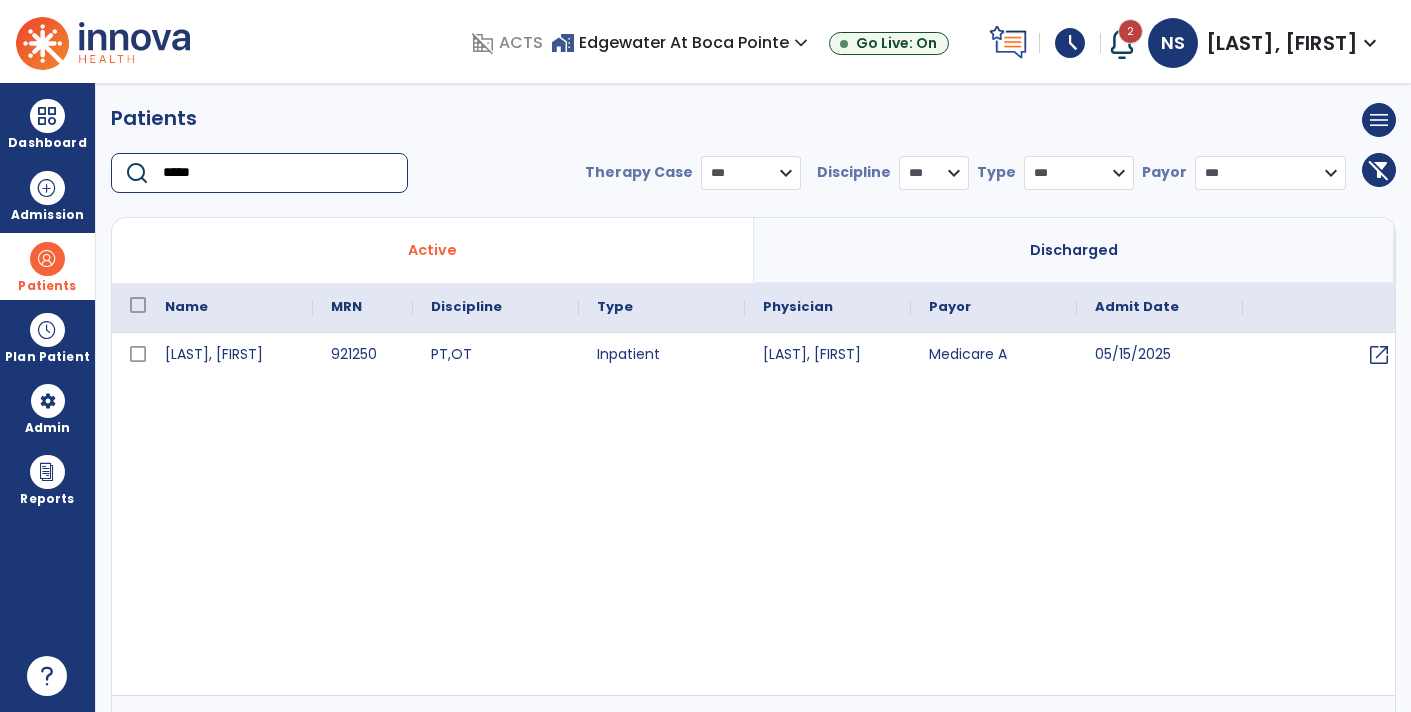 type on "*****" 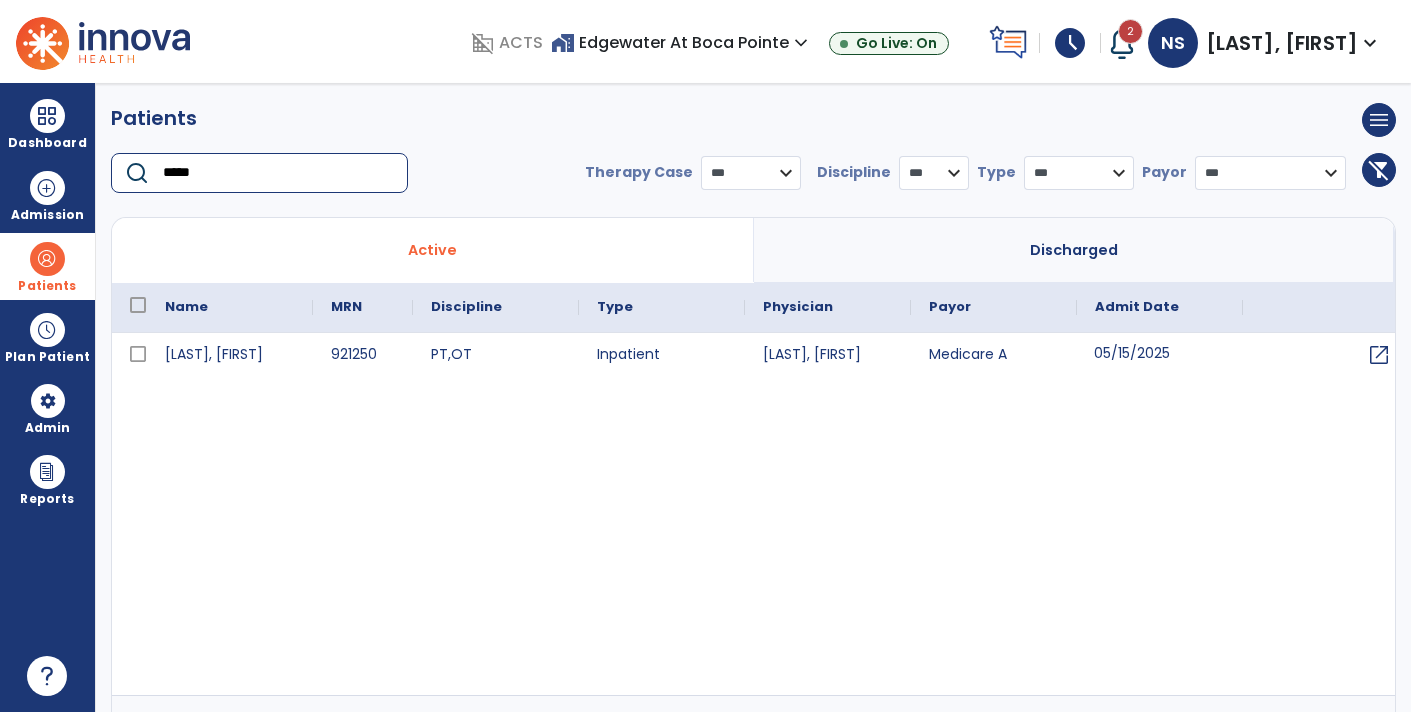 click on "05/15/2025" at bounding box center (1160, 355) 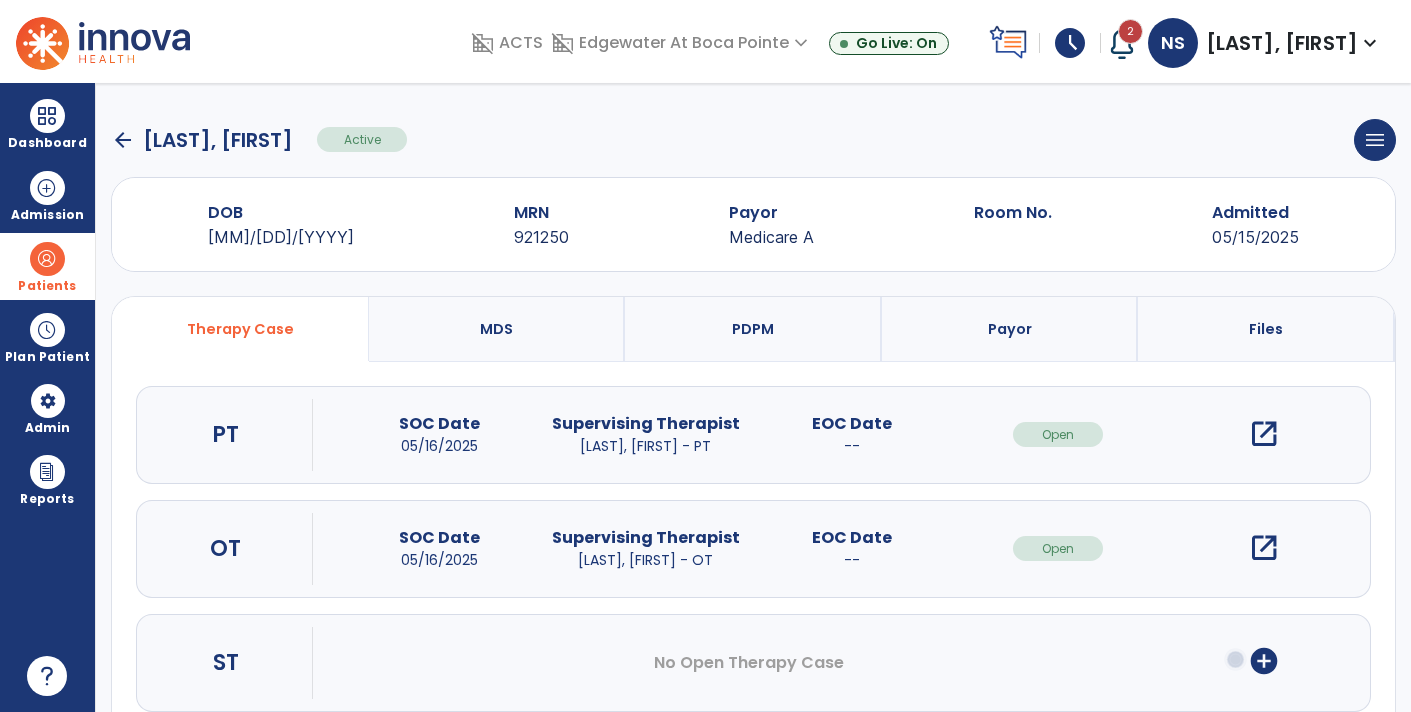 click on "open_in_new" at bounding box center (1264, 548) 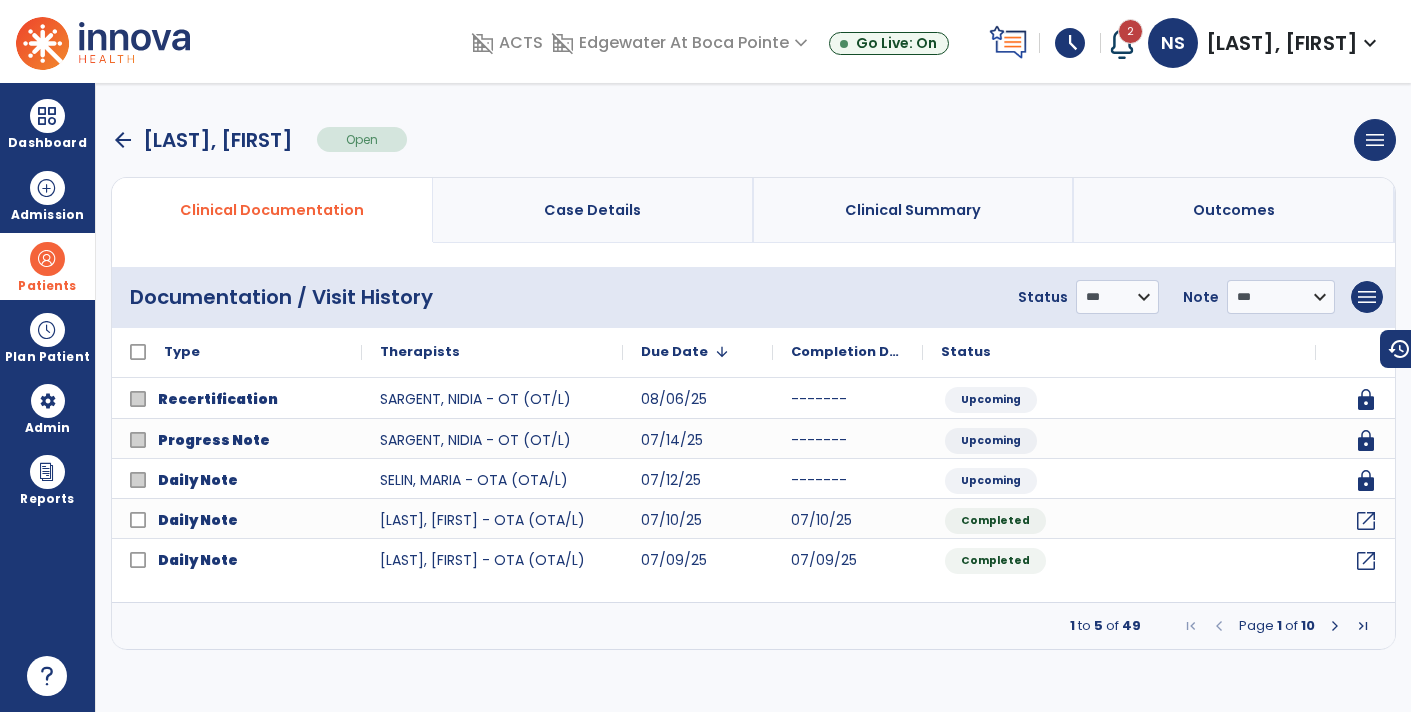 click at bounding box center [47, 259] 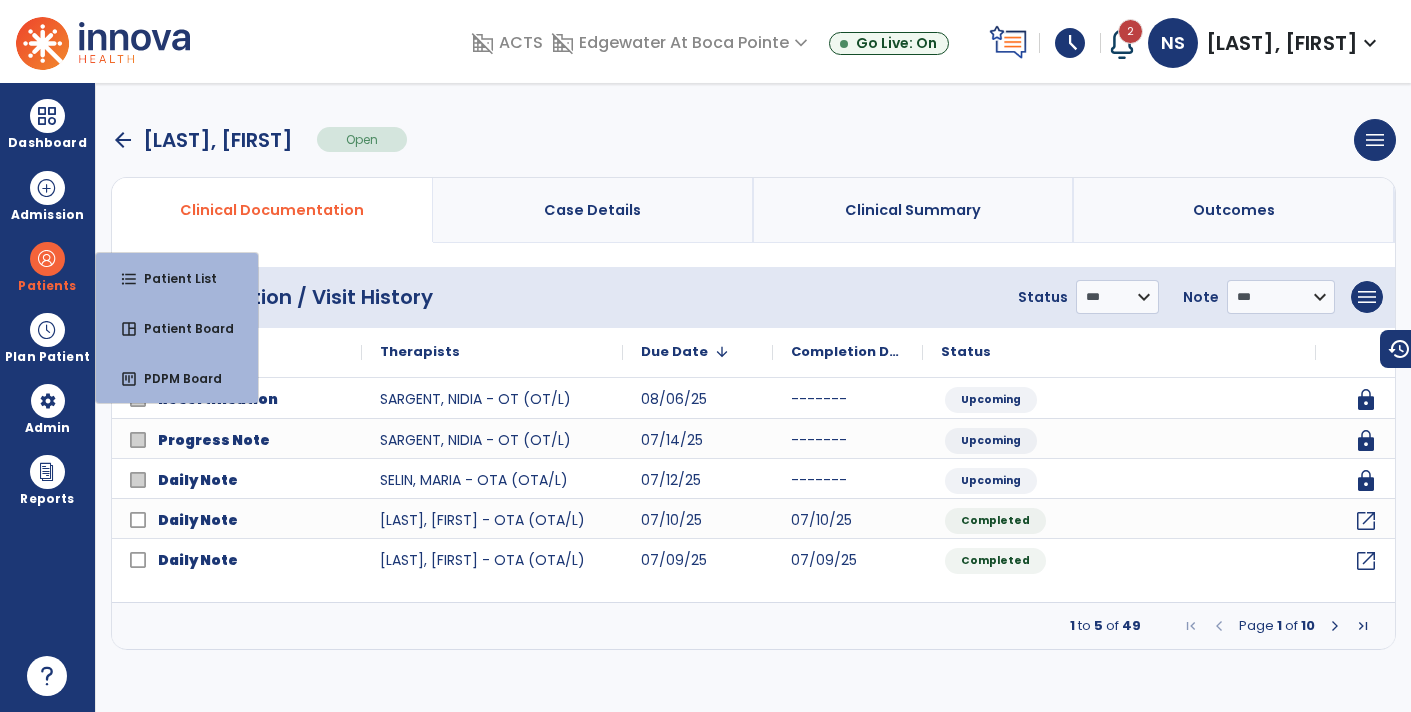 click on "Dashboard  dashboard  Therapist Dashboard  view_quilt  Operations Dashboard Admission Patients  format_list_bulleted  Patient List  space_dashboard  Patient Board  insert_chart  PDPM Board Plan Patient  event_note  Planner  content_paste_go  Scheduler  content_paste_go  Whiteboard Admin  manage_accounts  Users Reports  export_notes  Billing Exports  note_alt  EOM Report  event_note  Minutes By Payor  inbox_customize  Service Log  playlist_add_check  Triple Check Report" at bounding box center [48, 397] 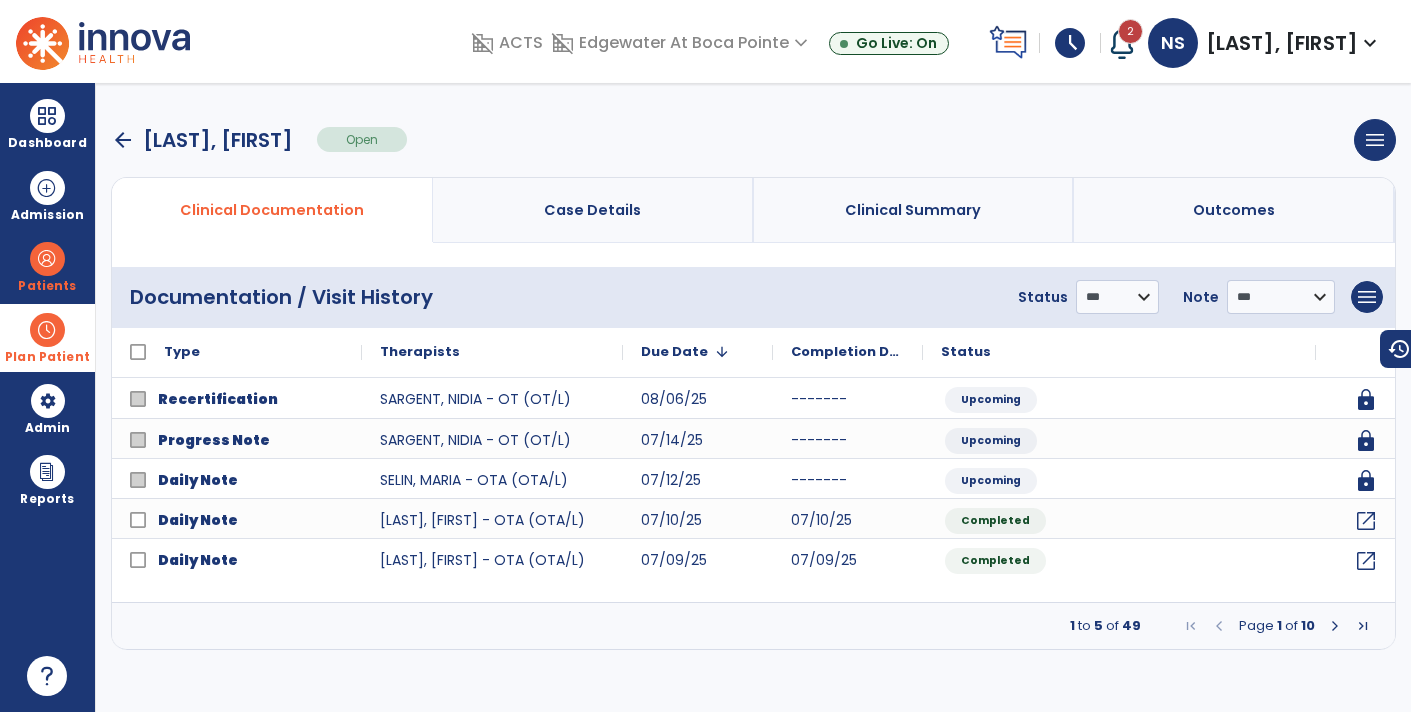 click at bounding box center (47, 330) 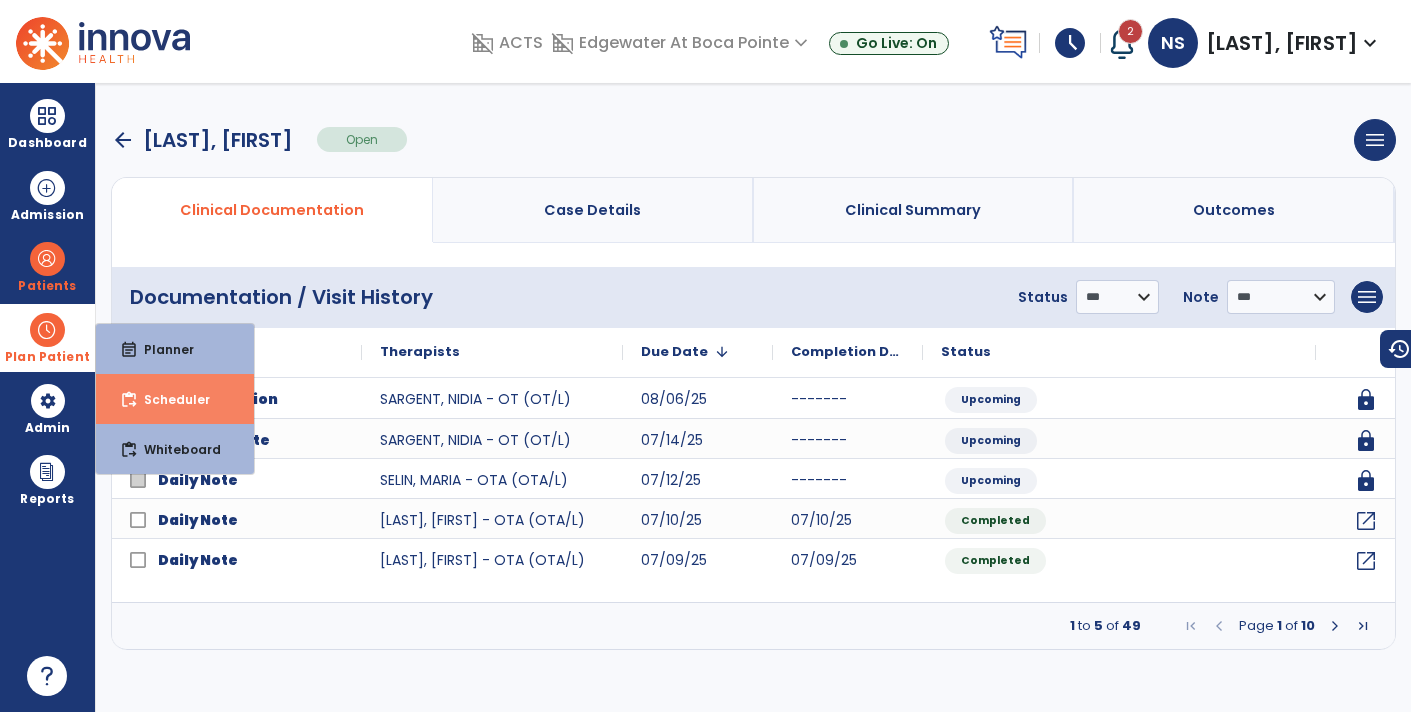 click on "content_paste_go  Scheduler" at bounding box center [175, 399] 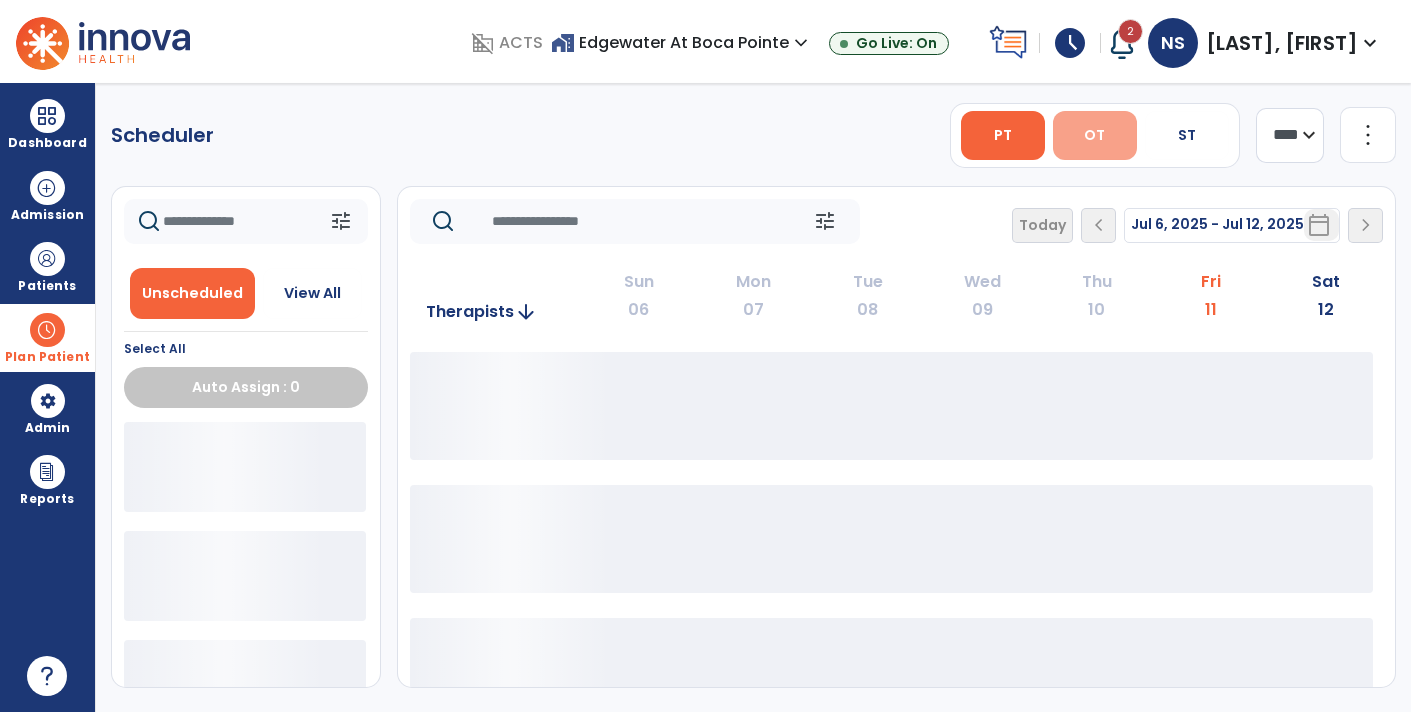 click on "OT" at bounding box center (1094, 135) 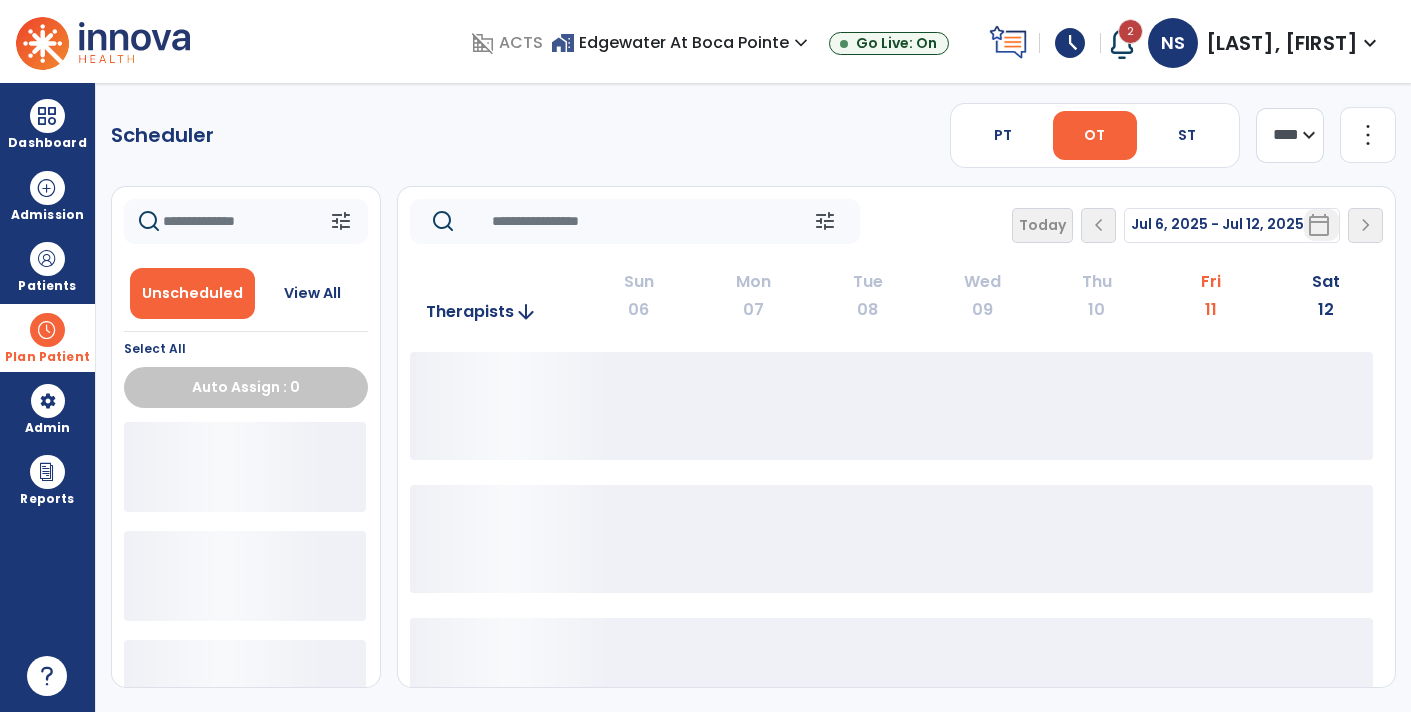 click on "**** ***" 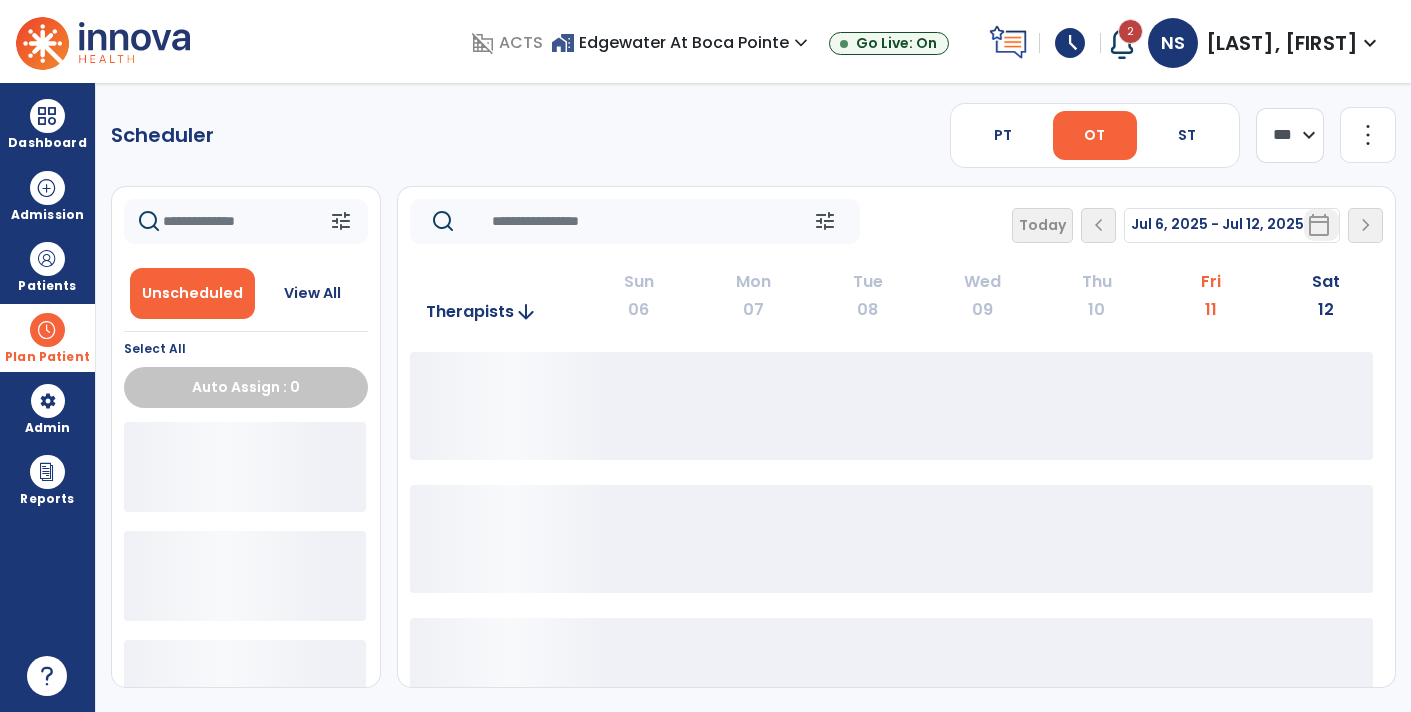 click on "**** ***" 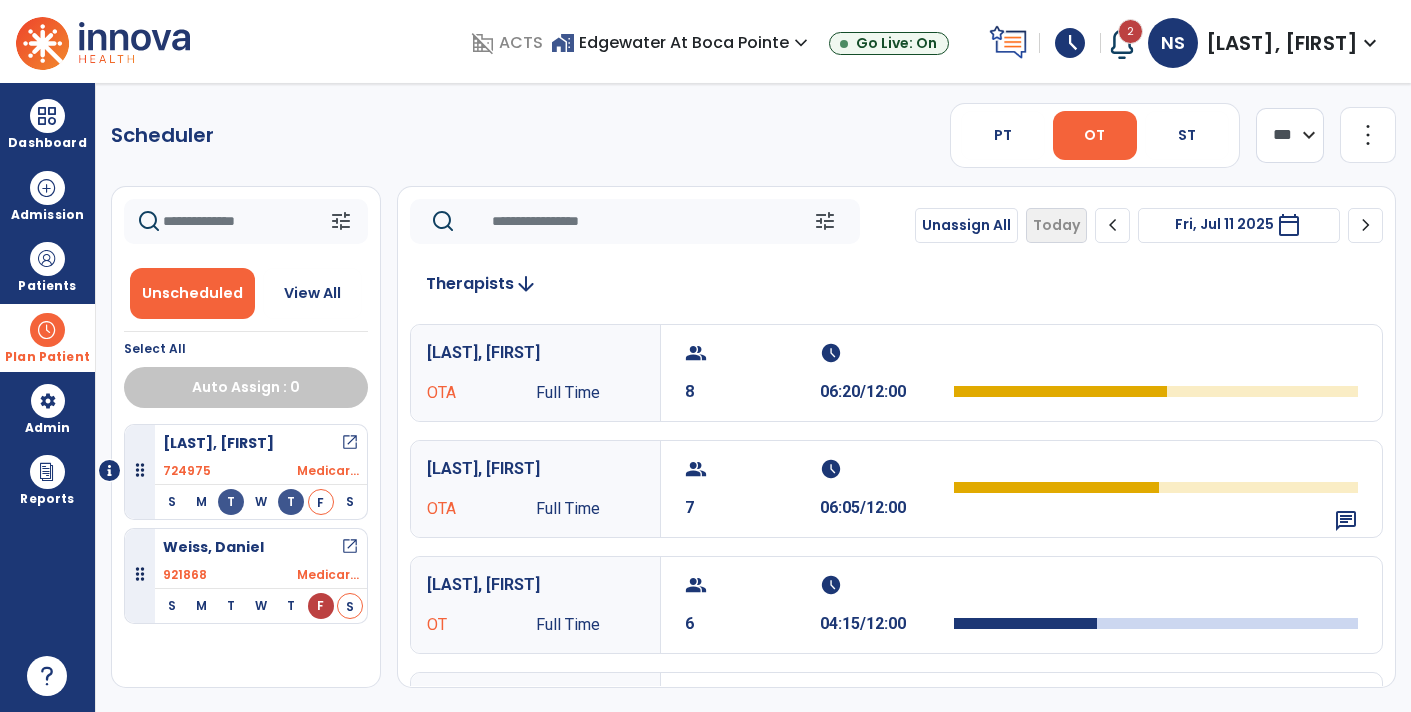 click on "calendar_today" at bounding box center [1289, 225] 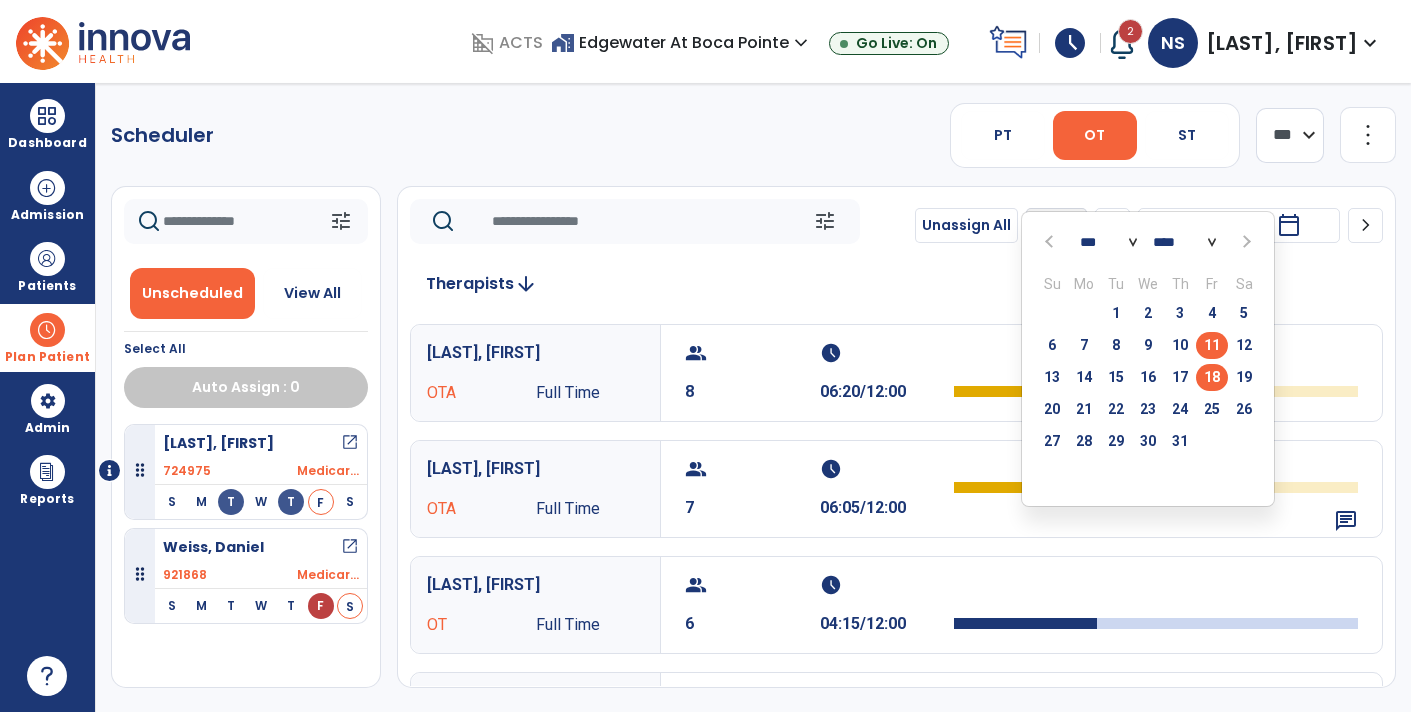 click on "18" at bounding box center (1212, 377) 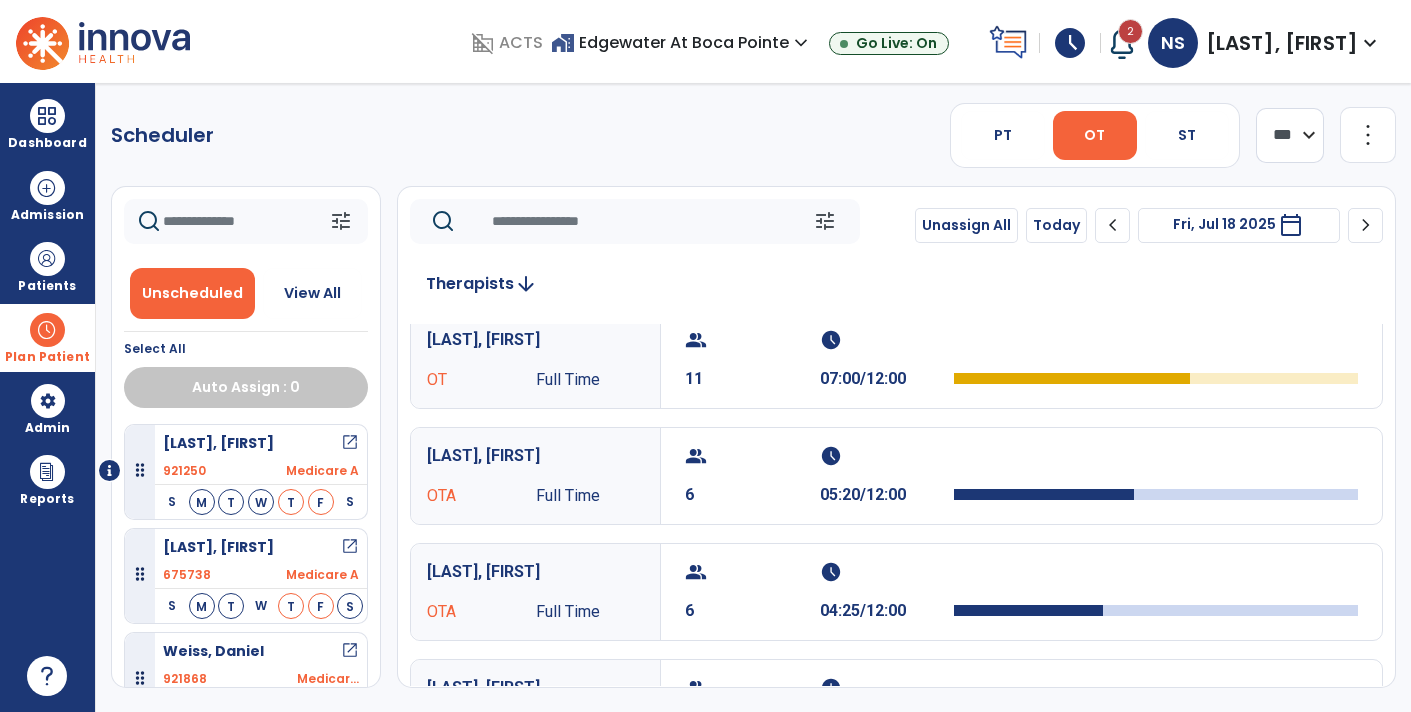 scroll, scrollTop: 30, scrollLeft: 0, axis: vertical 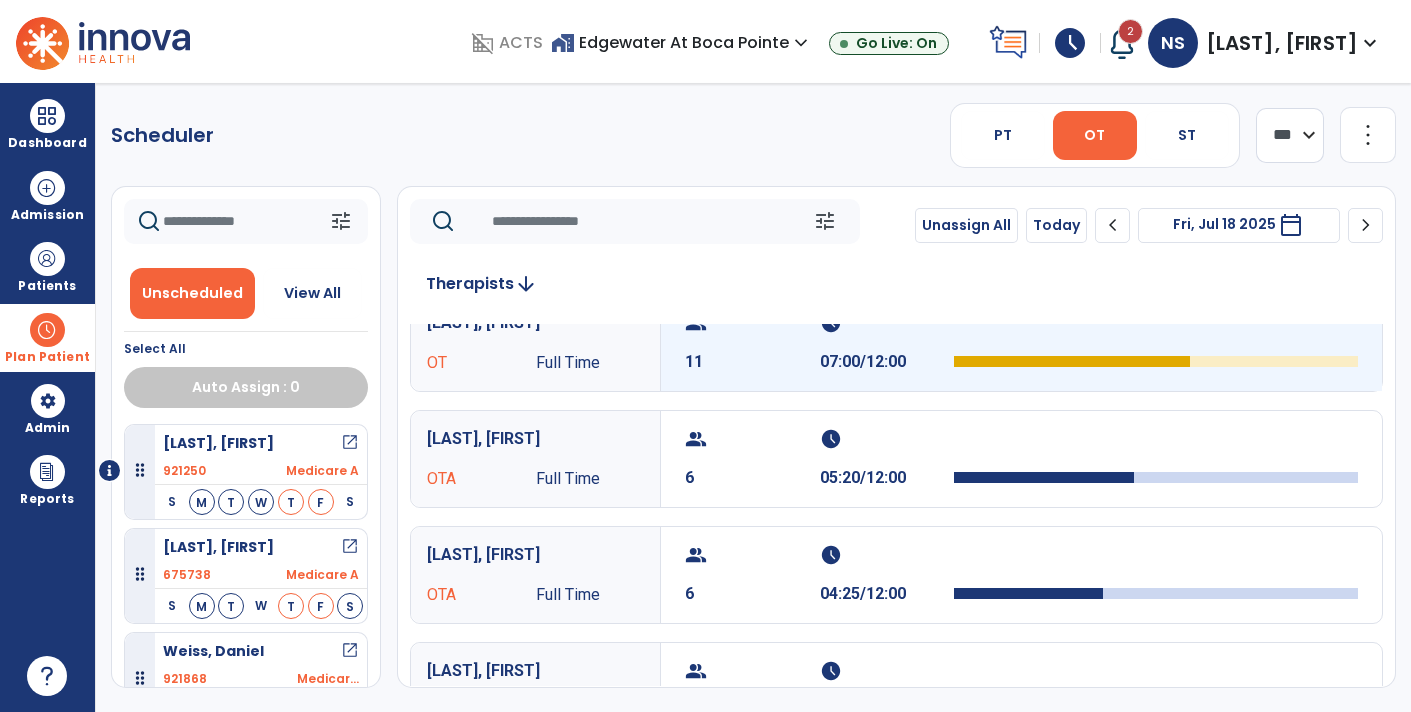 click at bounding box center (1156, 343) 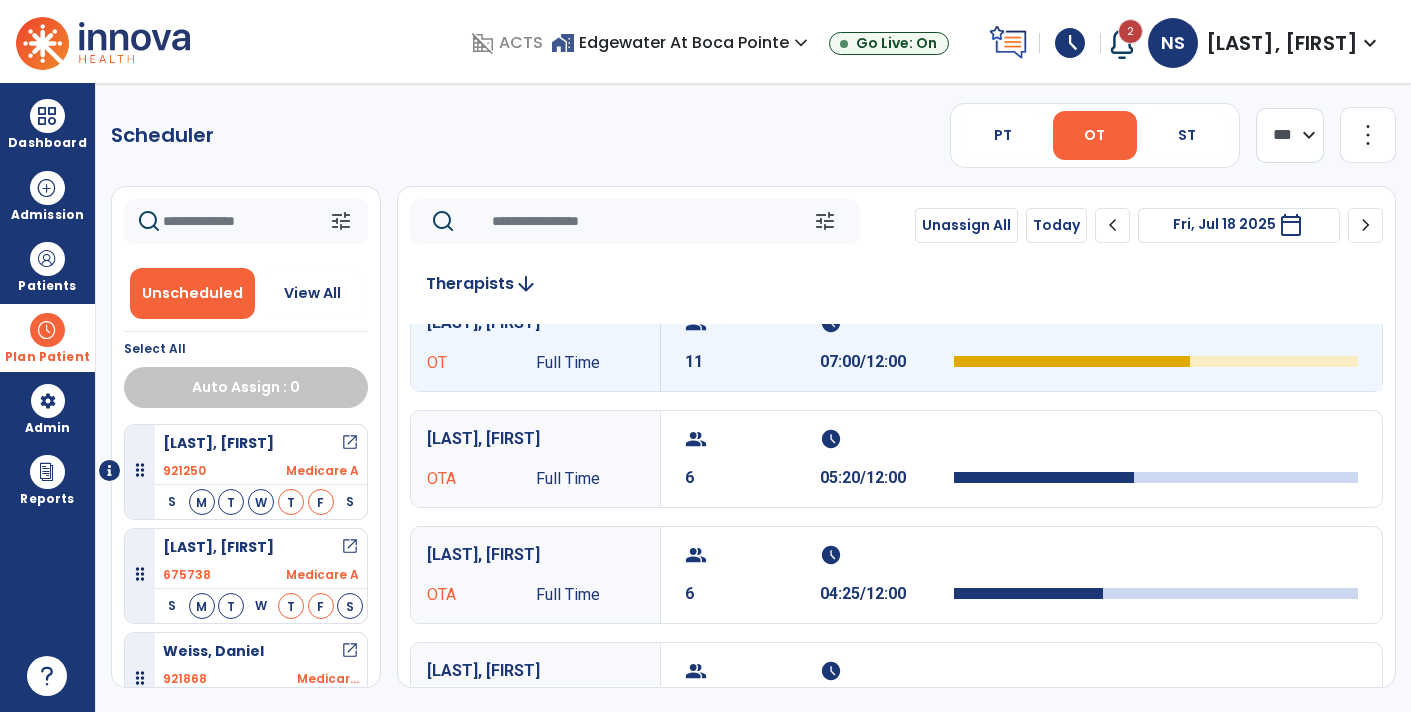 click on "group  11  schedule  07:00/12:00" at bounding box center (1021, 343) 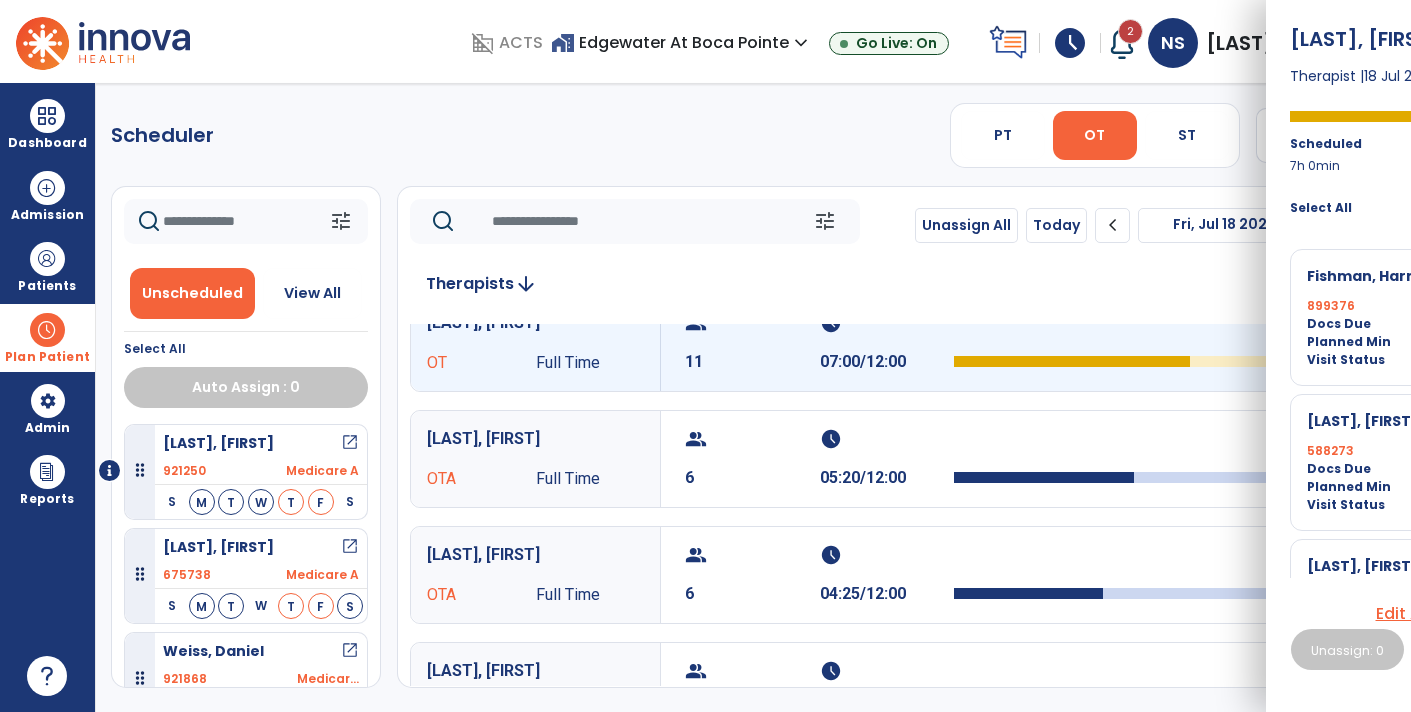 click on "Docs Due Daily Note" at bounding box center (1201, 324) 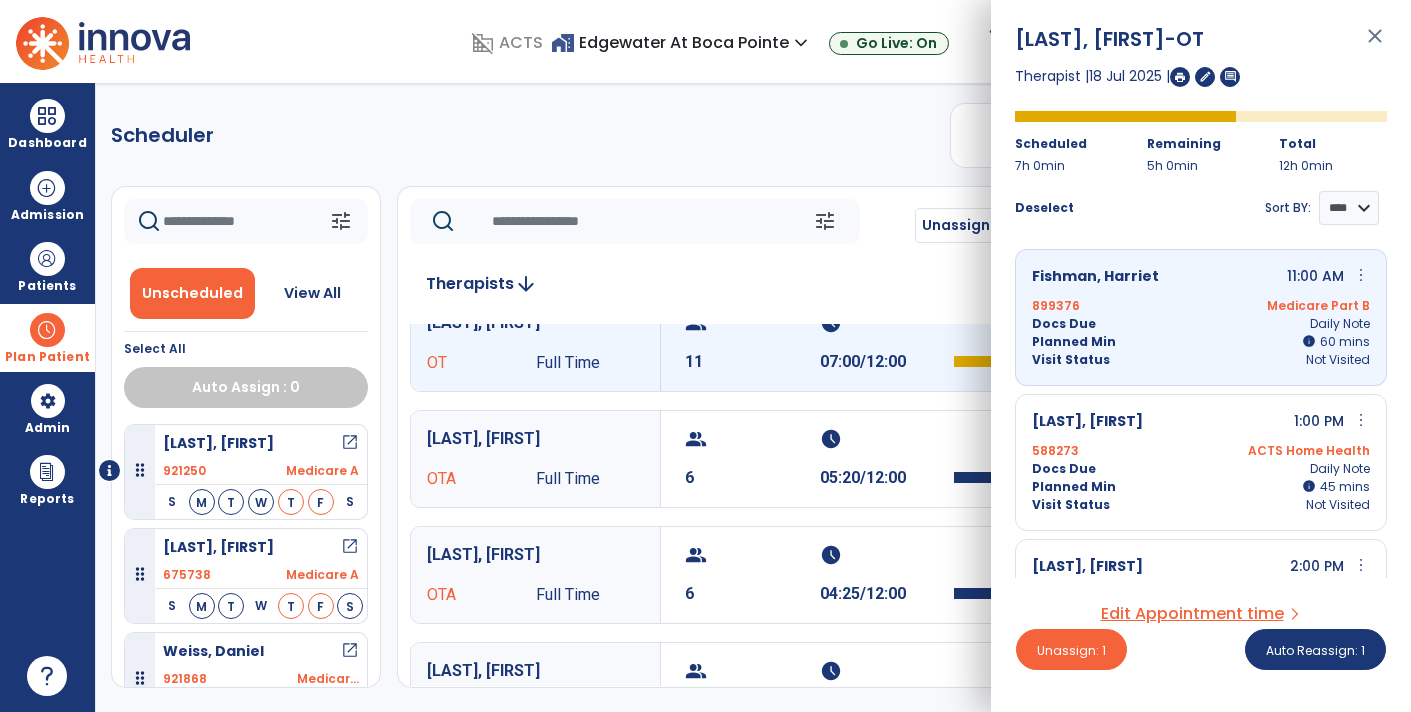 click on "Daily Note" at bounding box center [1340, 469] 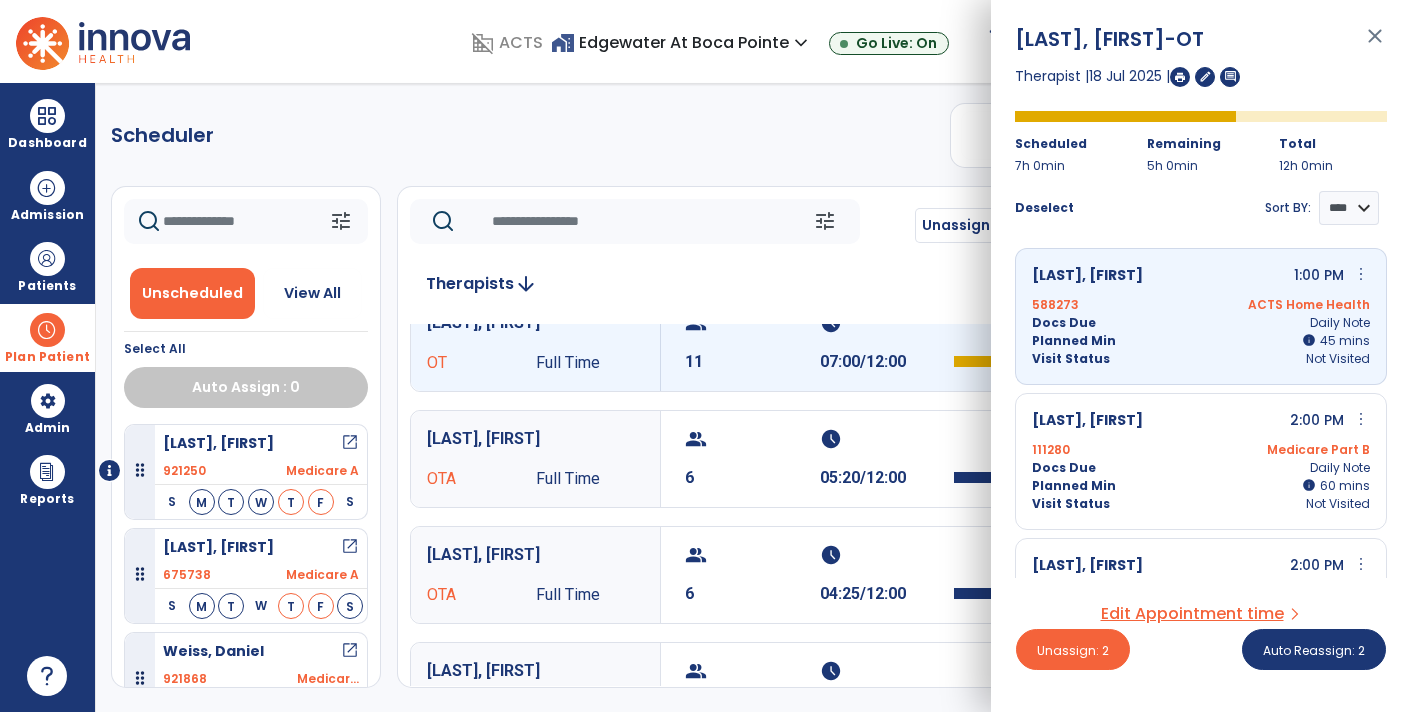 click on "Docs Due Daily Note" at bounding box center (1201, 468) 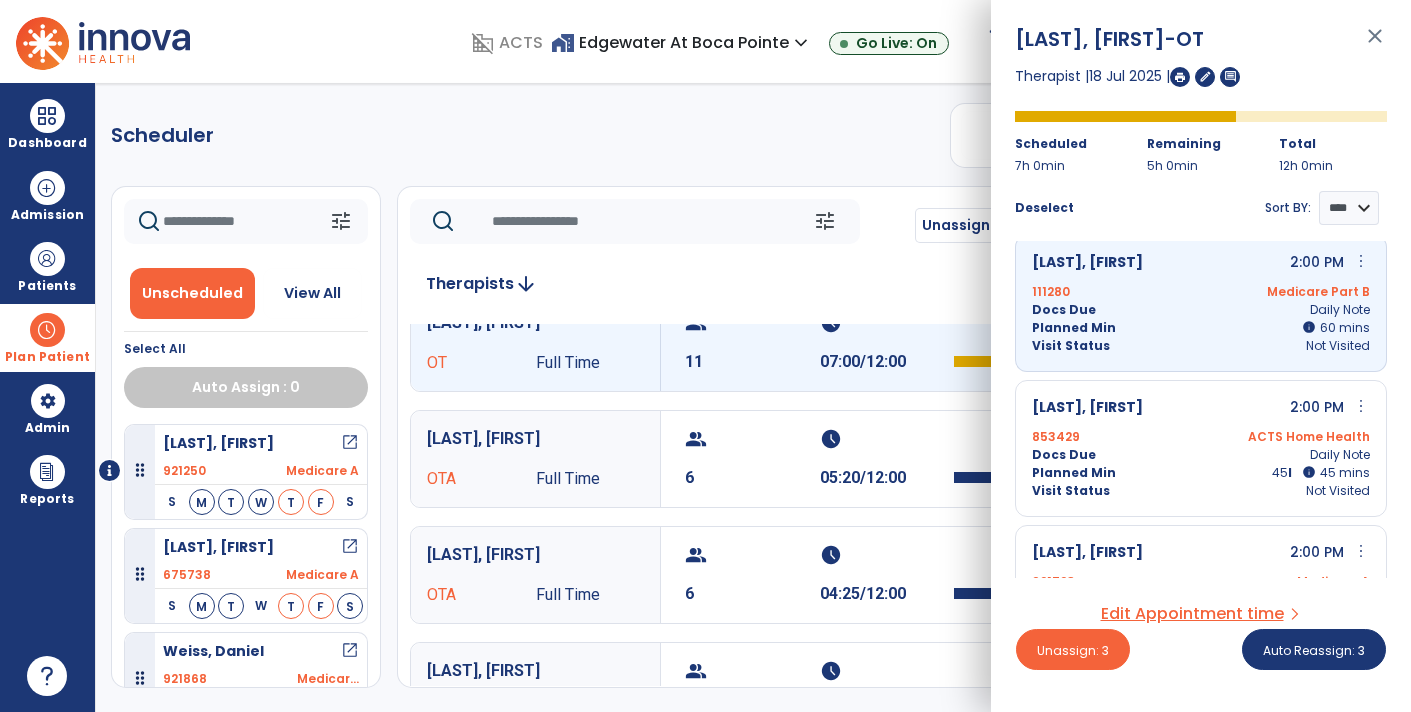 click on "info" at bounding box center (1309, 472) 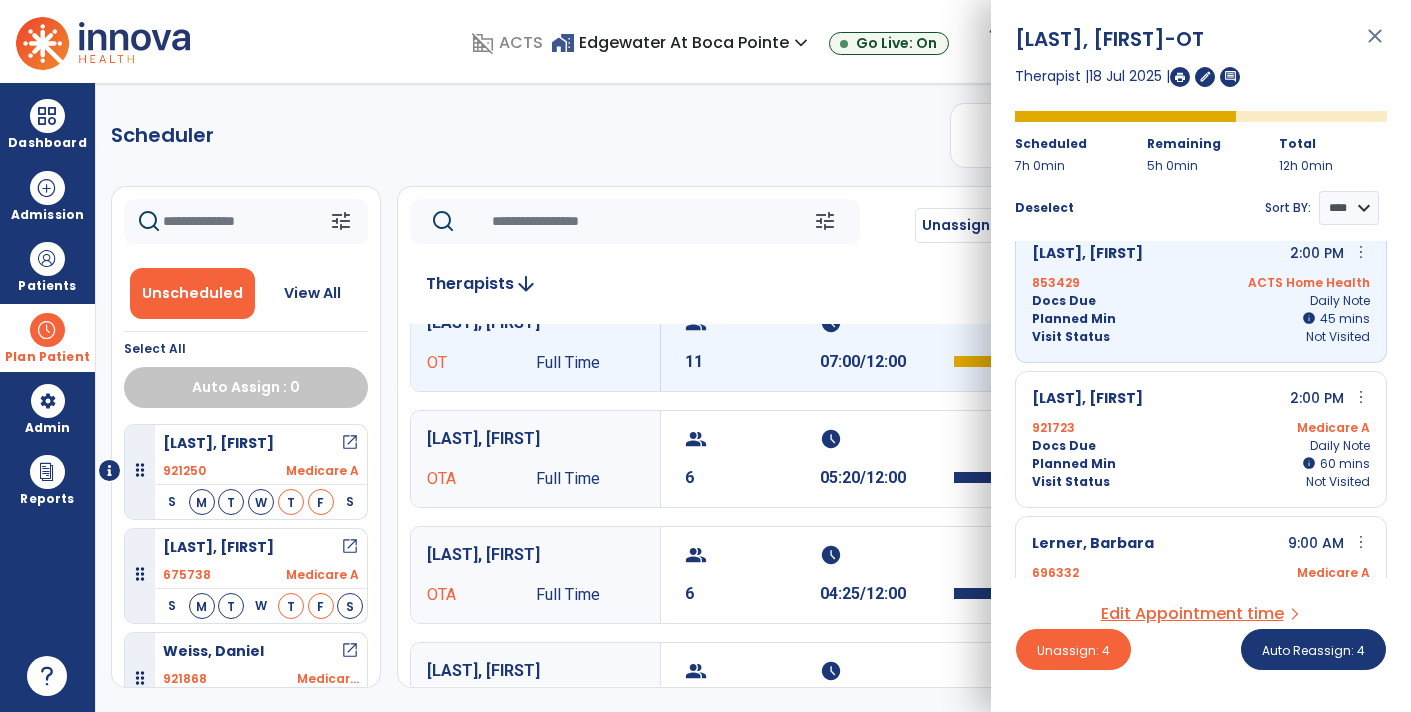 click on "Daily Note" at bounding box center (1340, 446) 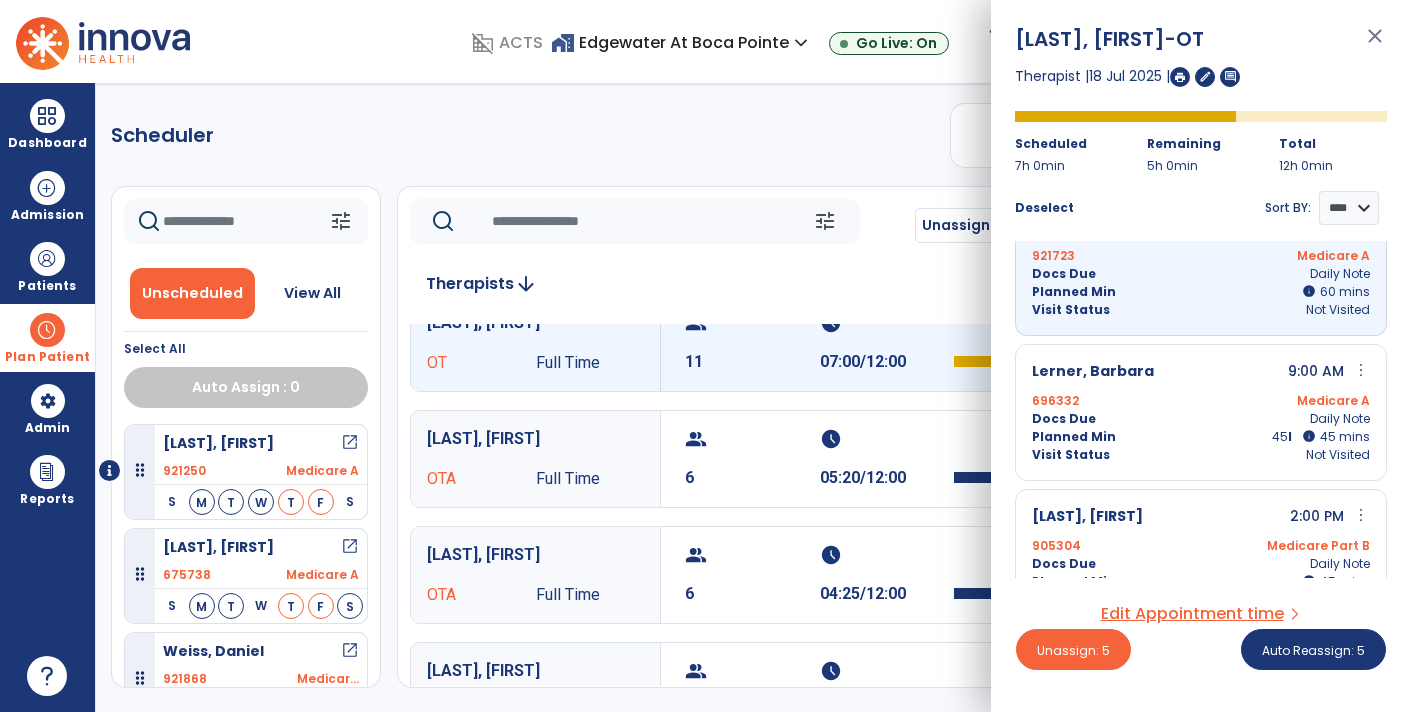 click on "info" at bounding box center (1309, 436) 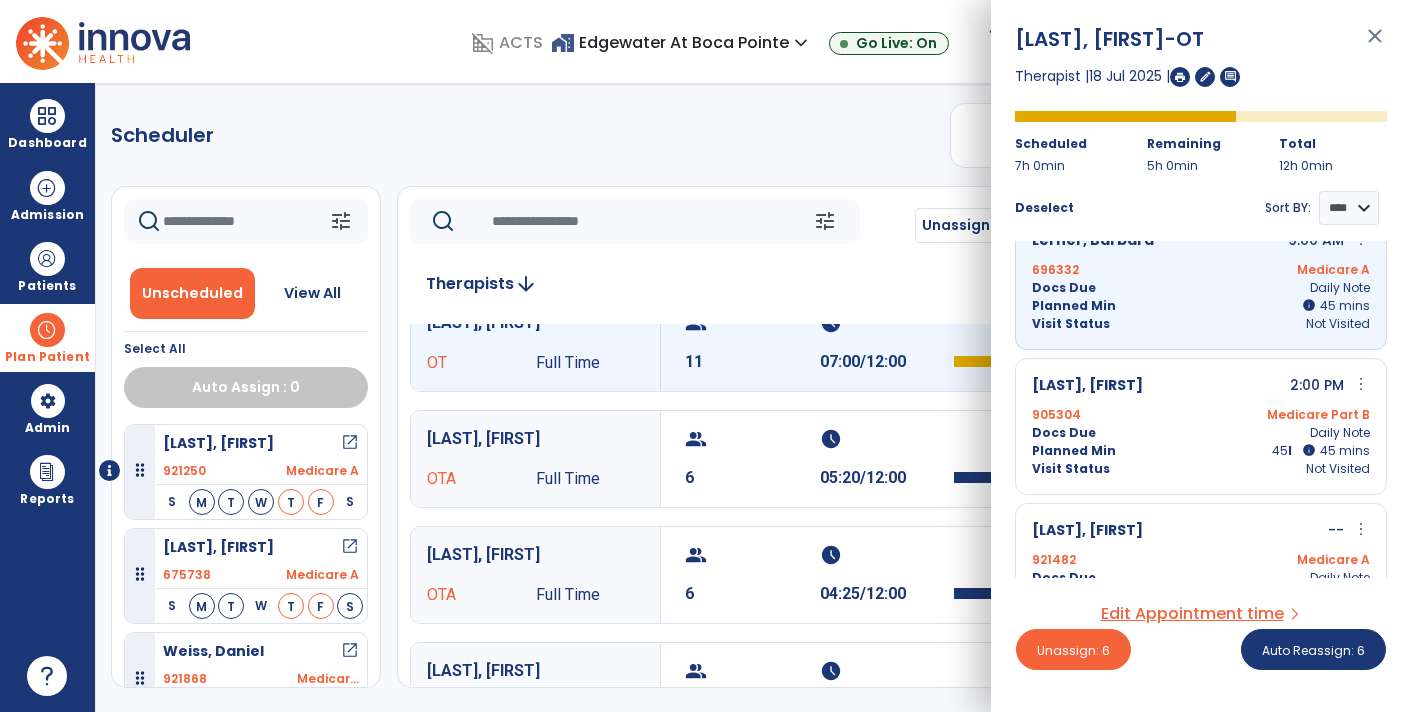 click on "info" at bounding box center [1309, 450] 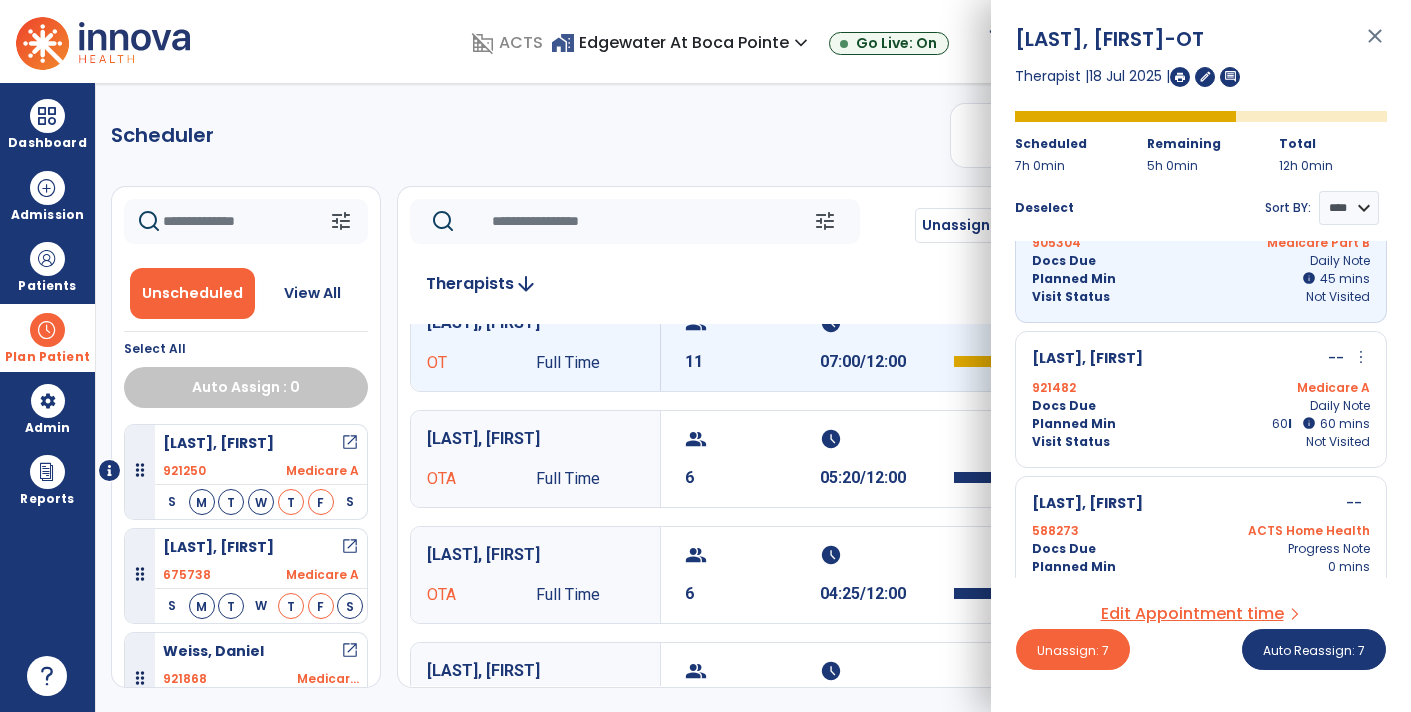 click on "info" at bounding box center [1309, 423] 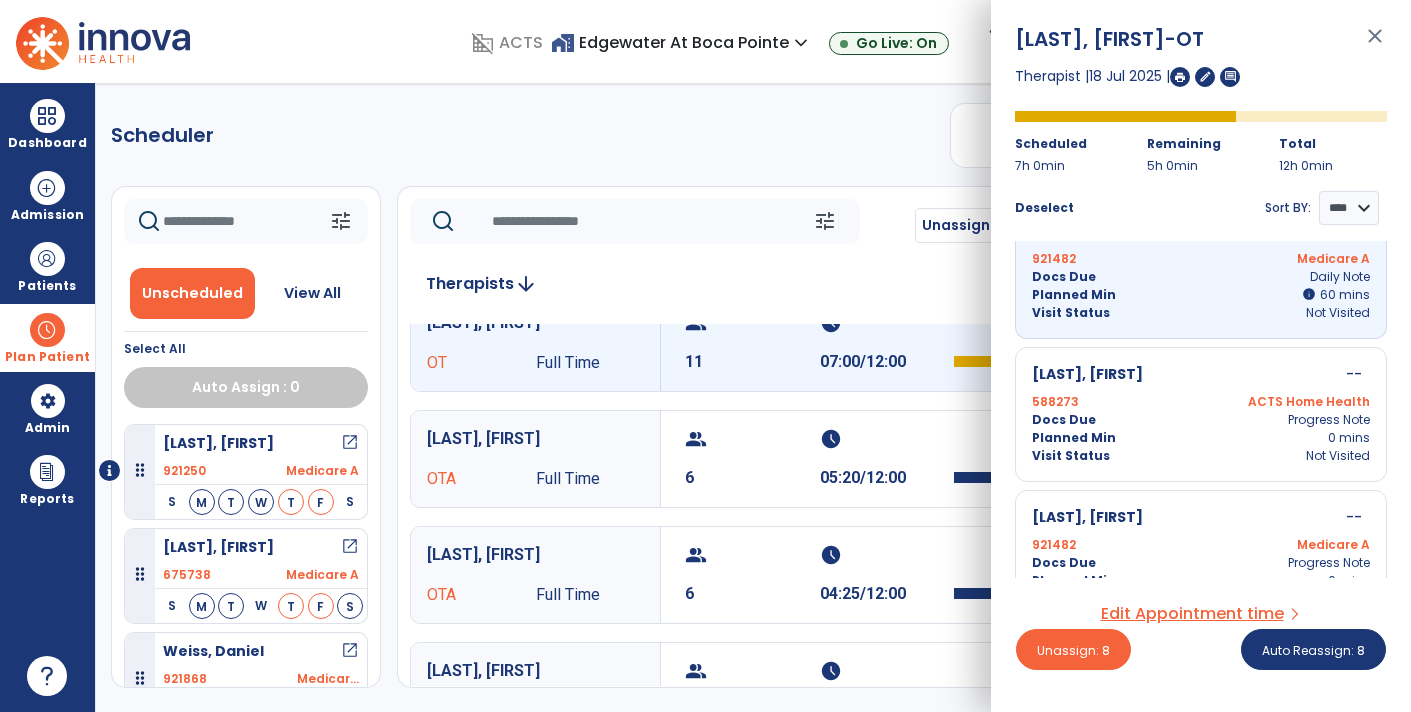 click on "Planned Min 0 mins" at bounding box center [1201, 438] 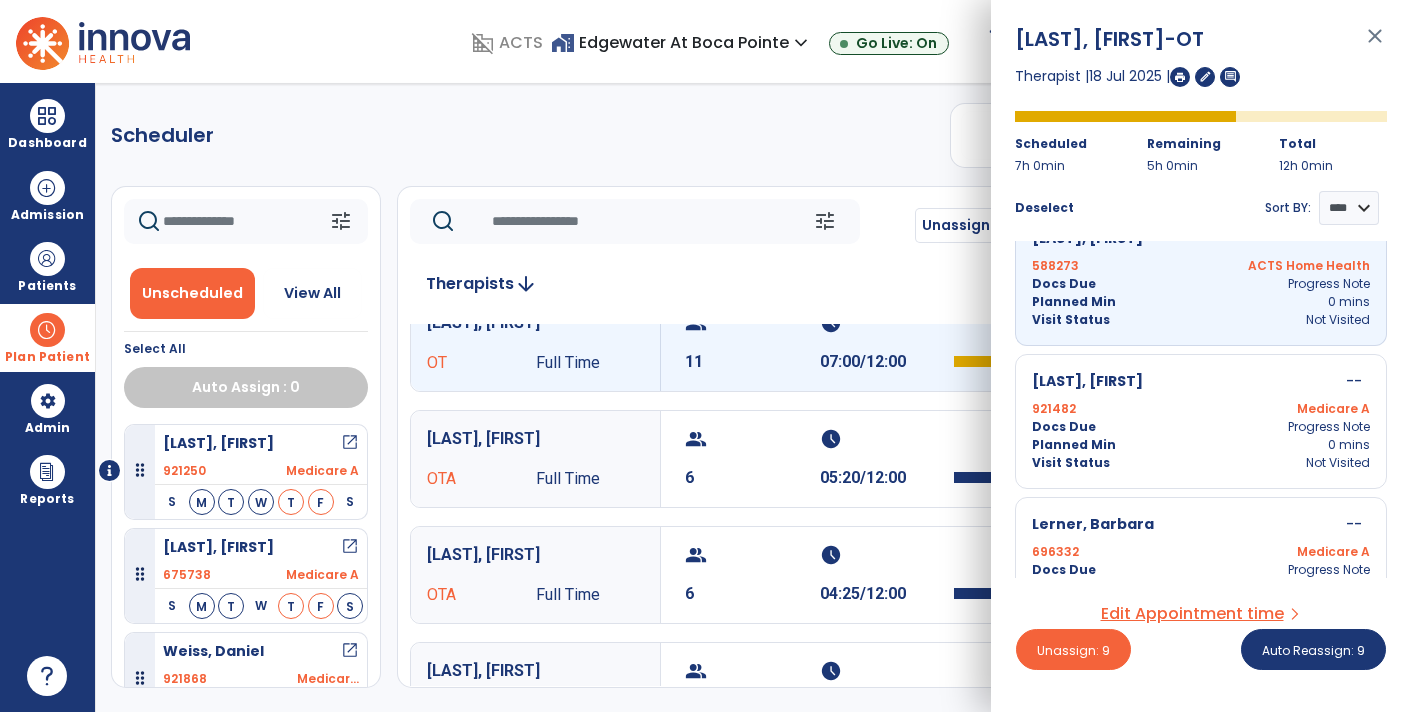 click on "0 mins" at bounding box center [1349, 445] 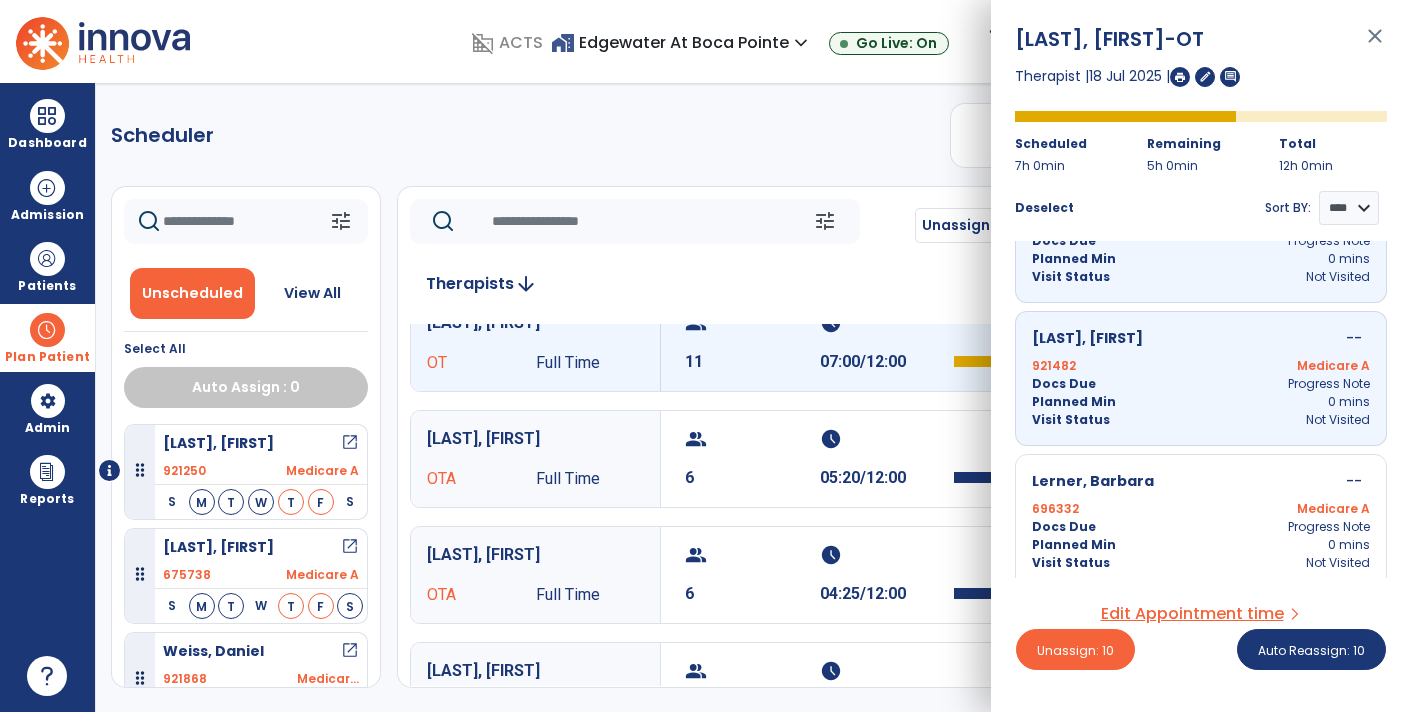 scroll, scrollTop: 1239, scrollLeft: 0, axis: vertical 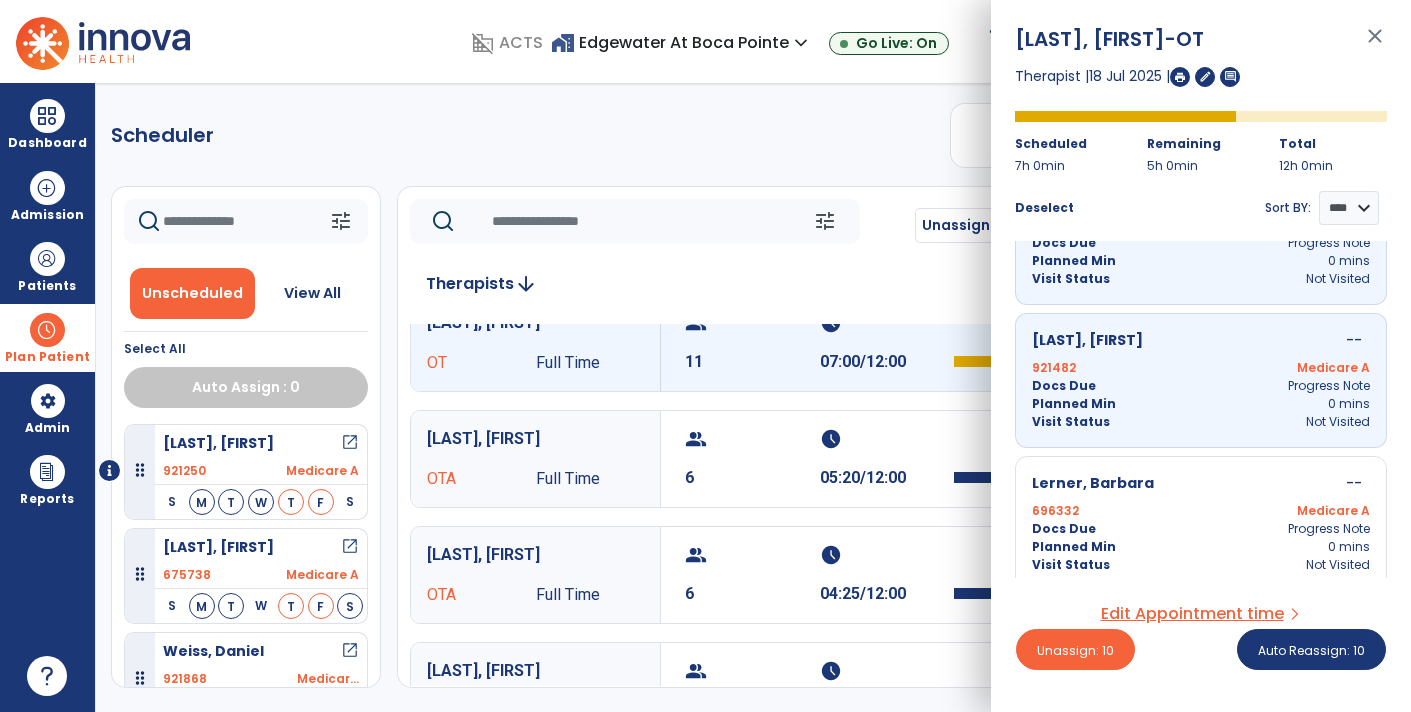 click on "Progress Note" at bounding box center (1329, 529) 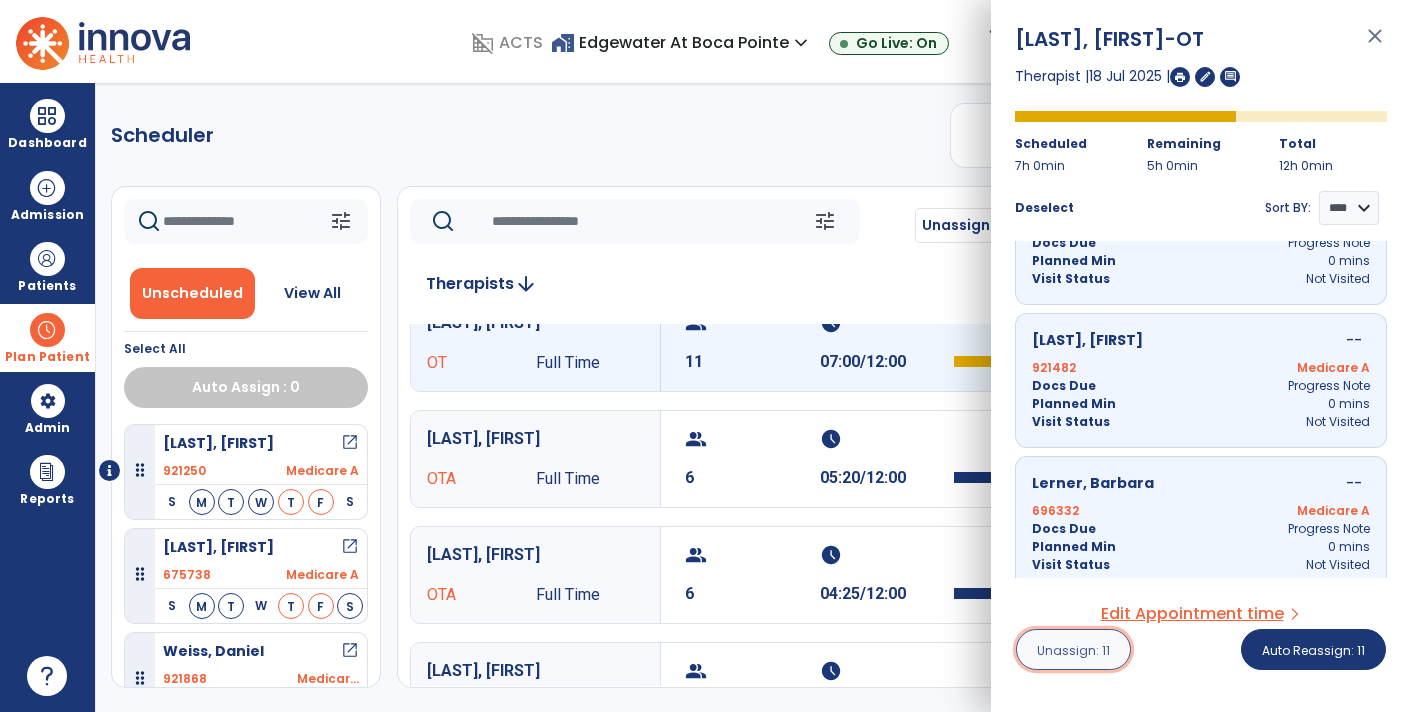 click on "Unassign: 11" at bounding box center [1073, 650] 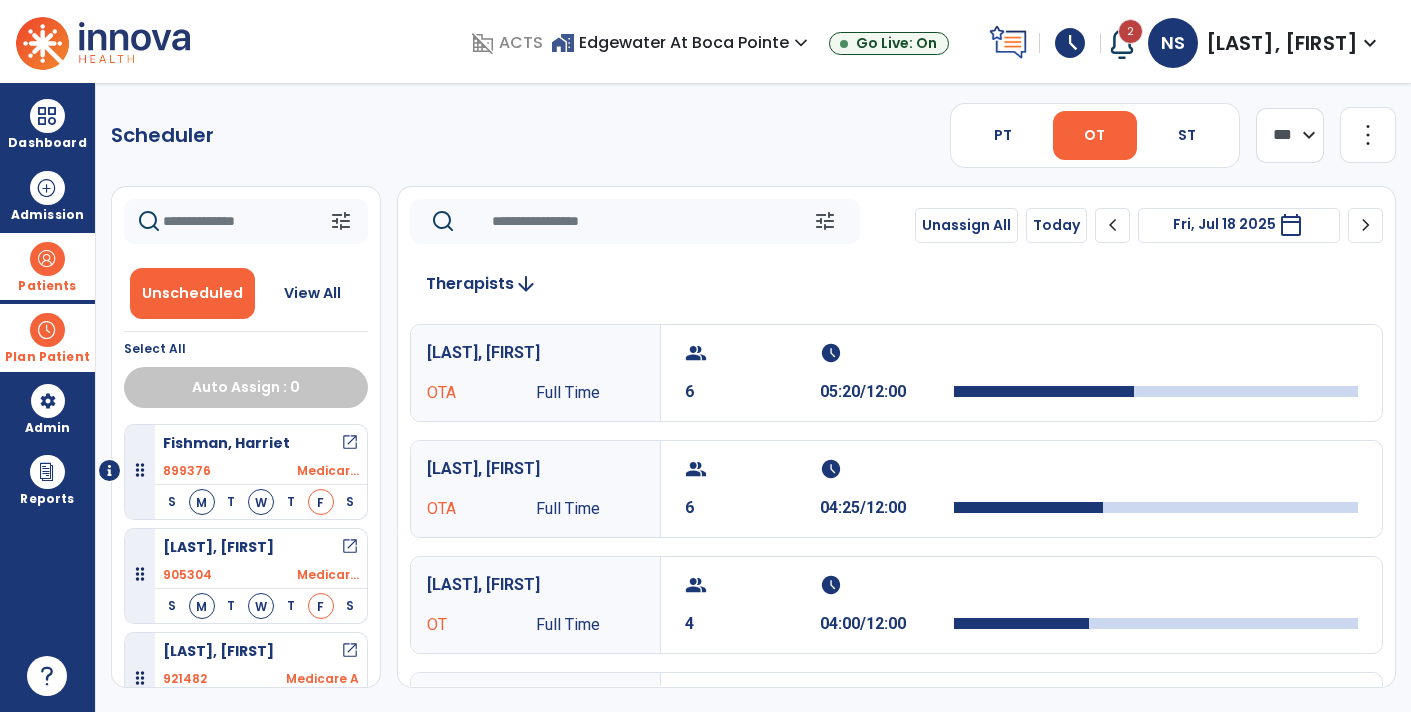 click at bounding box center (47, 259) 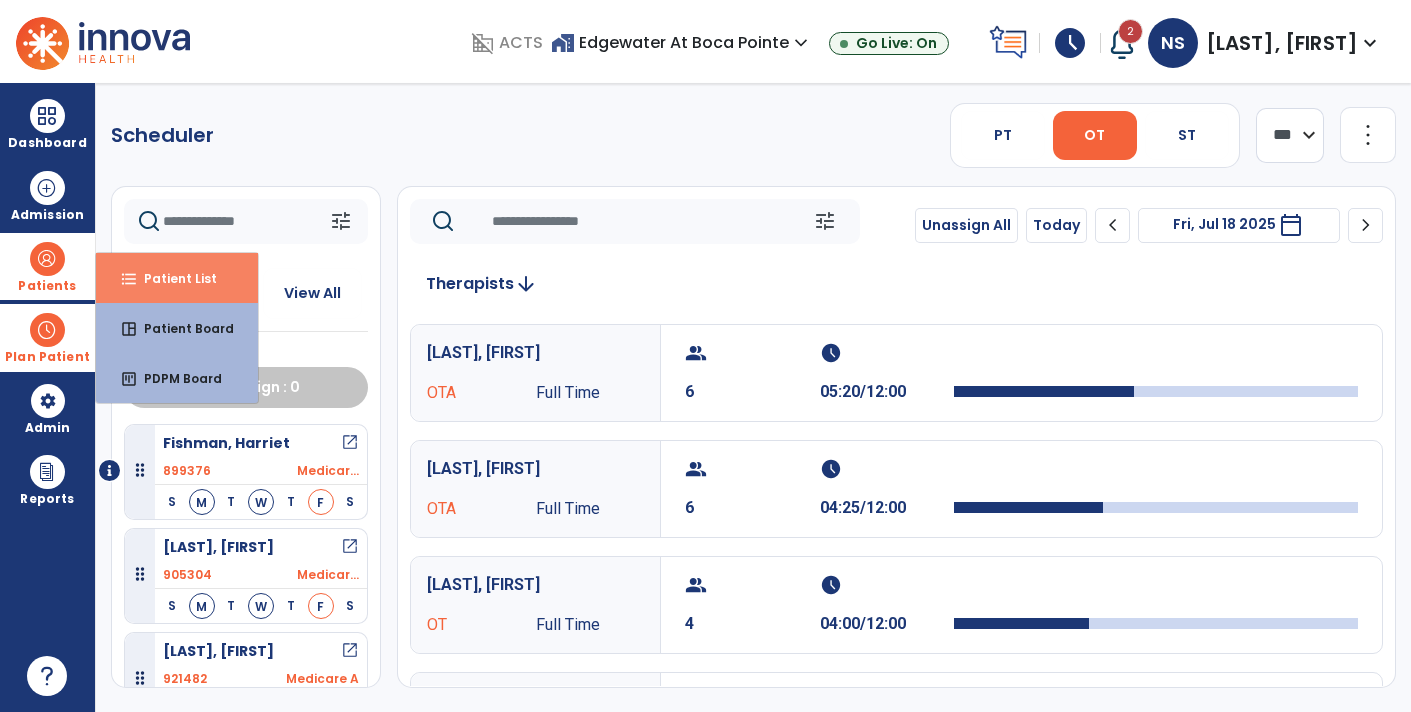 click on "Patient List" at bounding box center (172, 278) 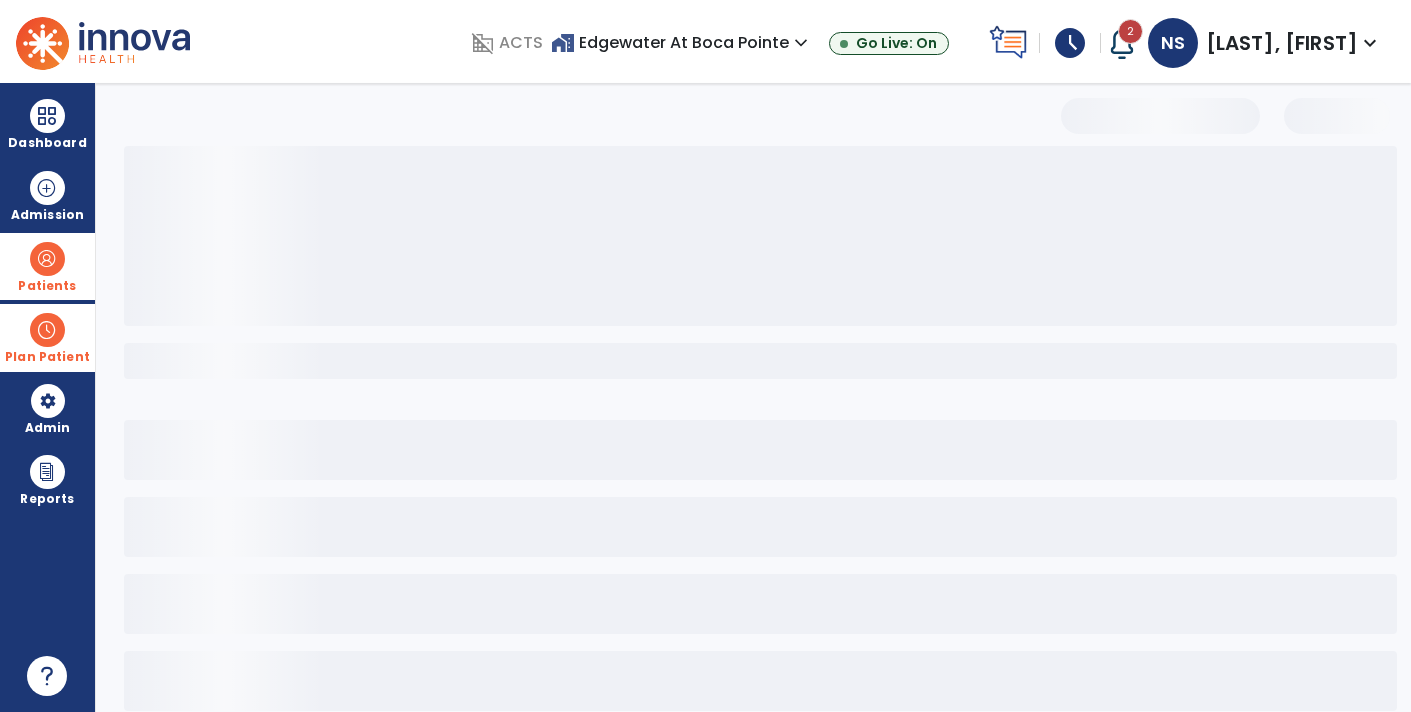 select on "***" 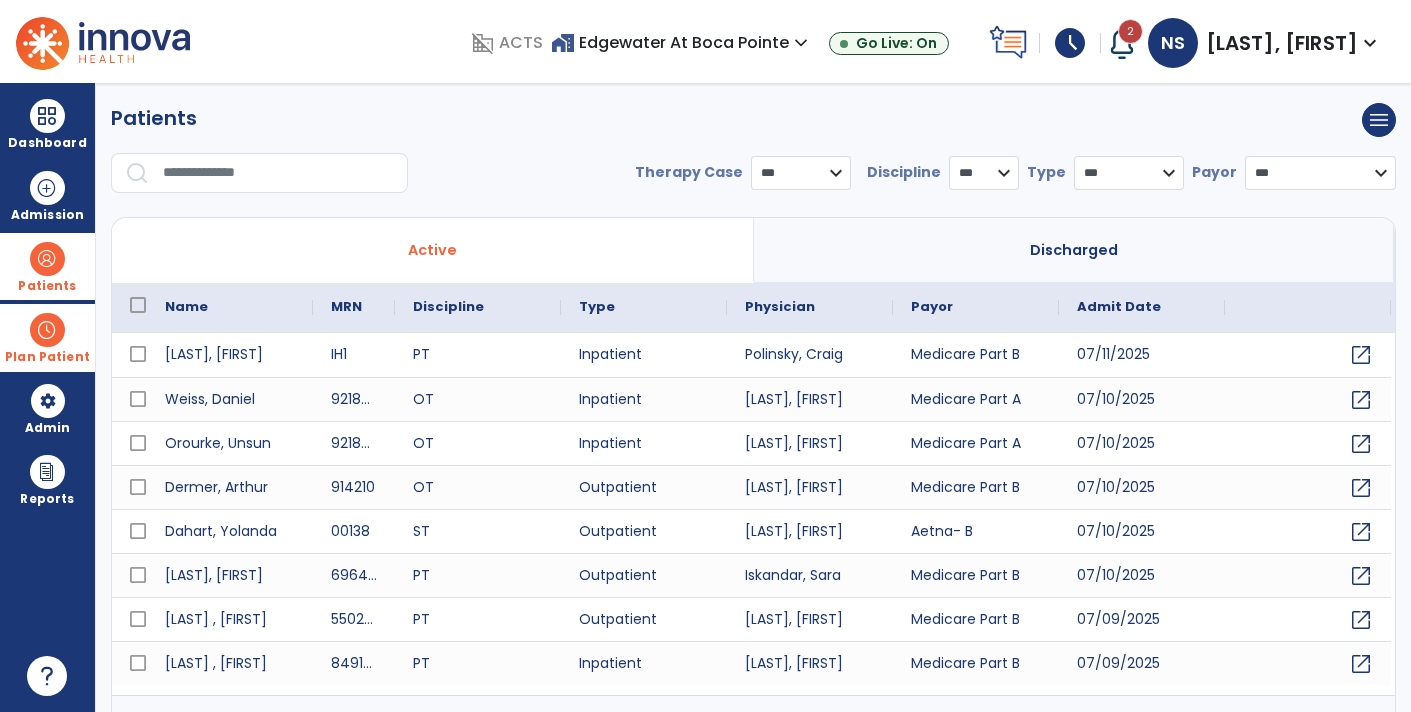 click at bounding box center (278, 173) 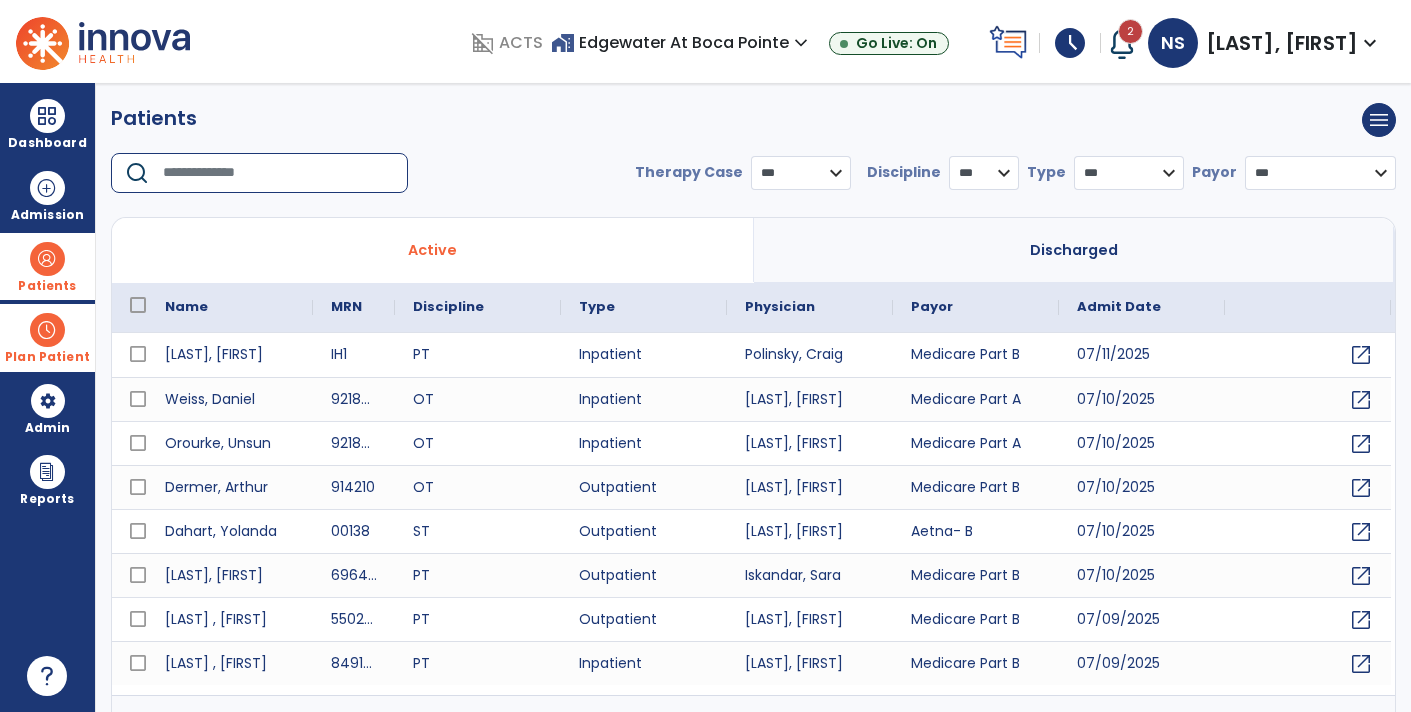 click at bounding box center (47, 330) 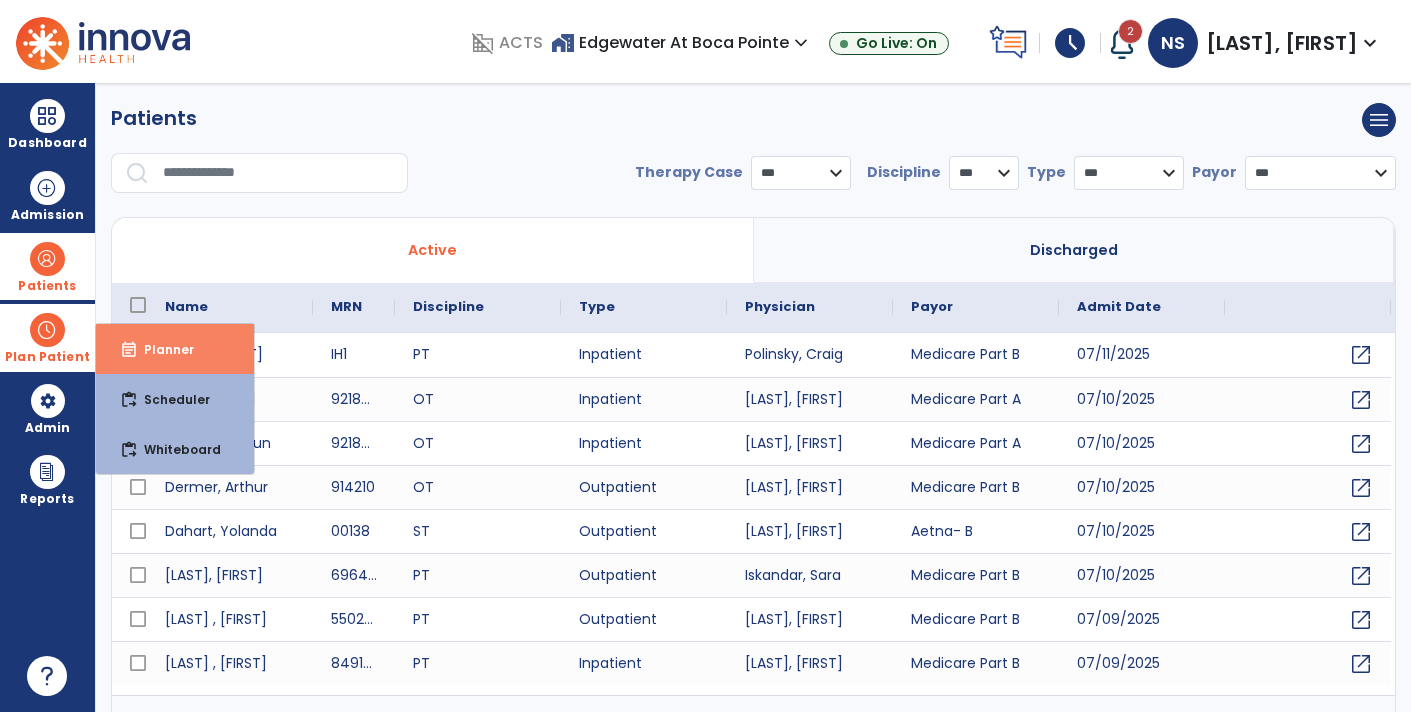 click on "Planner" at bounding box center (161, 349) 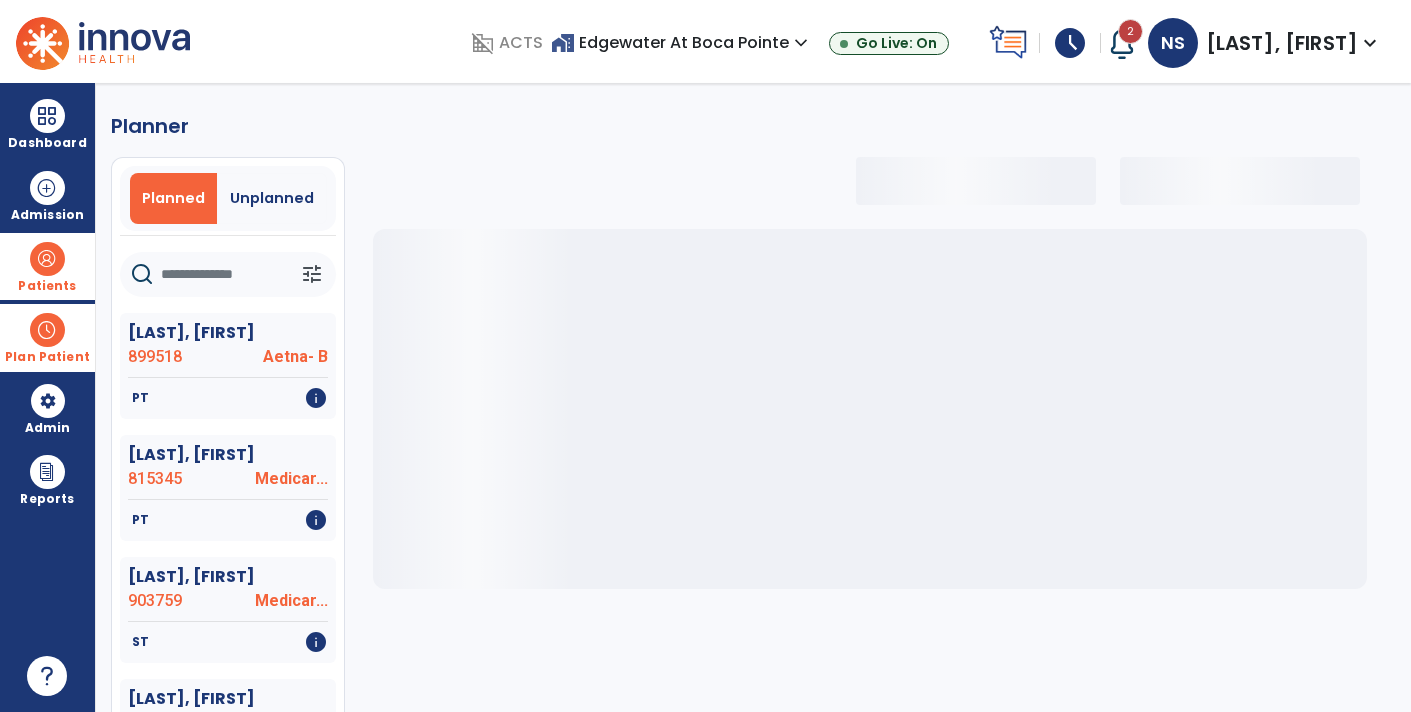 select on "***" 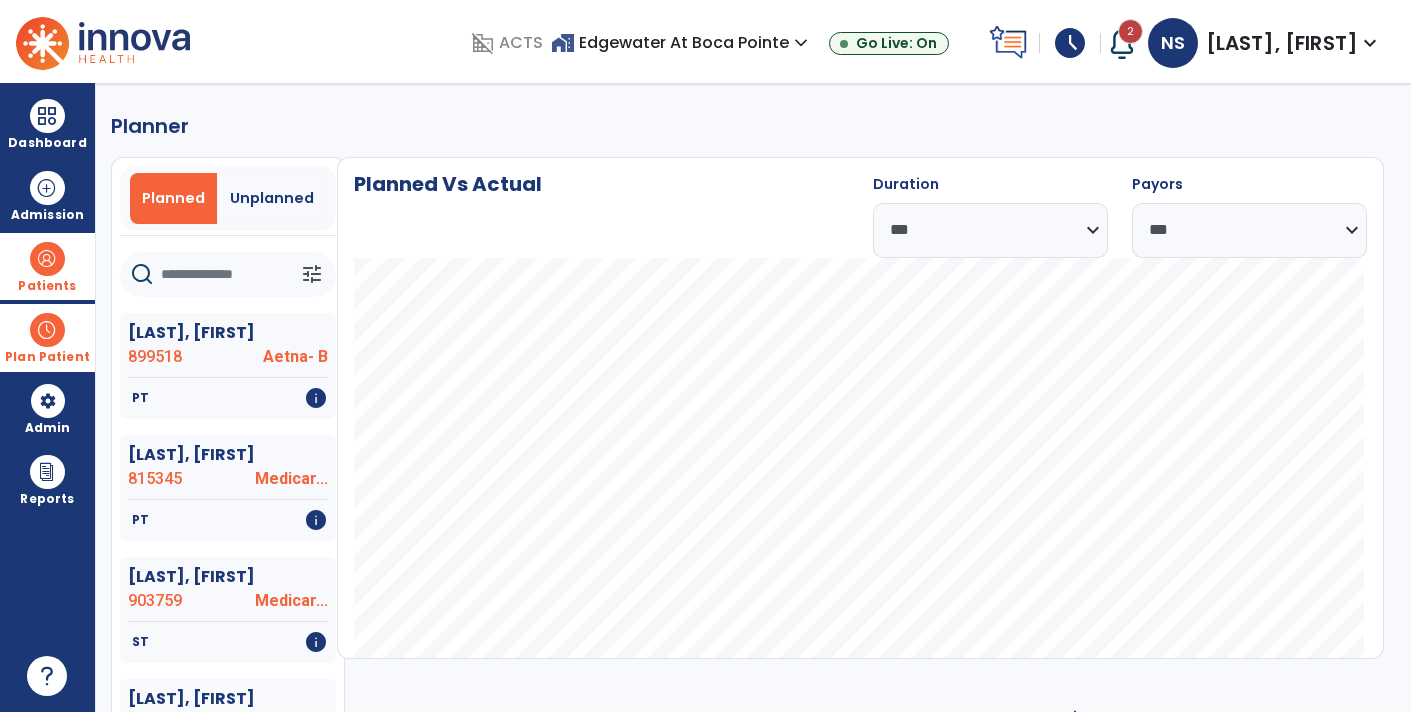 click 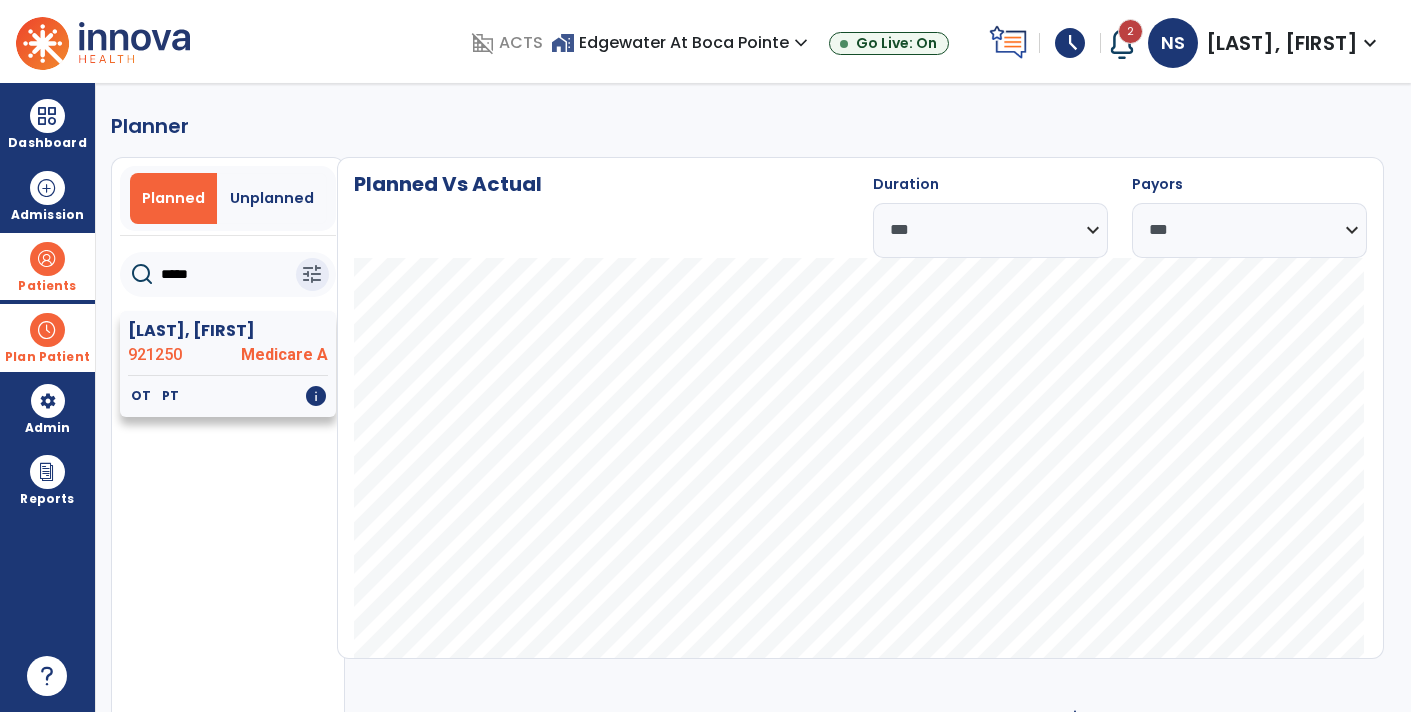 type on "*****" 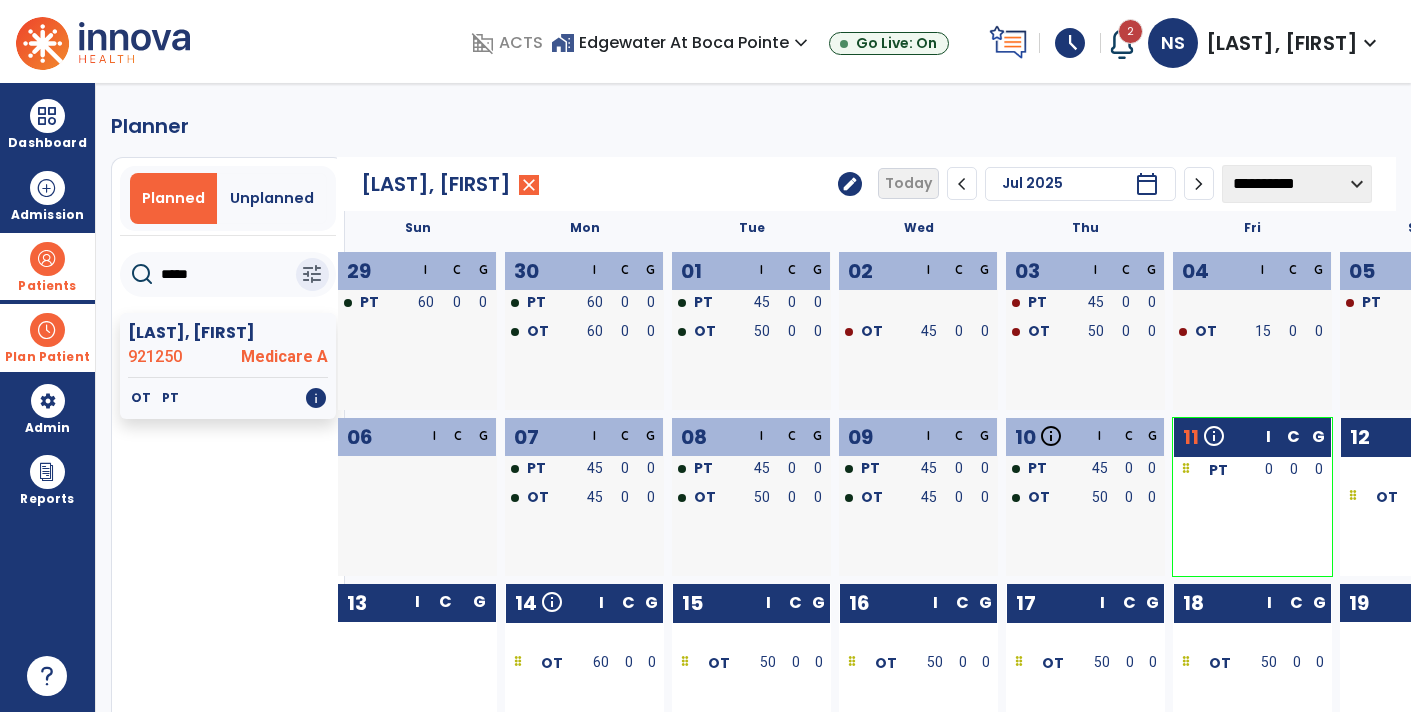click on "edit" 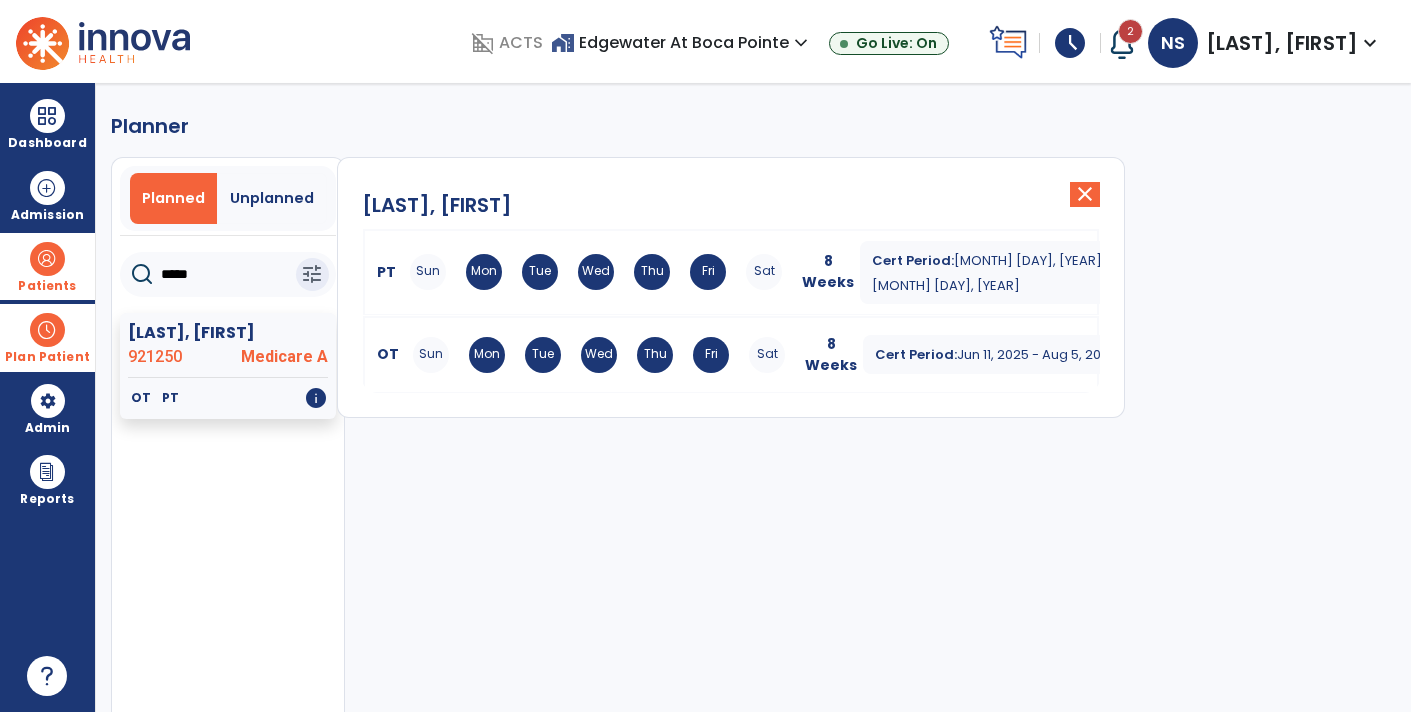 click on "Sat" at bounding box center (767, 355) 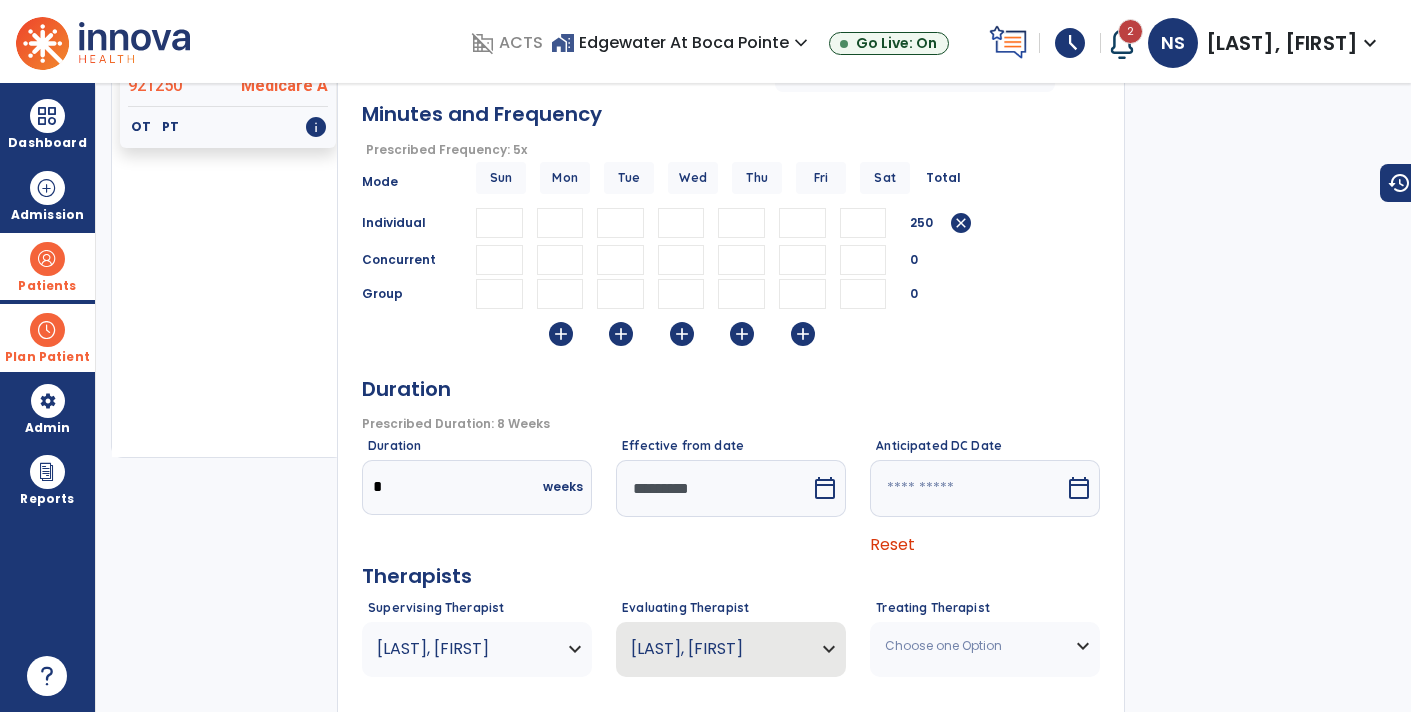 scroll, scrollTop: 363, scrollLeft: 0, axis: vertical 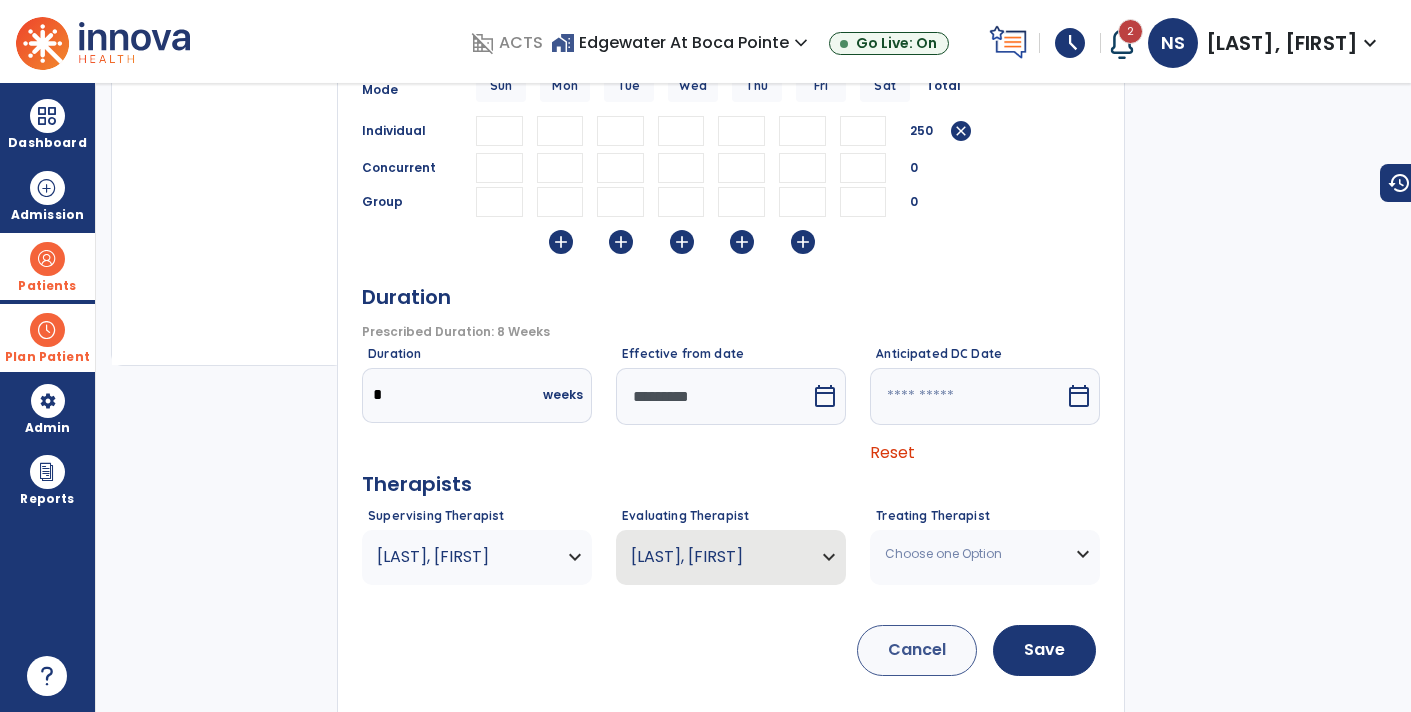 click on "calendar_today" at bounding box center (825, 396) 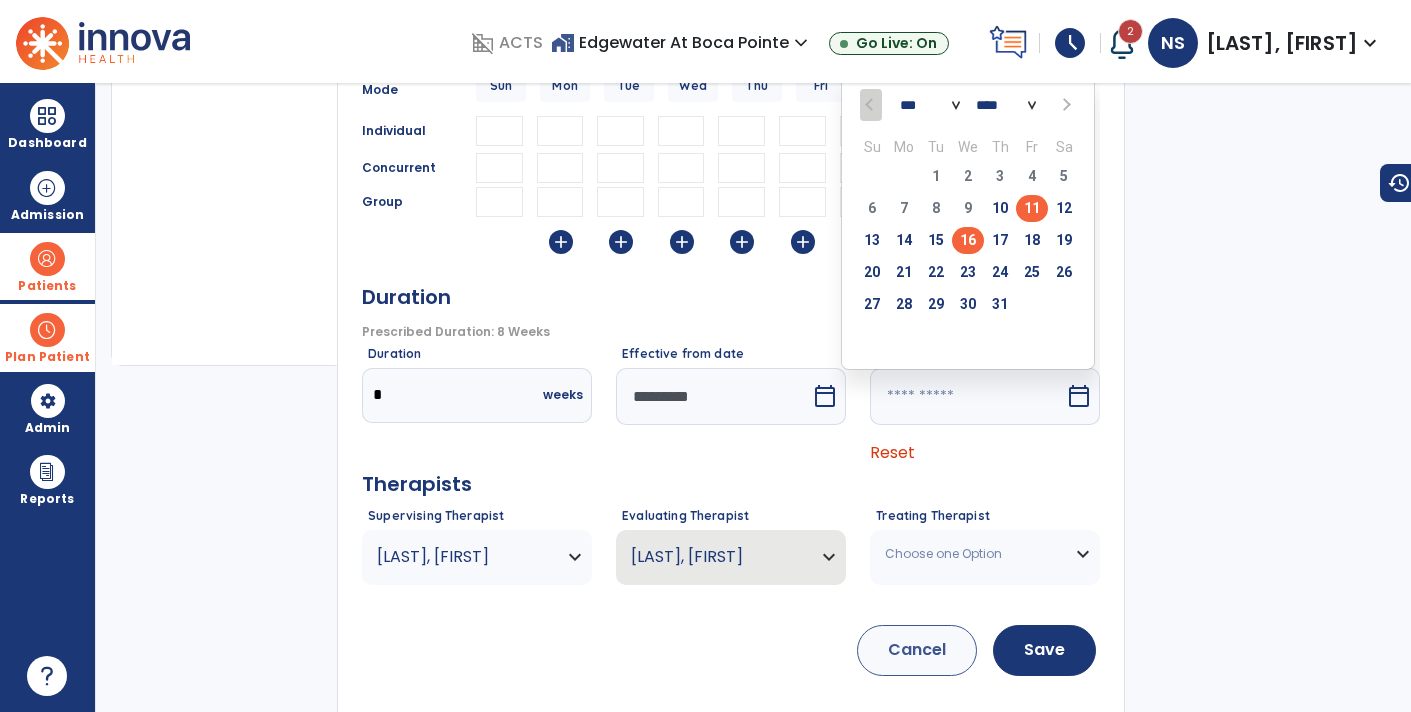 click on "16" at bounding box center (968, 240) 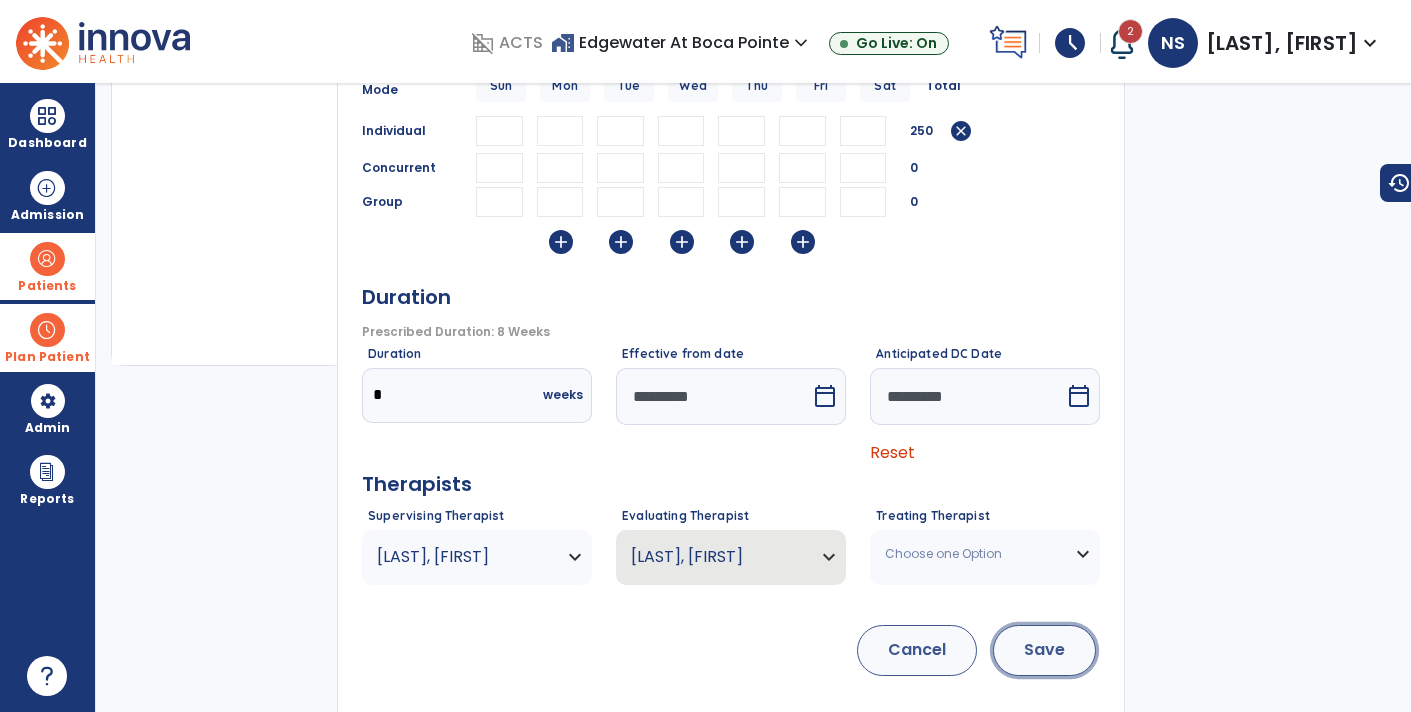 click on "Save" at bounding box center [1044, 650] 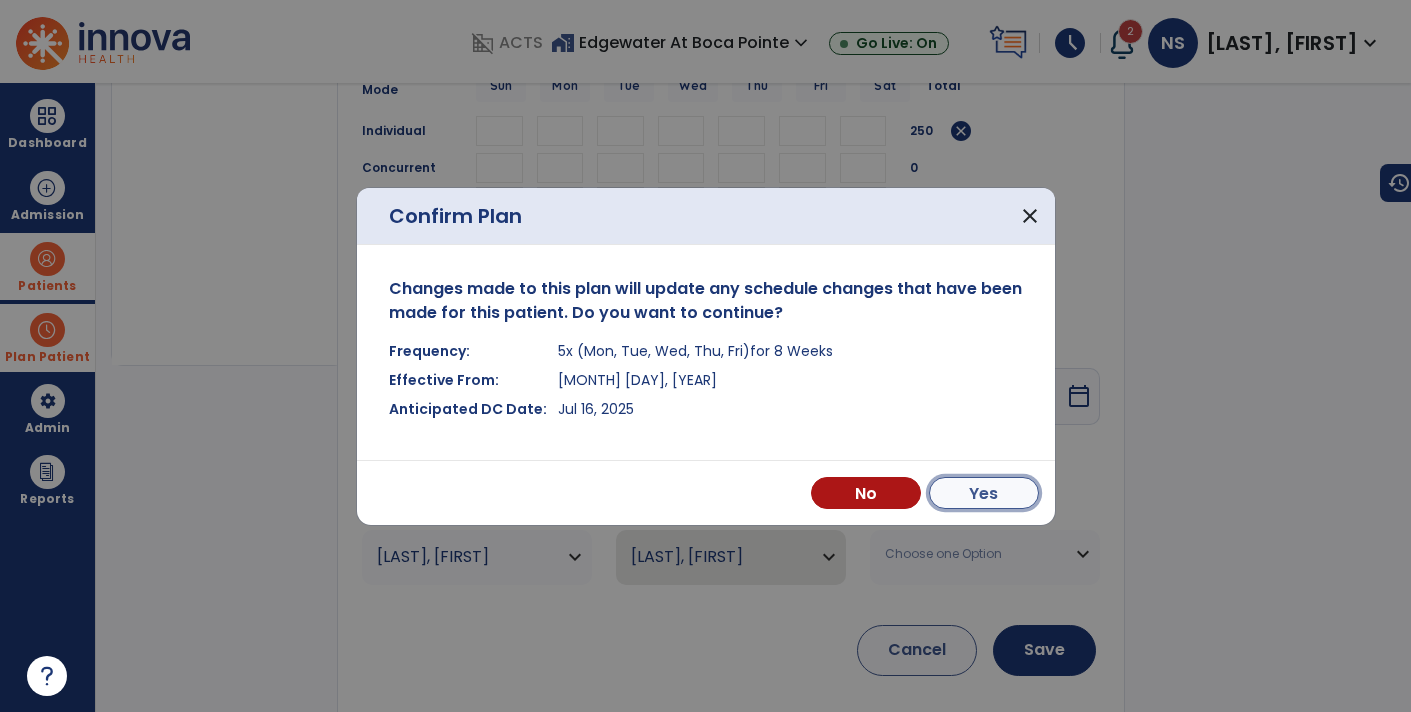 click on "Yes" at bounding box center [984, 493] 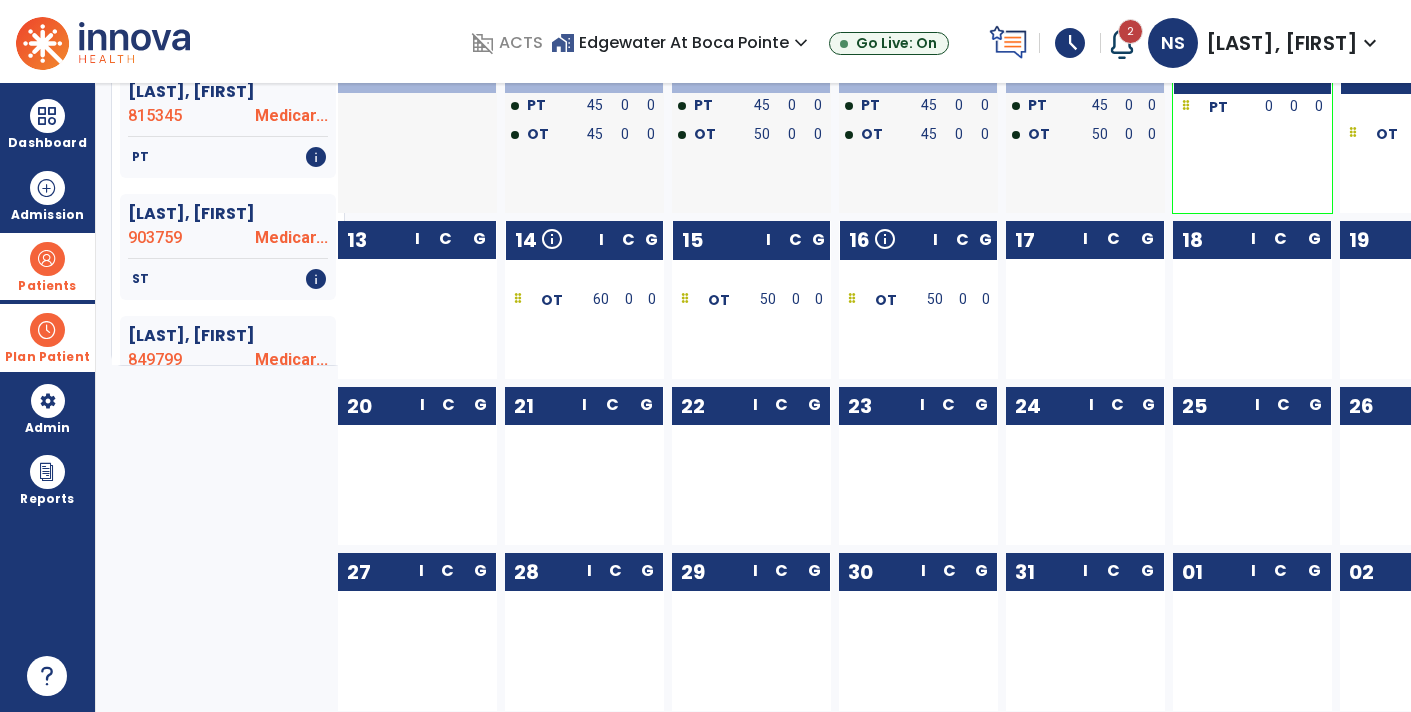 scroll, scrollTop: 0, scrollLeft: 0, axis: both 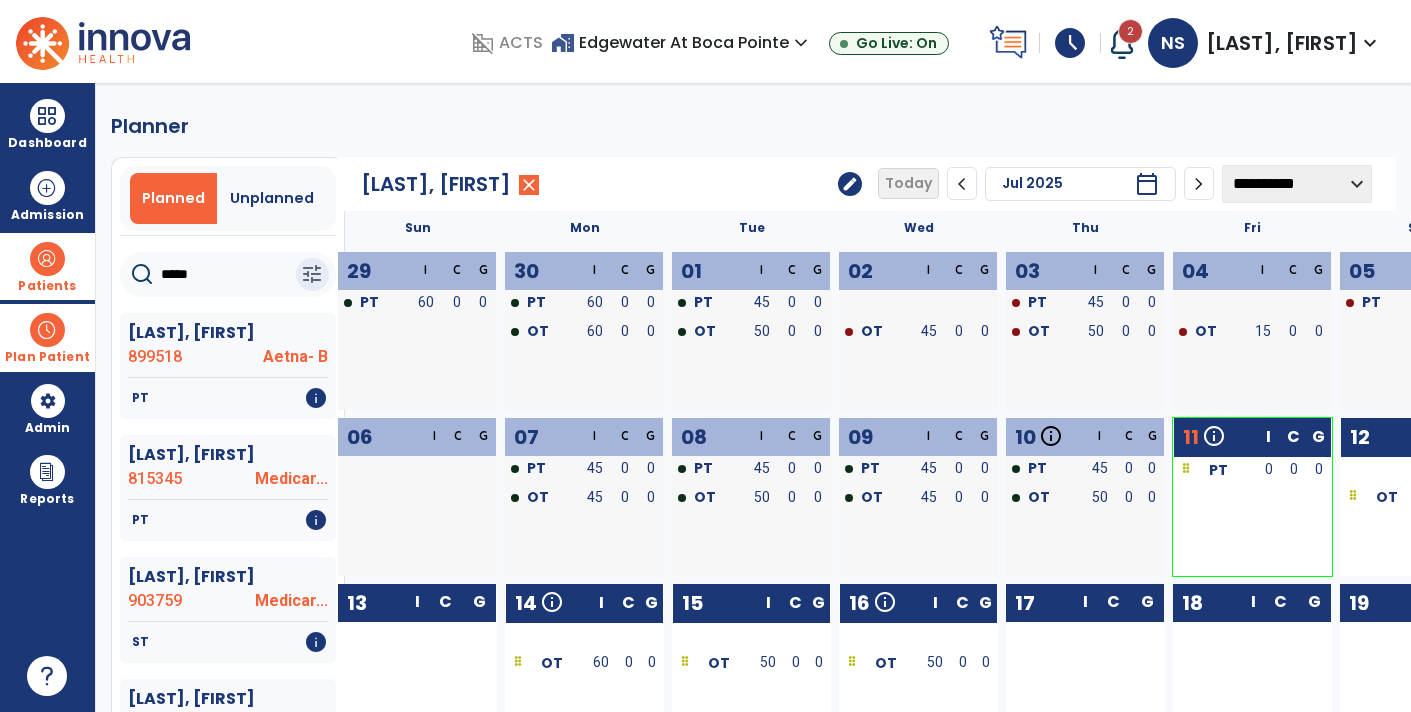 click on "*****" 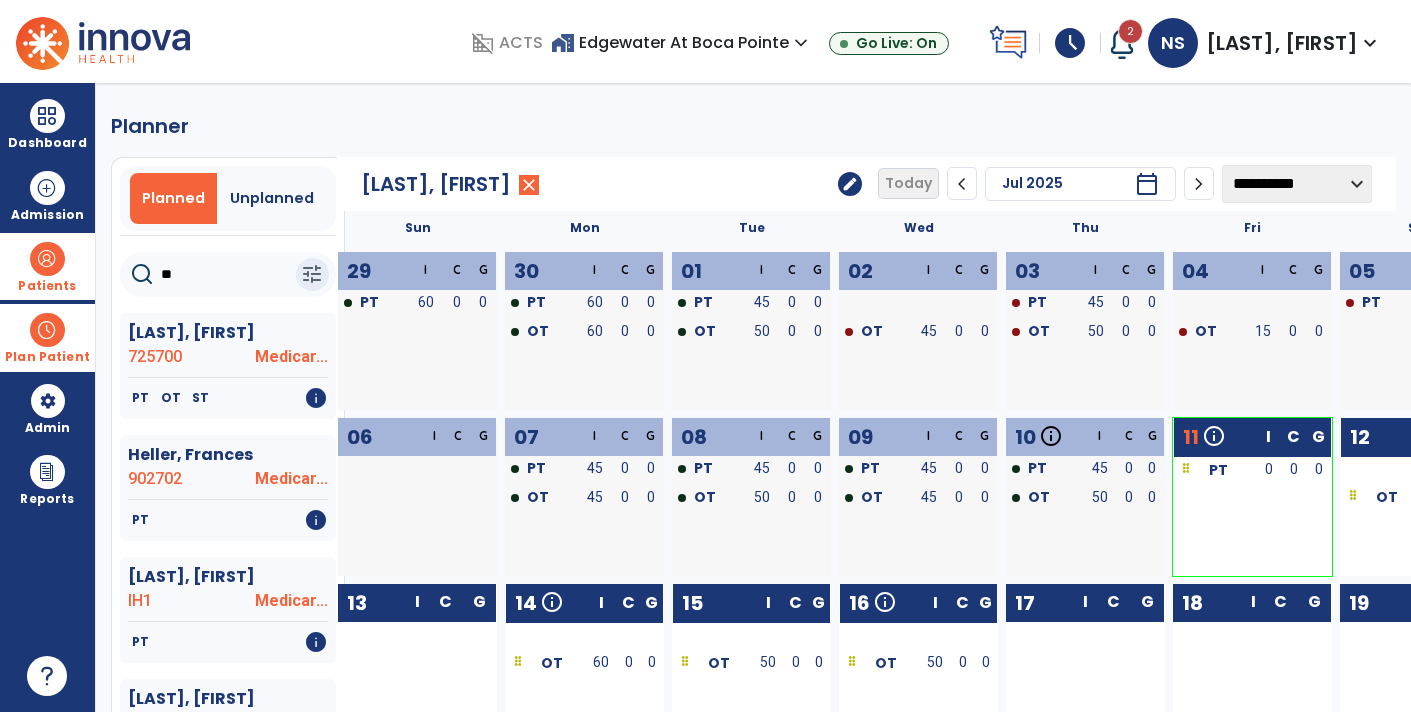 type on "*" 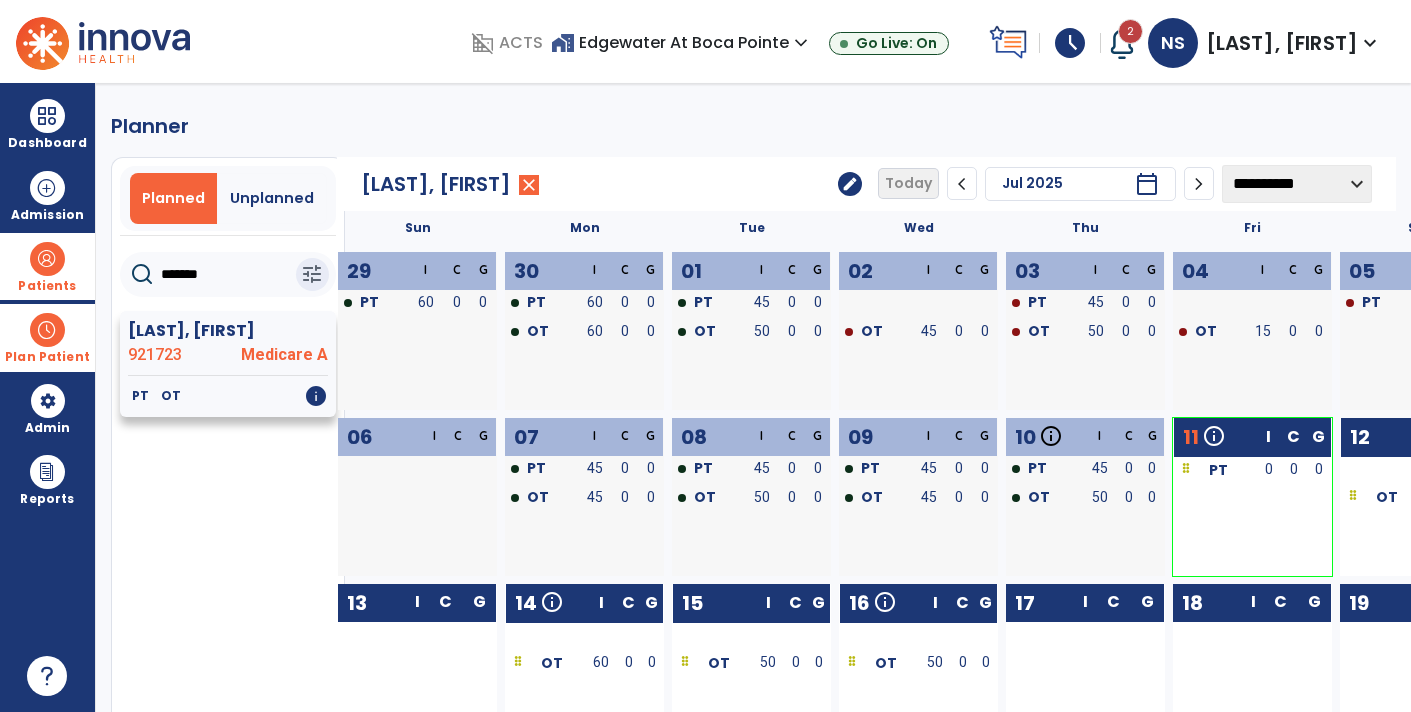 type on "*******" 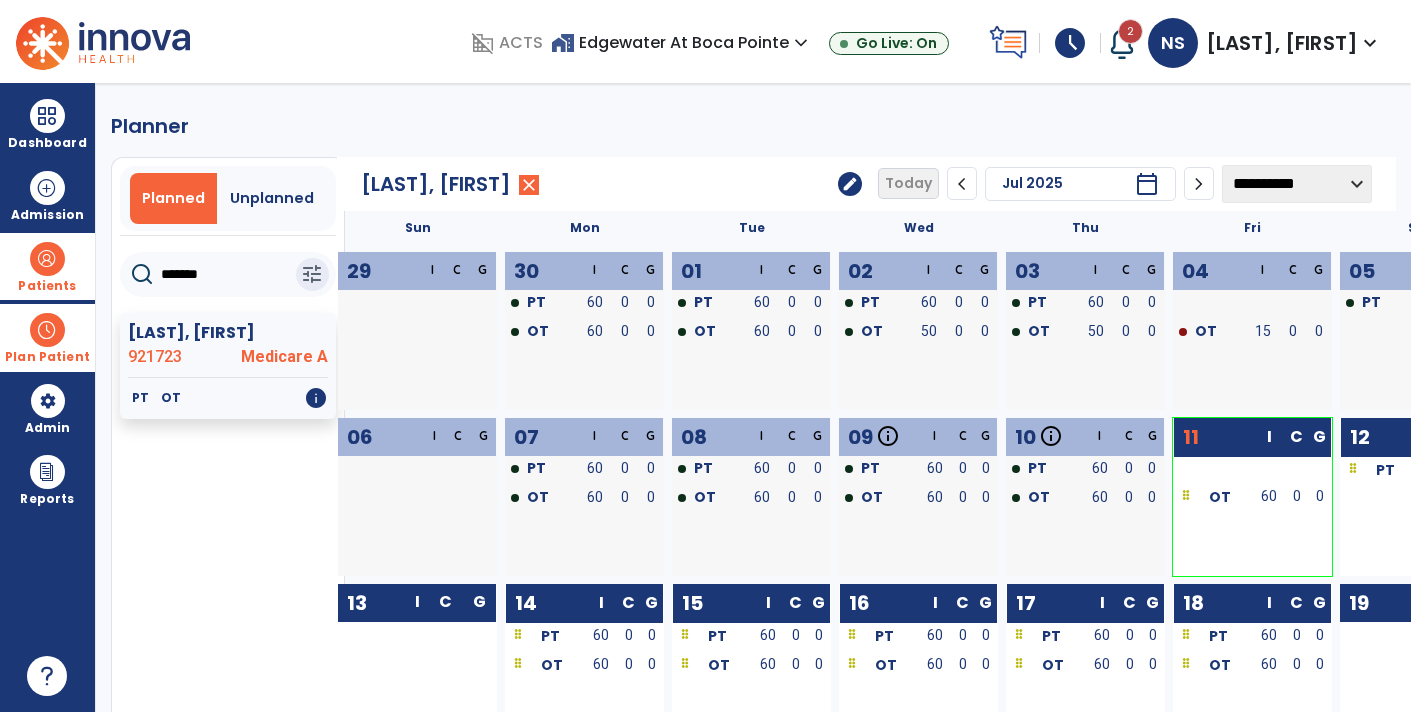 click on "edit" 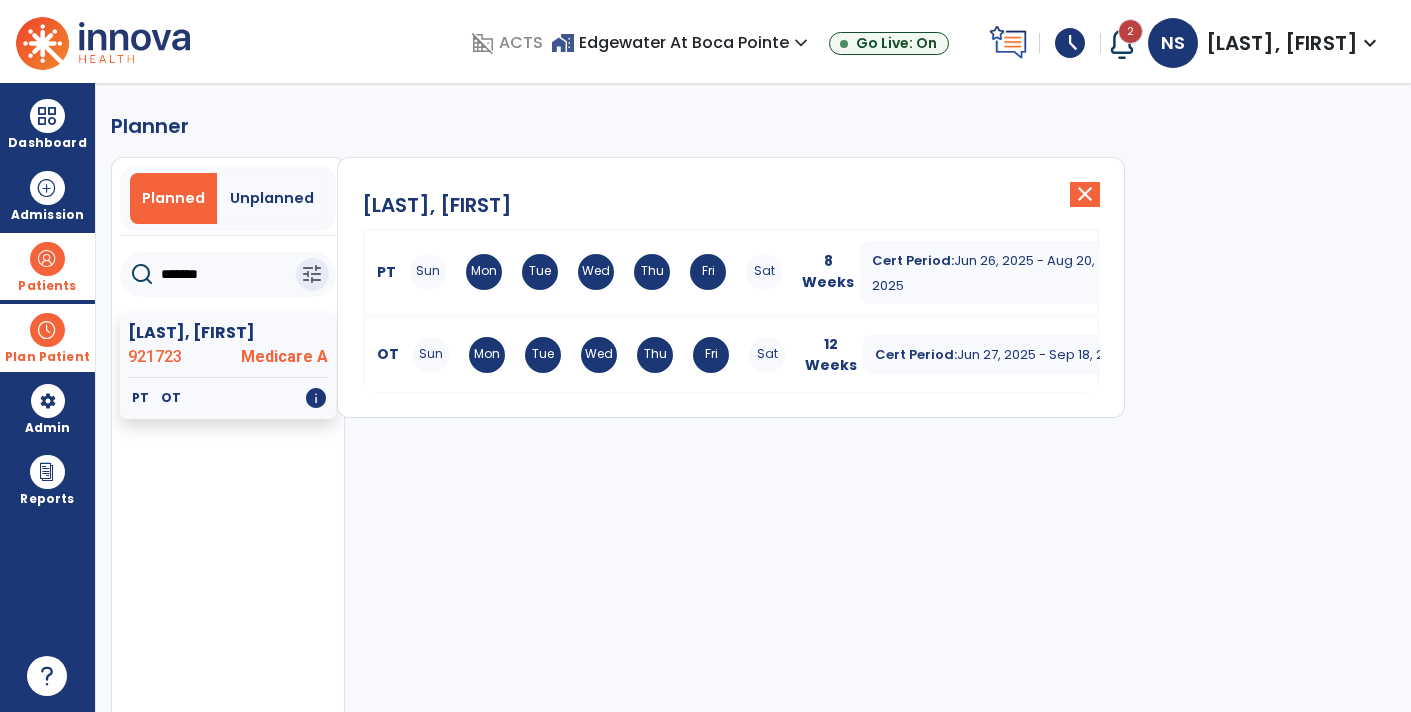 click on "Fri" at bounding box center (711, 355) 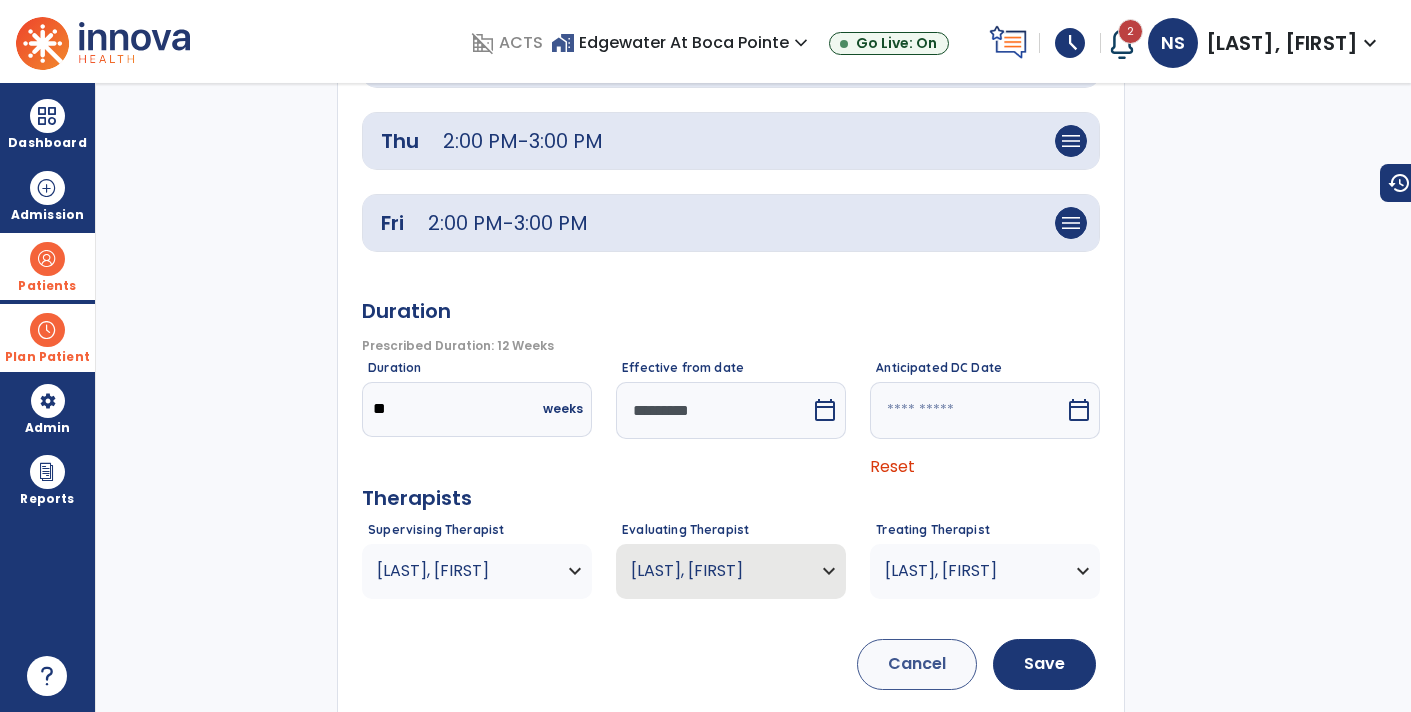 scroll, scrollTop: 783, scrollLeft: 0, axis: vertical 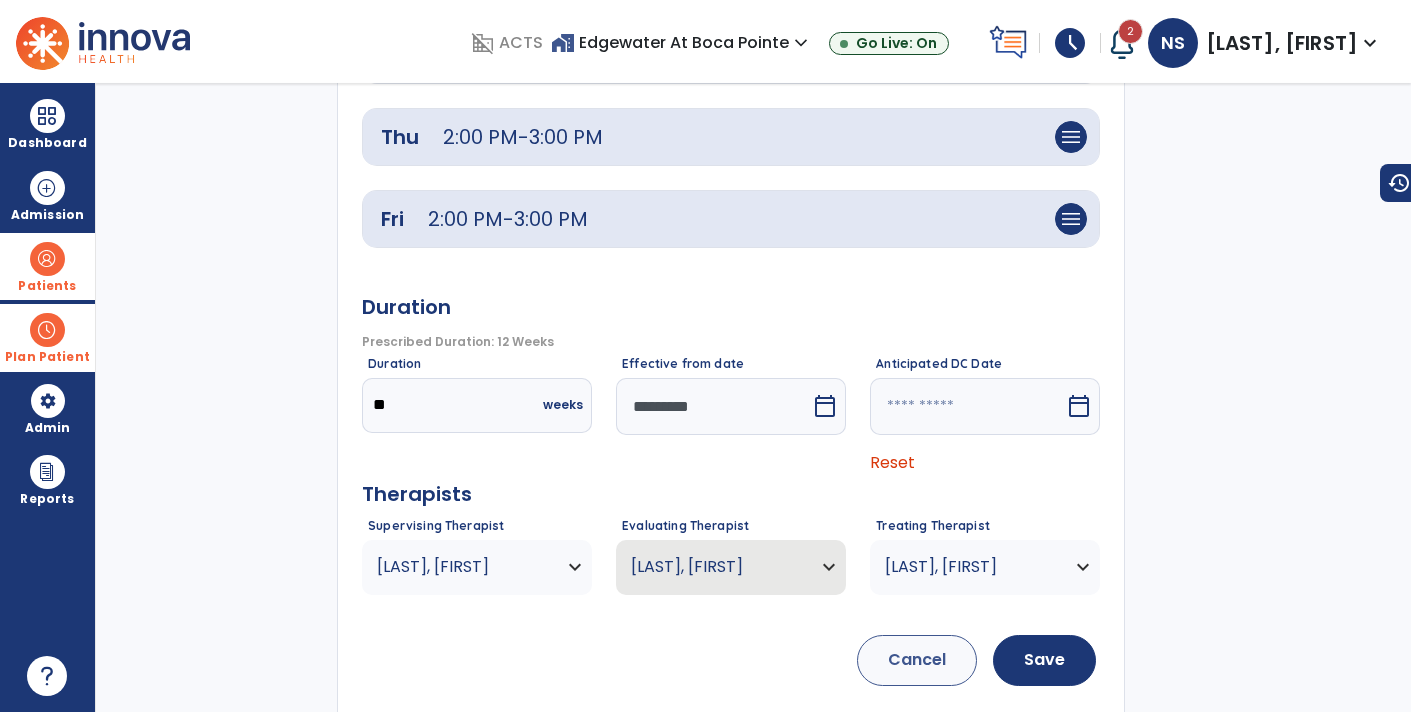 click on "calendar_today" at bounding box center [825, 406] 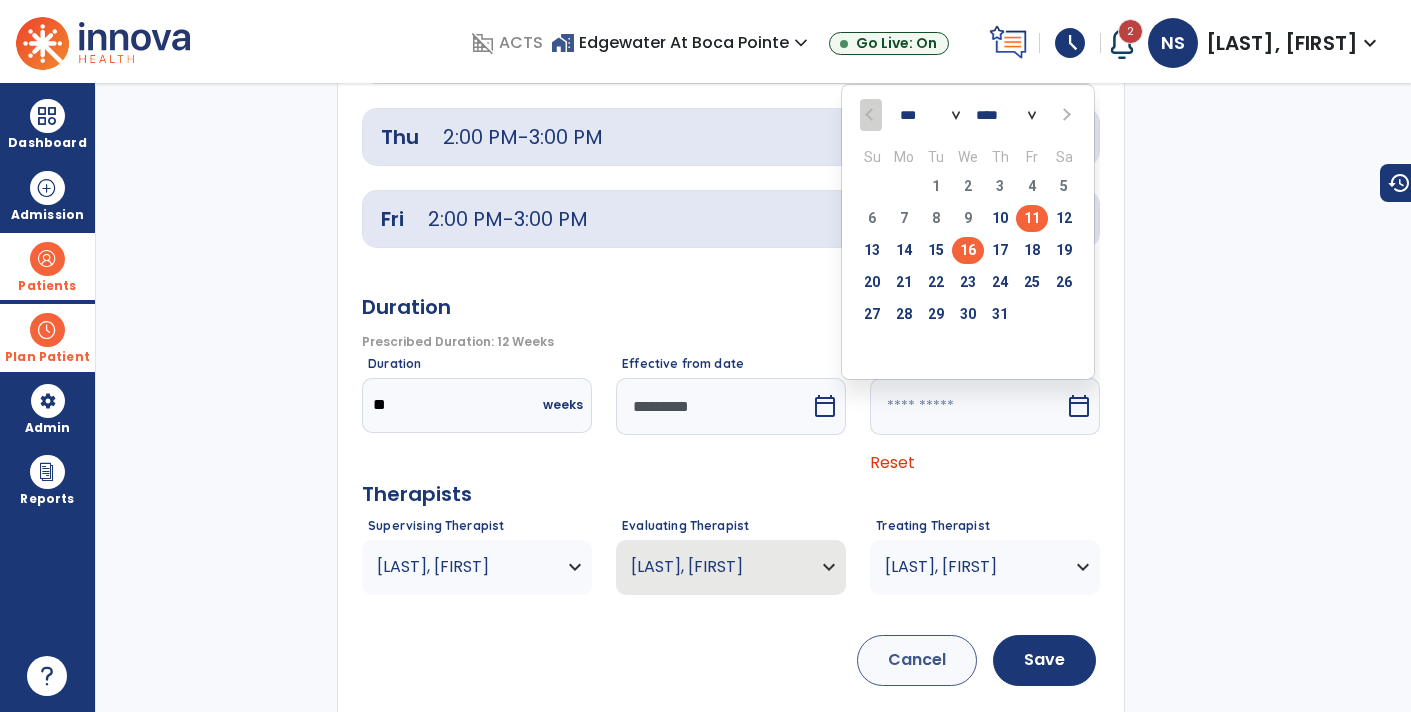 click on "16" at bounding box center [968, 250] 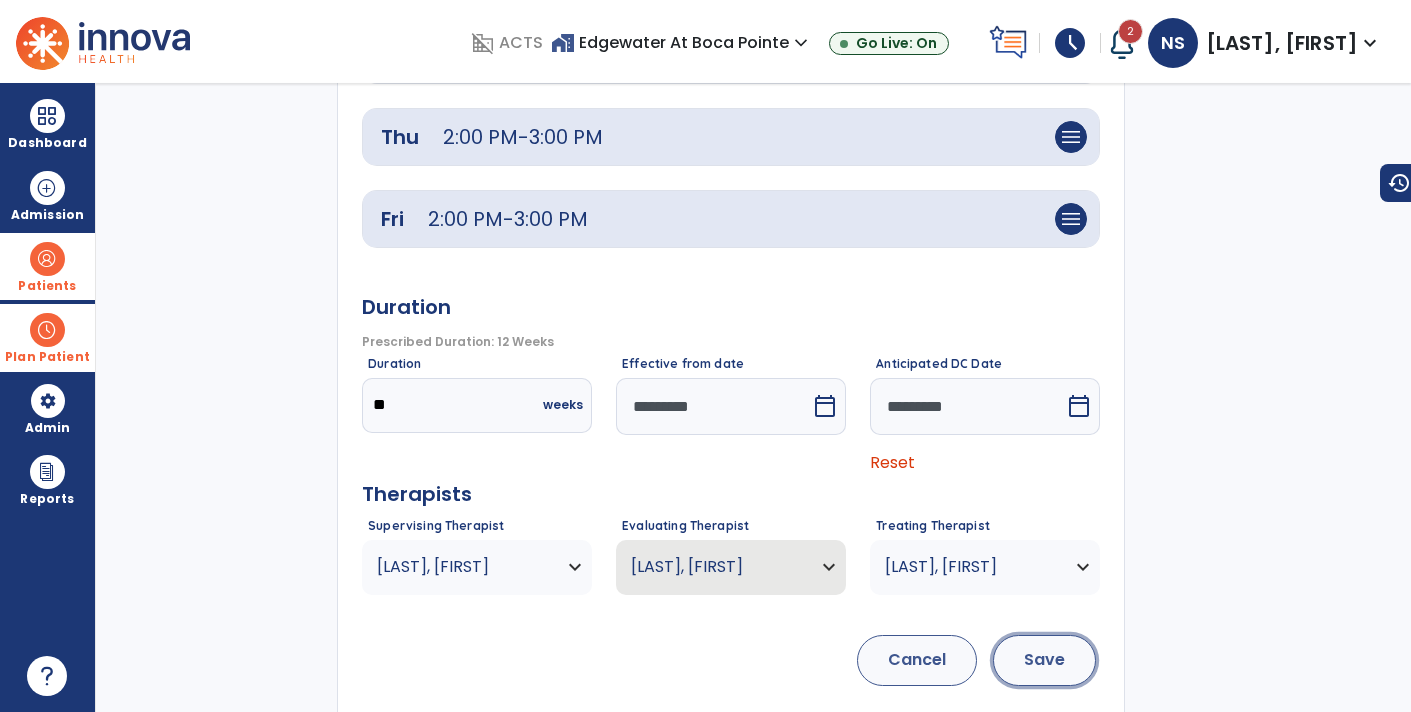 click on "Save" at bounding box center (1044, 660) 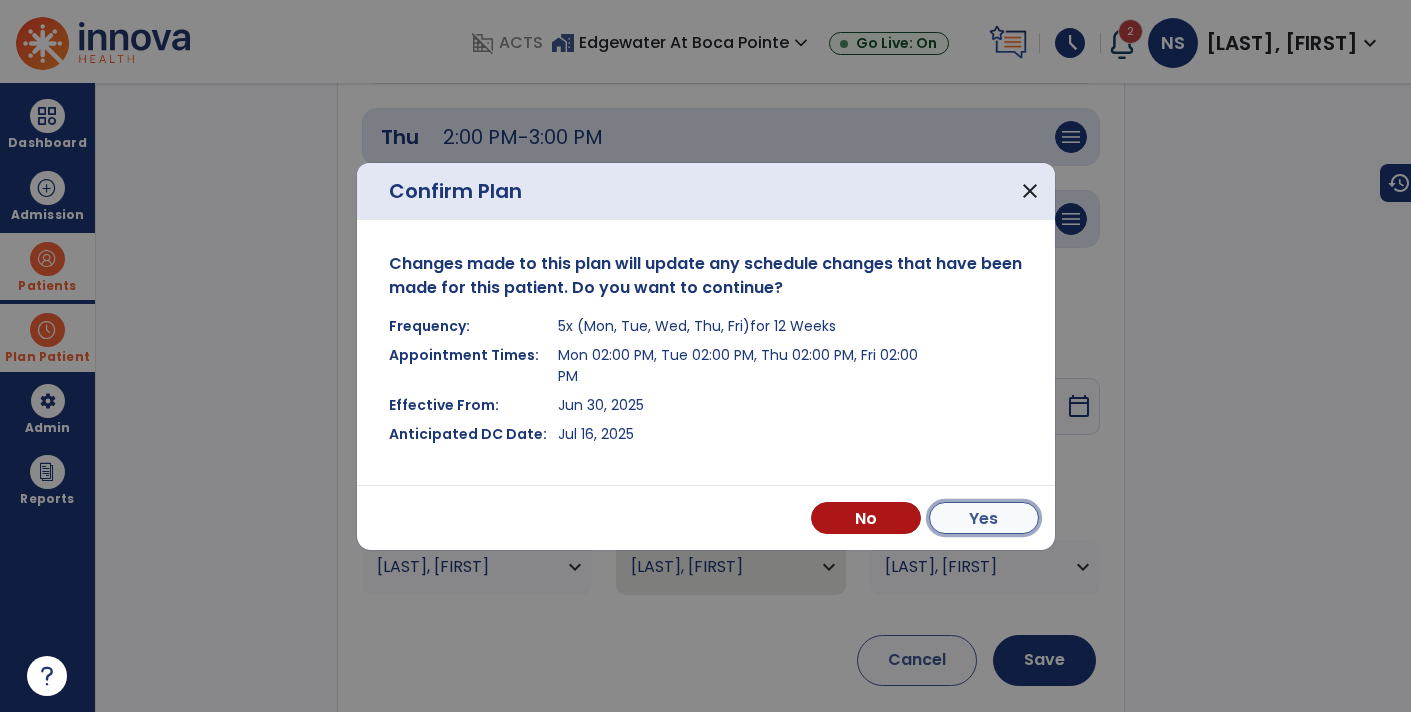 click on "Yes" at bounding box center [984, 518] 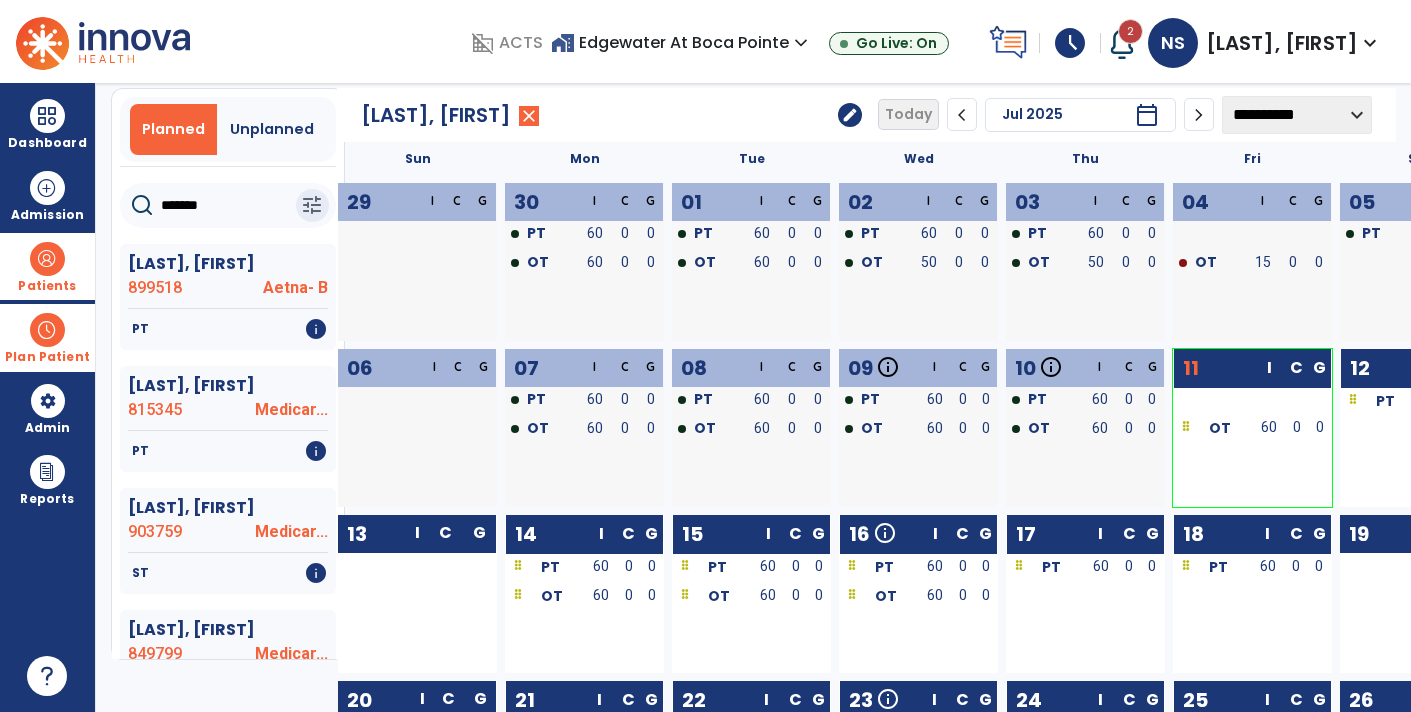 scroll, scrollTop: 0, scrollLeft: 0, axis: both 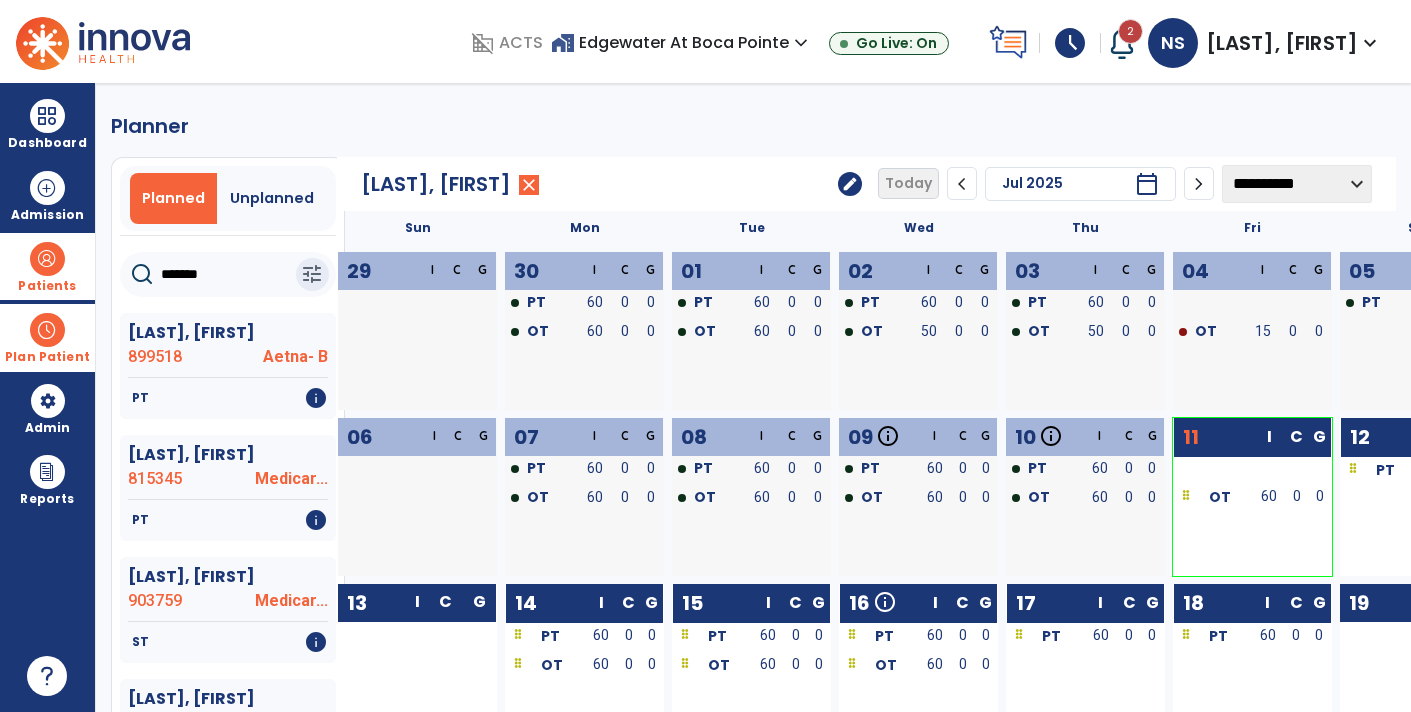 click on "*******" 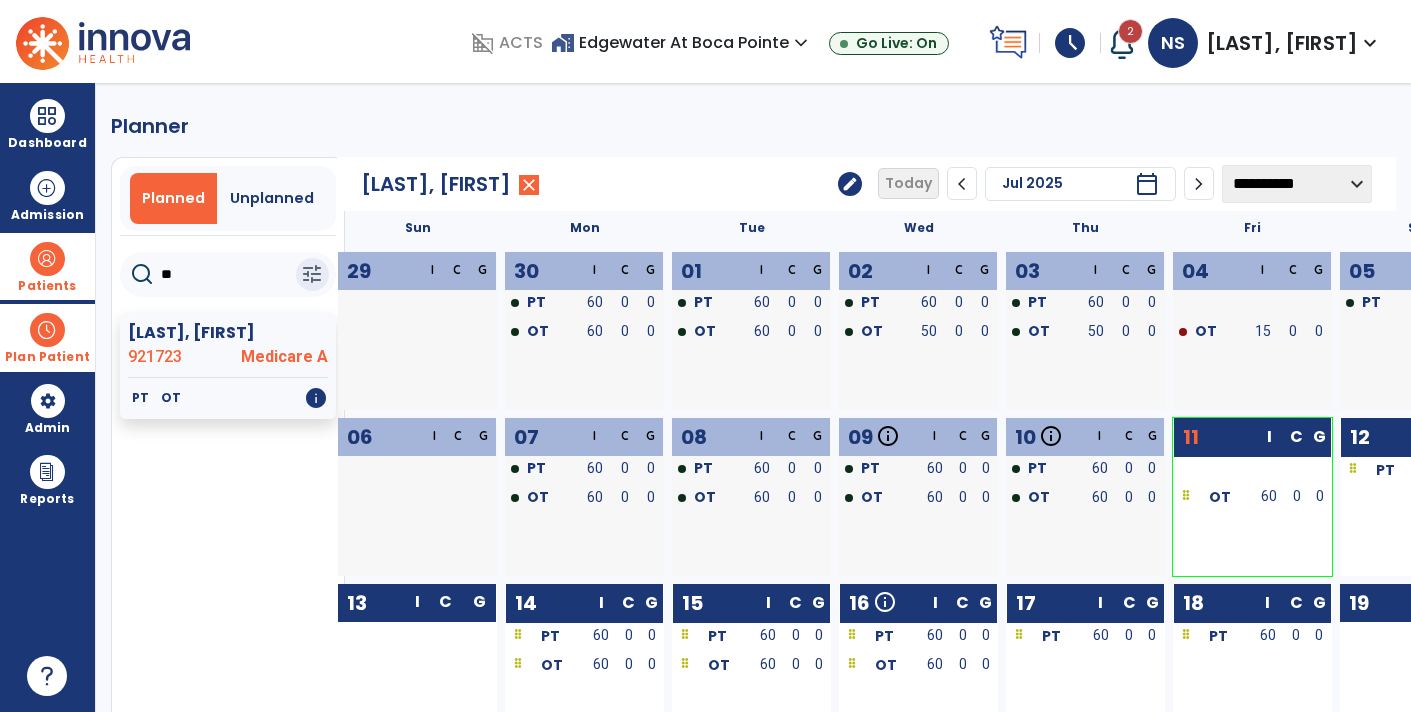 type on "*" 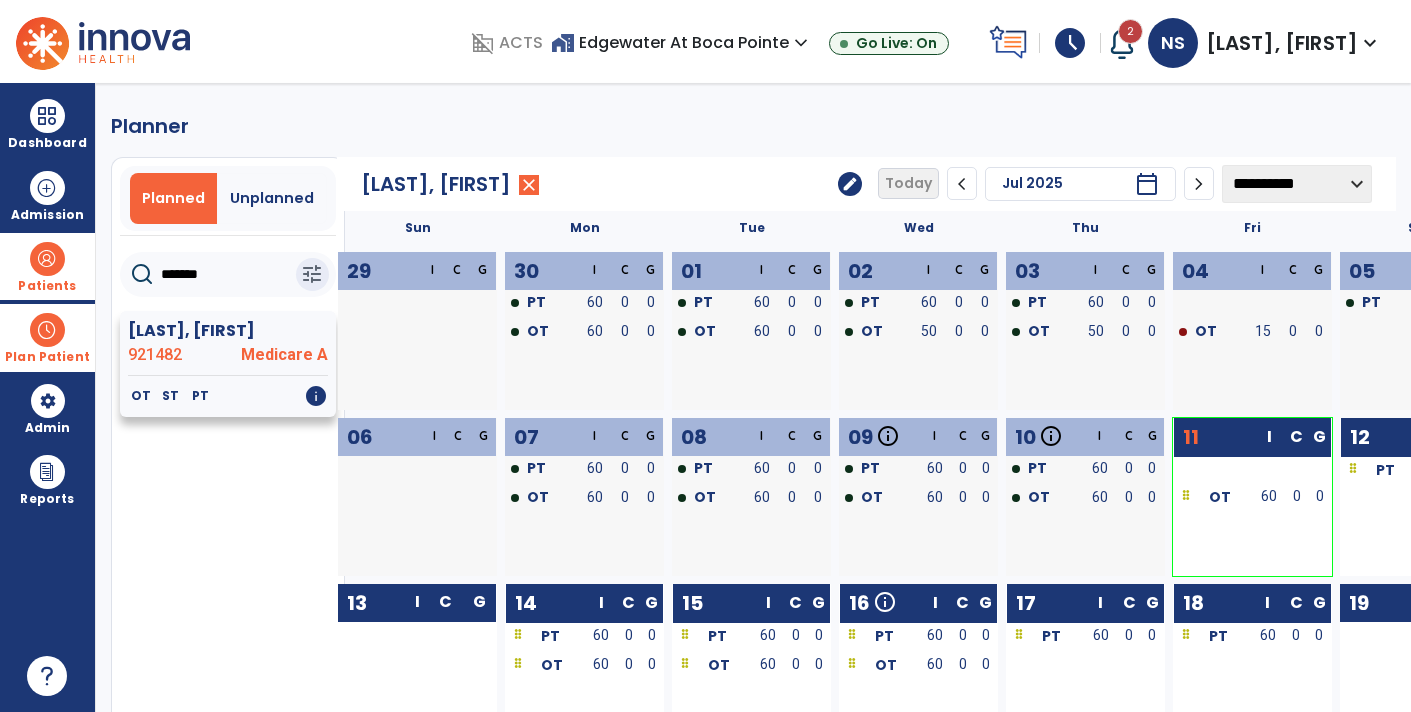 type on "*******" 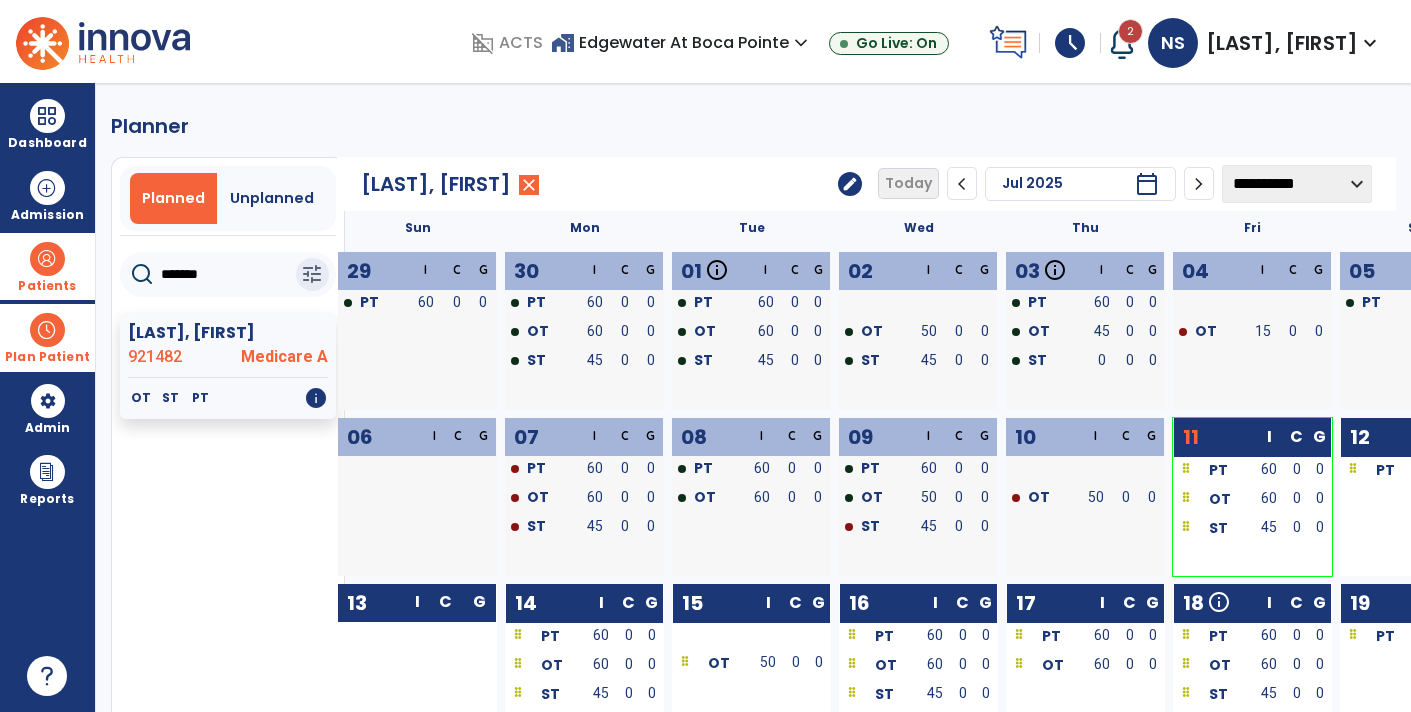 click on "edit" 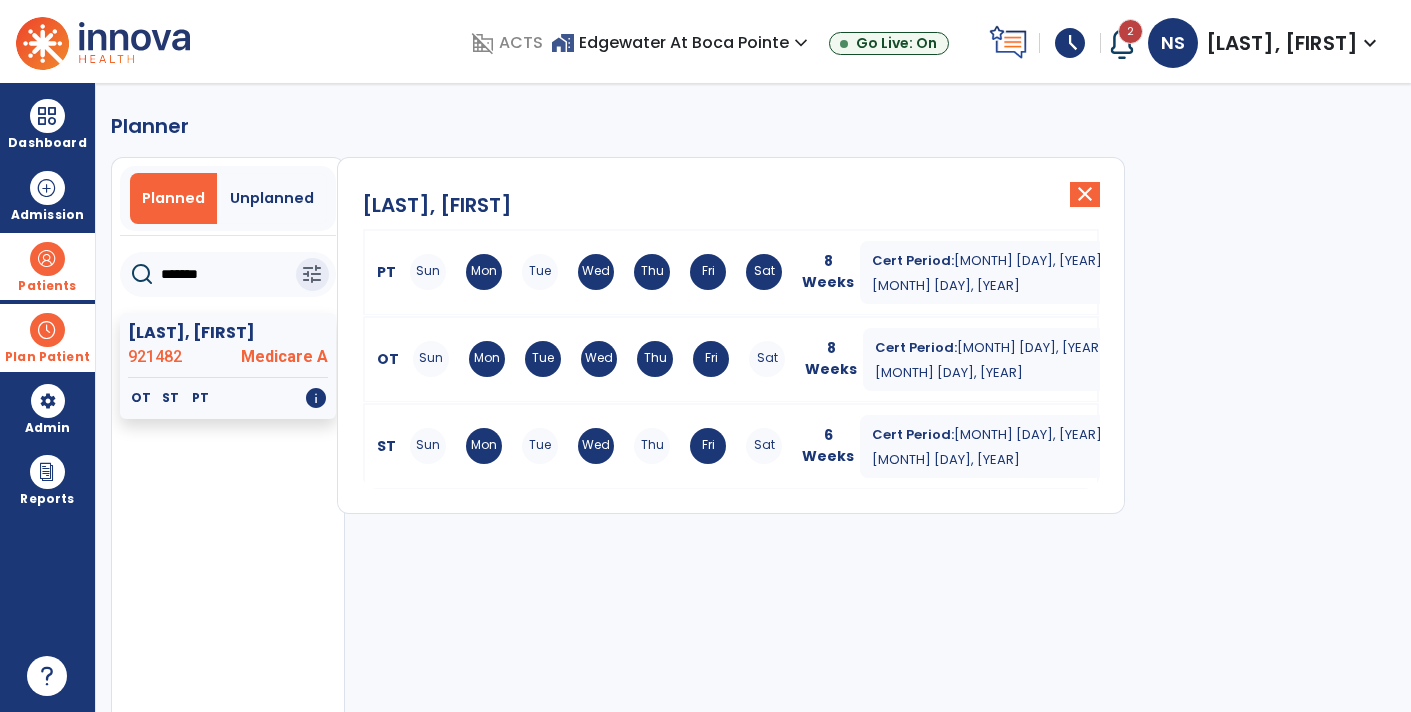 click on "Sun Mon Tue Wed Thu Fri Sat" at bounding box center [599, 359] 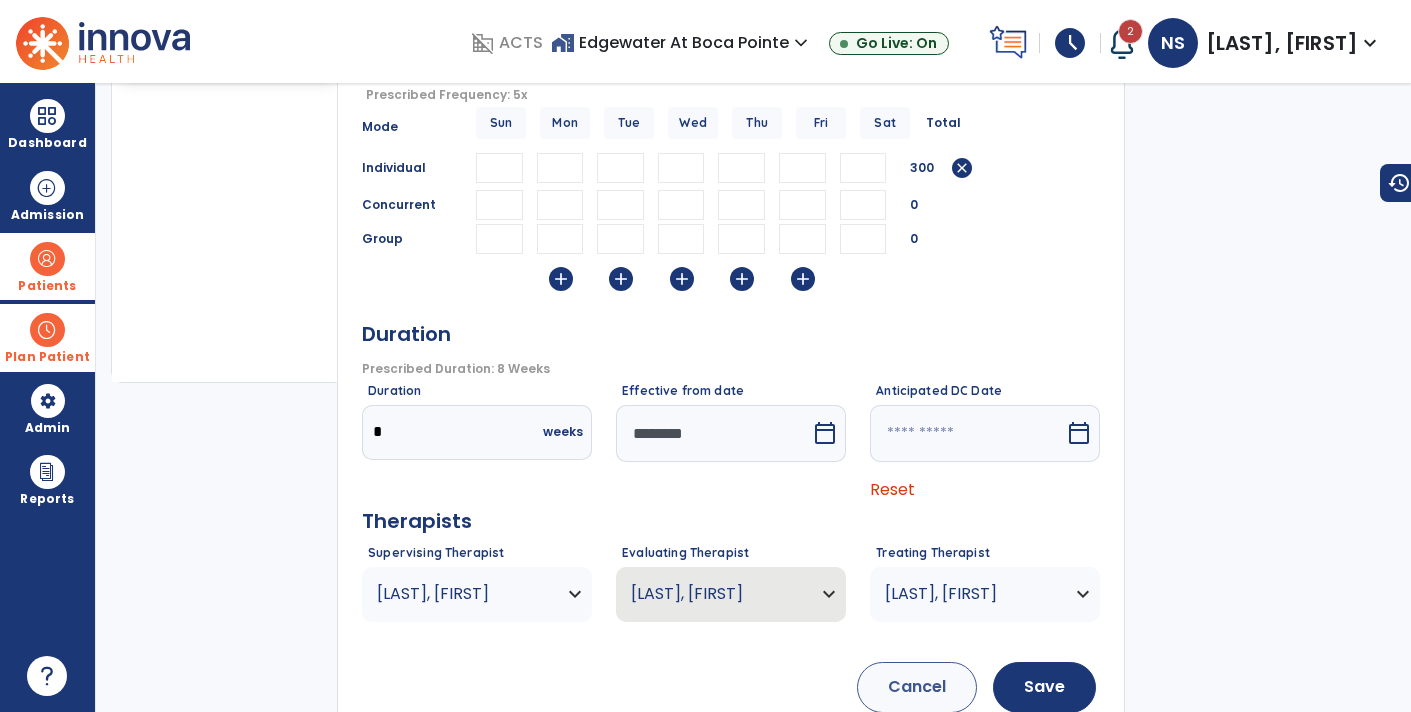 scroll, scrollTop: 439, scrollLeft: 0, axis: vertical 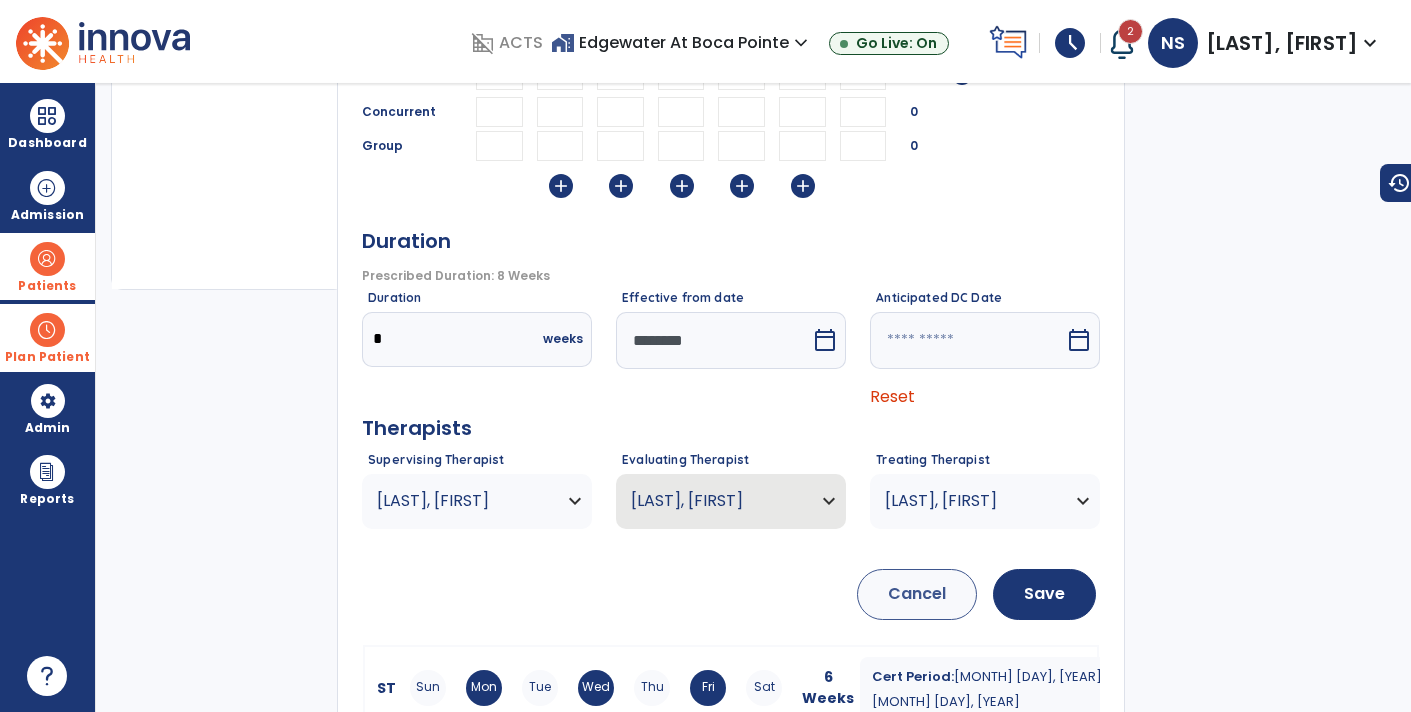 click on "calendar_today" at bounding box center (825, 340) 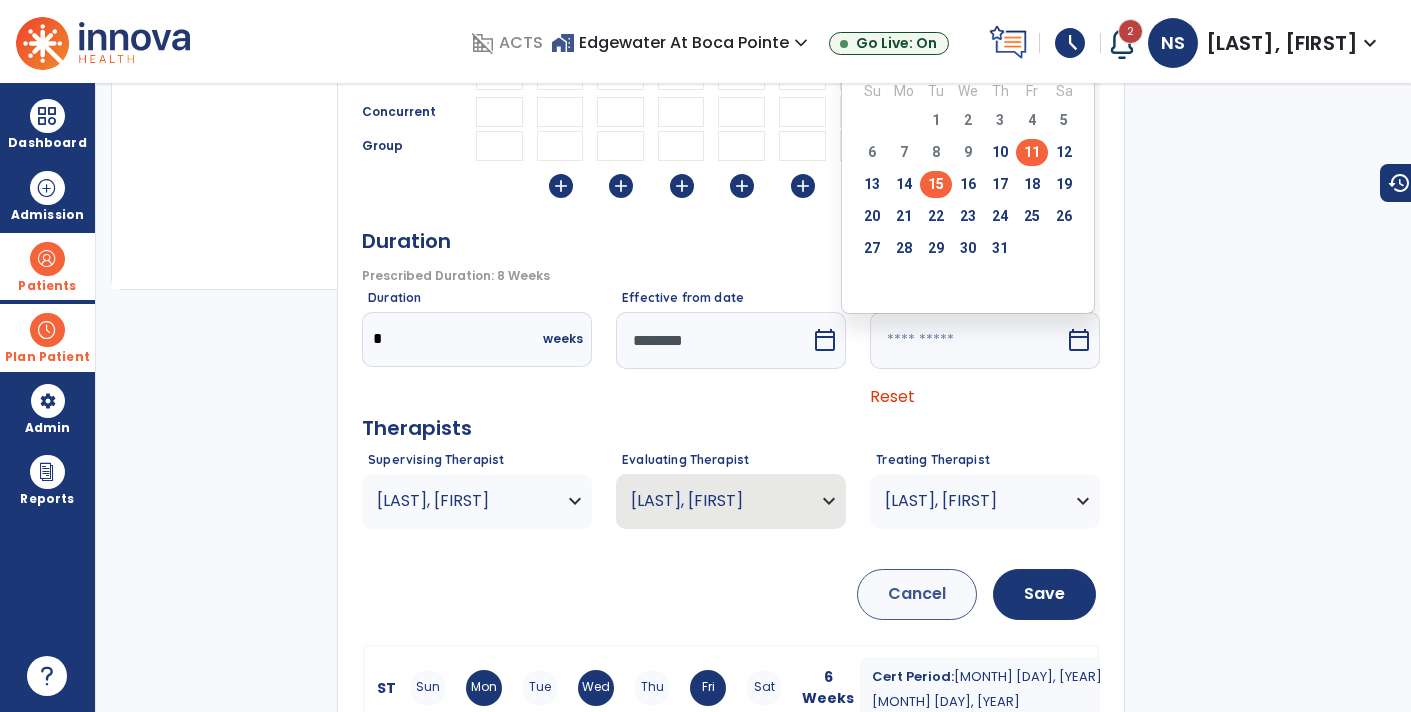 click on "15" at bounding box center (936, 184) 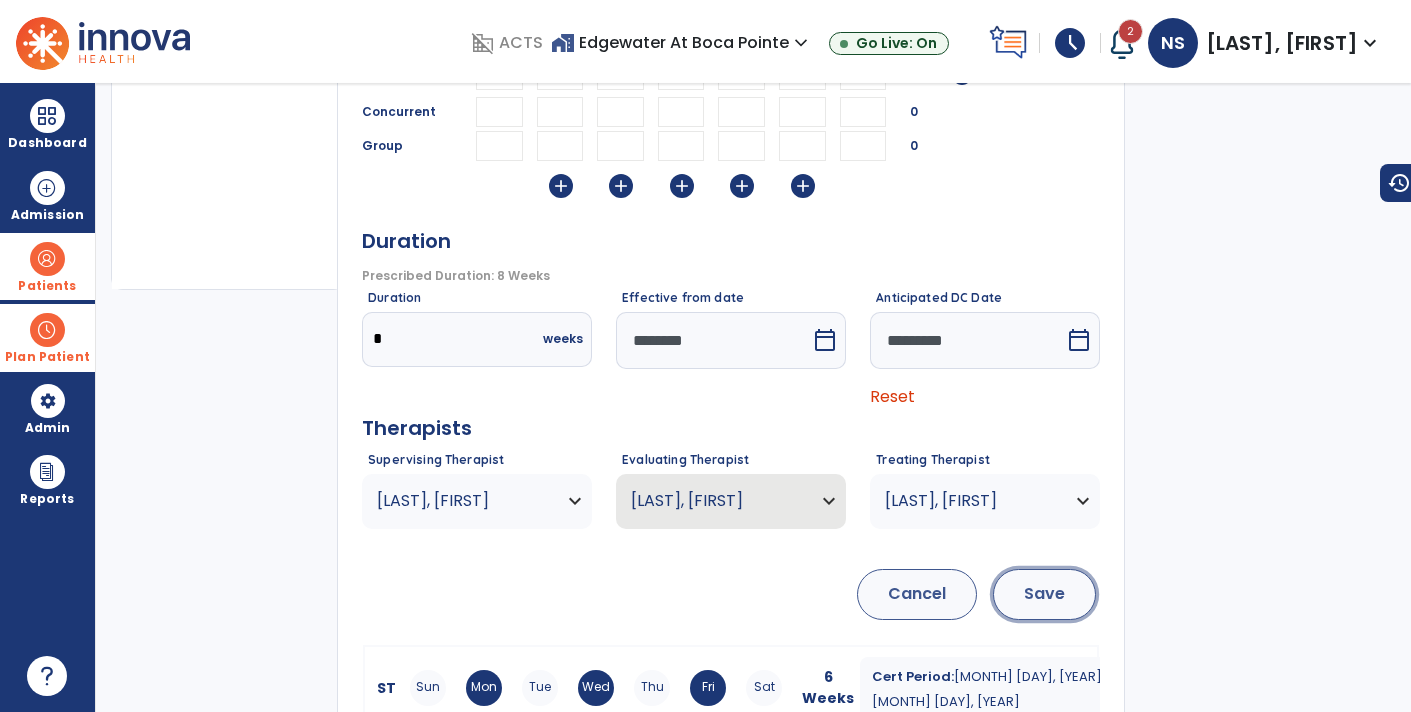 click on "Save" at bounding box center [1044, 594] 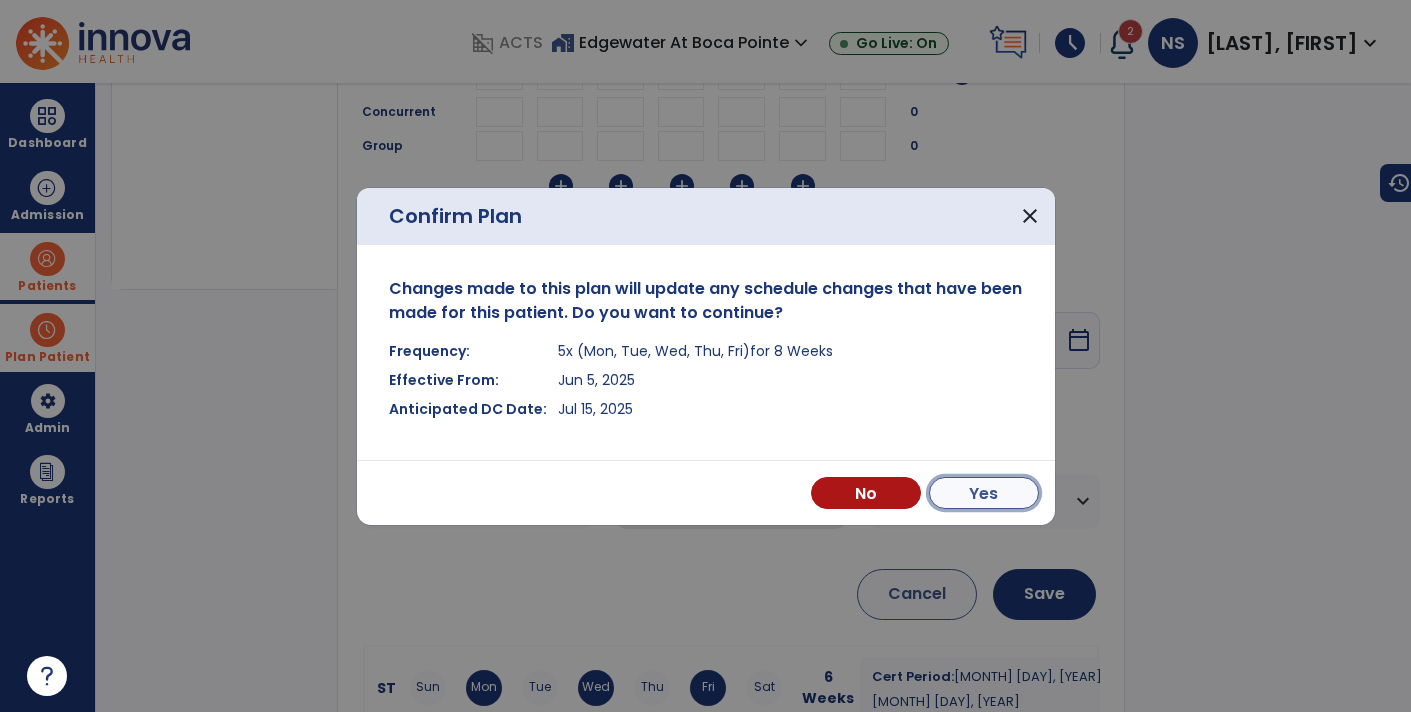 click on "Yes" at bounding box center [984, 493] 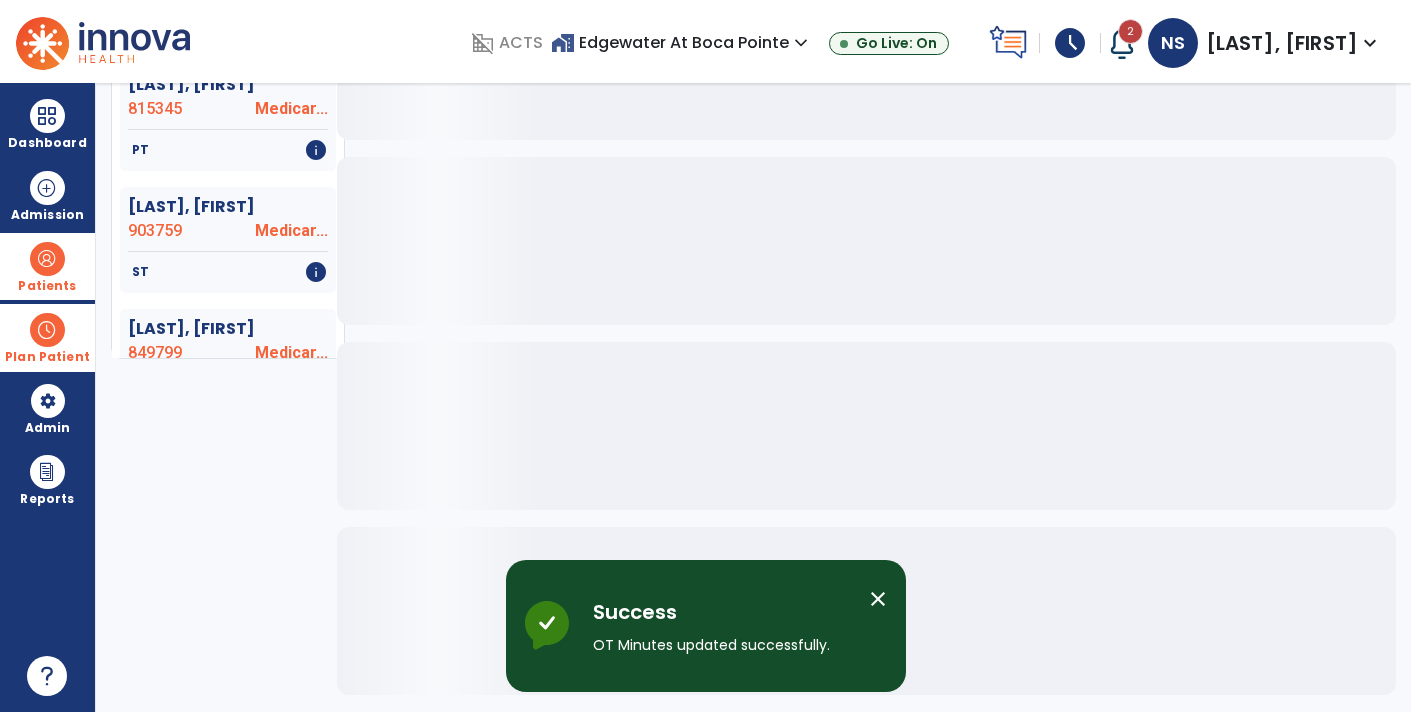 scroll, scrollTop: 374, scrollLeft: 0, axis: vertical 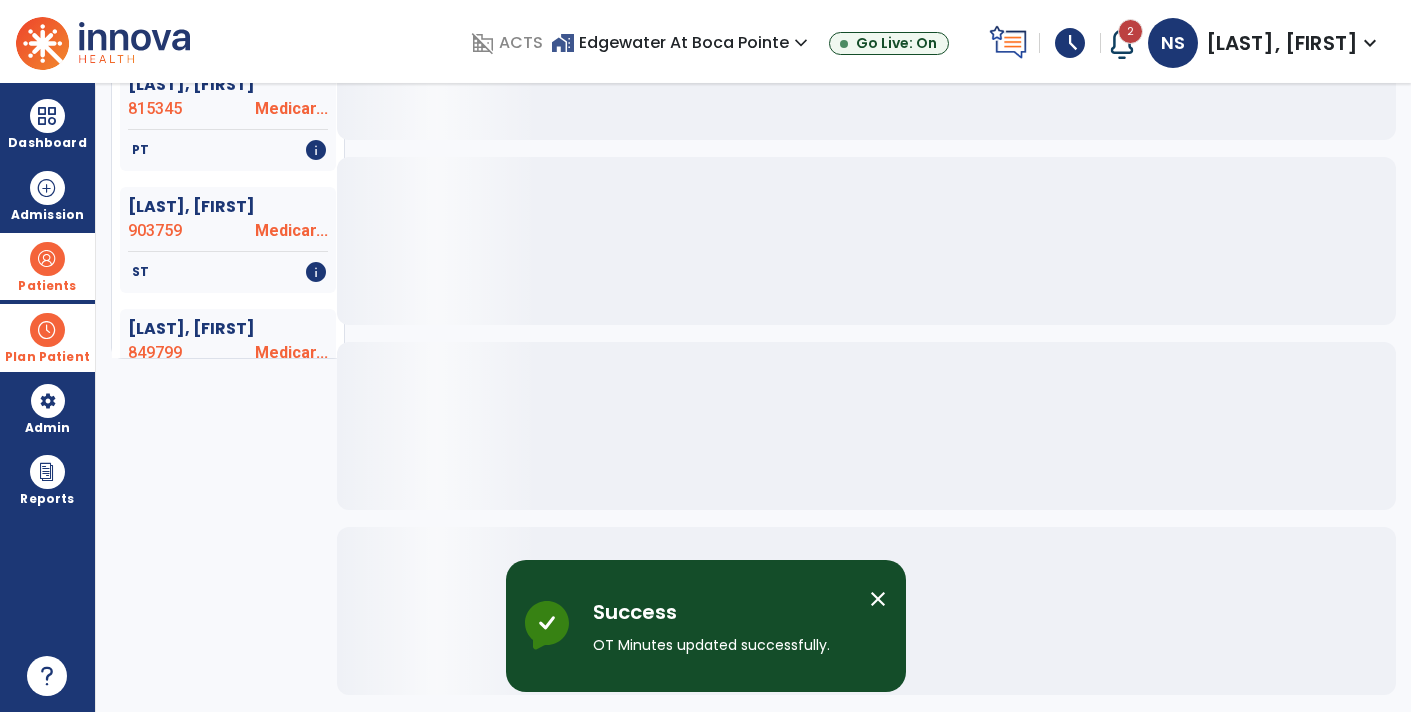 click on "Planner   Planned   Unplanned  *******  tune   Axman,  Ruth  899518 Aetna- B   PT   info   Bacharach, Joyce  815345 Medicar...   PT   info   Baer, Cherie  903759 Medicar...   ST   info   Blutstein, Arthur  849799 Medicar...   PT   info   Brayer, Allen  725700 Medicar...   PT   OT   ST   info   Chauvier, Daniel  920874 Medicar...   PT   info   Cohen, Barbara  913328 Aetna- B   PT   info   Dahart, Yolanda  00138 Aetna- B   ST   info   Davidson,  Evelyn  899735 Medicar...   ST   info   Davis,  Sally   127886 Medicar...   PT   ST   info   Dermer, Arthur  914210 Medicar...   OT   info   Dolgin, Alice  912921 Medicar...   PT   info   Dubin, Rudolph  724975 Medicar...   PT   OT   info   Ellman, Florence  782021 Medicar...   ST   info   Erenstein, Elaine  921217 Medicare A   OT   PT   info   Fishman, Harriet  899376 Medicar...   PT   OT   info   Freedman, Gloria  914038 Medicar...   PT   info   Frohlichstein, Julie  709905 Medicar...   ST   info   Gault, Betty  625232 Medicar...   OT   PT   ST   info  711869  PT" at bounding box center (753, 397) 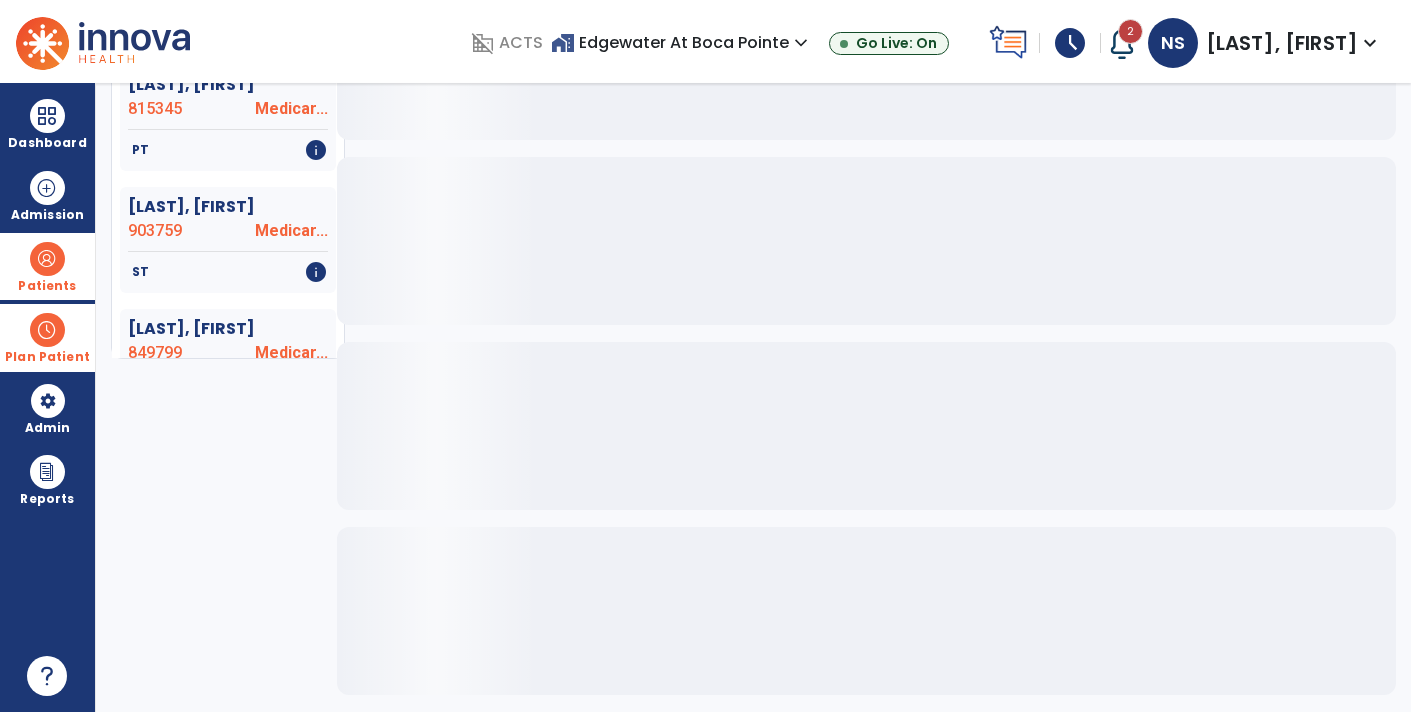 click at bounding box center [47, 330] 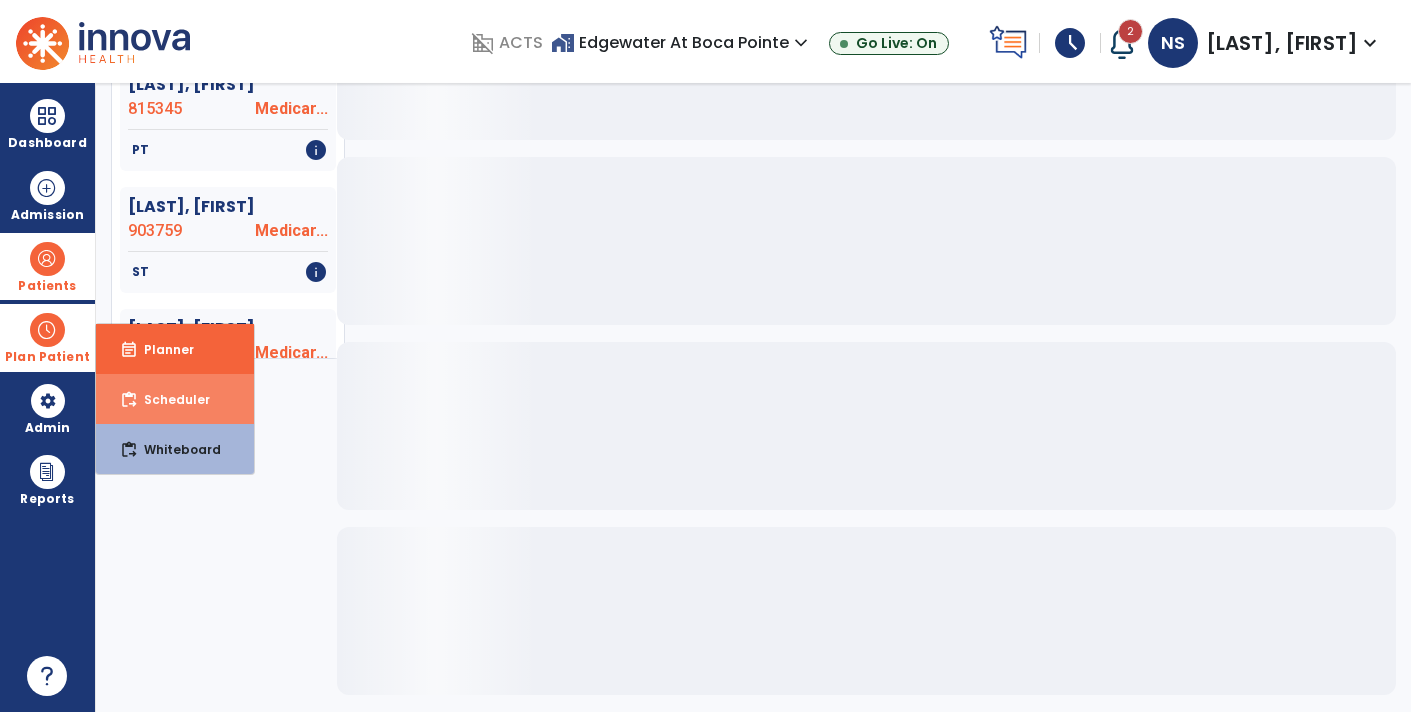 click on "content_paste_go  Scheduler" at bounding box center [175, 399] 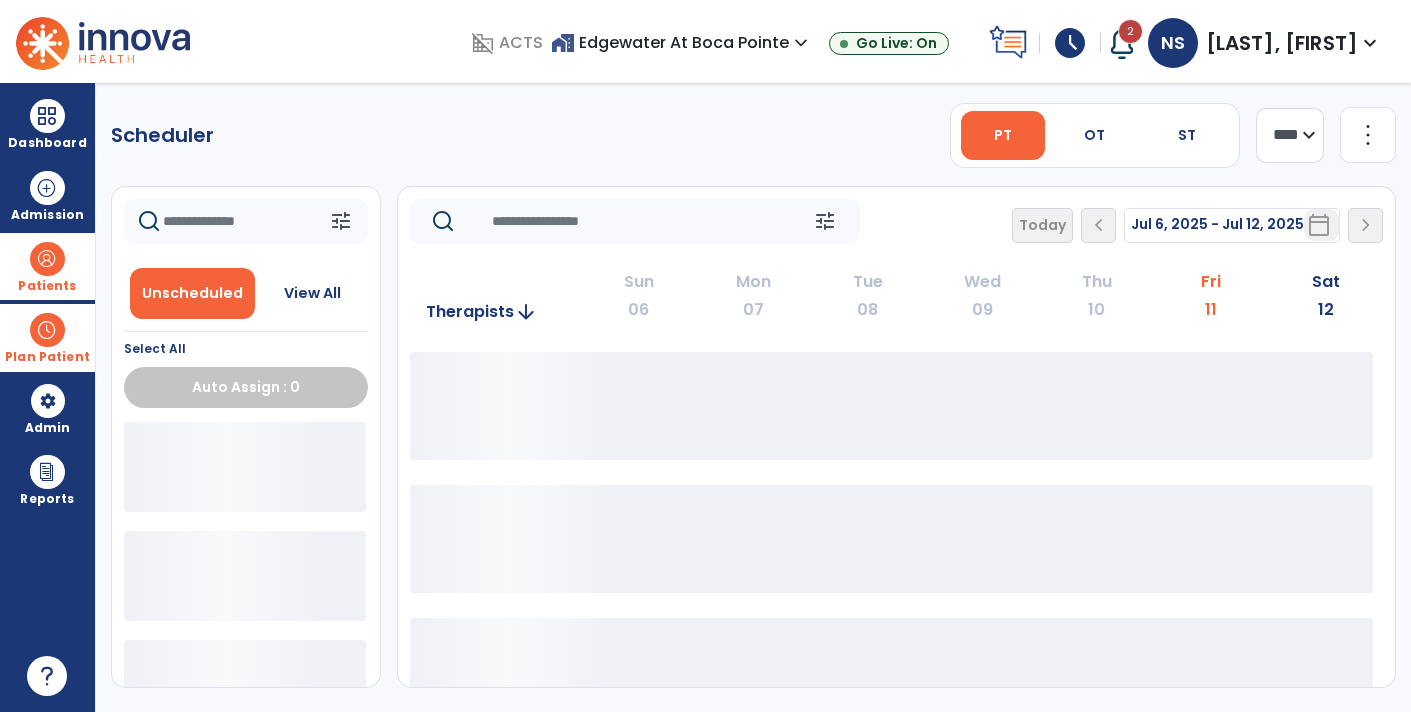 scroll, scrollTop: 0, scrollLeft: 0, axis: both 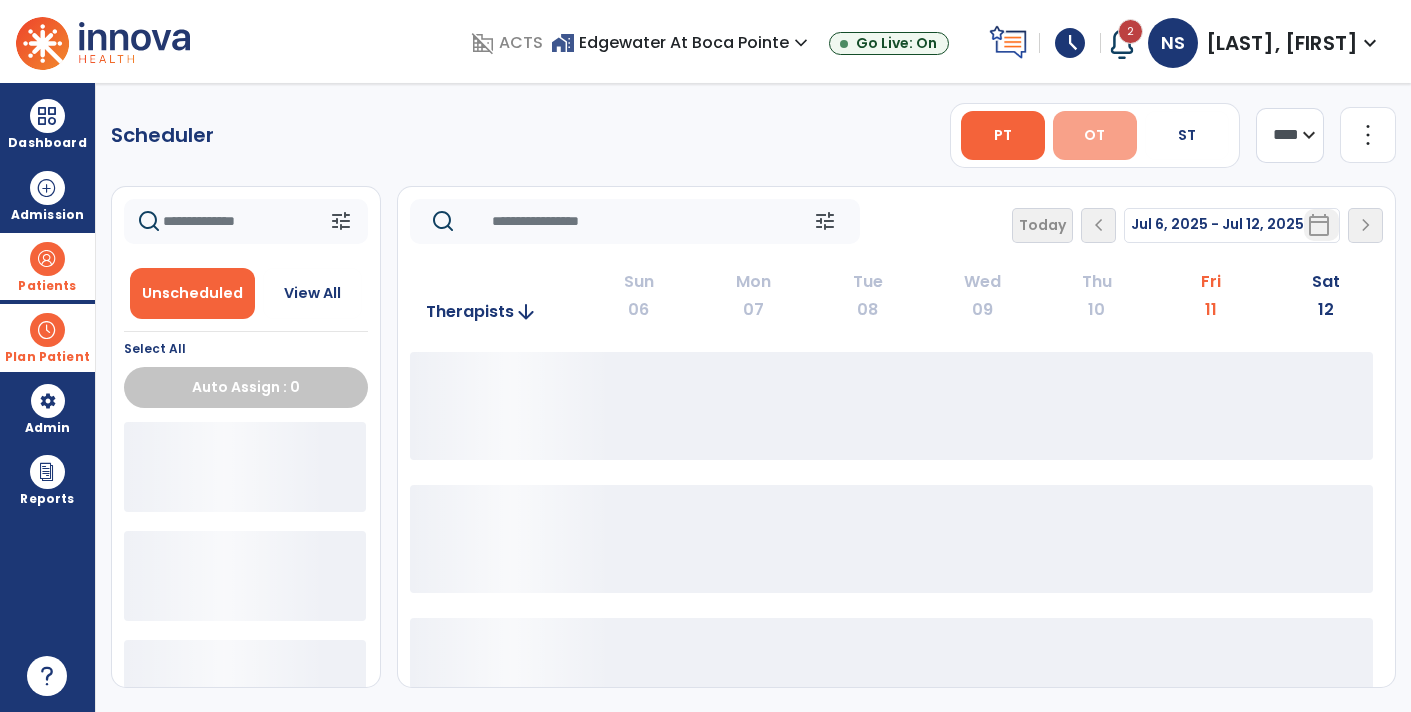 click on "OT" at bounding box center [1095, 135] 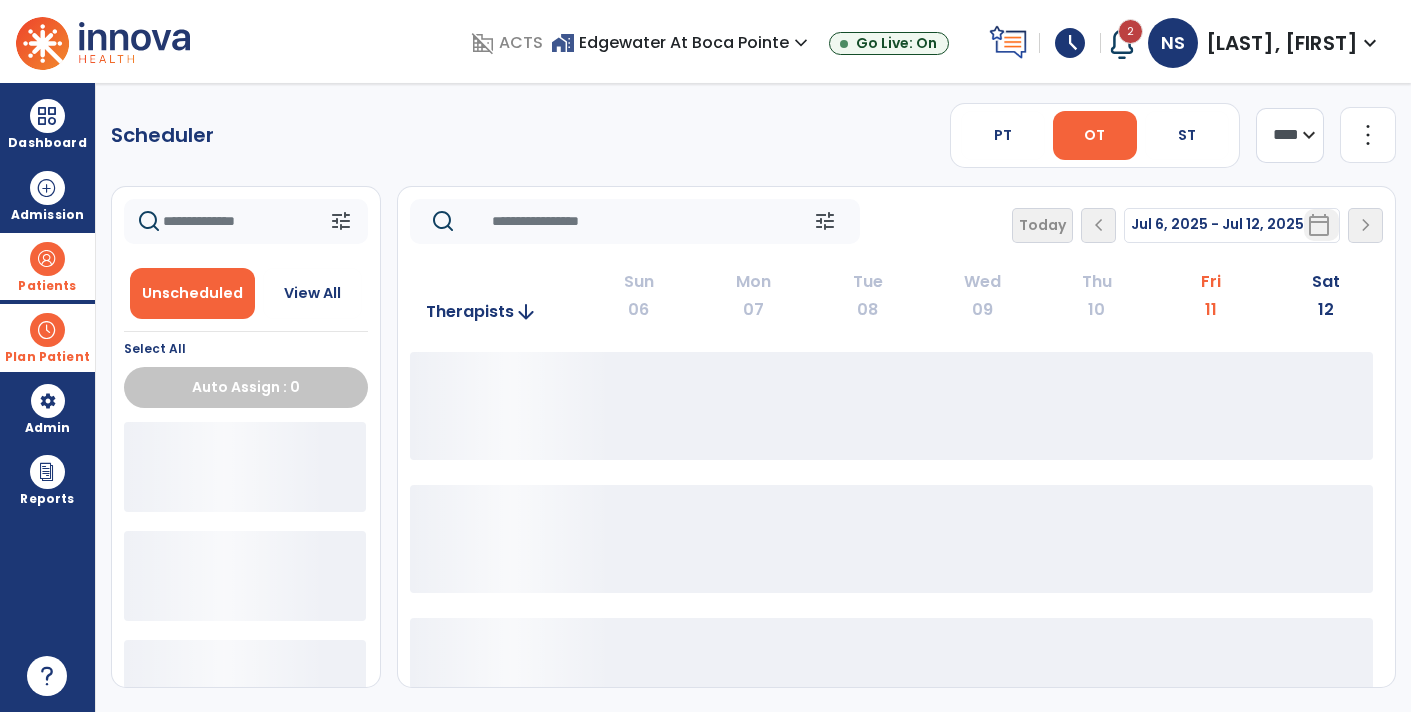 click on "**** ***" 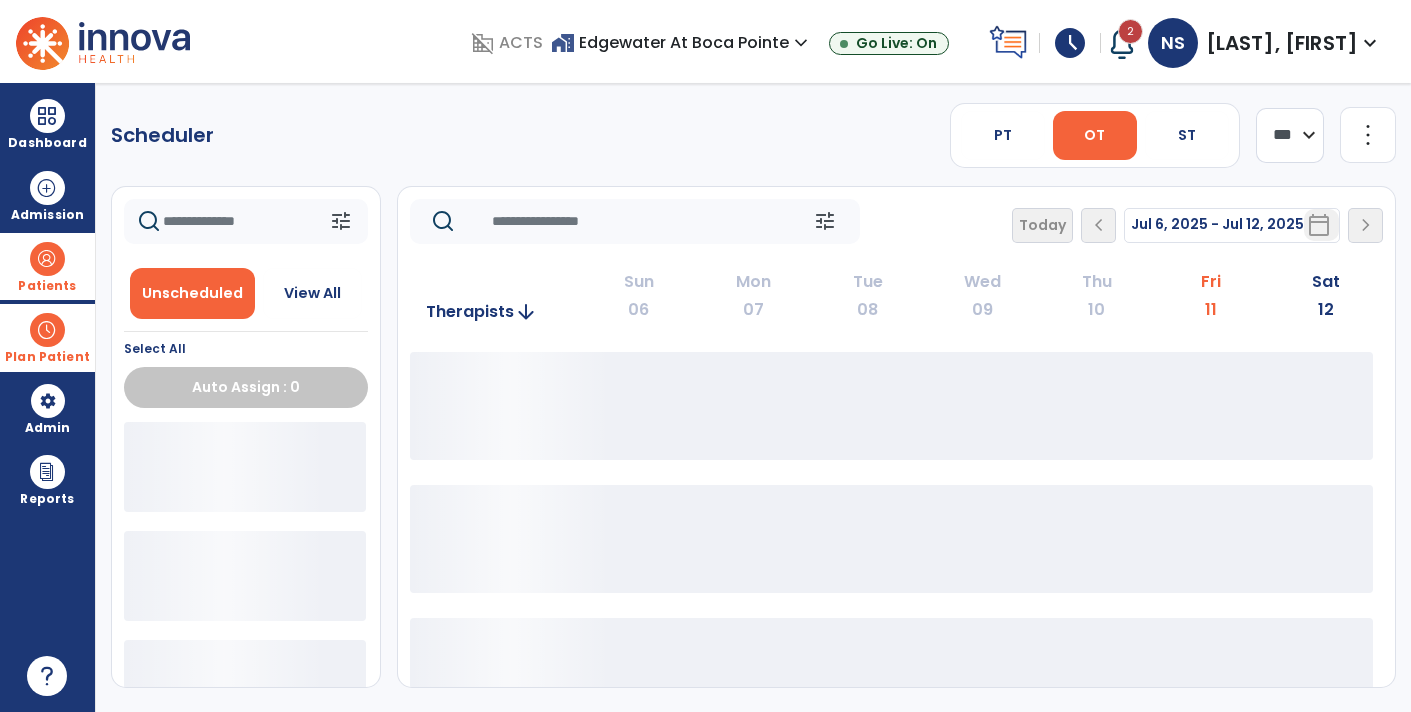 click on "**** ***" 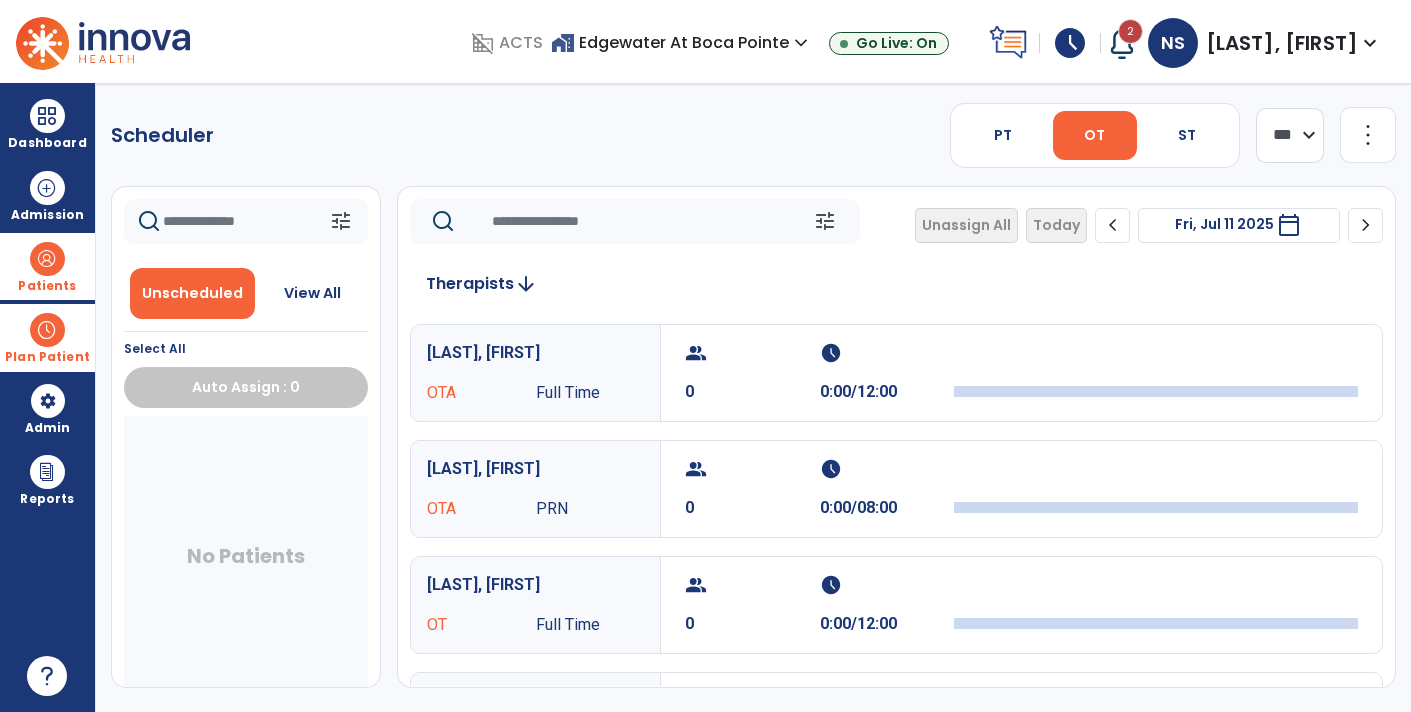 click on "calendar_today" at bounding box center (1289, 225) 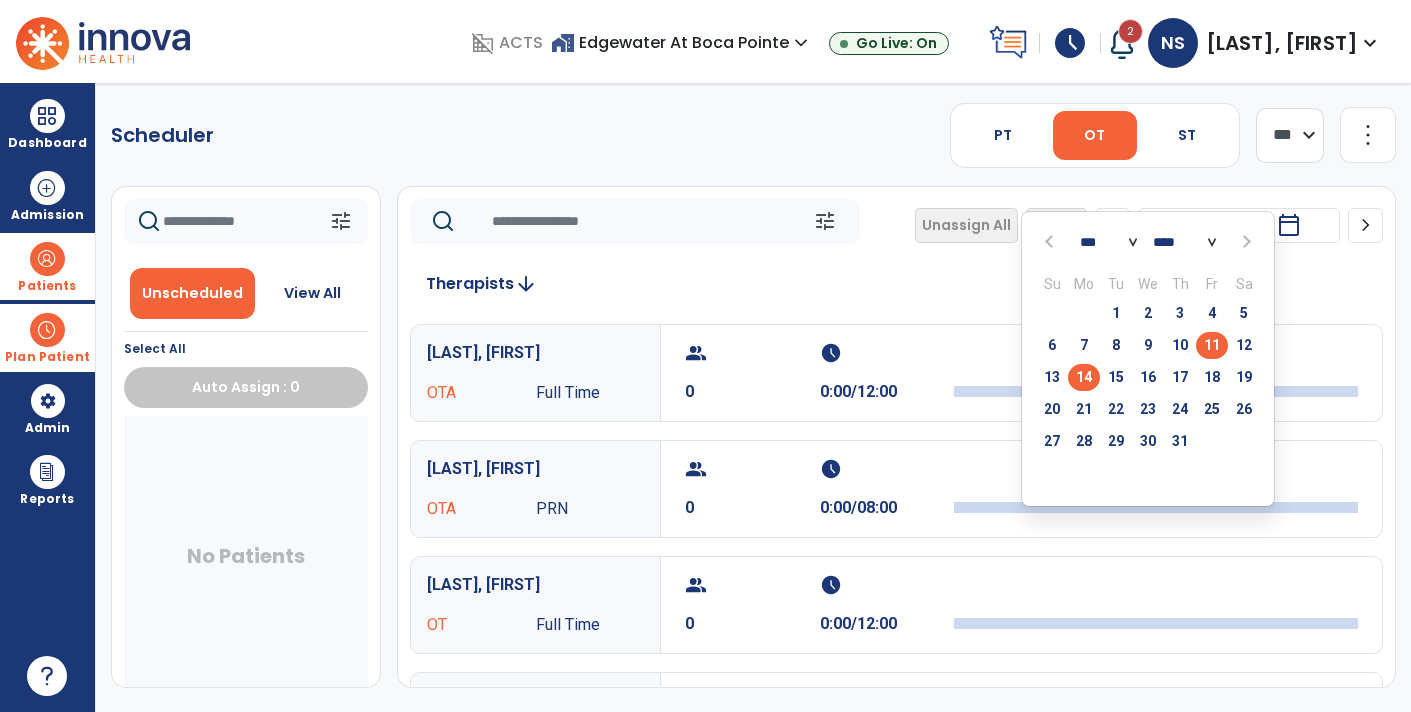 click on "14" at bounding box center [1084, 377] 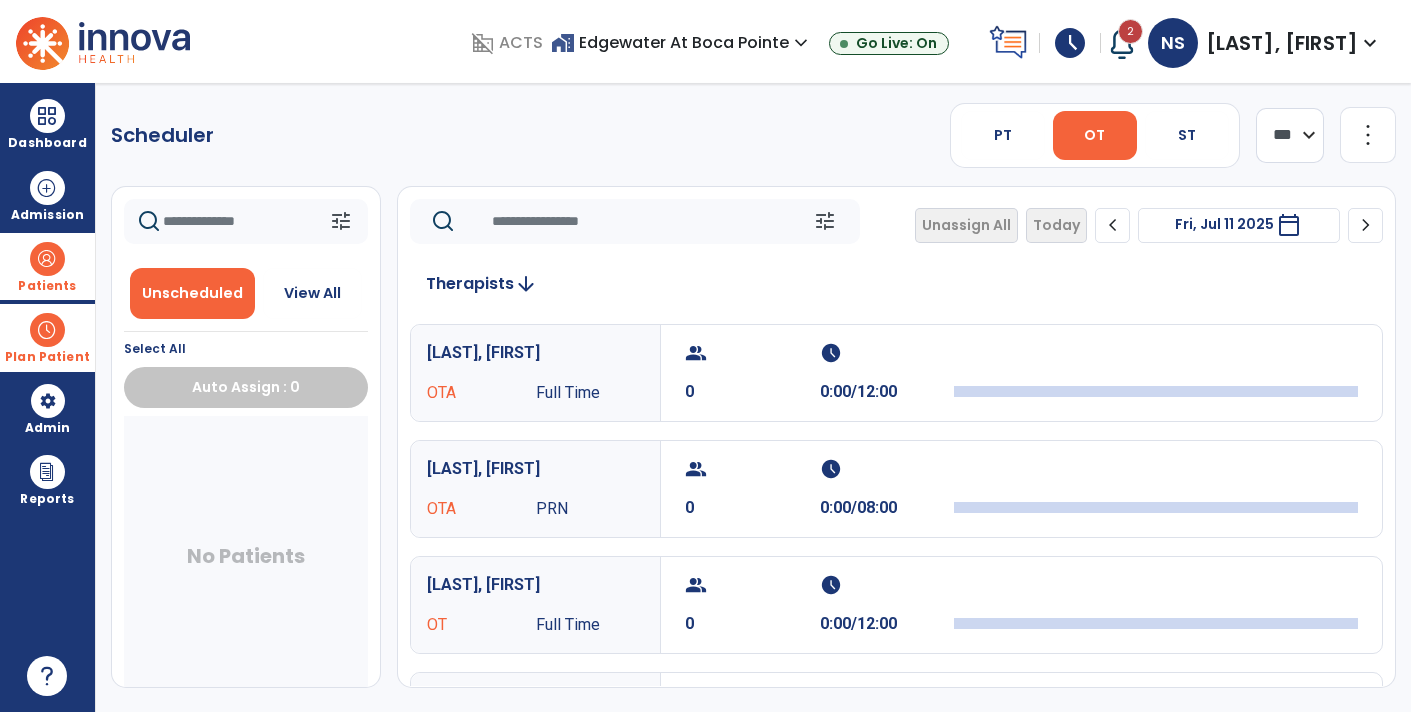 click on "calendar_today" at bounding box center (1289, 225) 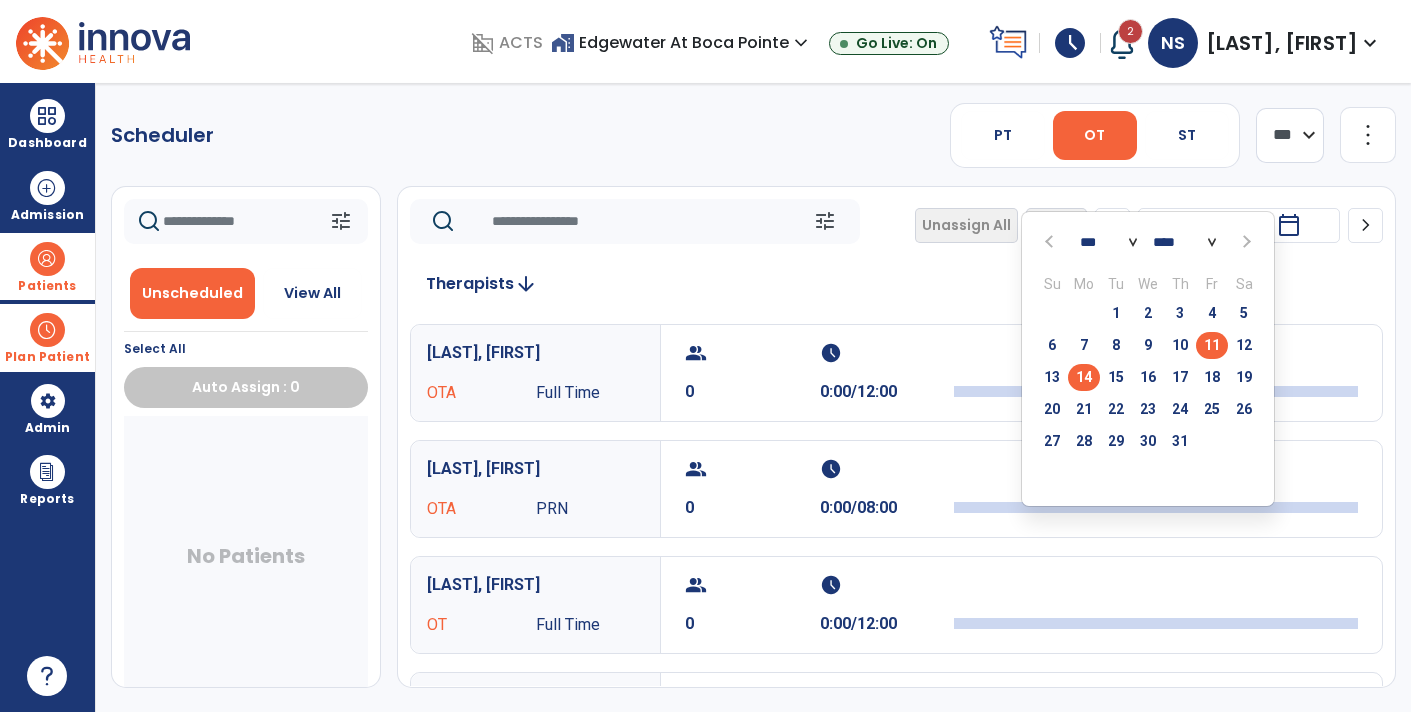 click on "14" at bounding box center [1084, 377] 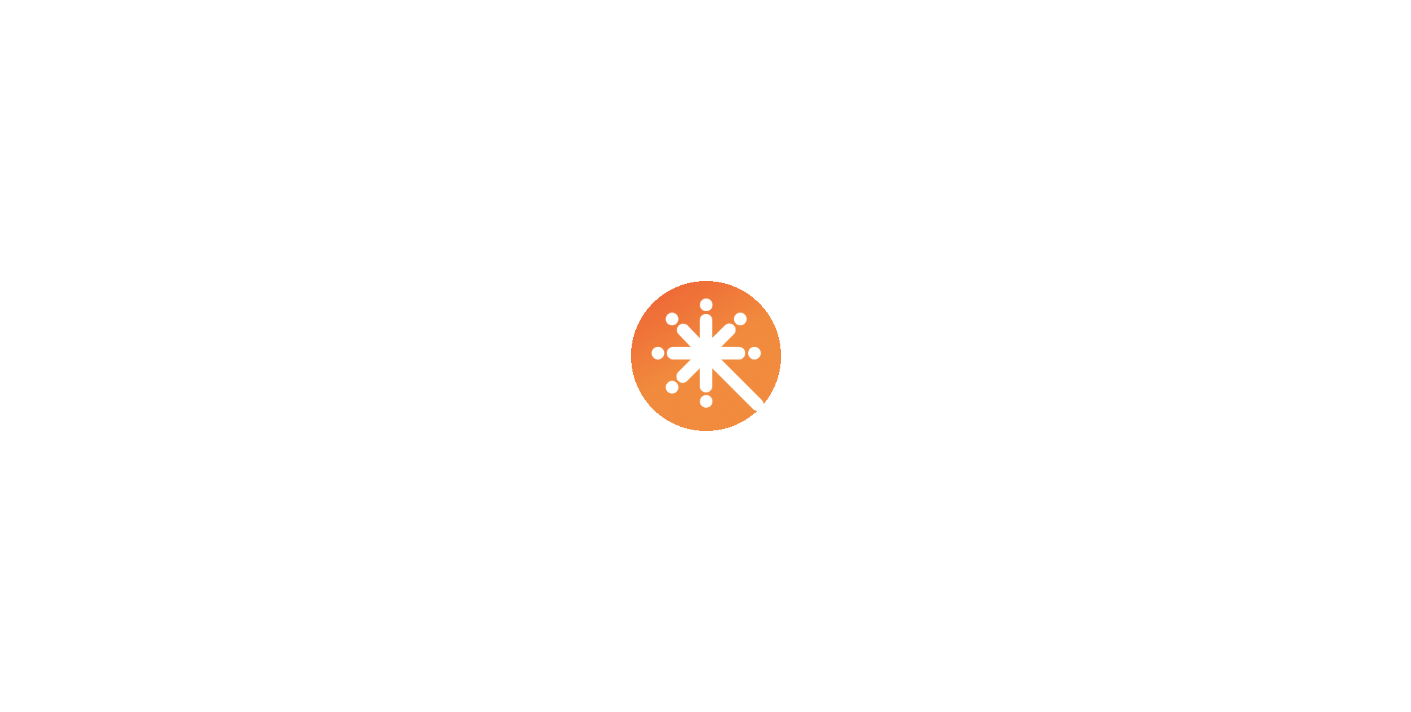 scroll, scrollTop: 0, scrollLeft: 0, axis: both 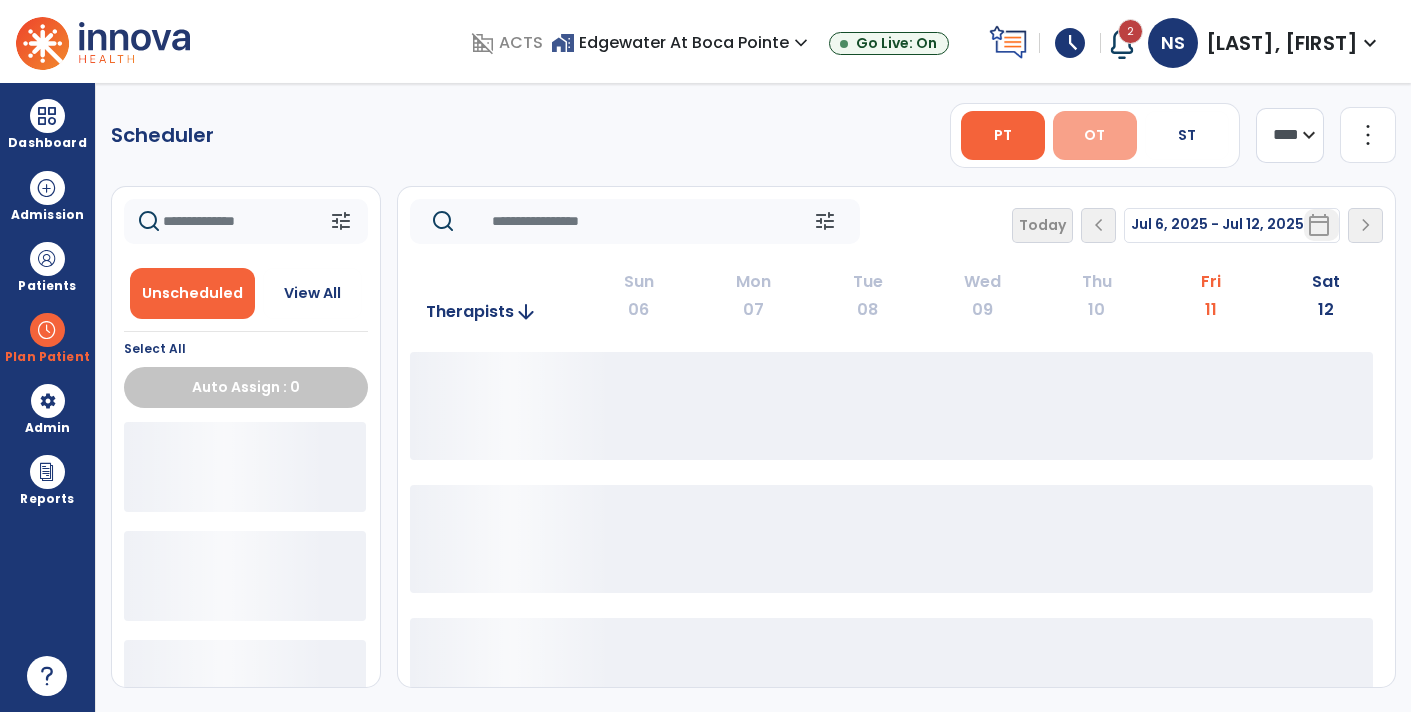 click on "OT" at bounding box center (1094, 135) 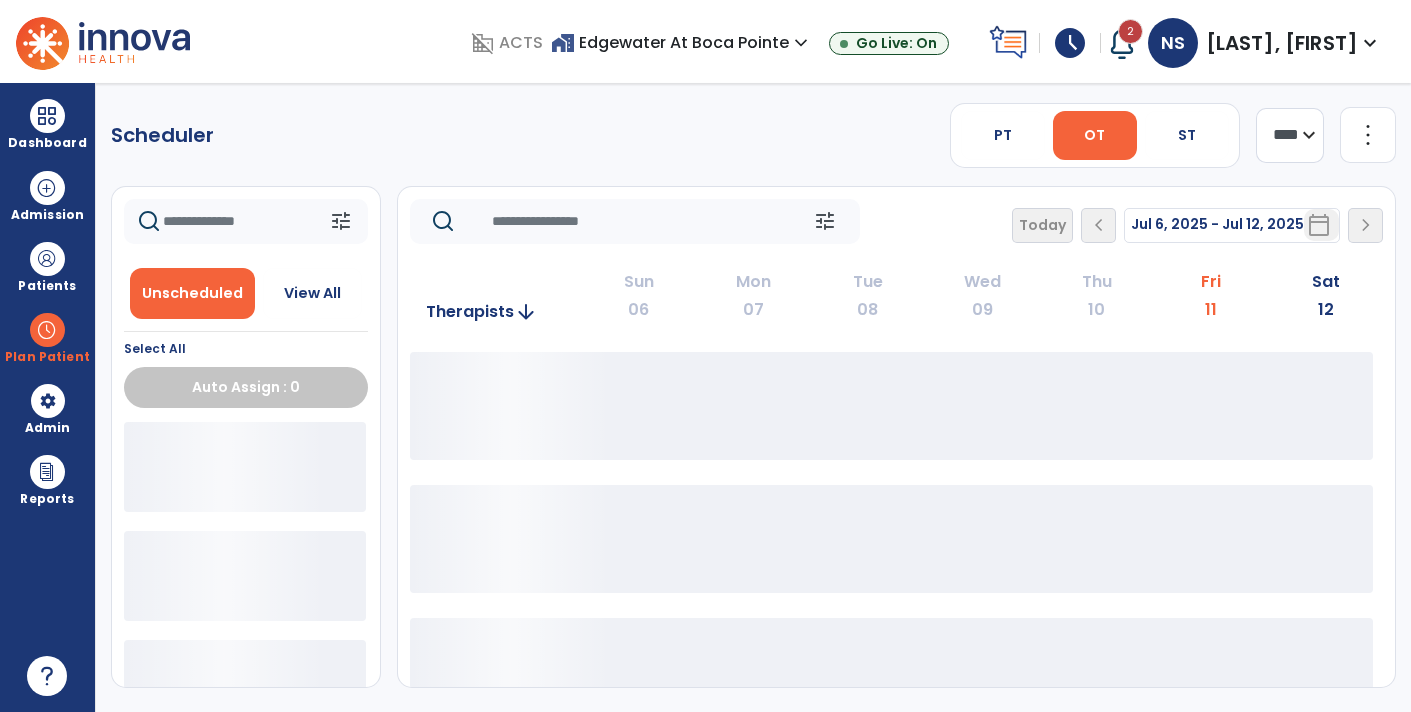 click on "**** ***" 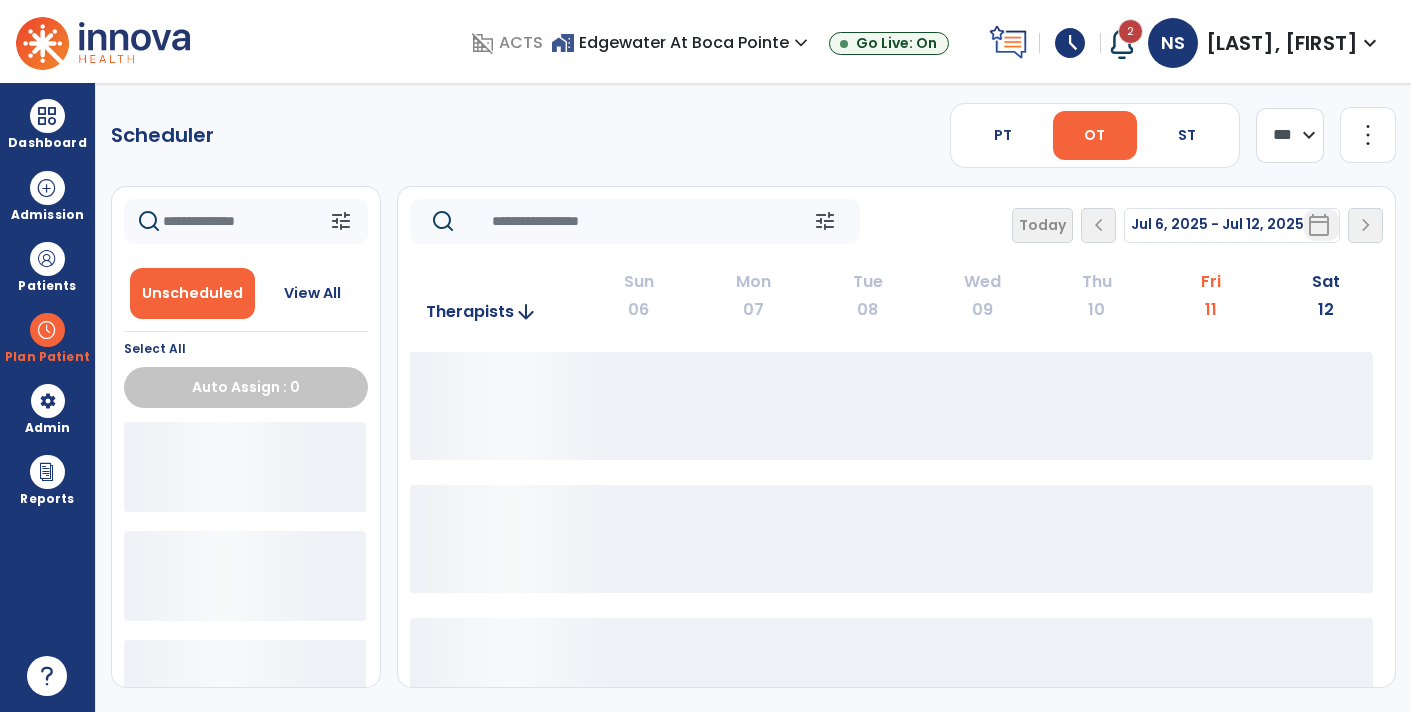 click on "**** ***" 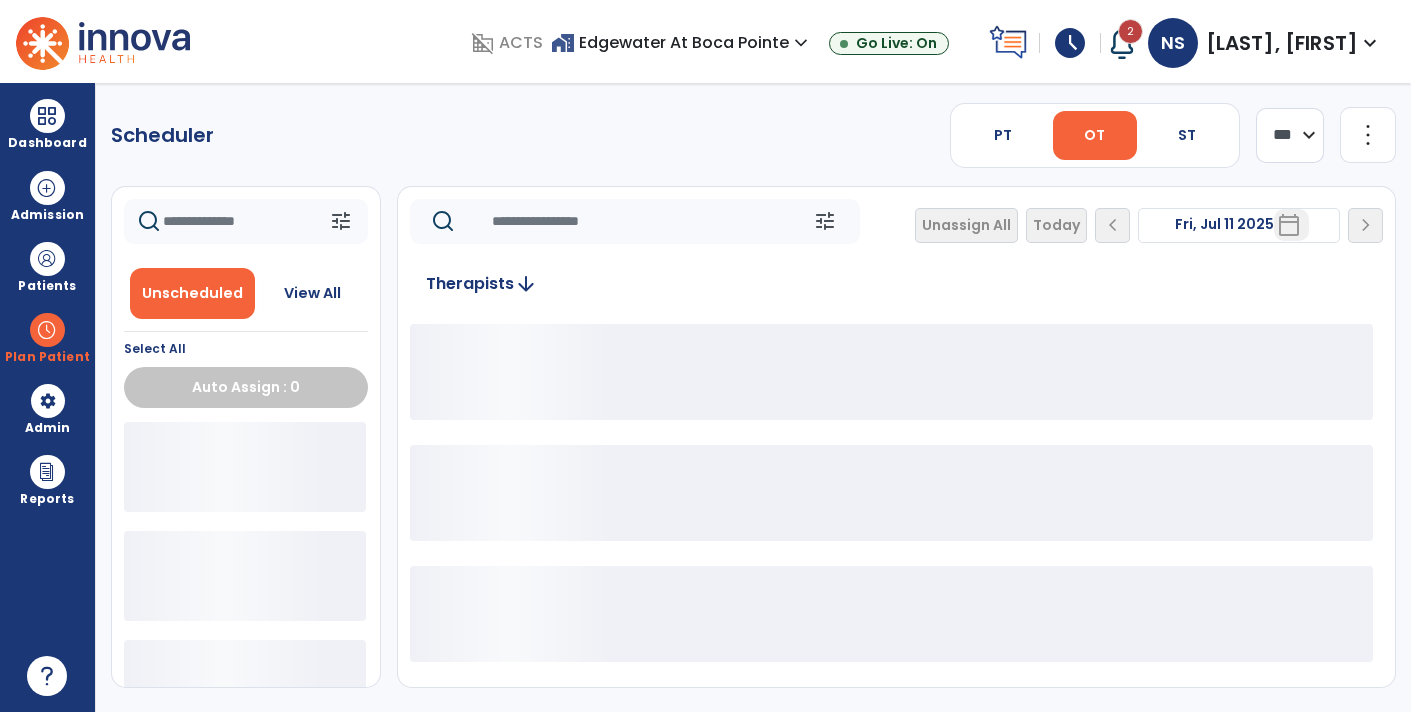 click on "calendar_today" at bounding box center [1289, 225] 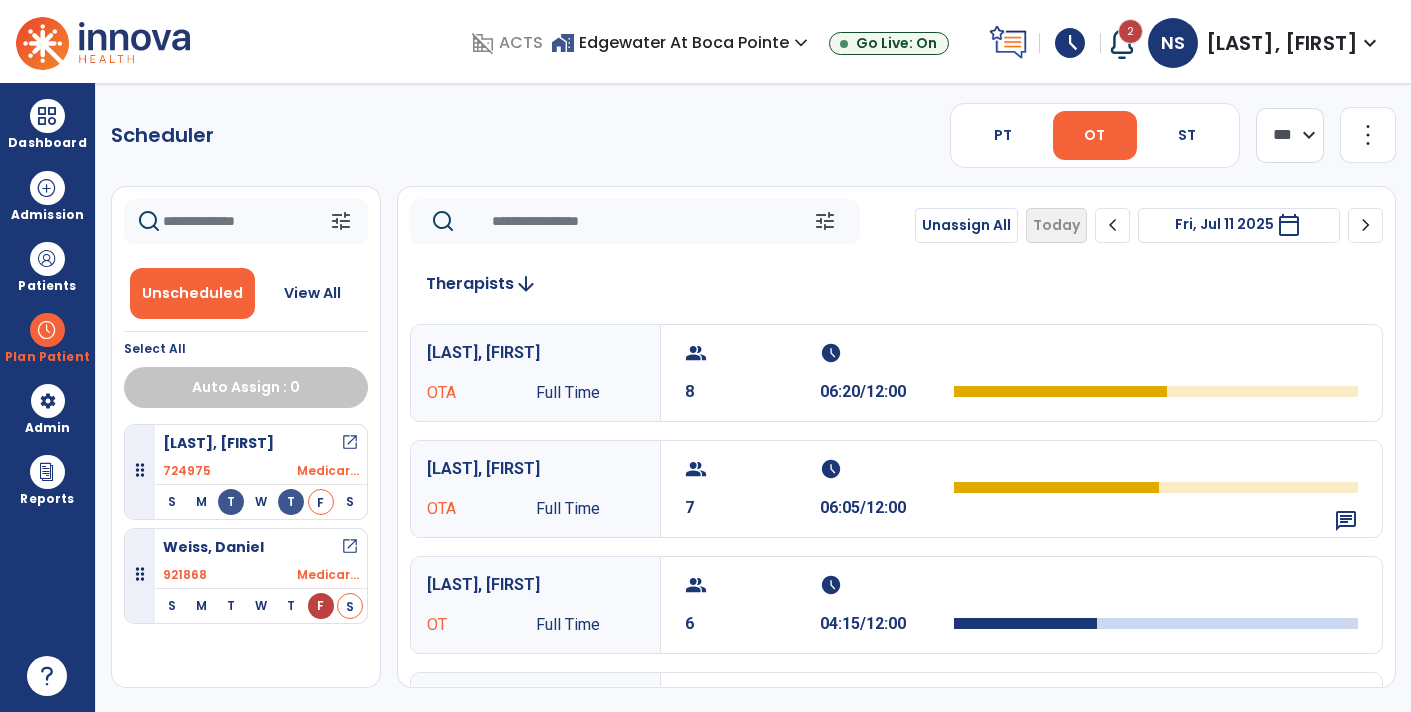 click on "calendar_today" at bounding box center (1289, 225) 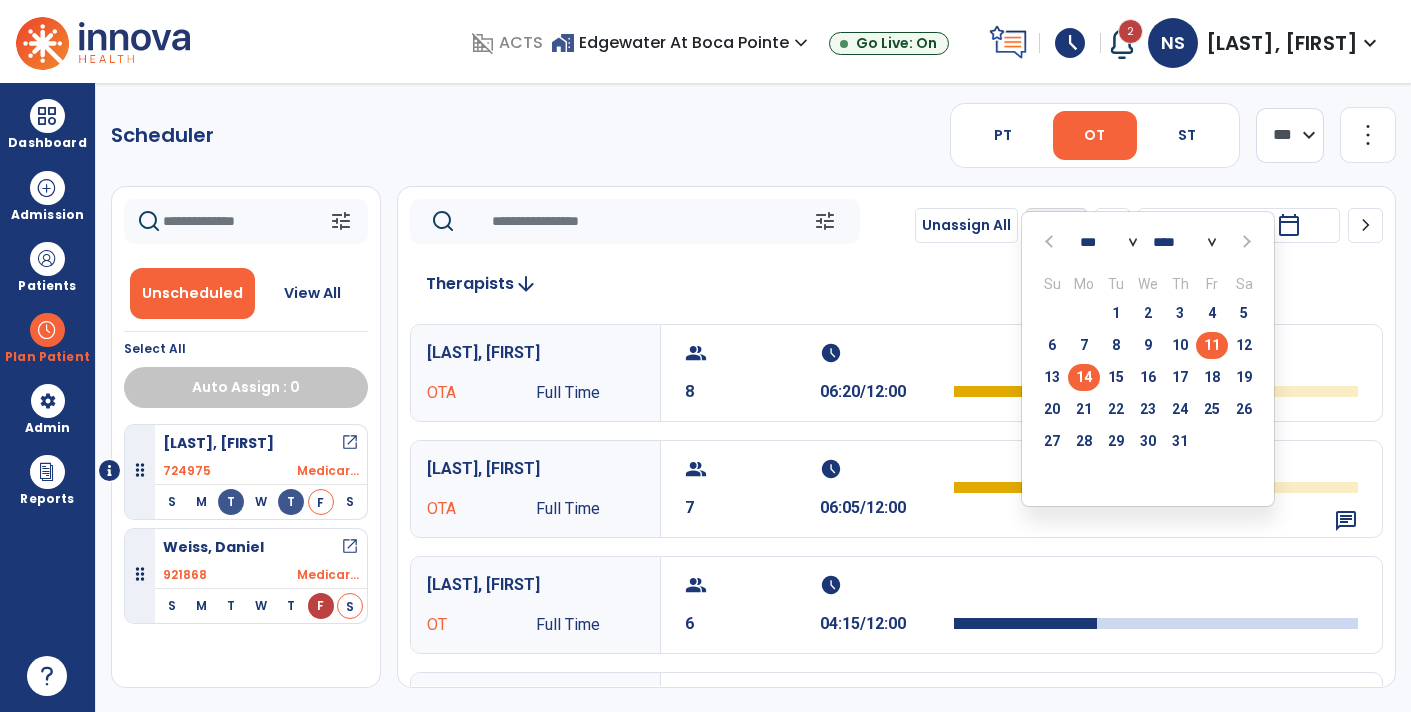 click on "14" at bounding box center (1084, 377) 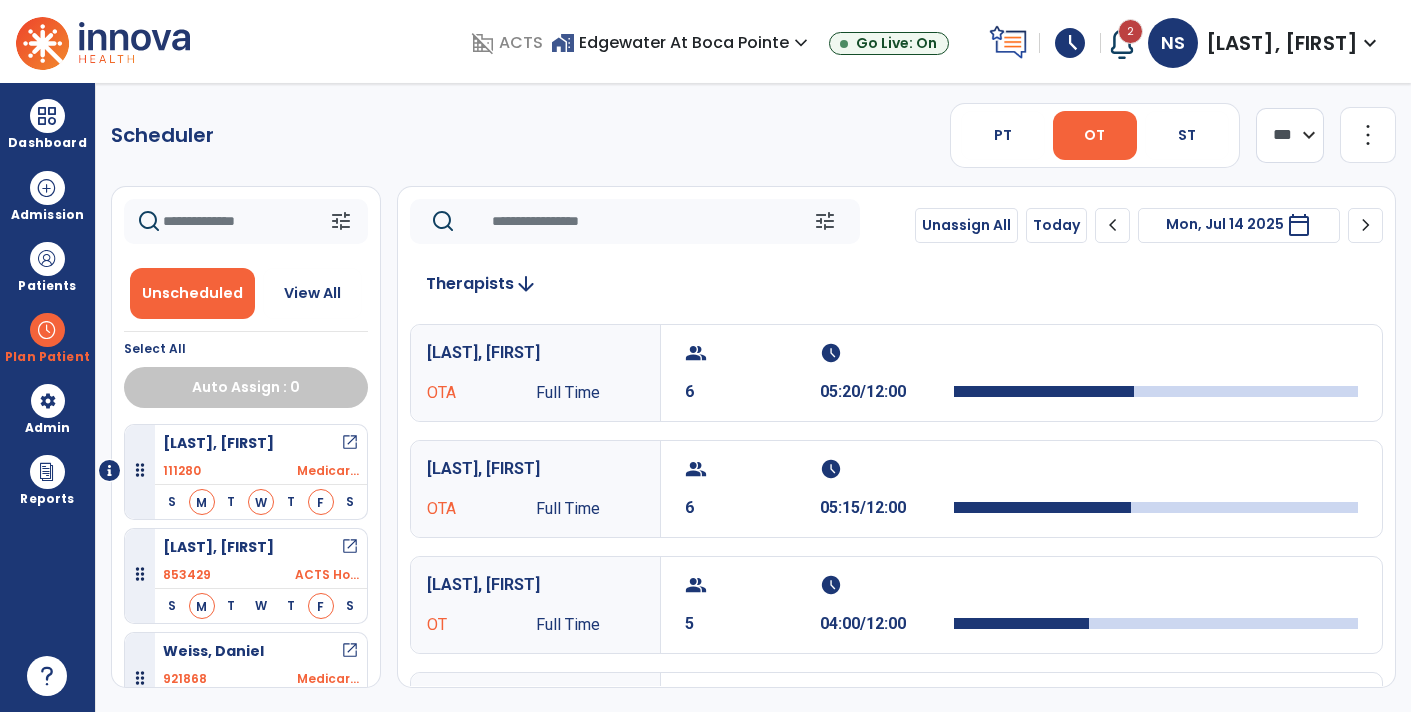 click on "chevron_right" 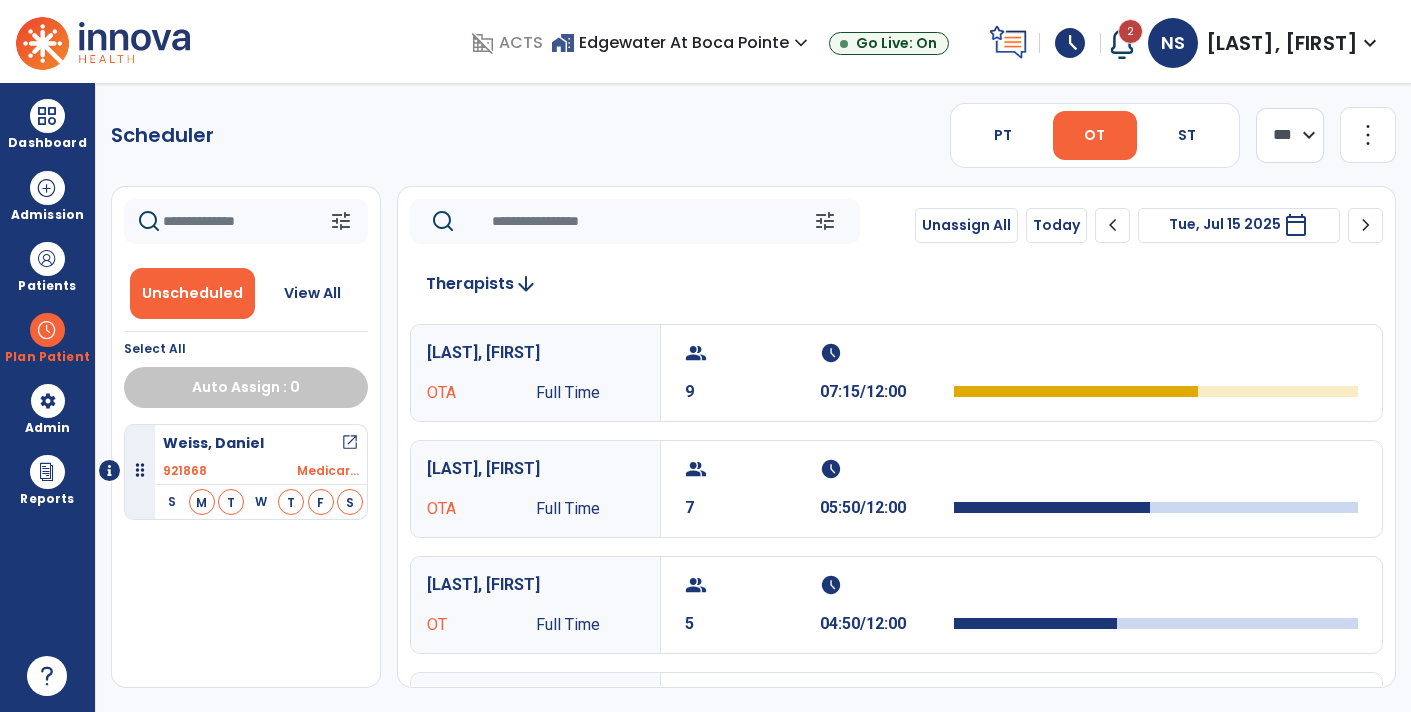 click on "chevron_left" 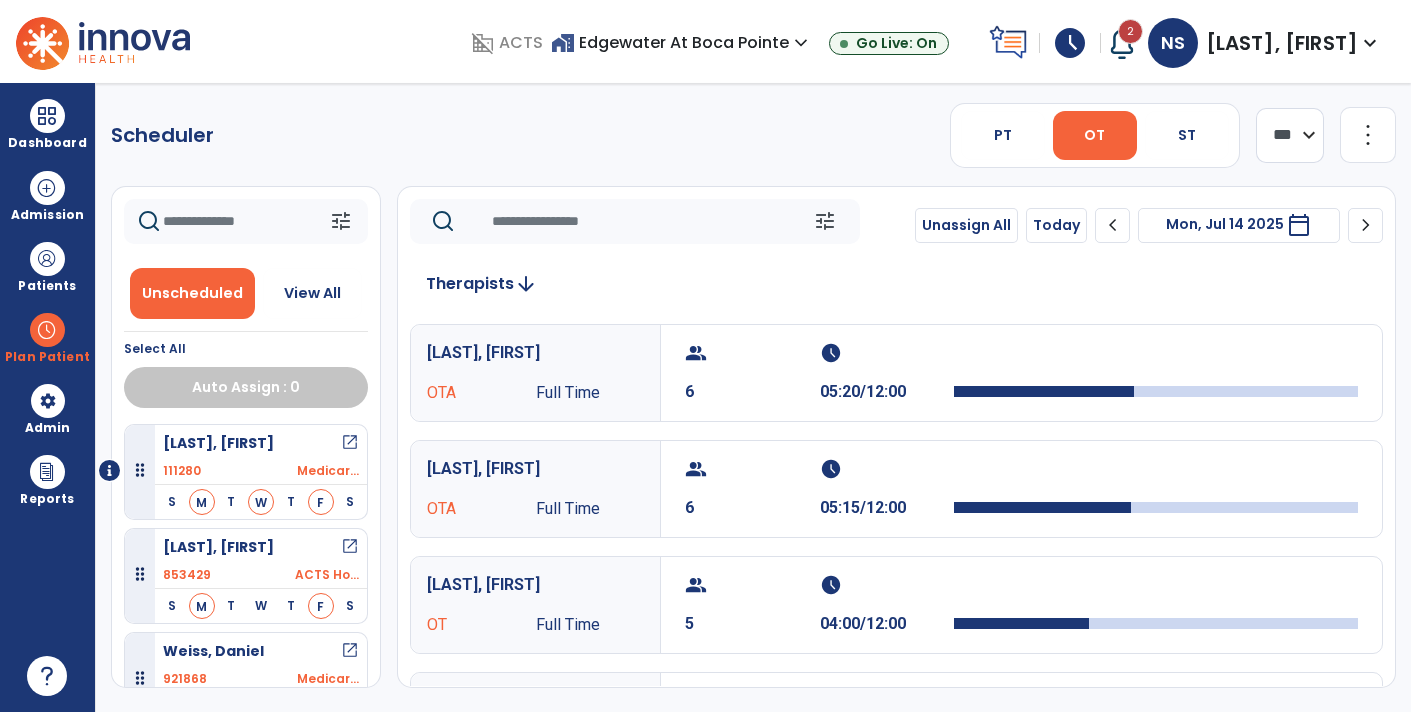 click on "chevron_right" 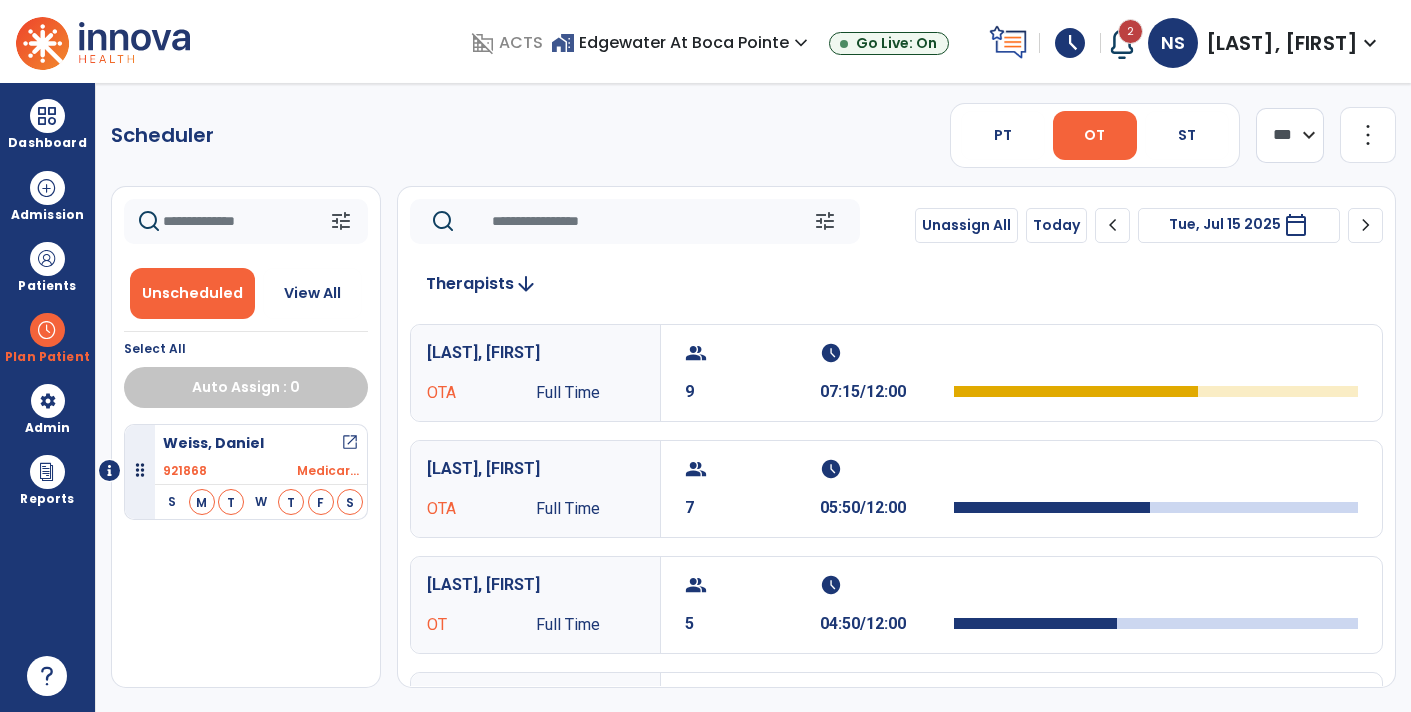 click on "chevron_right" 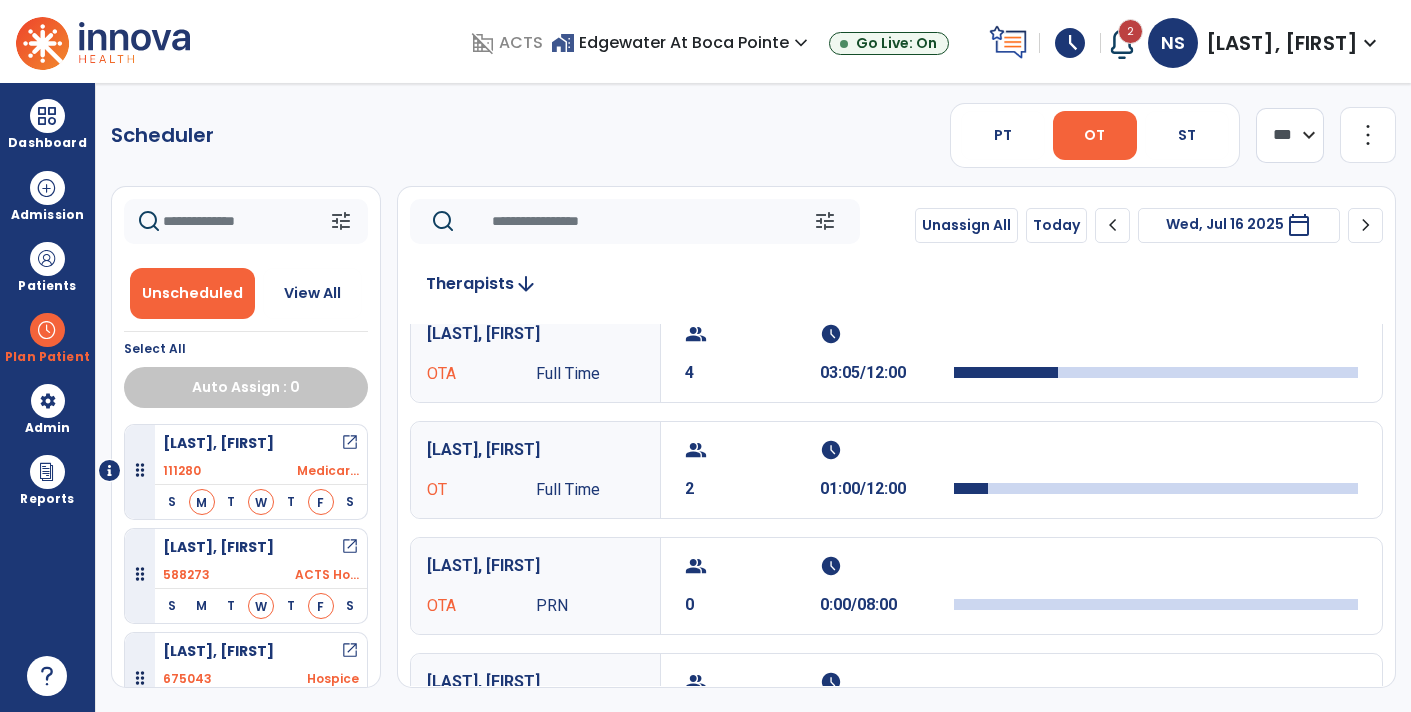 scroll, scrollTop: 0, scrollLeft: 0, axis: both 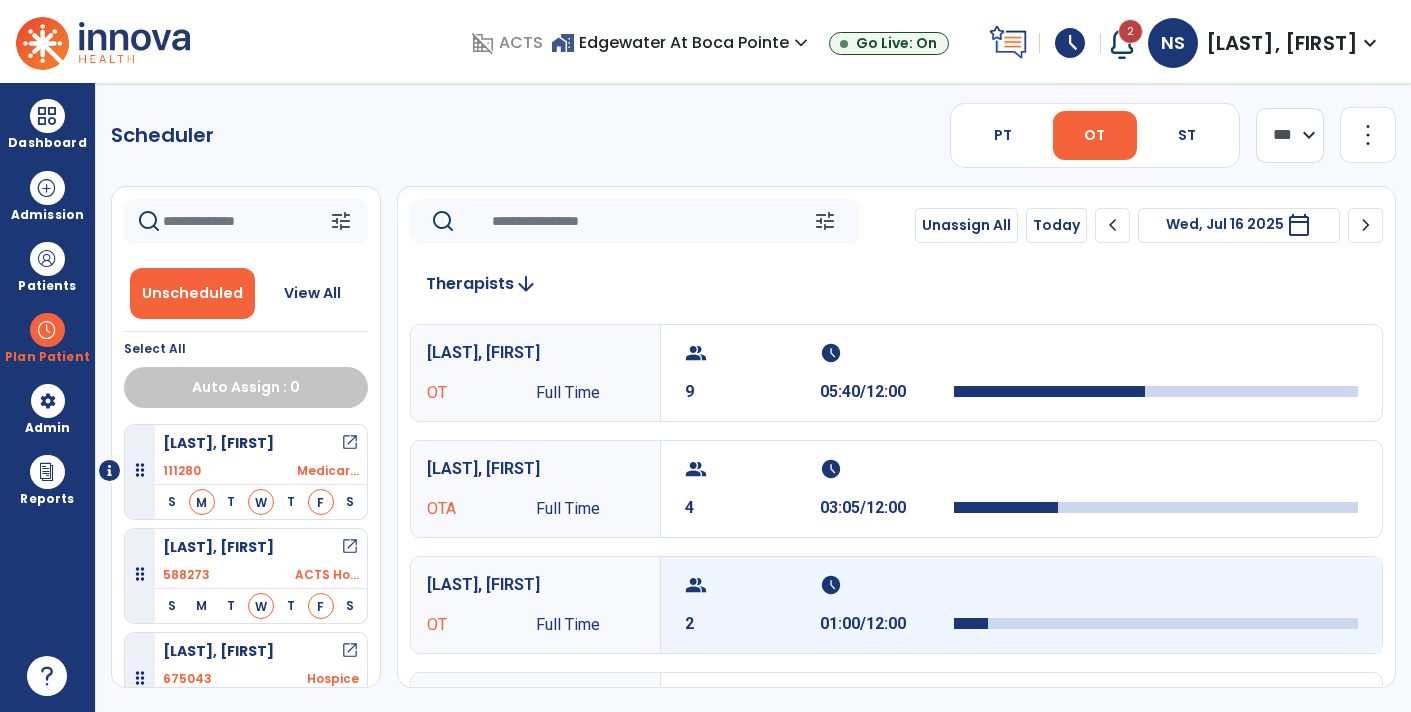 click at bounding box center [1156, 623] 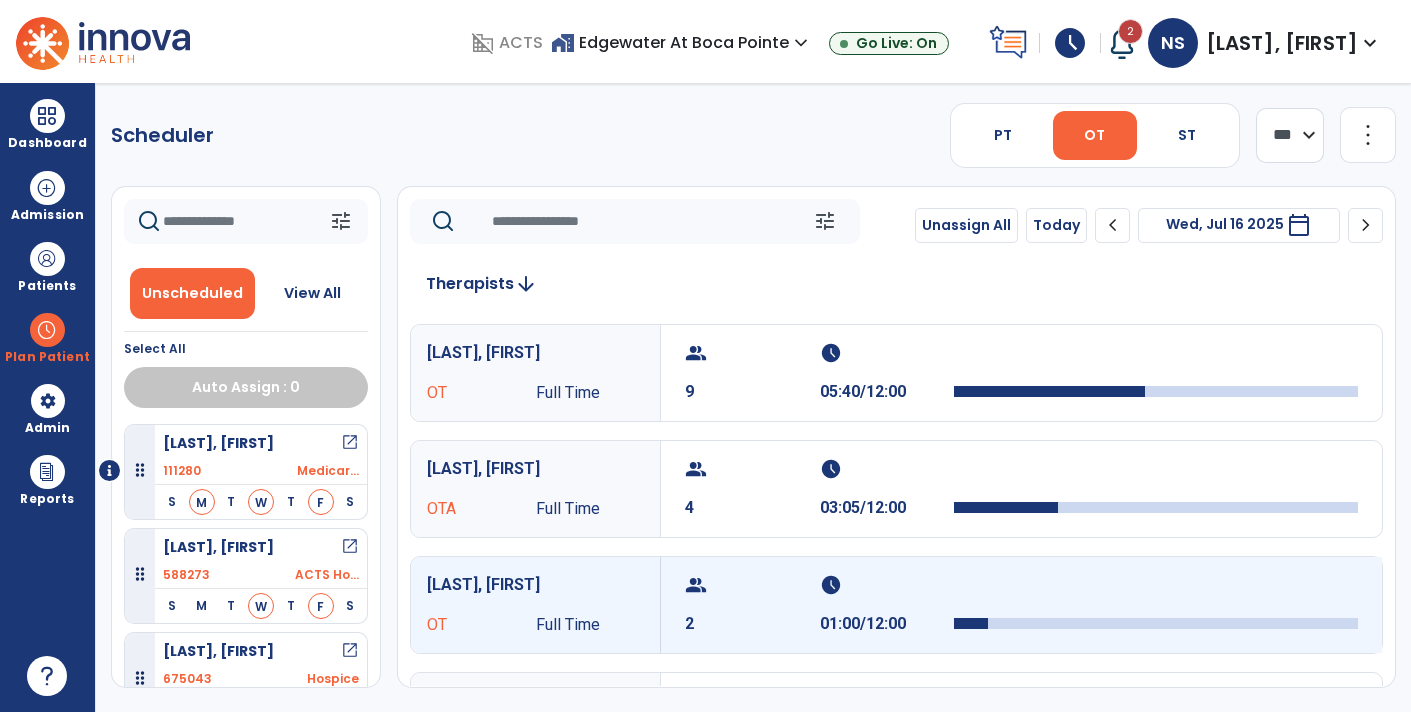 click at bounding box center [1156, 623] 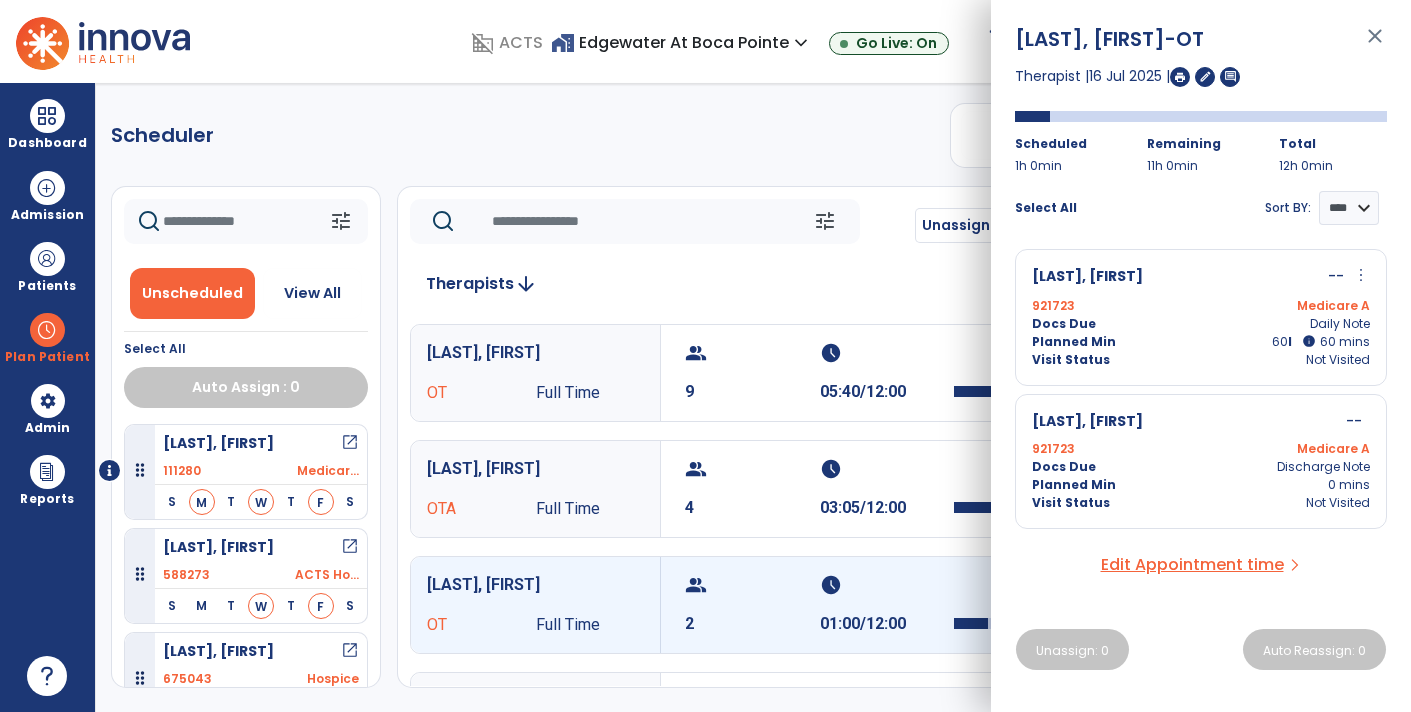 click on "info" at bounding box center (1309, 341) 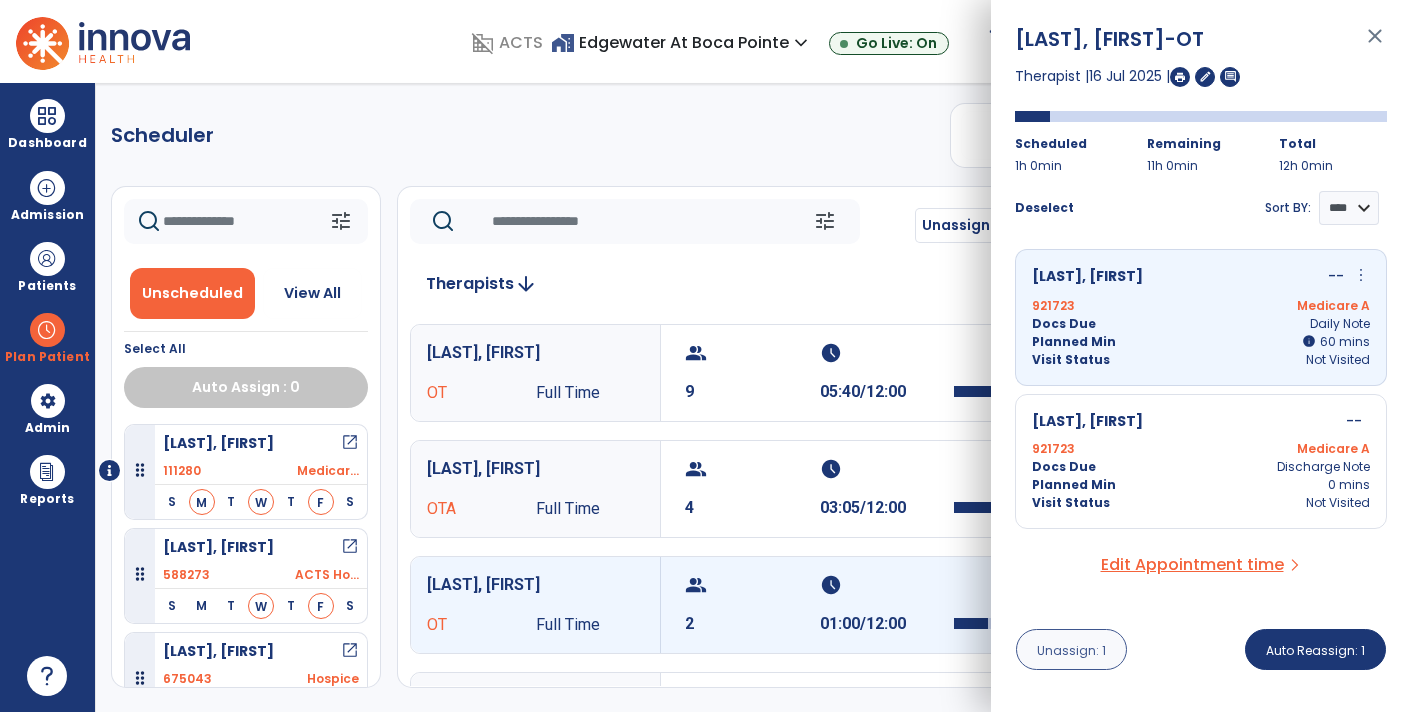 click on "Unassign: 1" at bounding box center [1071, 650] 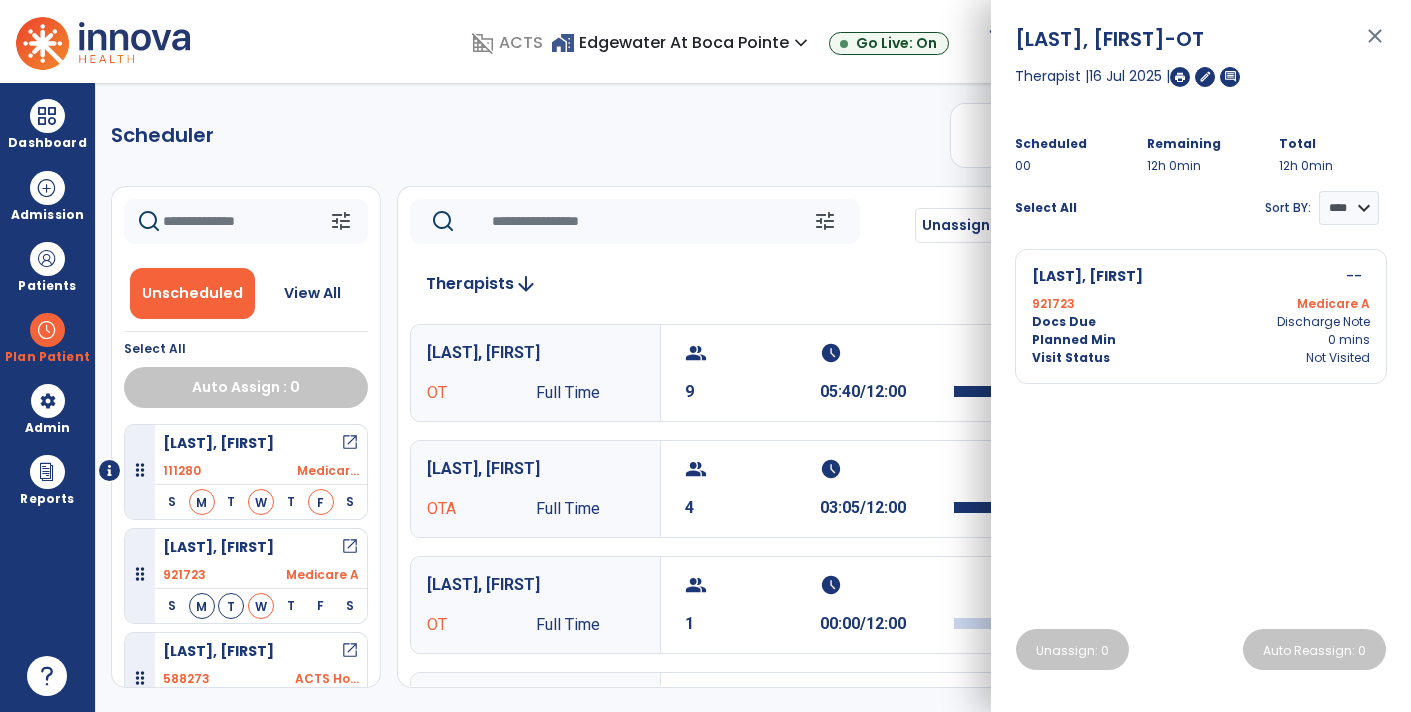 click 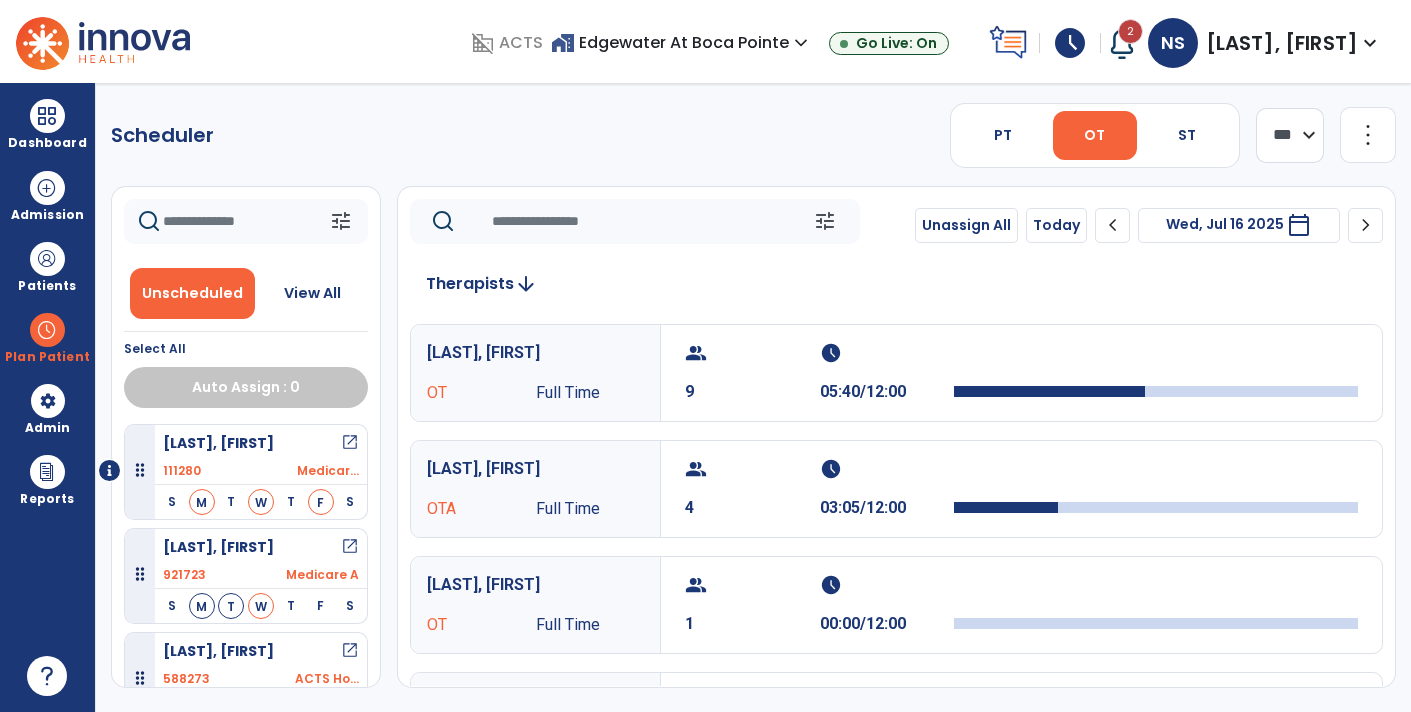 click on "chevron_right" 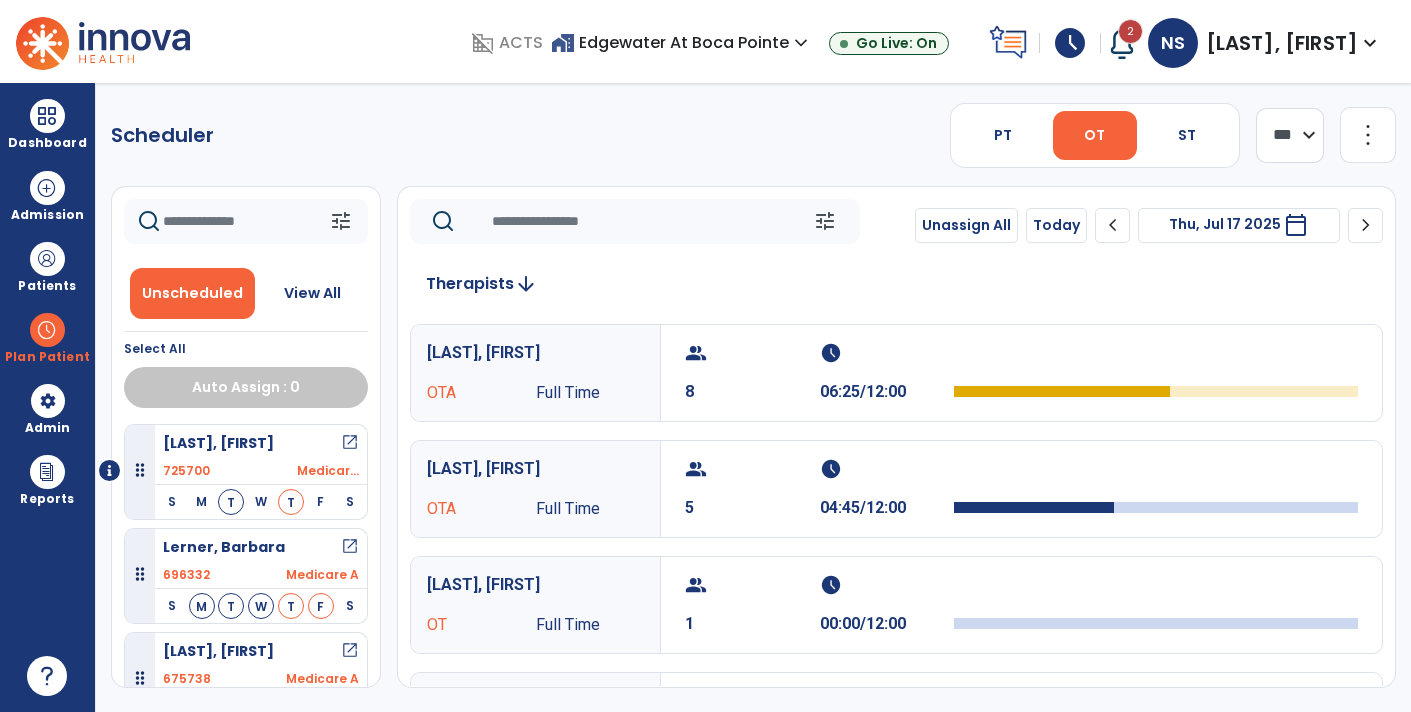 click on "chevron_right" 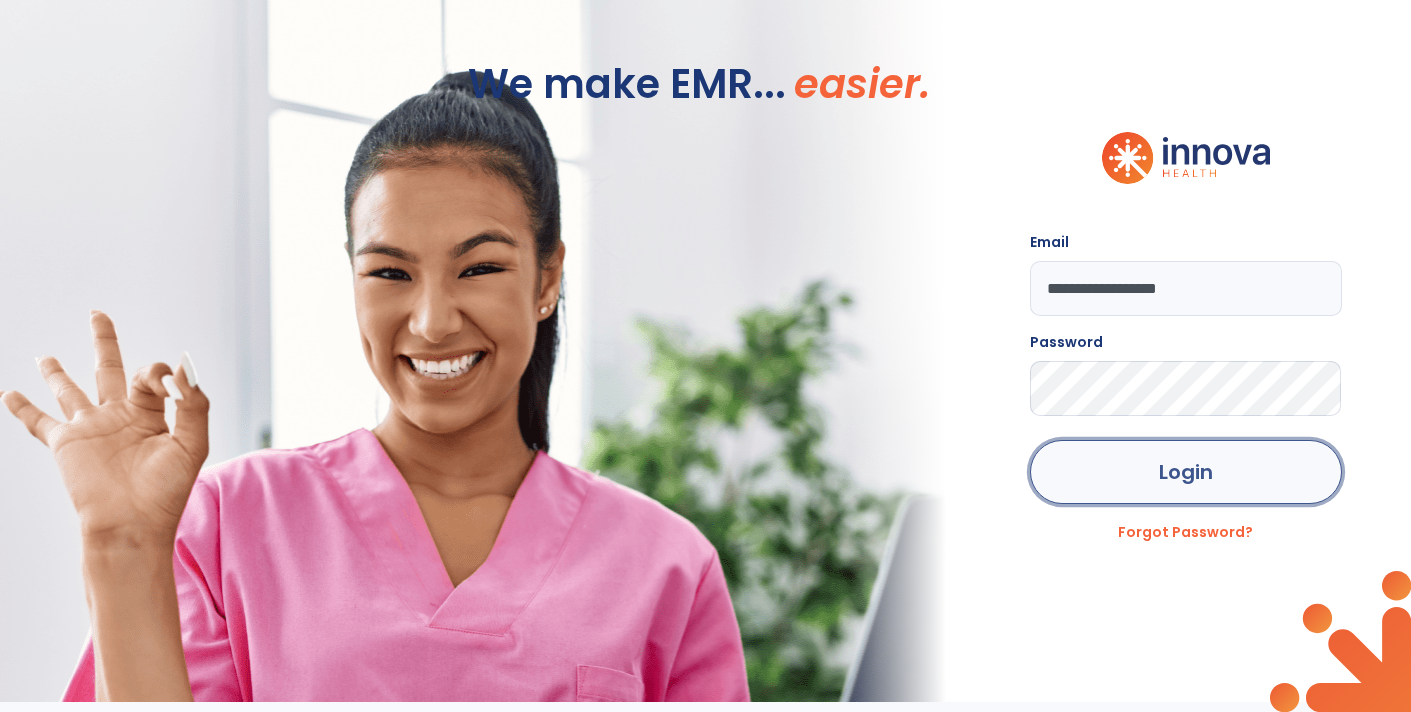 click on "Login" 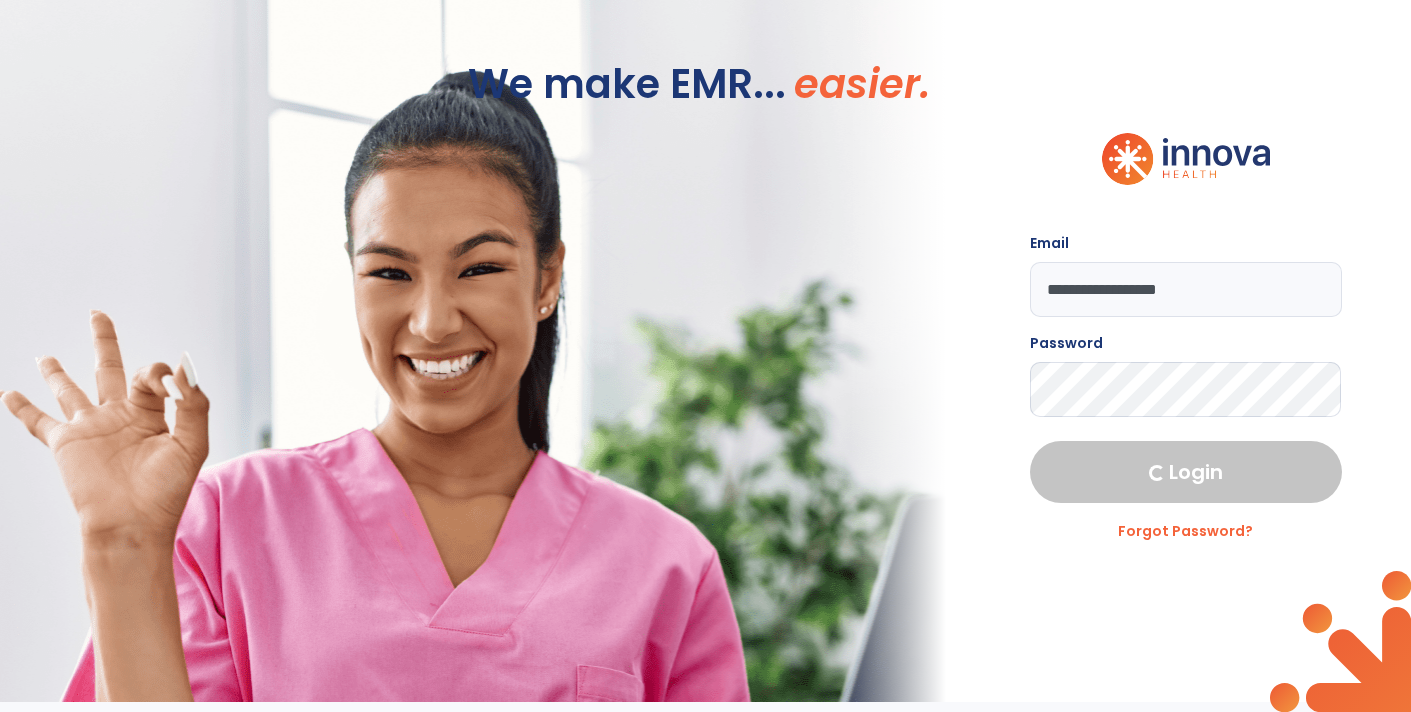 select on "****" 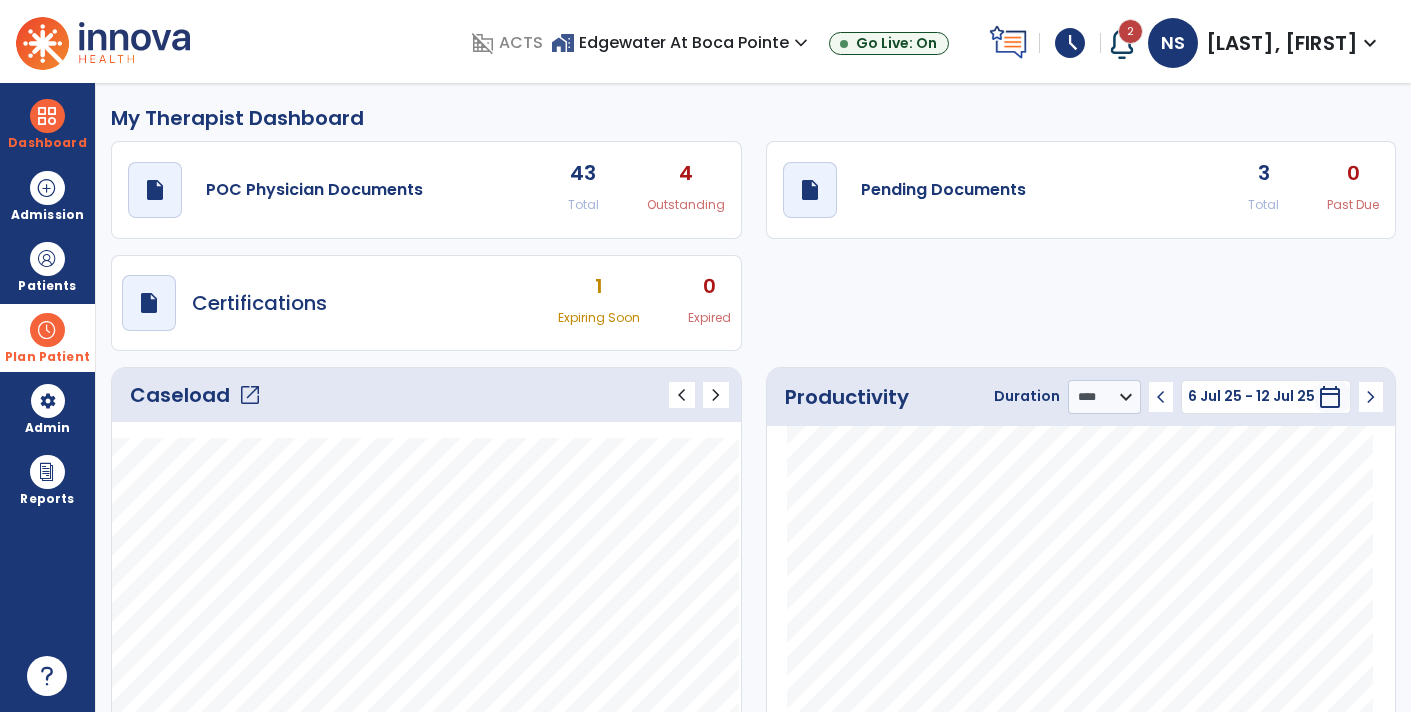 click on "Plan Patient" at bounding box center [47, 286] 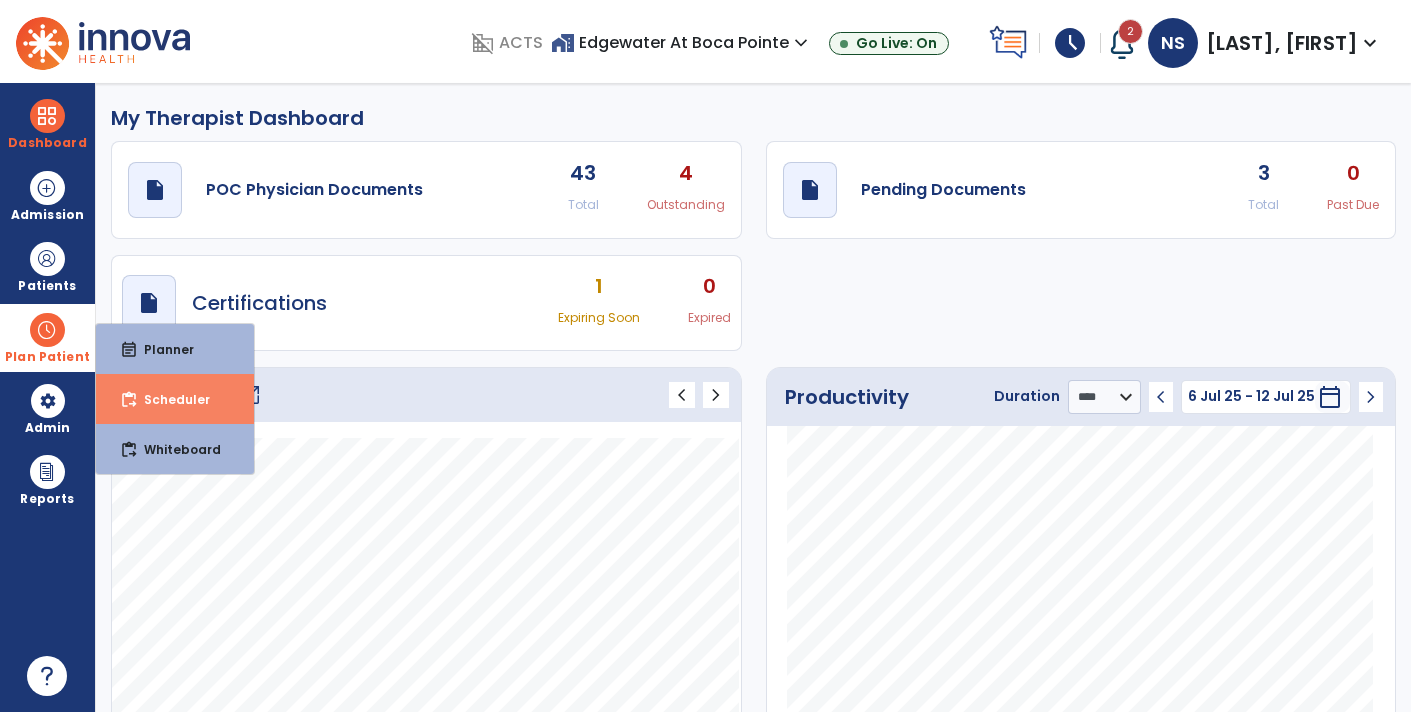 click on "Scheduler" at bounding box center (169, 399) 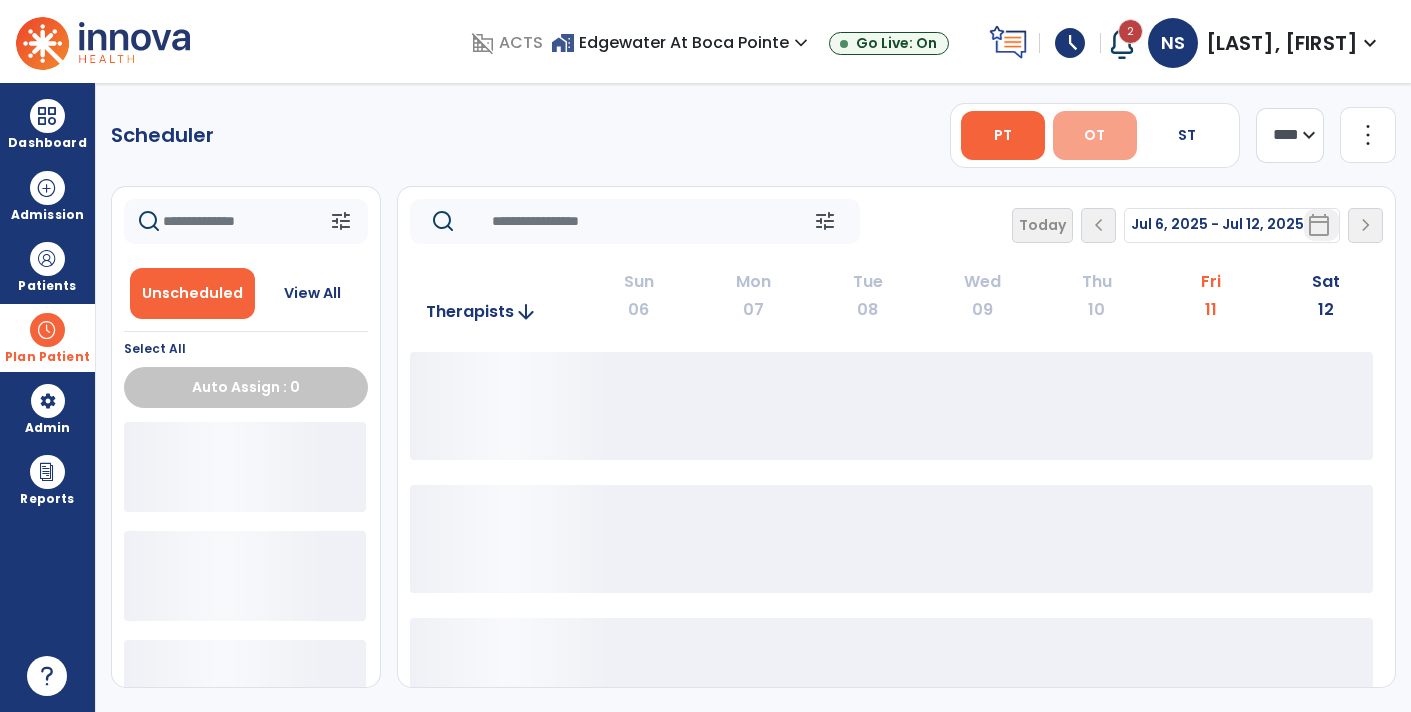 click on "OT" at bounding box center (1095, 135) 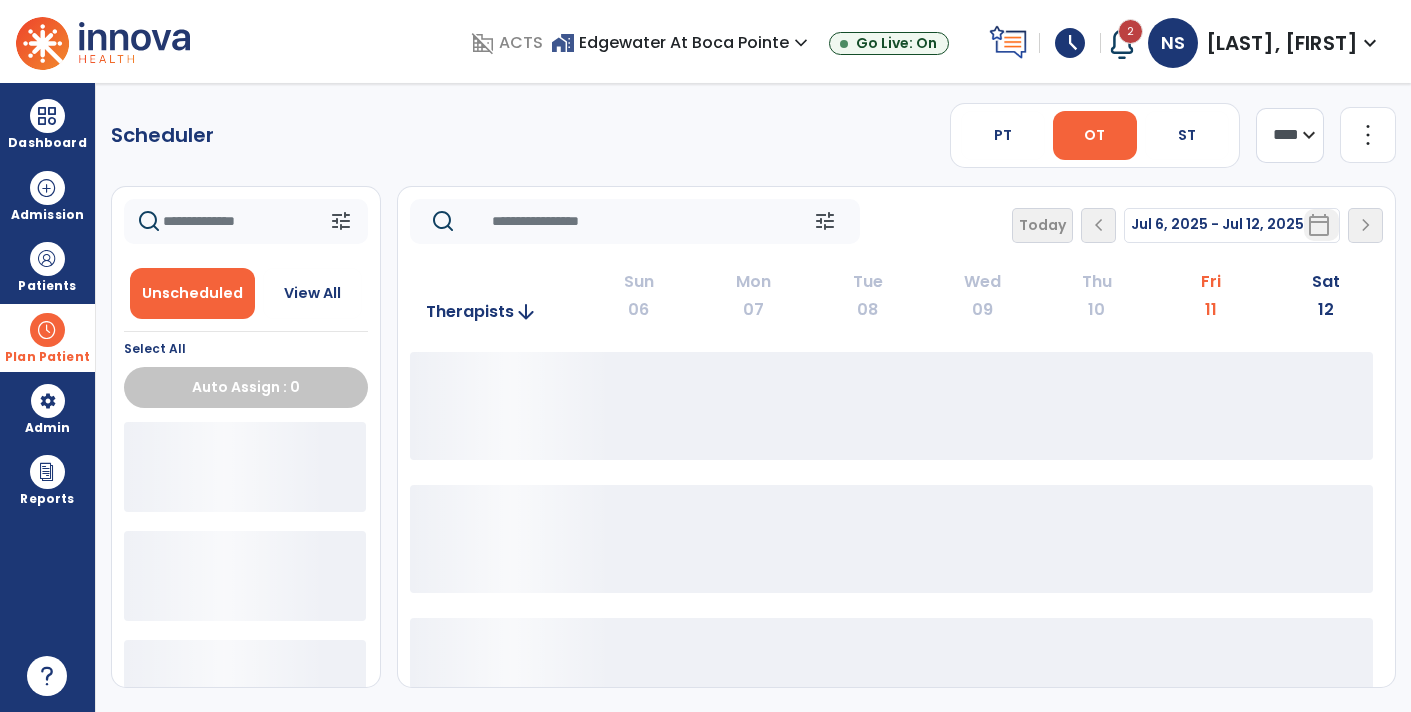 click on "**** ***" 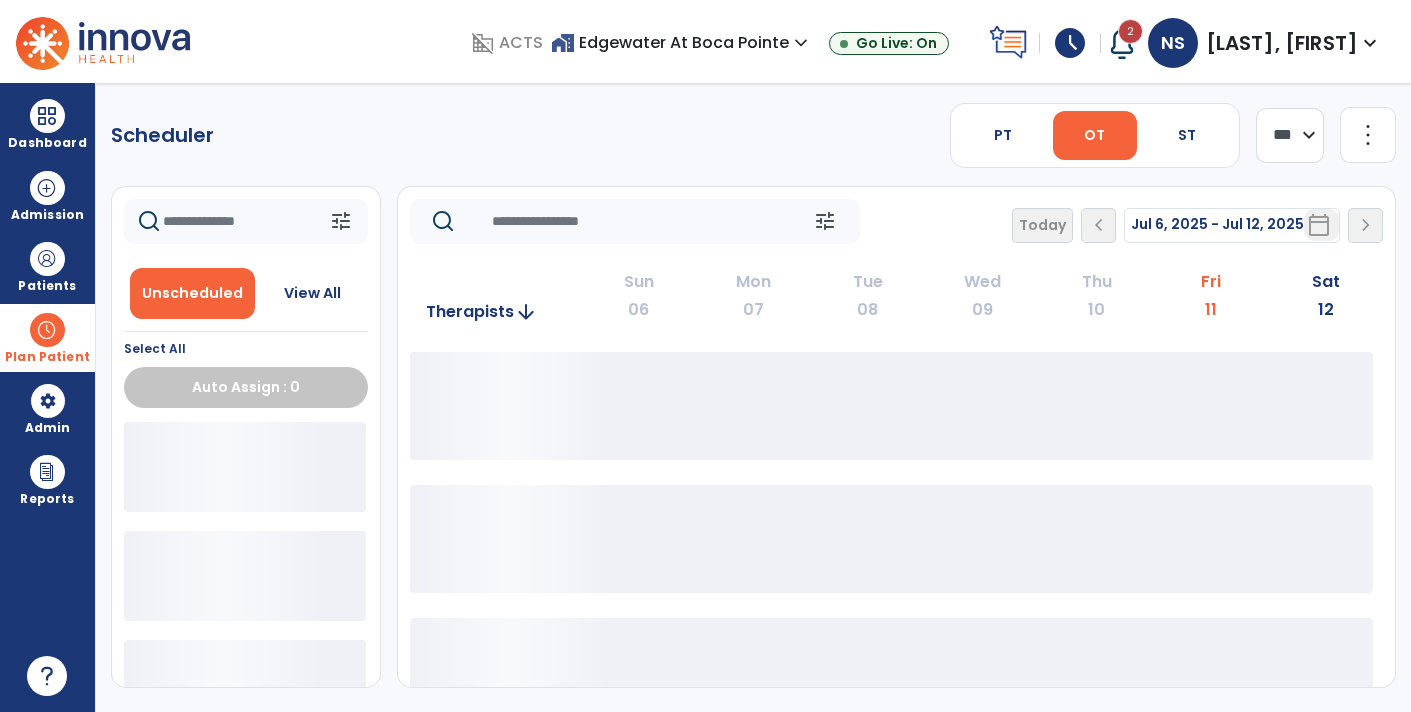 click on "**** ***" 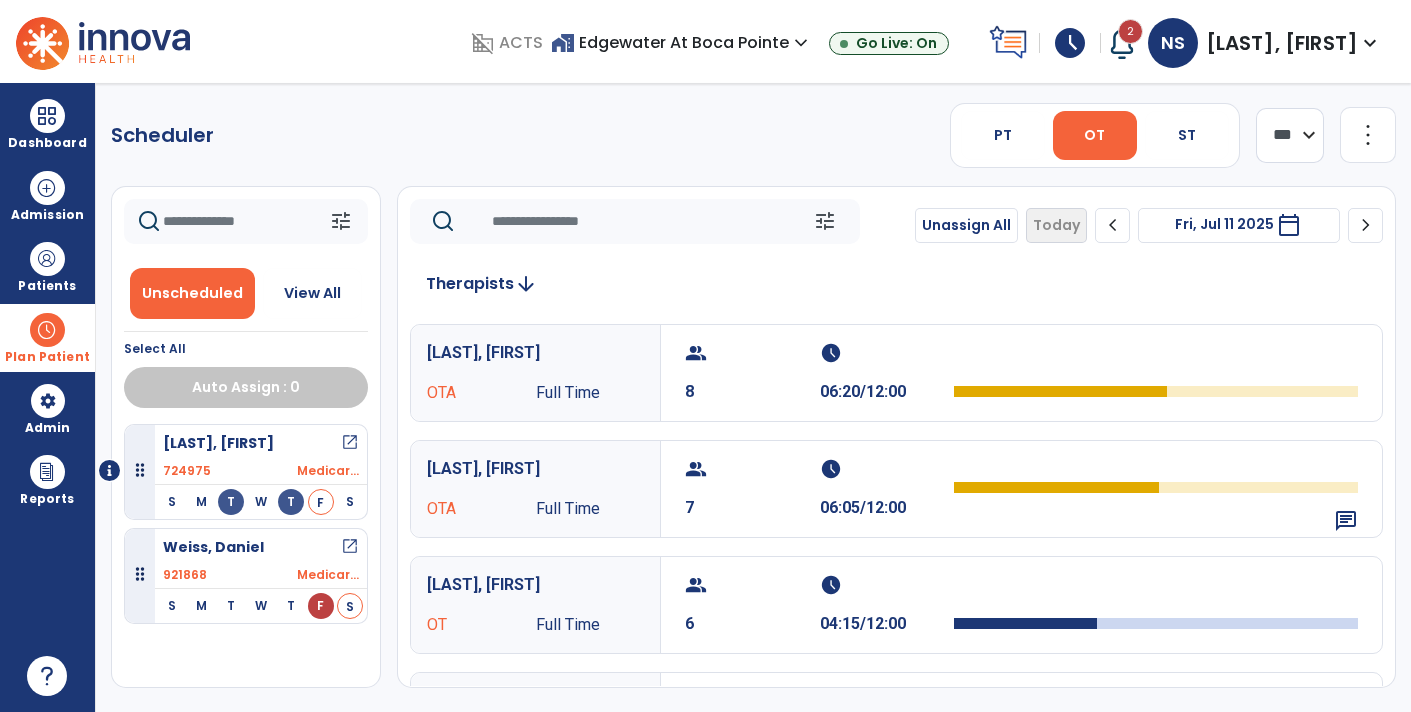 click on "Fri, Jul 11 2025" at bounding box center [1224, 224] 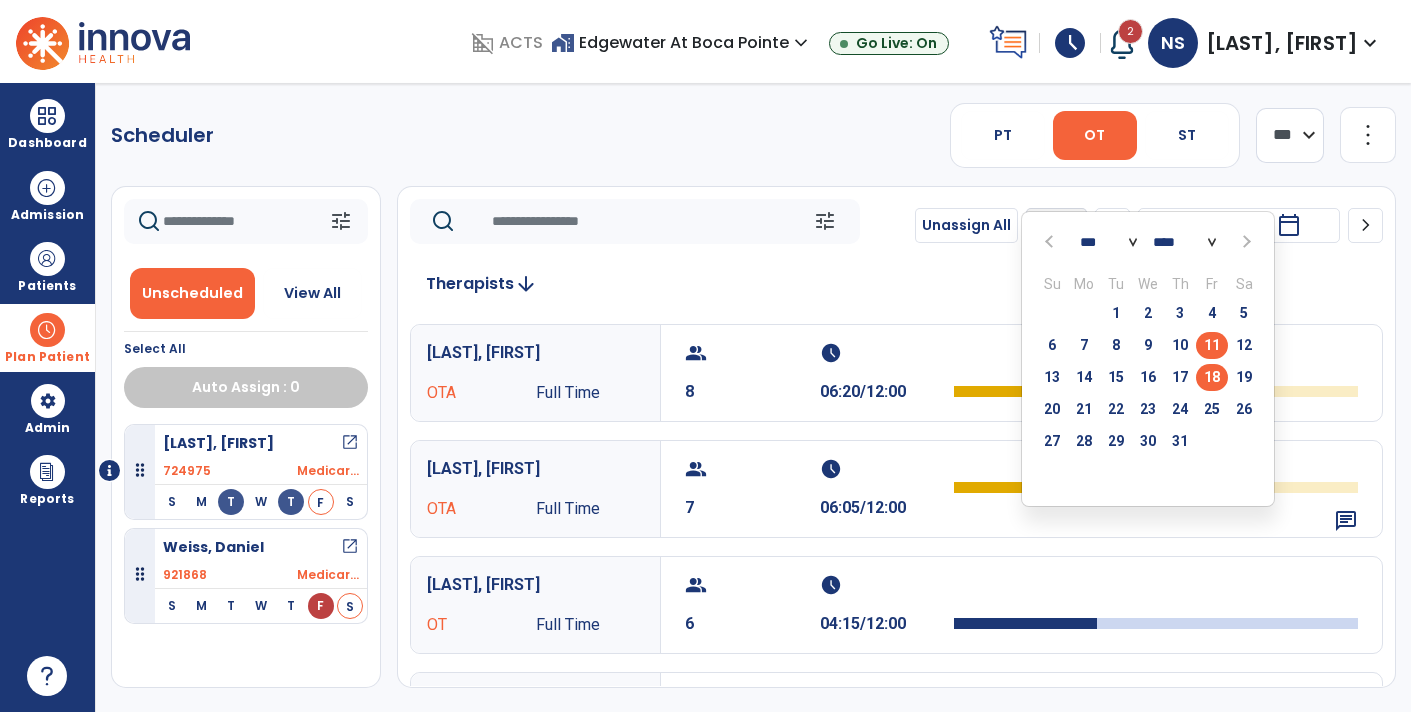 click on "18" at bounding box center [1212, 377] 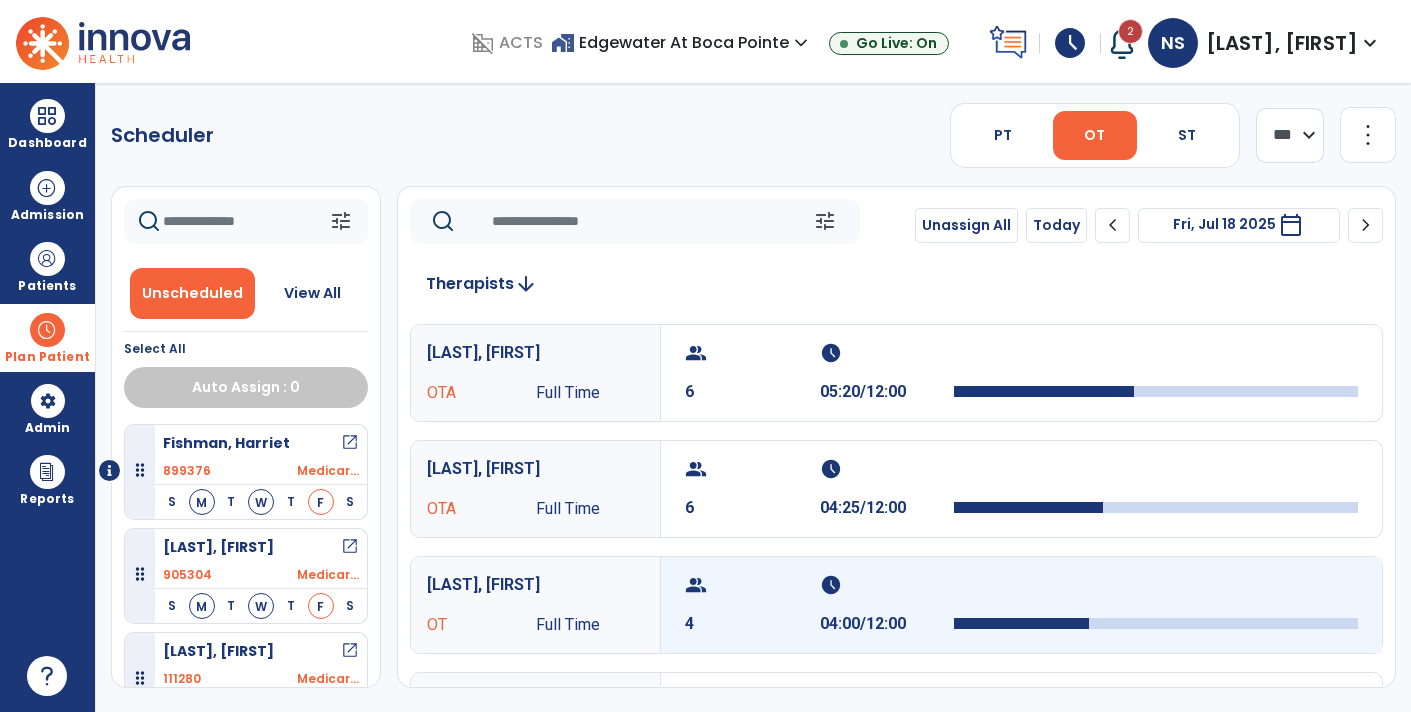click on "04:00/12:00" at bounding box center [887, 624] 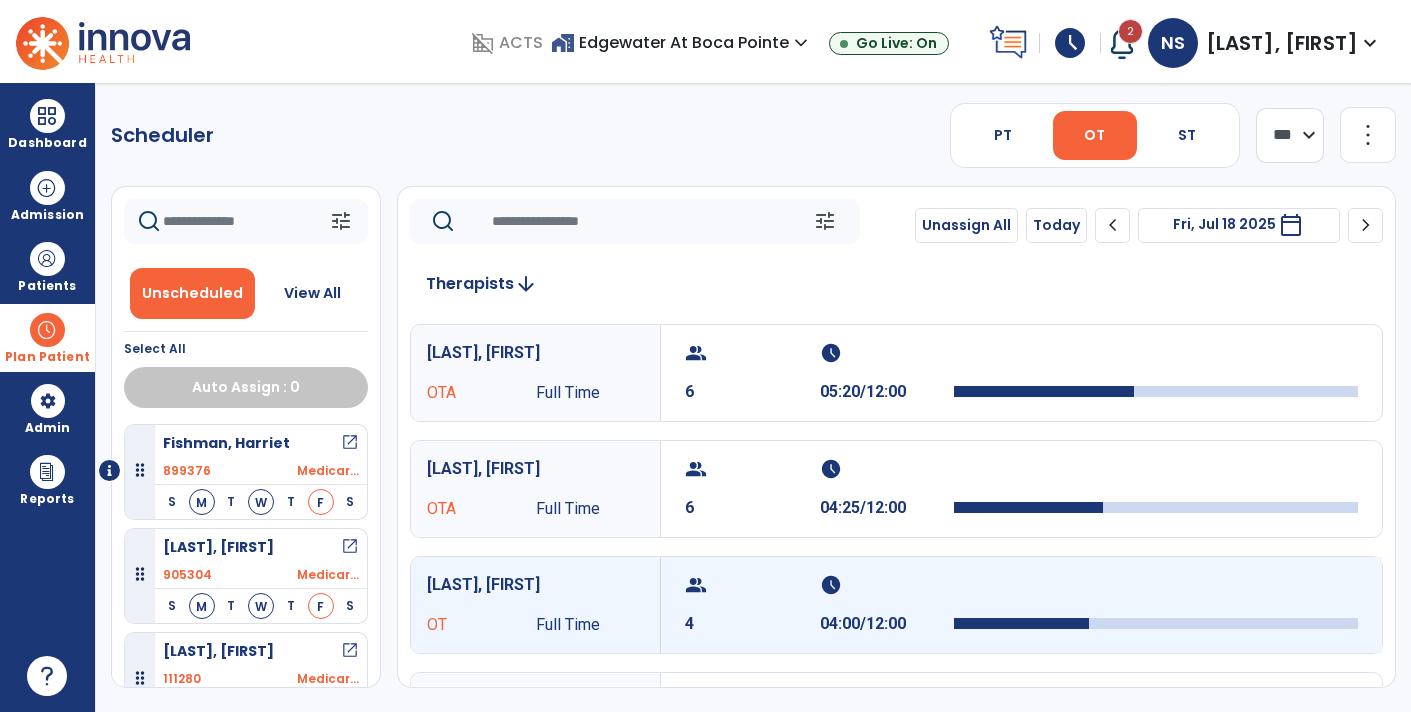 click on "group  4  schedule  04:00/12:00" at bounding box center [1021, 605] 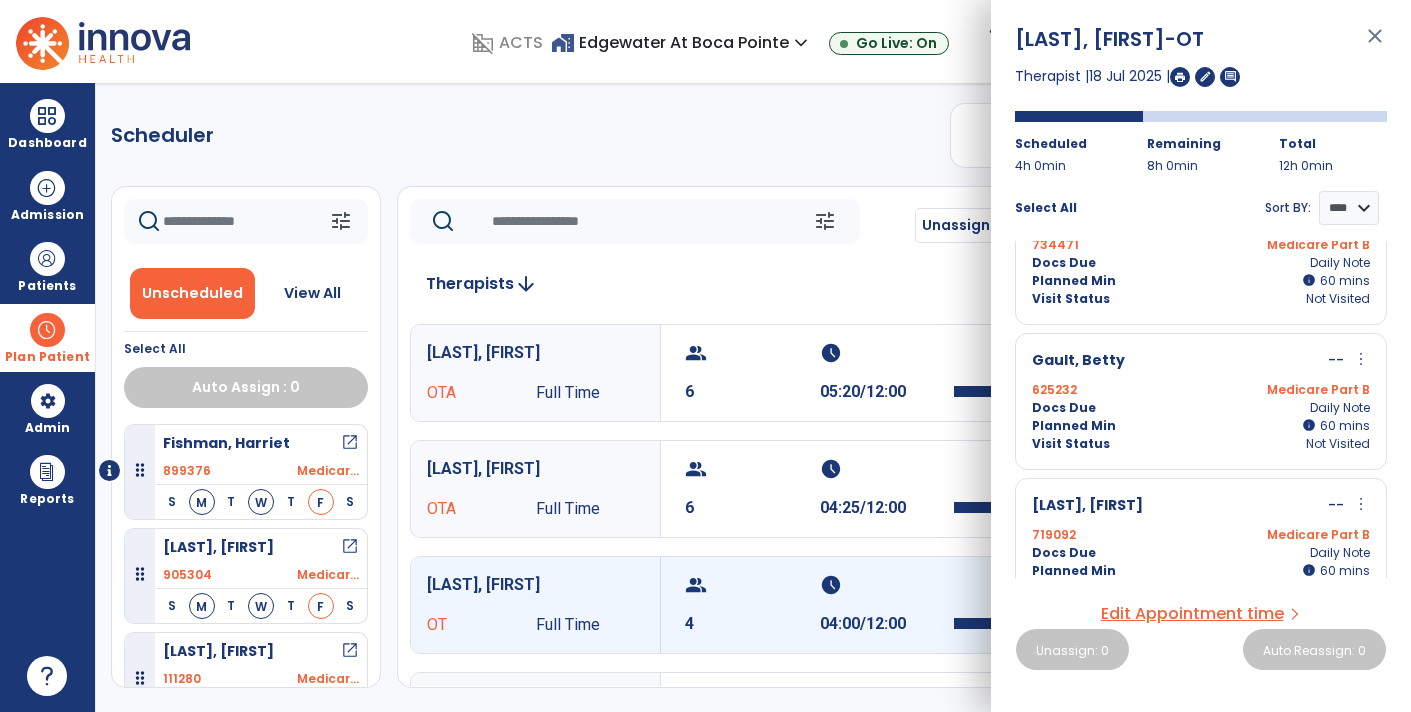 scroll, scrollTop: 238, scrollLeft: 0, axis: vertical 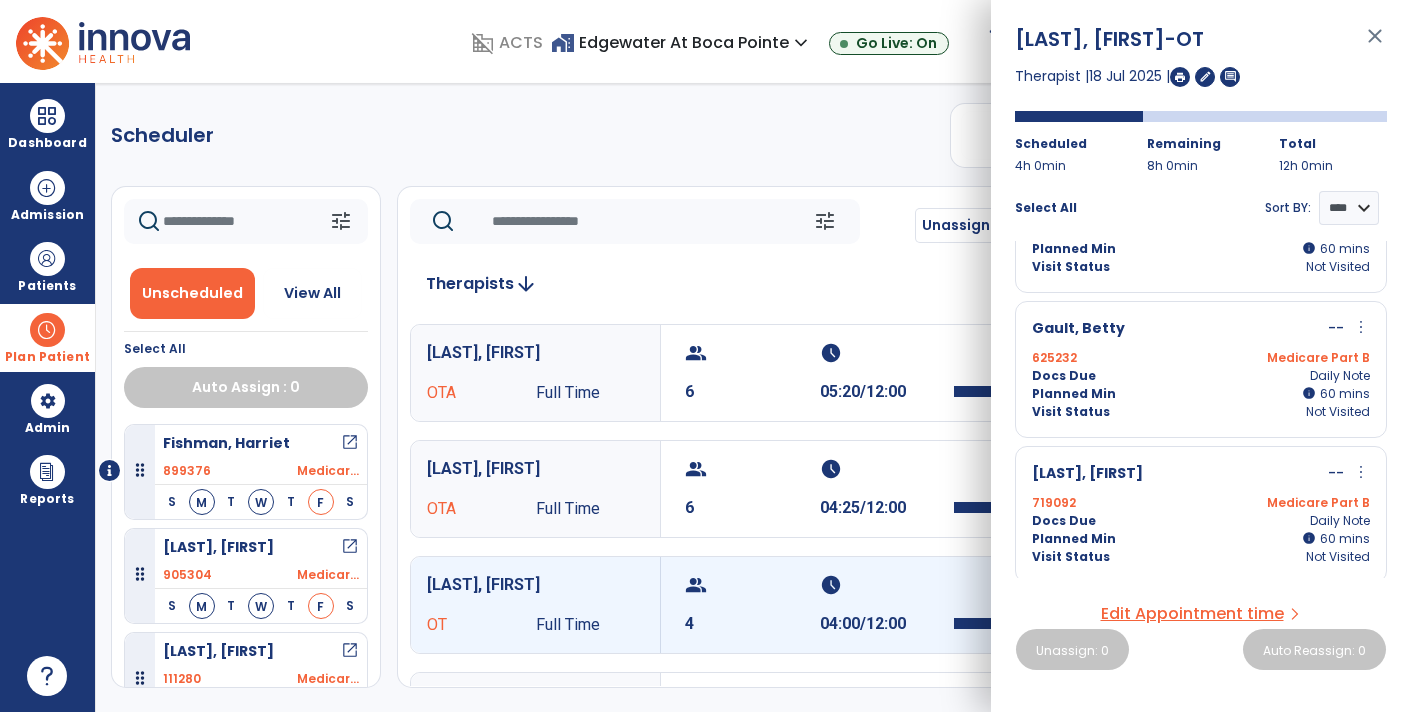 click 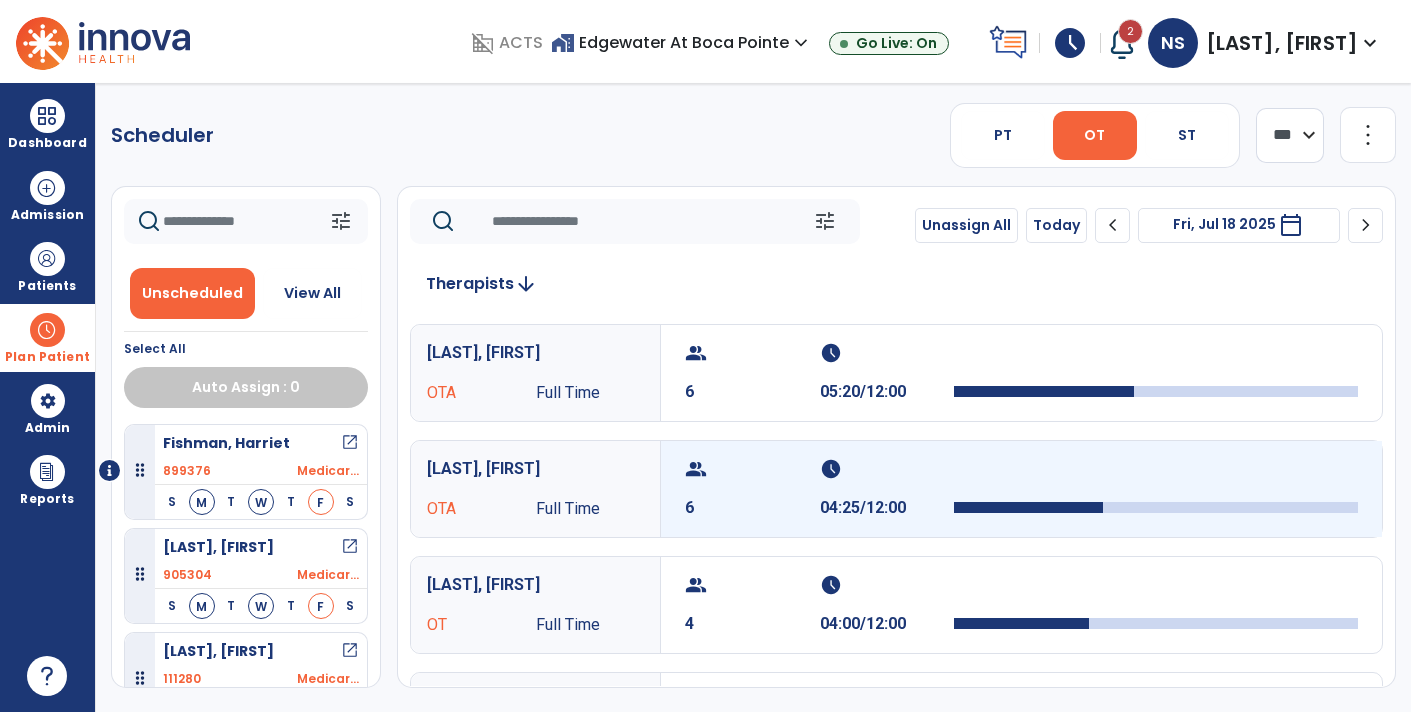 click at bounding box center [1028, 507] 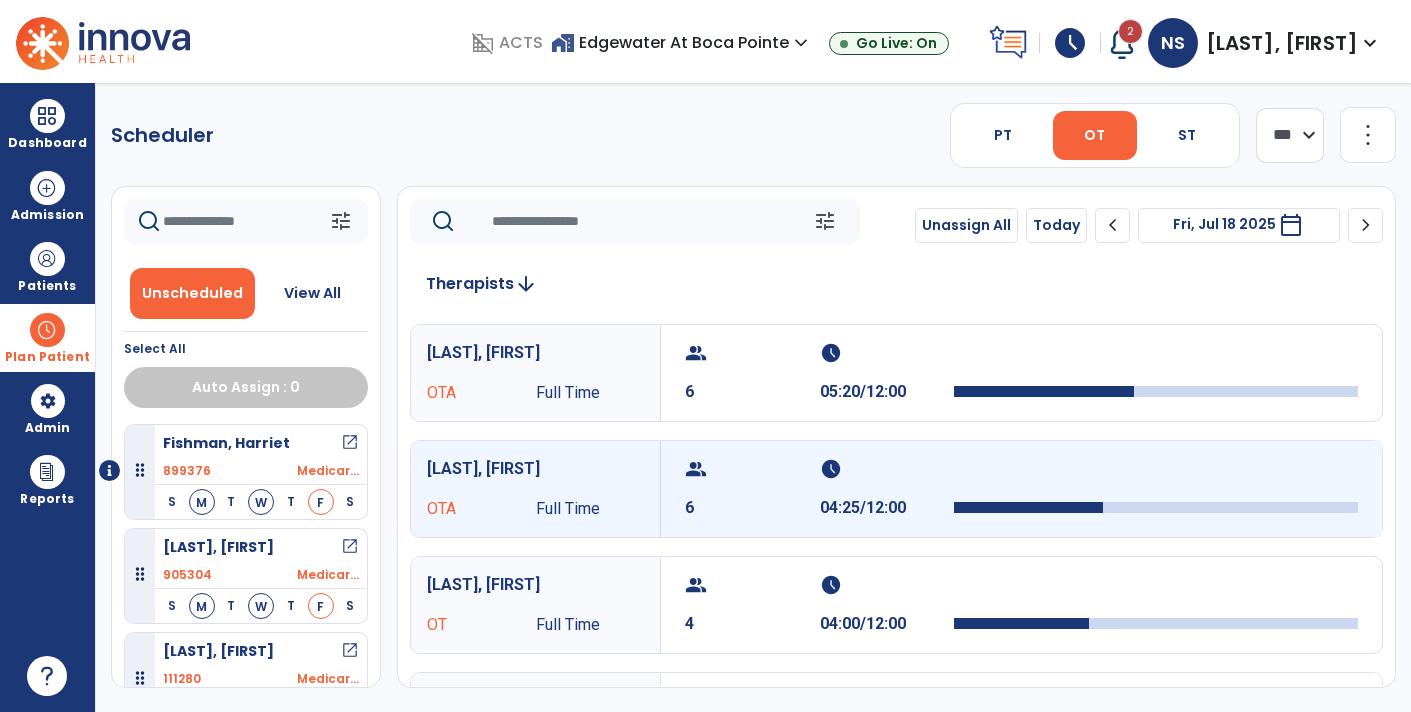 click at bounding box center [1156, 489] 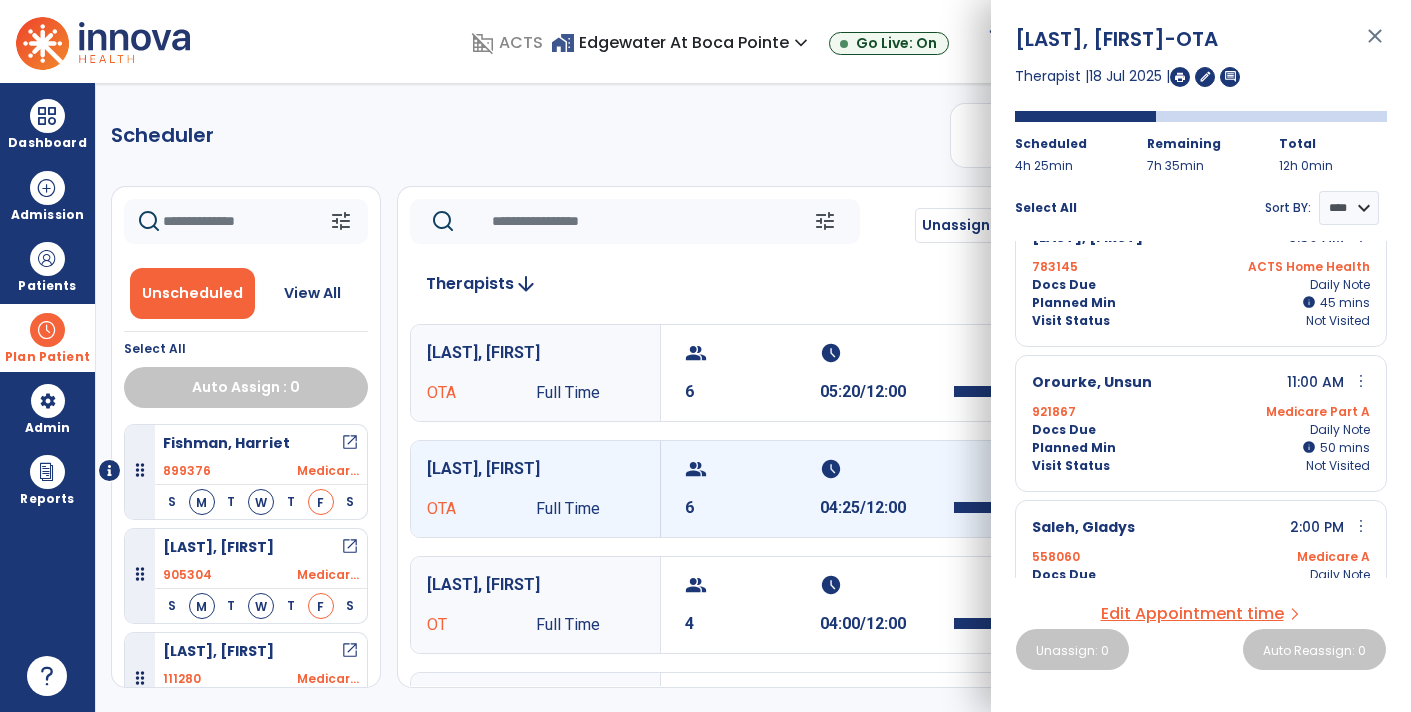 scroll, scrollTop: 0, scrollLeft: 0, axis: both 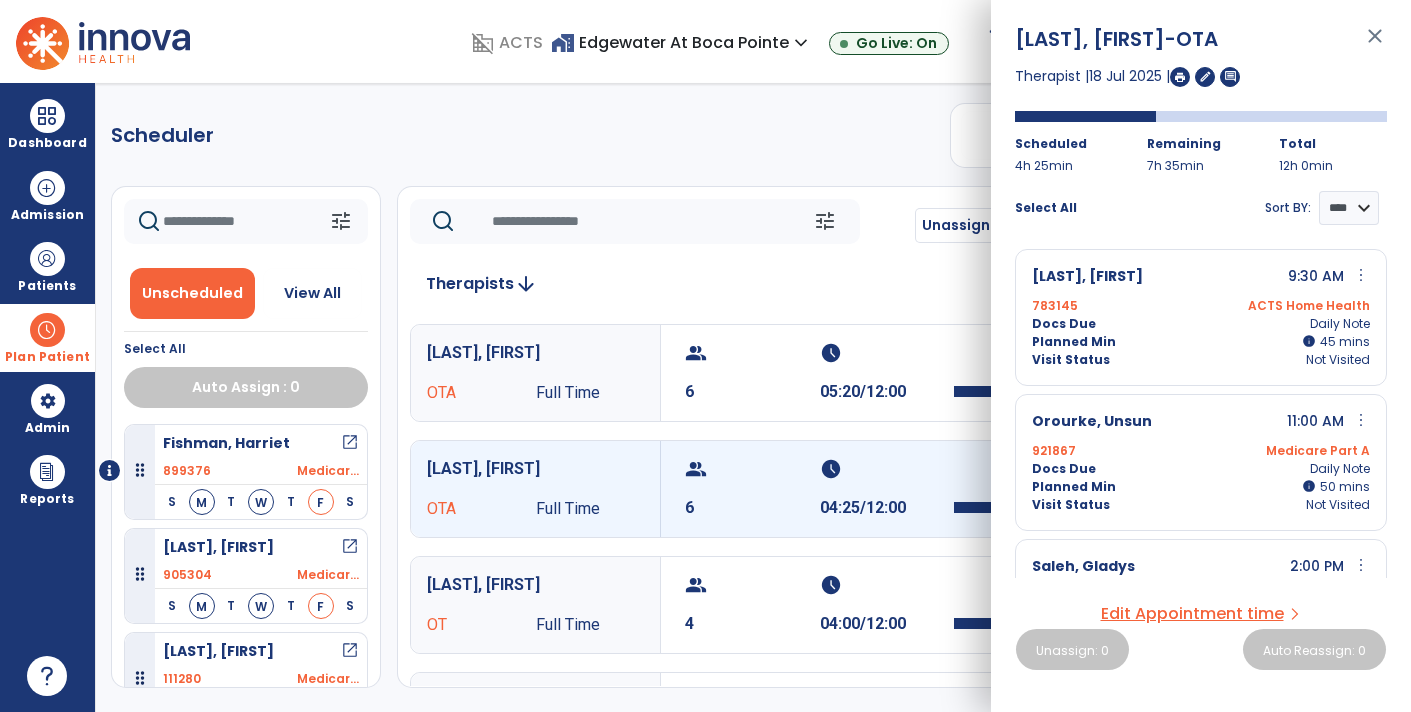 click 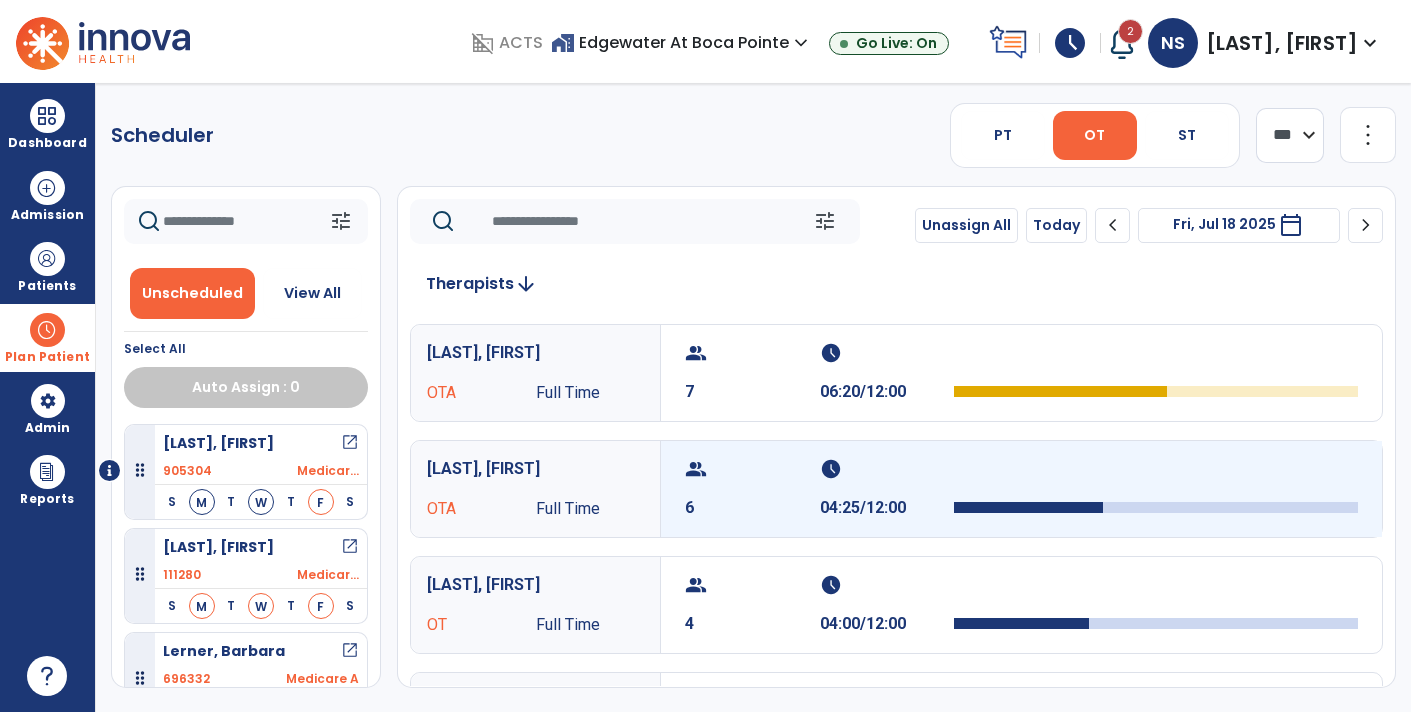 click at bounding box center (1156, 489) 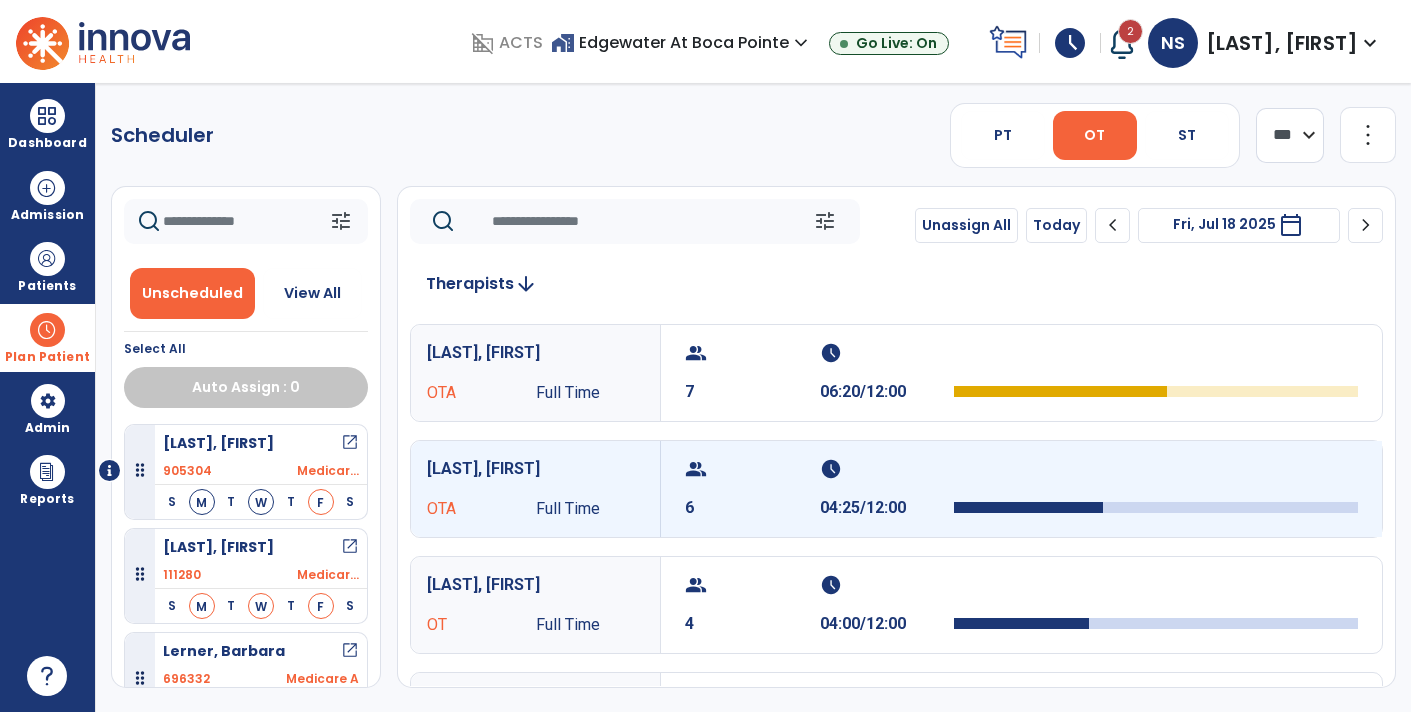 click on "group  6  schedule  04:25/12:00" at bounding box center [1021, 489] 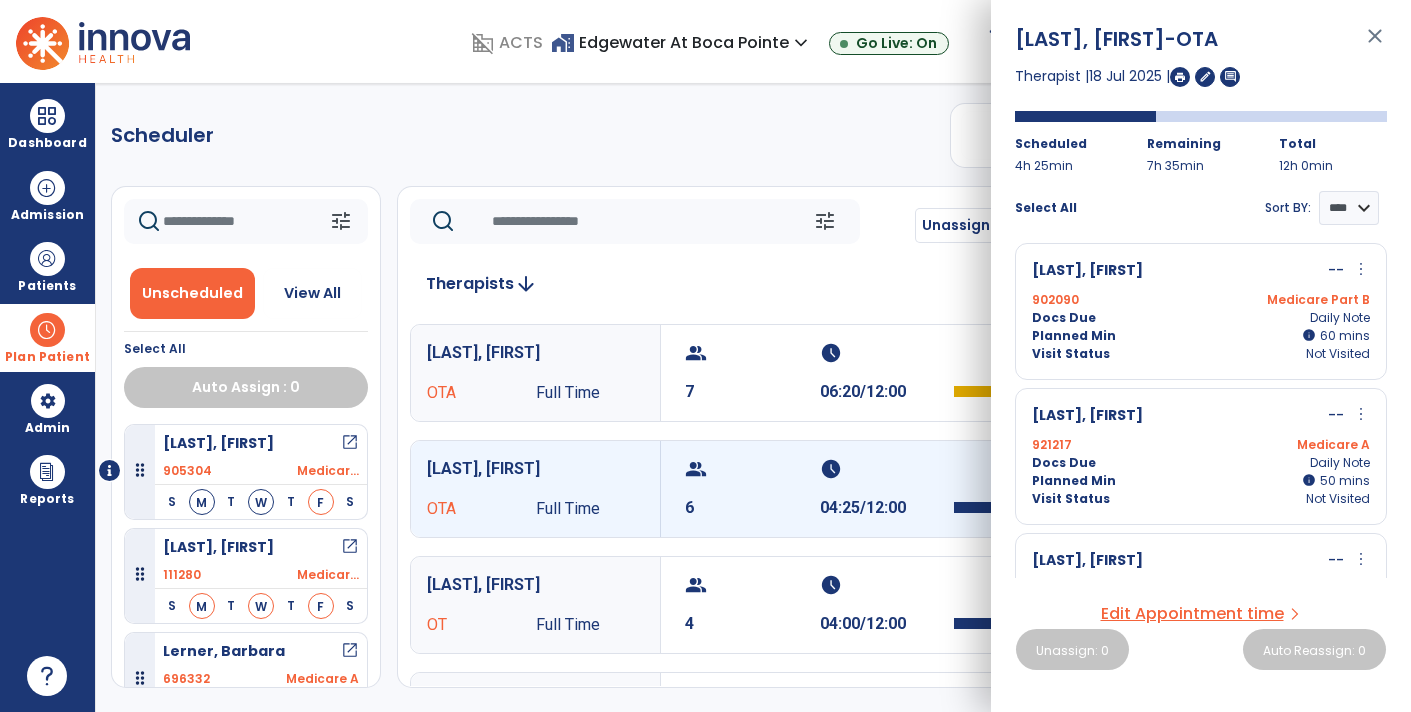 scroll, scrollTop: 526, scrollLeft: 0, axis: vertical 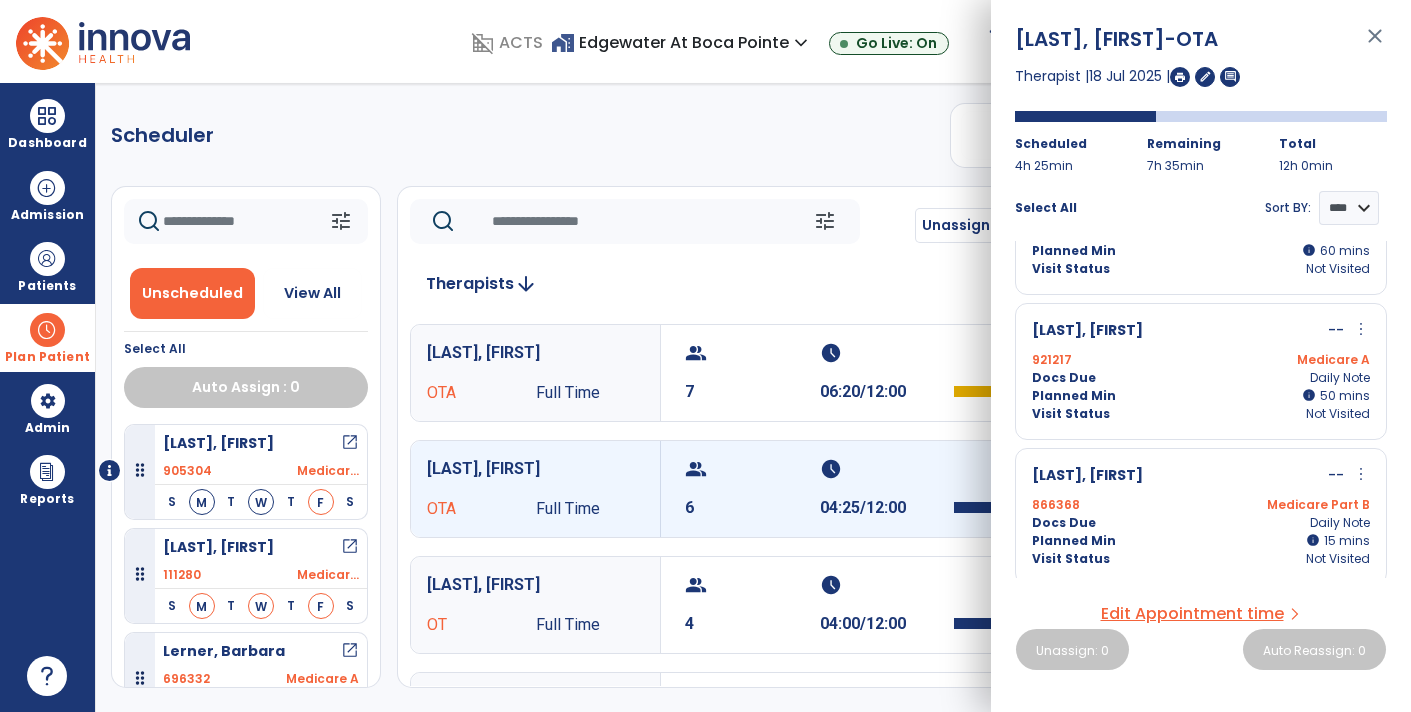click 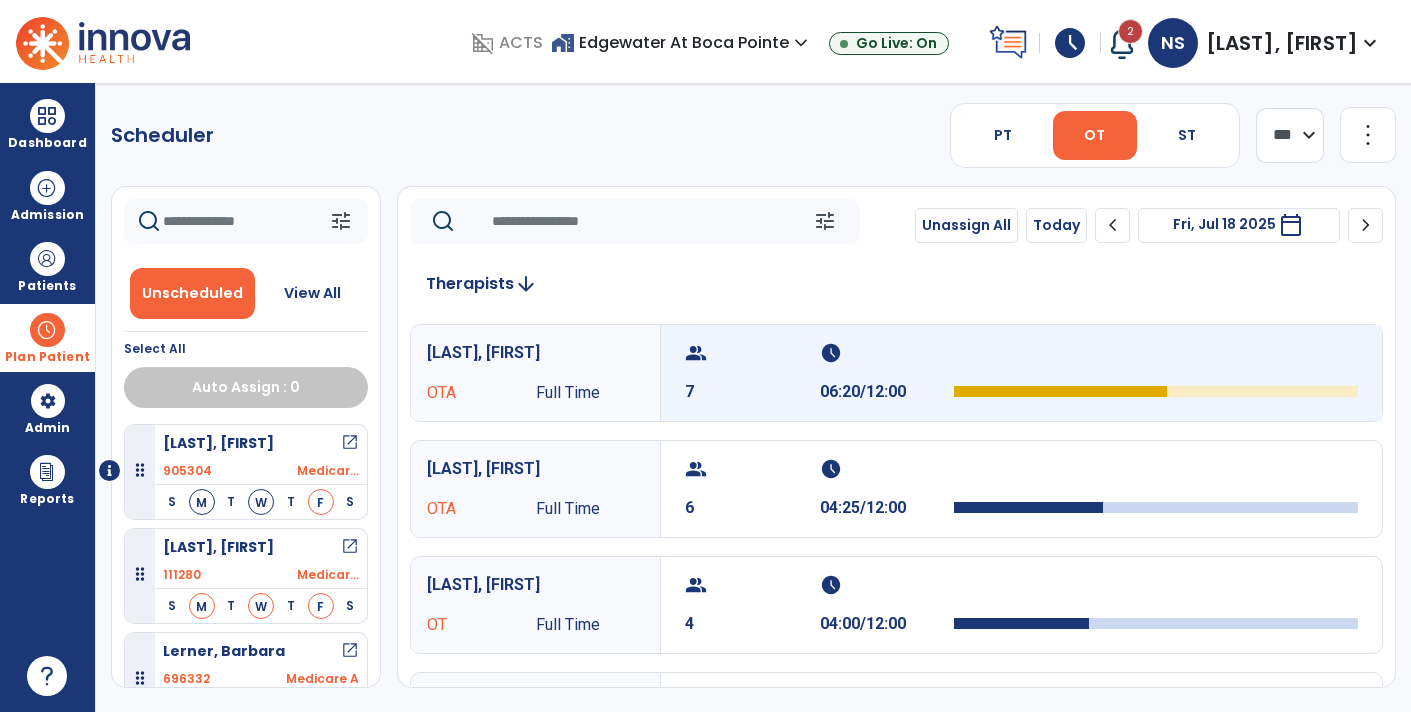click at bounding box center (1060, 391) 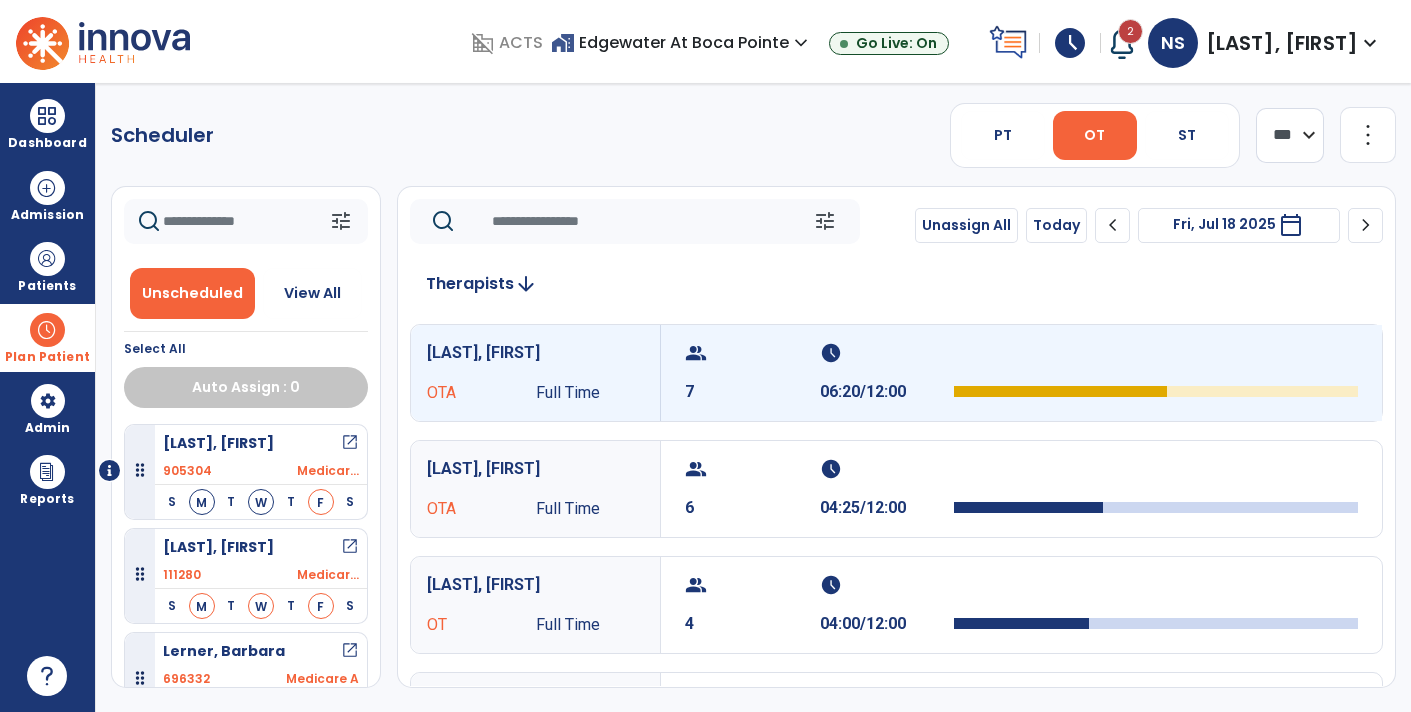 click on "group  7  schedule  06:20/12:00" at bounding box center (1021, 373) 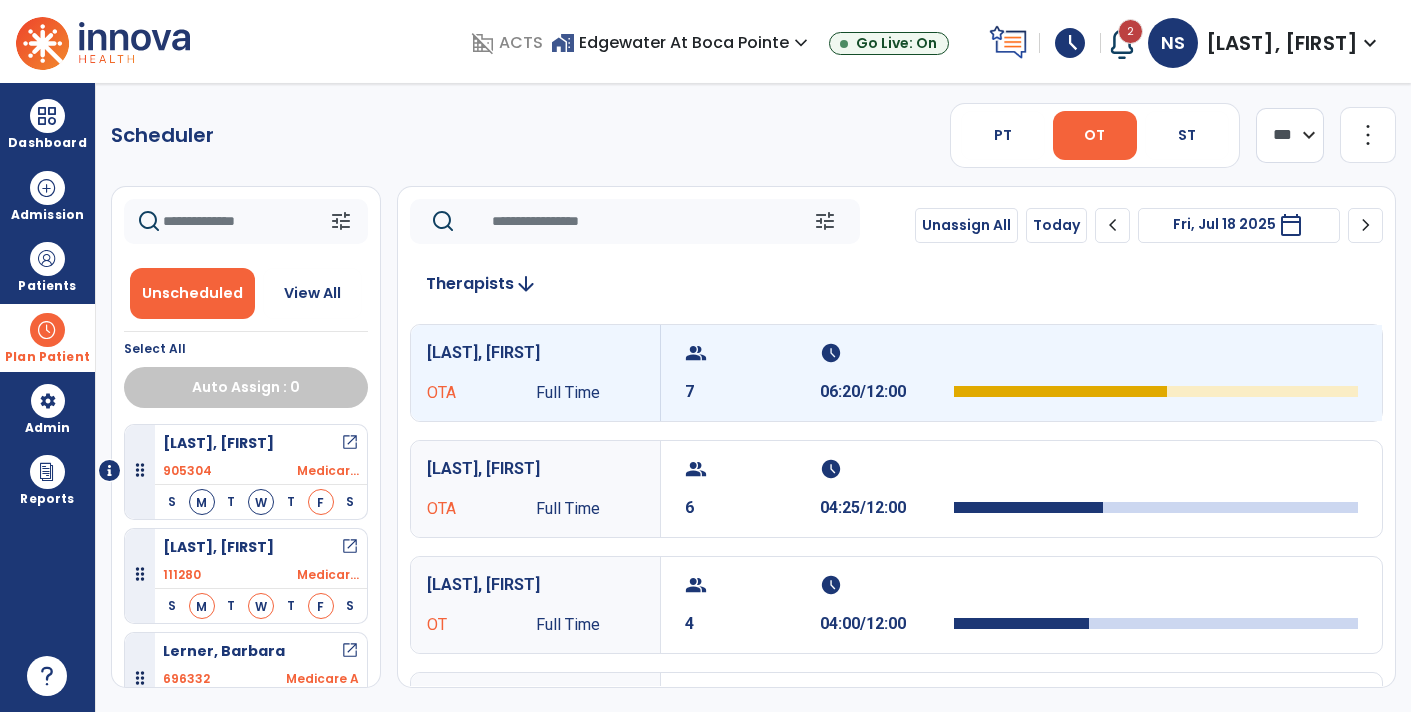 click on "group  7  schedule  06:20/12:00" at bounding box center (1021, 373) 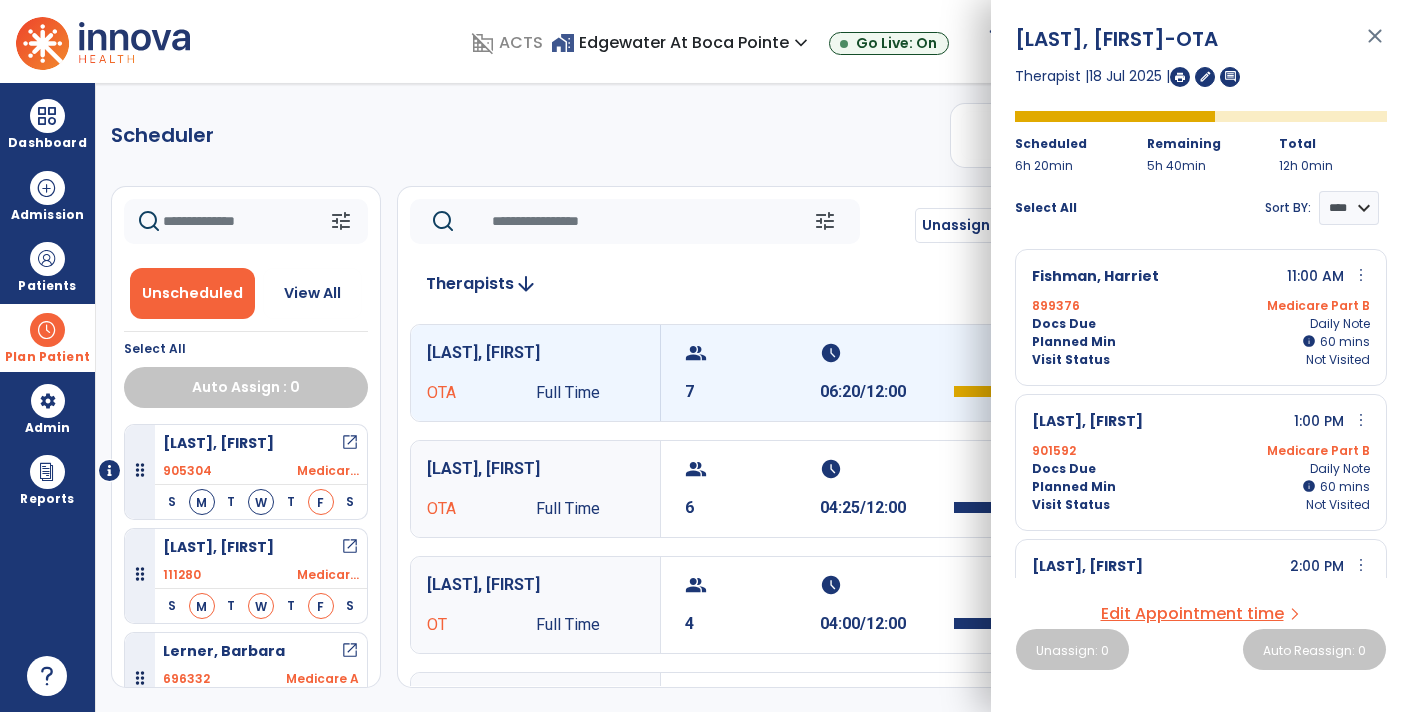 click on "Planned Min  info   60 I 60 mins" at bounding box center [1201, 342] 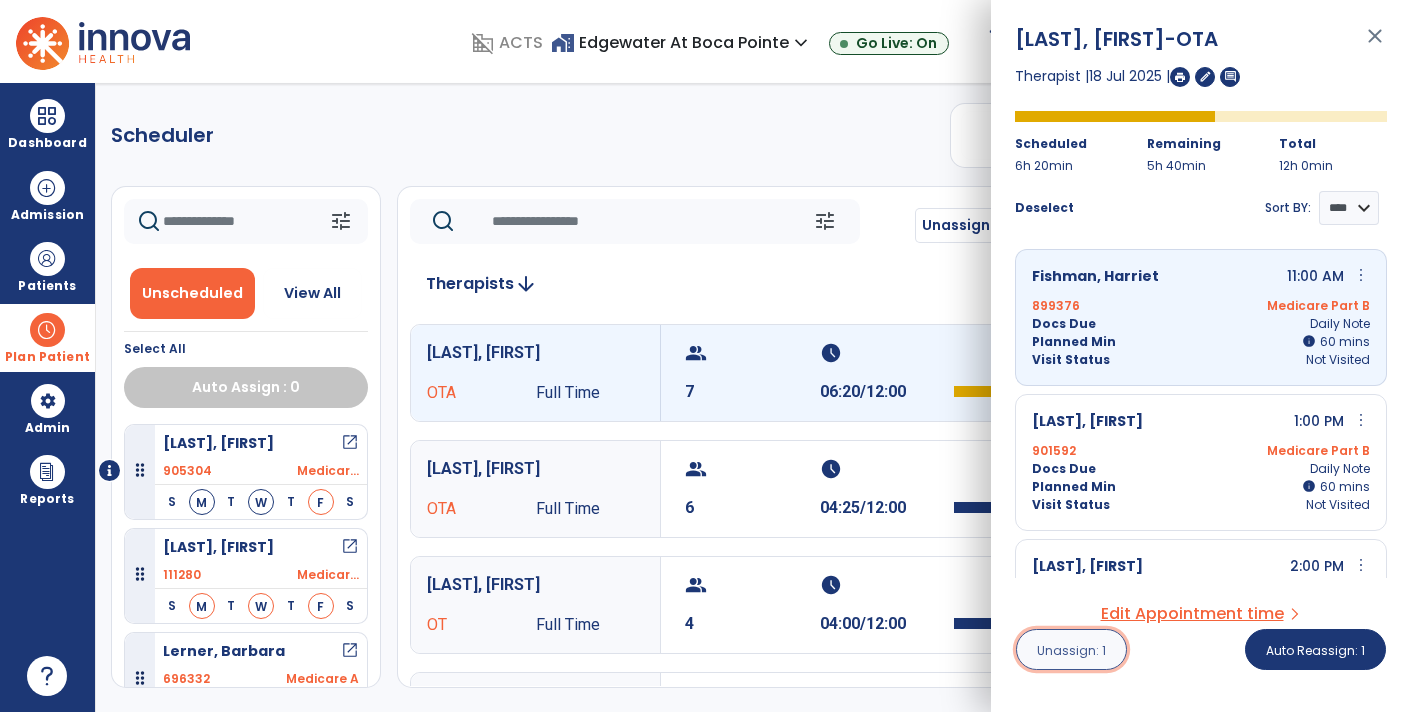 click on "Unassign: 1" at bounding box center [1071, 650] 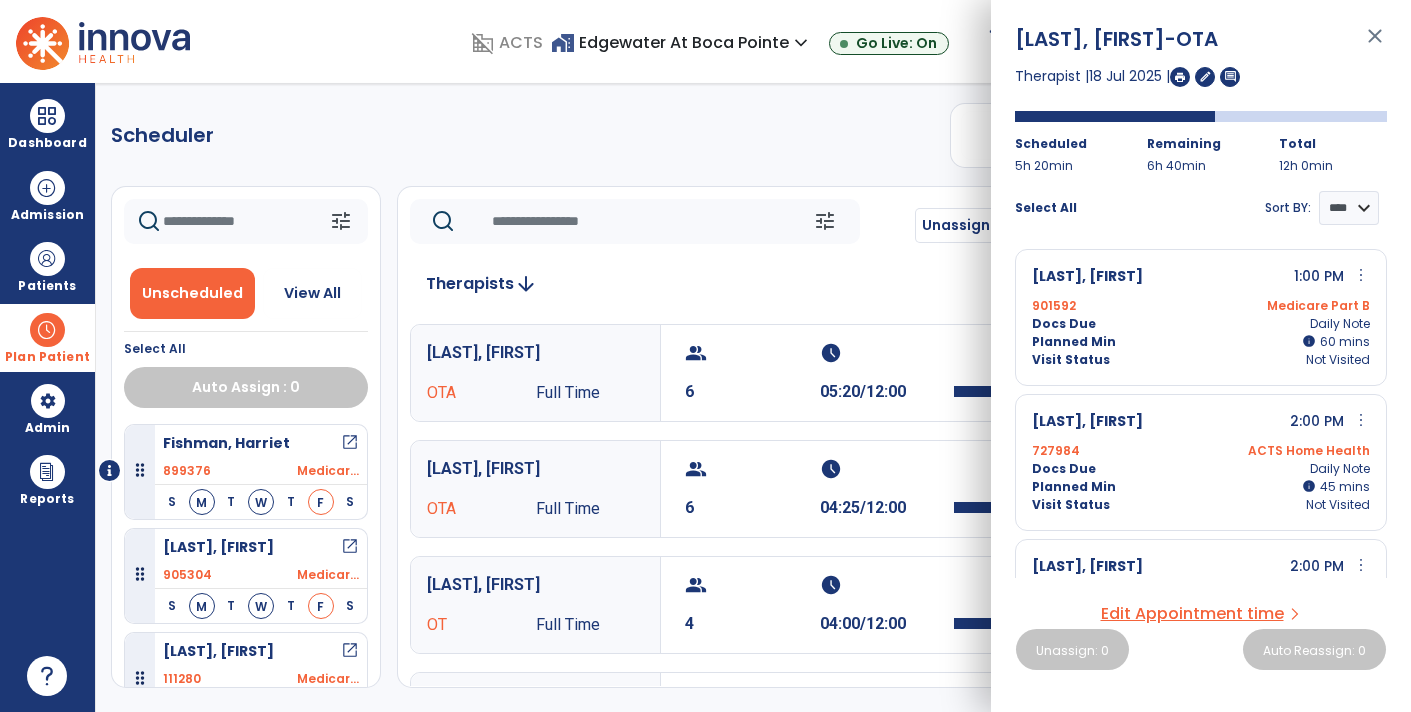 click on "Therapists  arrow_downward   Battle, Anthony OTA Full Time  group  6  schedule  05:20/12:00   Selin, Maria OTA Full Time  group  6  schedule  04:25/12:00   Sargent, Nidia OT Full Time  group  4  schedule  04:00/12:00   Collazo, Joanna  OTA PRN  group  0  schedule  0:00/08:00   Peters, Camille OT Full Time  group  0  schedule  00:00/12:00   Spissinger, Susan OT PRN  group  0  schedule  0:00/12:00   Weiss, Stephanie OT Full Time  group  0  schedule  0:00/12:00" 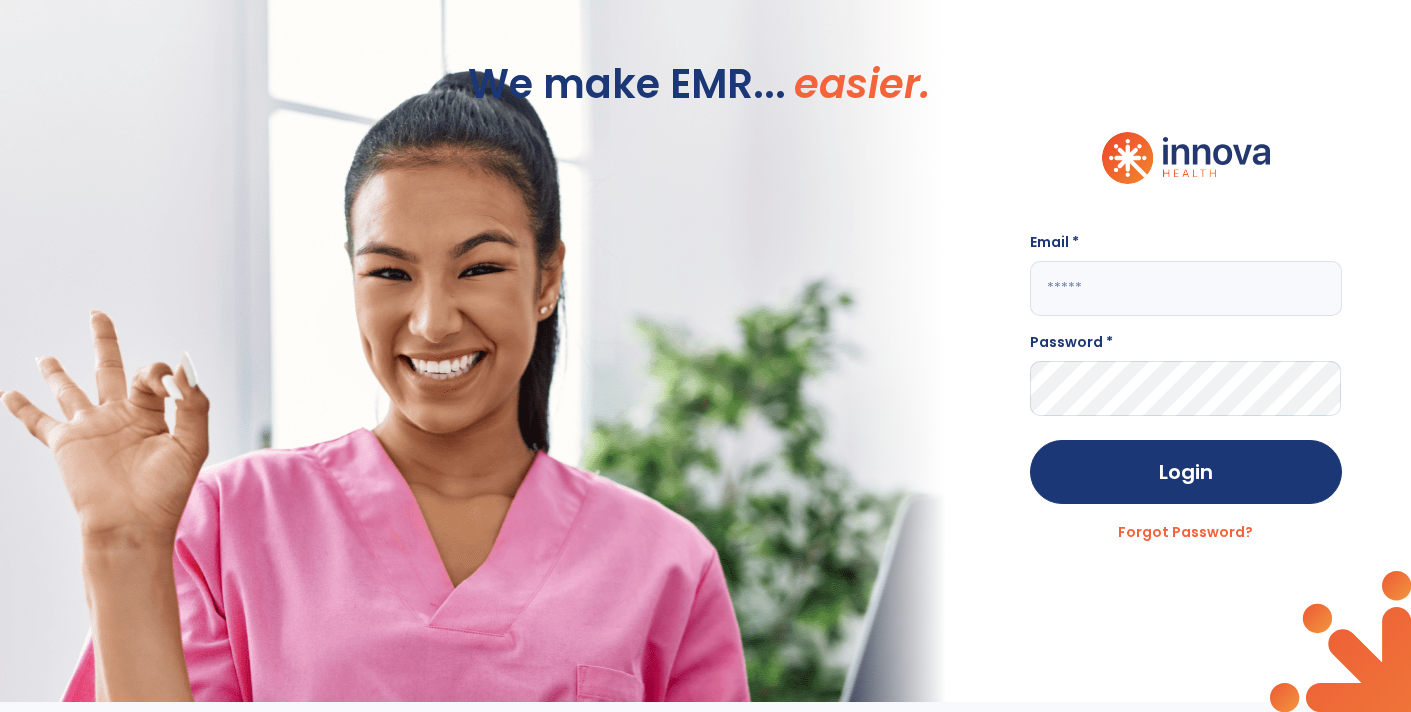 type on "**********" 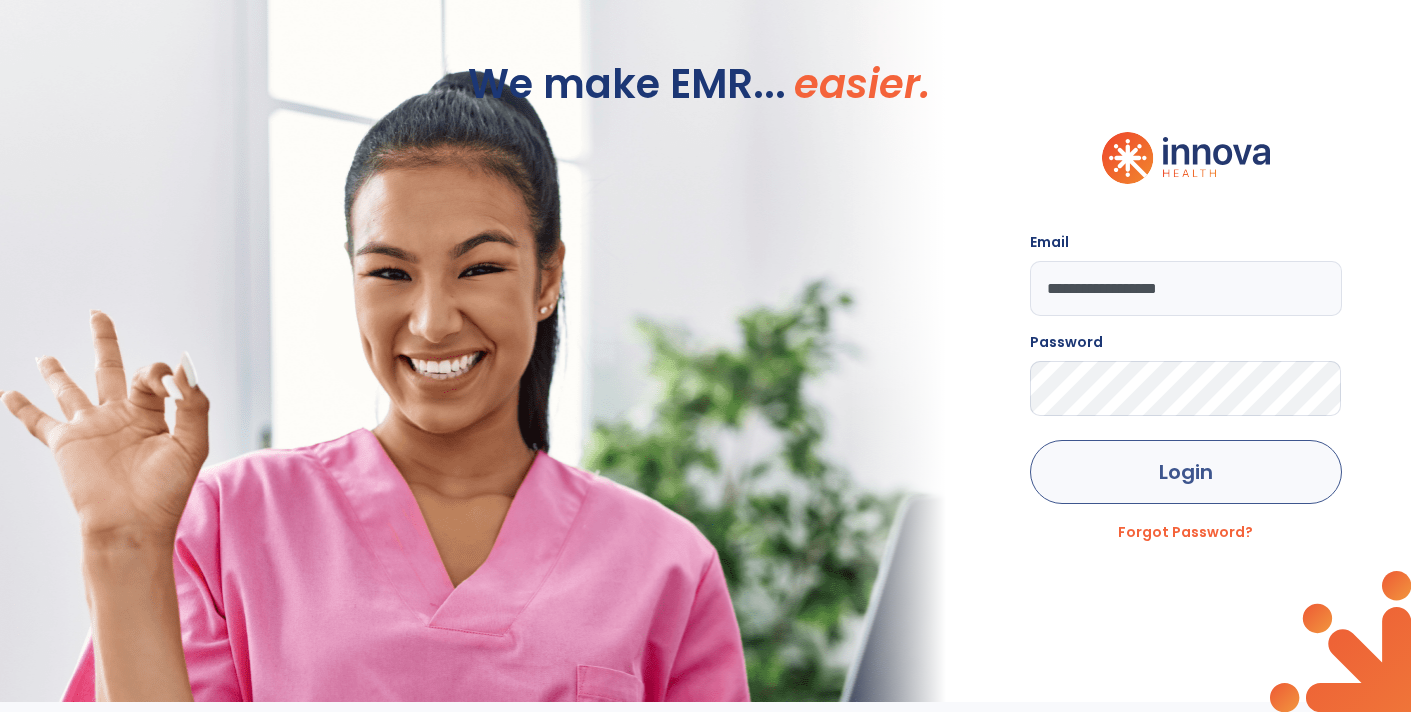 click on "Login" 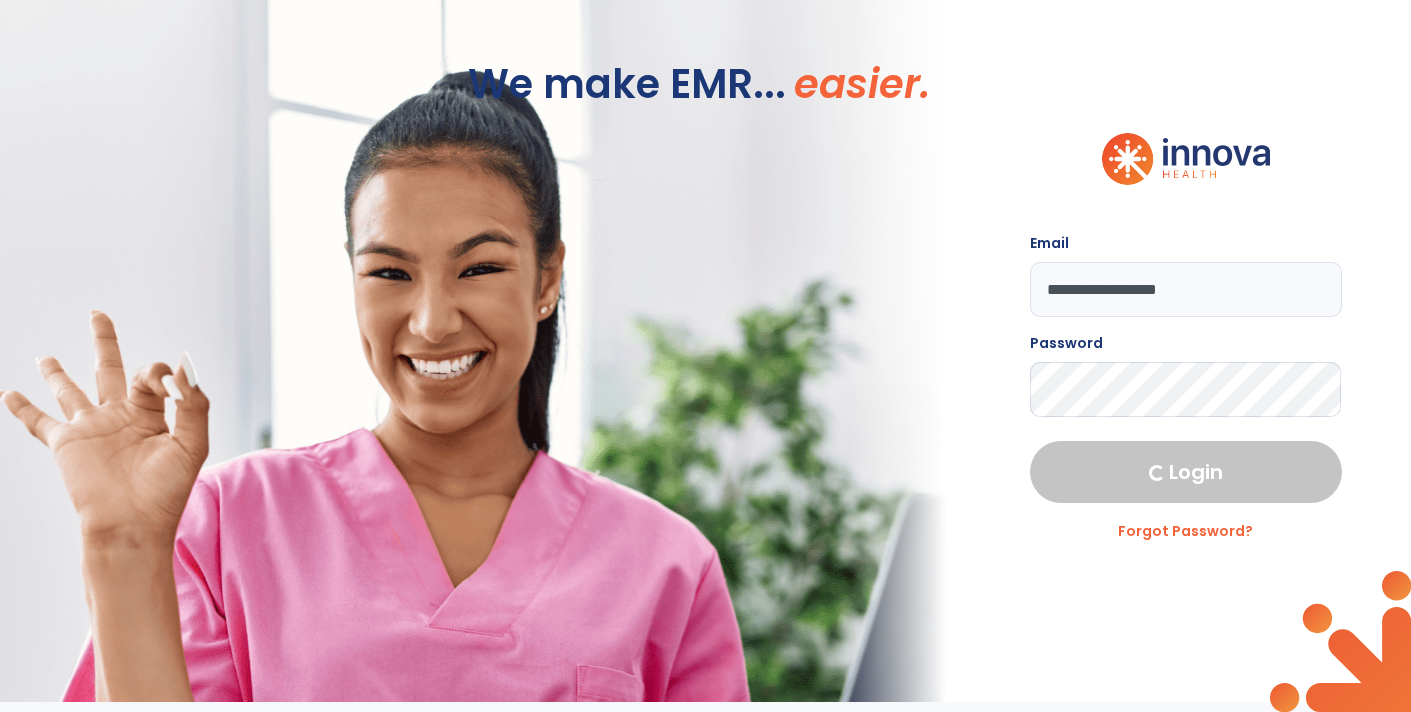 select on "****" 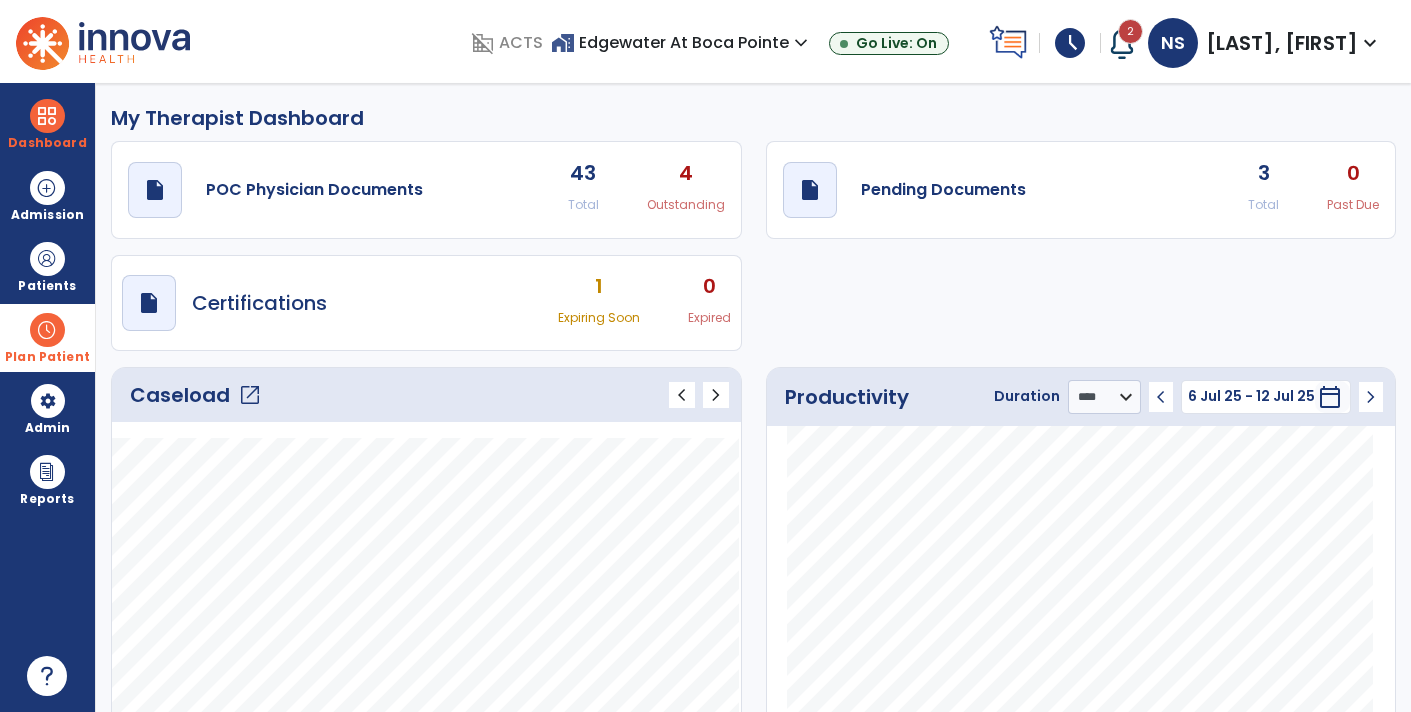 click on "Plan Patient" at bounding box center (47, 266) 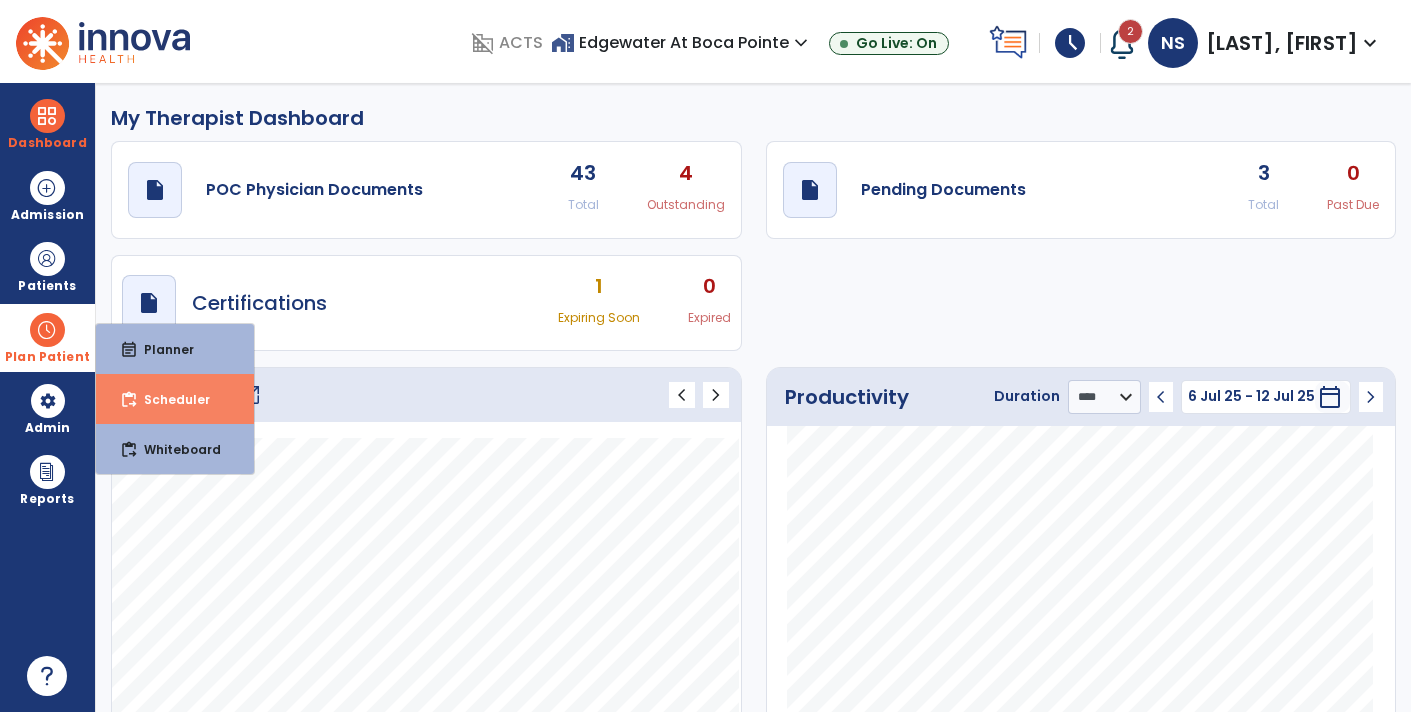 click on "Scheduler" at bounding box center [169, 399] 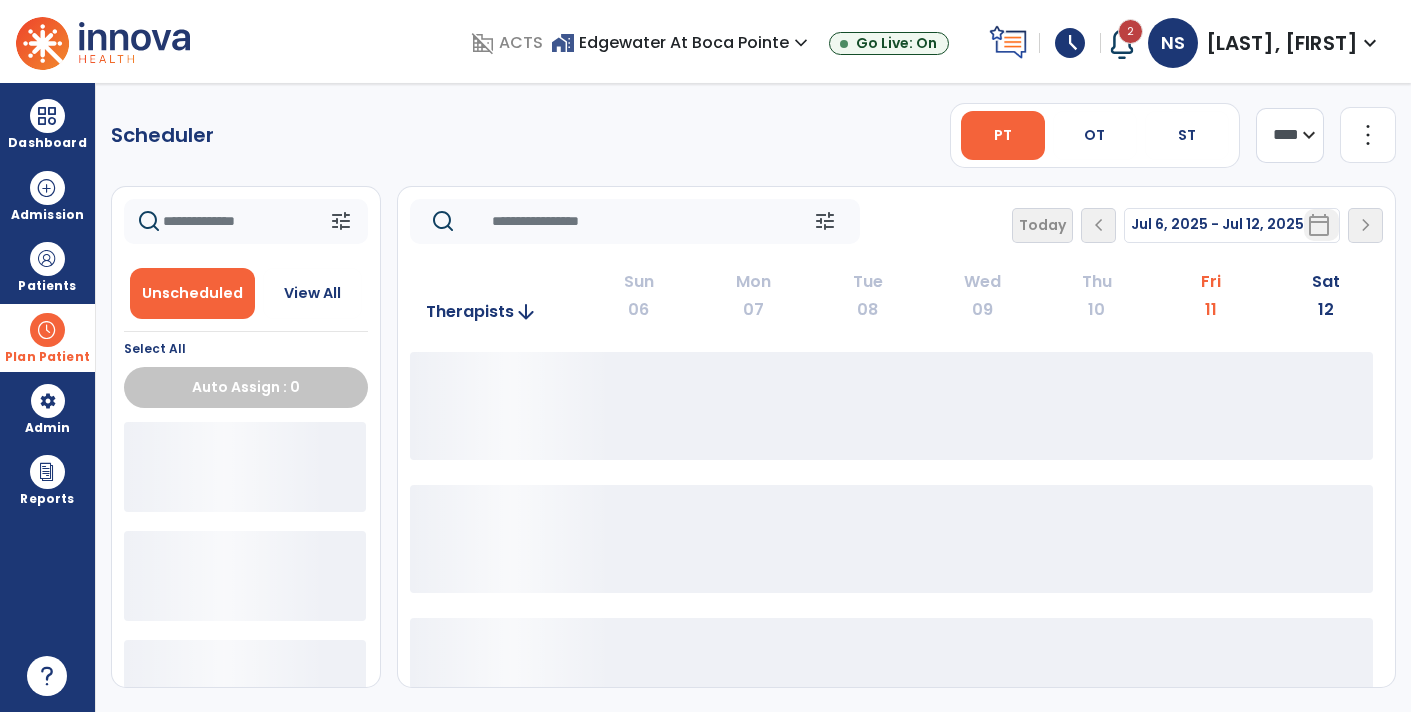 click on "**** ***" 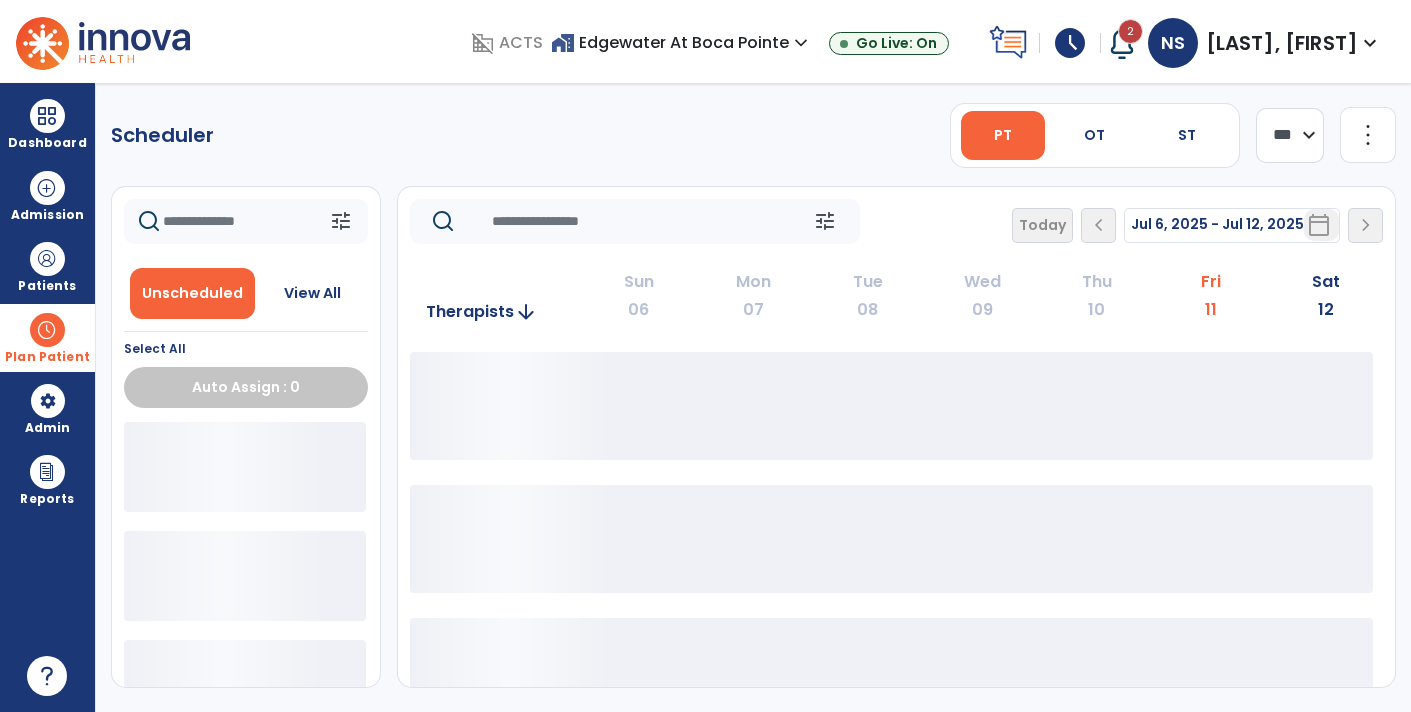 click on "**** ***" 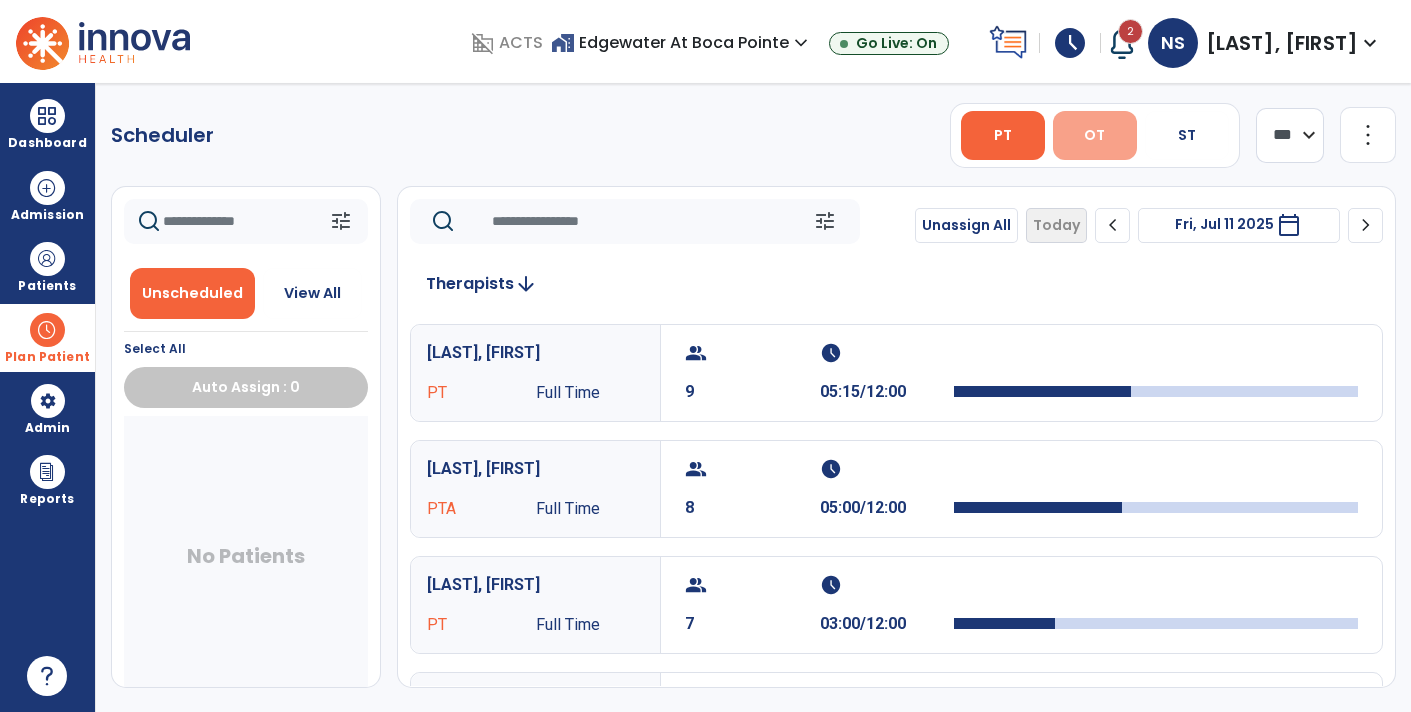 click on "OT" at bounding box center (1095, 135) 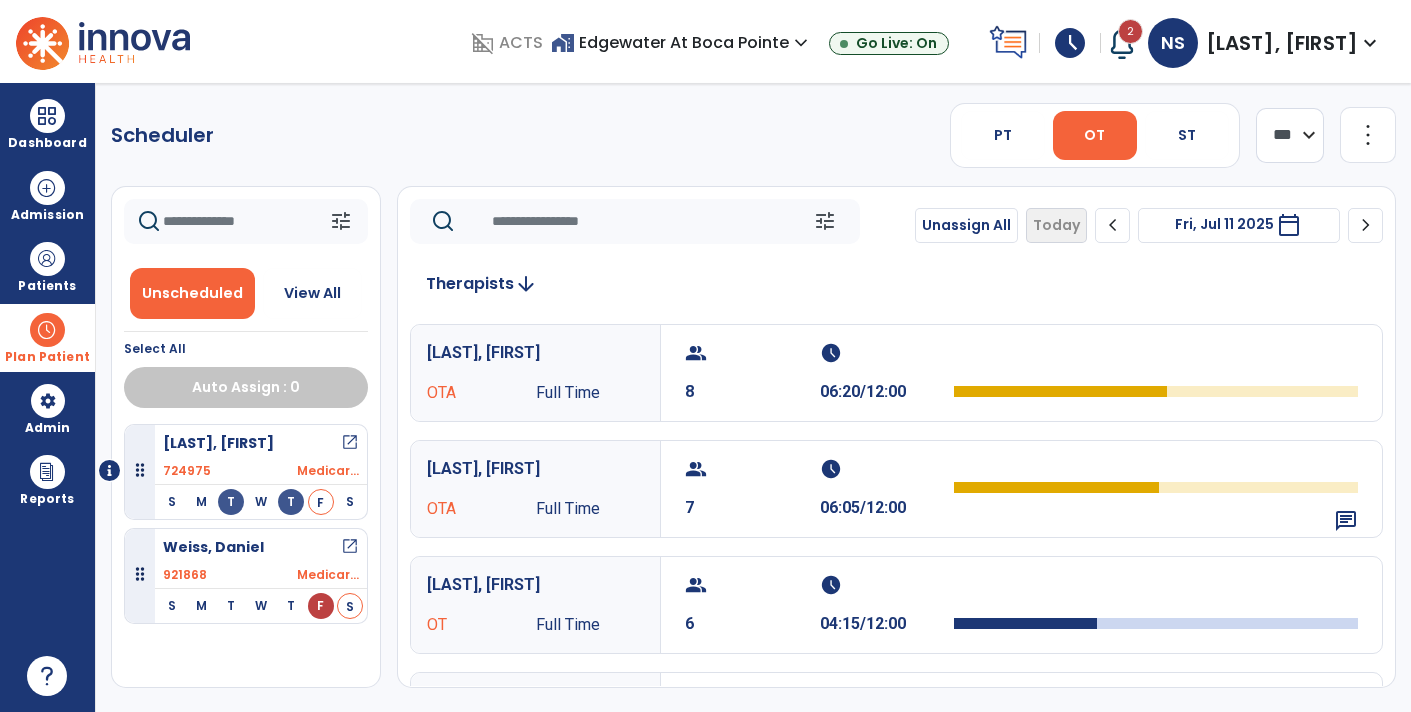 click on "calendar_today" at bounding box center (1289, 225) 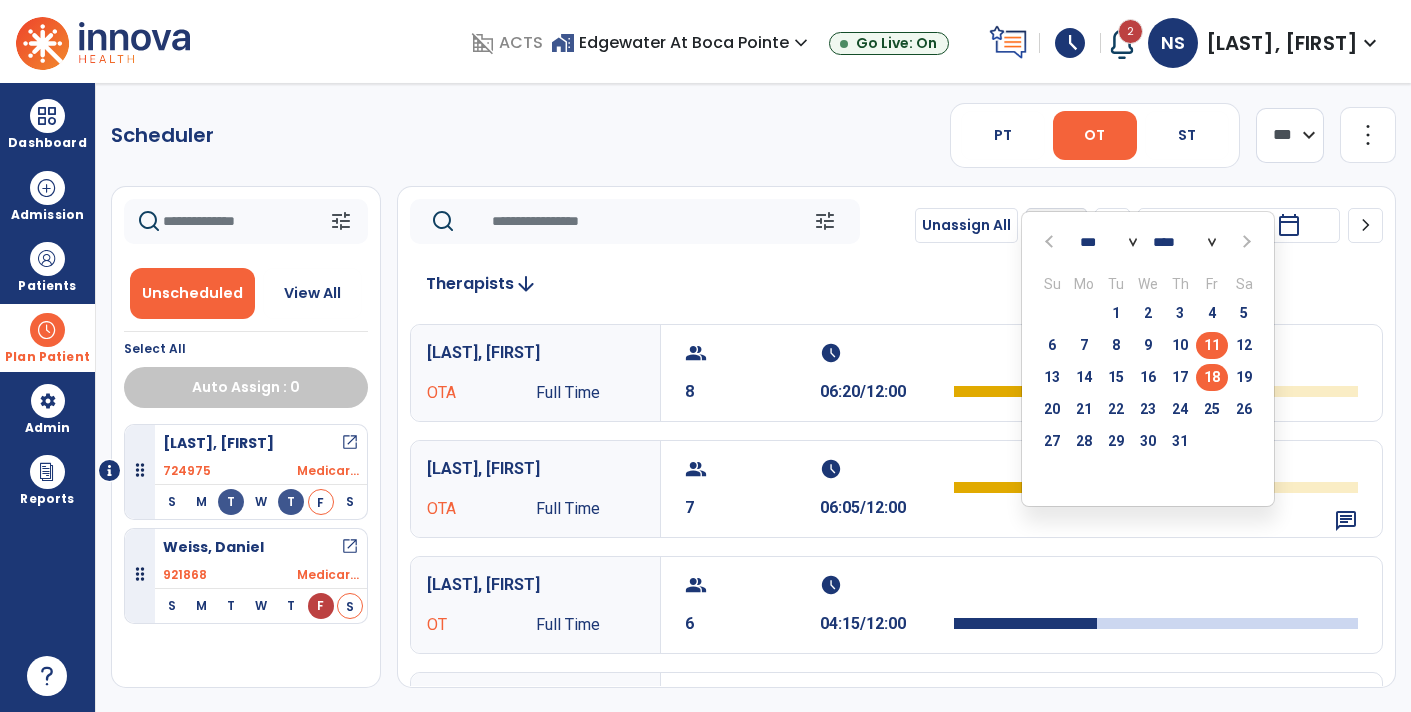 click on "18" at bounding box center (1212, 377) 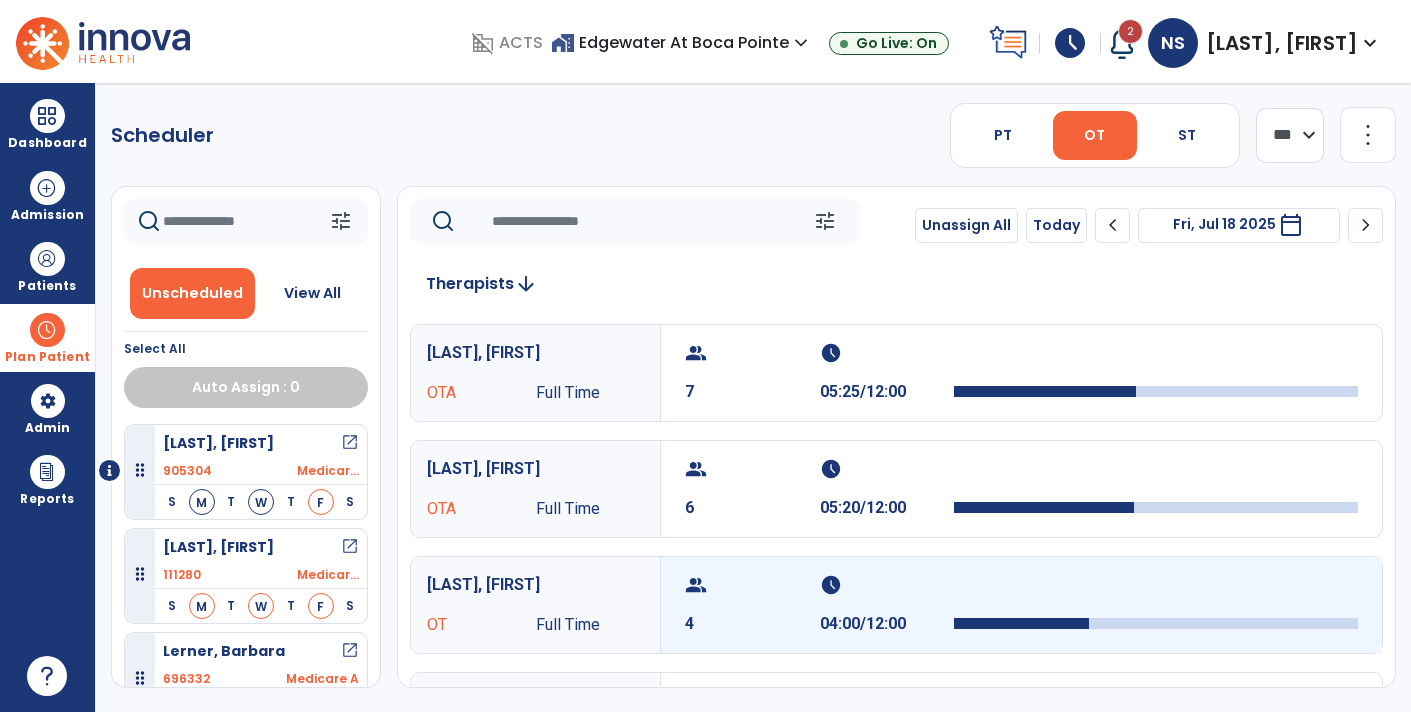 click at bounding box center (1021, 623) 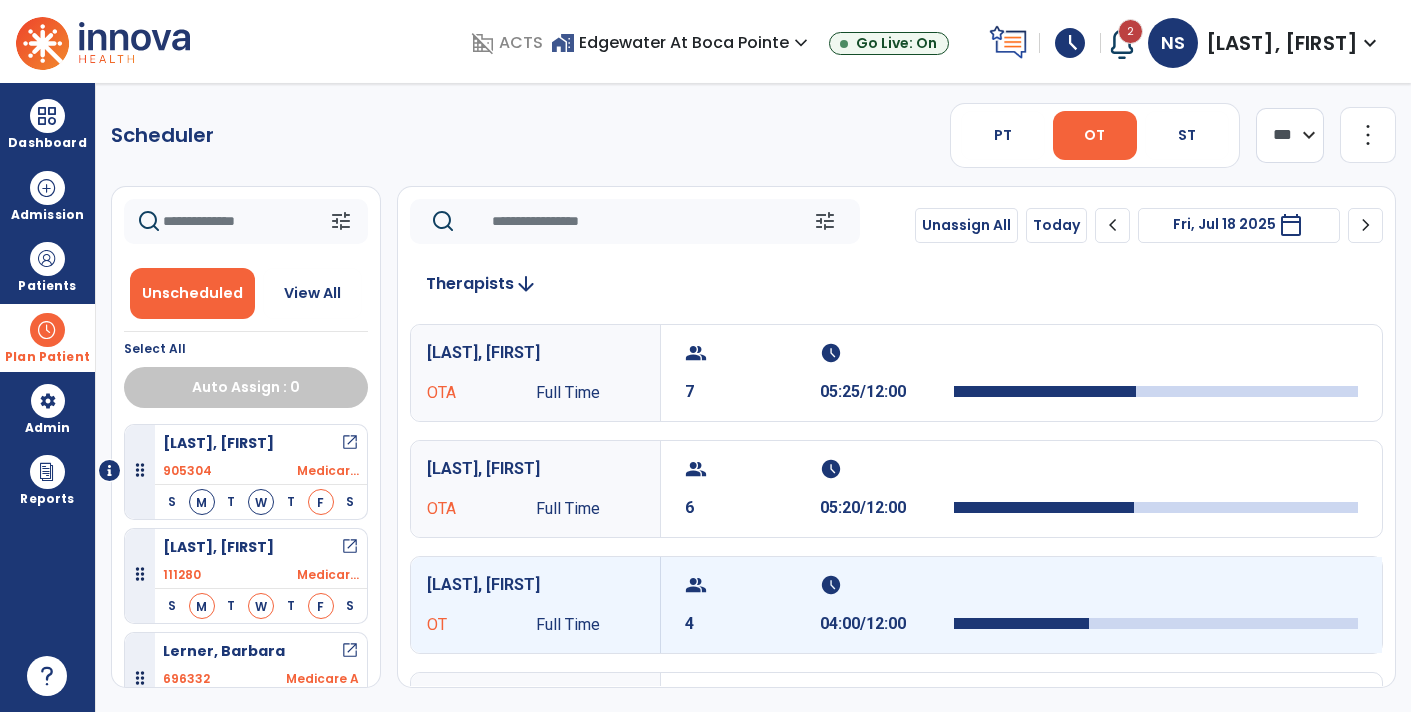 click at bounding box center [1156, 605] 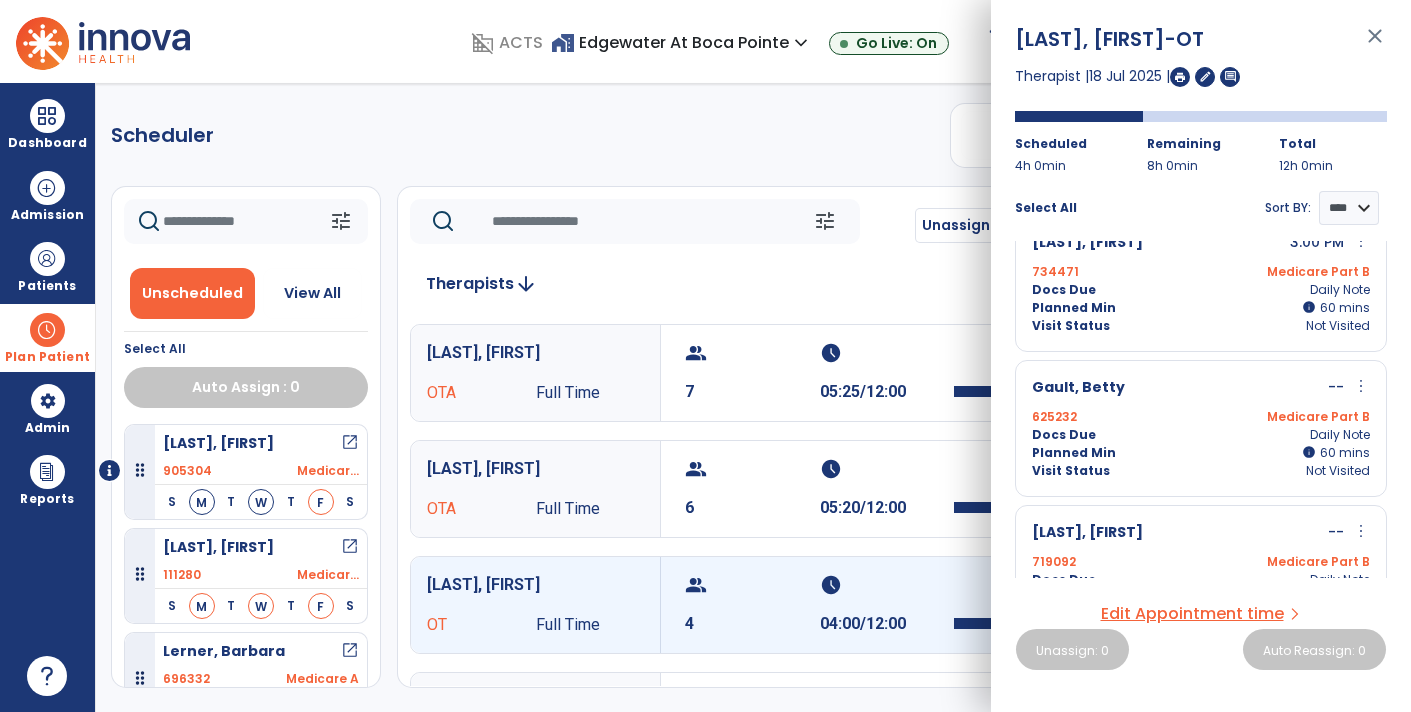 scroll, scrollTop: 238, scrollLeft: 0, axis: vertical 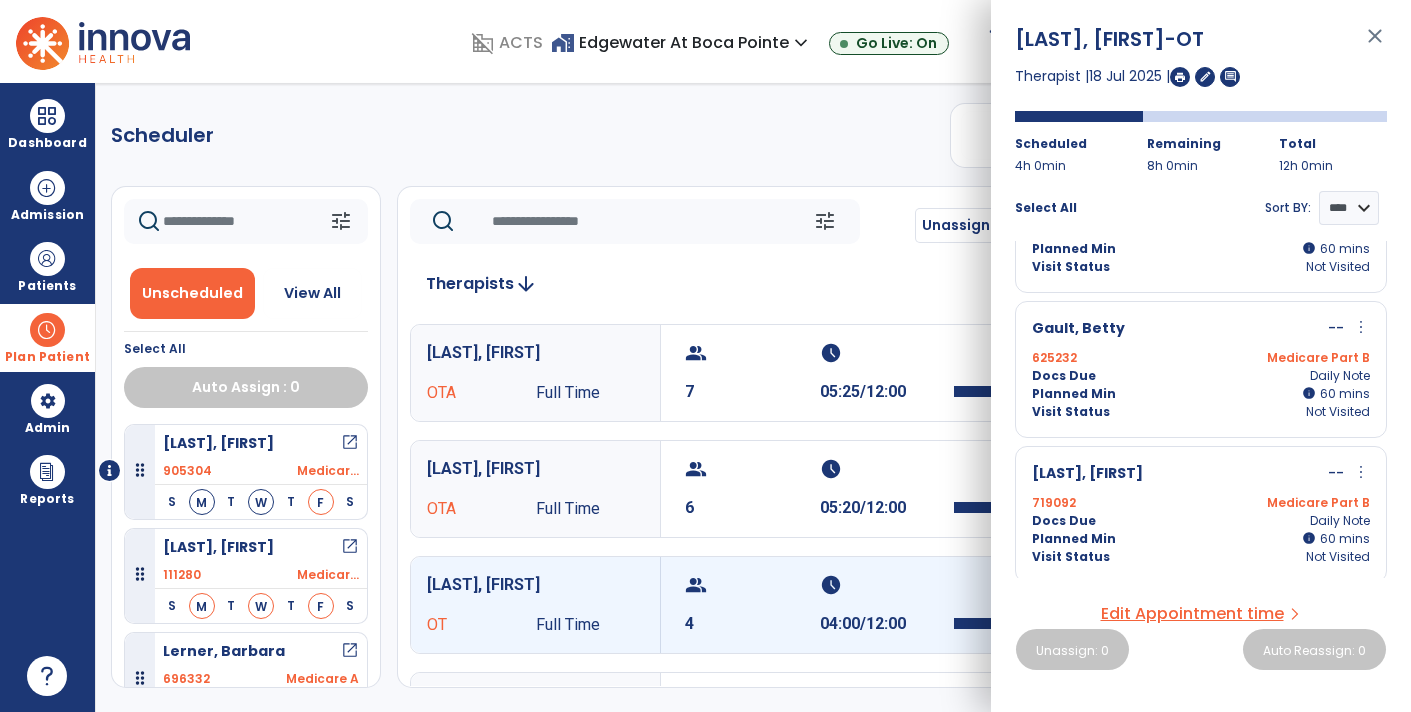 click on "more_vert" at bounding box center (1361, 472) 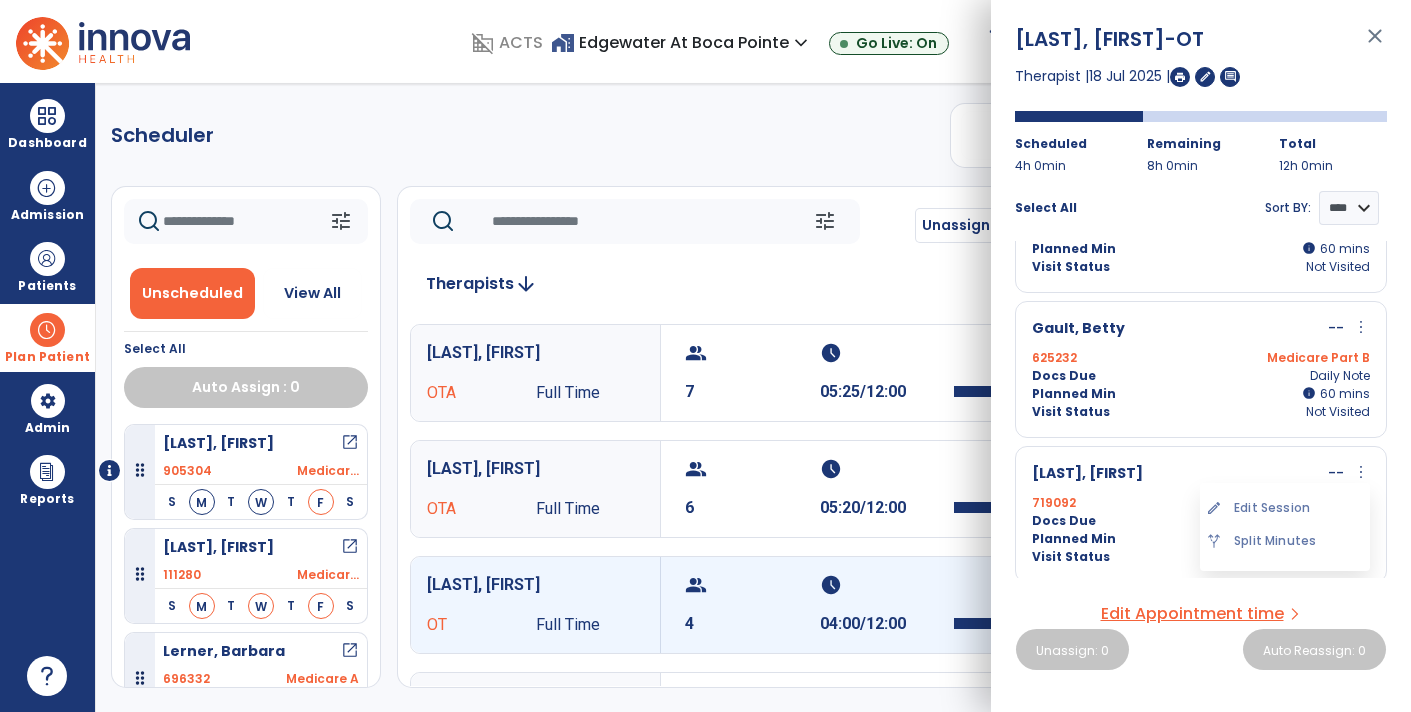 click on "Sargent, Nidia  -OT close  Therapist |   18 Jul 2025 |   edit   comment  Scheduled 4h 0min Remaining  8h 0min  Total 12h 0min  Select All   Sort BY:  **** ****  Sherman, Harvey   1:00 PM  more_vert  edit   Edit Session   alt_route   Split Minutes  900986 Medicare Part B  Docs Due Daily Note   Planned Min  info   60 I 60 mins  Visit Status  Not Visited   Lerner, Linda   3:00 PM  more_vert  edit   Edit Session   alt_route   Split Minutes  734471 Medicare Part B  Docs Due Daily Note   Planned Min  info   60 I 60 mins  Visit Status  Not Visited   Gault, Betty   --  more_vert  edit   Edit Session   alt_route   Split Minutes  625232 Medicare Part B  Docs Due Daily Note   Planned Min  info   60 I 60 mins  Visit Status  Not Visited   Pearlson, Bernice   --  more_vert  edit   Edit Session   alt_route   Split Minutes  719092 Medicare Part B  Docs Due Daily Note   Planned Min  info   60 I 60 mins  Visit Status  Not Visited  Edit Appointment time arrow_forward_ios Unassign: 0 Auto Reassign: 0" at bounding box center (1201, 356) 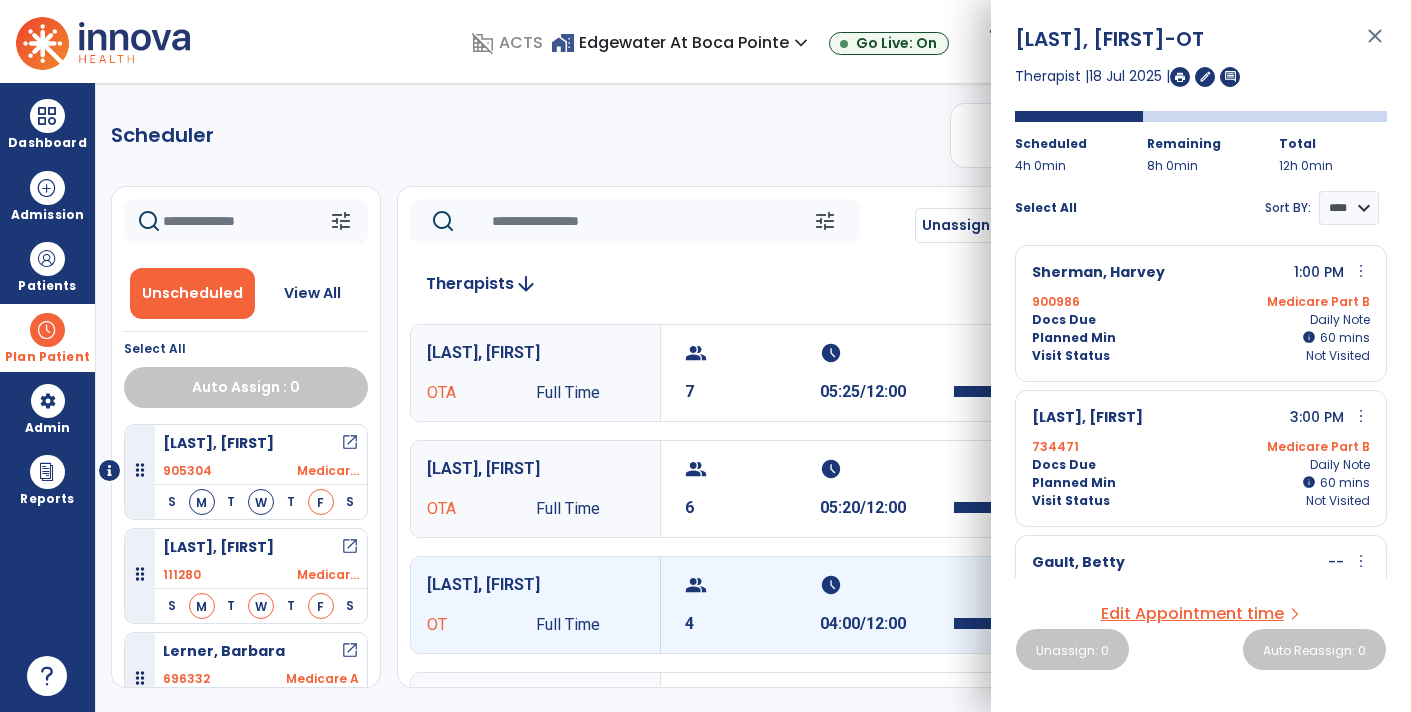 scroll, scrollTop: 0, scrollLeft: 0, axis: both 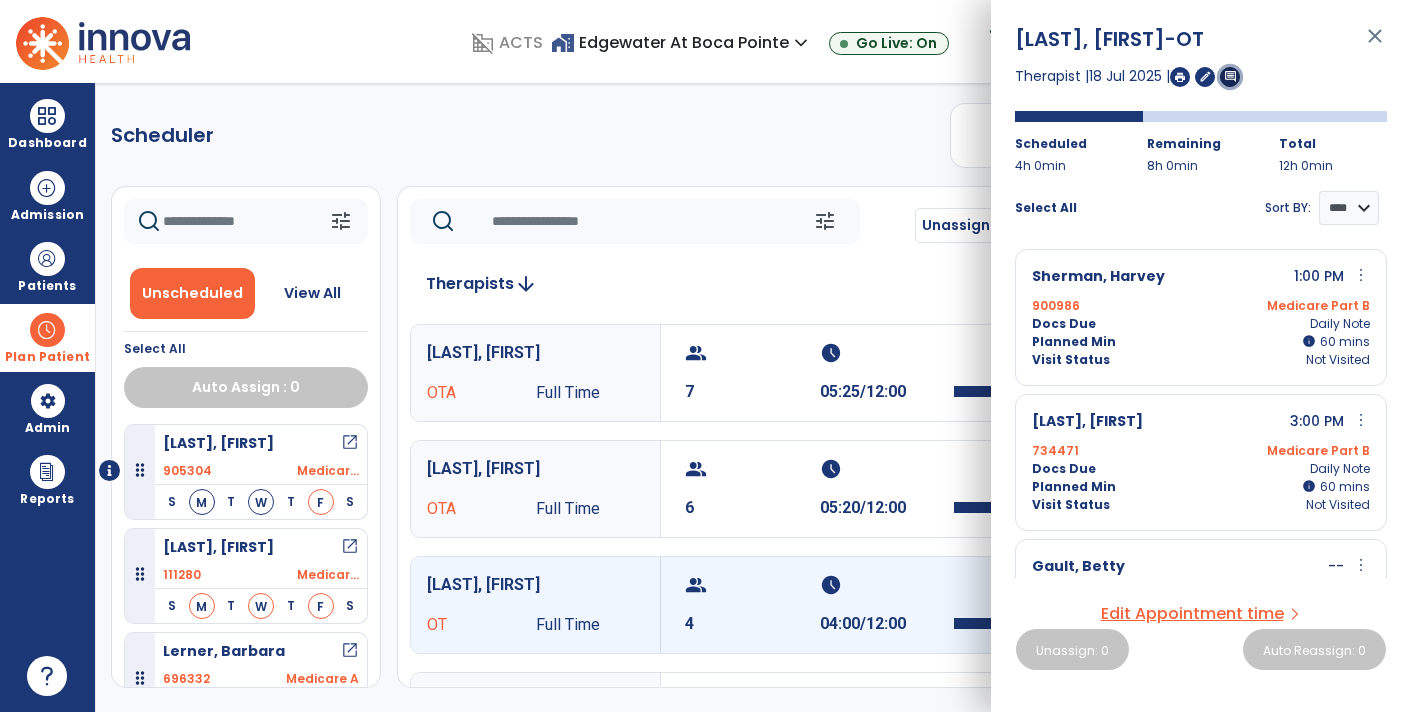 click on "comment" at bounding box center (1230, 76) 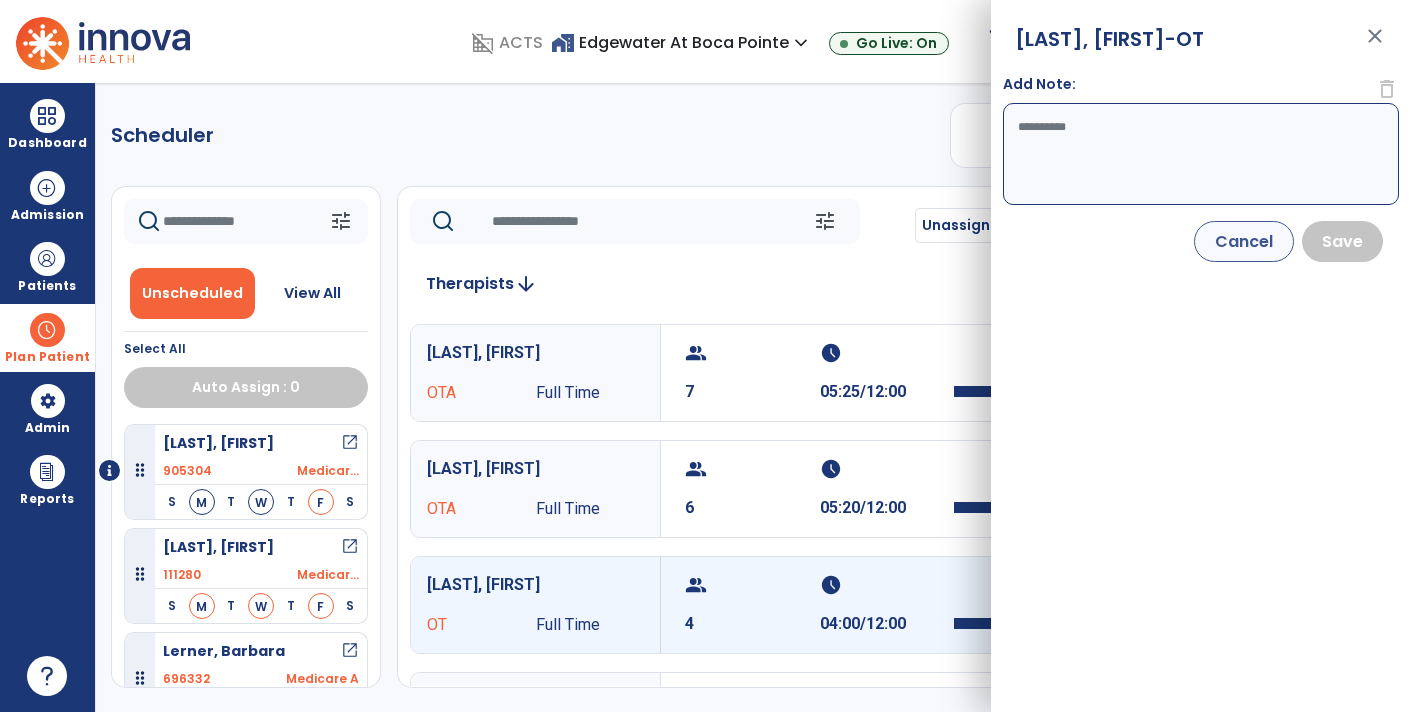 click on "Add Note:" at bounding box center [1201, 154] 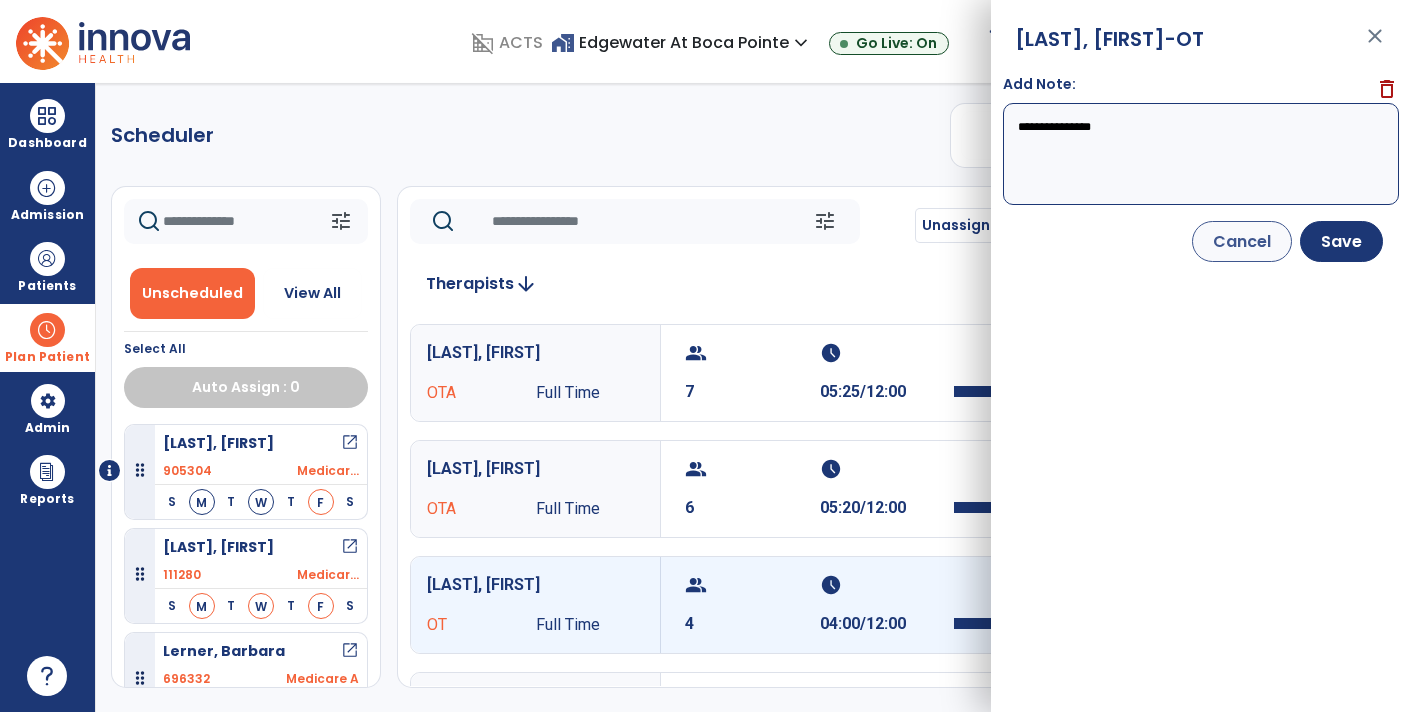 type on "**********" 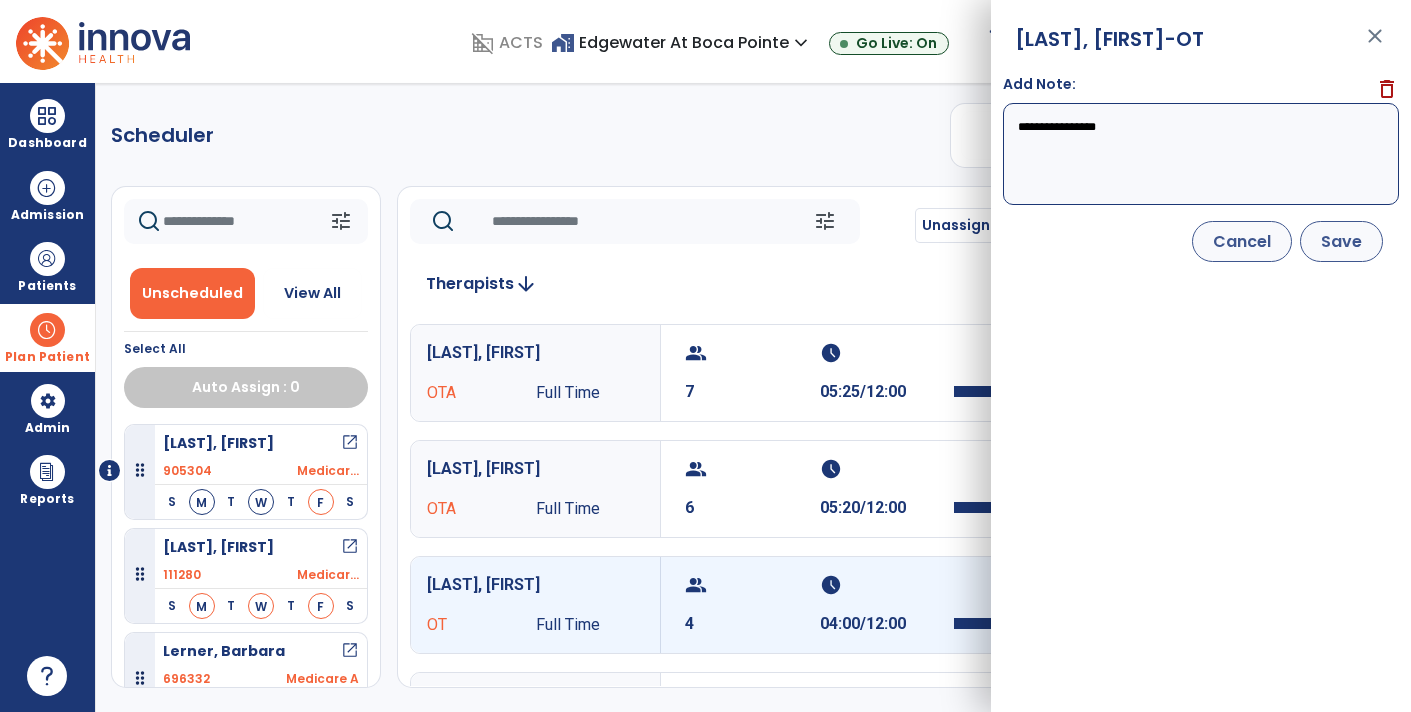 click on "Save" at bounding box center [1341, 241] 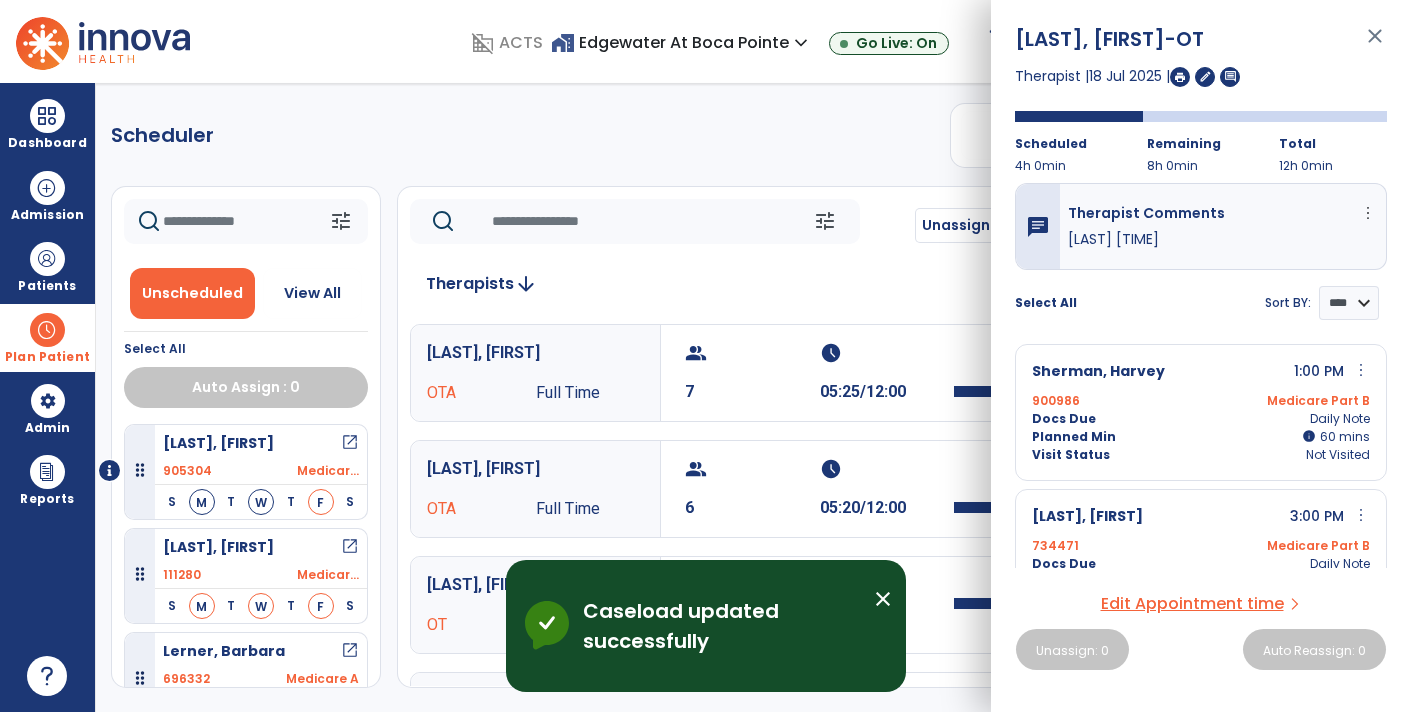 click on "Scheduler   PT   OT   ST  **** *** more_vert  Manage Labor   View All Therapists   Print" 